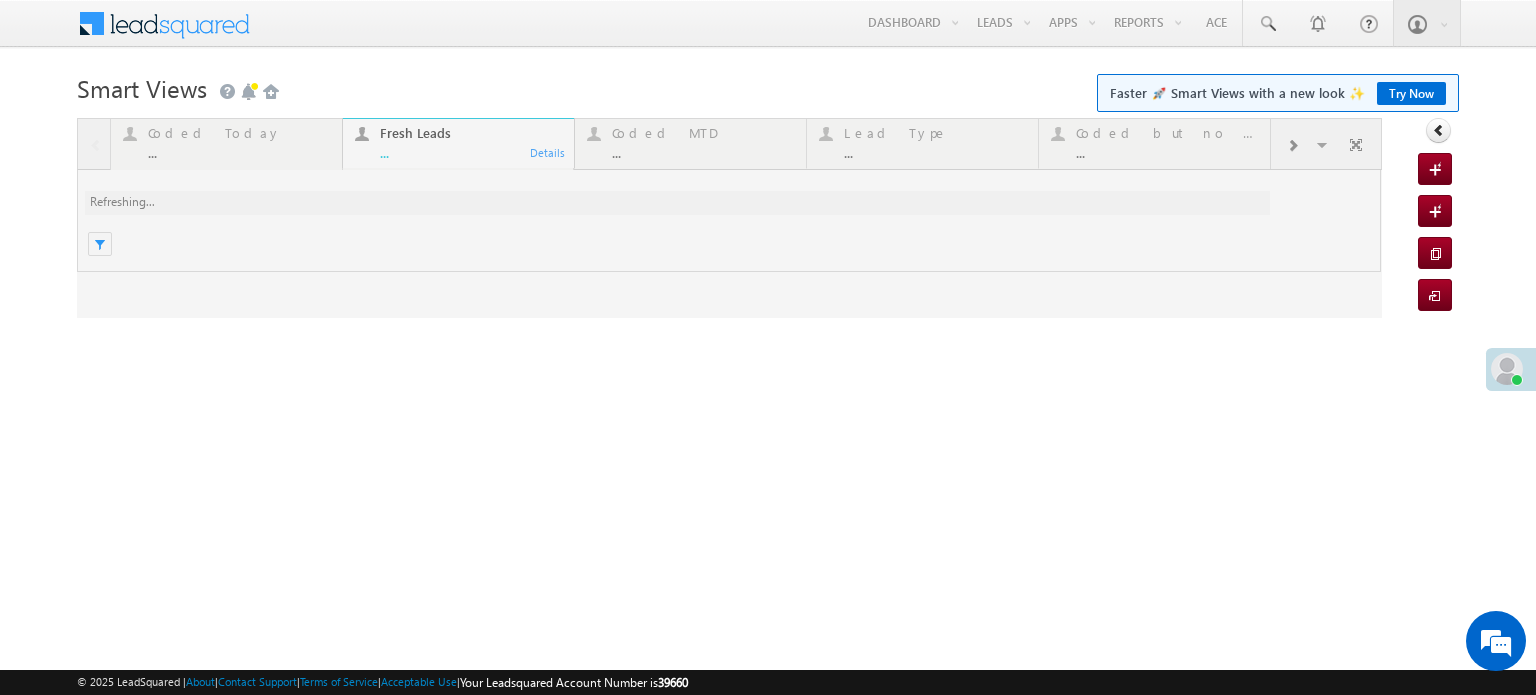 scroll, scrollTop: 0, scrollLeft: 0, axis: both 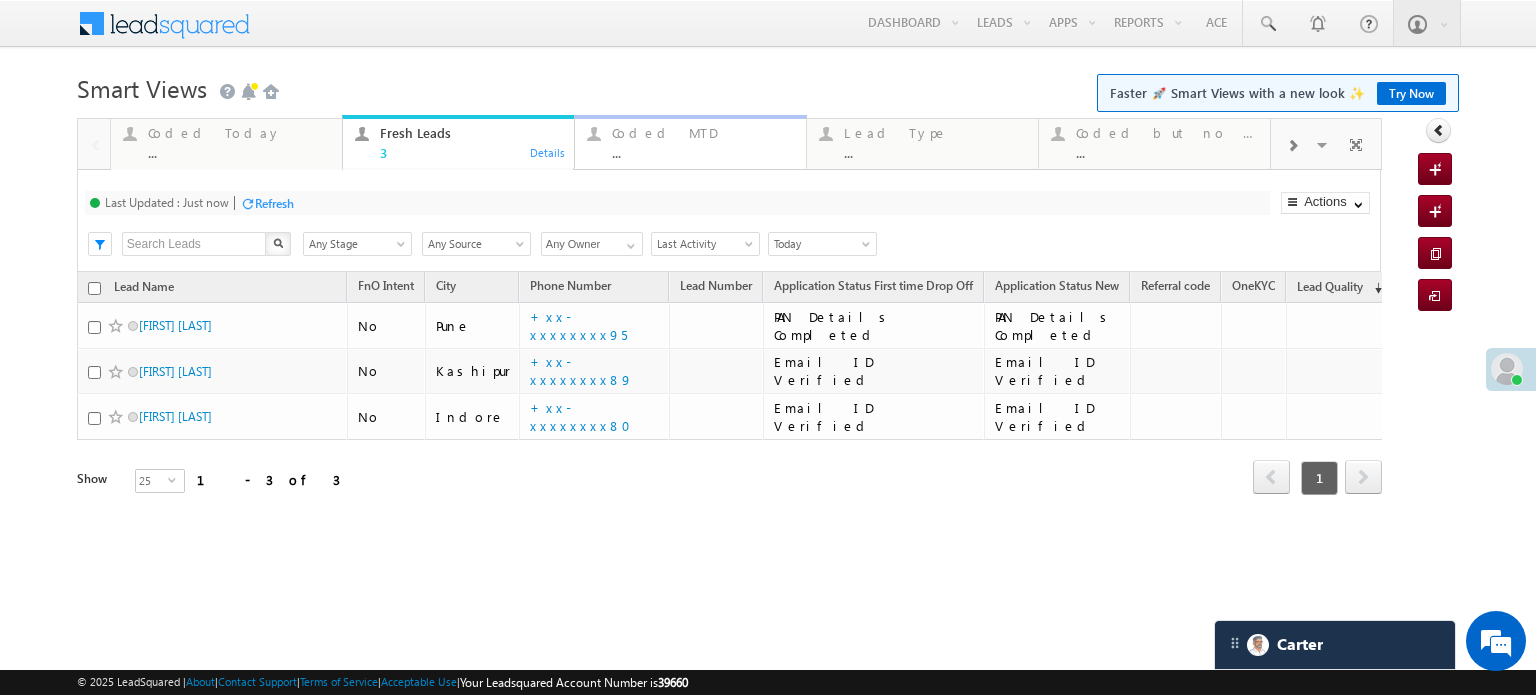 click on "Coded MTD" at bounding box center [703, 133] 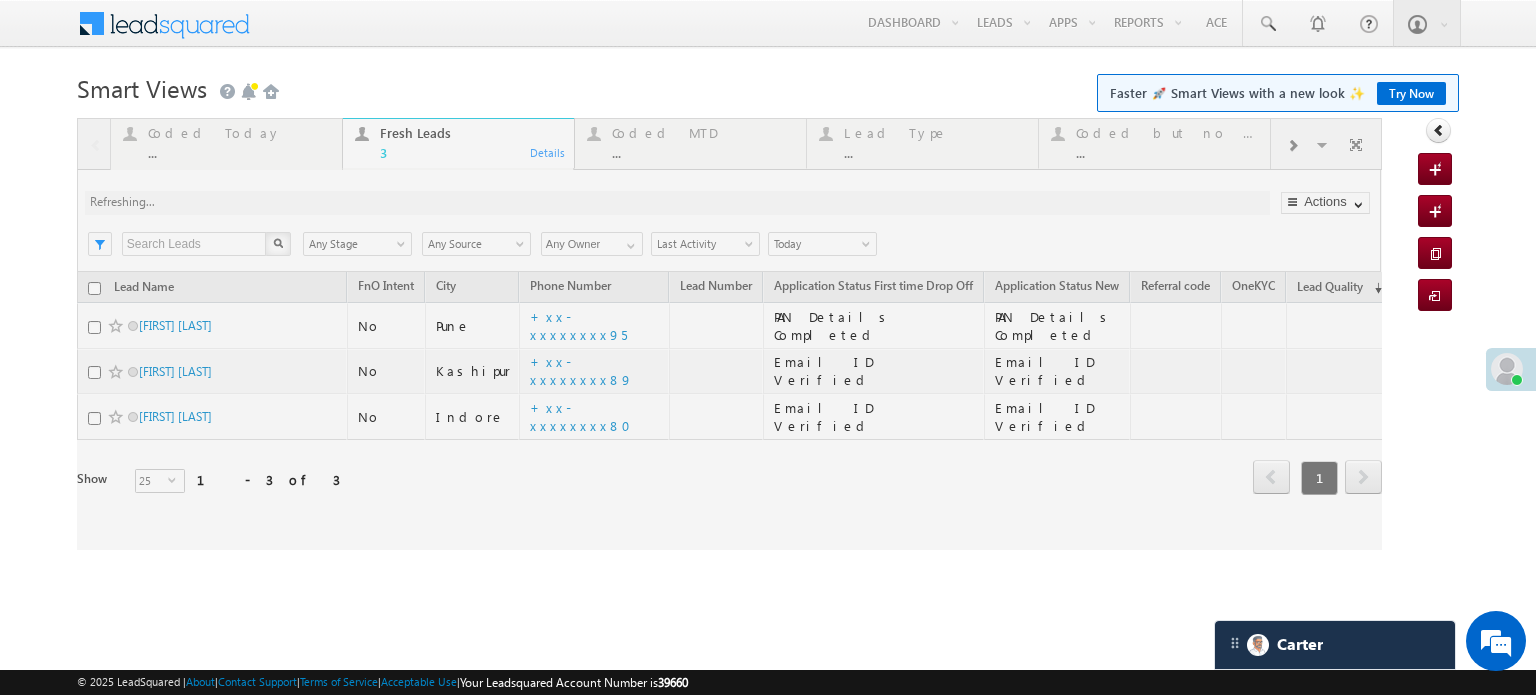 click at bounding box center [729, 334] 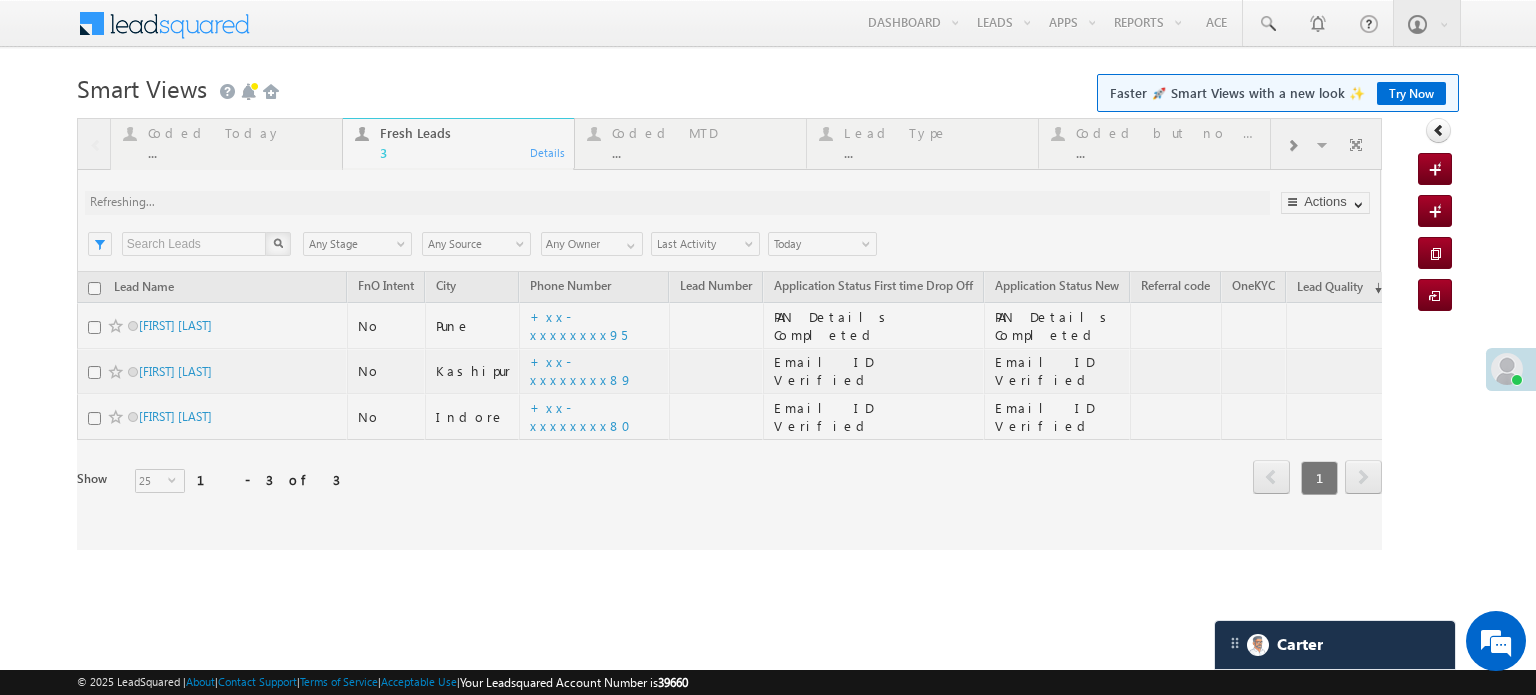 click at bounding box center [729, 334] 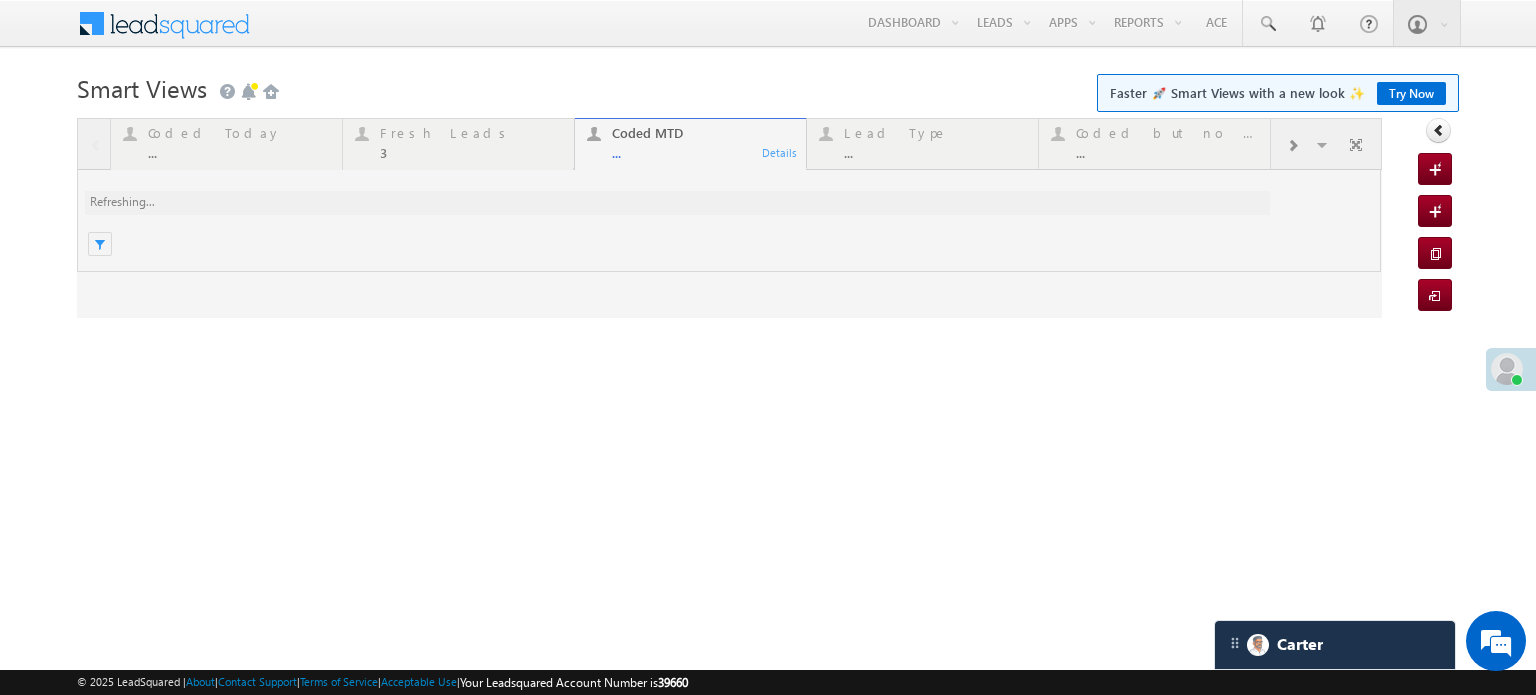 scroll, scrollTop: 0, scrollLeft: 0, axis: both 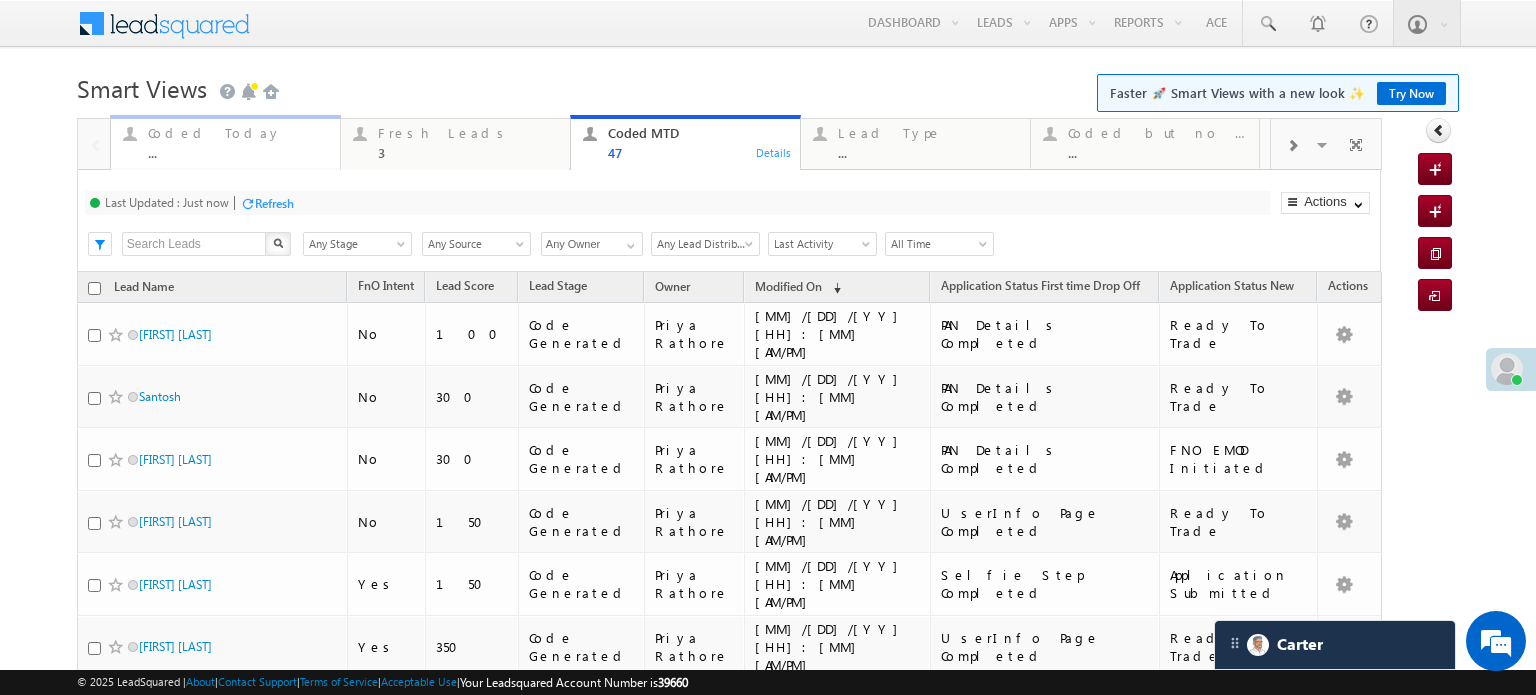 click on "..." at bounding box center (238, 152) 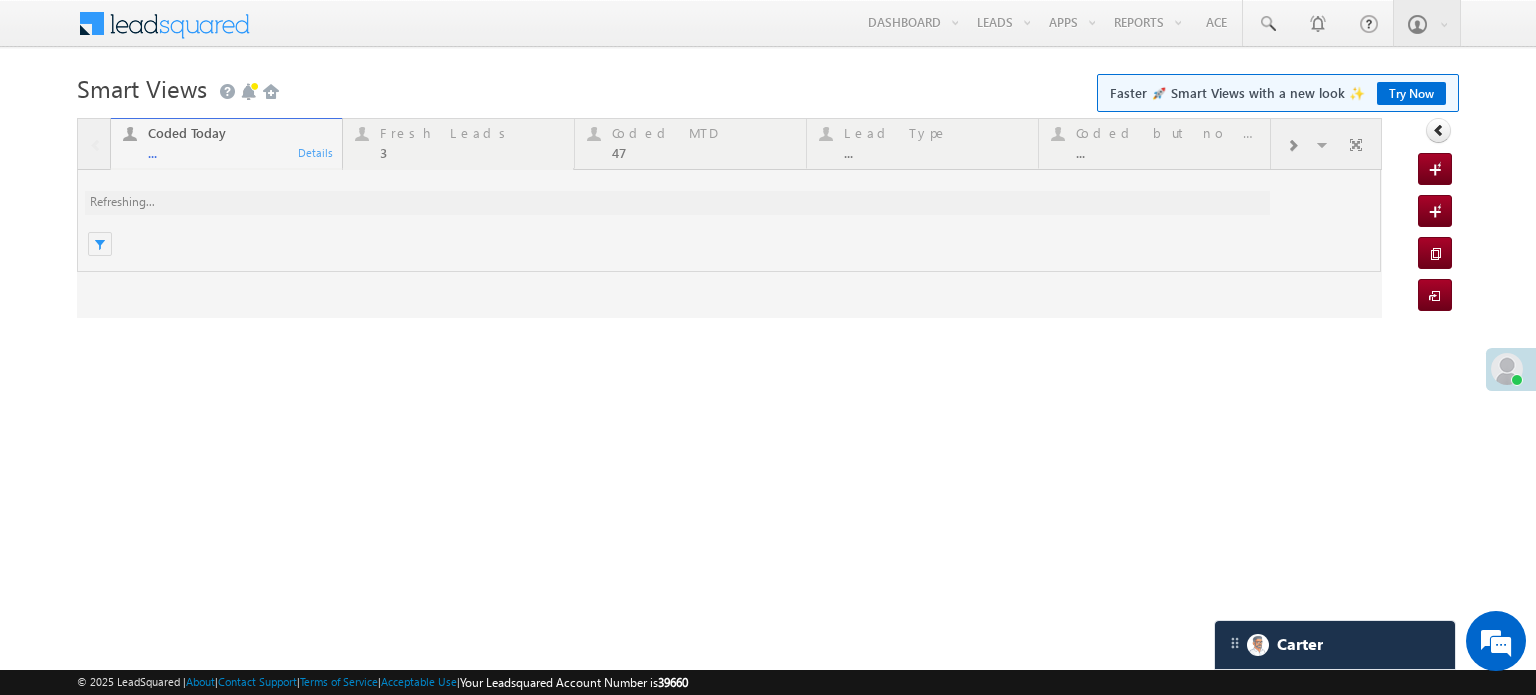 scroll, scrollTop: 0, scrollLeft: 0, axis: both 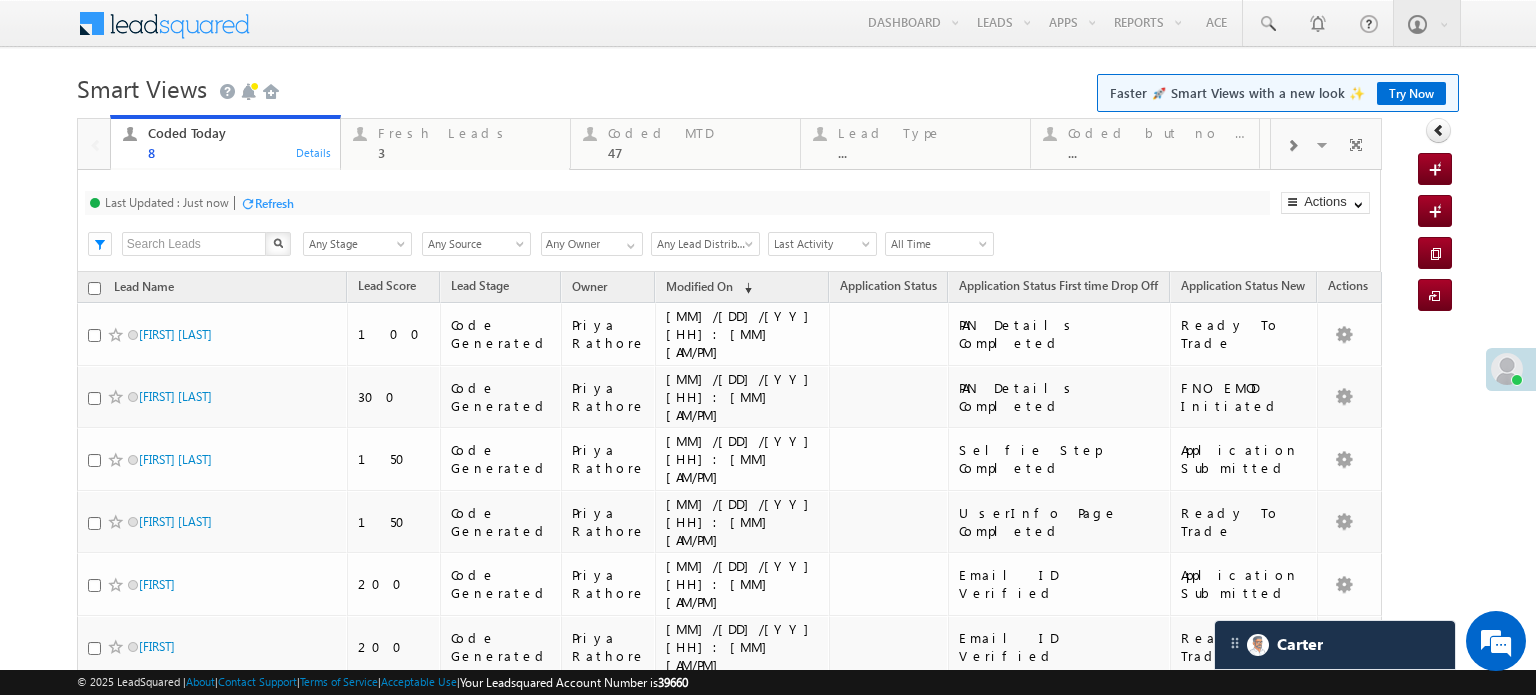 click on "PAN Details Completed" at bounding box center [1059, 709] 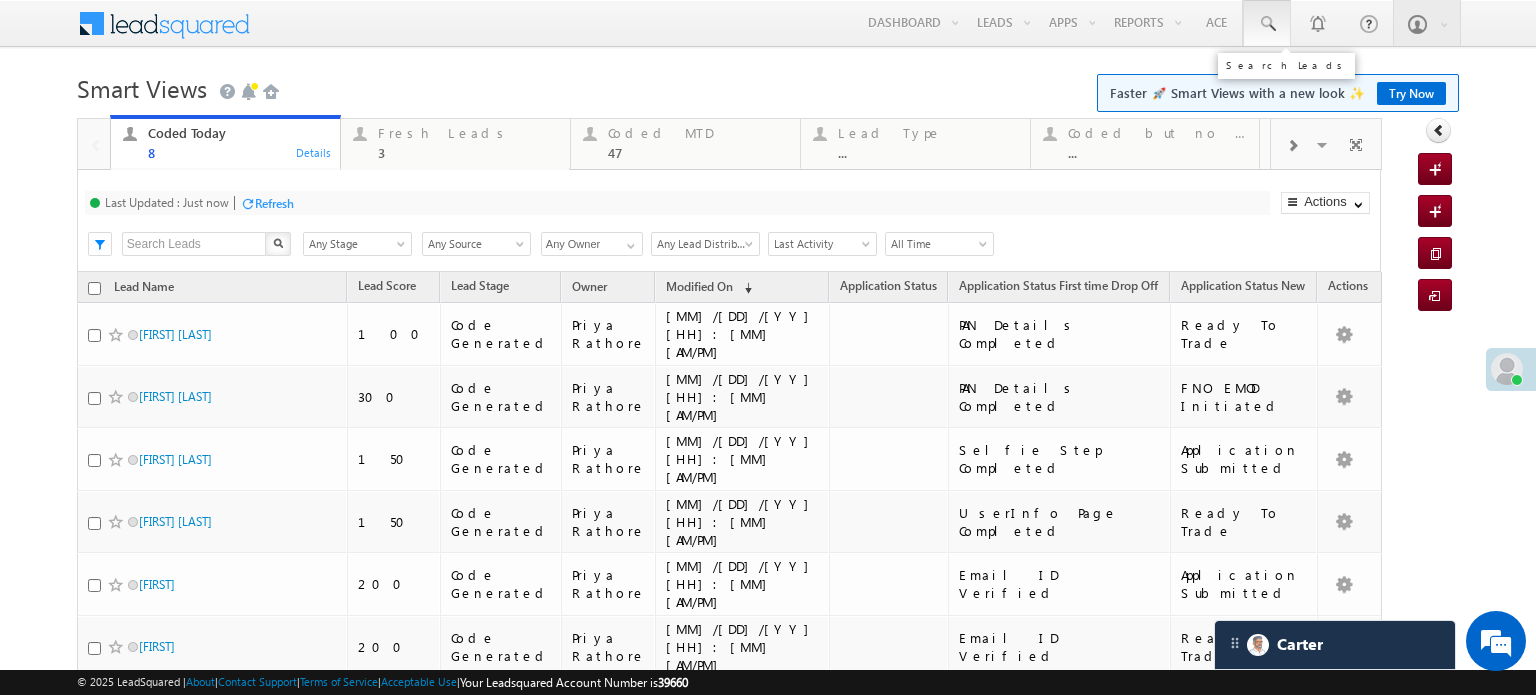 click at bounding box center (1267, 23) 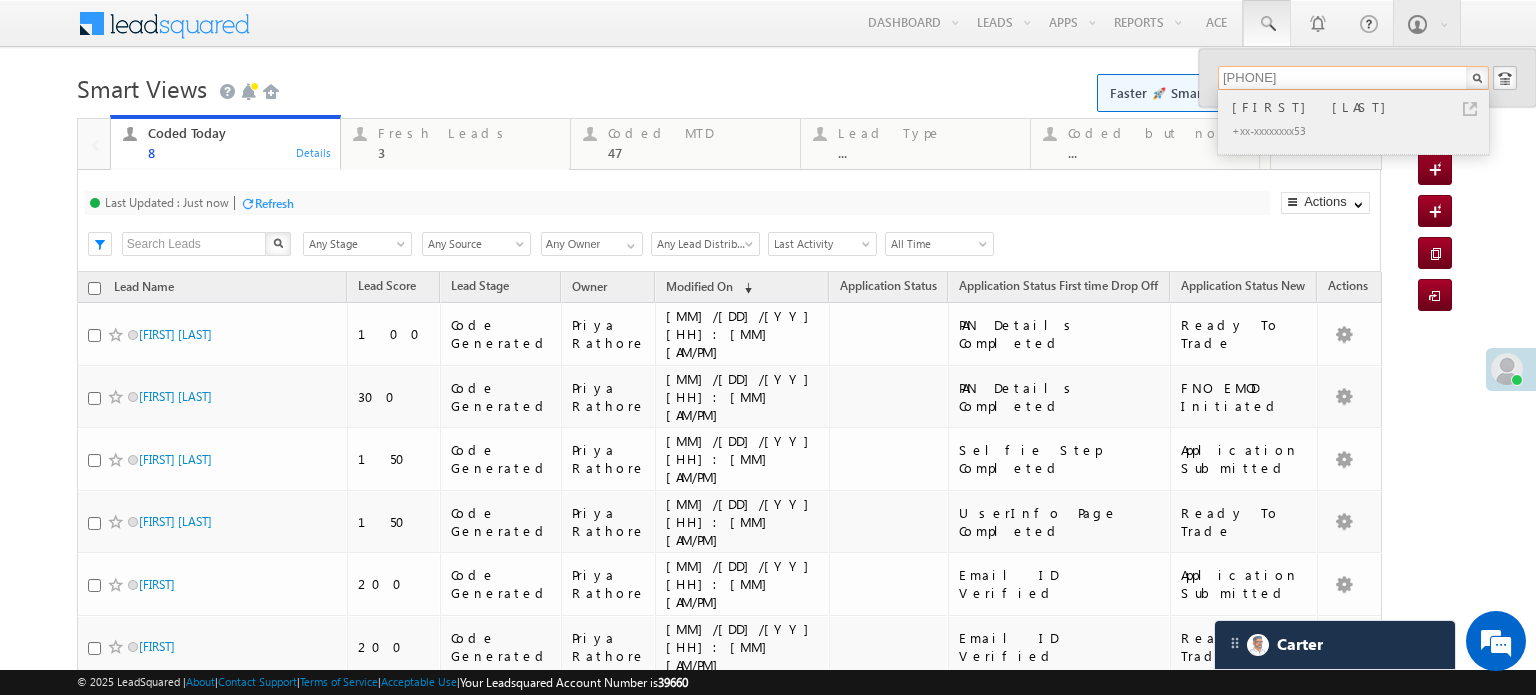 type on "9680530453" 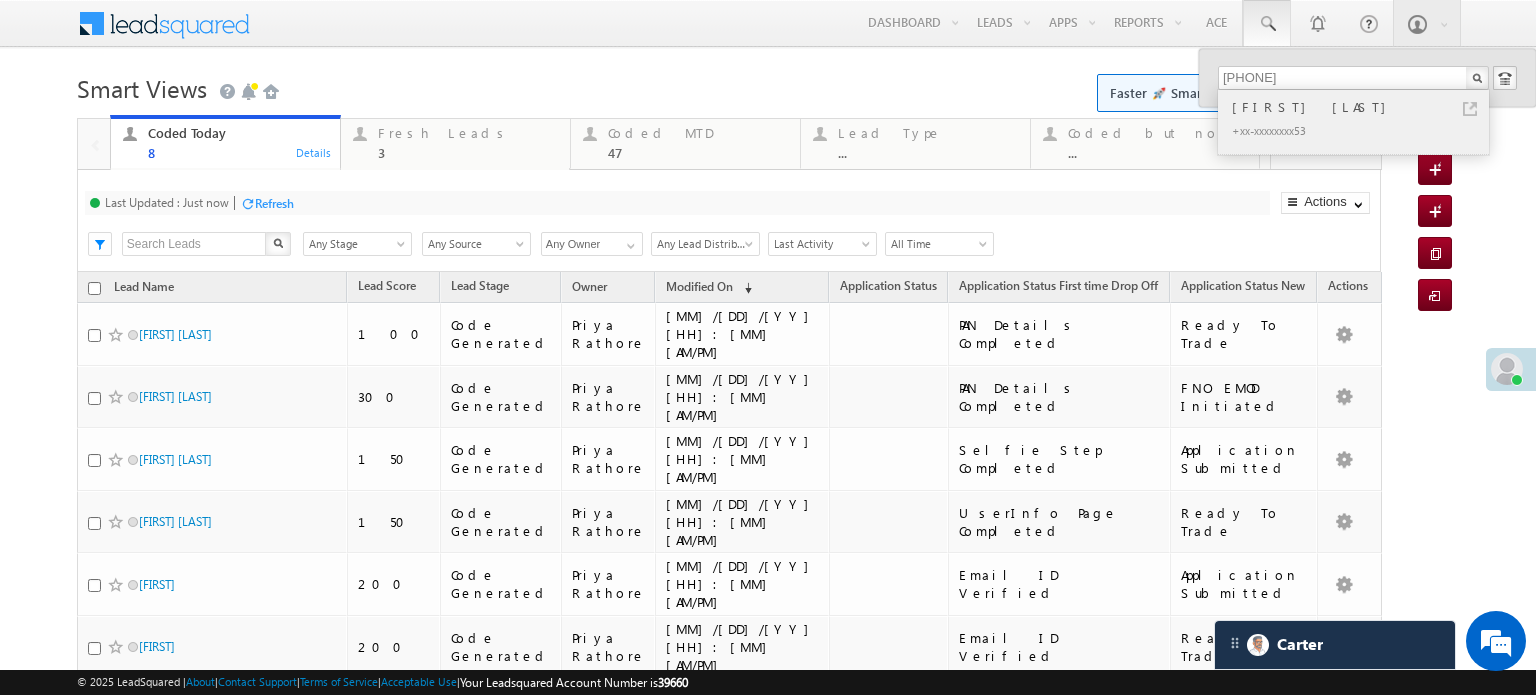 click at bounding box center [1470, 109] 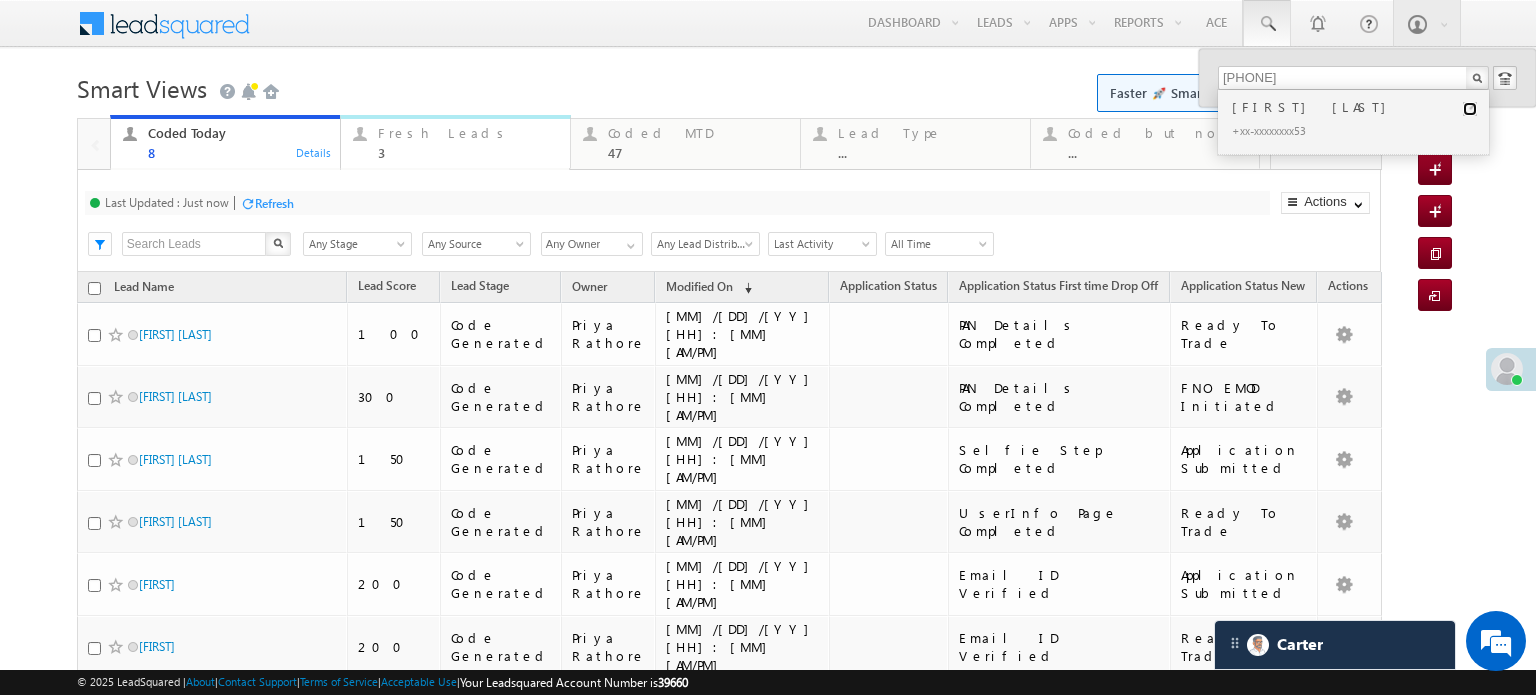 click on "3" at bounding box center [468, 152] 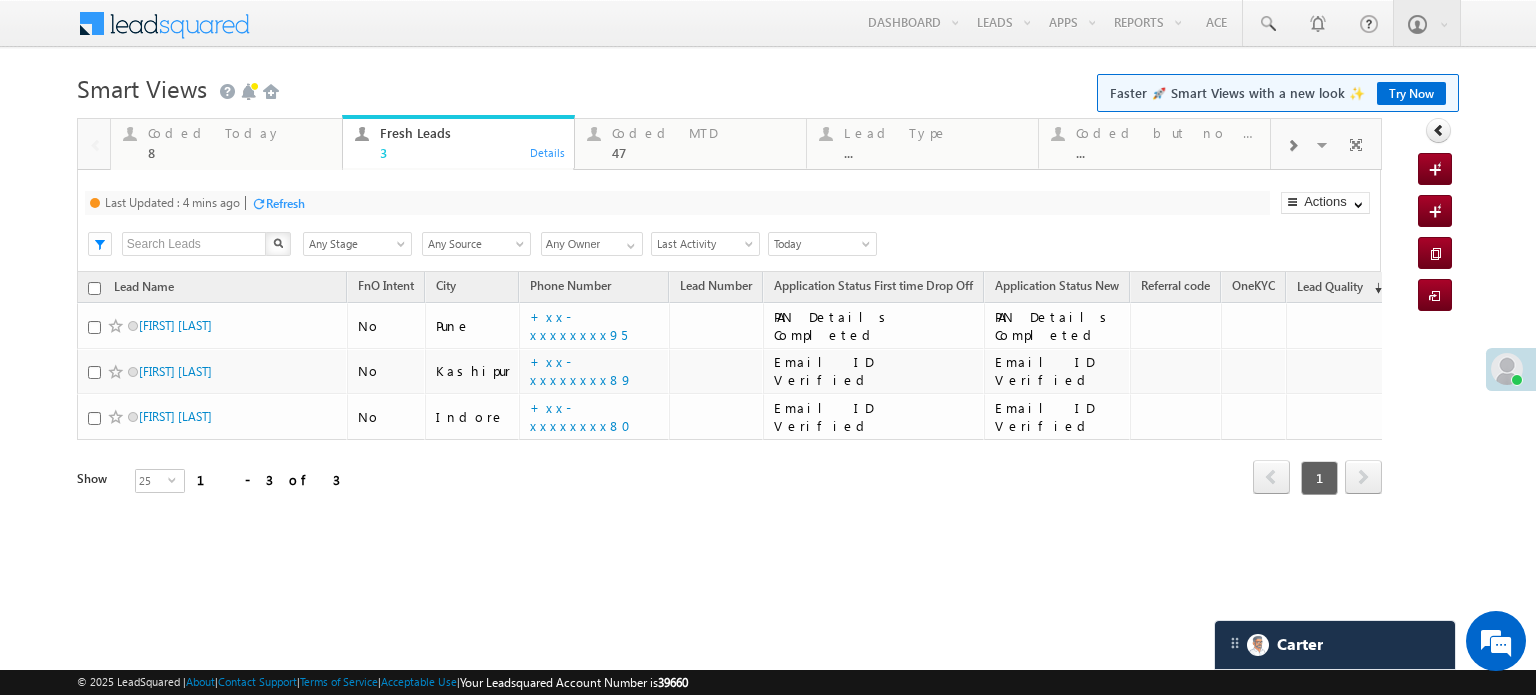 click on "Refresh" at bounding box center [285, 203] 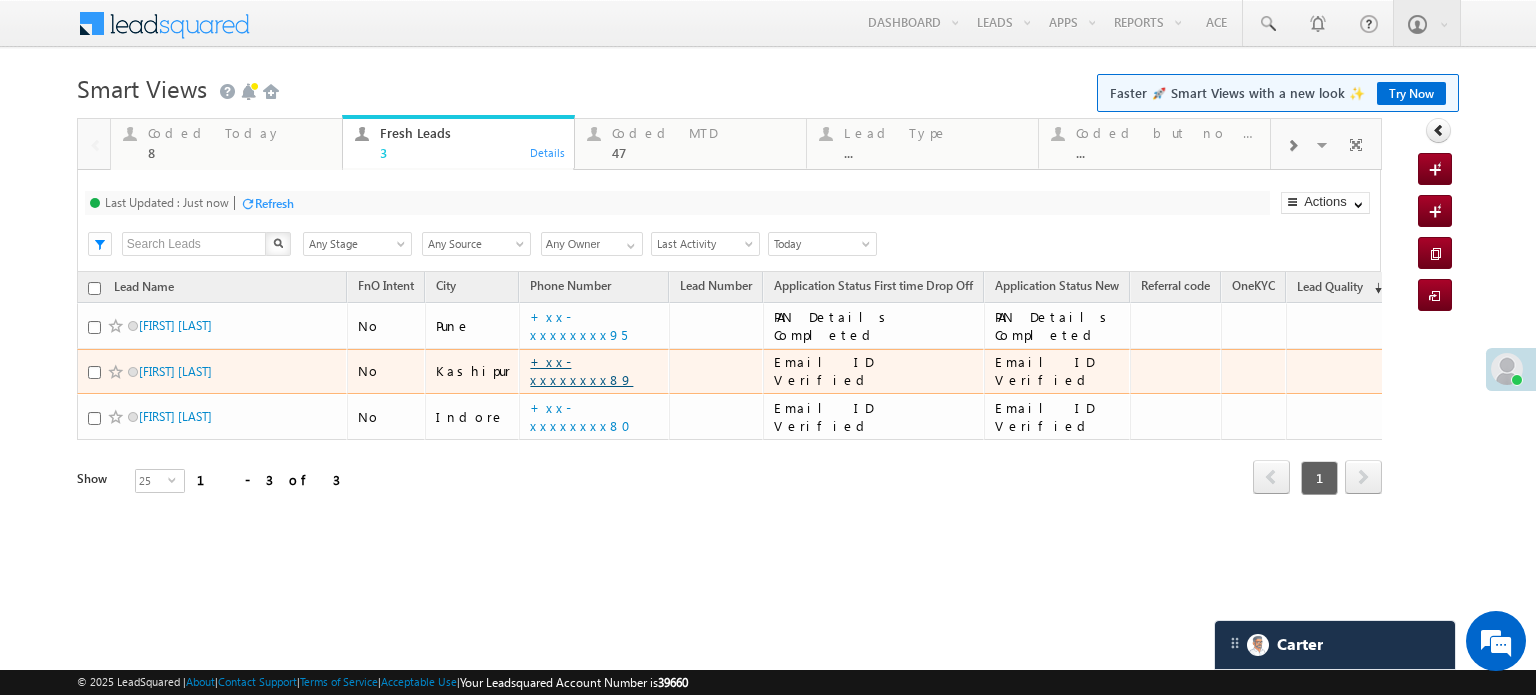 click on "+xx-xxxxxxxx89" at bounding box center (581, 370) 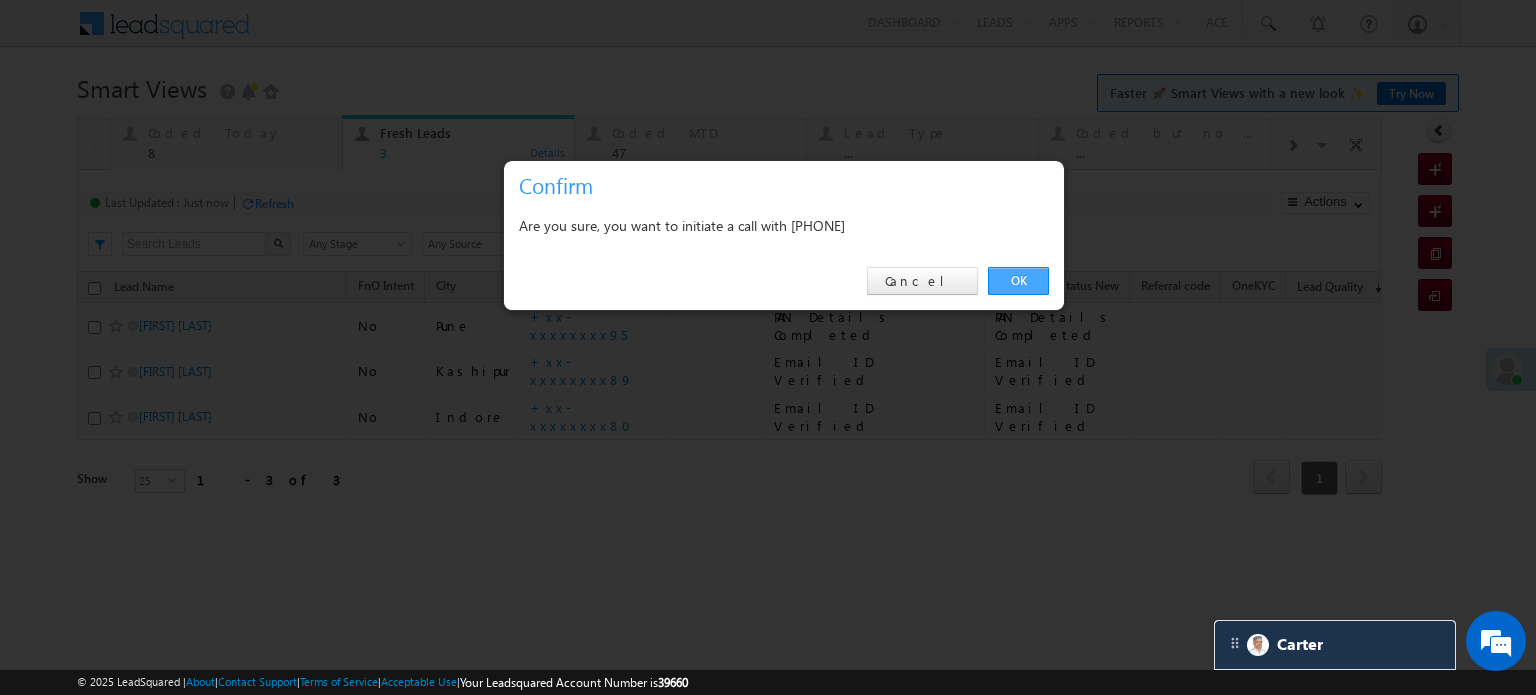 click on "OK" at bounding box center [1018, 281] 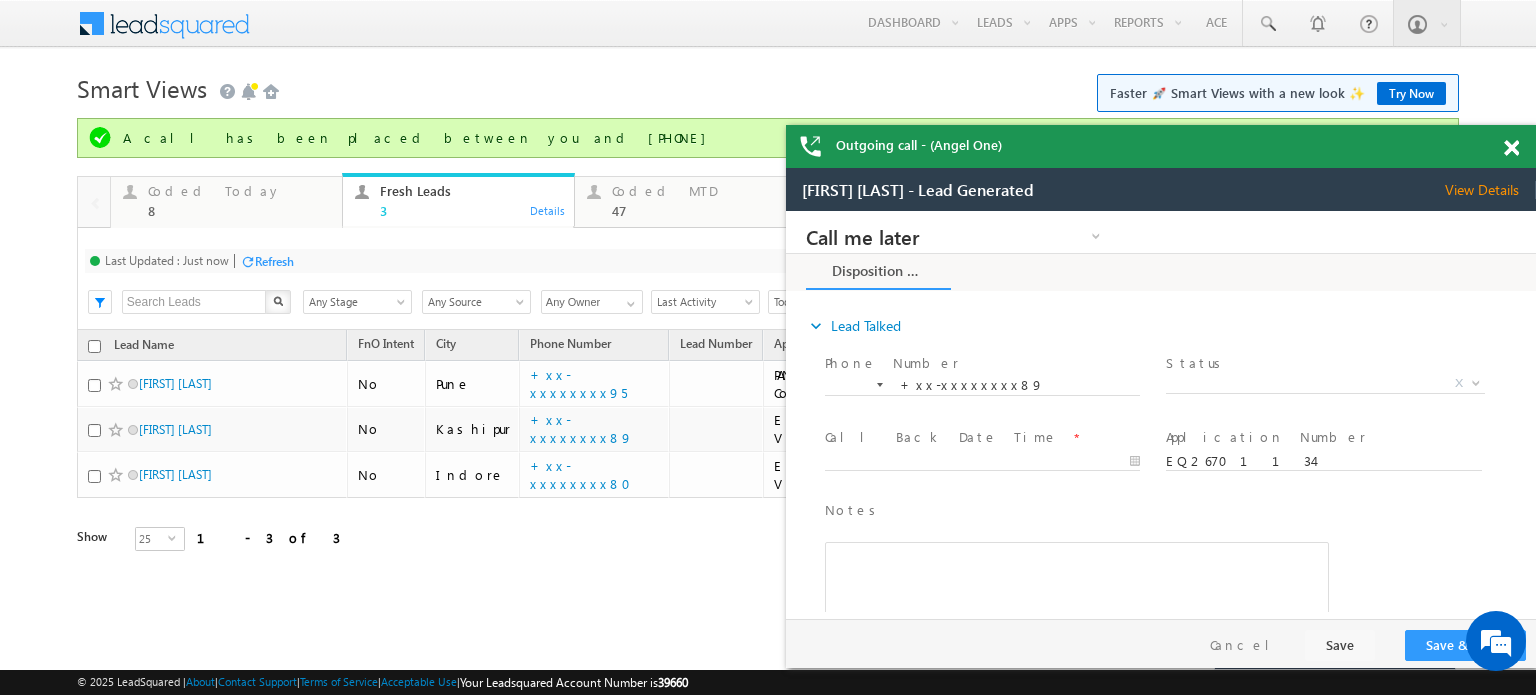 scroll, scrollTop: 0, scrollLeft: 0, axis: both 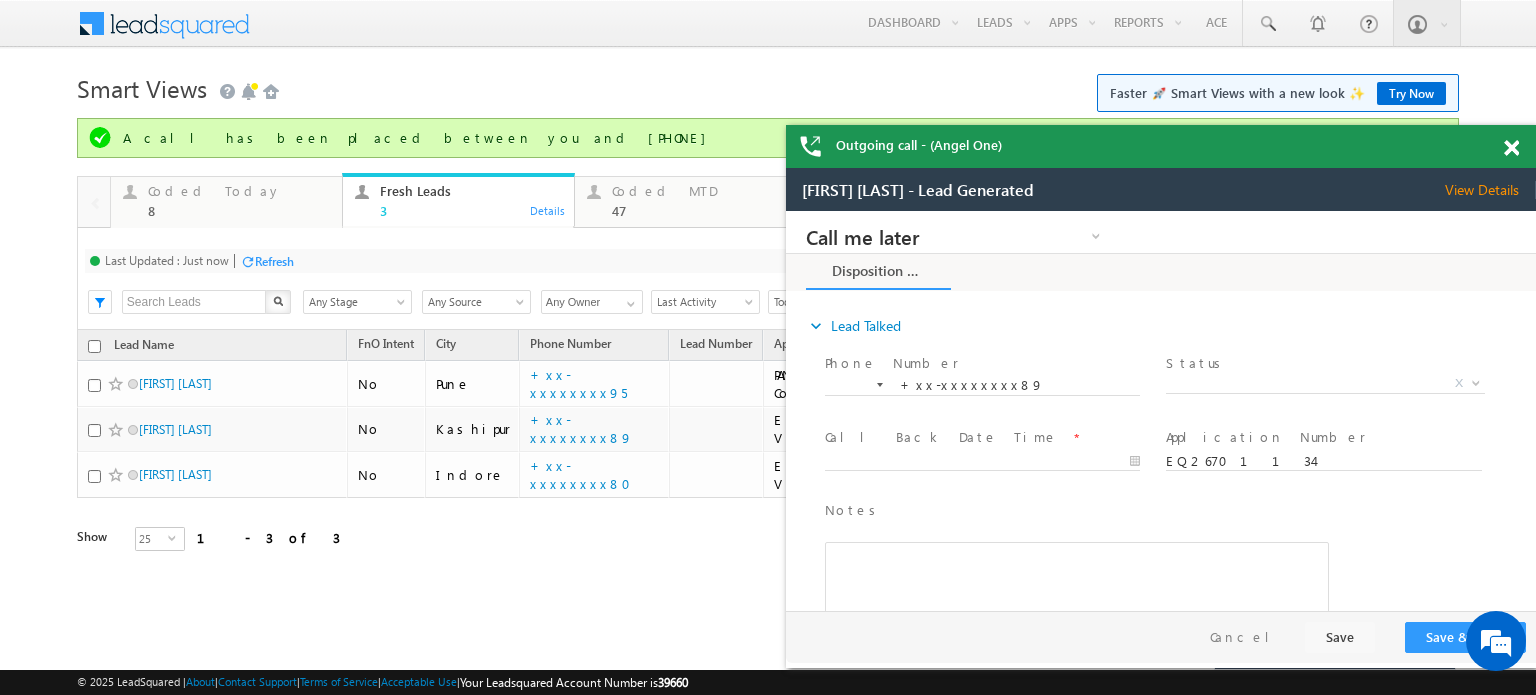 click at bounding box center [1511, 148] 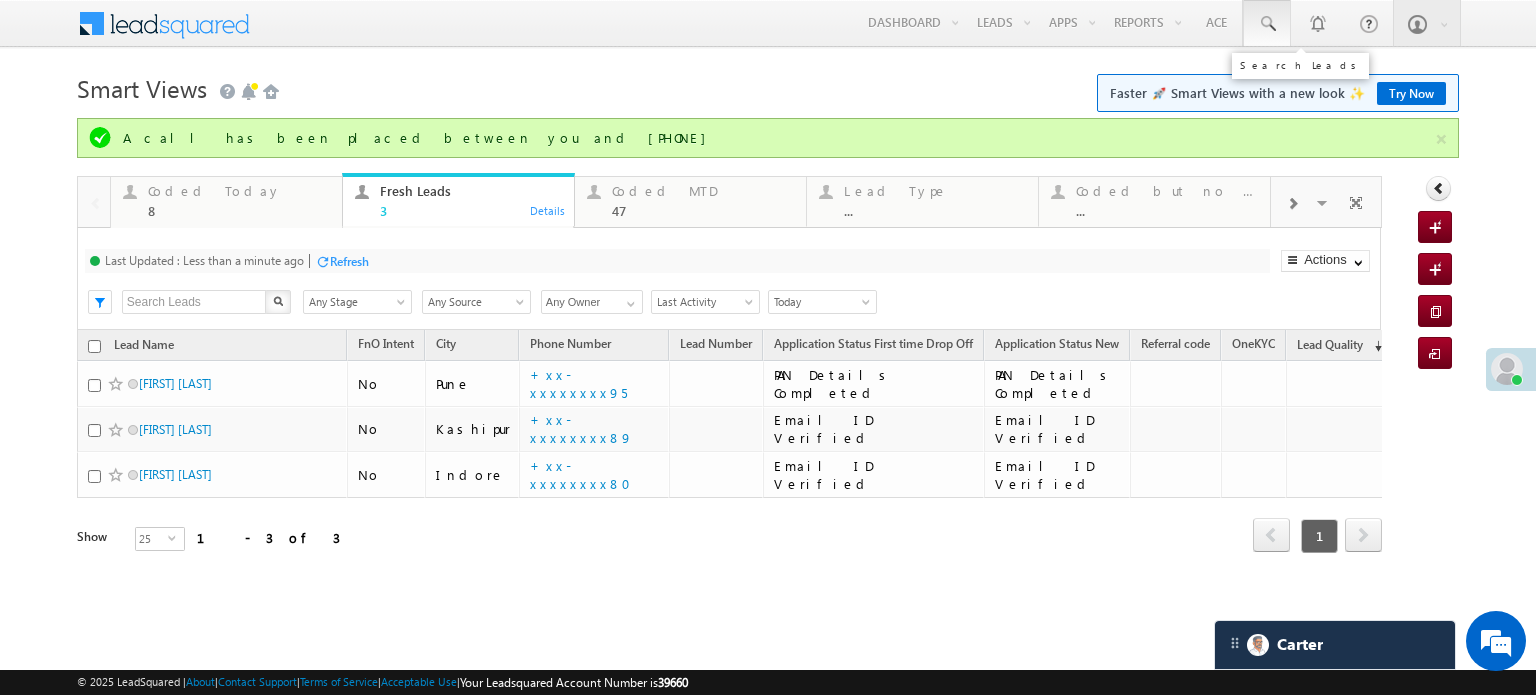 click at bounding box center (1267, 24) 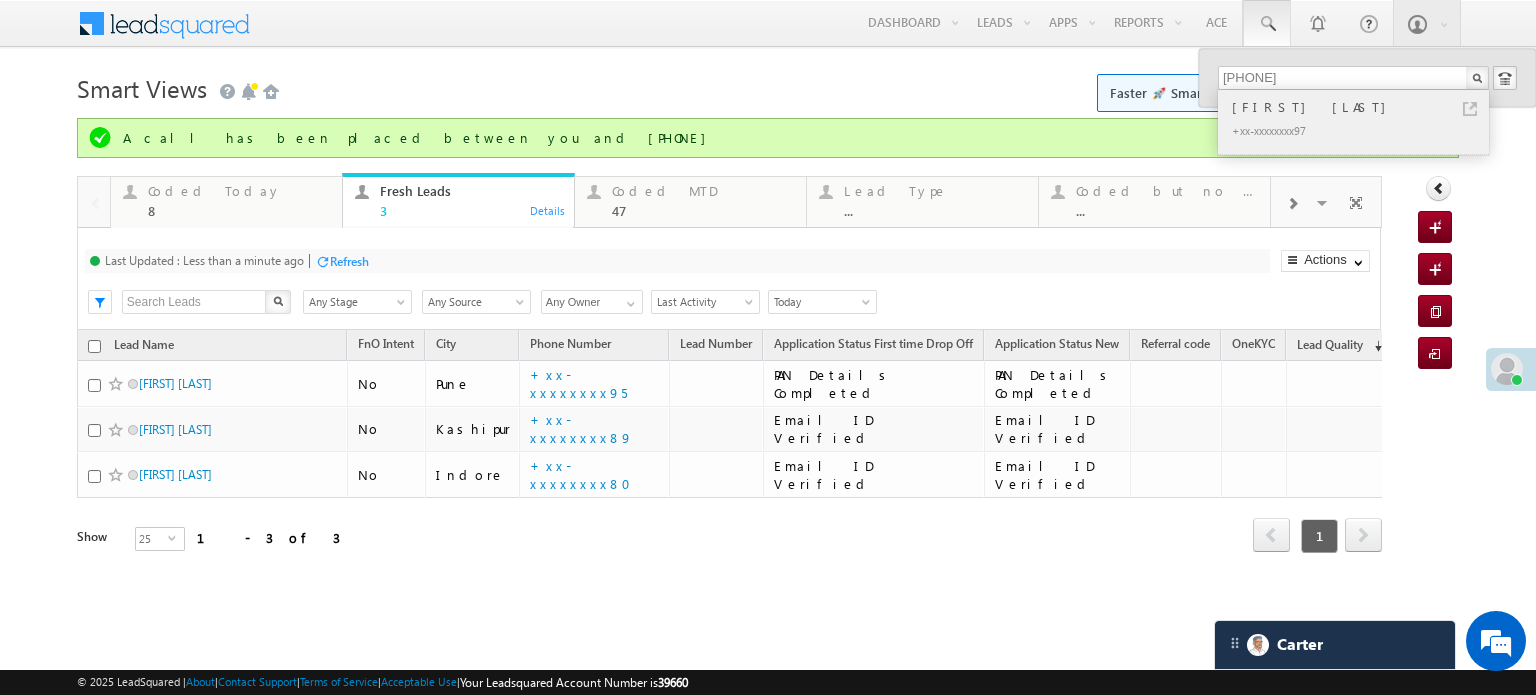 click at bounding box center (1470, 109) 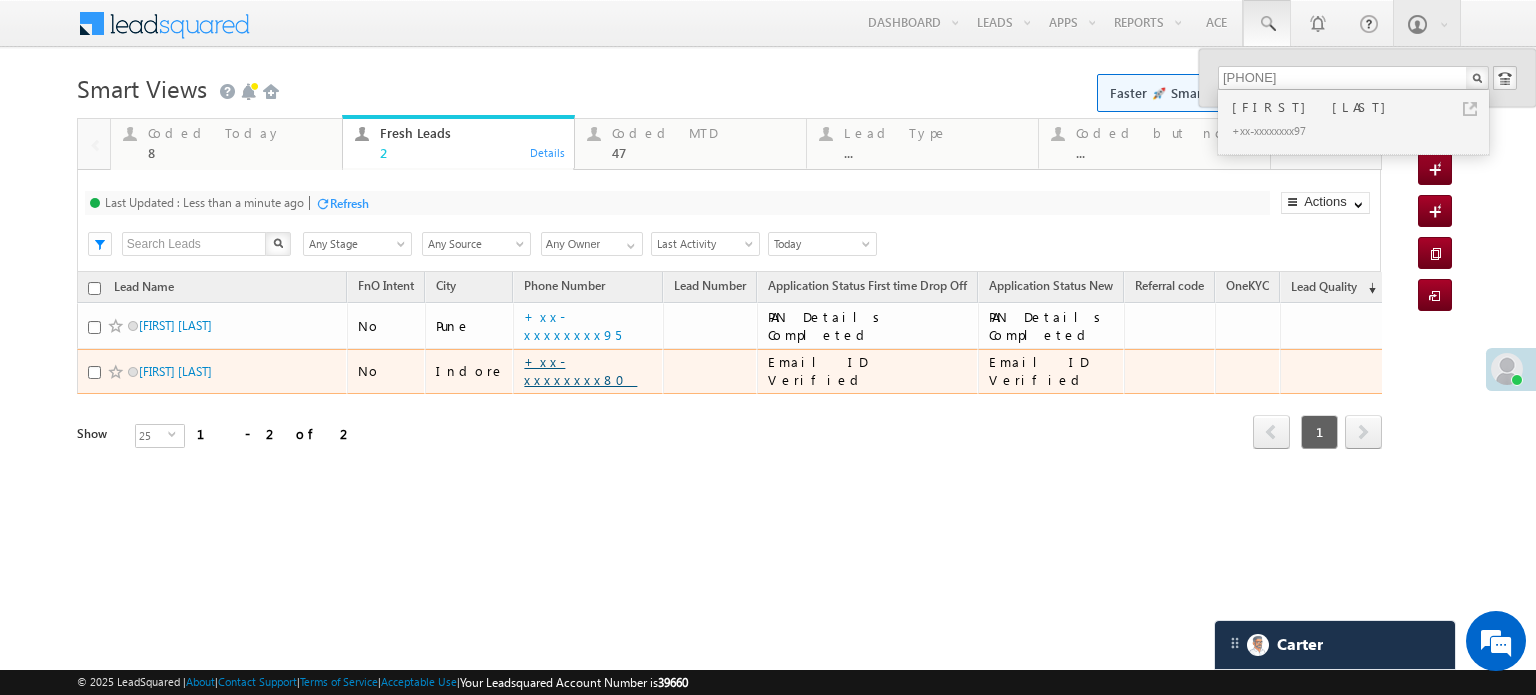 click on "+xx-xxxxxxxx80" at bounding box center [580, 370] 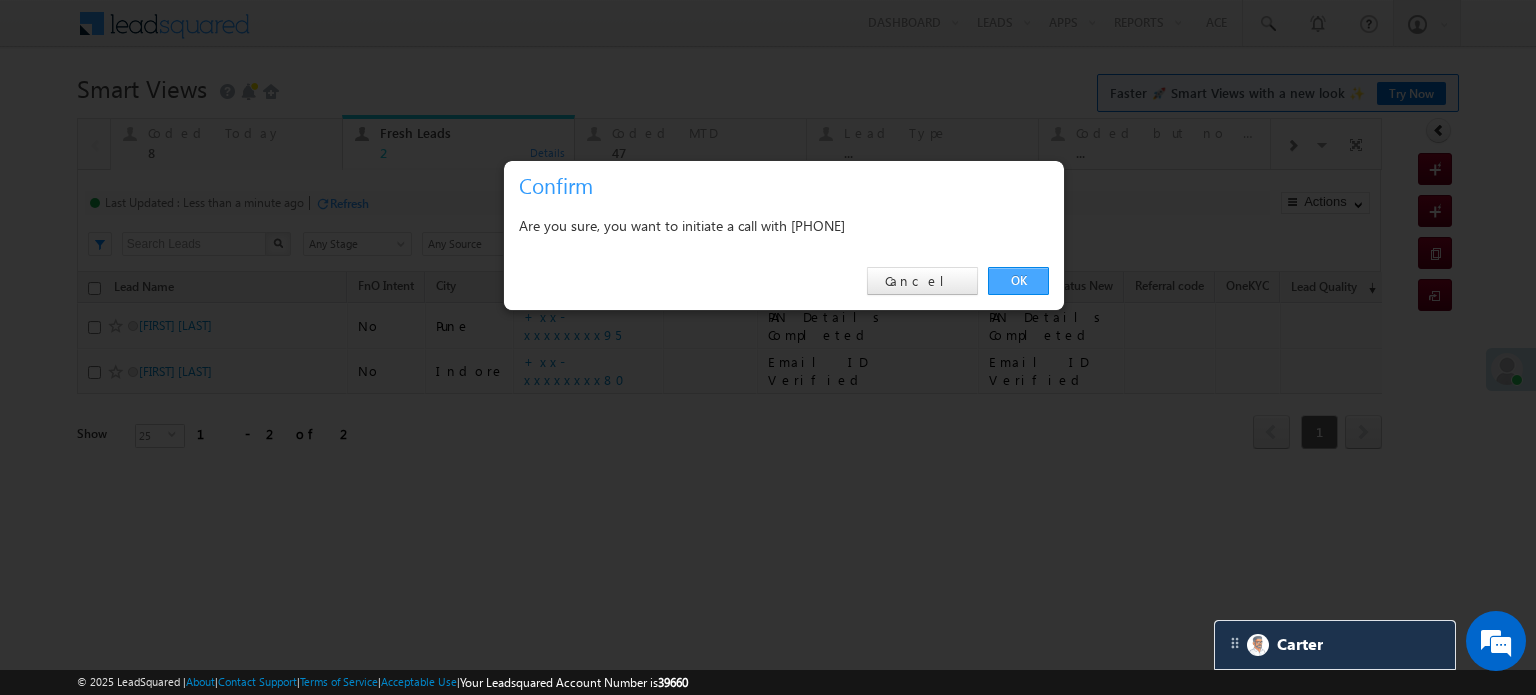 click on "OK" at bounding box center [1018, 281] 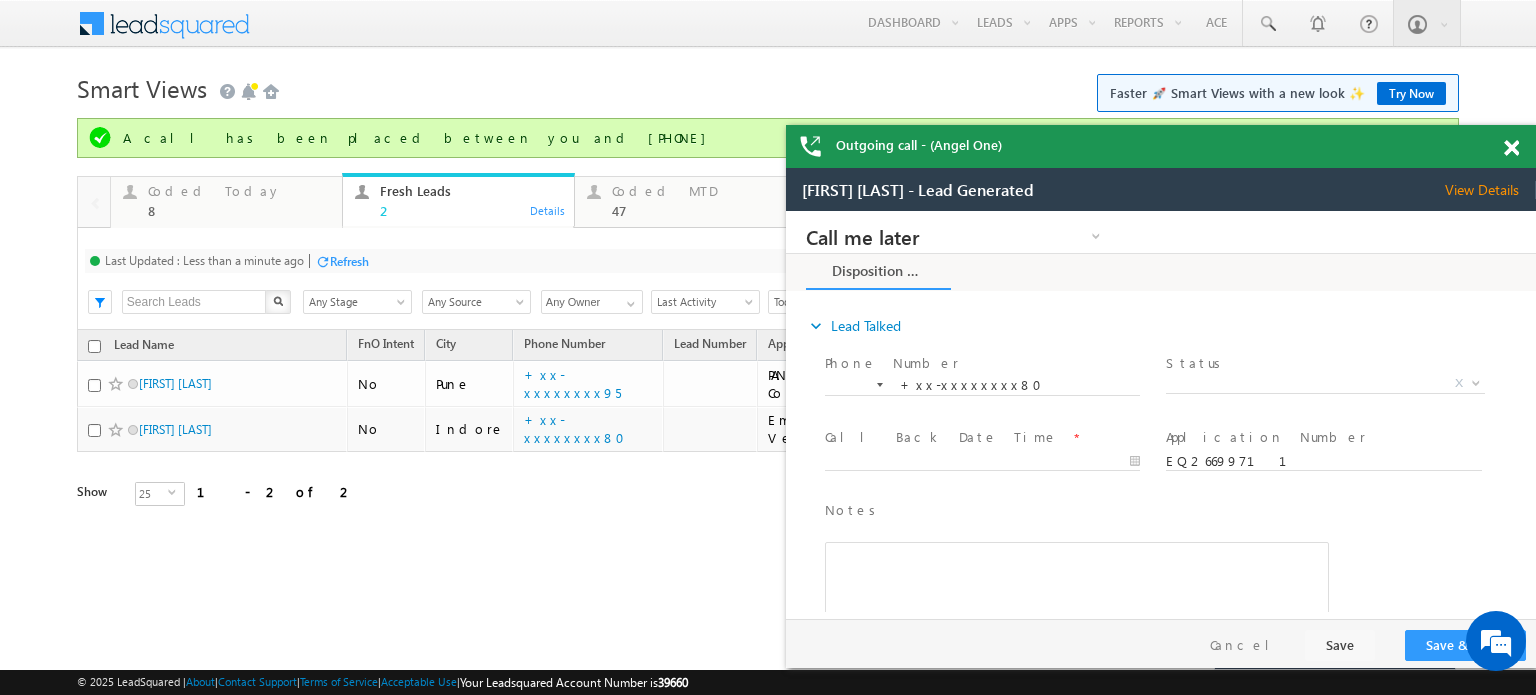 scroll, scrollTop: 0, scrollLeft: 0, axis: both 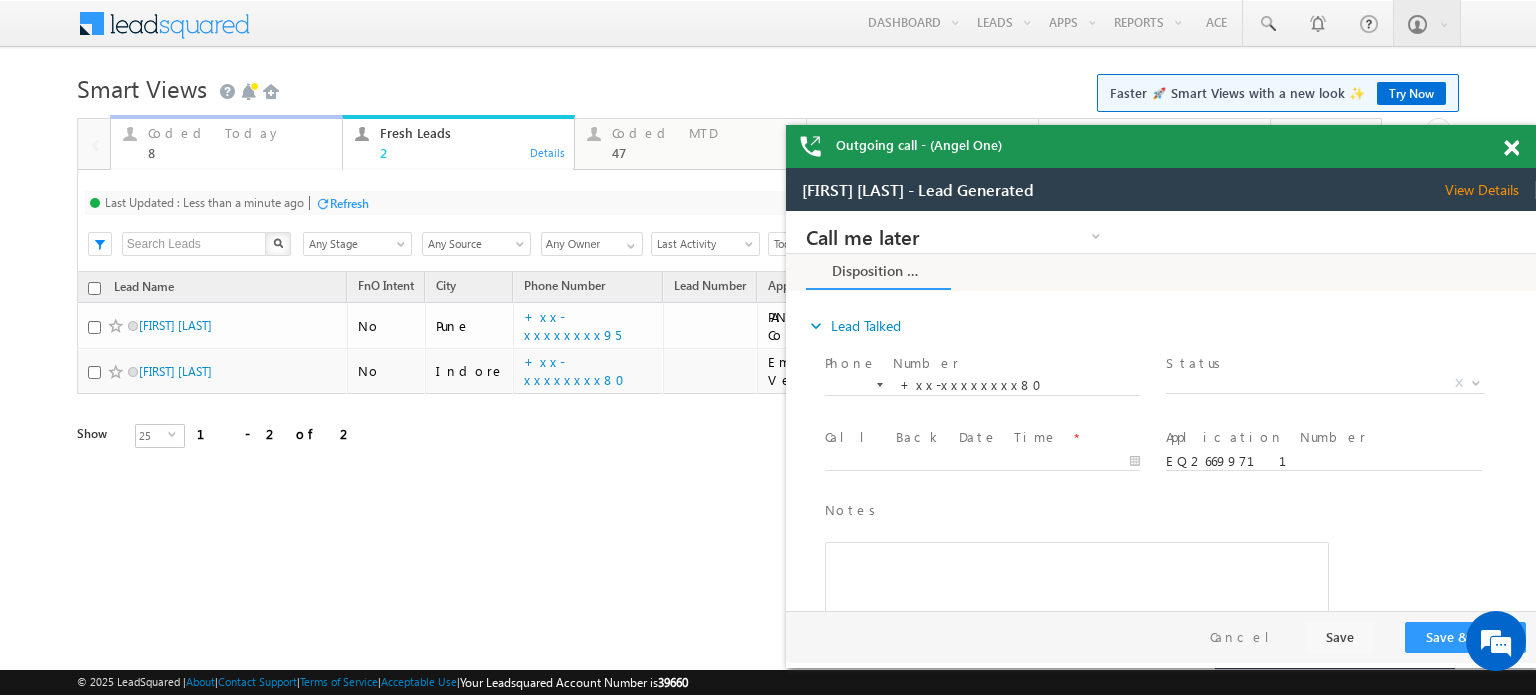 click on "Coded Today" at bounding box center (239, 133) 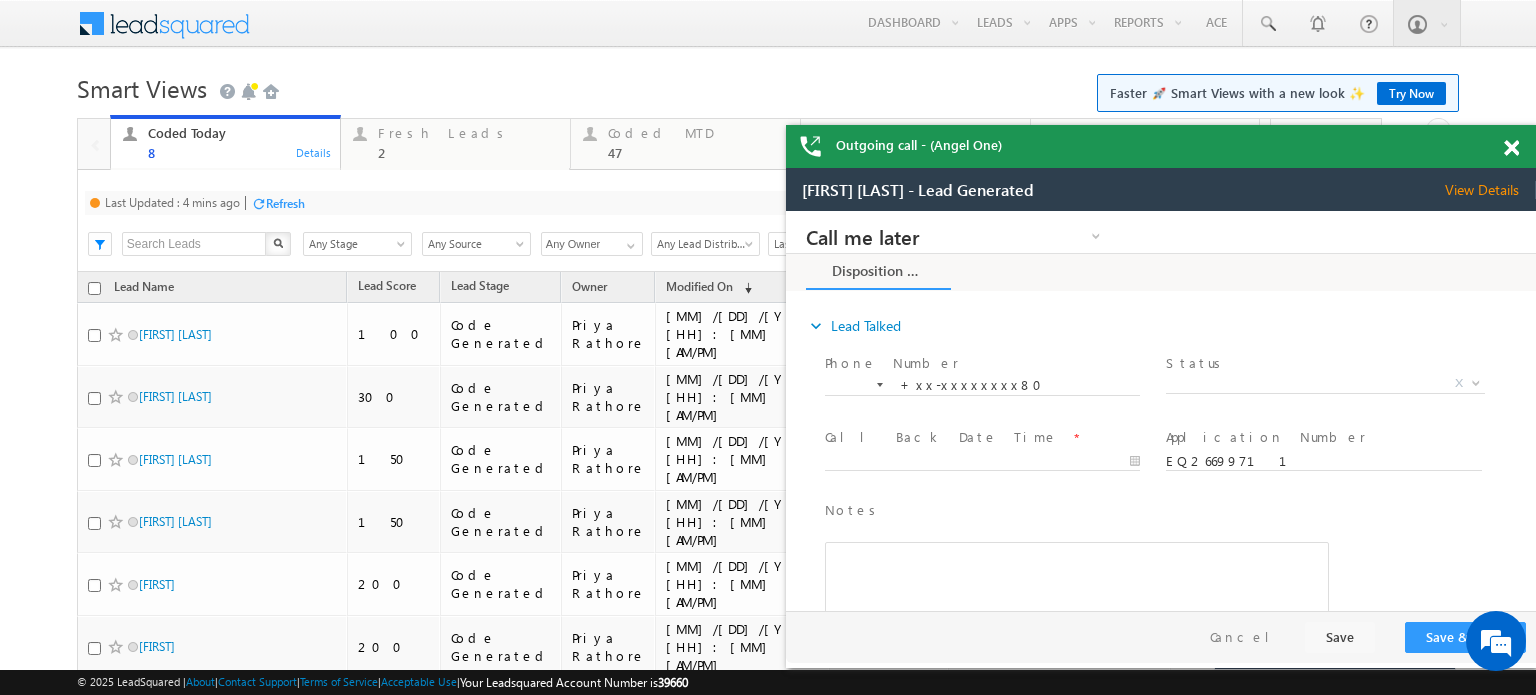 click on "Refresh" at bounding box center [285, 203] 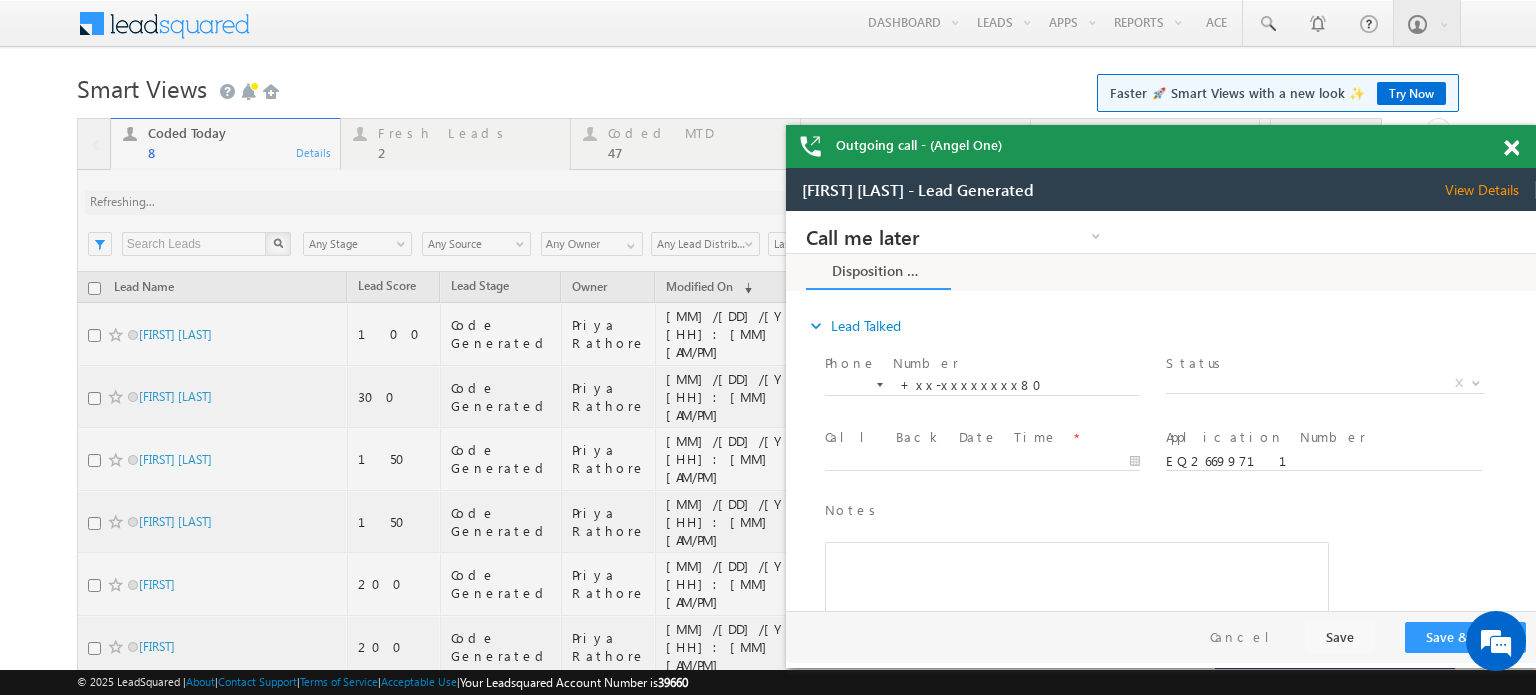 click at bounding box center (1511, 148) 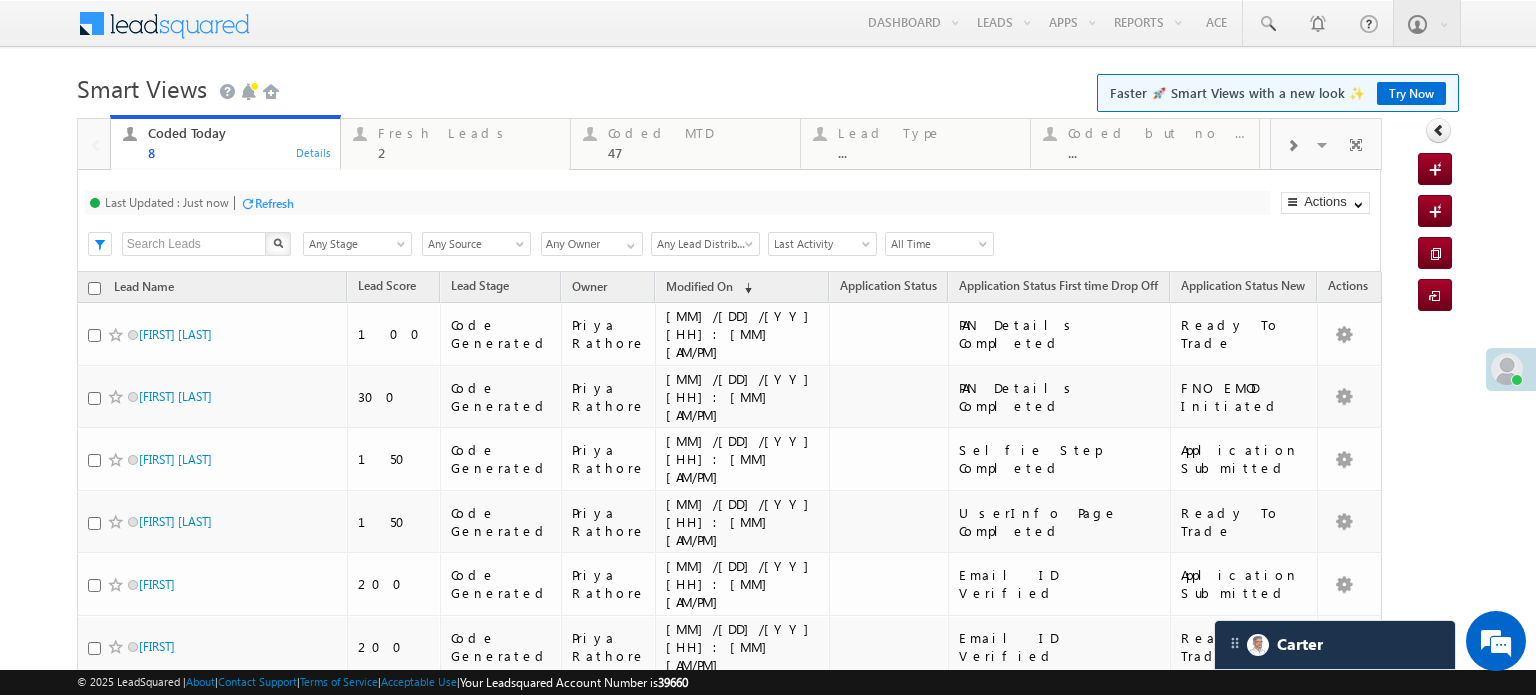 drag, startPoint x: 451, startPoint y: 139, endPoint x: 412, endPoint y: 167, distance: 48.010414 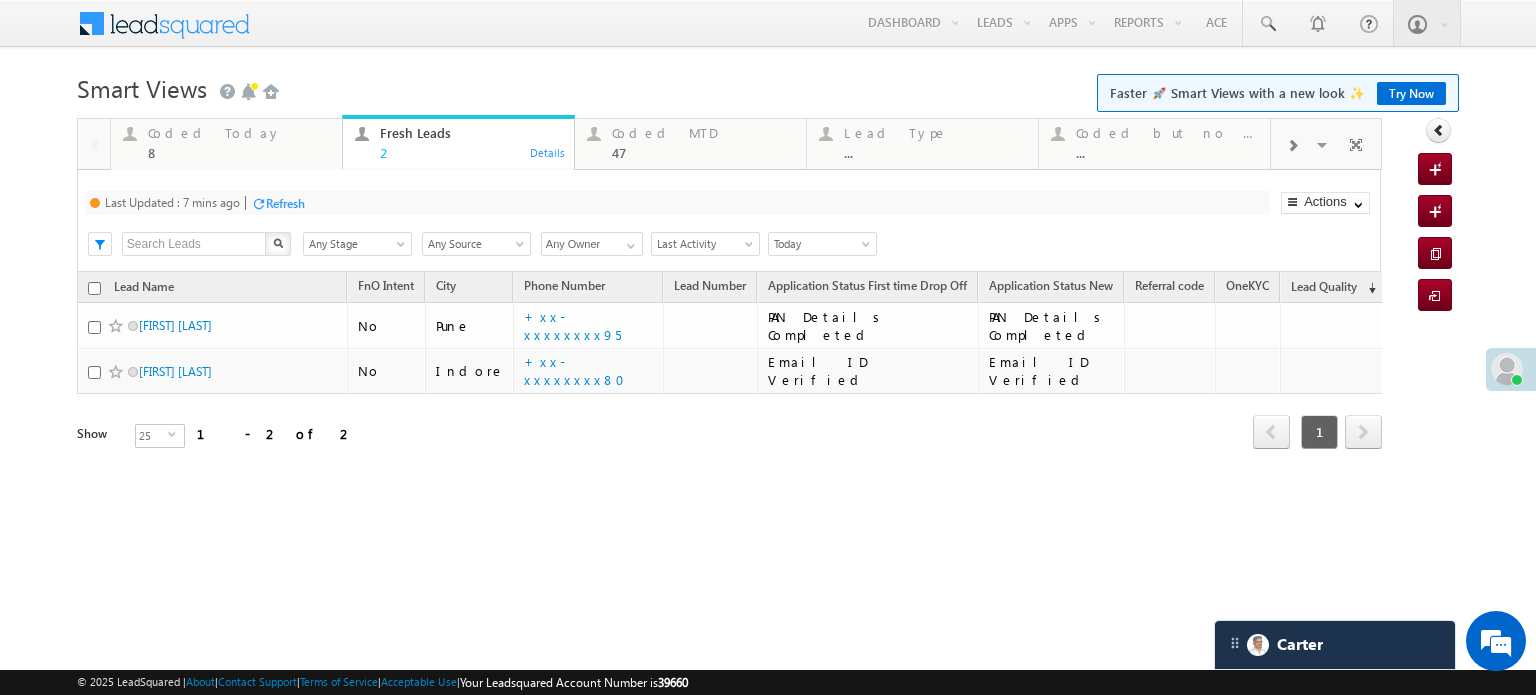 click on "Refresh" at bounding box center [285, 203] 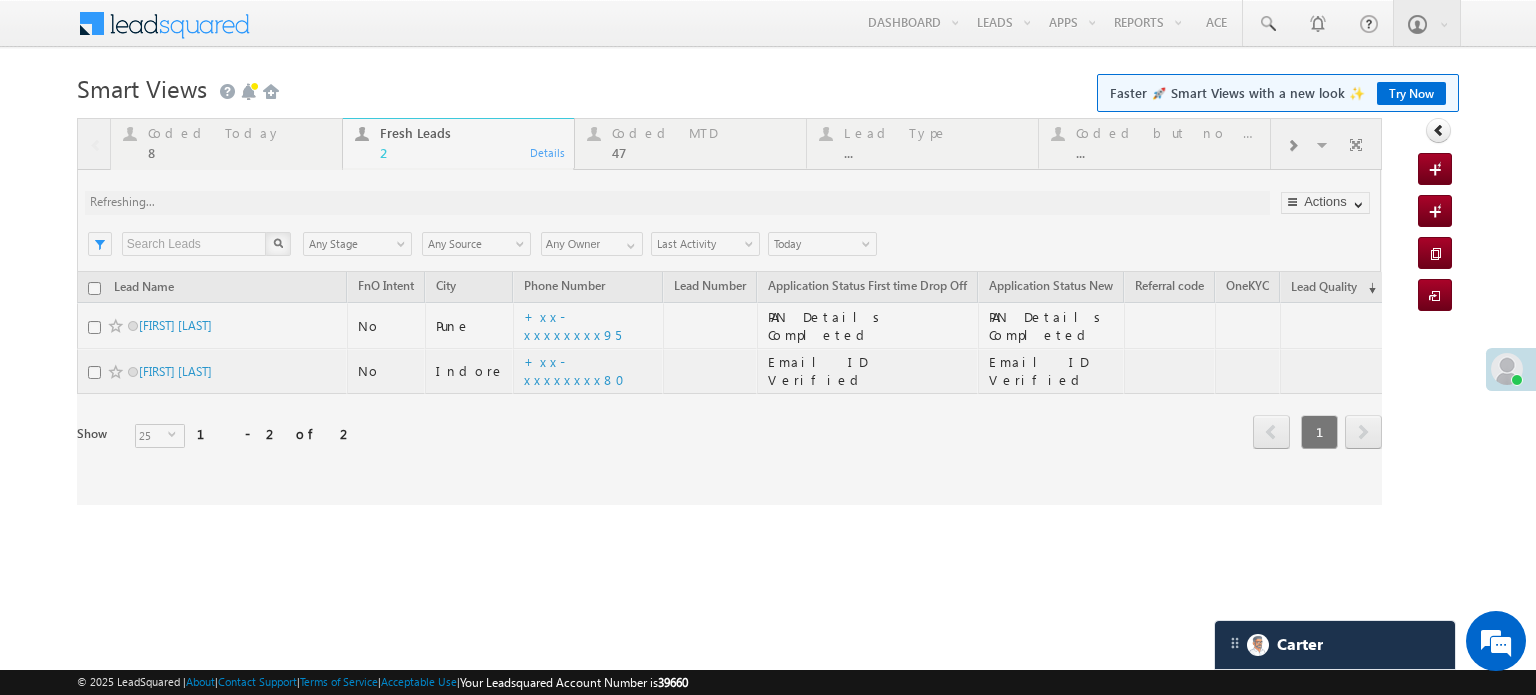 click at bounding box center (729, 311) 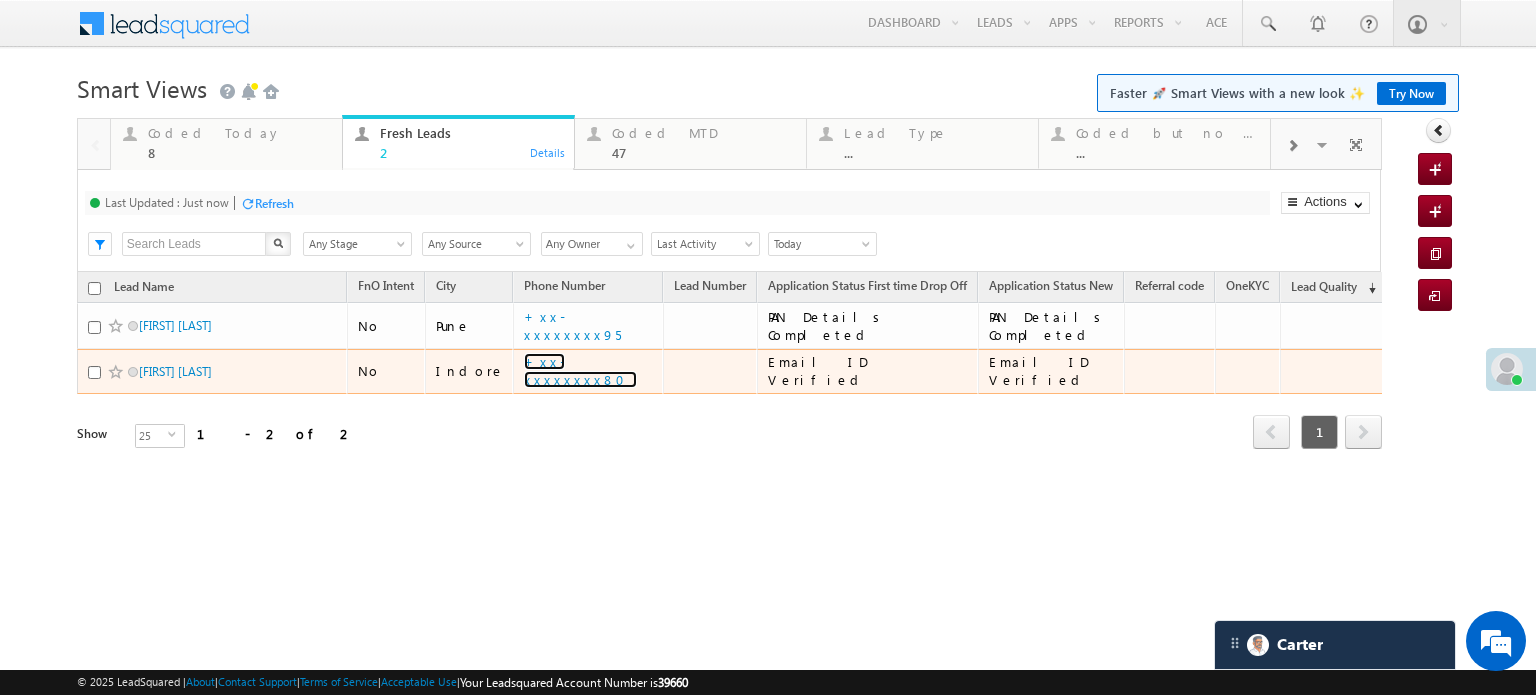click on "+xx-xxxxxxxx80" at bounding box center (580, 370) 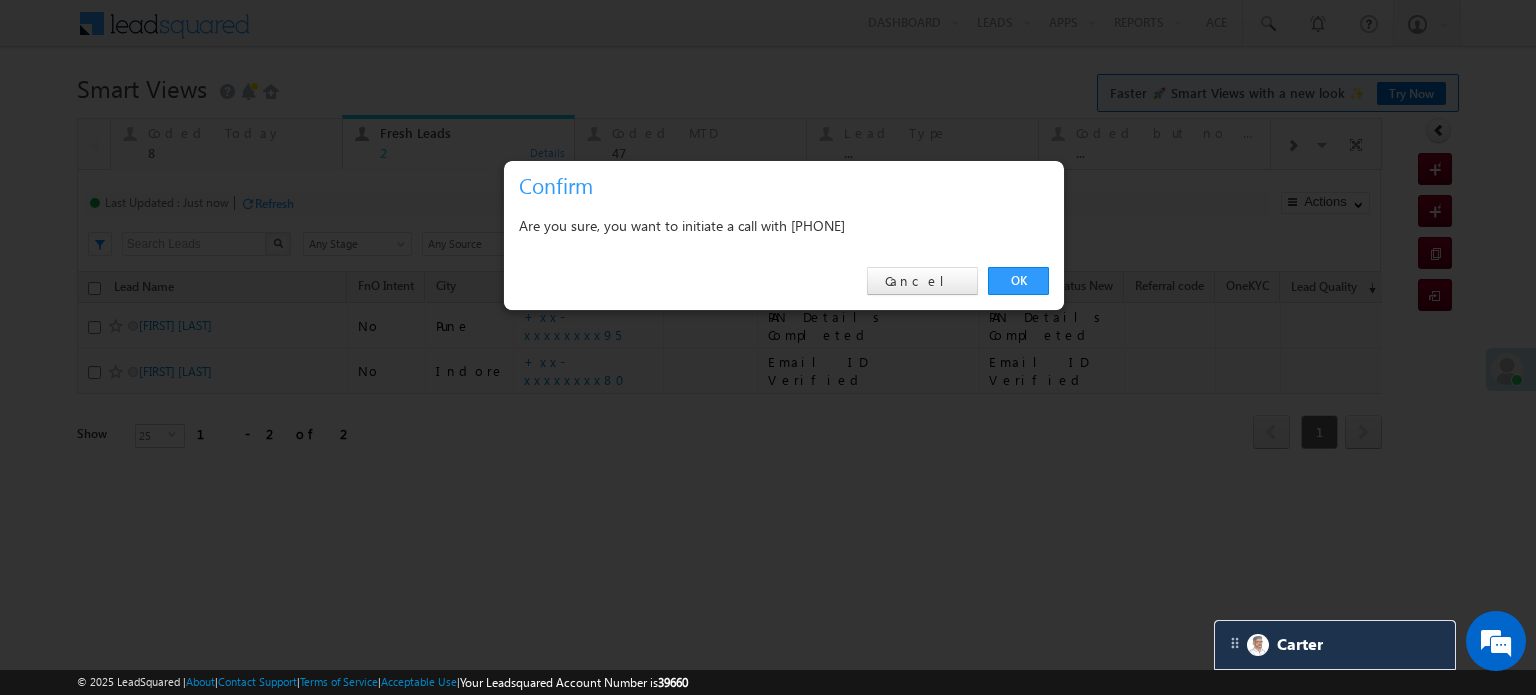 click on "OK" at bounding box center [1018, 281] 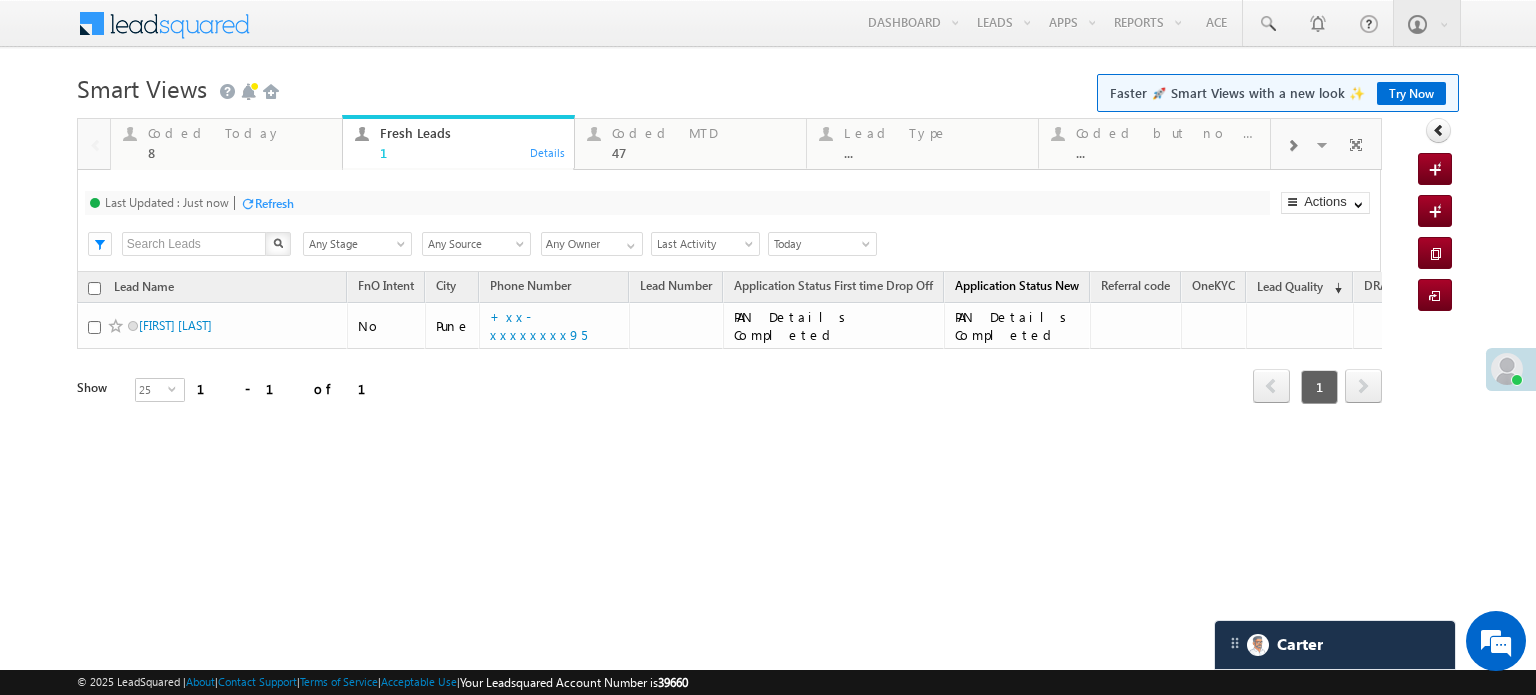 click on "Application Status New" at bounding box center [1017, 285] 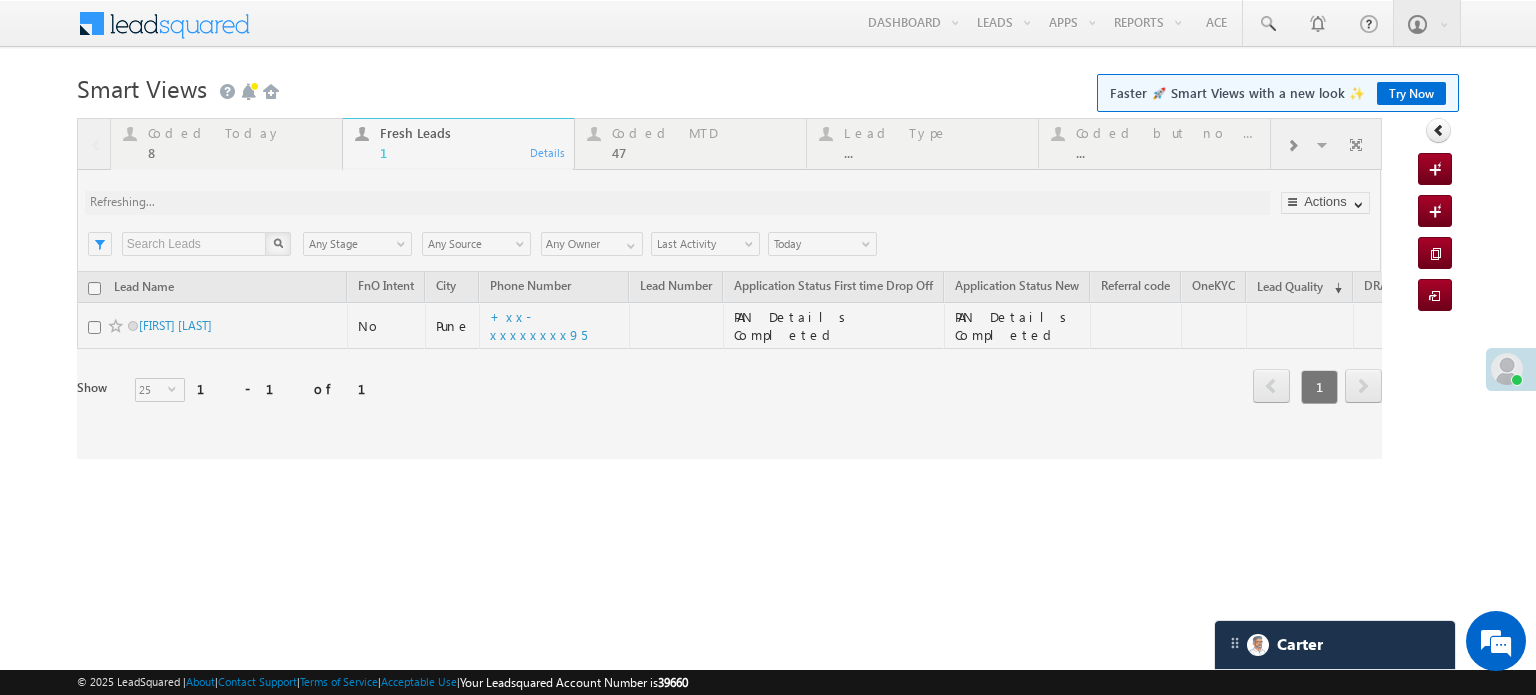 click at bounding box center (729, 288) 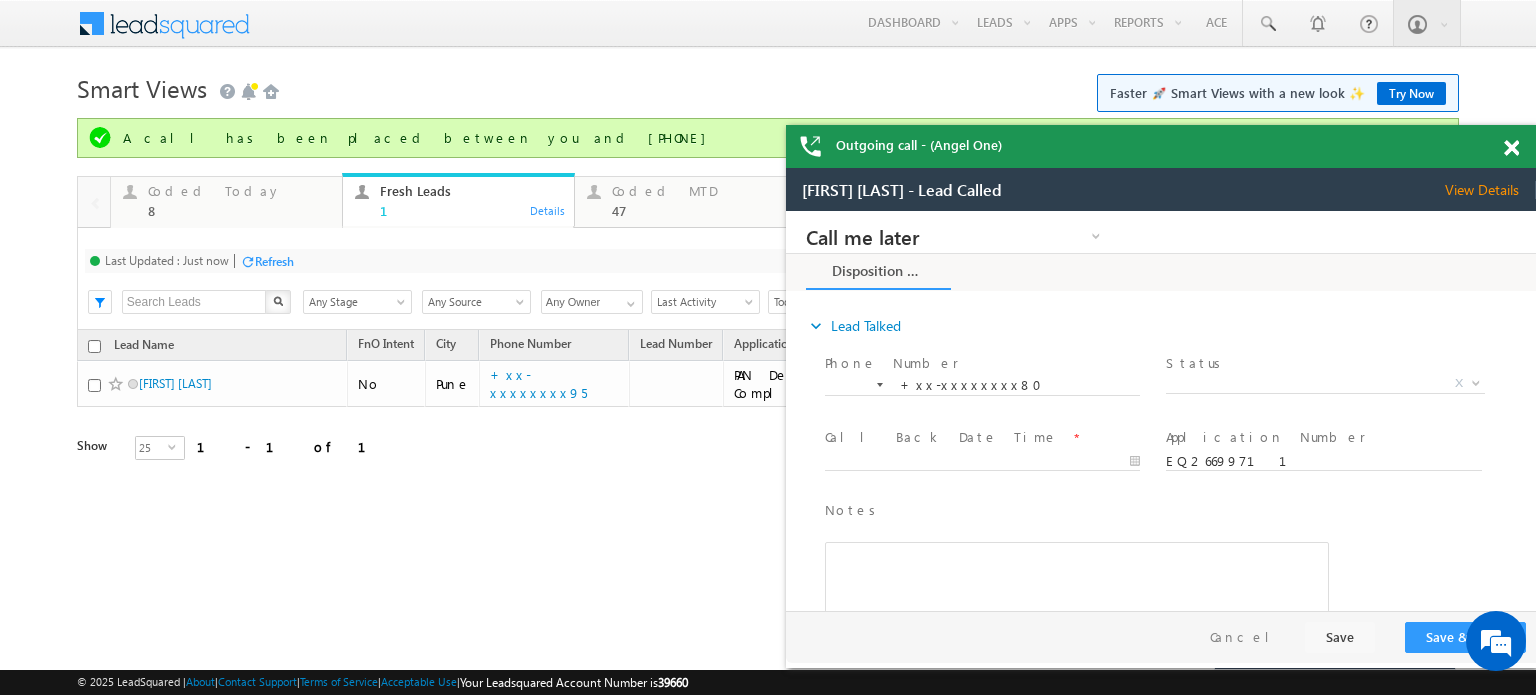 scroll, scrollTop: 0, scrollLeft: 0, axis: both 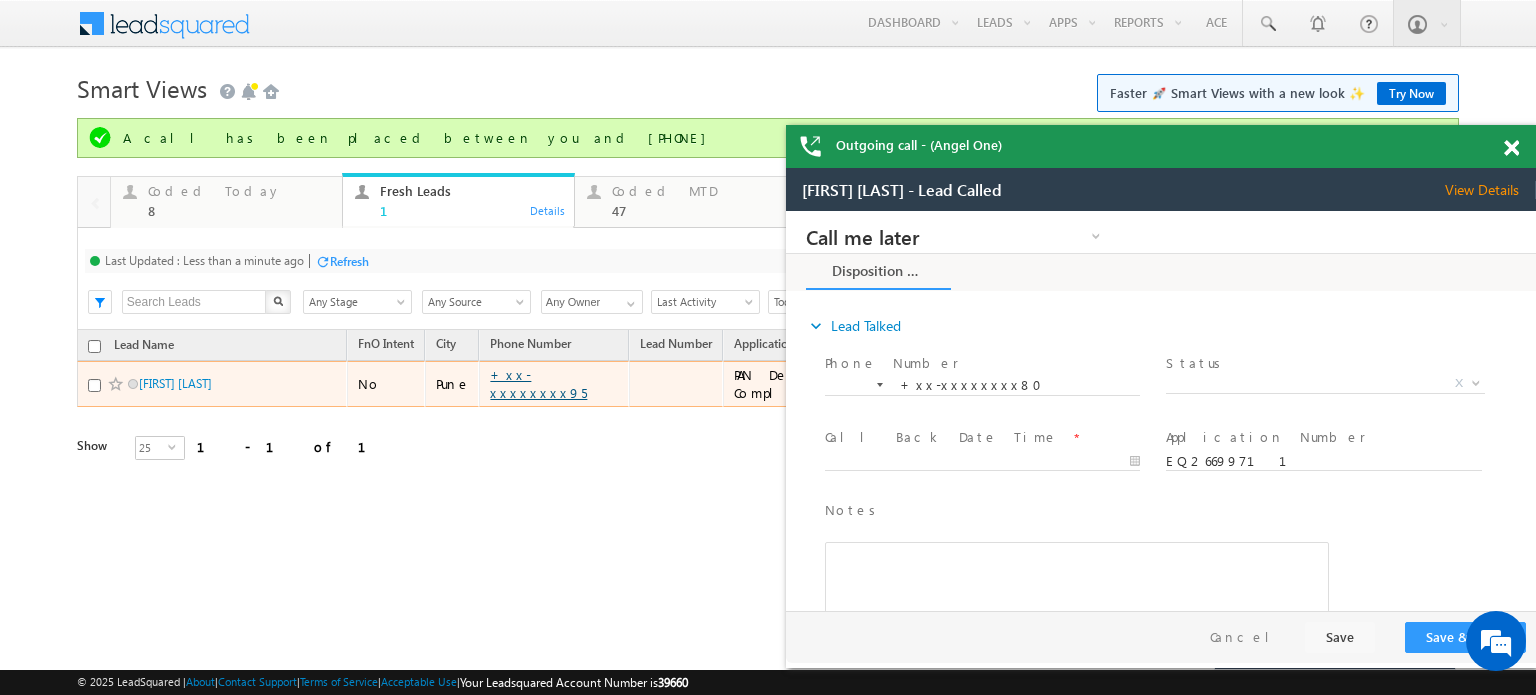 click on "+xx-xxxxxxxx95" at bounding box center [538, 383] 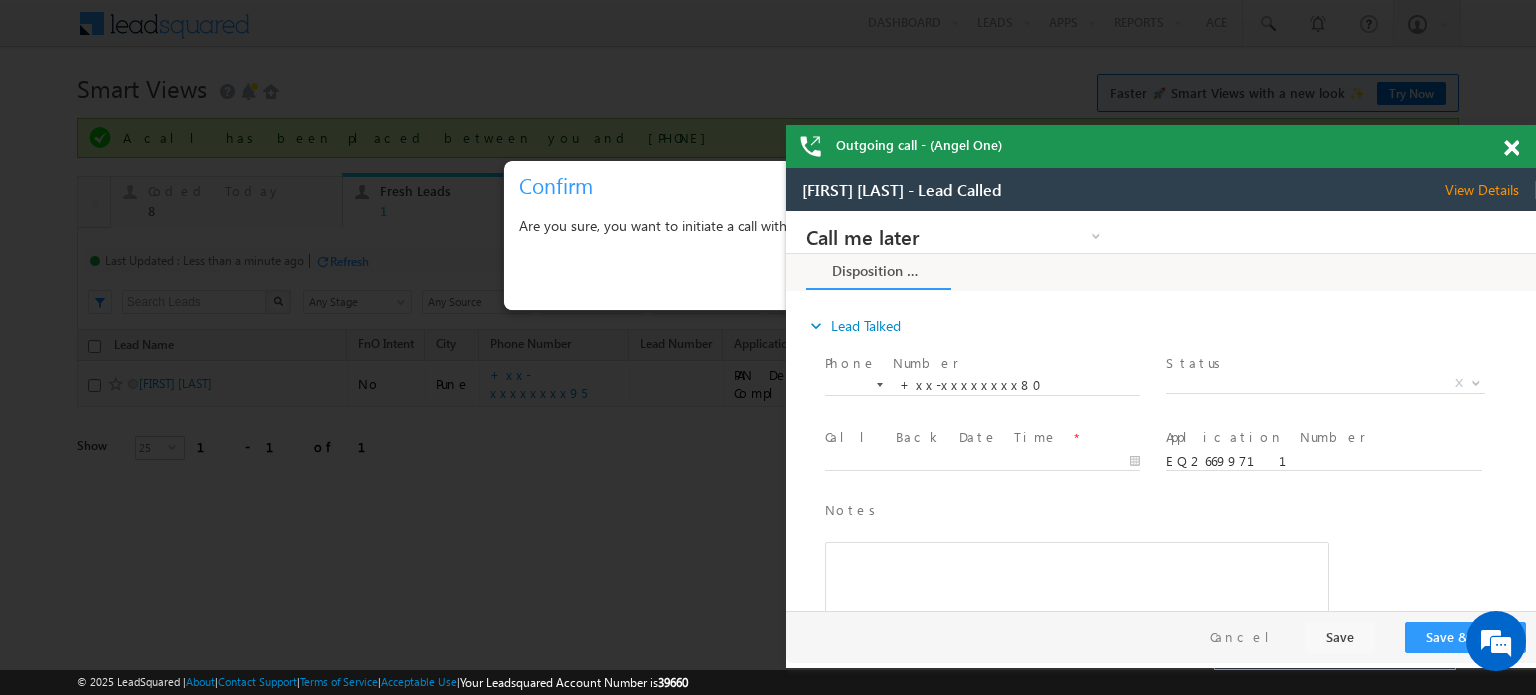 click at bounding box center (1511, 148) 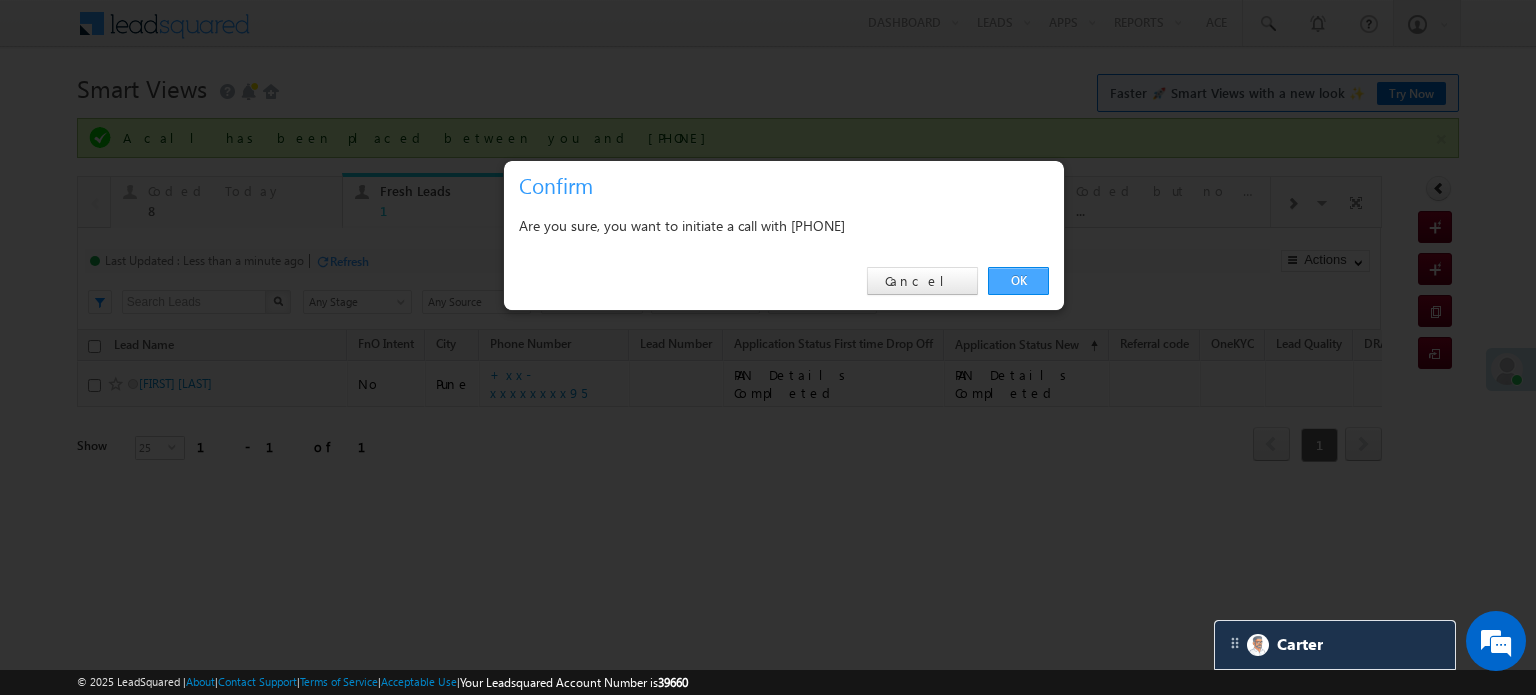 click on "OK" at bounding box center [1018, 281] 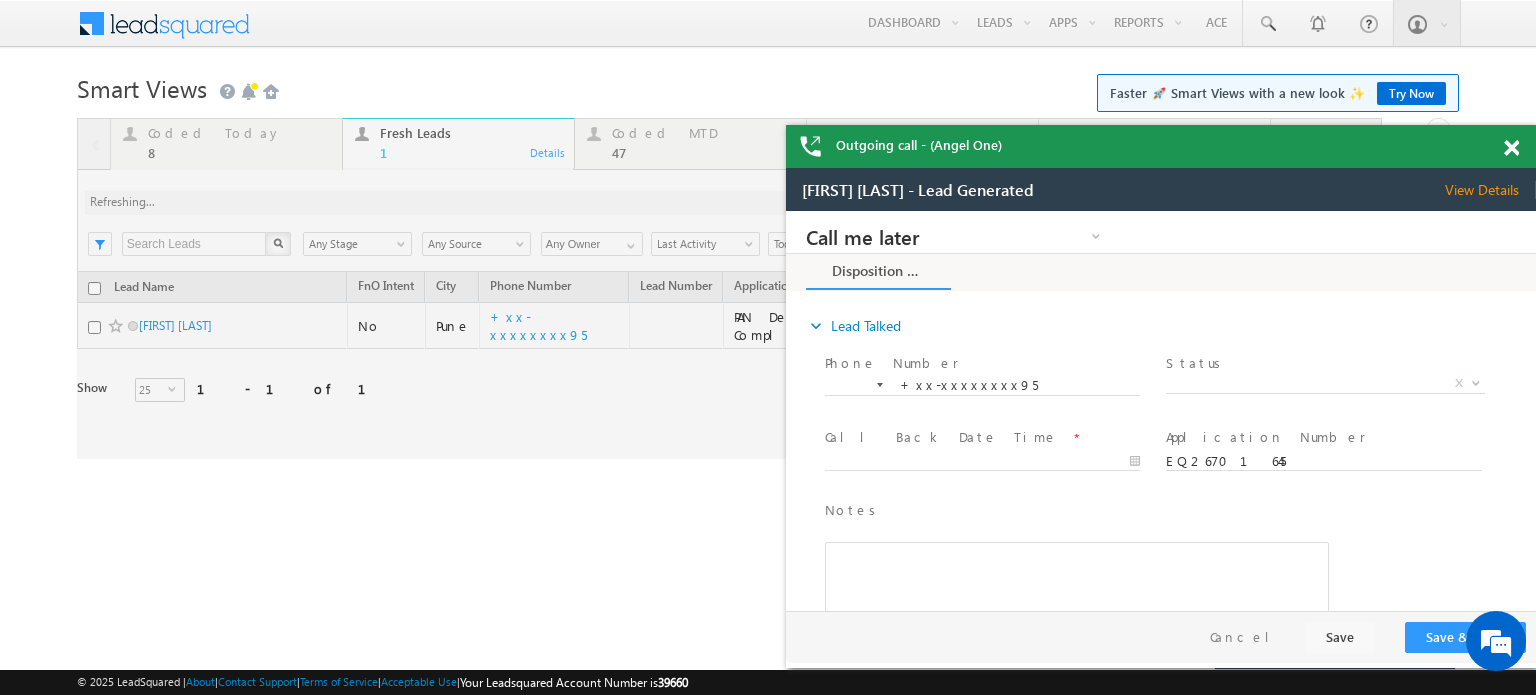 scroll, scrollTop: 0, scrollLeft: 0, axis: both 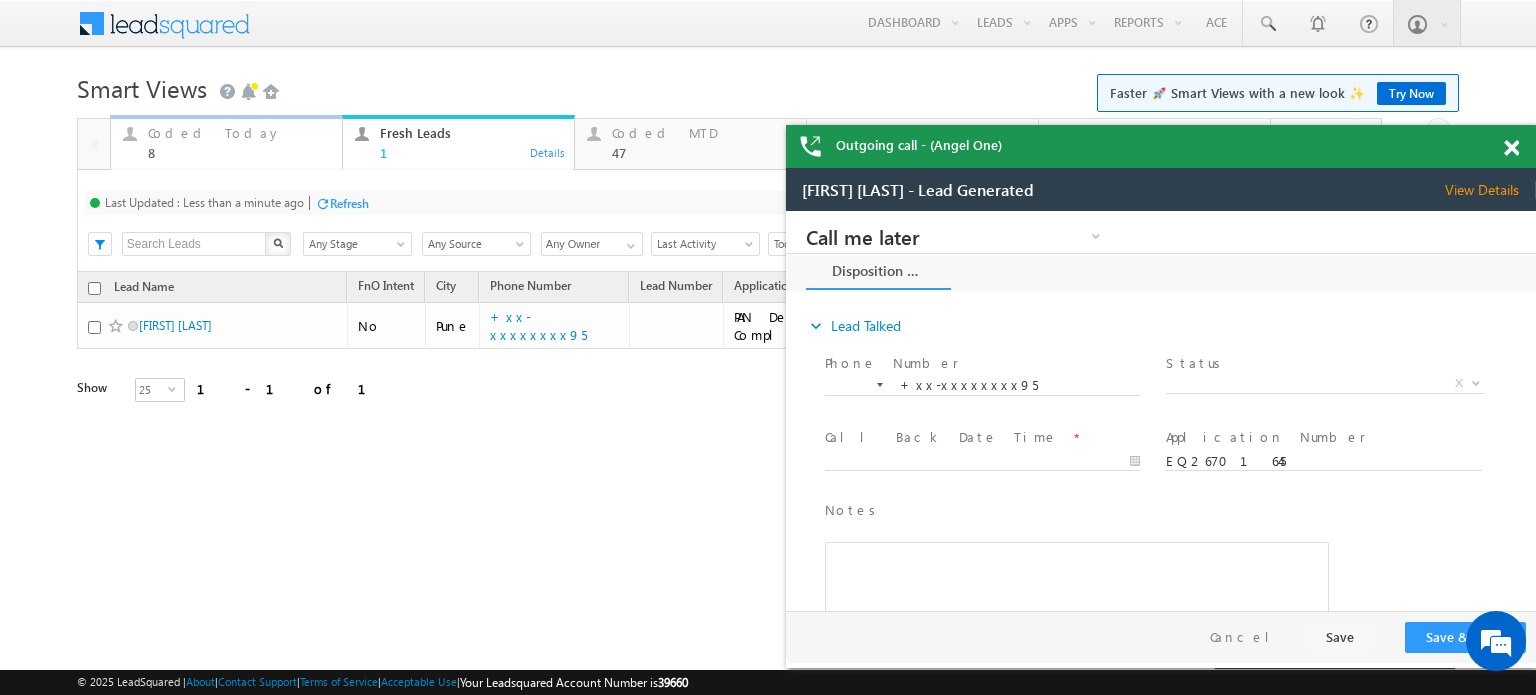 drag, startPoint x: 218, startPoint y: 151, endPoint x: 285, endPoint y: 193, distance: 79.07591 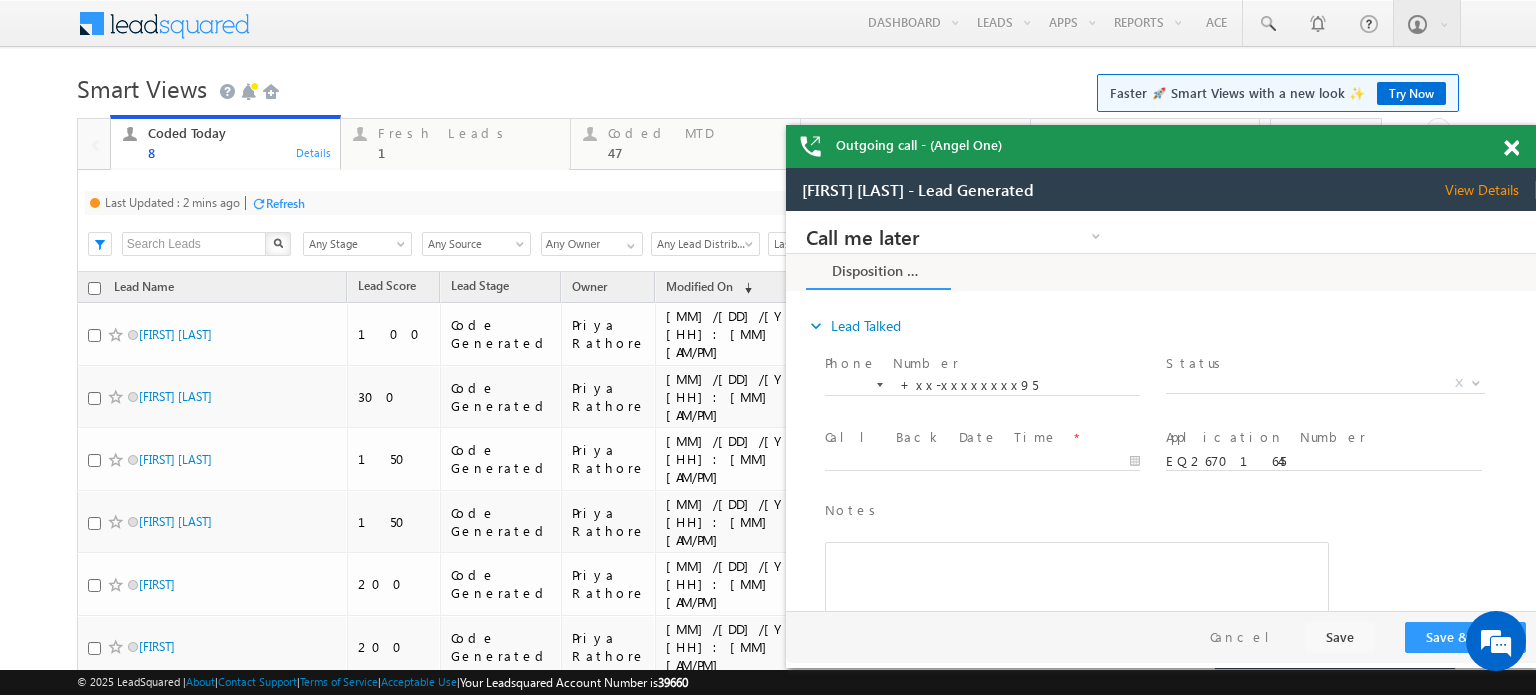 click on "Refresh" at bounding box center [285, 203] 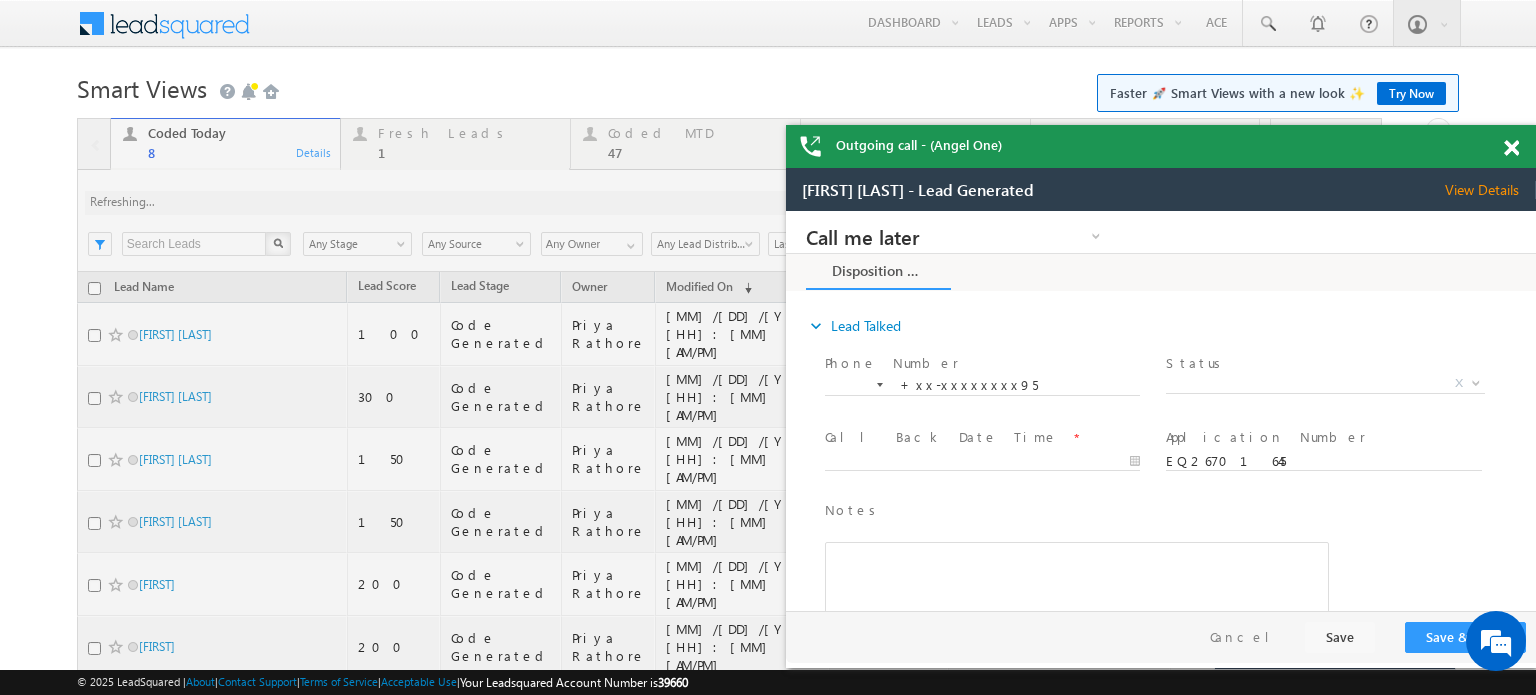 click at bounding box center (1511, 148) 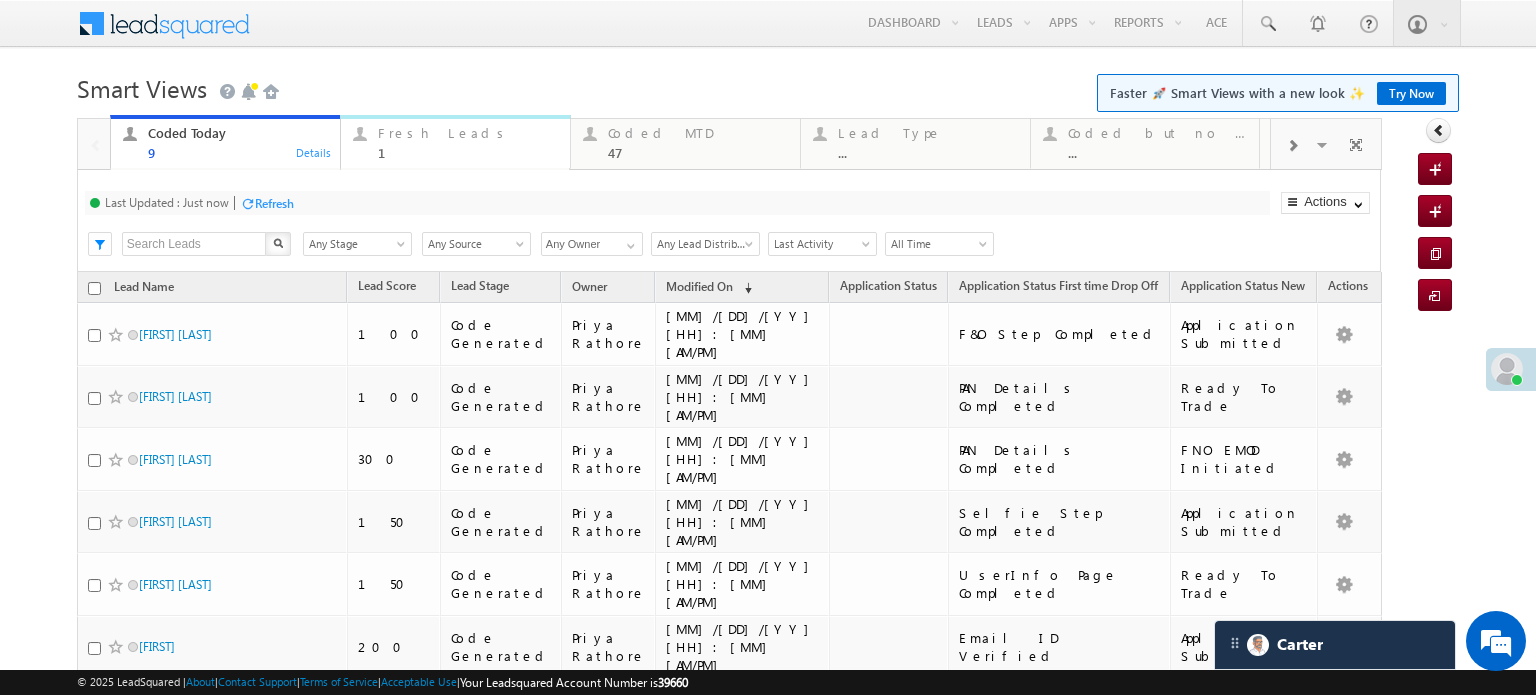 click on "Fresh Leads" at bounding box center [468, 133] 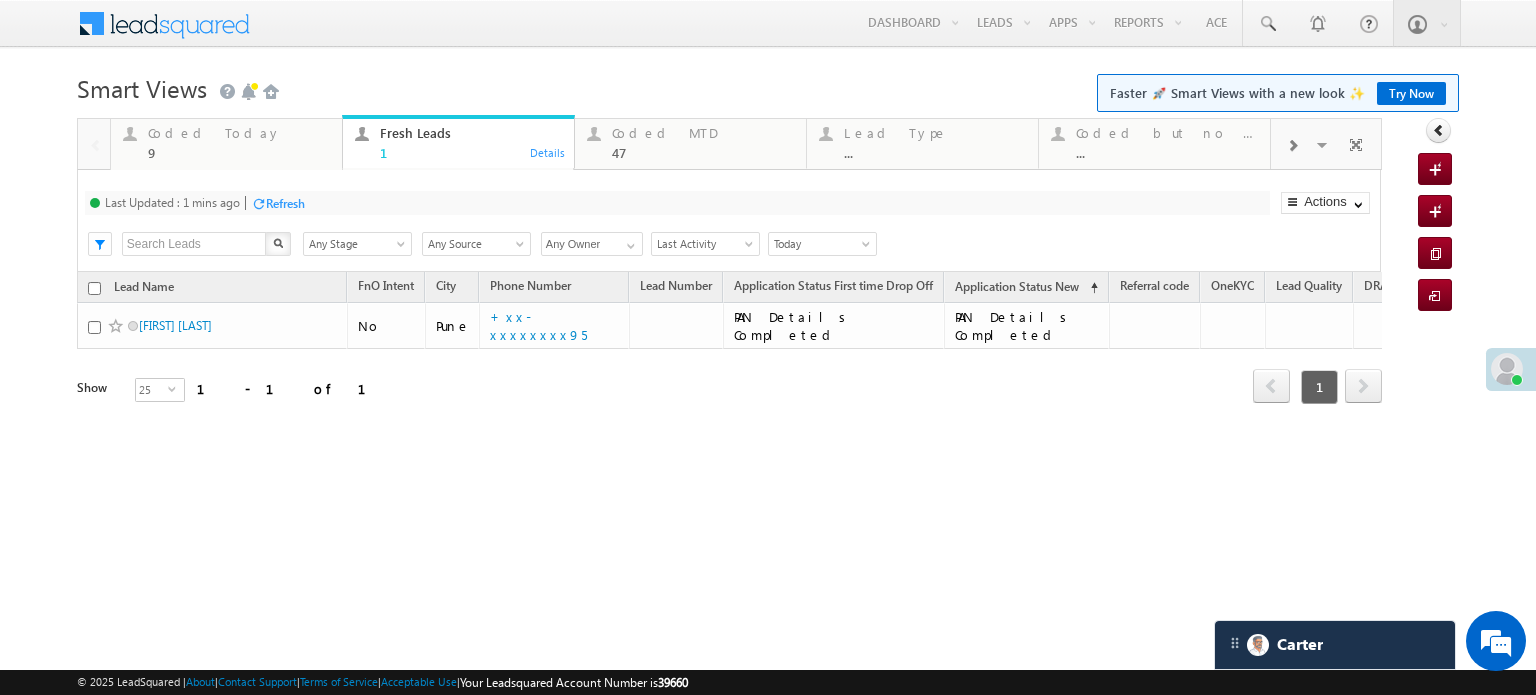 click on "Last Updated : 1 mins ago Refresh Refreshing...
Search
X
Lead Stage
Any Stage Any Stage
Lead Source
Any Source Any Source
Owner
Any Owner Any Owner Any Owner
Date Range
Go 08/05/25 08/05/25 All Time
Custom
Yesterday
Today
Last Week
This Week
Last Month
This Month
Last Year
This Year
Last 7 Days
Last 30 Days
Today
Last Activity
Created On
Modified On
WA Last Message Timestamp
App Download Date
Assignment Date
Call back Date & Time
Call Back Requested Created At
Call Back Requested on
Campaign Date
CB Date Time" at bounding box center [729, 221] 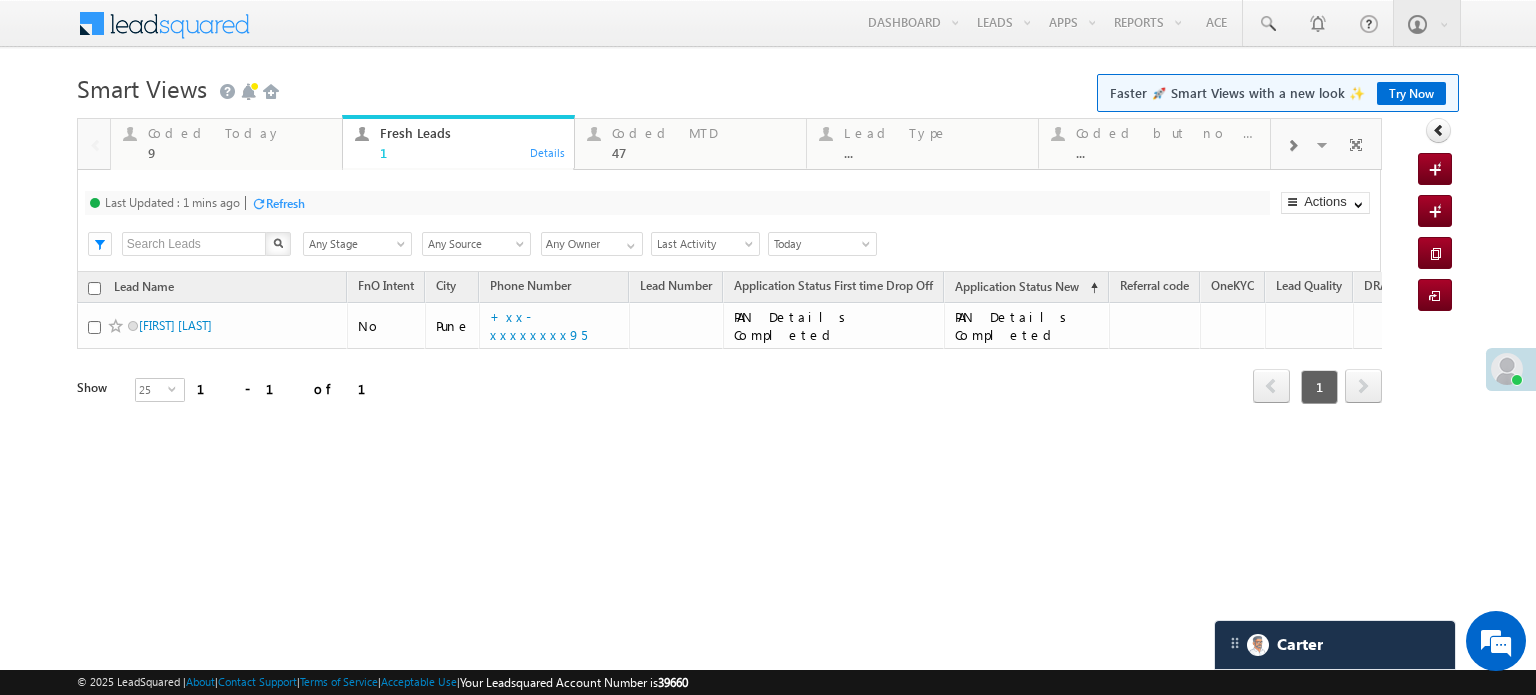 click on "Refresh" at bounding box center (285, 203) 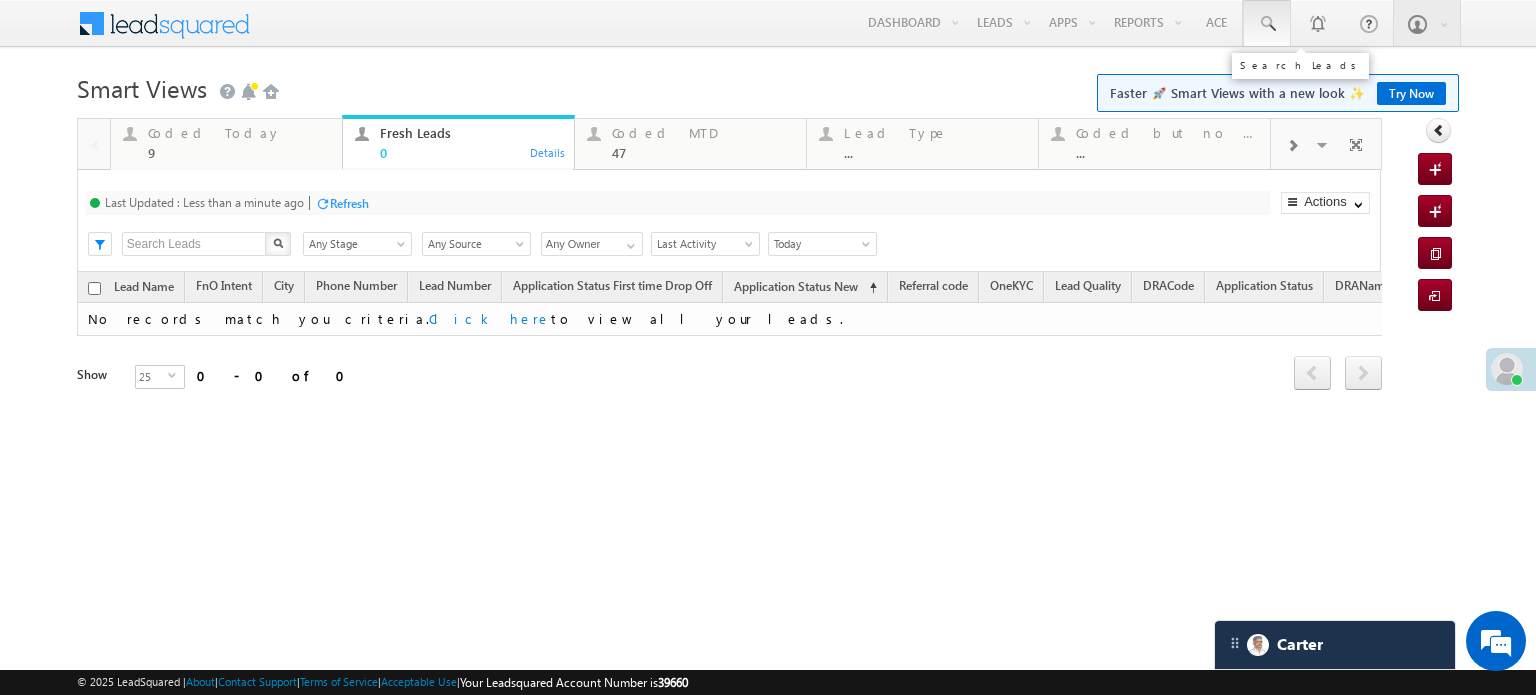 click at bounding box center (1267, 24) 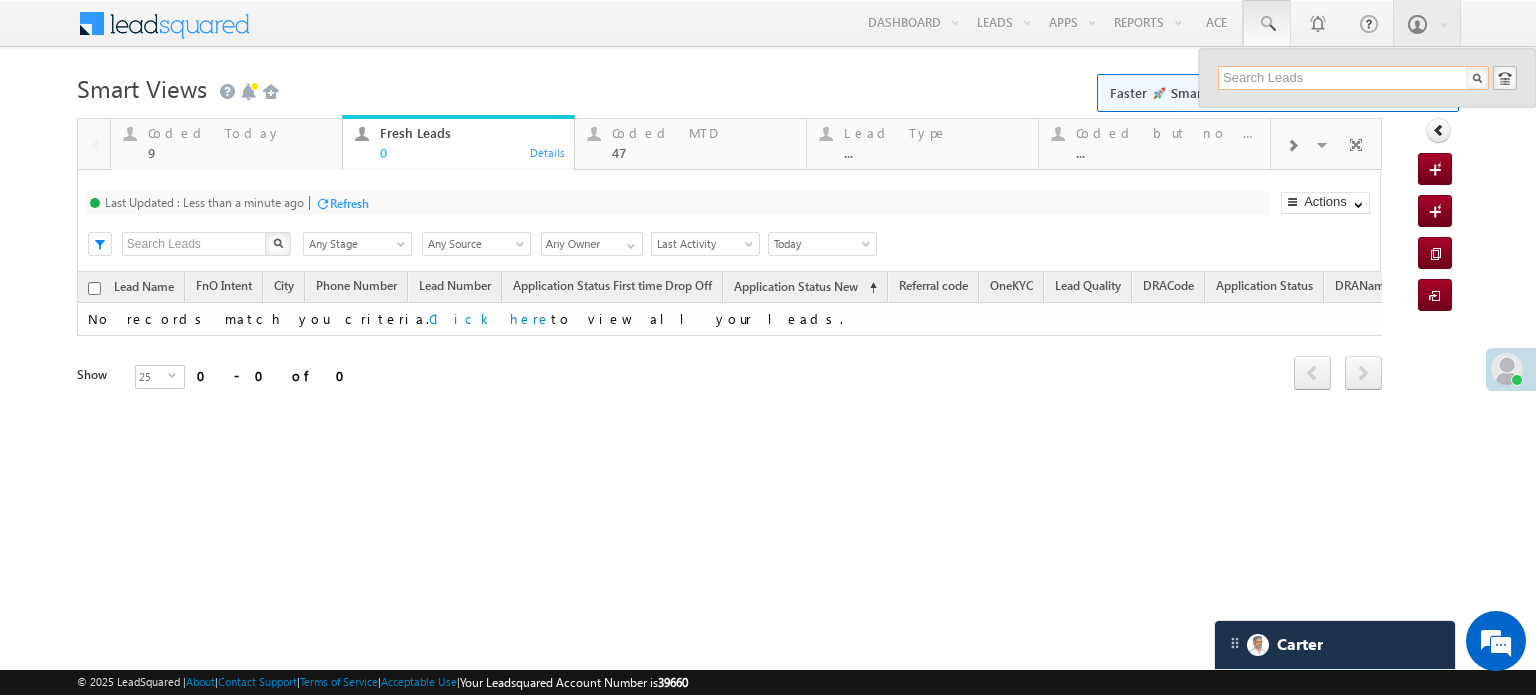 paste on "7717267504" 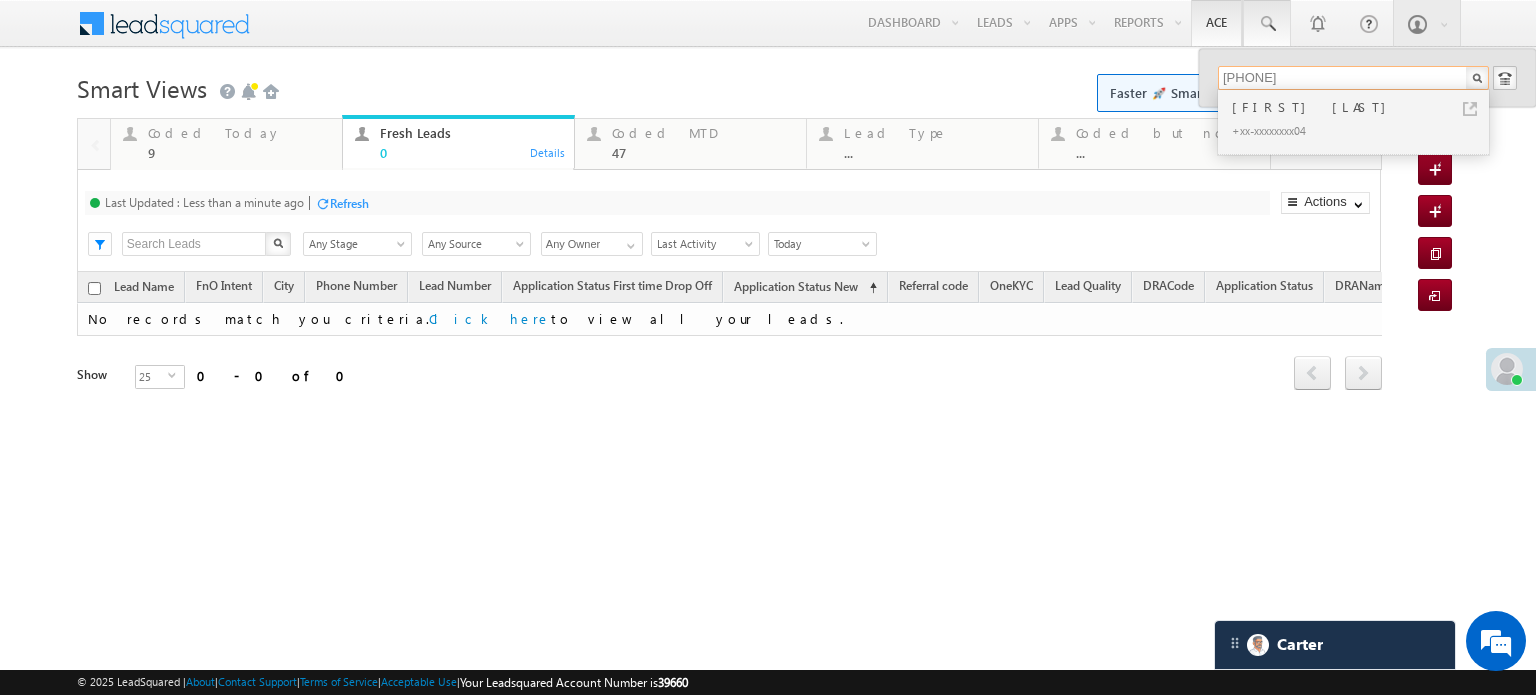 type on "7717267504" 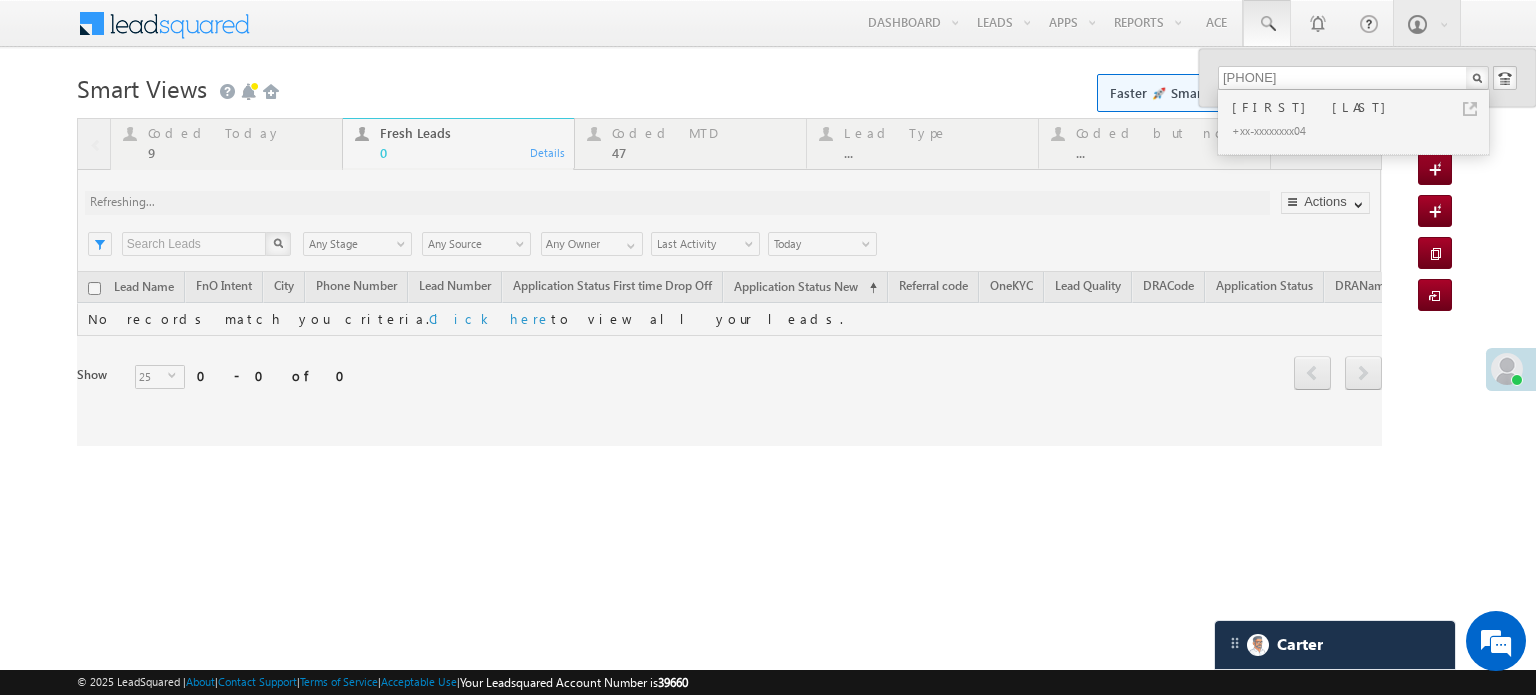 click at bounding box center (729, 282) 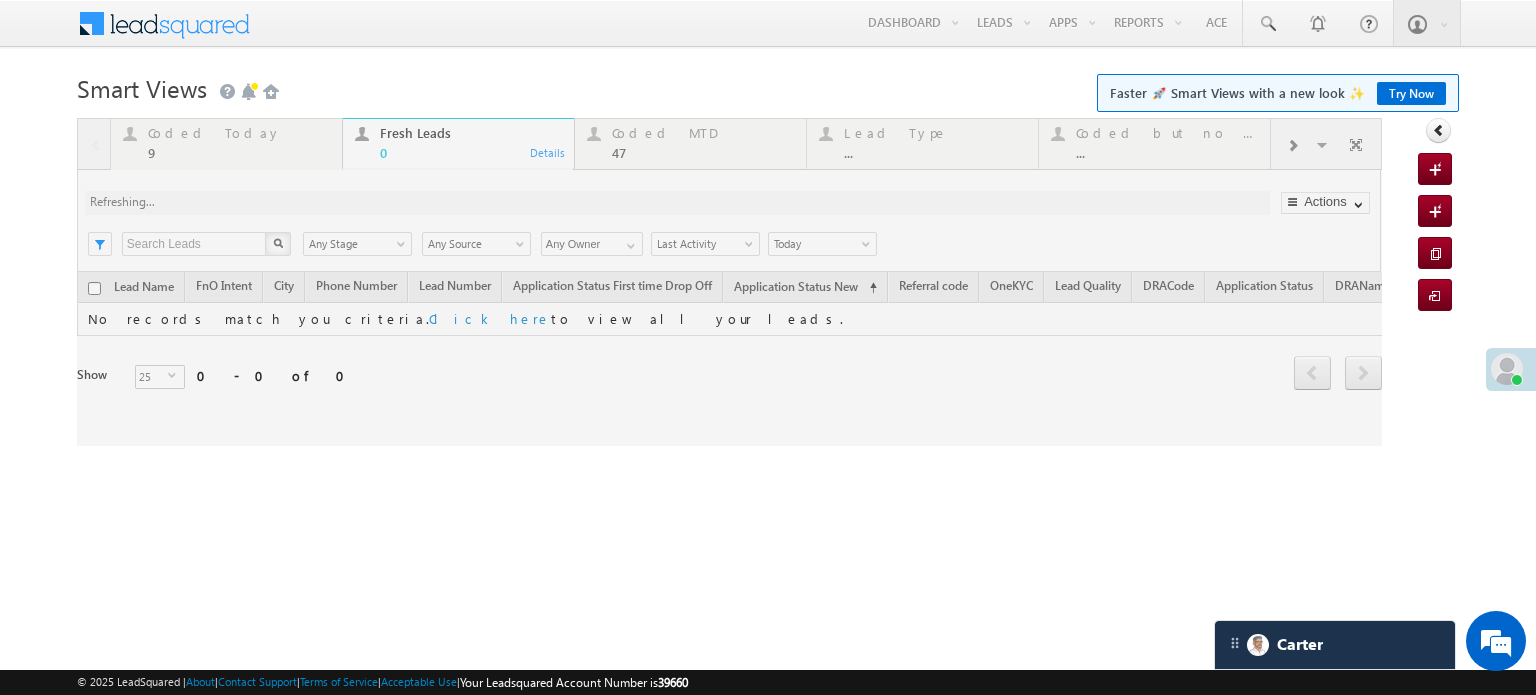 click at bounding box center [729, 282] 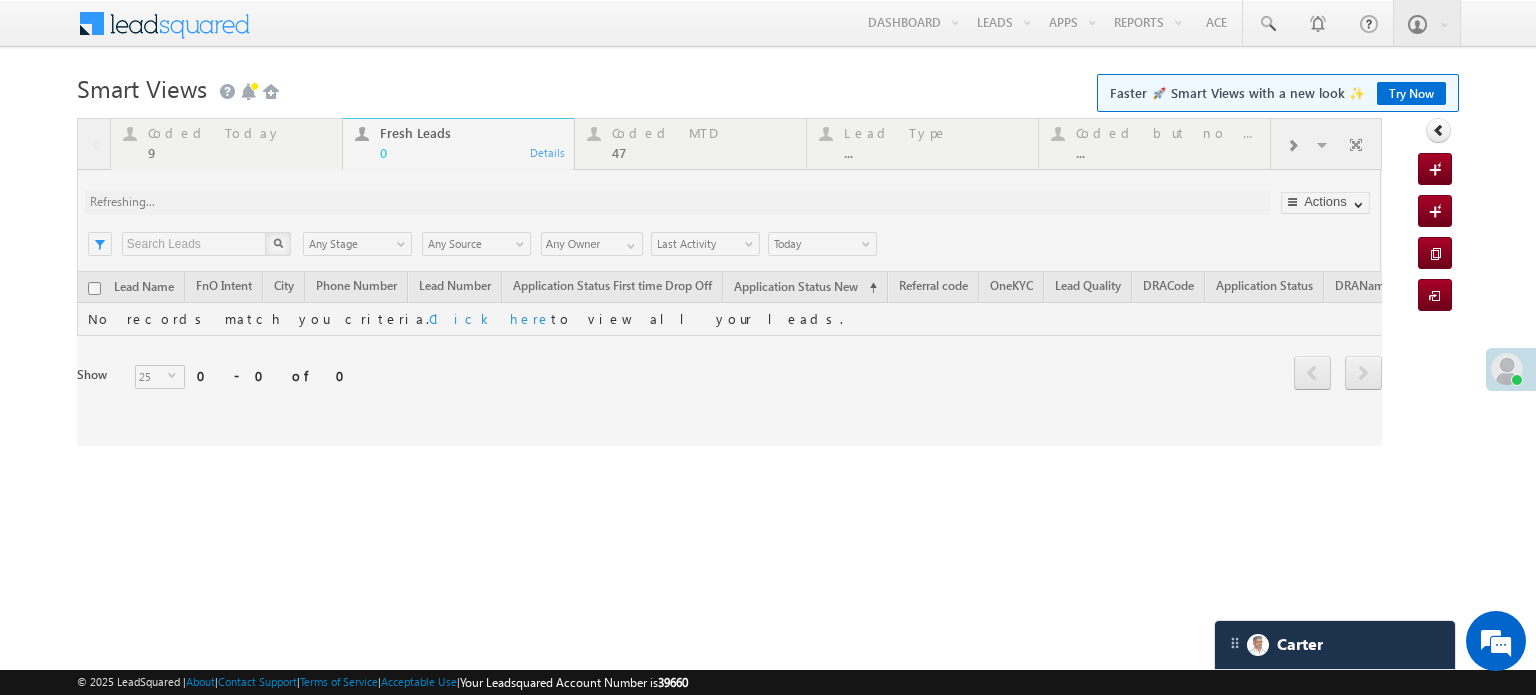click at bounding box center (729, 282) 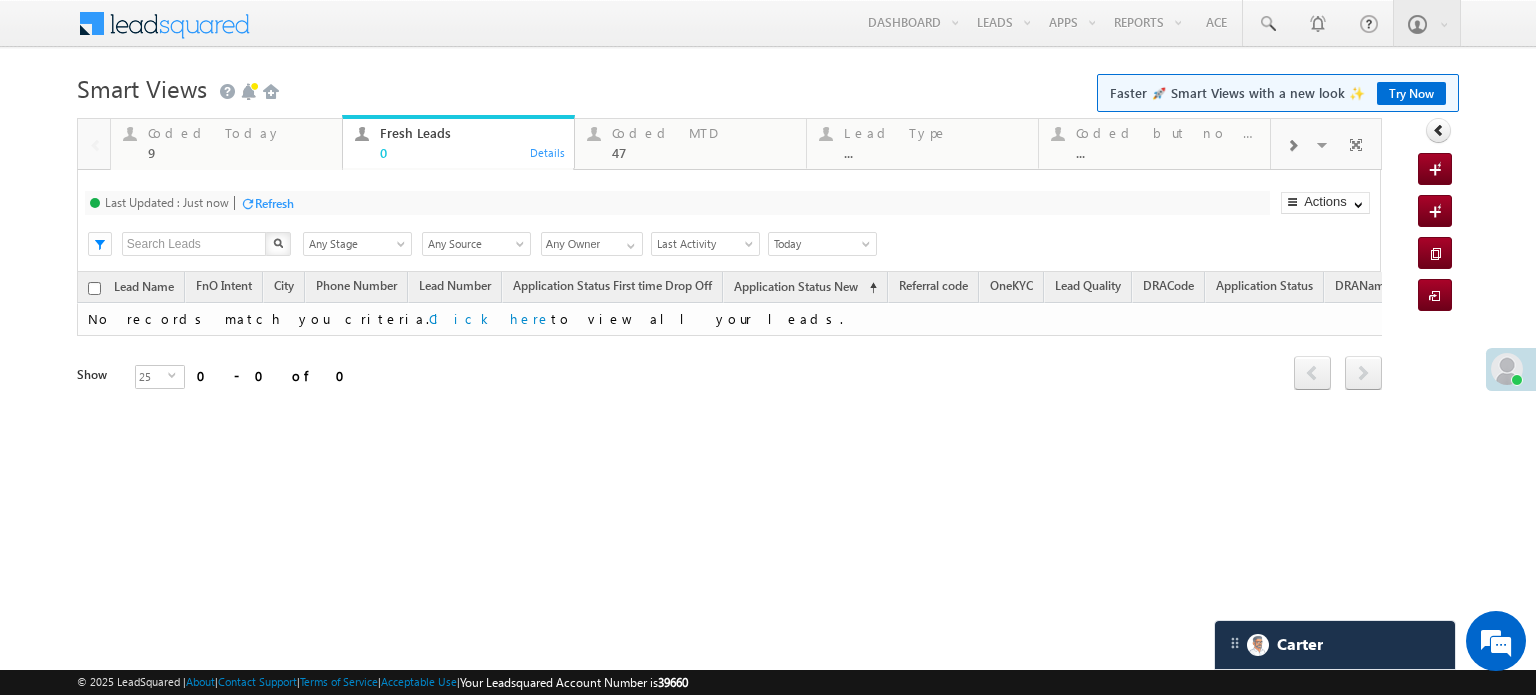 click on "Coded Today" at bounding box center [239, 133] 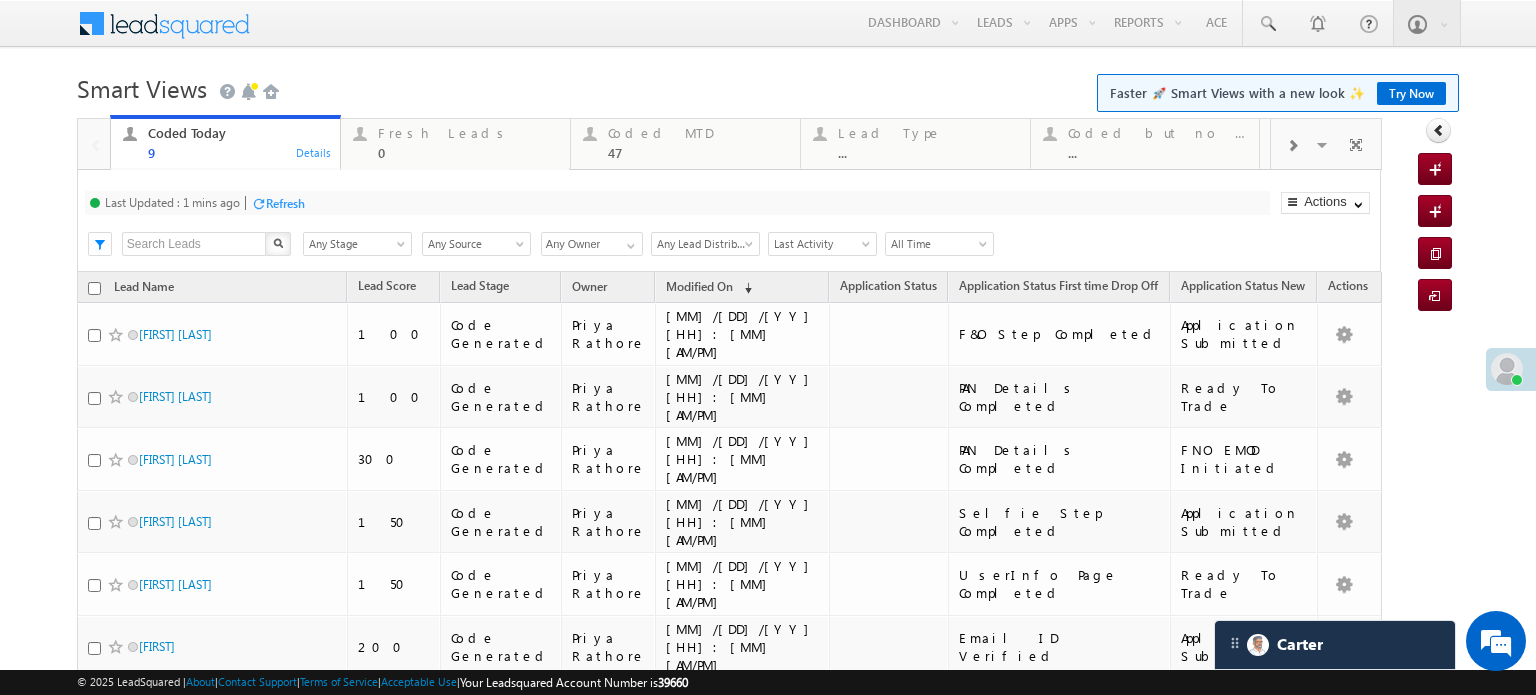 click on "Refresh" at bounding box center [285, 203] 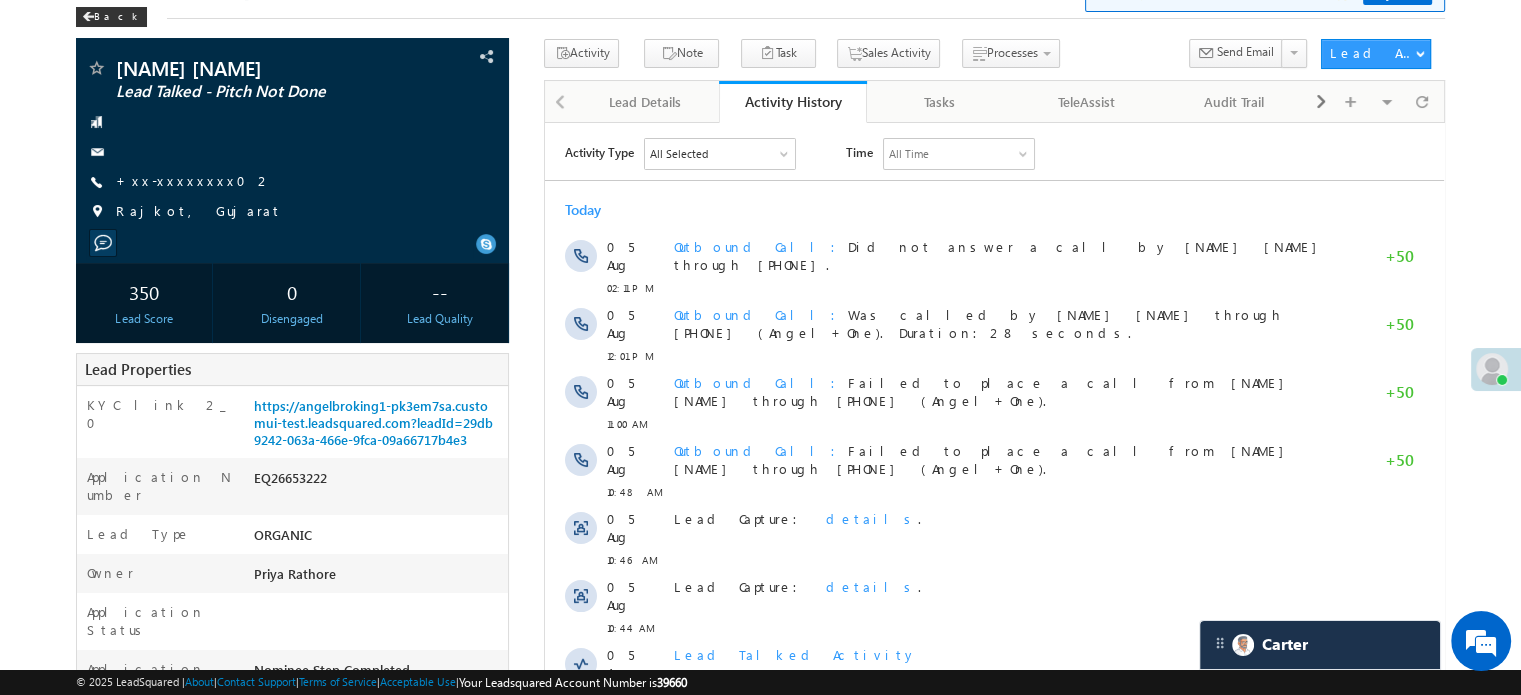 scroll, scrollTop: 0, scrollLeft: 0, axis: both 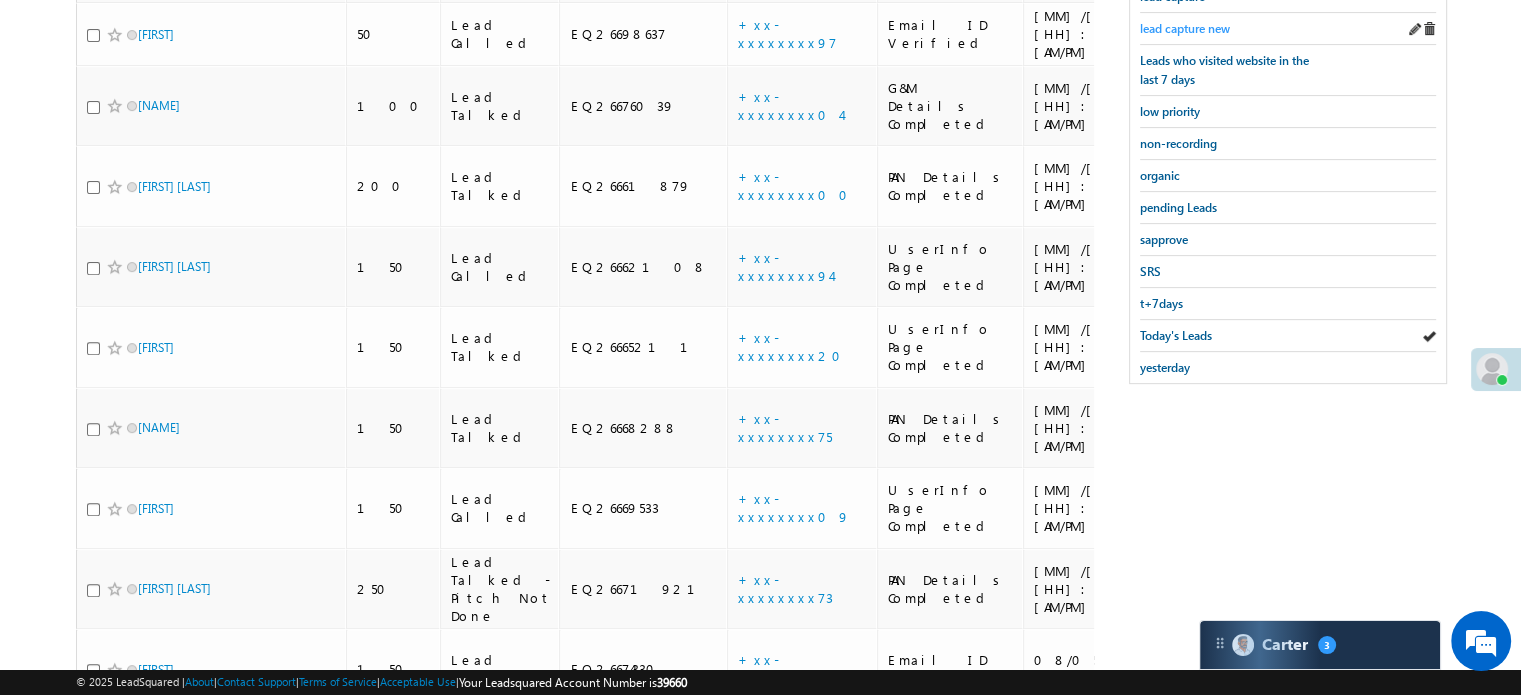 click on "lead capture new" at bounding box center [1185, 28] 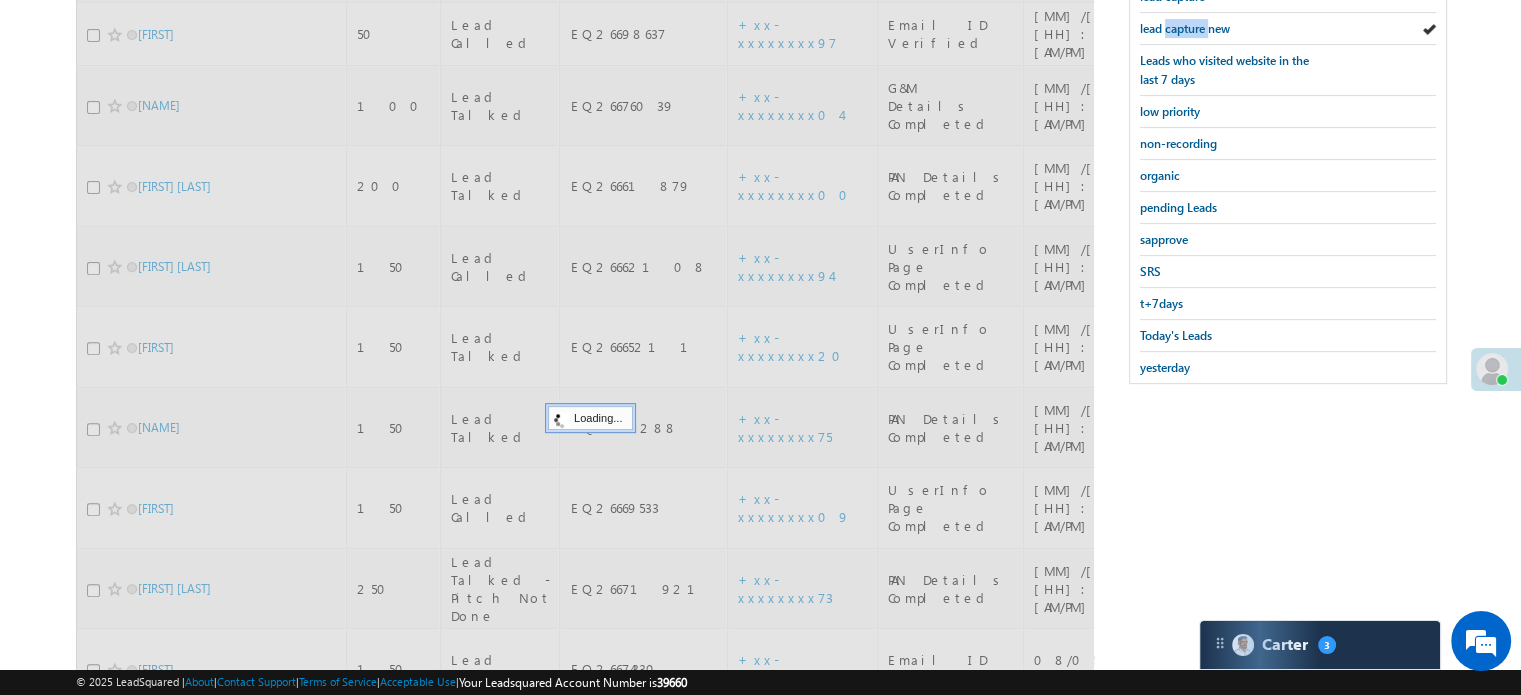 click on "lead capture new" at bounding box center [1185, 28] 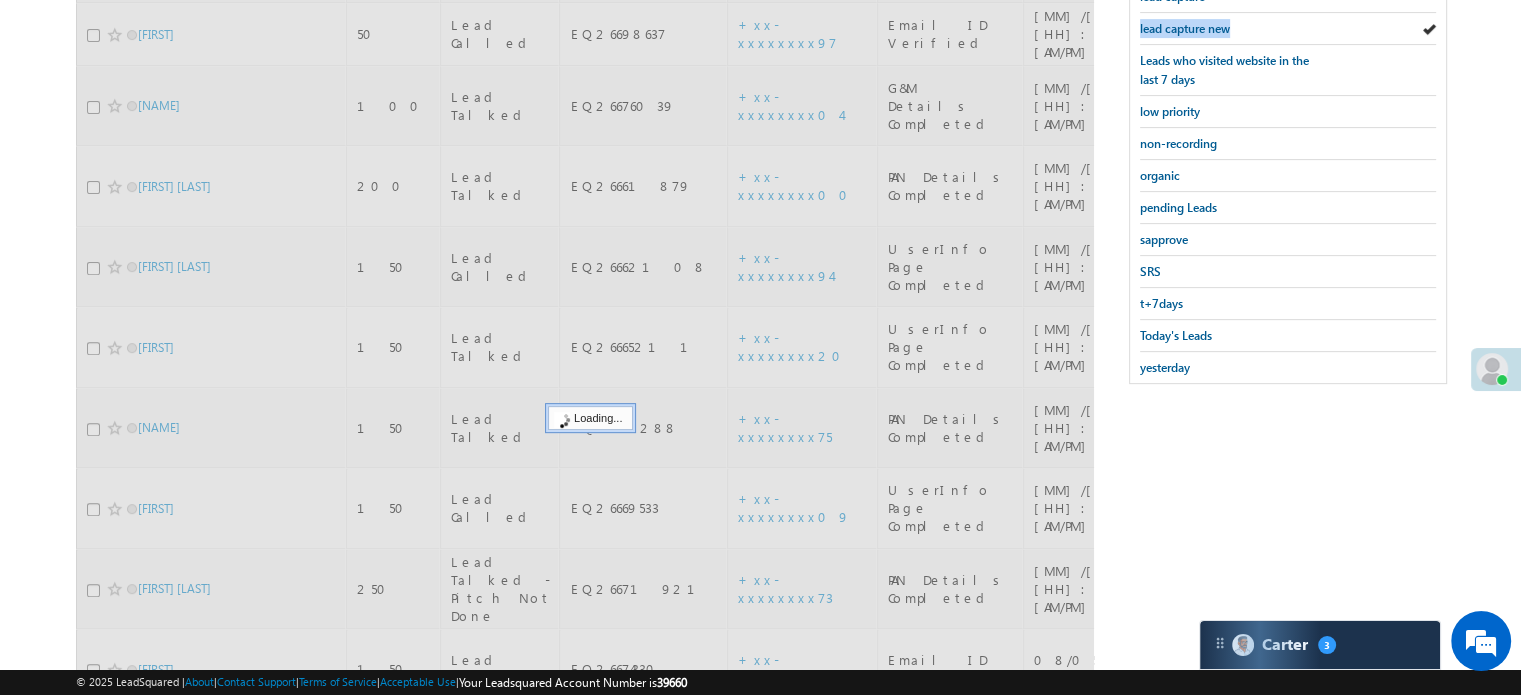 click on "lead capture new" at bounding box center [1185, 28] 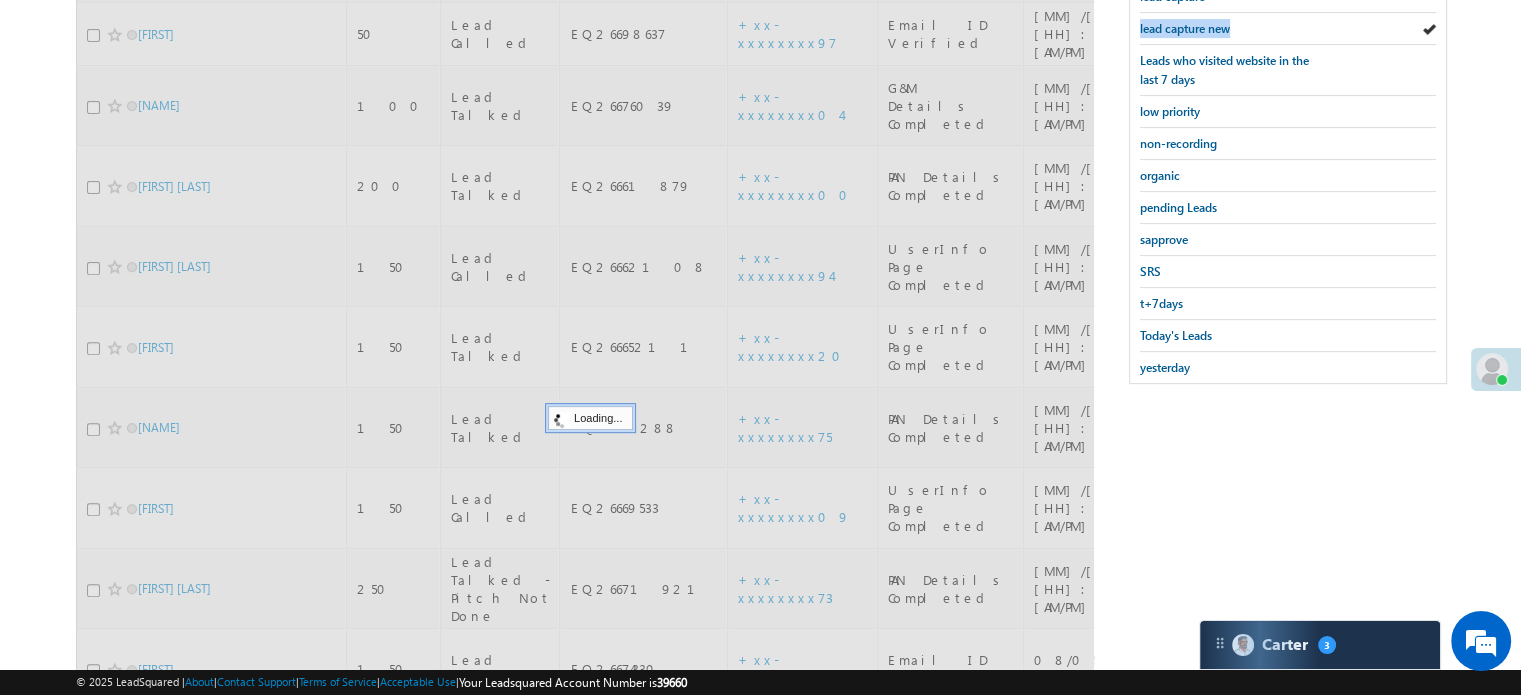 click on "lead capture new" at bounding box center (1185, 28) 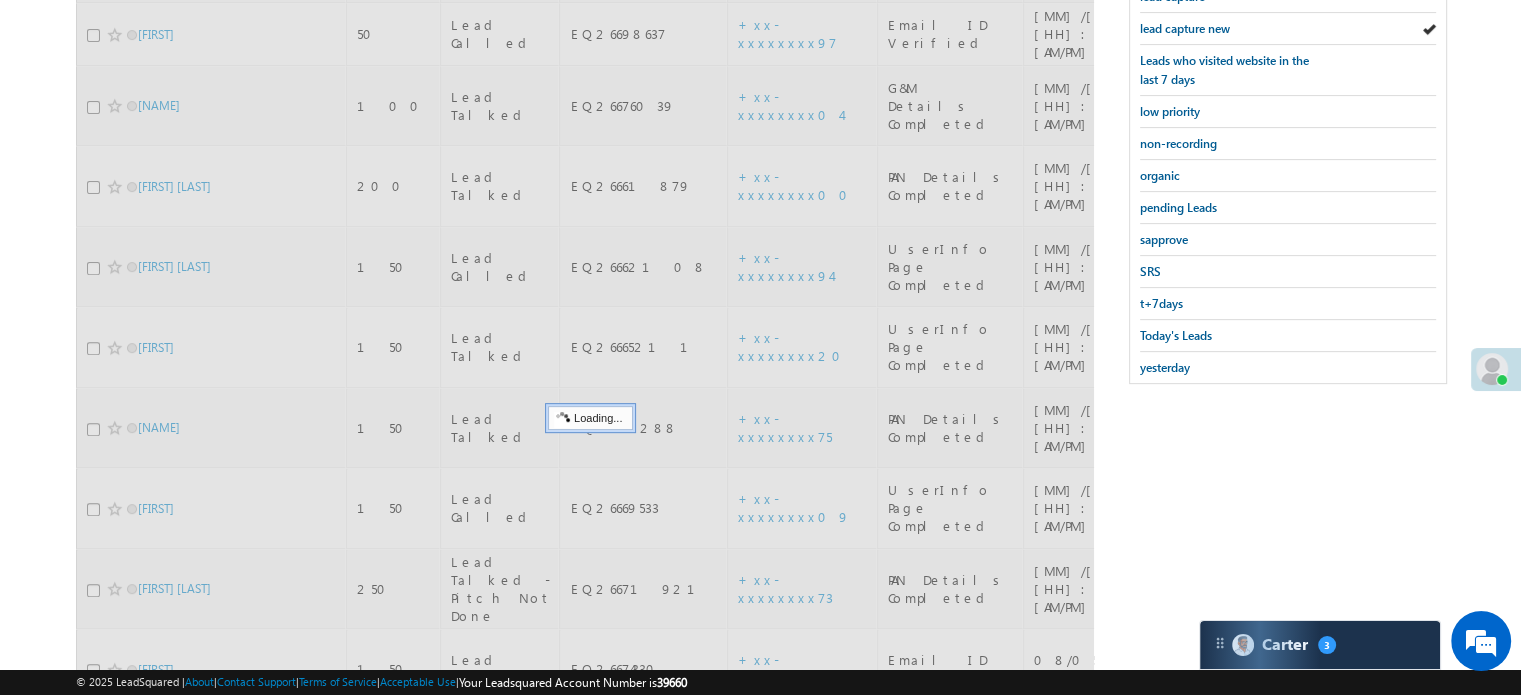 scroll, scrollTop: 0, scrollLeft: 0, axis: both 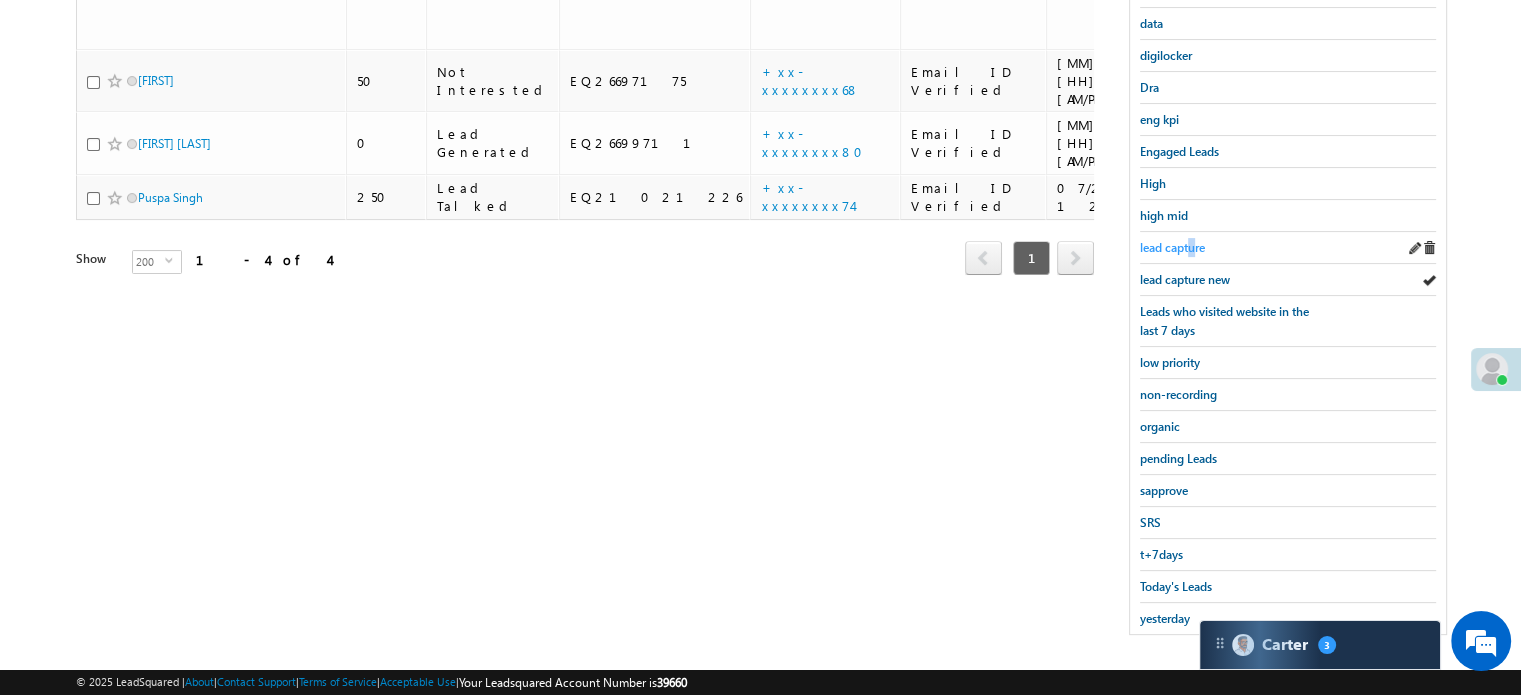 drag, startPoint x: 1198, startPoint y: 251, endPoint x: 1188, endPoint y: 239, distance: 15.6205 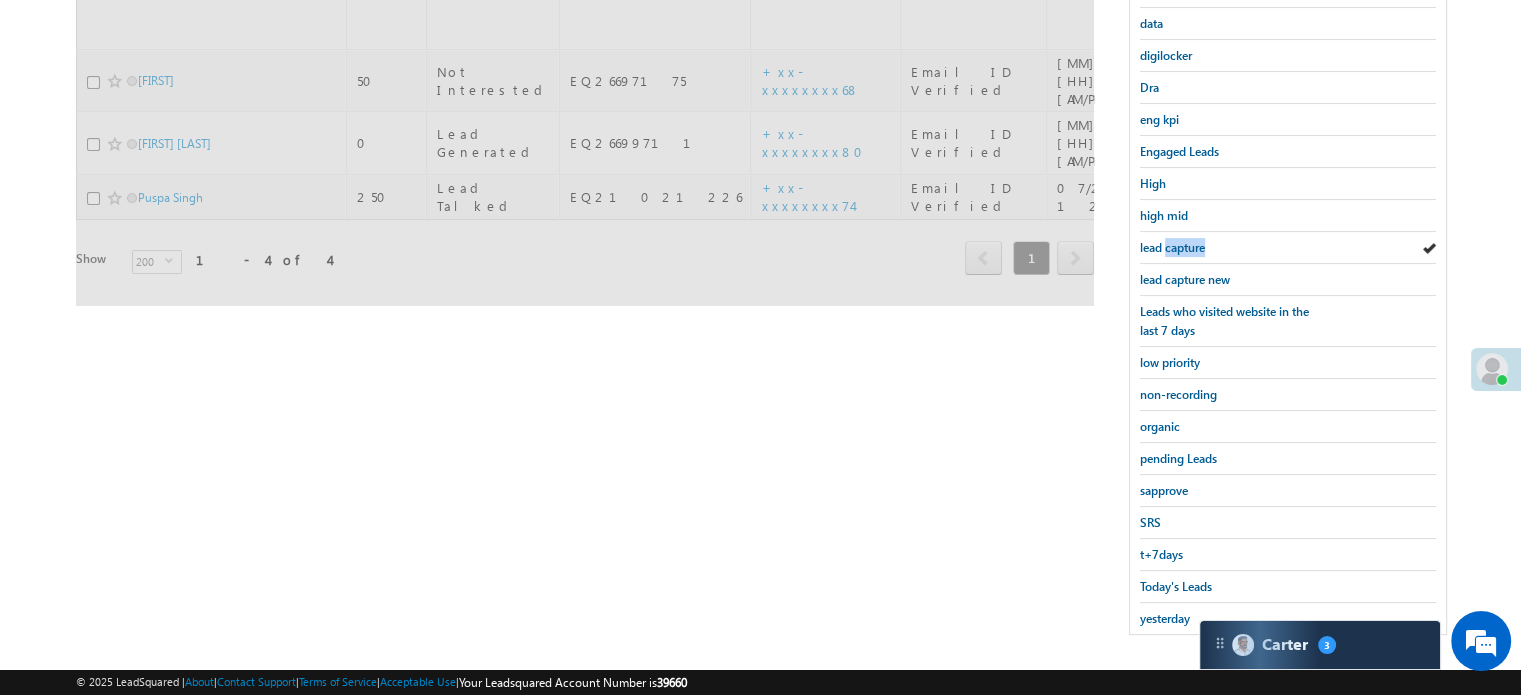click on "lead capture" at bounding box center (1172, 247) 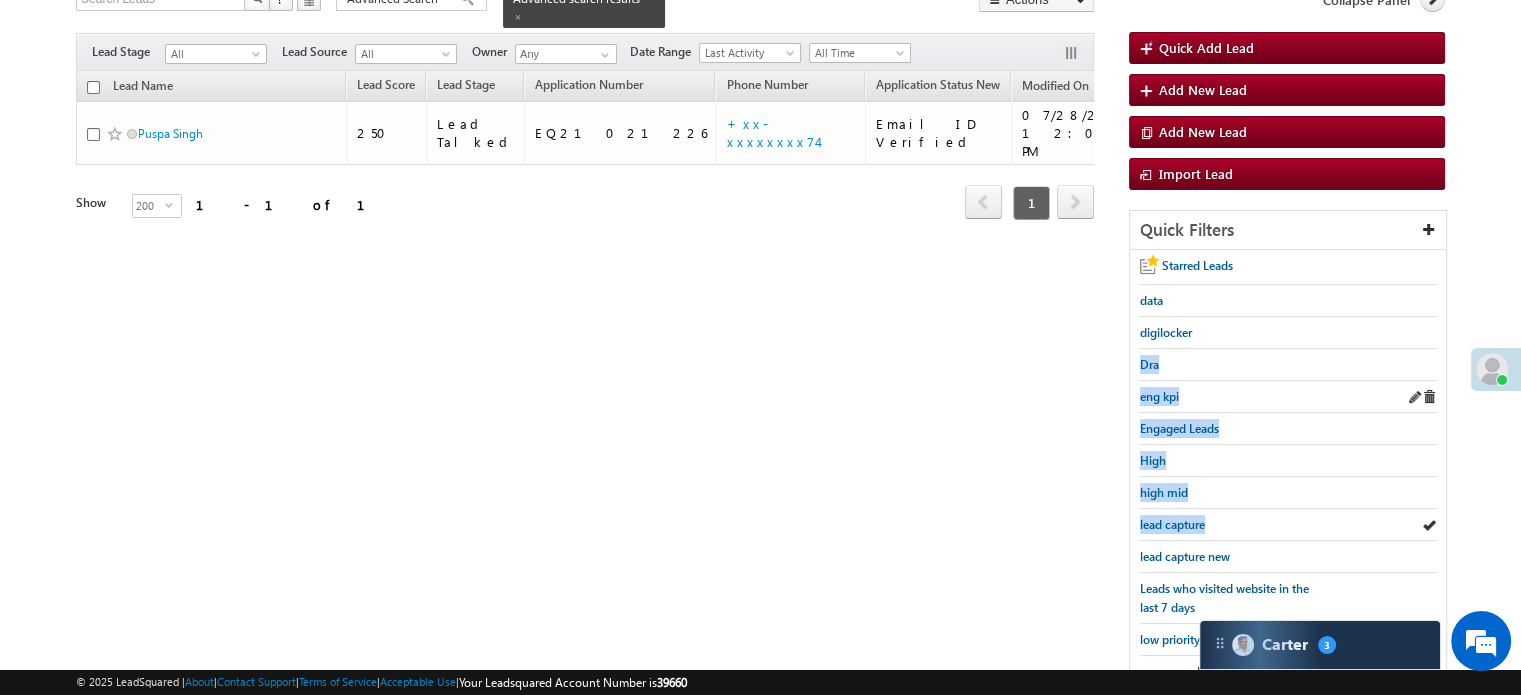scroll, scrollTop: 400, scrollLeft: 0, axis: vertical 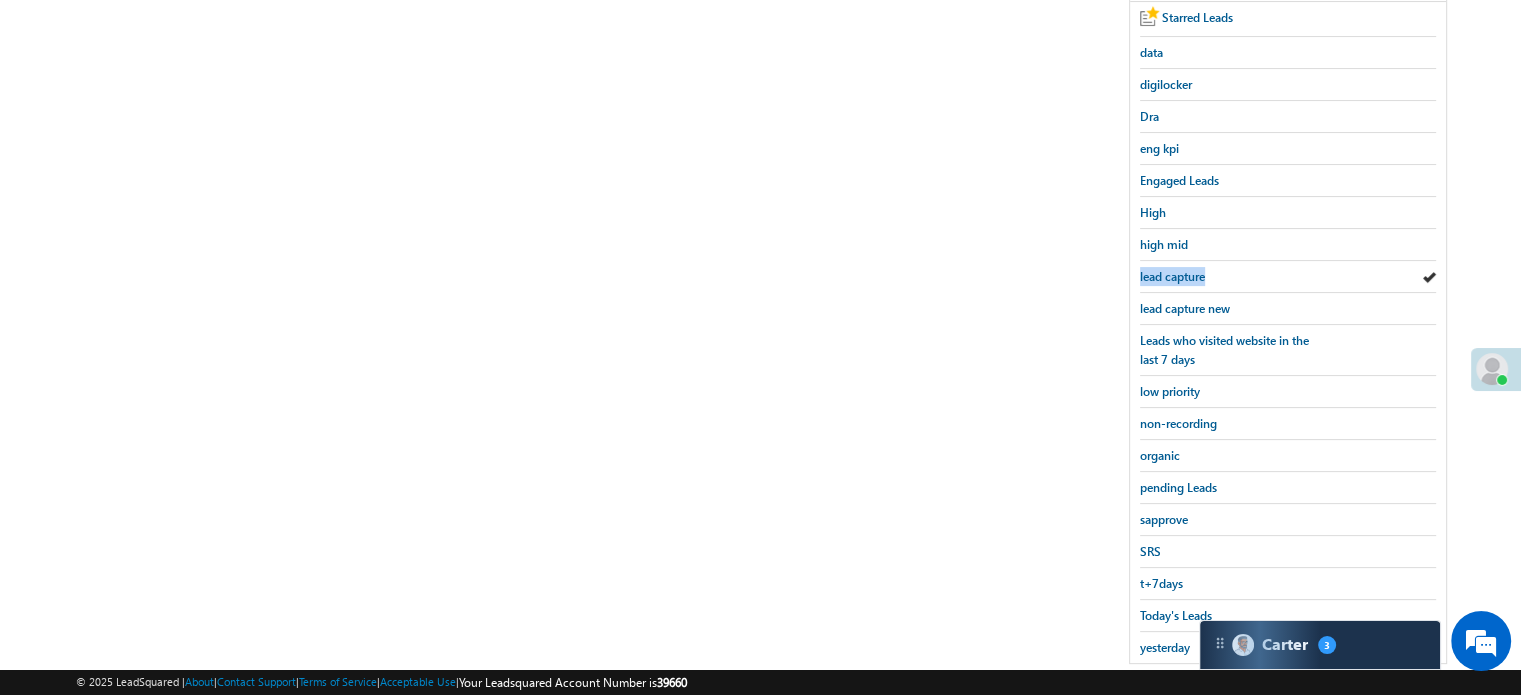 click on "Search Leads X ?   1 results found
Advanced Search
Advanced Search
Advanced search results
Actions" at bounding box center (760, 211) 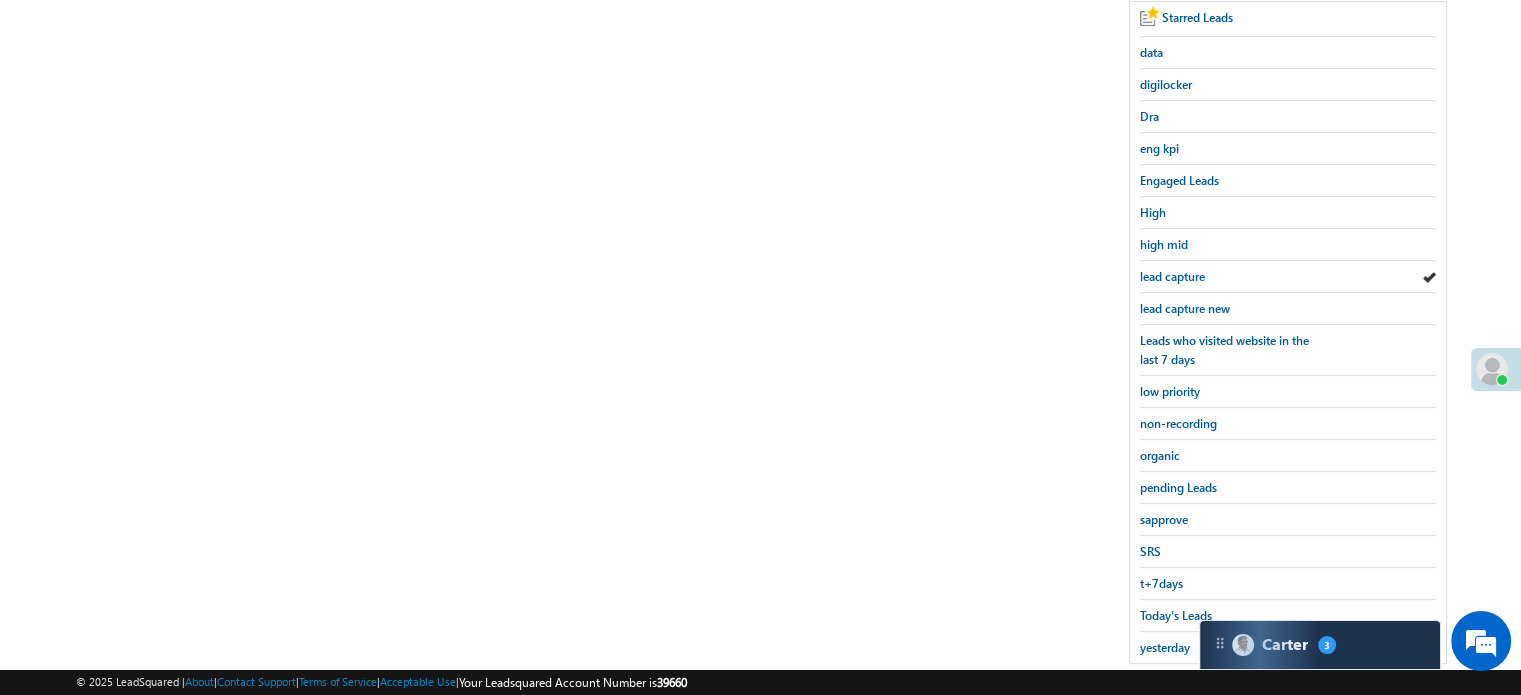 click on "Search Leads X ?   1 results found
Advanced Search
Advanced Search
Advanced search results
Actions" at bounding box center [760, 211] 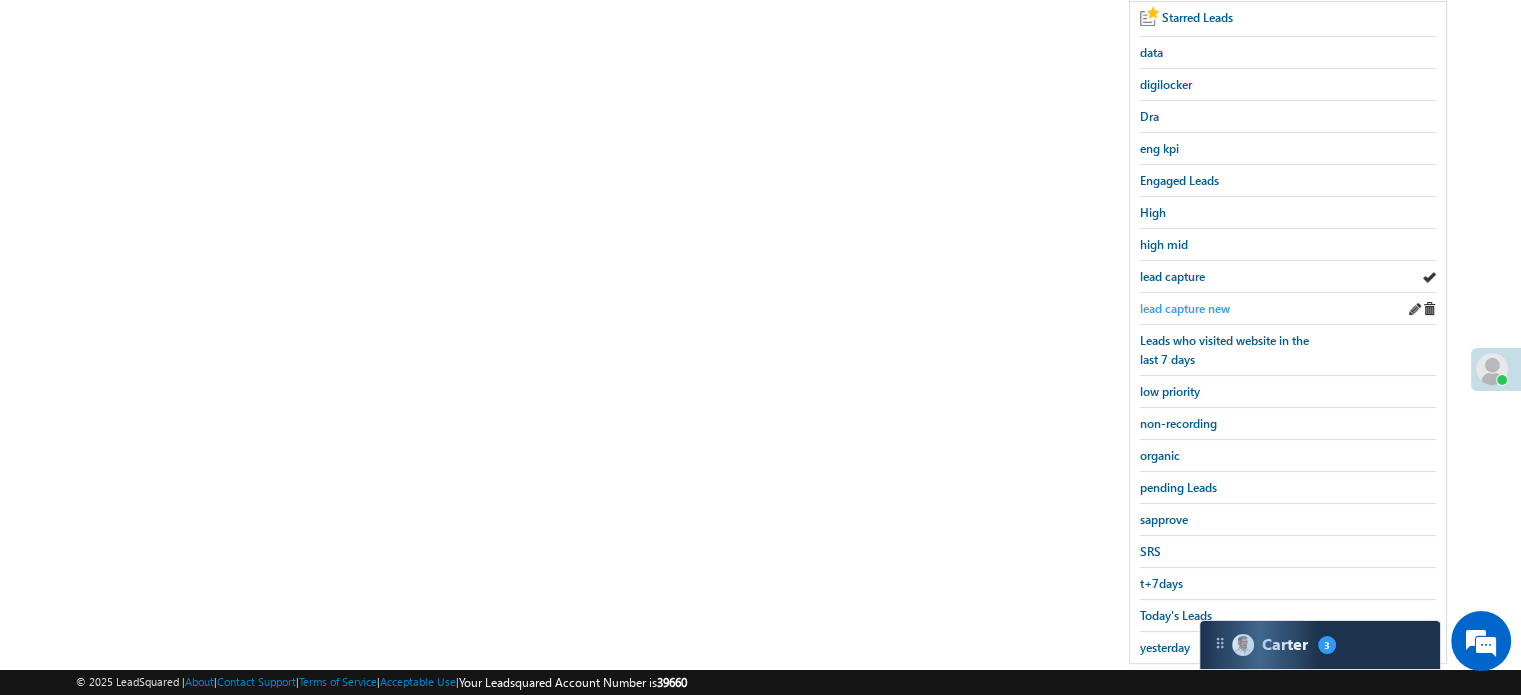 click on "lead capture new" at bounding box center (1185, 308) 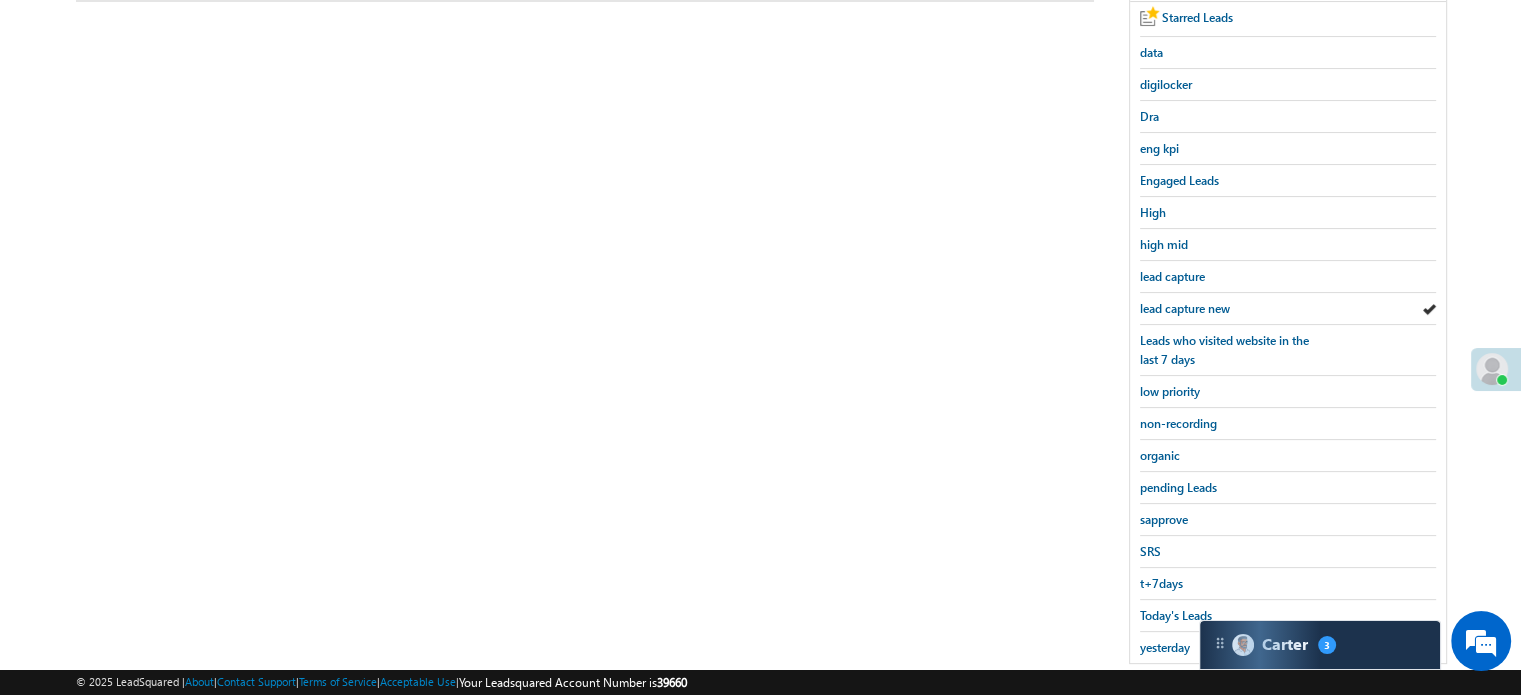 click on "lead capture new" at bounding box center [1185, 308] 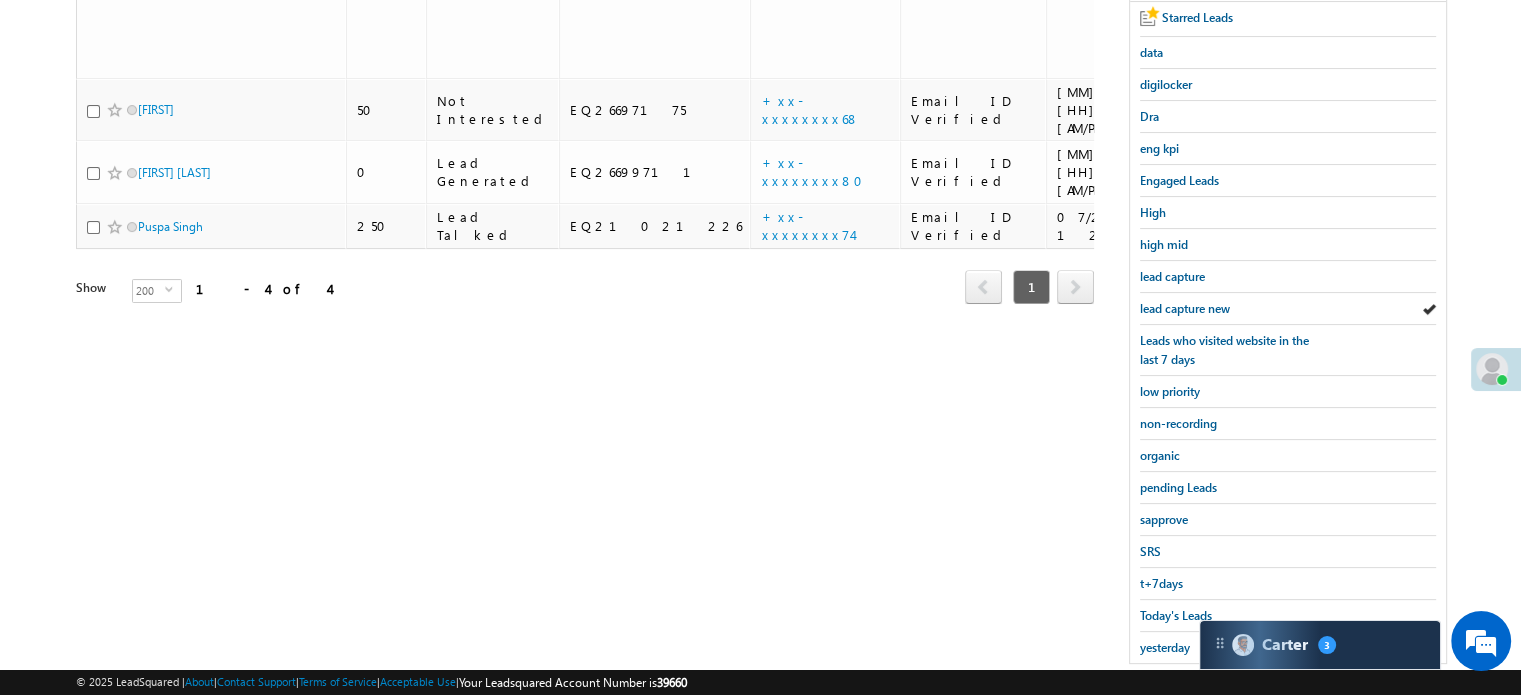 click on "lead capture new" at bounding box center (1185, 308) 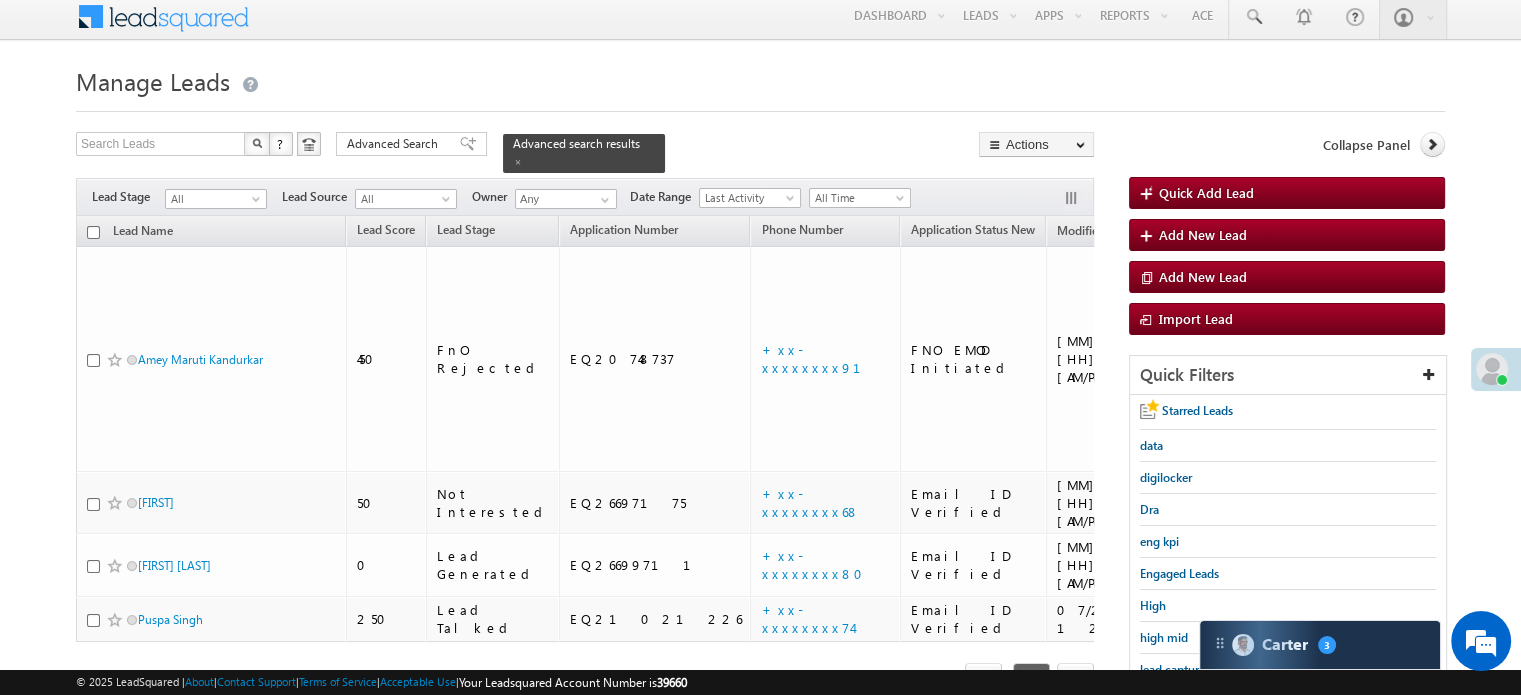 scroll, scrollTop: 0, scrollLeft: 0, axis: both 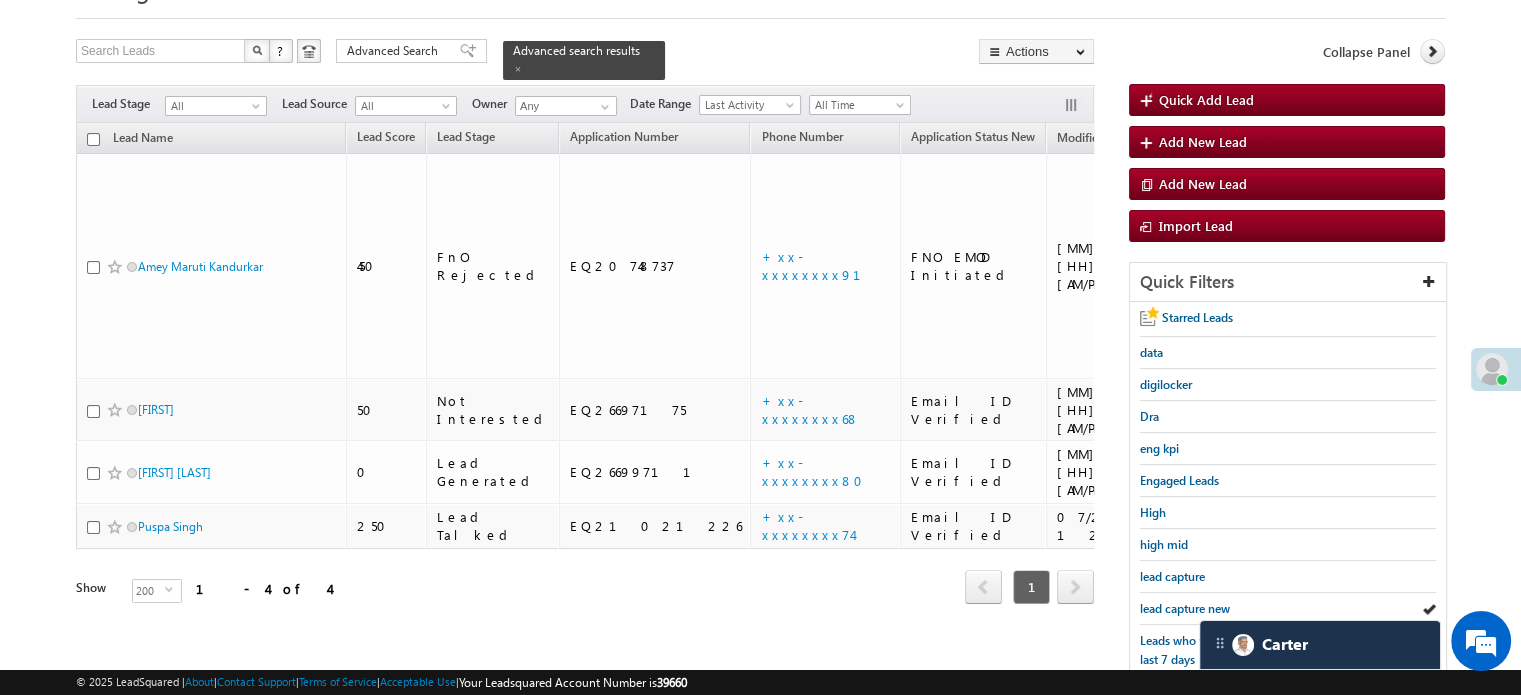 click on "Starred Leads data digilocker Dra eng kpi Engaged Leads High high mid lead capture lead capture new Leads who visited website in the last 7 days low priority non-recording organic pending Leads sapprove SRS t+7days Today's Leads yesterday" at bounding box center [1288, 632] 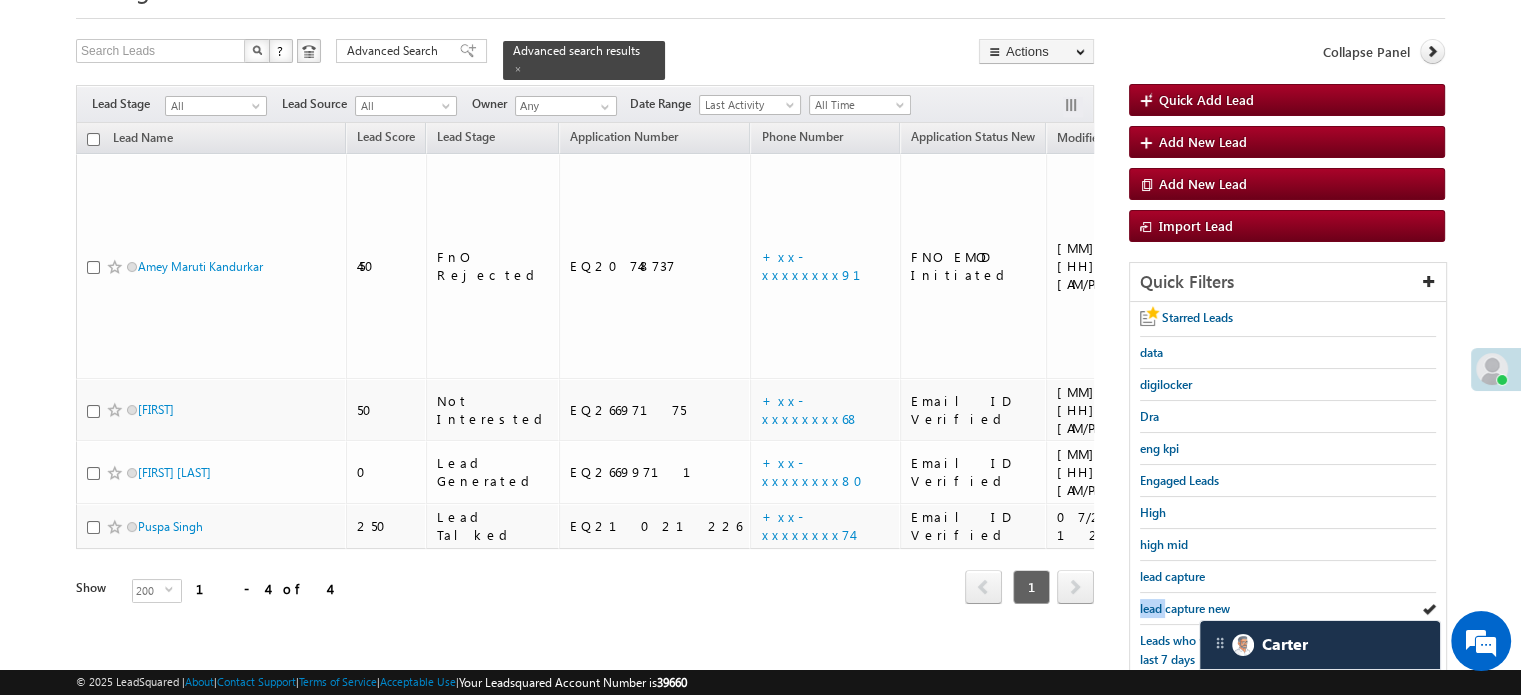 click on "Starred Leads data digilocker Dra eng kpi Engaged Leads High high mid lead capture lead capture new Leads who visited website in the last 7 days low priority non-recording organic pending Leads sapprove SRS t+7days Today's Leads yesterday" at bounding box center [1288, 632] 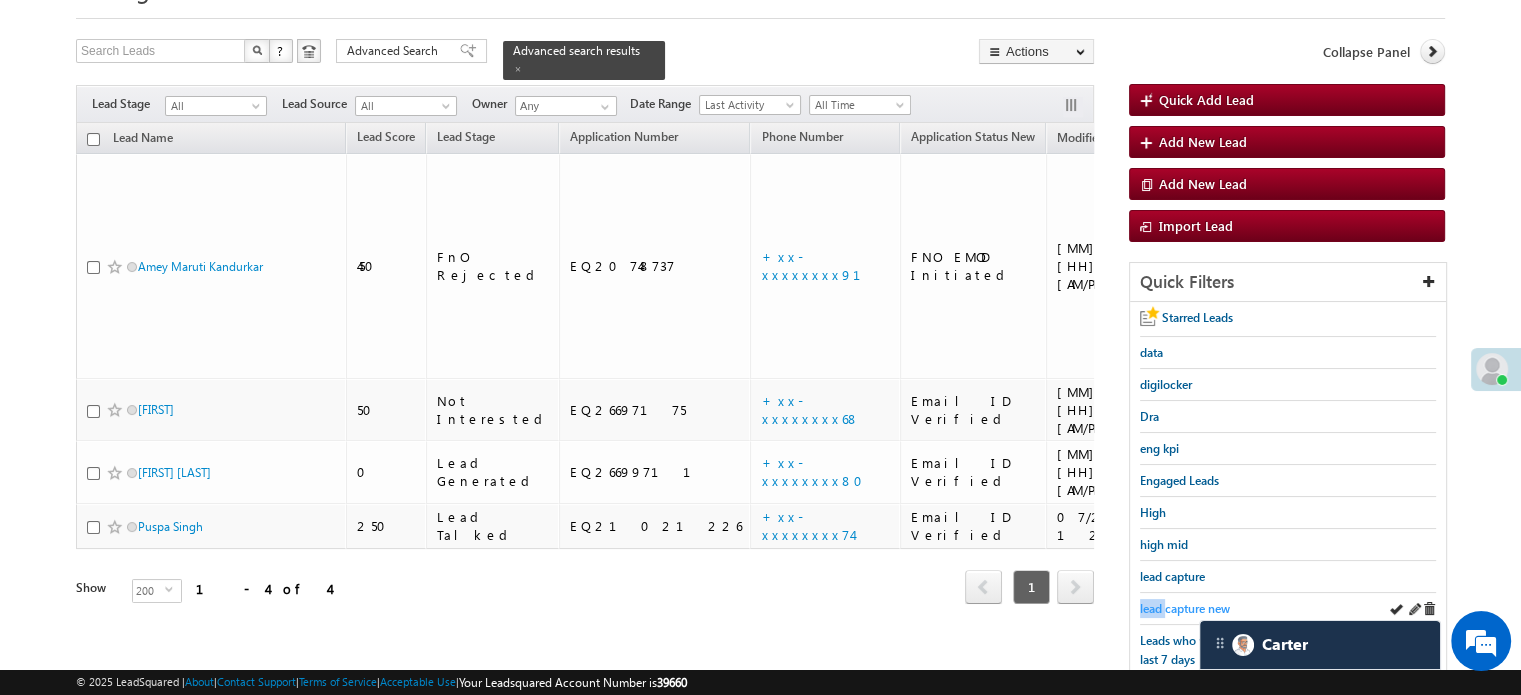 click on "lead capture new" at bounding box center [1185, 608] 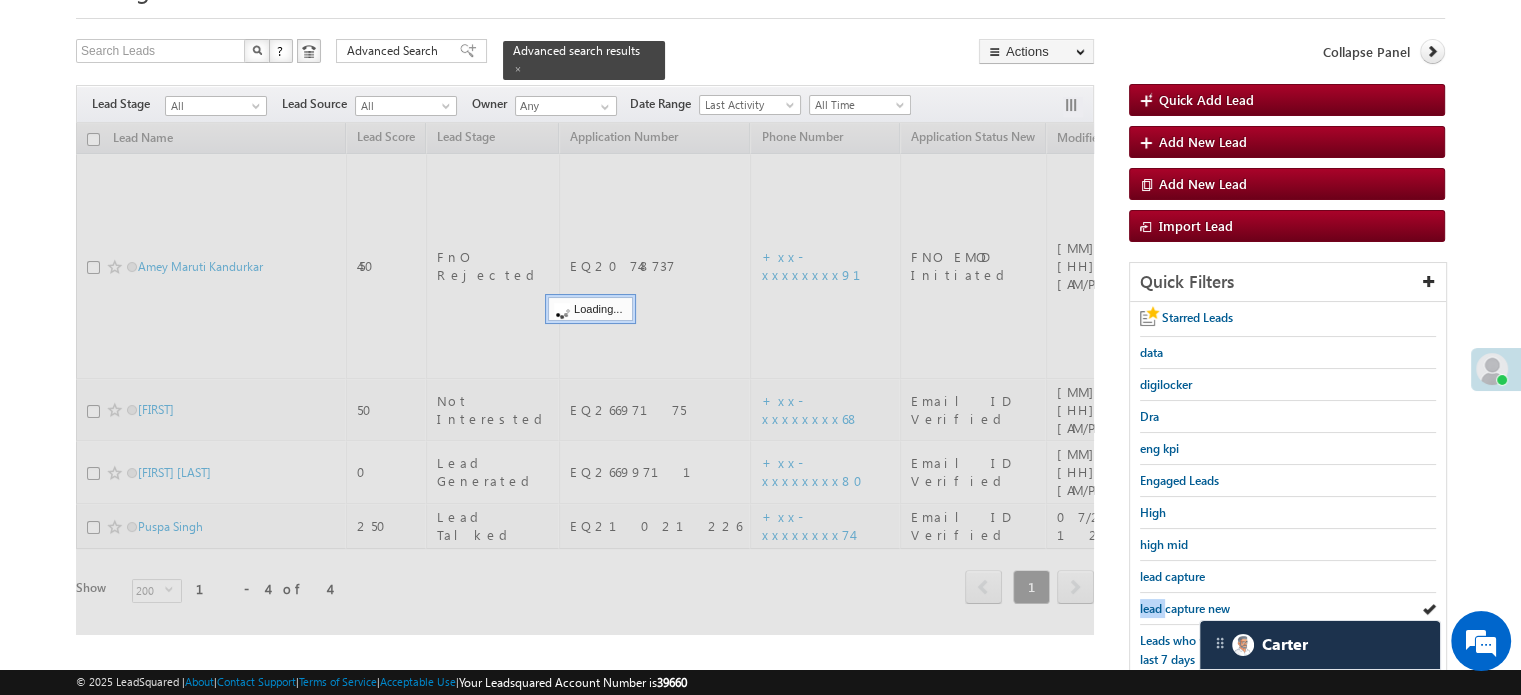 click on "lead capture new" at bounding box center (1185, 608) 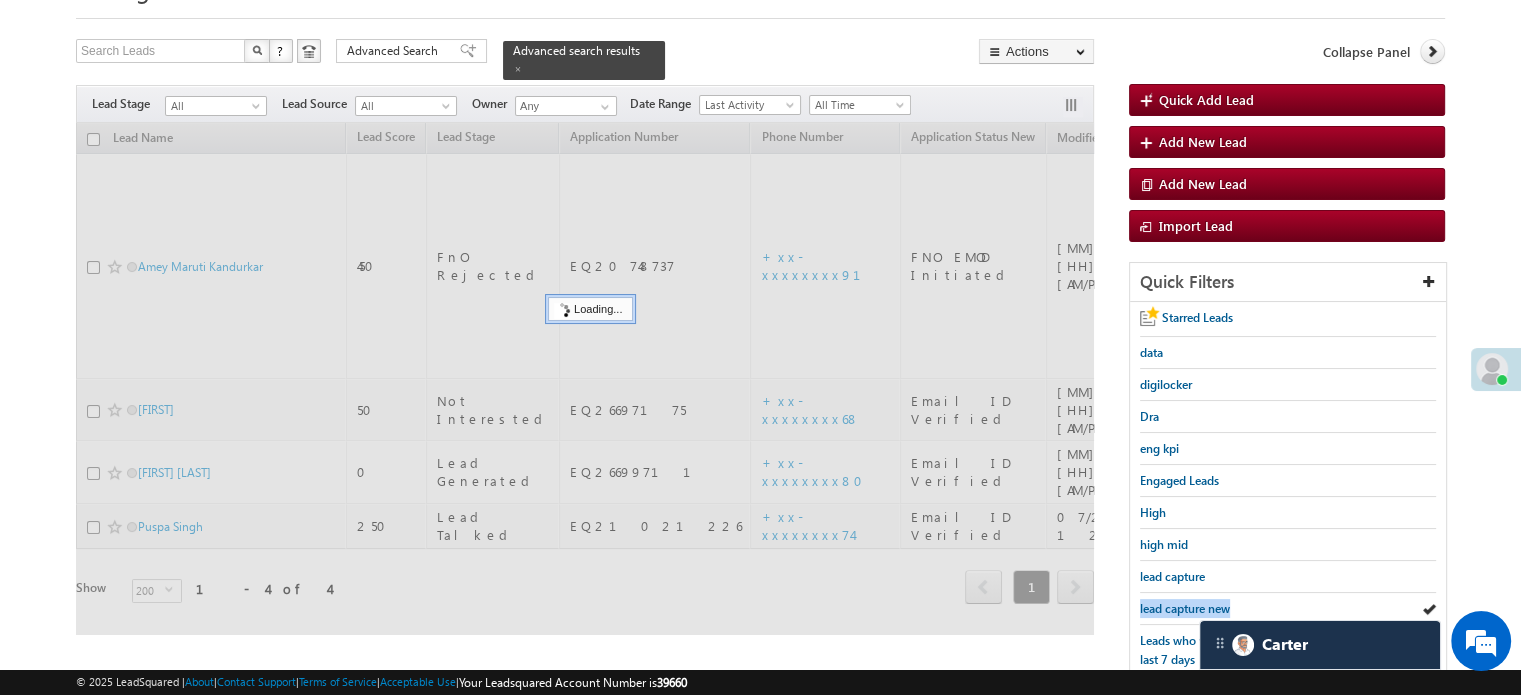 click on "lead capture new" at bounding box center (1185, 608) 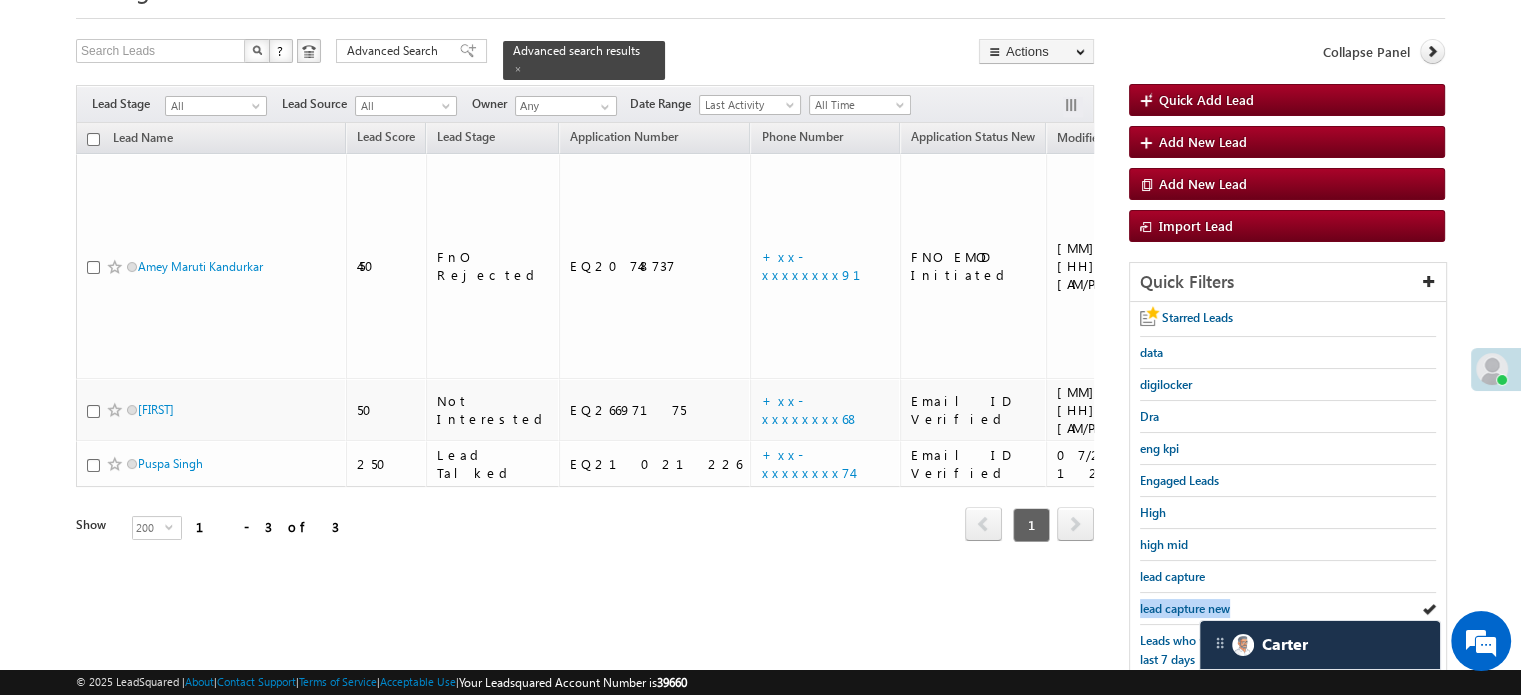 click on "lead capture new" at bounding box center (1185, 608) 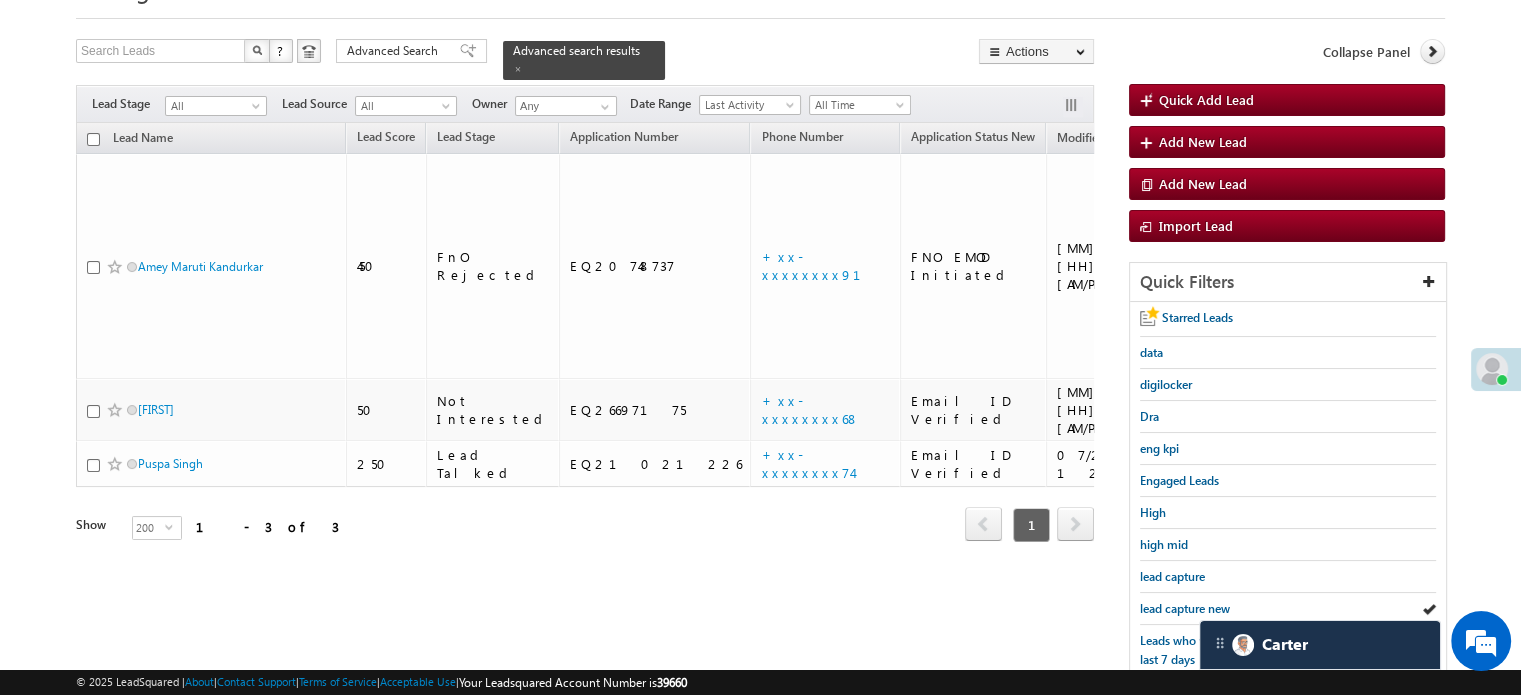 click on "lead capture new" at bounding box center [1185, 608] 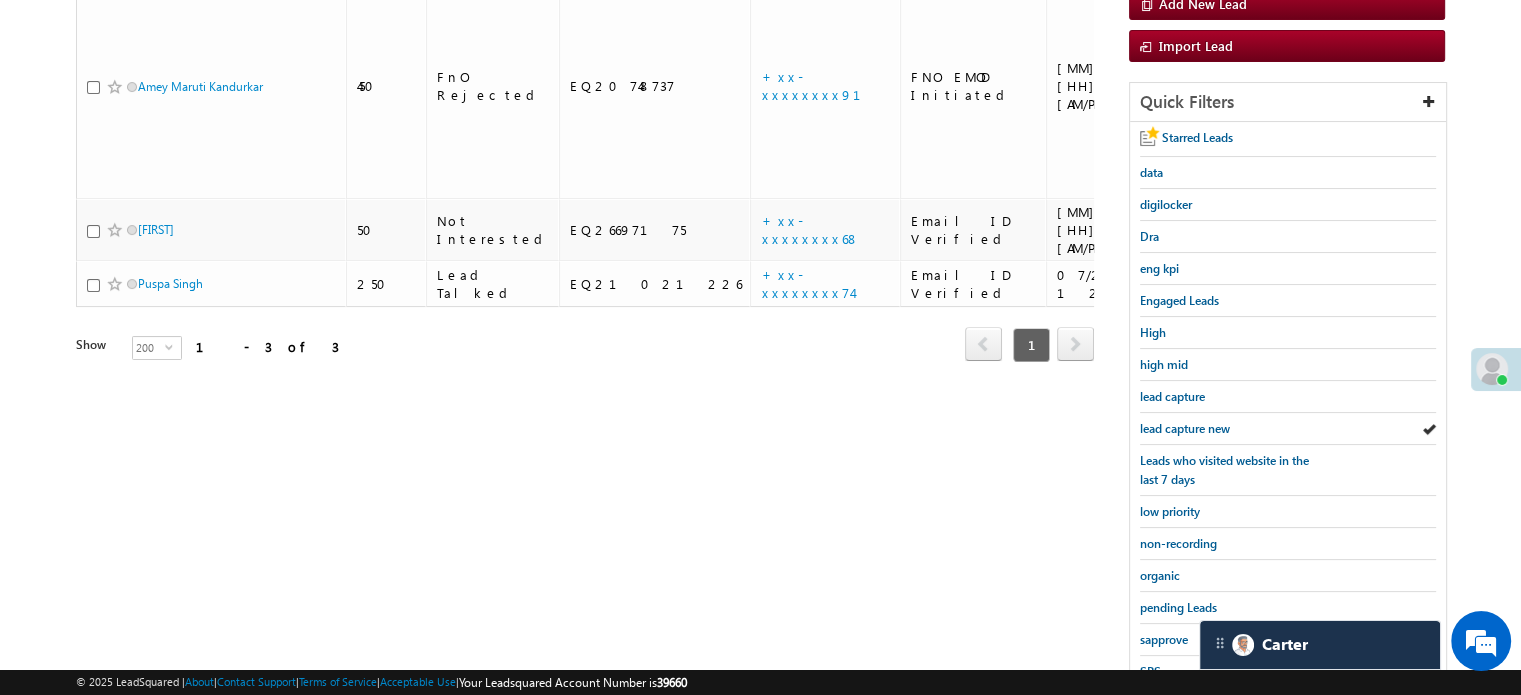scroll, scrollTop: 280, scrollLeft: 0, axis: vertical 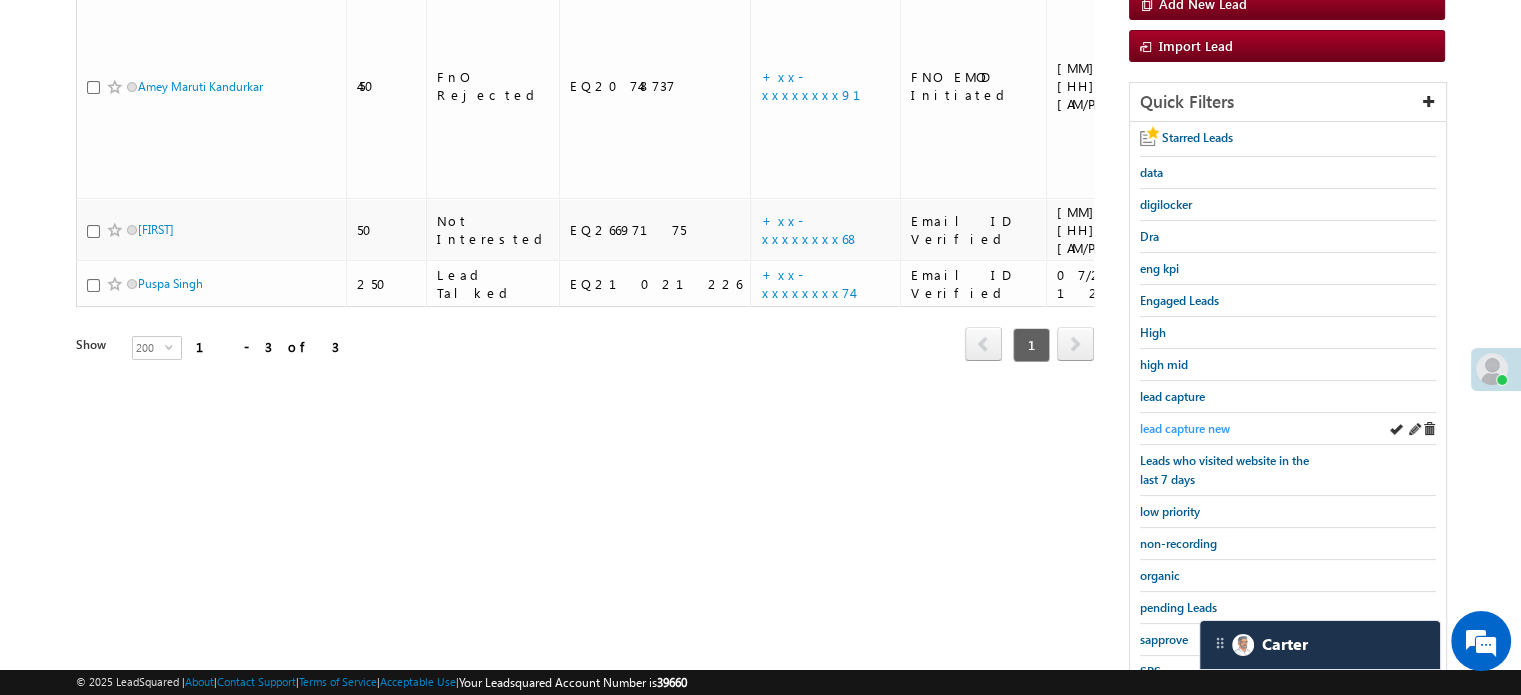 click on "lead capture new" at bounding box center [1185, 428] 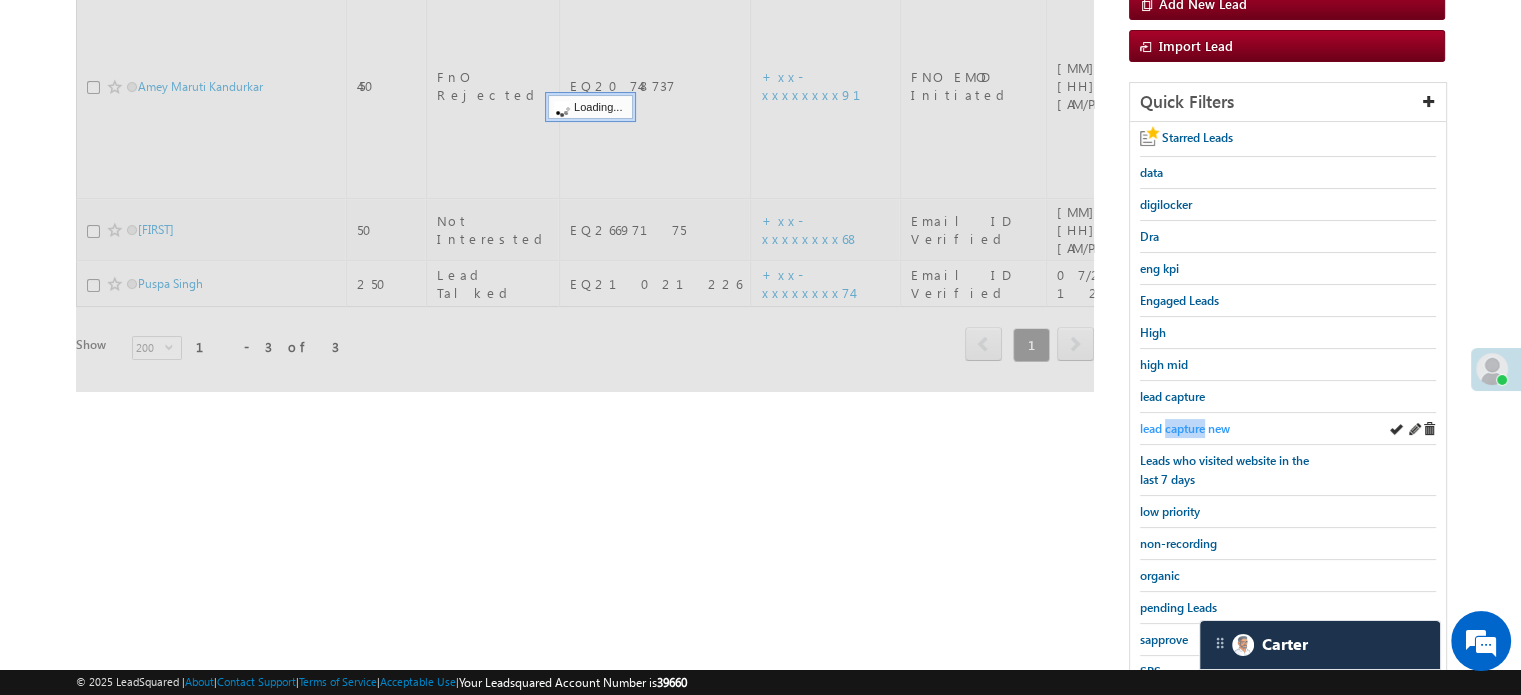 click on "lead capture new" at bounding box center [1185, 428] 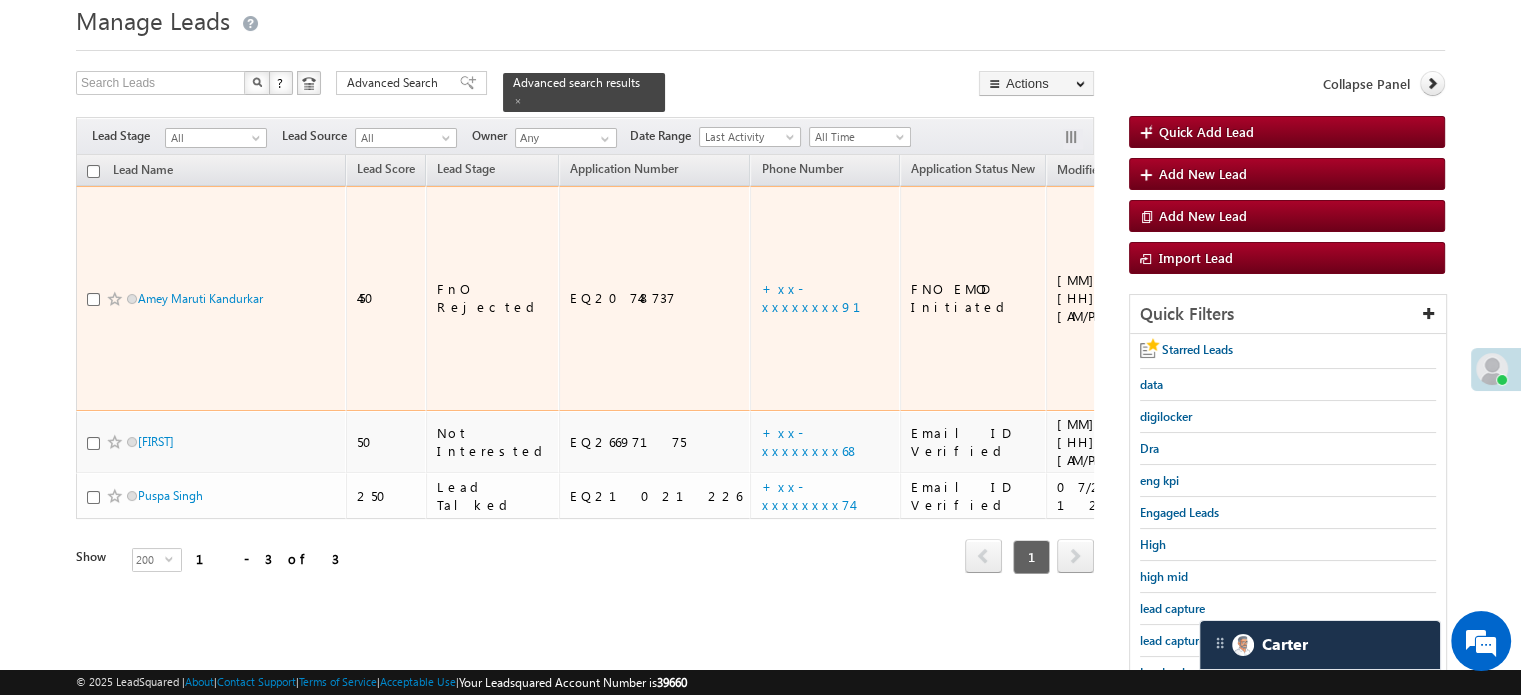 scroll, scrollTop: 100, scrollLeft: 0, axis: vertical 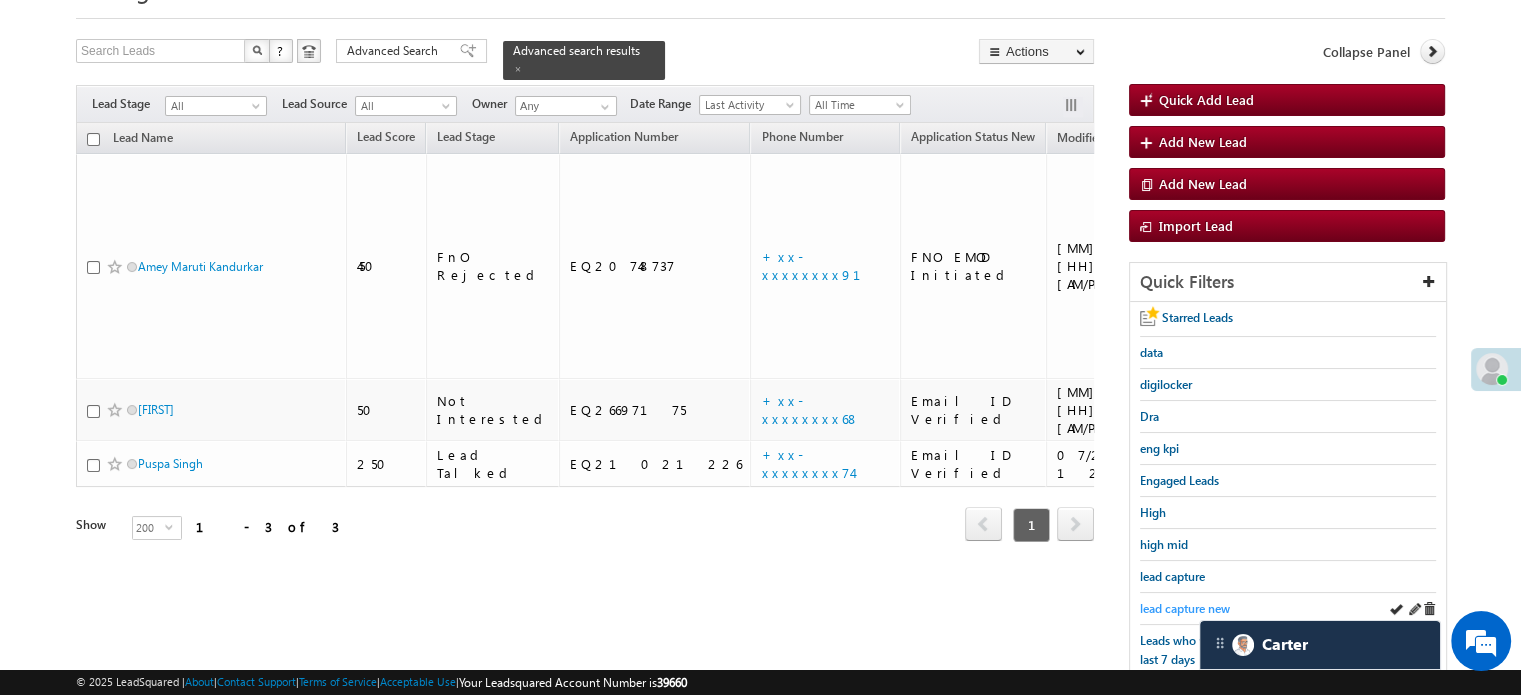 click on "lead capture new" at bounding box center [1185, 608] 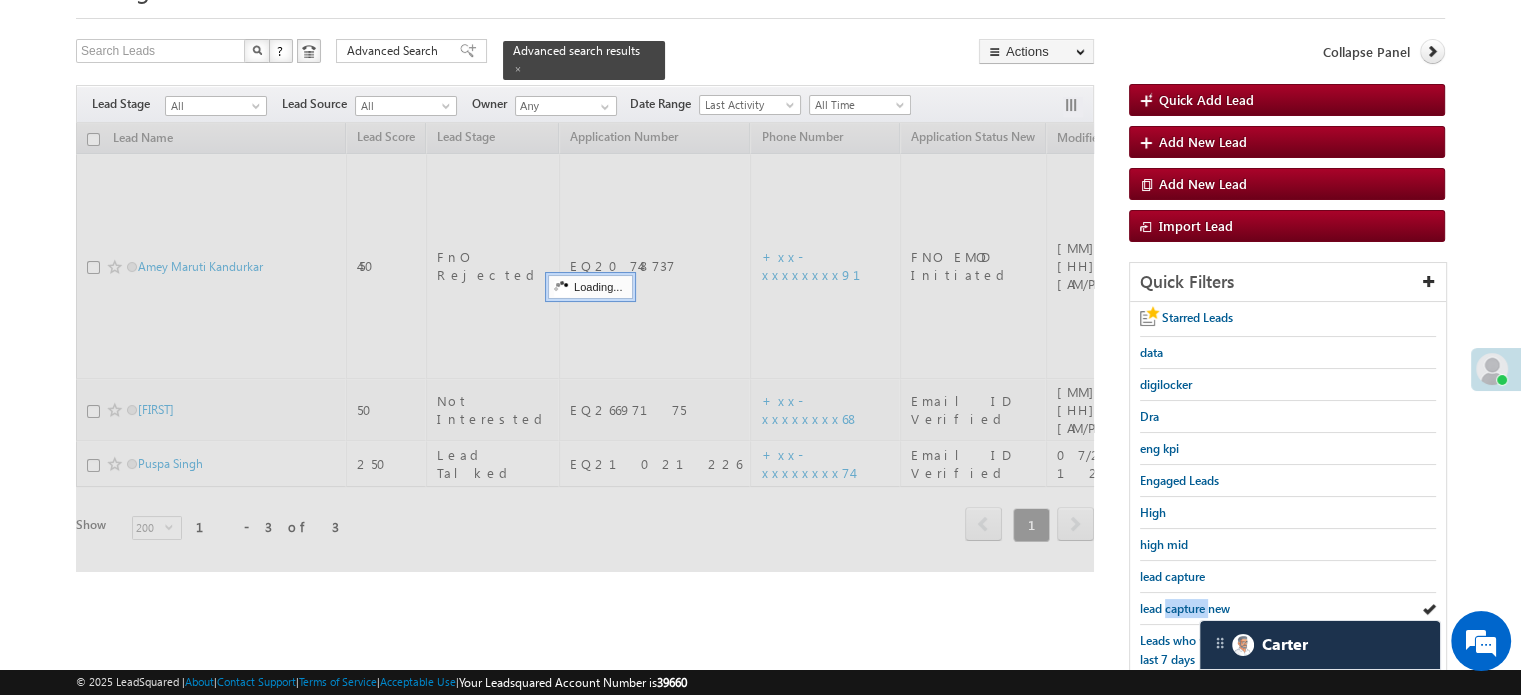 click on "lead capture new" at bounding box center (1185, 608) 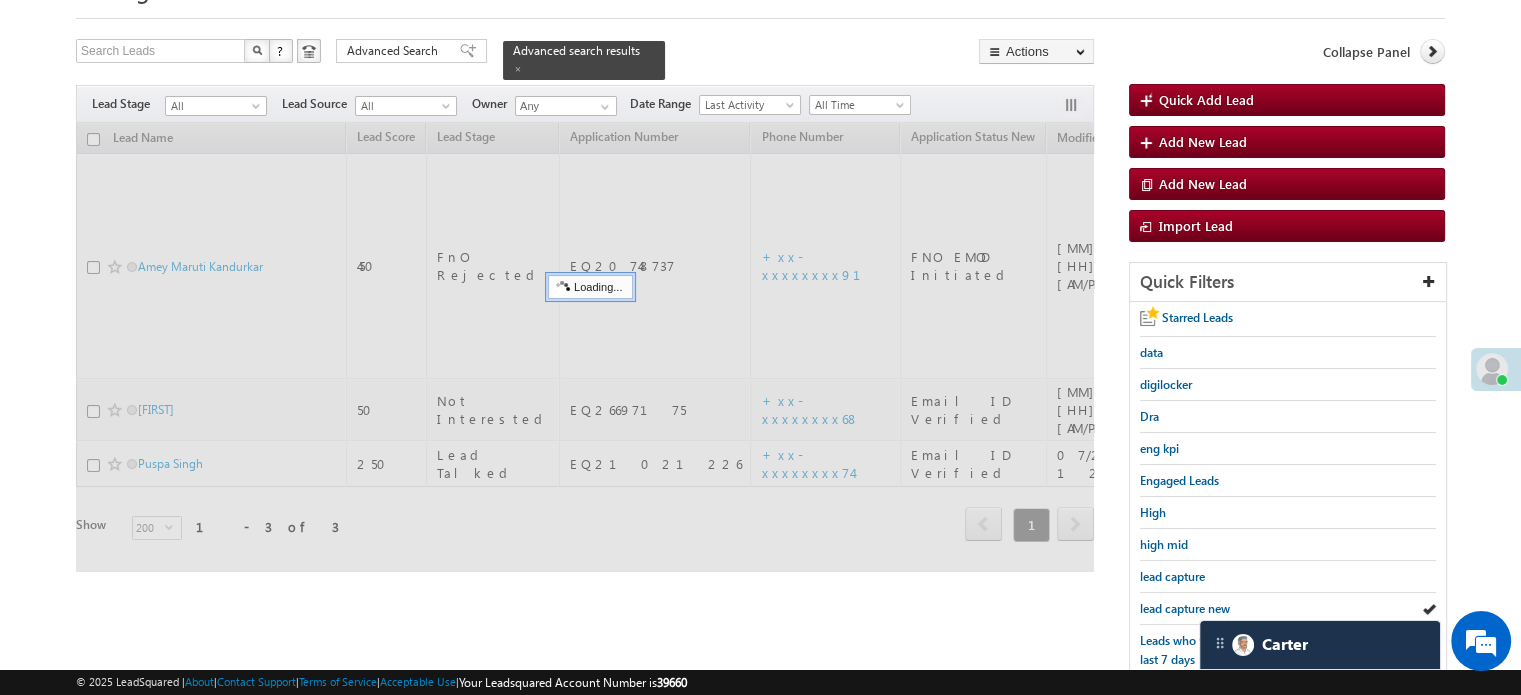 click on "lead capture new" at bounding box center [1185, 608] 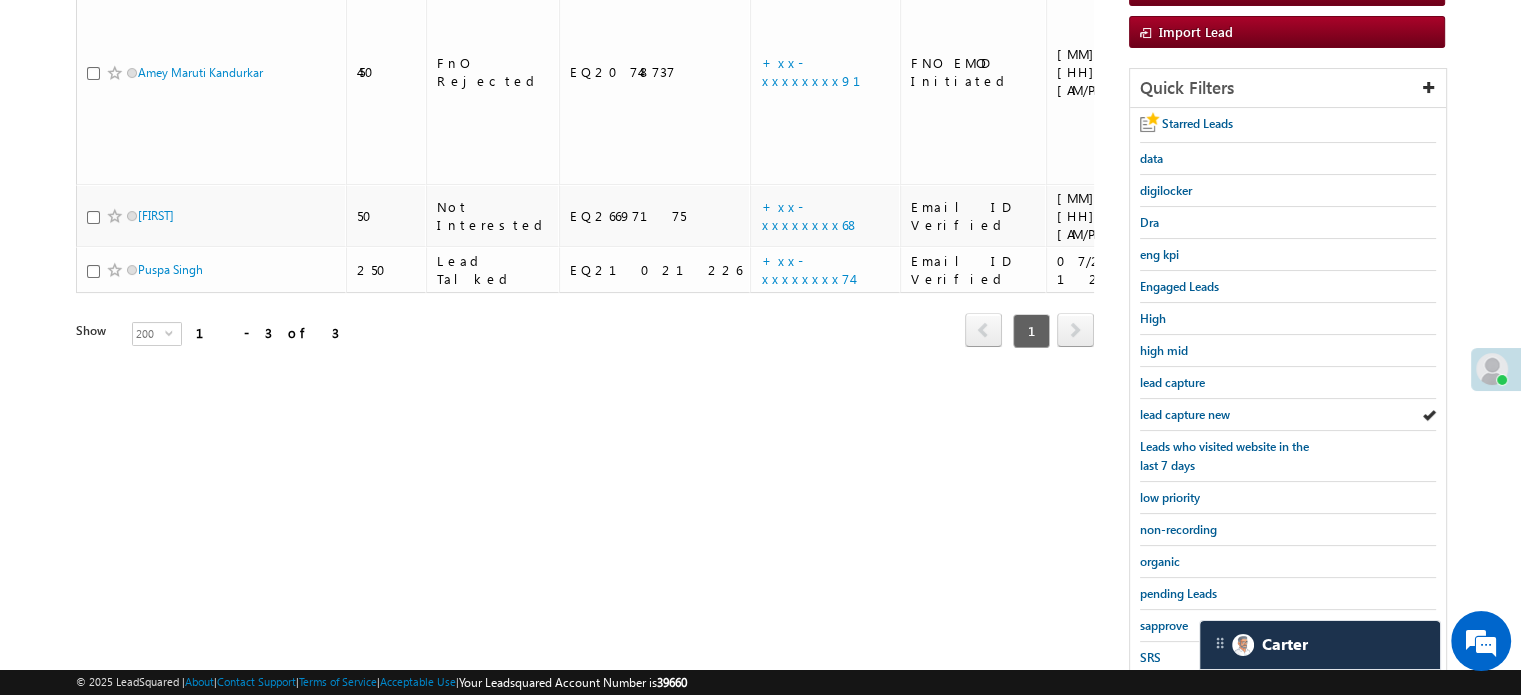 scroll, scrollTop: 429, scrollLeft: 0, axis: vertical 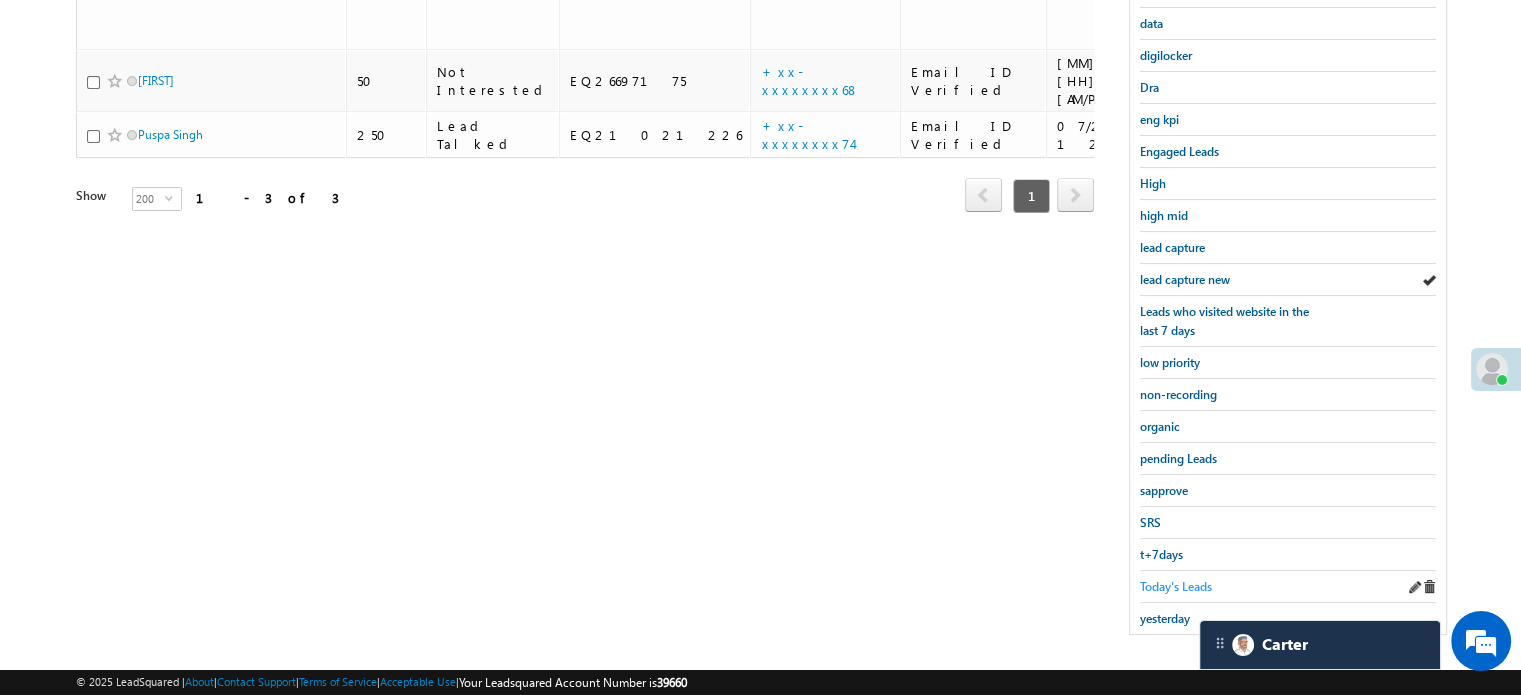 click on "Today's Leads" at bounding box center [1176, 586] 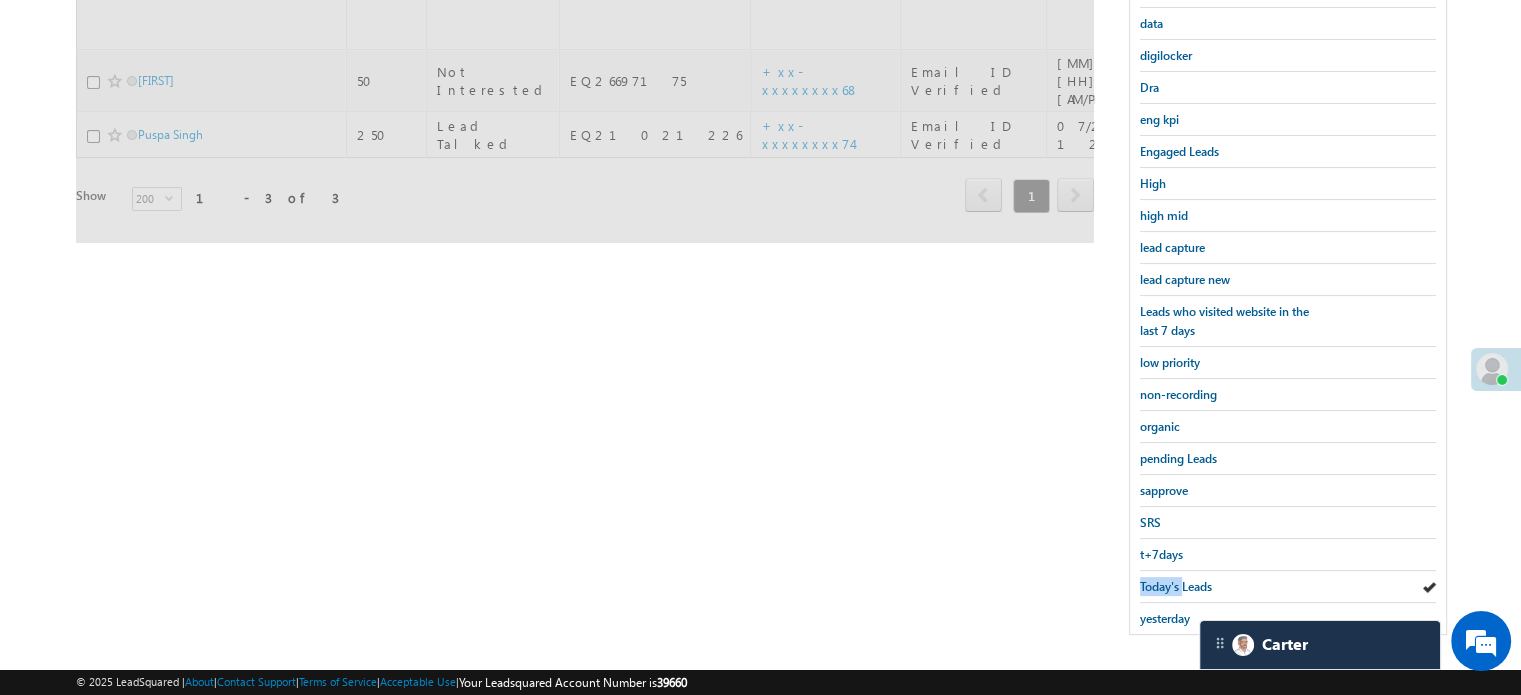 click on "Today's Leads" at bounding box center (1176, 586) 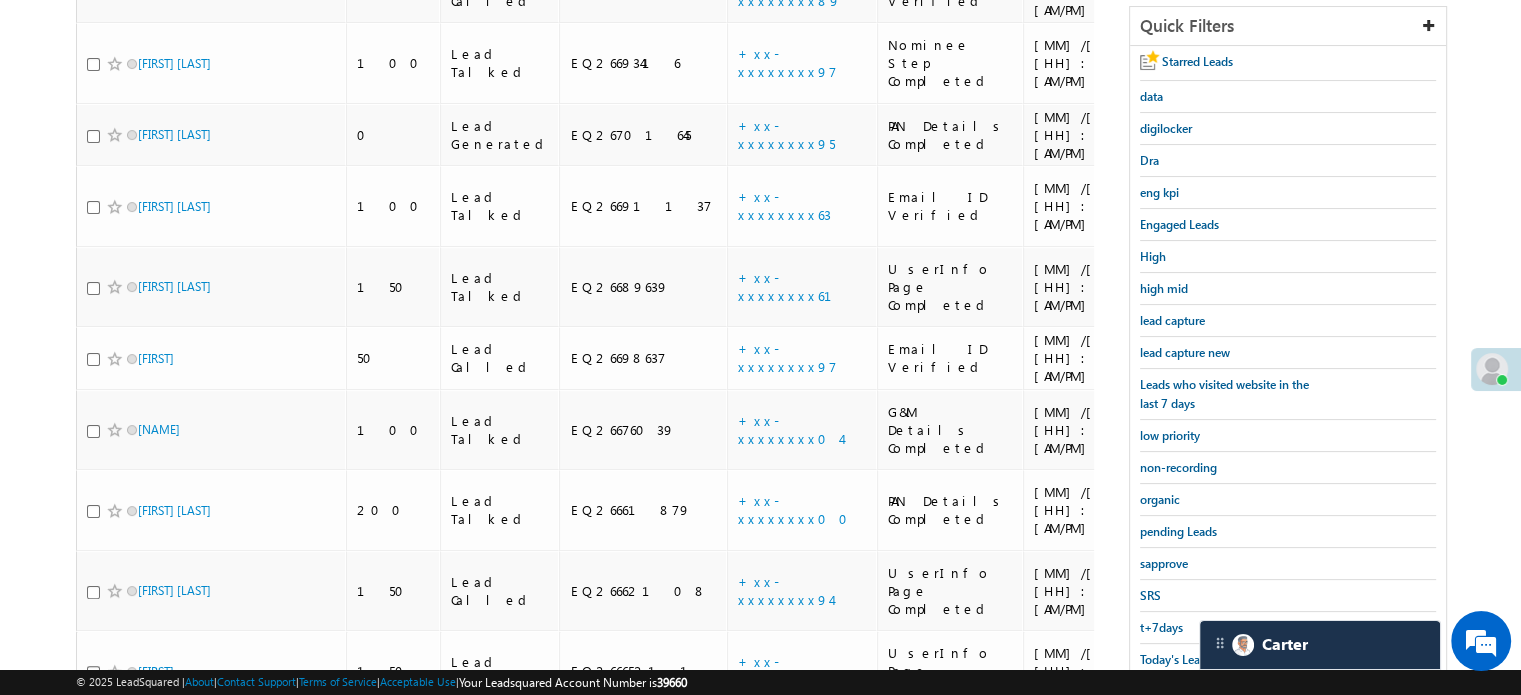 scroll, scrollTop: 332, scrollLeft: 0, axis: vertical 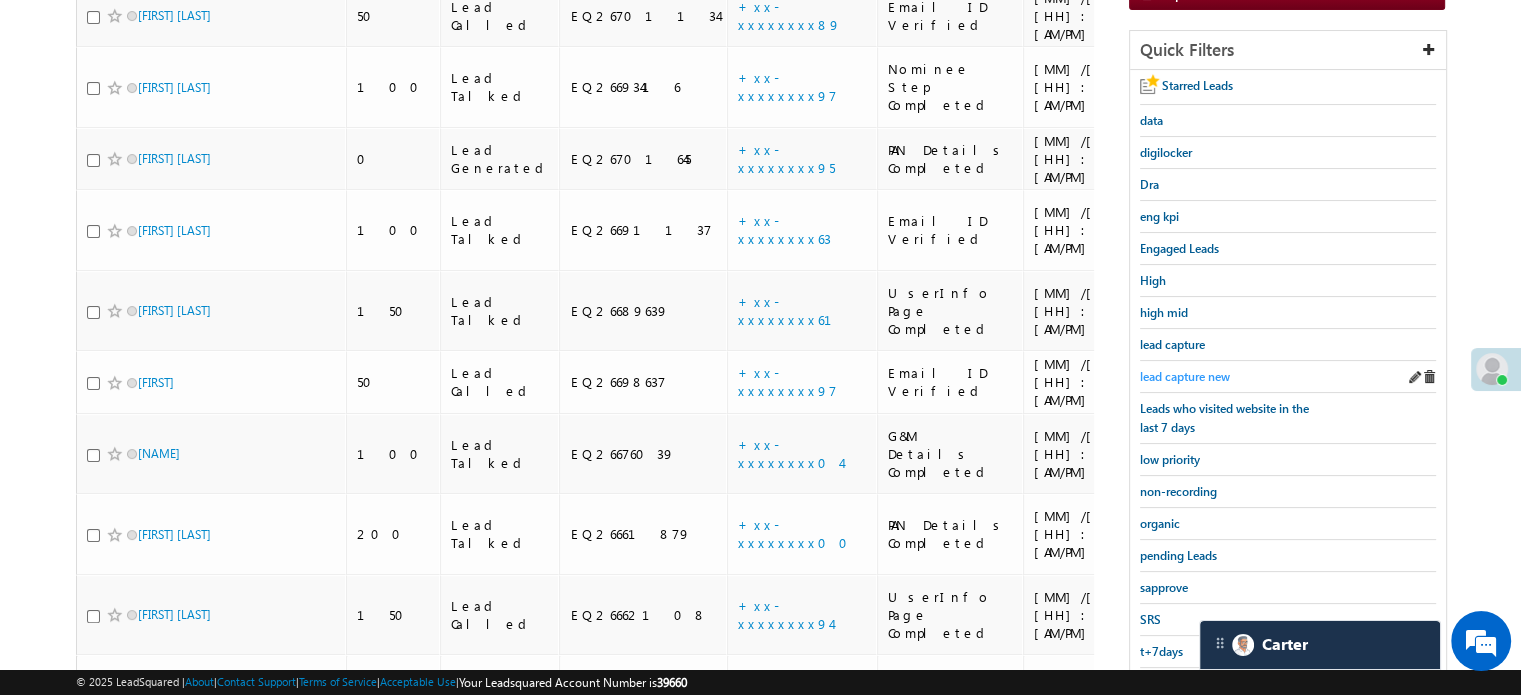 click on "lead capture new" at bounding box center [1185, 376] 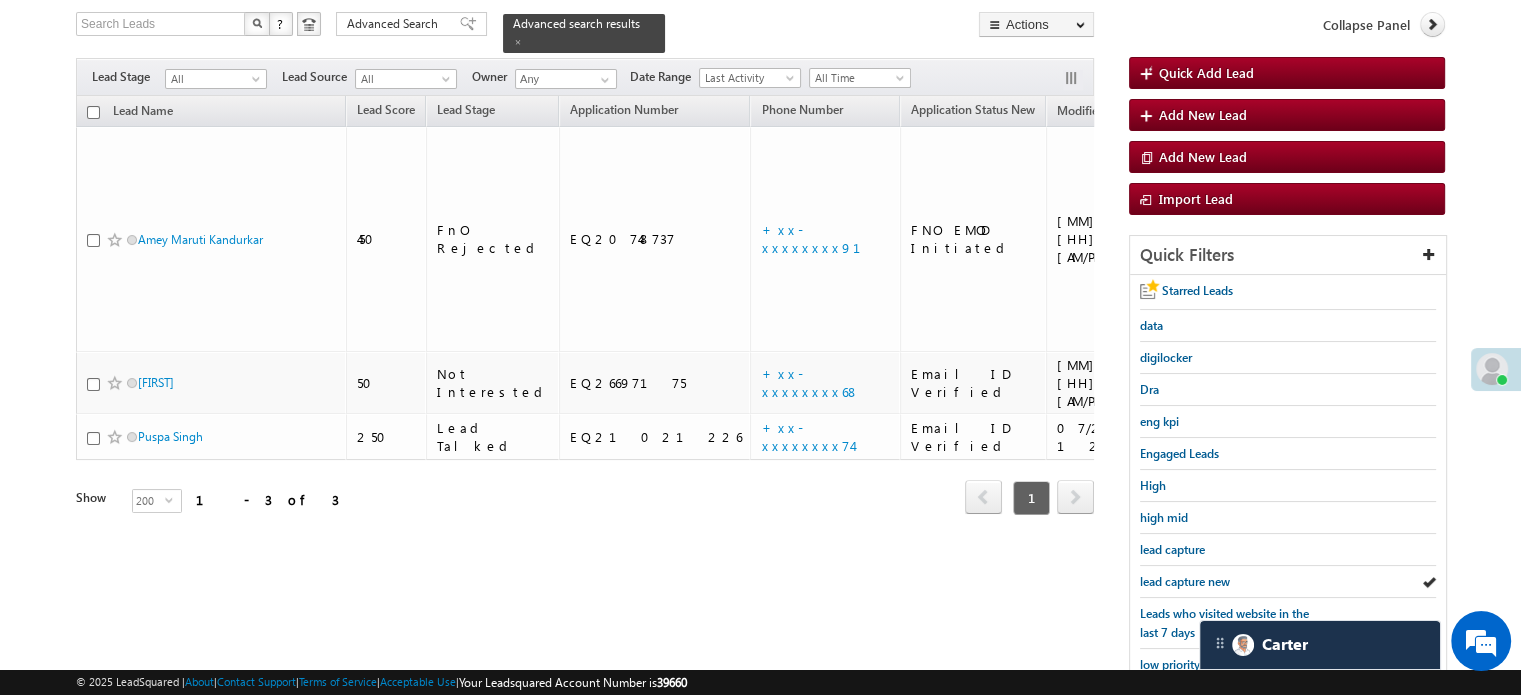 scroll, scrollTop: 232, scrollLeft: 0, axis: vertical 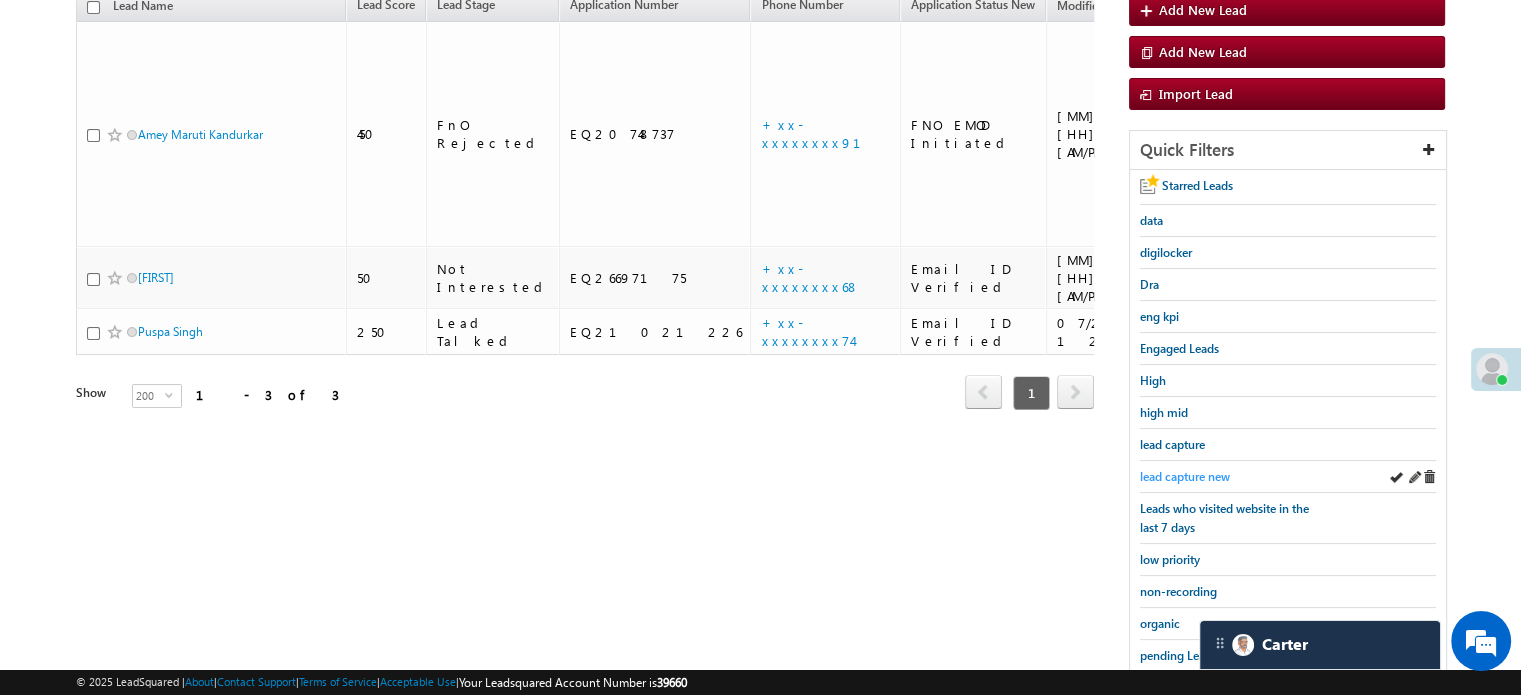 click on "lead capture new" at bounding box center (1185, 476) 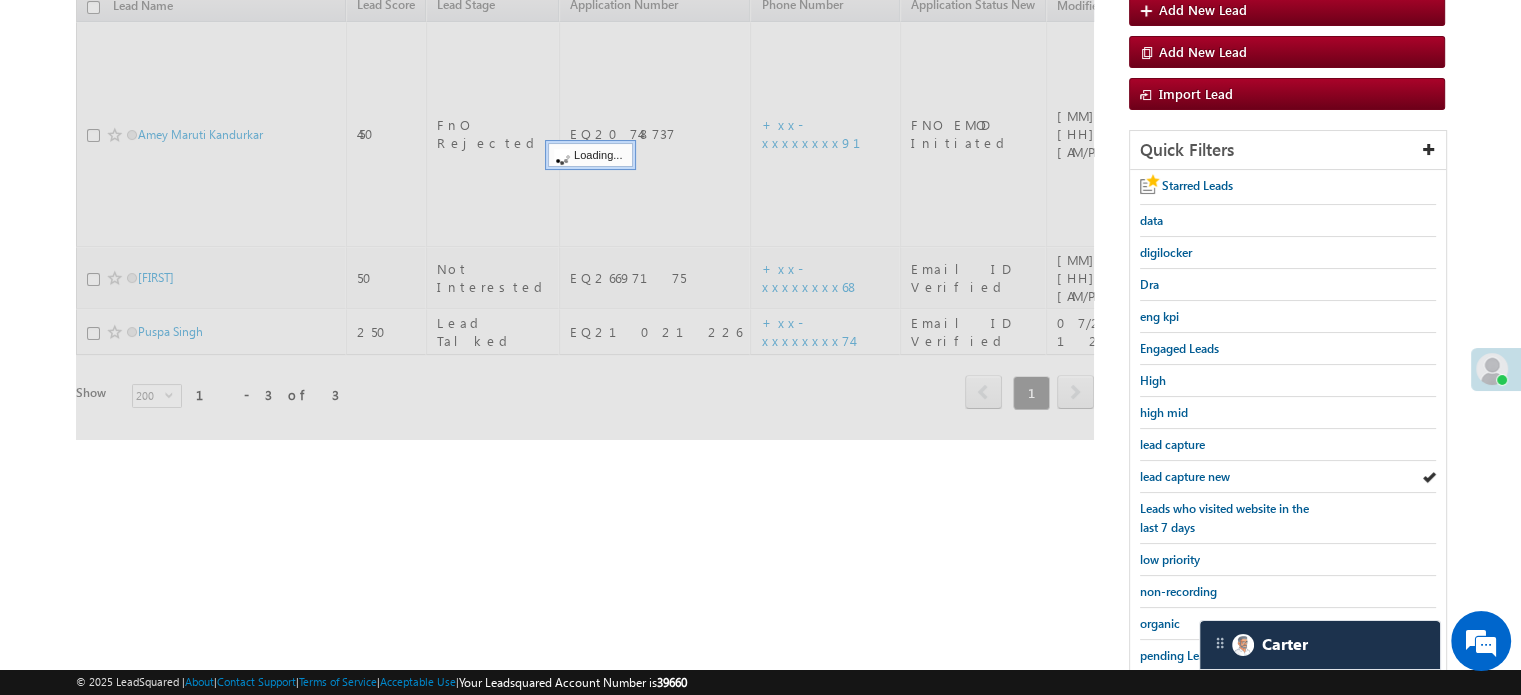 scroll, scrollTop: 429, scrollLeft: 0, axis: vertical 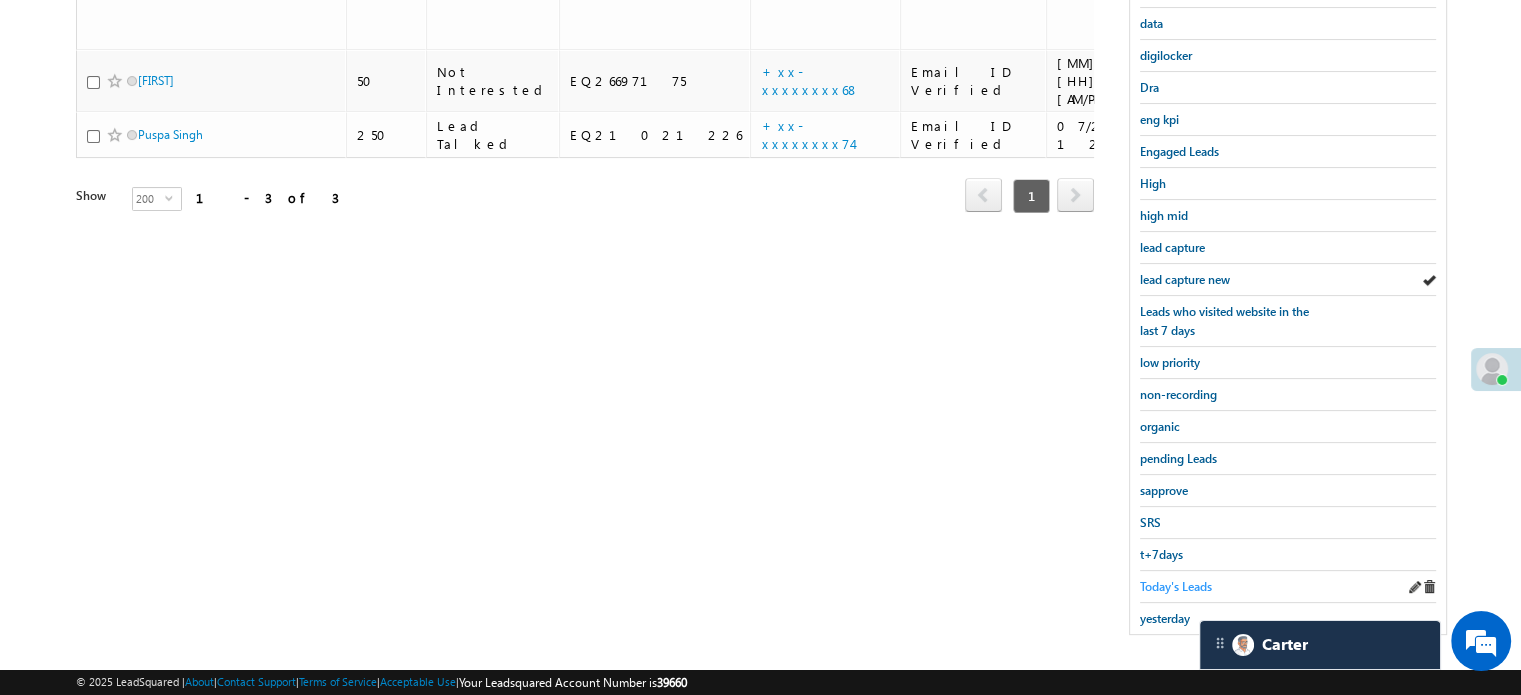 click on "Today's Leads" at bounding box center [1176, 586] 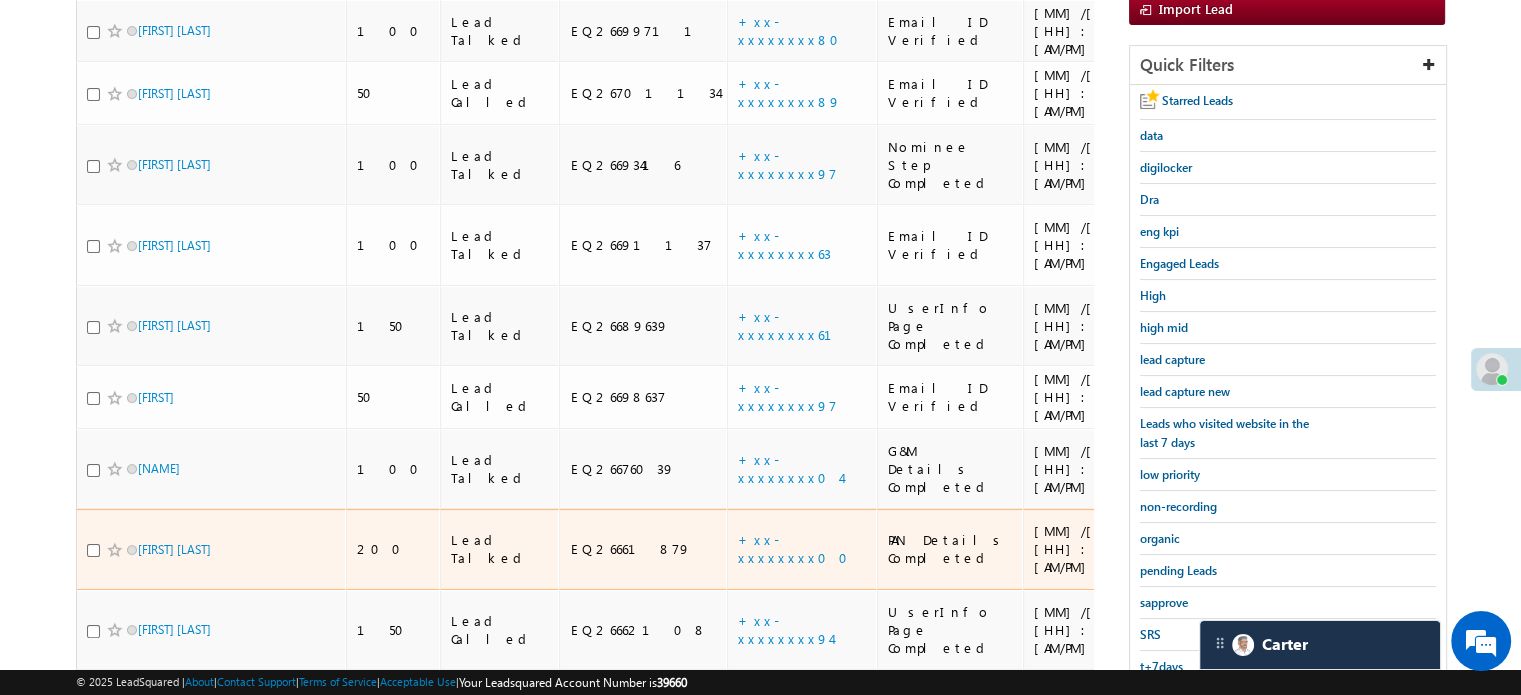 scroll, scrollTop: 329, scrollLeft: 0, axis: vertical 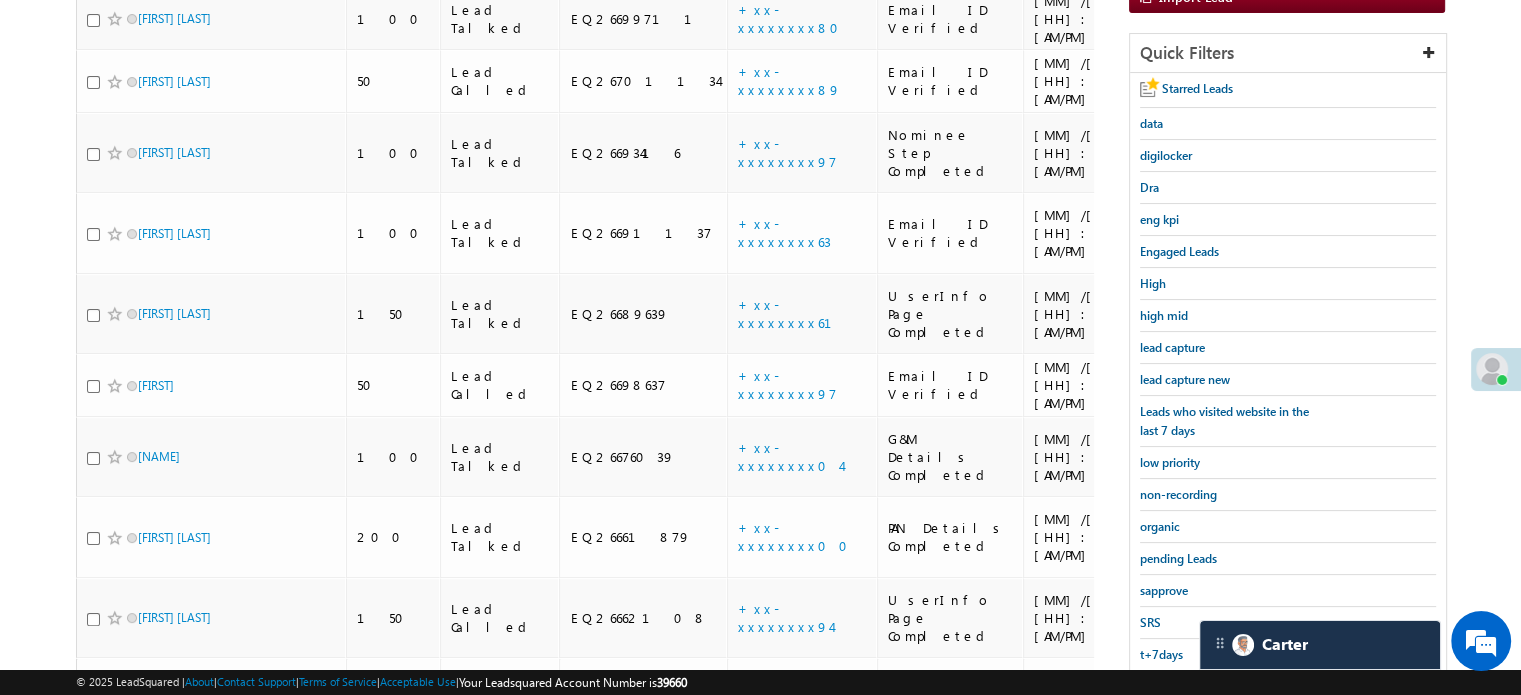 click on "Search Leads X ?   27 results found
Advanced Search
Advanced Search
Advanced search results
Actions" at bounding box center (760, 955) 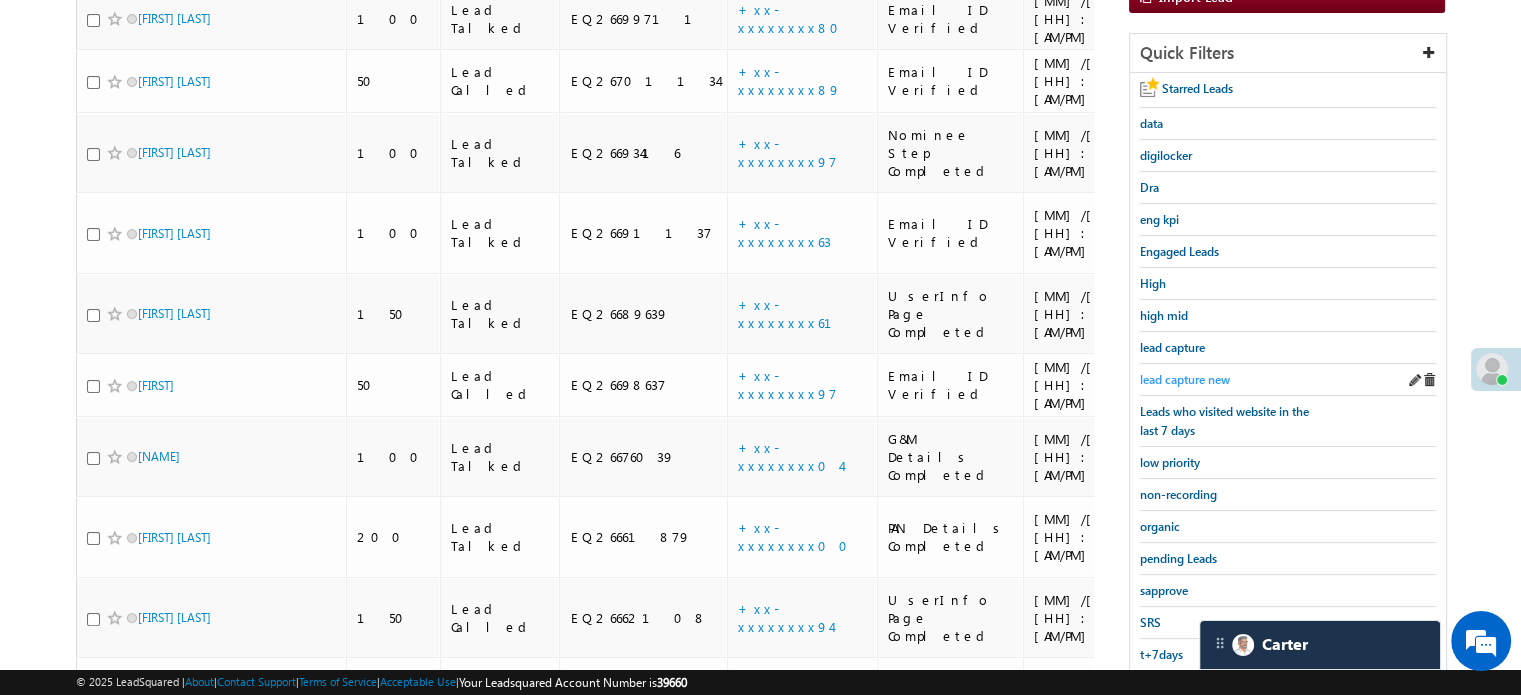 click on "lead capture new" at bounding box center [1185, 379] 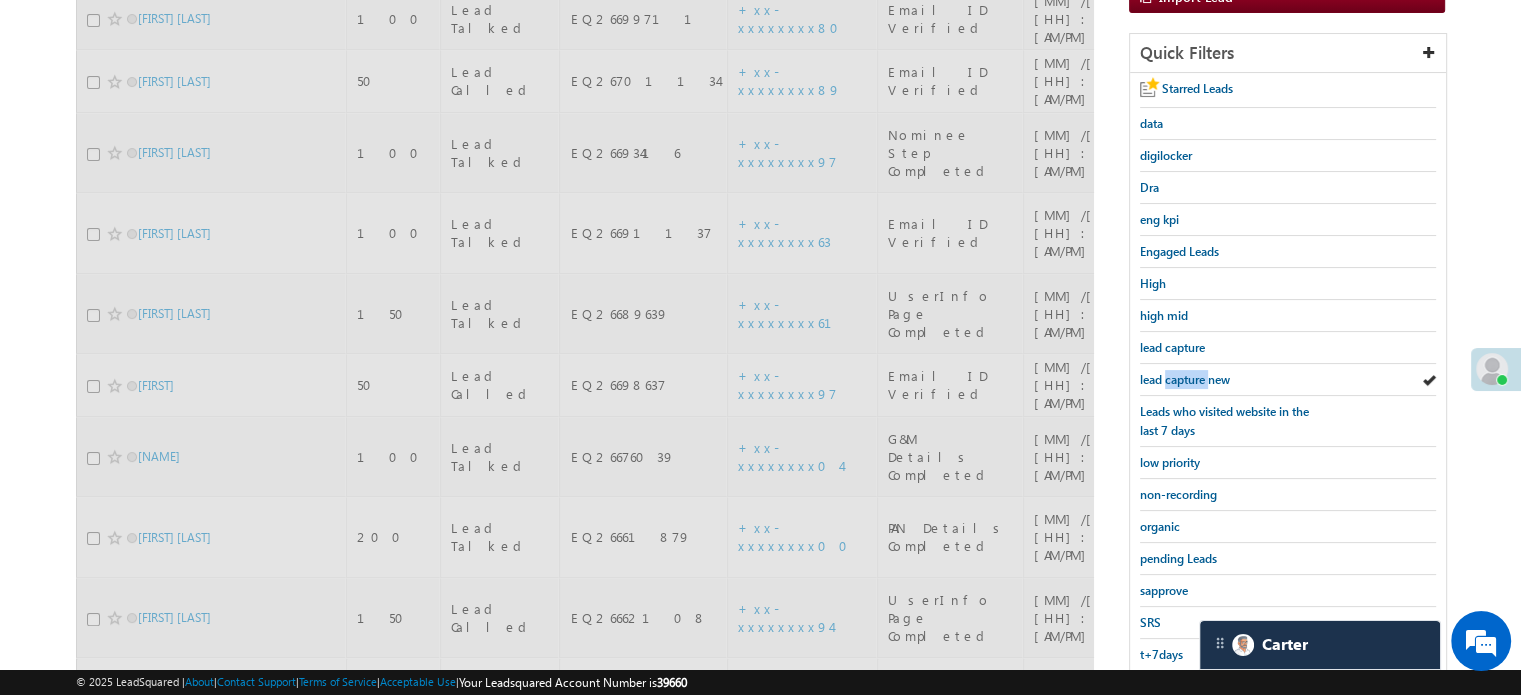 click on "lead capture new" at bounding box center (1185, 379) 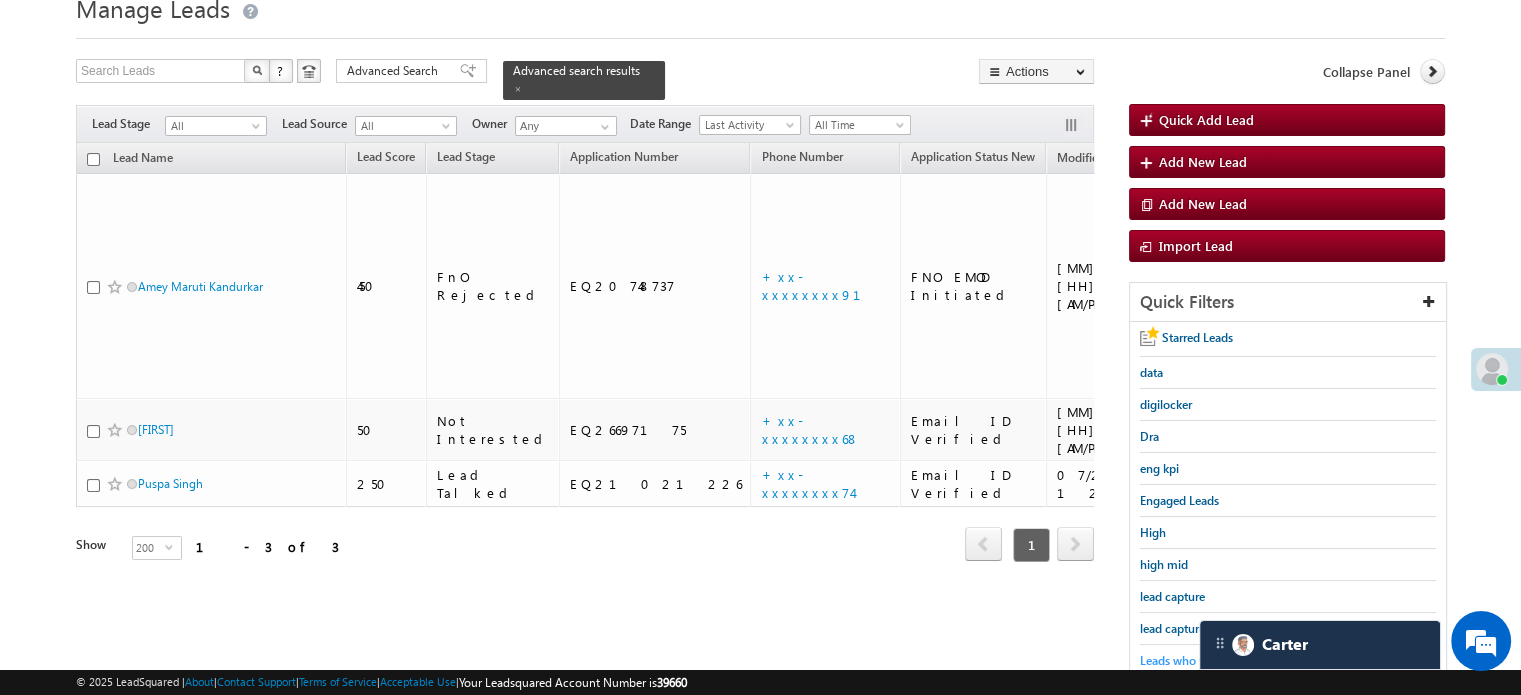 scroll, scrollTop: 429, scrollLeft: 0, axis: vertical 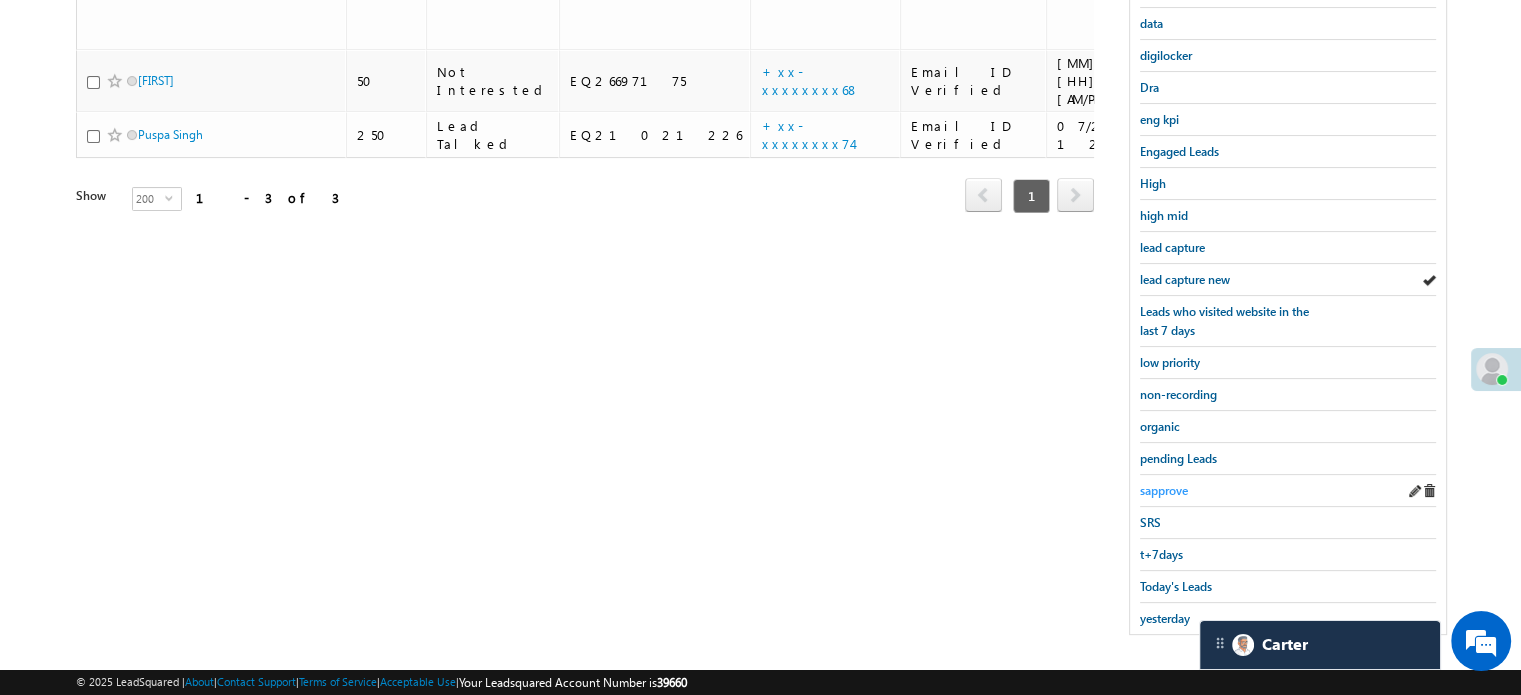 click on "sapprove" at bounding box center (1164, 490) 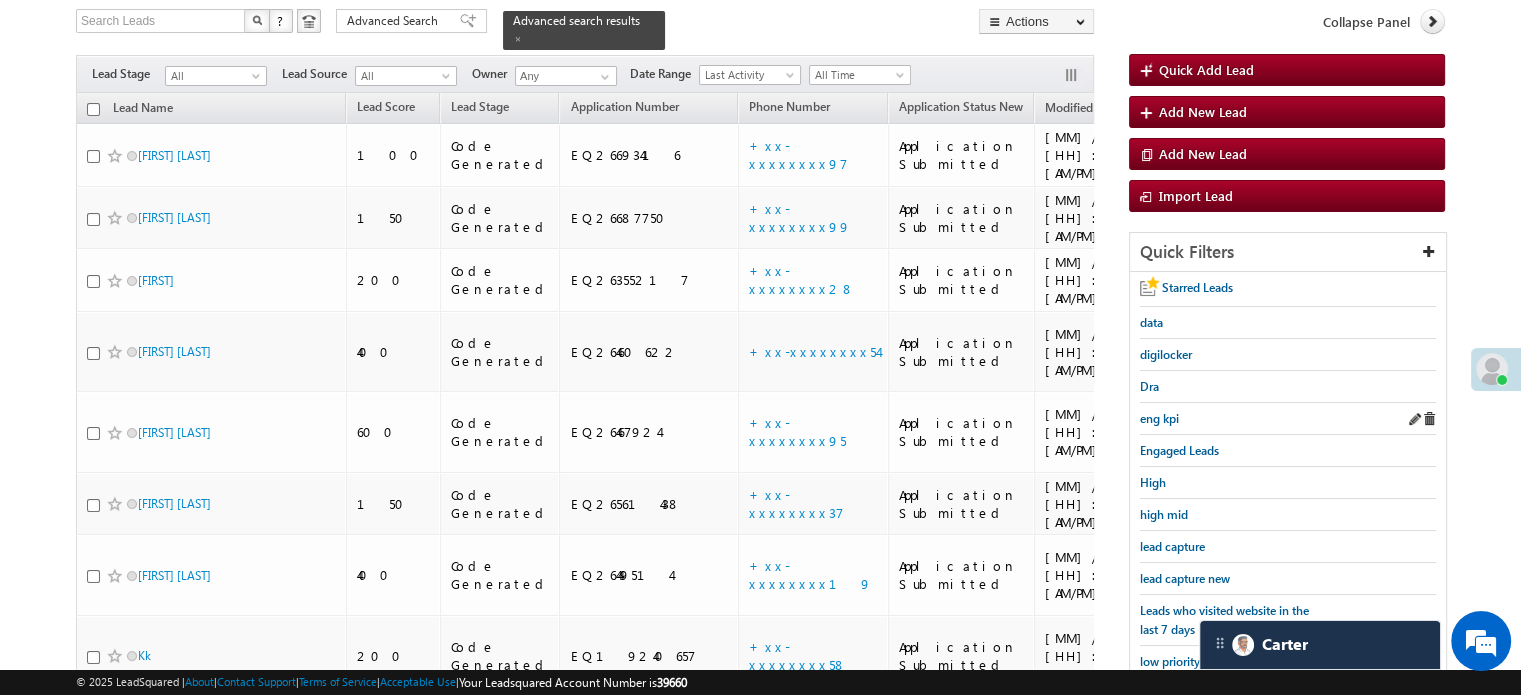 scroll, scrollTop: 229, scrollLeft: 0, axis: vertical 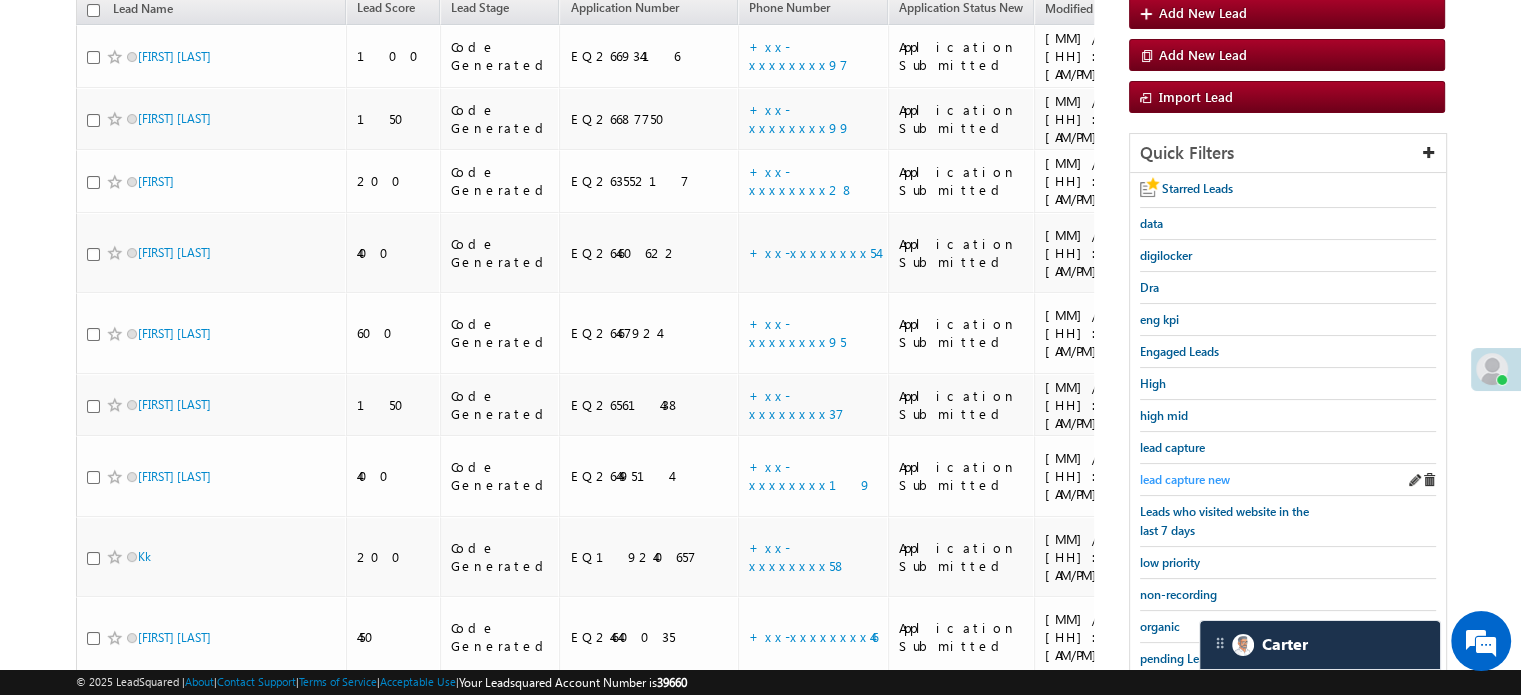 click on "lead capture new" at bounding box center [1185, 479] 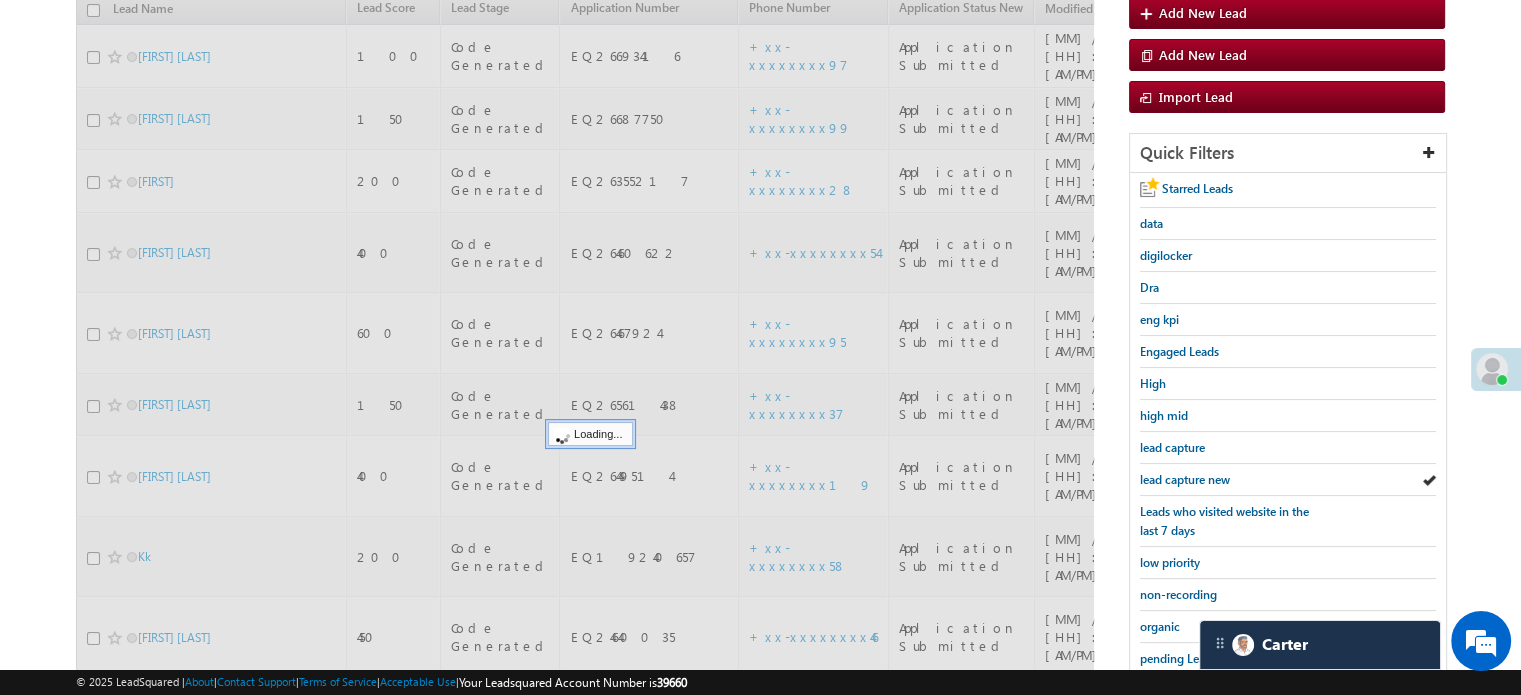 click on "lead capture new" at bounding box center [1185, 479] 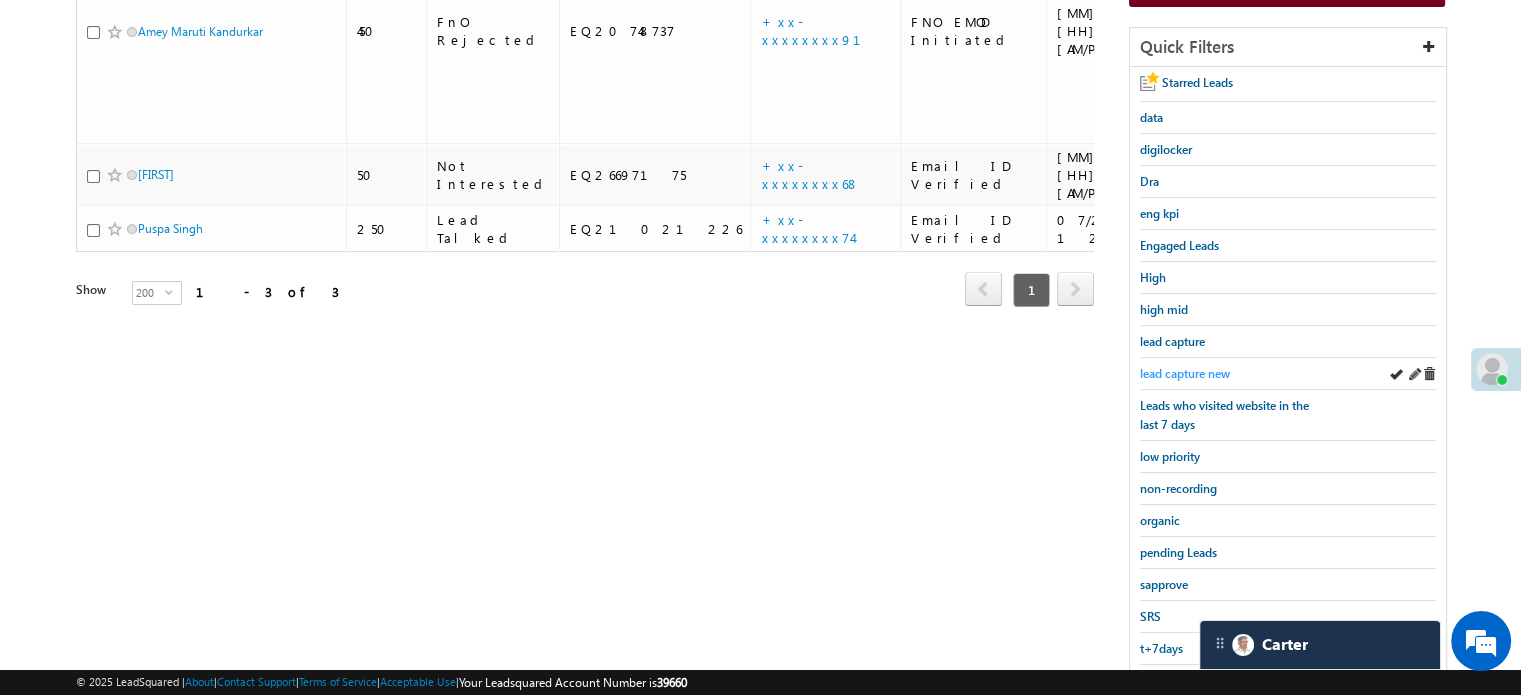 scroll, scrollTop: 429, scrollLeft: 0, axis: vertical 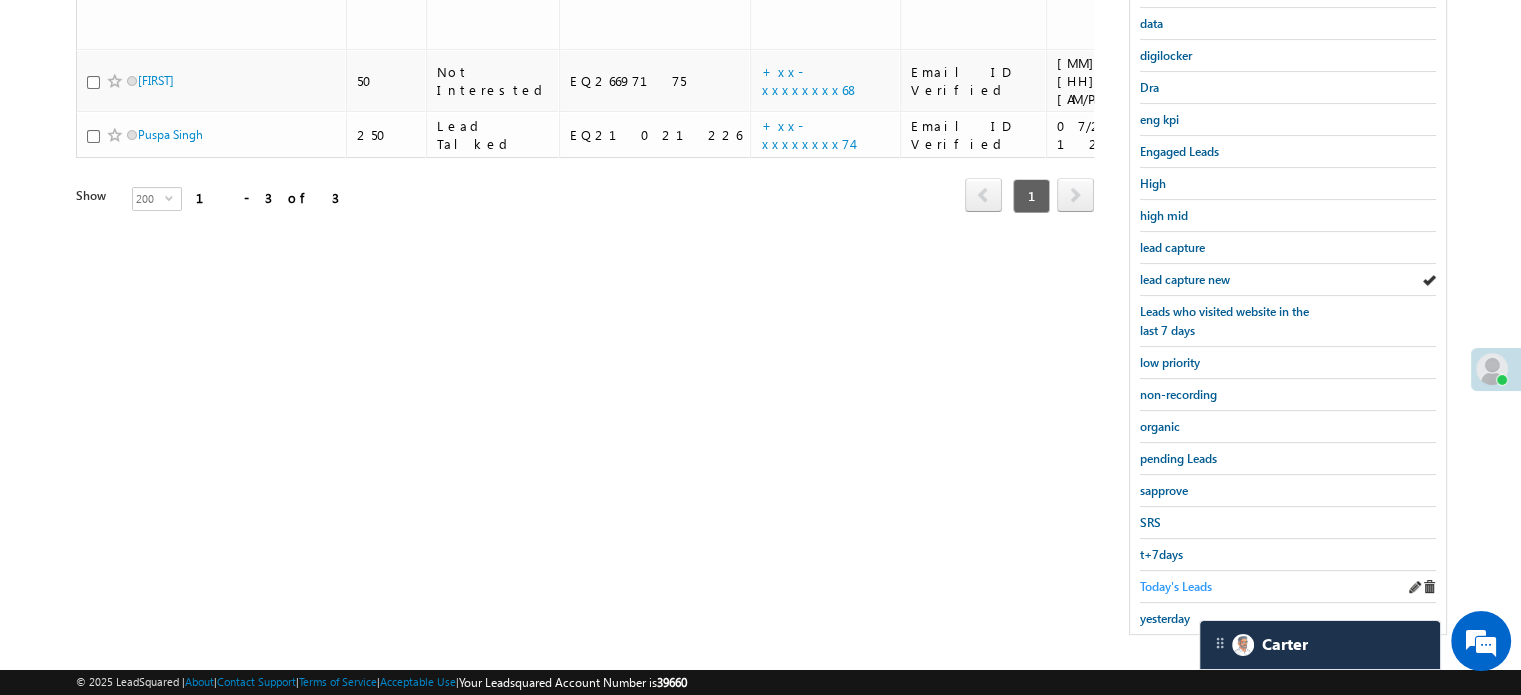 click on "Today's Leads" at bounding box center (1176, 586) 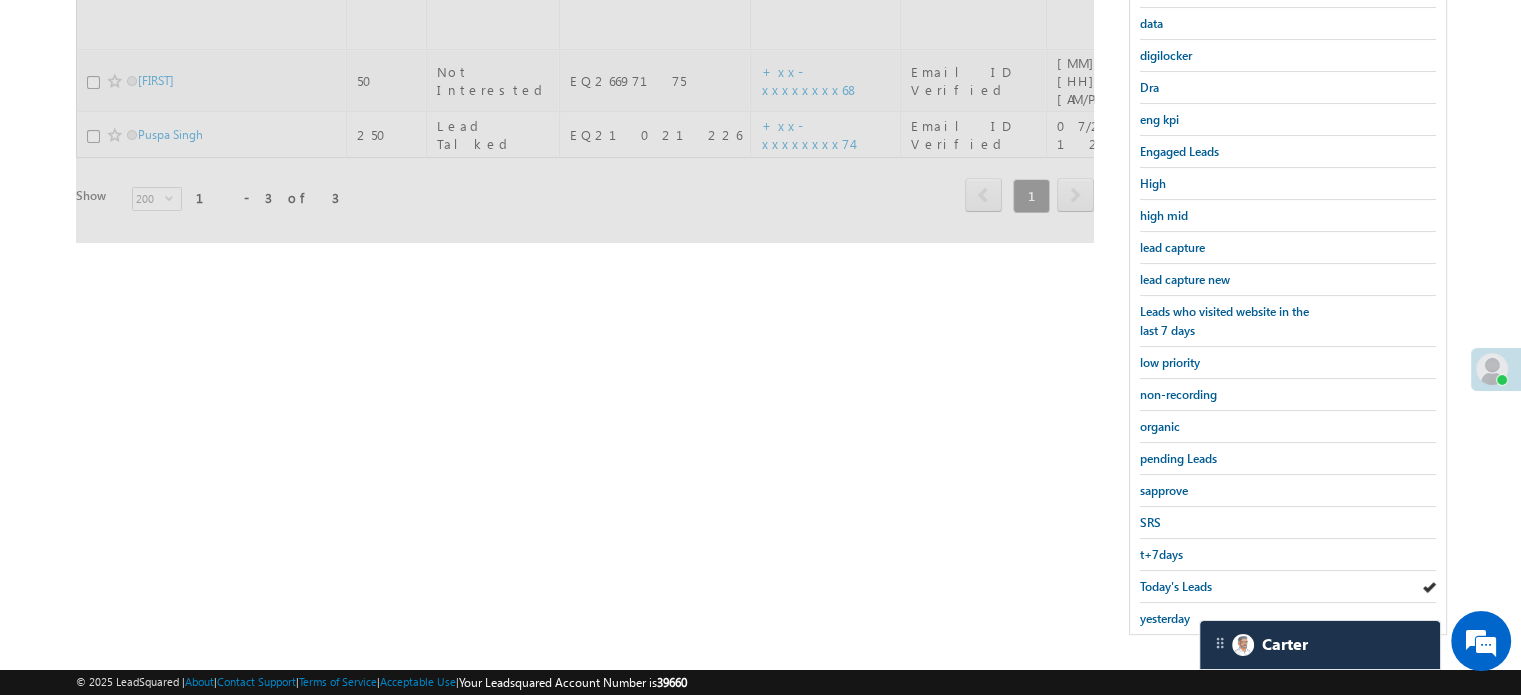 click on "Today's Leads" at bounding box center [1176, 586] 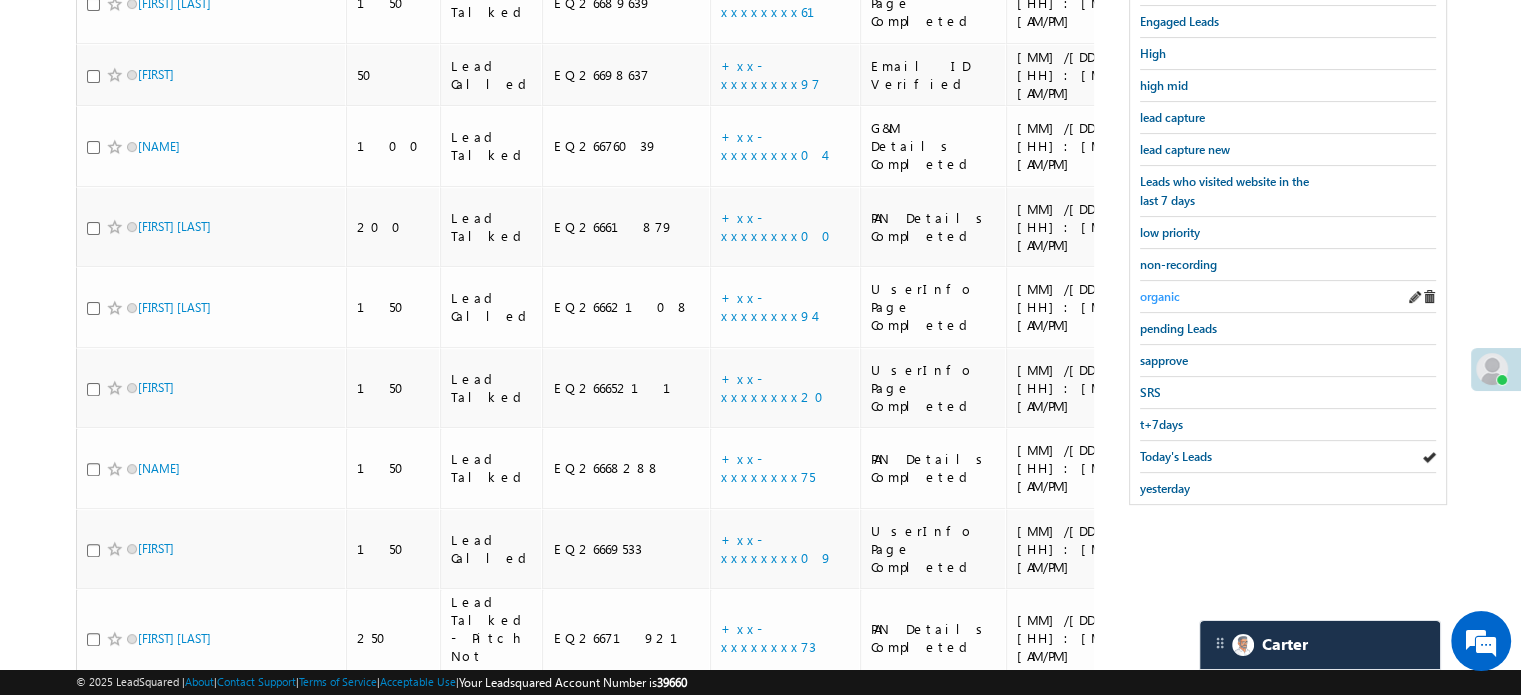 scroll, scrollTop: 400, scrollLeft: 0, axis: vertical 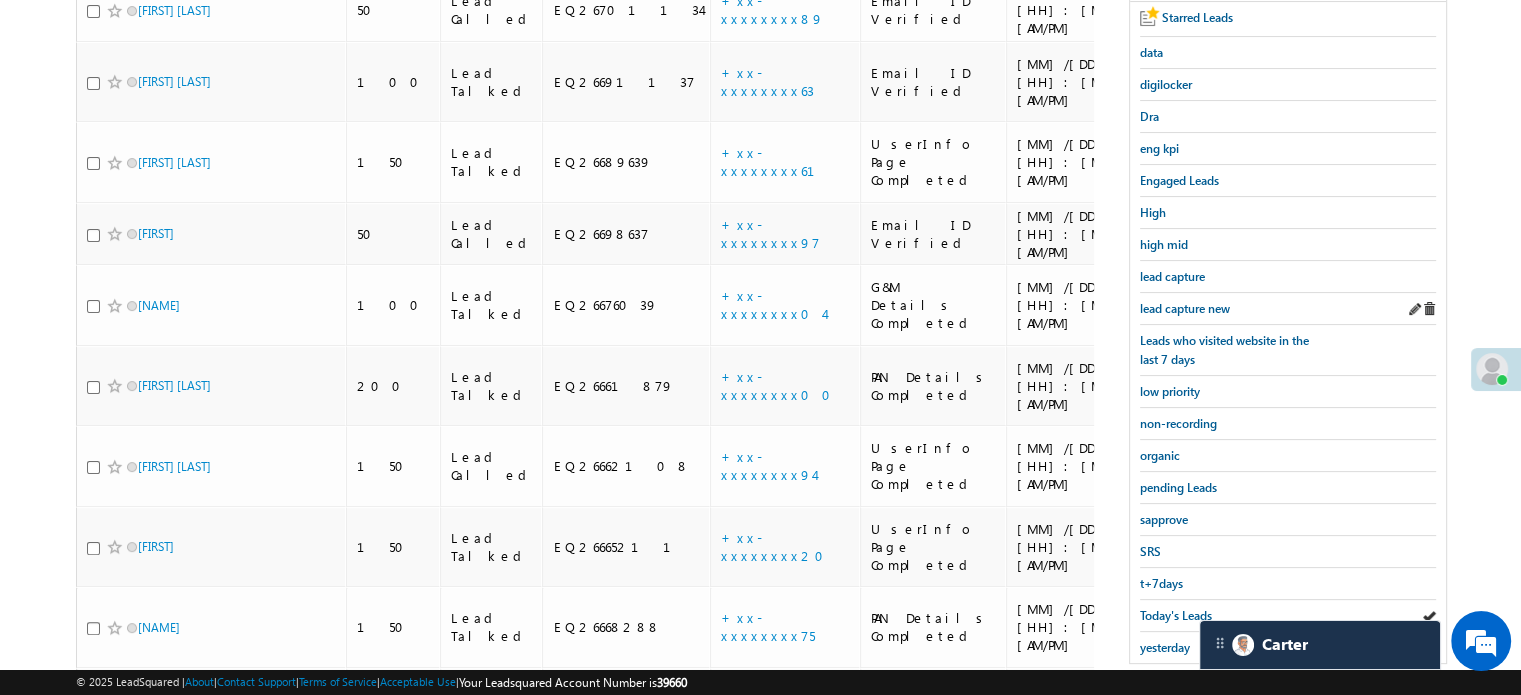 click on "lead capture new" at bounding box center [1288, 309] 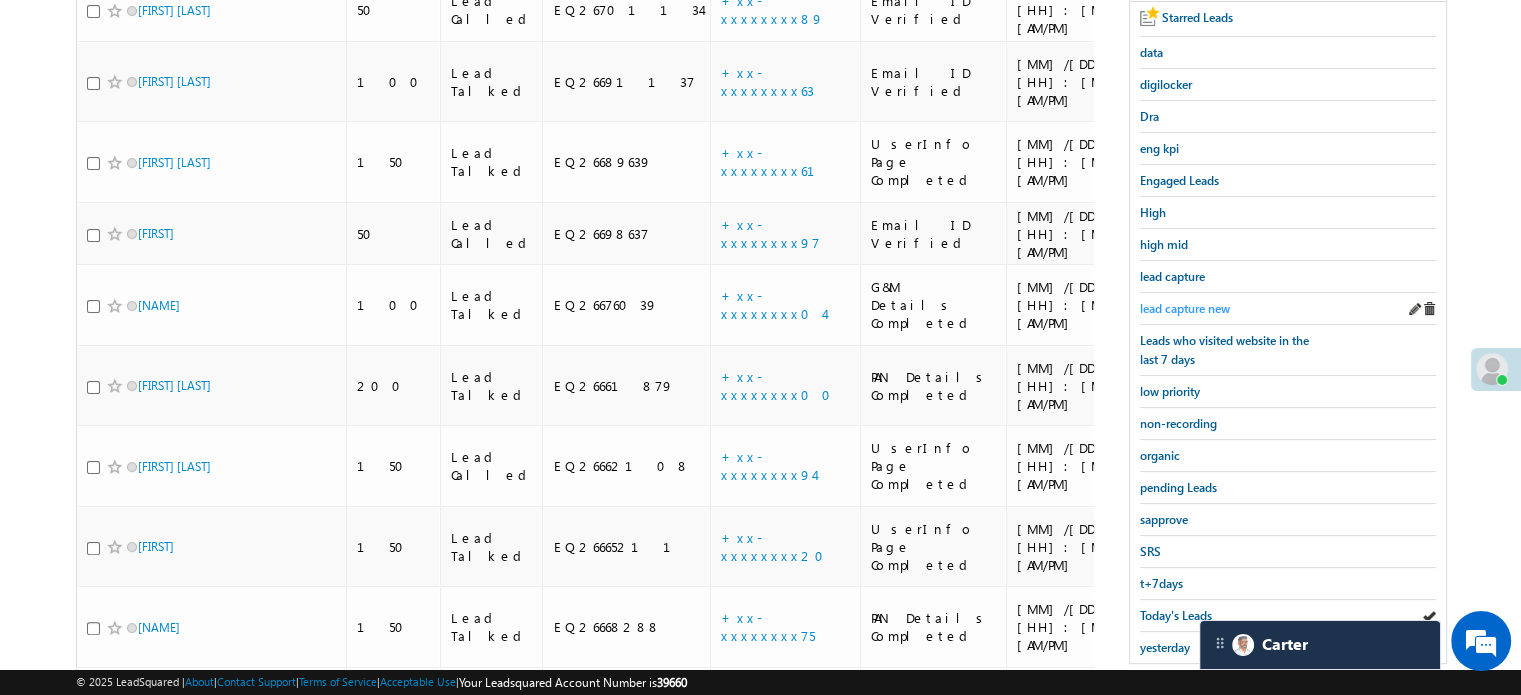 click on "lead capture new" at bounding box center [1185, 308] 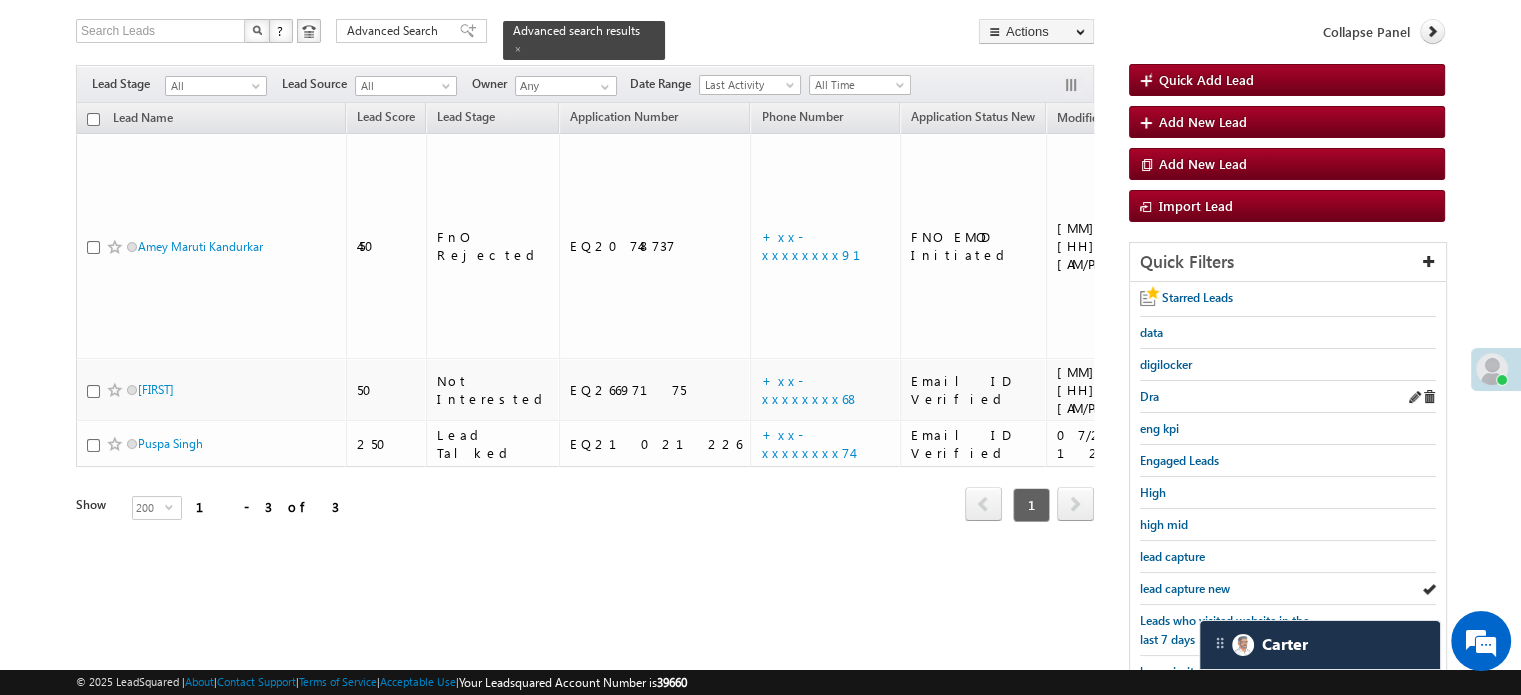 scroll, scrollTop: 300, scrollLeft: 0, axis: vertical 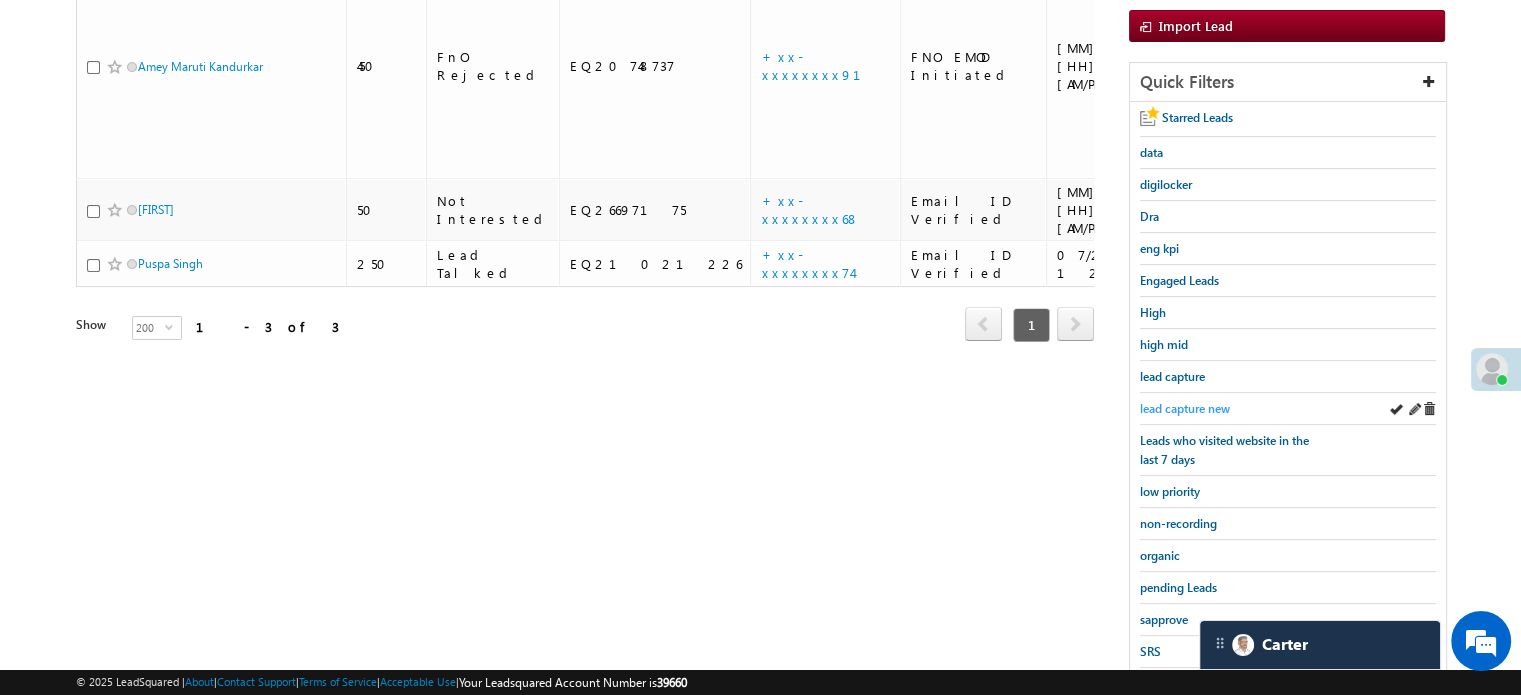 click on "lead capture new" at bounding box center (1185, 408) 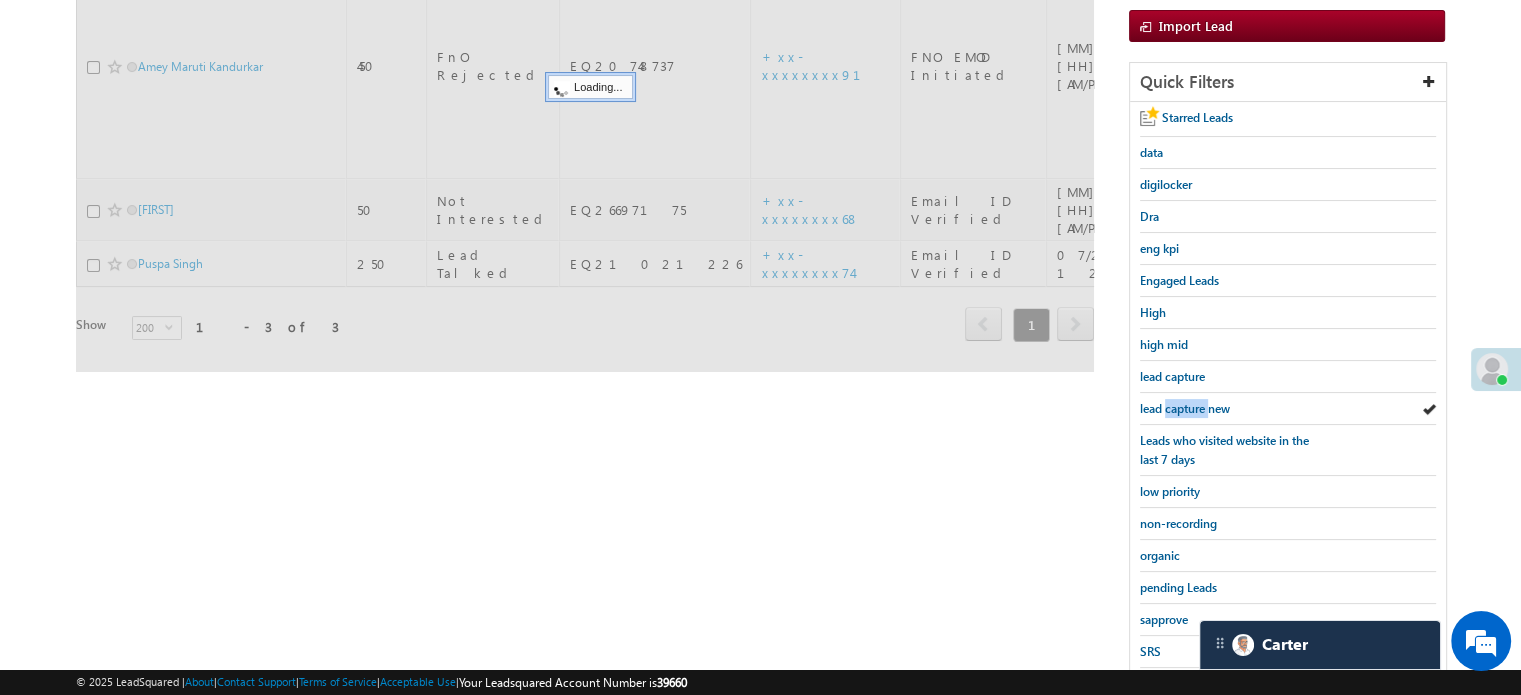 click on "lead capture new" at bounding box center [1185, 408] 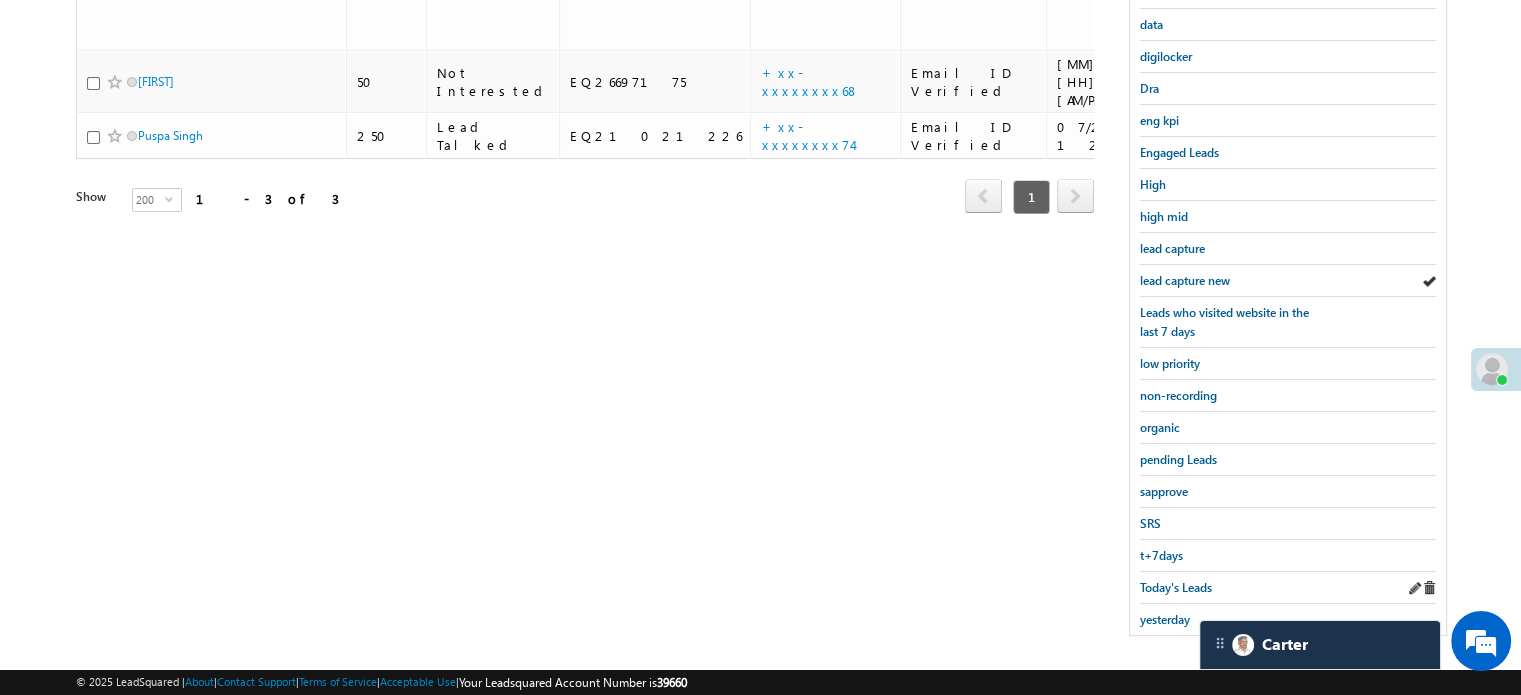 scroll, scrollTop: 429, scrollLeft: 0, axis: vertical 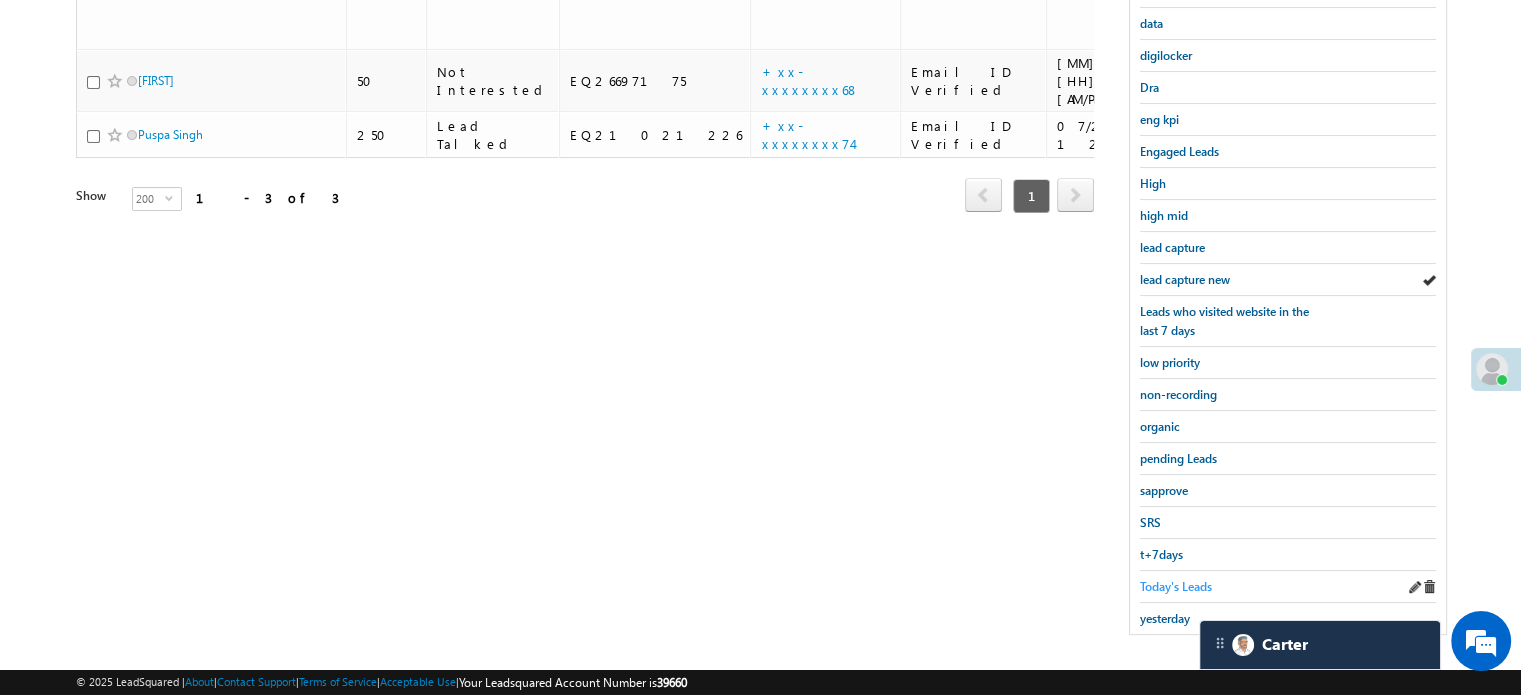 click on "Today's Leads" at bounding box center [1176, 586] 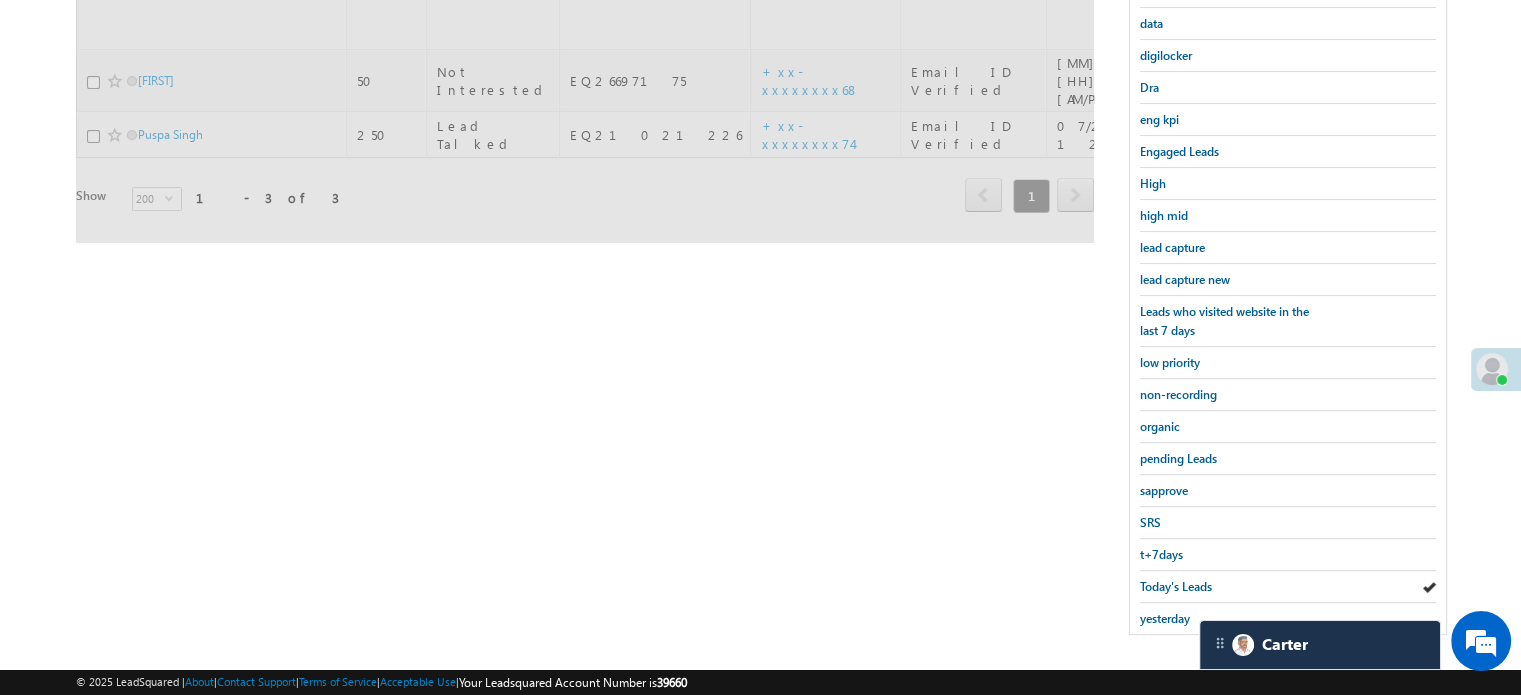 click on "Today's Leads" at bounding box center (1176, 586) 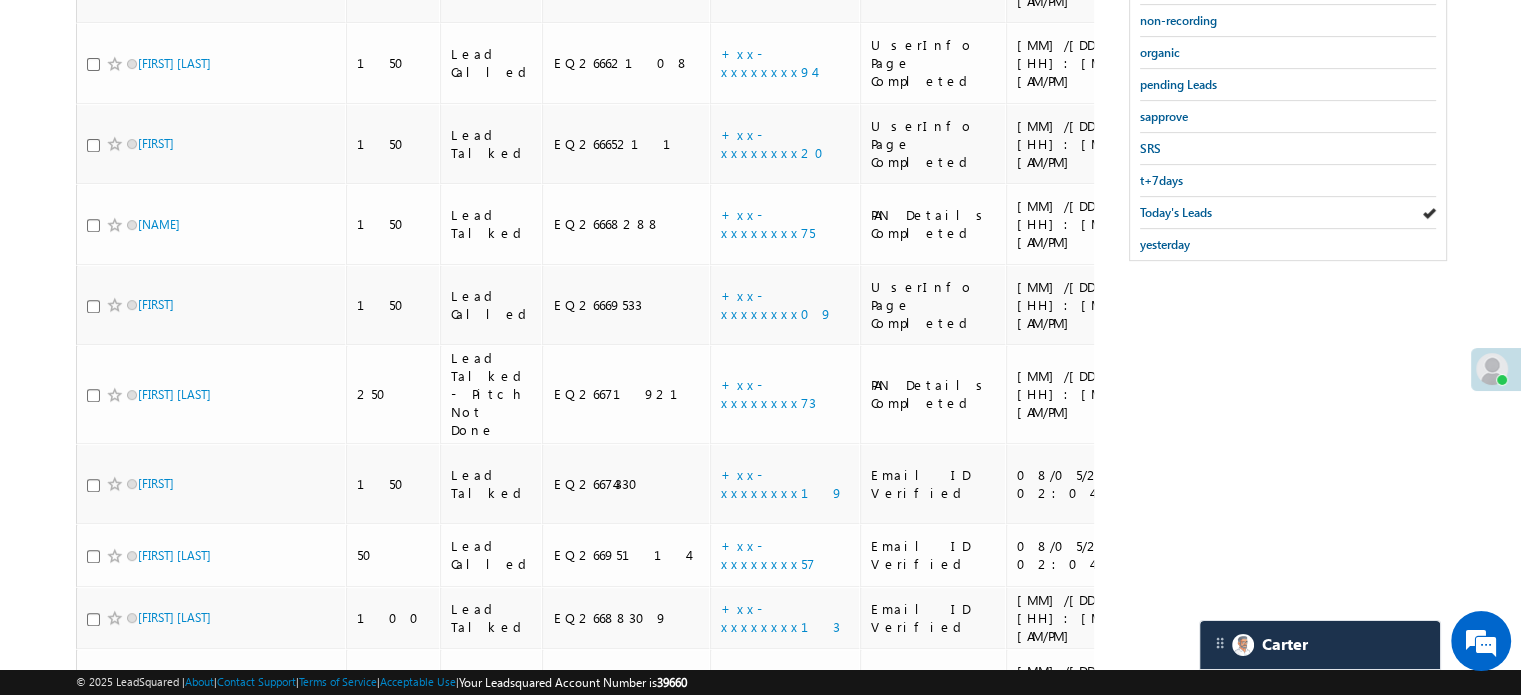 scroll, scrollTop: 529, scrollLeft: 0, axis: vertical 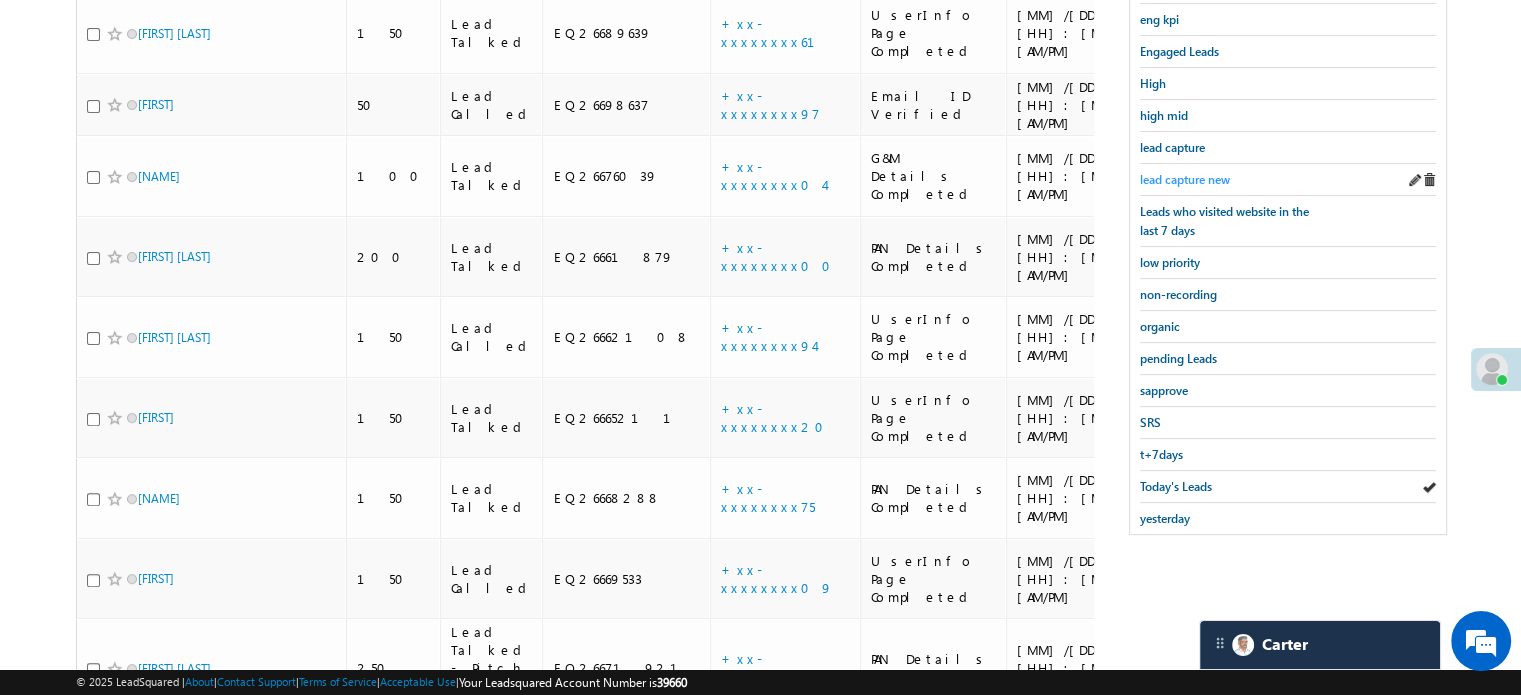 click on "lead capture new" at bounding box center (1185, 179) 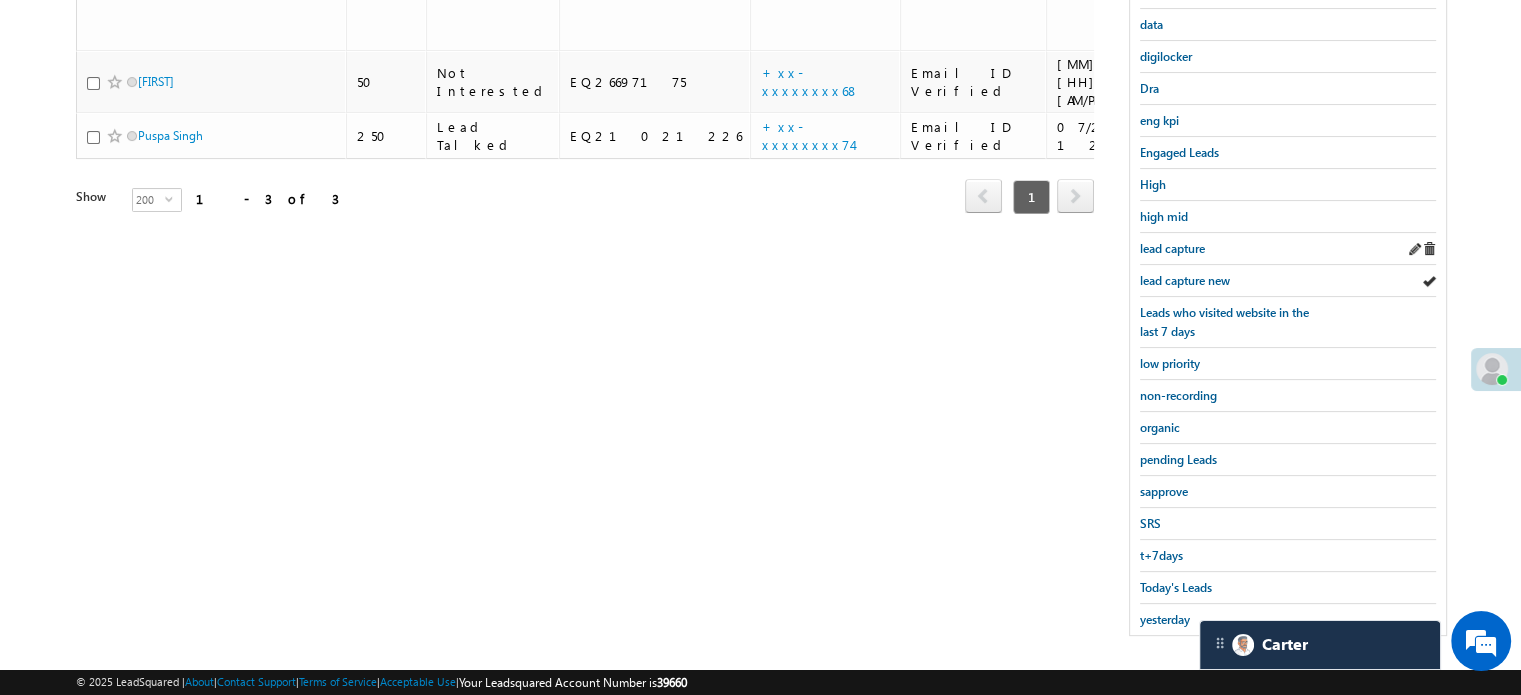 scroll, scrollTop: 429, scrollLeft: 0, axis: vertical 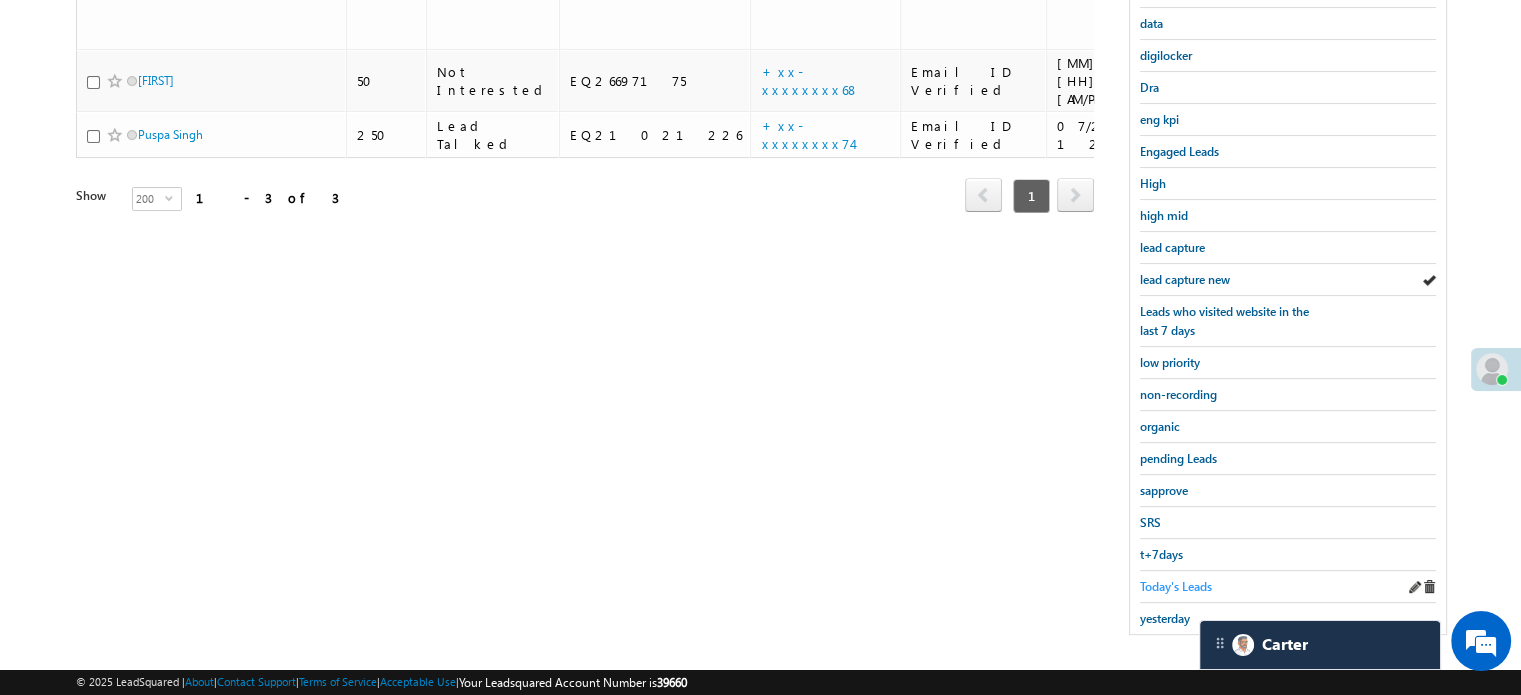 click on "Today's Leads" at bounding box center [1176, 586] 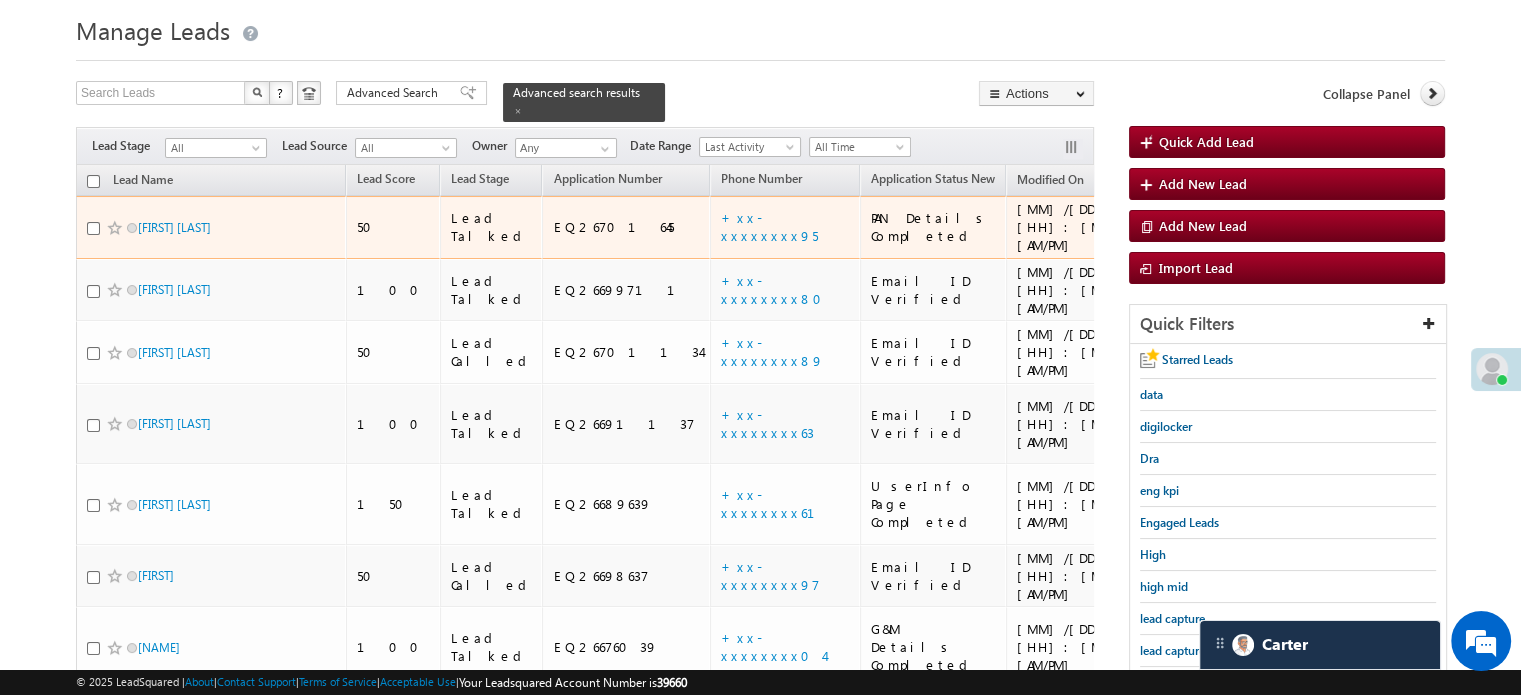 scroll, scrollTop: 200, scrollLeft: 0, axis: vertical 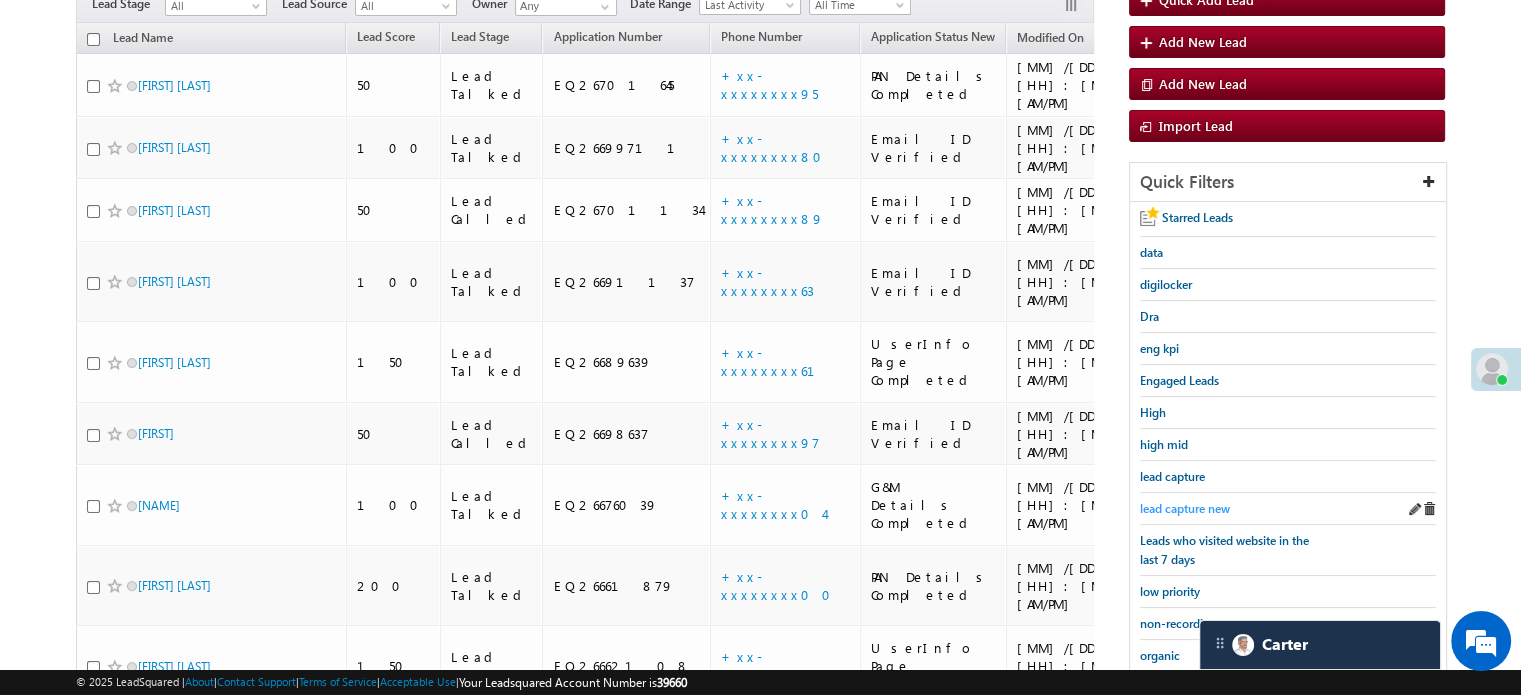 click on "lead capture new" at bounding box center (1185, 508) 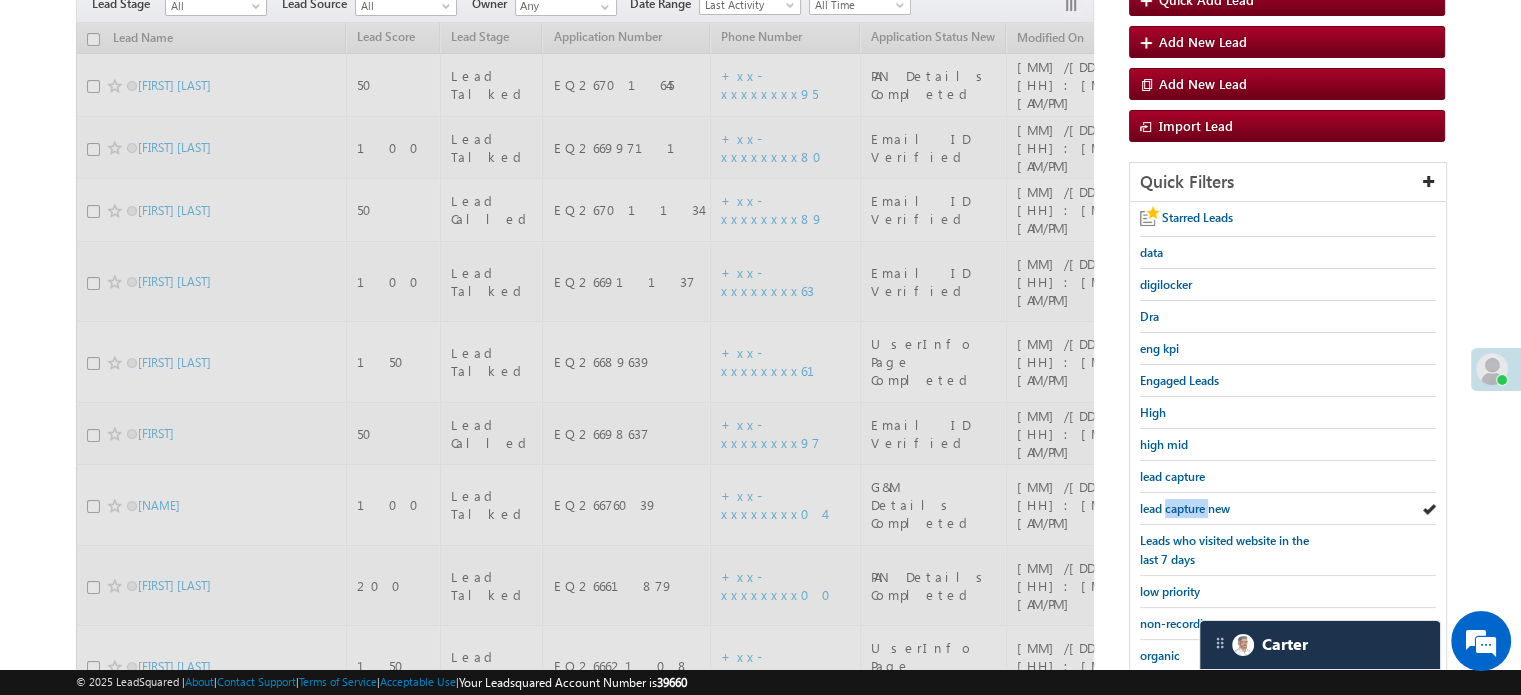 click on "lead capture new" at bounding box center [1185, 508] 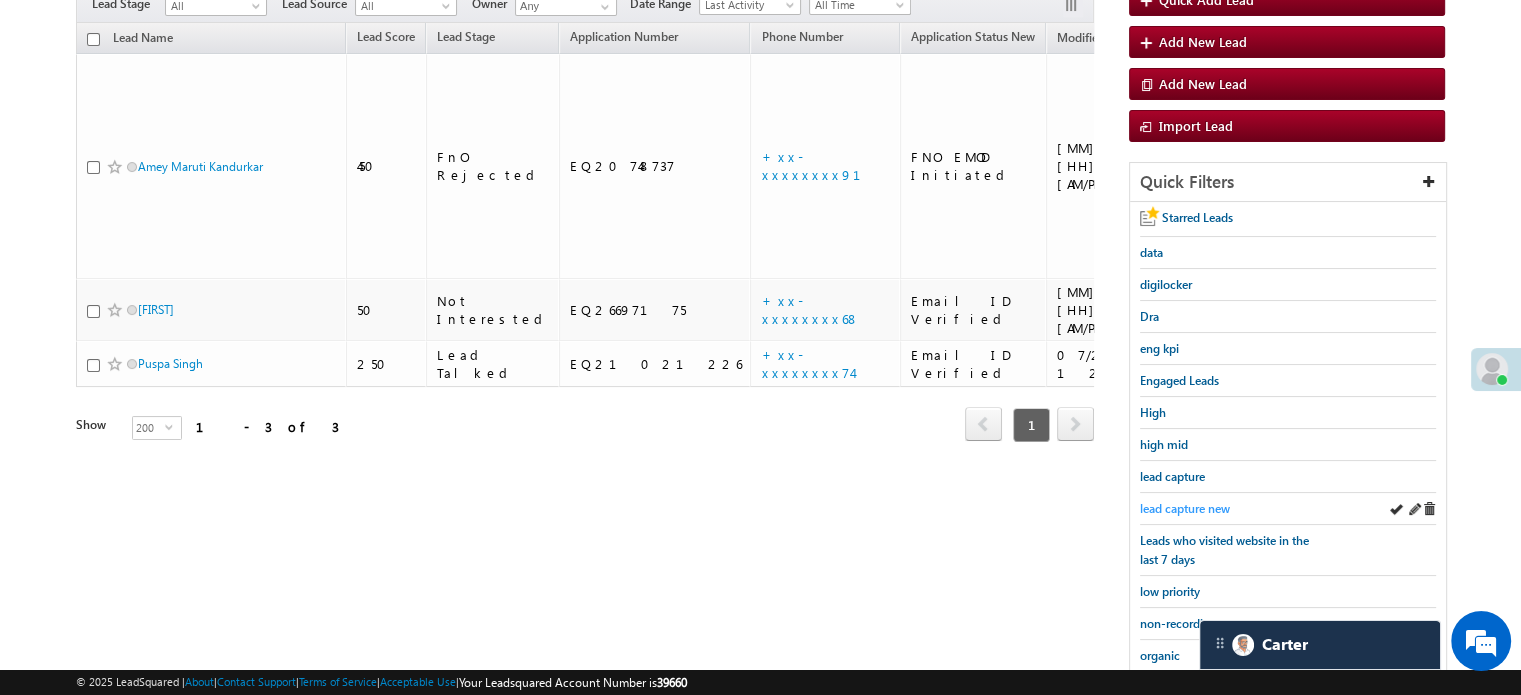 click on "lead capture new" at bounding box center [1185, 508] 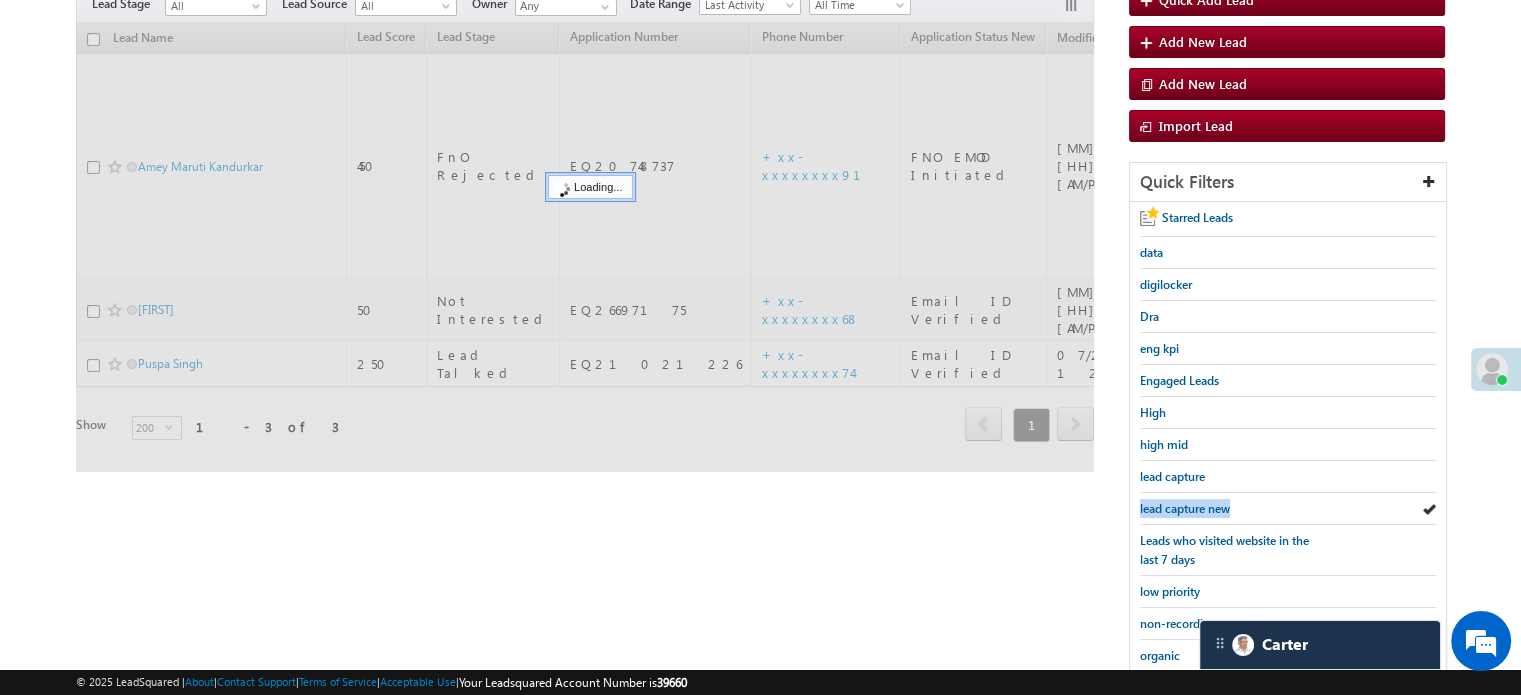 click on "lead capture new" at bounding box center (1185, 508) 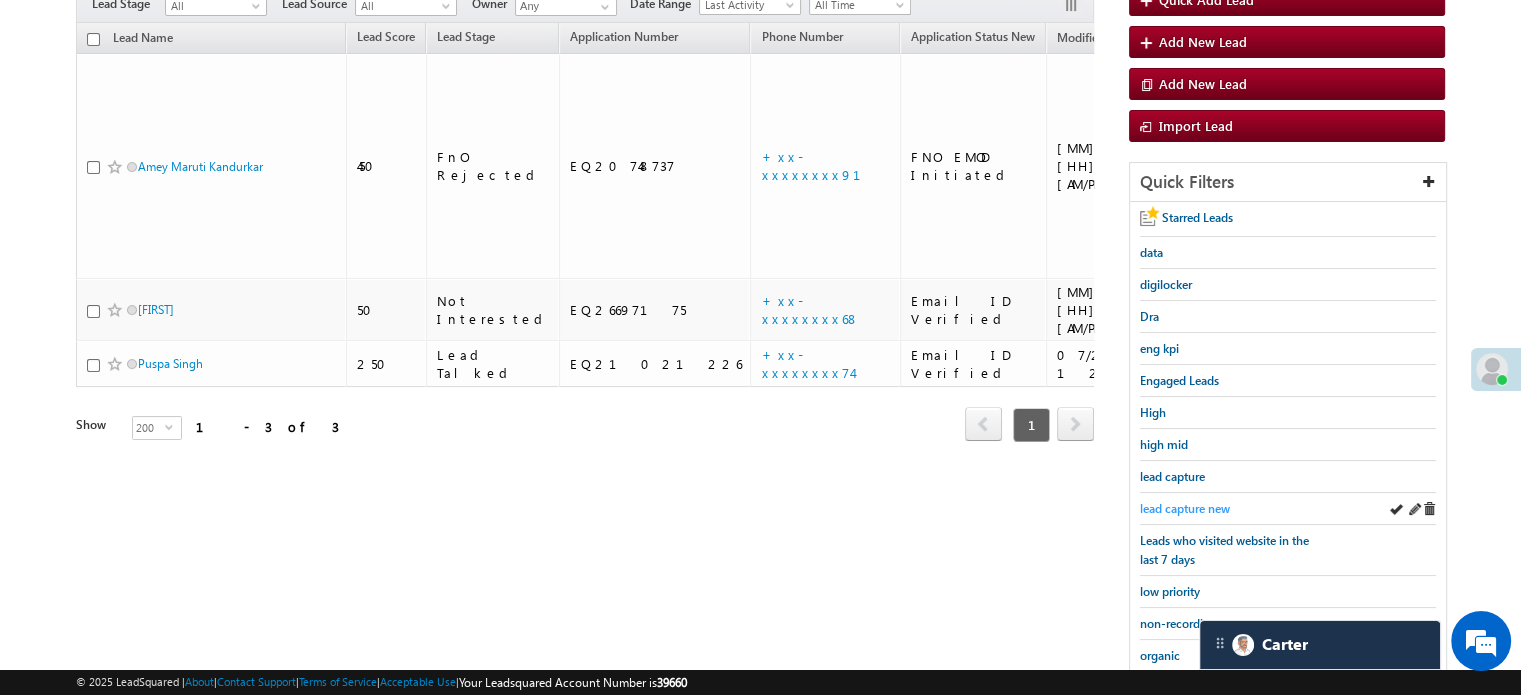 click on "lead capture new" at bounding box center (1185, 508) 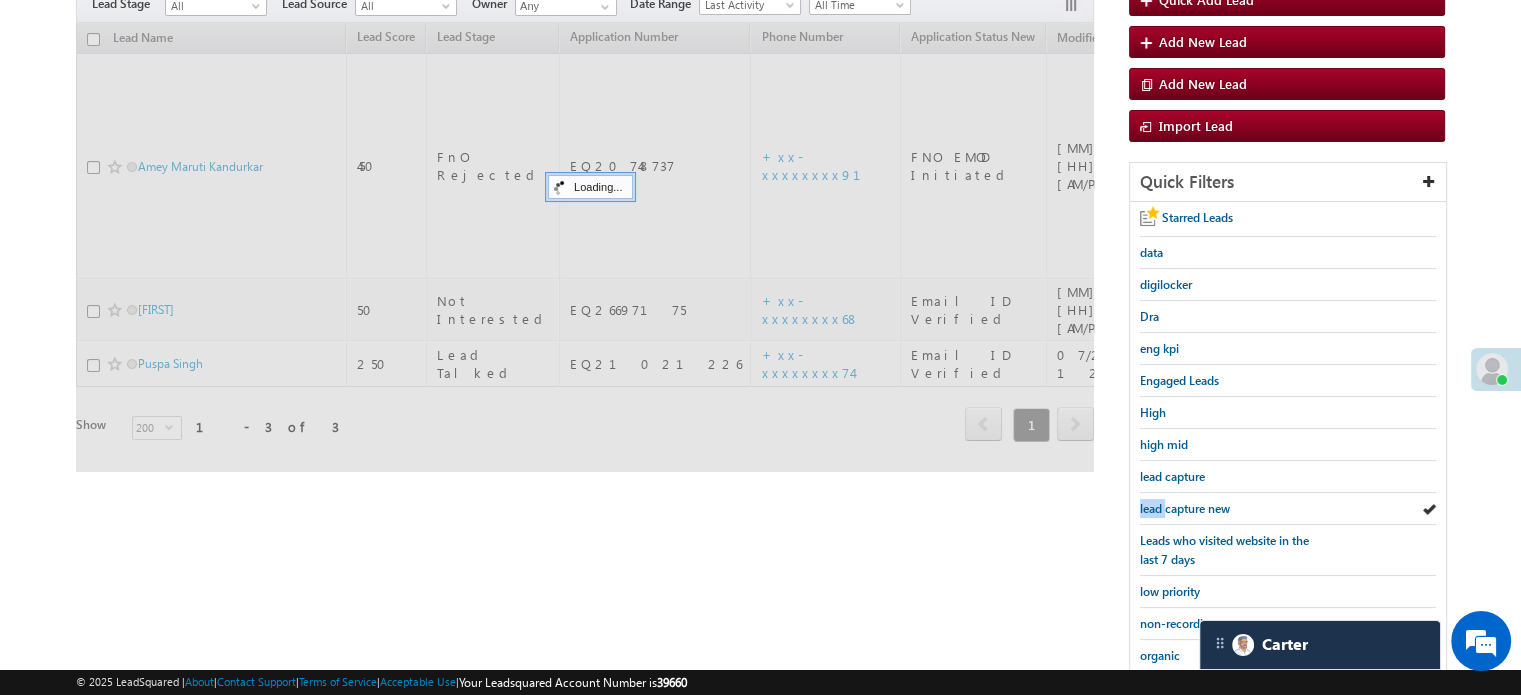 click on "lead capture new" at bounding box center (1185, 508) 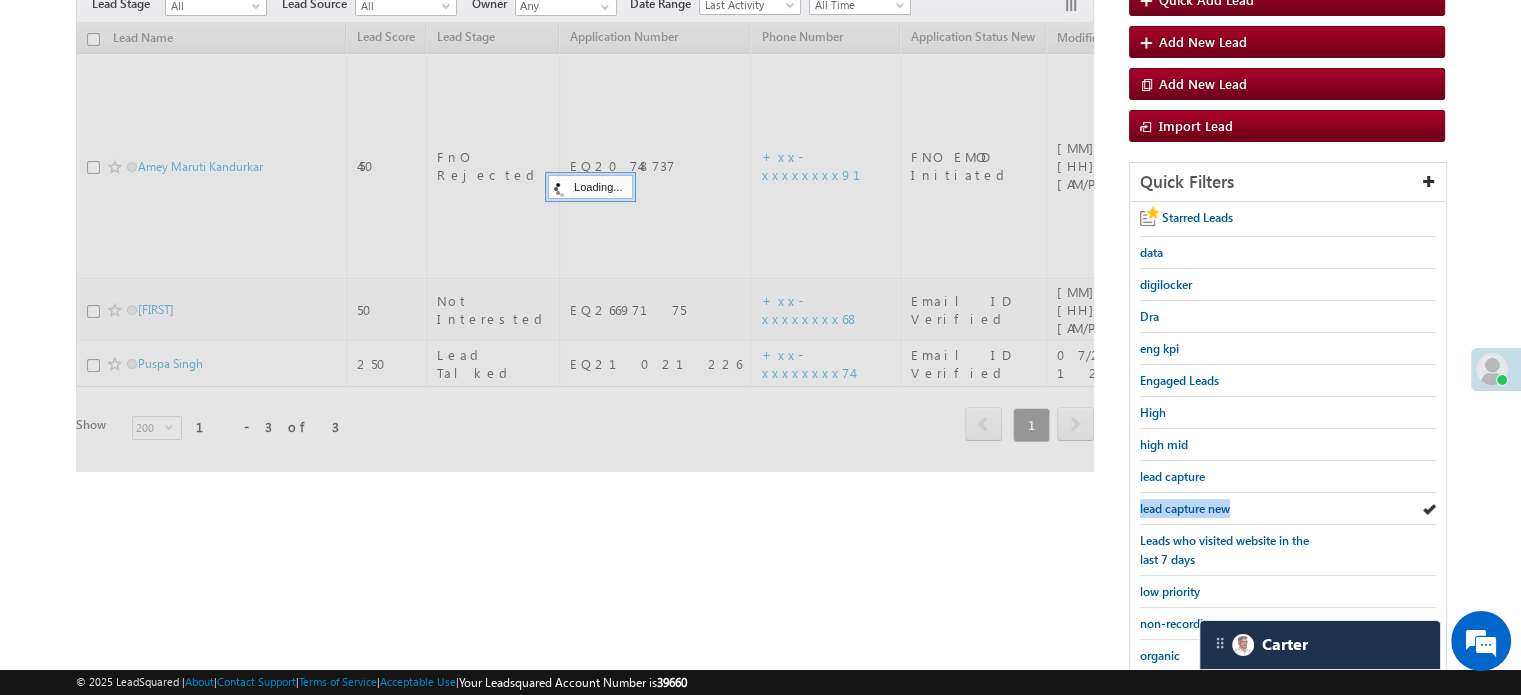 click on "lead capture new" at bounding box center [1185, 508] 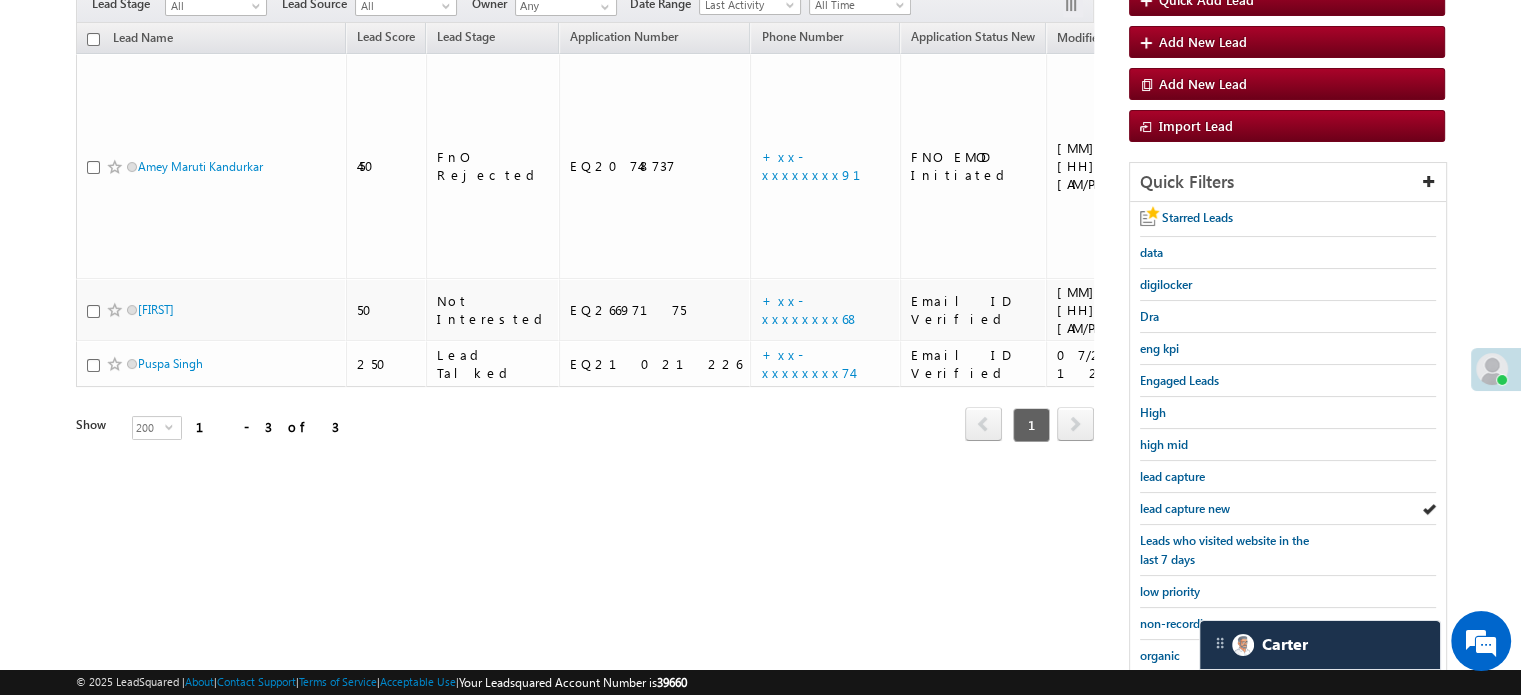 click on "lead capture new" at bounding box center [1185, 508] 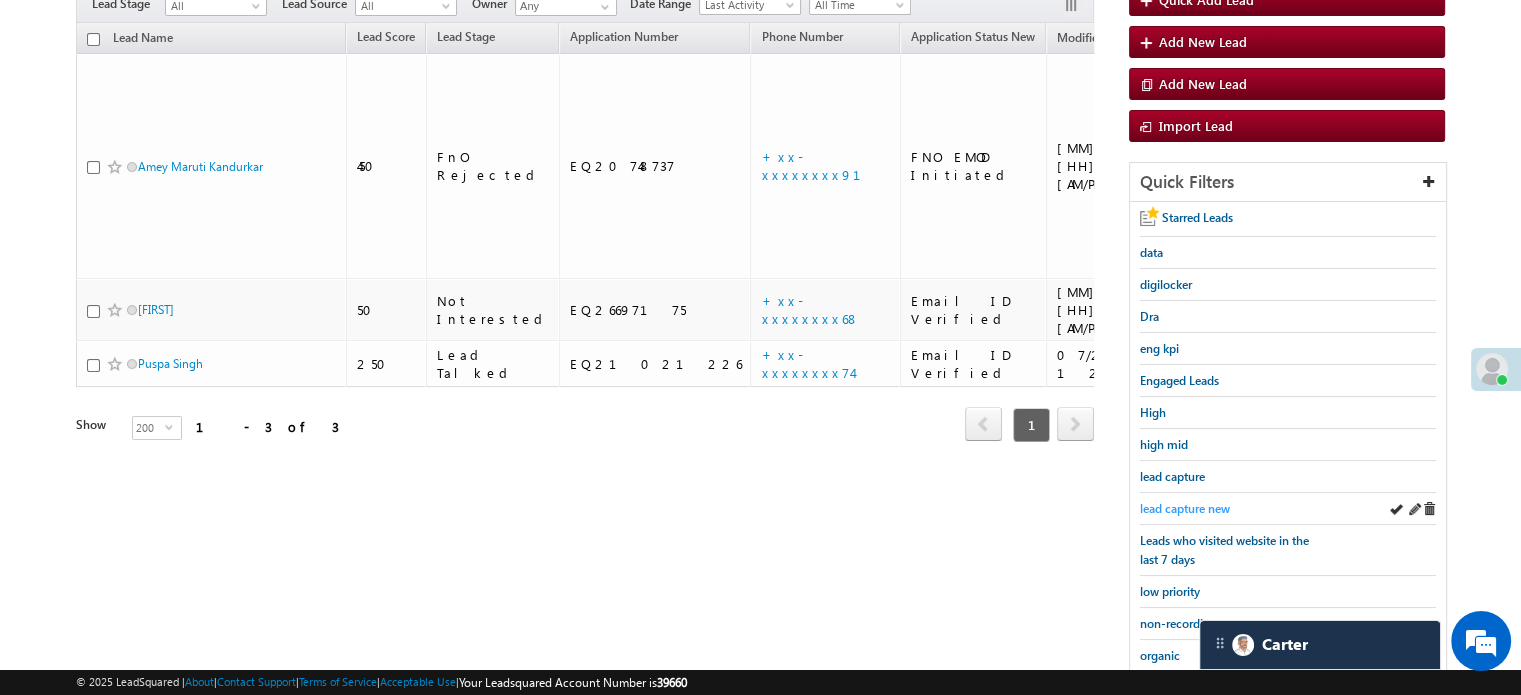 click on "lead capture new" at bounding box center [1185, 508] 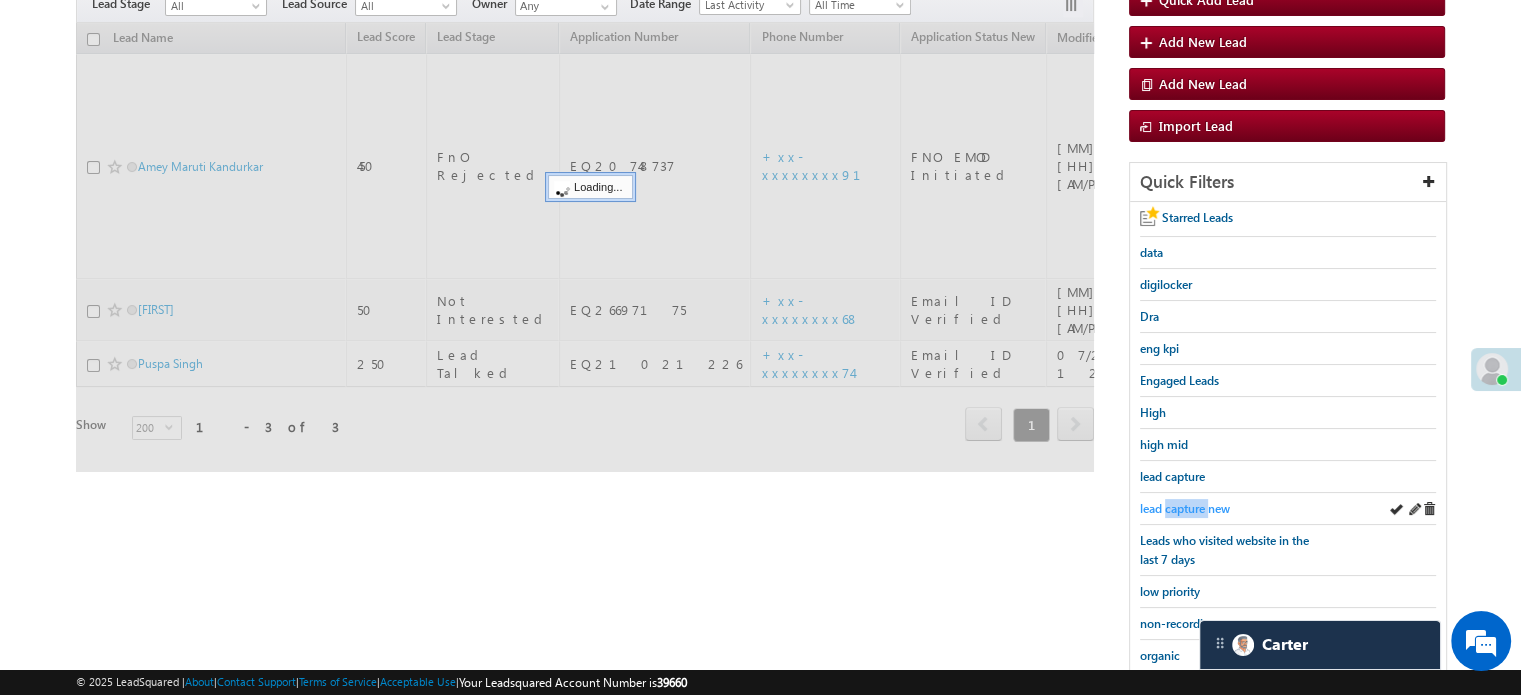click on "lead capture new" at bounding box center [1185, 508] 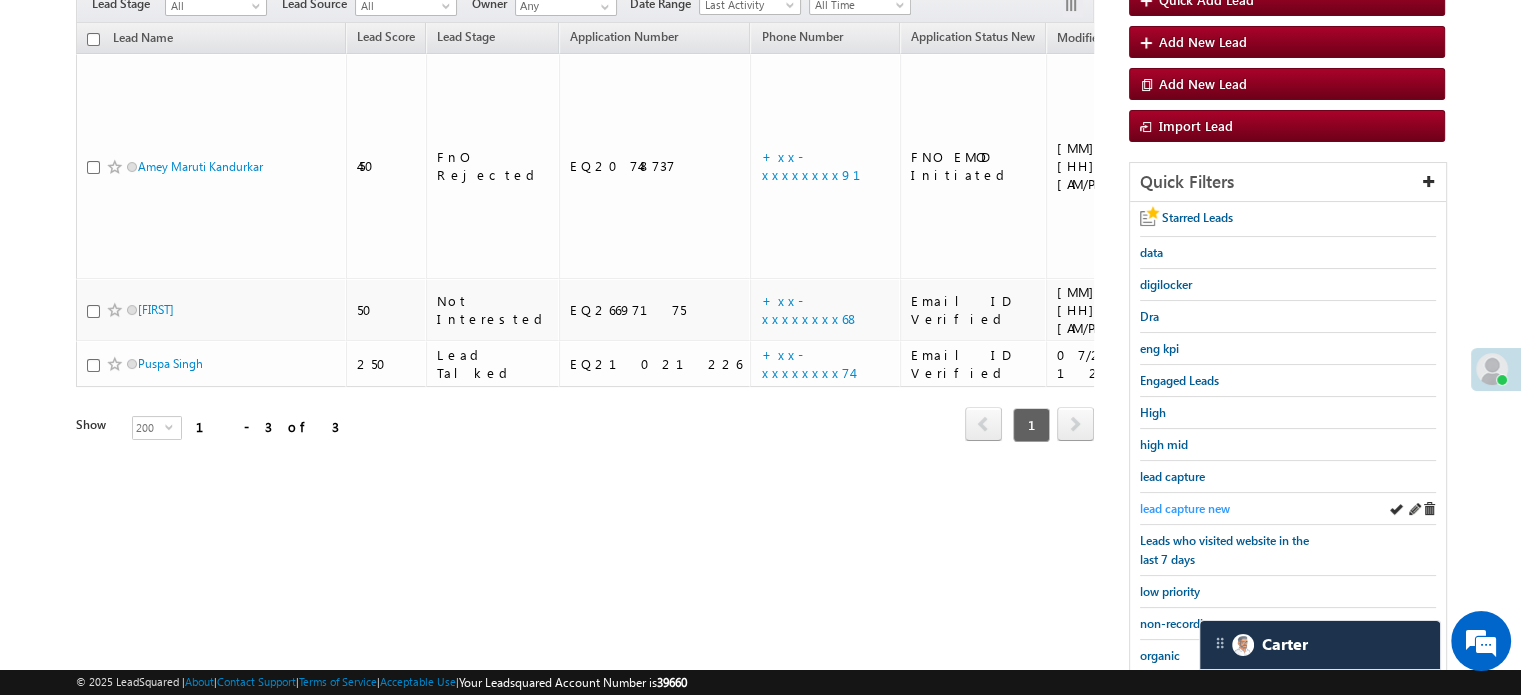 click on "lead capture new" at bounding box center [1185, 508] 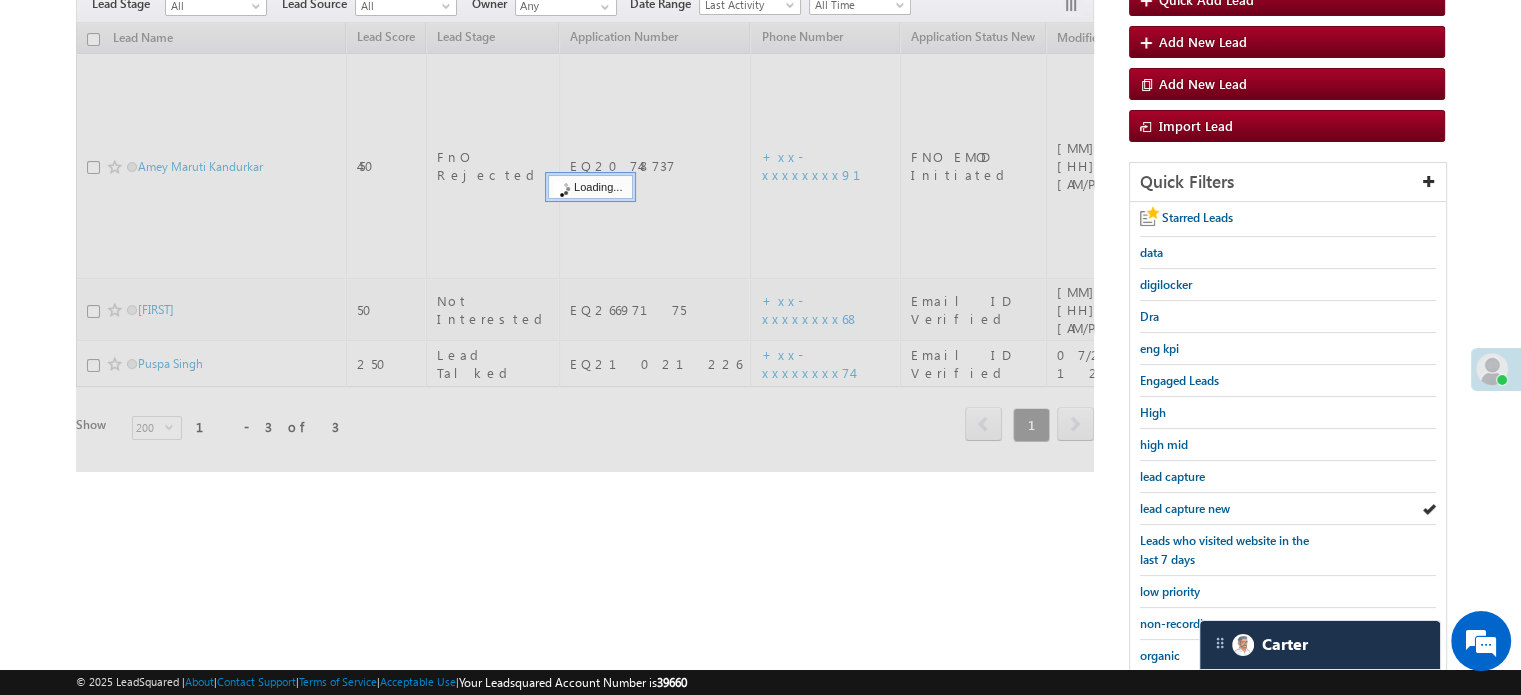 click on "lead capture new" at bounding box center [1185, 508] 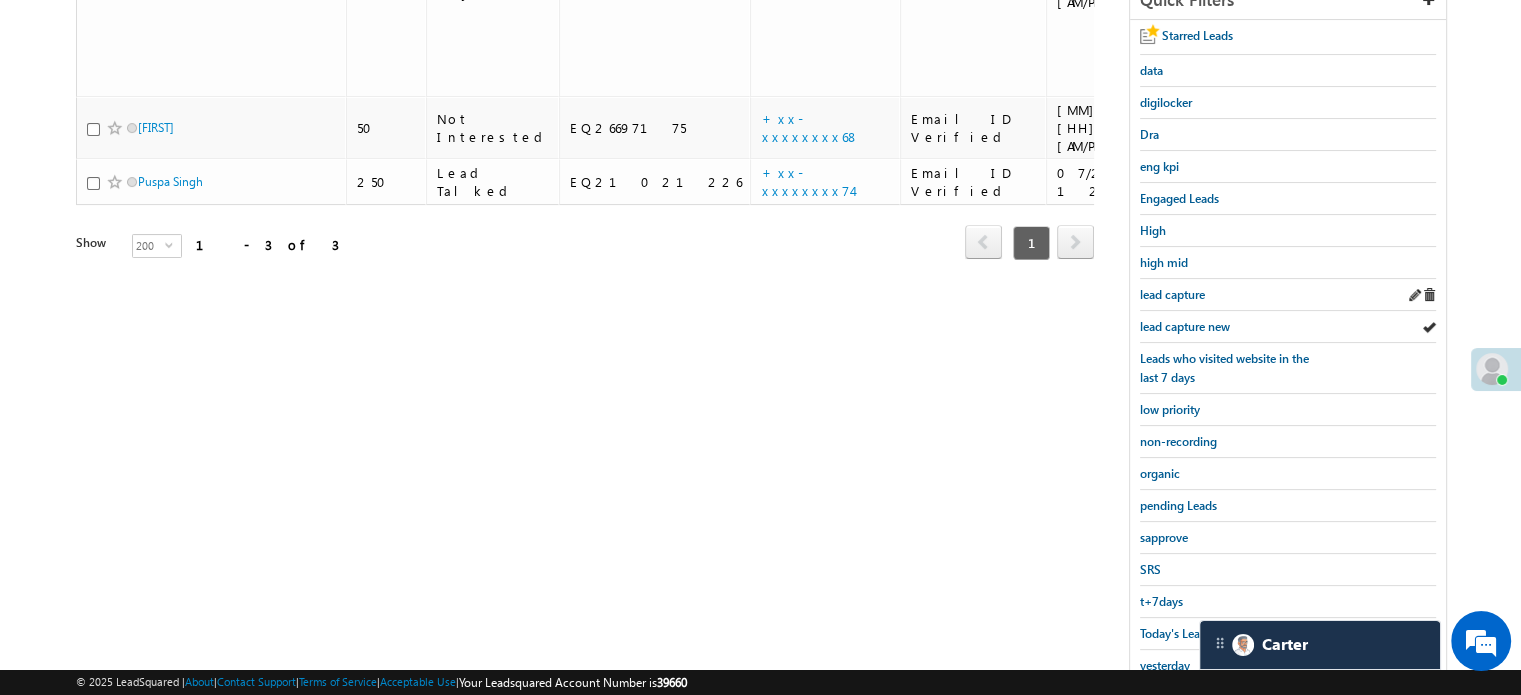 scroll, scrollTop: 429, scrollLeft: 0, axis: vertical 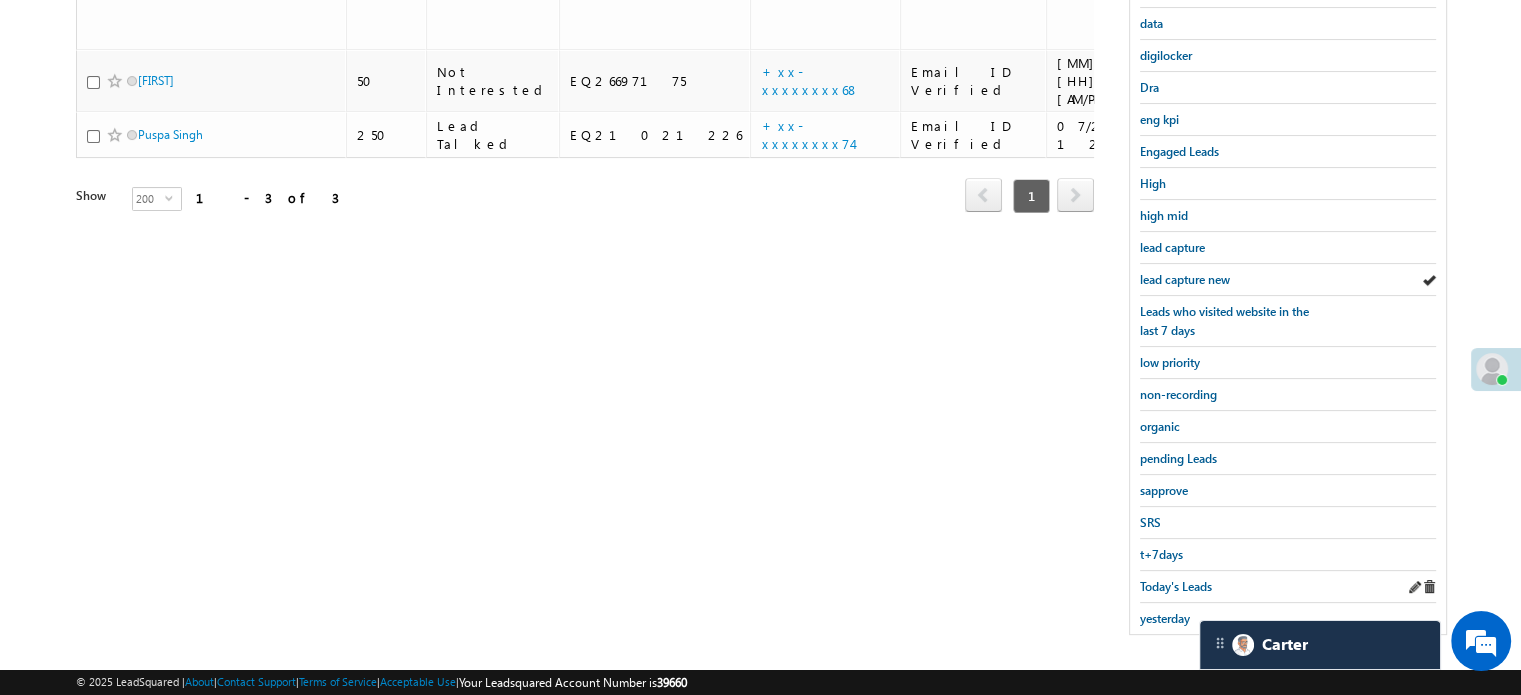 click on "Today's Leads" at bounding box center (1288, 587) 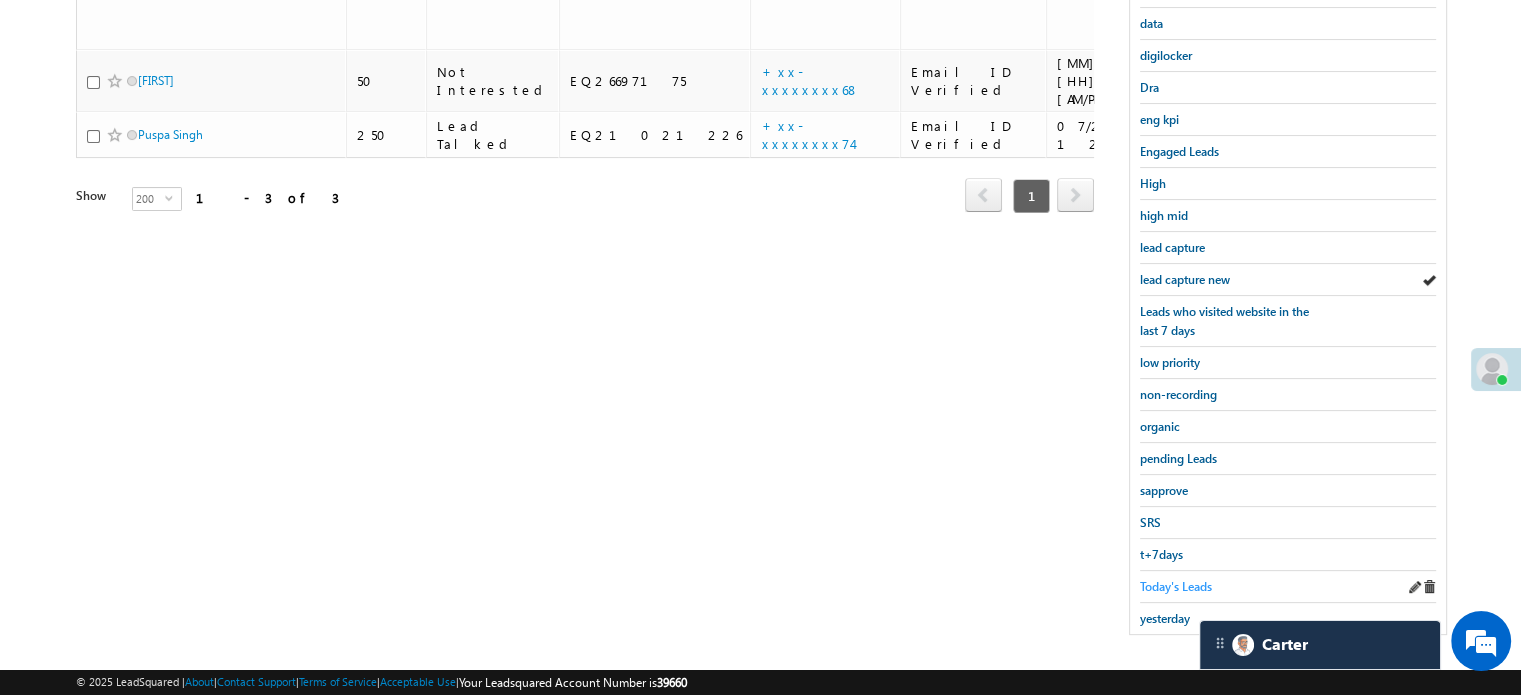click on "Today's Leads" at bounding box center (1176, 586) 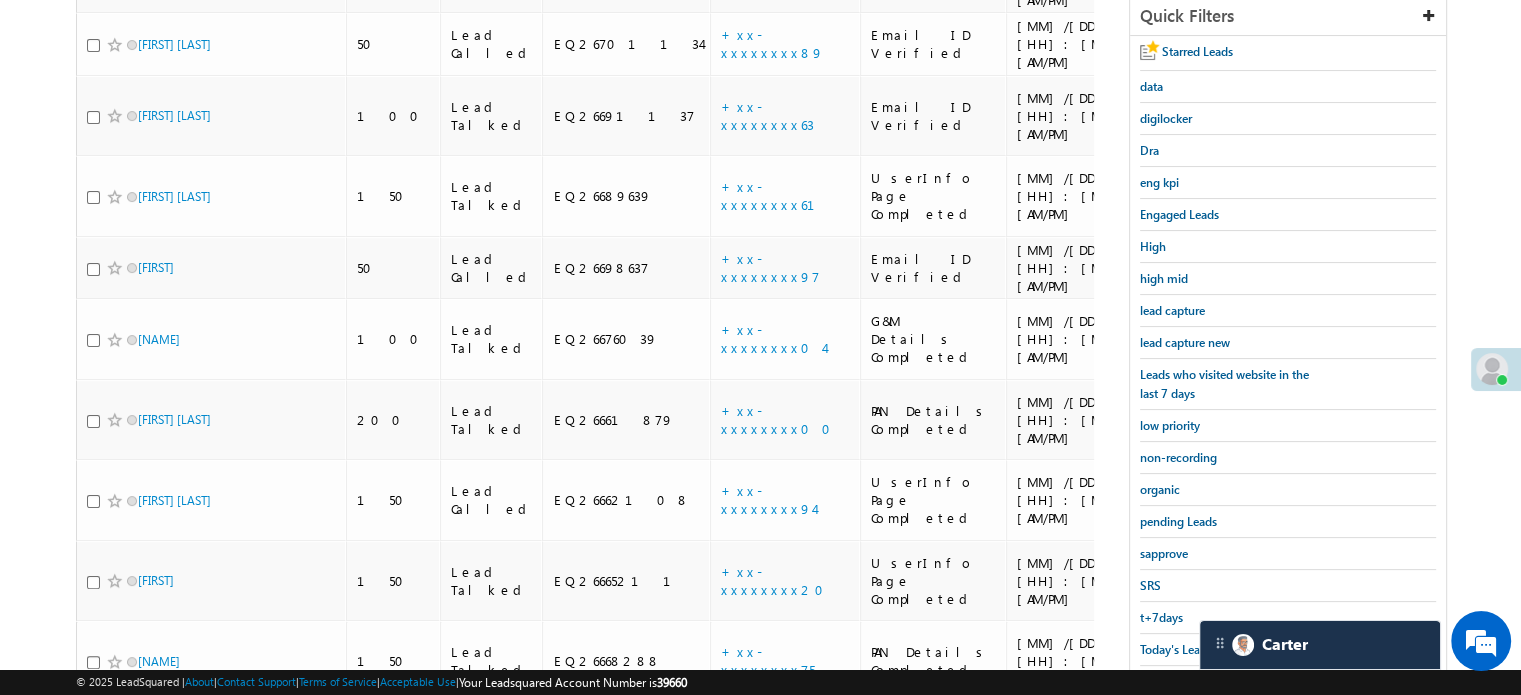 scroll, scrollTop: 529, scrollLeft: 0, axis: vertical 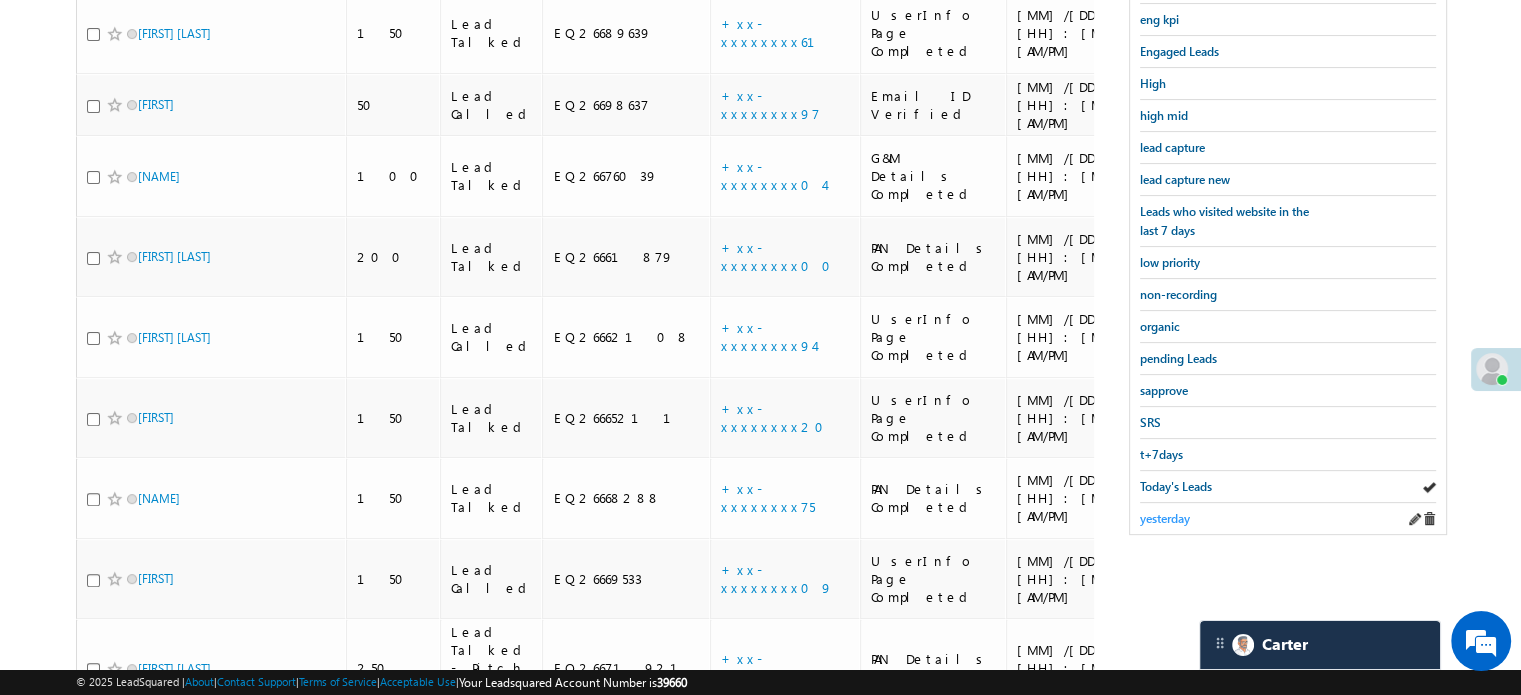 click on "yesterday" at bounding box center [1165, 518] 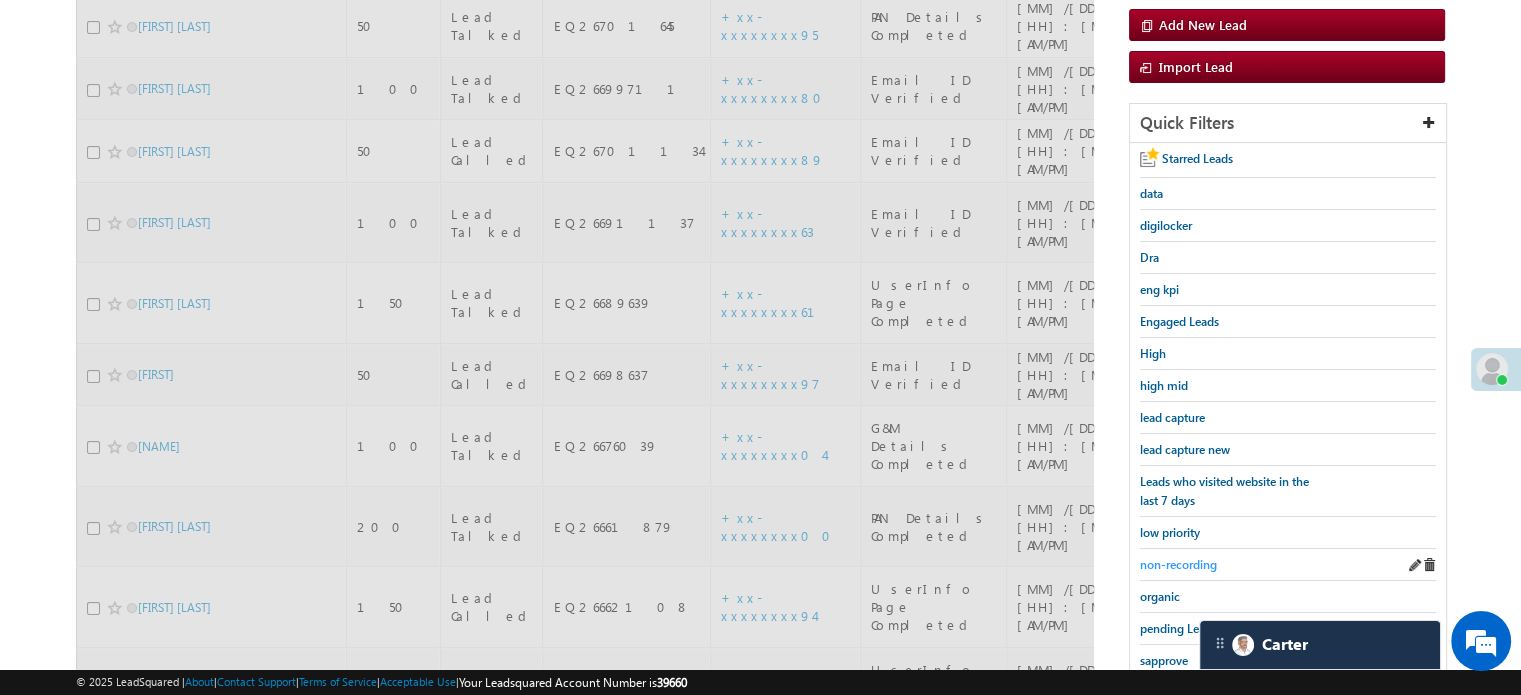 scroll, scrollTop: 129, scrollLeft: 0, axis: vertical 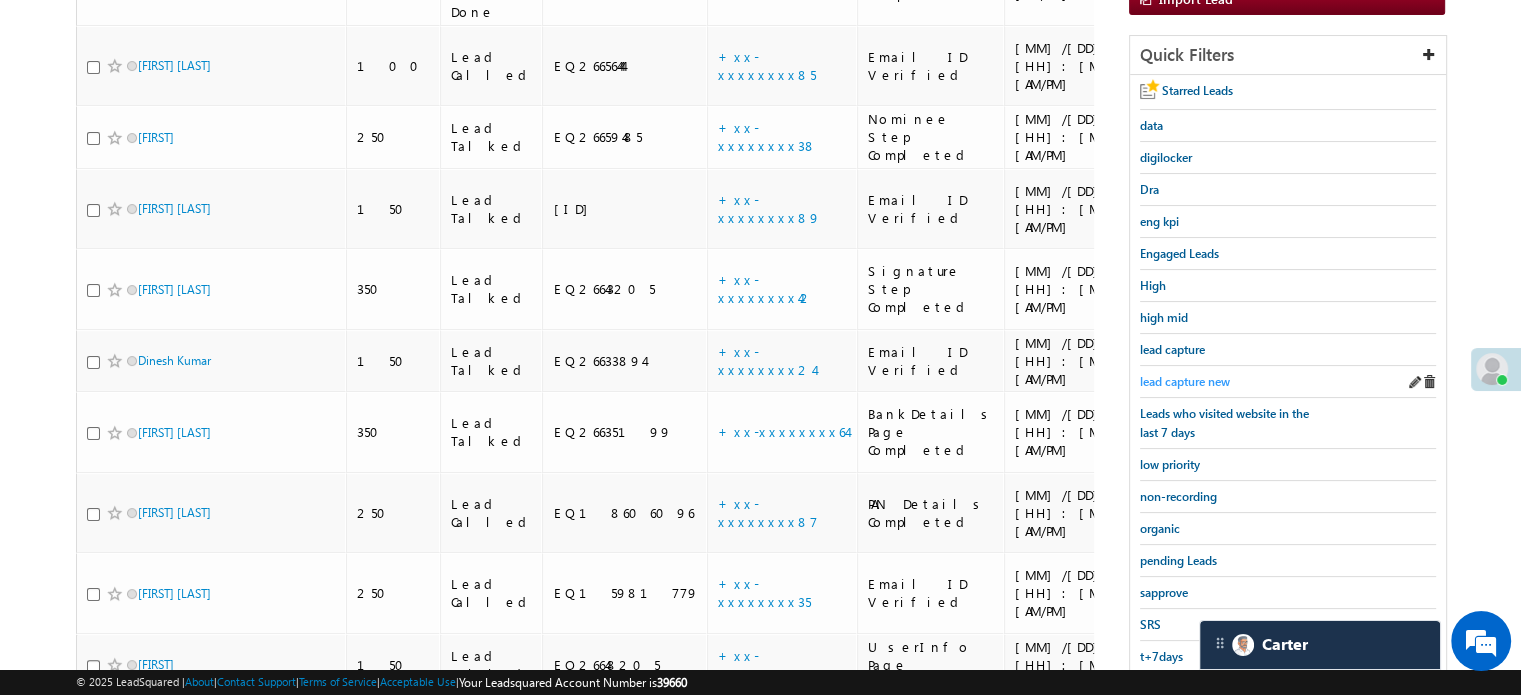 click on "lead capture new" at bounding box center (1185, 381) 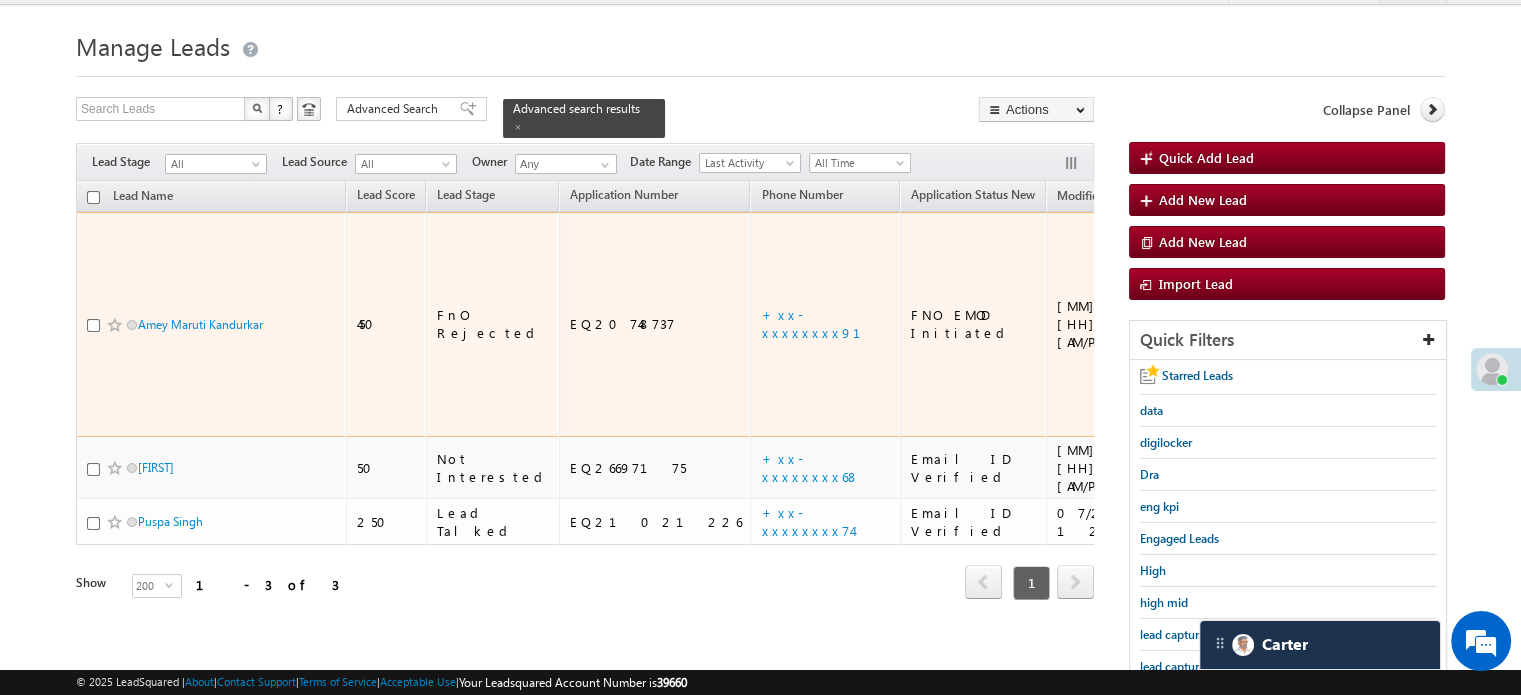 scroll, scrollTop: 327, scrollLeft: 0, axis: vertical 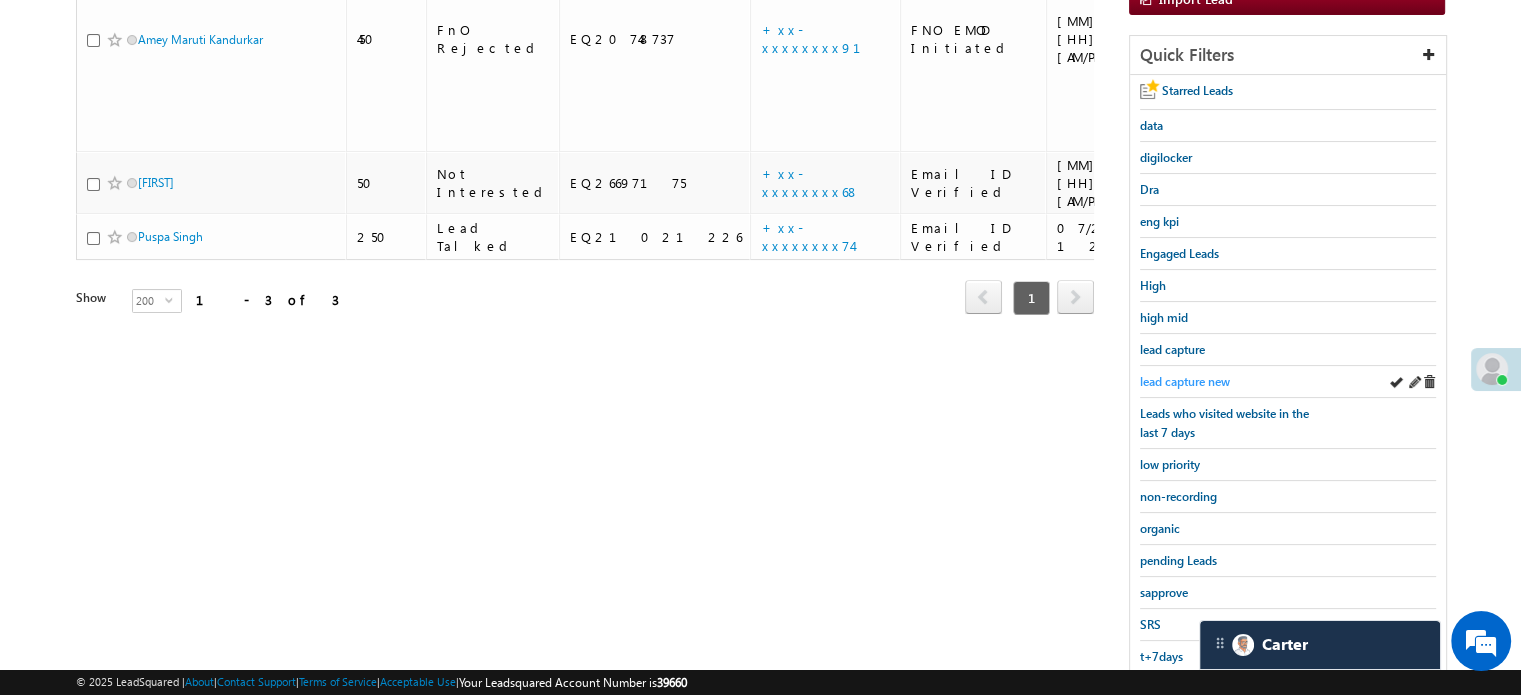 click on "lead capture new" at bounding box center (1185, 381) 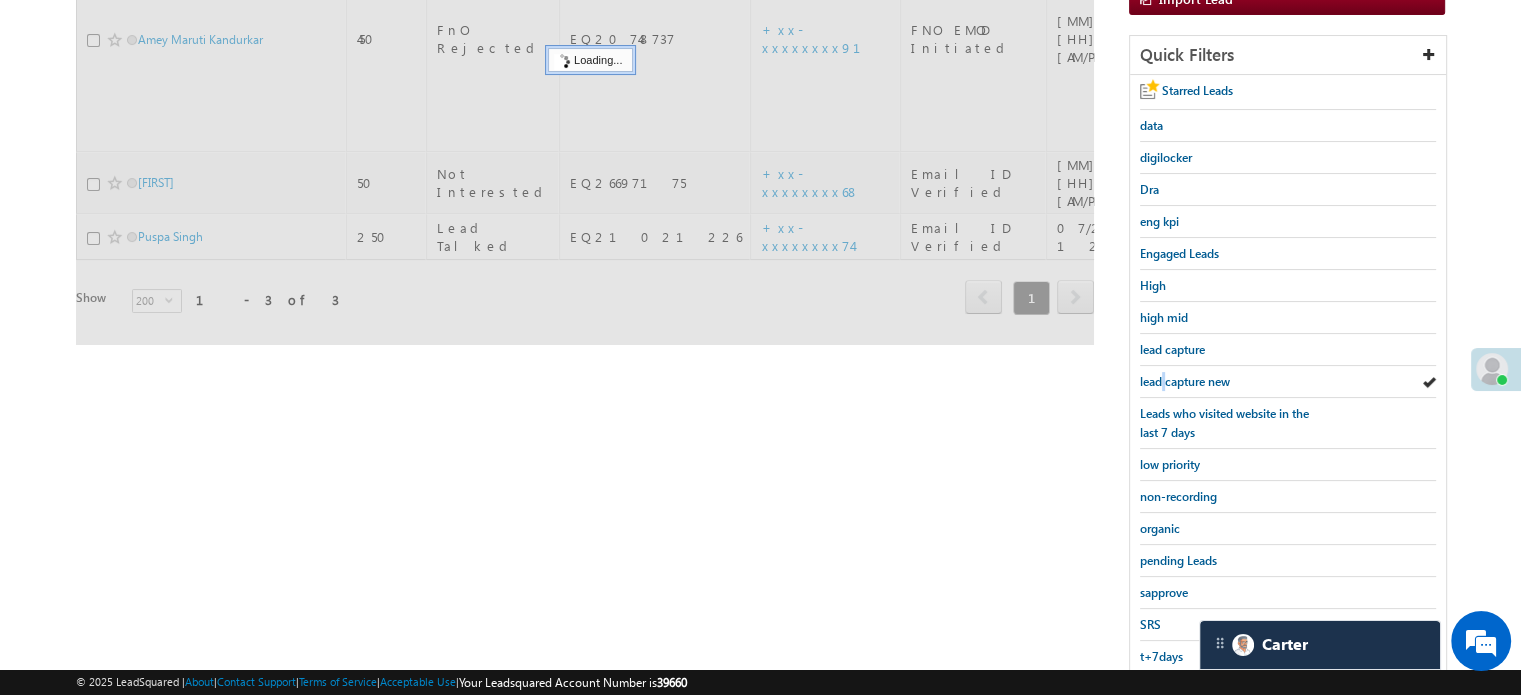 click on "lead capture new" at bounding box center [1185, 381] 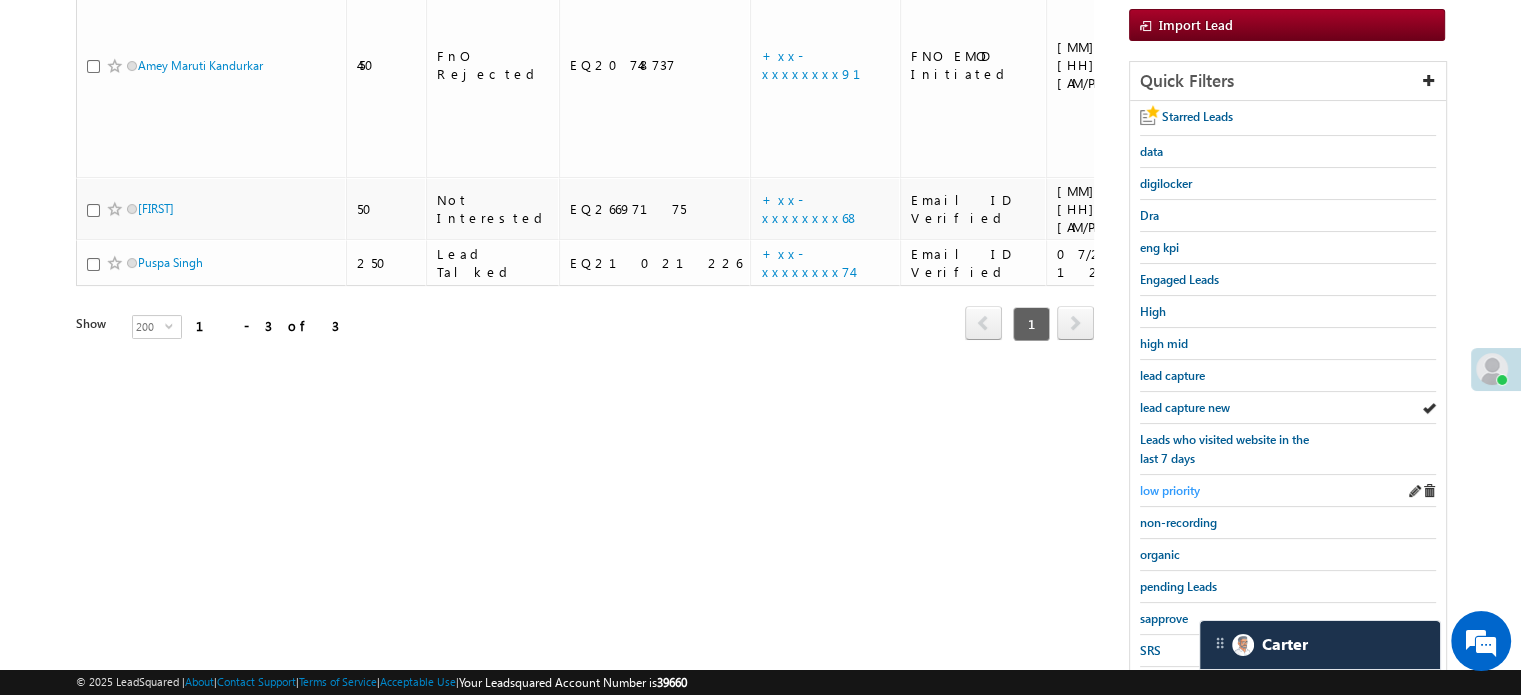 scroll, scrollTop: 327, scrollLeft: 0, axis: vertical 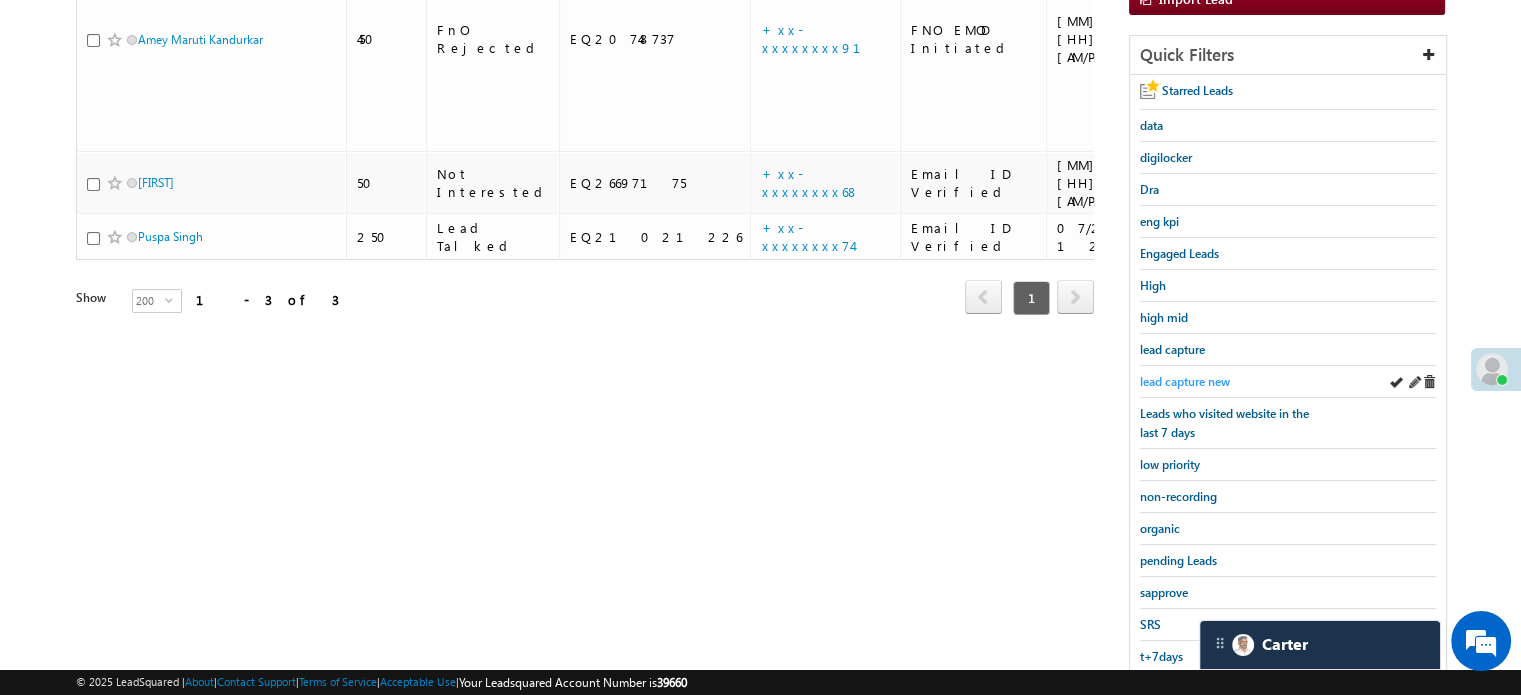 click on "lead capture new" at bounding box center (1185, 381) 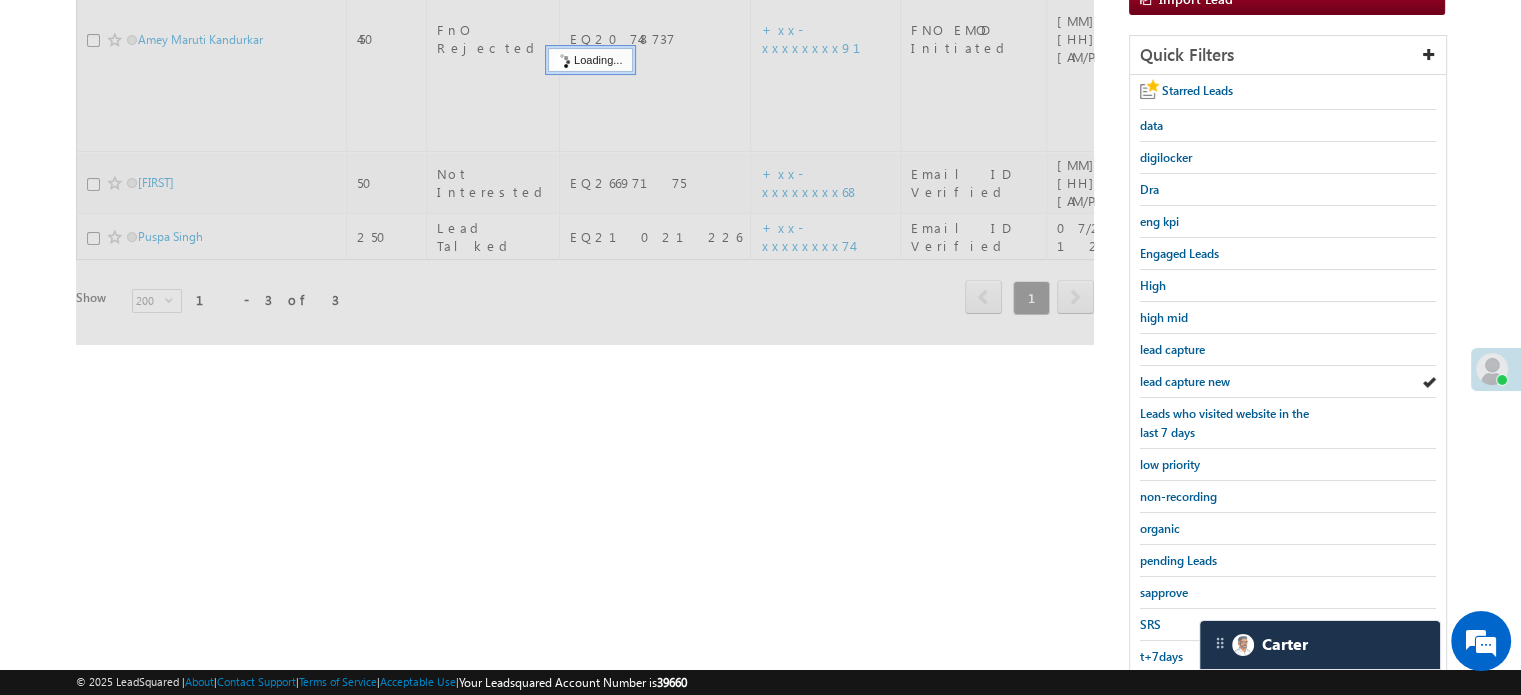 click on "lead capture new" at bounding box center [1185, 381] 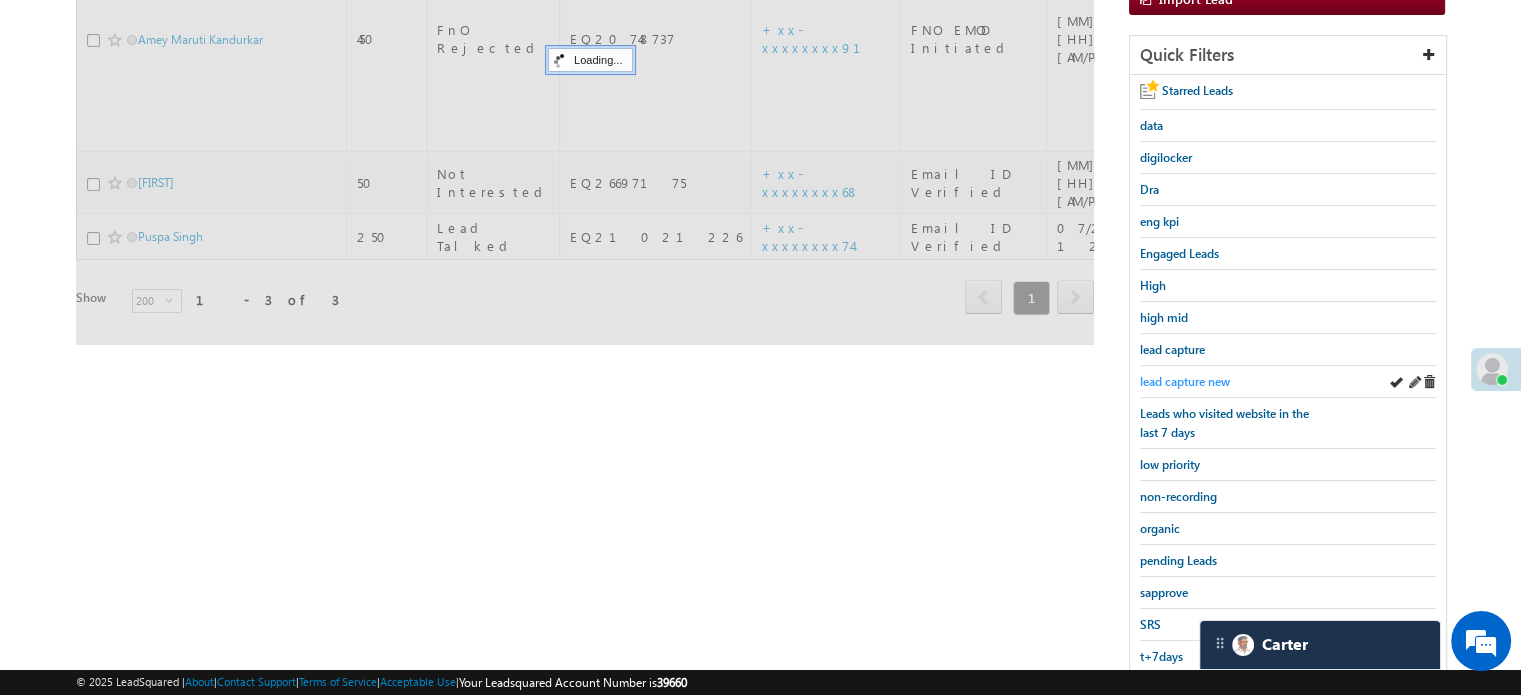 scroll, scrollTop: 127, scrollLeft: 0, axis: vertical 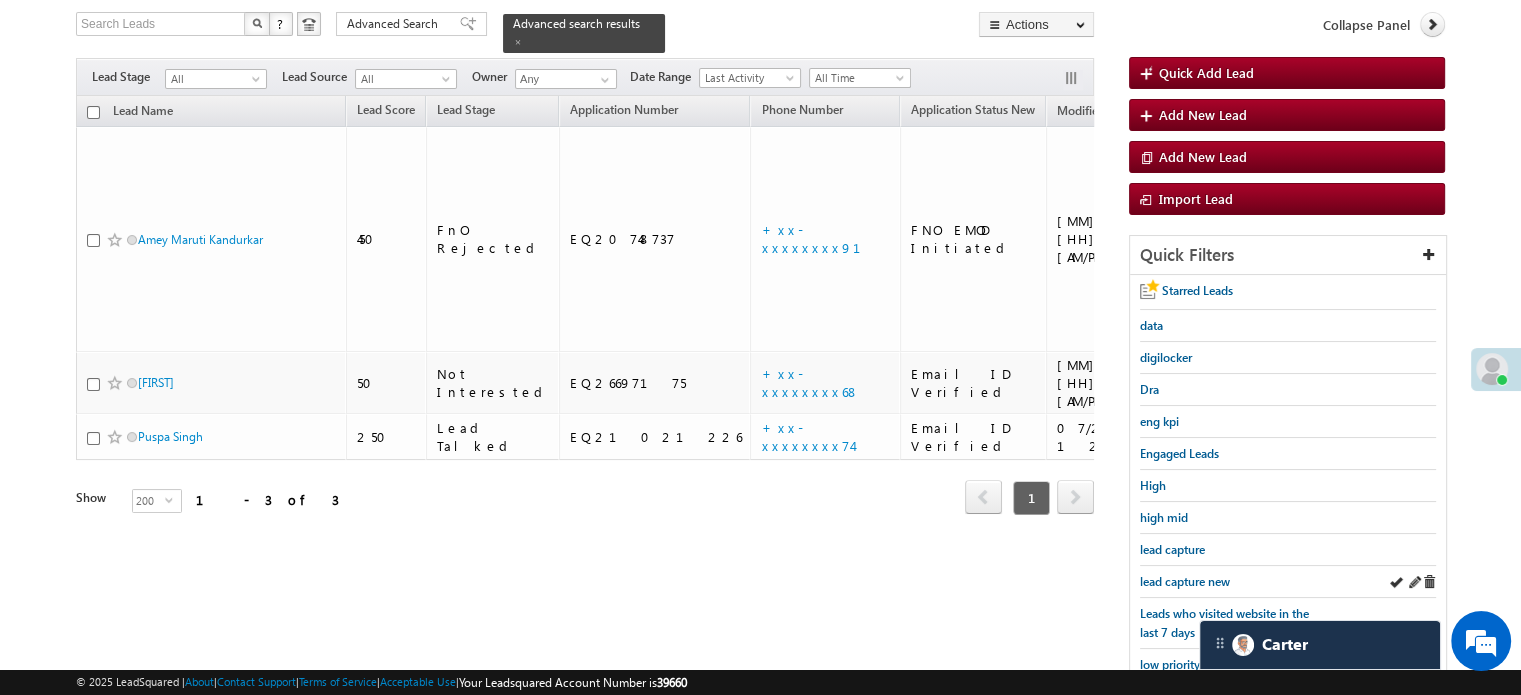 click on "lead capture new" at bounding box center [1288, 582] 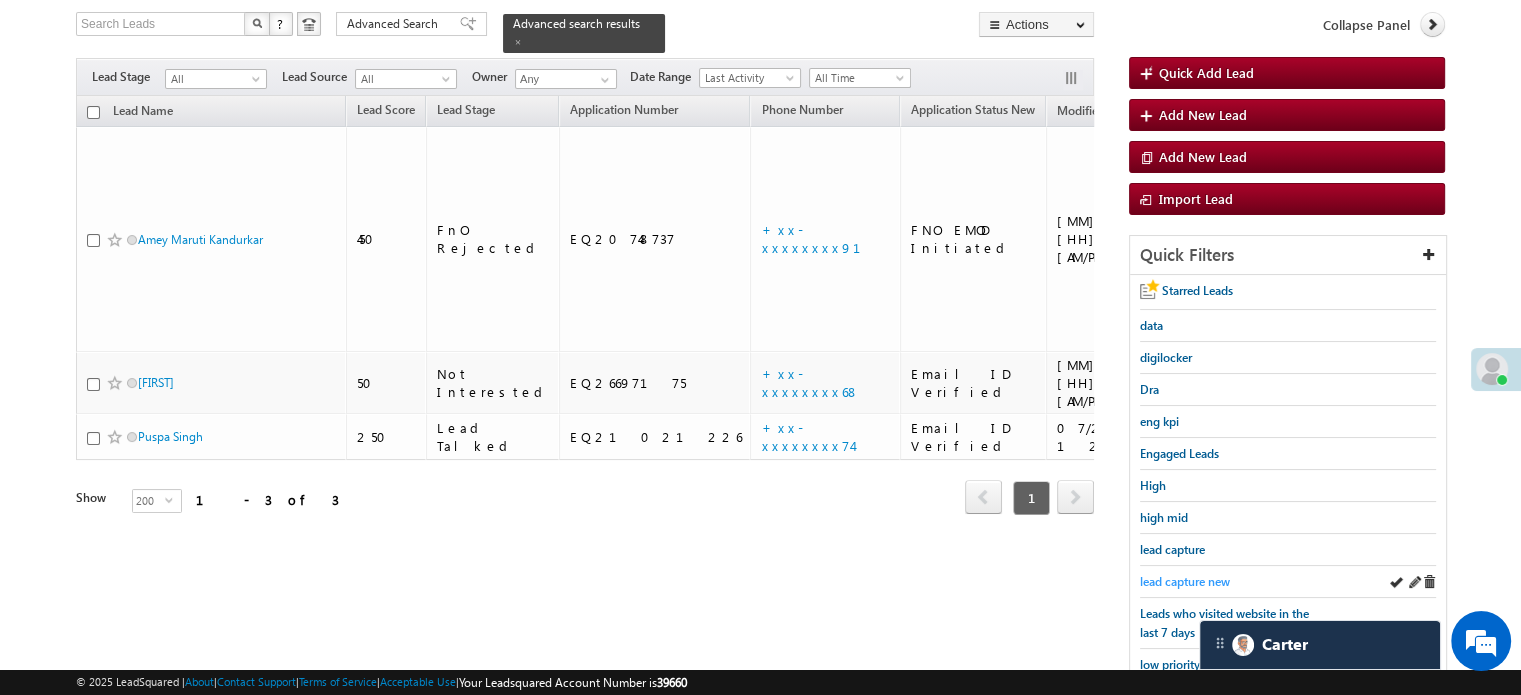 click on "lead capture new" at bounding box center [1185, 581] 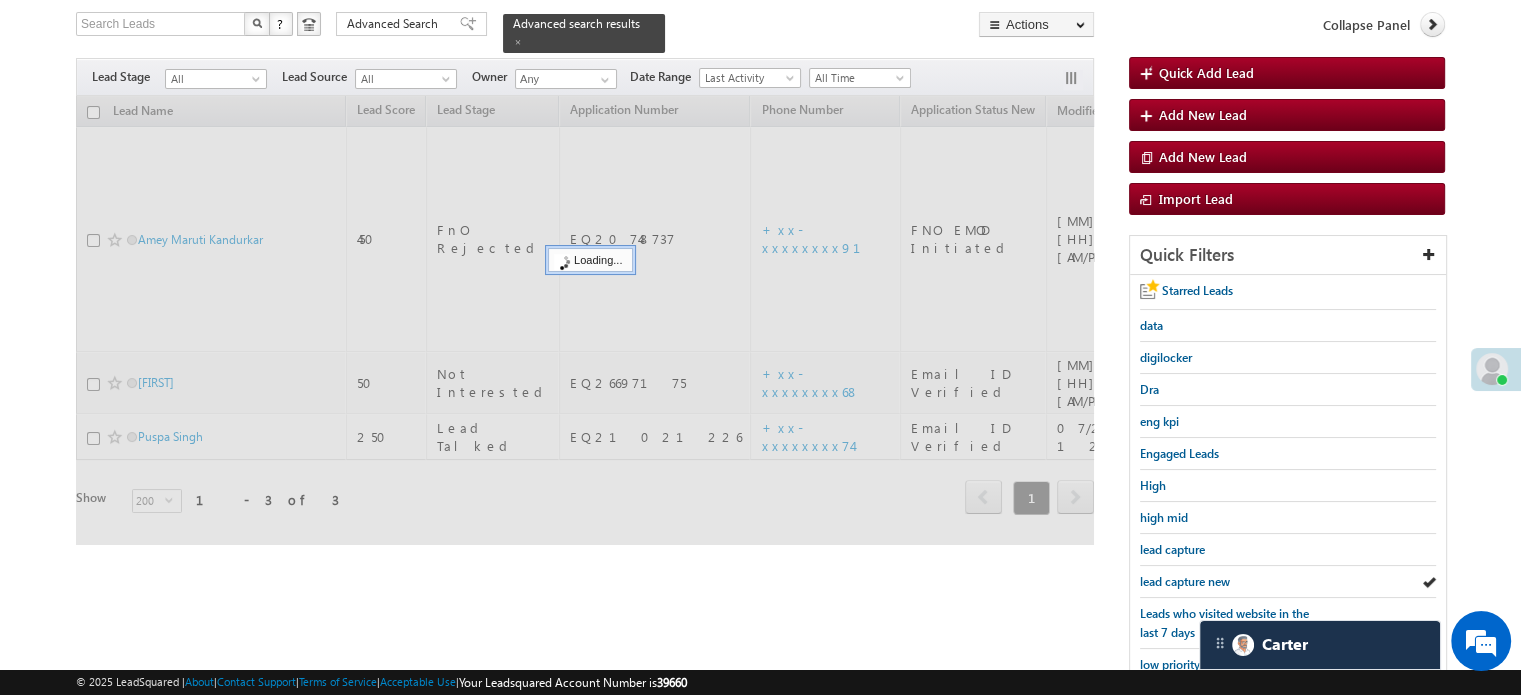 click on "lead capture new" at bounding box center [1185, 581] 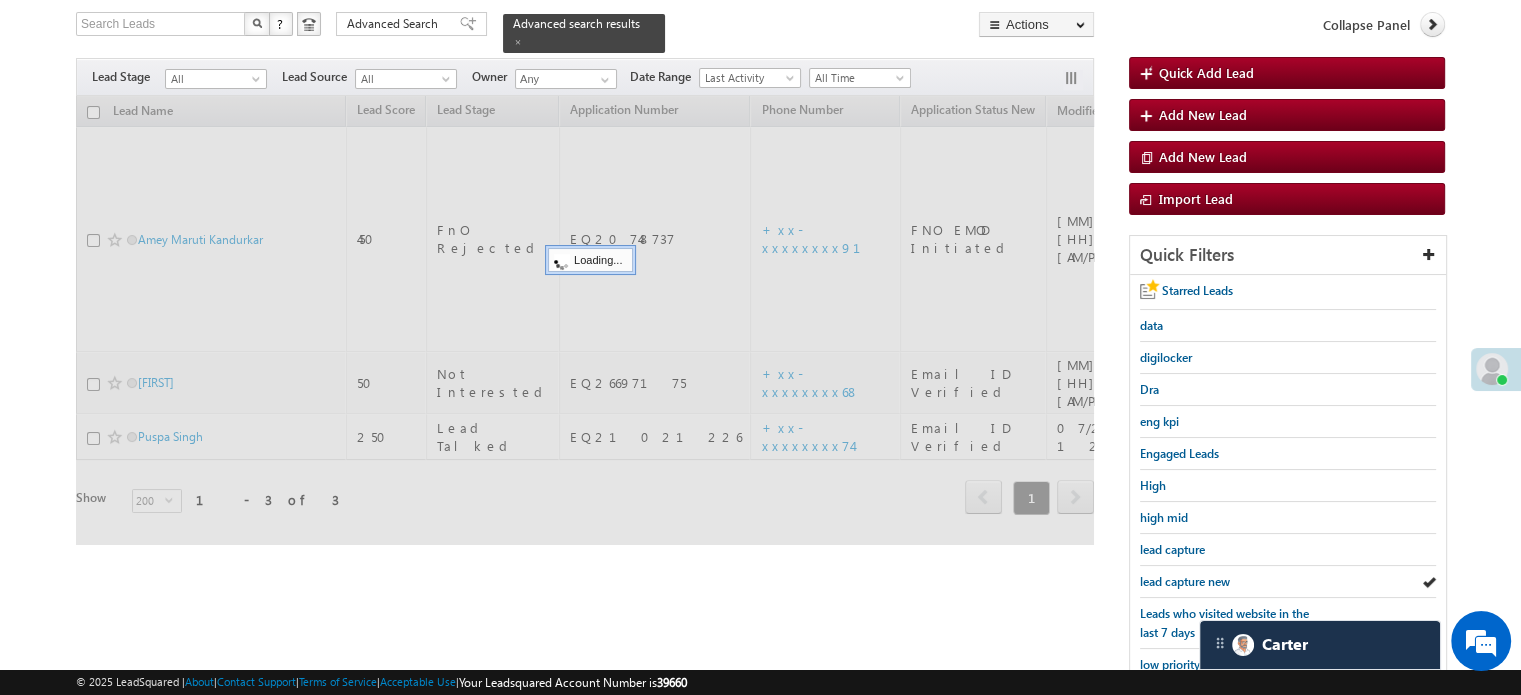 click on "lead capture new" at bounding box center (1185, 581) 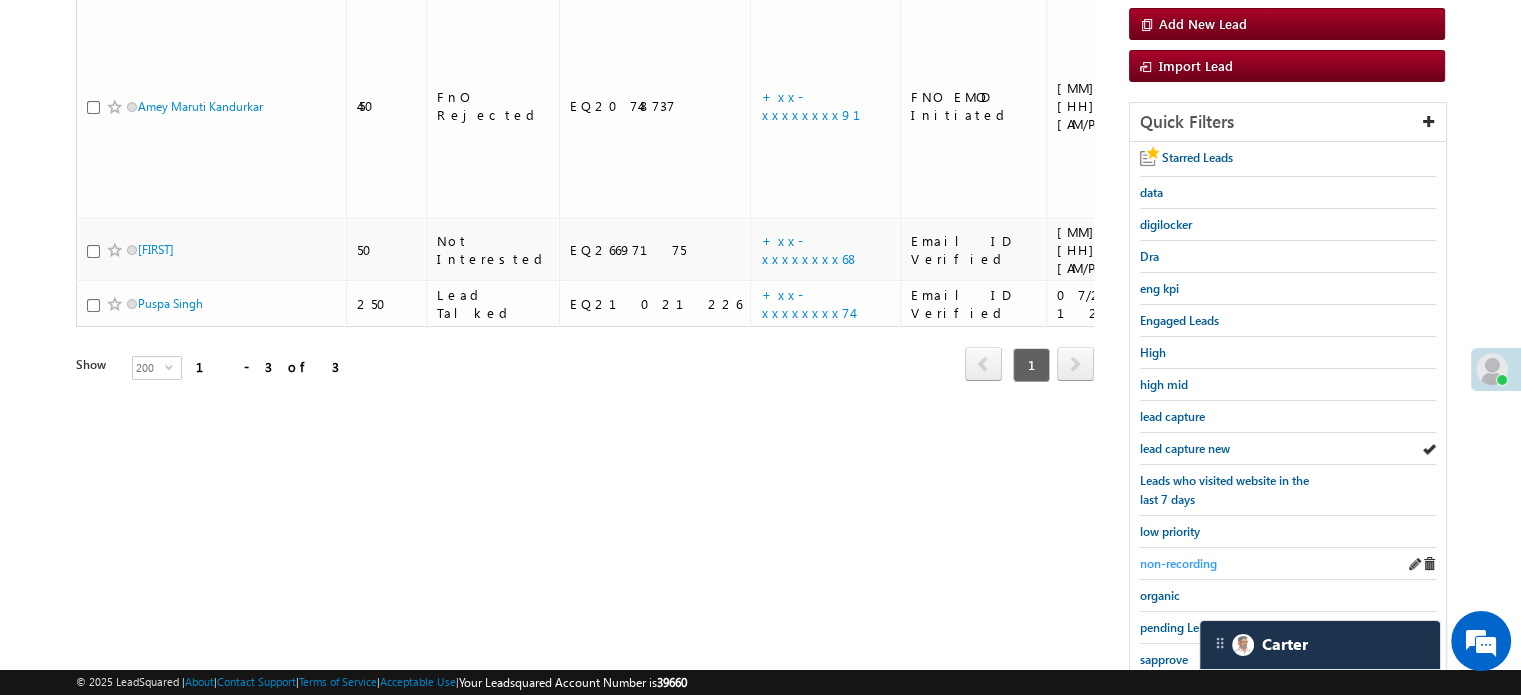 scroll, scrollTop: 227, scrollLeft: 0, axis: vertical 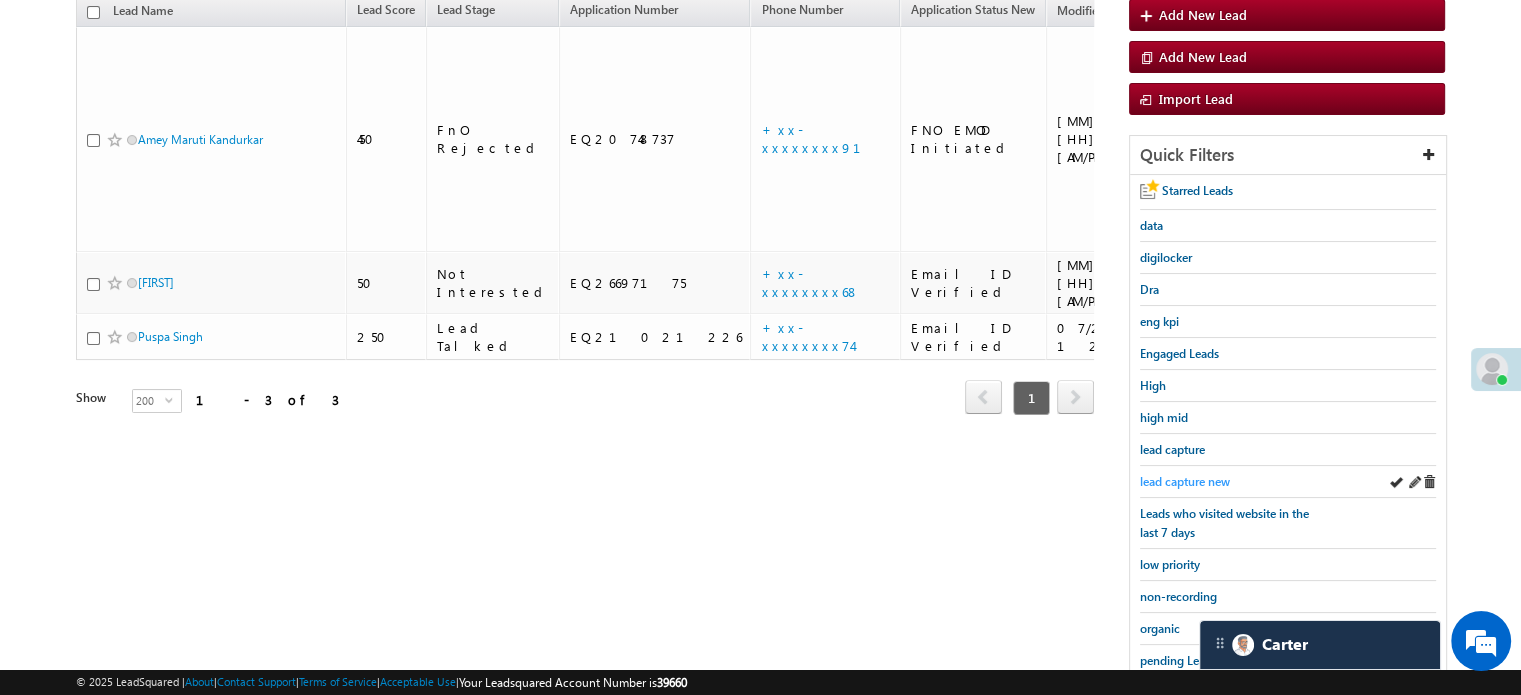 click on "lead capture new" at bounding box center (1185, 481) 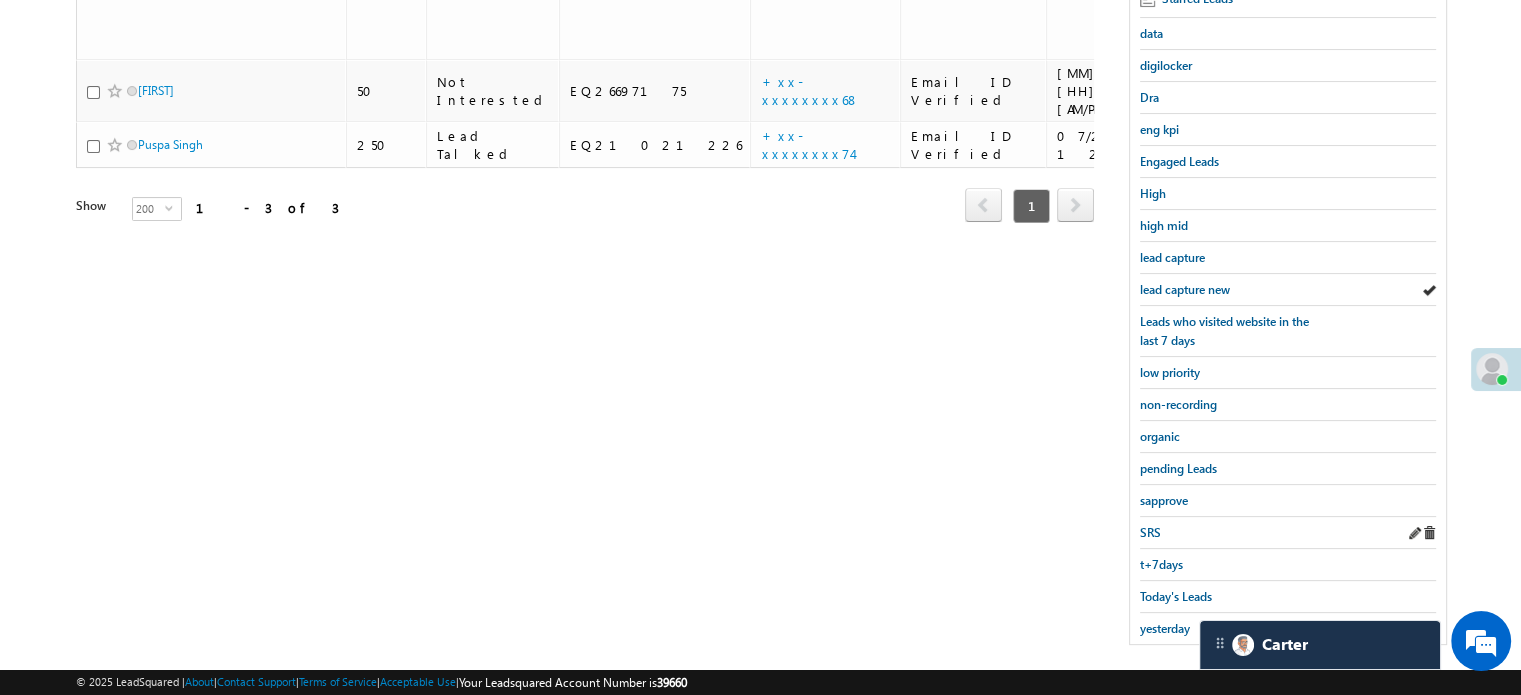 scroll, scrollTop: 429, scrollLeft: 0, axis: vertical 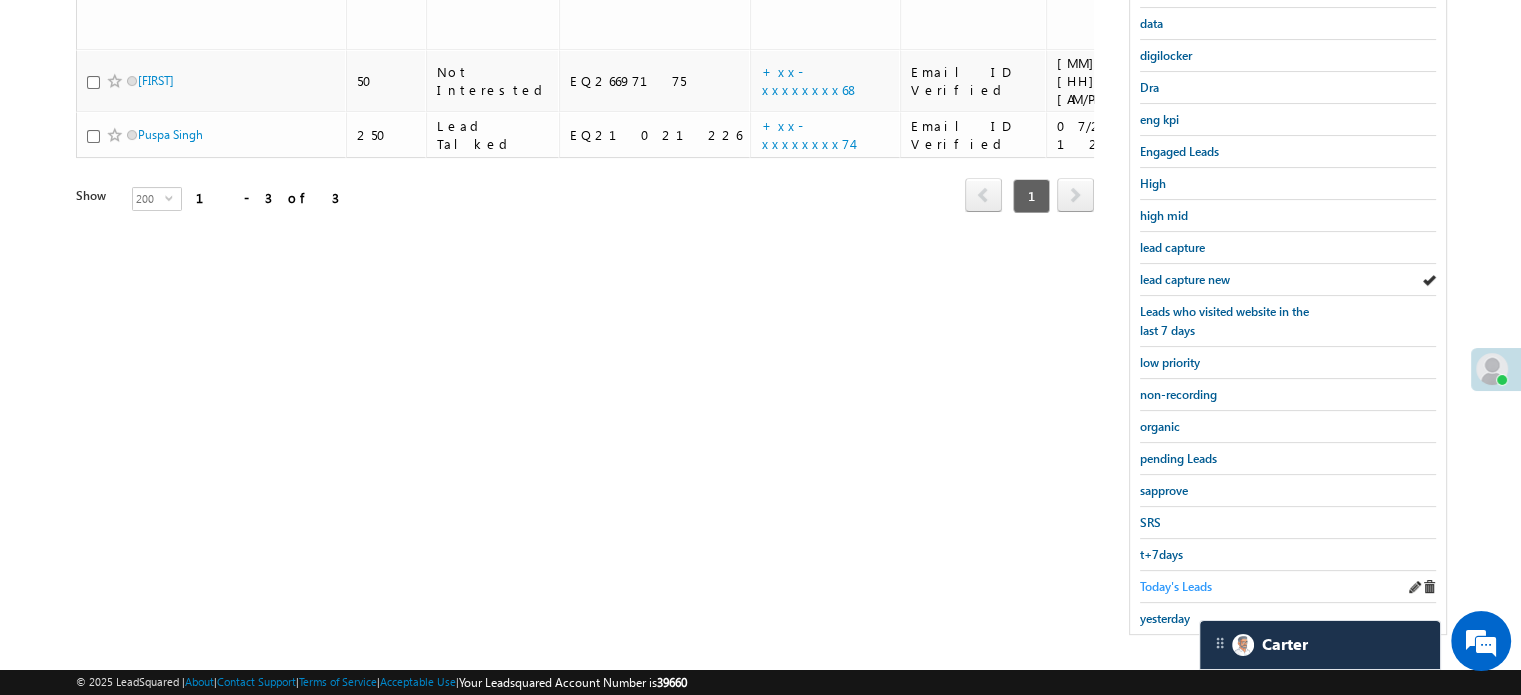 click on "Today's Leads" at bounding box center [1176, 586] 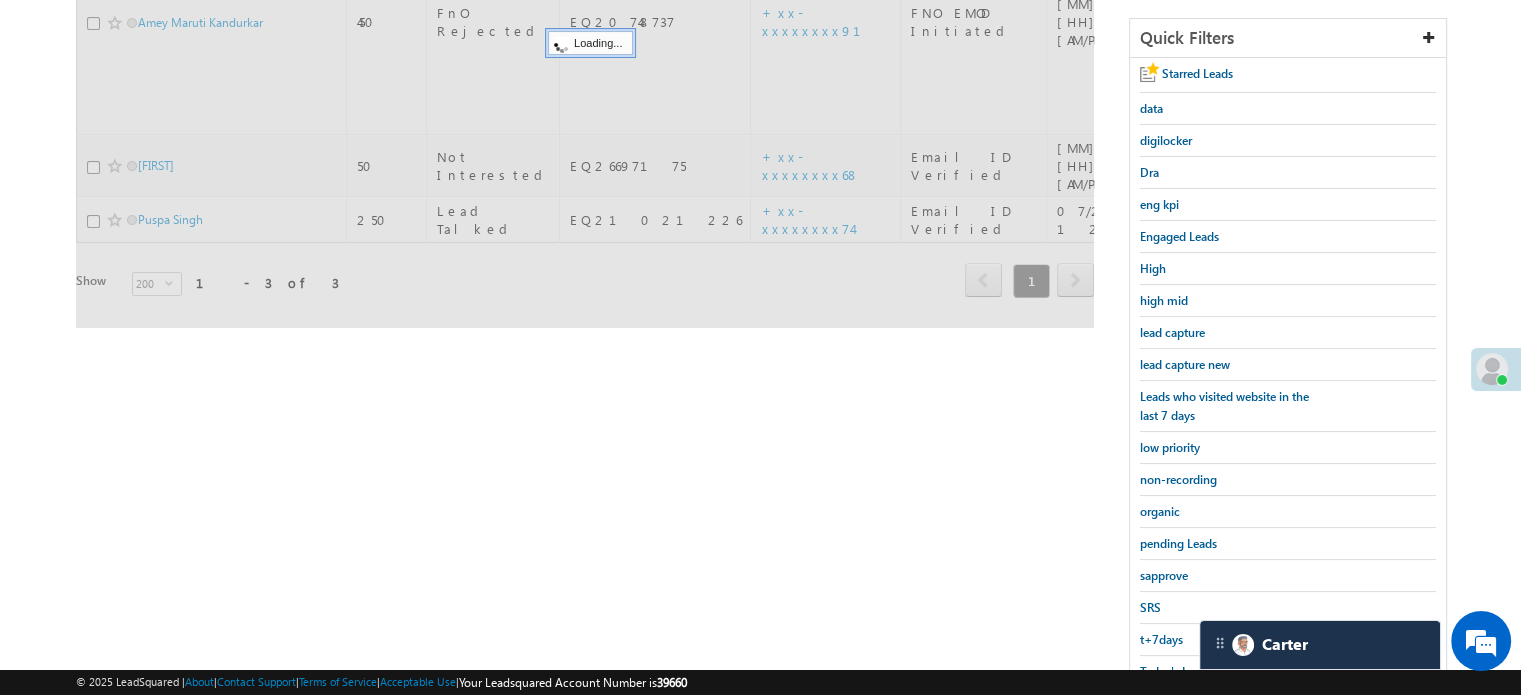 scroll, scrollTop: 229, scrollLeft: 0, axis: vertical 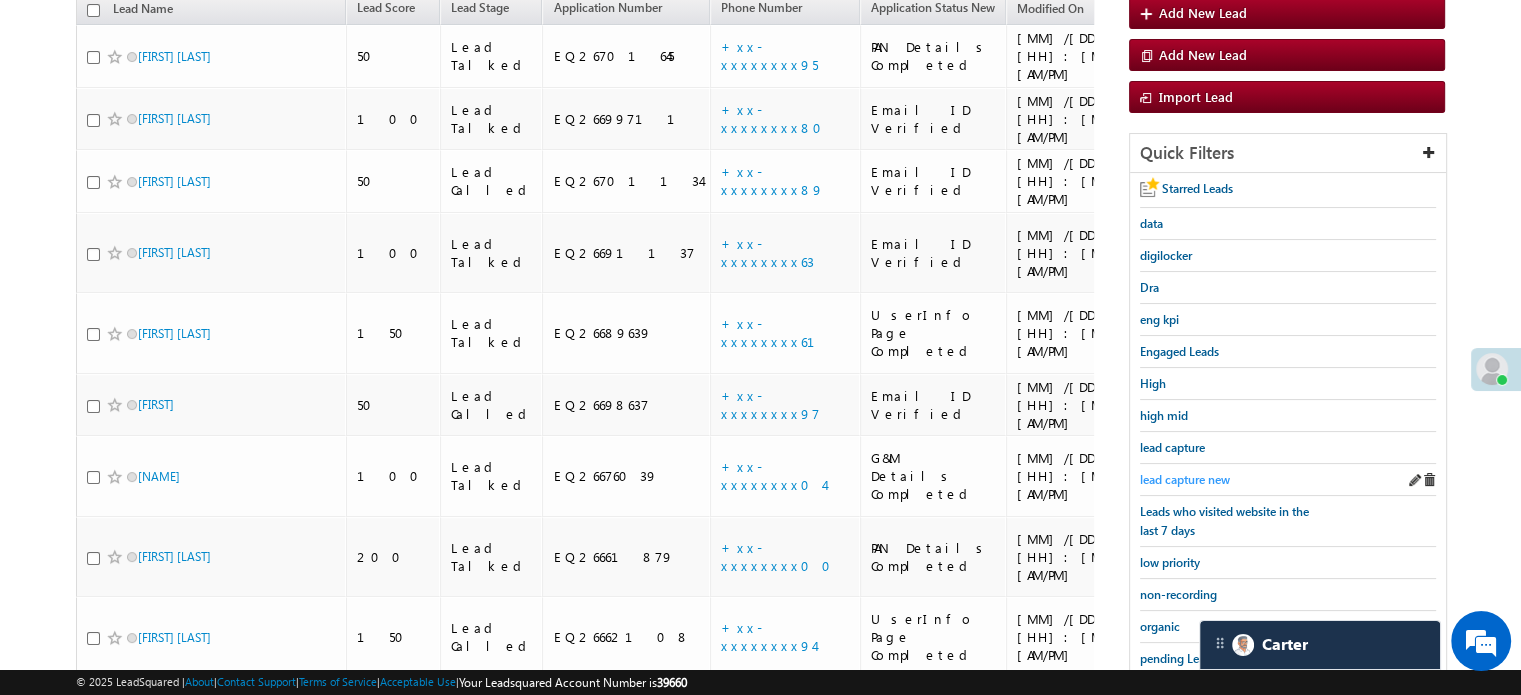 click on "lead capture new" at bounding box center [1185, 479] 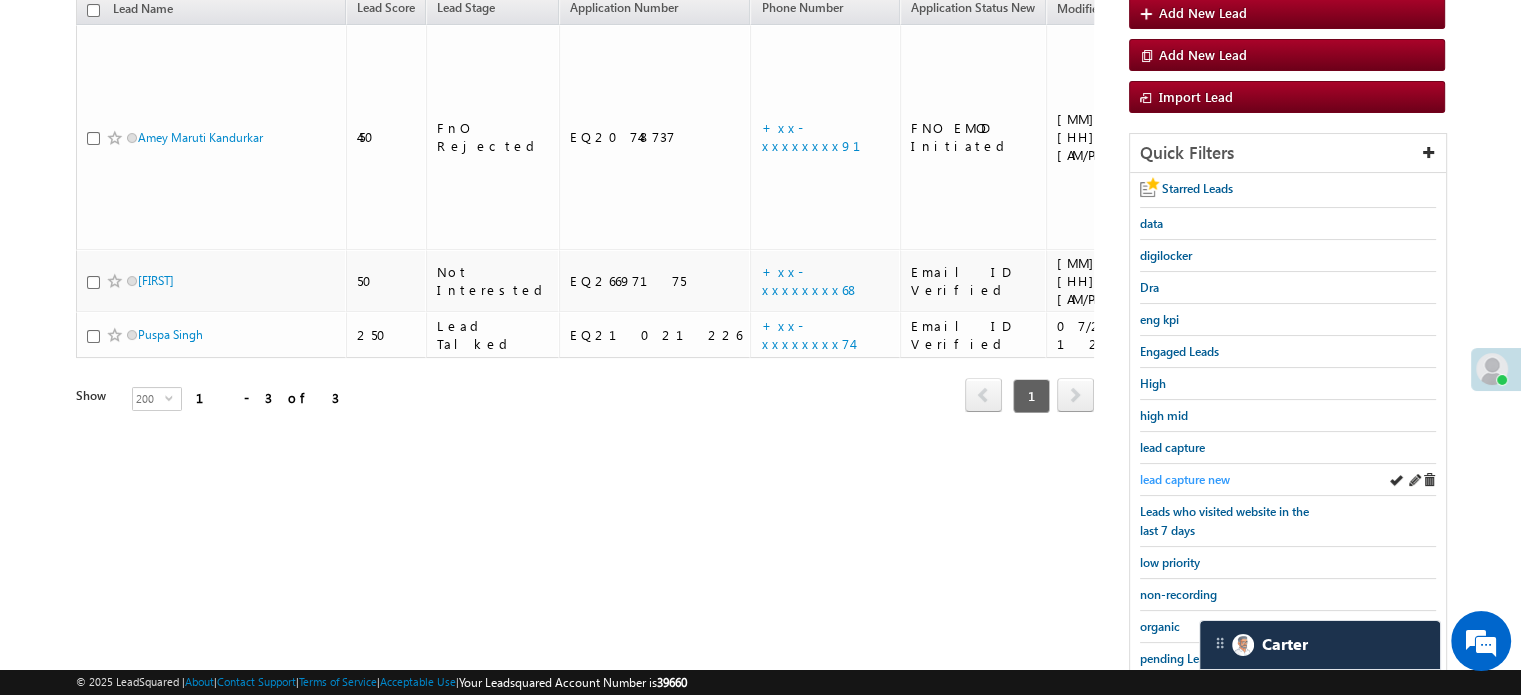 scroll, scrollTop: 429, scrollLeft: 0, axis: vertical 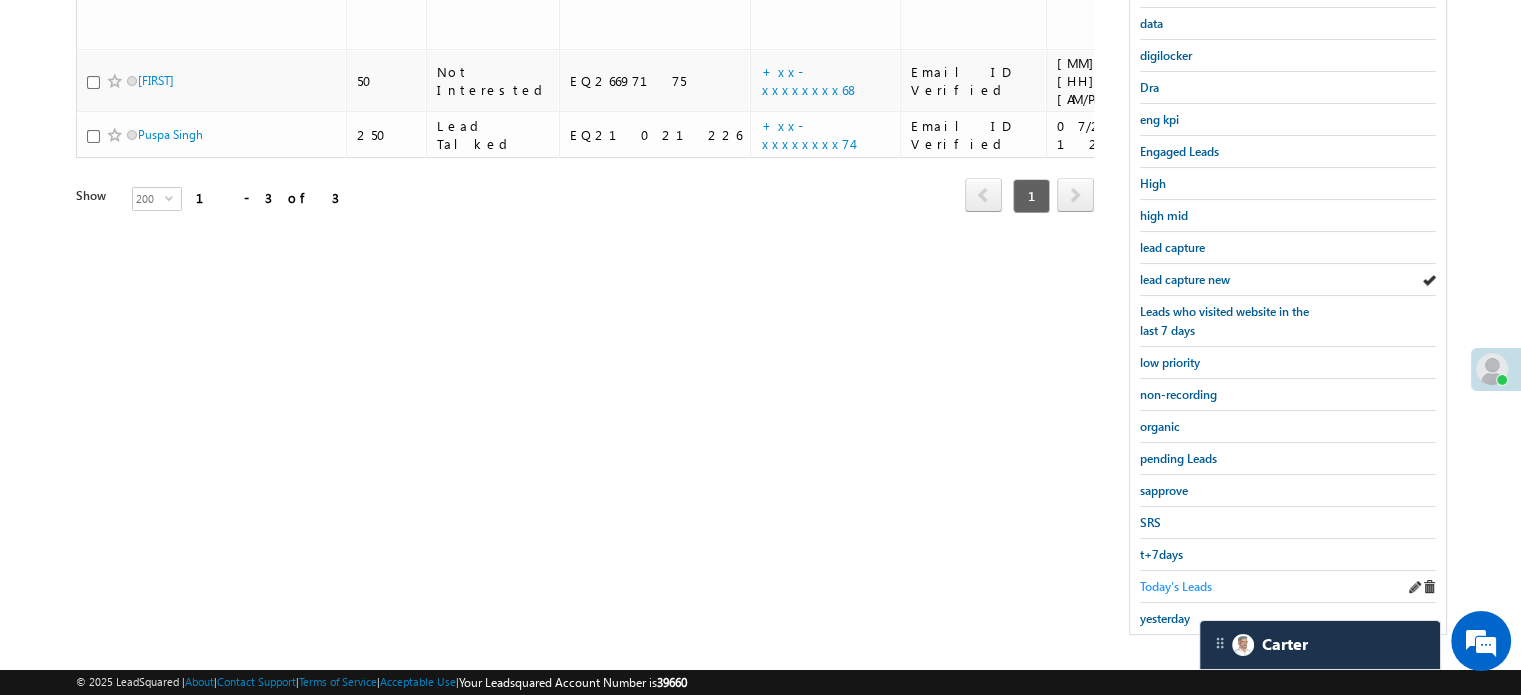 click on "Today's Leads" at bounding box center [1176, 586] 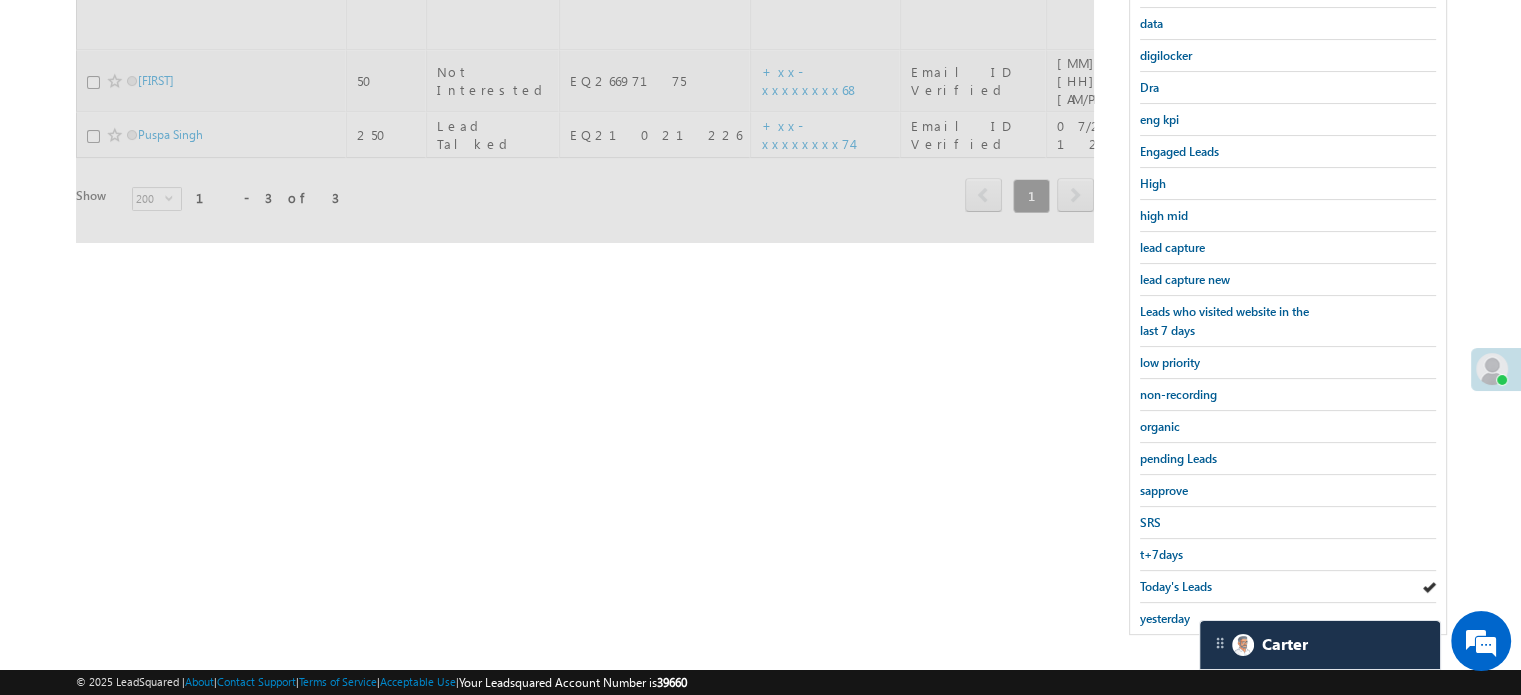click on "Today's Leads" at bounding box center (1176, 586) 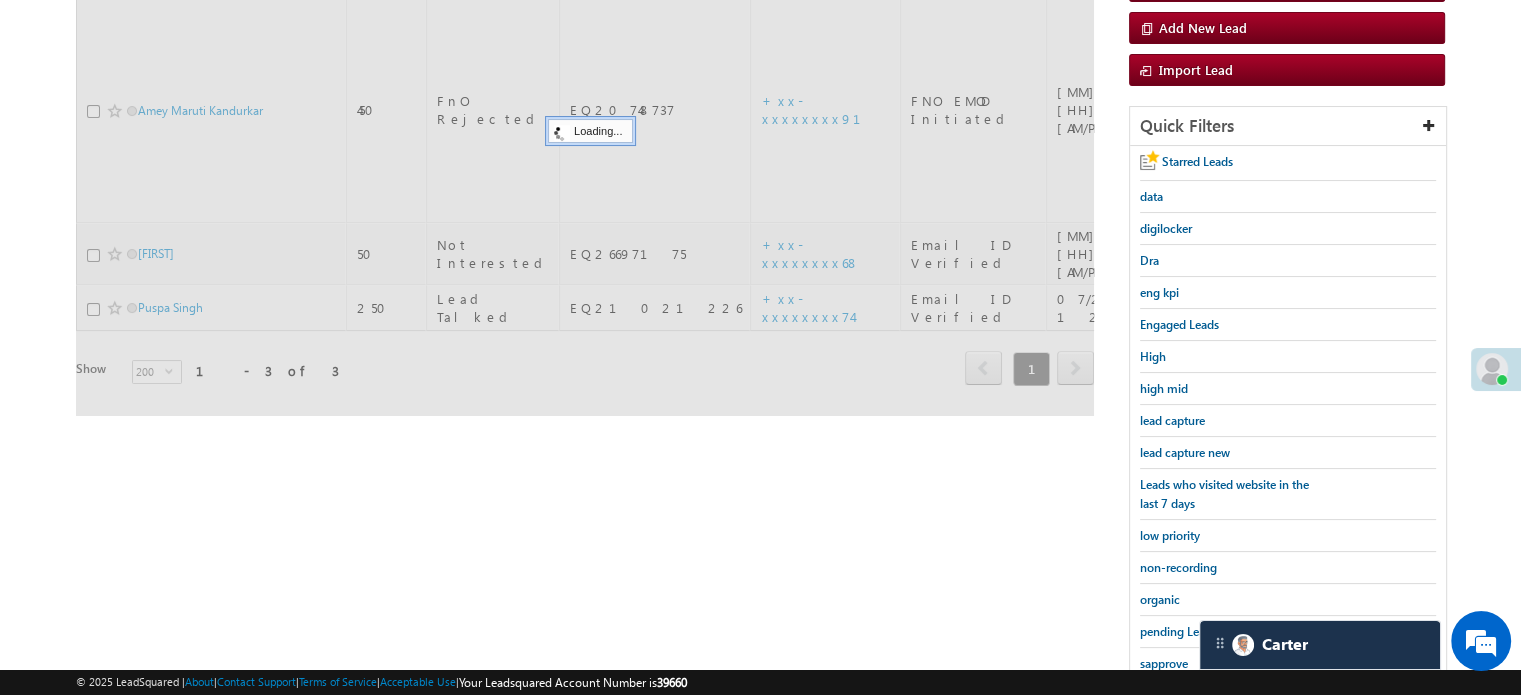 scroll, scrollTop: 229, scrollLeft: 0, axis: vertical 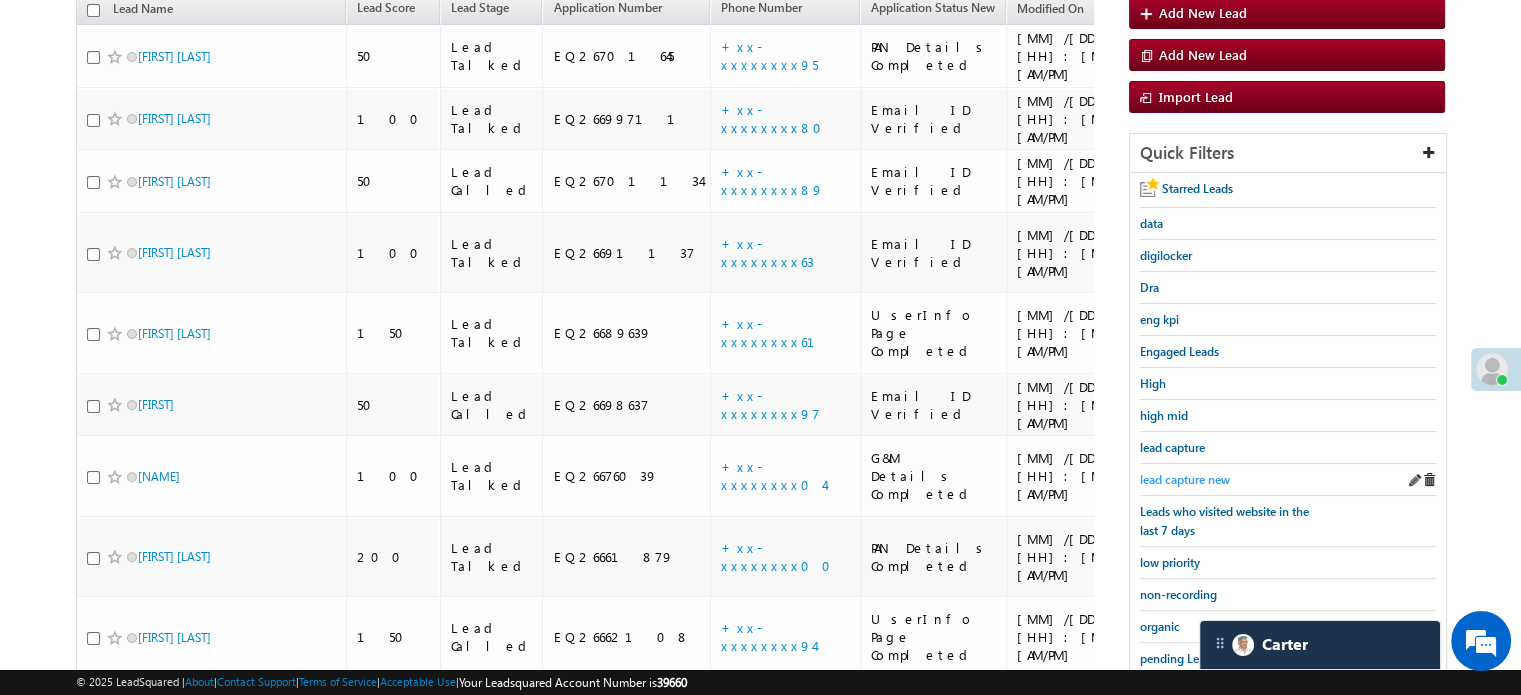 click on "lead capture new" at bounding box center (1185, 479) 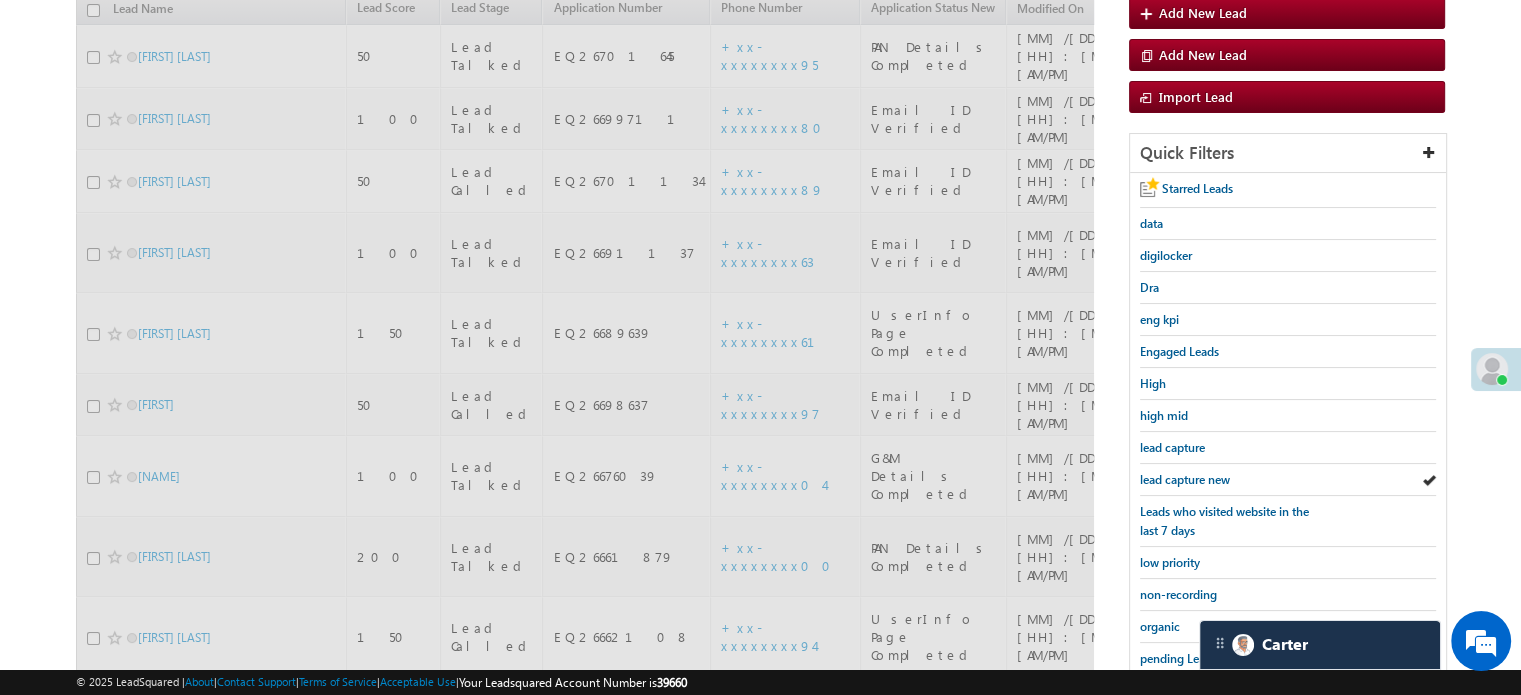 click on "lead capture new" at bounding box center [1185, 479] 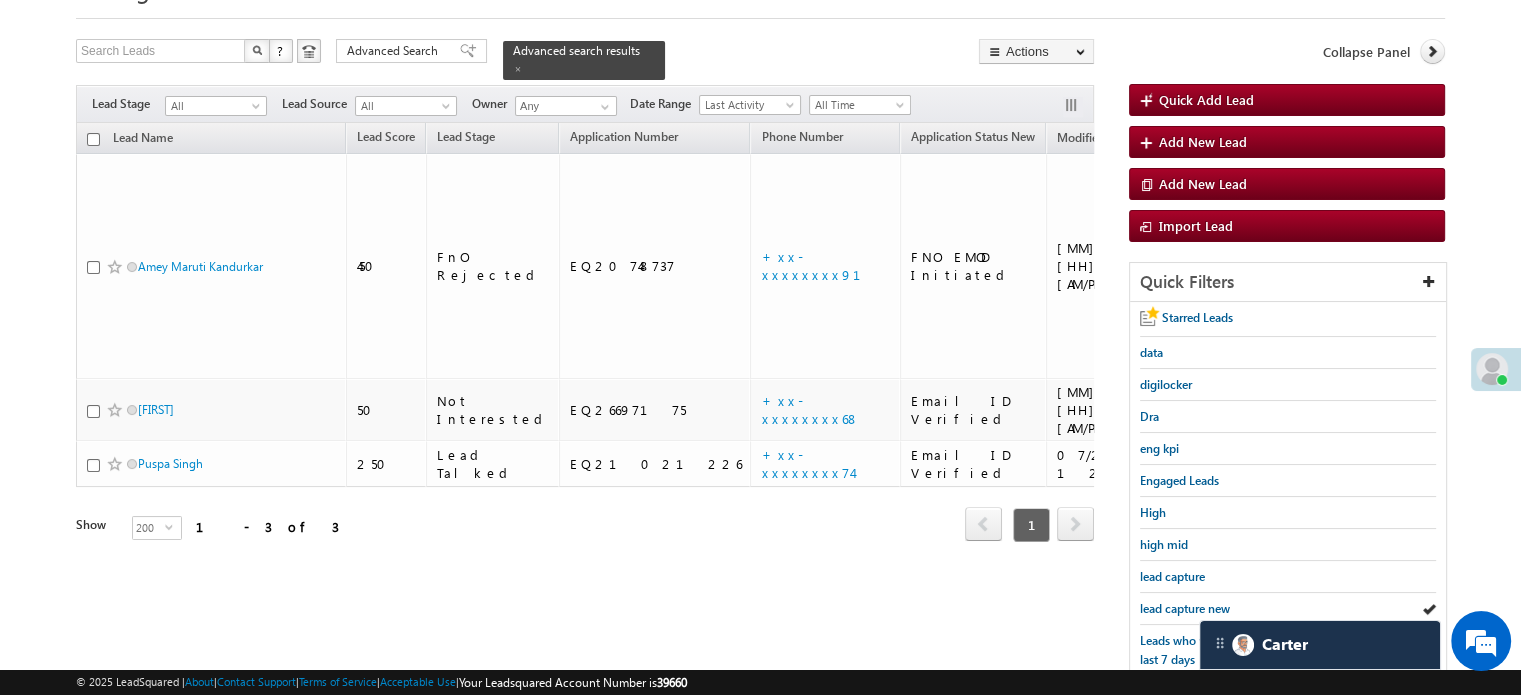 scroll, scrollTop: 129, scrollLeft: 0, axis: vertical 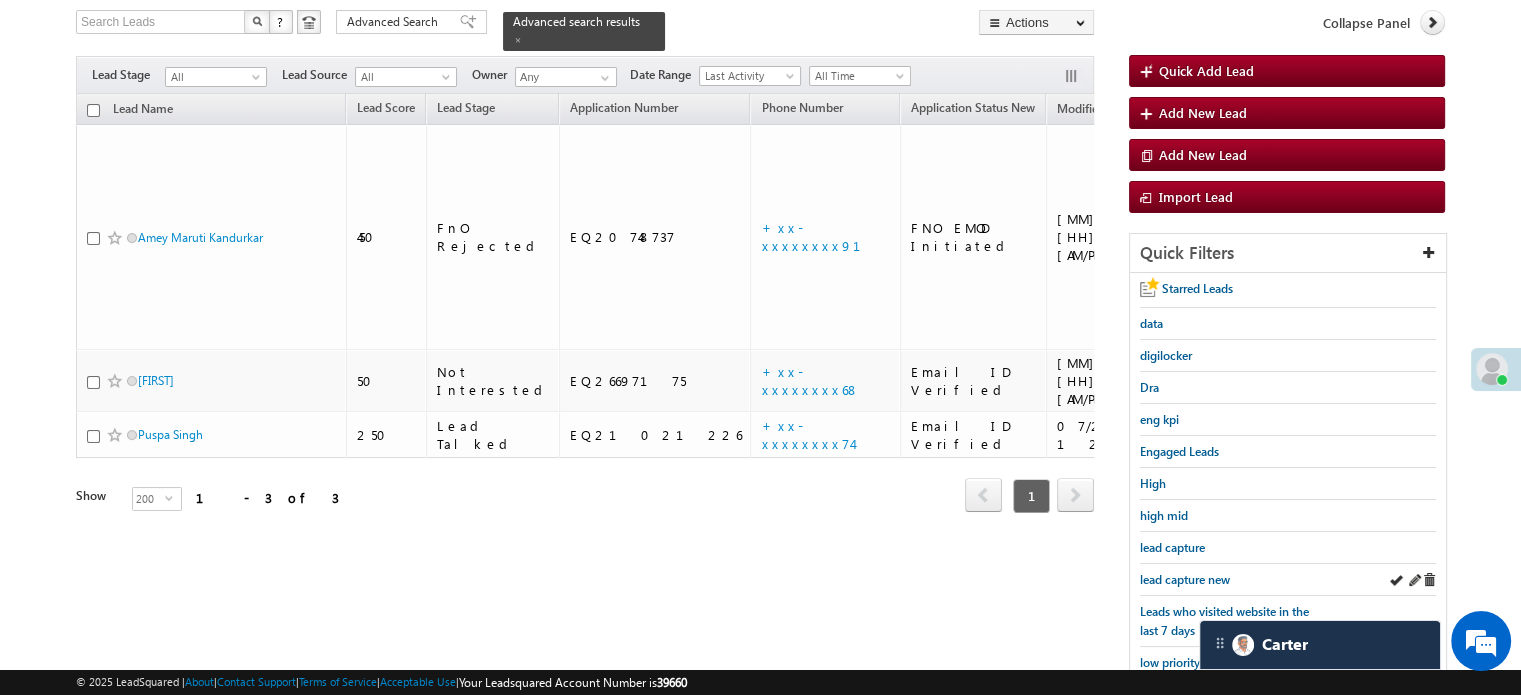 click on "lead capture new" at bounding box center [1288, 580] 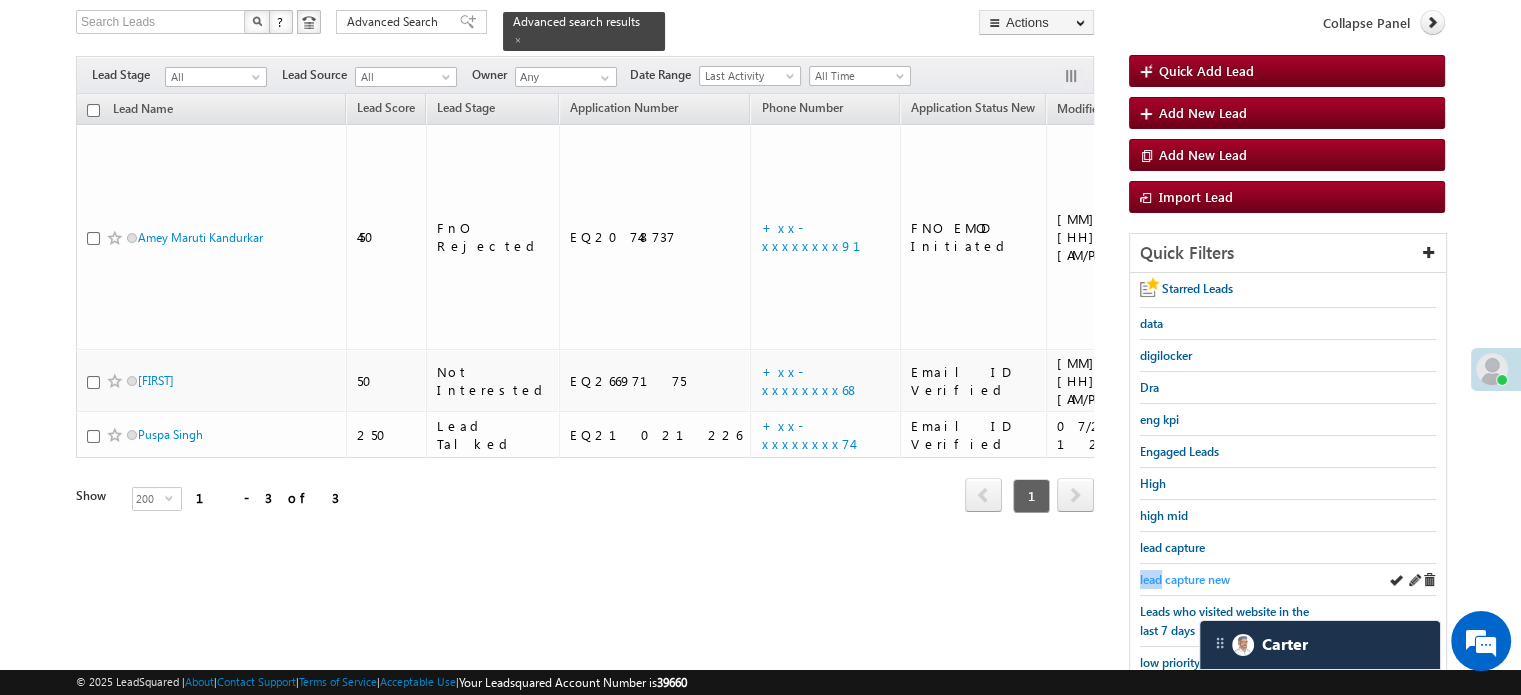 click on "lead capture new" at bounding box center (1185, 579) 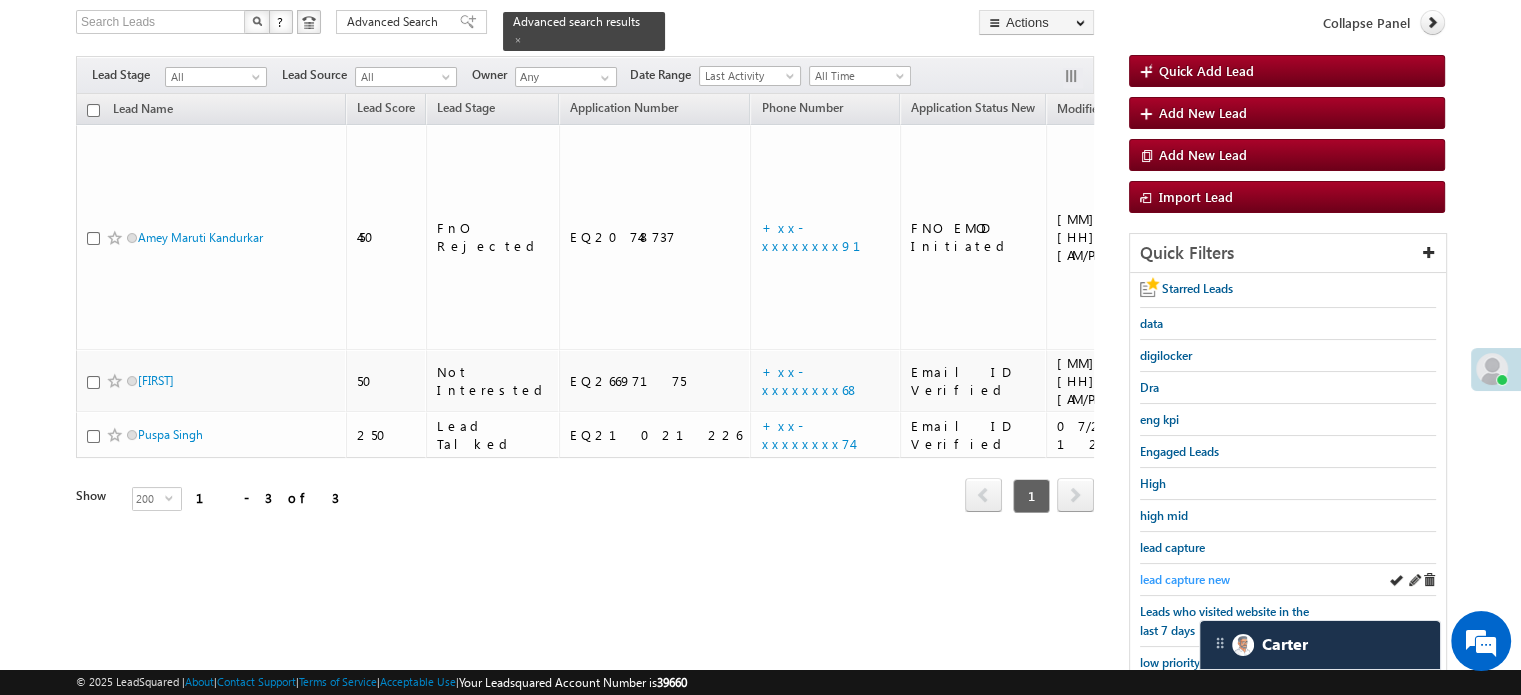click on "lead capture new" at bounding box center [1185, 579] 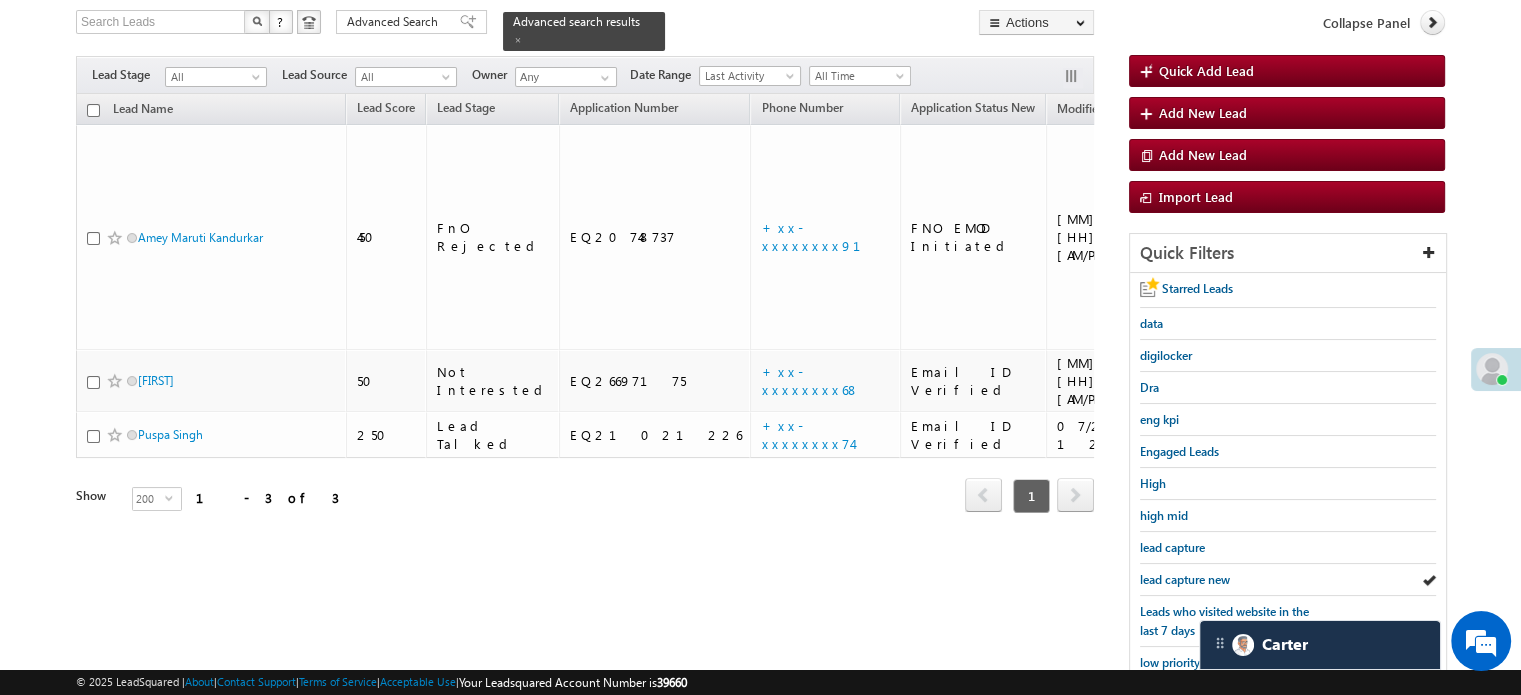 scroll, scrollTop: 429, scrollLeft: 0, axis: vertical 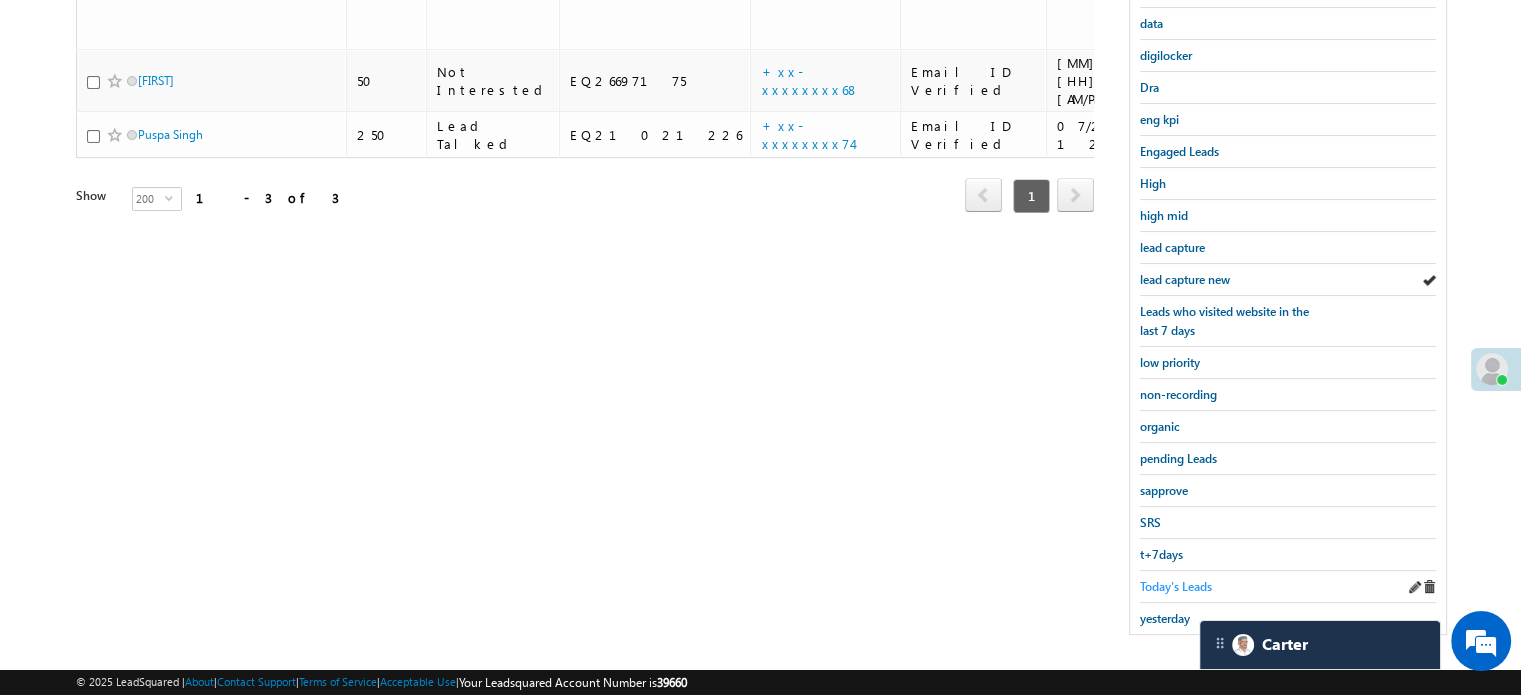 click on "Today's Leads" at bounding box center (1176, 586) 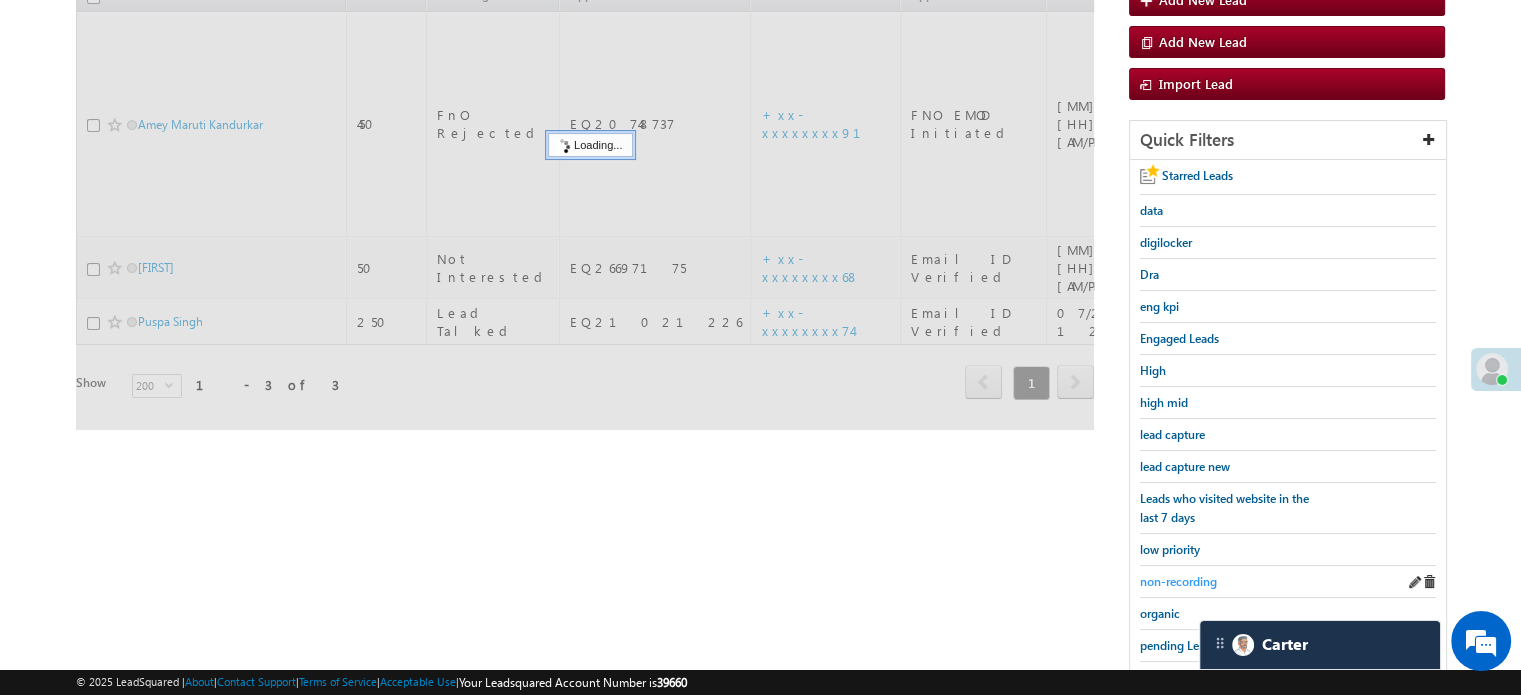scroll, scrollTop: 229, scrollLeft: 0, axis: vertical 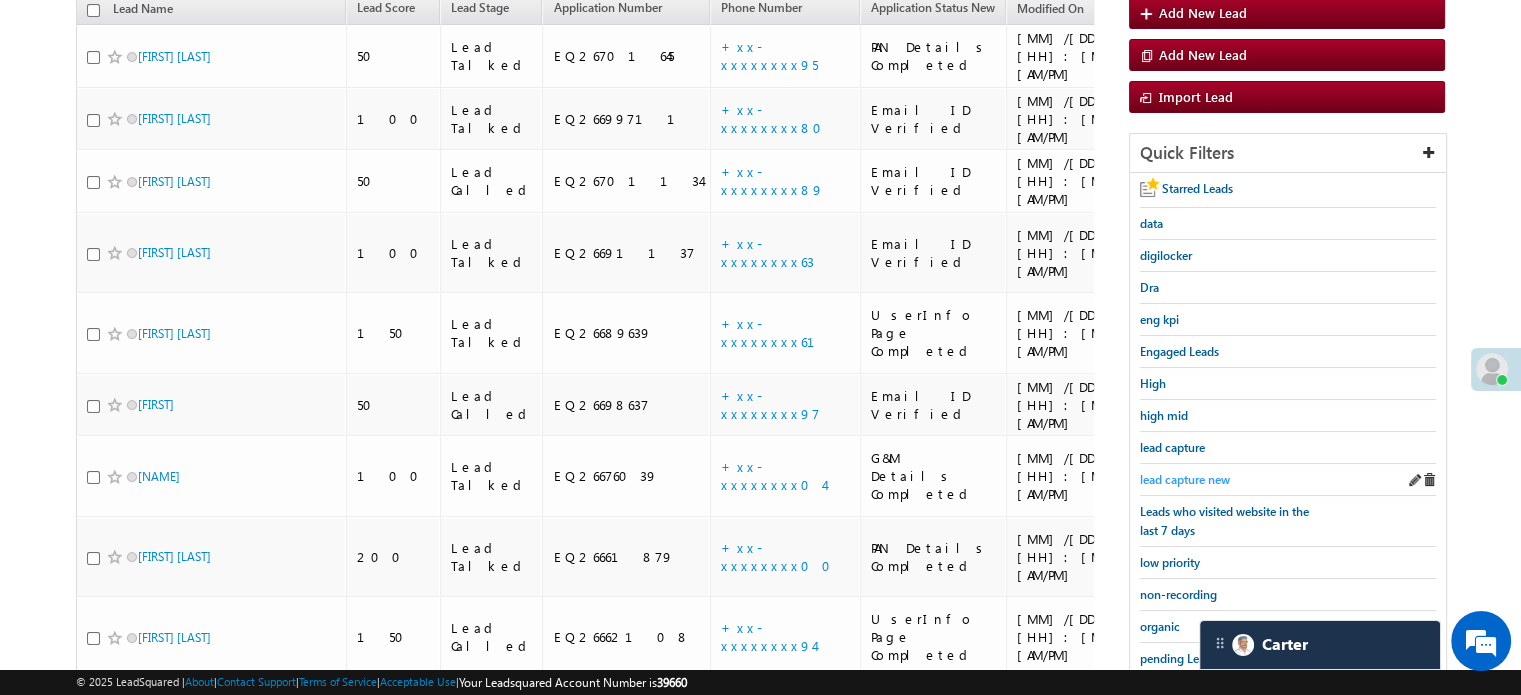 click on "lead capture new" at bounding box center (1185, 479) 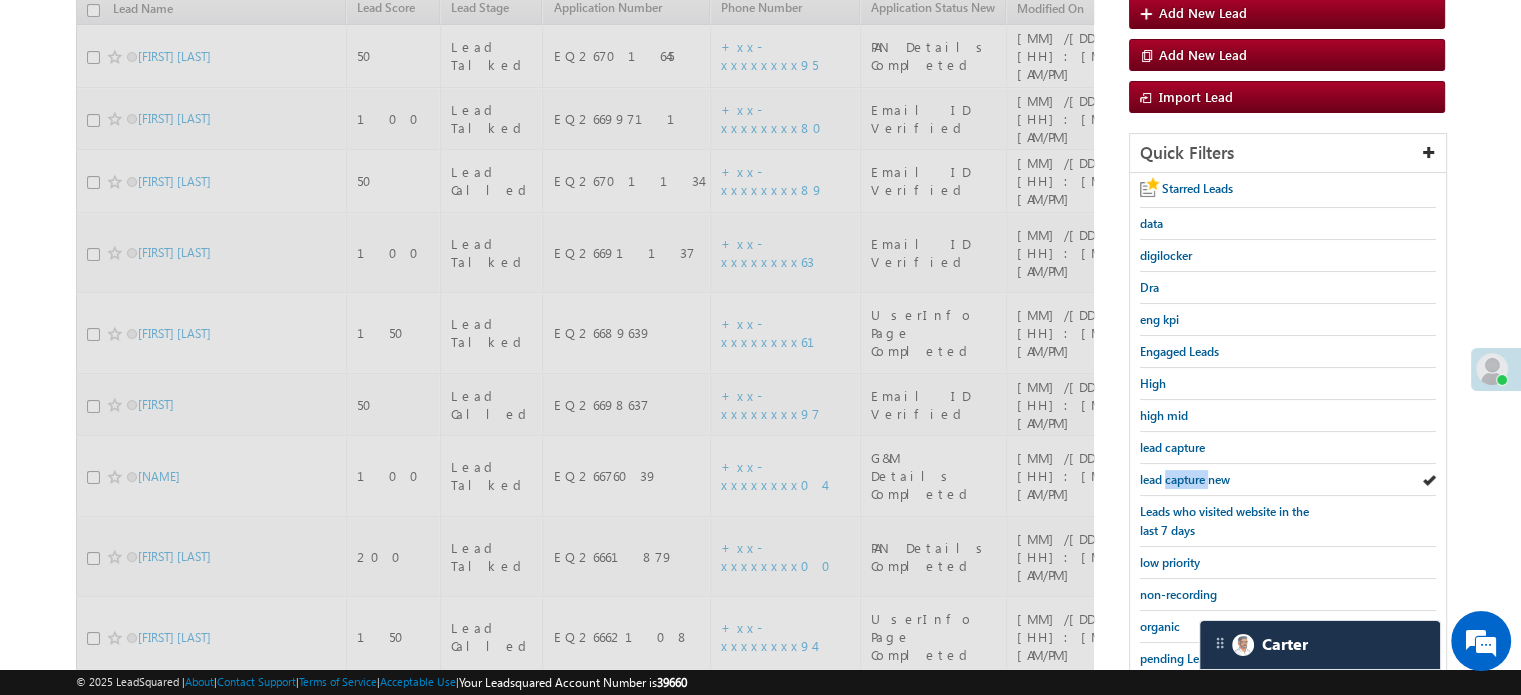 click on "lead capture new" at bounding box center (1185, 479) 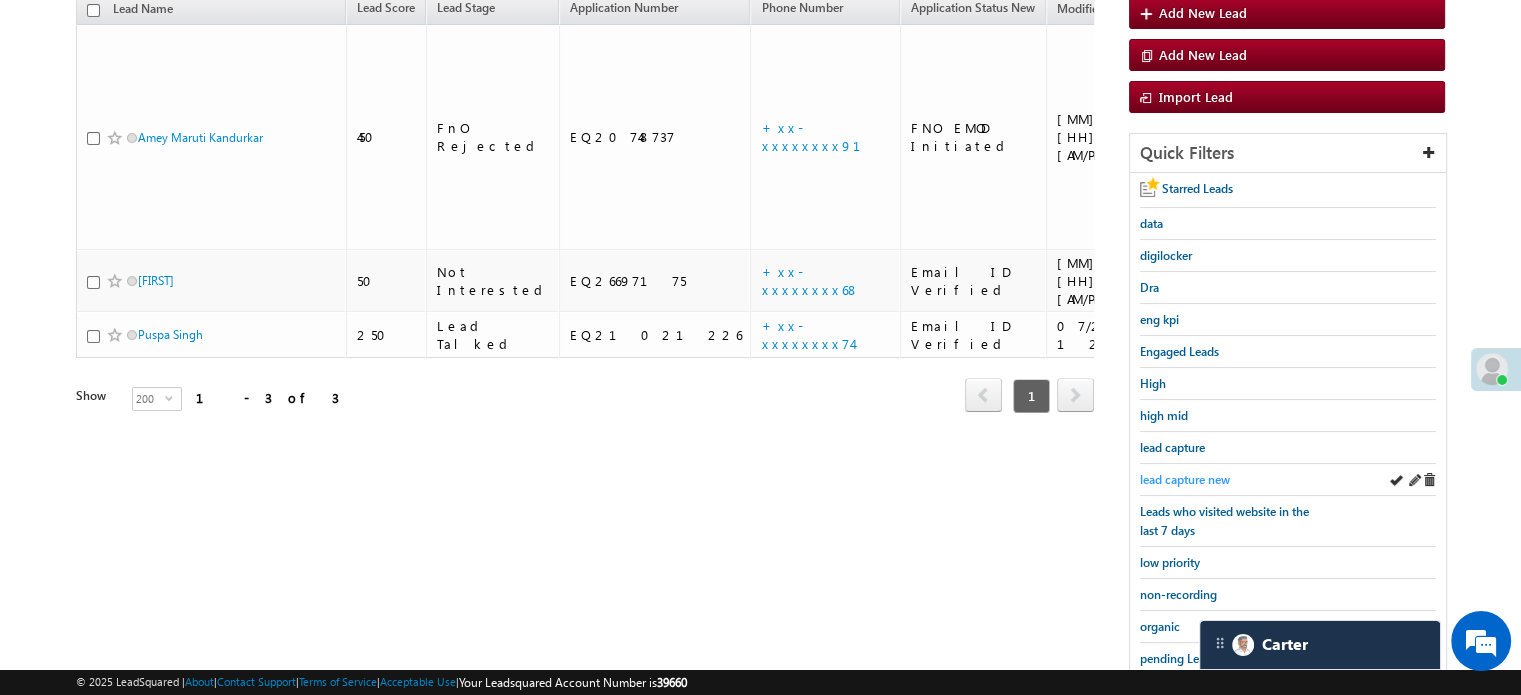 click on "lead capture new" at bounding box center [1185, 479] 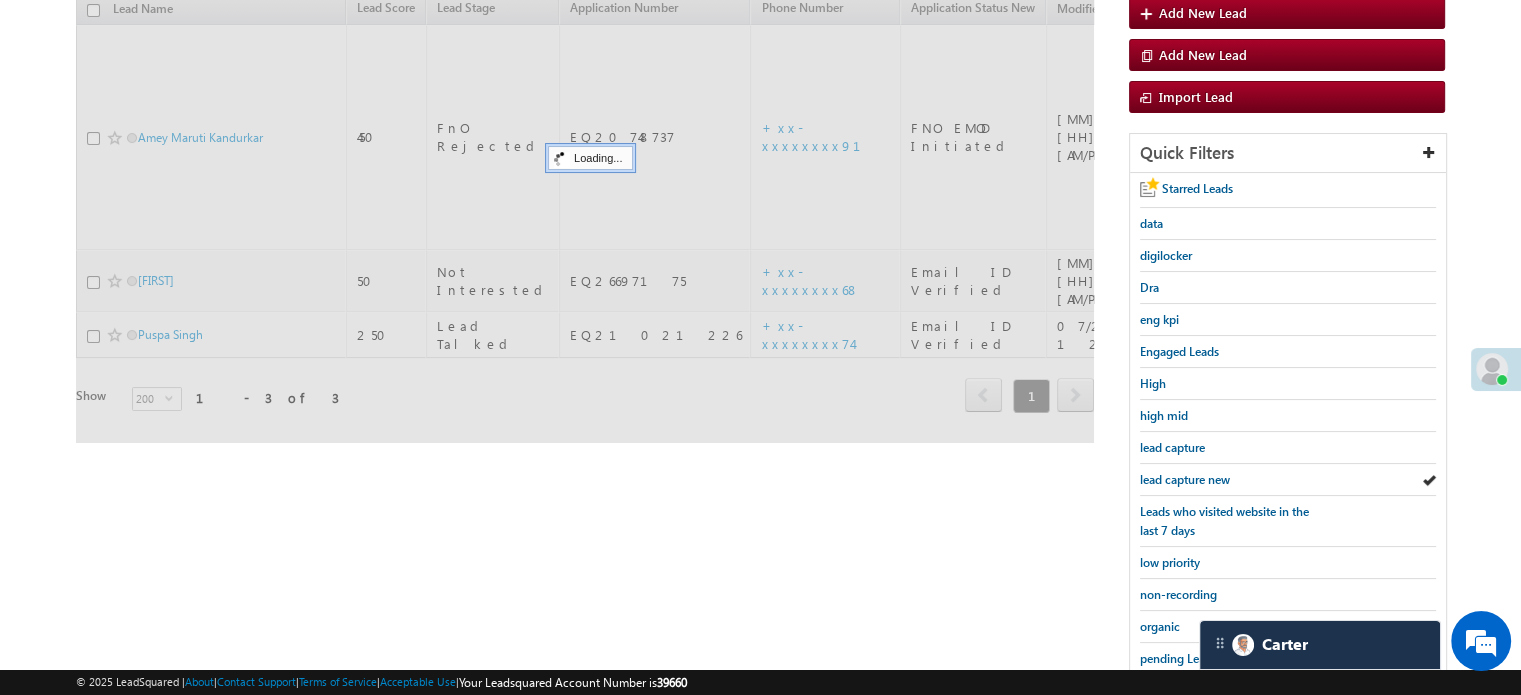 click on "lead capture new" at bounding box center [1185, 479] 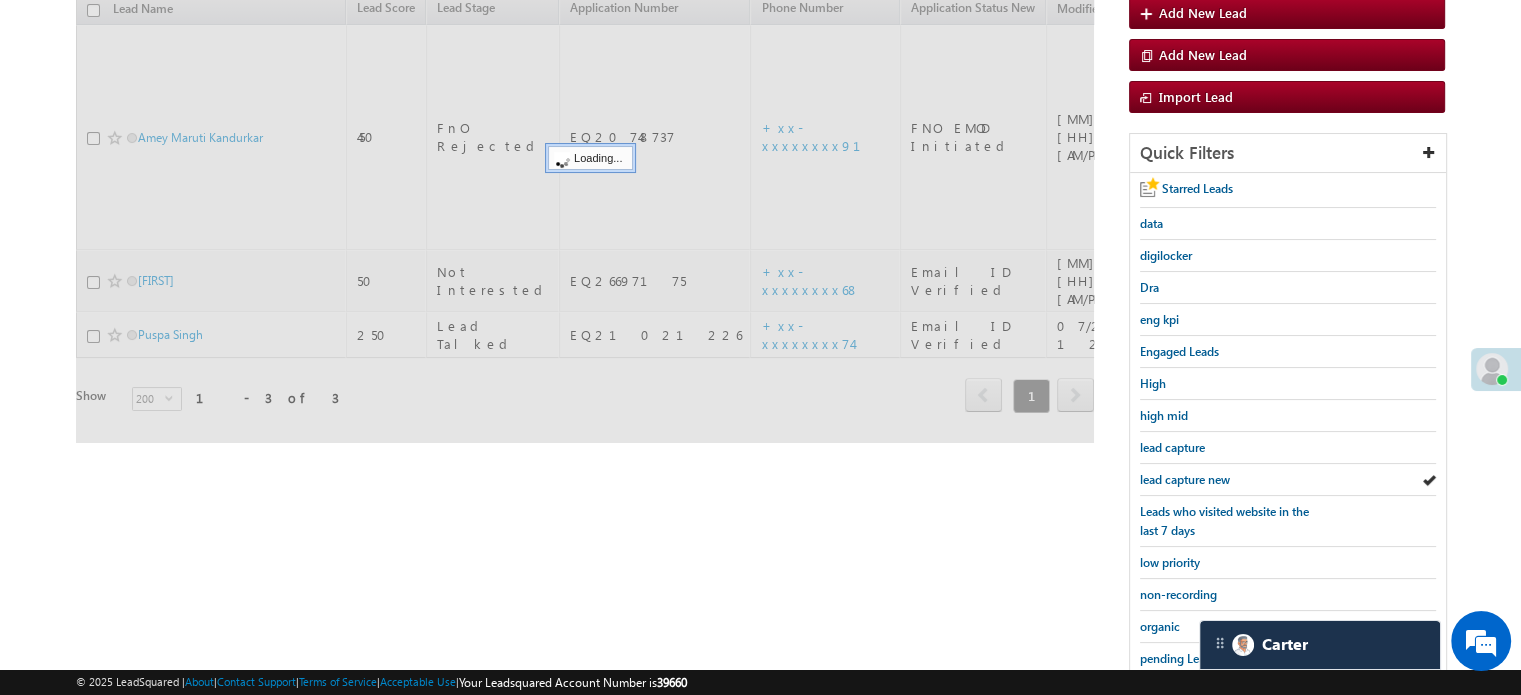 click on "lead capture new" at bounding box center (1185, 479) 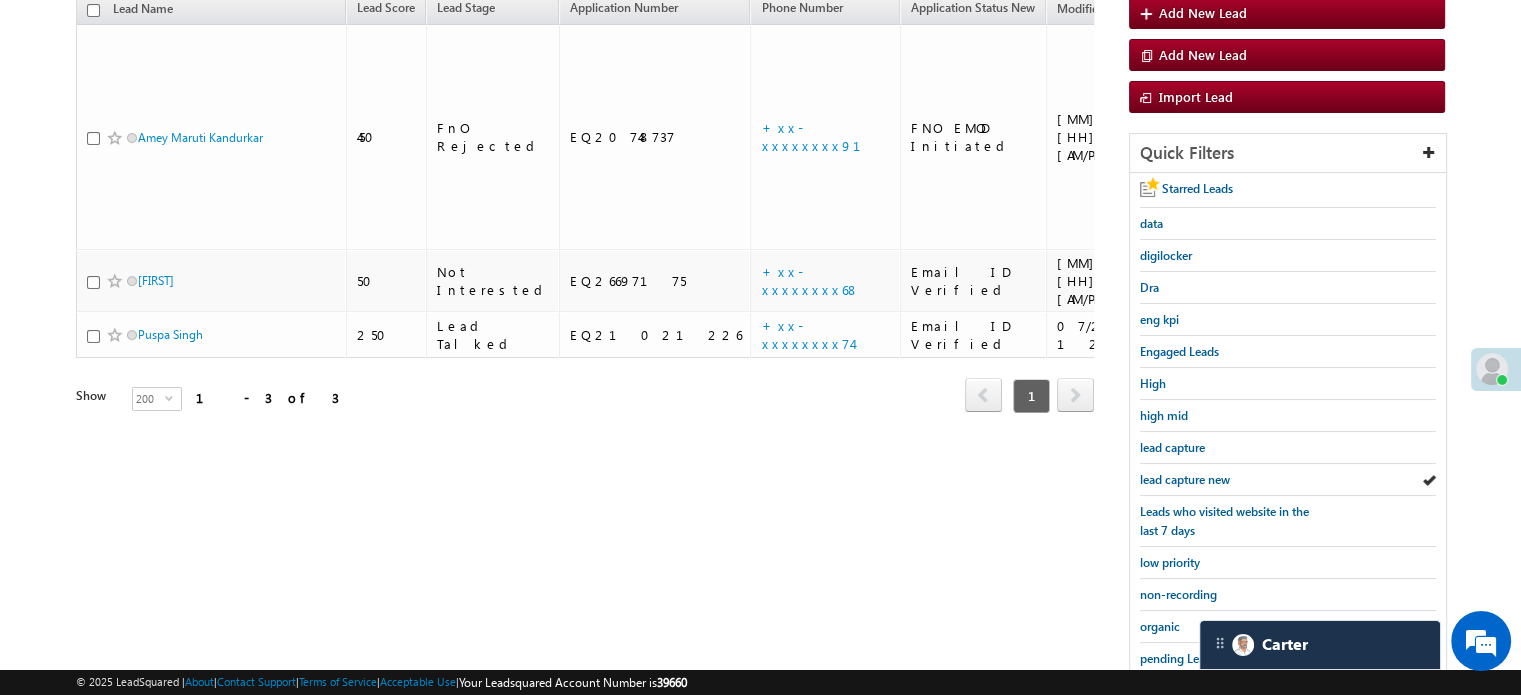 click on "lead capture new" at bounding box center [1185, 479] 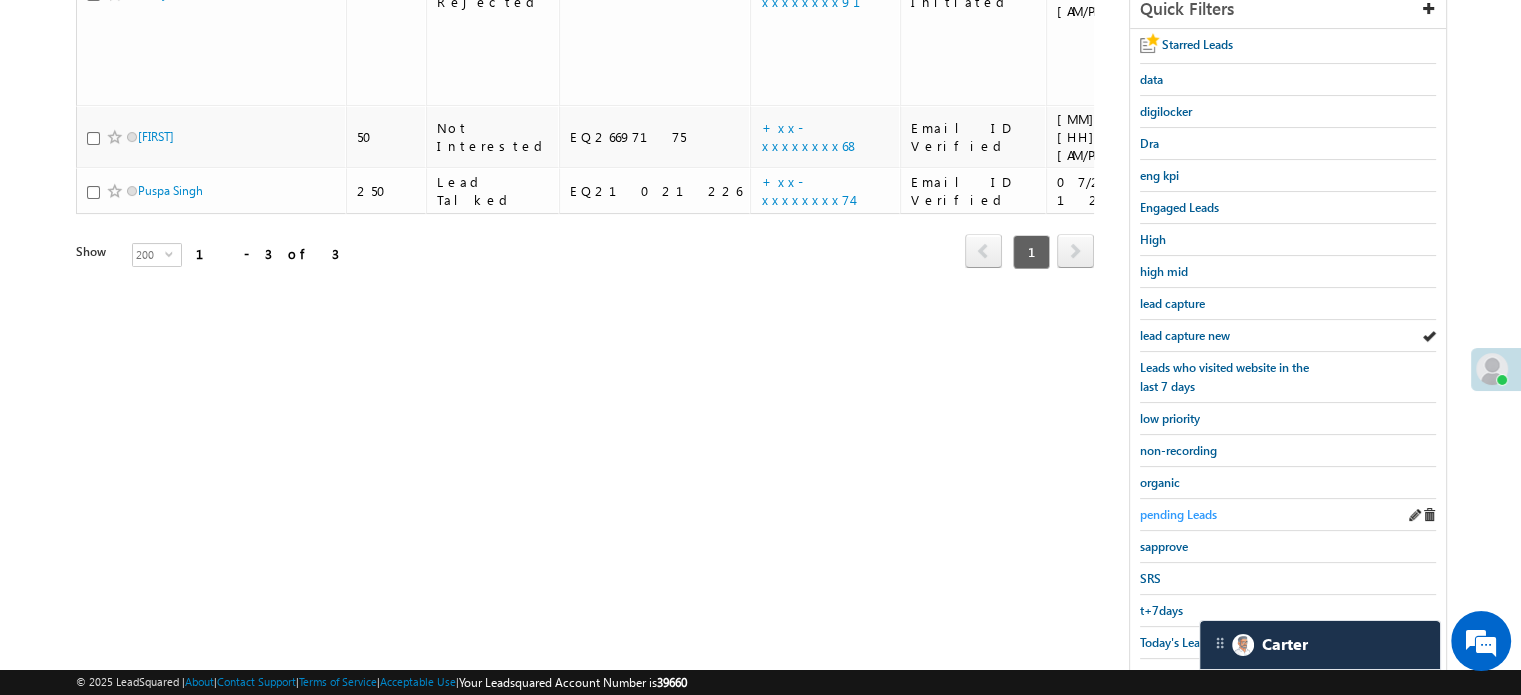 scroll, scrollTop: 429, scrollLeft: 0, axis: vertical 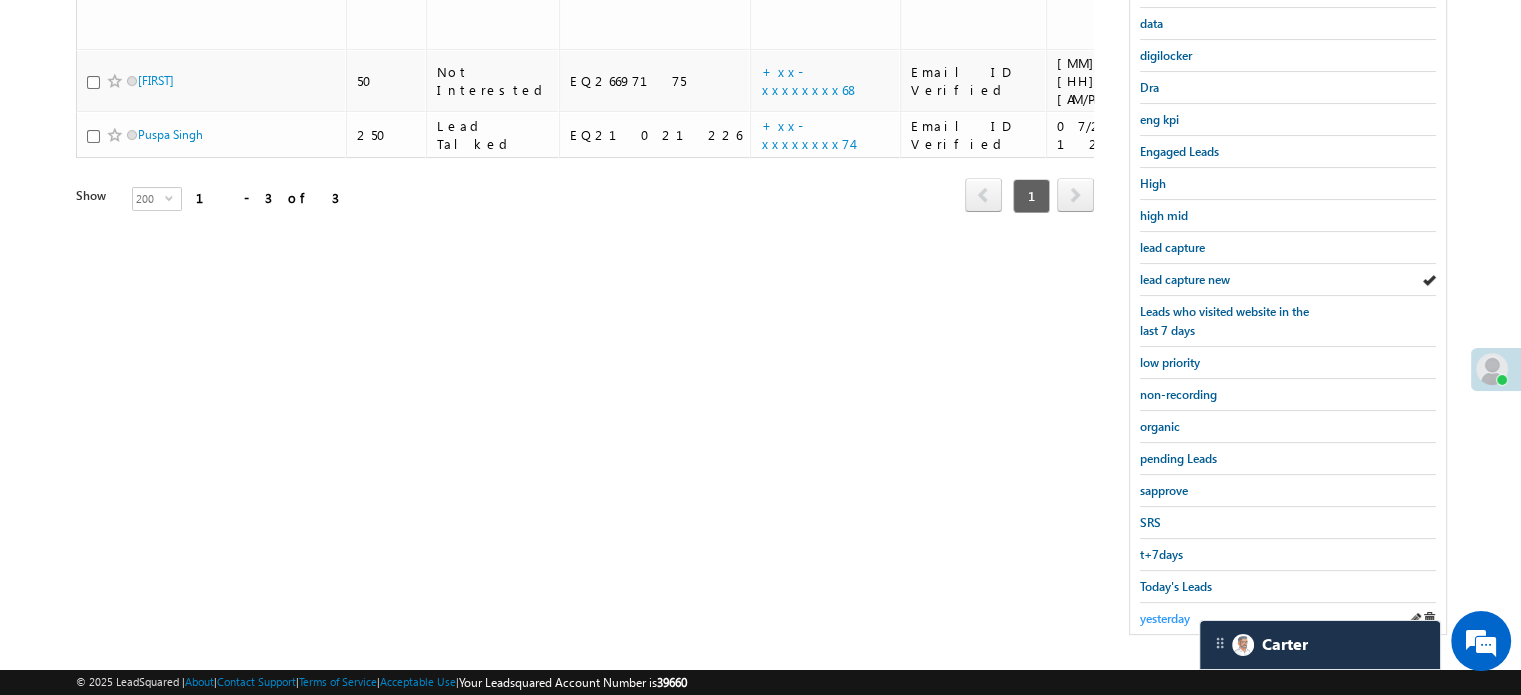 click on "yesterday" at bounding box center (1165, 618) 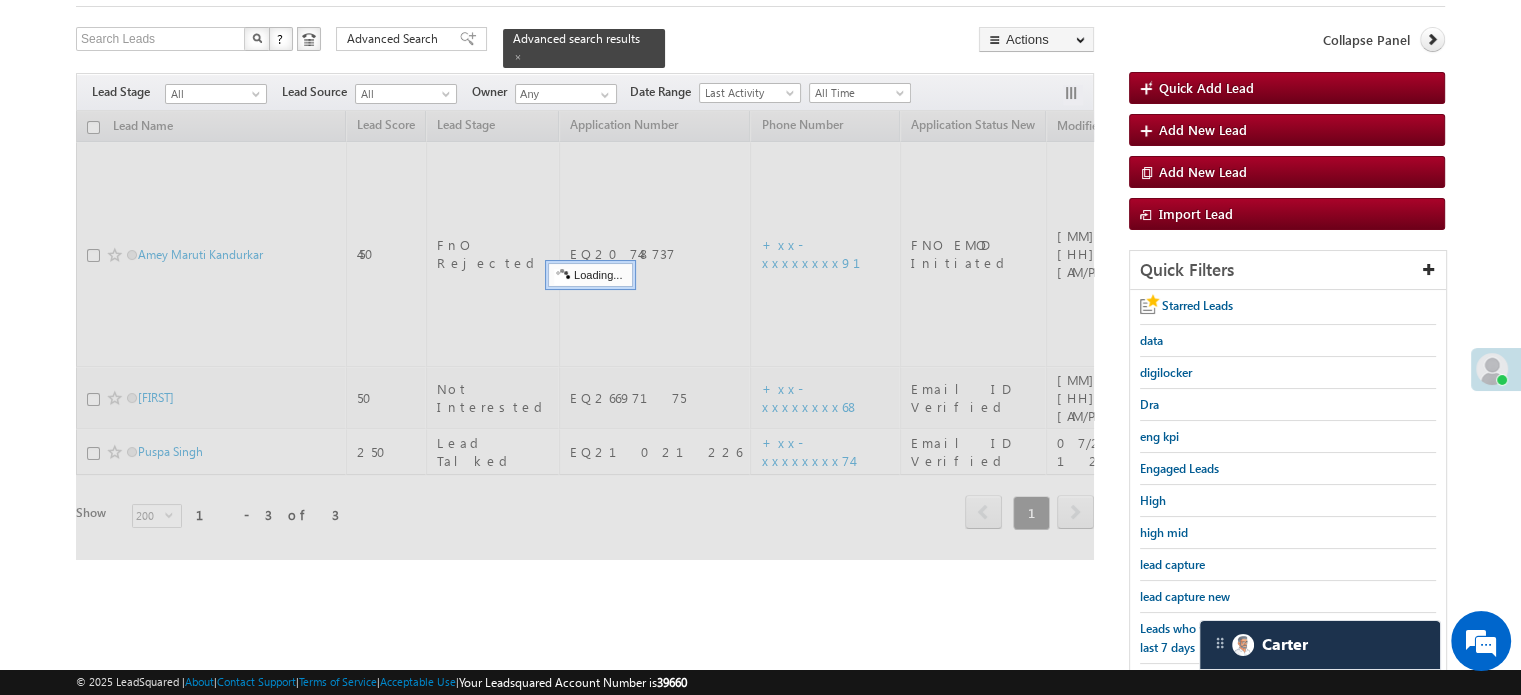 scroll, scrollTop: 0, scrollLeft: 0, axis: both 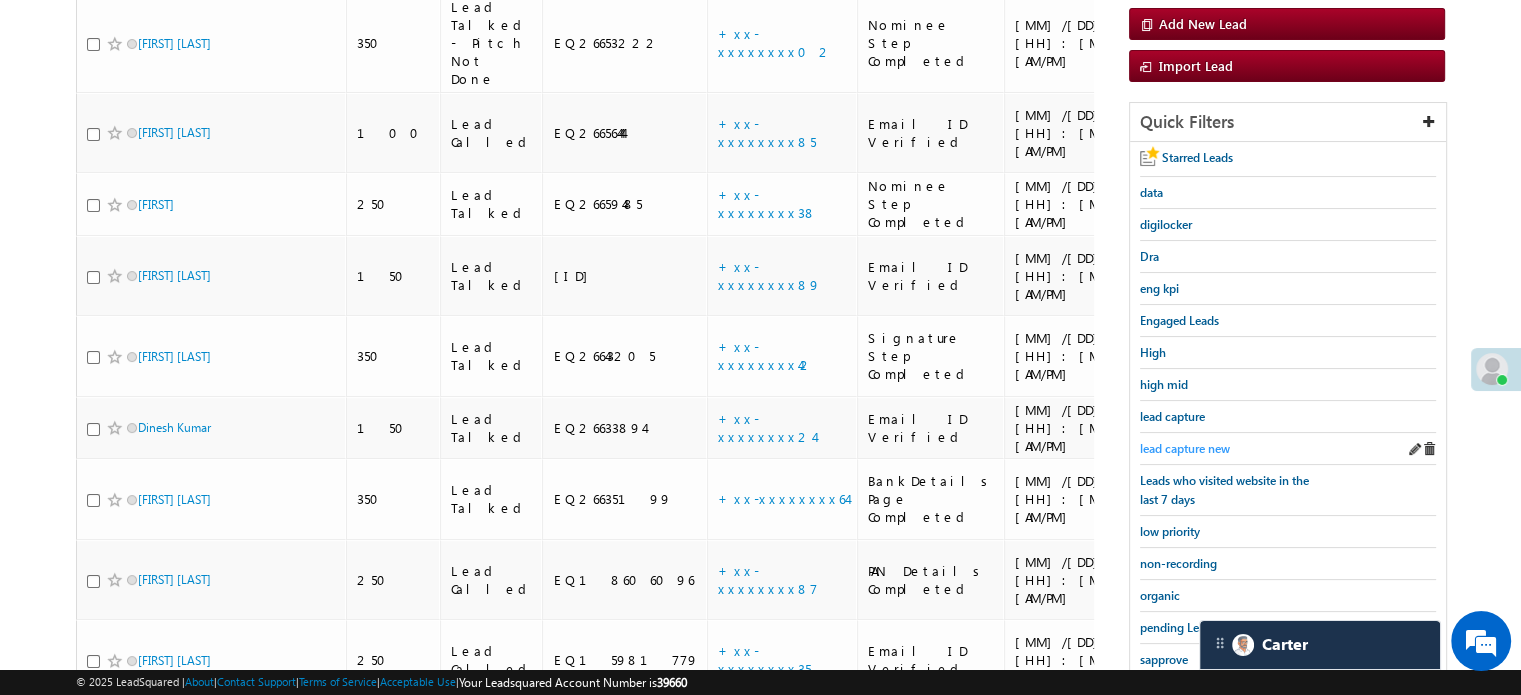 click on "lead capture new" at bounding box center (1185, 448) 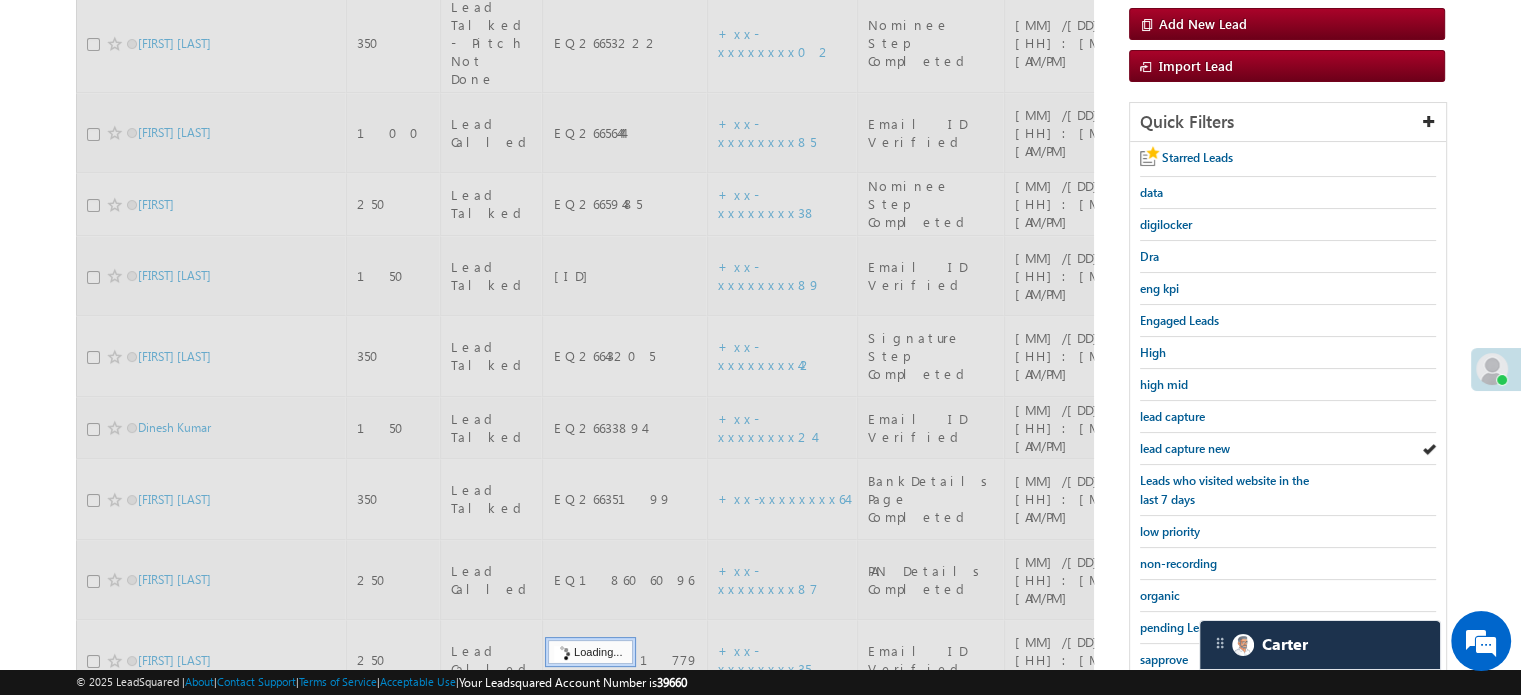 click on "lead capture new" at bounding box center [1185, 448] 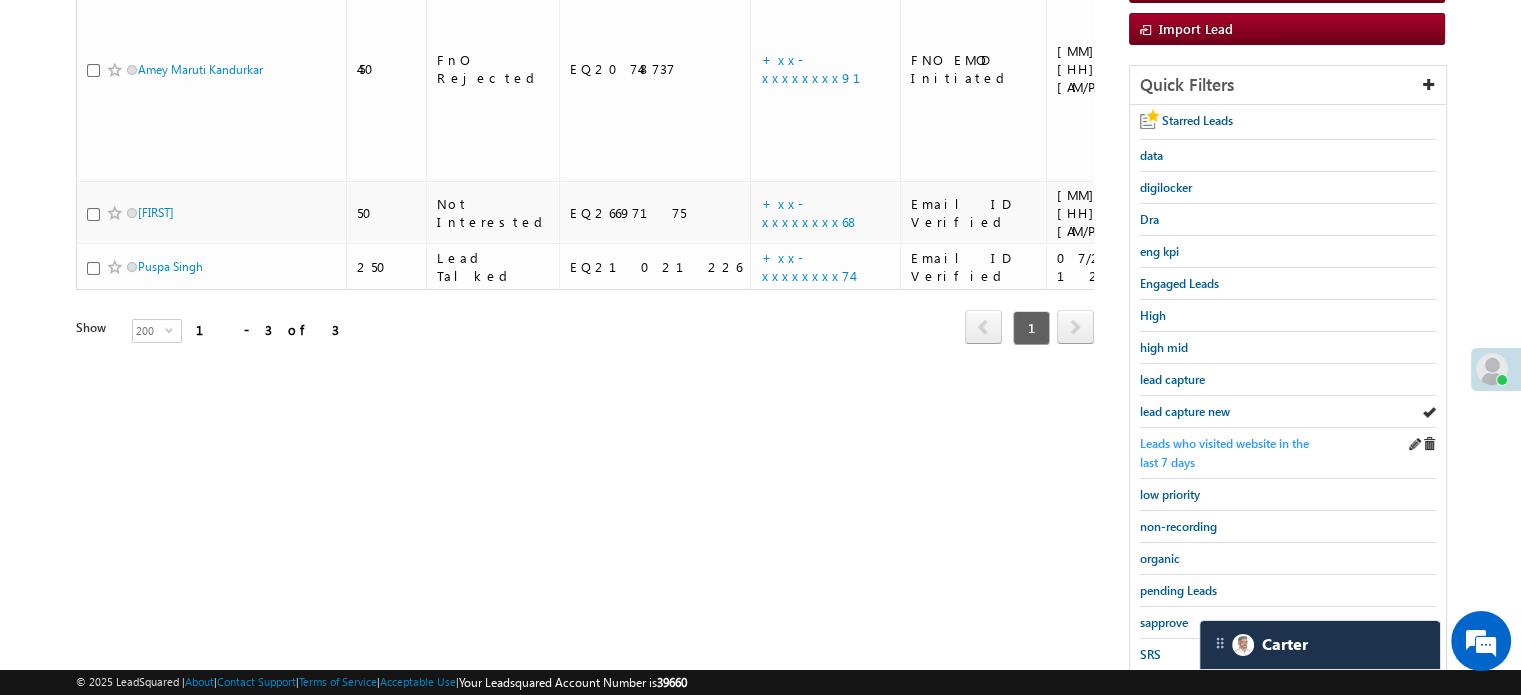 scroll, scrollTop: 300, scrollLeft: 0, axis: vertical 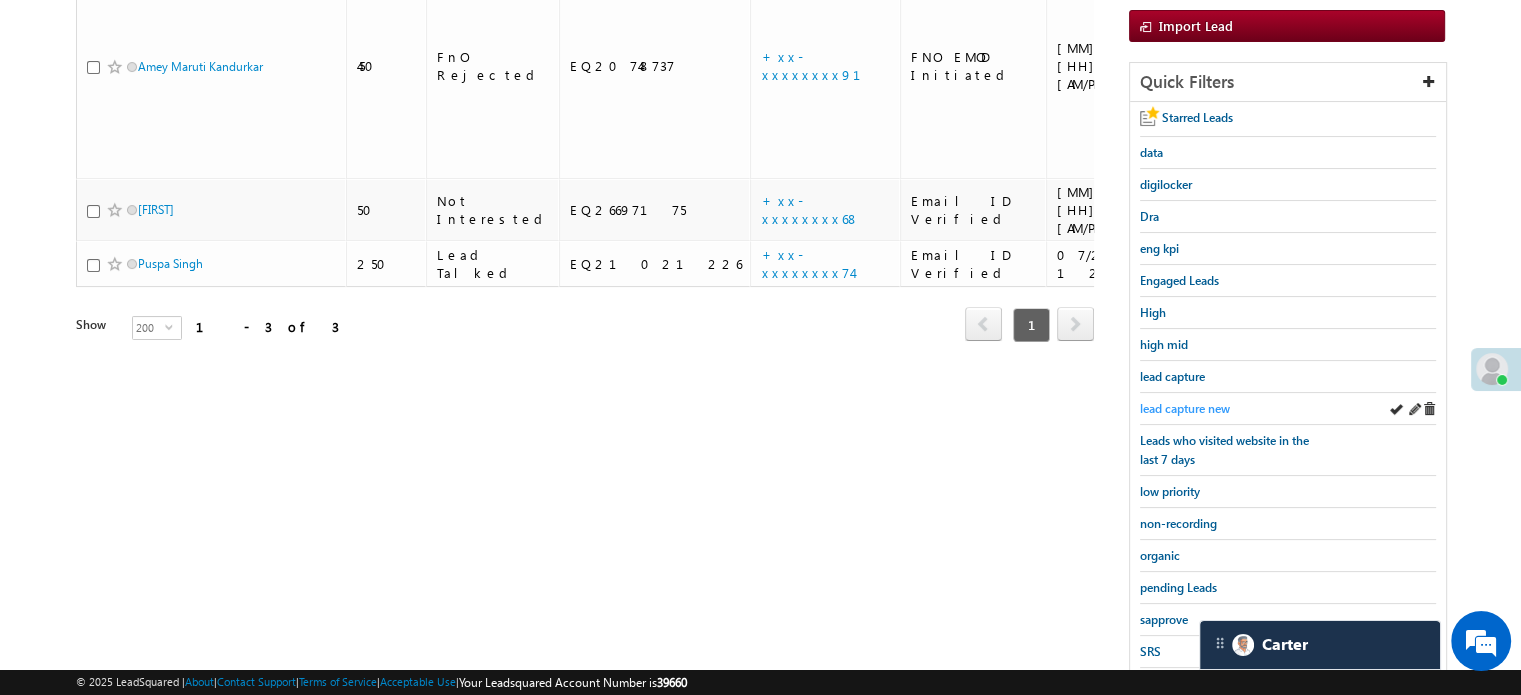 click on "lead capture new" at bounding box center (1185, 408) 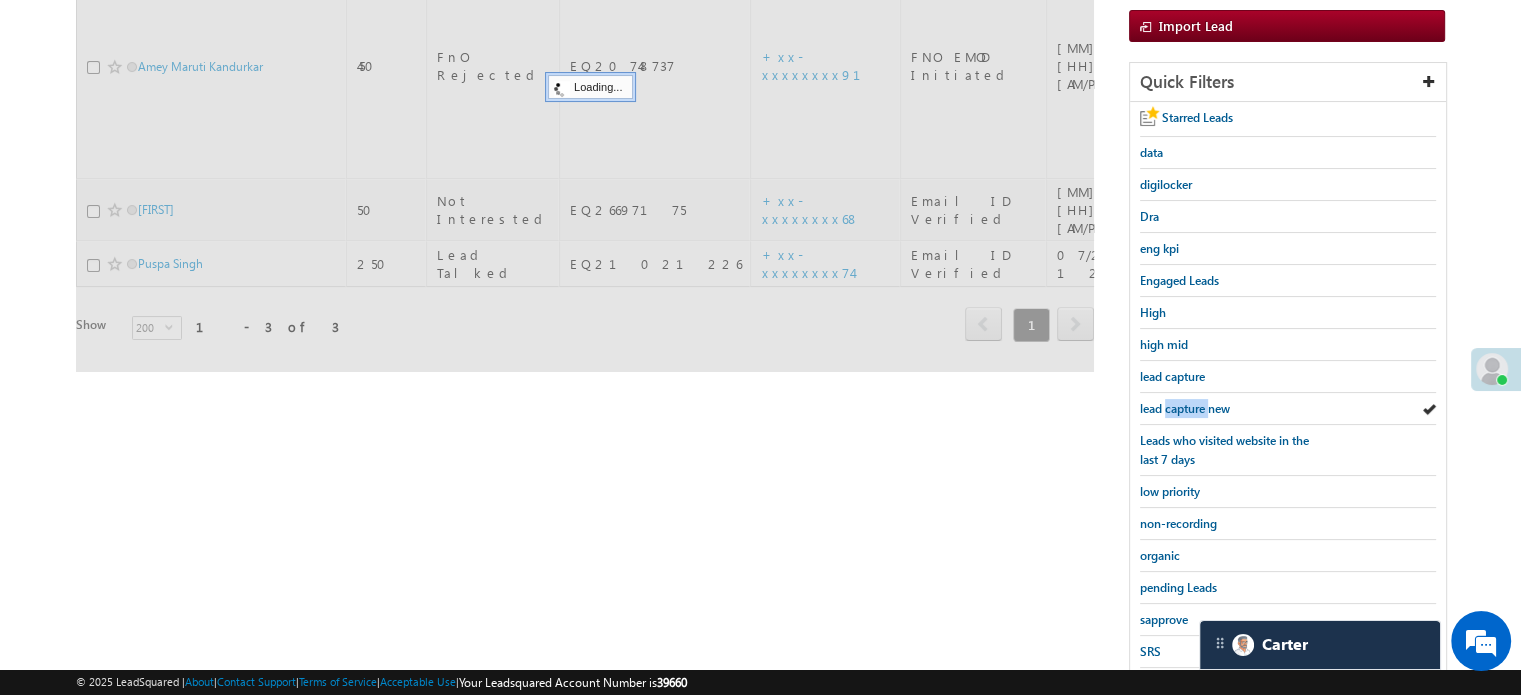 click on "lead capture new" at bounding box center (1185, 408) 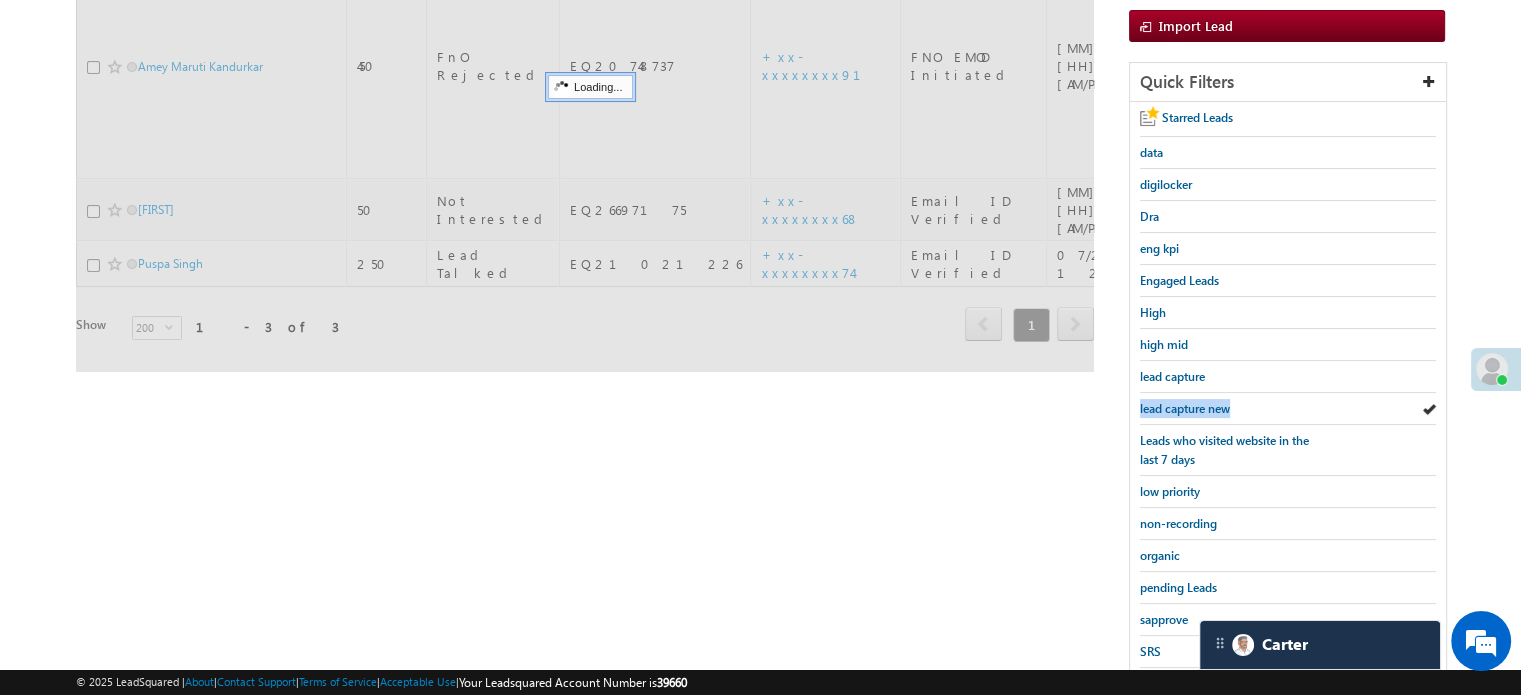 click on "lead capture new" at bounding box center (1185, 408) 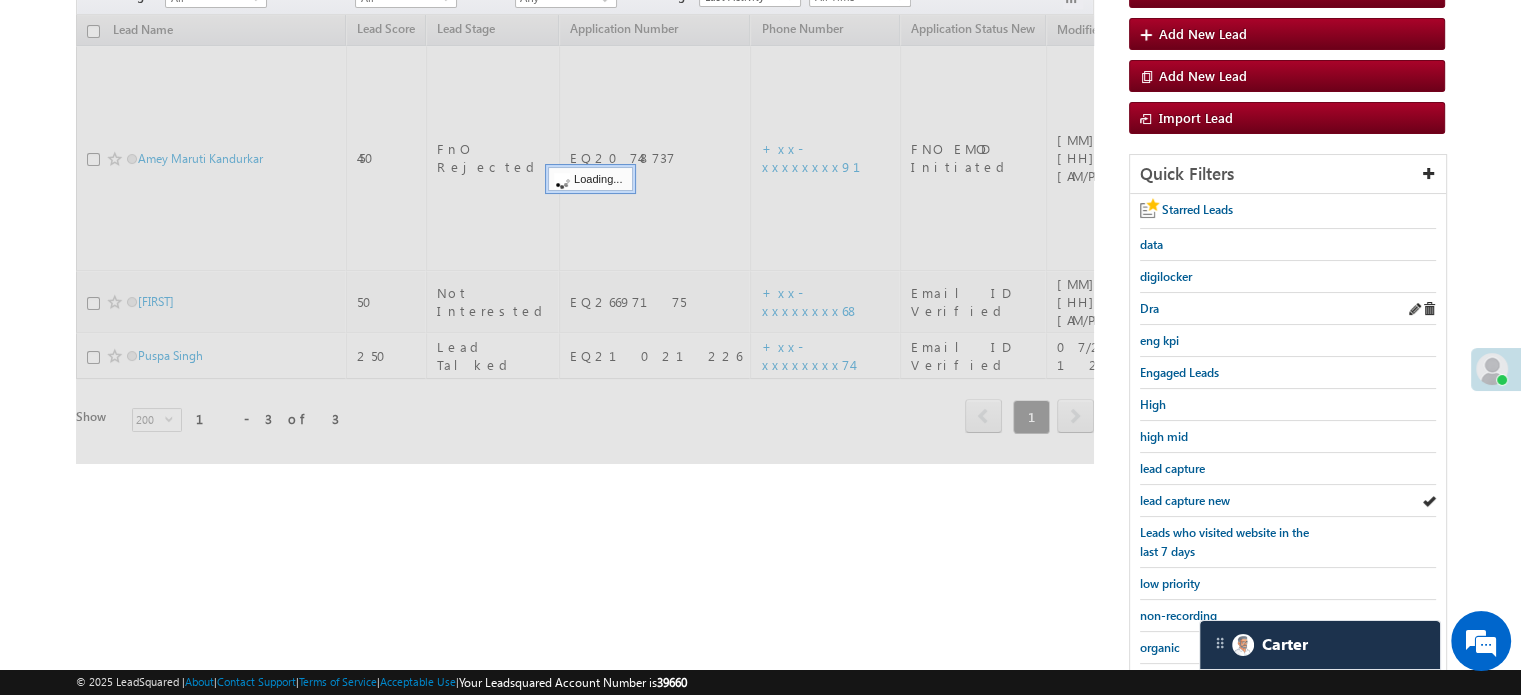 scroll, scrollTop: 100, scrollLeft: 0, axis: vertical 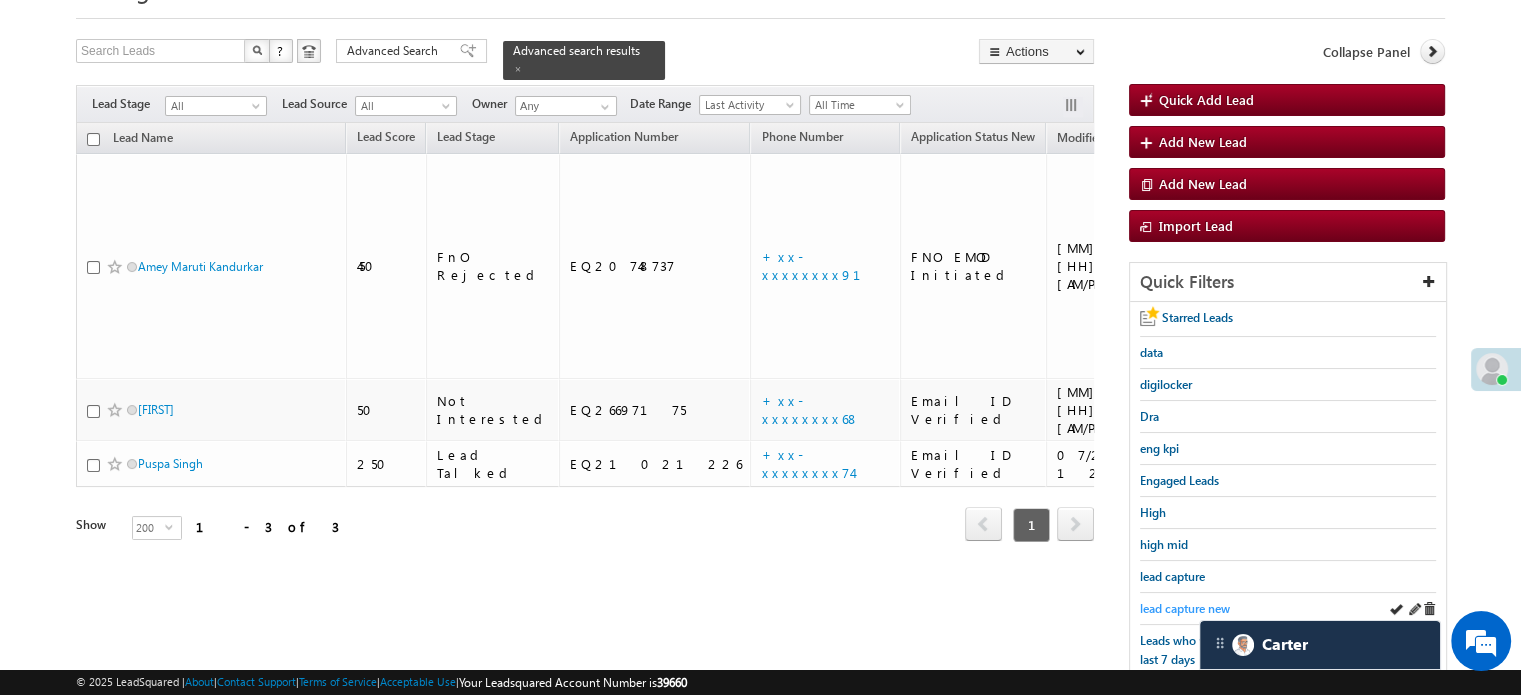 click on "lead capture new" at bounding box center [1185, 608] 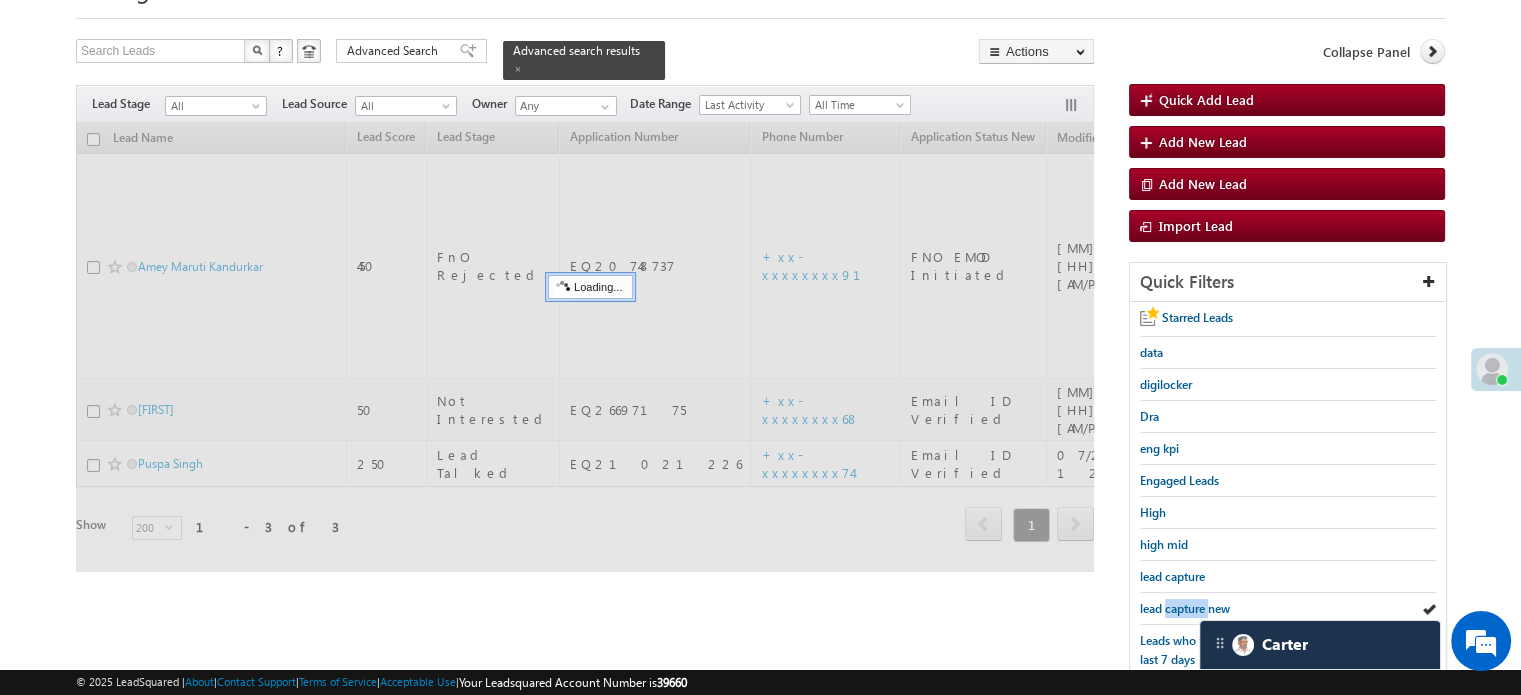 click on "lead capture new" at bounding box center [1185, 608] 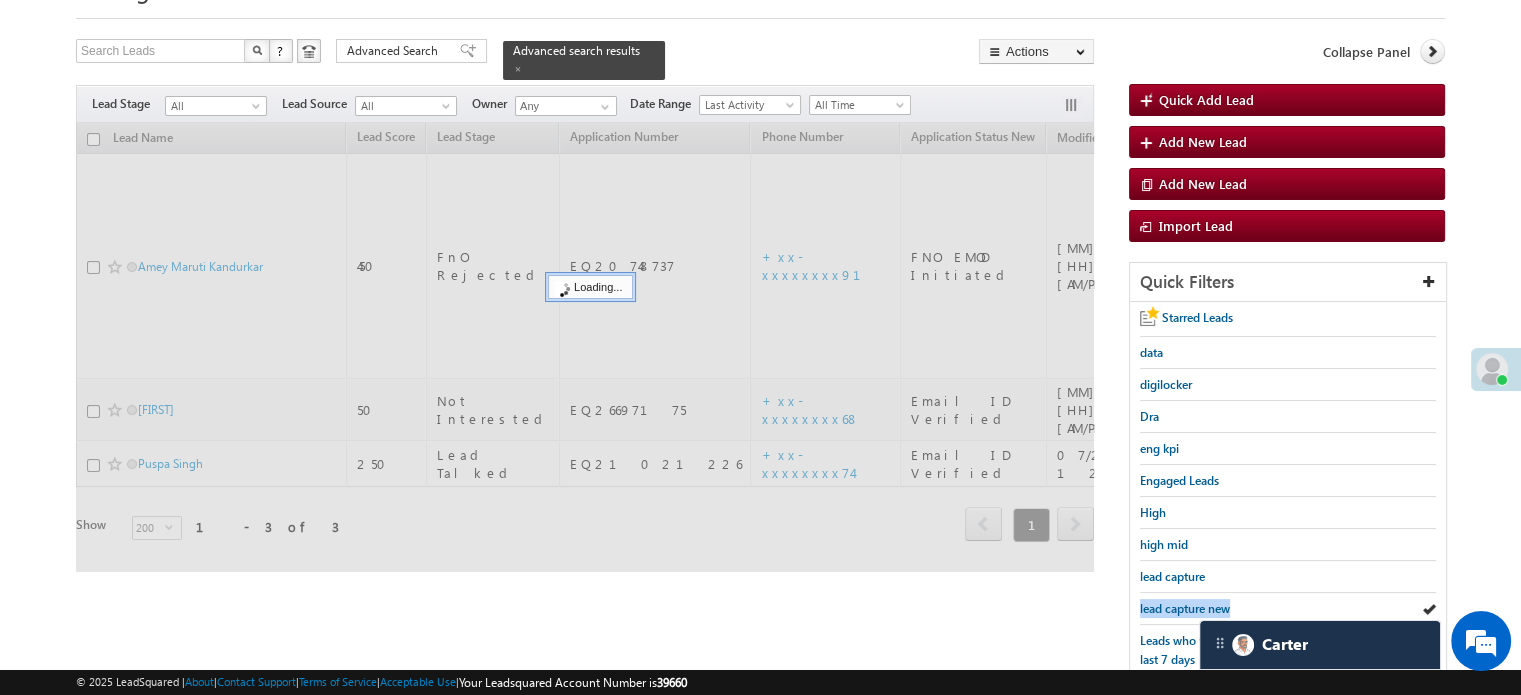 click on "lead capture new" at bounding box center (1185, 608) 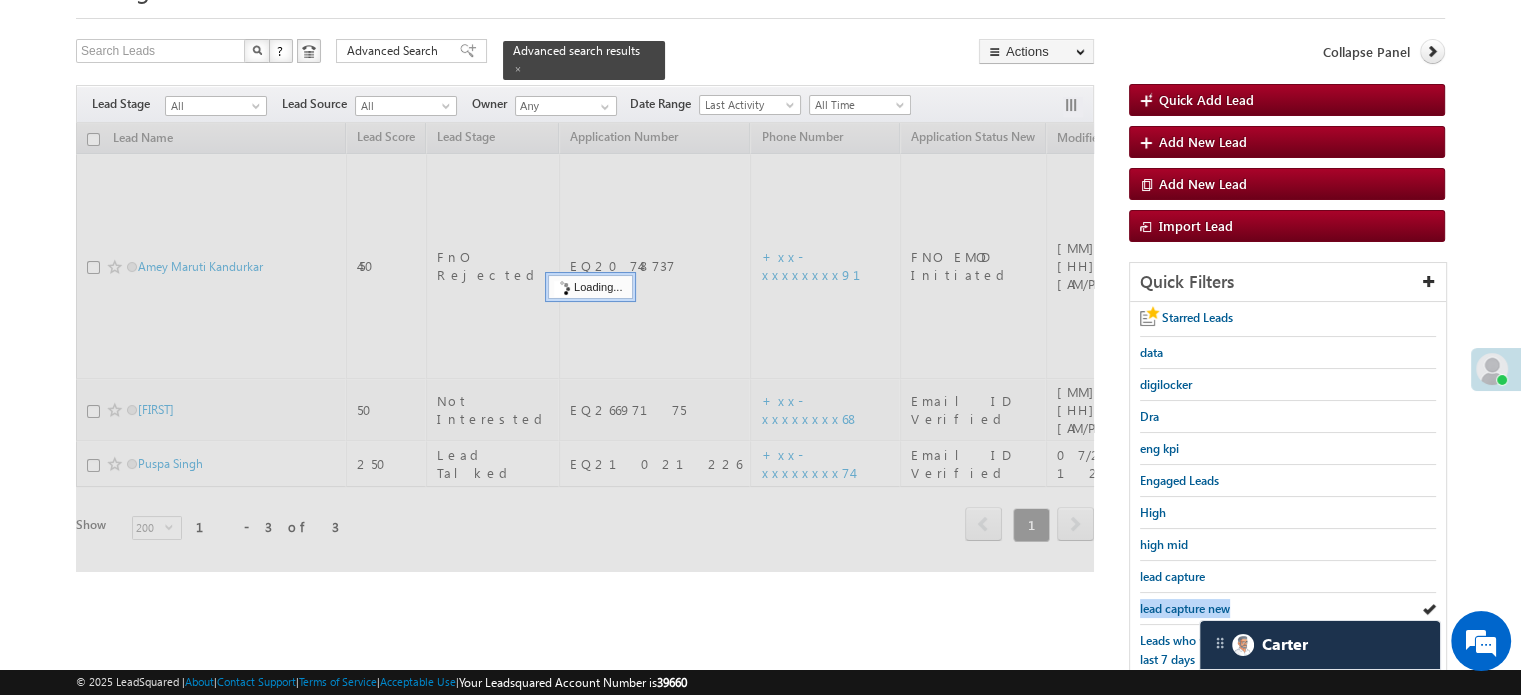 click on "lead capture new" at bounding box center (1185, 608) 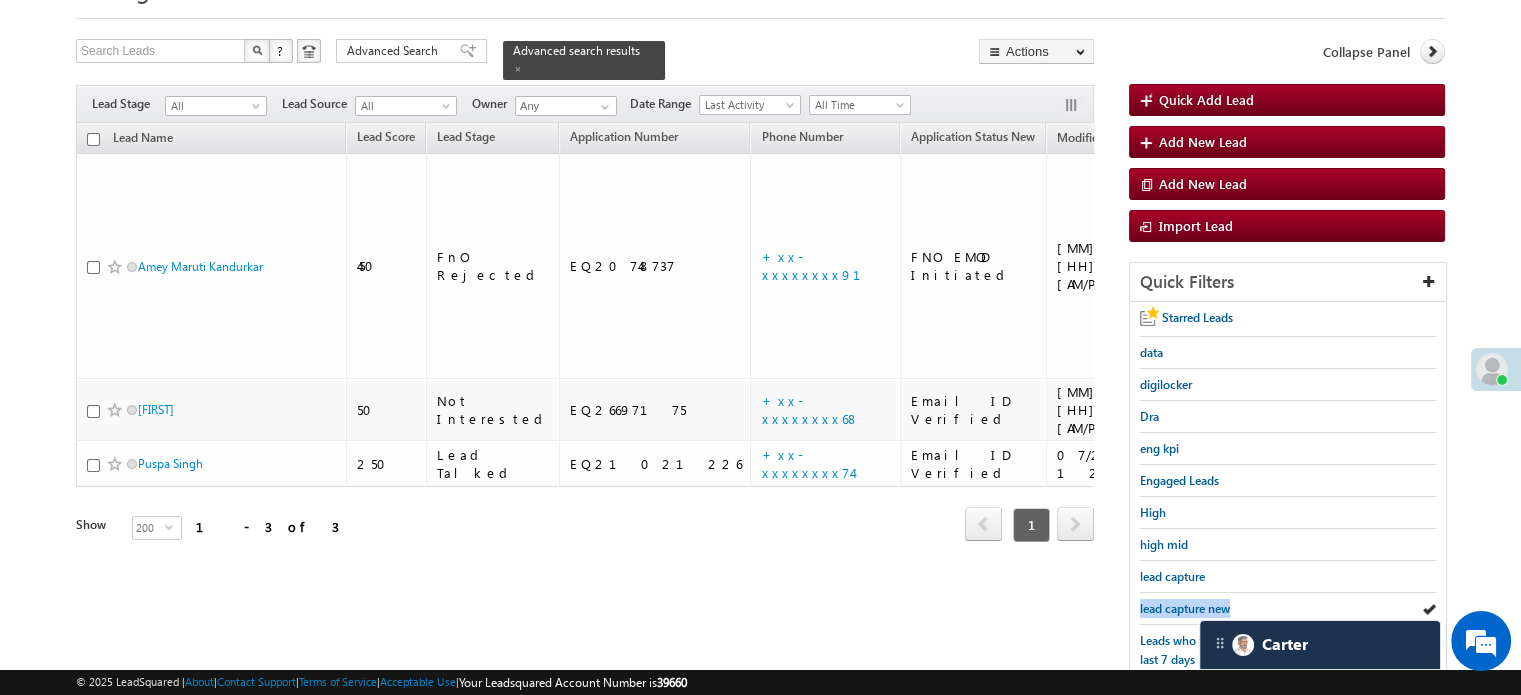 click on "lead capture new" at bounding box center (1185, 608) 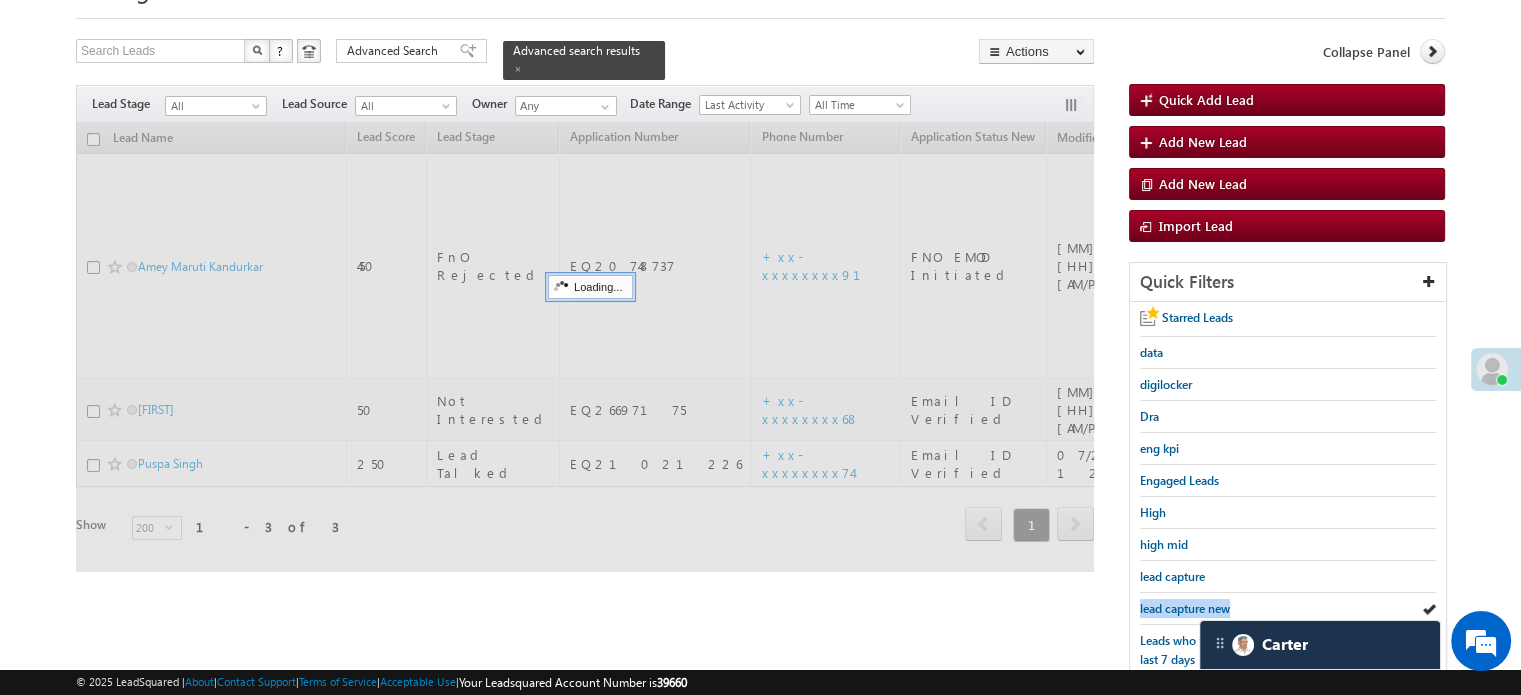 click on "lead capture new" at bounding box center [1185, 608] 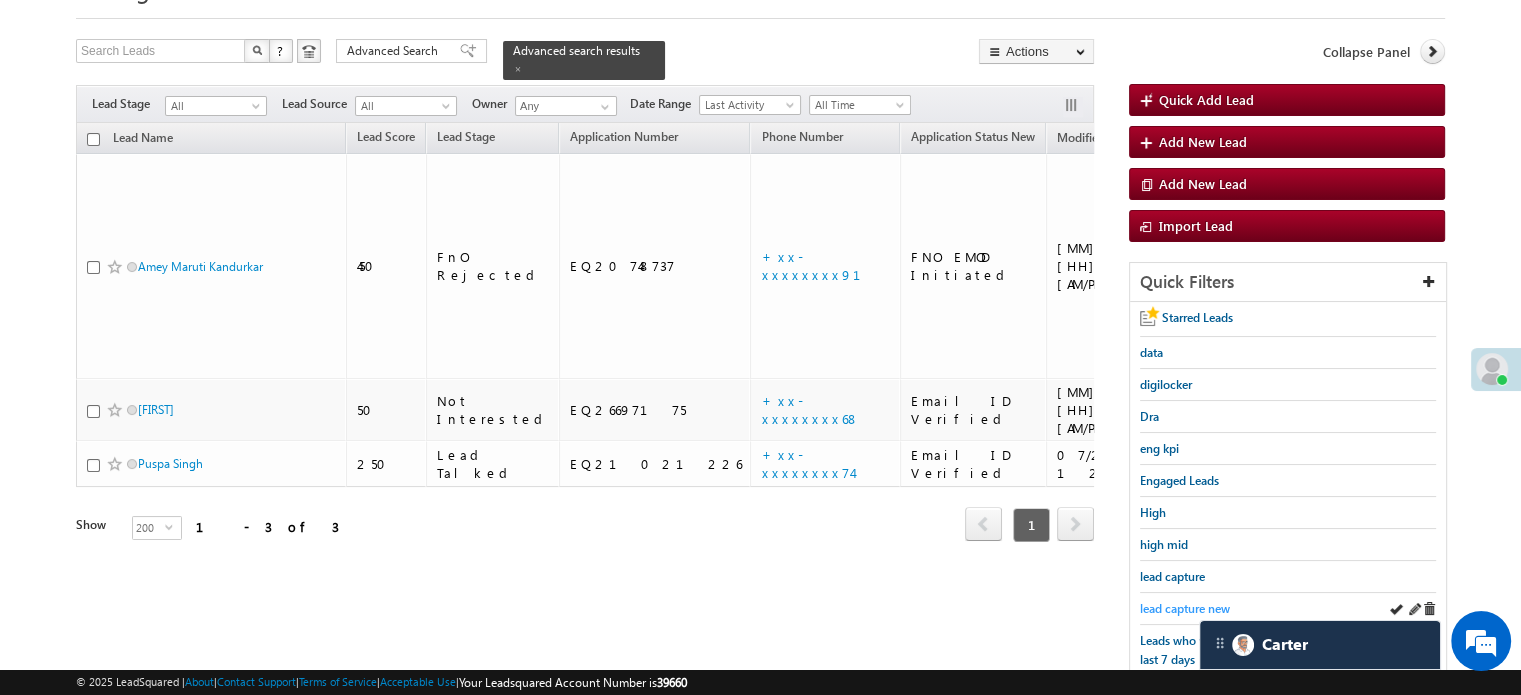 click on "lead capture new" at bounding box center [1185, 608] 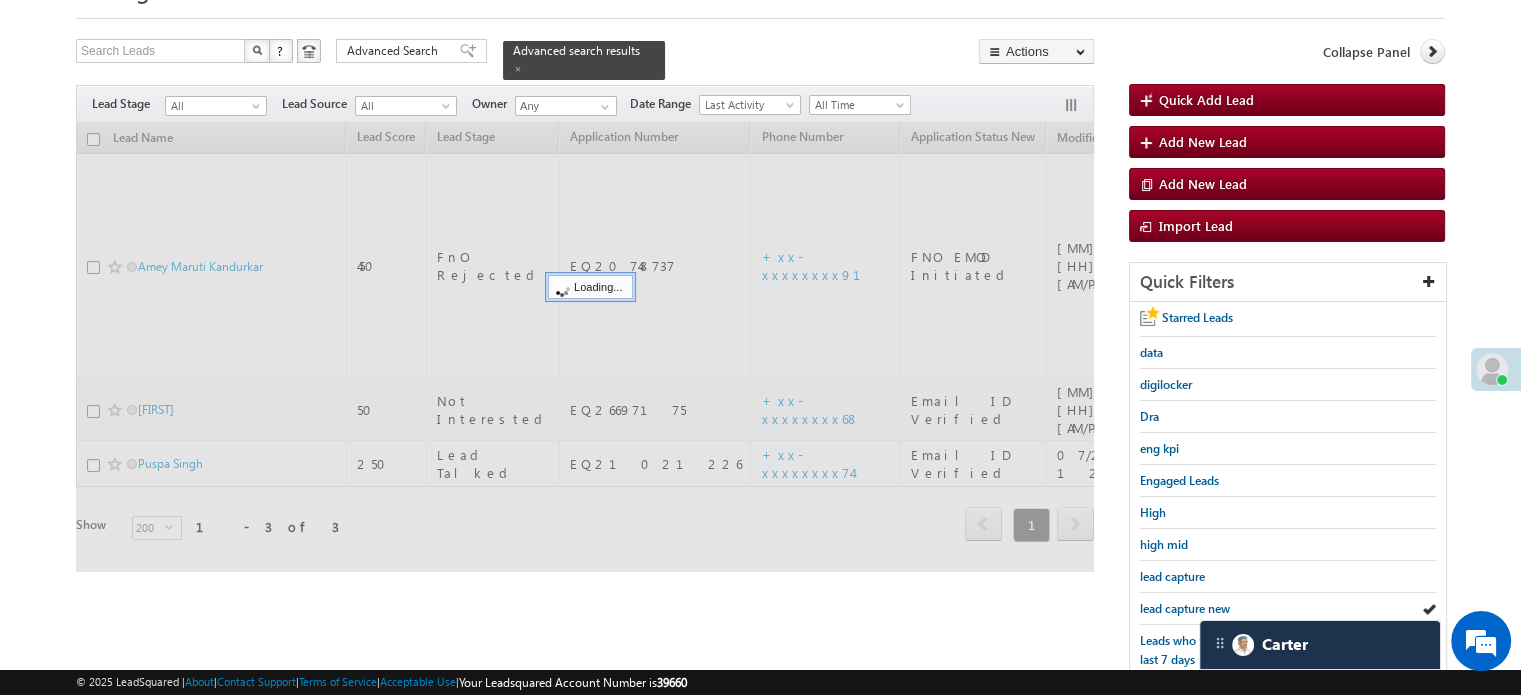 click on "lead capture new" at bounding box center (1185, 608) 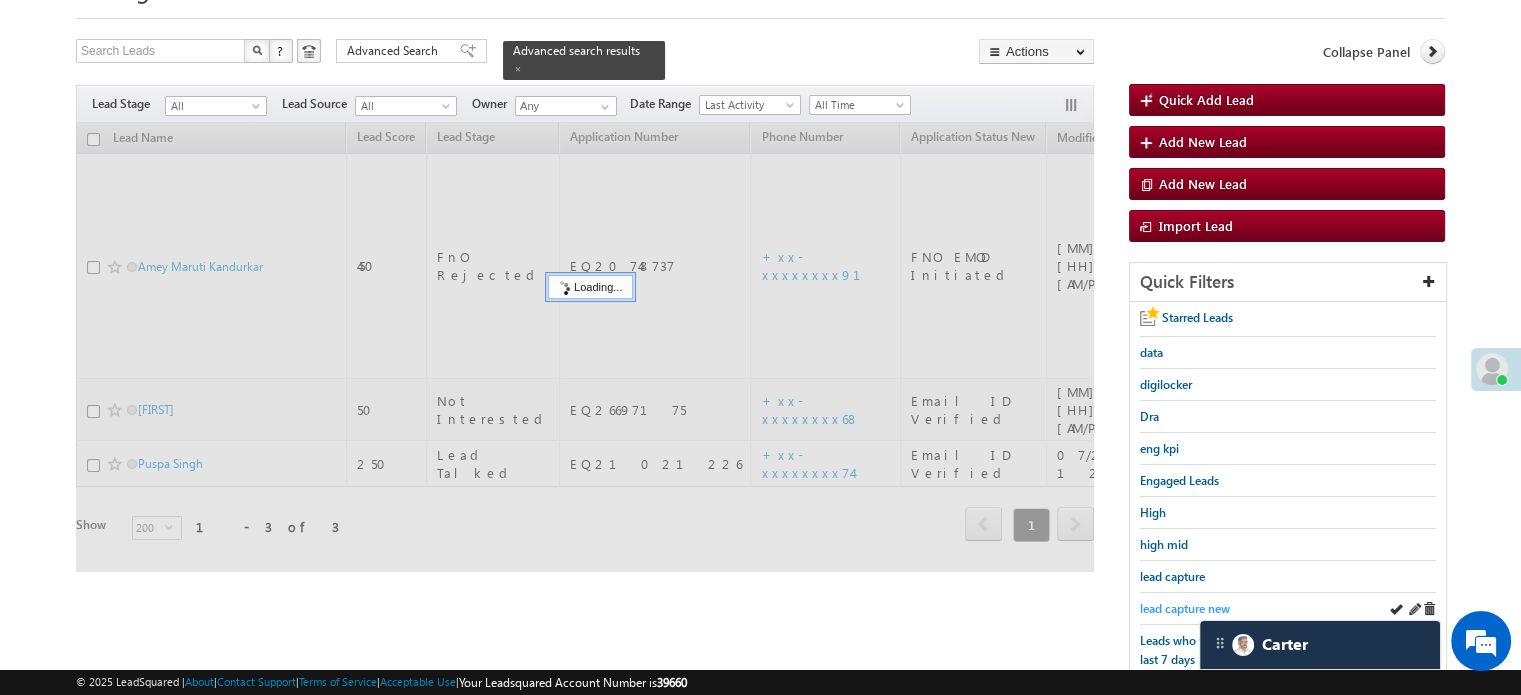 click on "lead capture new" at bounding box center (1185, 608) 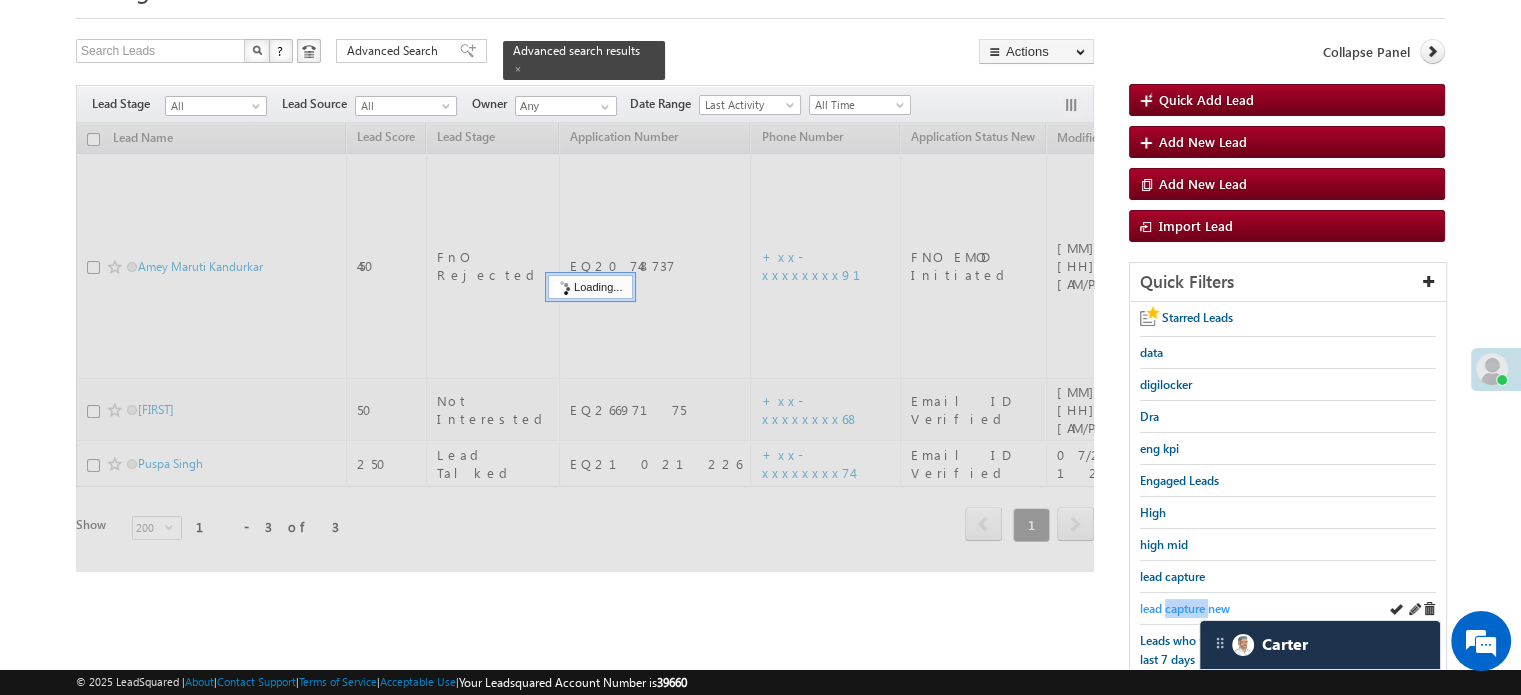 click on "lead capture new" at bounding box center (1185, 608) 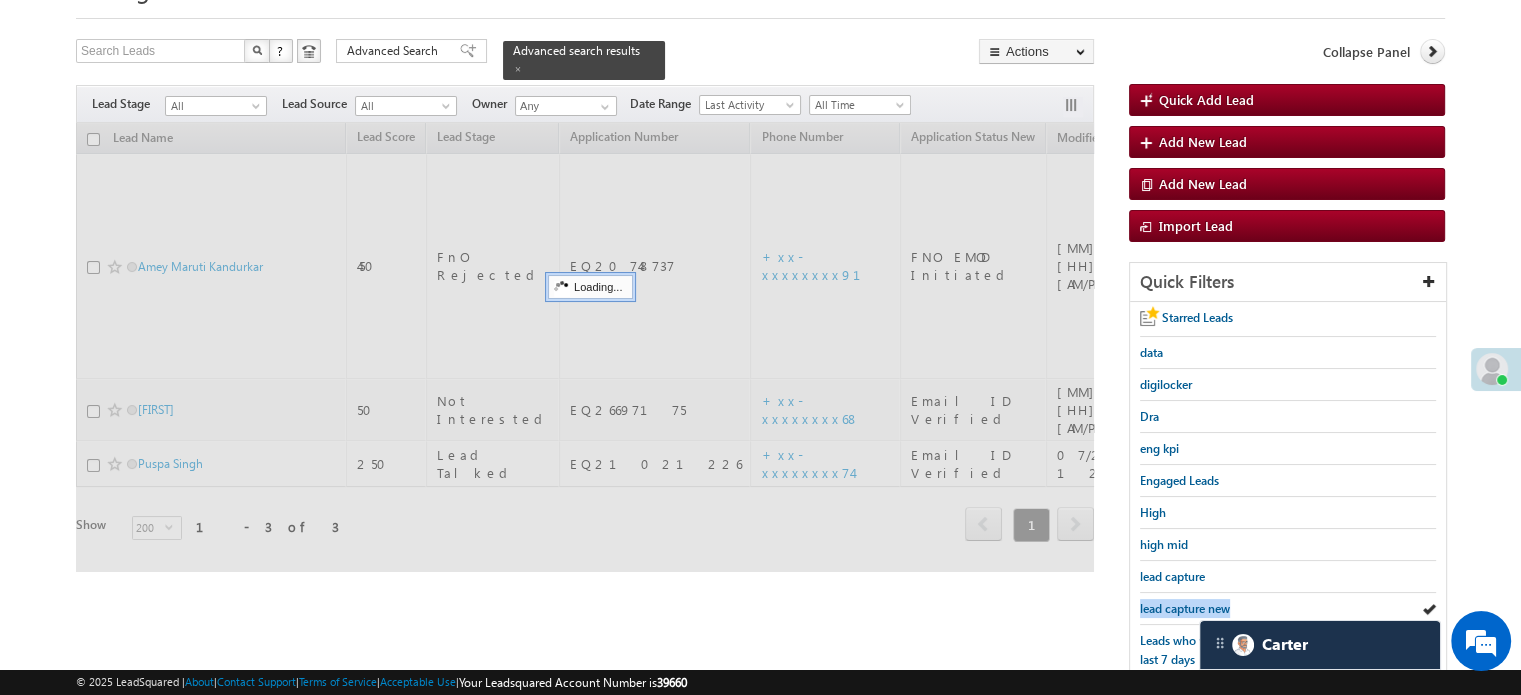 click on "lead capture new" at bounding box center [1185, 608] 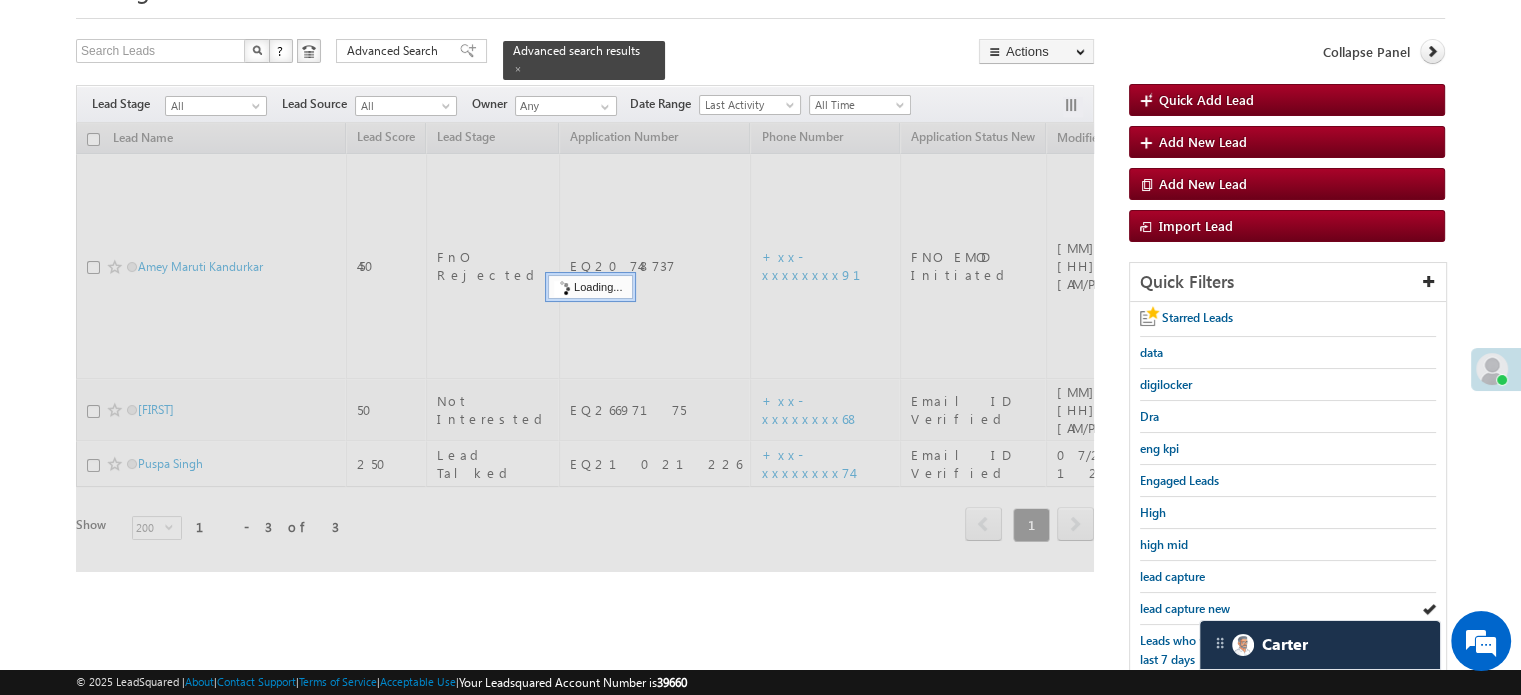 click on "lead capture new" at bounding box center (1185, 608) 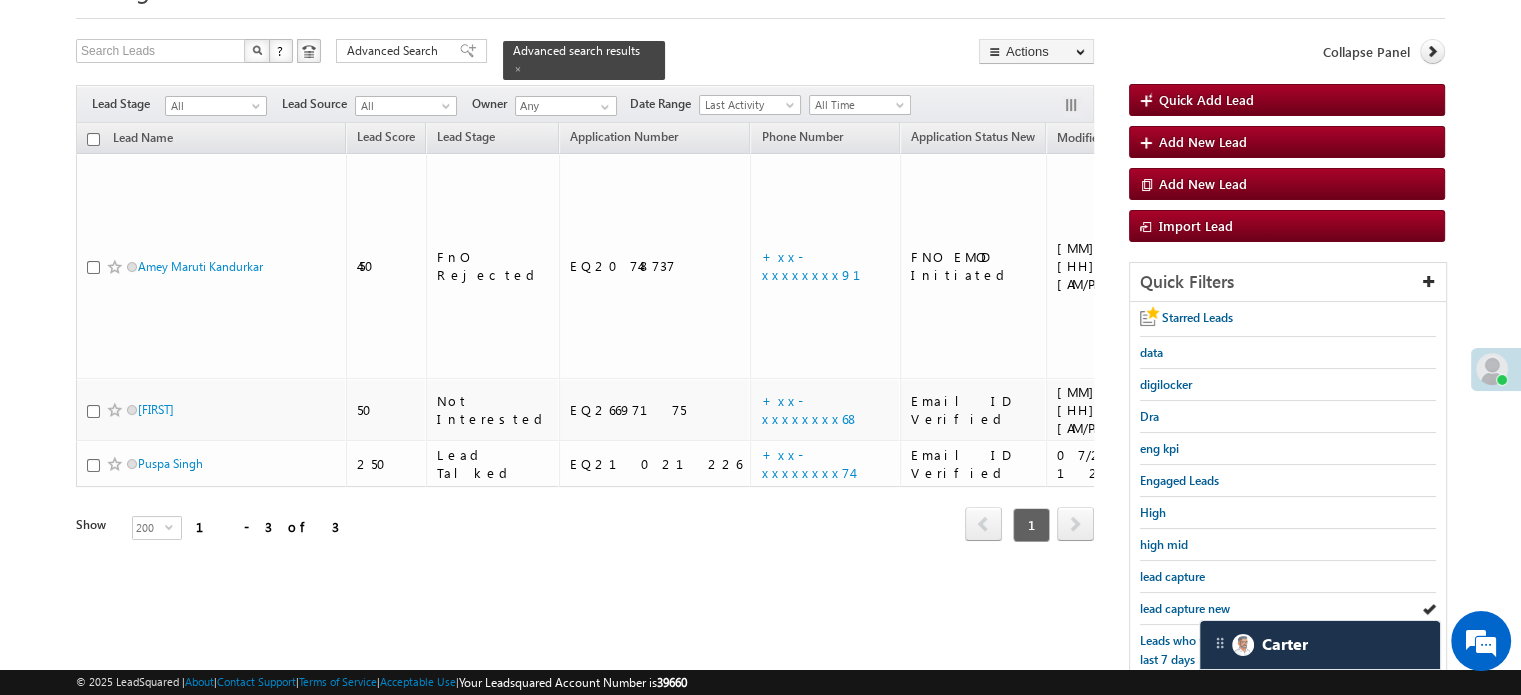 click on "lead capture new" at bounding box center (1185, 608) 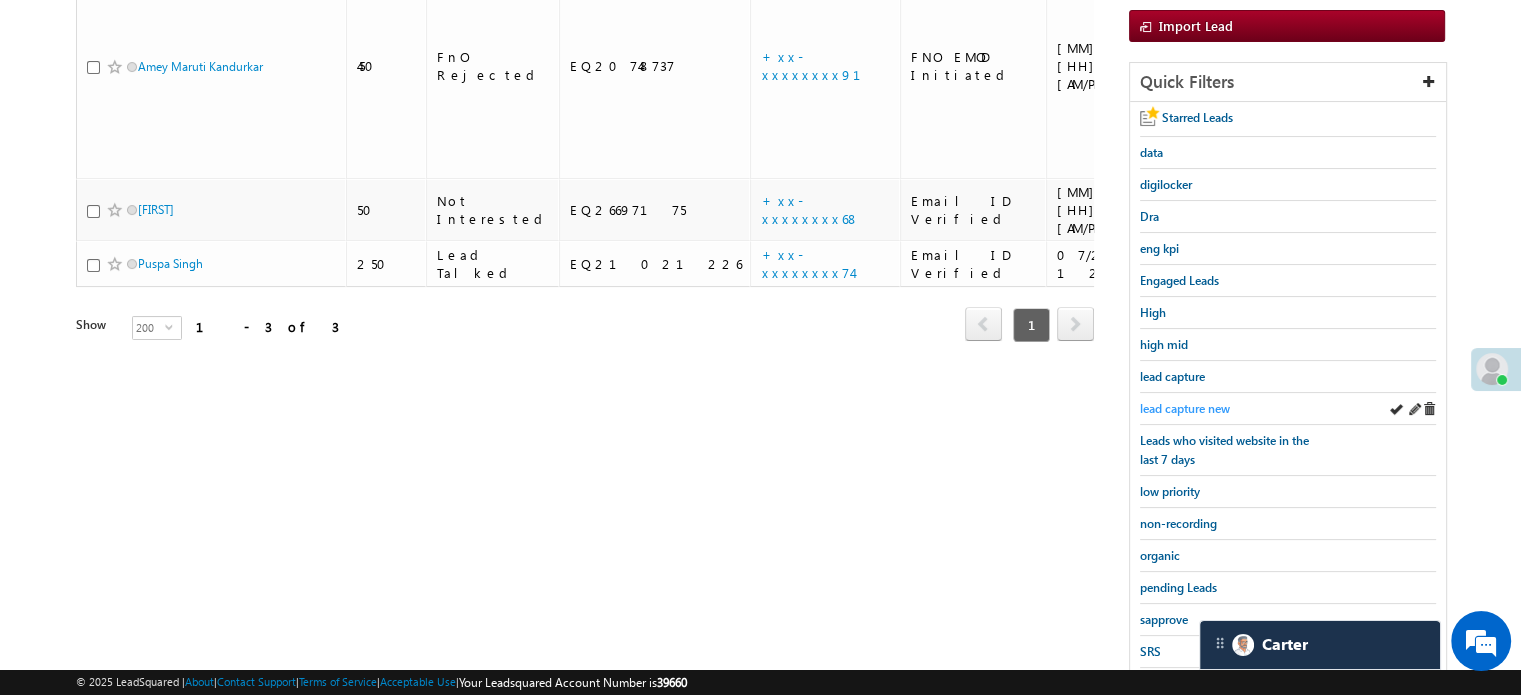 click on "lead capture new" at bounding box center [1185, 408] 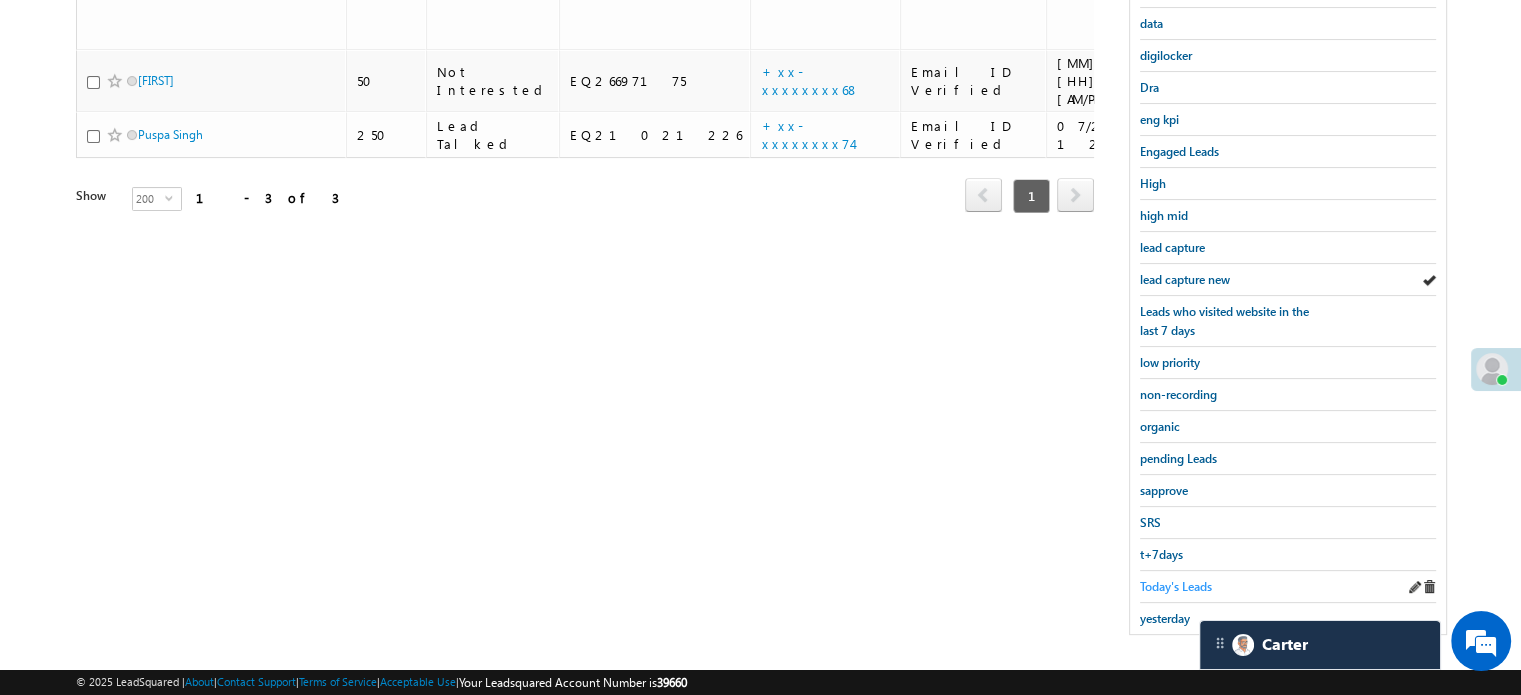 click on "Today's Leads" at bounding box center [1176, 586] 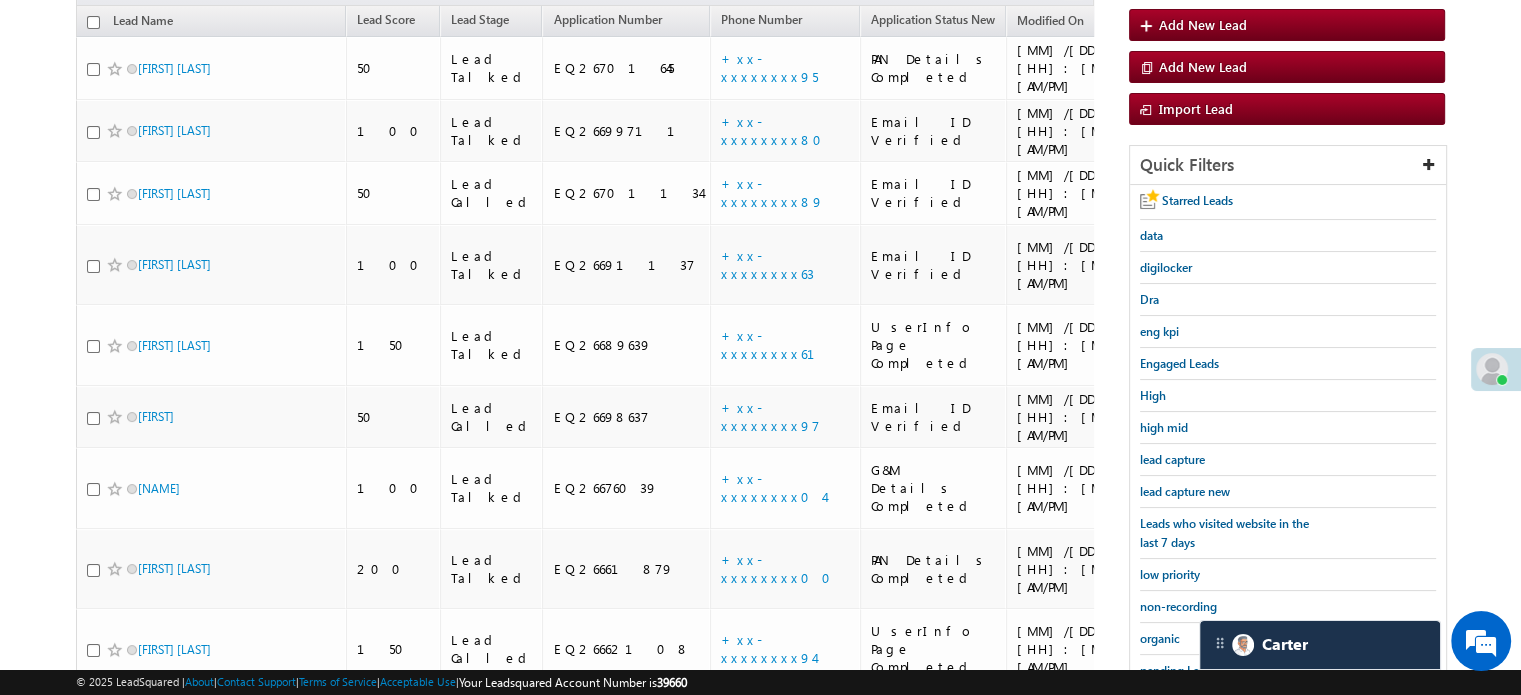 scroll, scrollTop: 329, scrollLeft: 0, axis: vertical 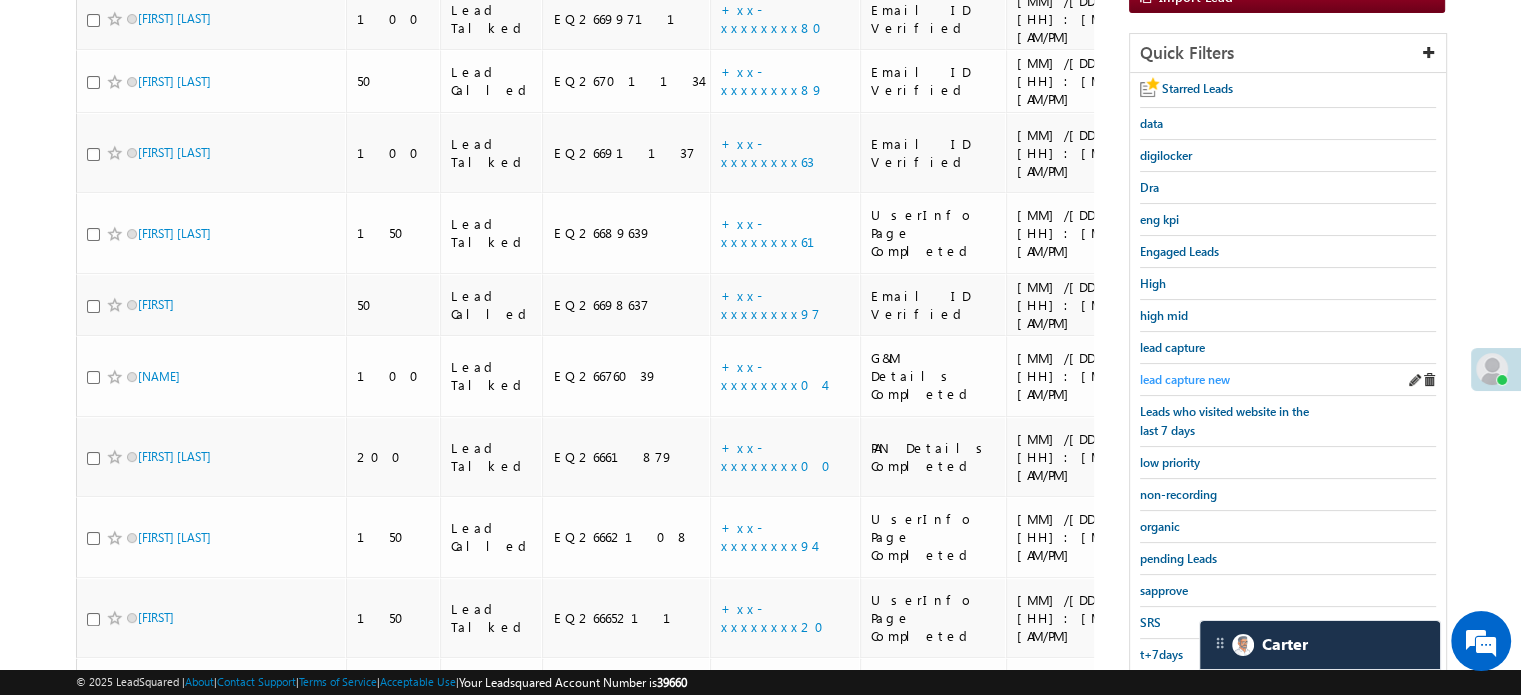 click on "lead capture new" at bounding box center (1185, 379) 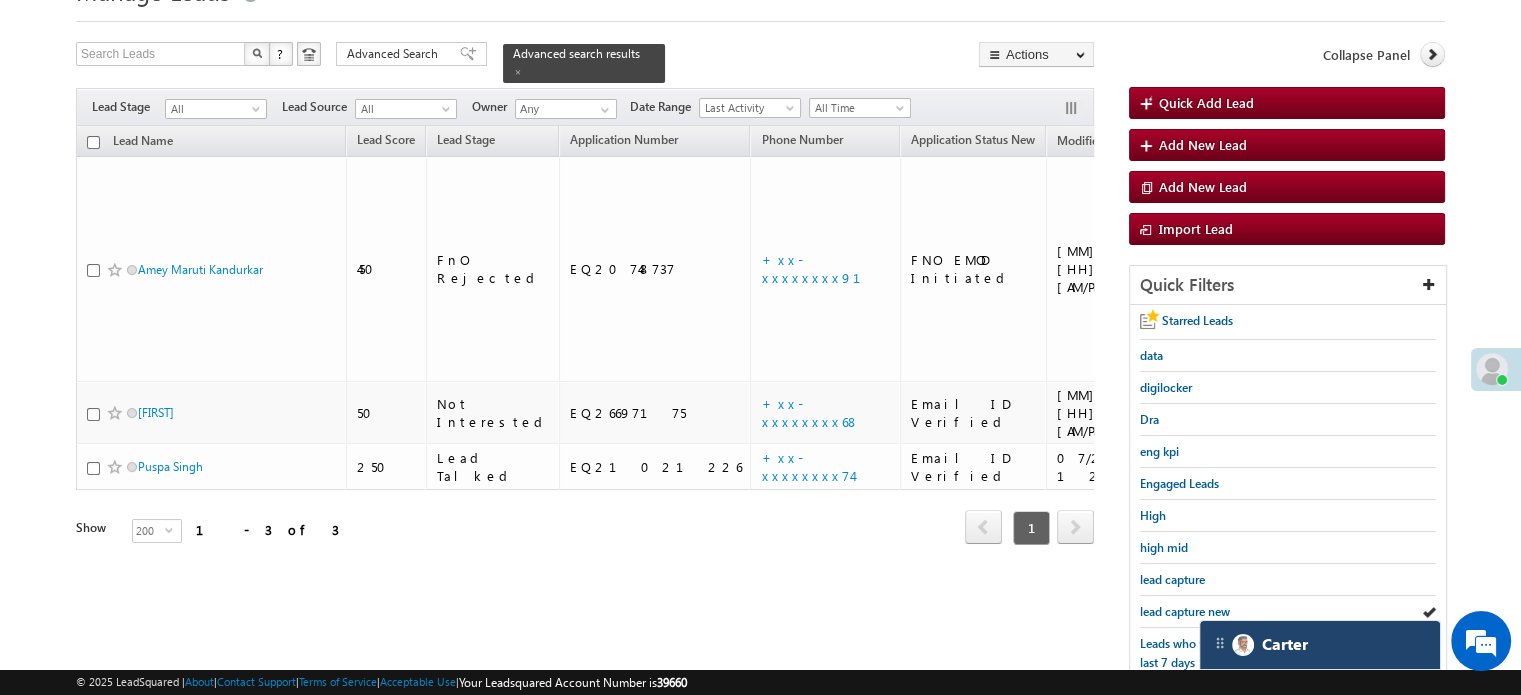 scroll, scrollTop: 100, scrollLeft: 0, axis: vertical 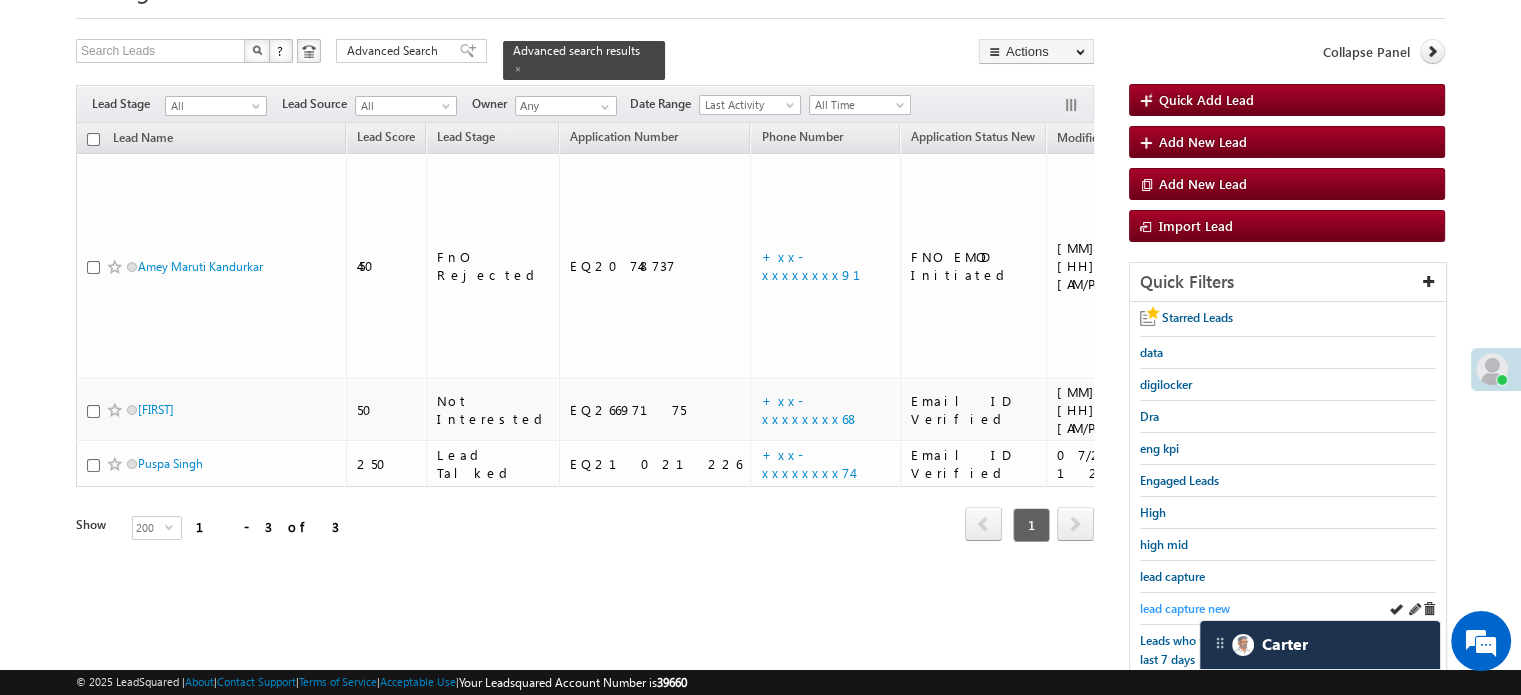click on "lead capture new" at bounding box center (1185, 608) 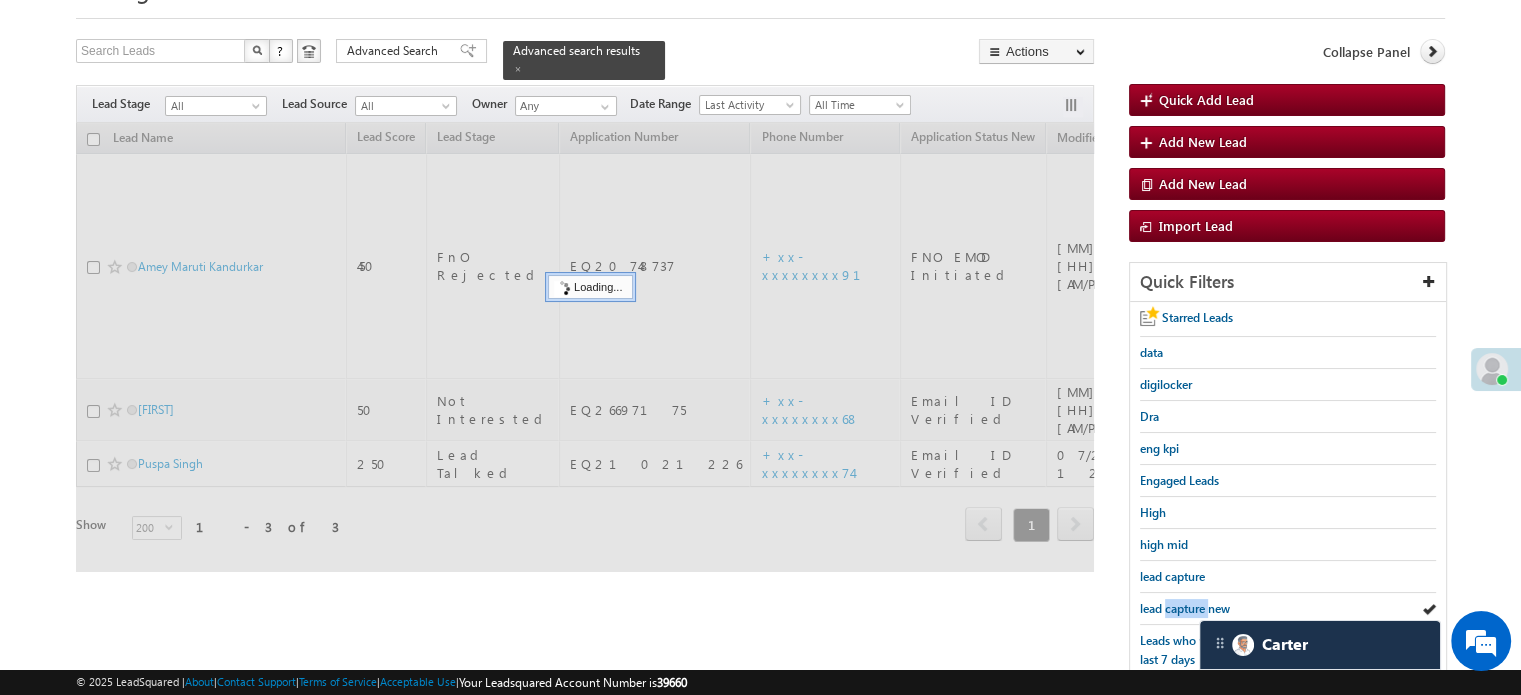 click on "lead capture new" at bounding box center (1185, 608) 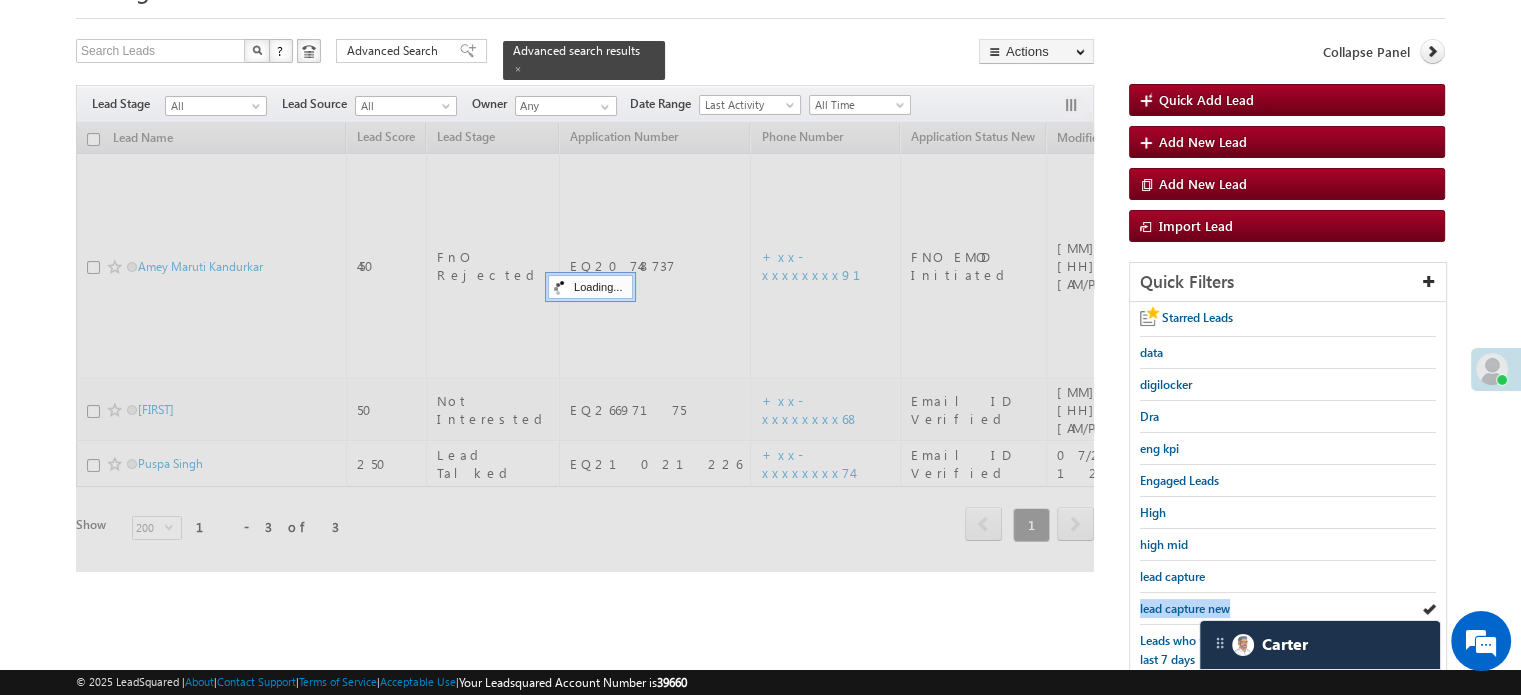 click on "lead capture new" at bounding box center (1185, 608) 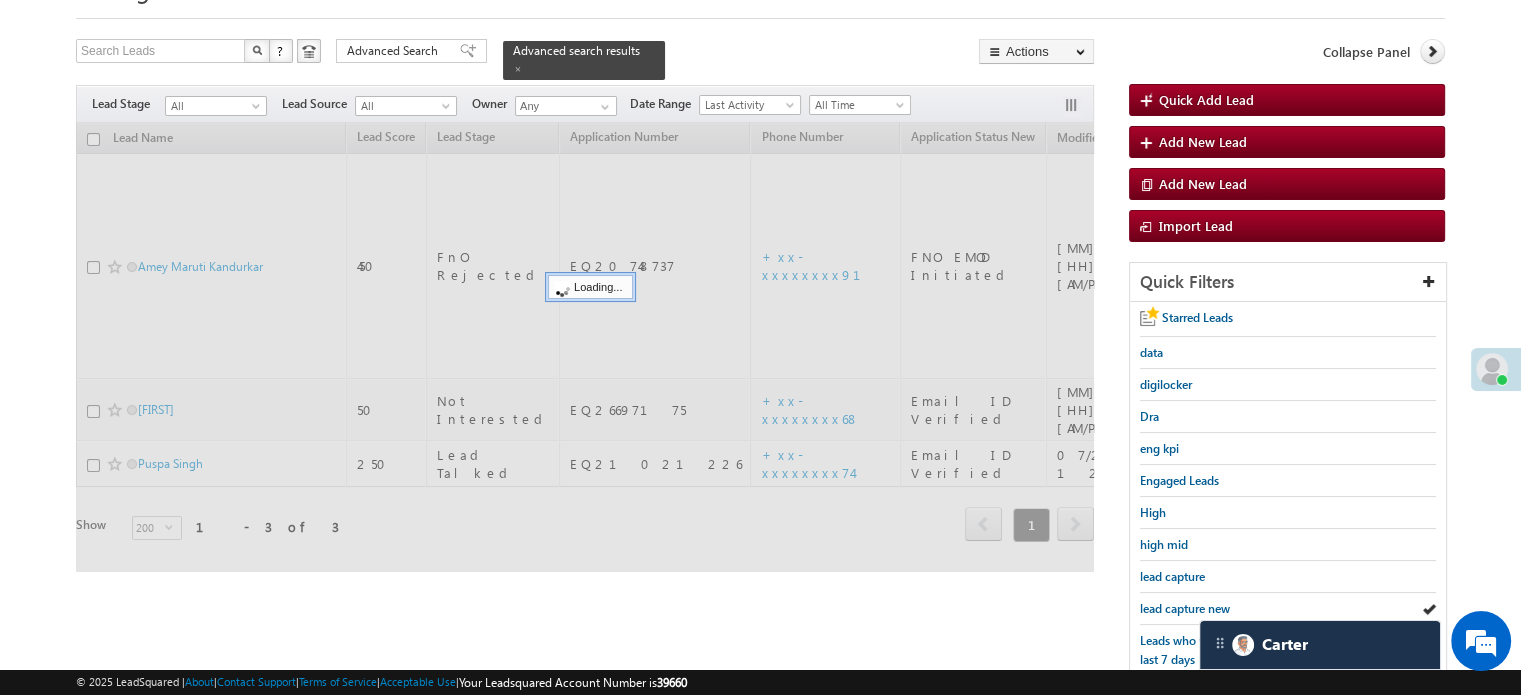 click on "lead capture new" at bounding box center (1185, 608) 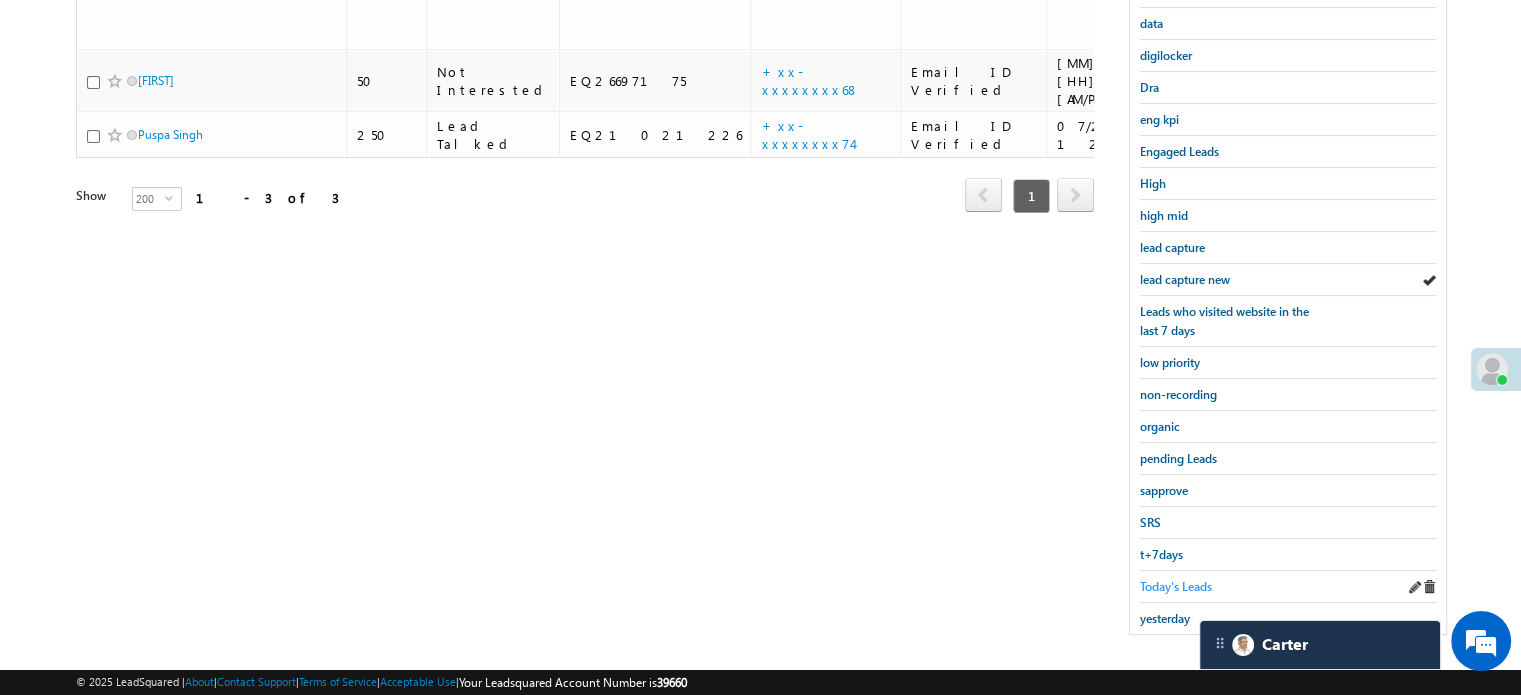 click on "Today's Leads" at bounding box center [1176, 586] 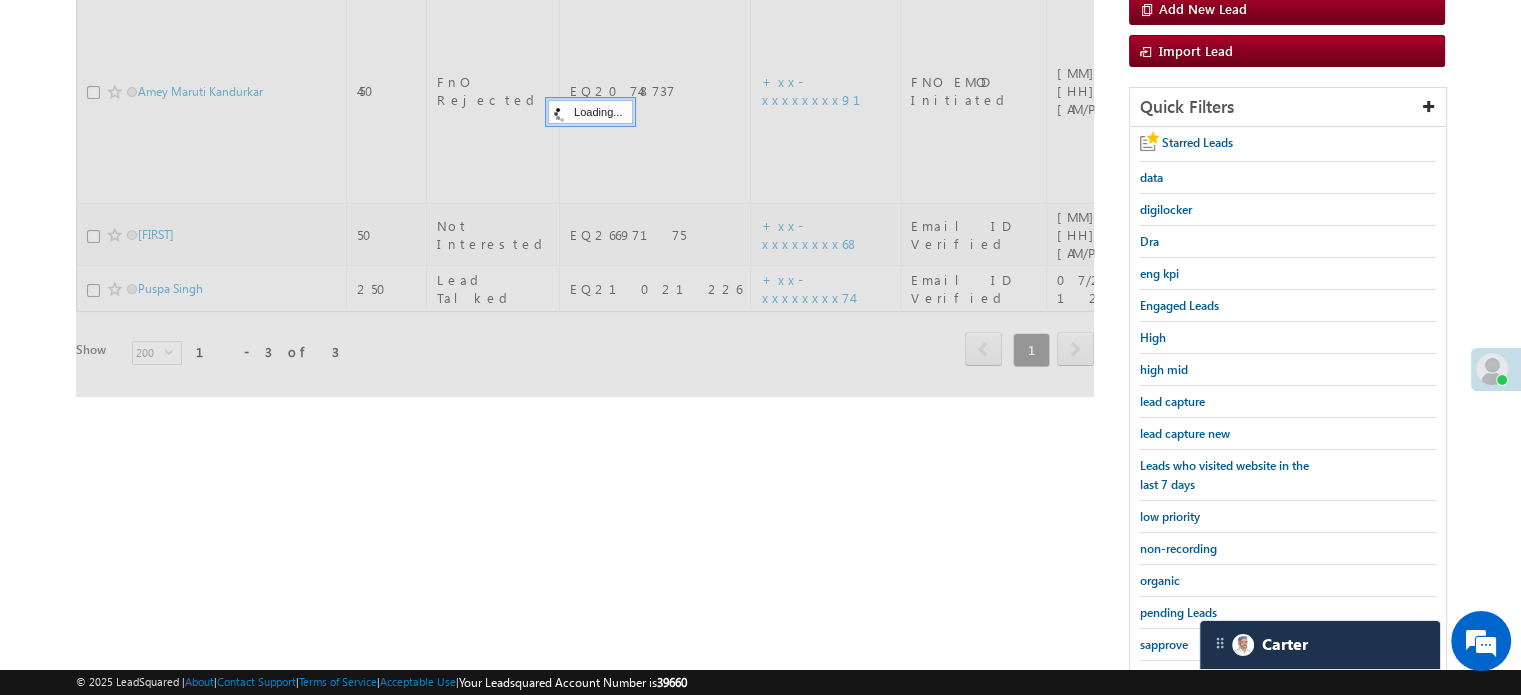scroll, scrollTop: 129, scrollLeft: 0, axis: vertical 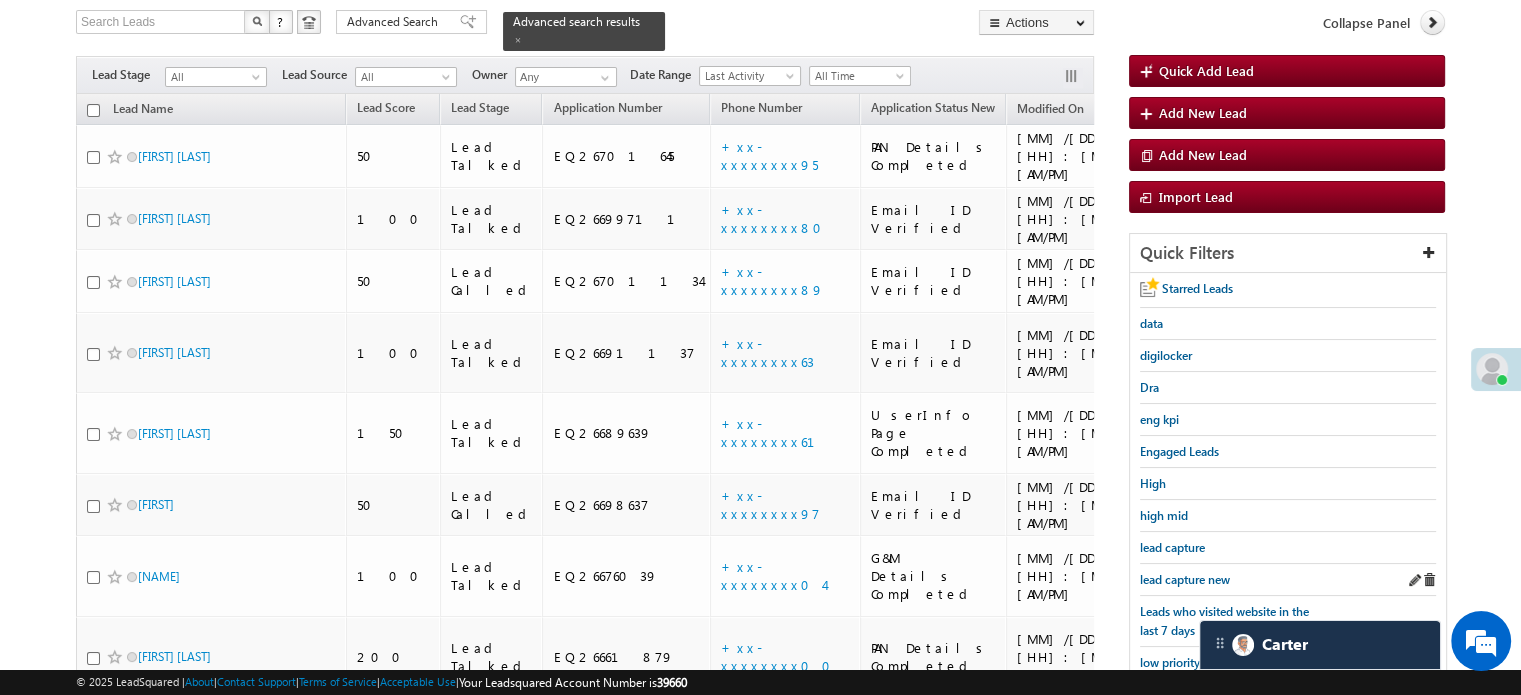 click on "lead capture new" at bounding box center (1288, 580) 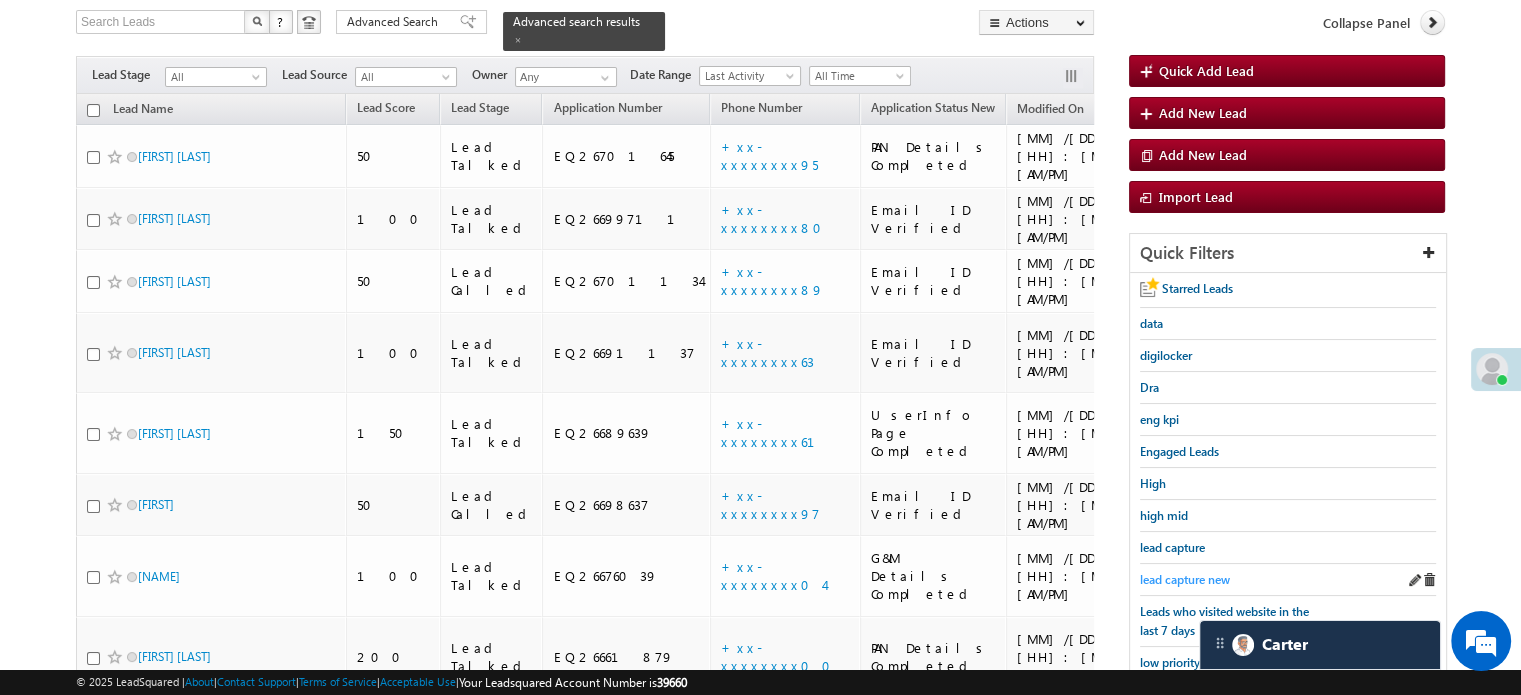 click on "lead capture new" at bounding box center (1185, 579) 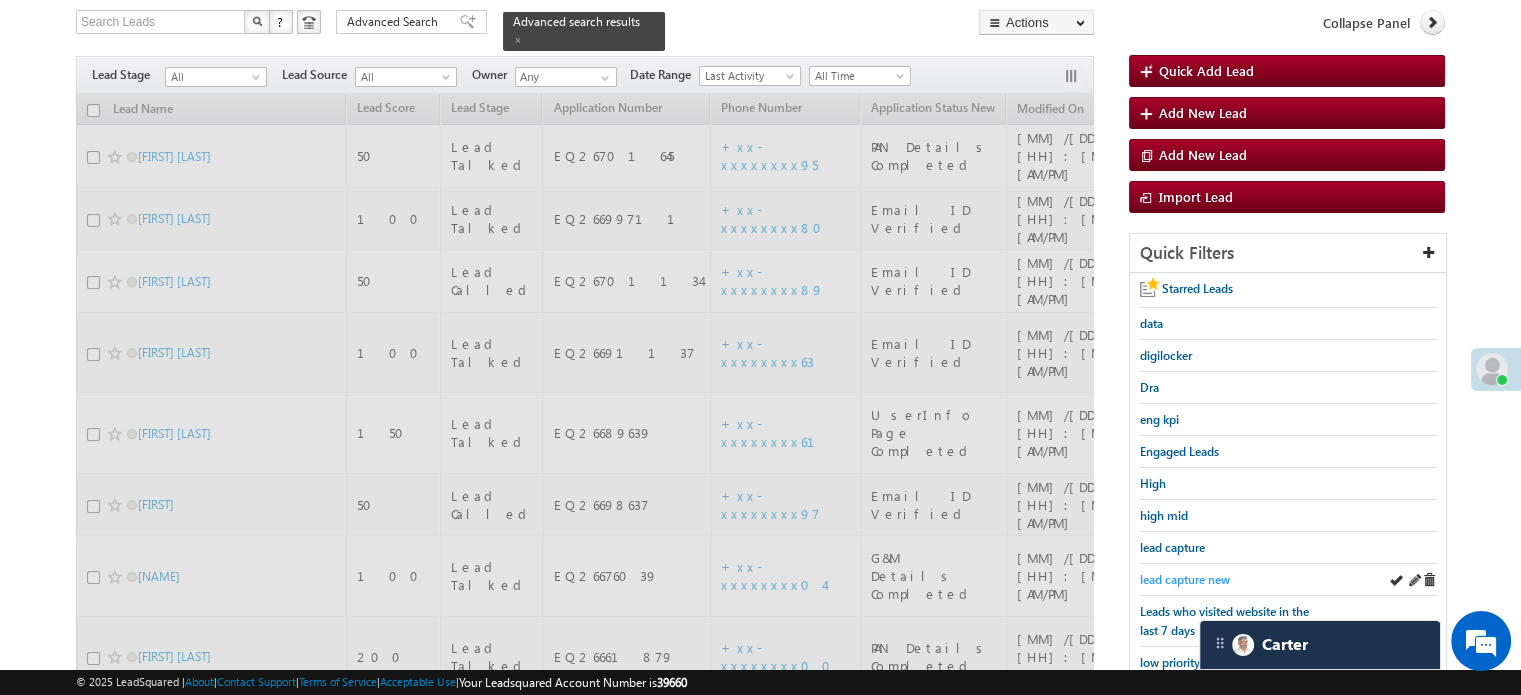 click on "lead capture new" at bounding box center [1185, 579] 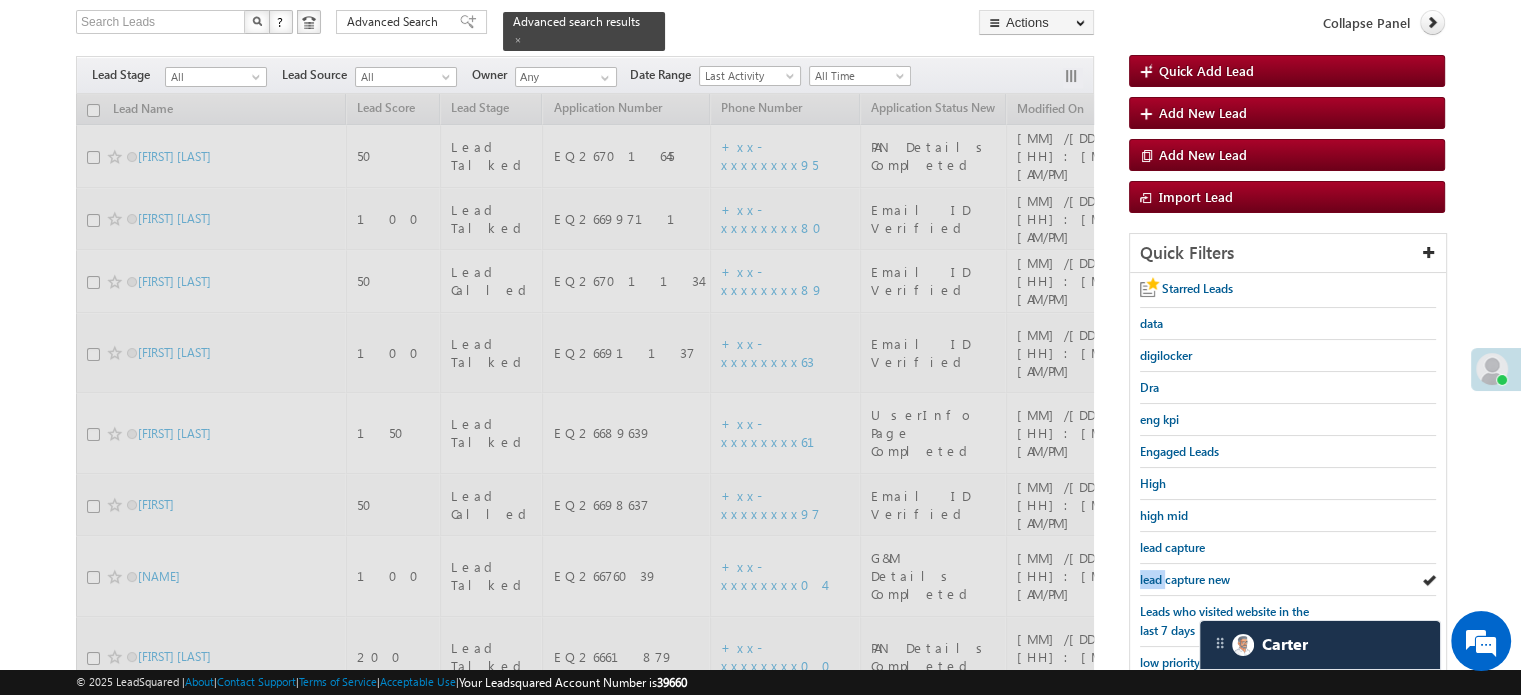 click on "lead capture new" at bounding box center [1185, 579] 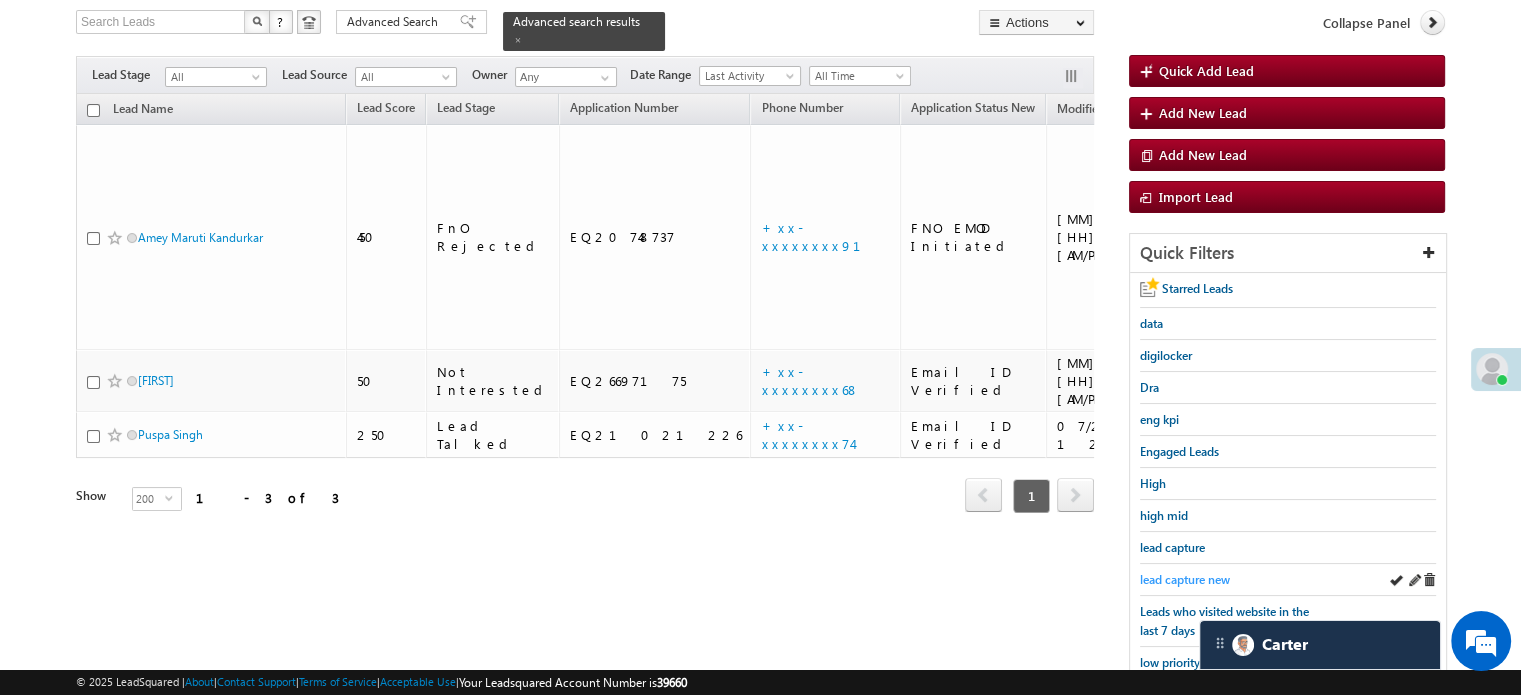 click on "lead capture new" at bounding box center (1185, 579) 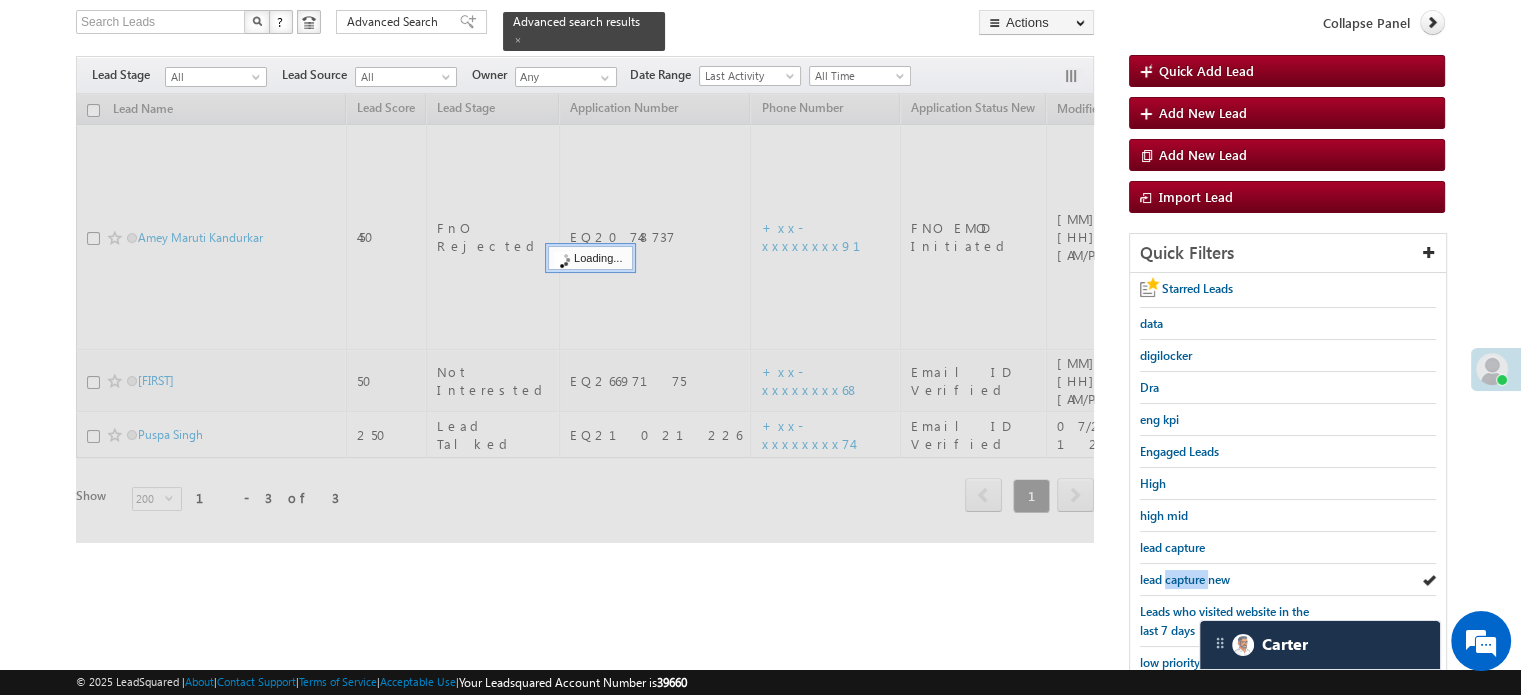 click on "lead capture new" at bounding box center (1185, 579) 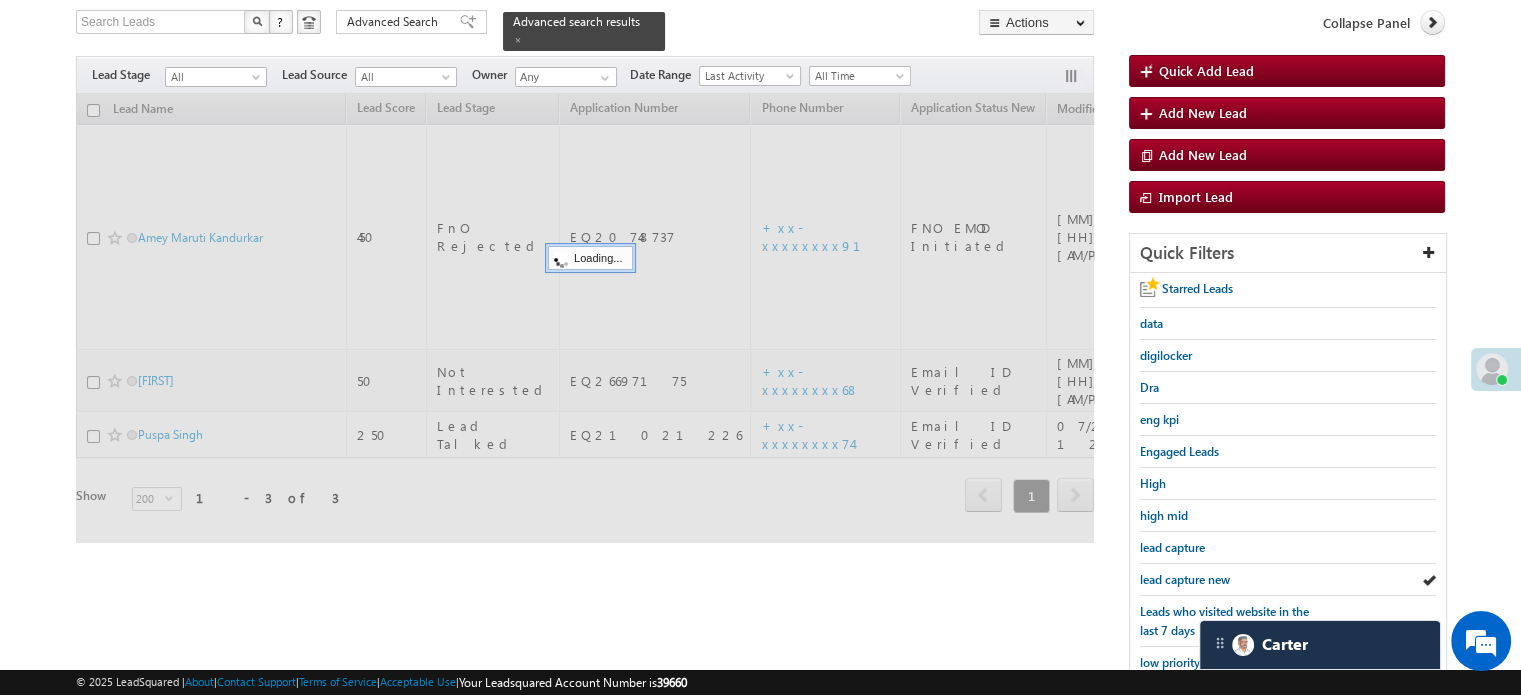 click on "lead capture new" at bounding box center (1185, 579) 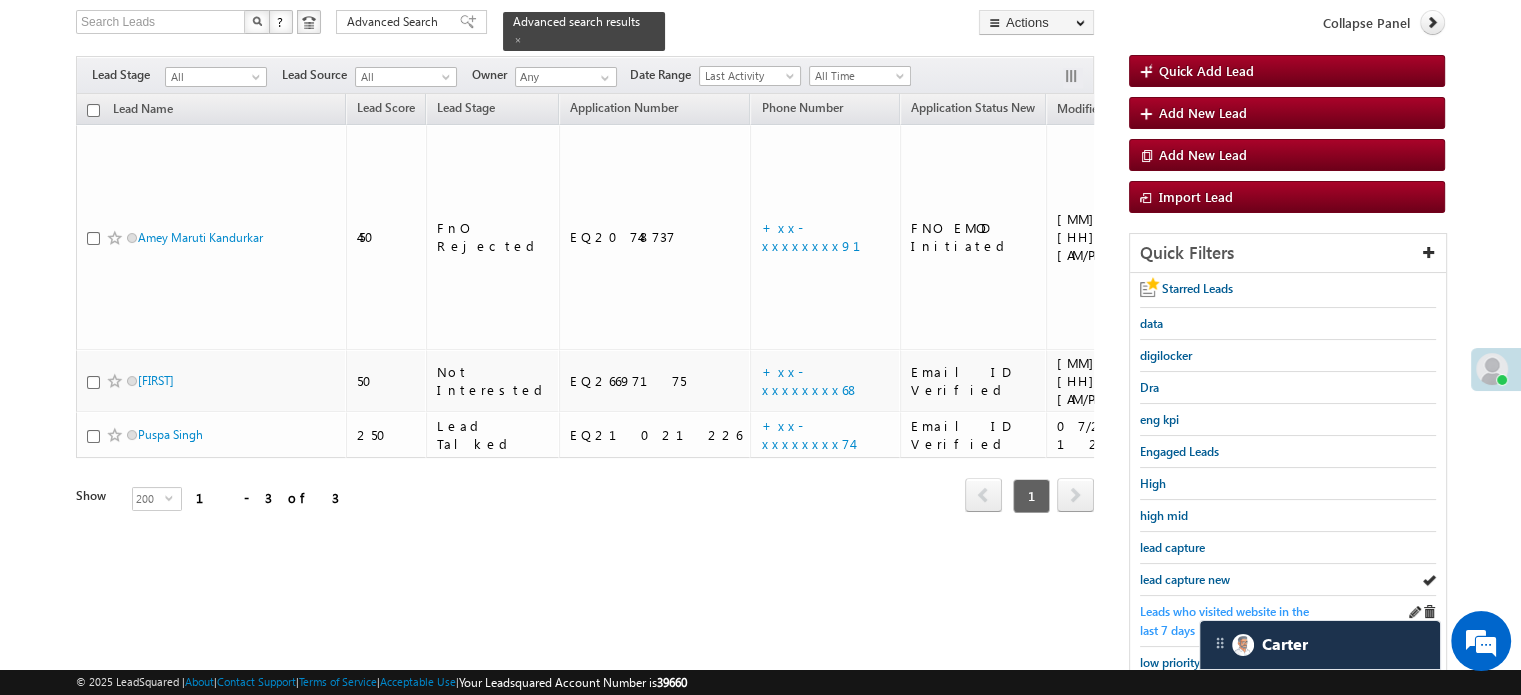 scroll, scrollTop: 429, scrollLeft: 0, axis: vertical 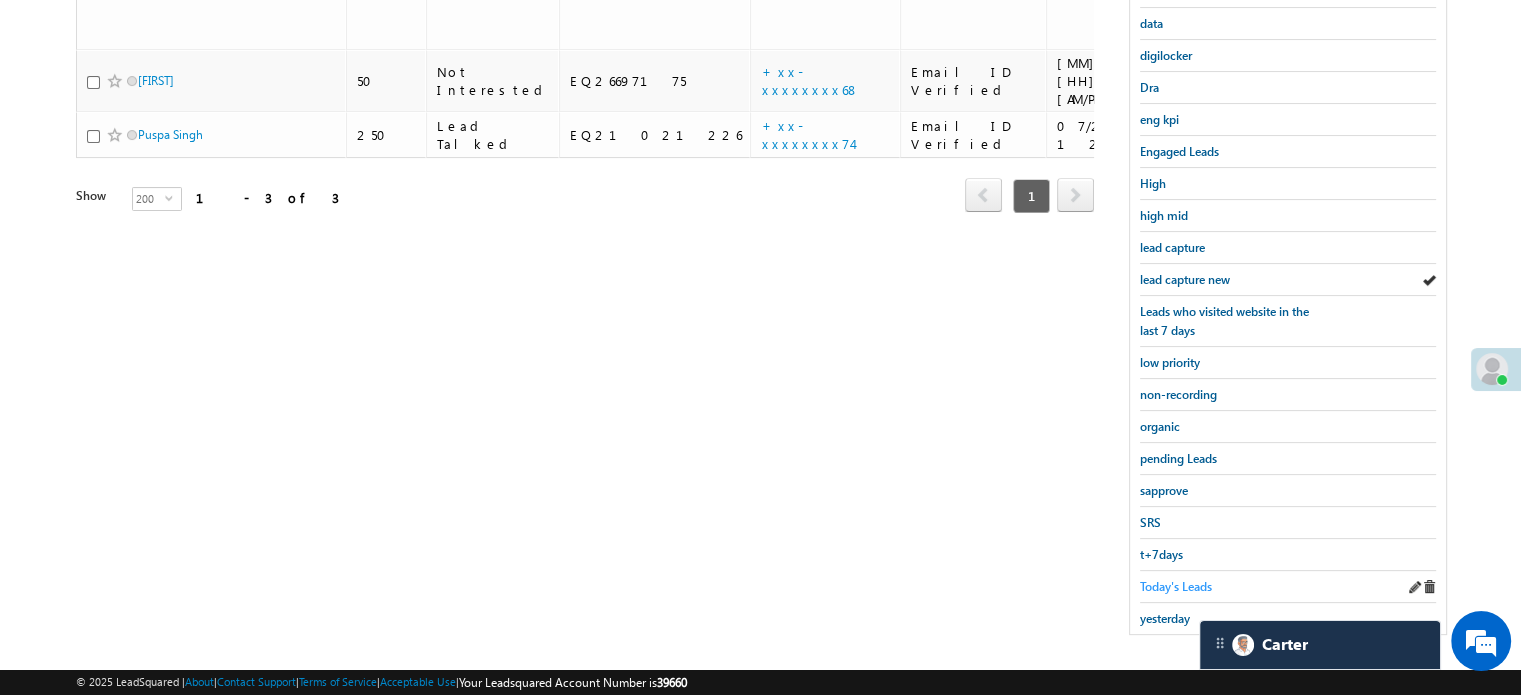 click on "Today's Leads" at bounding box center (1176, 586) 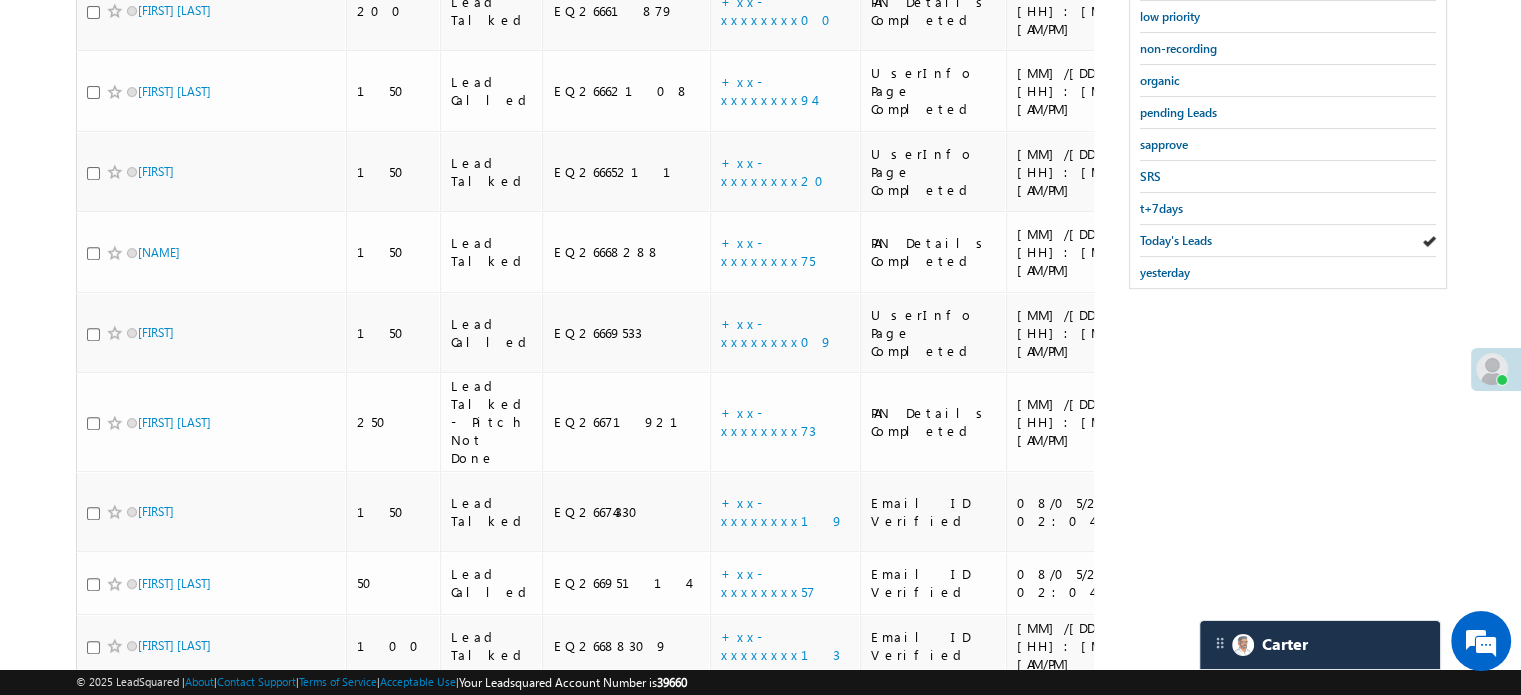 scroll, scrollTop: 1269, scrollLeft: 0, axis: vertical 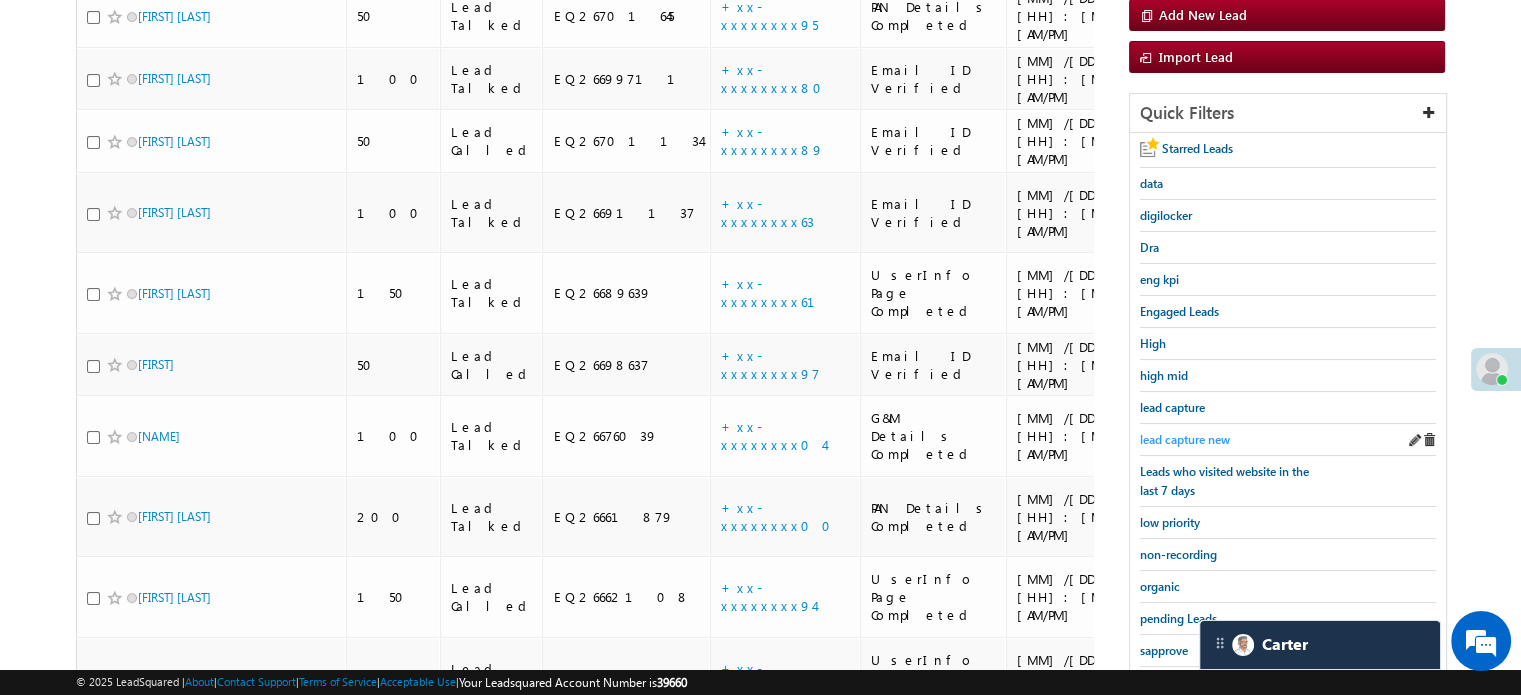click on "lead capture new" at bounding box center [1185, 439] 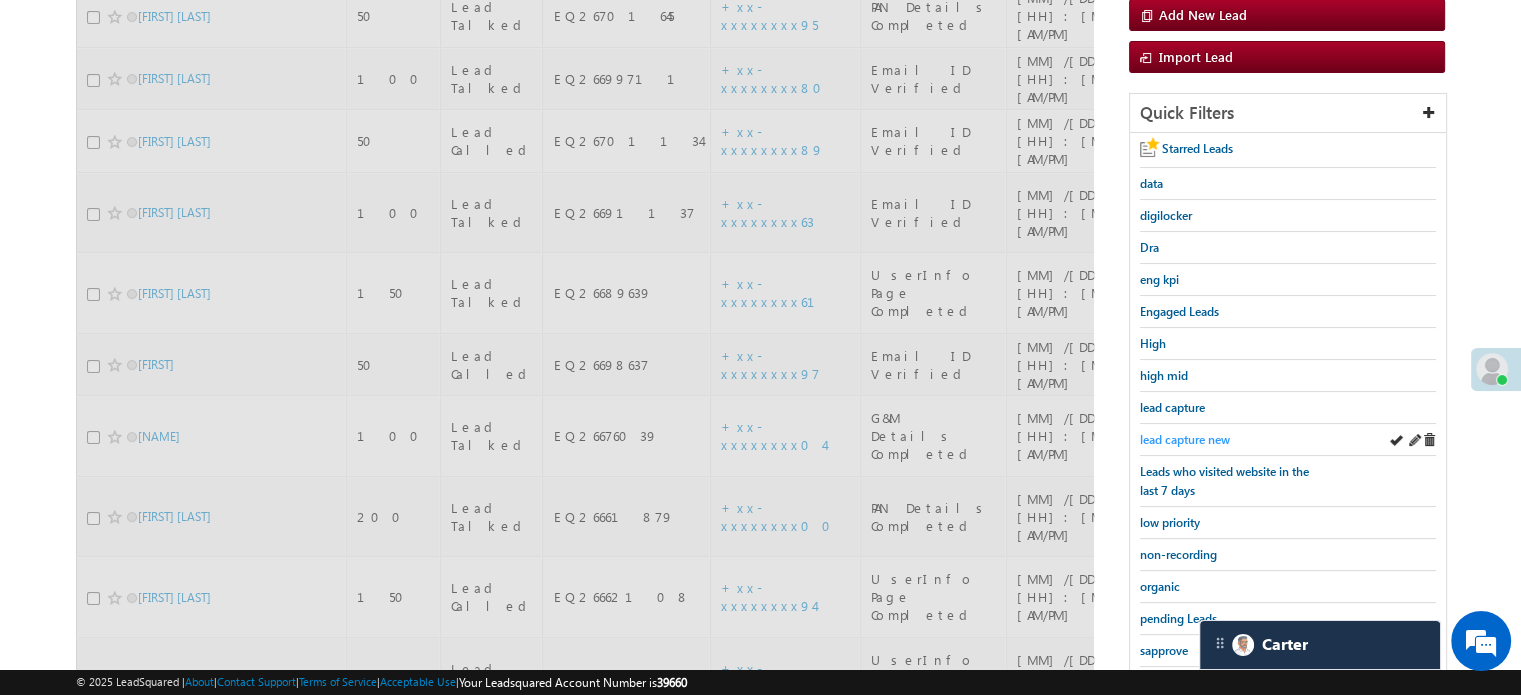 click on "lead capture new" at bounding box center [1185, 439] 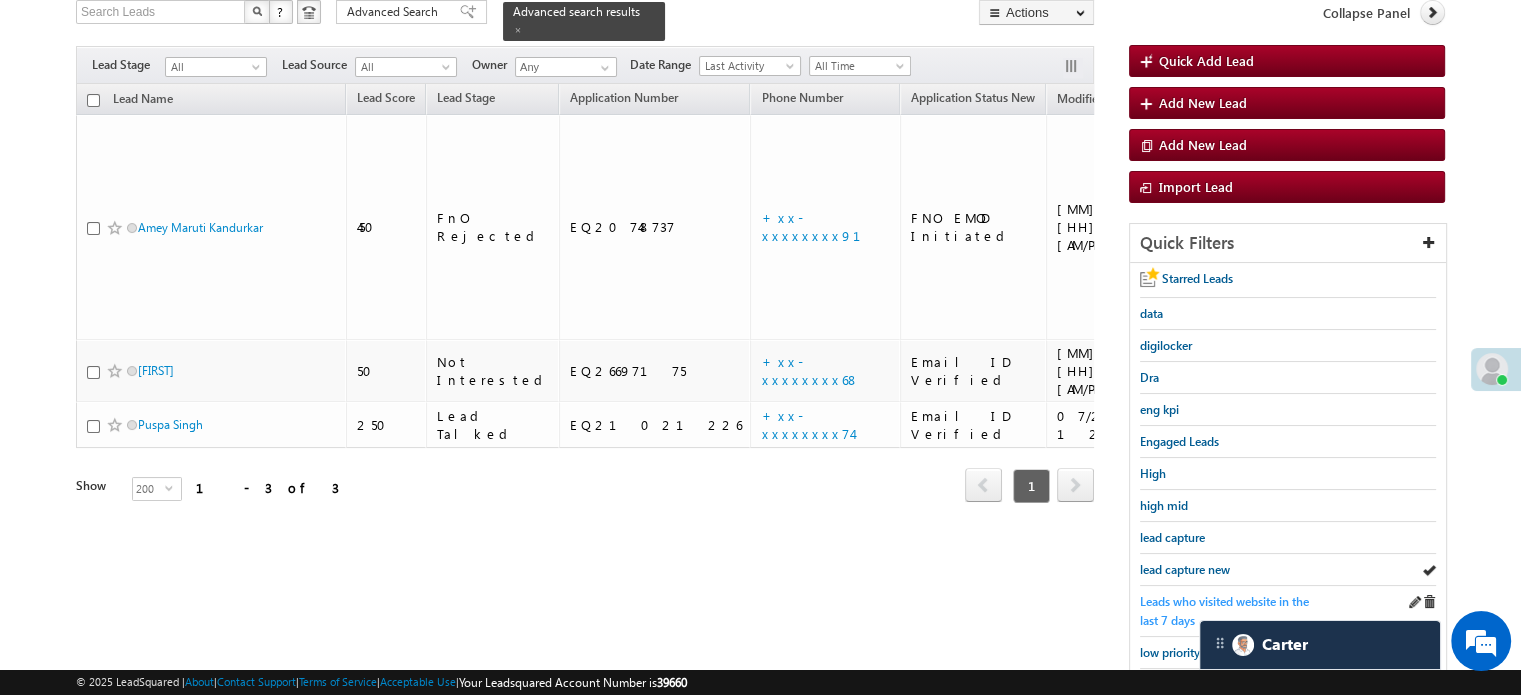 scroll, scrollTop: 169, scrollLeft: 0, axis: vertical 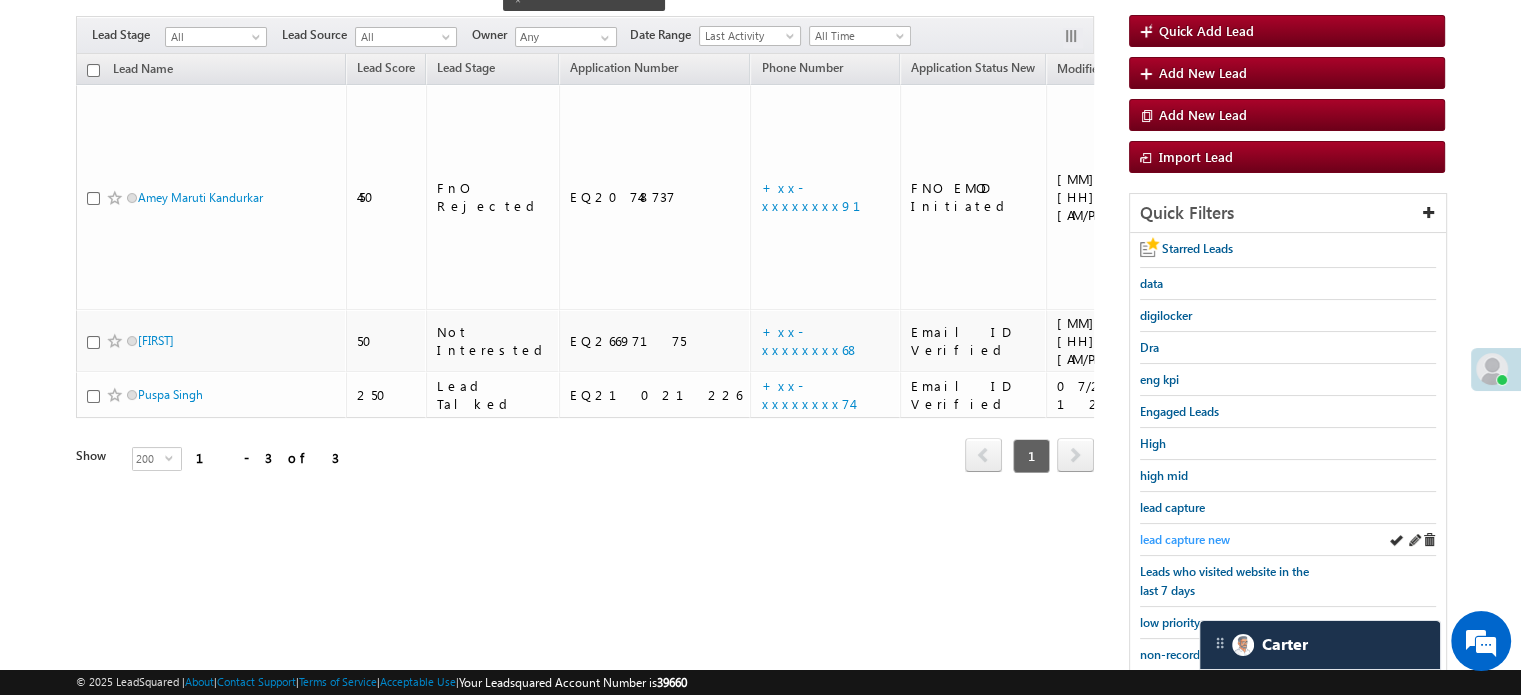 click on "lead capture new" at bounding box center [1185, 539] 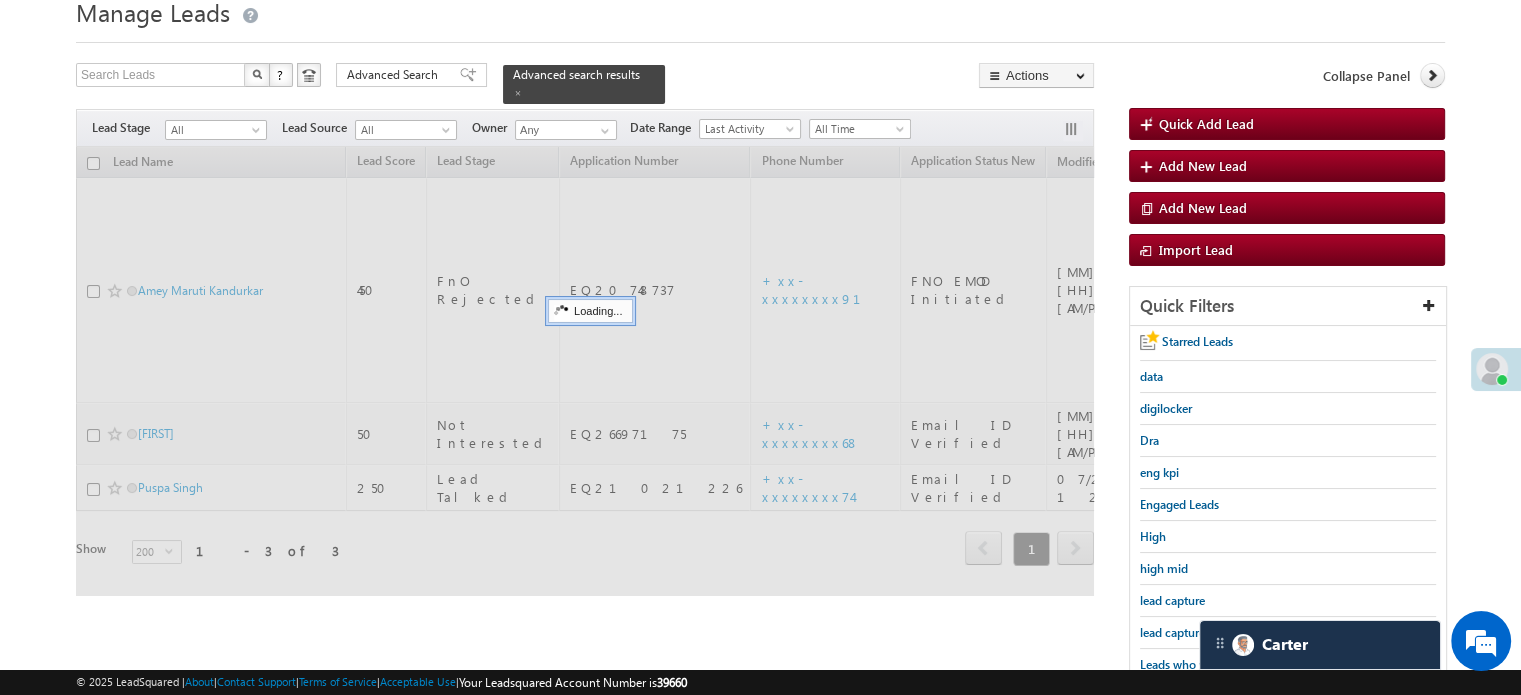scroll, scrollTop: 0, scrollLeft: 0, axis: both 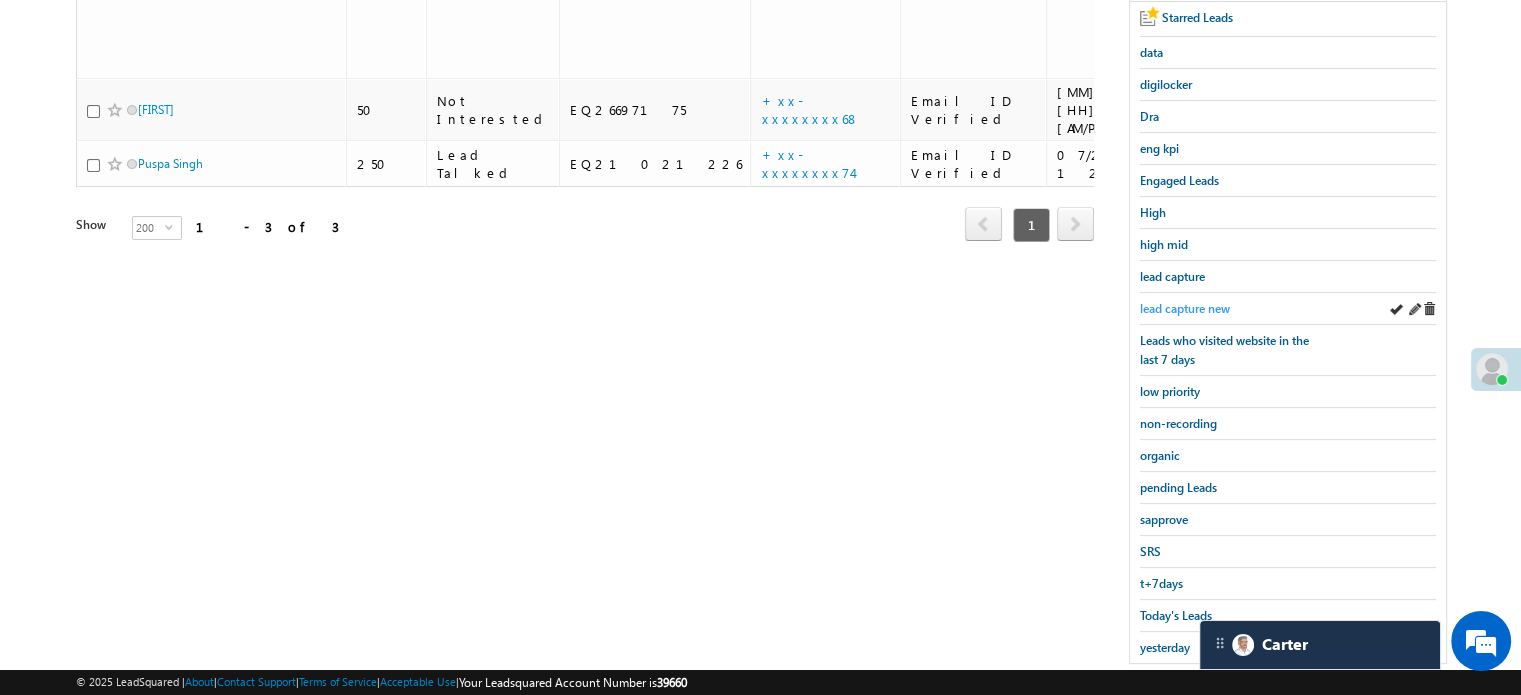 click on "lead capture new" at bounding box center [1185, 308] 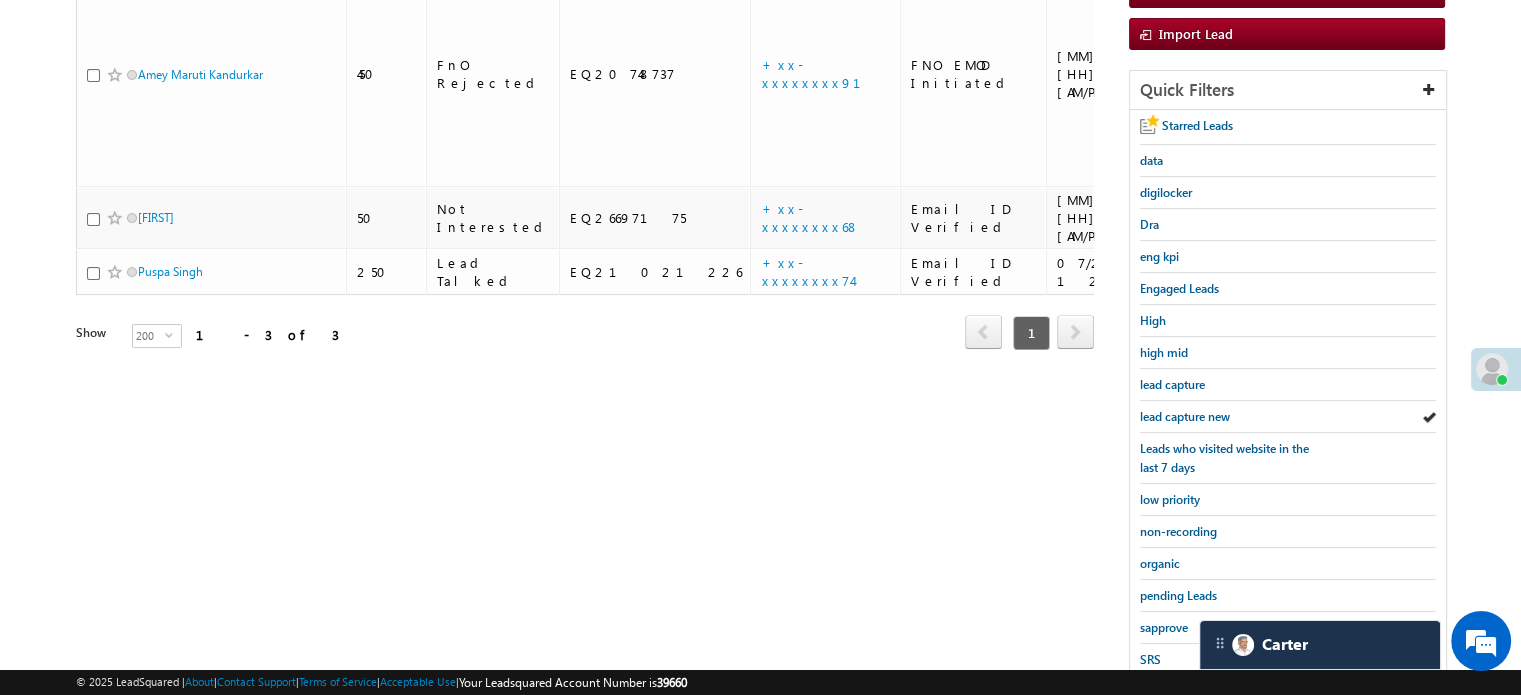 scroll, scrollTop: 400, scrollLeft: 0, axis: vertical 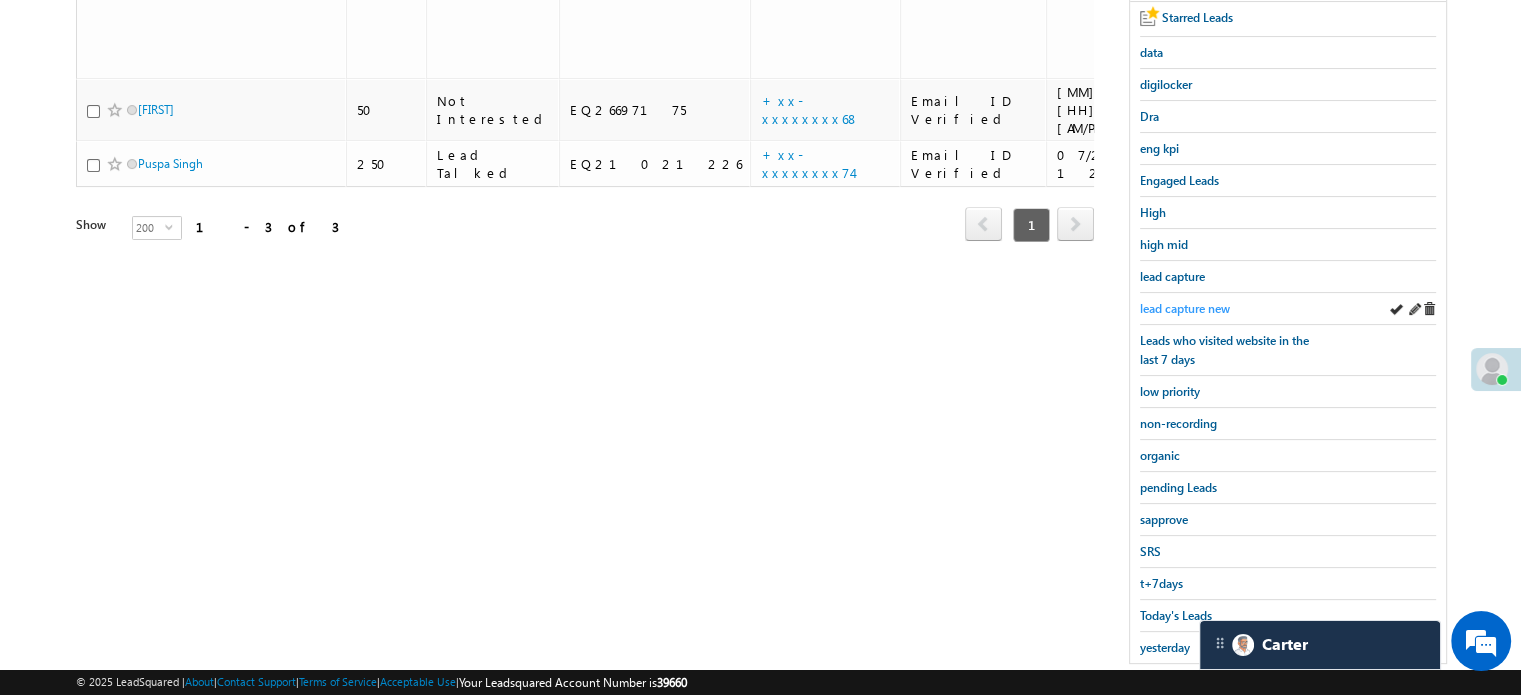 click on "lead capture new" at bounding box center (1185, 308) 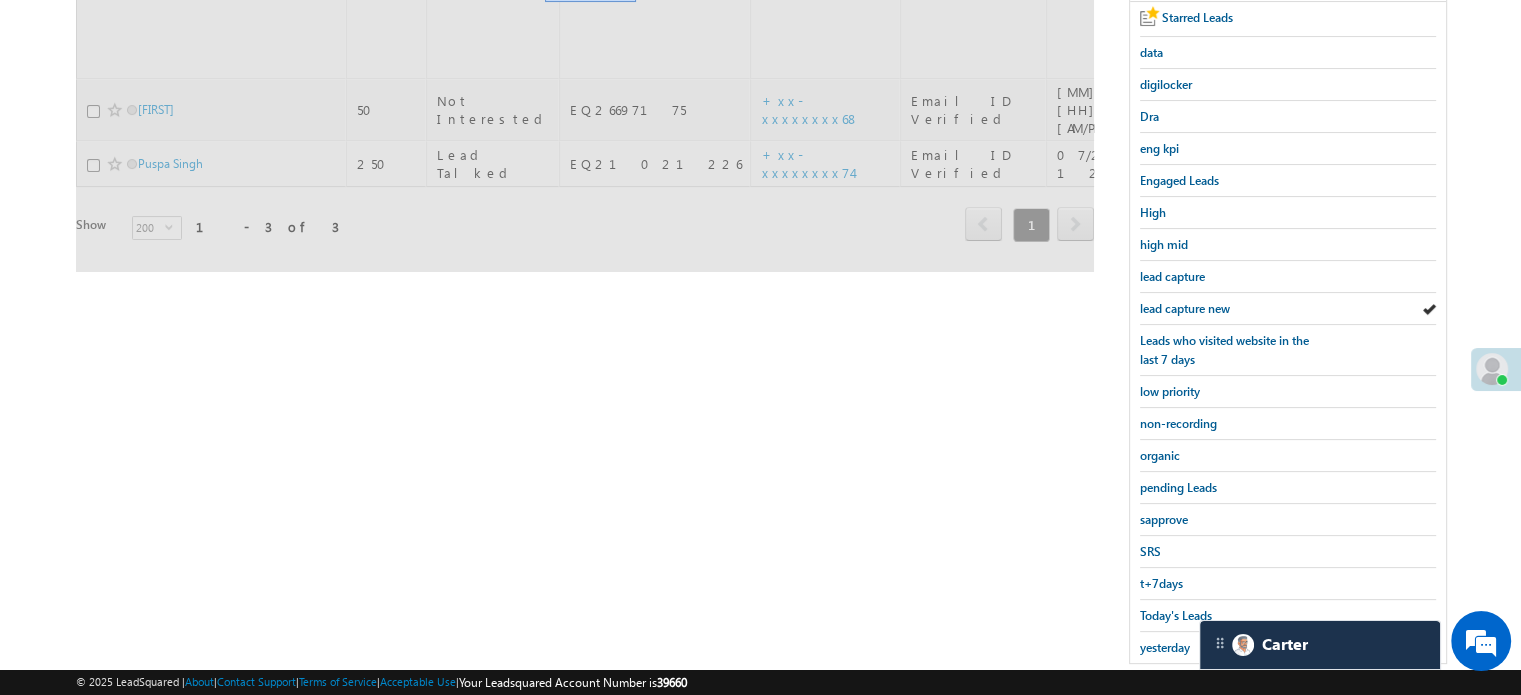 scroll, scrollTop: 200, scrollLeft: 0, axis: vertical 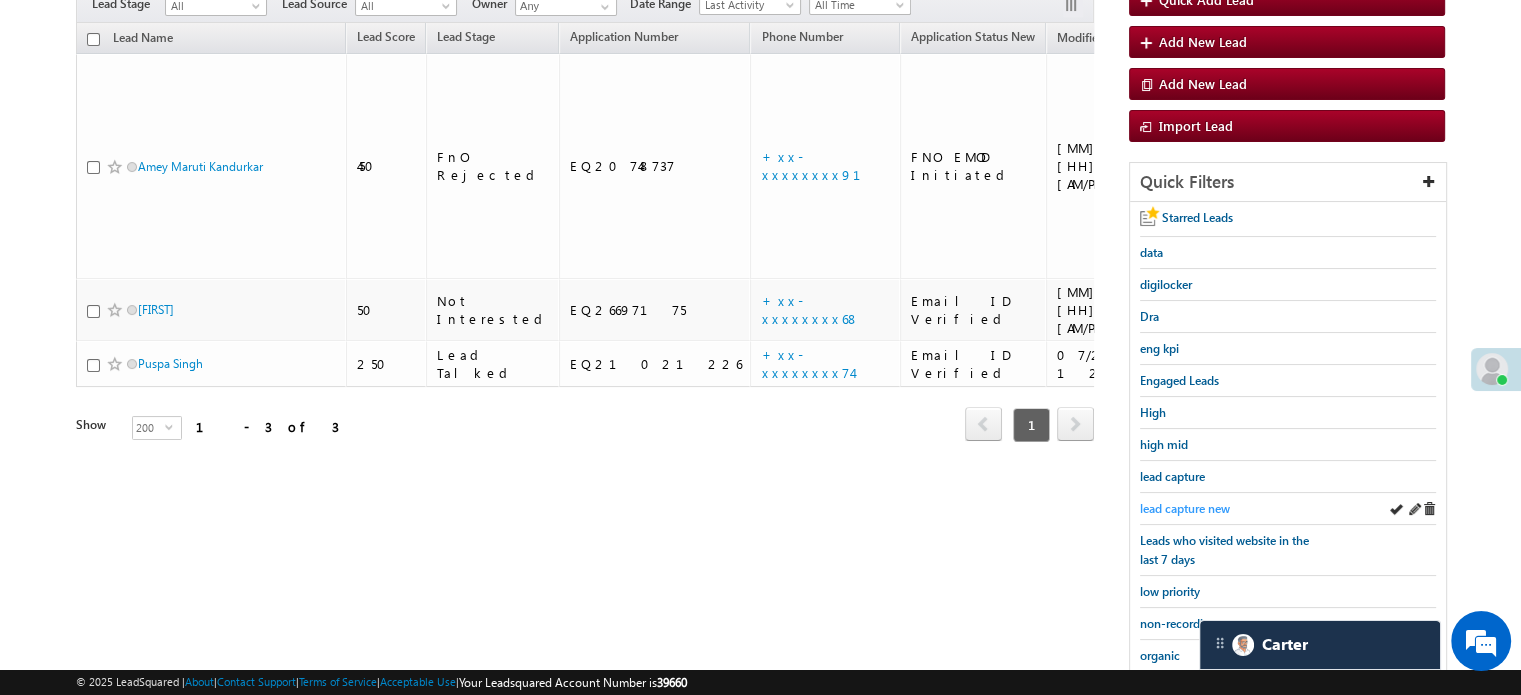 click on "lead capture new" at bounding box center [1185, 508] 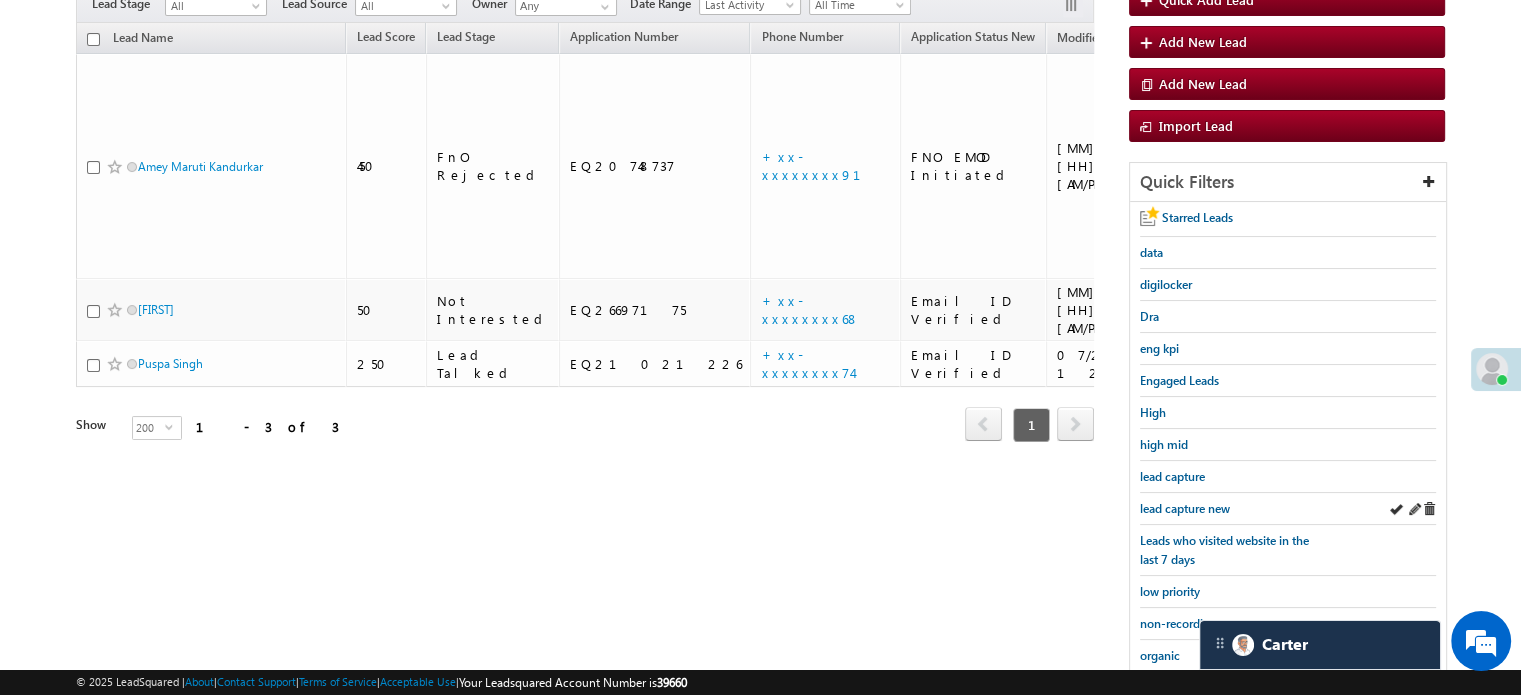 click on "lead capture new" at bounding box center (1288, 509) 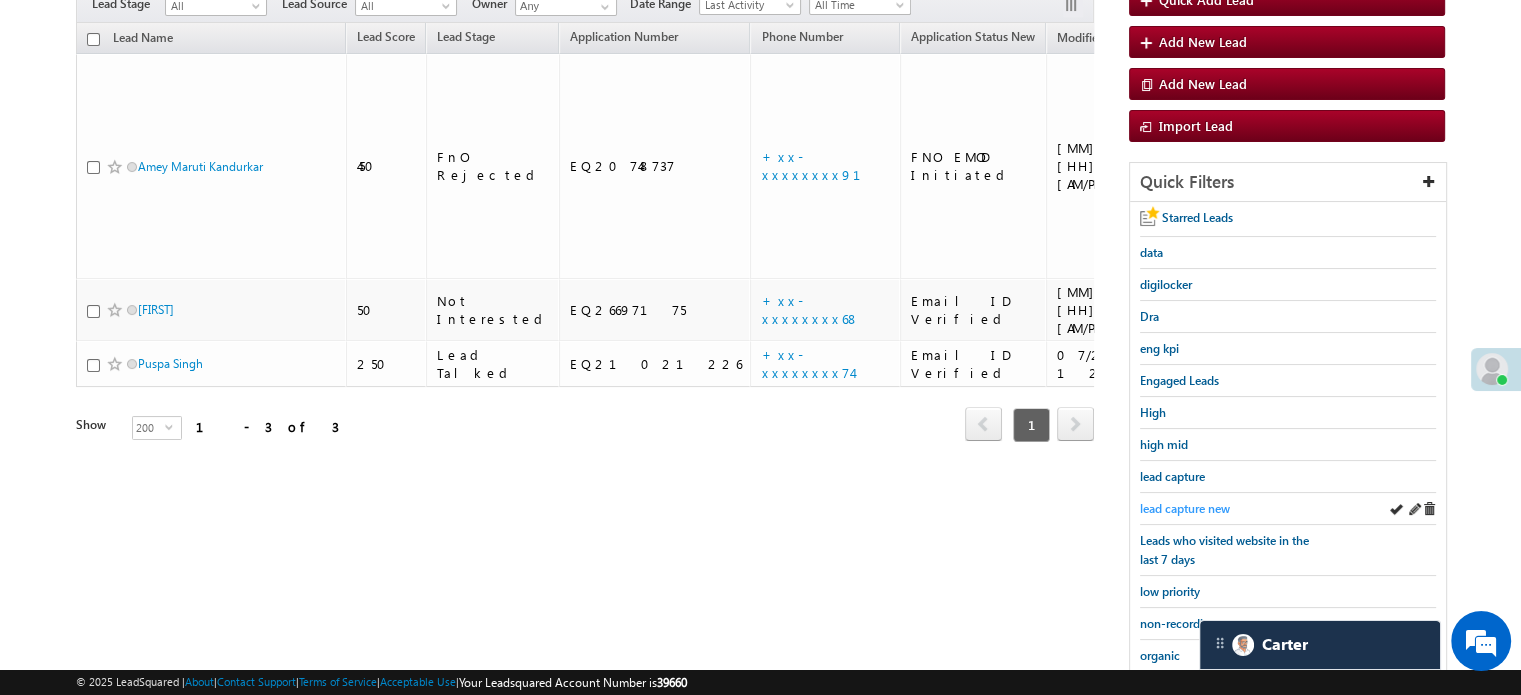 click on "lead capture new" at bounding box center (1185, 508) 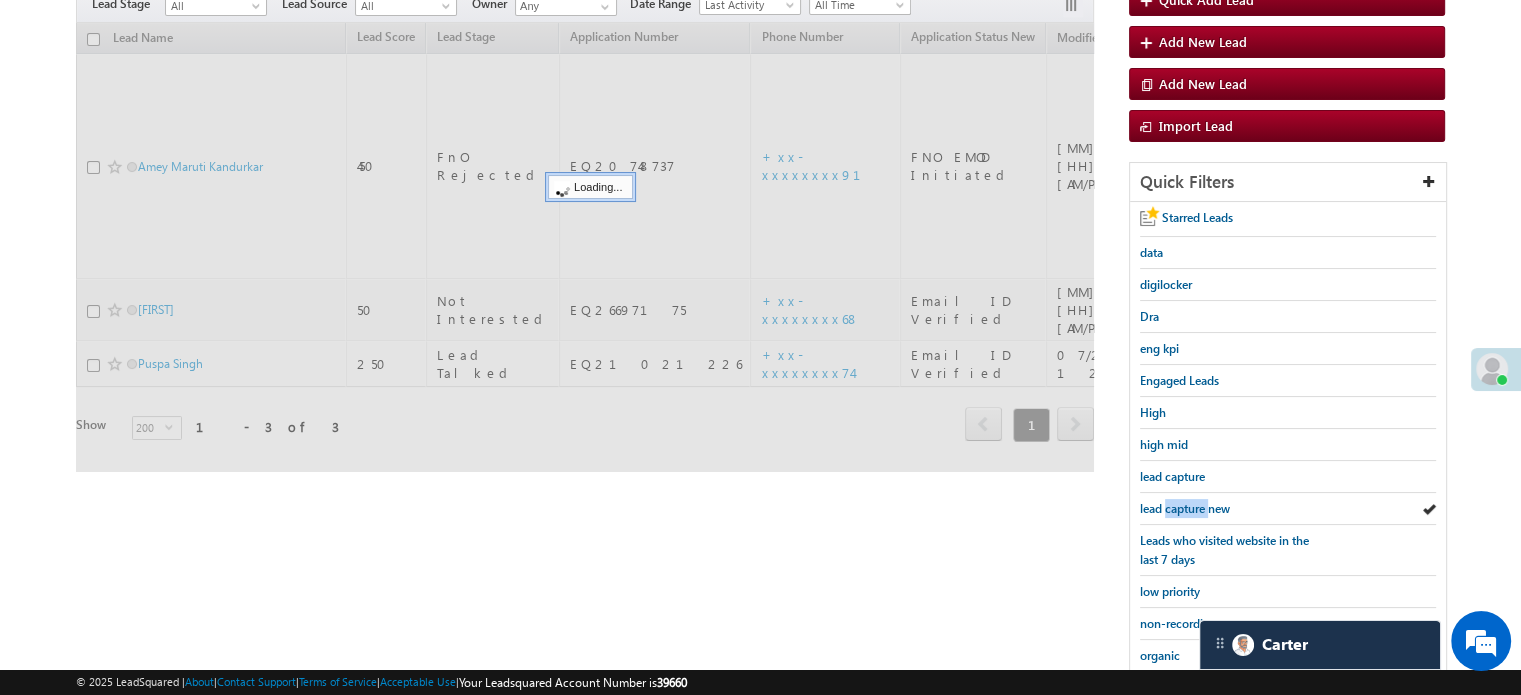 click on "lead capture new" at bounding box center (1185, 508) 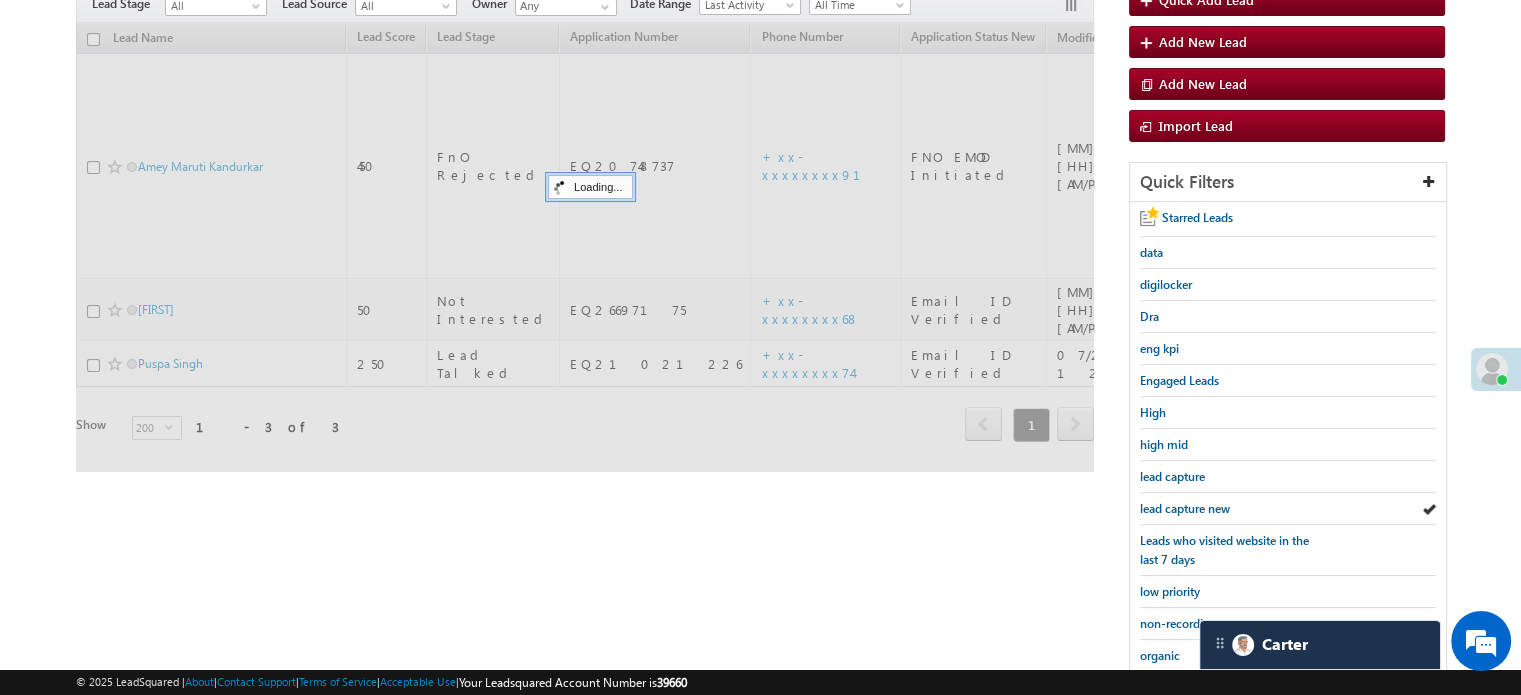 click on "lead capture new" at bounding box center (1185, 508) 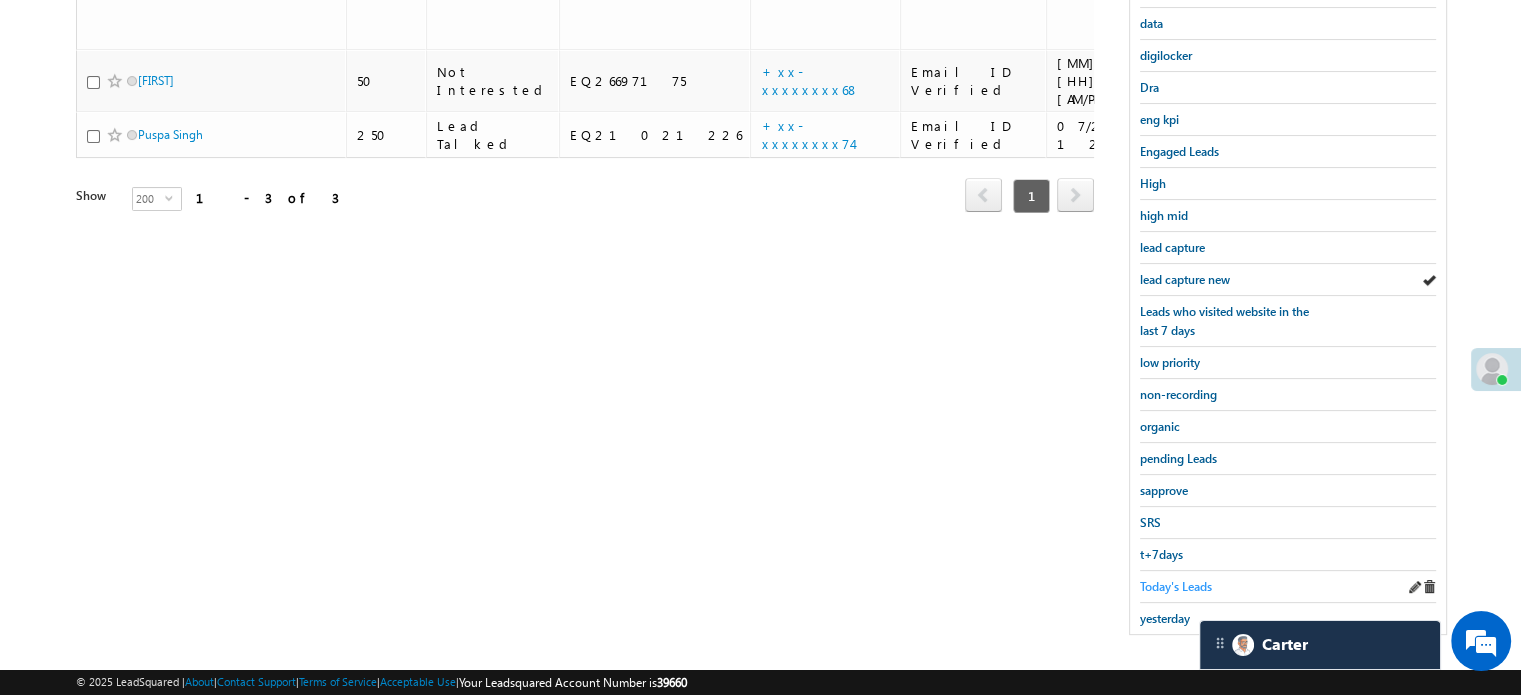 click on "Today's Leads" at bounding box center [1176, 586] 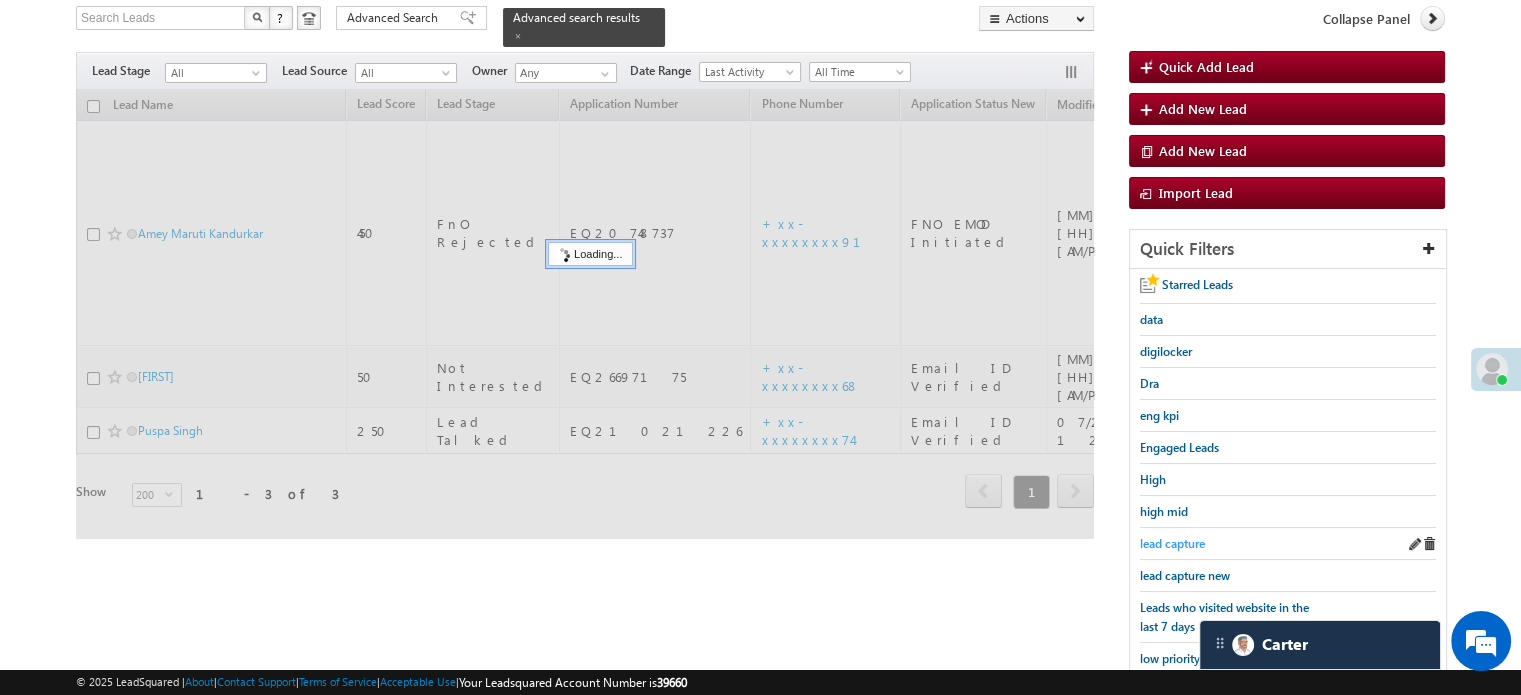 scroll, scrollTop: 129, scrollLeft: 0, axis: vertical 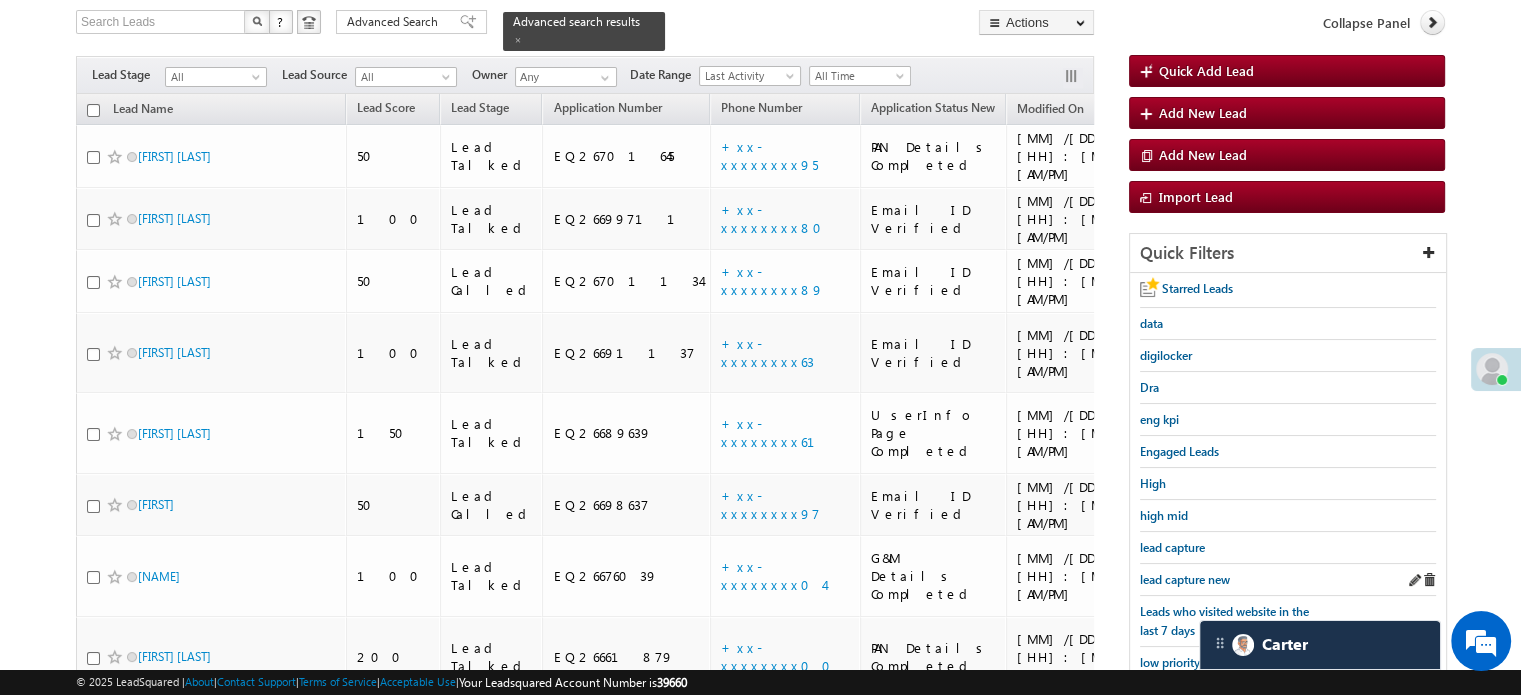 click on "lead capture new" at bounding box center [1288, 580] 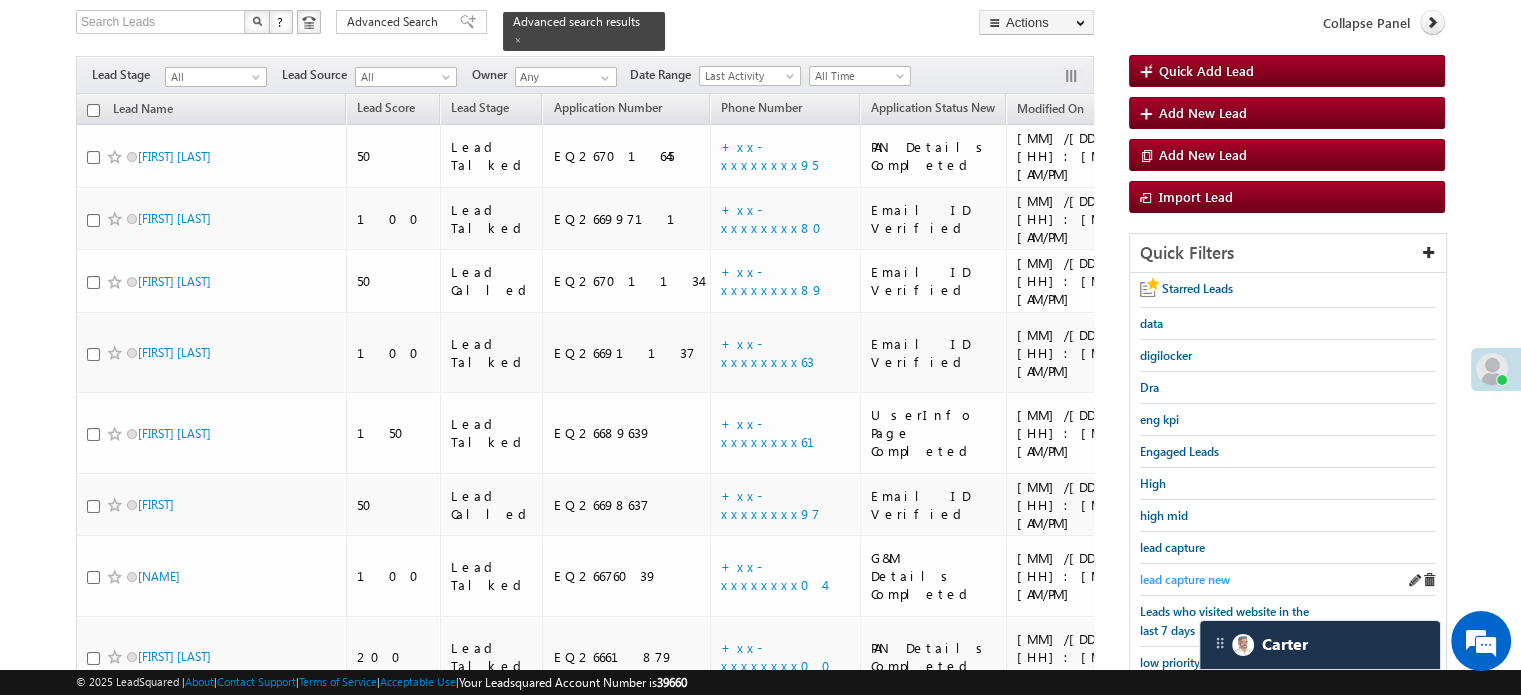 click on "lead capture new" at bounding box center (1185, 579) 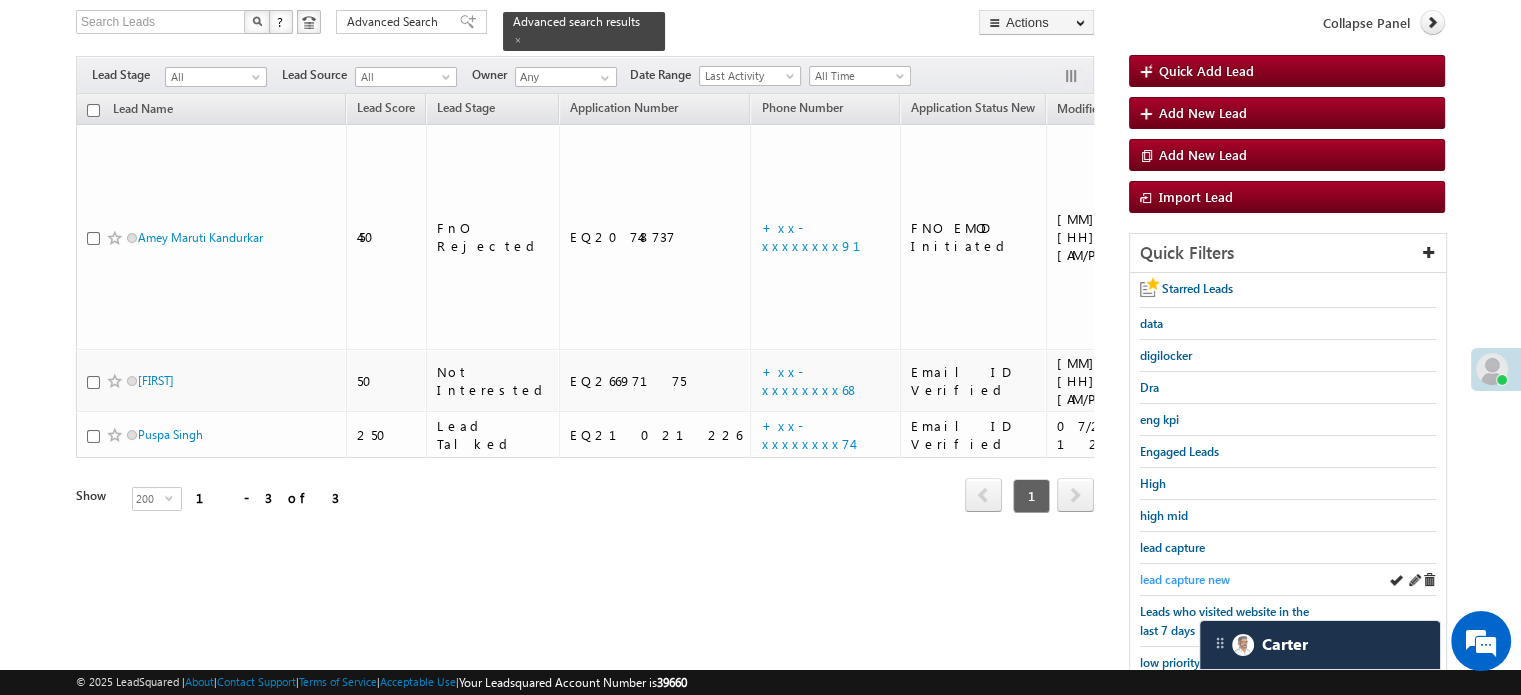 click on "lead capture new" at bounding box center [1185, 579] 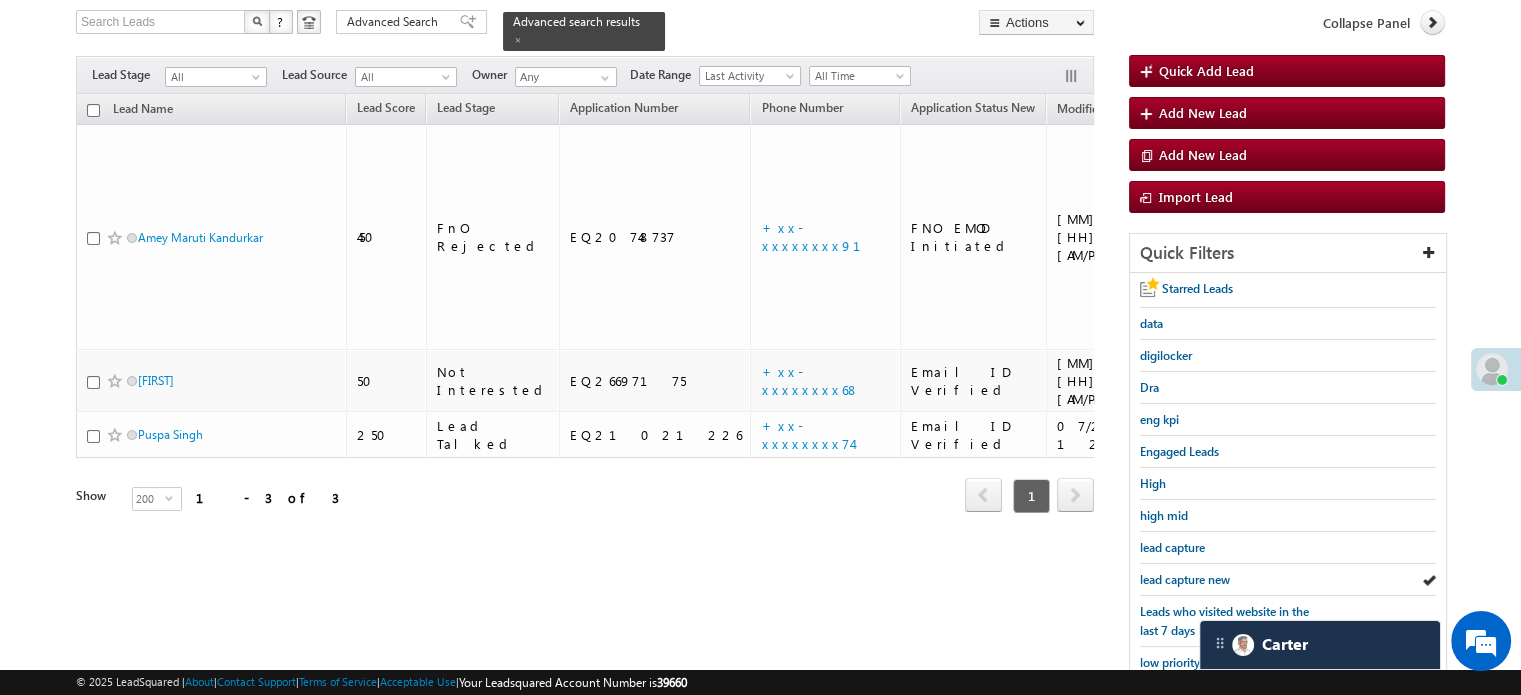 drag, startPoint x: 1159, startPoint y: 572, endPoint x: 1085, endPoint y: 492, distance: 108.97706 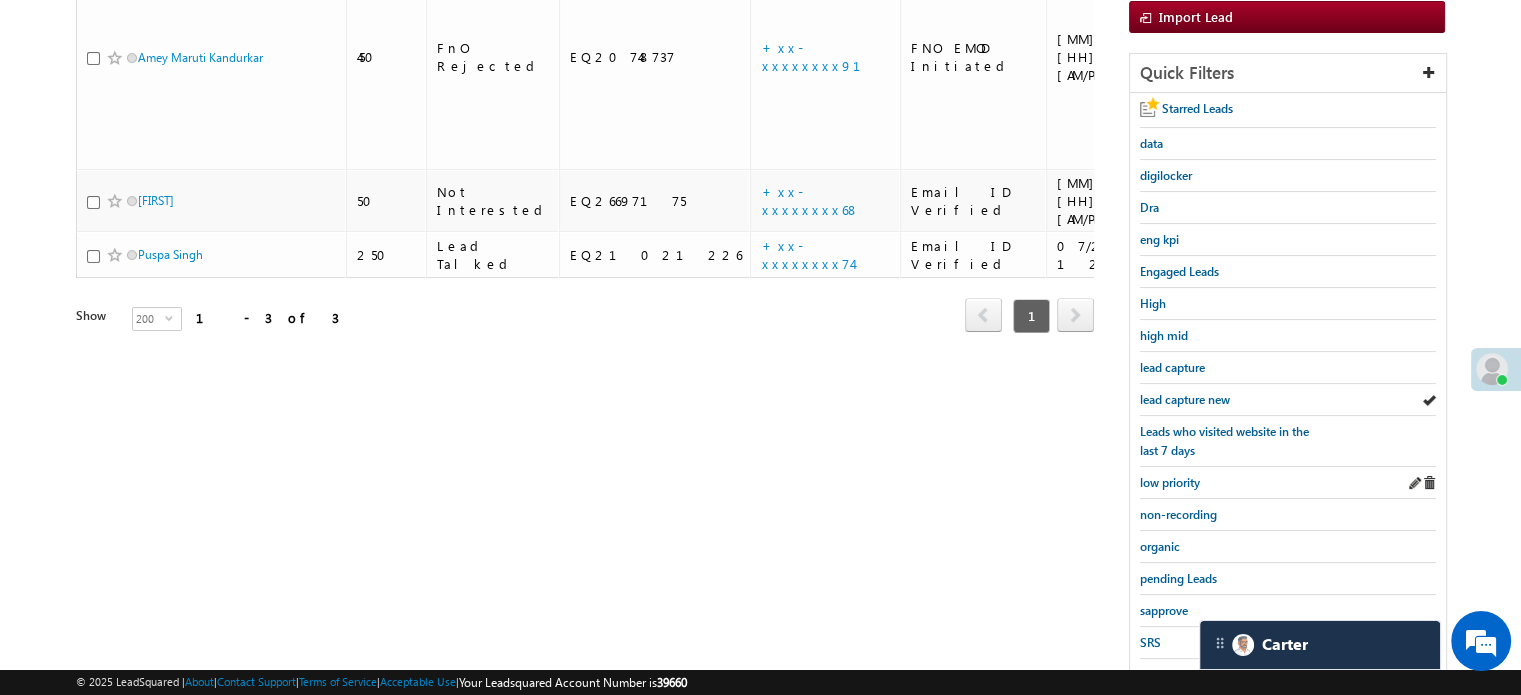 scroll, scrollTop: 329, scrollLeft: 0, axis: vertical 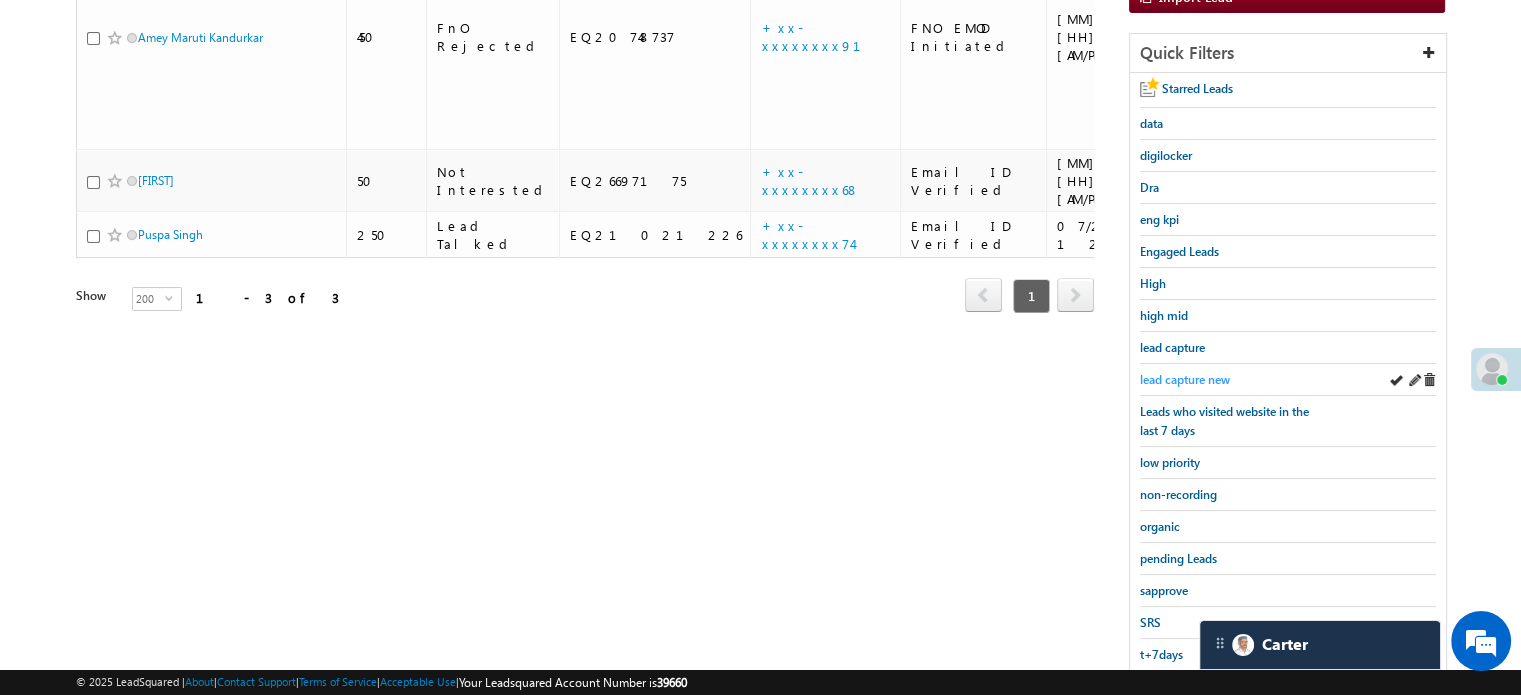 click on "lead capture new" at bounding box center [1185, 379] 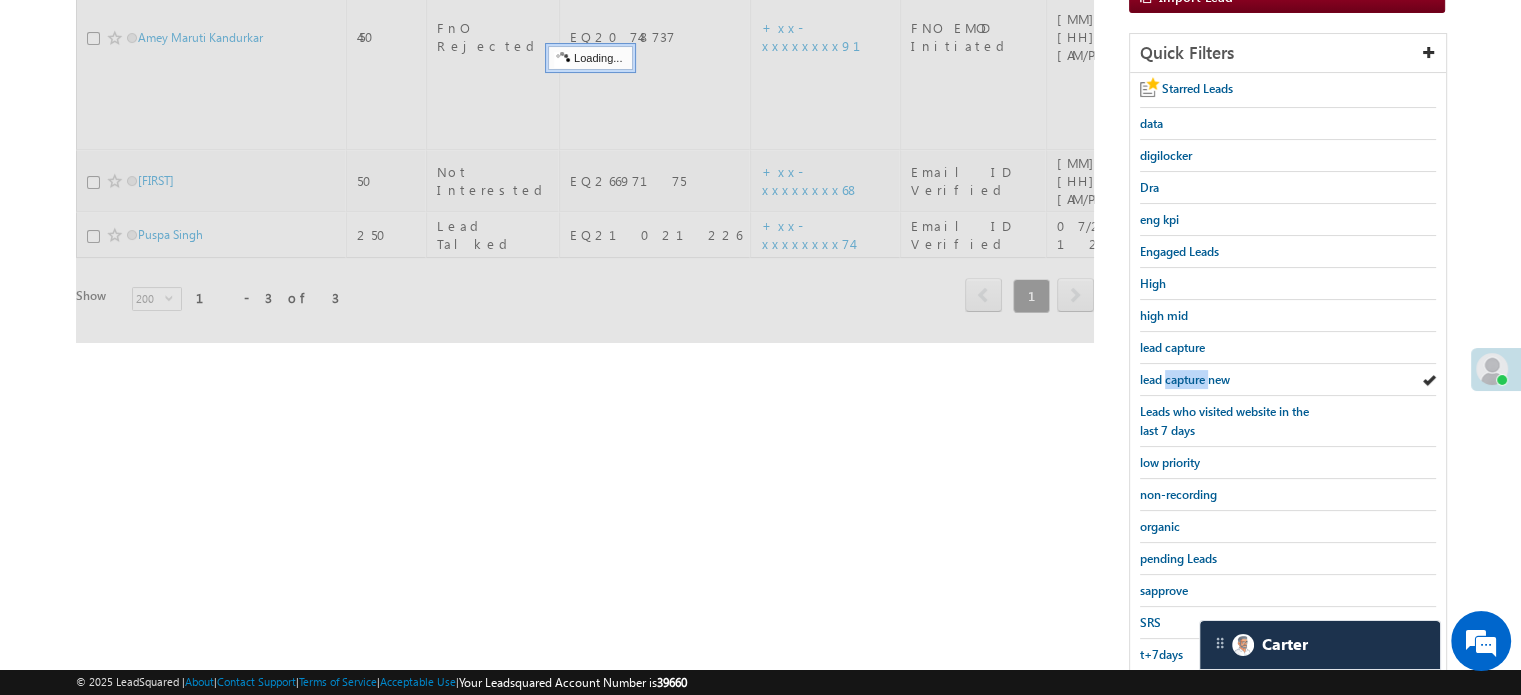 click on "lead capture new" at bounding box center (1185, 379) 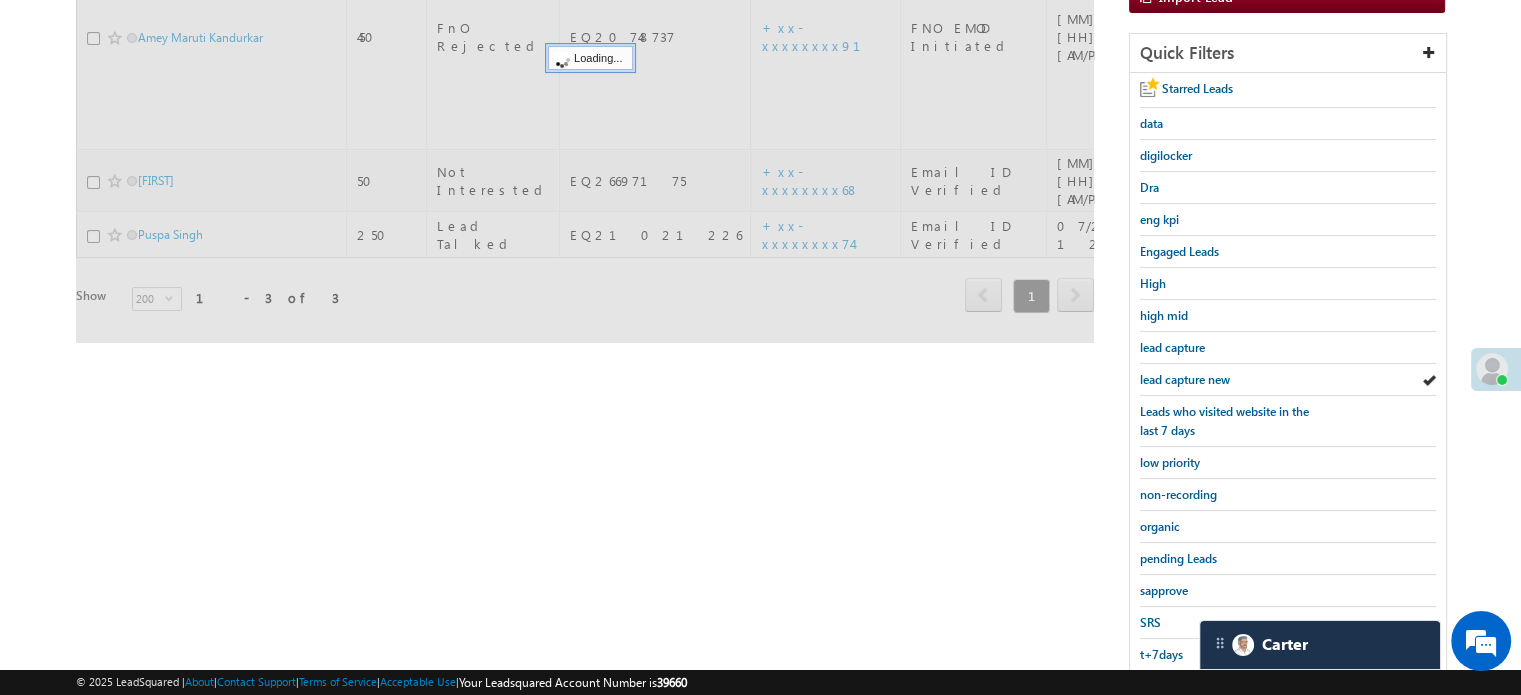 click on "lead capture new" at bounding box center [1185, 379] 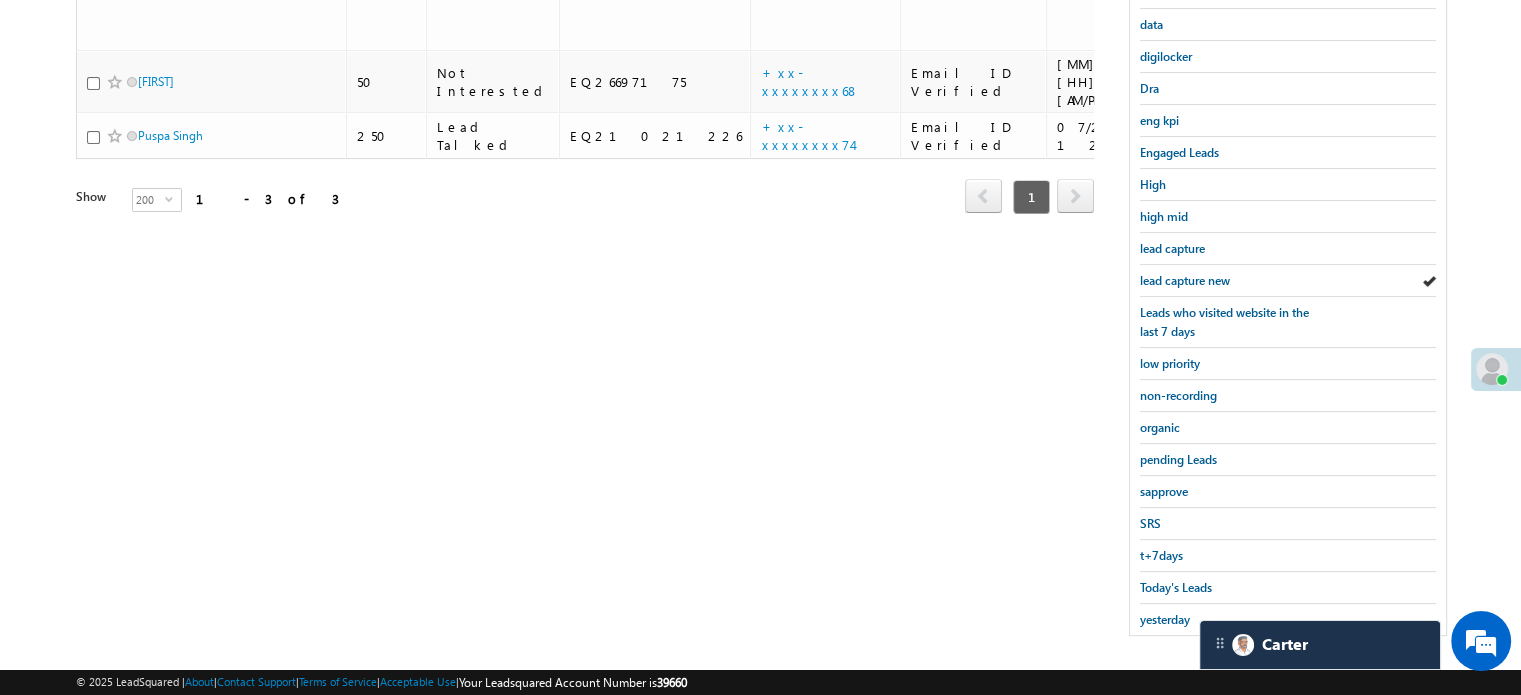 scroll, scrollTop: 429, scrollLeft: 0, axis: vertical 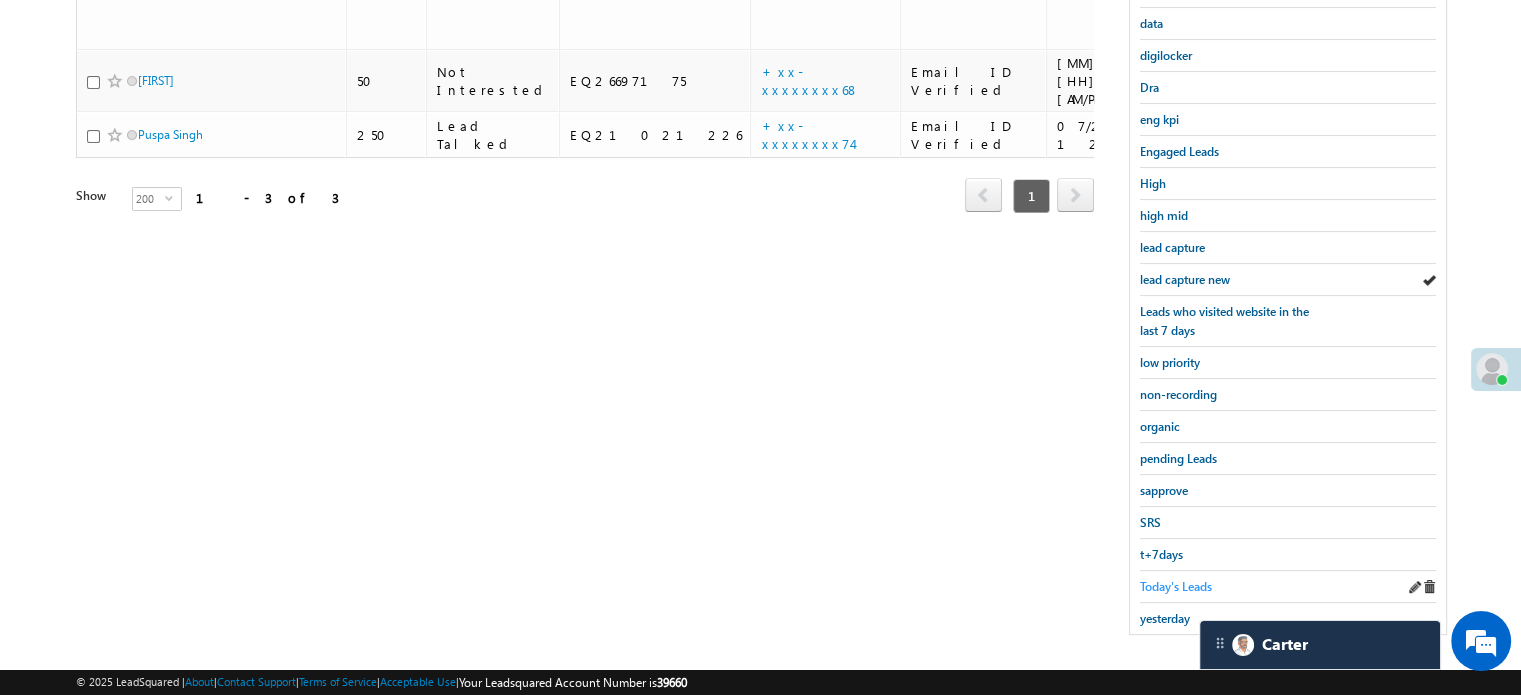 click on "Today's Leads" at bounding box center (1176, 586) 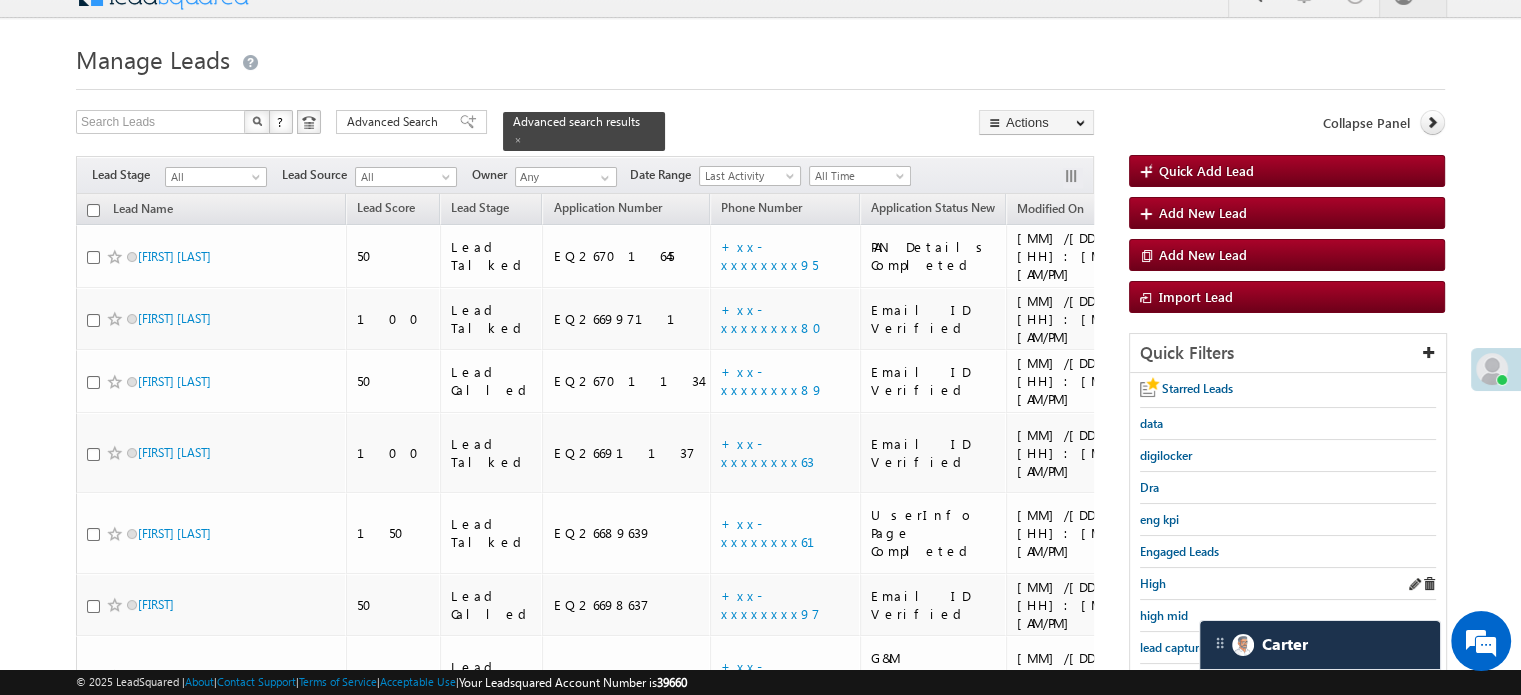 scroll, scrollTop: 129, scrollLeft: 0, axis: vertical 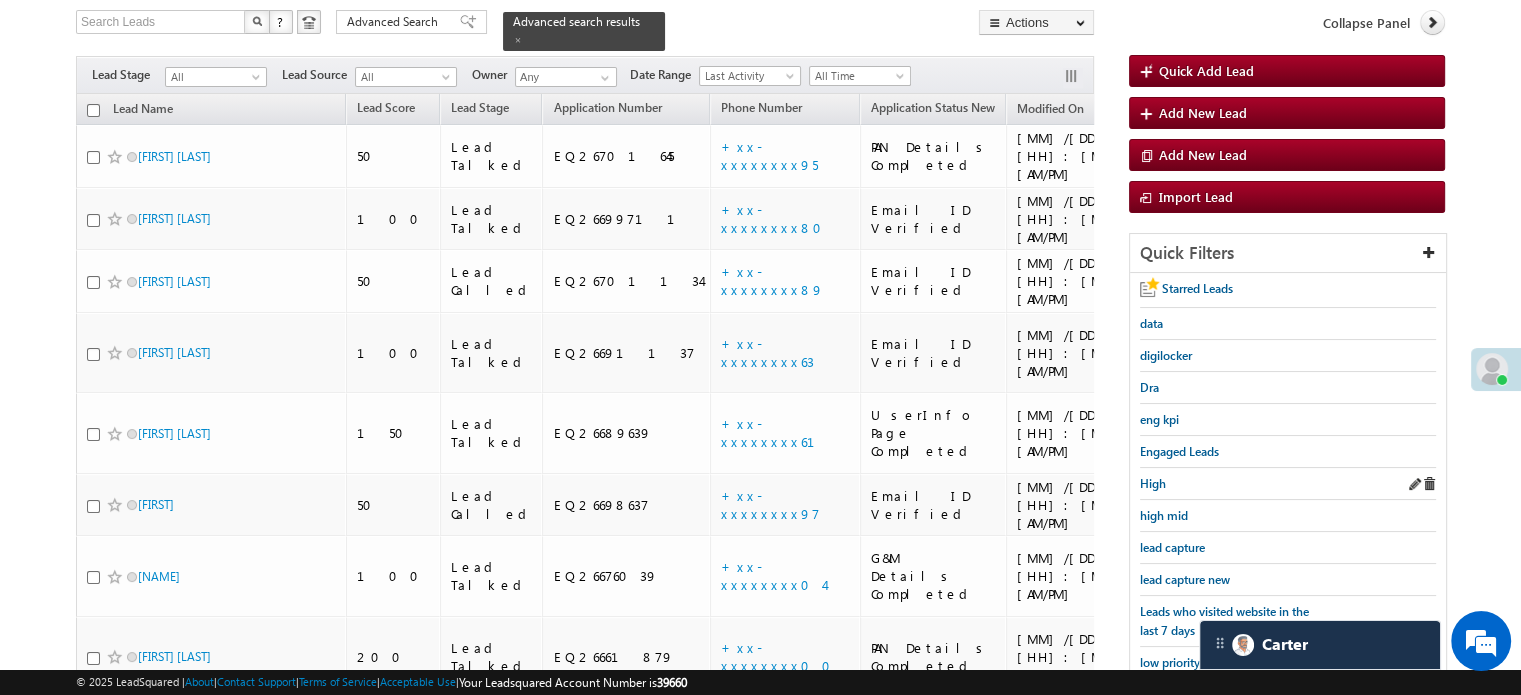 click on "lead capture new" at bounding box center [1185, 579] 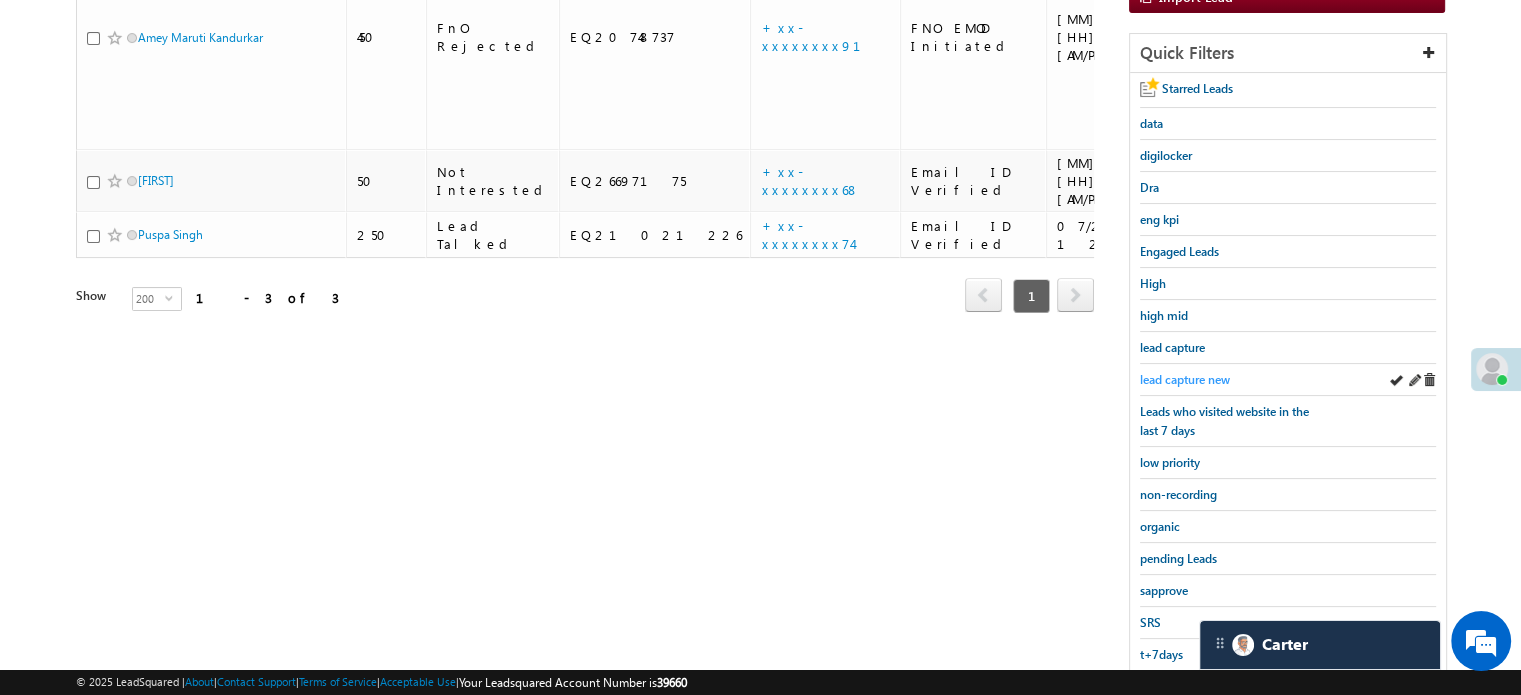 click on "lead capture new" at bounding box center (1185, 379) 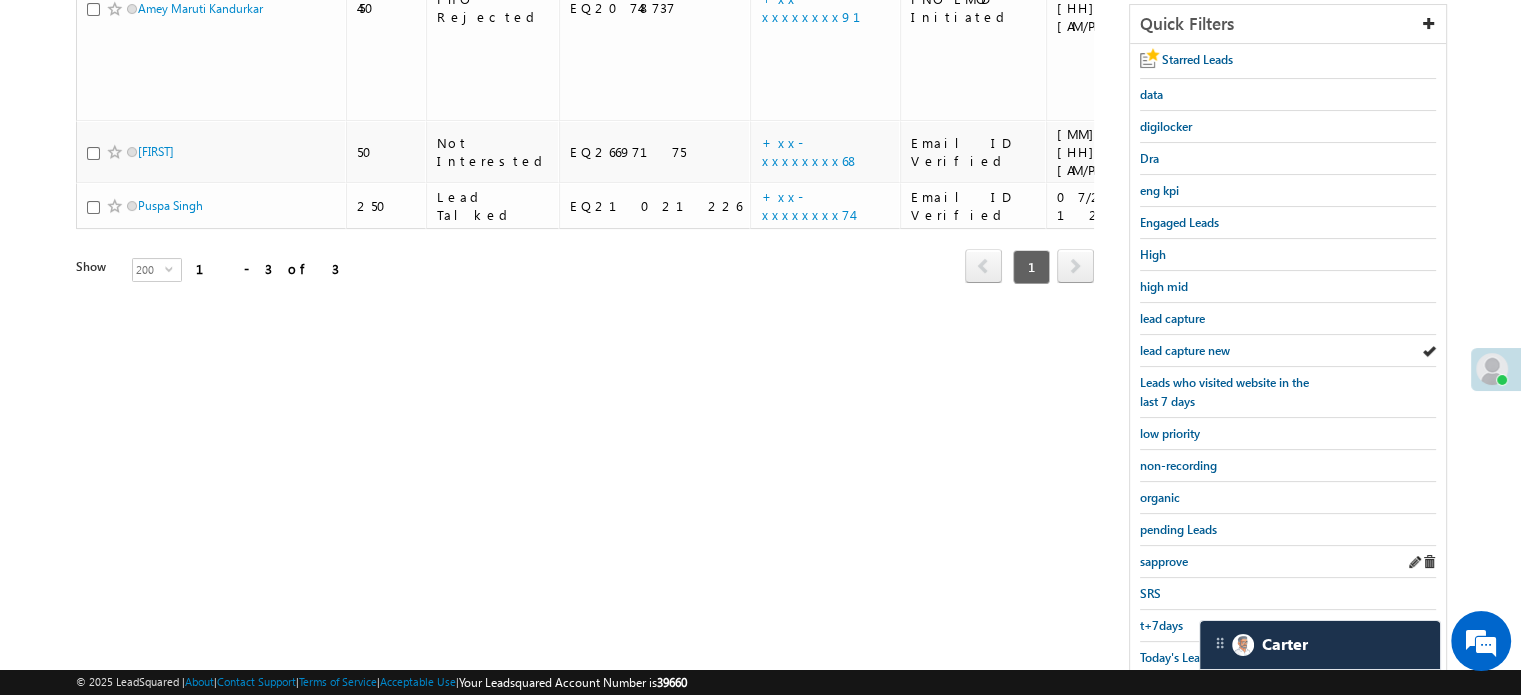 scroll, scrollTop: 429, scrollLeft: 0, axis: vertical 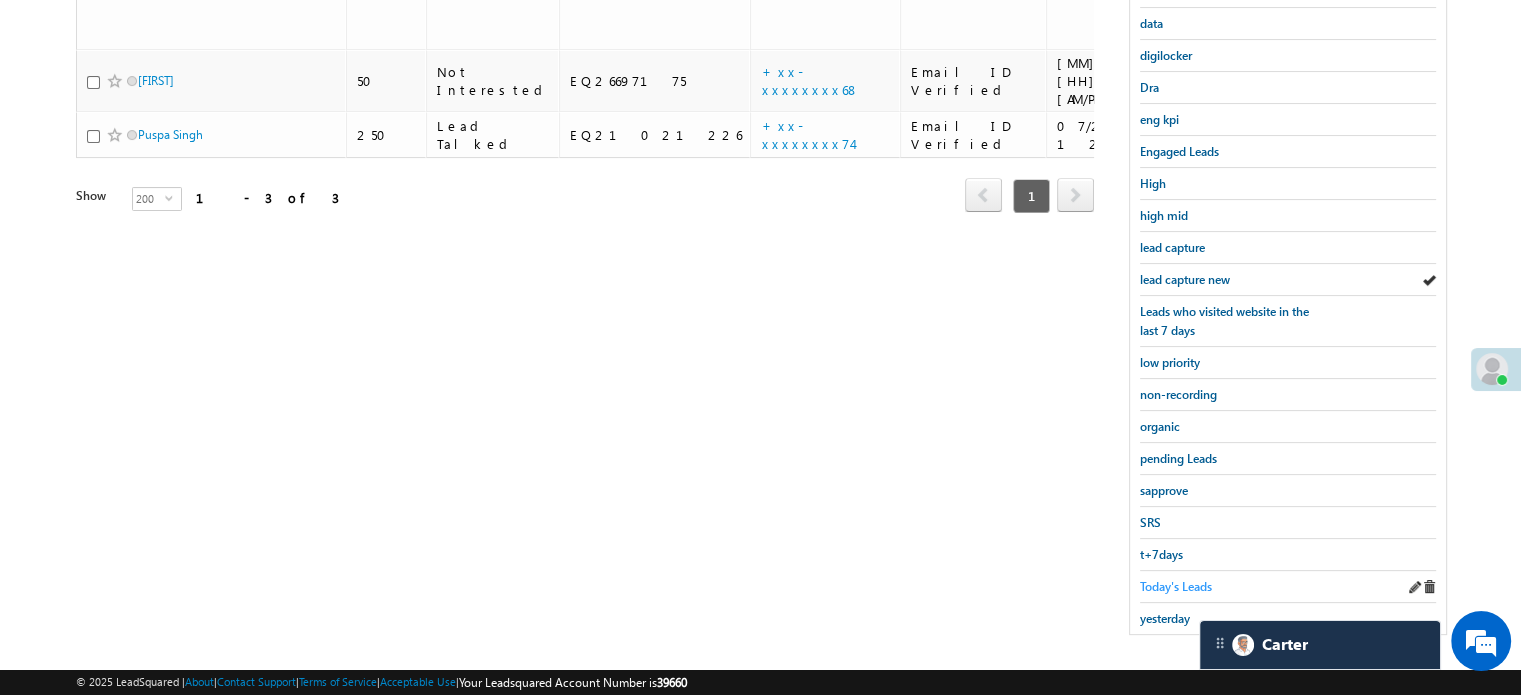 click on "Today's Leads" at bounding box center [1176, 586] 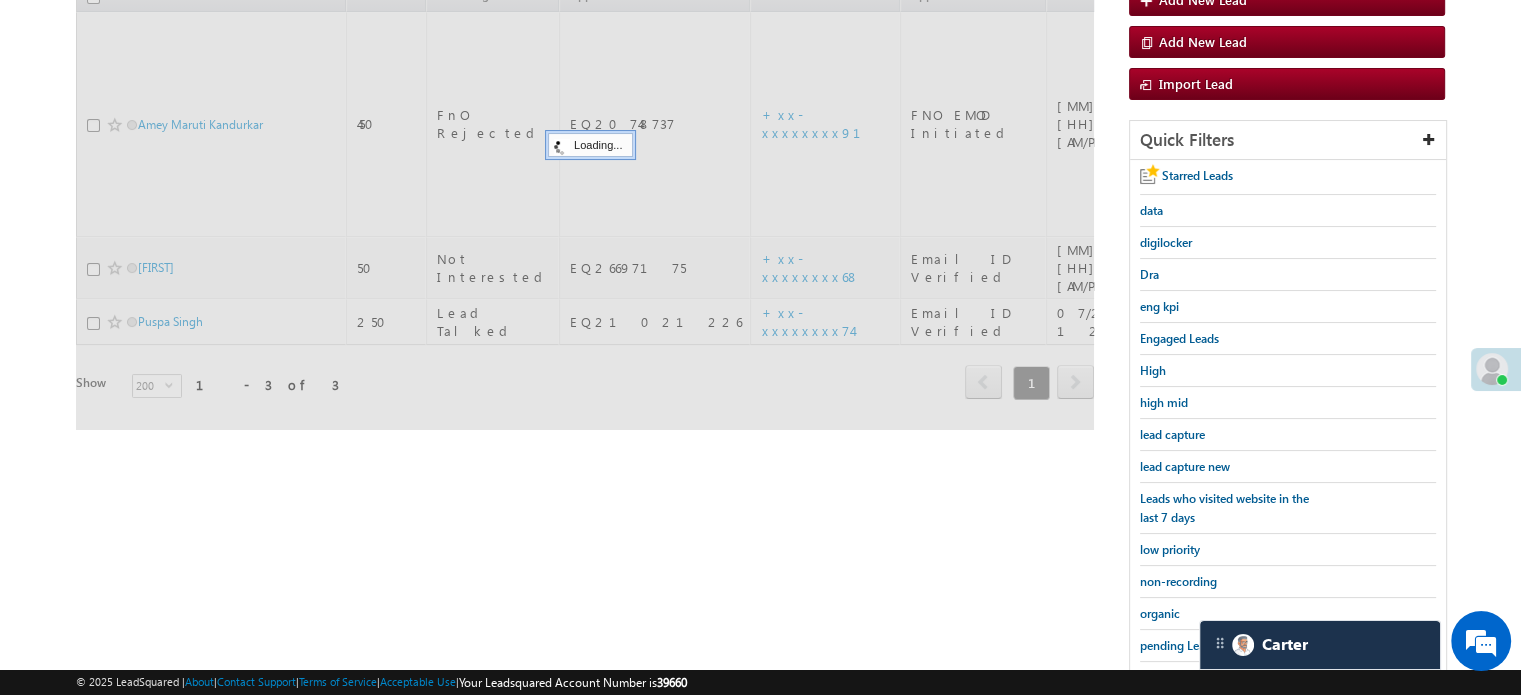 scroll, scrollTop: 229, scrollLeft: 0, axis: vertical 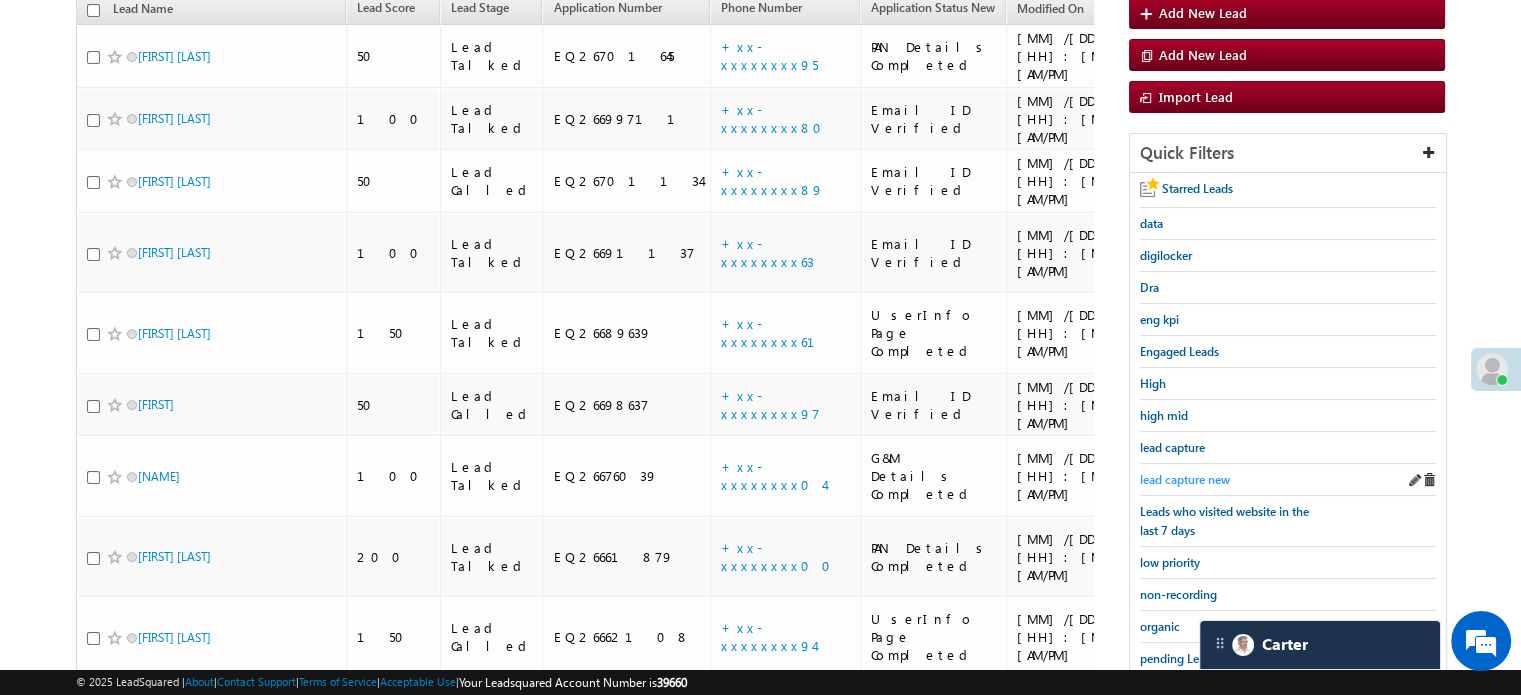 click on "lead capture new" at bounding box center [1185, 479] 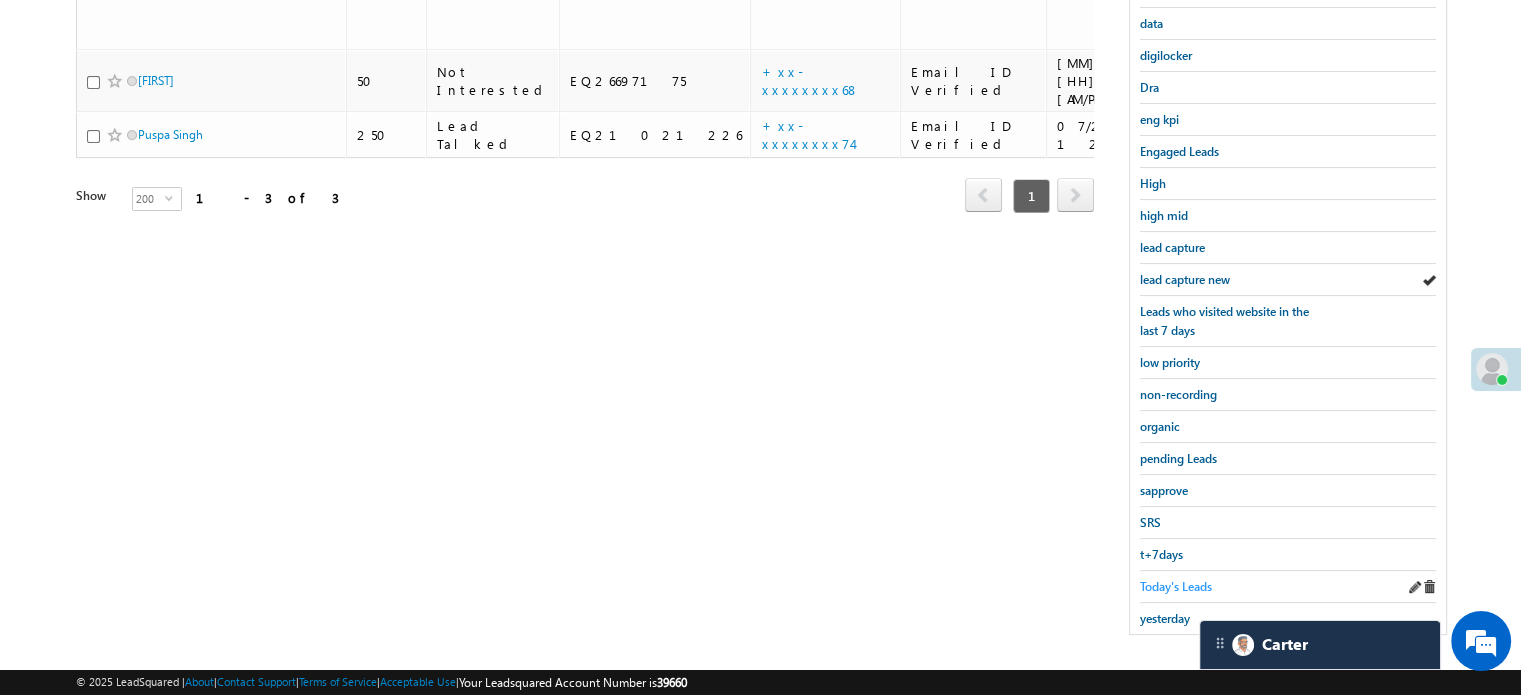 click on "Today's Leads" at bounding box center [1176, 586] 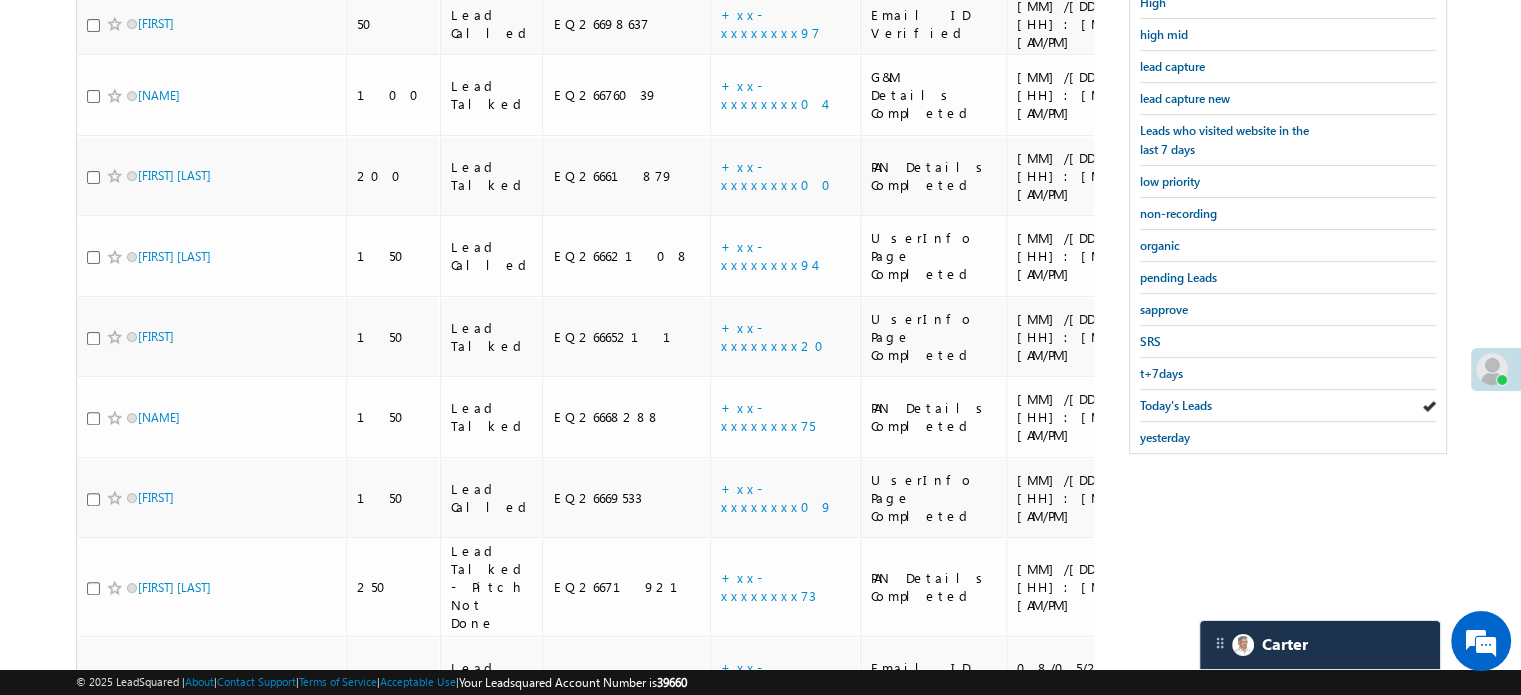 scroll, scrollTop: 269, scrollLeft: 0, axis: vertical 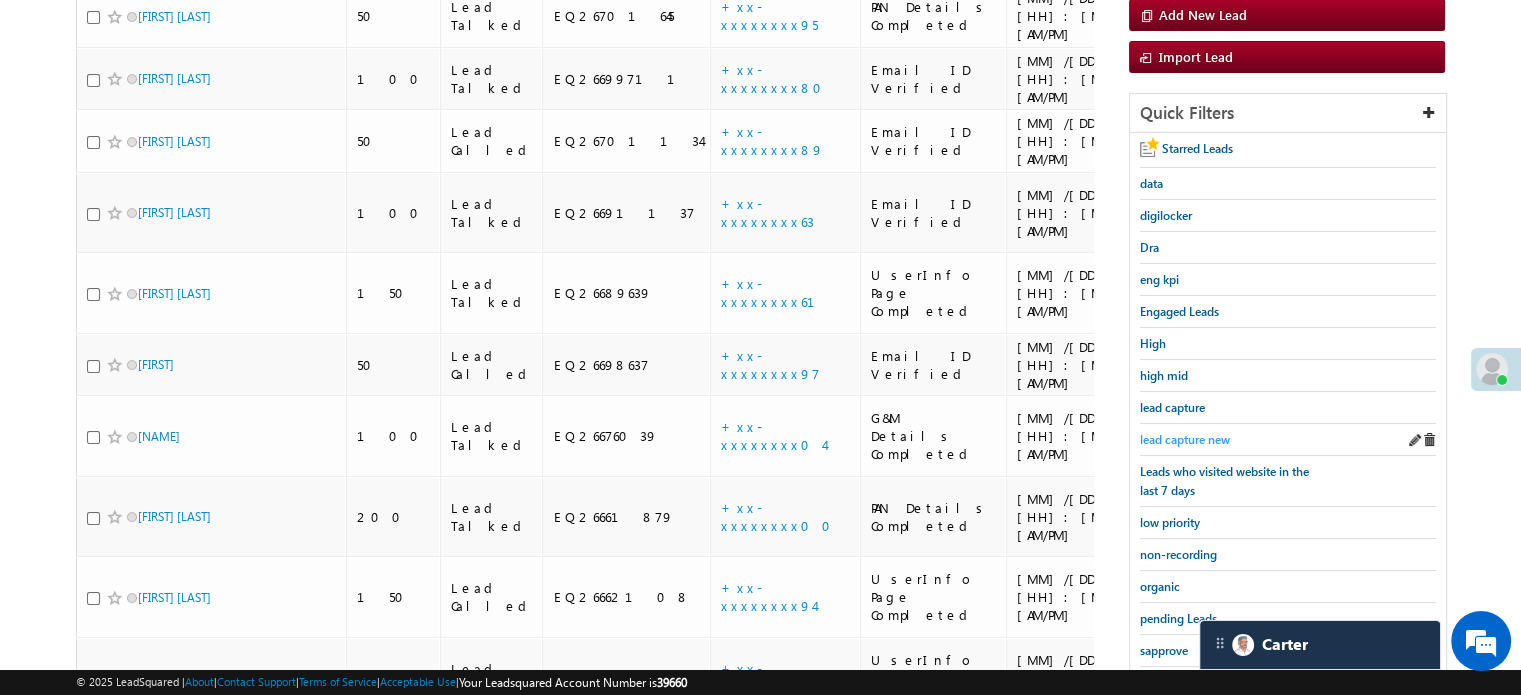 click on "lead capture new" at bounding box center (1185, 439) 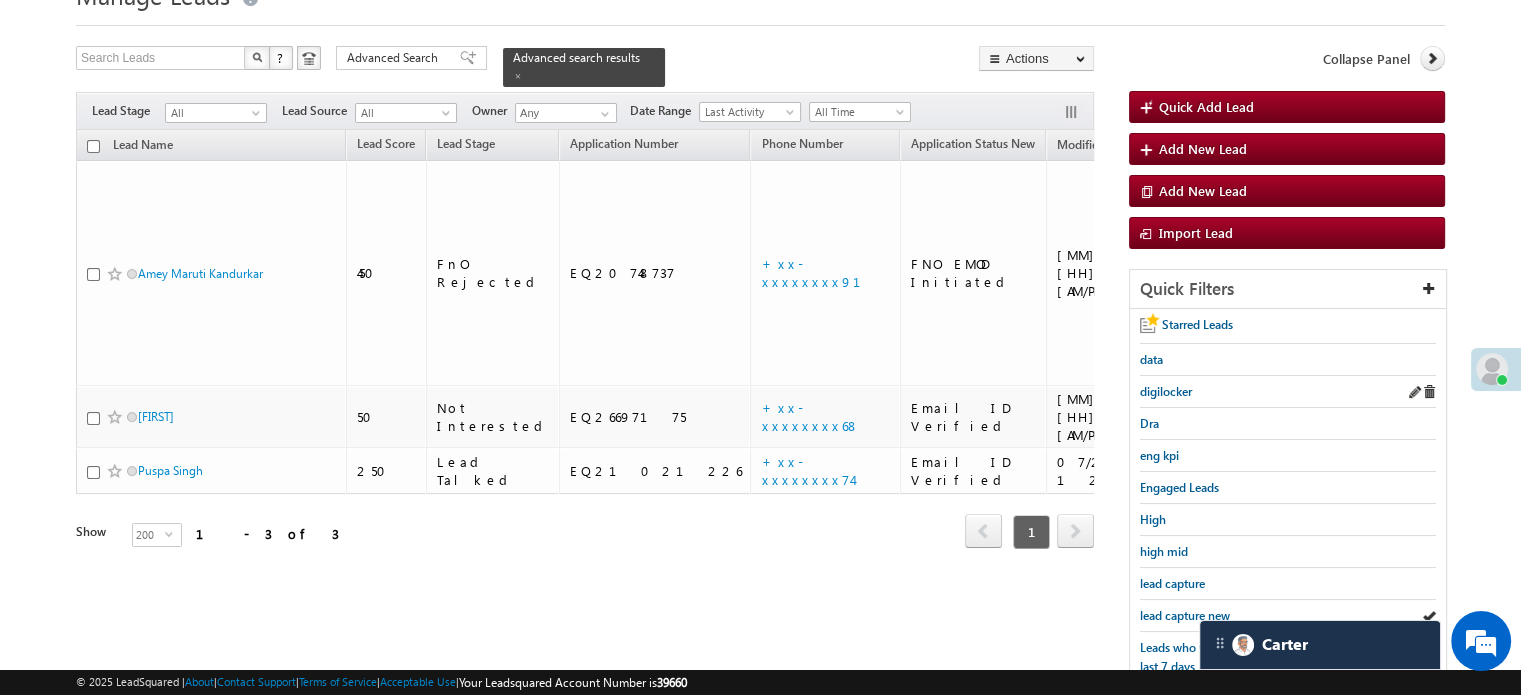 scroll, scrollTop: 300, scrollLeft: 0, axis: vertical 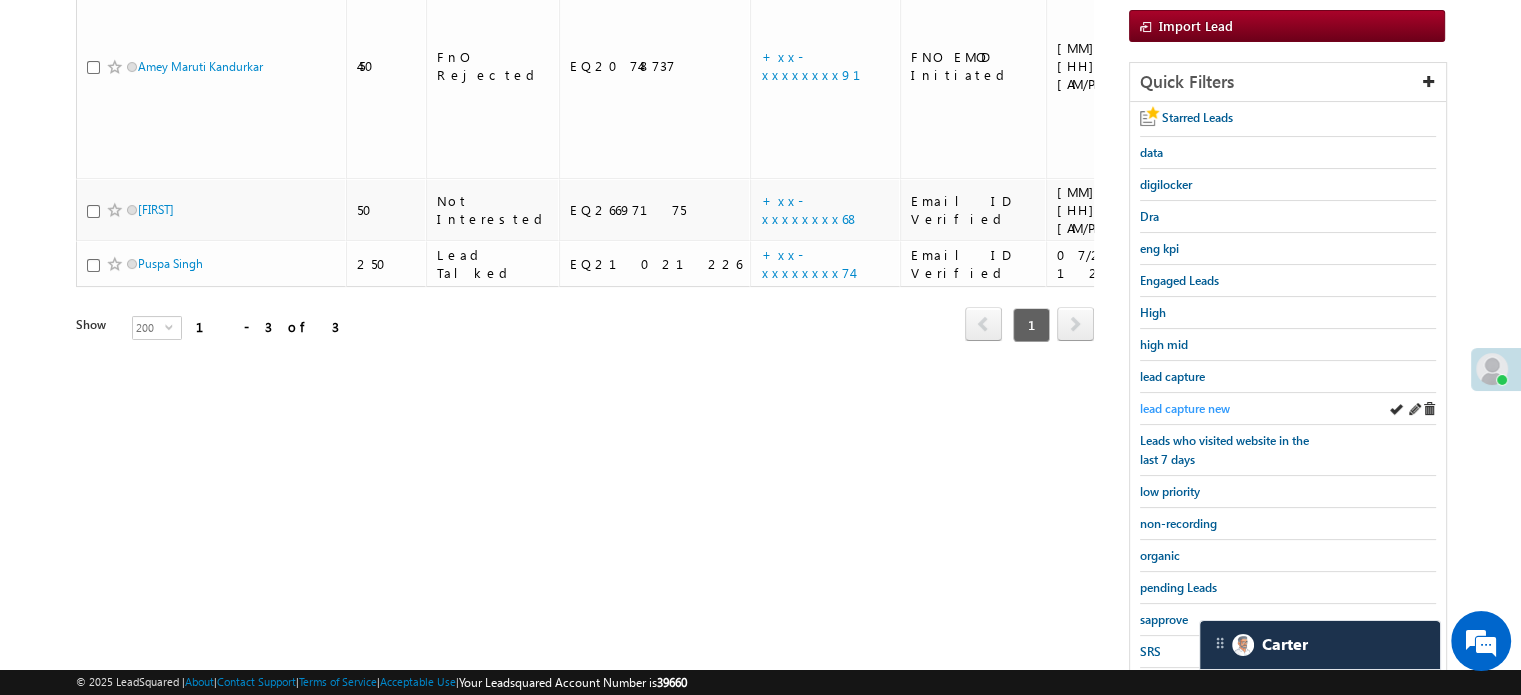 click on "lead capture new" at bounding box center [1185, 408] 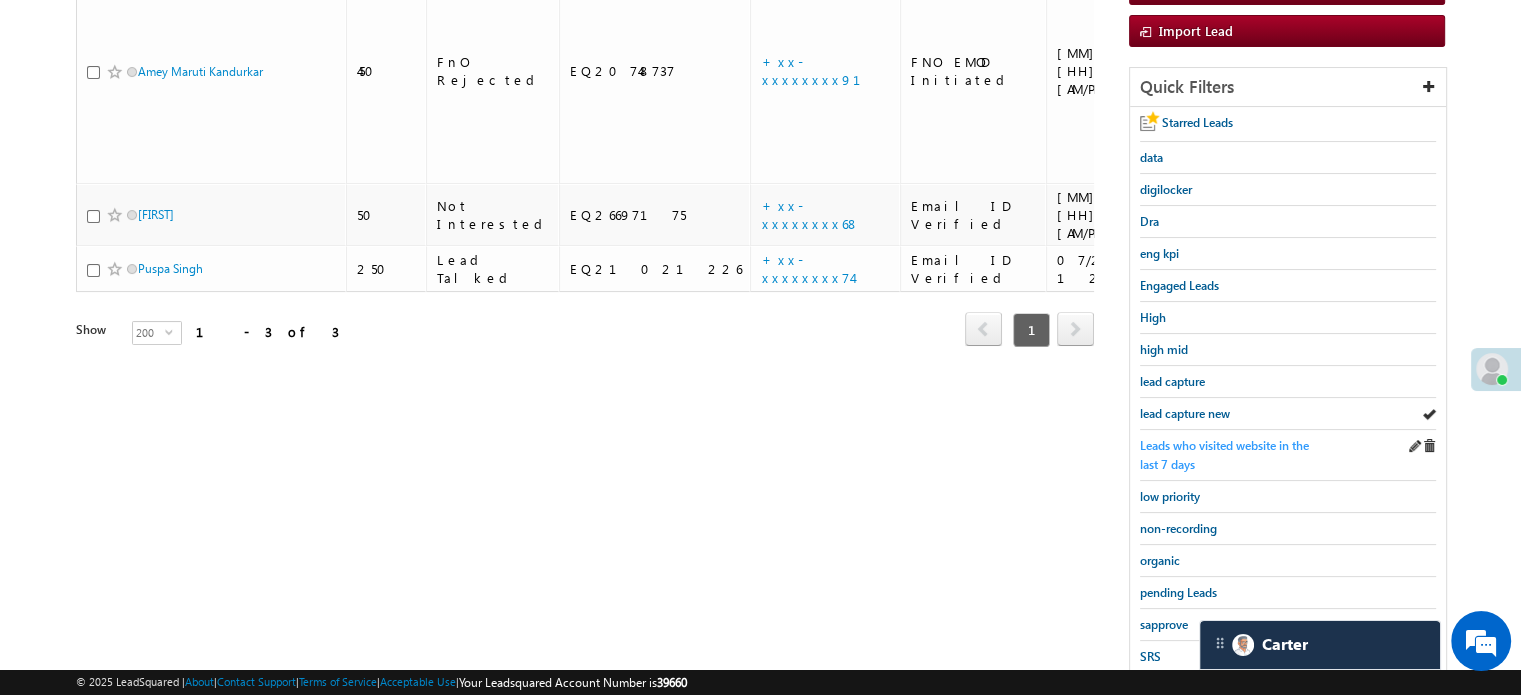 scroll, scrollTop: 300, scrollLeft: 0, axis: vertical 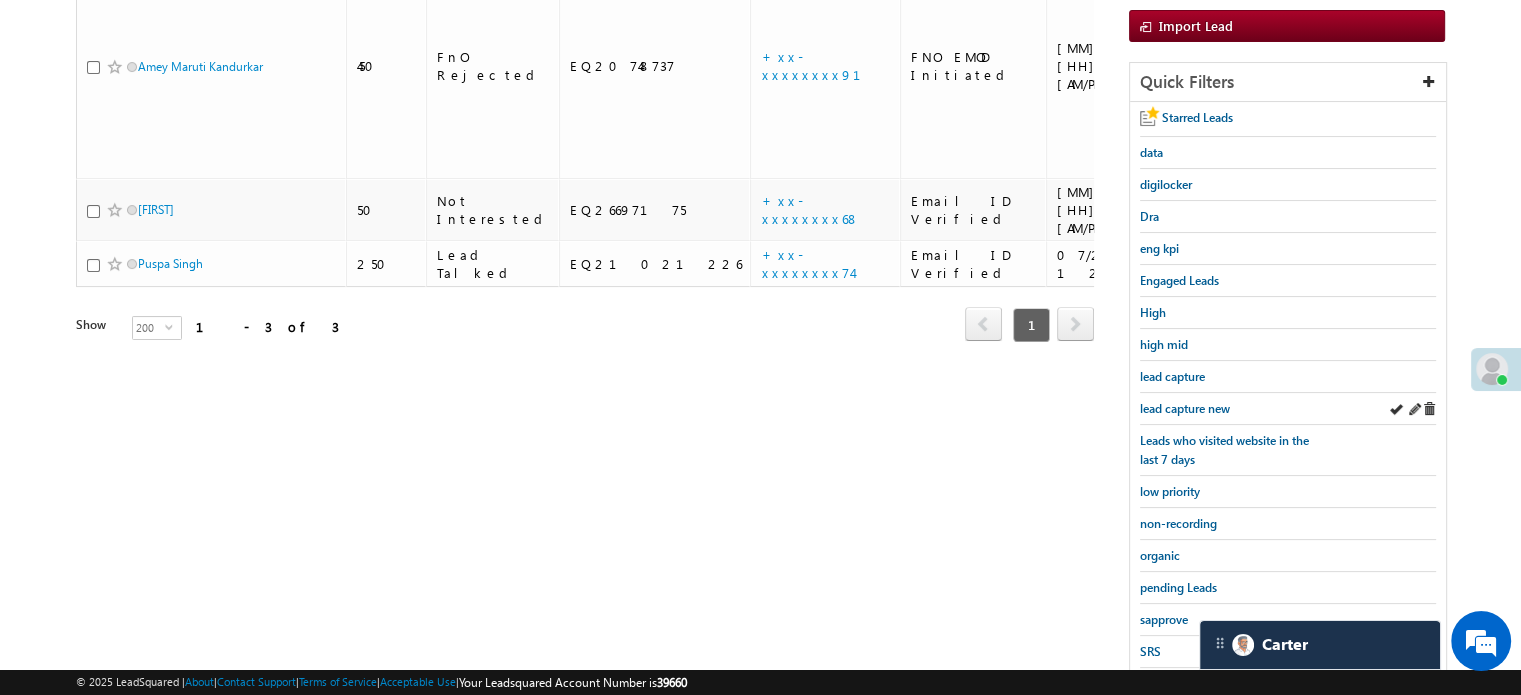 click on "lead capture new" at bounding box center (1288, 409) 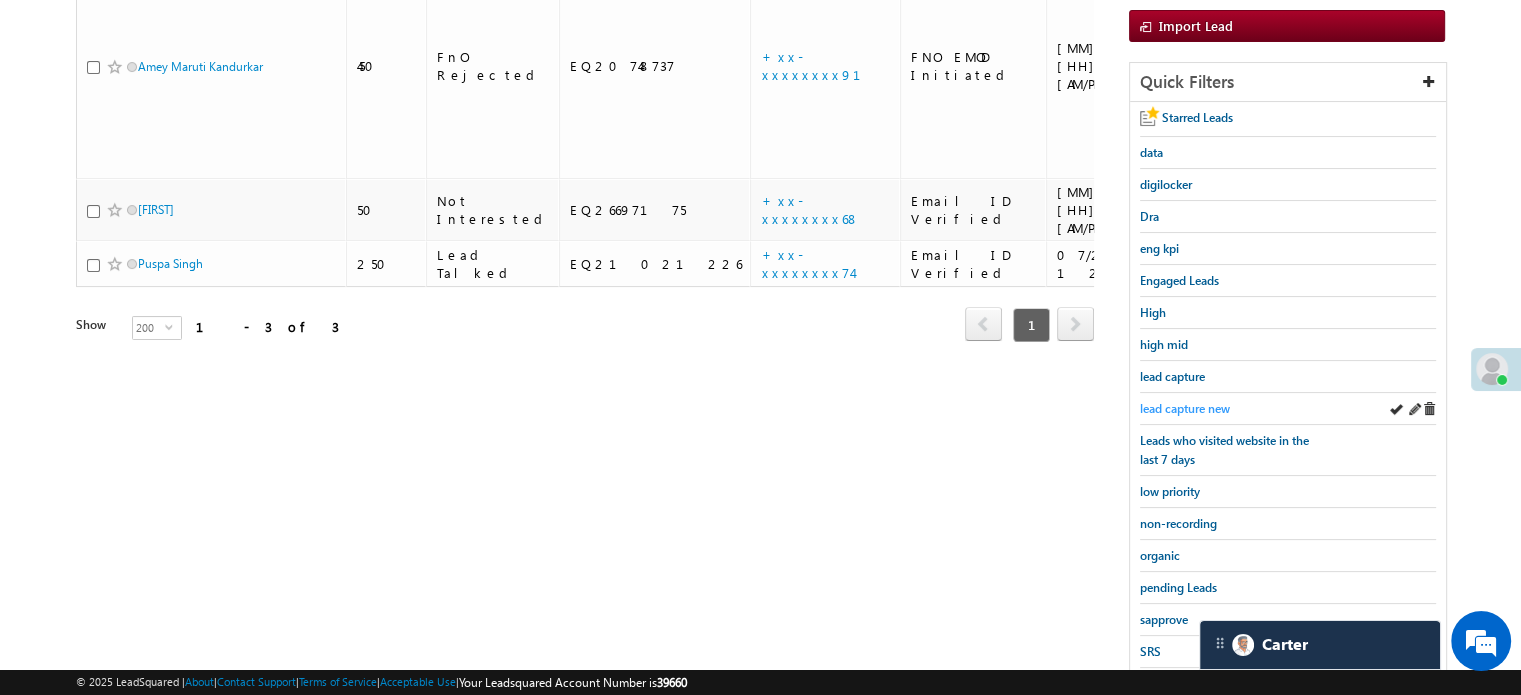 click on "lead capture new" at bounding box center (1185, 408) 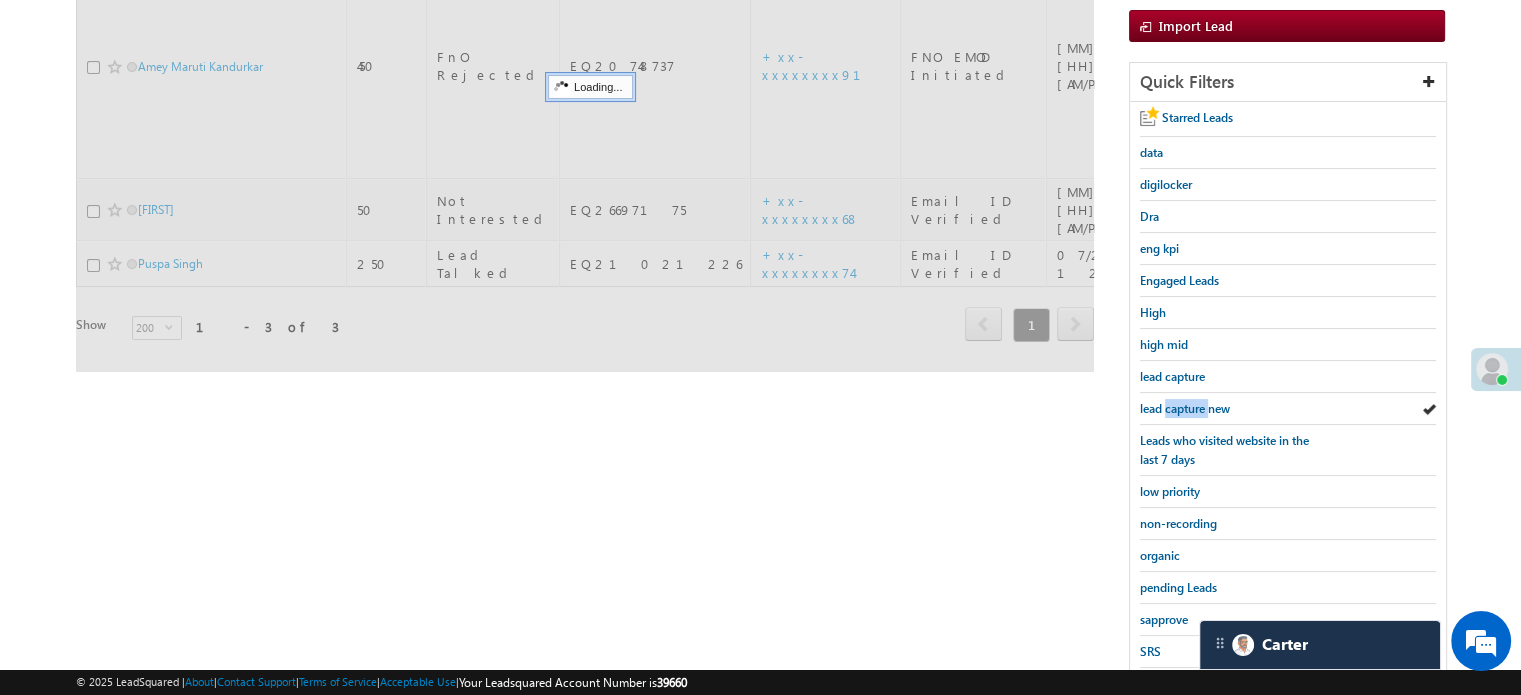 click on "lead capture new" at bounding box center [1185, 408] 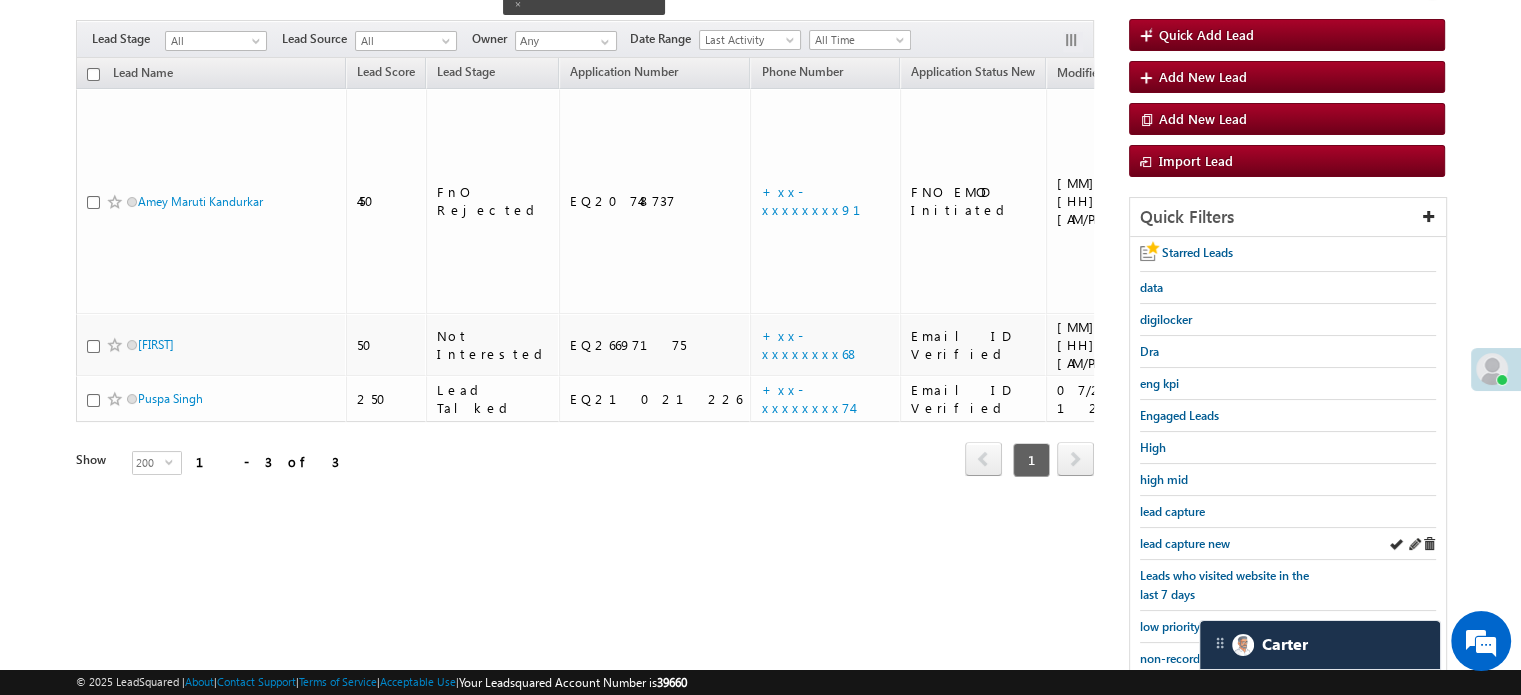 scroll, scrollTop: 200, scrollLeft: 0, axis: vertical 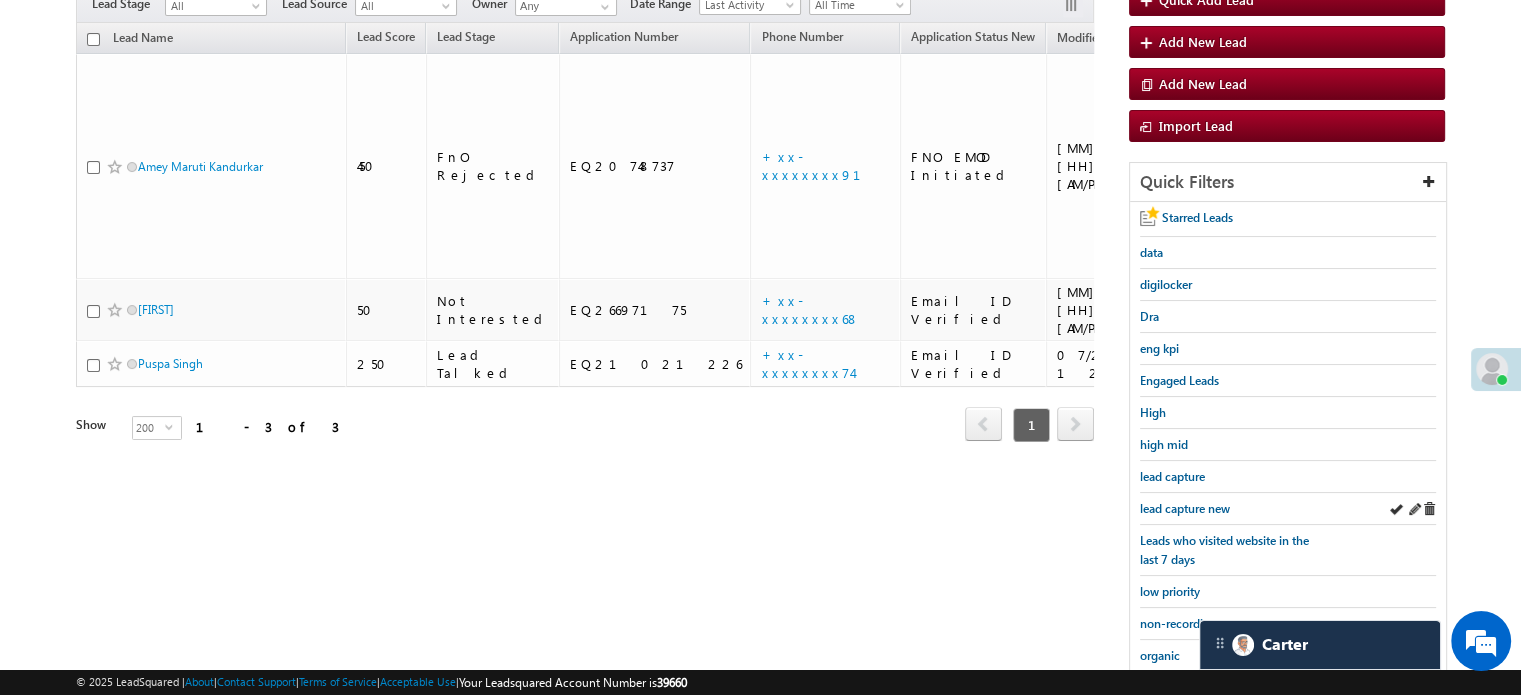 click on "lead capture new" at bounding box center (1288, 509) 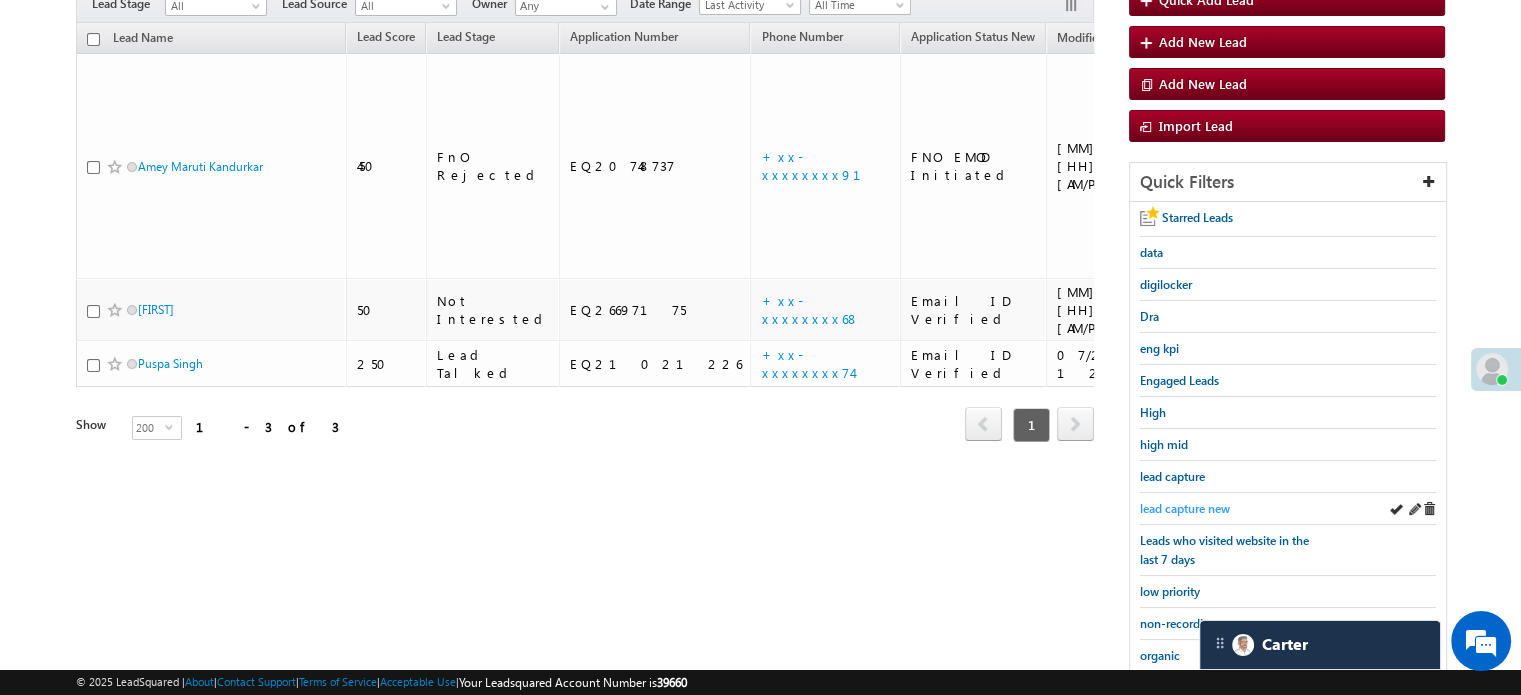 click on "lead capture new" at bounding box center [1185, 508] 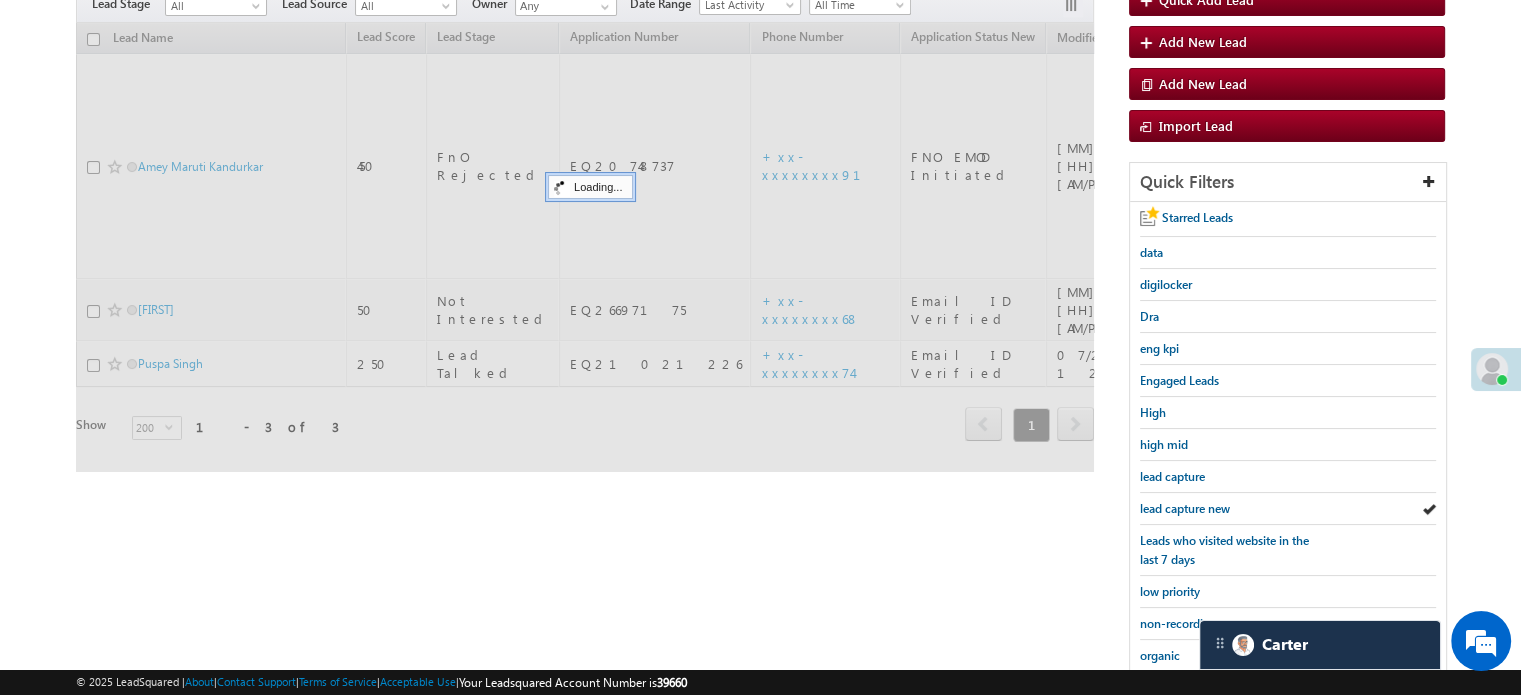click on "lead capture new" at bounding box center (1185, 508) 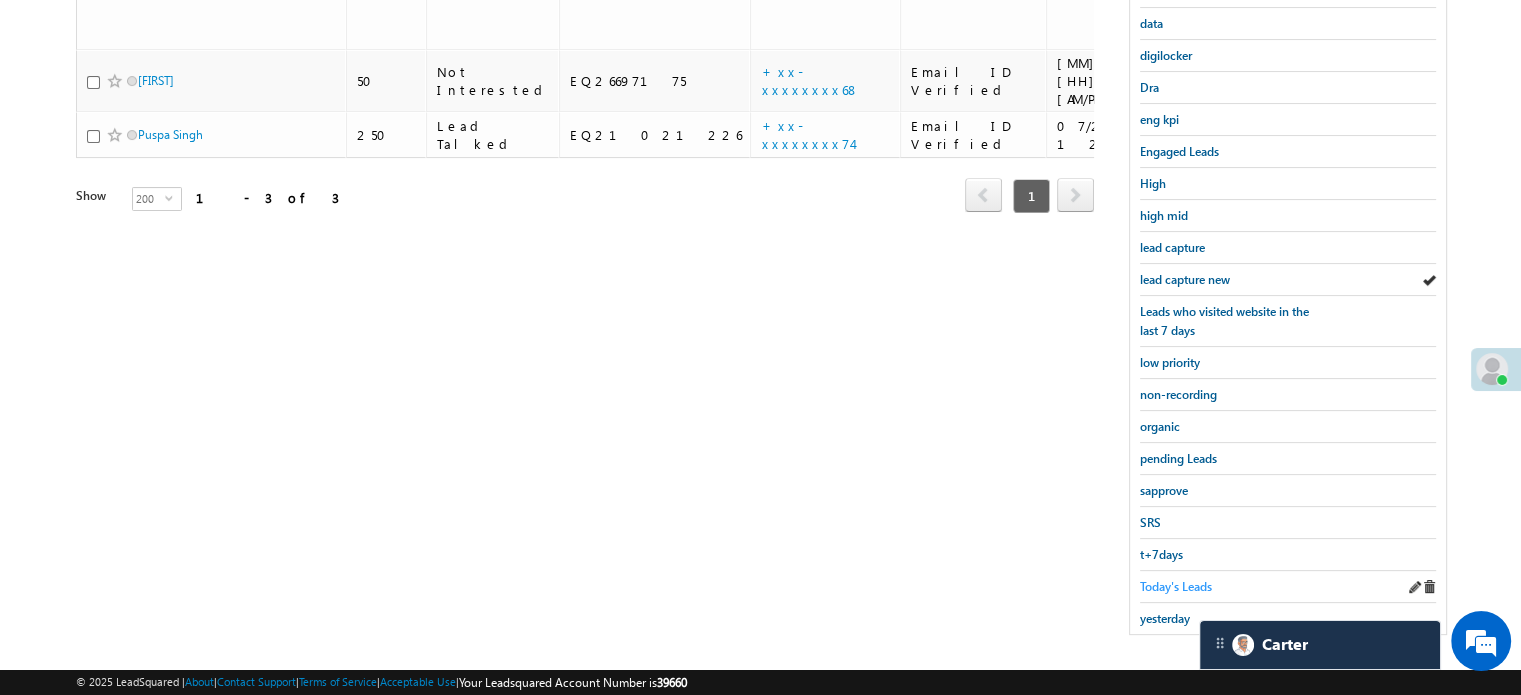 click on "Today's Leads" at bounding box center [1176, 586] 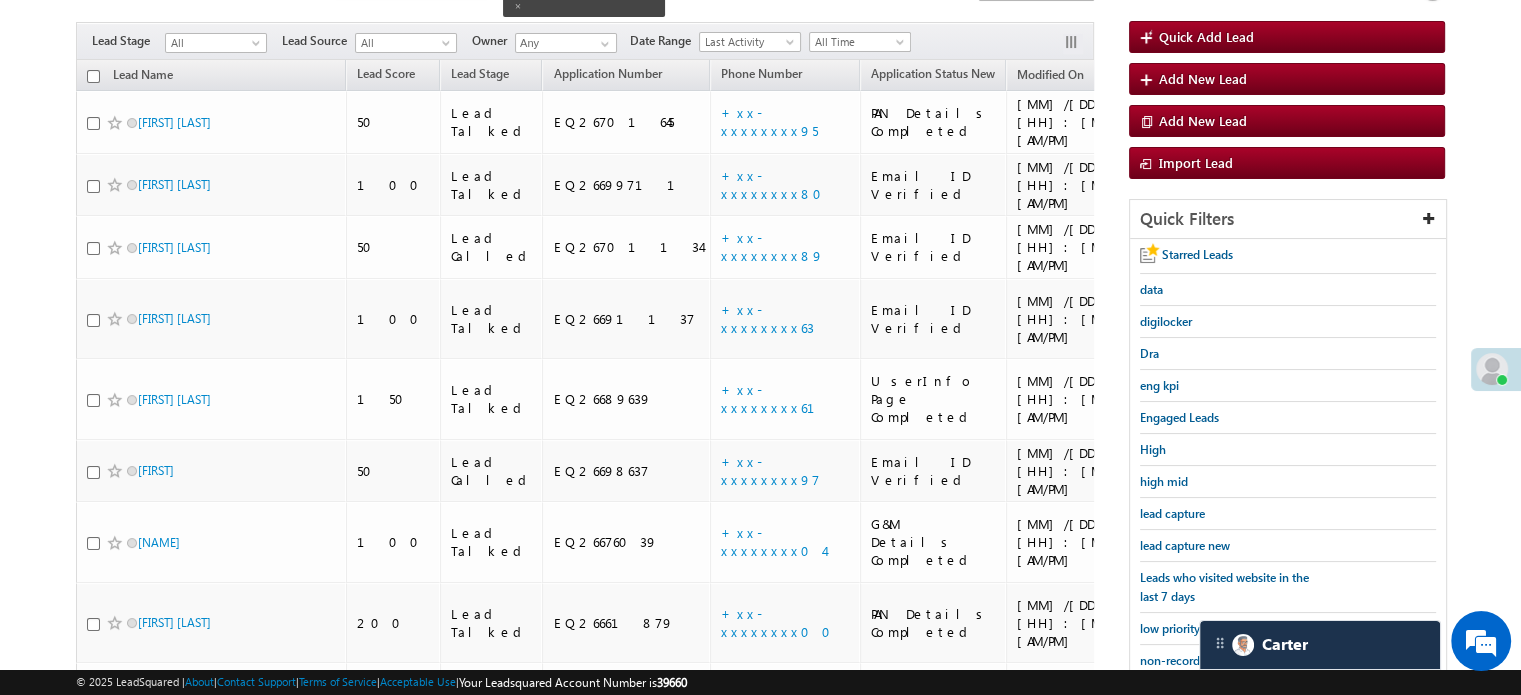 scroll, scrollTop: 129, scrollLeft: 0, axis: vertical 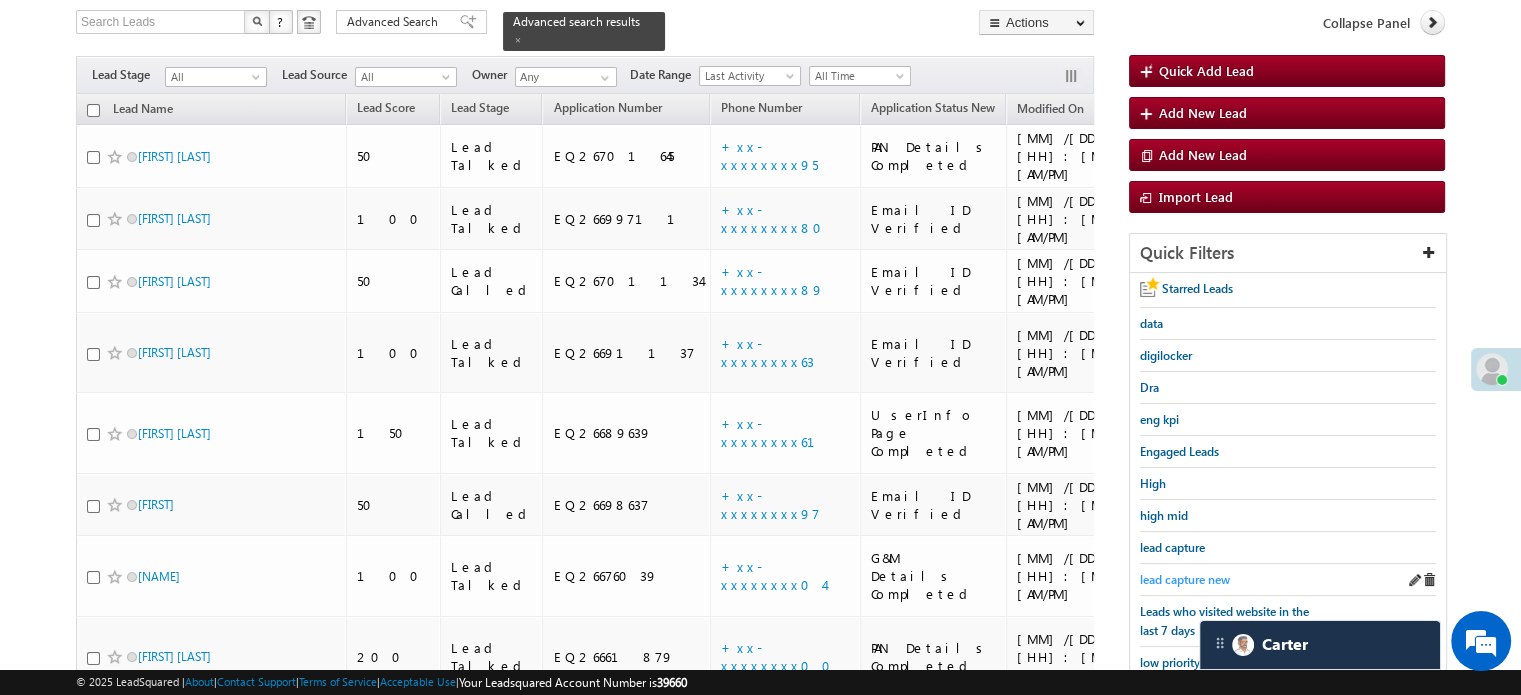 click on "lead capture new" at bounding box center [1185, 579] 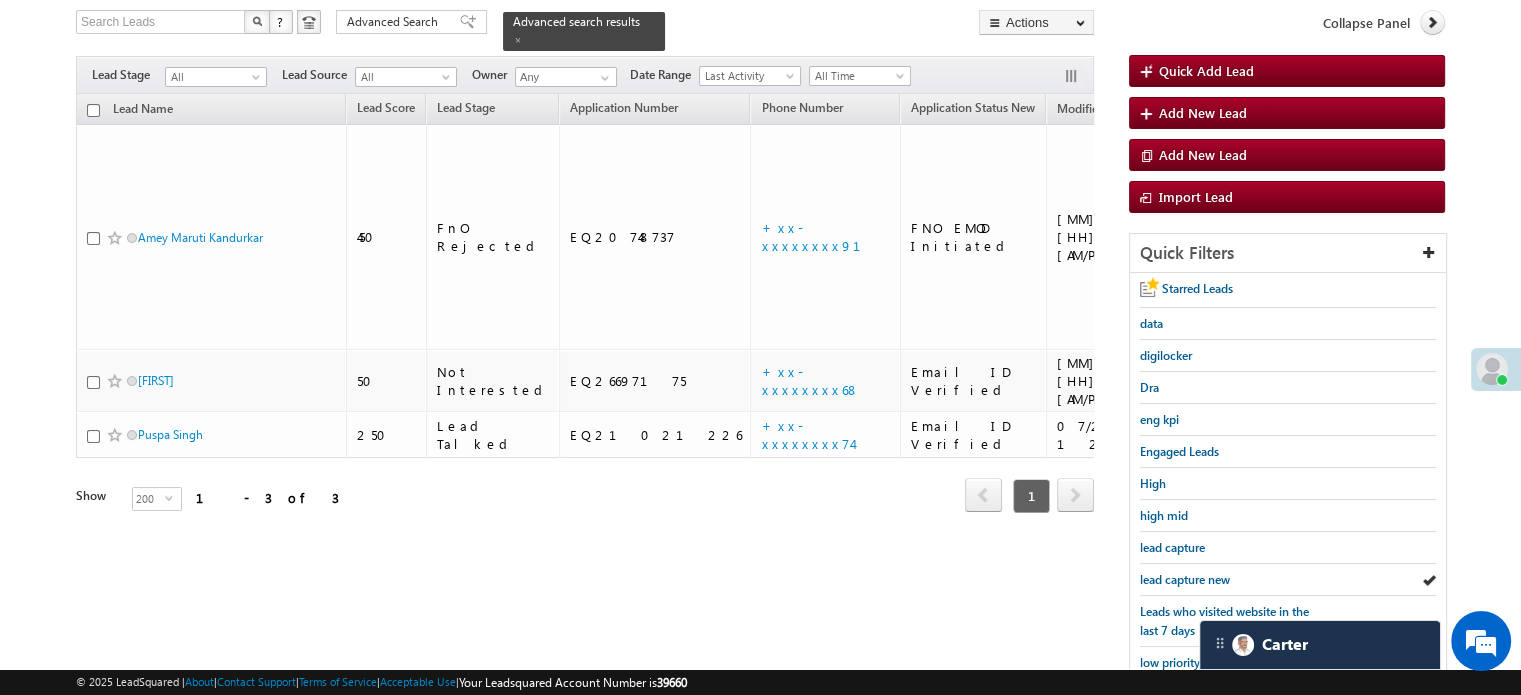 click on "lead capture new" at bounding box center [1185, 579] 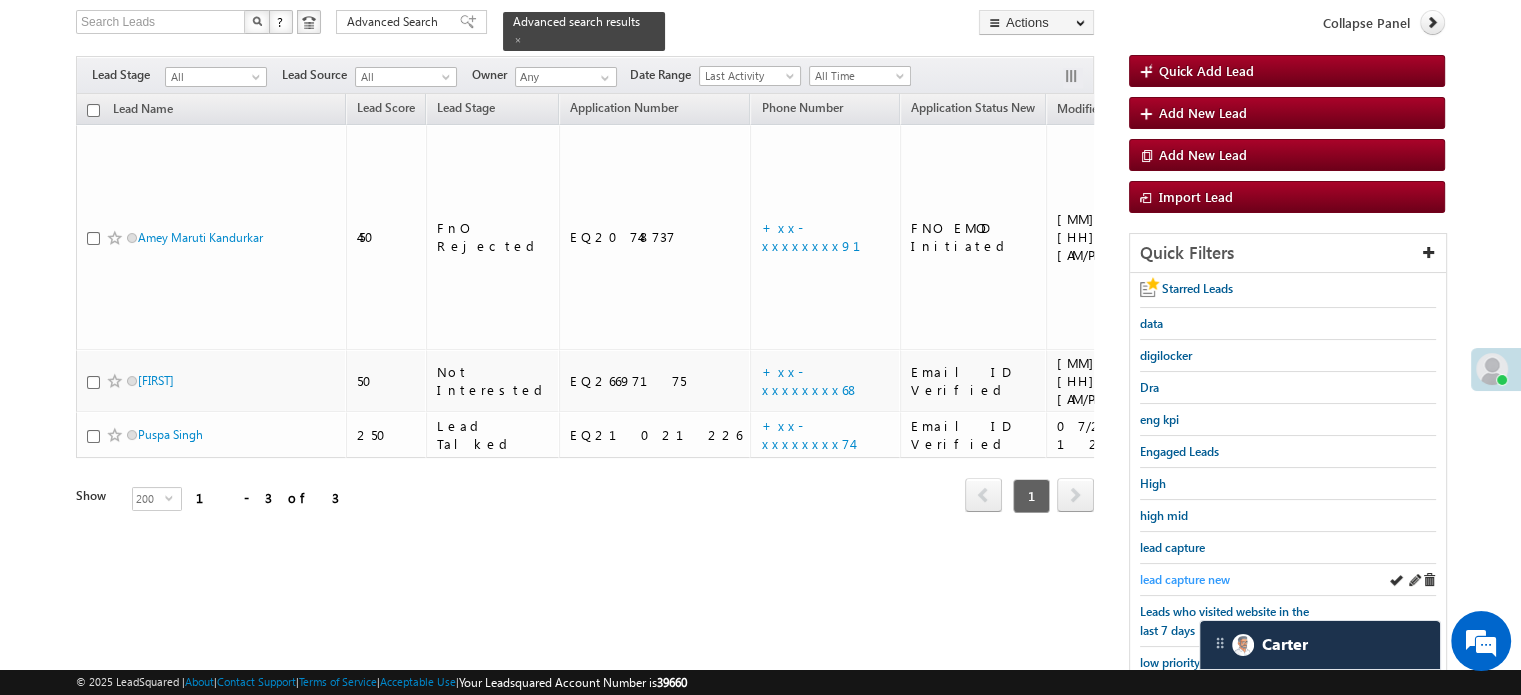 click on "lead capture new" at bounding box center (1185, 579) 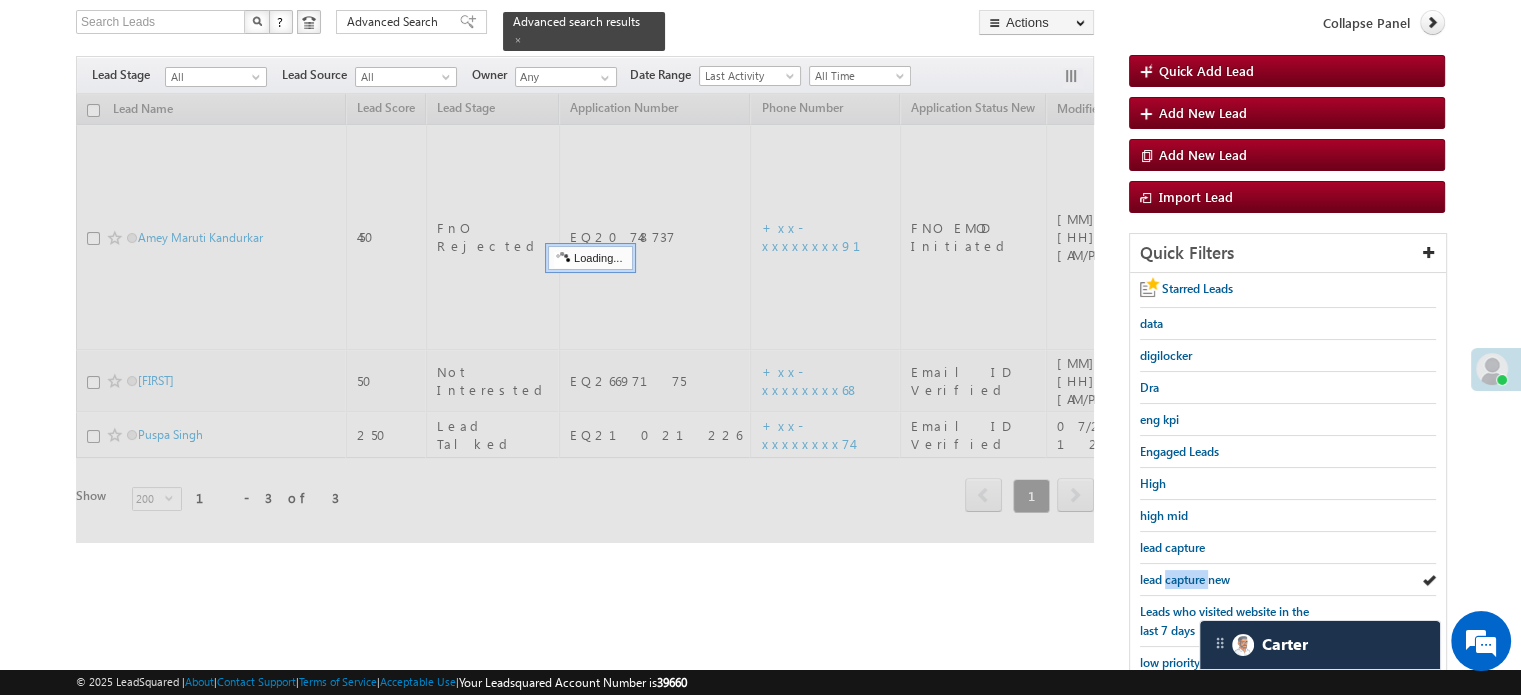click on "lead capture new" at bounding box center (1185, 579) 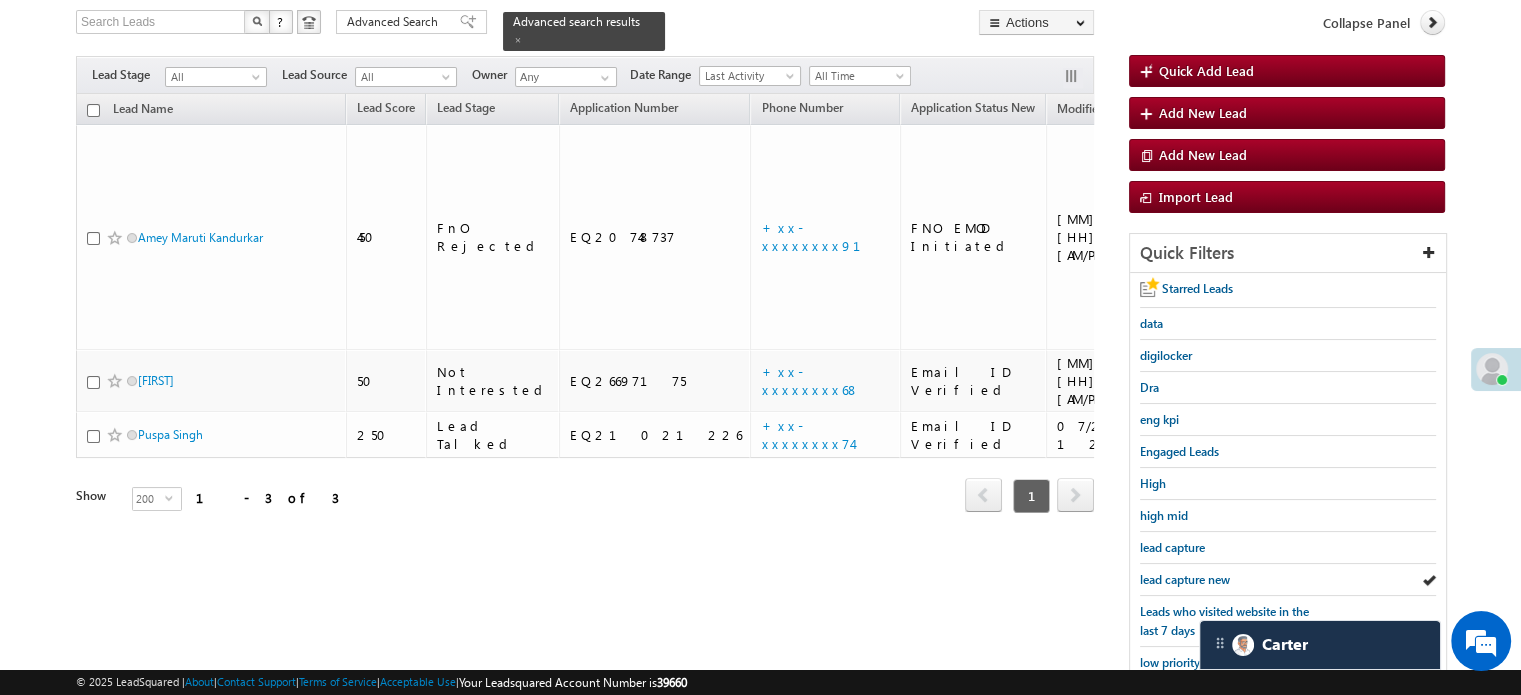 click on "lead capture new" at bounding box center [1185, 579] 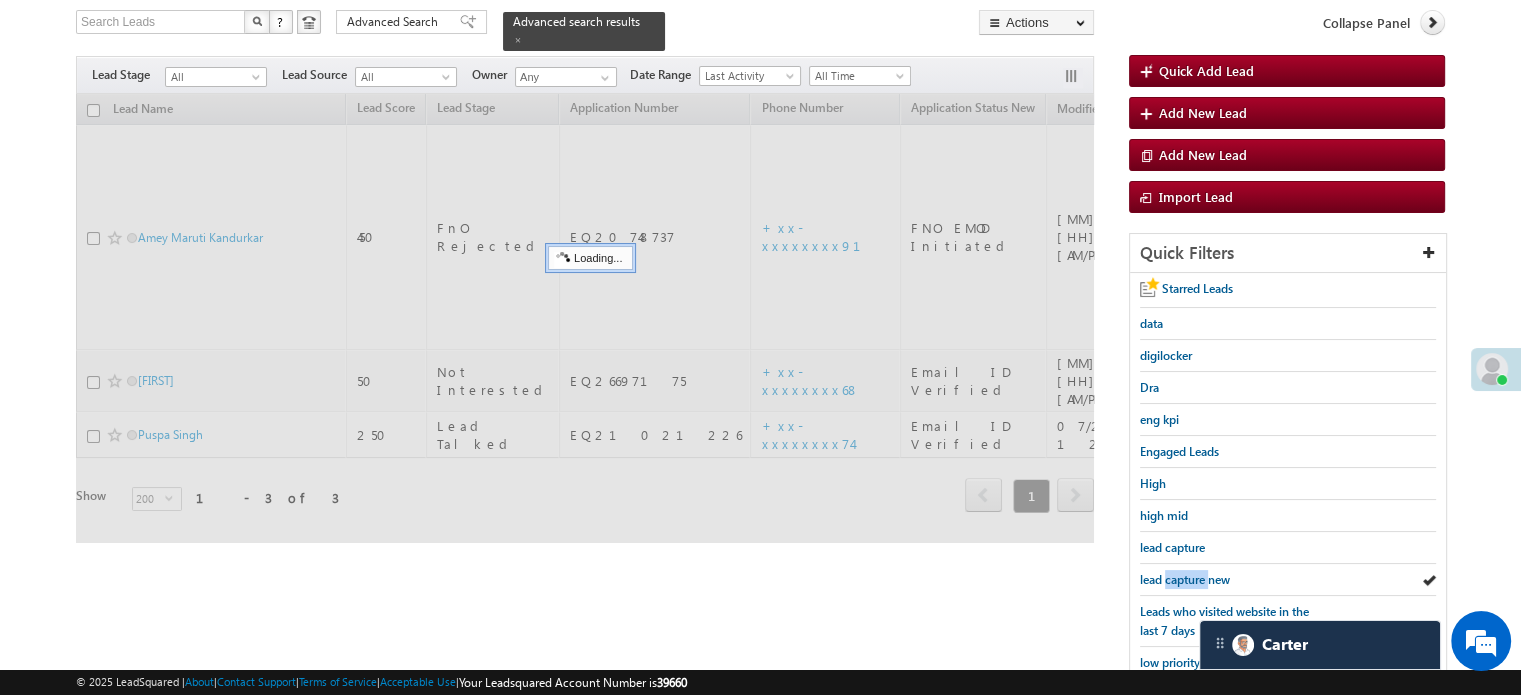 click on "lead capture new" at bounding box center (1185, 579) 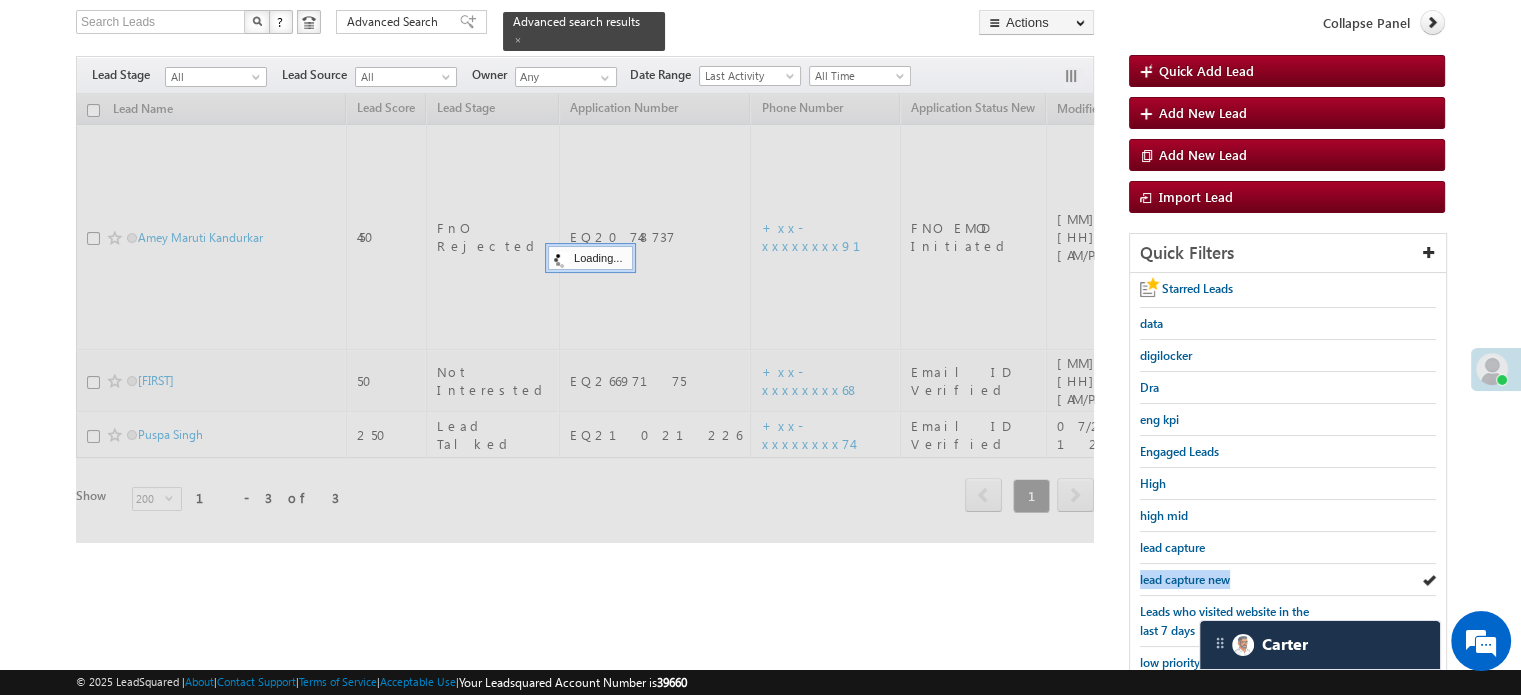 click on "lead capture new" at bounding box center (1185, 579) 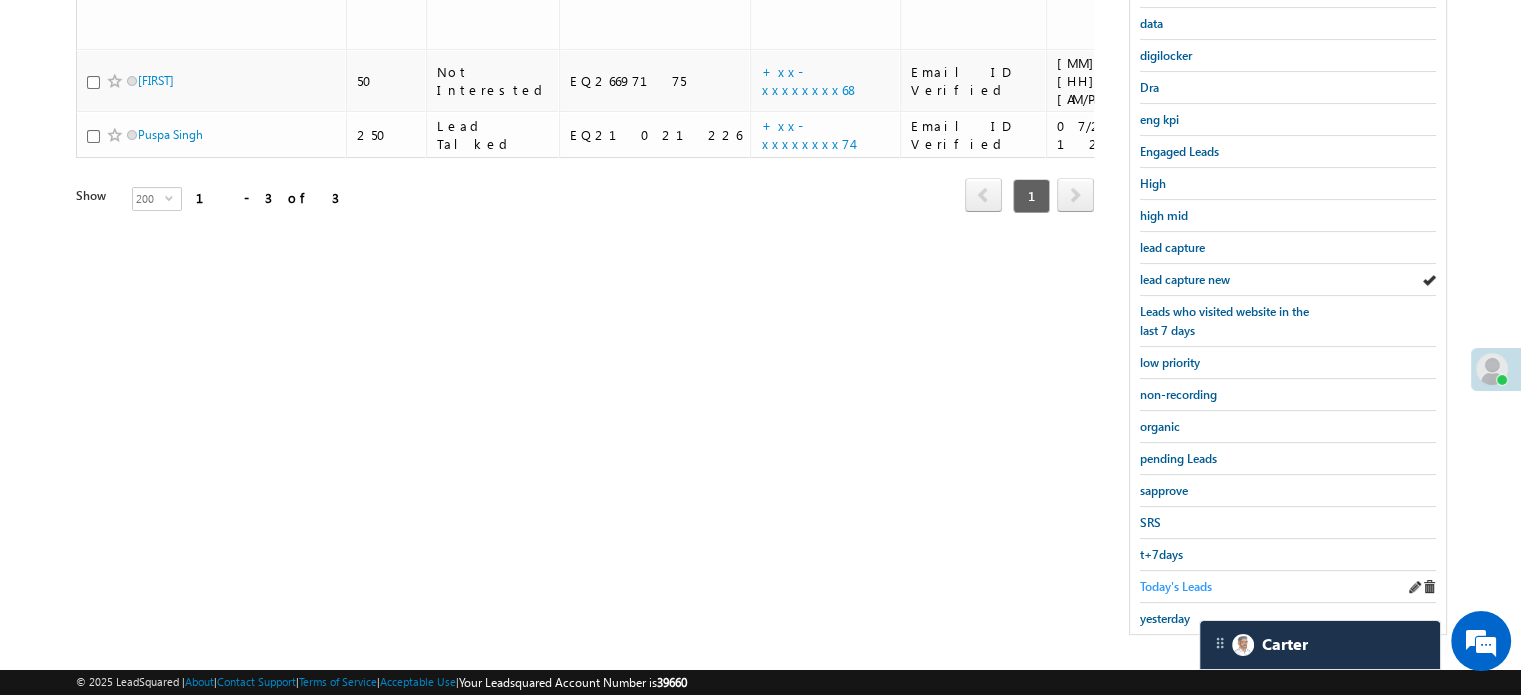 click on "Today's Leads" at bounding box center (1176, 586) 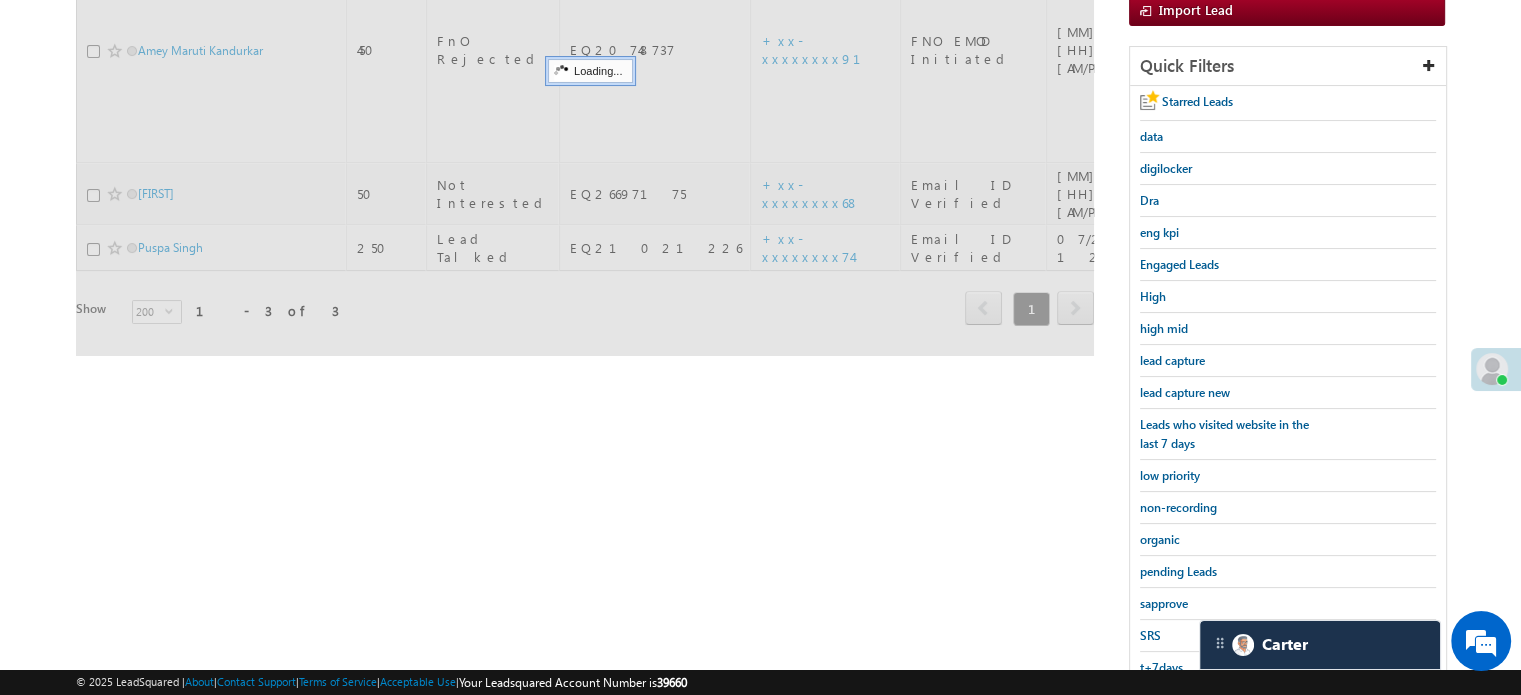 scroll, scrollTop: 129, scrollLeft: 0, axis: vertical 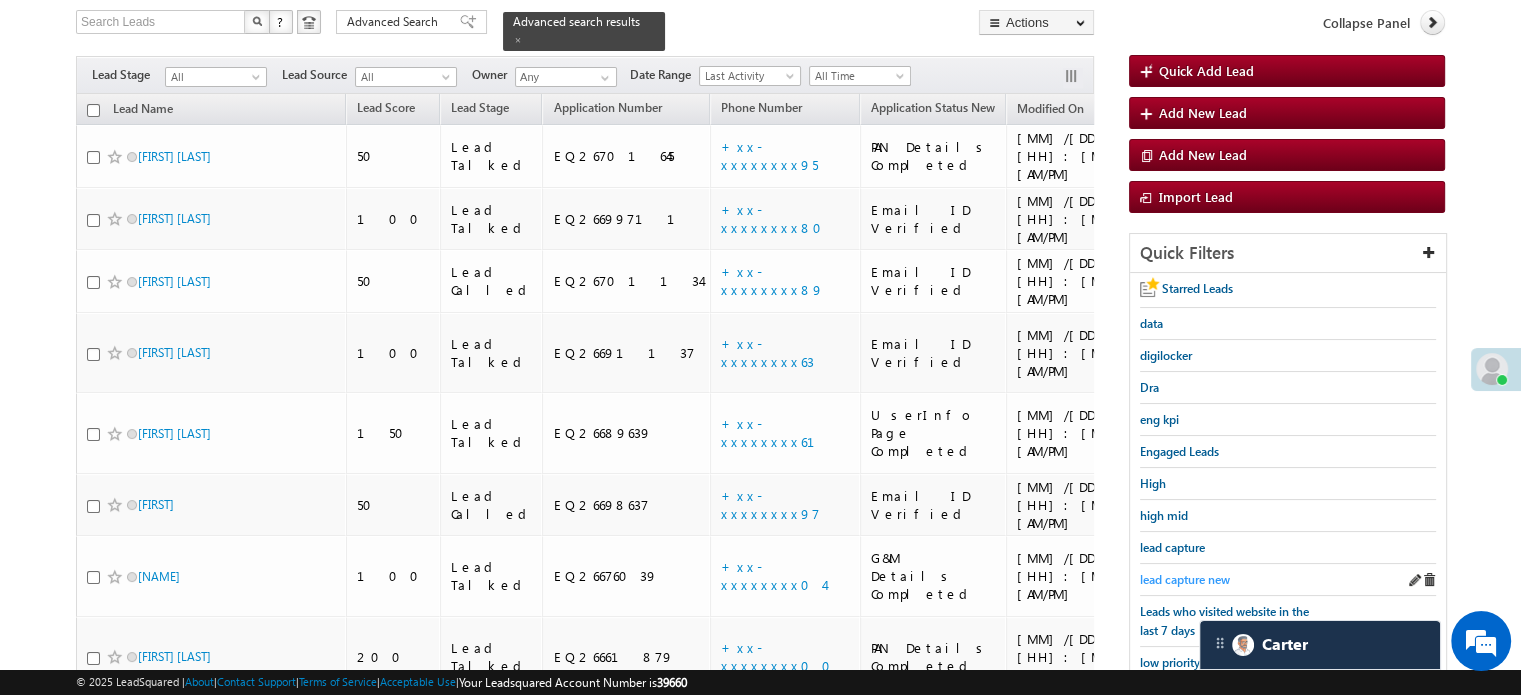 click on "lead capture new" at bounding box center [1185, 579] 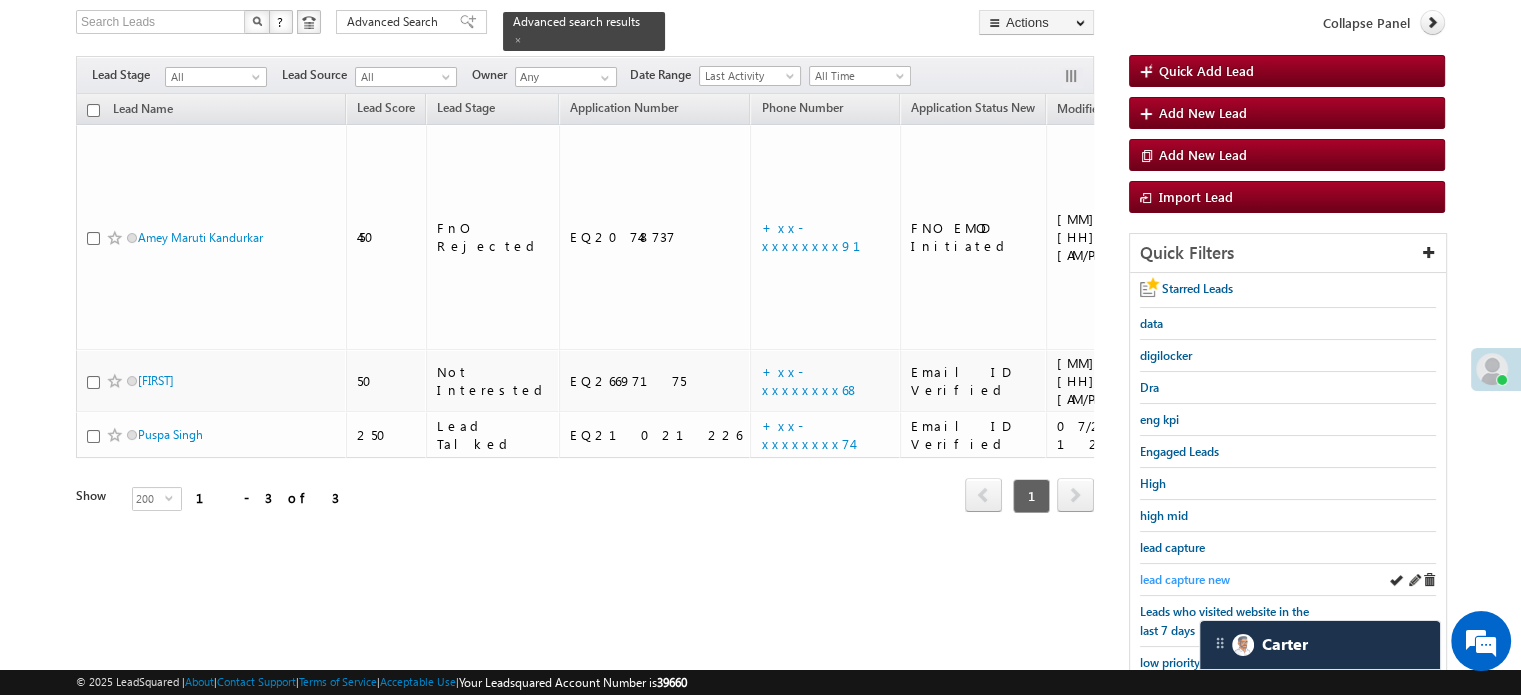 click on "lead capture new" at bounding box center [1185, 579] 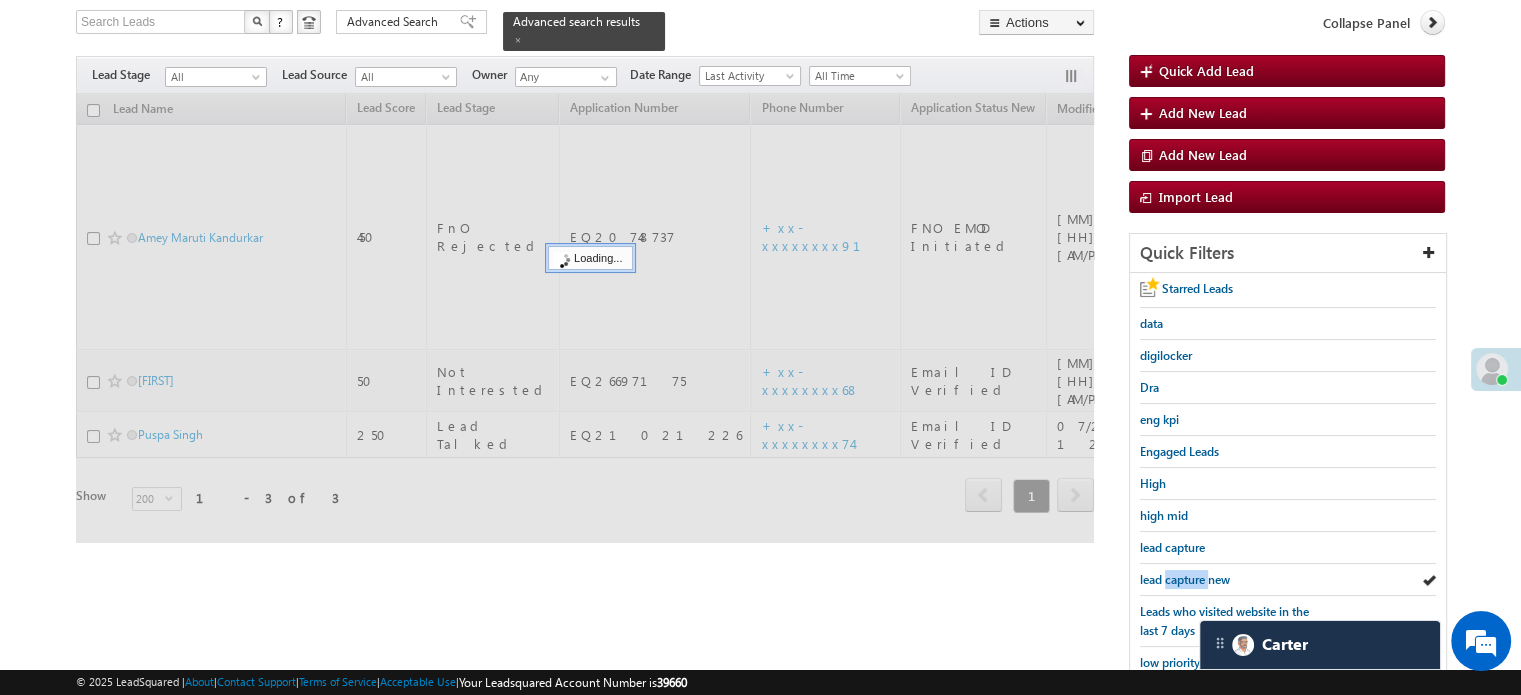 click on "lead capture new" at bounding box center [1185, 579] 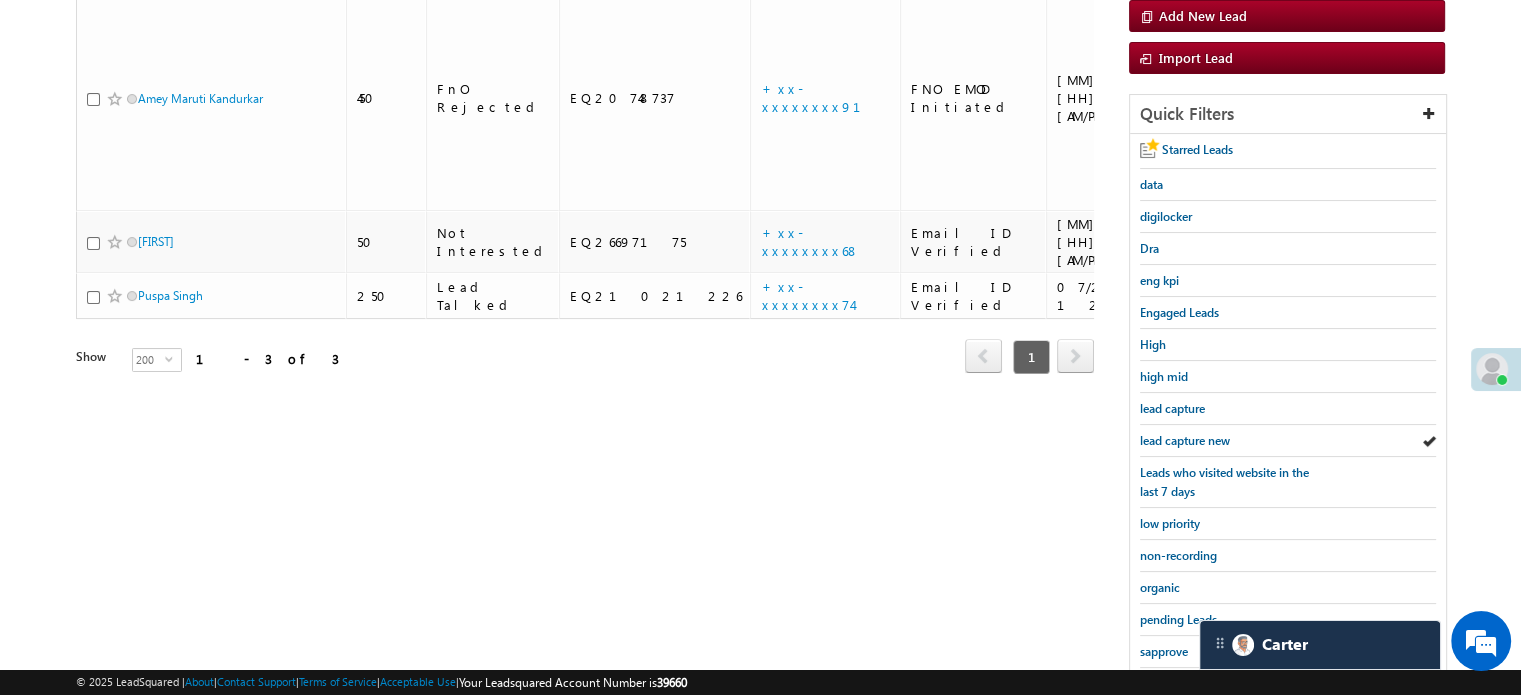 scroll, scrollTop: 429, scrollLeft: 0, axis: vertical 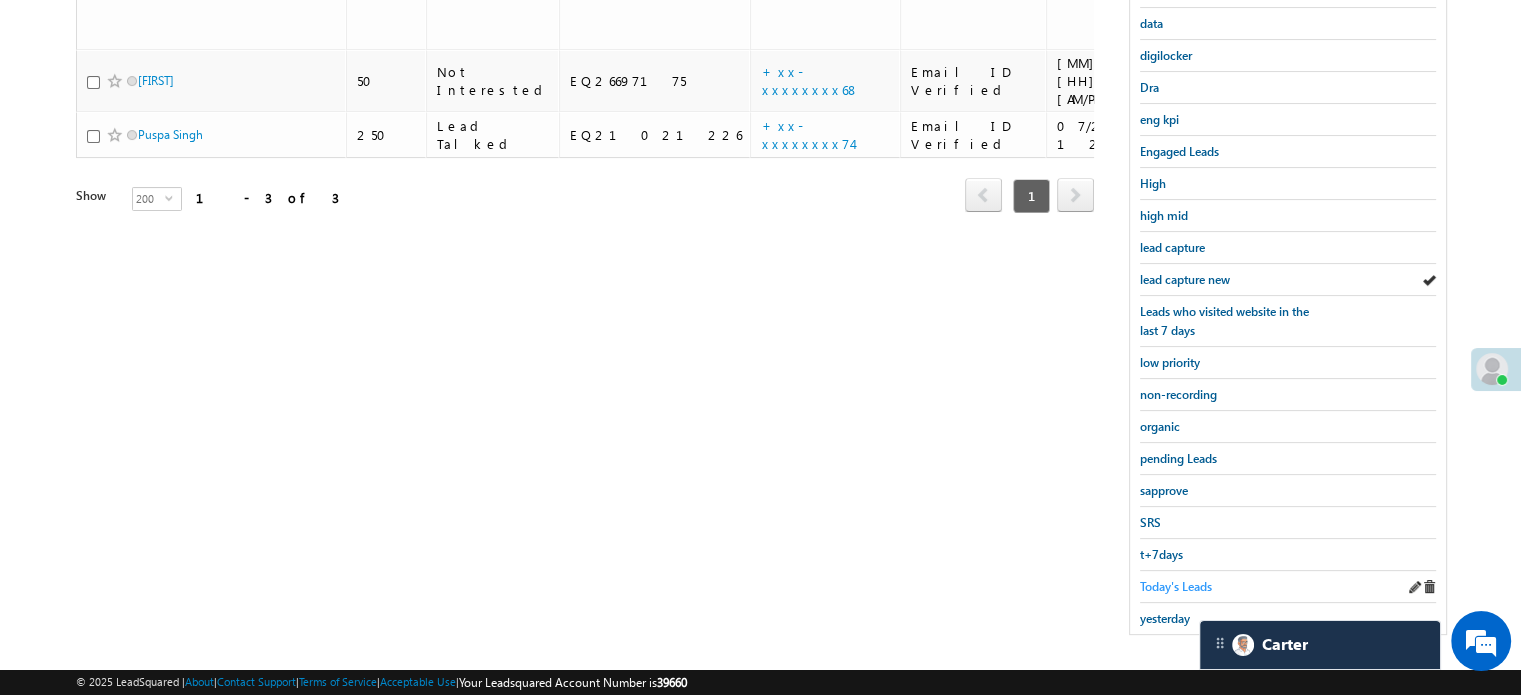click on "Today's Leads" at bounding box center (1176, 586) 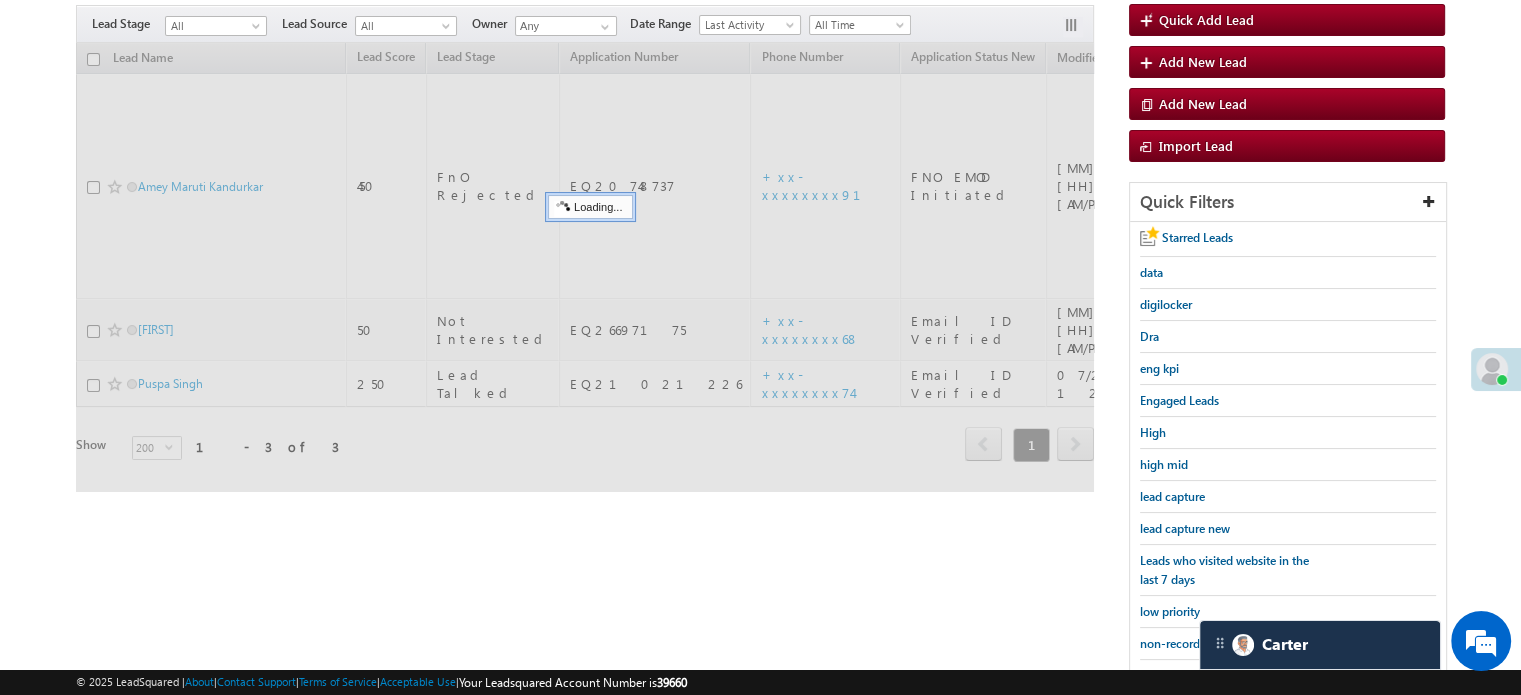 scroll, scrollTop: 129, scrollLeft: 0, axis: vertical 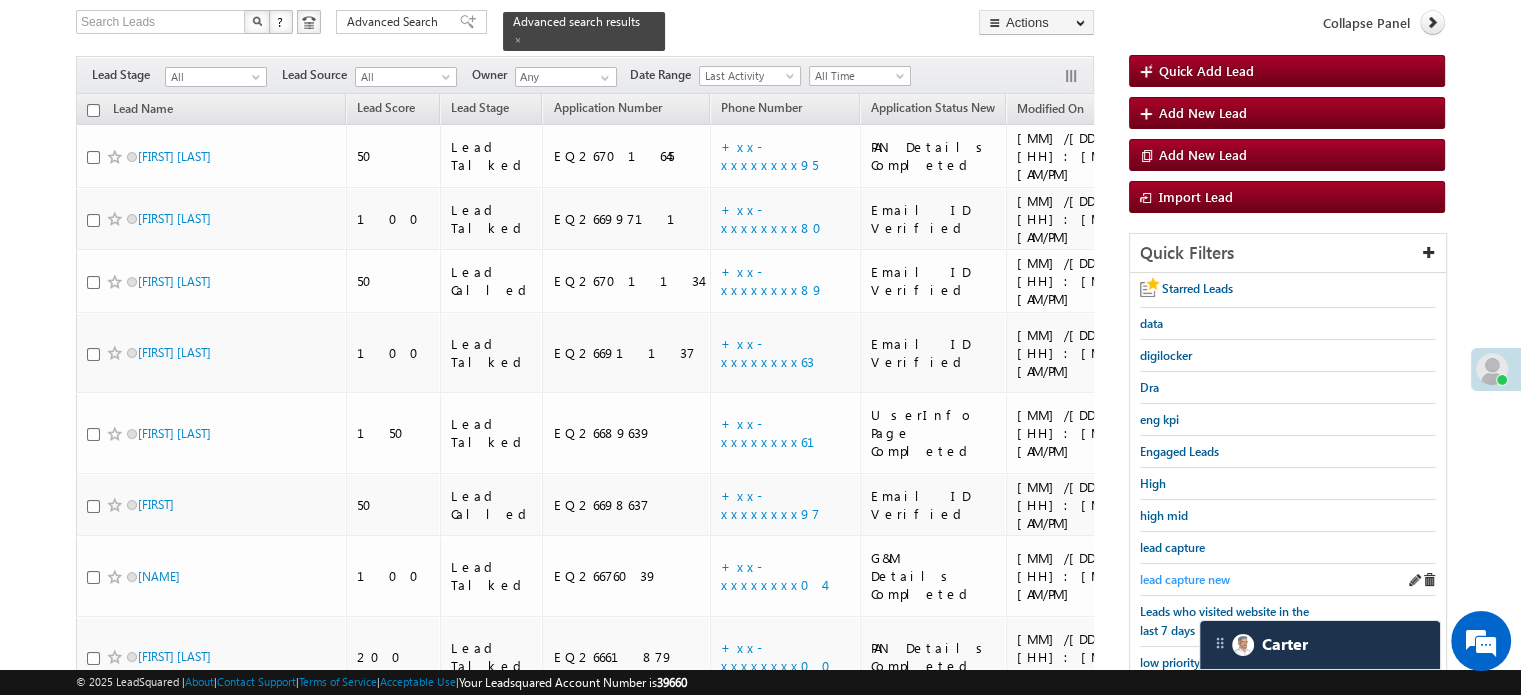 click on "lead capture new" at bounding box center [1185, 579] 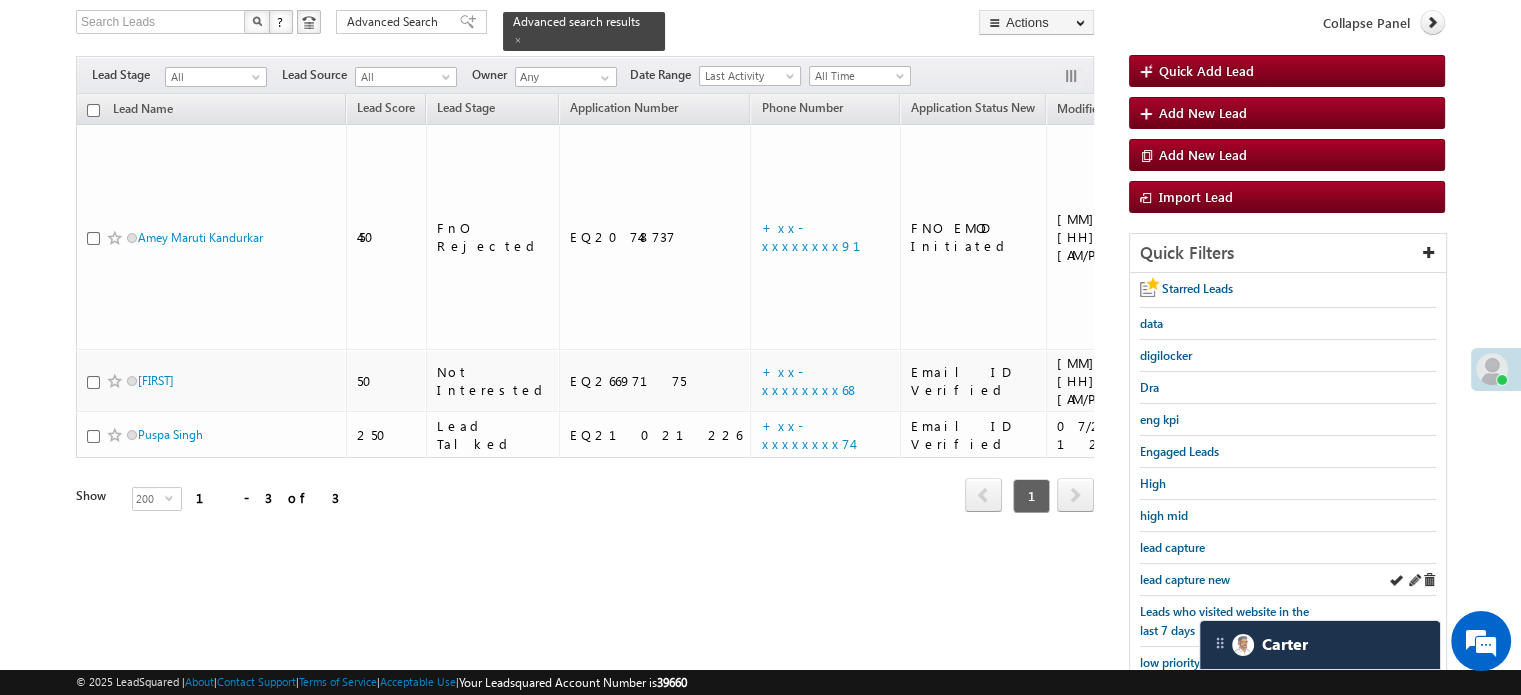 click on "lead capture new" at bounding box center (1288, 580) 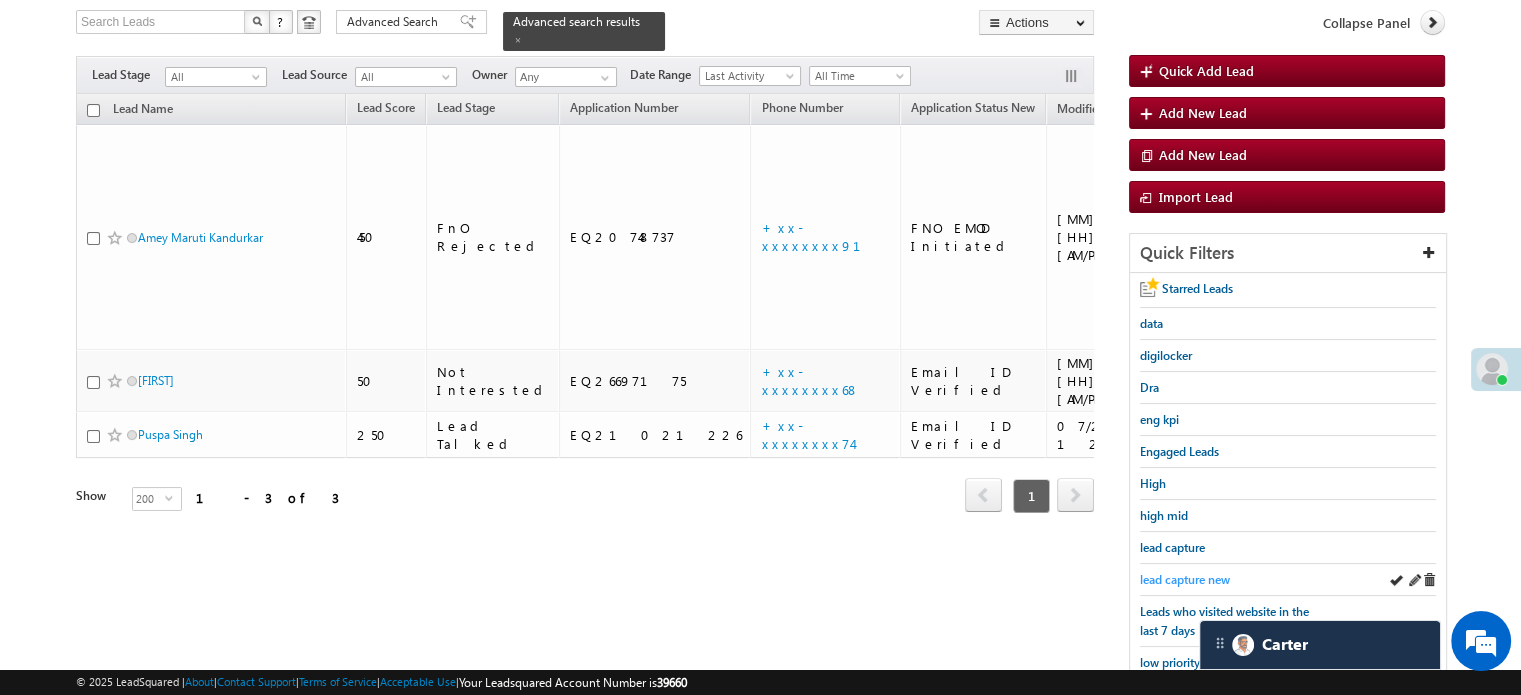 click on "lead capture new" at bounding box center (1185, 579) 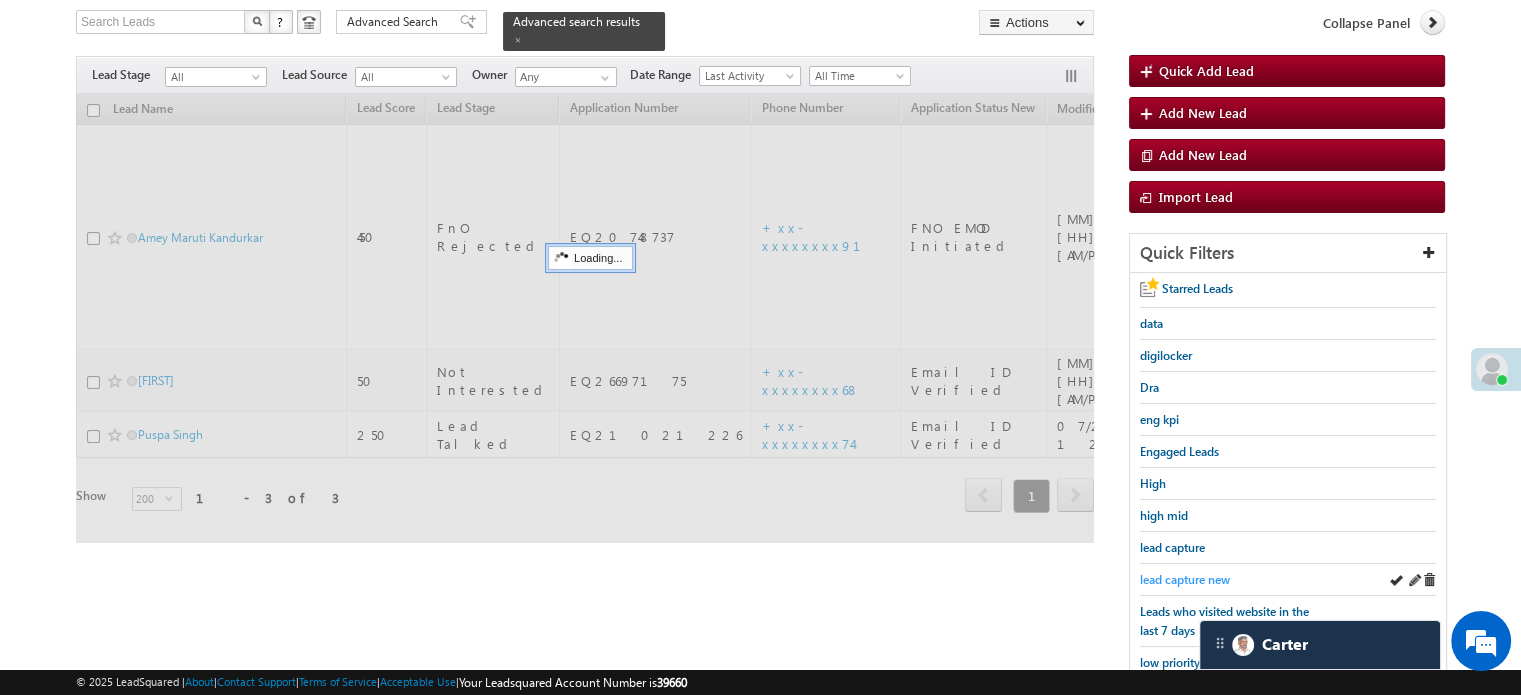 click on "lead capture new" at bounding box center (1185, 579) 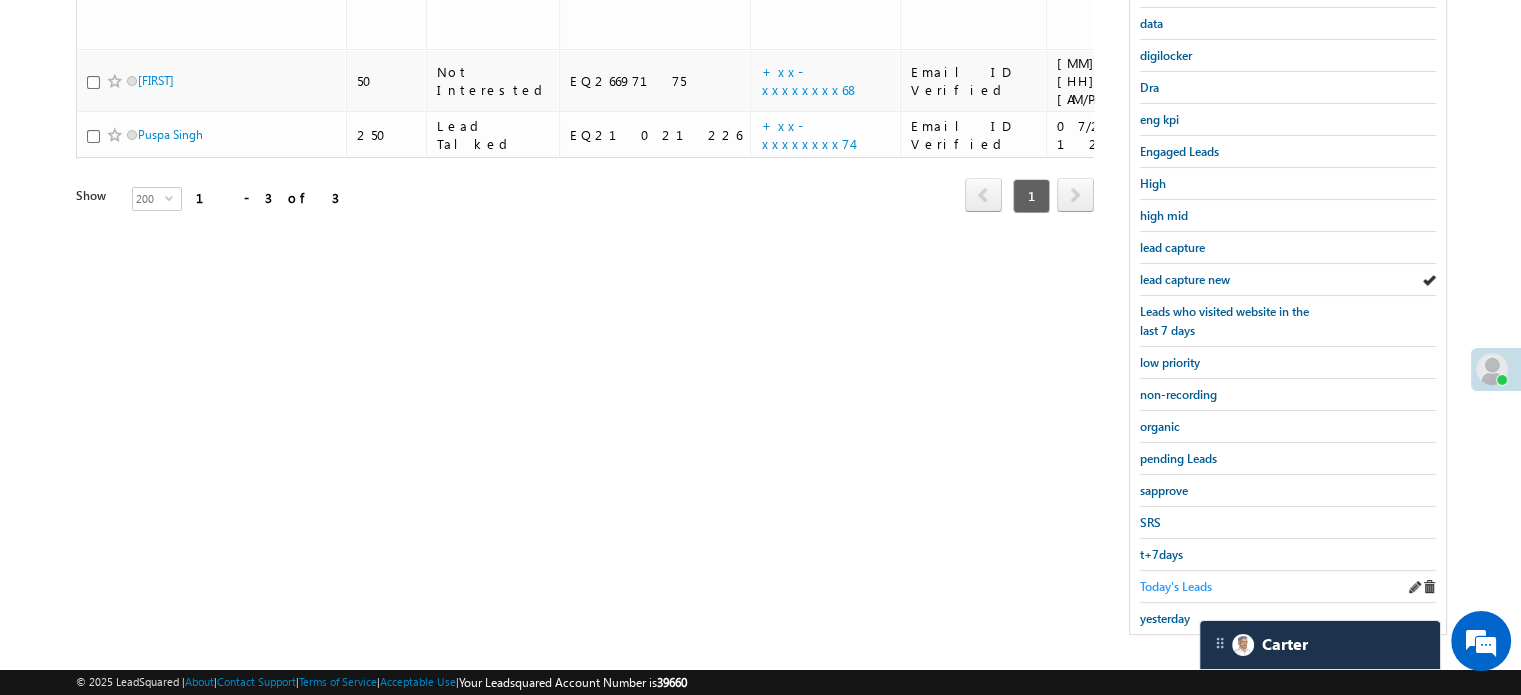 click on "Today's Leads" at bounding box center (1176, 586) 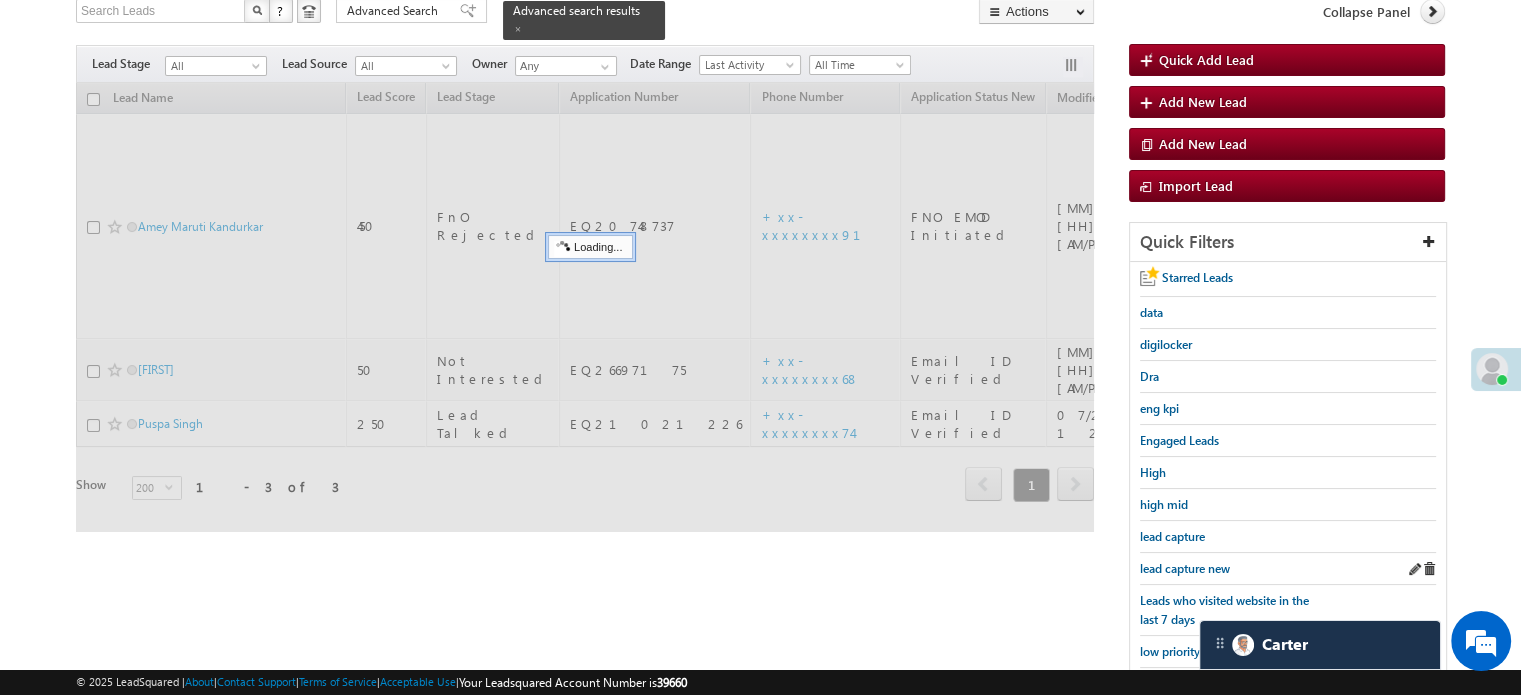 scroll, scrollTop: 129, scrollLeft: 0, axis: vertical 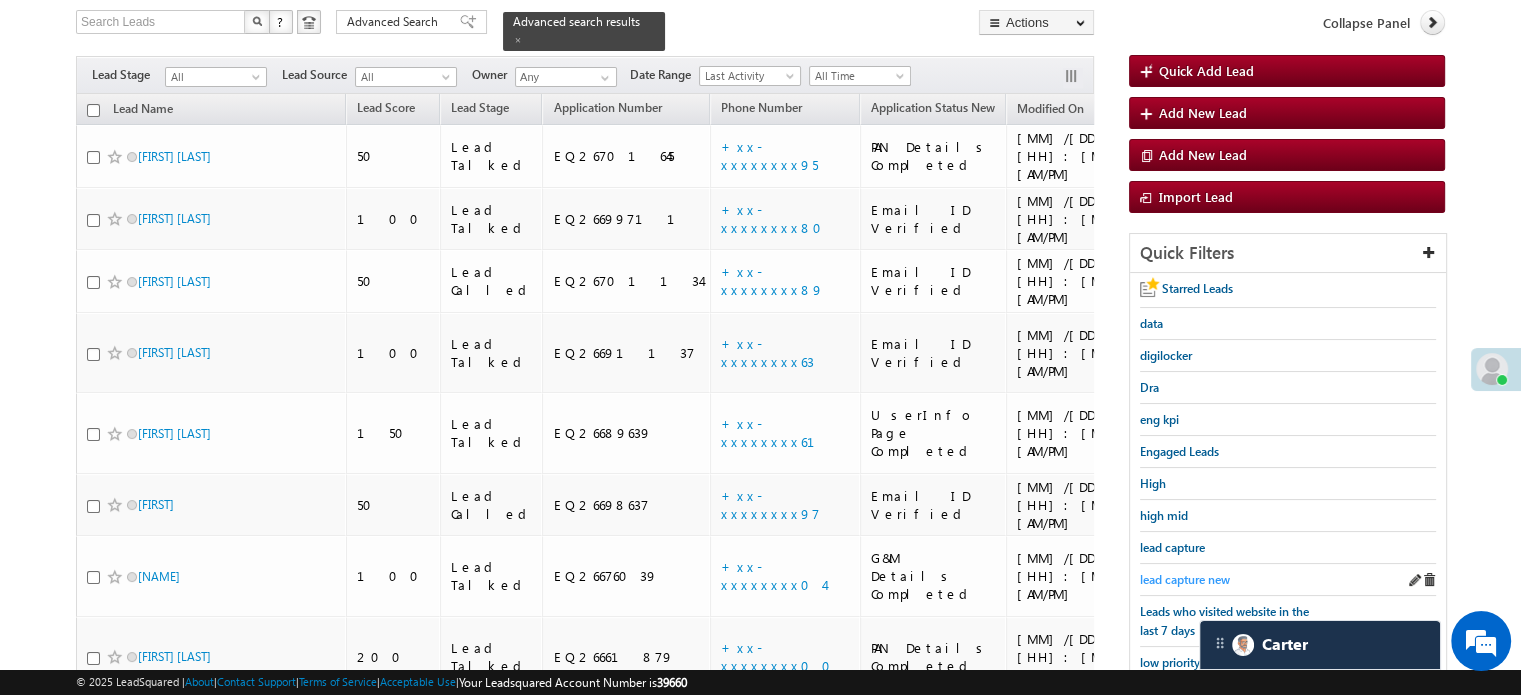 click on "lead capture new" at bounding box center (1185, 579) 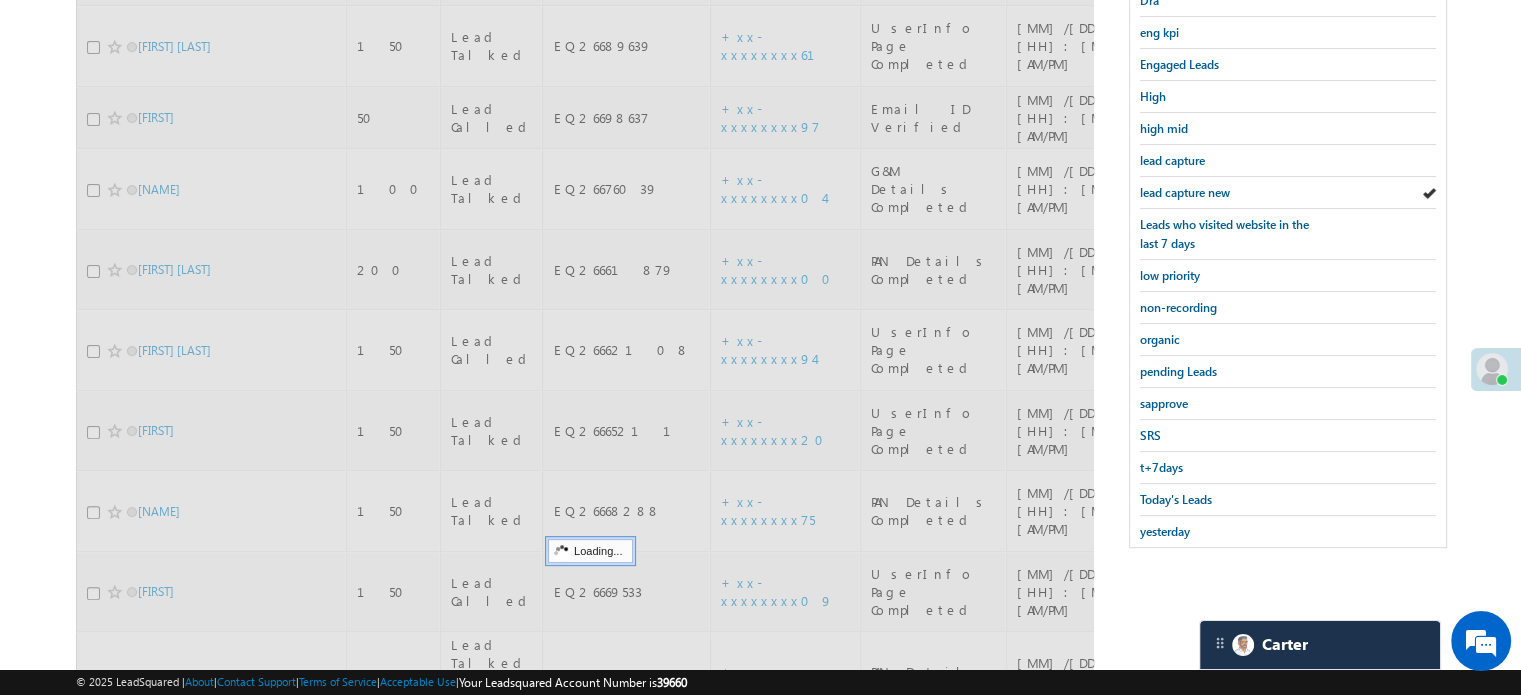 scroll, scrollTop: 529, scrollLeft: 0, axis: vertical 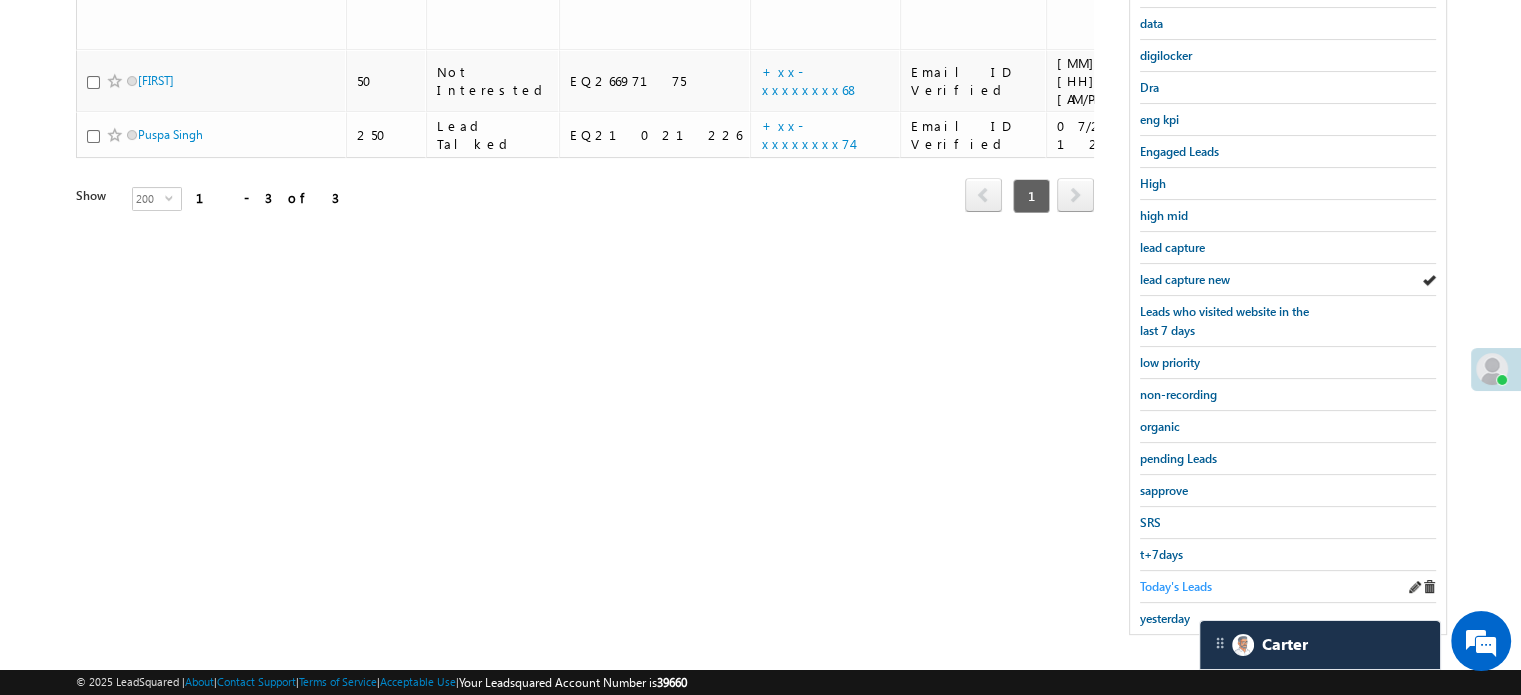 click on "sapprove" at bounding box center [1164, 490] 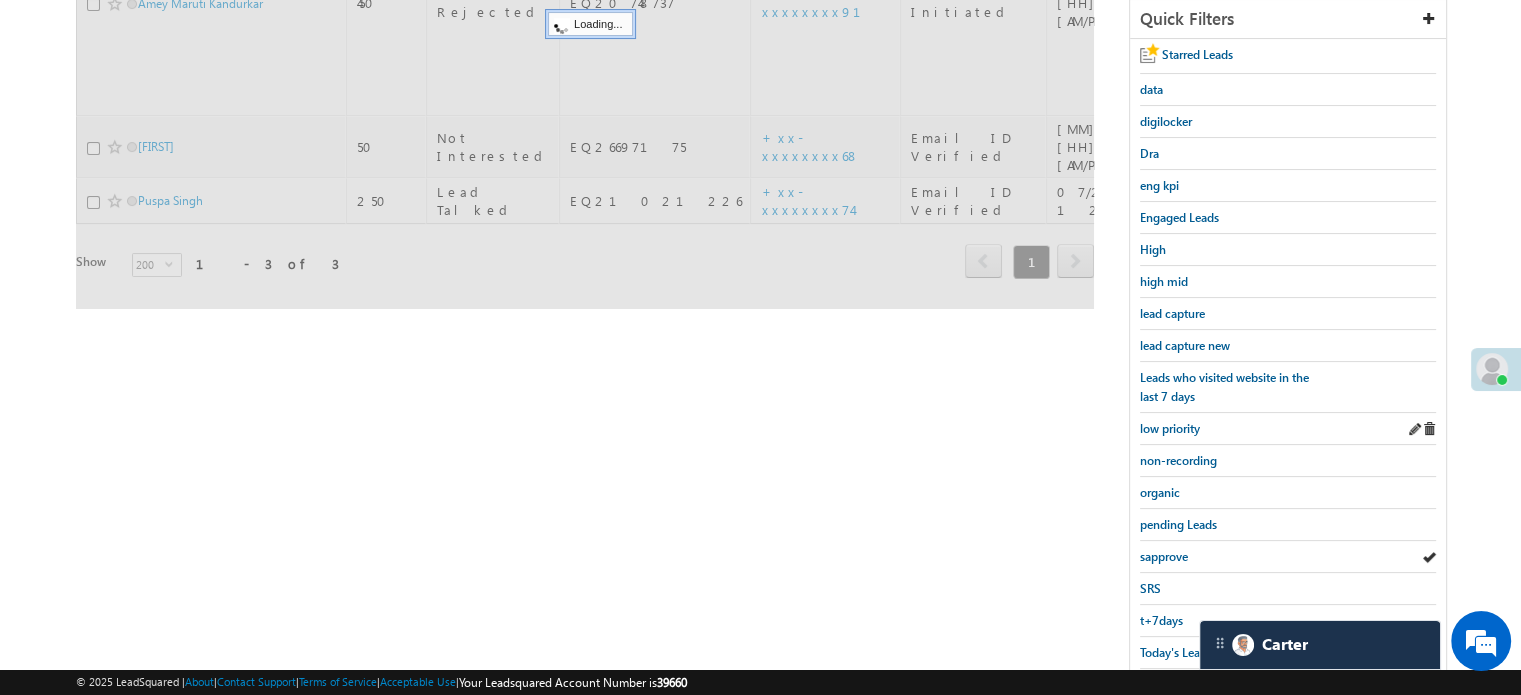 scroll, scrollTop: 329, scrollLeft: 0, axis: vertical 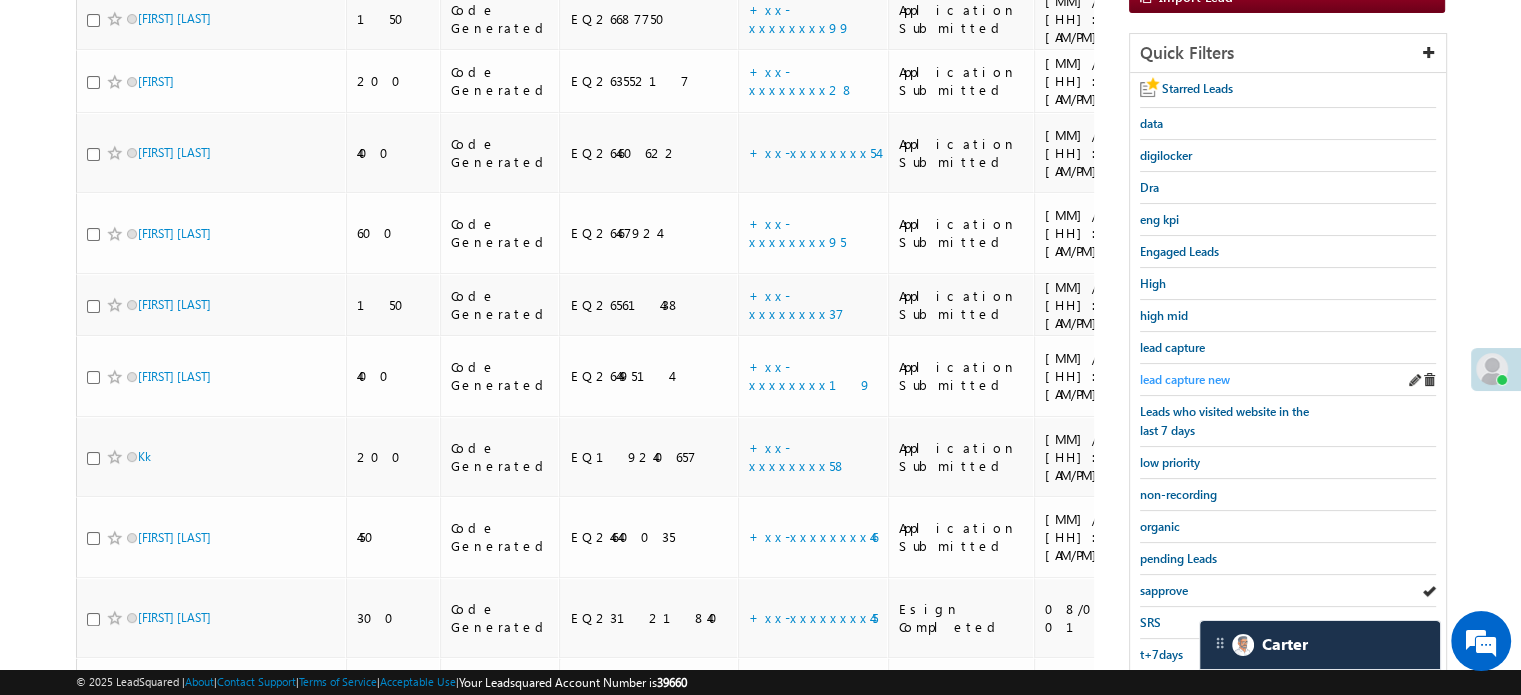 click on "lead capture new" at bounding box center (1185, 379) 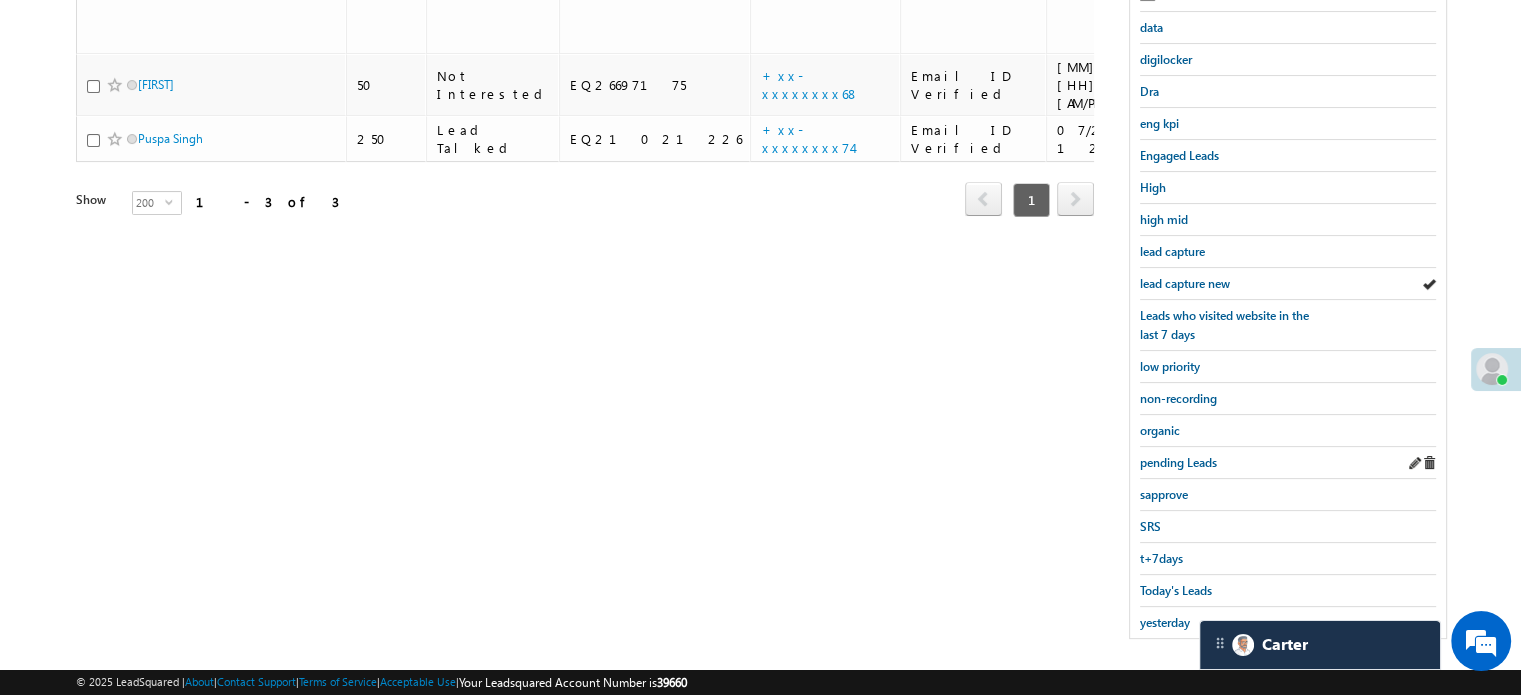 scroll, scrollTop: 429, scrollLeft: 0, axis: vertical 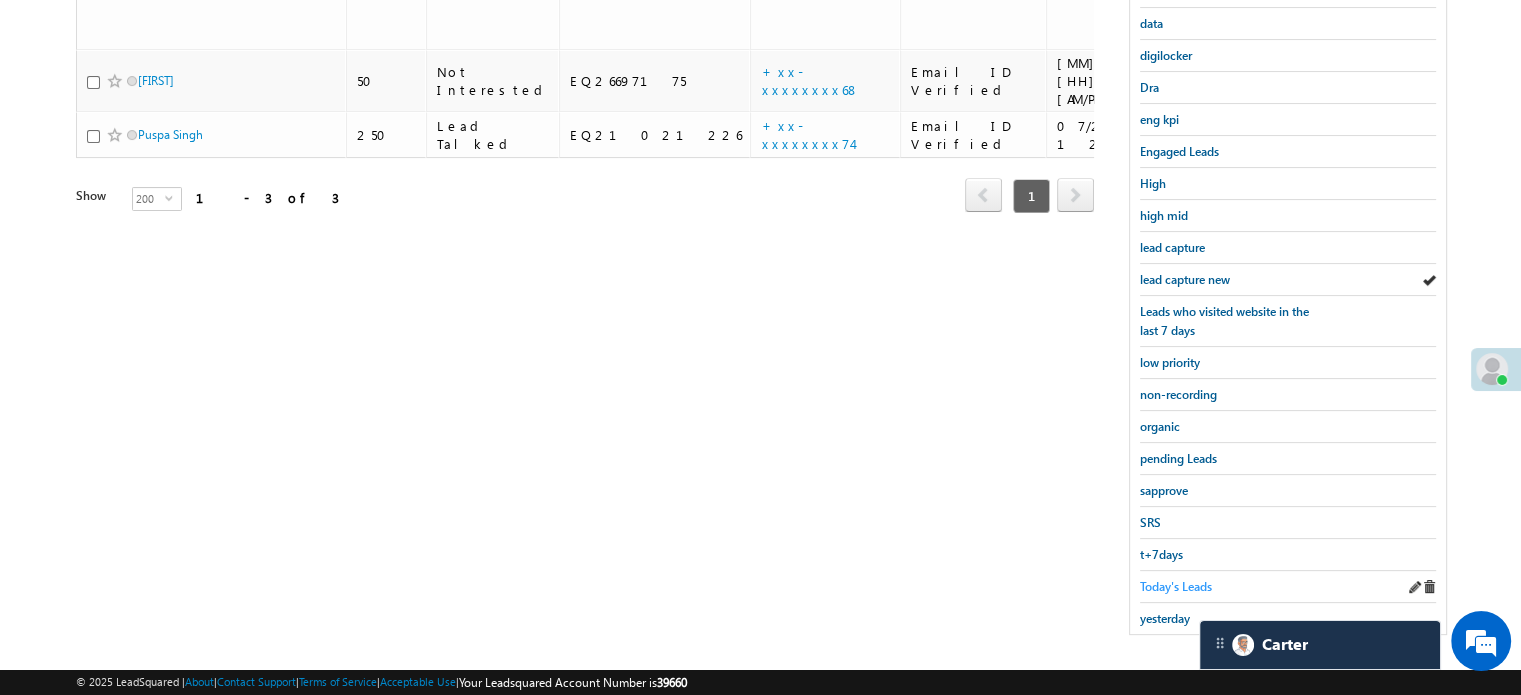 click on "Today's Leads" at bounding box center (1176, 586) 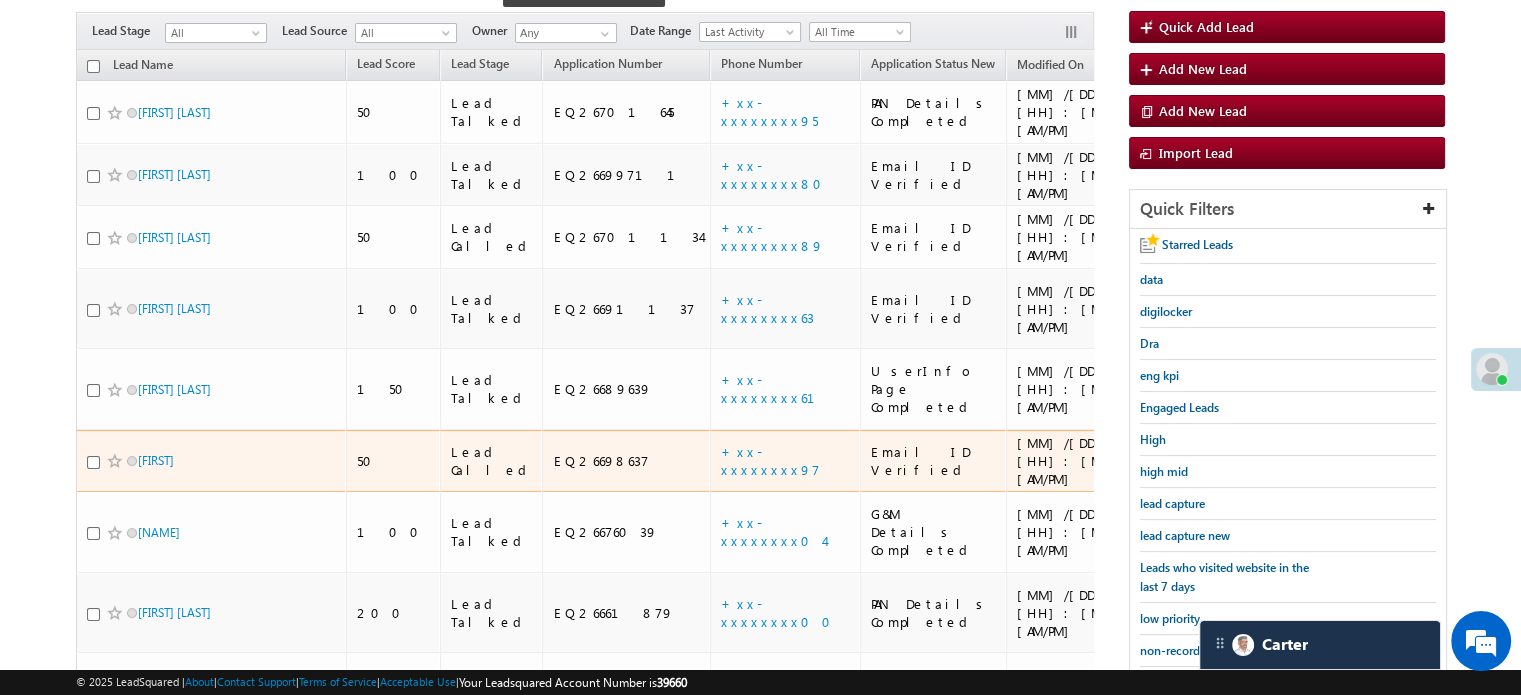 scroll, scrollTop: 329, scrollLeft: 0, axis: vertical 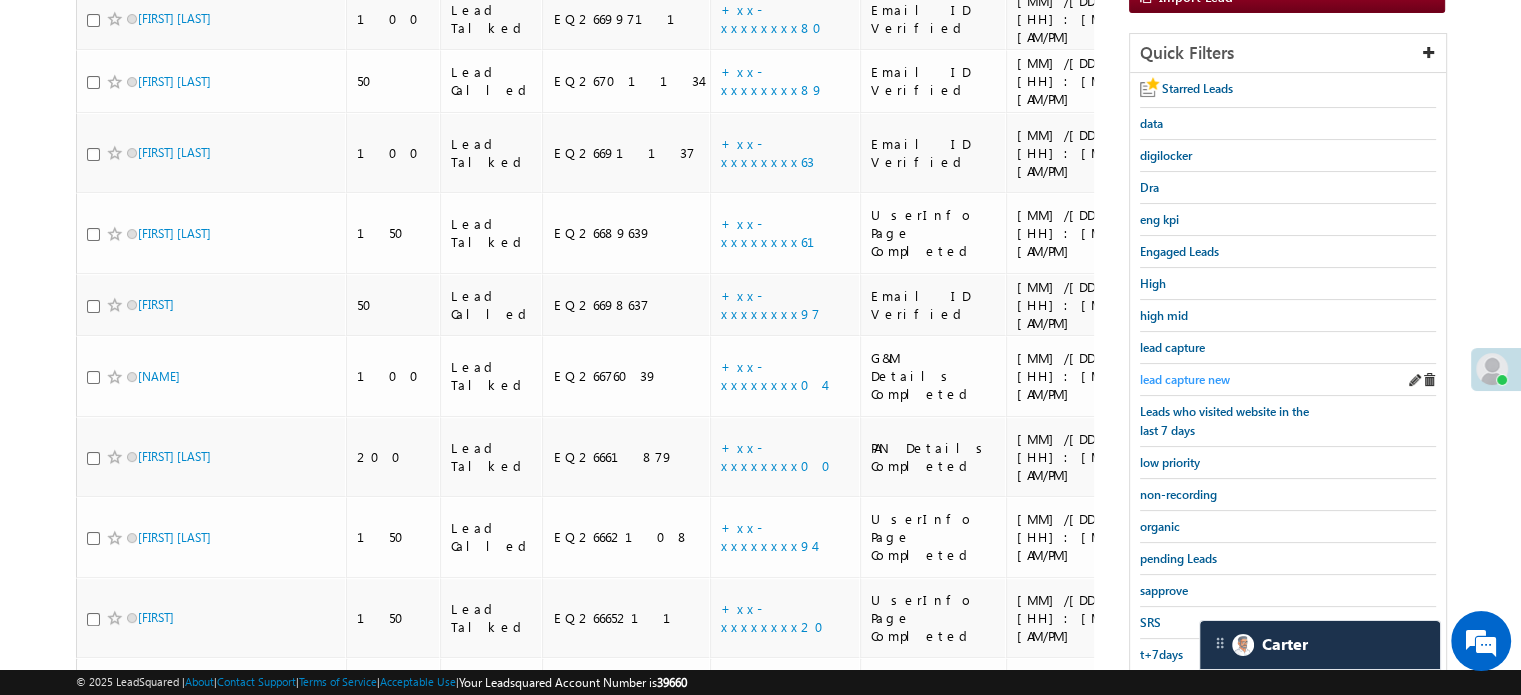 click on "lead capture new" at bounding box center [1185, 379] 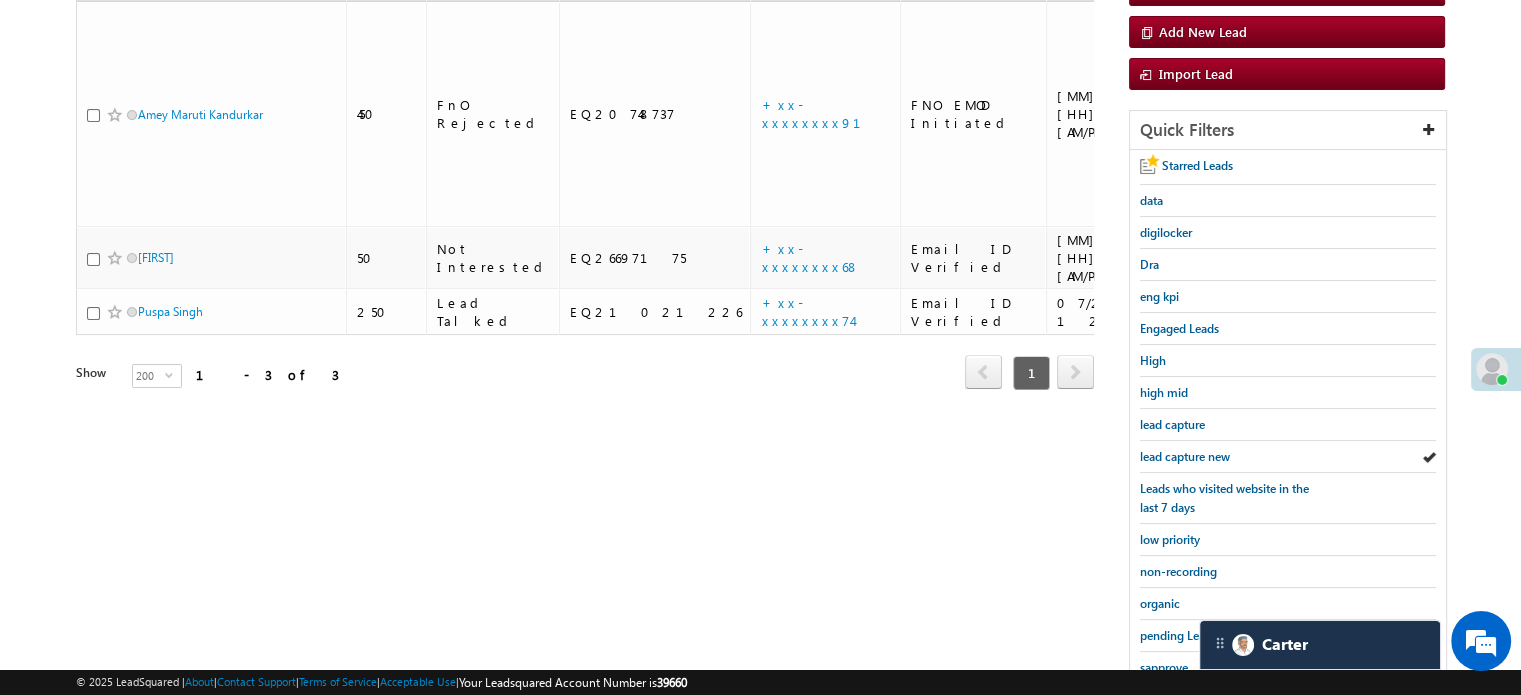 scroll, scrollTop: 429, scrollLeft: 0, axis: vertical 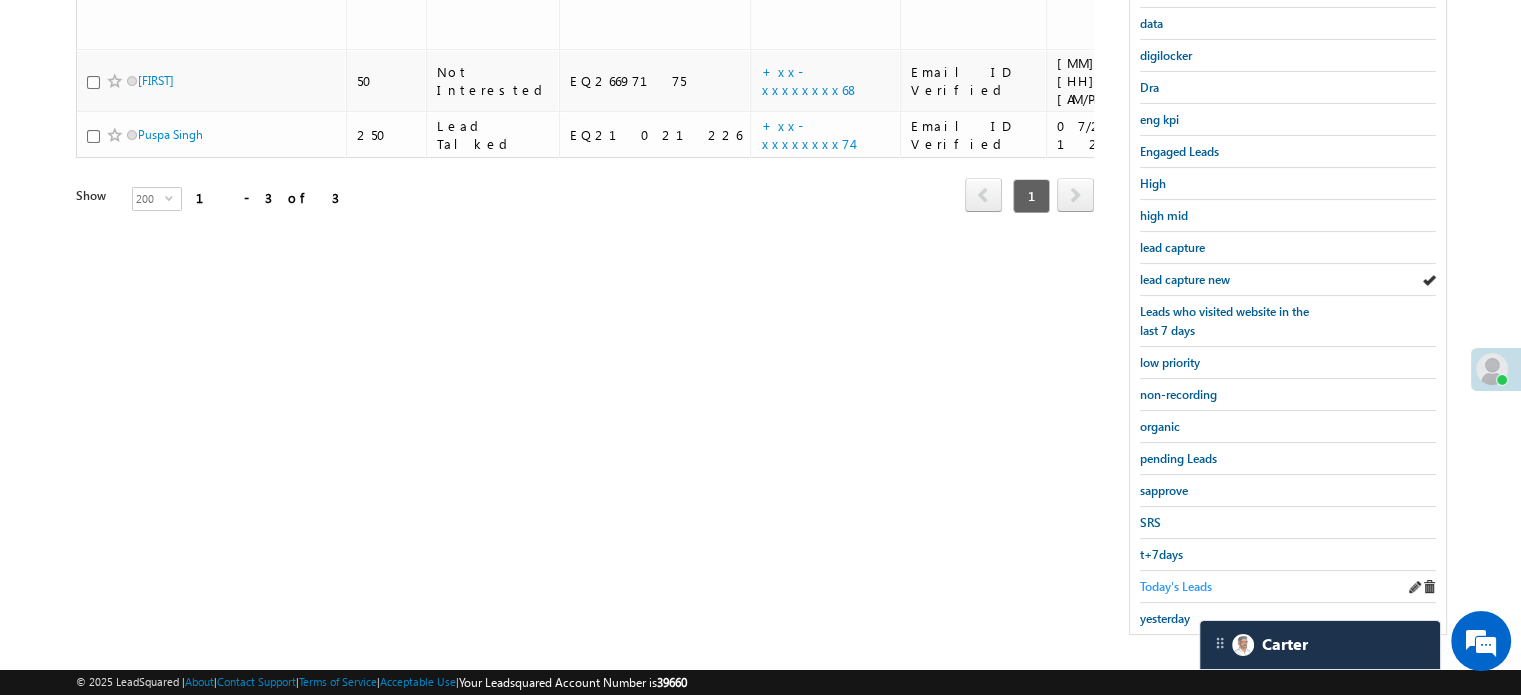 click on "Today's Leads" at bounding box center (1176, 586) 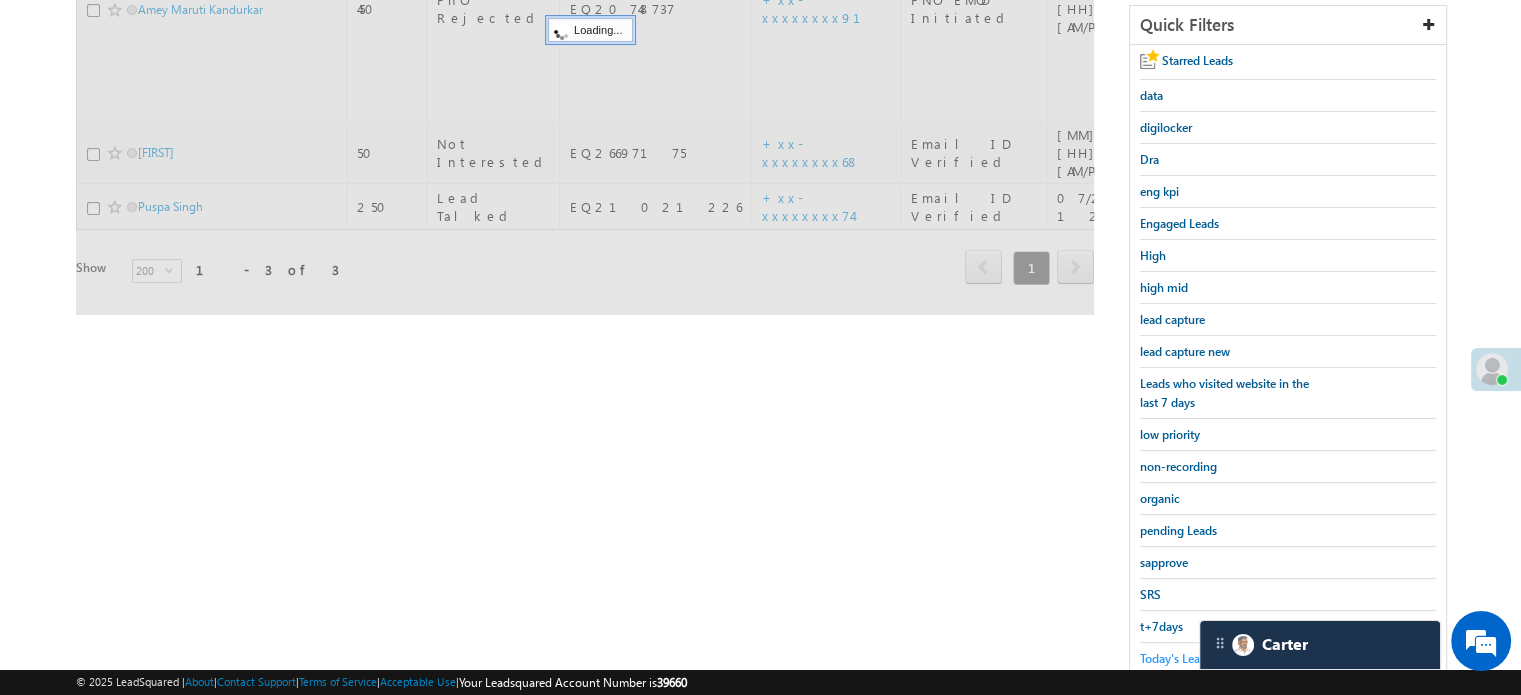 scroll, scrollTop: 229, scrollLeft: 0, axis: vertical 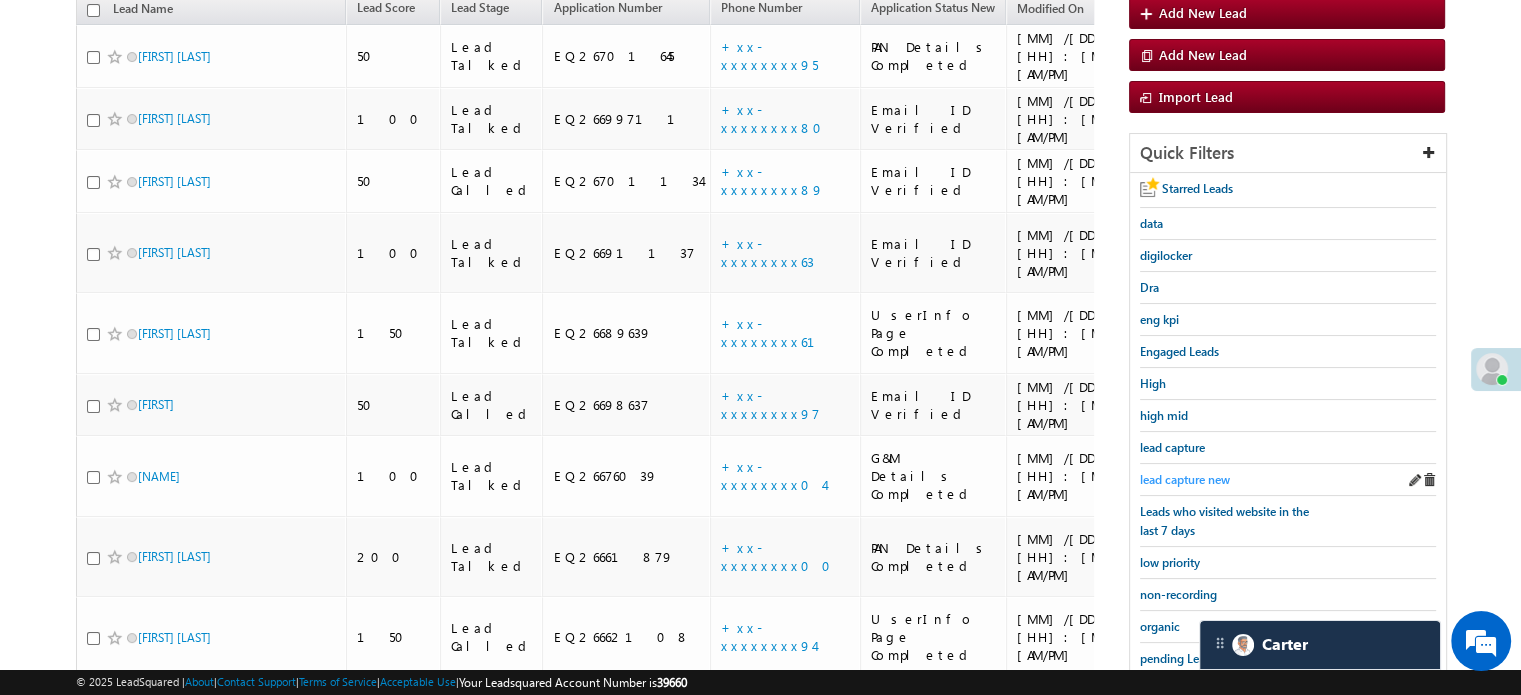 click on "lead capture new" at bounding box center (1185, 479) 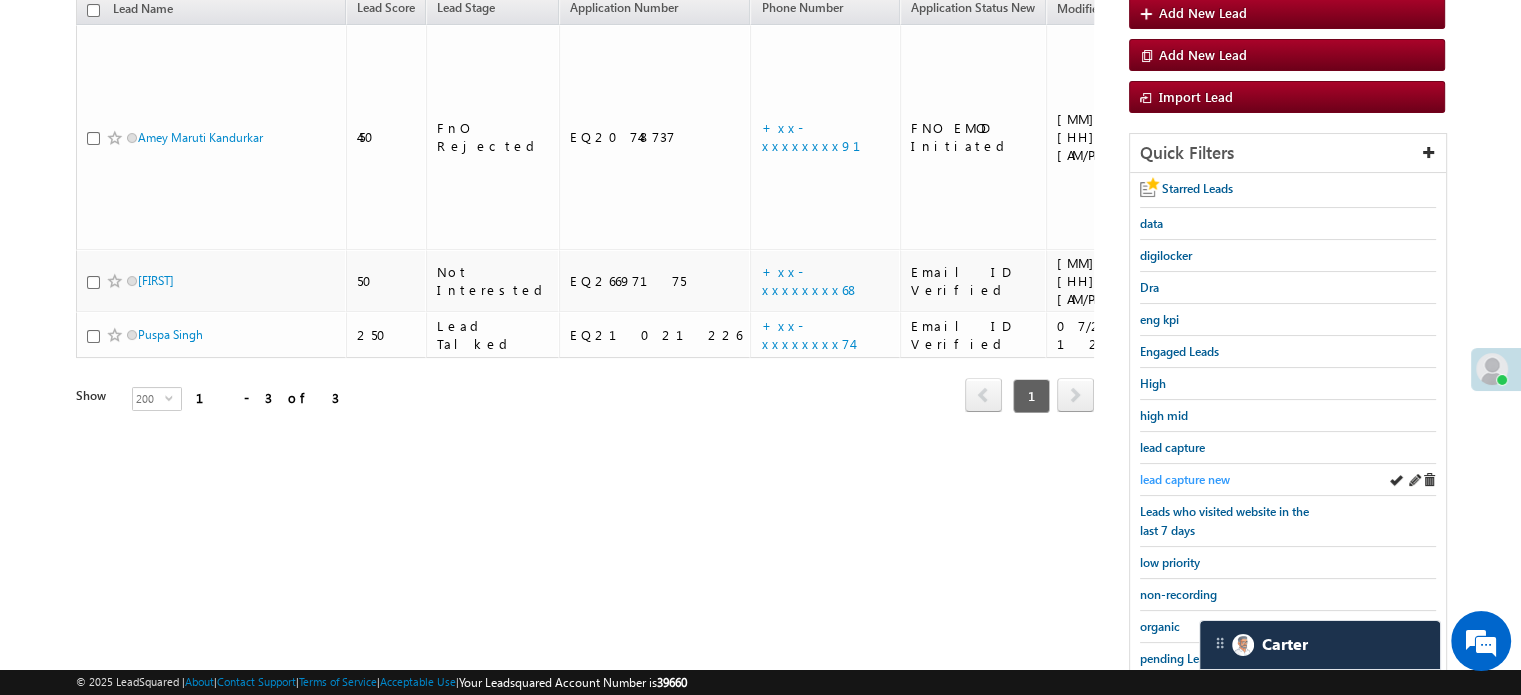 click on "lead capture new" at bounding box center (1185, 479) 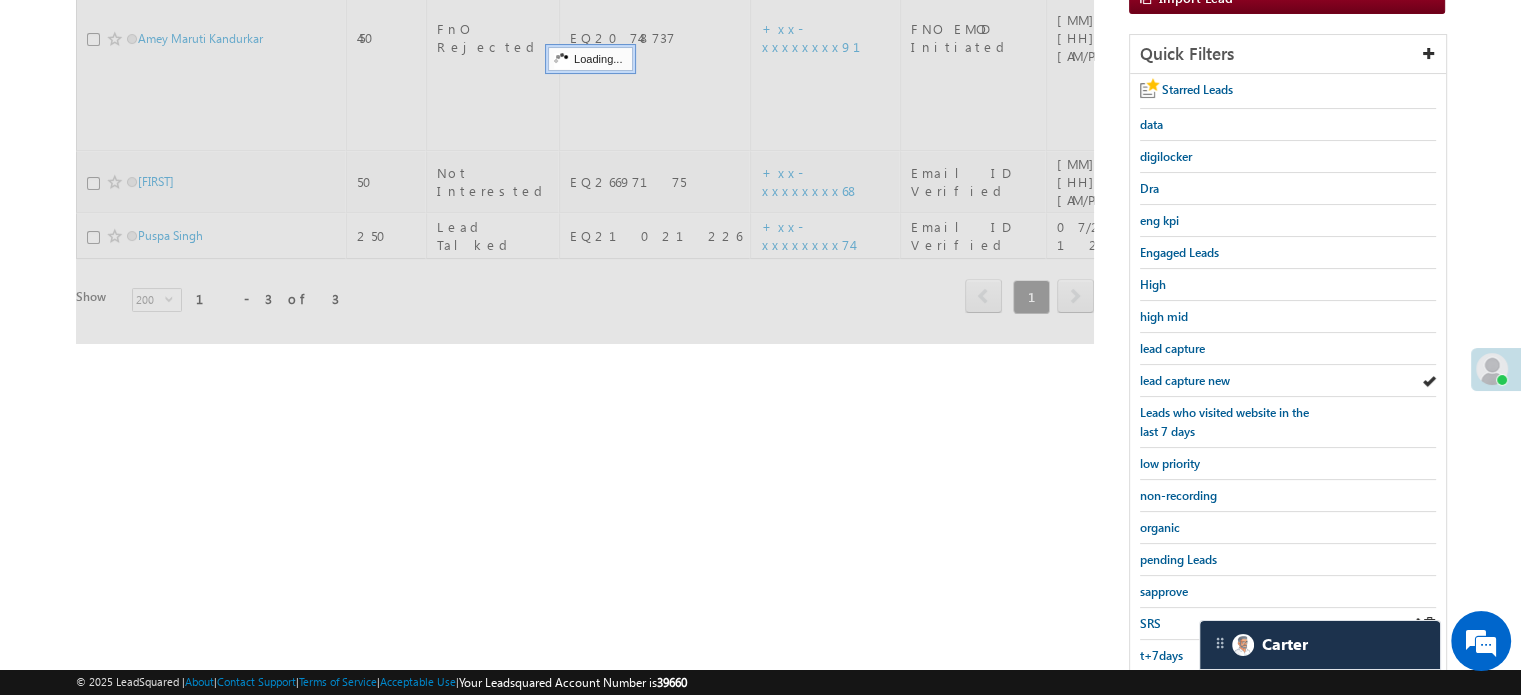 scroll, scrollTop: 429, scrollLeft: 0, axis: vertical 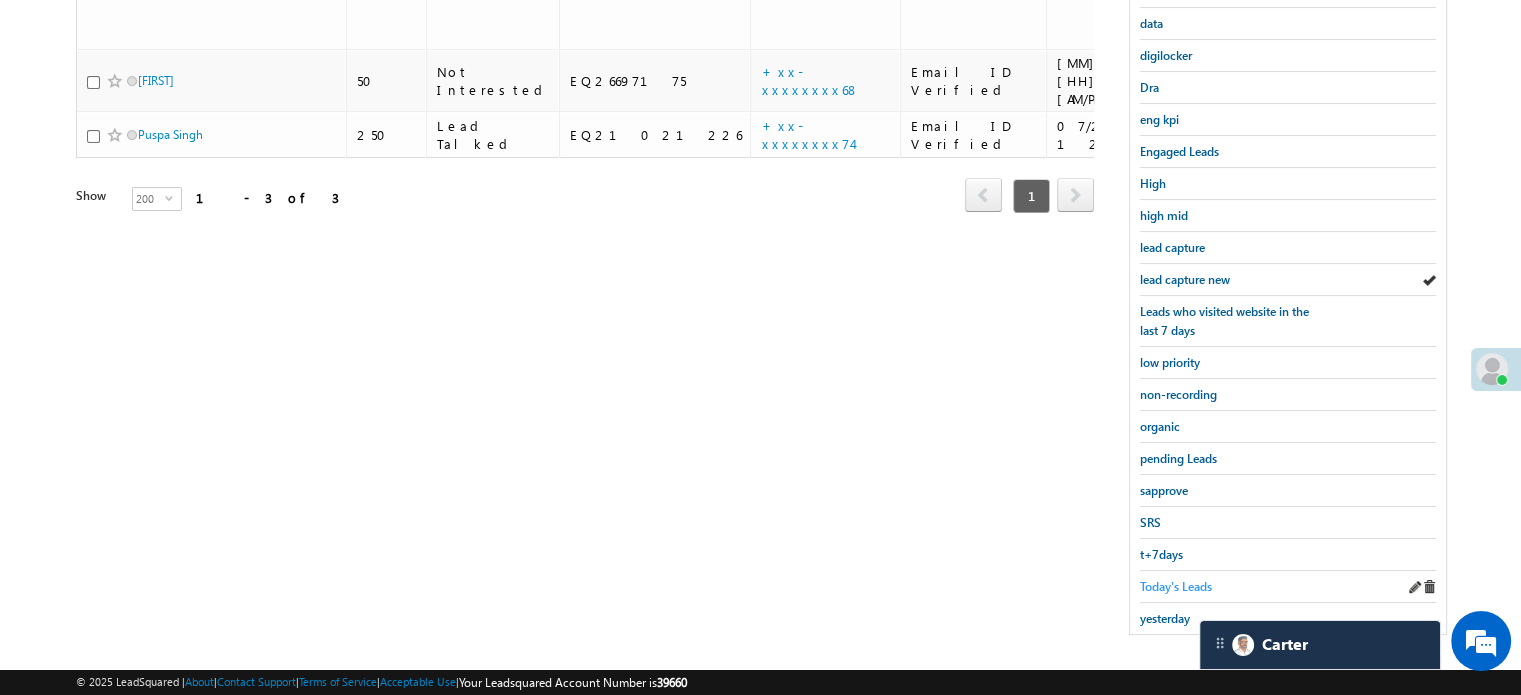 click on "Today's Leads" at bounding box center (1176, 586) 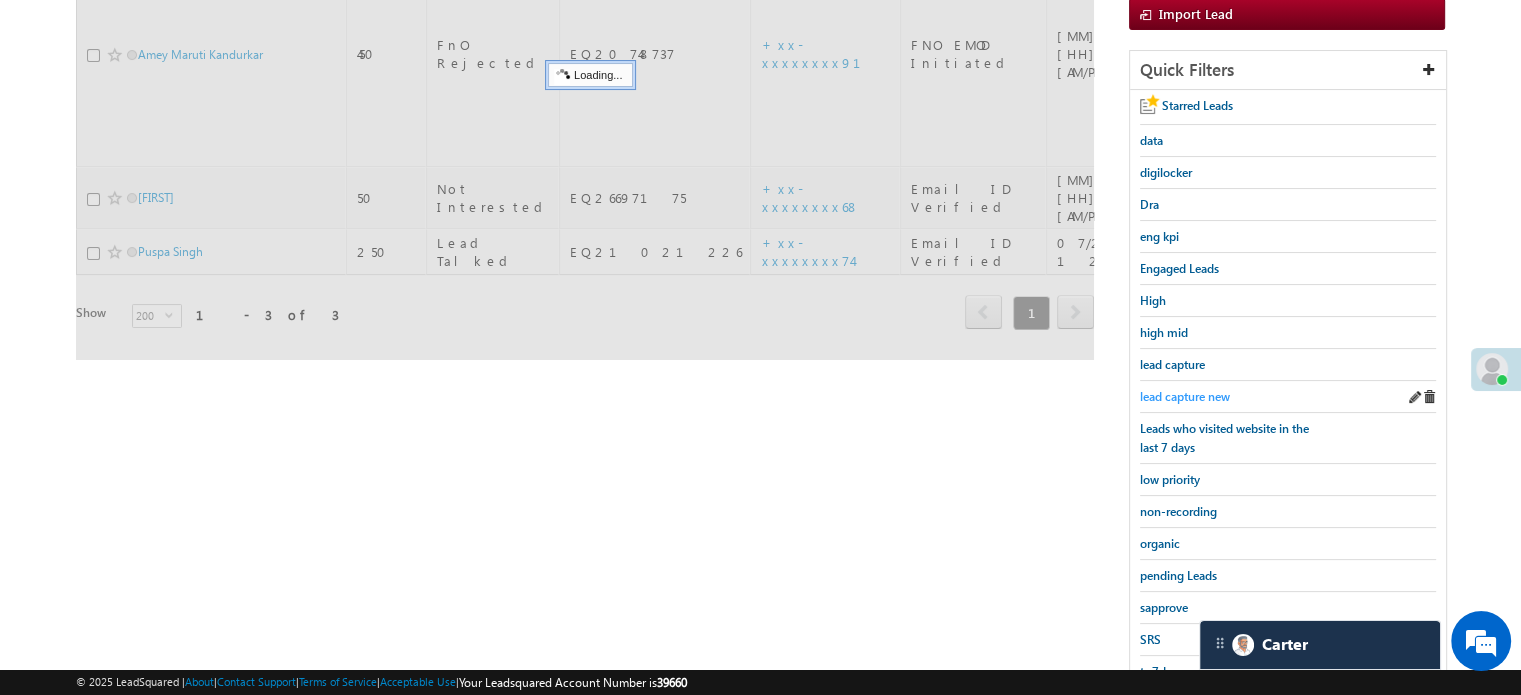 scroll, scrollTop: 129, scrollLeft: 0, axis: vertical 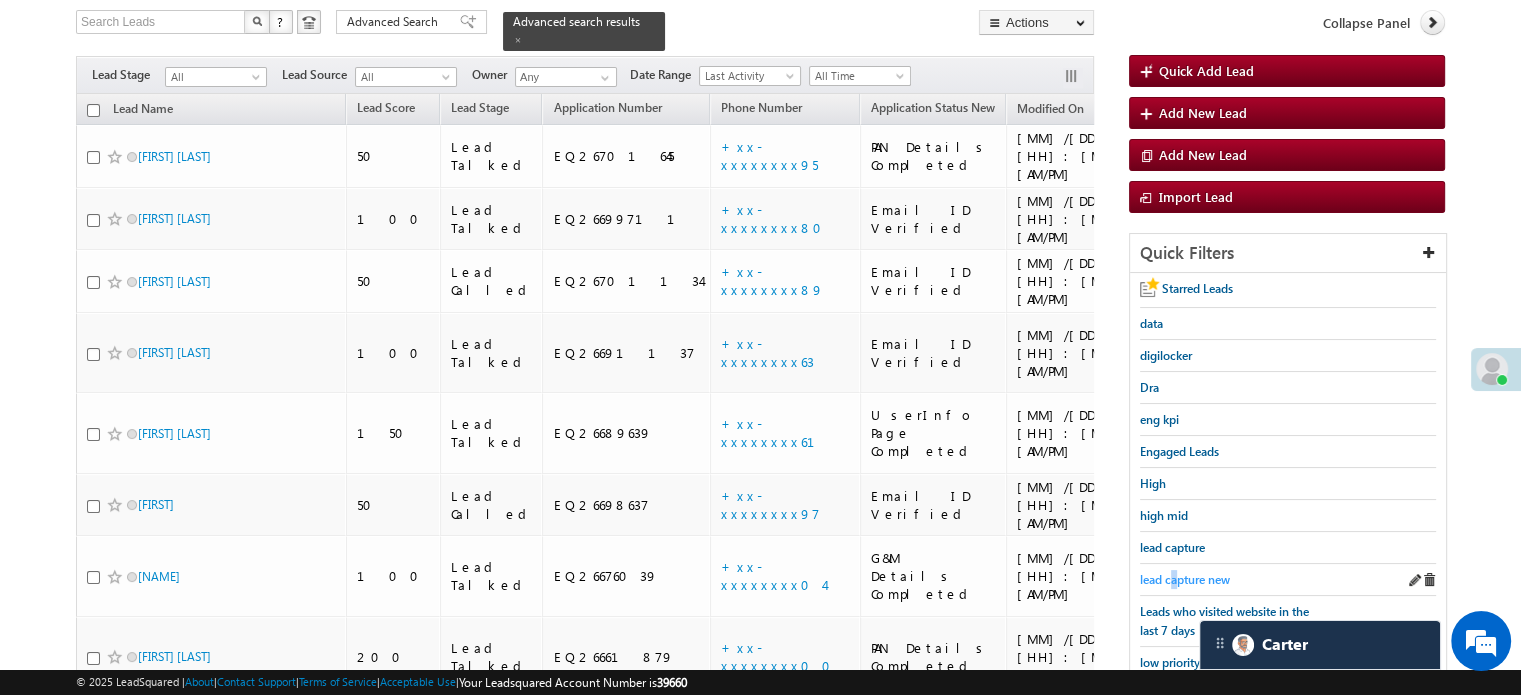 click on "lead capture new" at bounding box center [1185, 579] 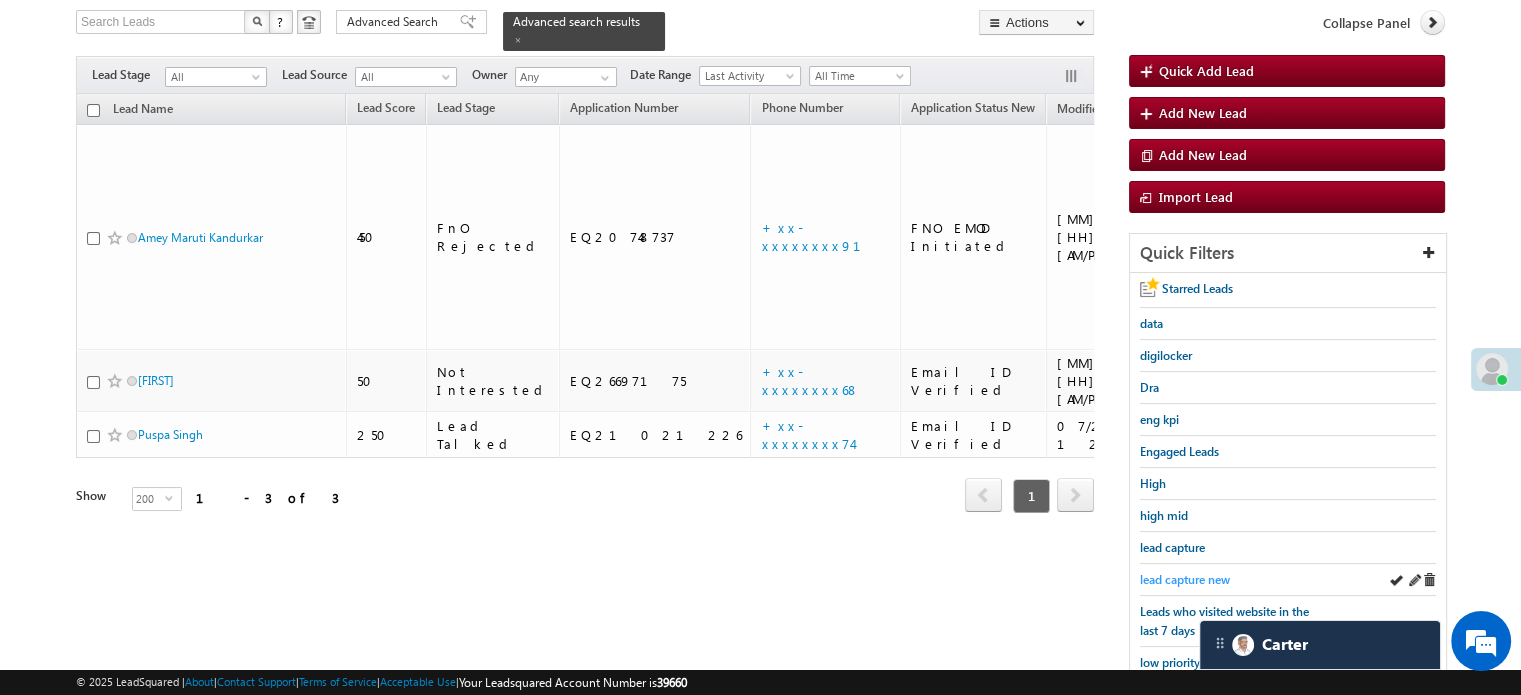 click on "lead capture new" at bounding box center (1185, 579) 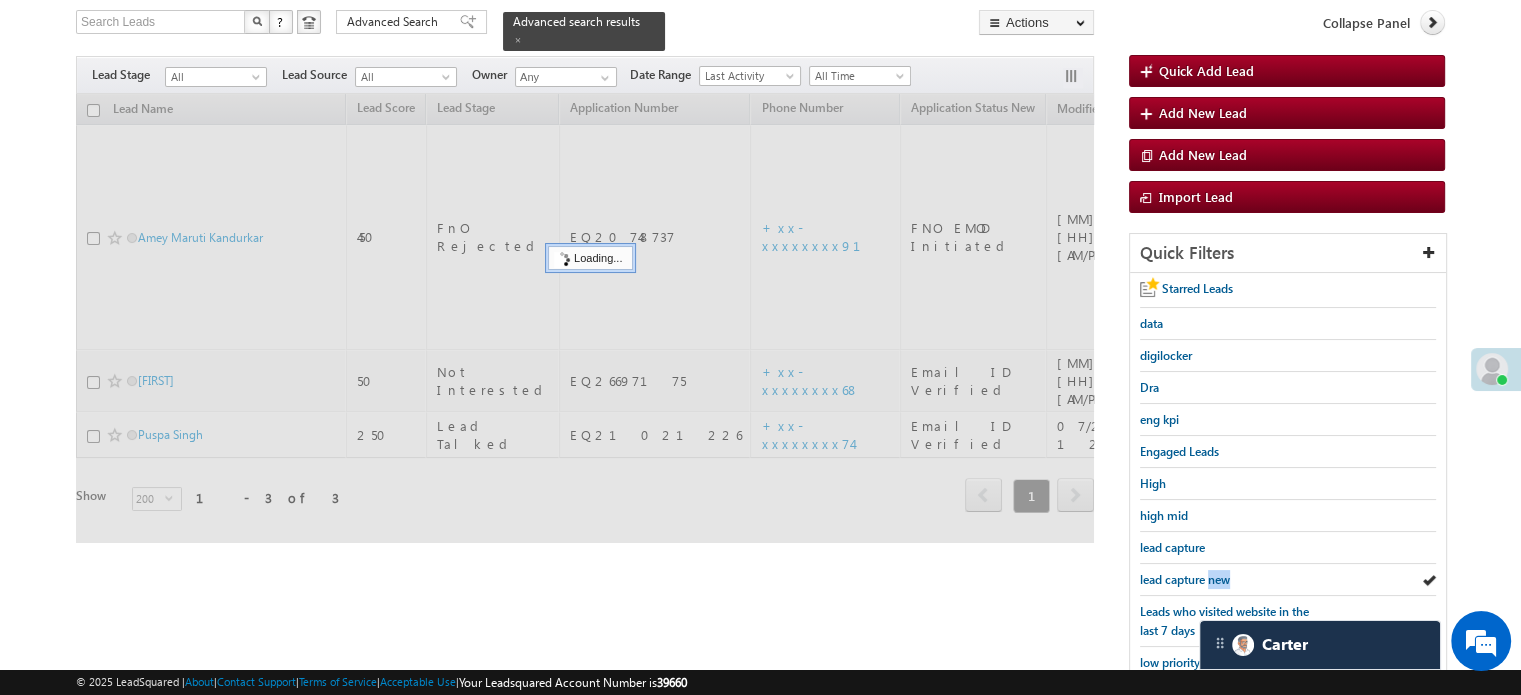click on "lead capture new" at bounding box center (1185, 579) 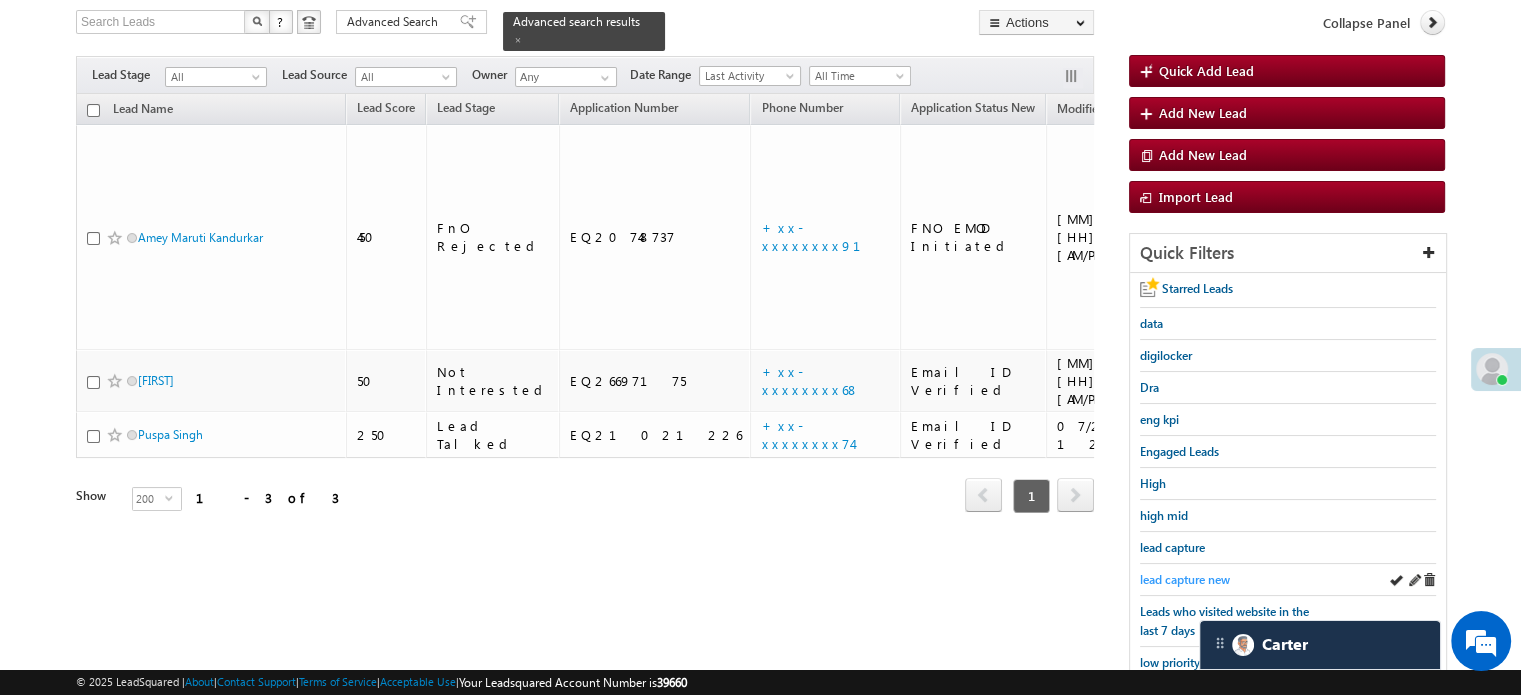 click on "lead capture new" at bounding box center [1185, 579] 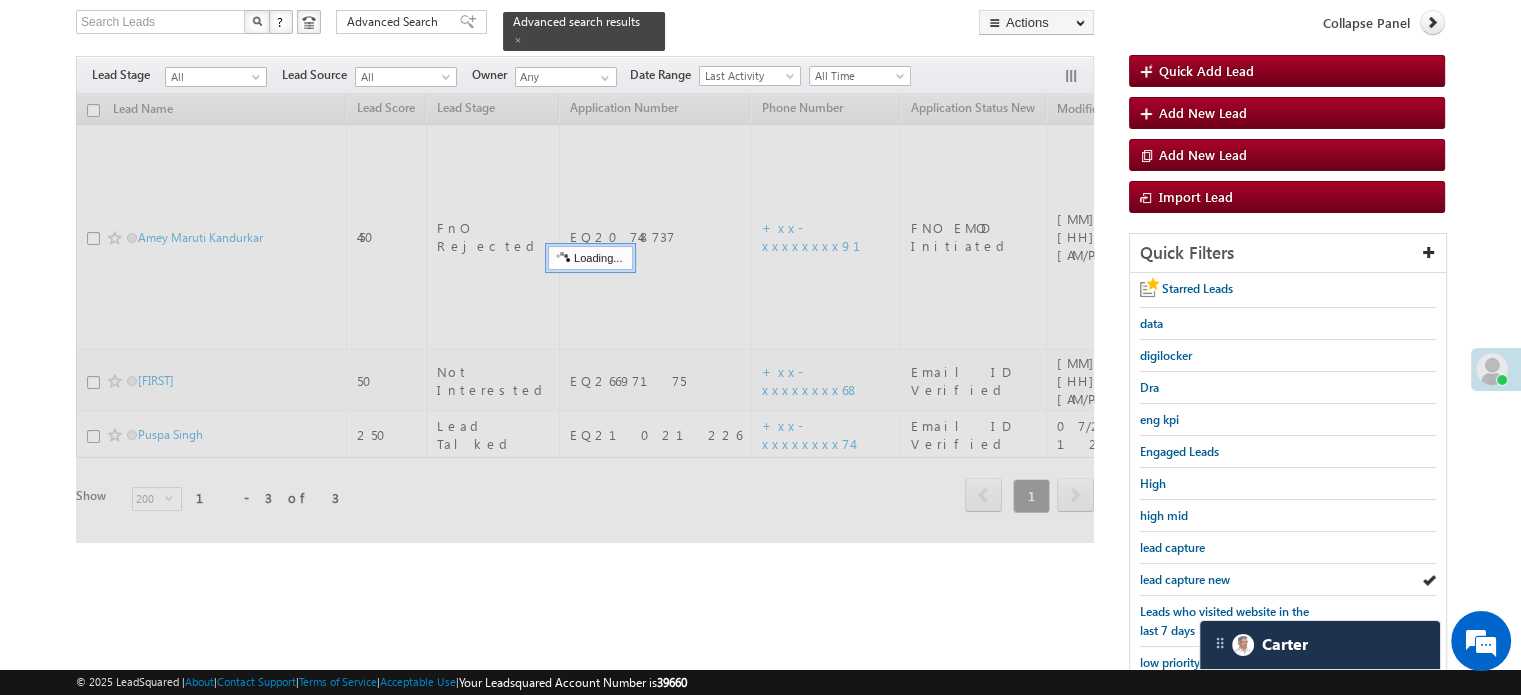 click on "lead capture new" at bounding box center [1185, 579] 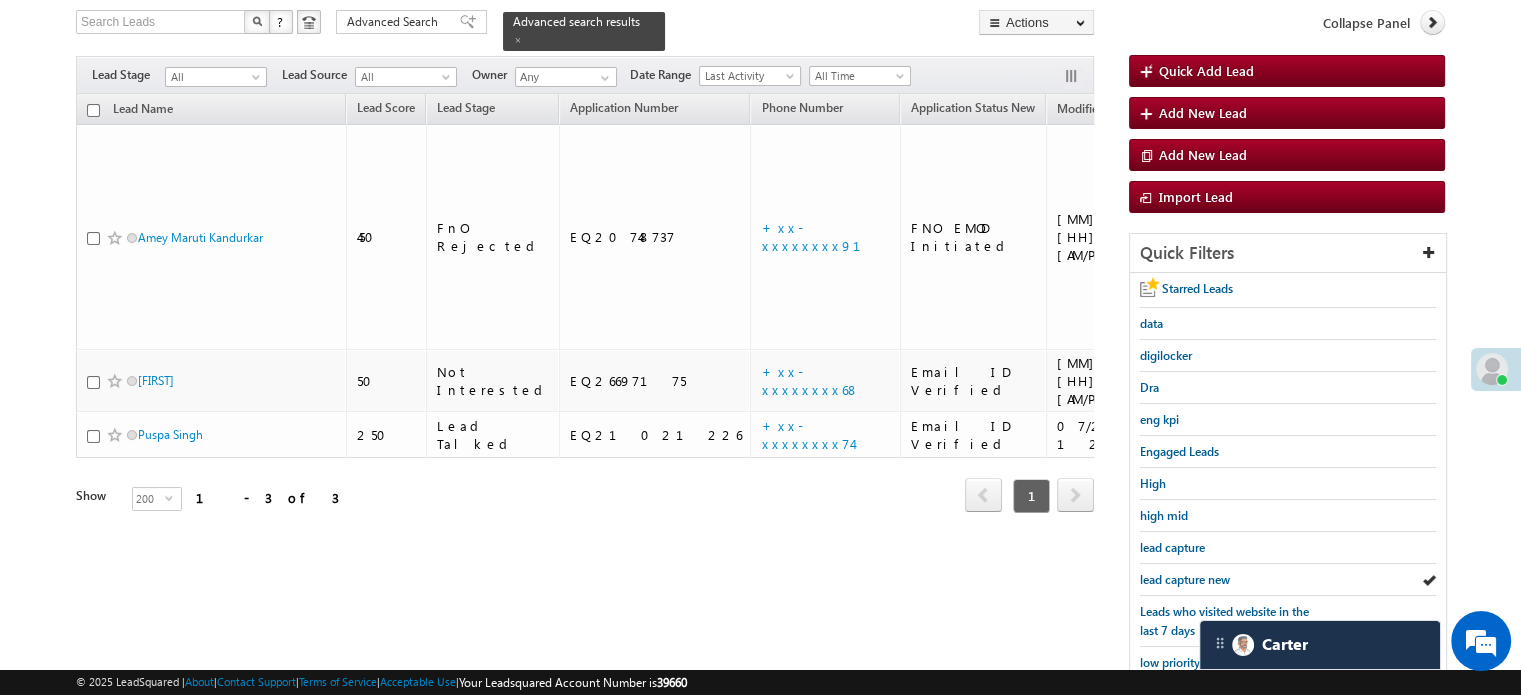 click on "lead capture new" at bounding box center (1185, 579) 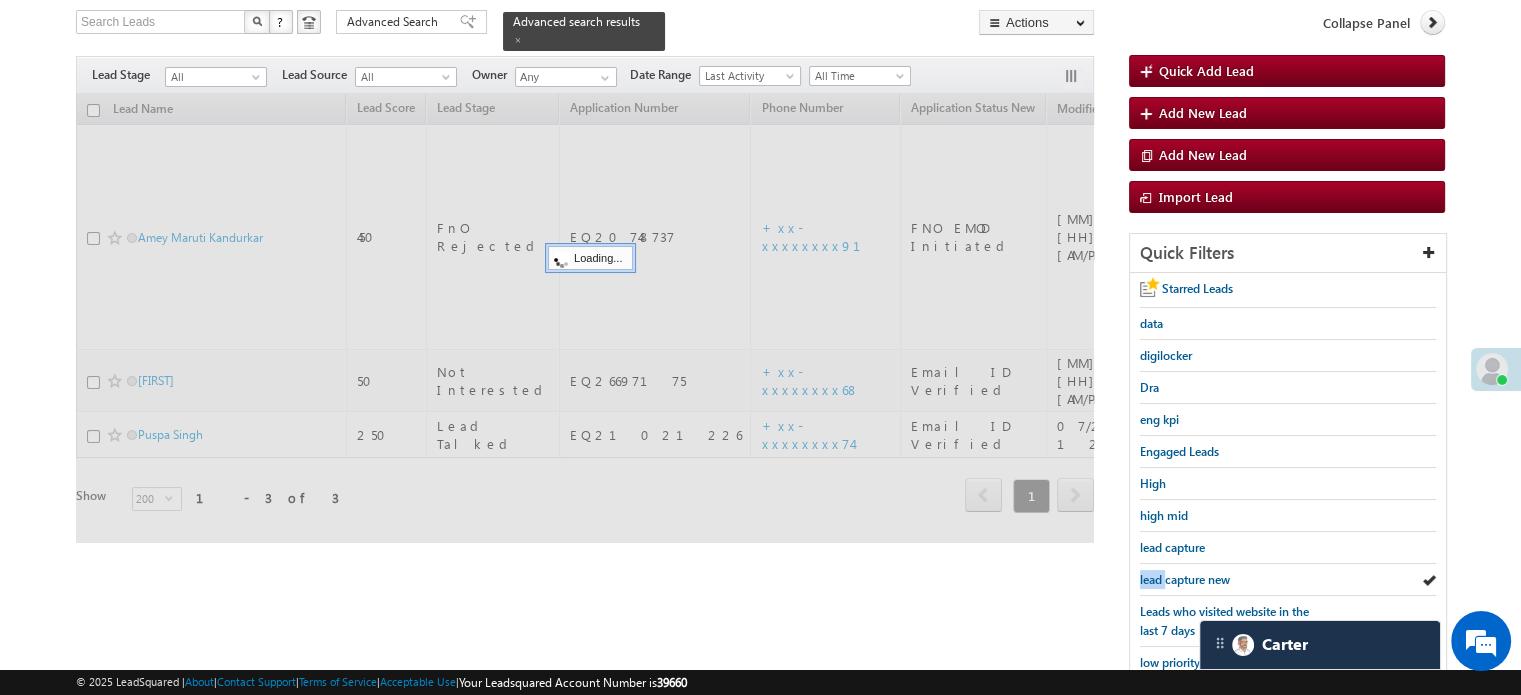 click on "lead capture new" at bounding box center (1185, 579) 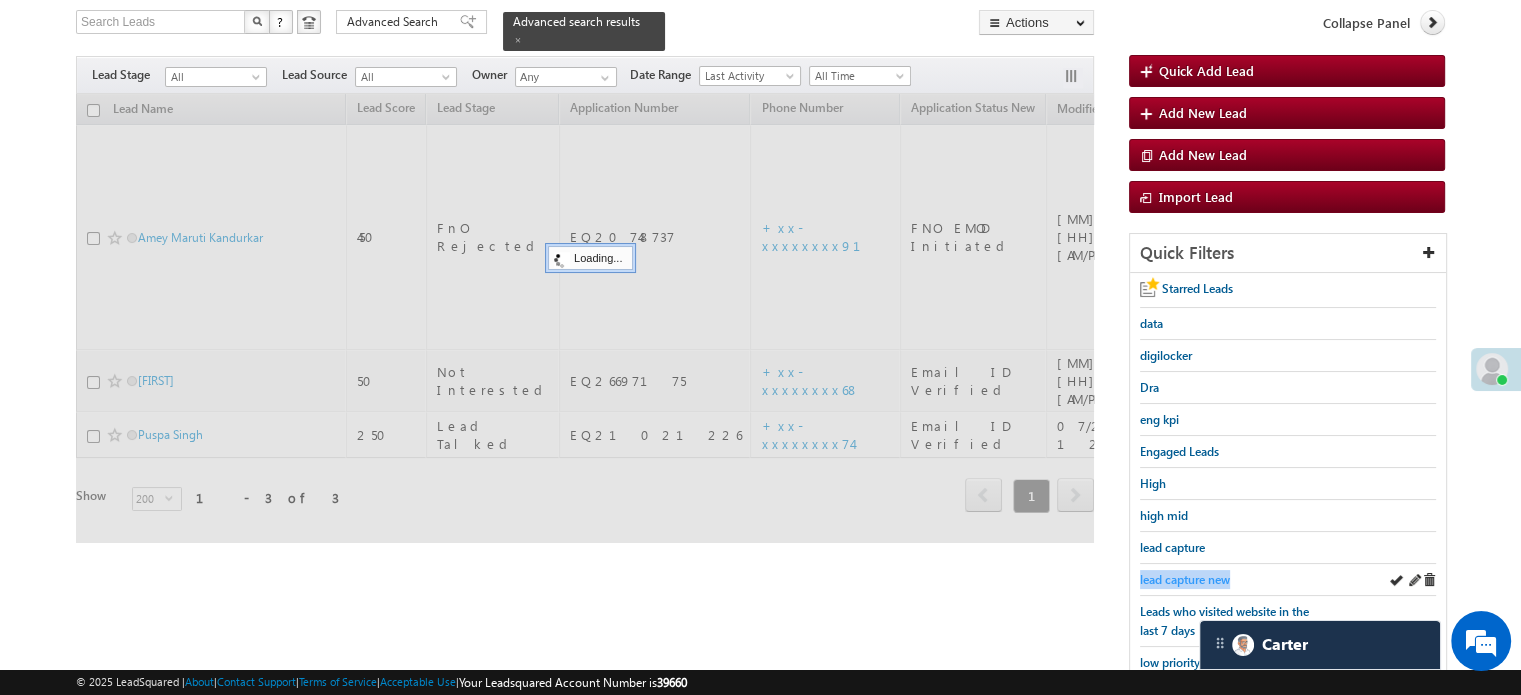 click on "lead capture new" at bounding box center (1185, 579) 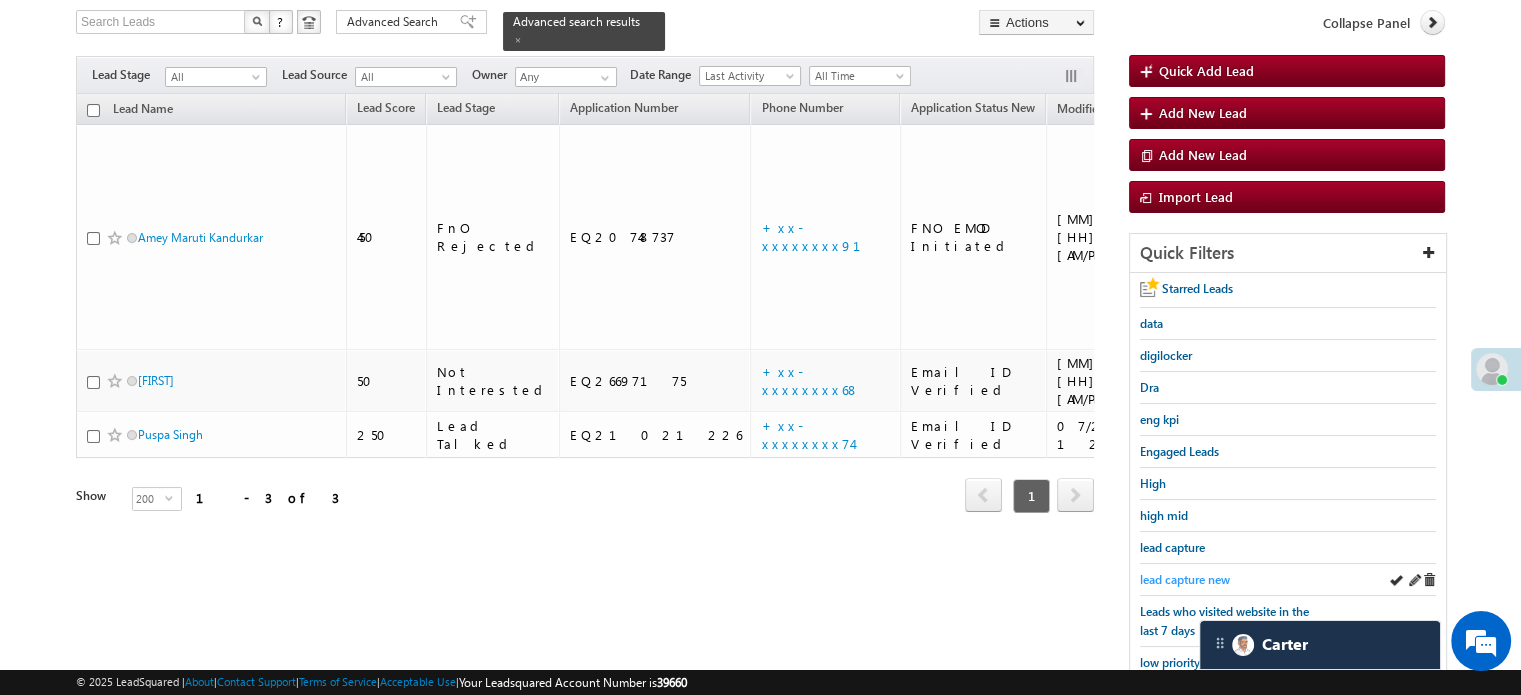 scroll, scrollTop: 429, scrollLeft: 0, axis: vertical 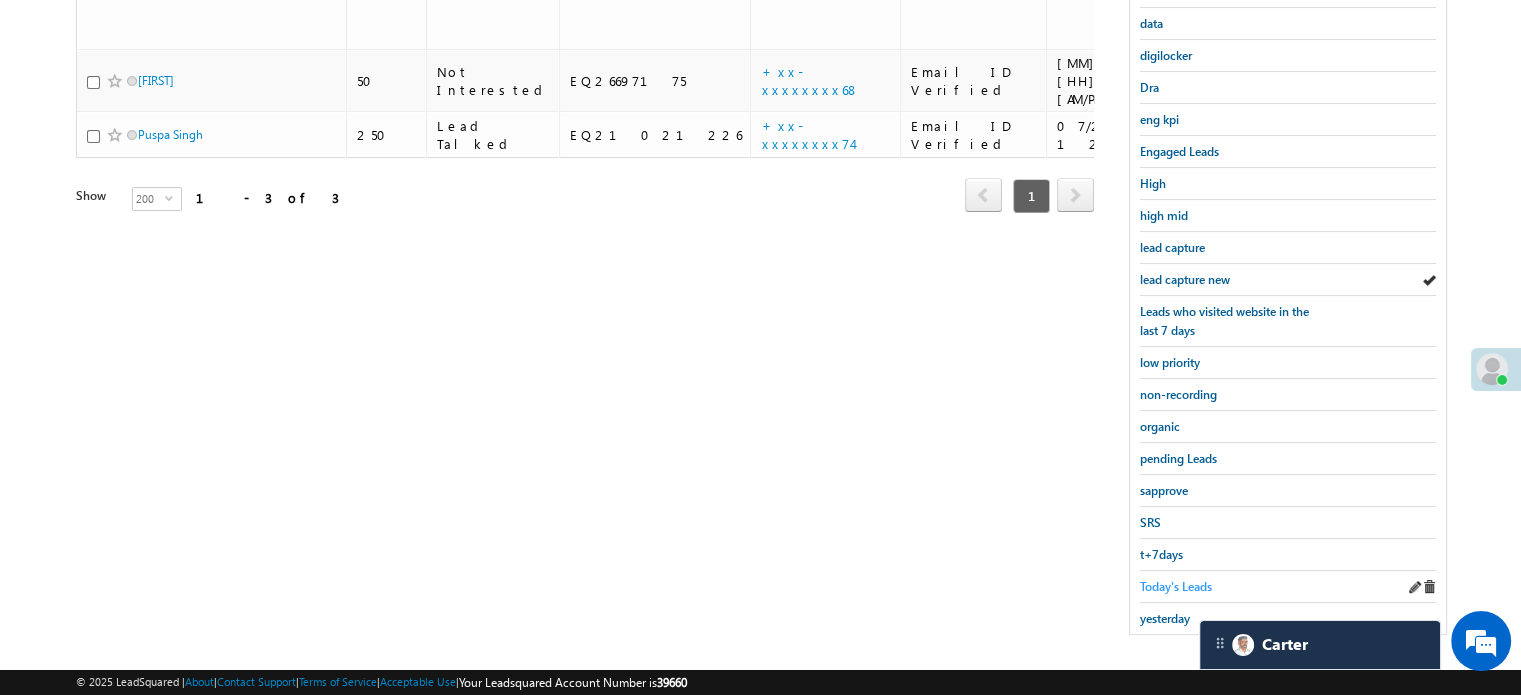 click on "Today's Leads" at bounding box center [1176, 586] 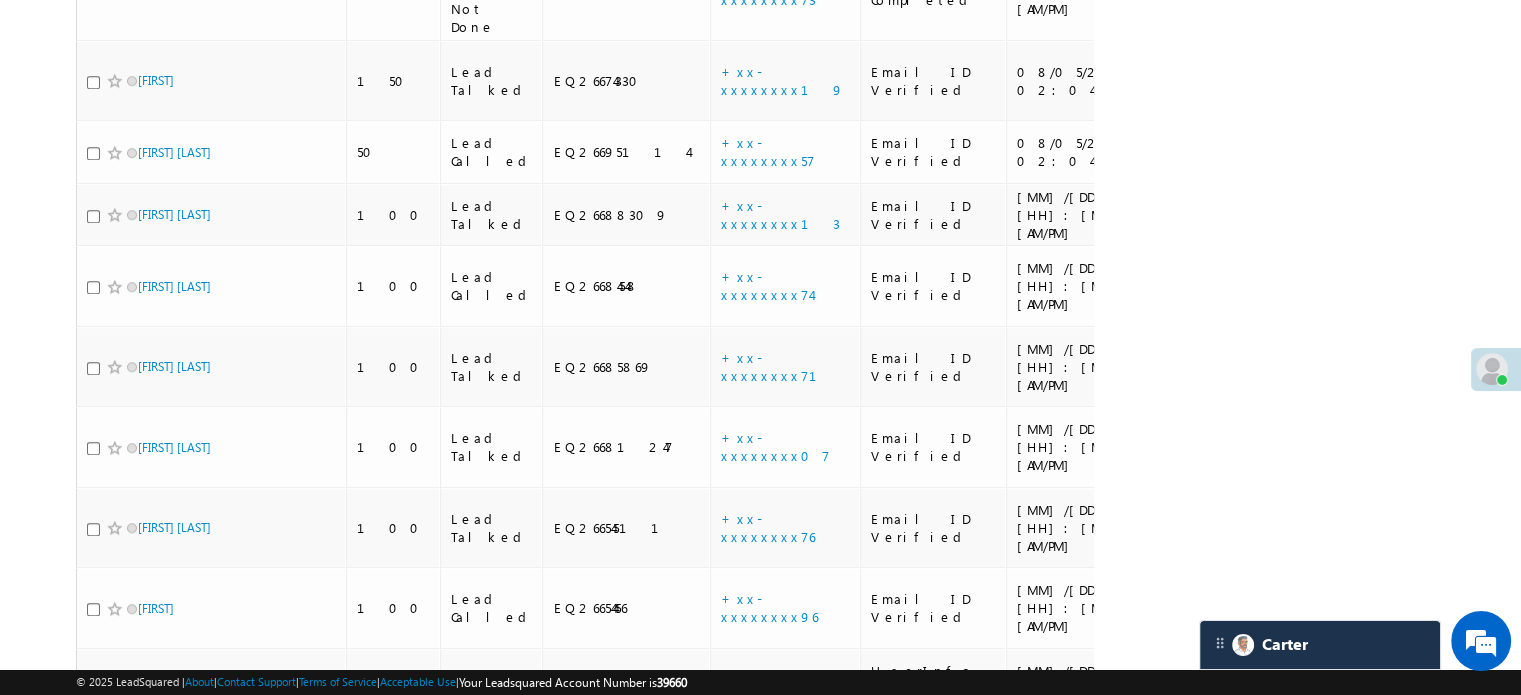 scroll, scrollTop: 1269, scrollLeft: 0, axis: vertical 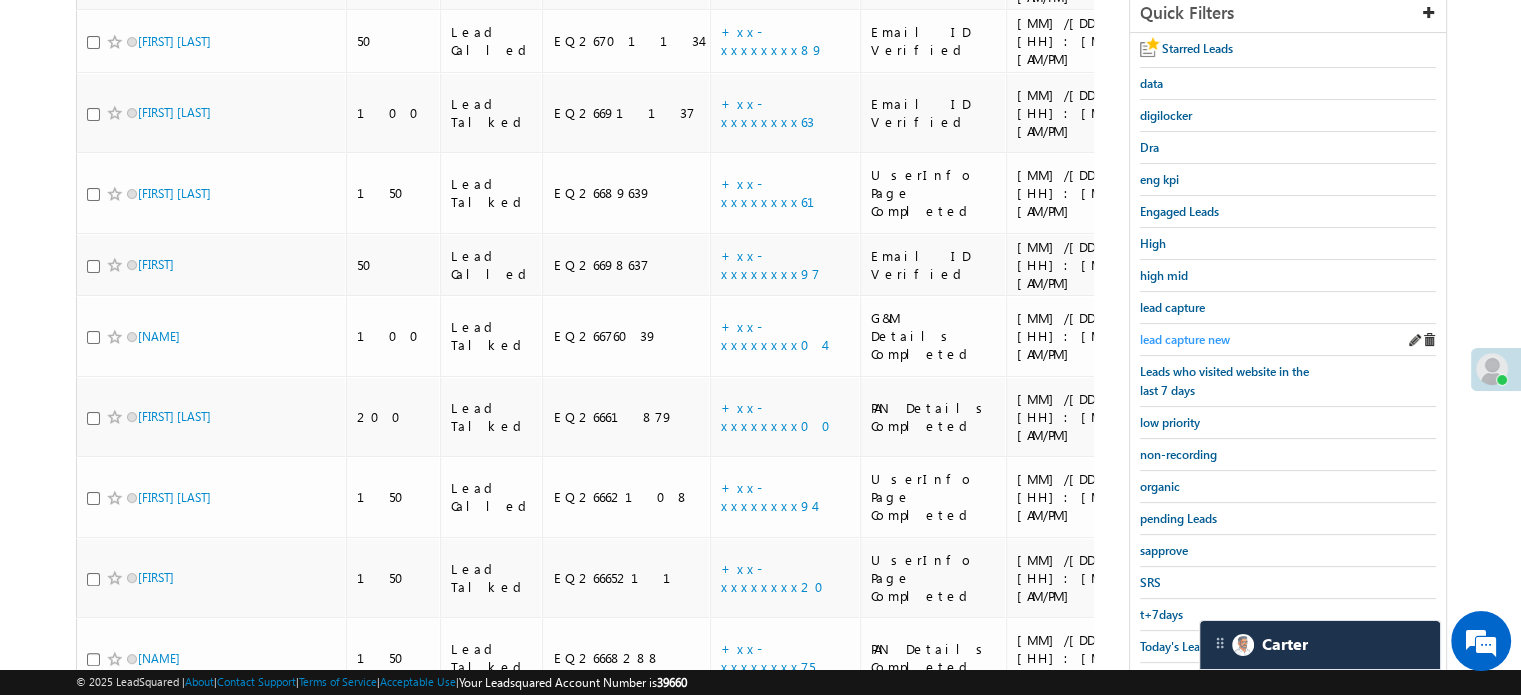 click on "lead capture new" at bounding box center (1185, 339) 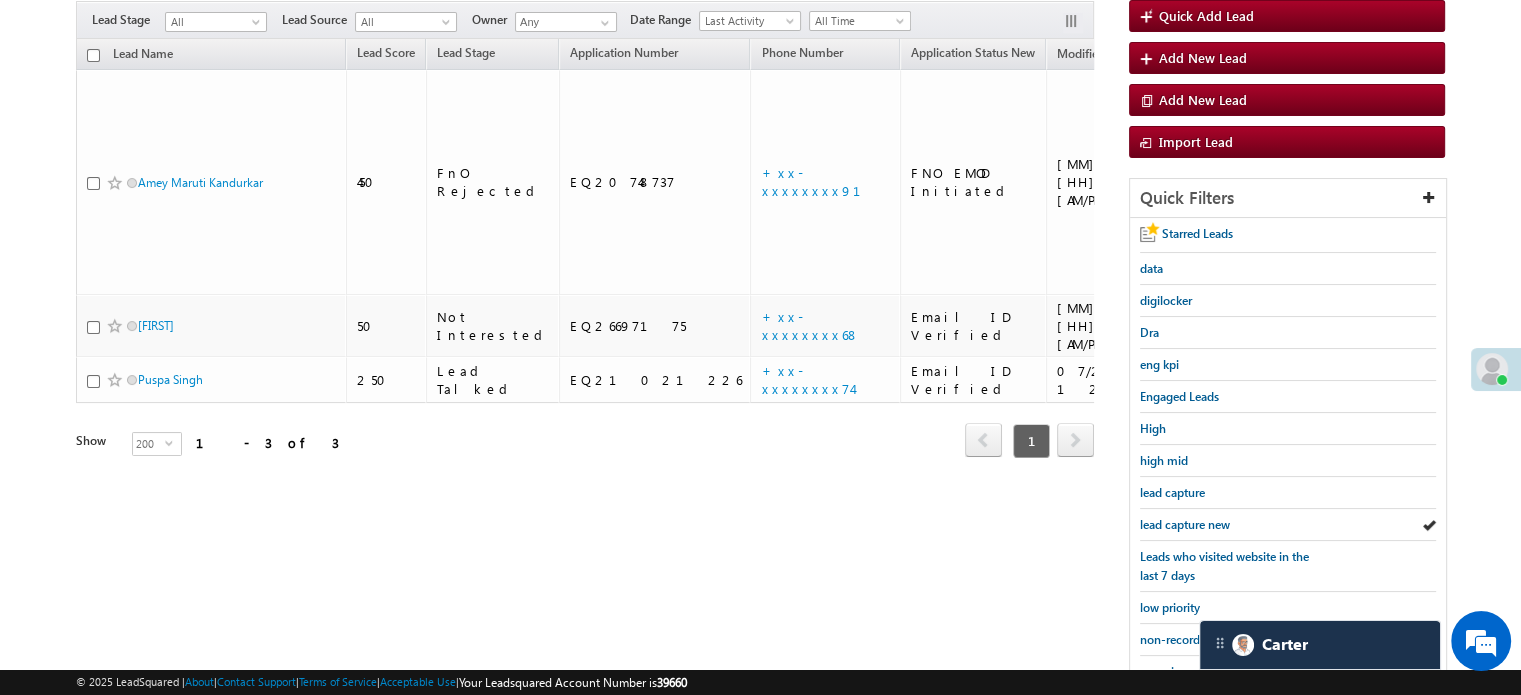 scroll, scrollTop: 269, scrollLeft: 0, axis: vertical 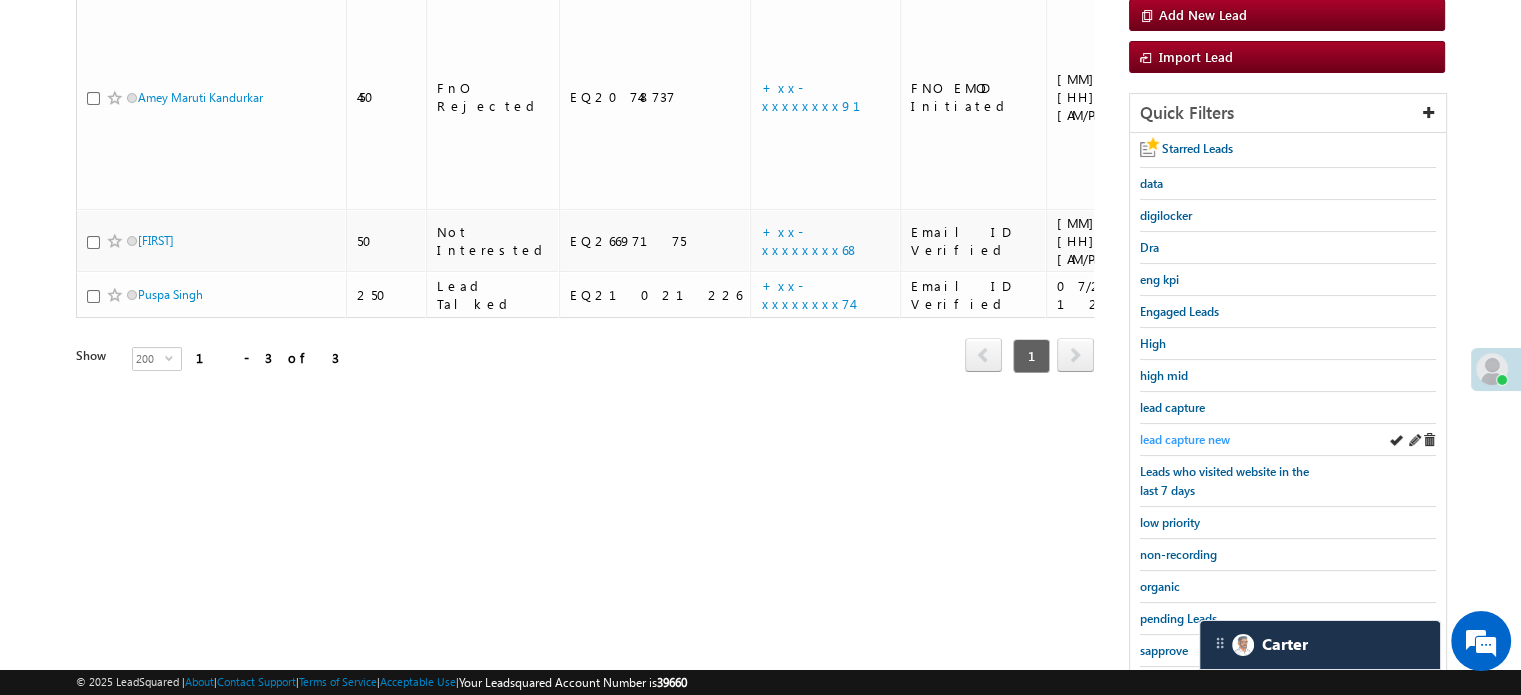 click on "lead capture new" at bounding box center (1185, 439) 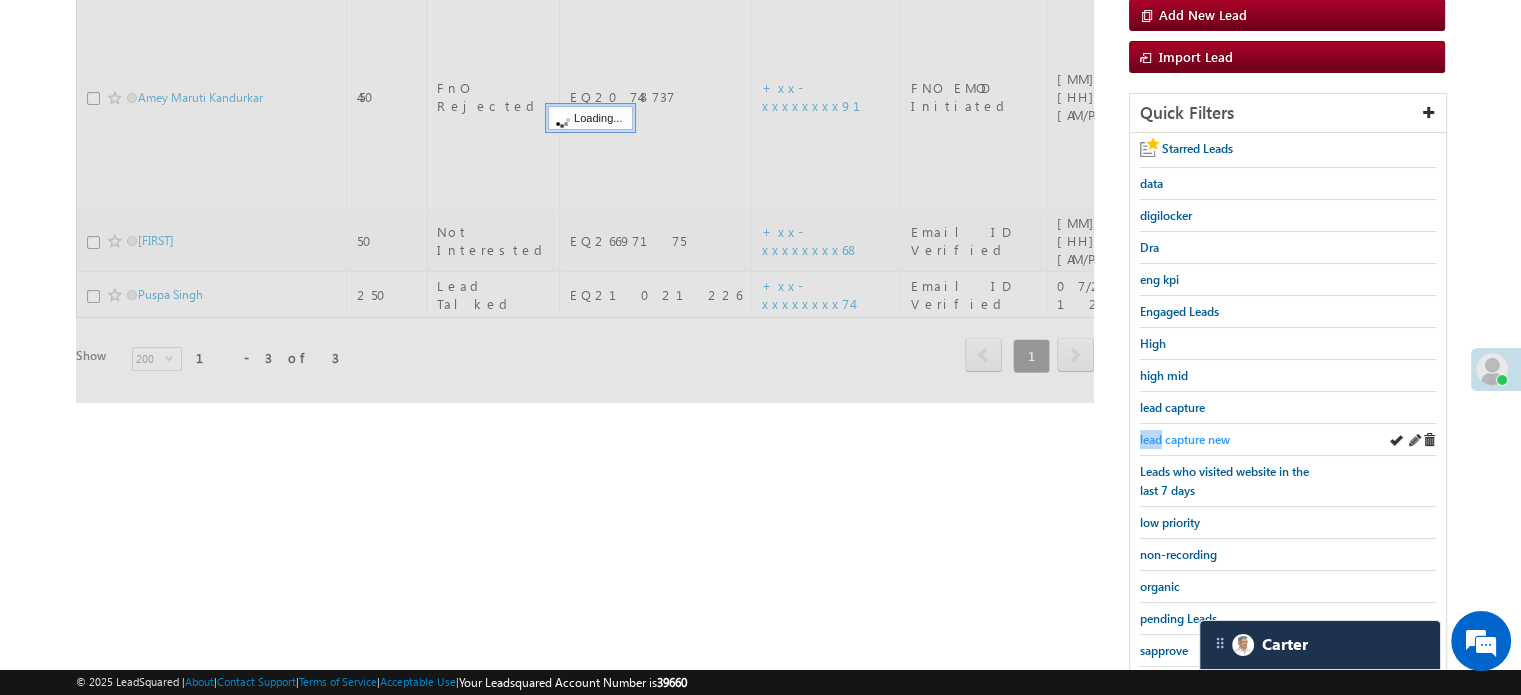 click on "lead capture new" at bounding box center [1185, 439] 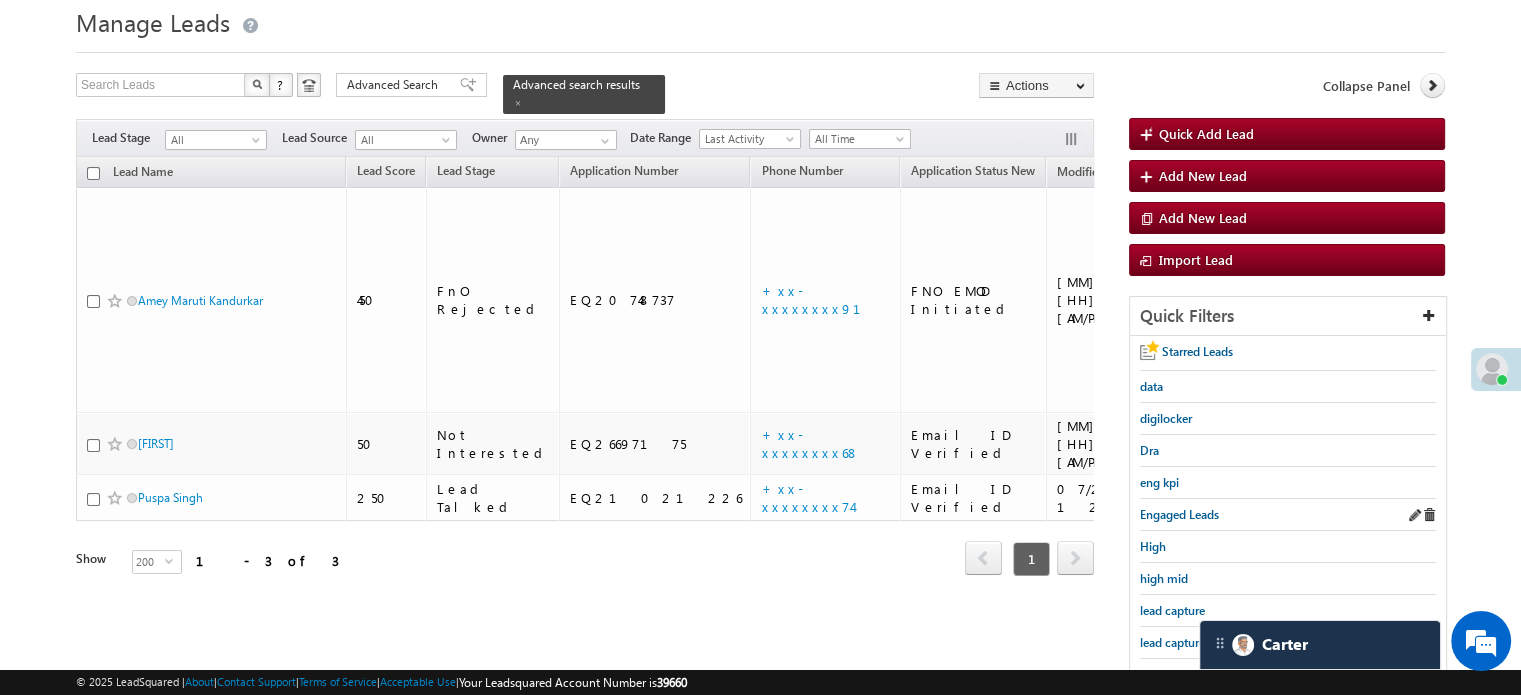 scroll, scrollTop: 100, scrollLeft: 0, axis: vertical 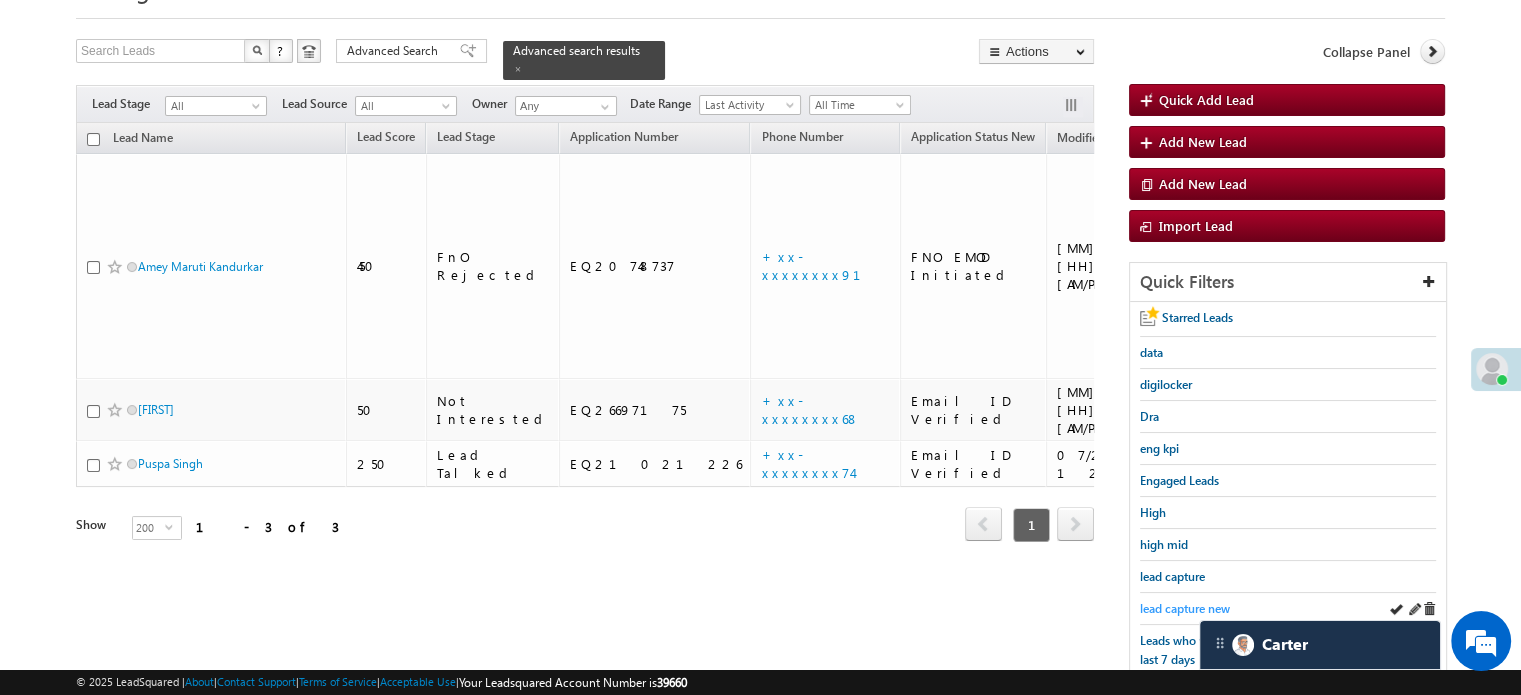 click on "lead capture new" at bounding box center [1185, 608] 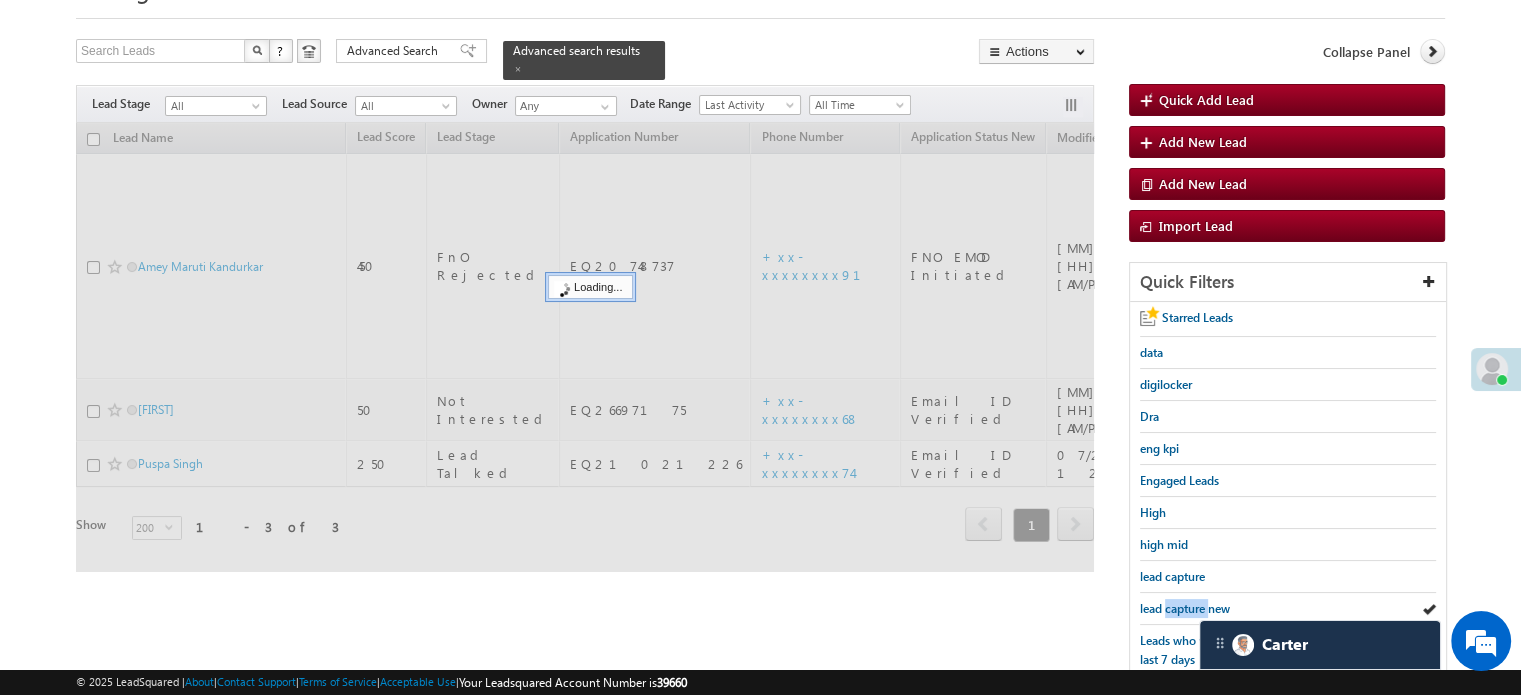 click on "lead capture new" at bounding box center (1185, 608) 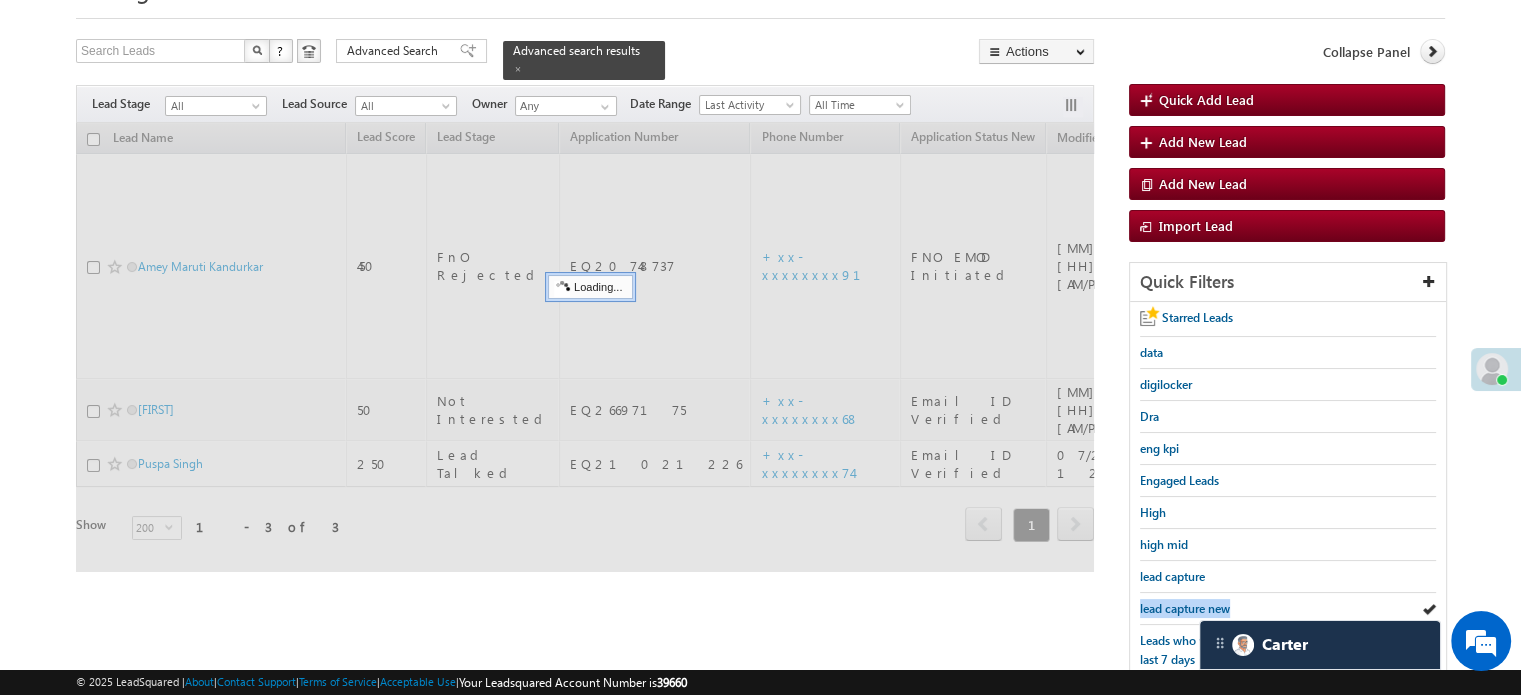 click on "lead capture new" at bounding box center [1185, 608] 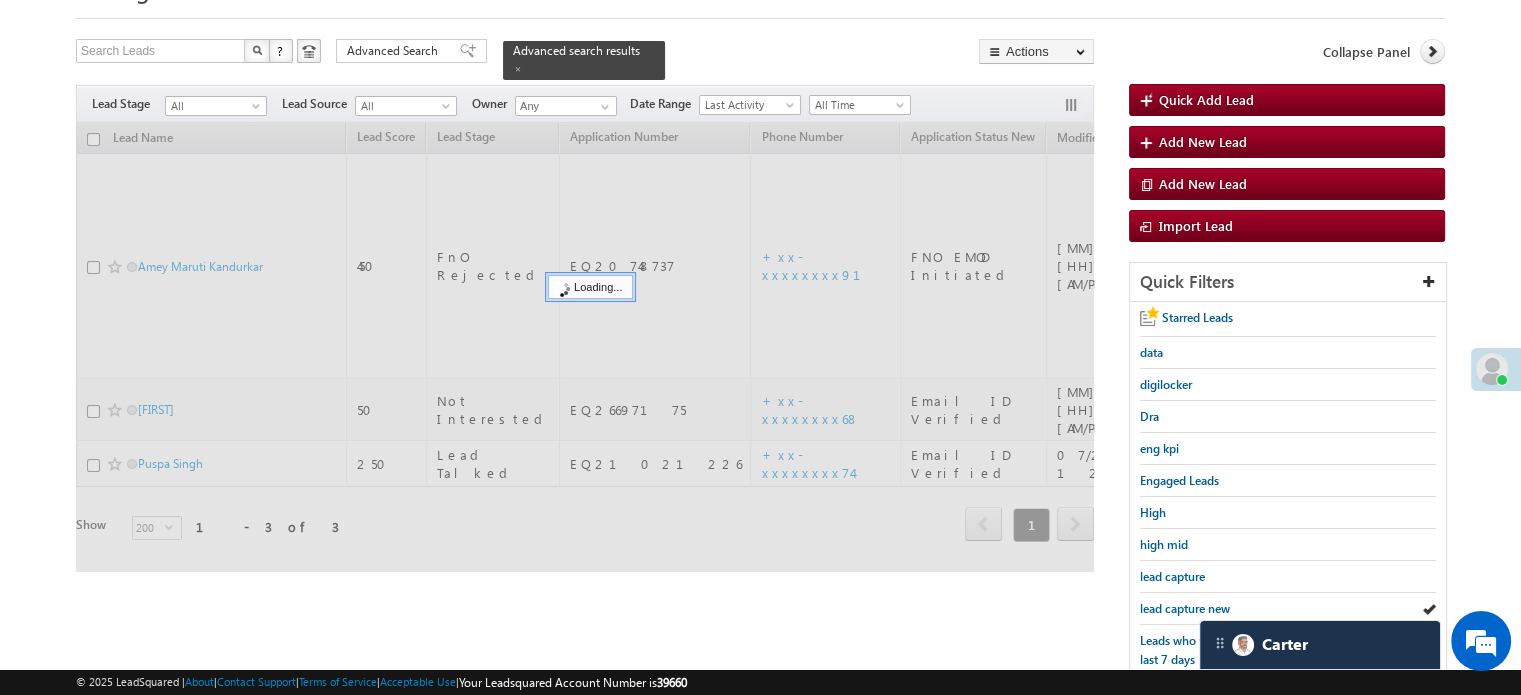click on "lead capture new" at bounding box center (1185, 608) 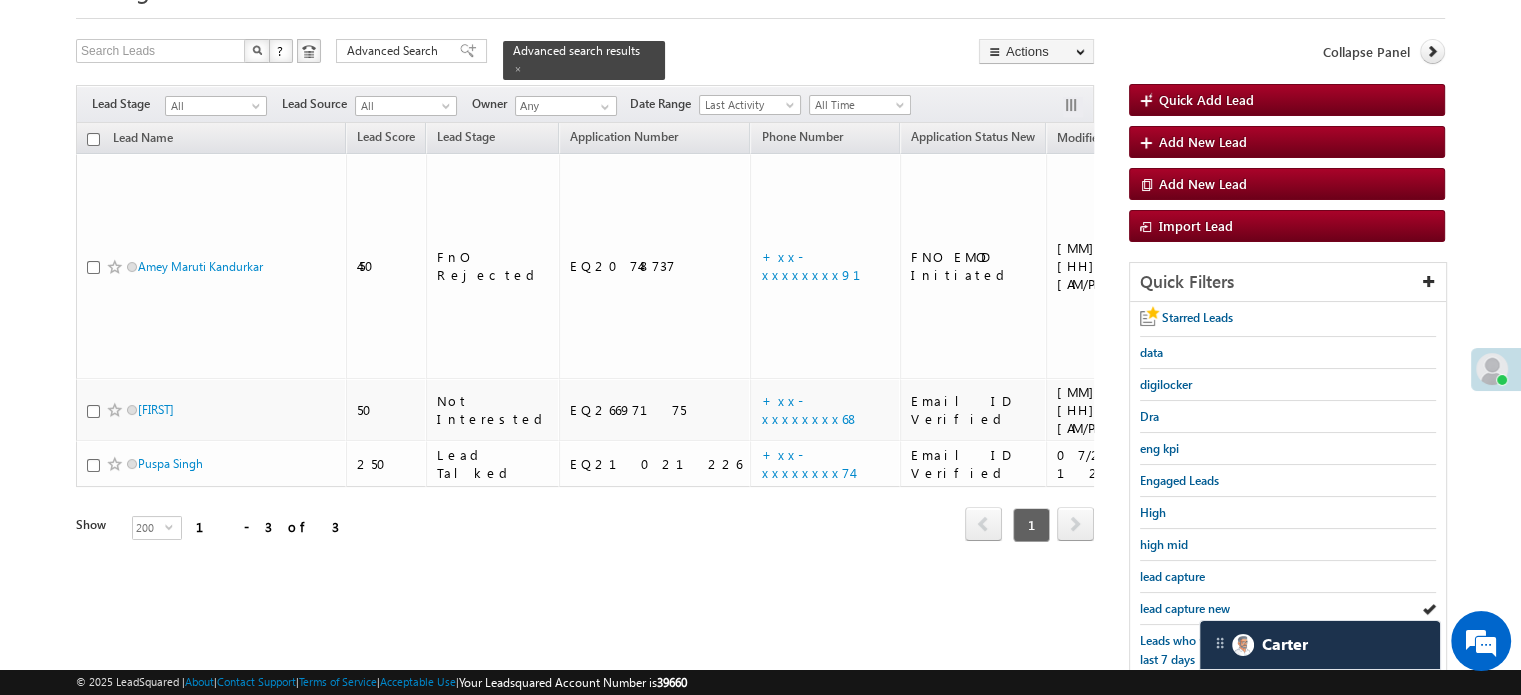click on "lead capture new" at bounding box center [1185, 608] 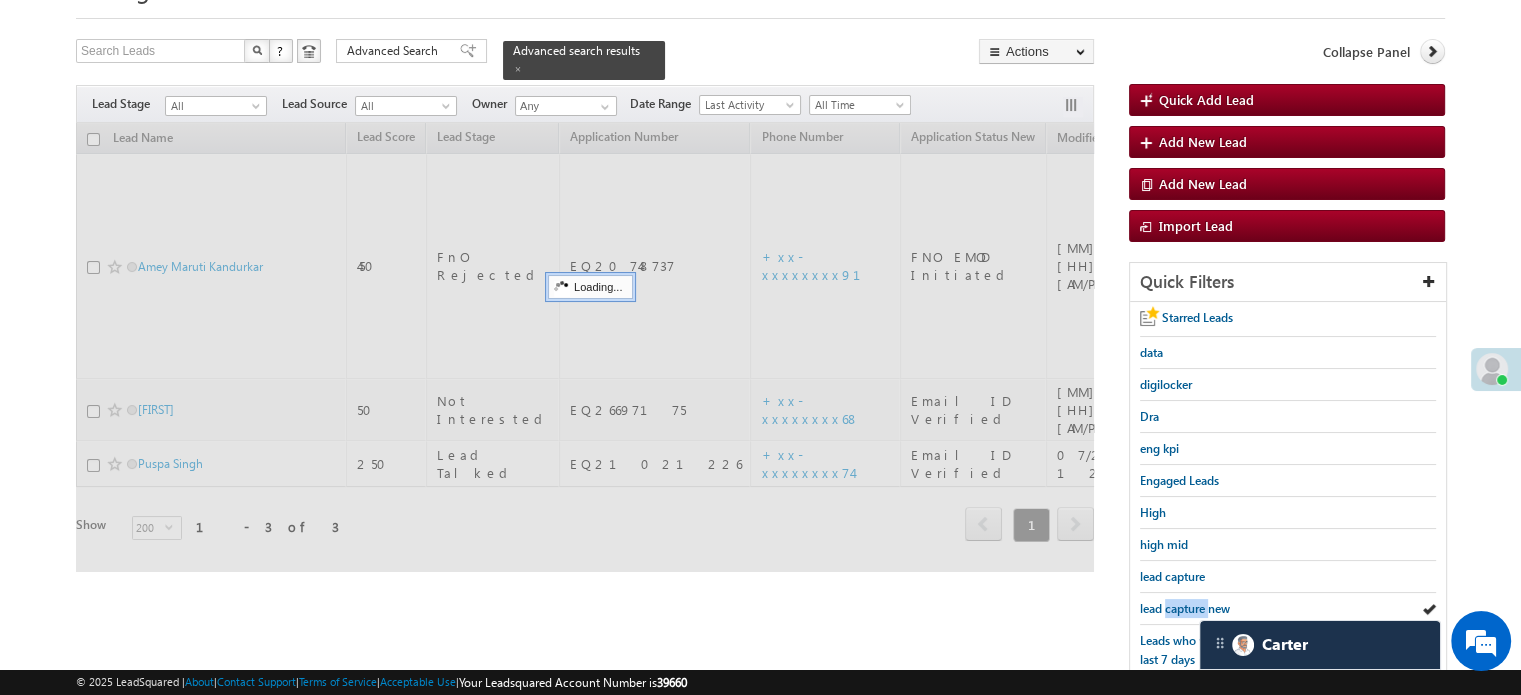 click on "lead capture new" at bounding box center [1185, 608] 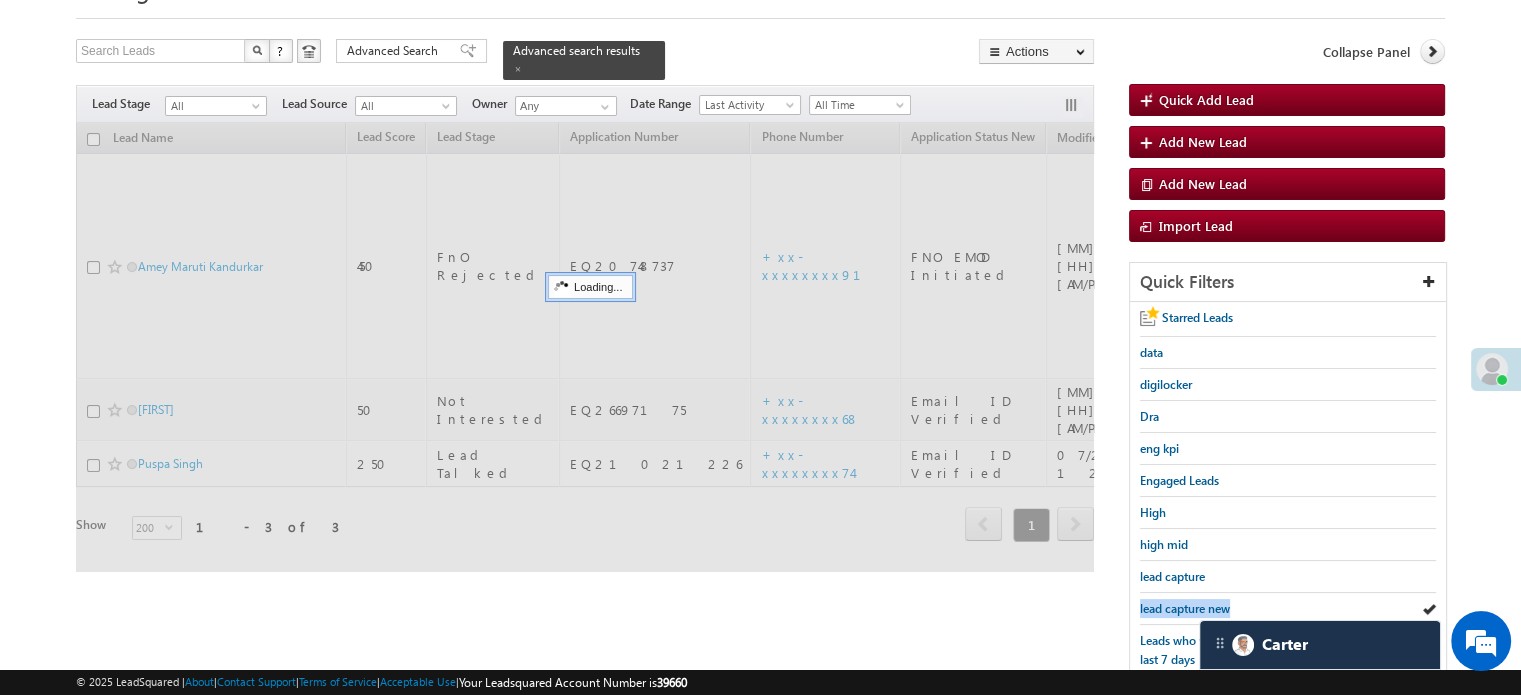 click on "lead capture new" at bounding box center [1185, 608] 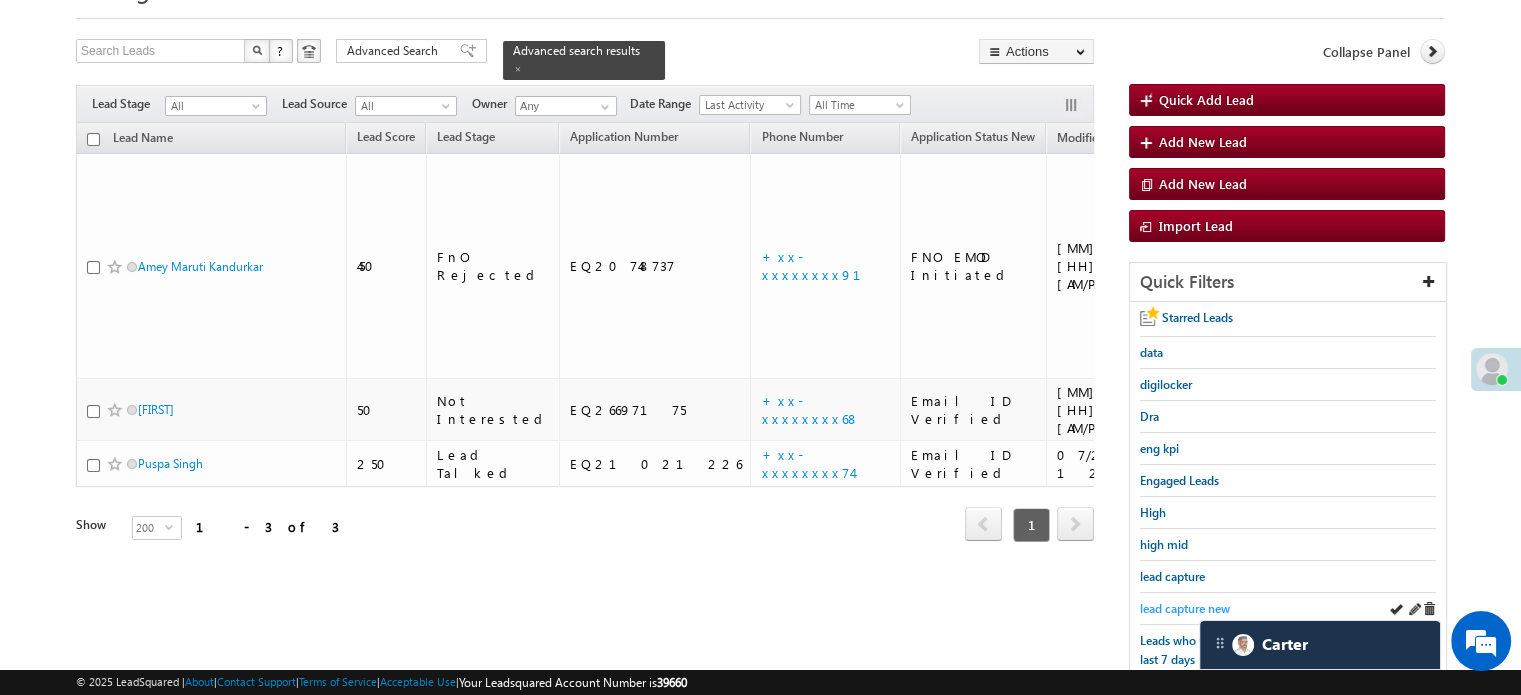 click on "lead capture new" at bounding box center (1185, 608) 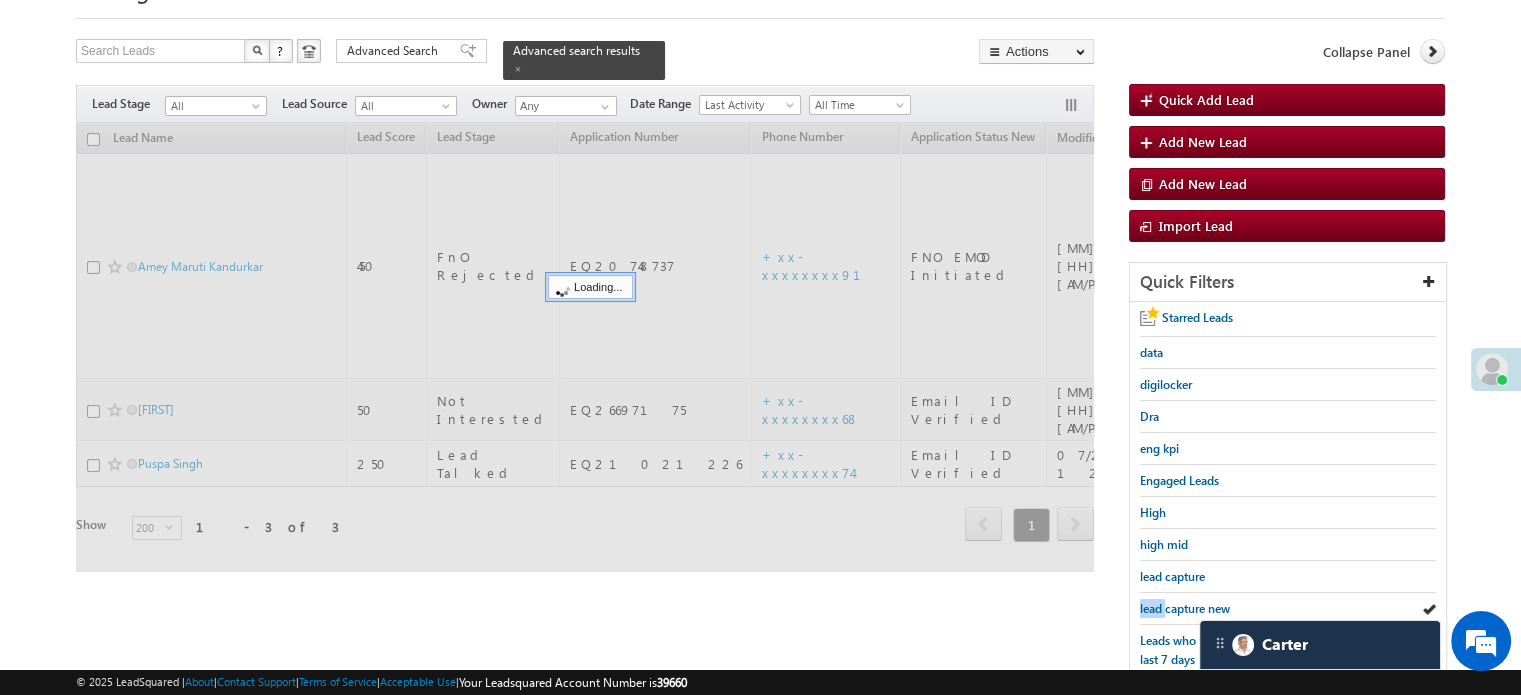 click on "lead capture new" at bounding box center [1185, 608] 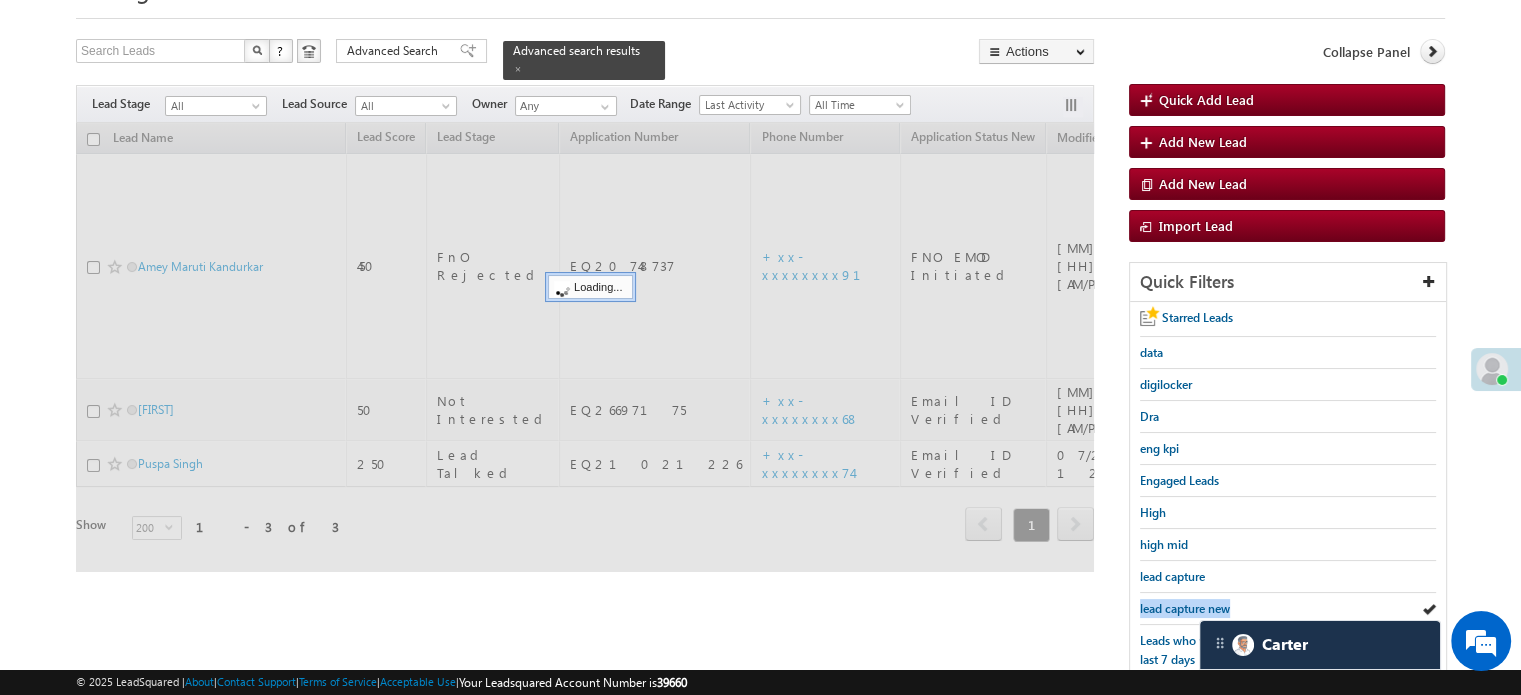 click on "lead capture new" at bounding box center [1185, 608] 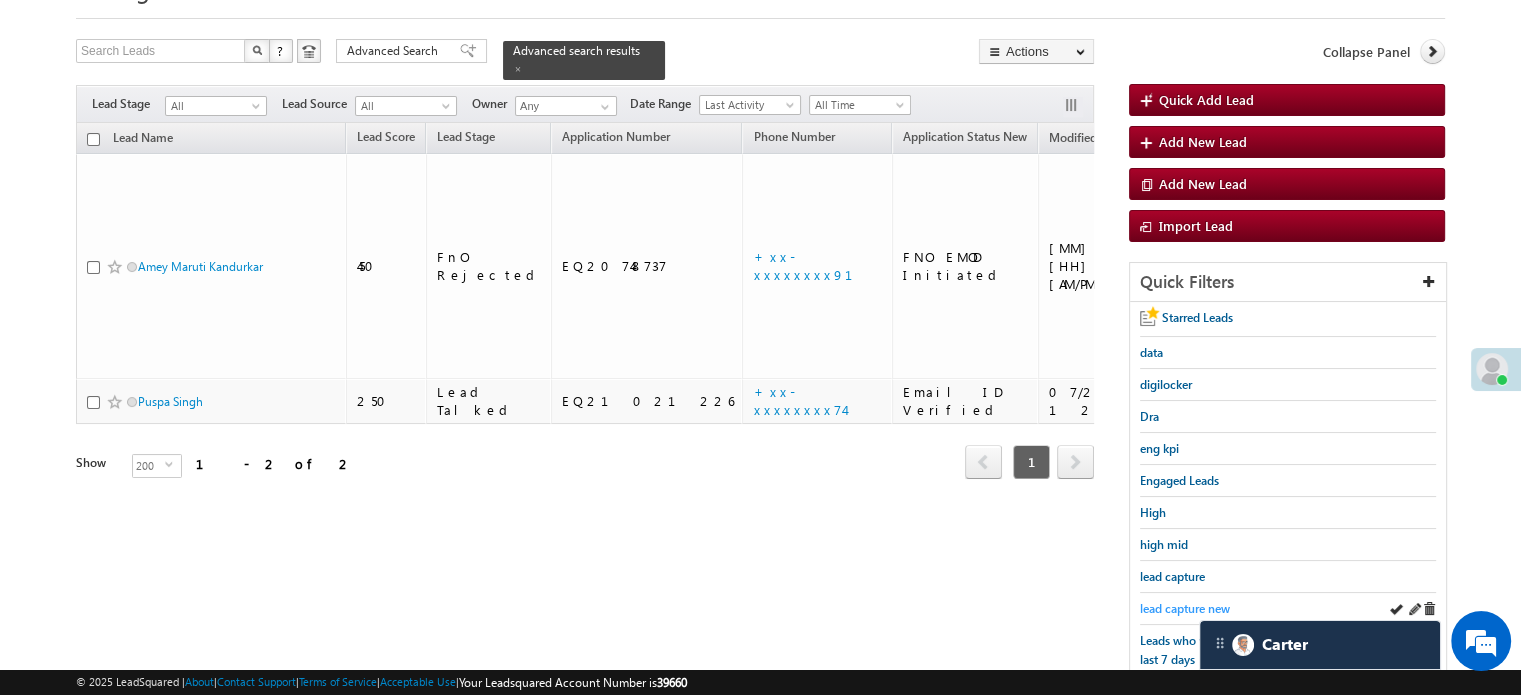 click on "lead capture new" at bounding box center (1185, 608) 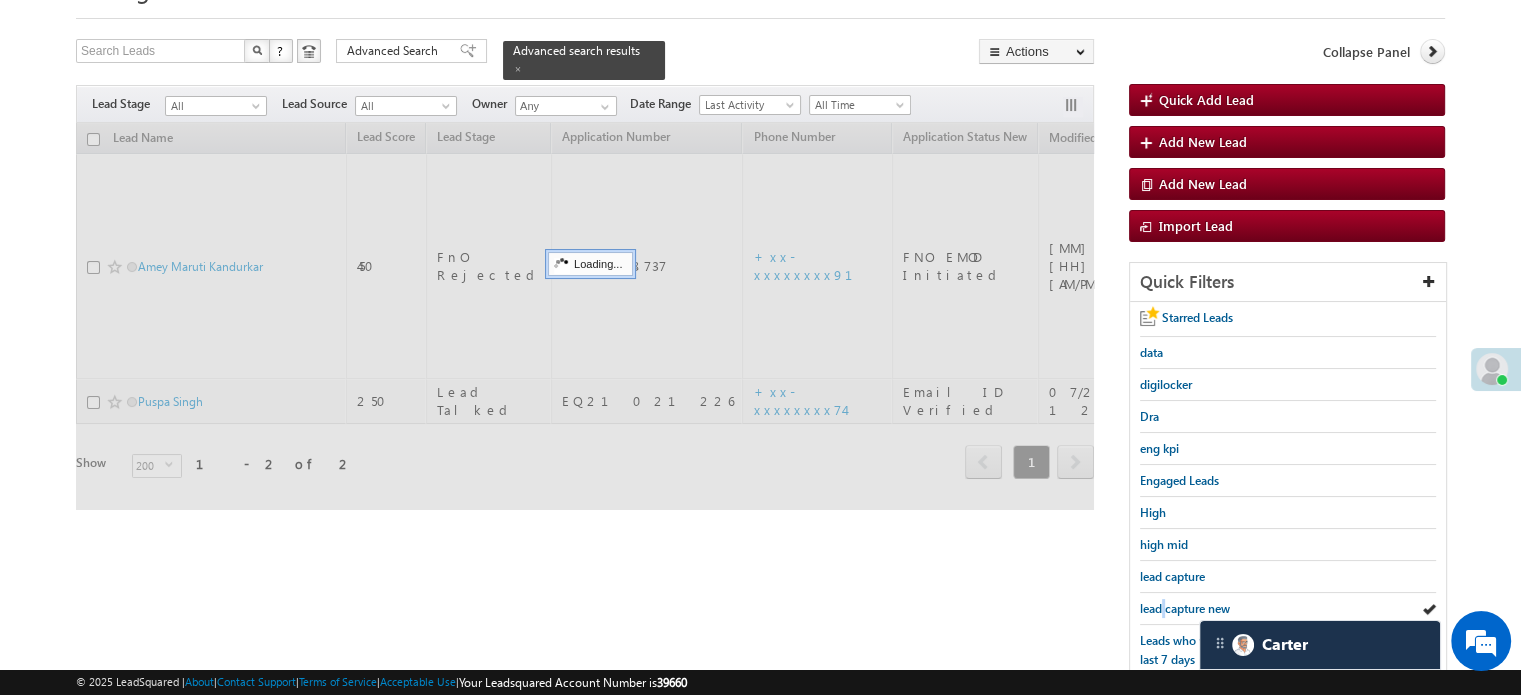 click on "lead capture new" at bounding box center (1185, 608) 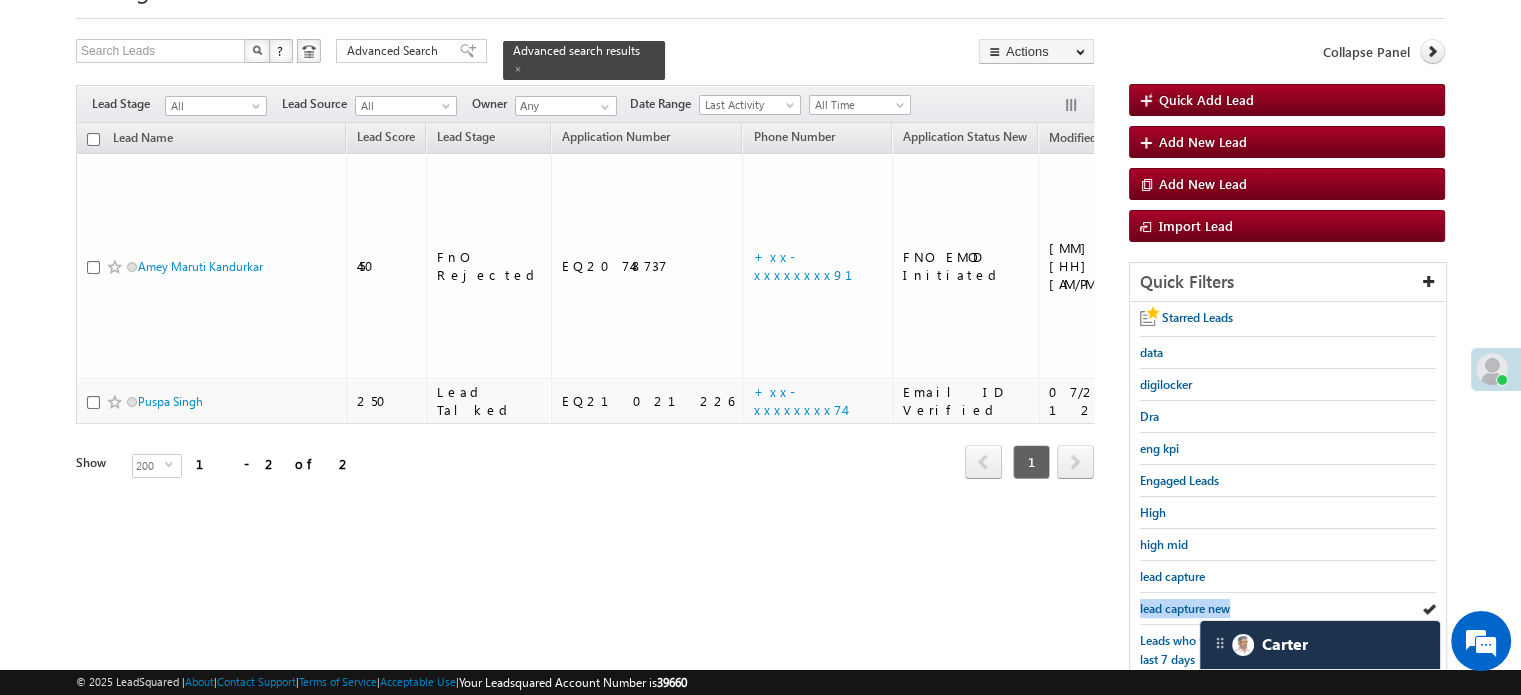 click on "lead capture new" at bounding box center [1185, 608] 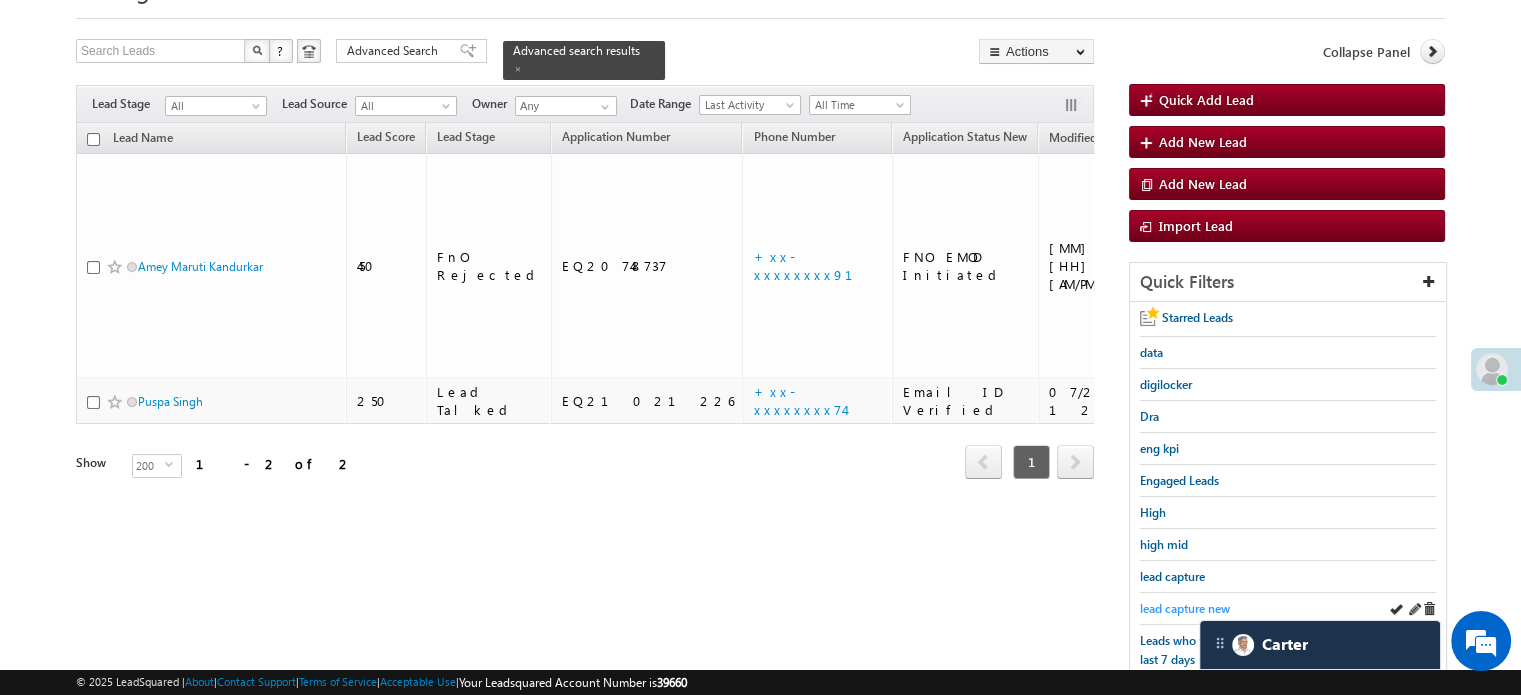 click on "lead capture new" at bounding box center [1185, 608] 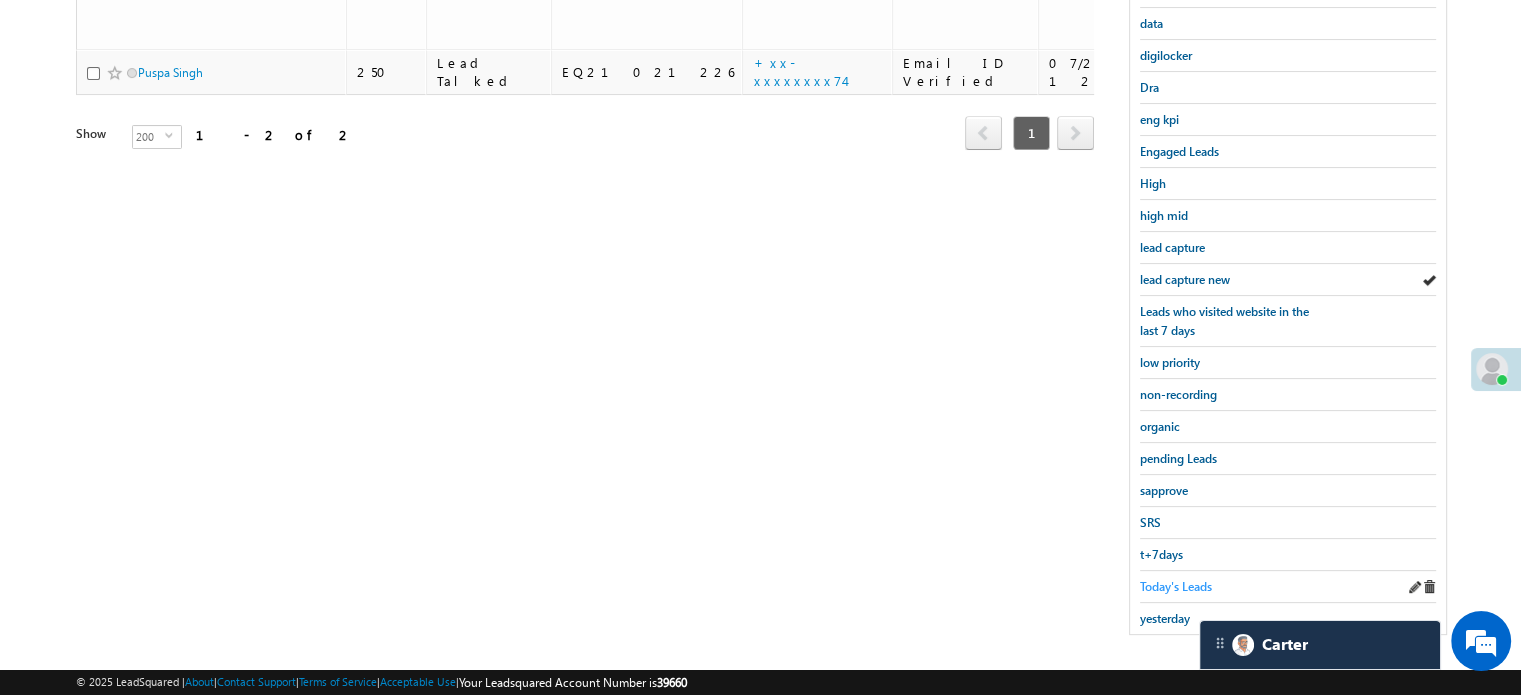 click on "Today's Leads" at bounding box center [1176, 586] 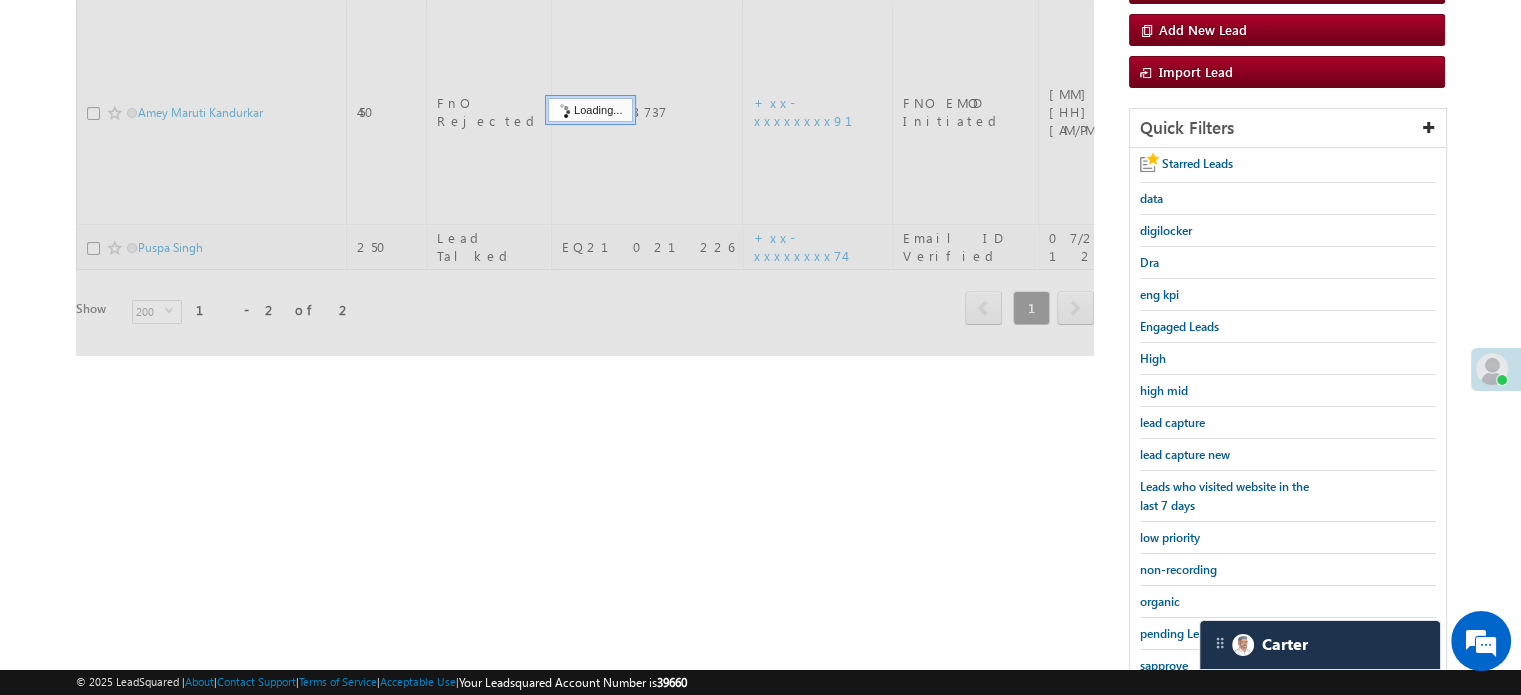 scroll, scrollTop: 29, scrollLeft: 0, axis: vertical 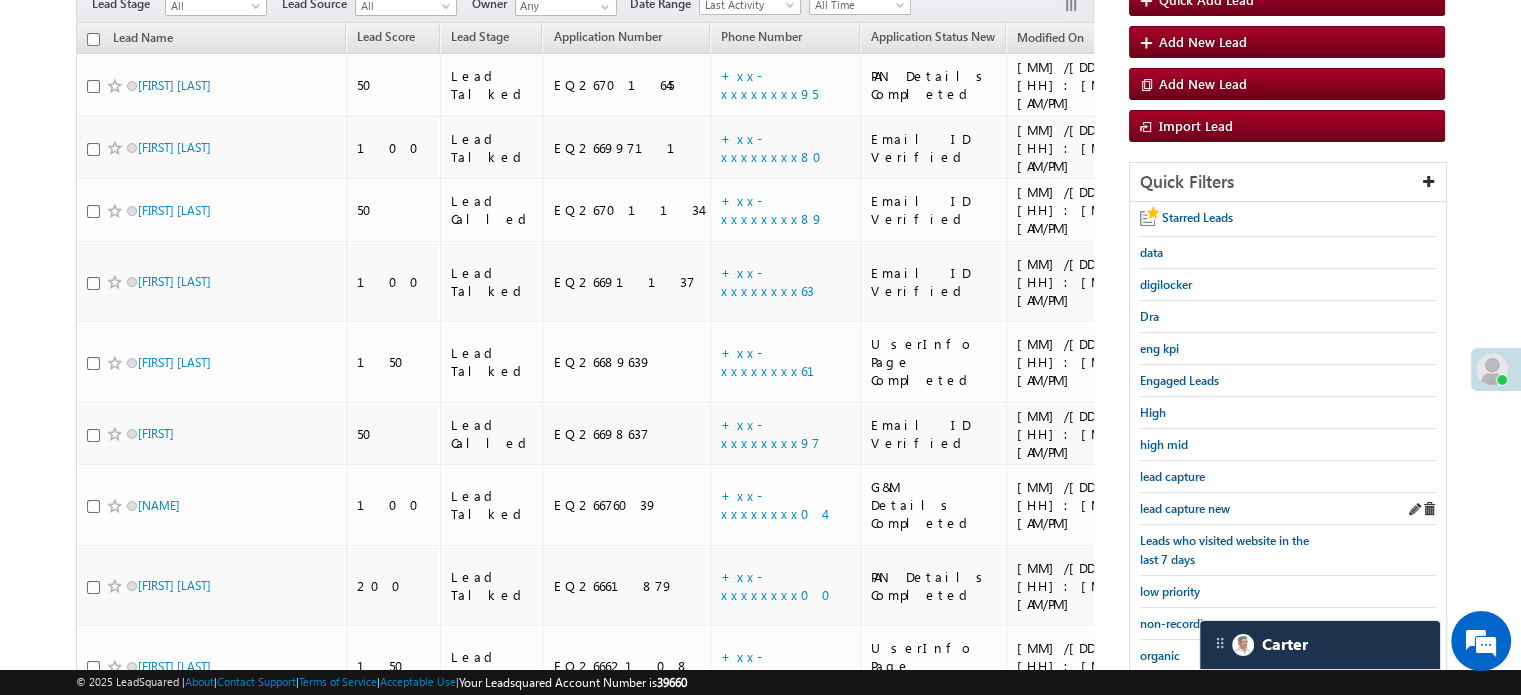 click on "lead capture new" at bounding box center (1288, 509) 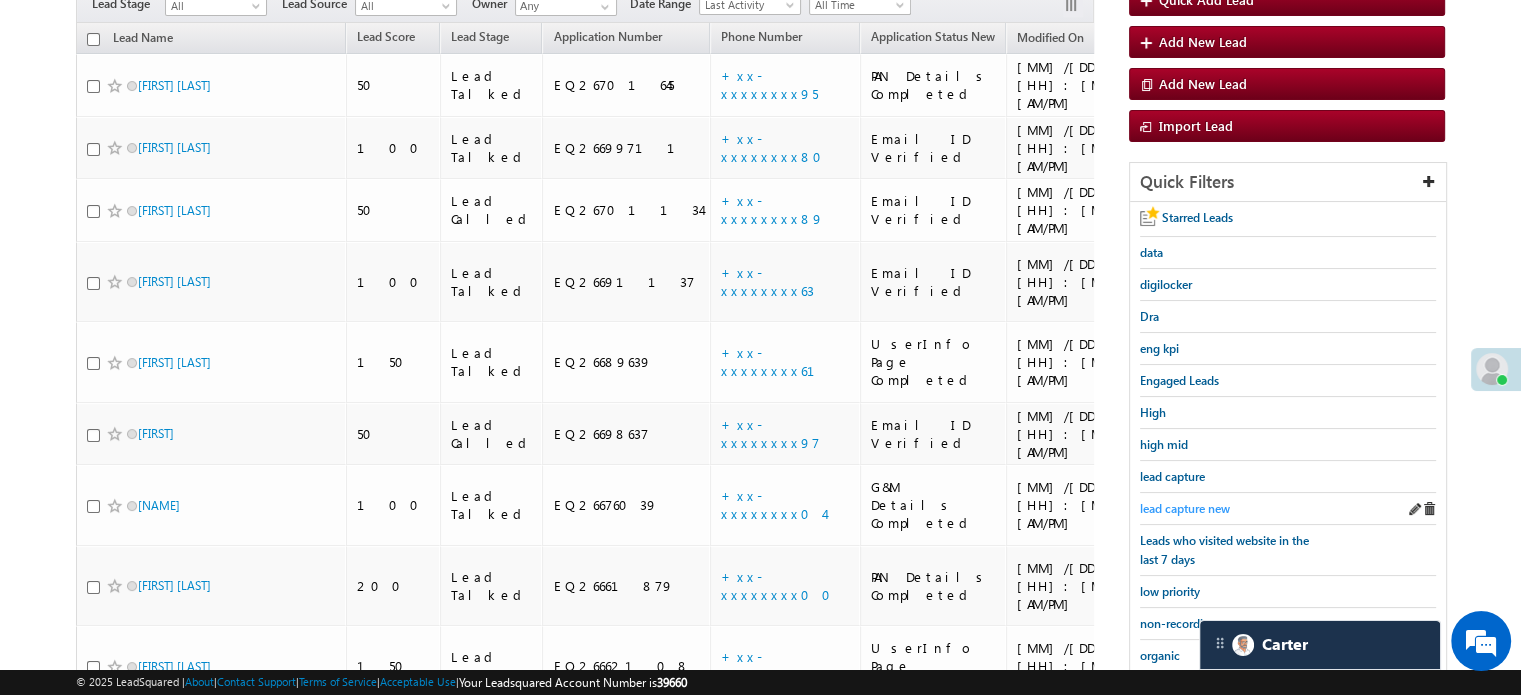 click on "lead capture new" at bounding box center (1185, 508) 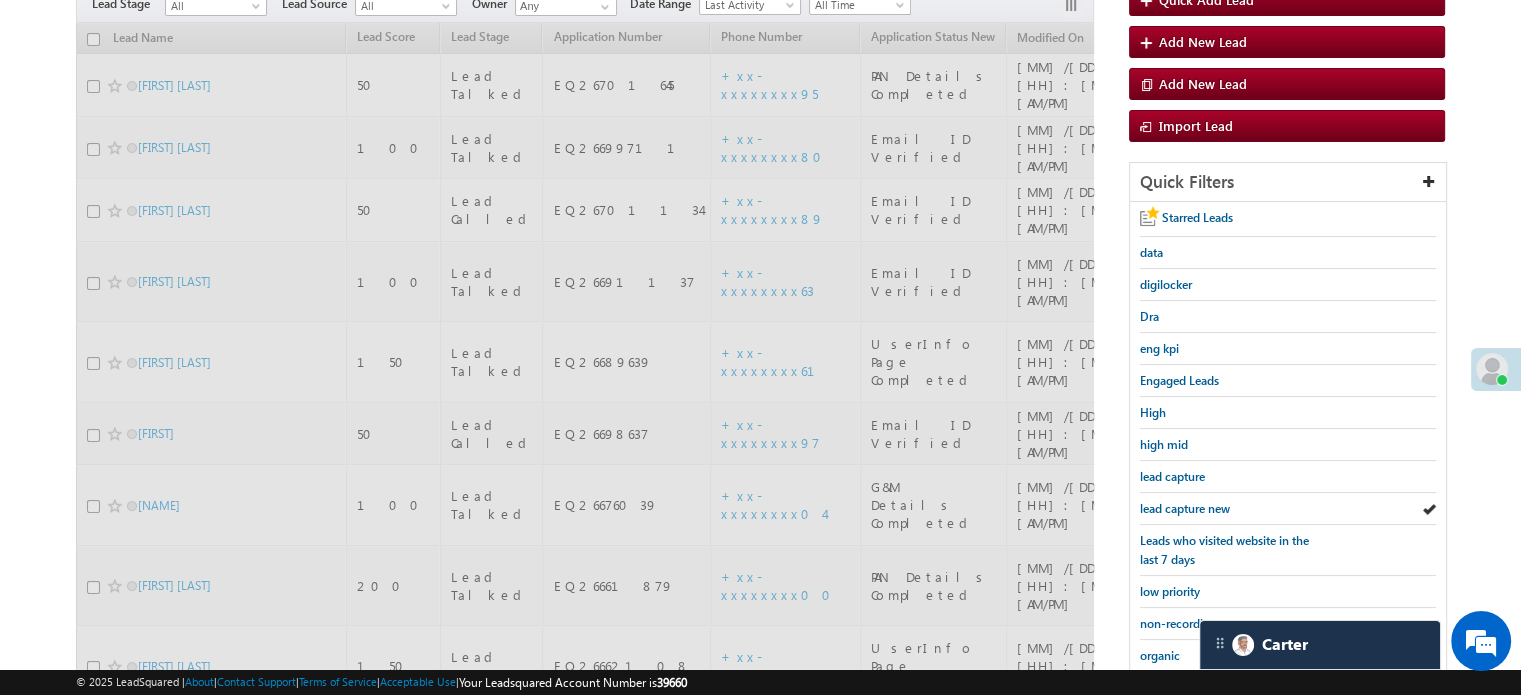 click on "lead capture new" at bounding box center (1185, 508) 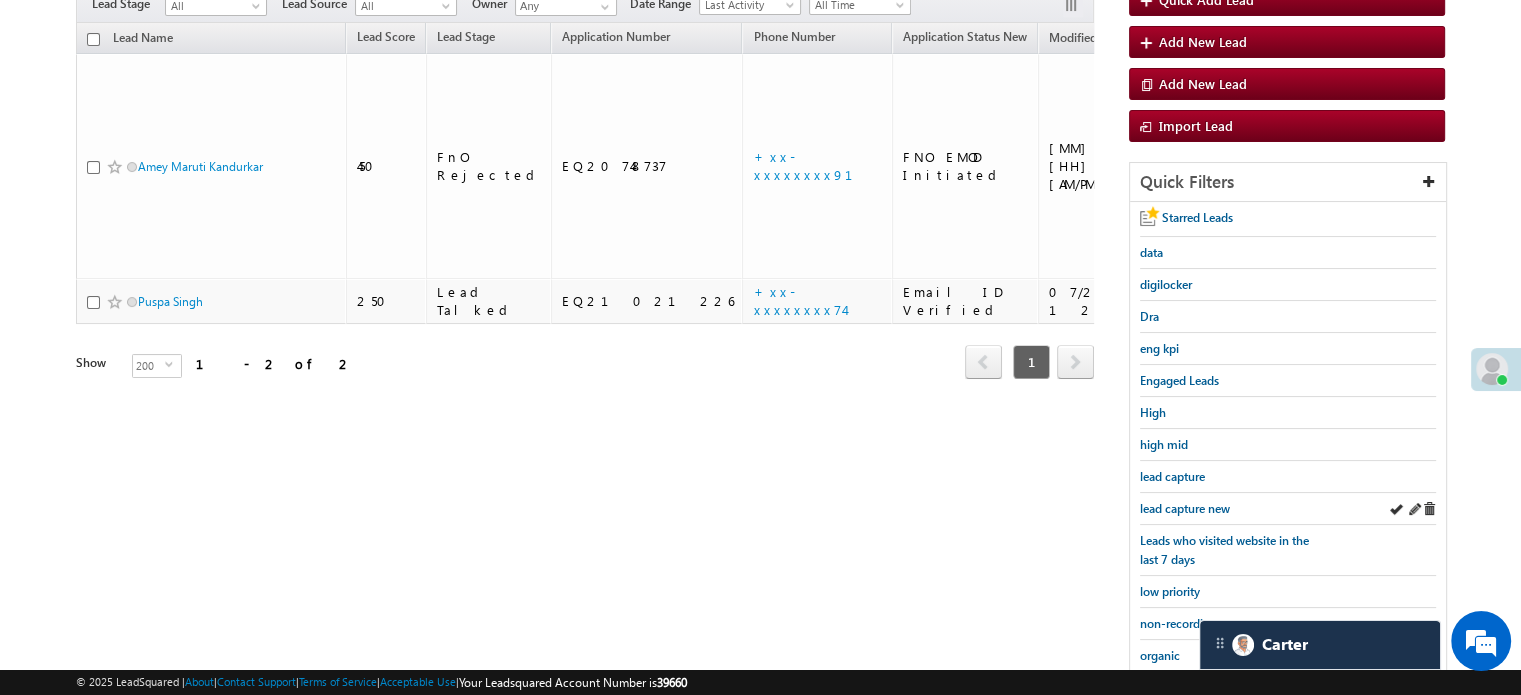 click on "lead capture new" at bounding box center [1288, 509] 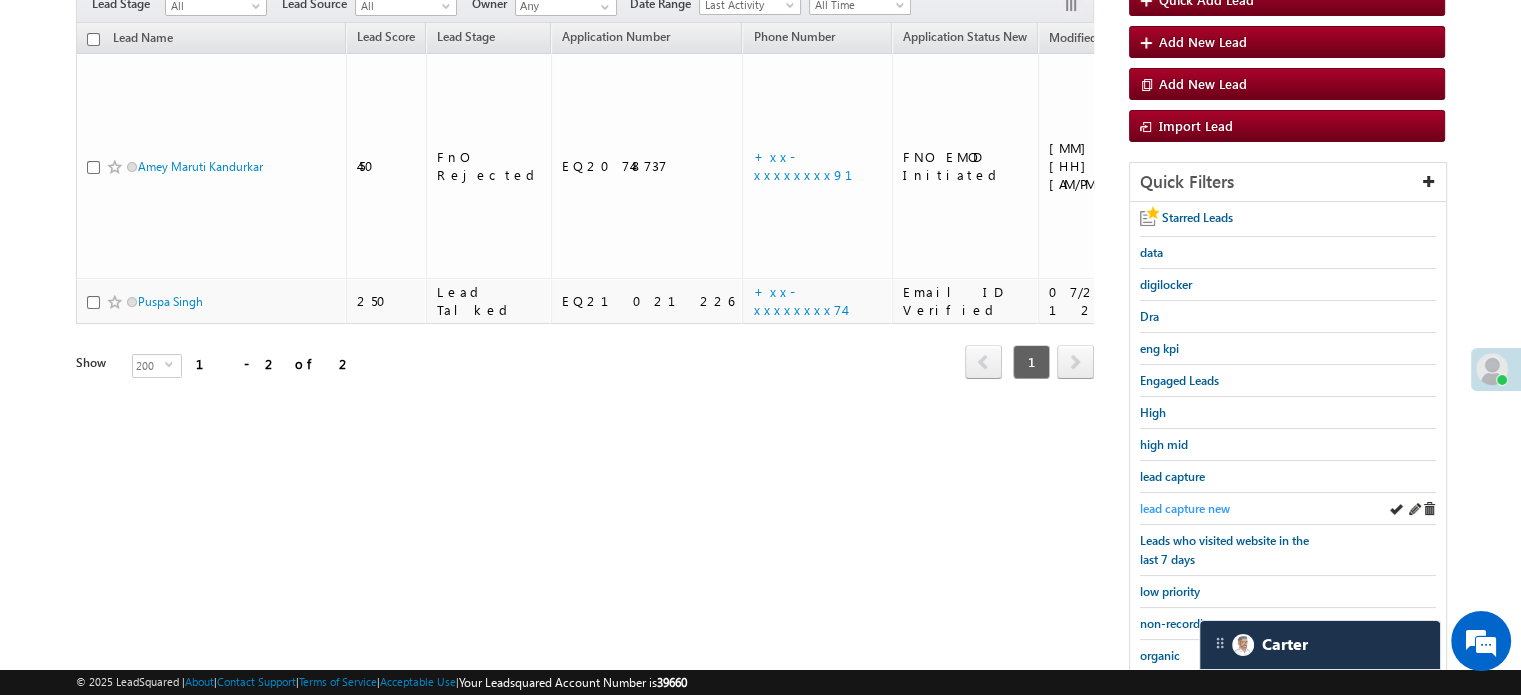 click on "lead capture new" at bounding box center [1185, 508] 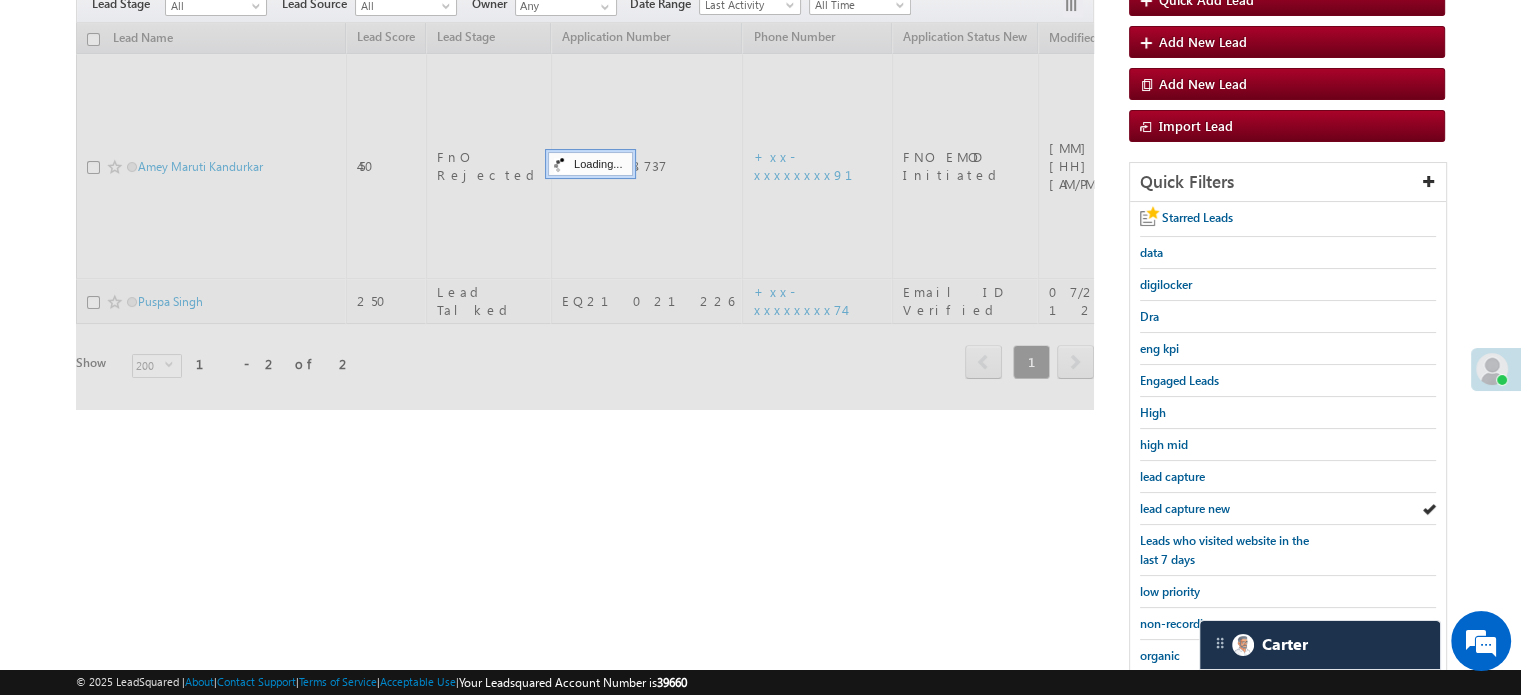 click on "lead capture new" at bounding box center [1185, 508] 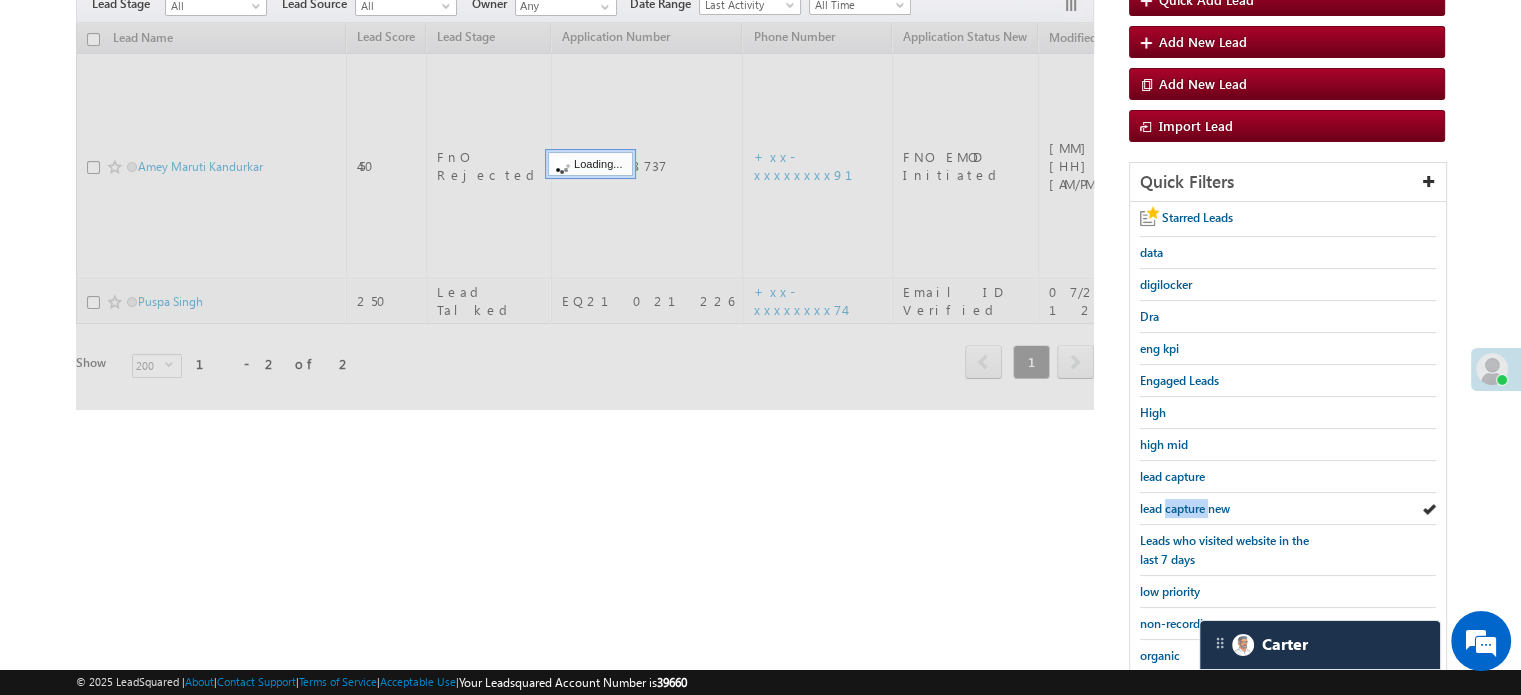 click on "lead capture new" at bounding box center [1185, 508] 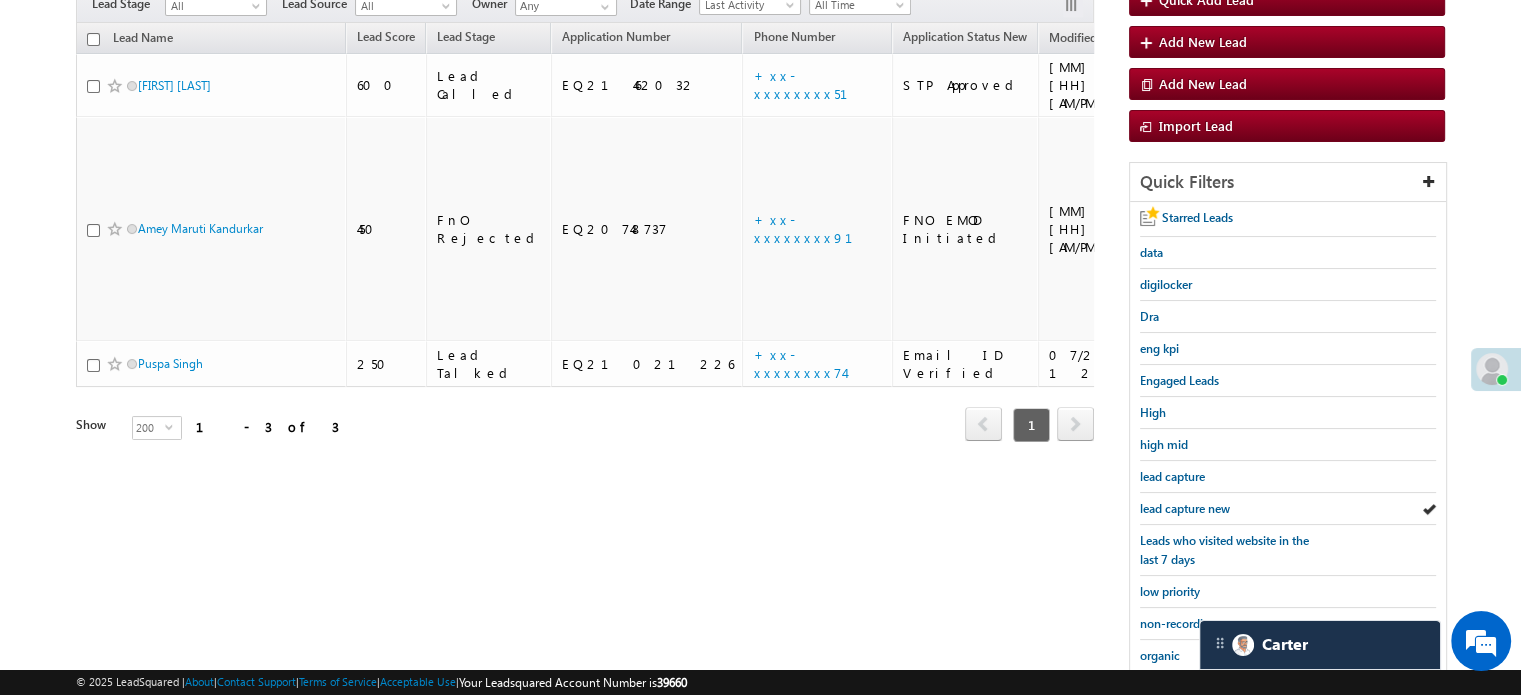 click on "lead capture new" at bounding box center [1185, 508] 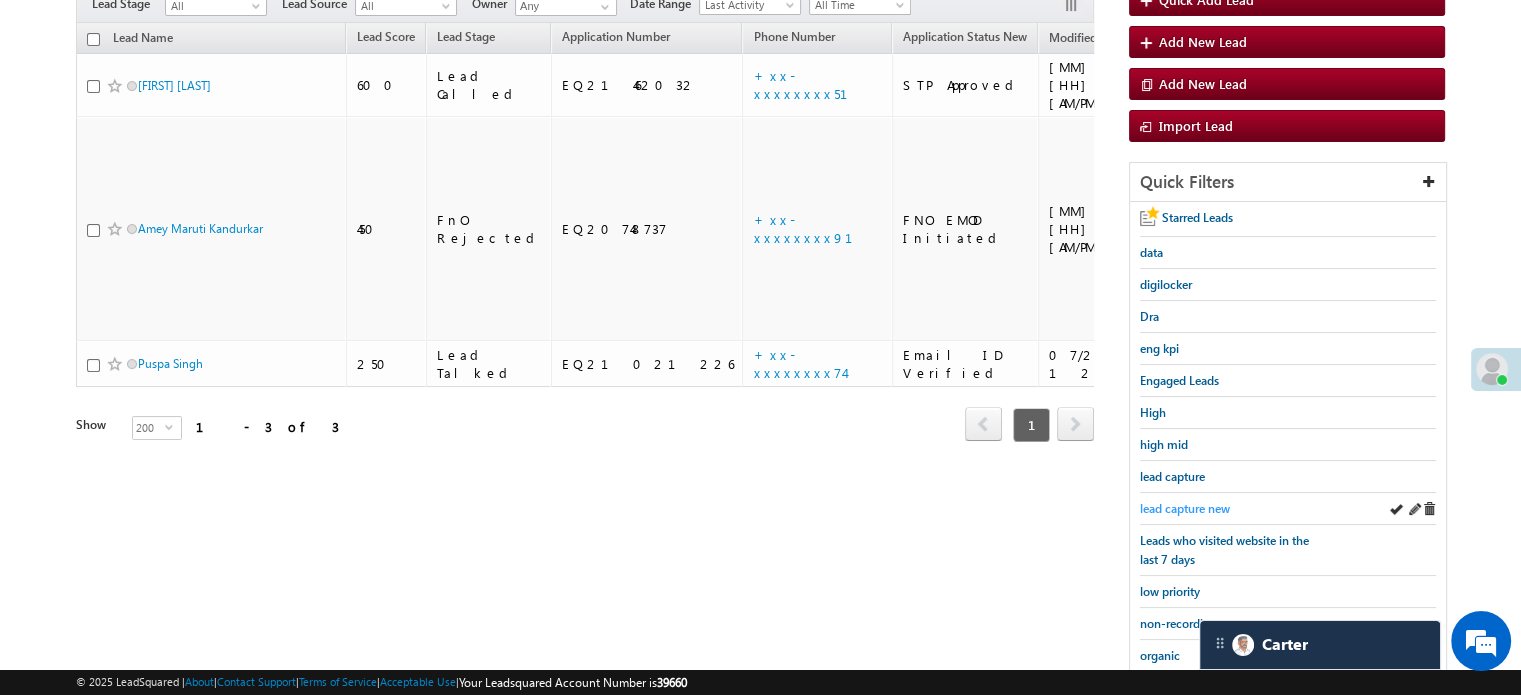 click on "lead capture new" at bounding box center (1185, 508) 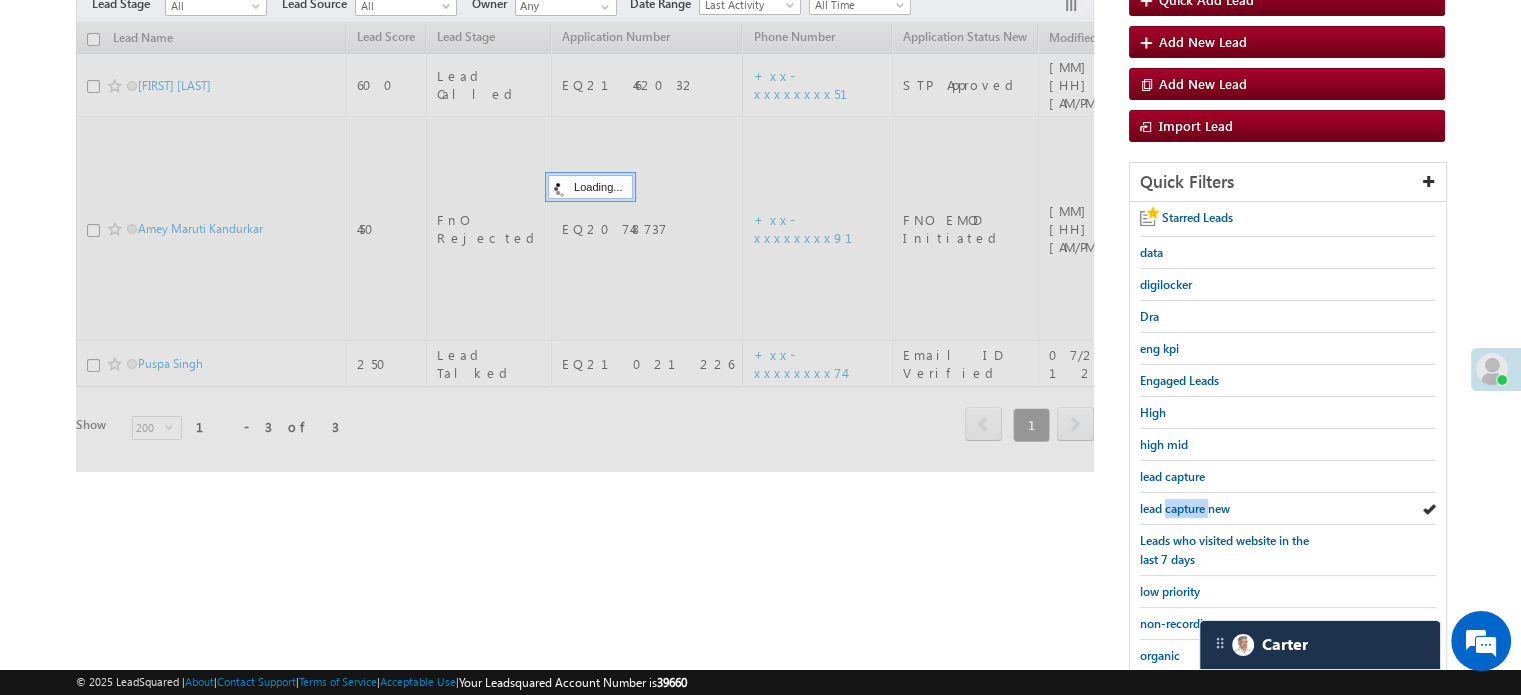 click on "lead capture new" at bounding box center (1185, 508) 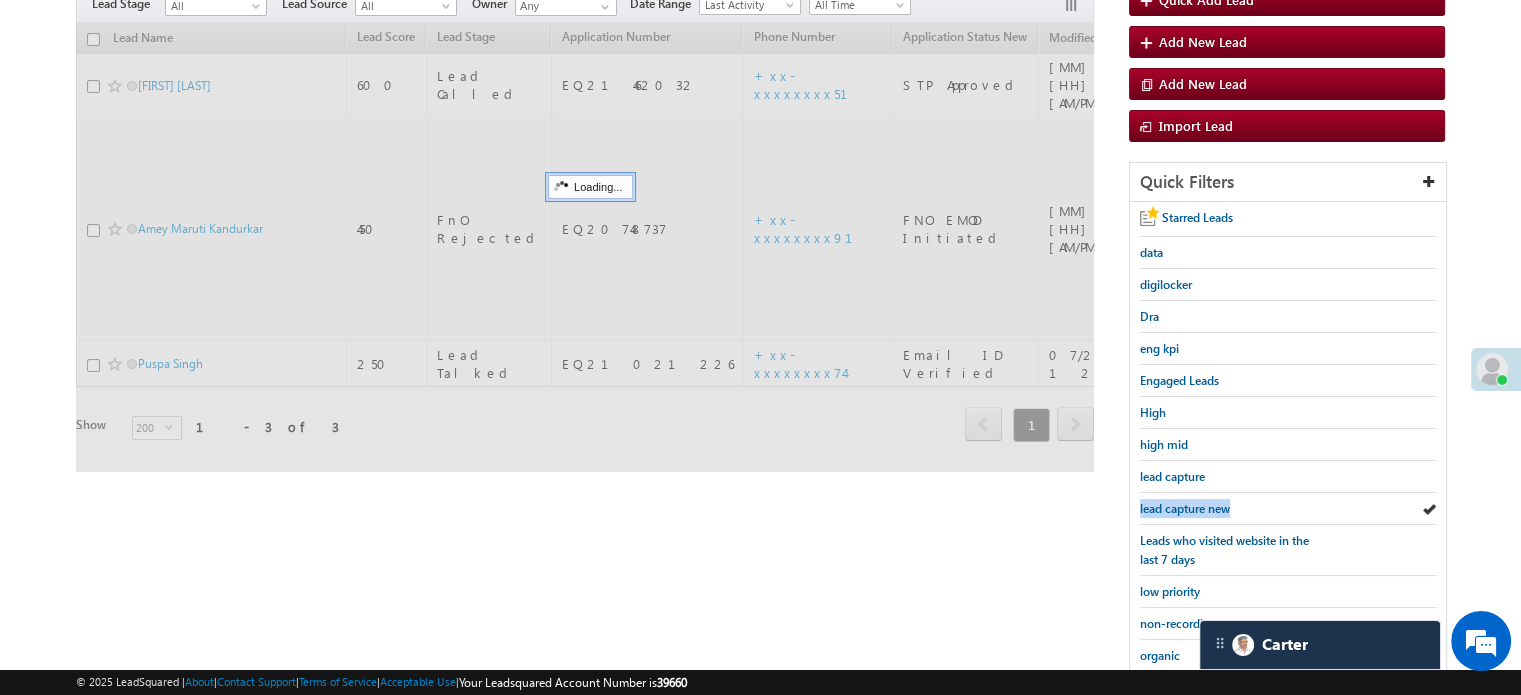click on "lead capture new" at bounding box center [1185, 508] 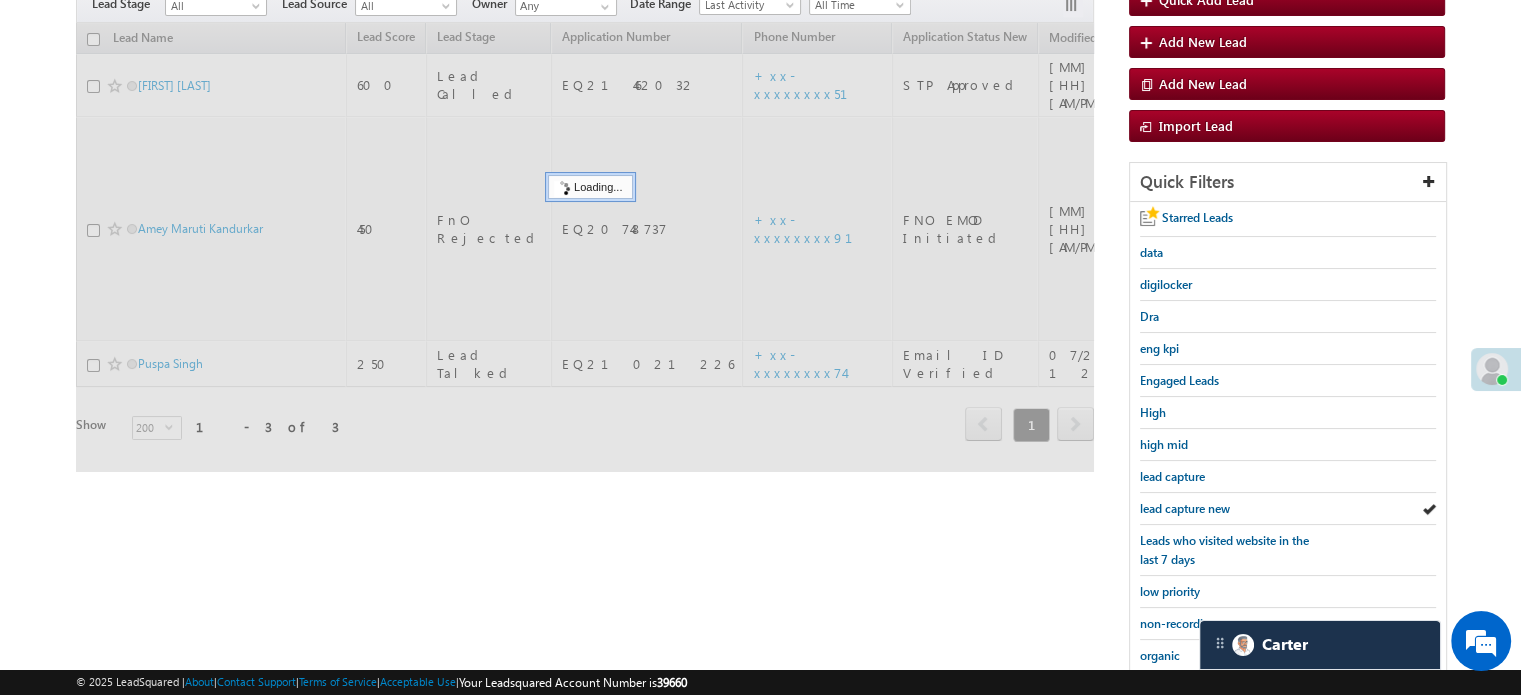 click on "lead capture new" at bounding box center [1185, 508] 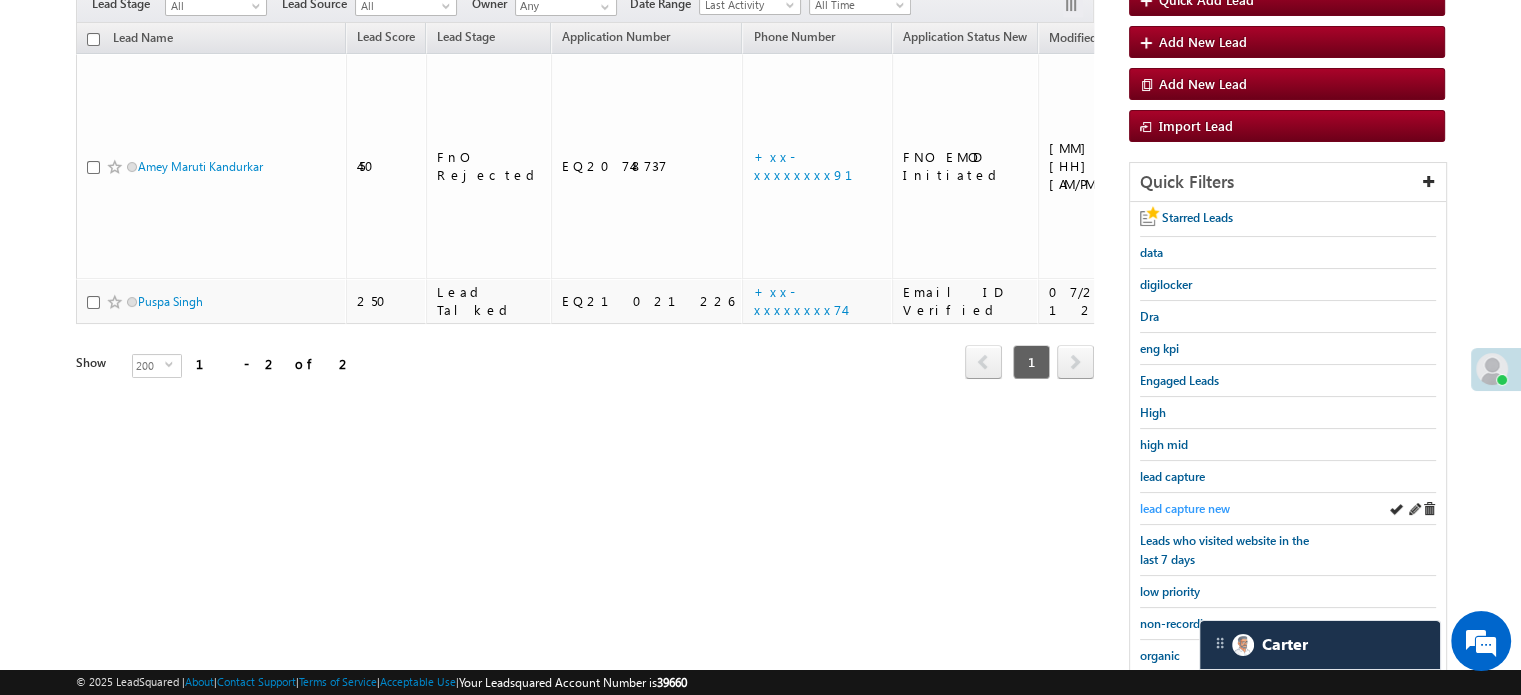 click on "lead capture new" at bounding box center [1185, 508] 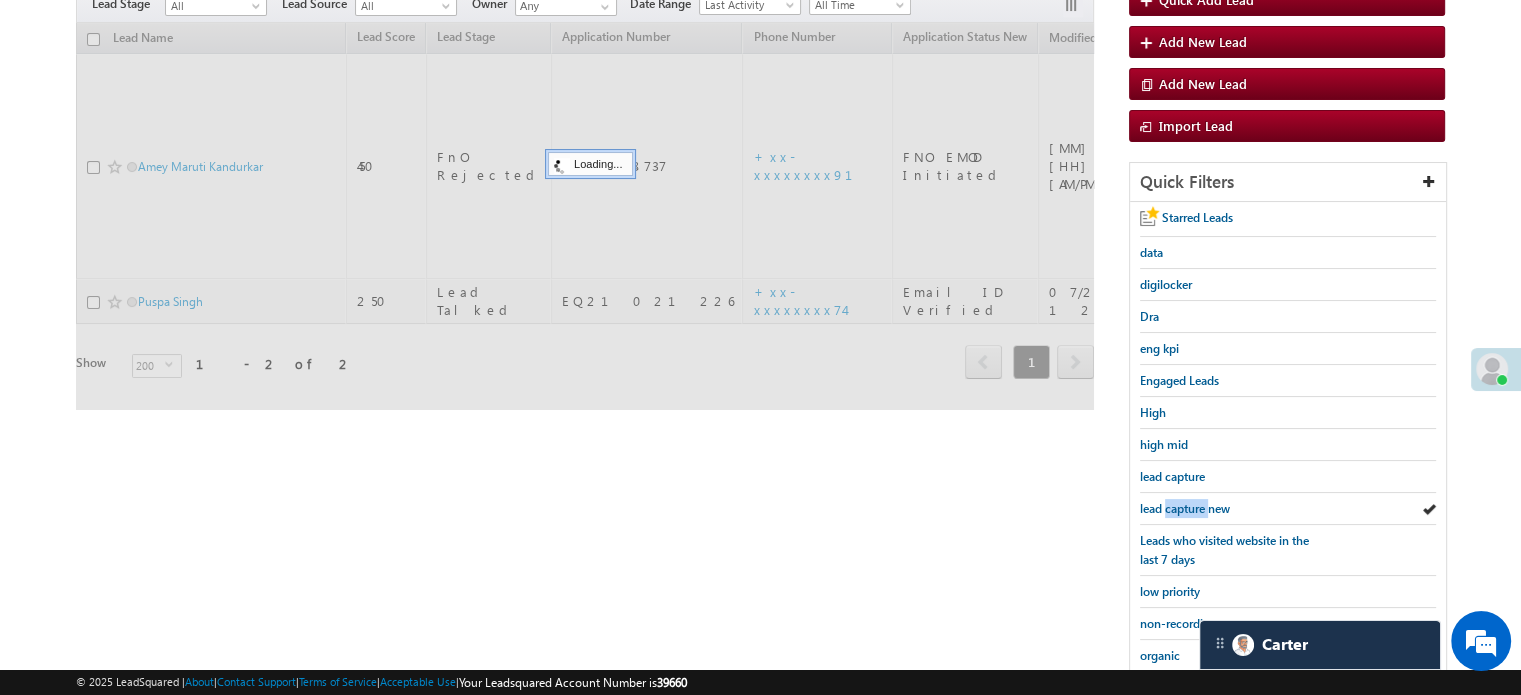 click on "lead capture new" at bounding box center [1185, 508] 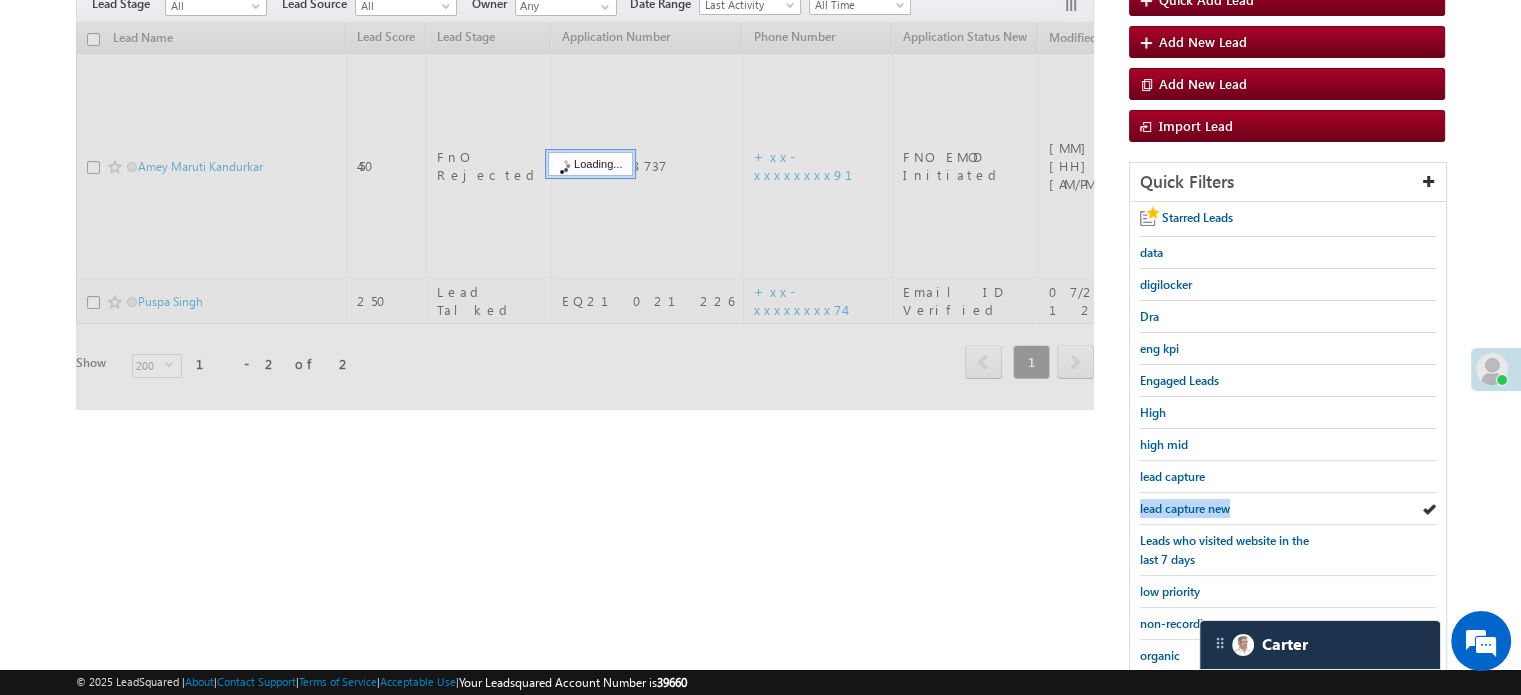 click on "lead capture new" at bounding box center [1185, 508] 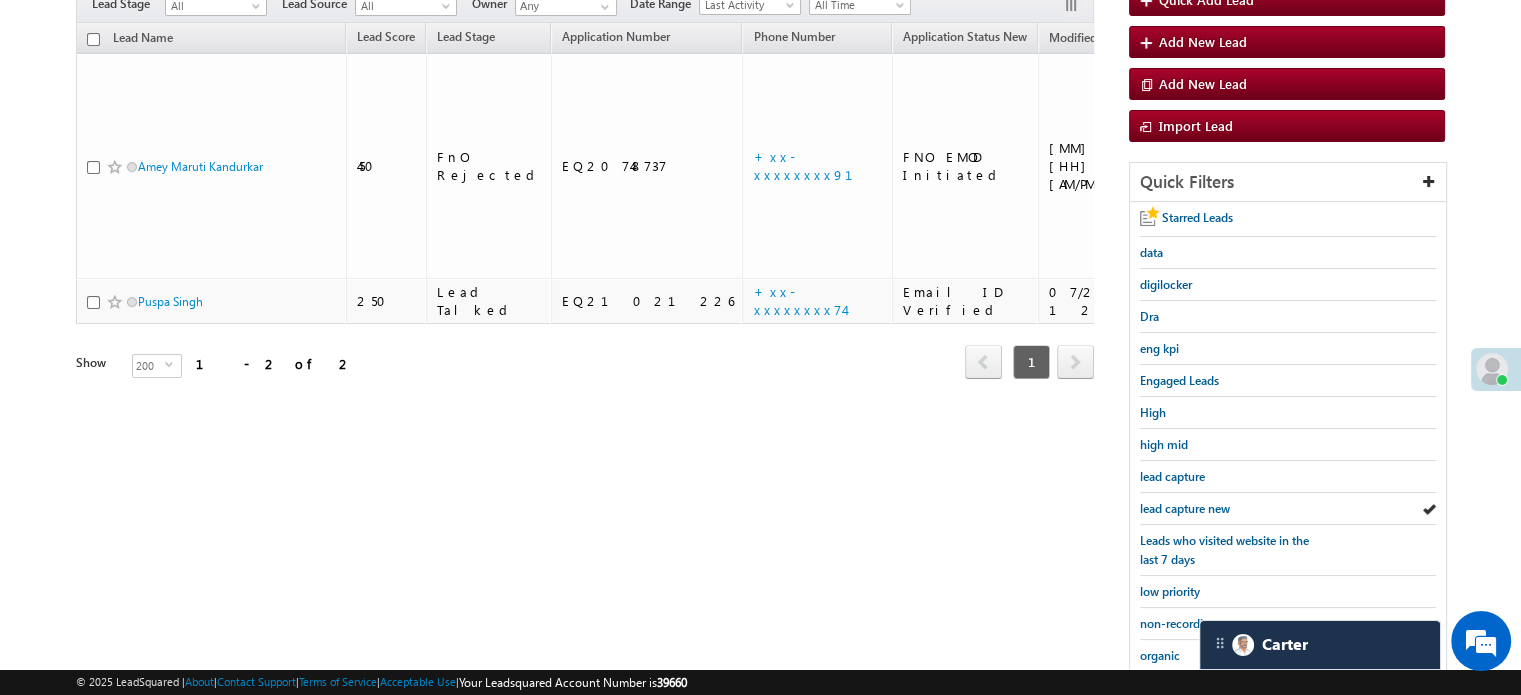click on "lead capture new" at bounding box center (1185, 508) 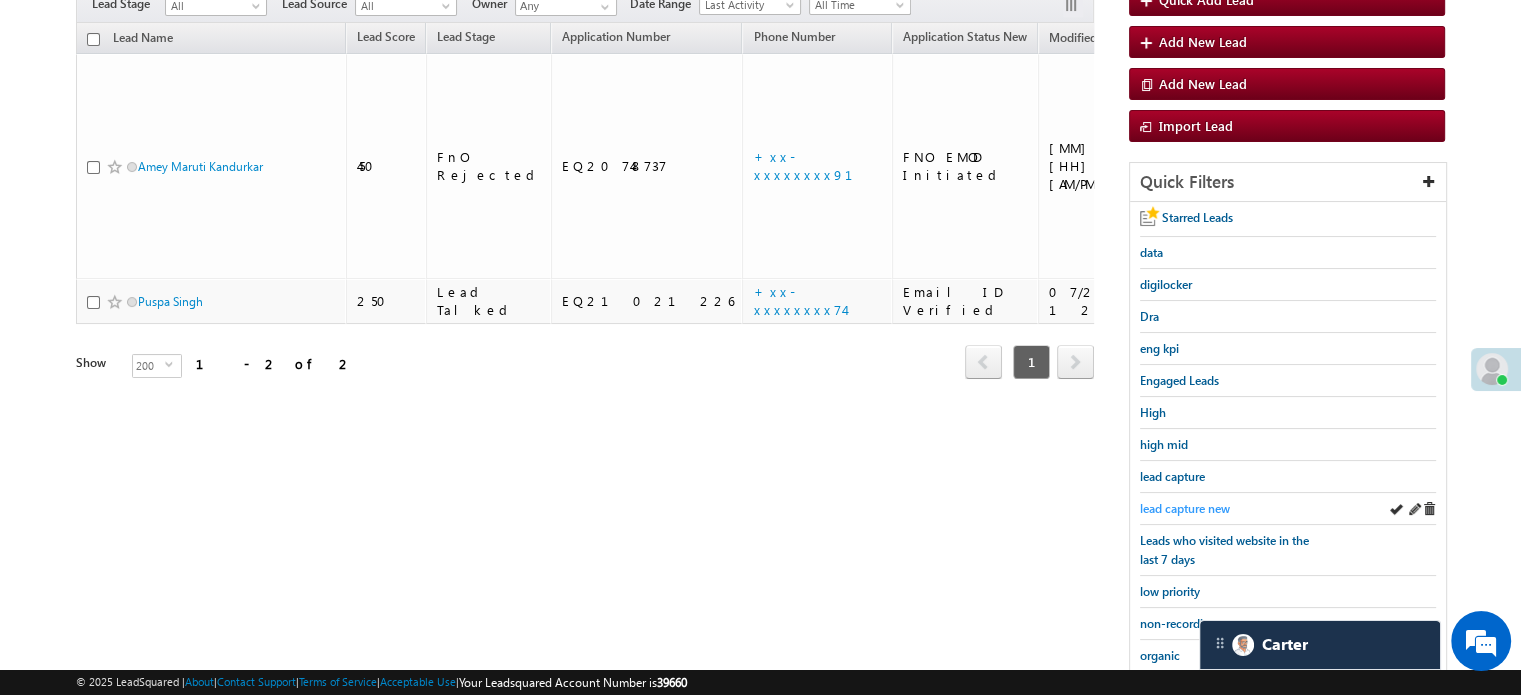 click on "lead capture new" at bounding box center (1185, 508) 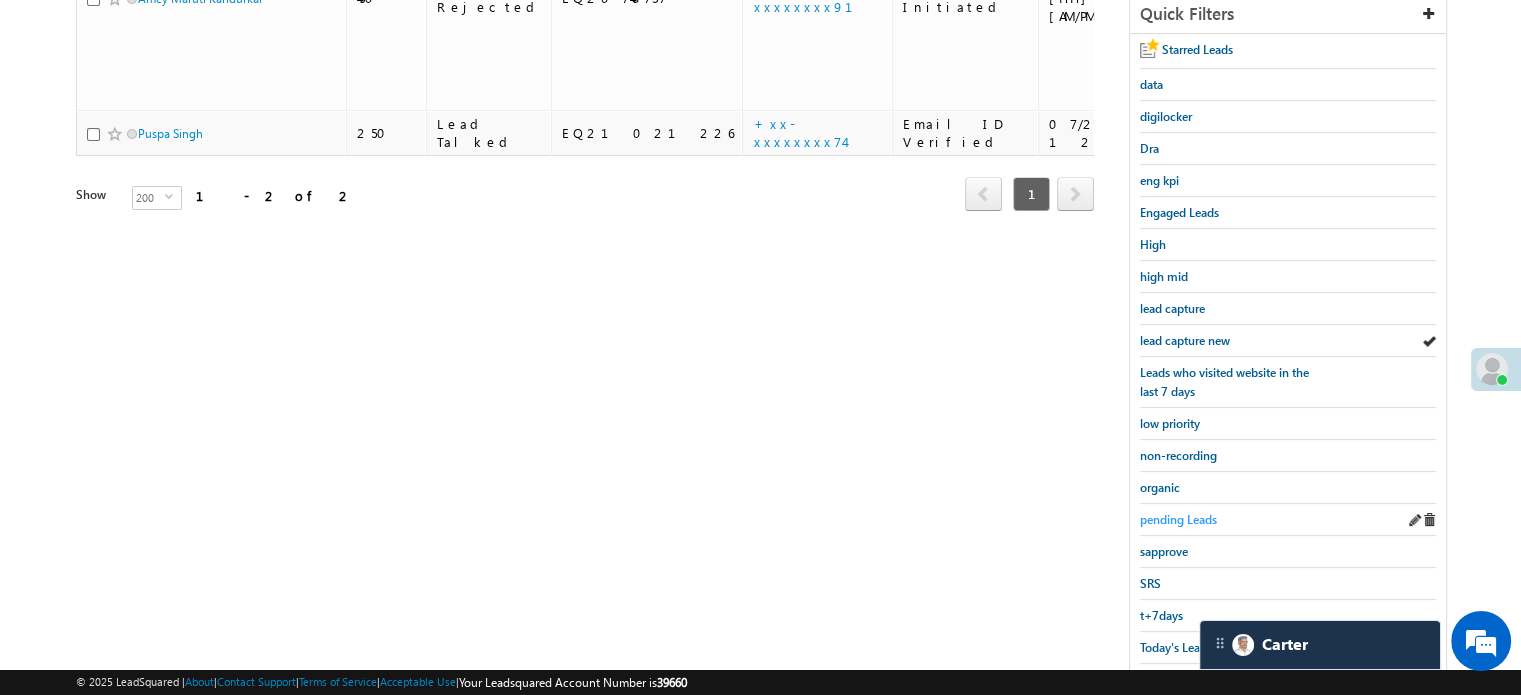 scroll, scrollTop: 429, scrollLeft: 0, axis: vertical 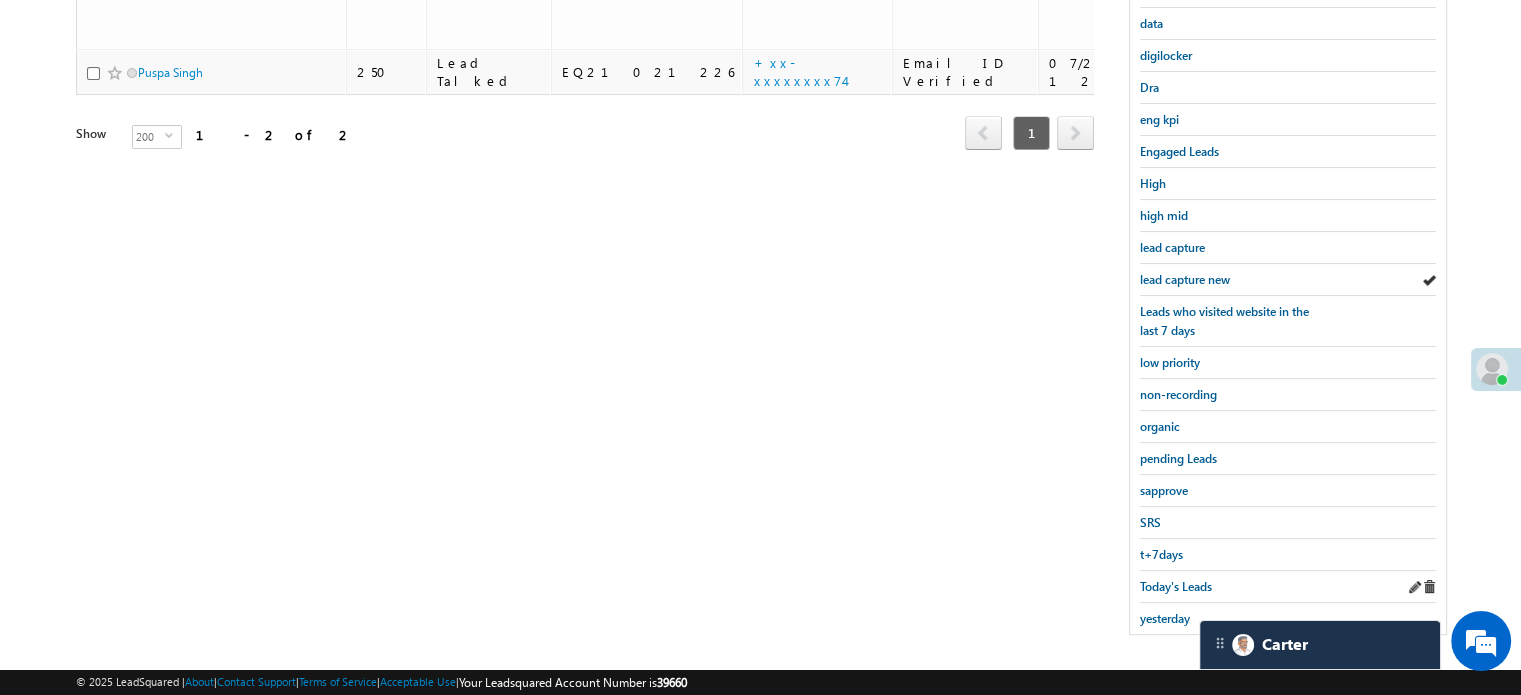 click on "Today's Leads" at bounding box center (1288, 587) 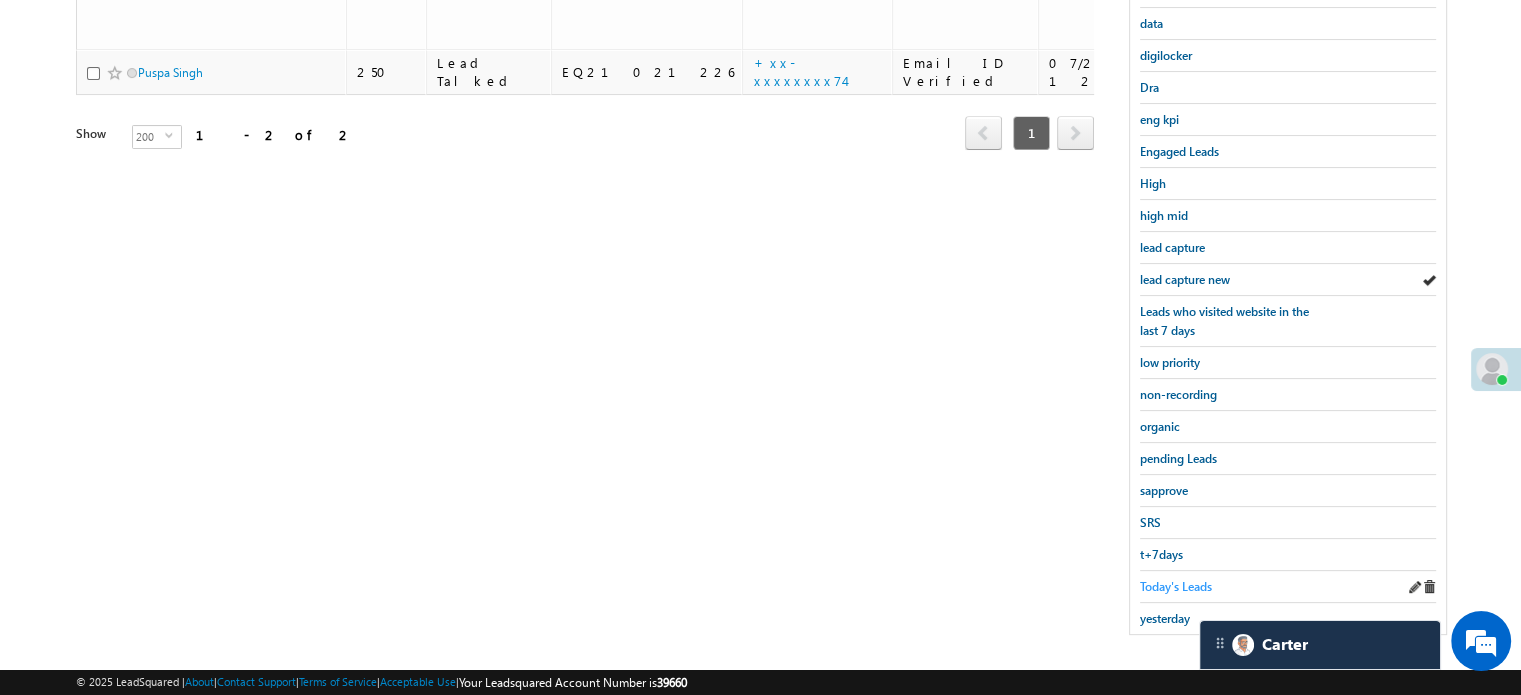 click on "Today's Leads" at bounding box center [1176, 586] 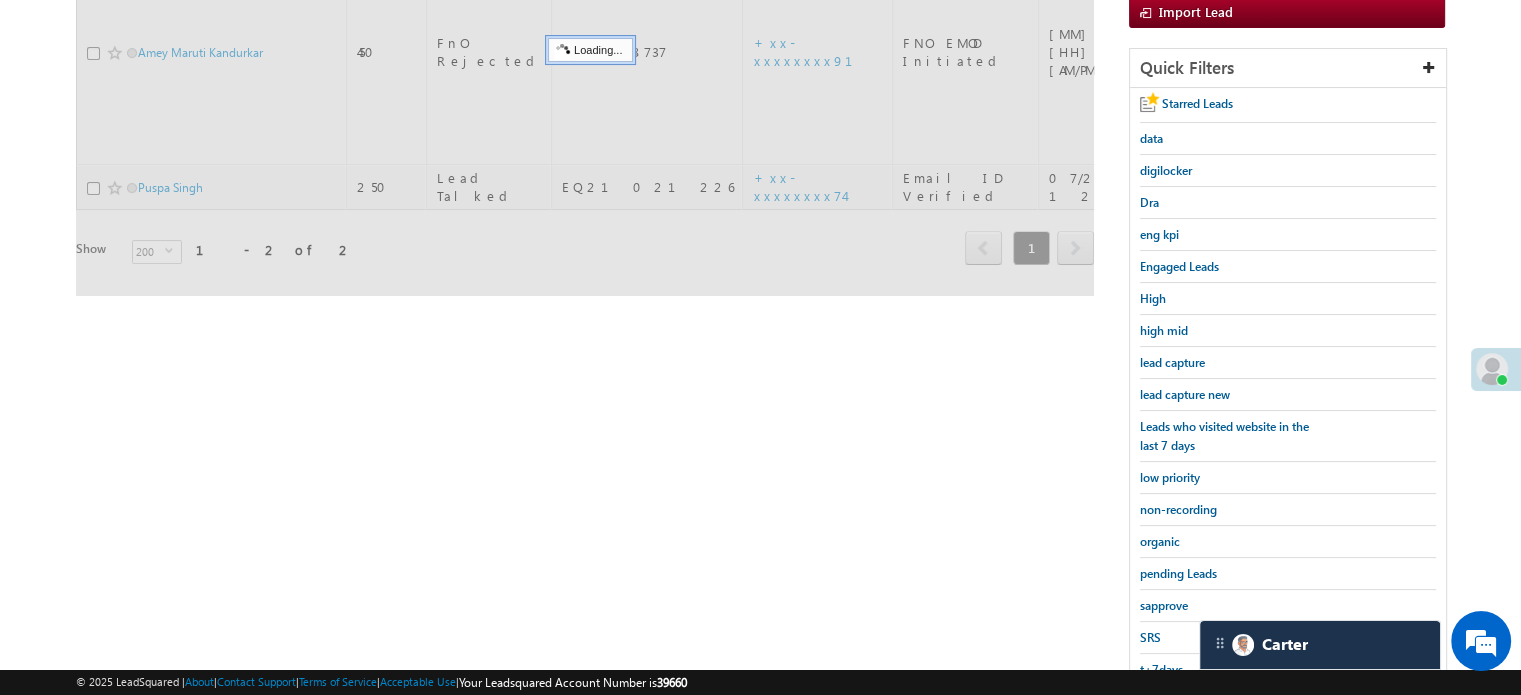 scroll, scrollTop: 129, scrollLeft: 0, axis: vertical 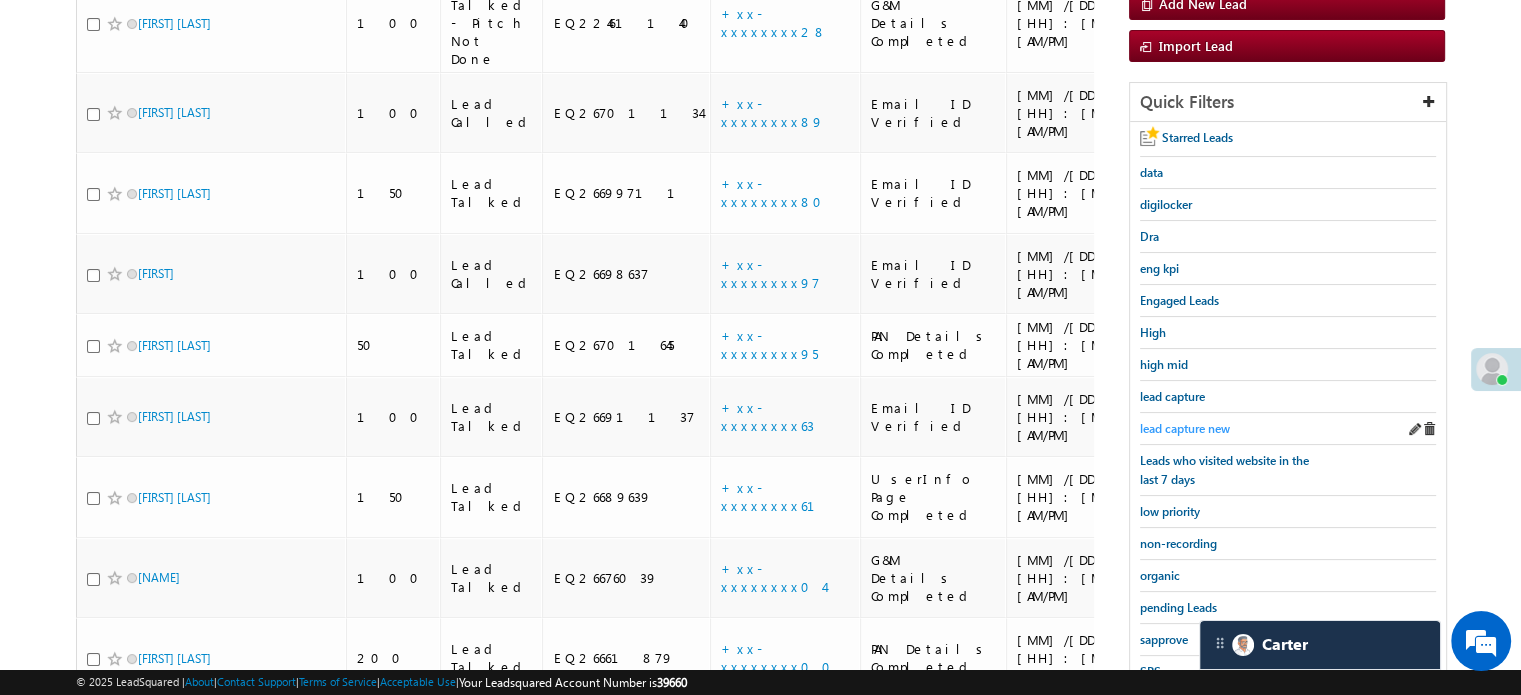click on "lead capture new" at bounding box center (1185, 428) 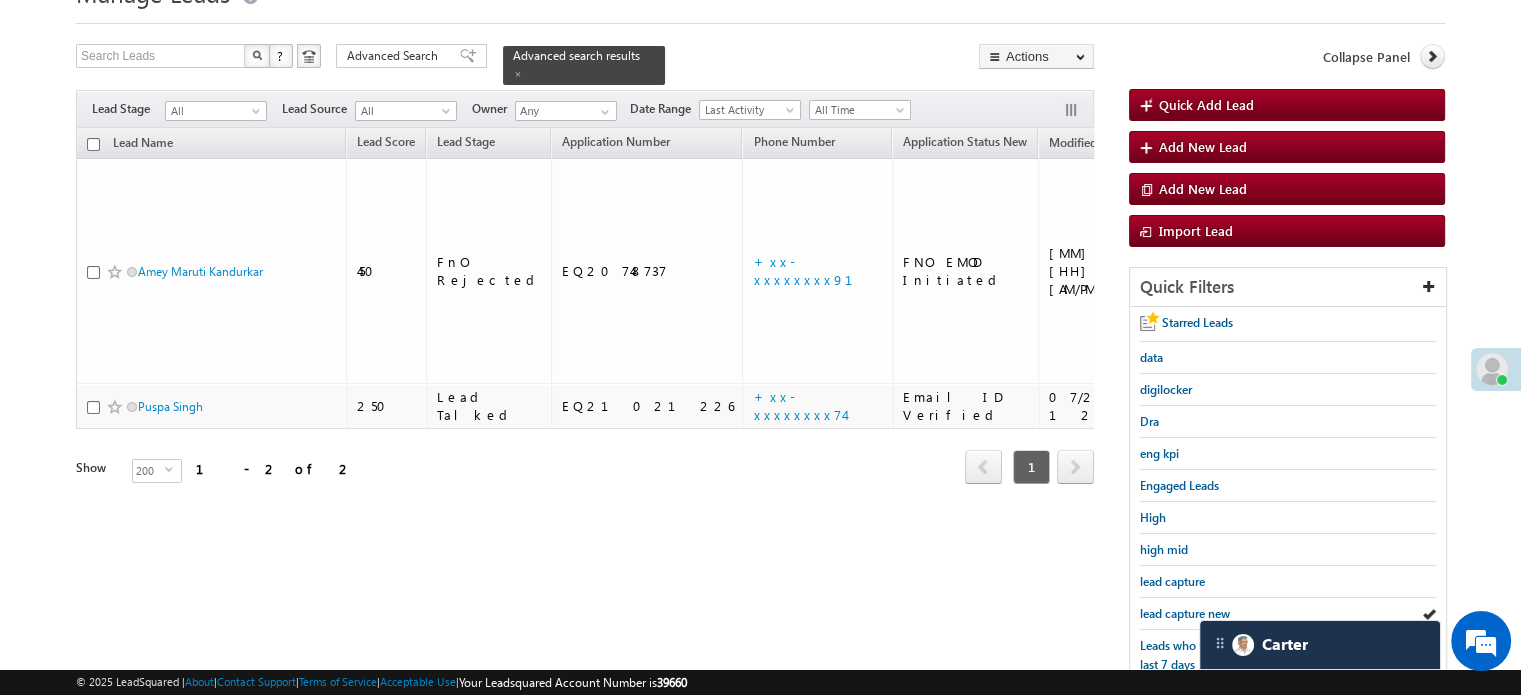scroll, scrollTop: 200, scrollLeft: 0, axis: vertical 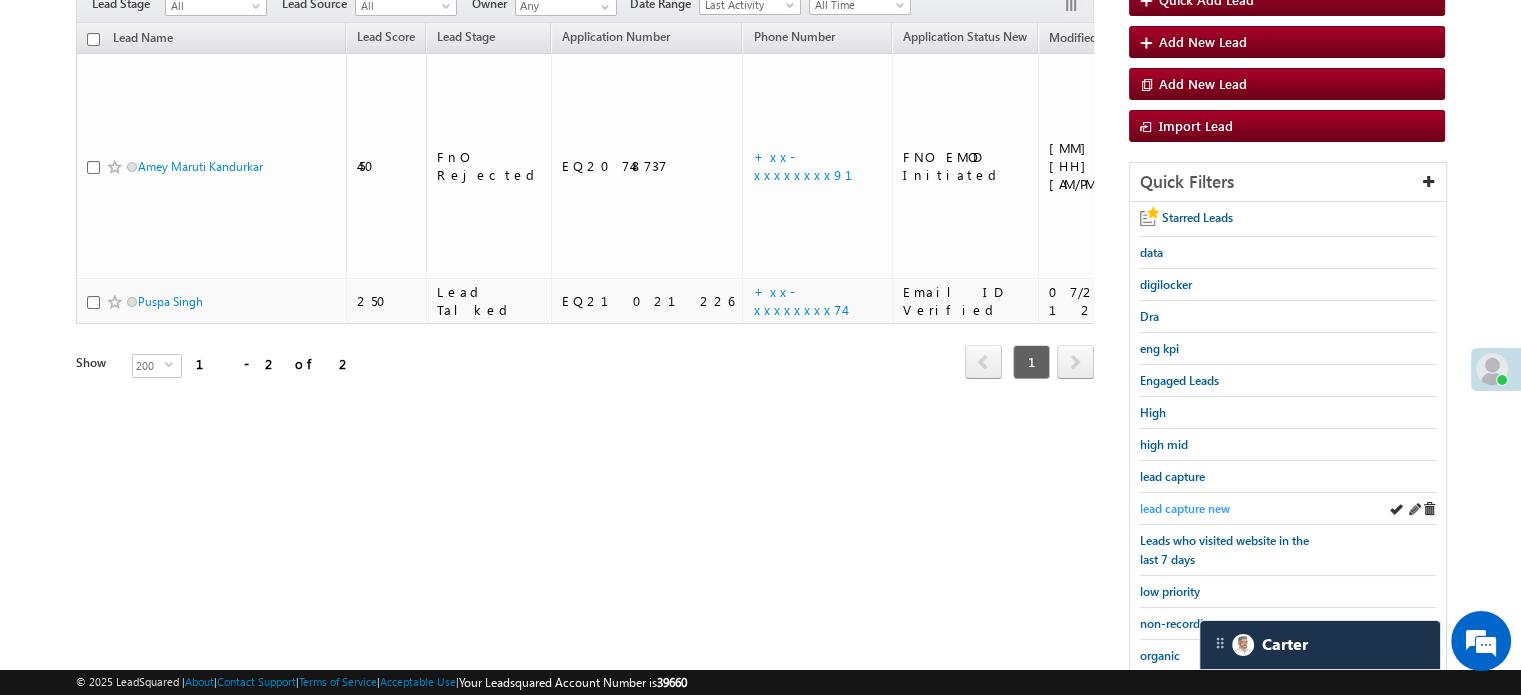 click on "lead capture new" at bounding box center (1185, 508) 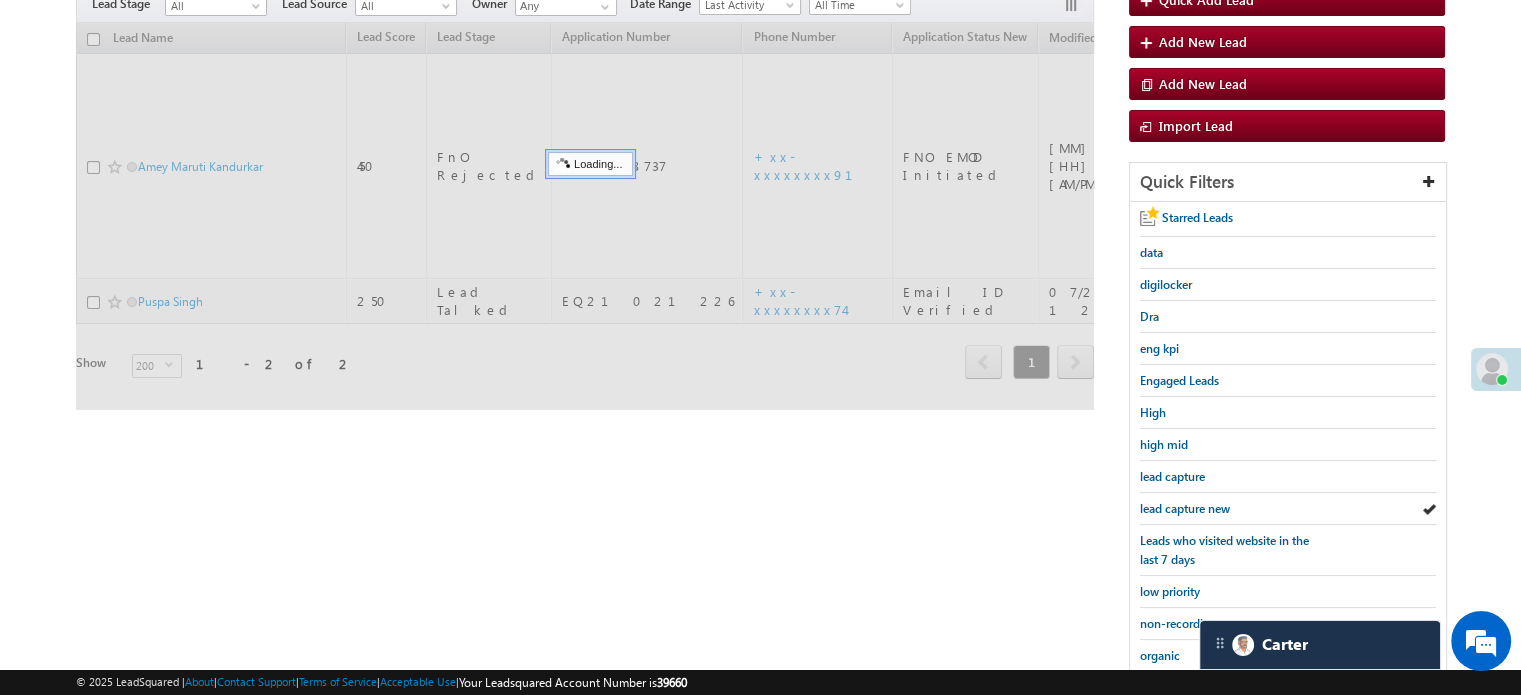 click on "lead capture new" at bounding box center (1185, 508) 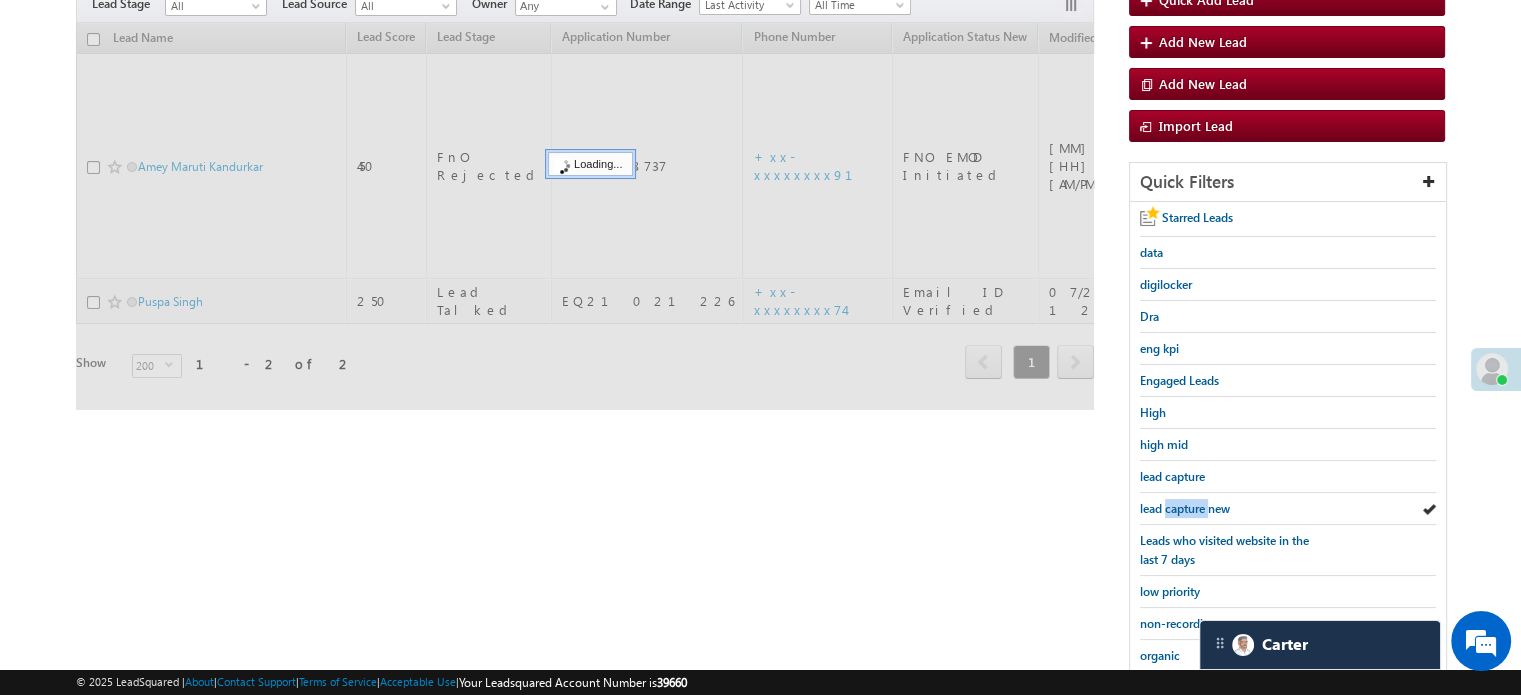 click on "lead capture new" at bounding box center (1185, 508) 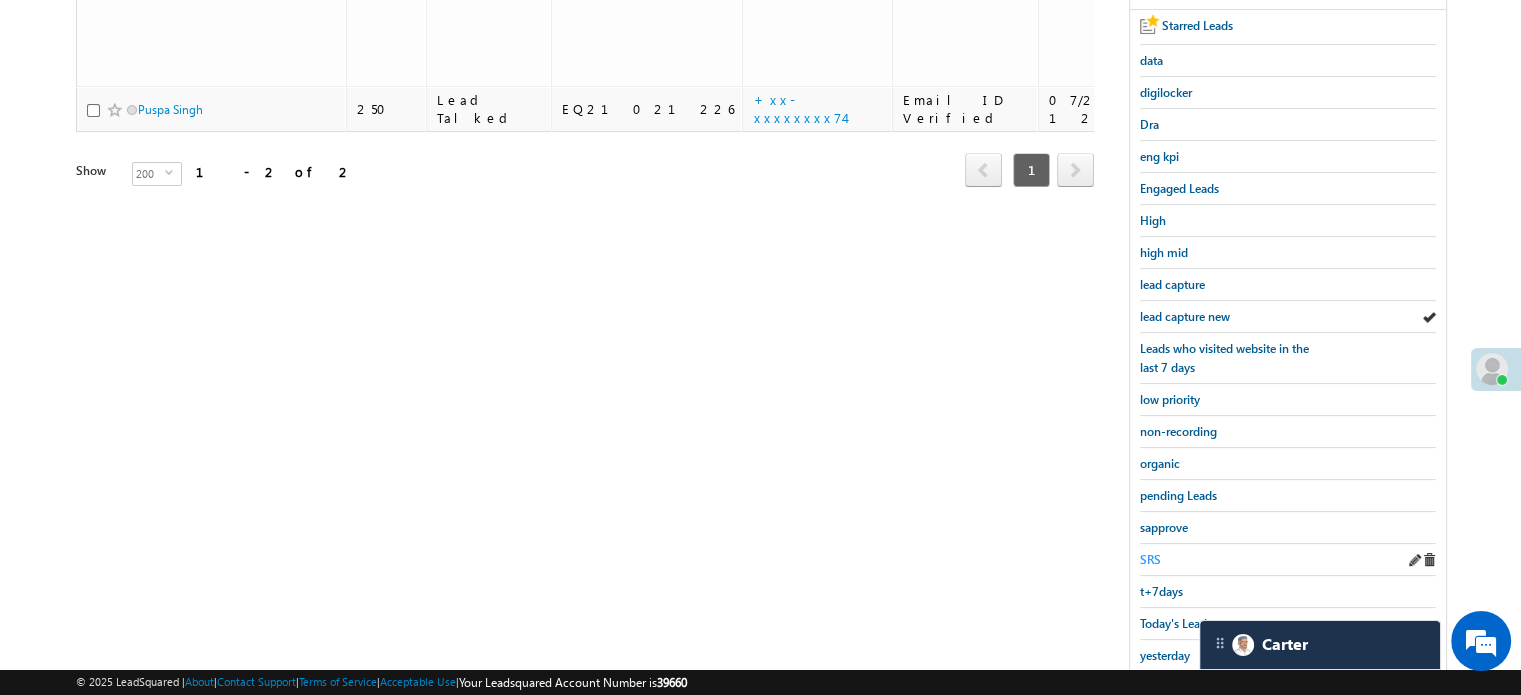 scroll, scrollTop: 429, scrollLeft: 0, axis: vertical 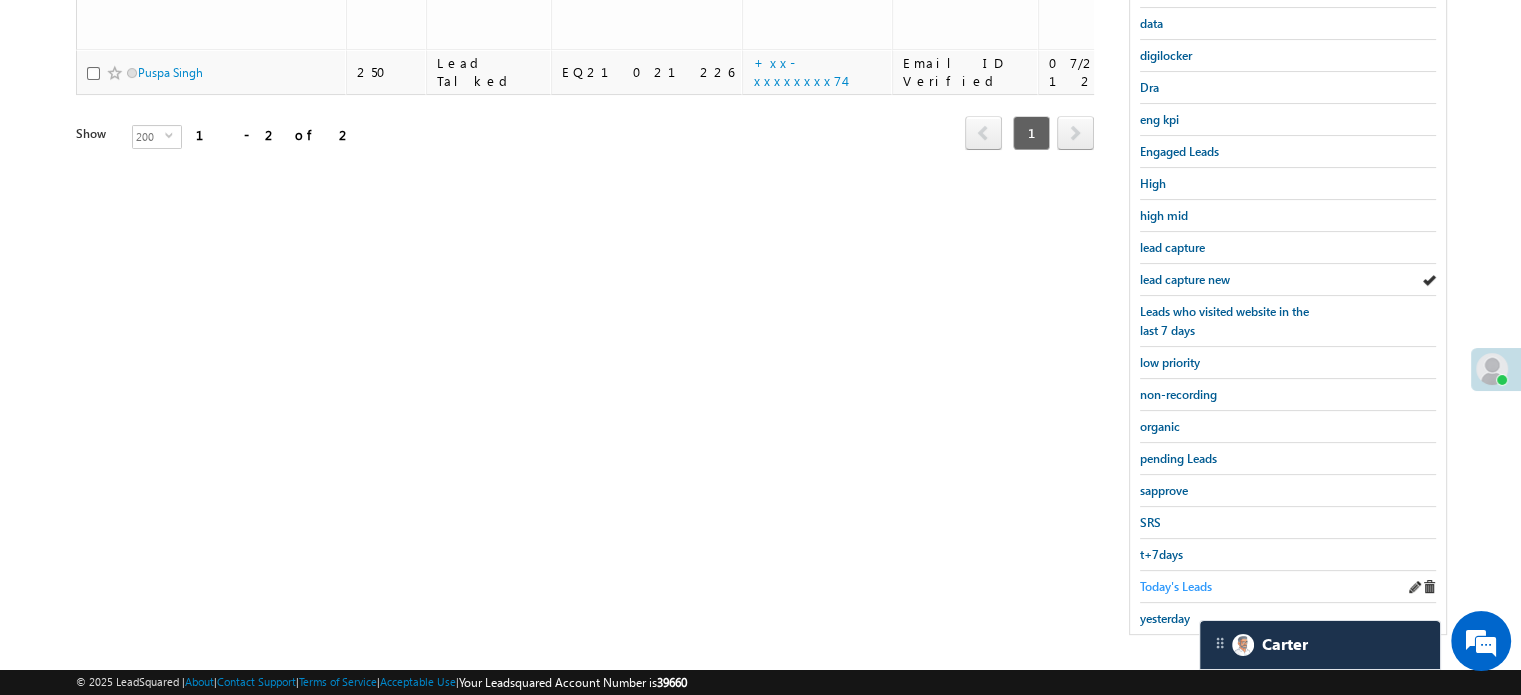 click on "Today's Leads" at bounding box center (1176, 586) 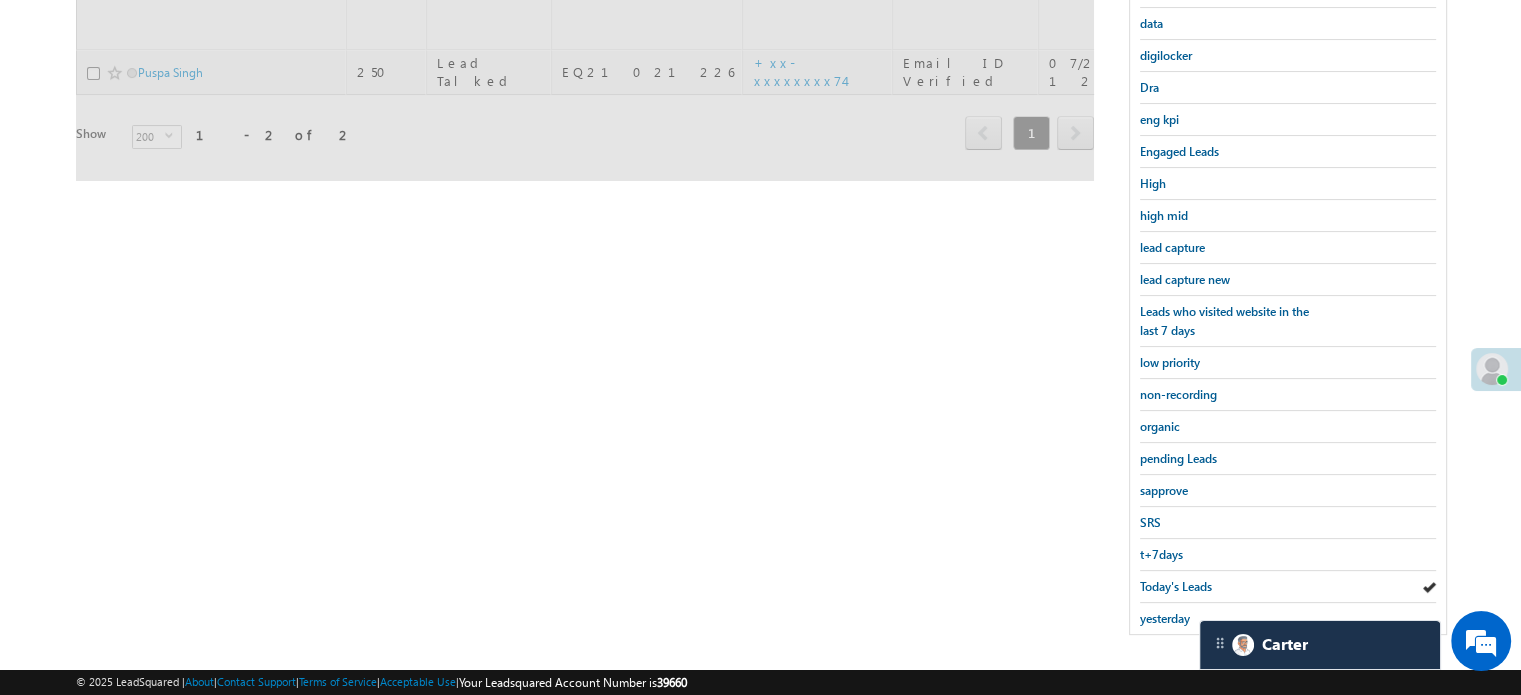 click on "Today's Leads" at bounding box center [1176, 586] 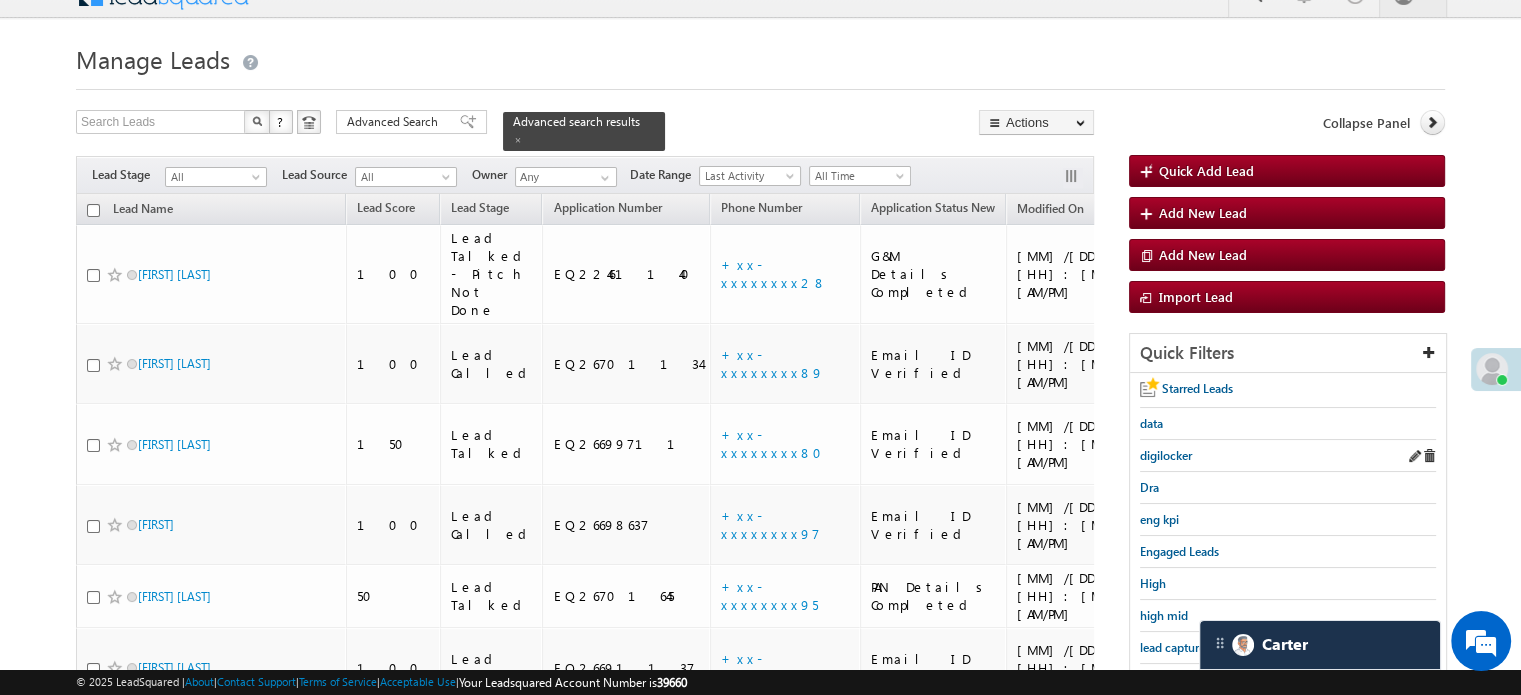 scroll, scrollTop: 229, scrollLeft: 0, axis: vertical 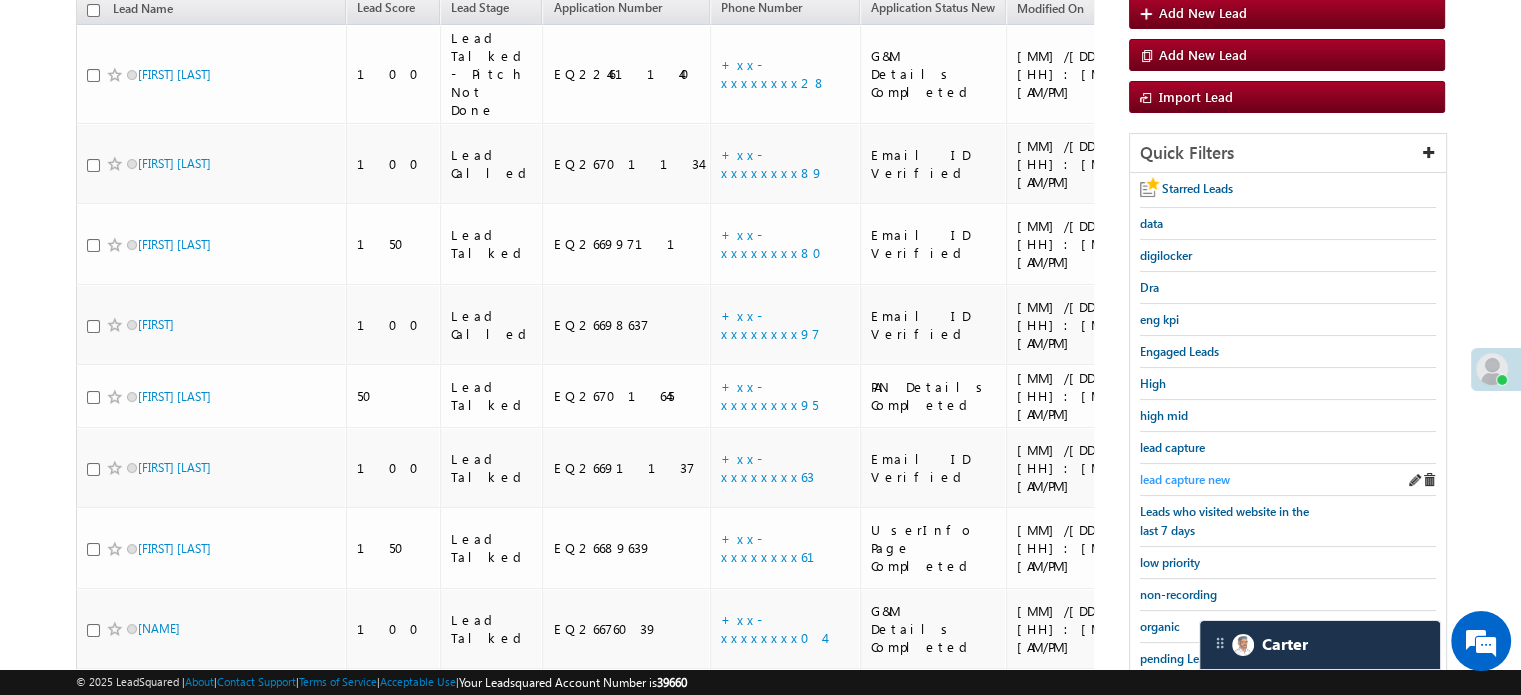 click on "lead capture new" at bounding box center (1185, 479) 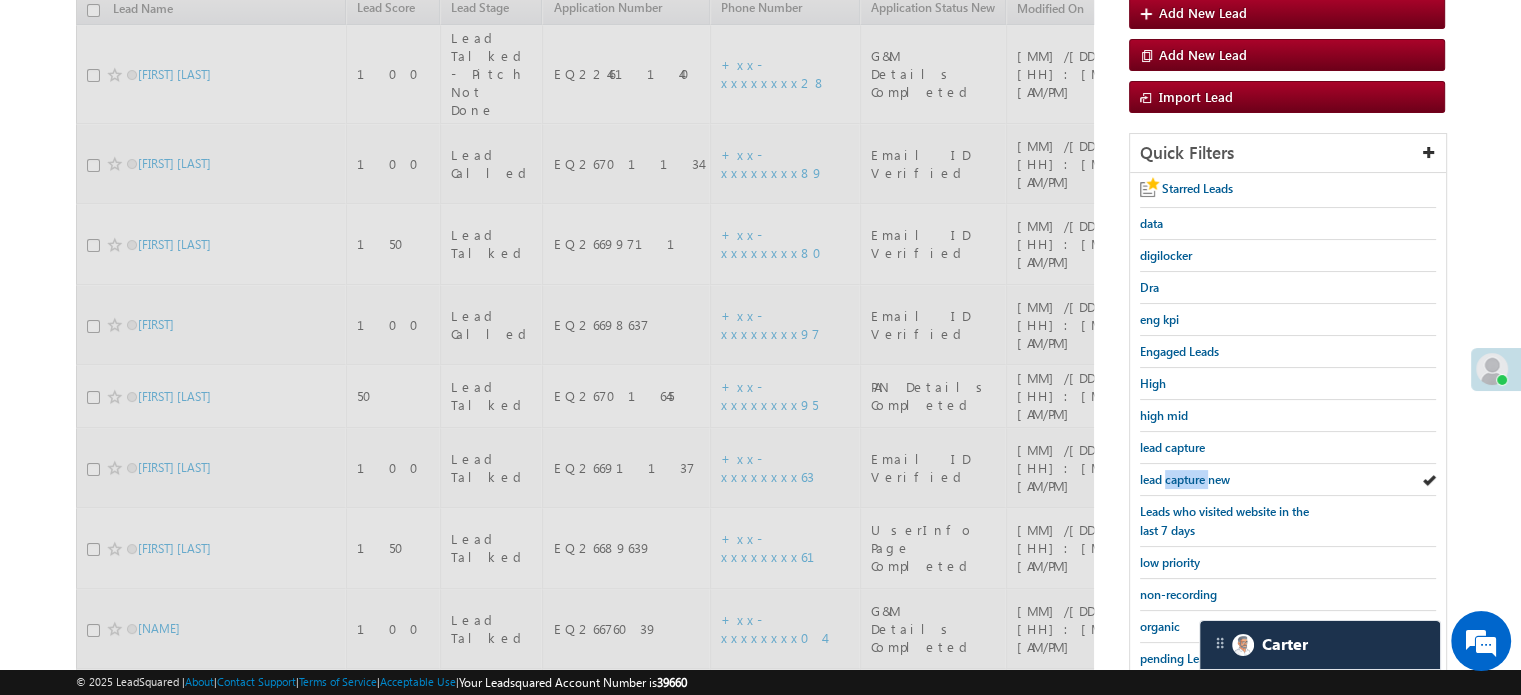 click on "lead capture new" at bounding box center (1185, 479) 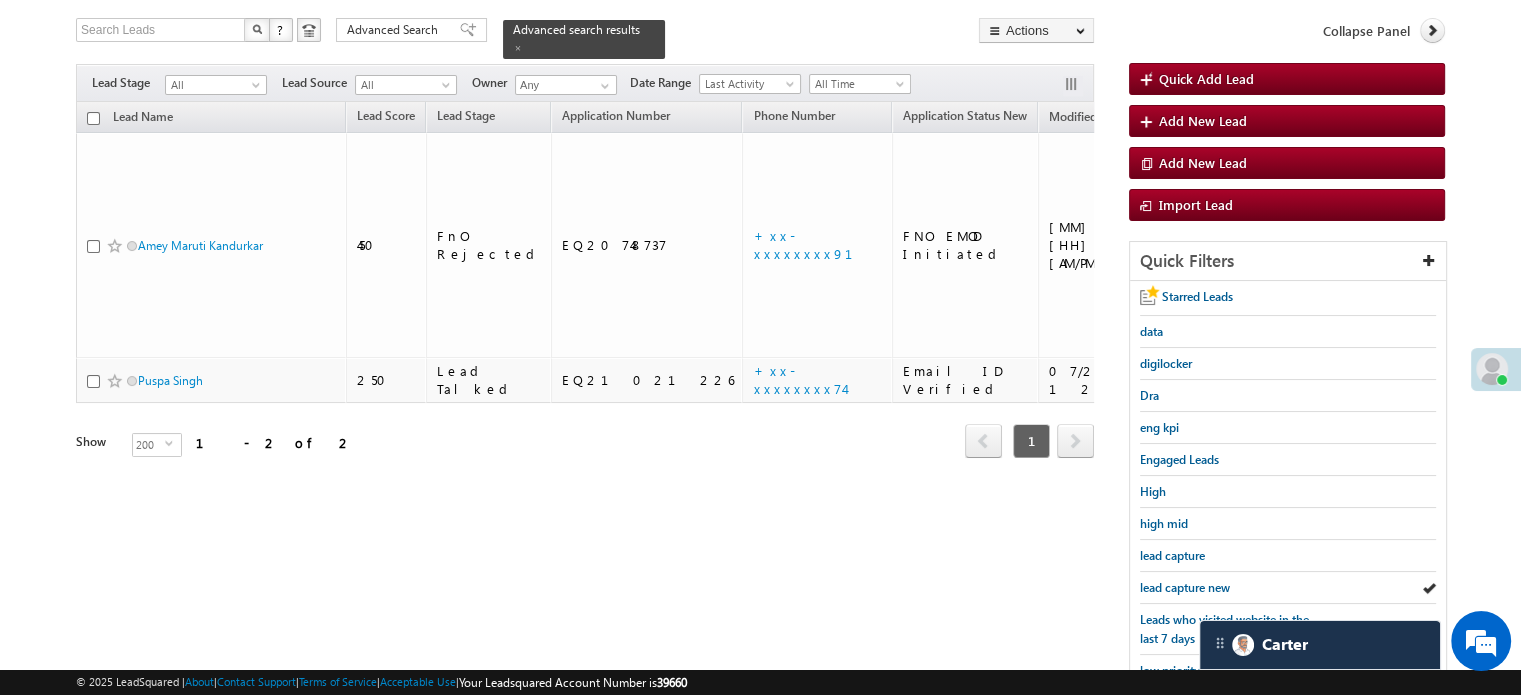 scroll, scrollTop: 229, scrollLeft: 0, axis: vertical 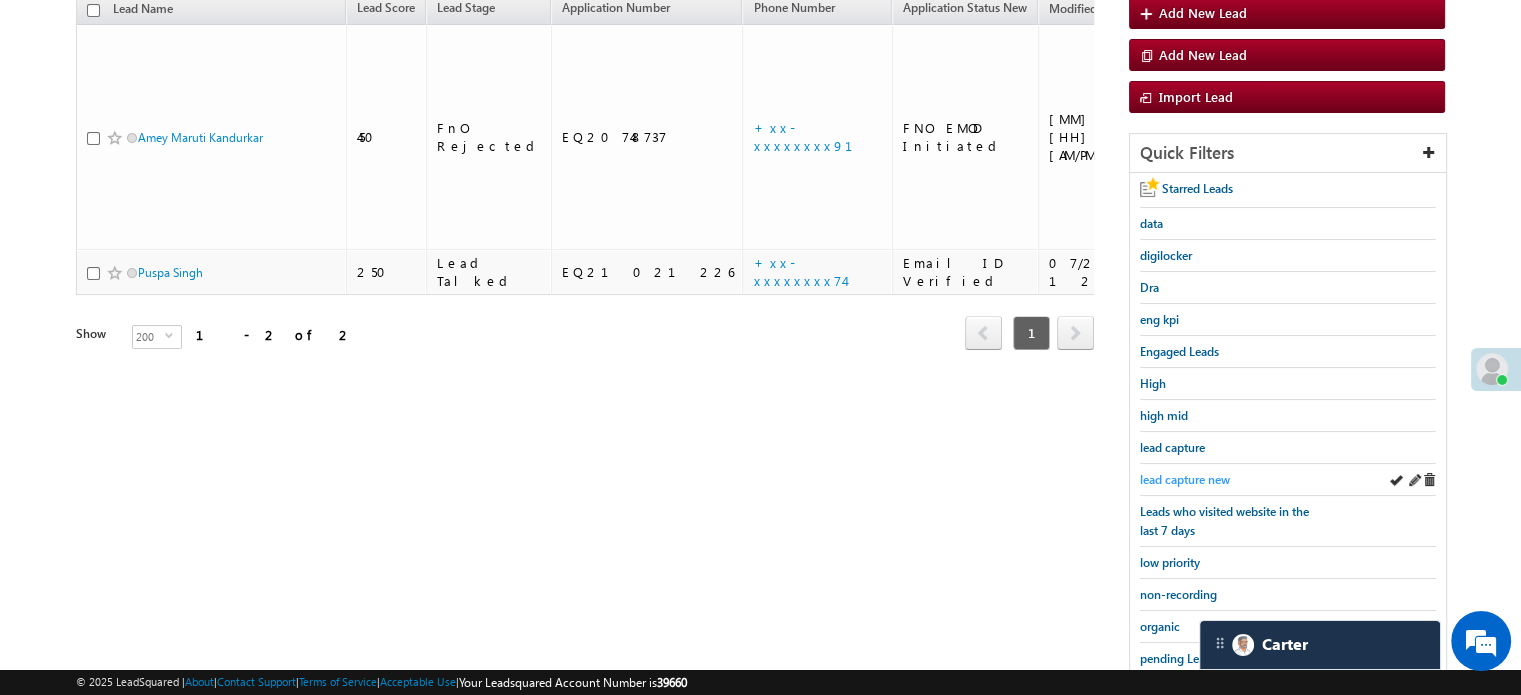 click on "lead capture new" at bounding box center (1185, 479) 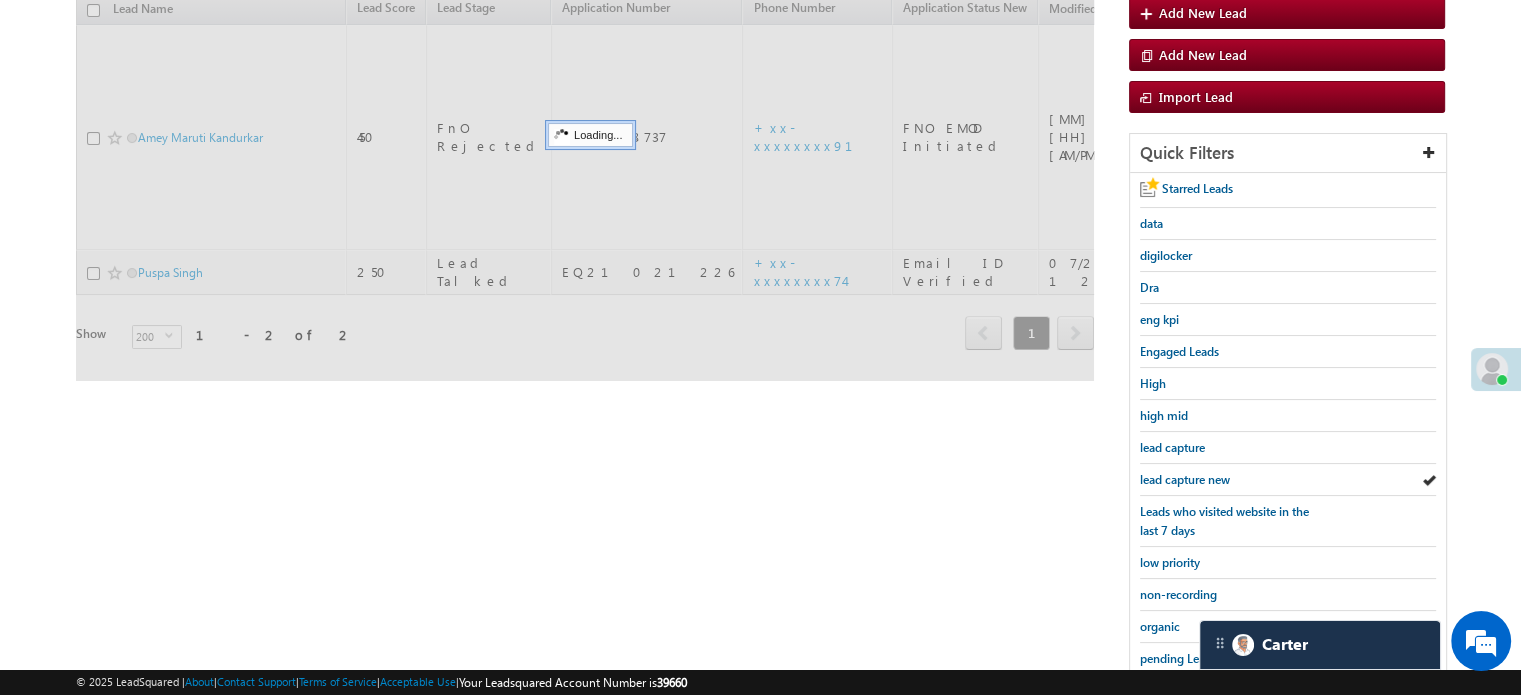 click on "lead capture new" at bounding box center (1185, 479) 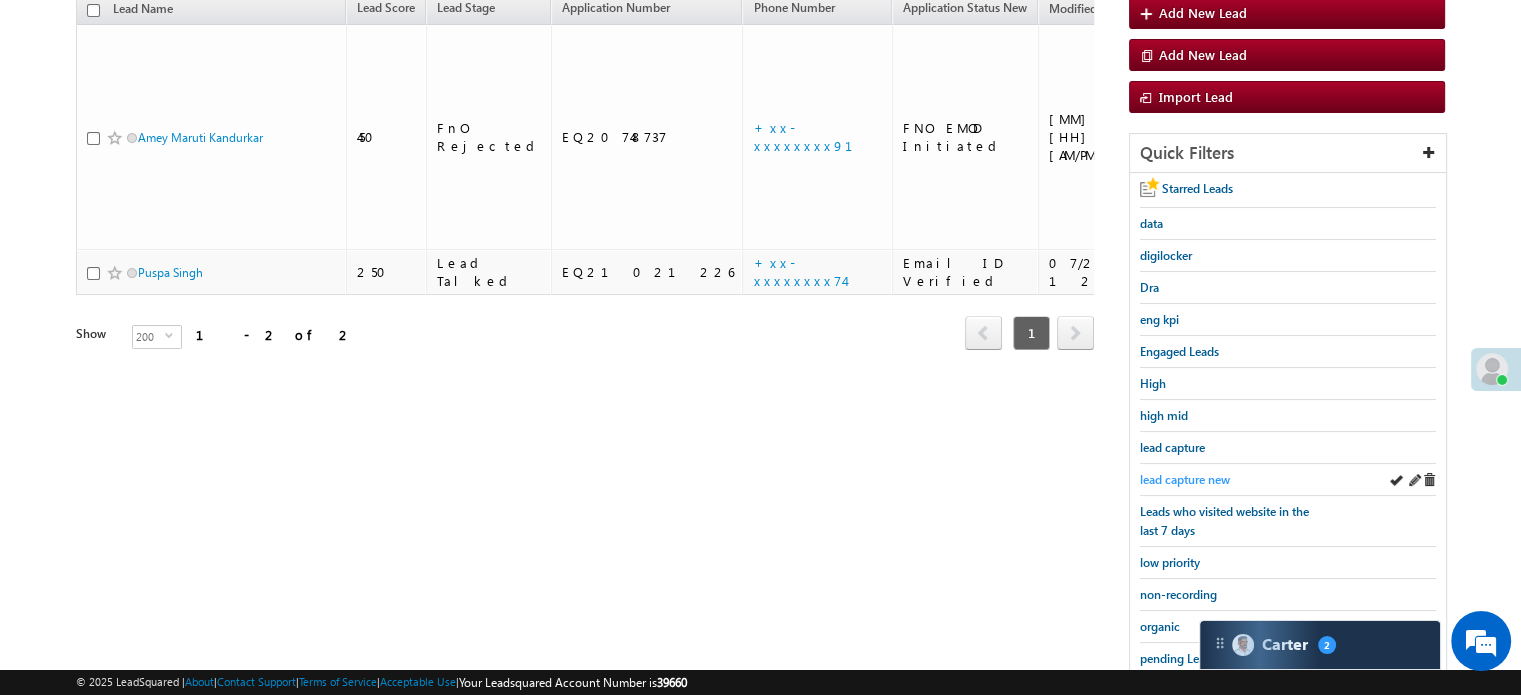 click on "lead capture new" at bounding box center (1185, 479) 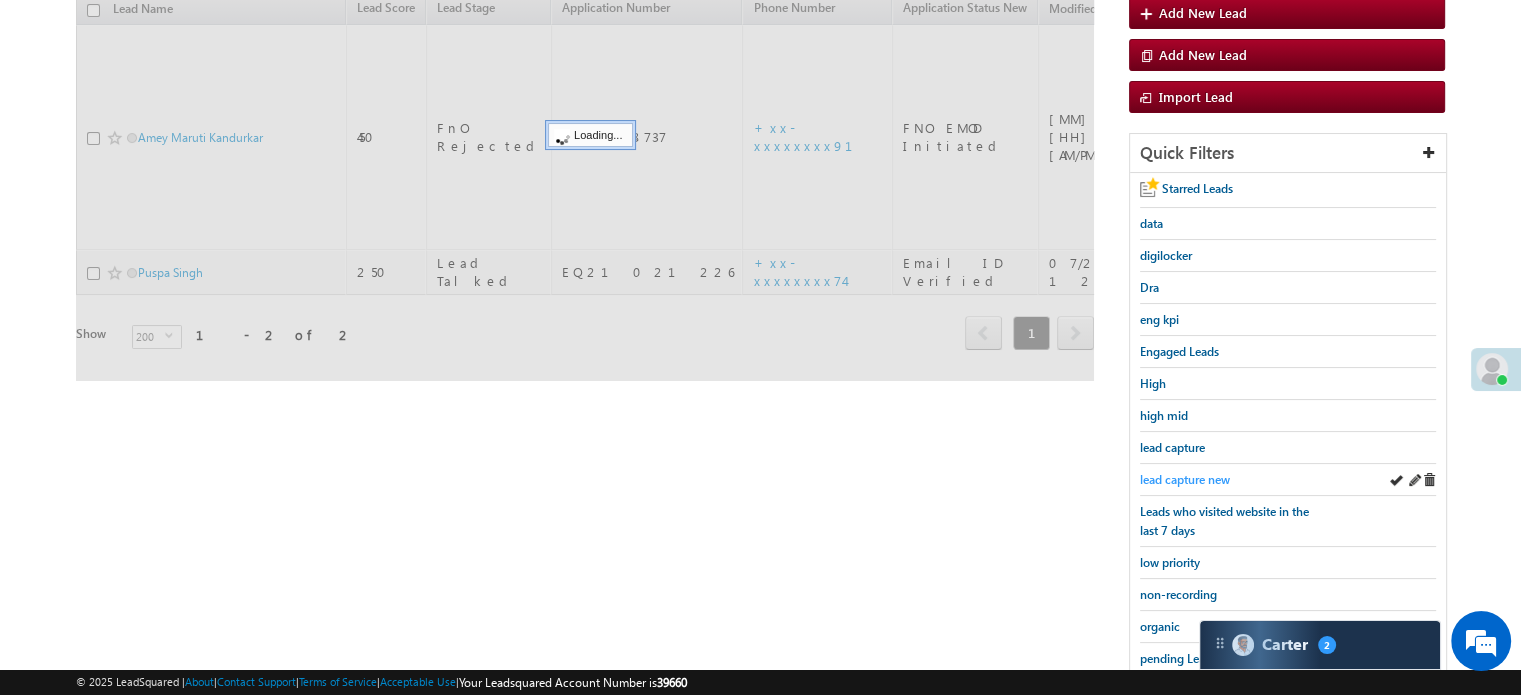 click on "lead capture new" at bounding box center [1185, 479] 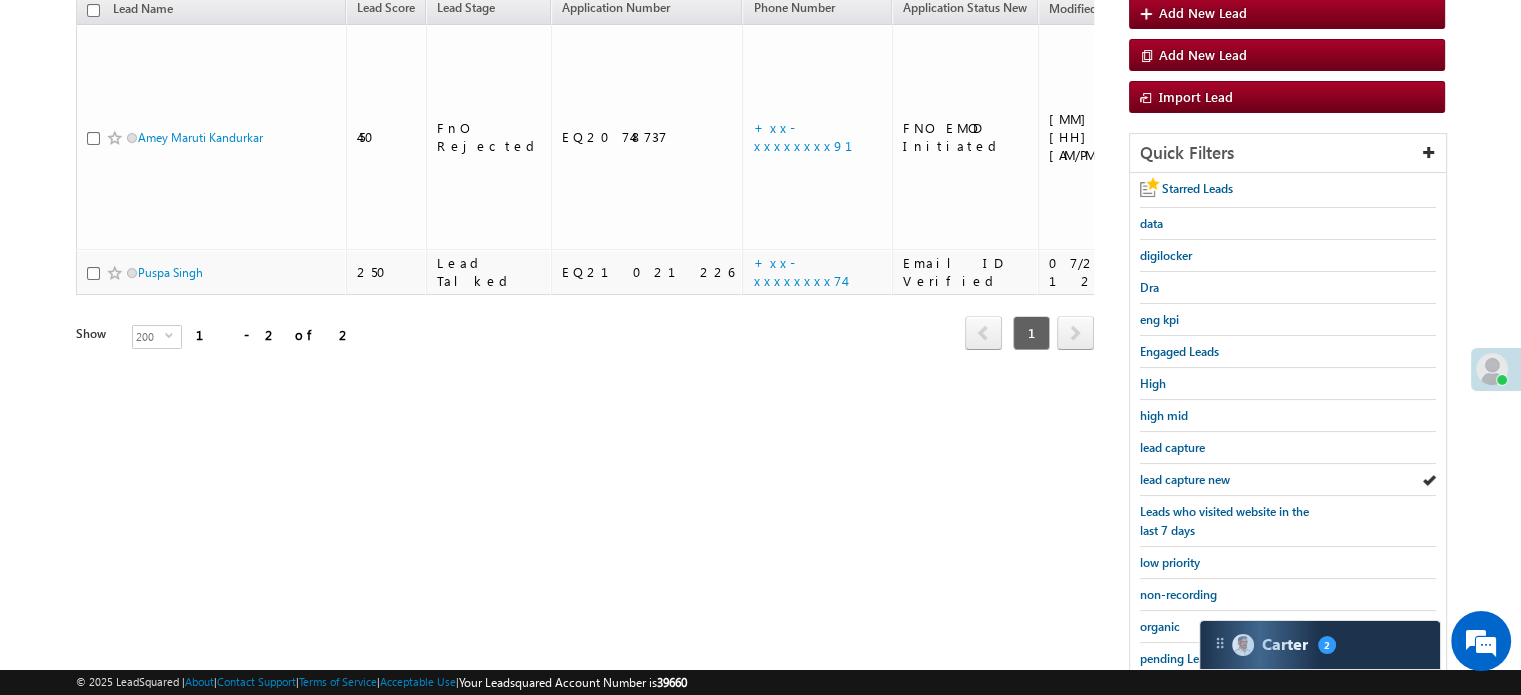 click on "lead capture new" at bounding box center [1185, 479] 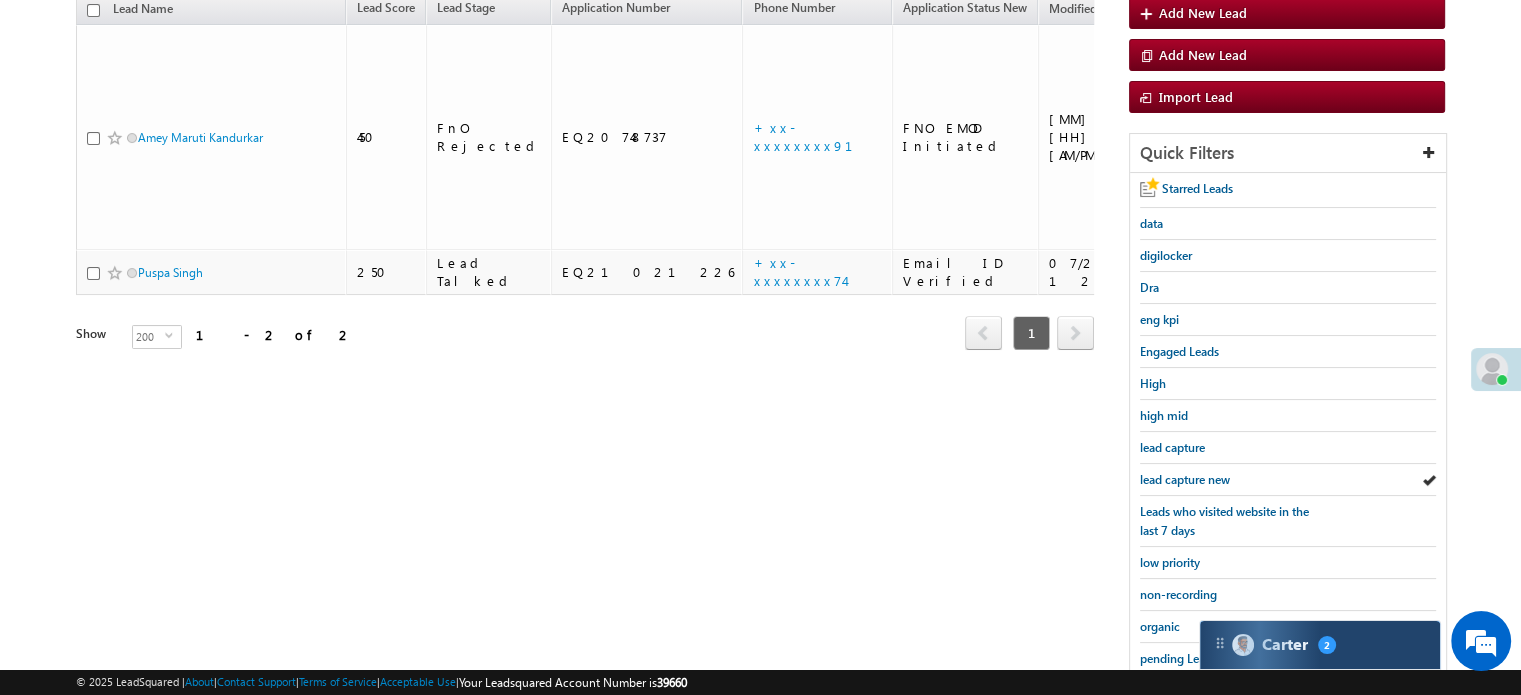 click on "Carter 2" at bounding box center [1320, 645] 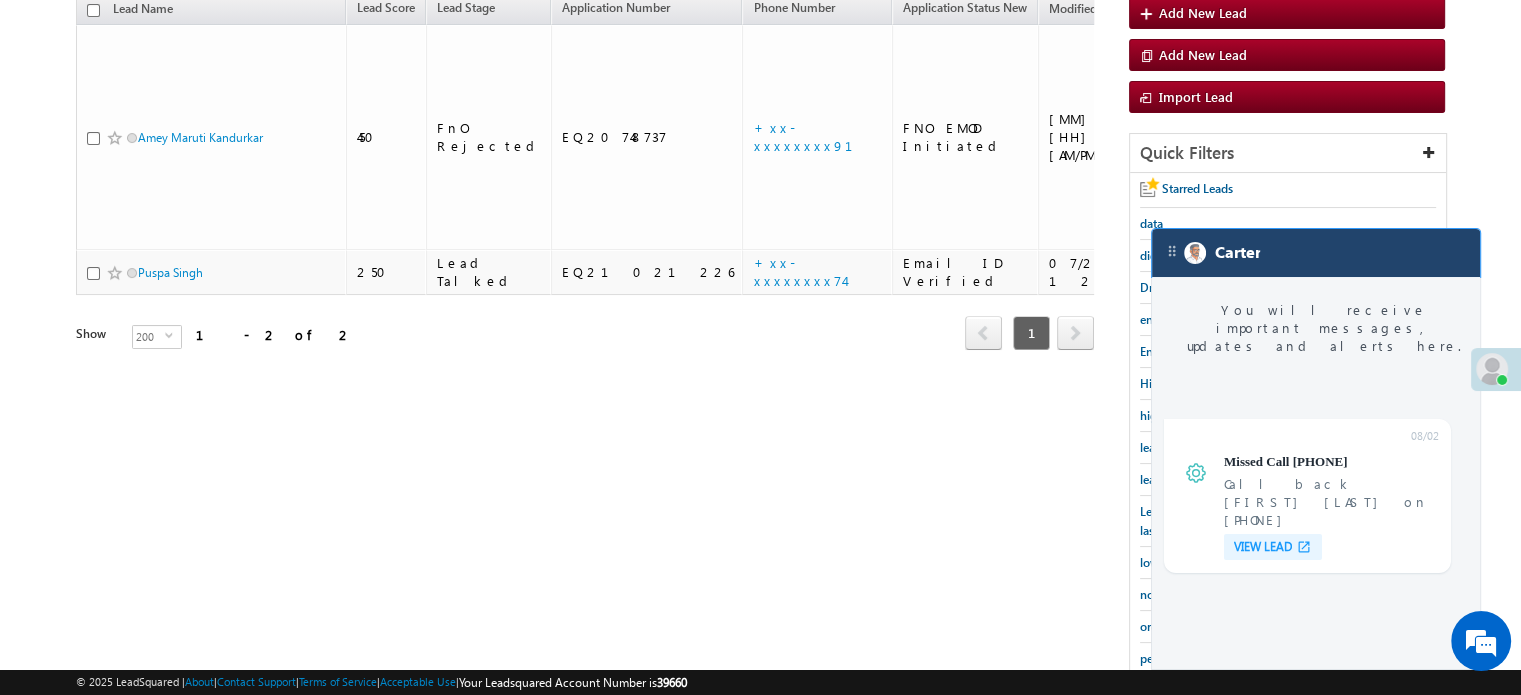scroll, scrollTop: 7666, scrollLeft: 0, axis: vertical 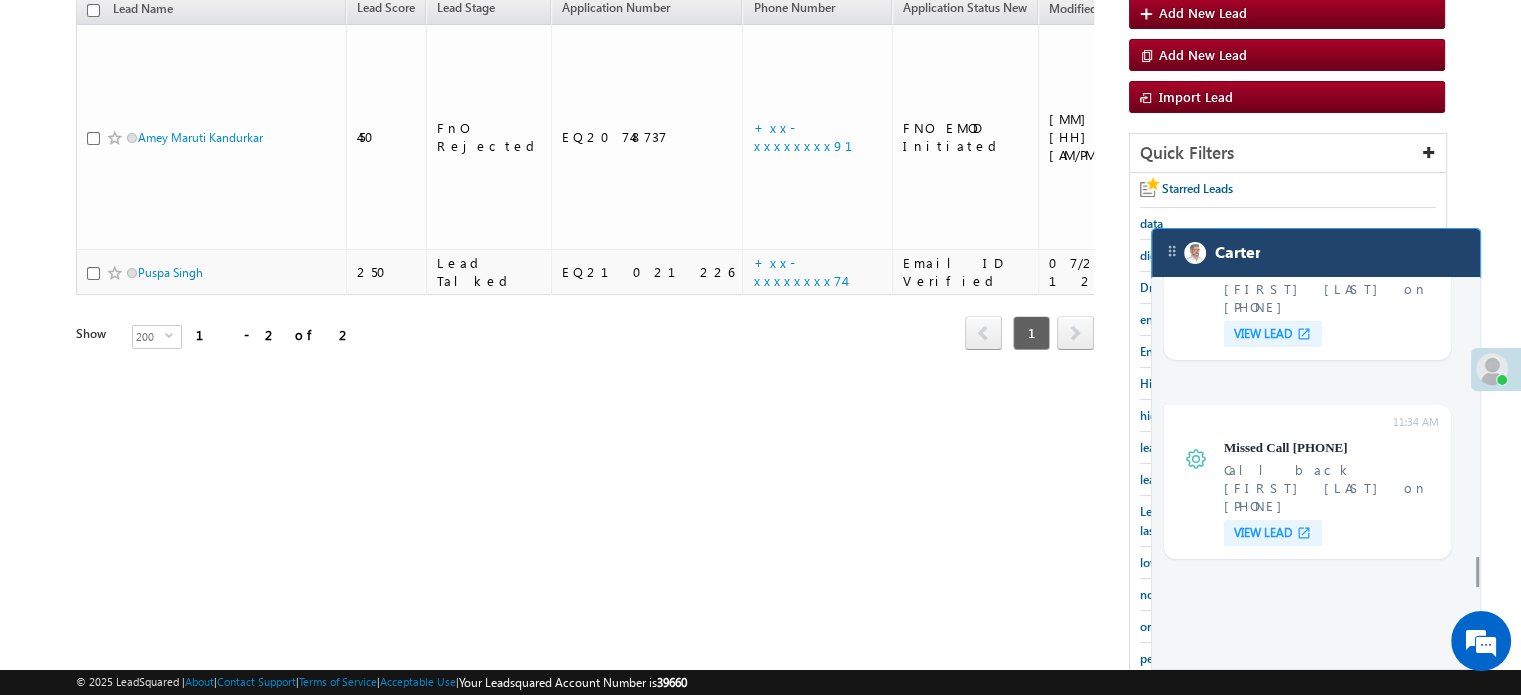 click on "Carter" at bounding box center (1316, 253) 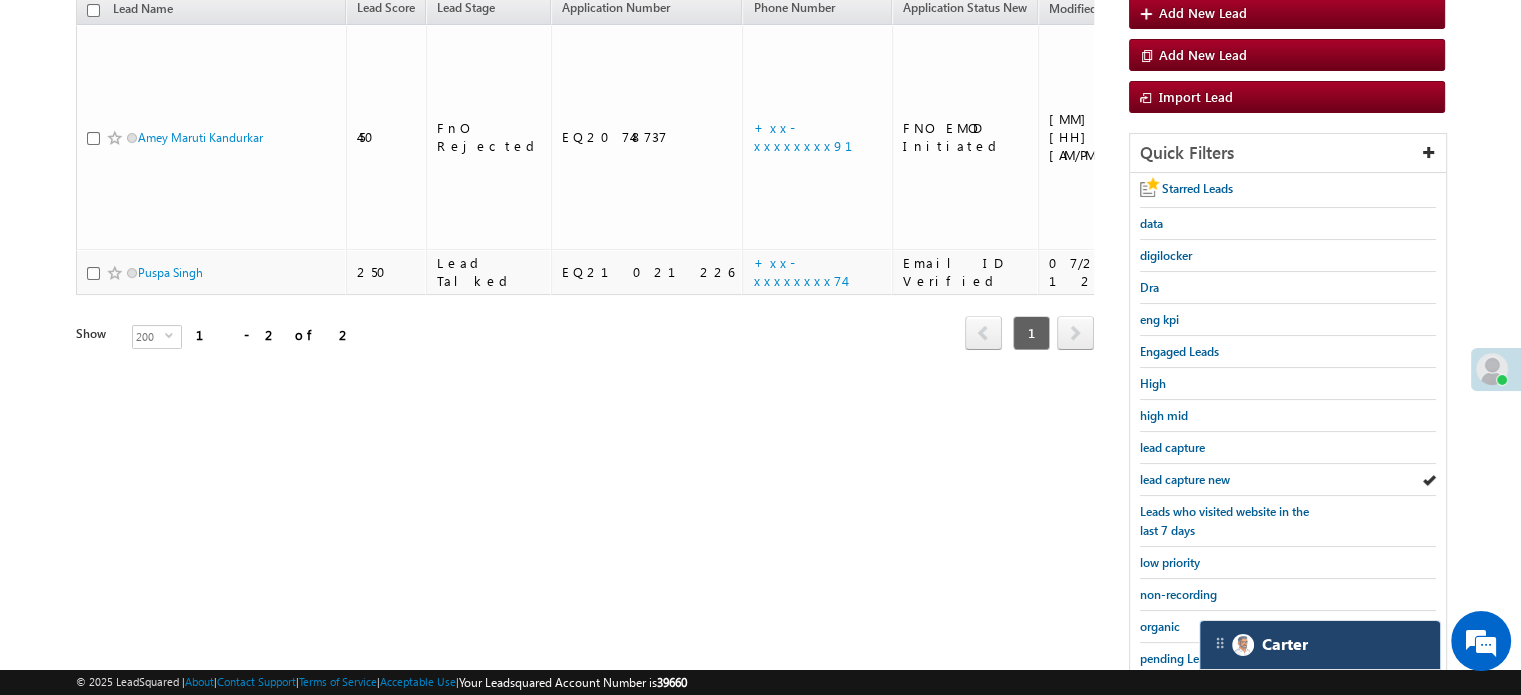scroll, scrollTop: 7796, scrollLeft: 0, axis: vertical 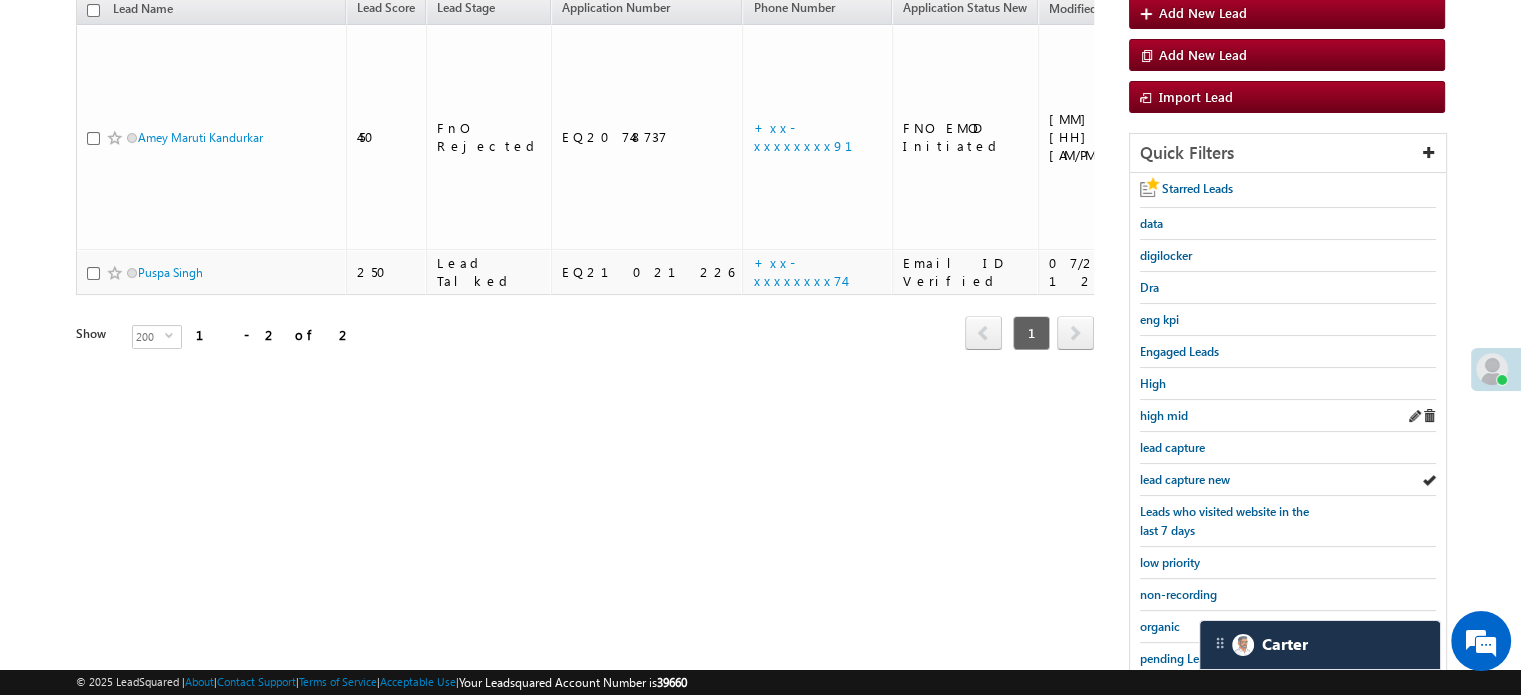 drag, startPoint x: 1176, startPoint y: 483, endPoint x: 1167, endPoint y: 423, distance: 60.671246 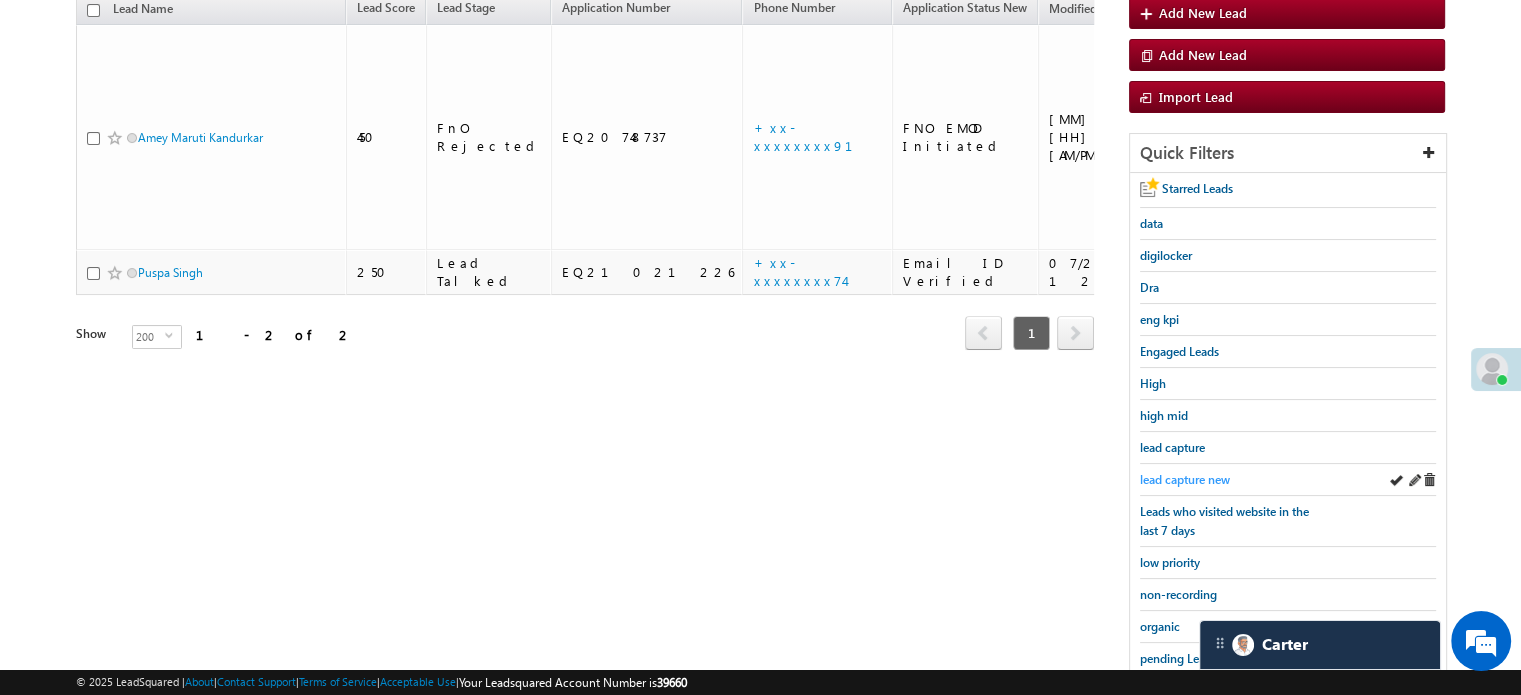 click on "lead capture new" at bounding box center [1185, 479] 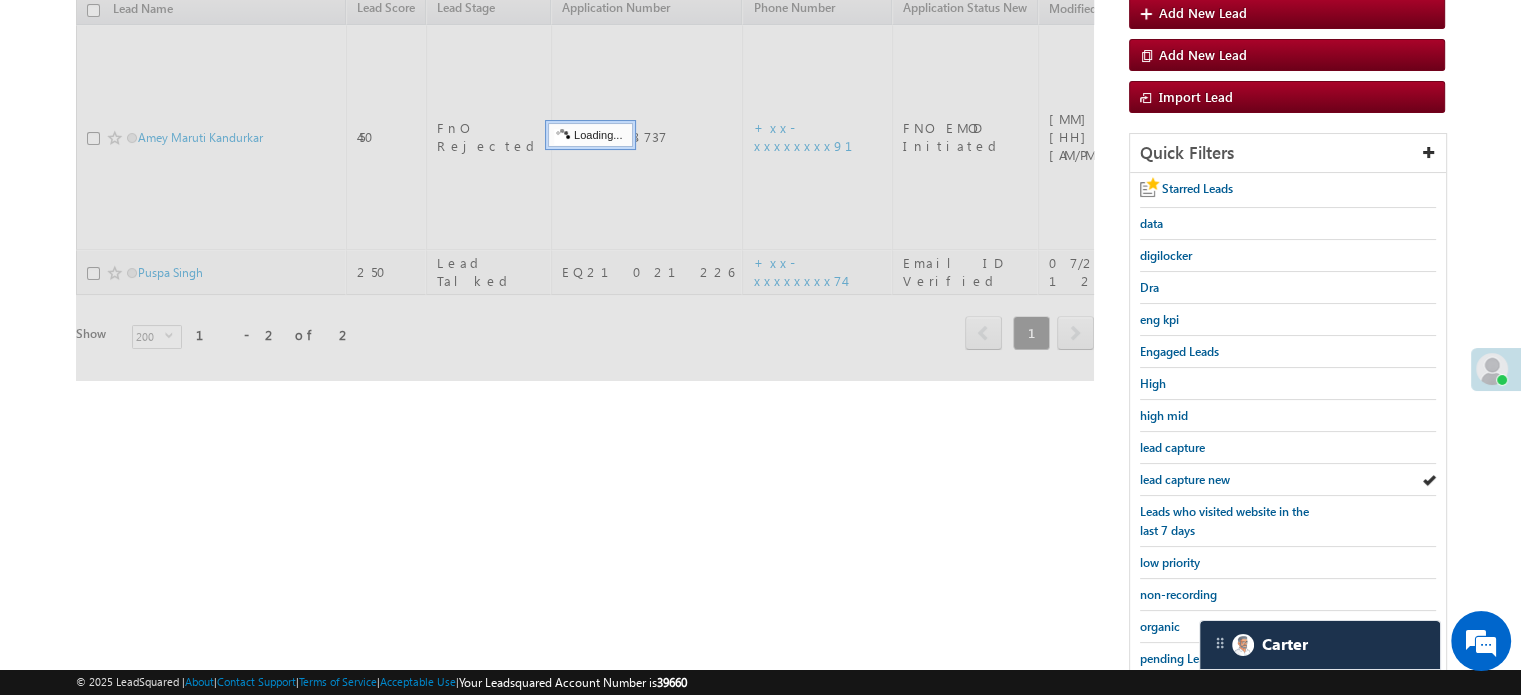 click on "lead capture new" at bounding box center (1185, 479) 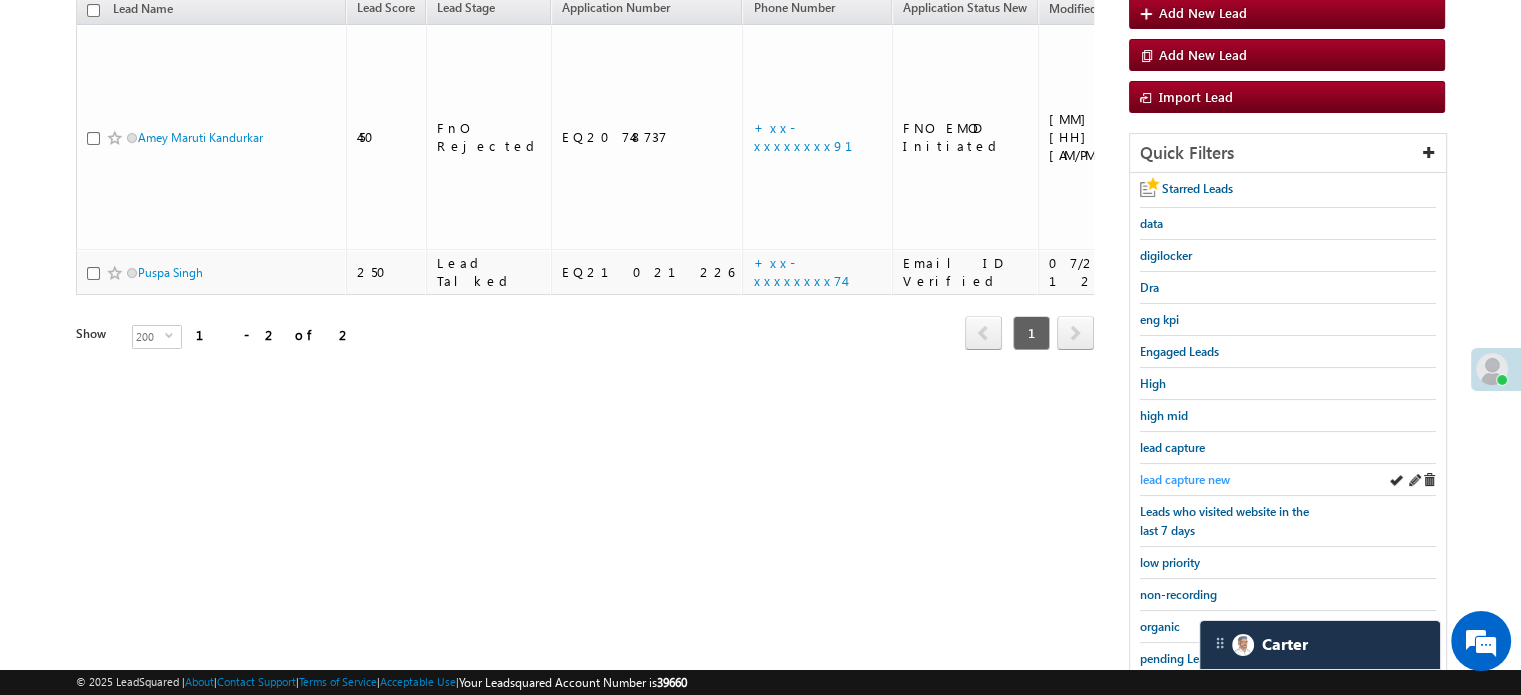 click on "lead capture new" at bounding box center [1185, 479] 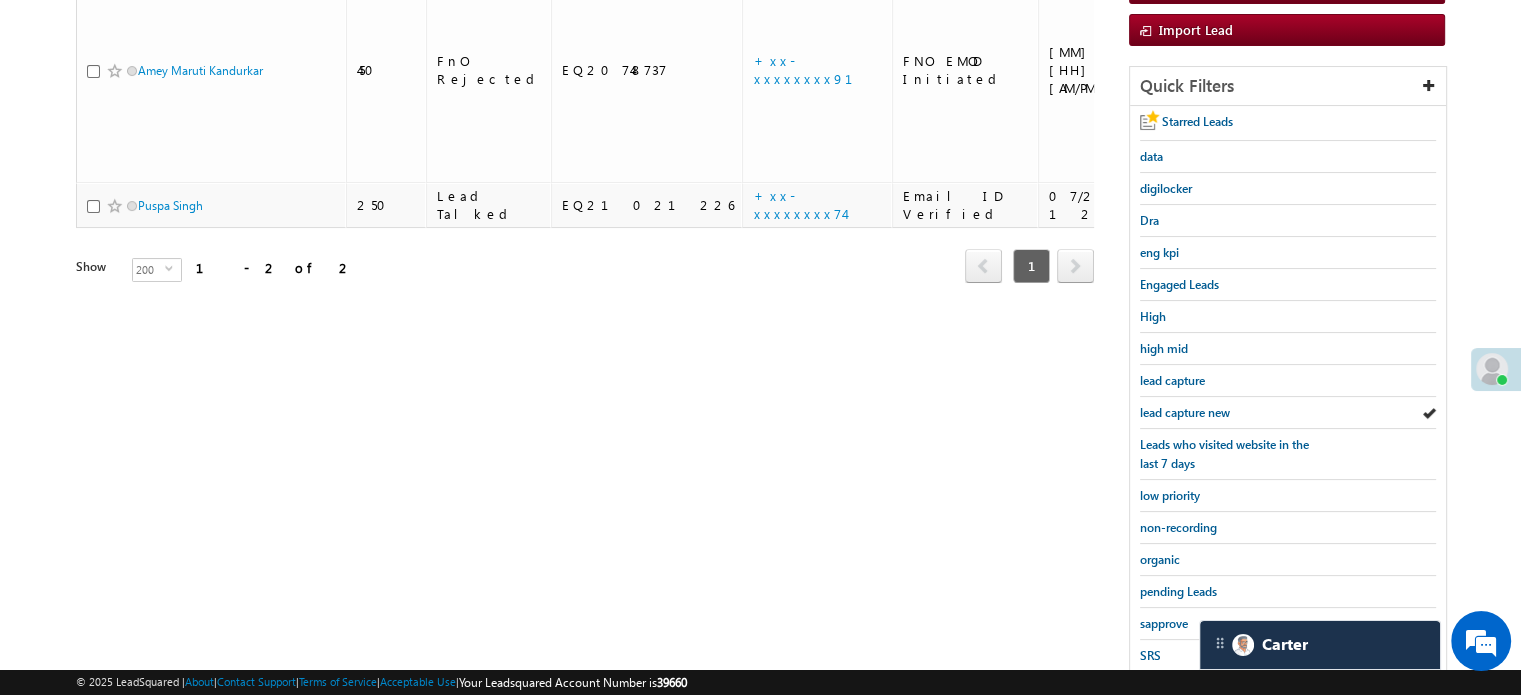 scroll, scrollTop: 429, scrollLeft: 0, axis: vertical 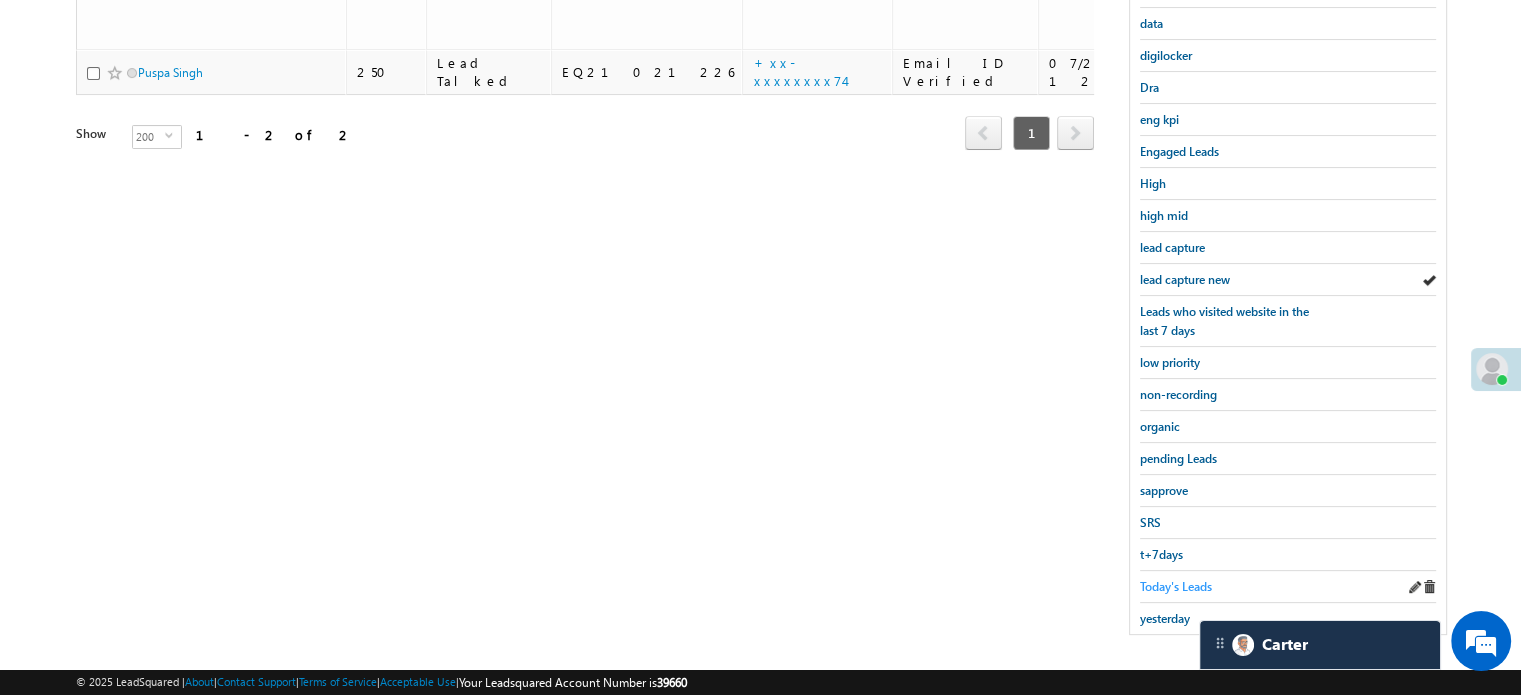 click on "Today's Leads" at bounding box center [1176, 586] 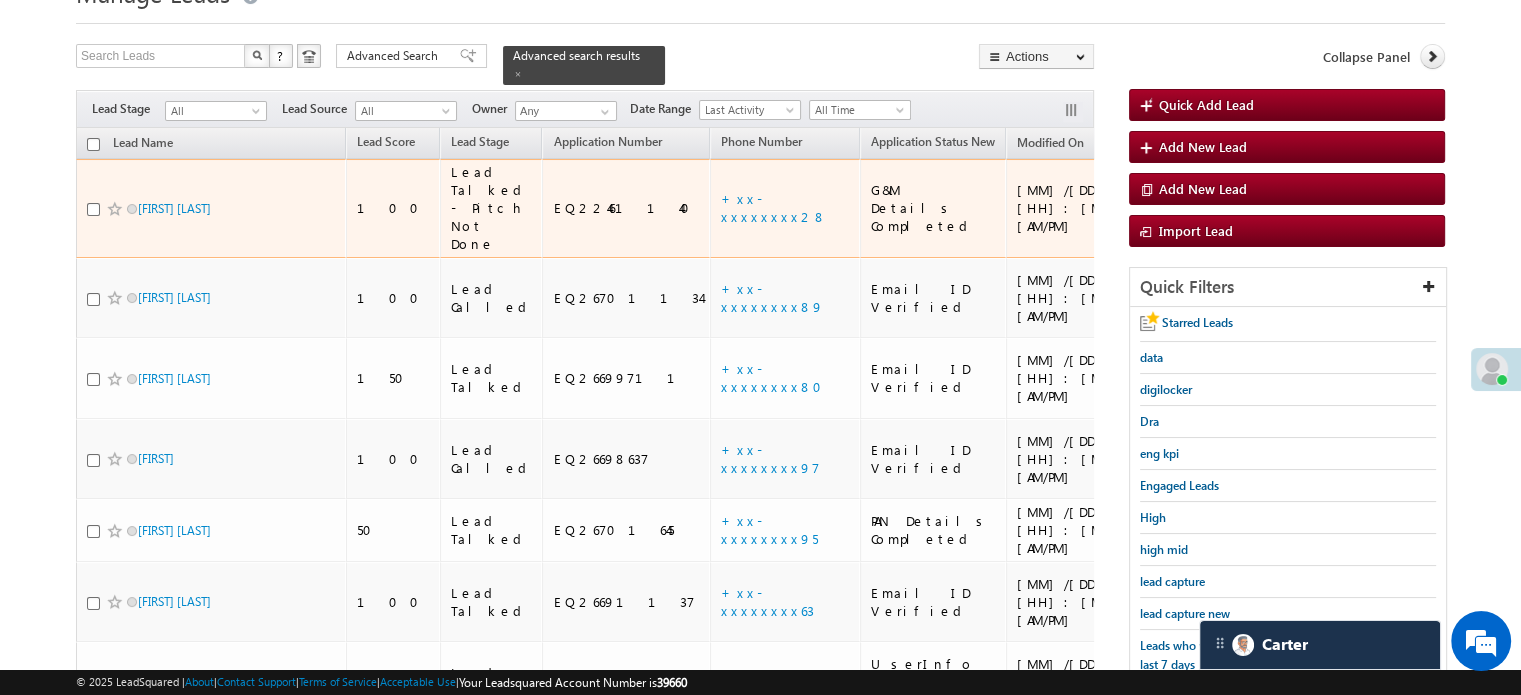 scroll, scrollTop: 129, scrollLeft: 0, axis: vertical 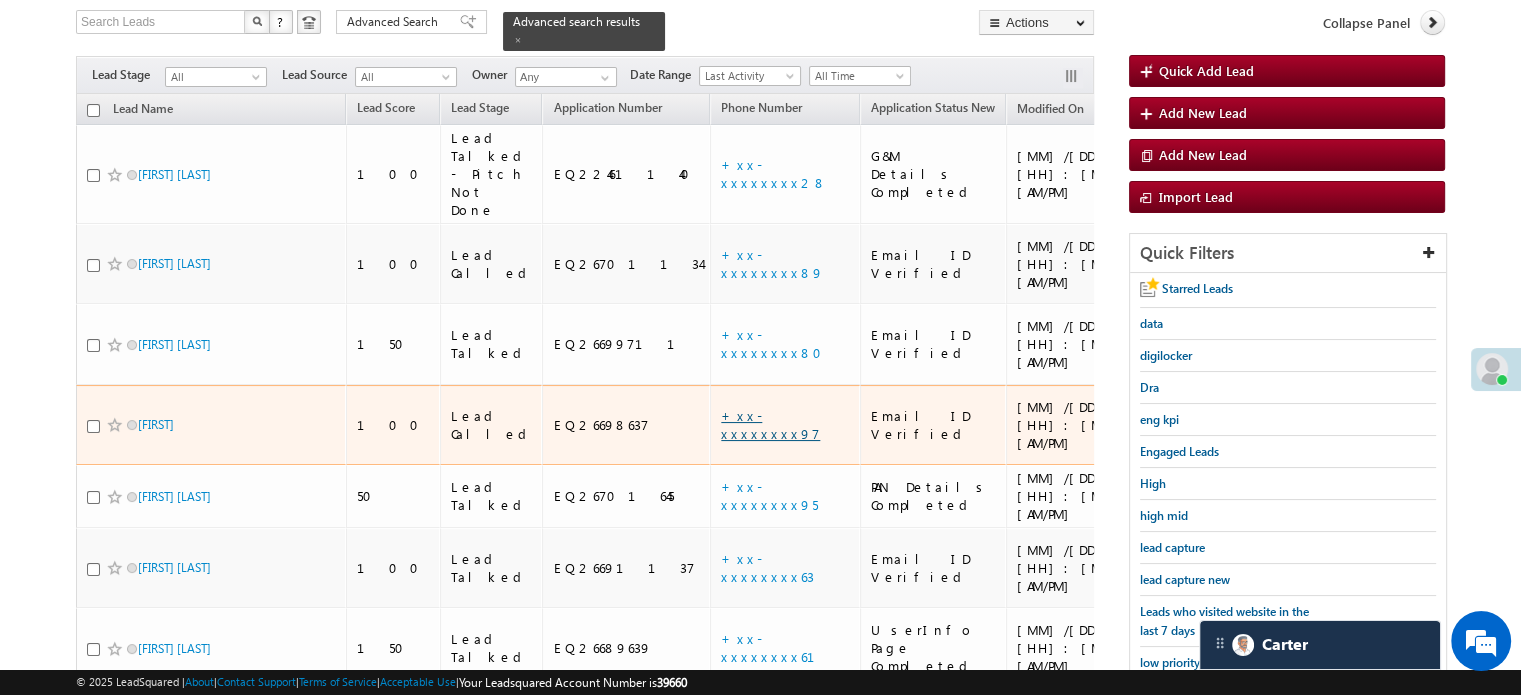 click on "+xx-xxxxxxxx97" at bounding box center (770, 424) 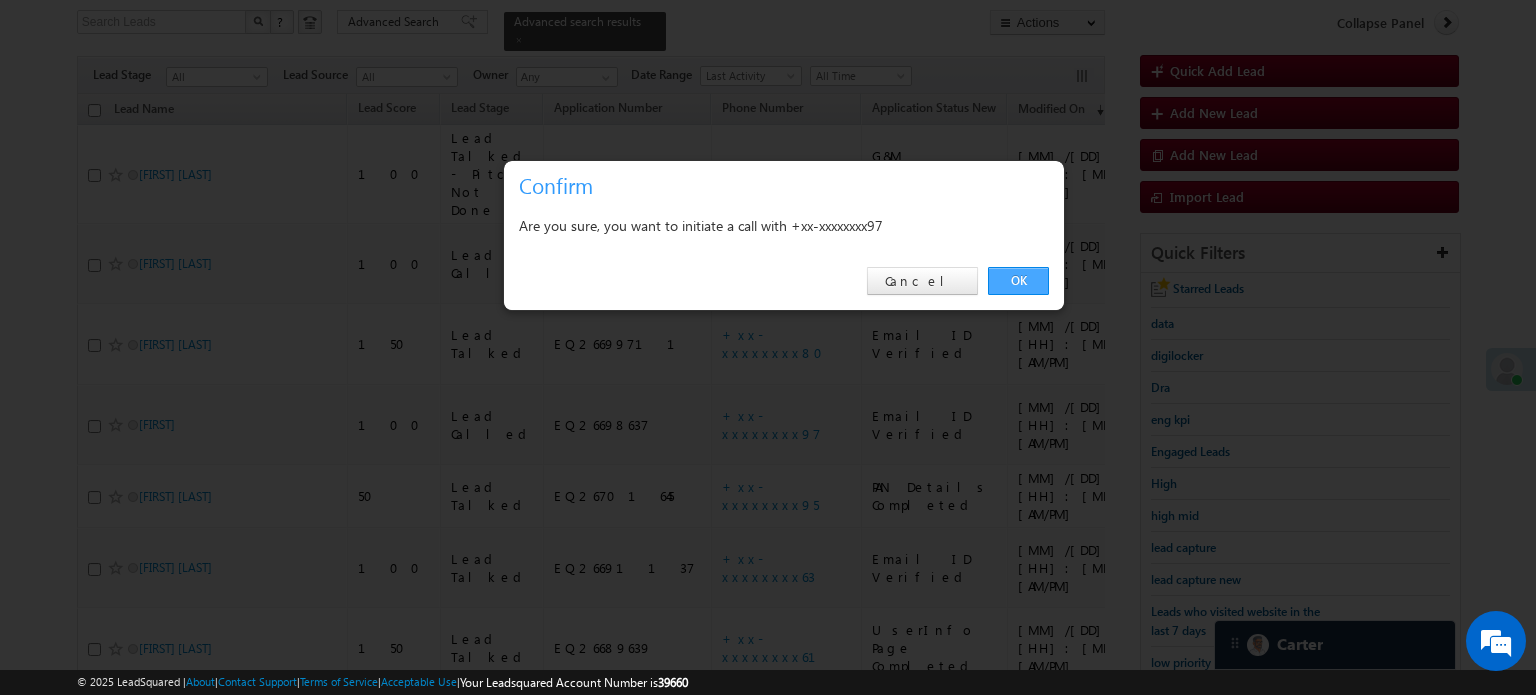 click on "OK" at bounding box center (1018, 281) 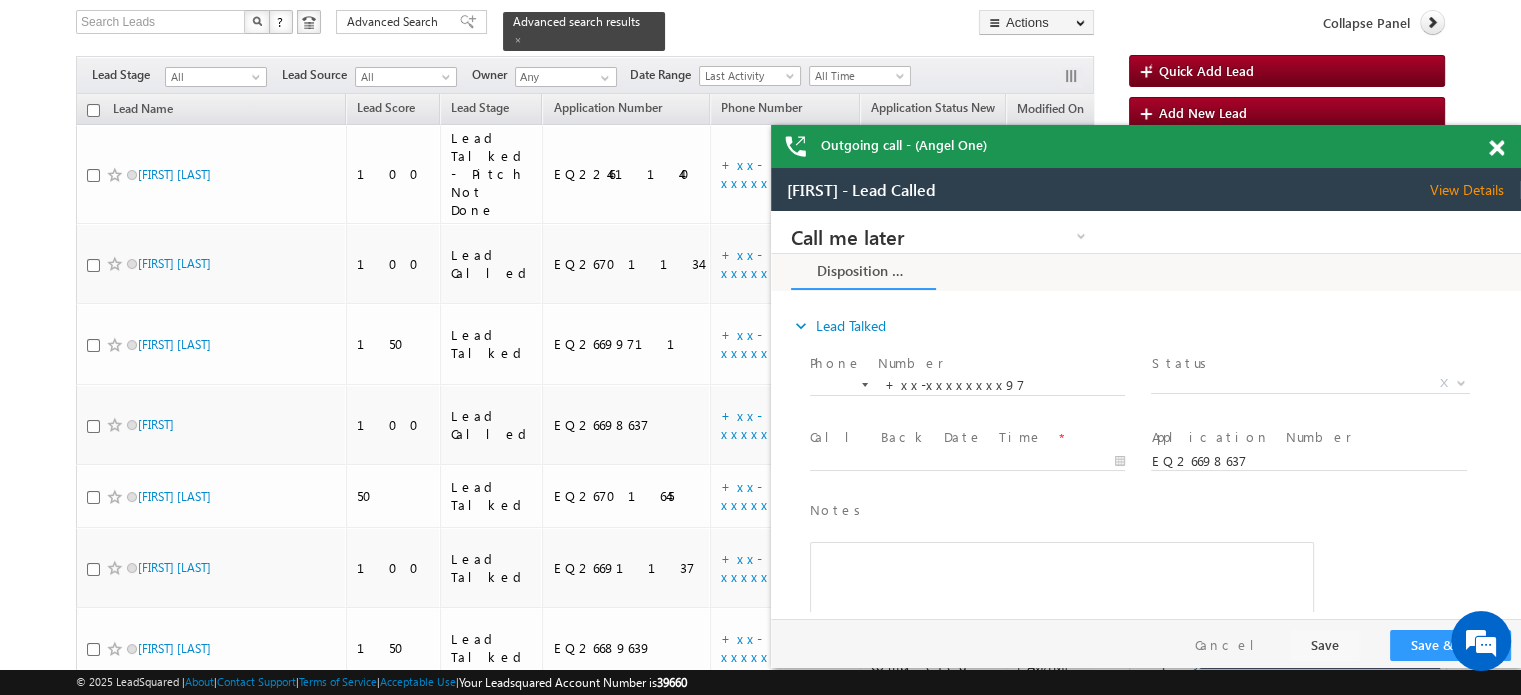 scroll, scrollTop: 0, scrollLeft: 0, axis: both 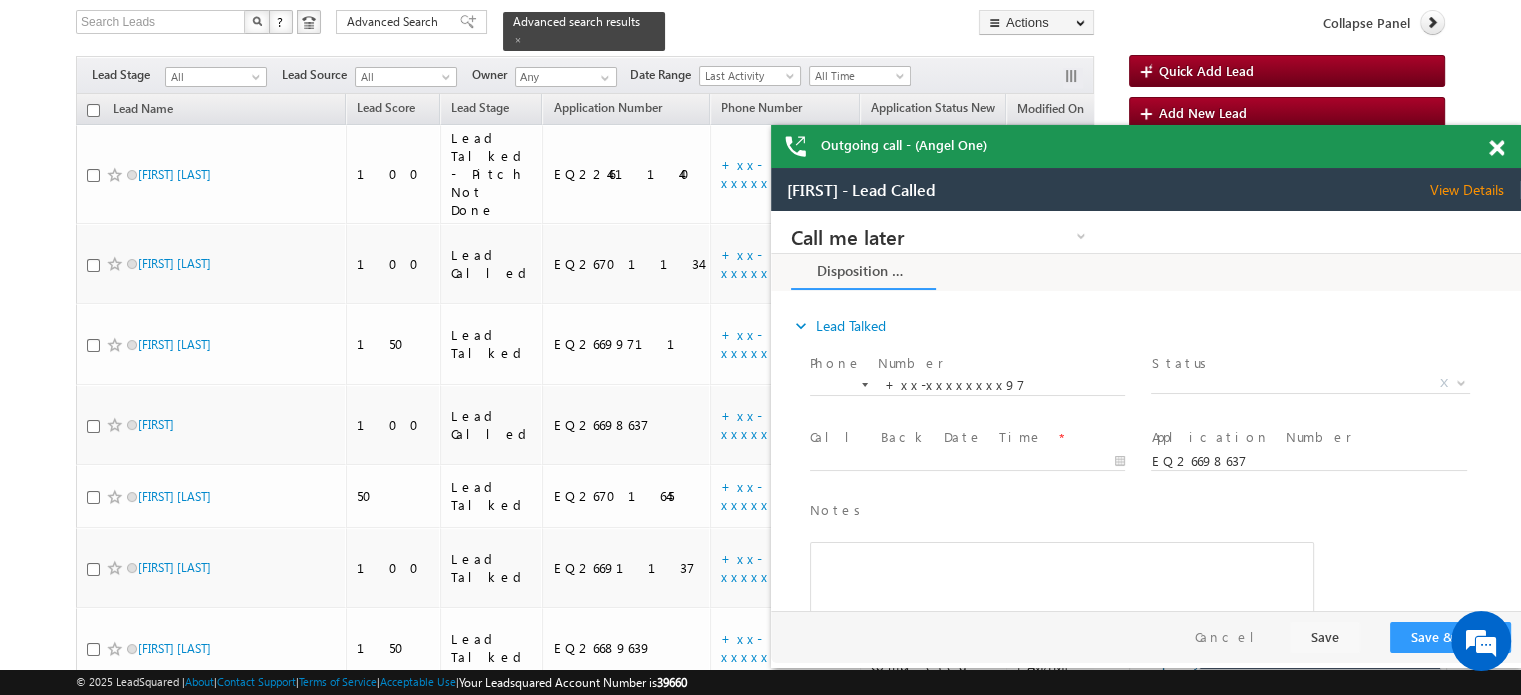 drag, startPoint x: 1492, startPoint y: 151, endPoint x: 515, endPoint y: 30, distance: 984.4643 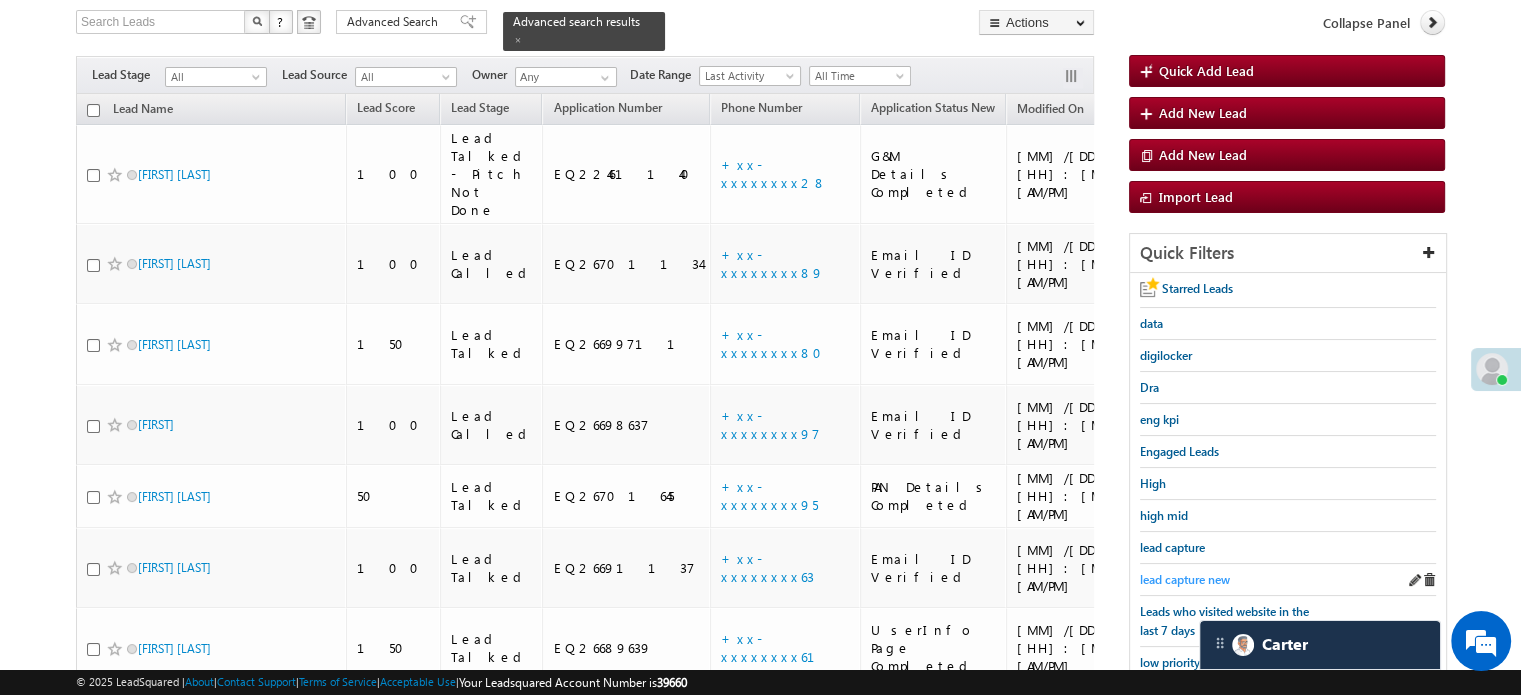 click on "lead capture new" at bounding box center (1185, 579) 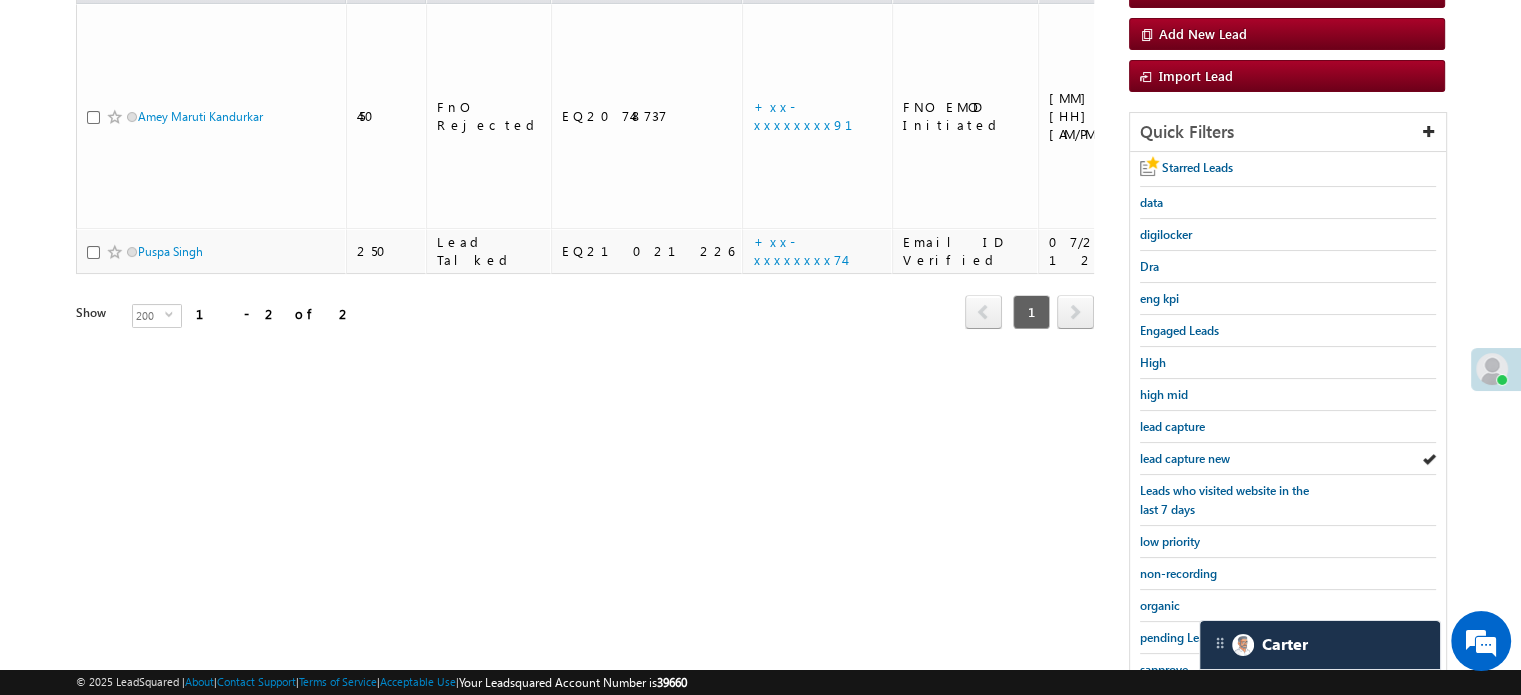 scroll, scrollTop: 429, scrollLeft: 0, axis: vertical 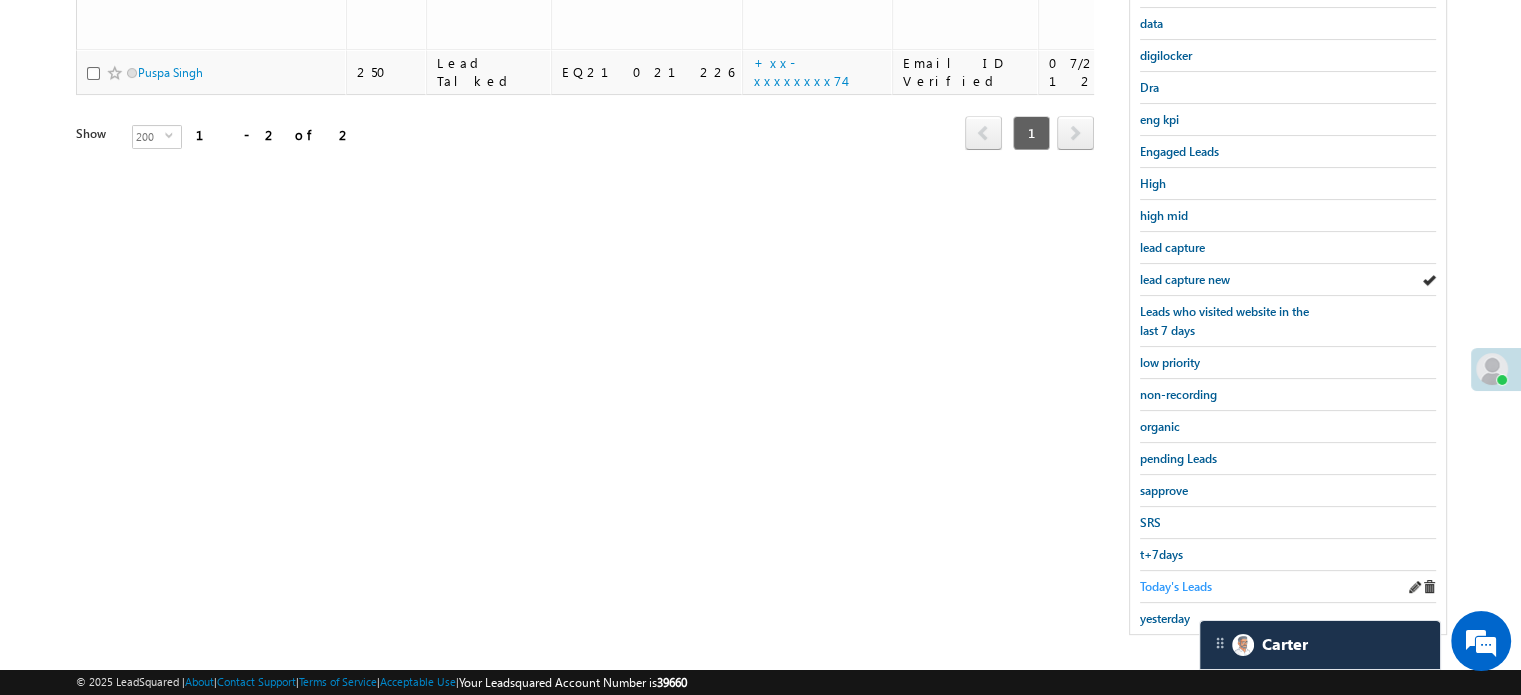click on "Today's Leads" at bounding box center (1176, 586) 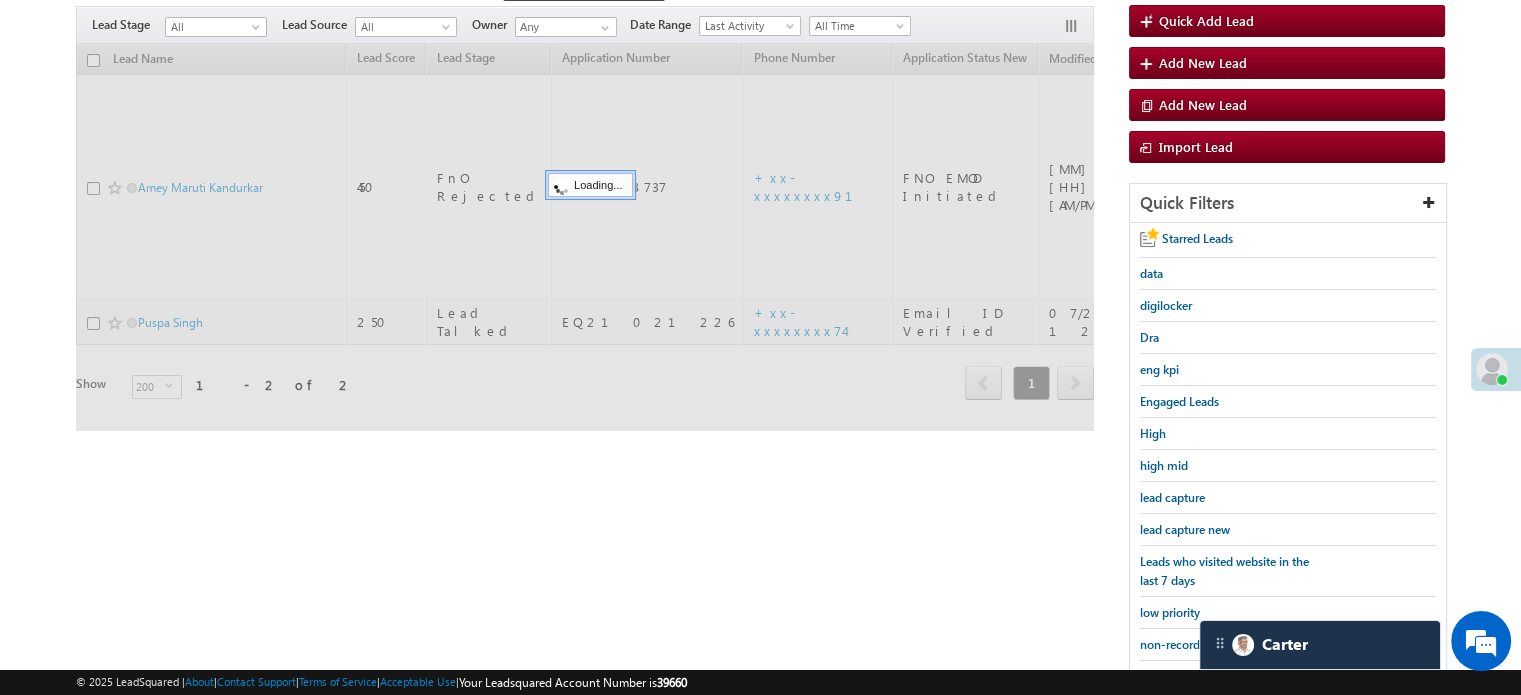 scroll, scrollTop: 129, scrollLeft: 0, axis: vertical 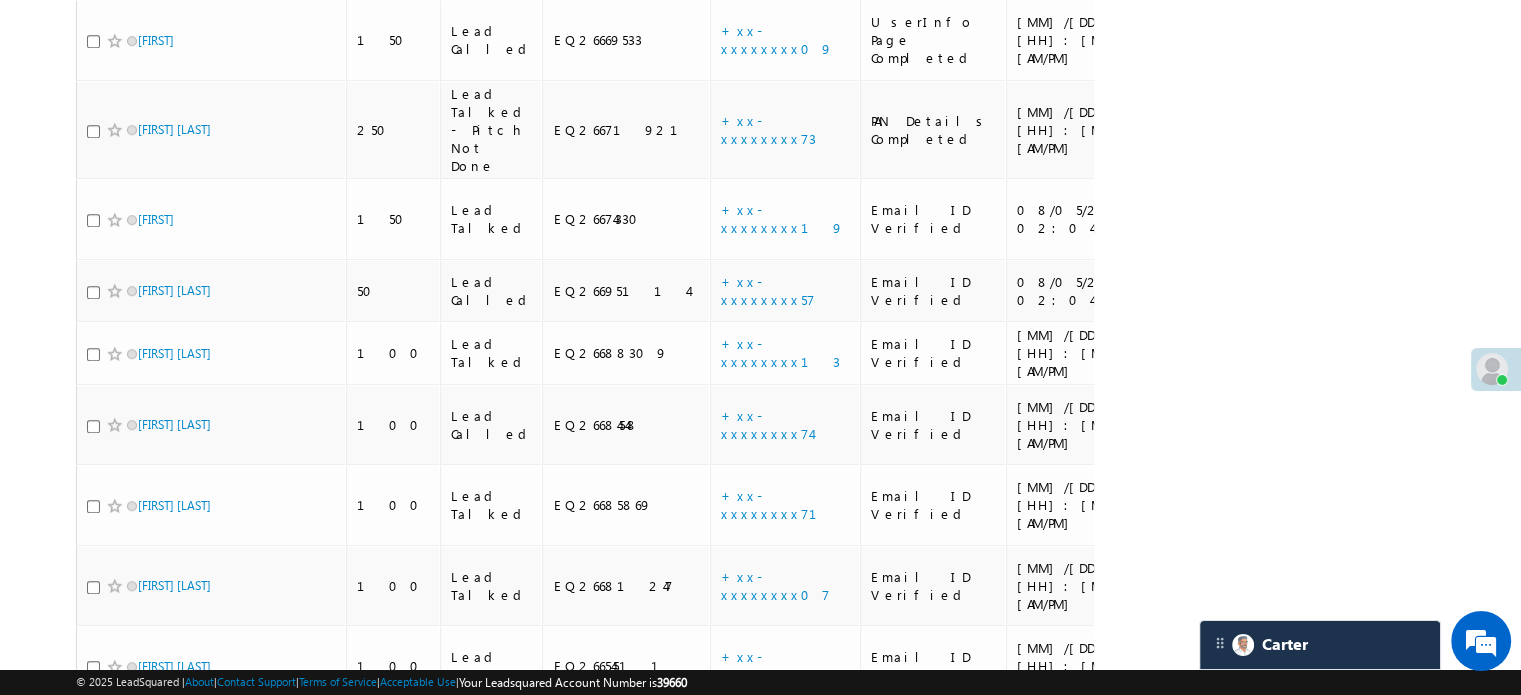 click on "+xx-xxxxxxxx18" at bounding box center (783, 826) 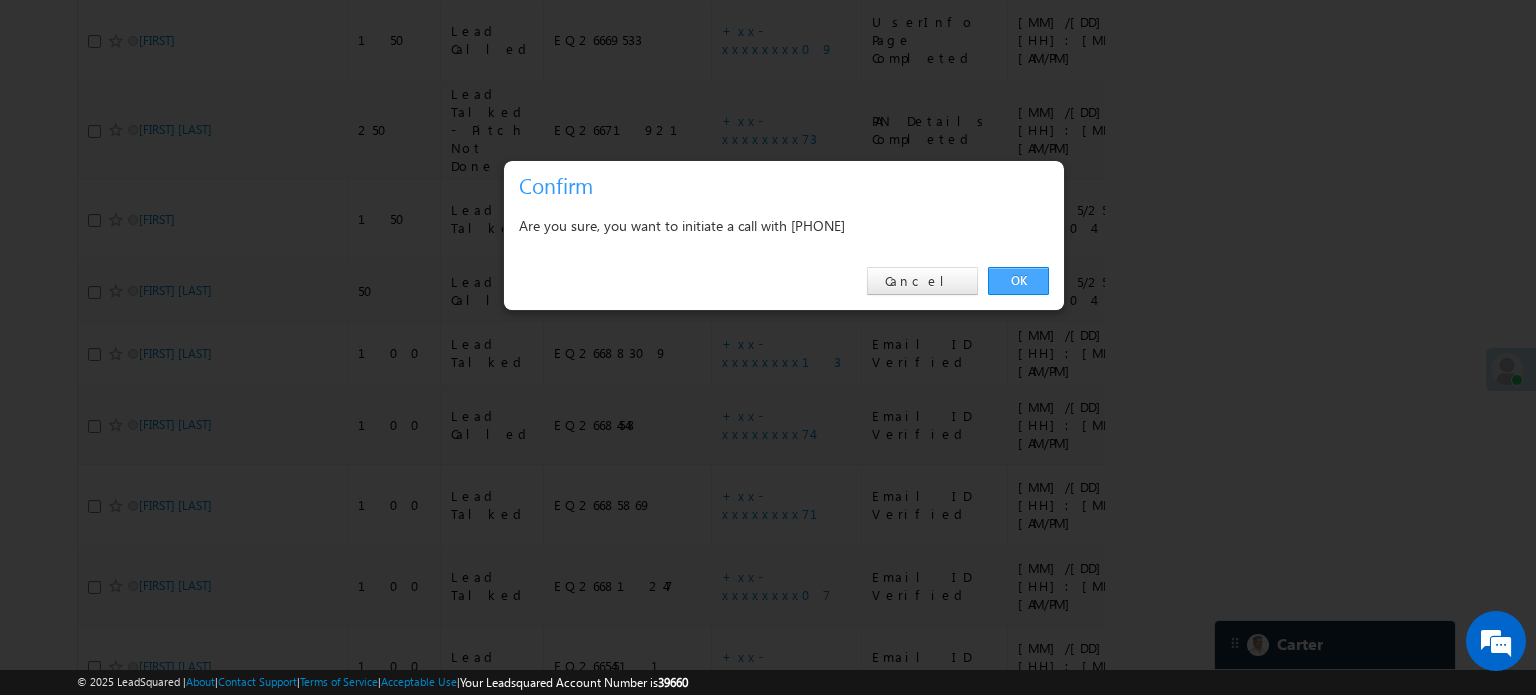 click on "OK" at bounding box center (1018, 281) 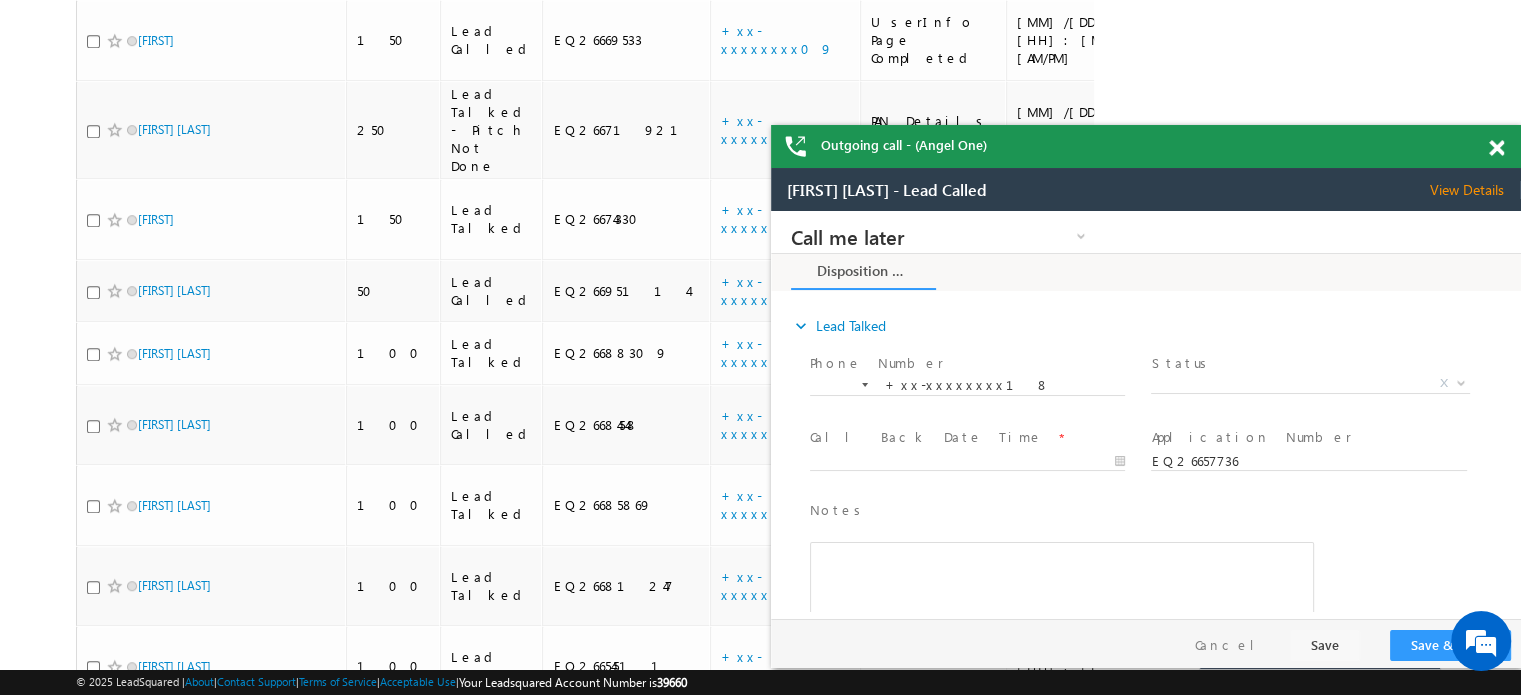 scroll, scrollTop: 0, scrollLeft: 0, axis: both 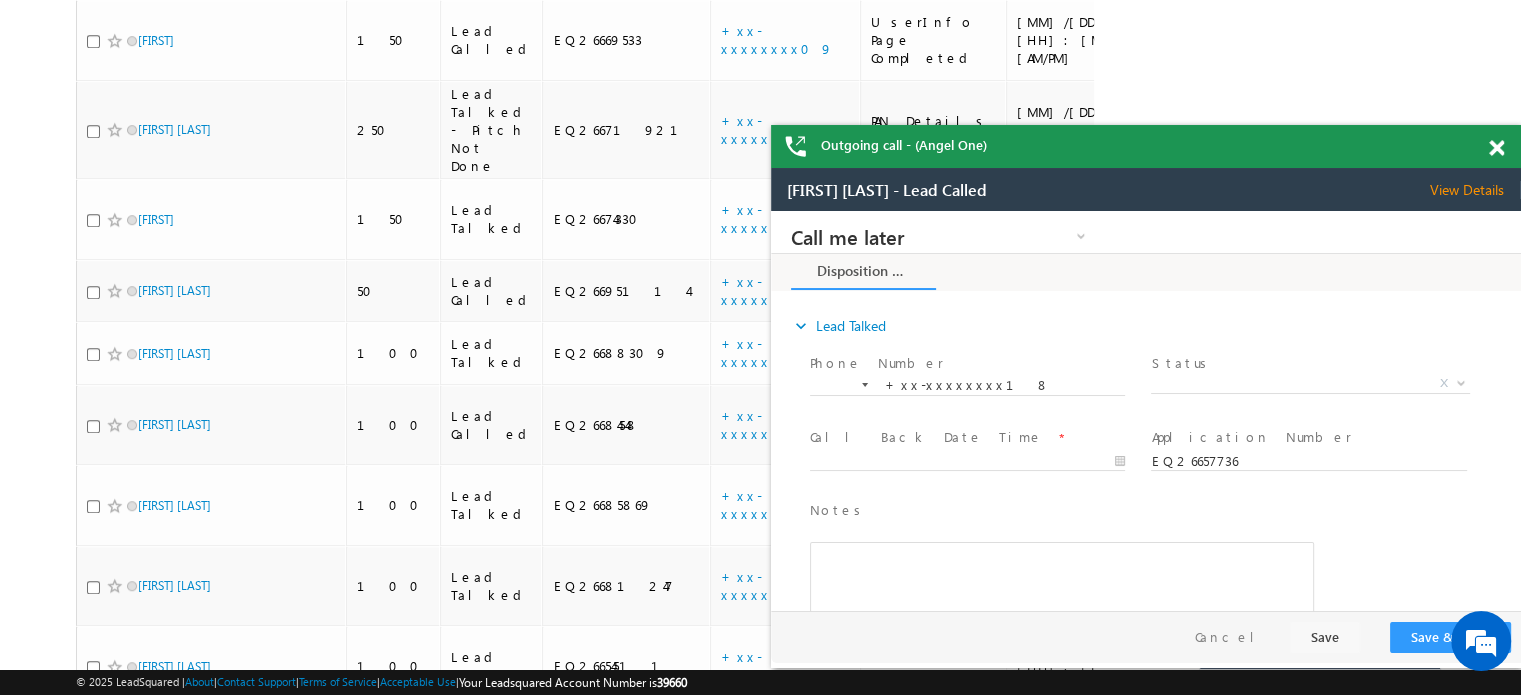 click at bounding box center (1507, 144) 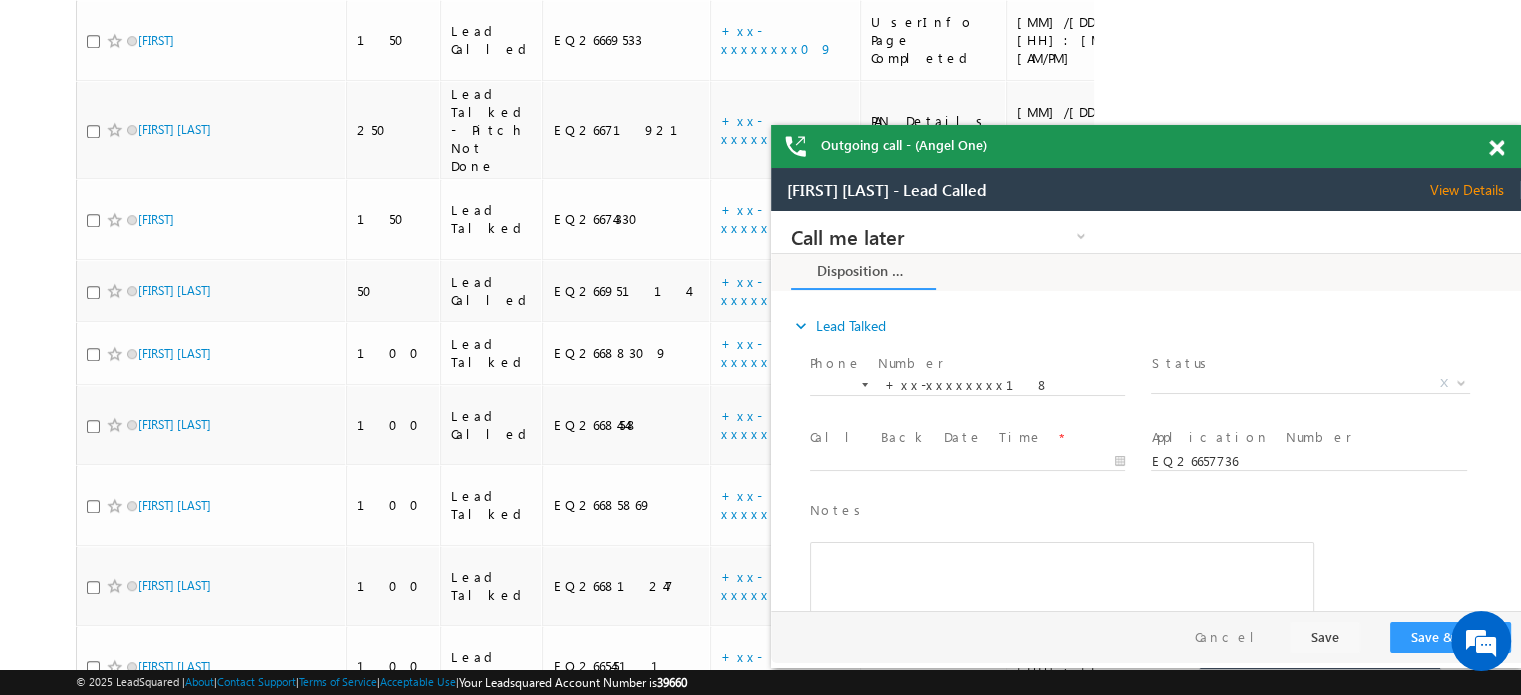 click at bounding box center (1496, 148) 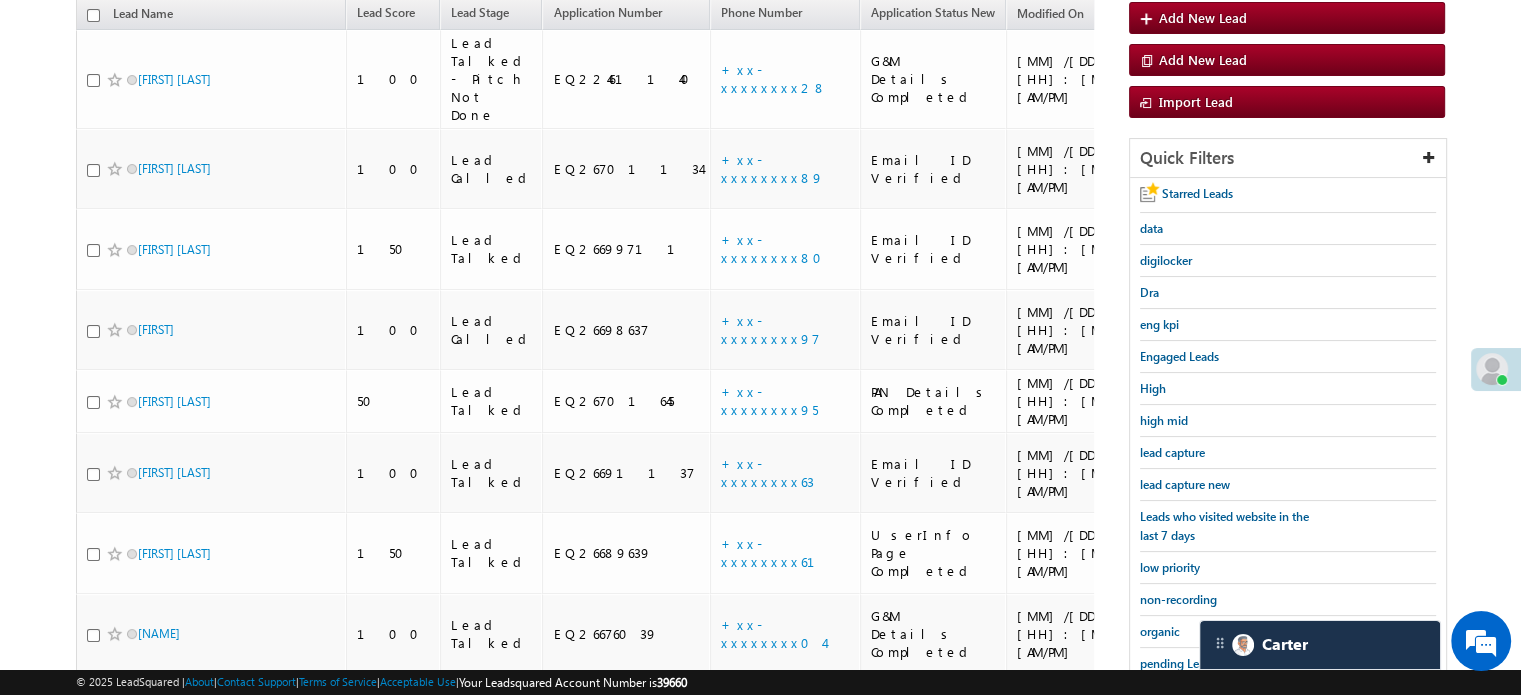 scroll, scrollTop: 274, scrollLeft: 0, axis: vertical 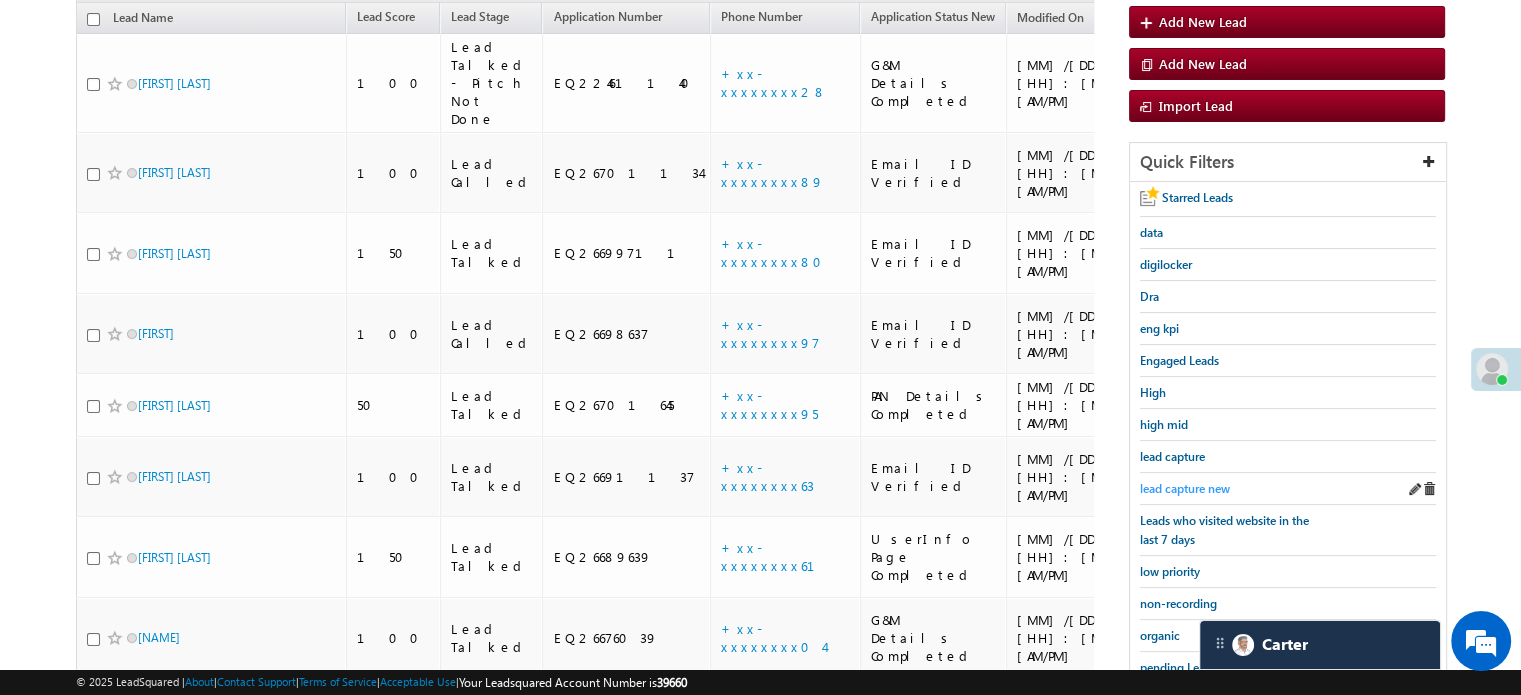 click on "lead capture new" at bounding box center (1185, 488) 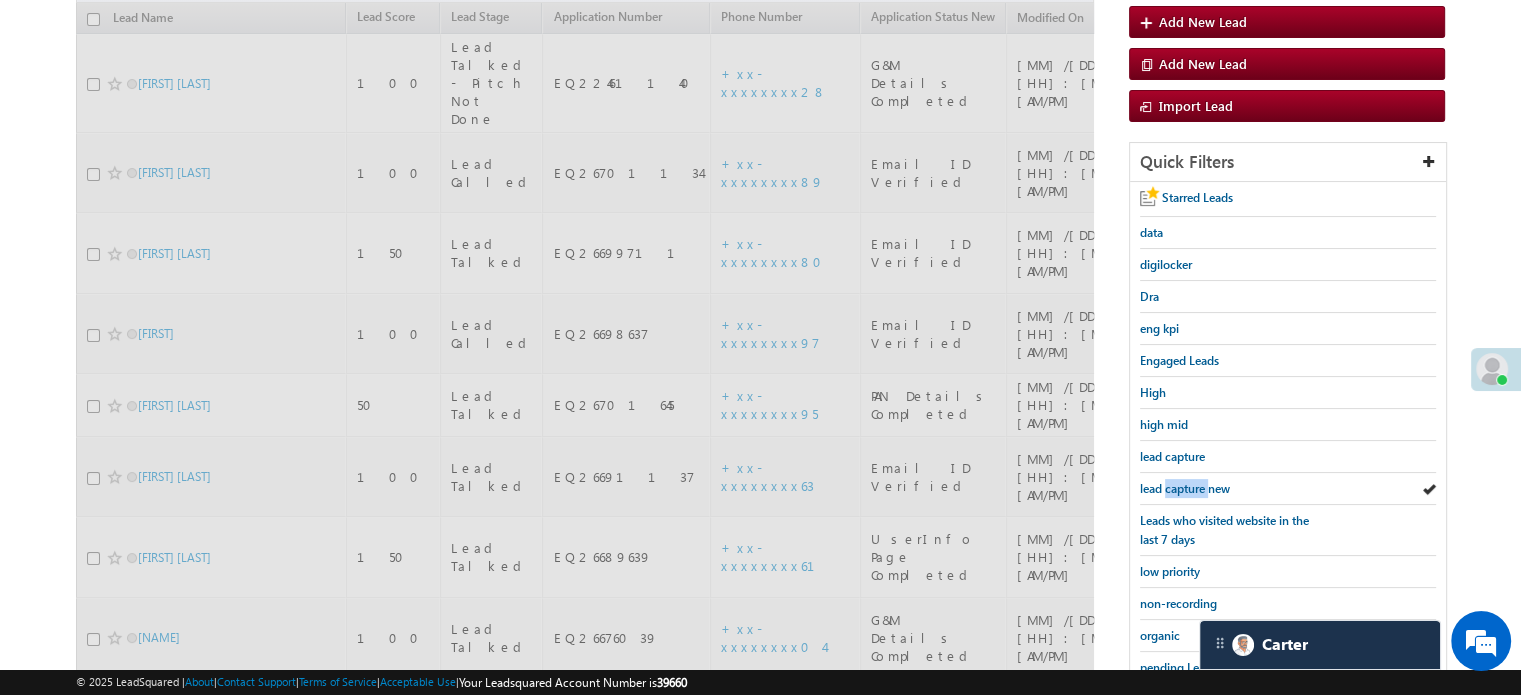 click on "lead capture new" at bounding box center (1185, 488) 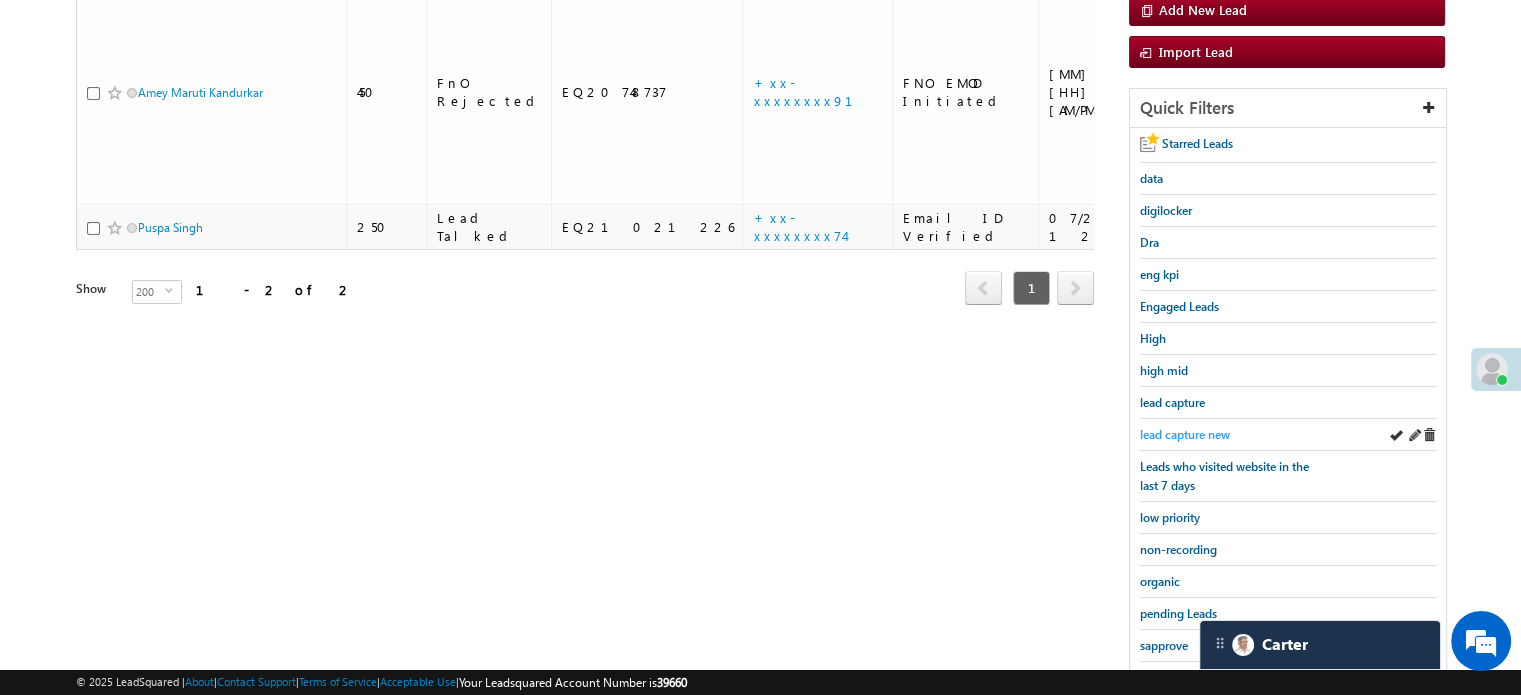 click on "Leads who visited website in the last 7 days" at bounding box center [1224, 476] 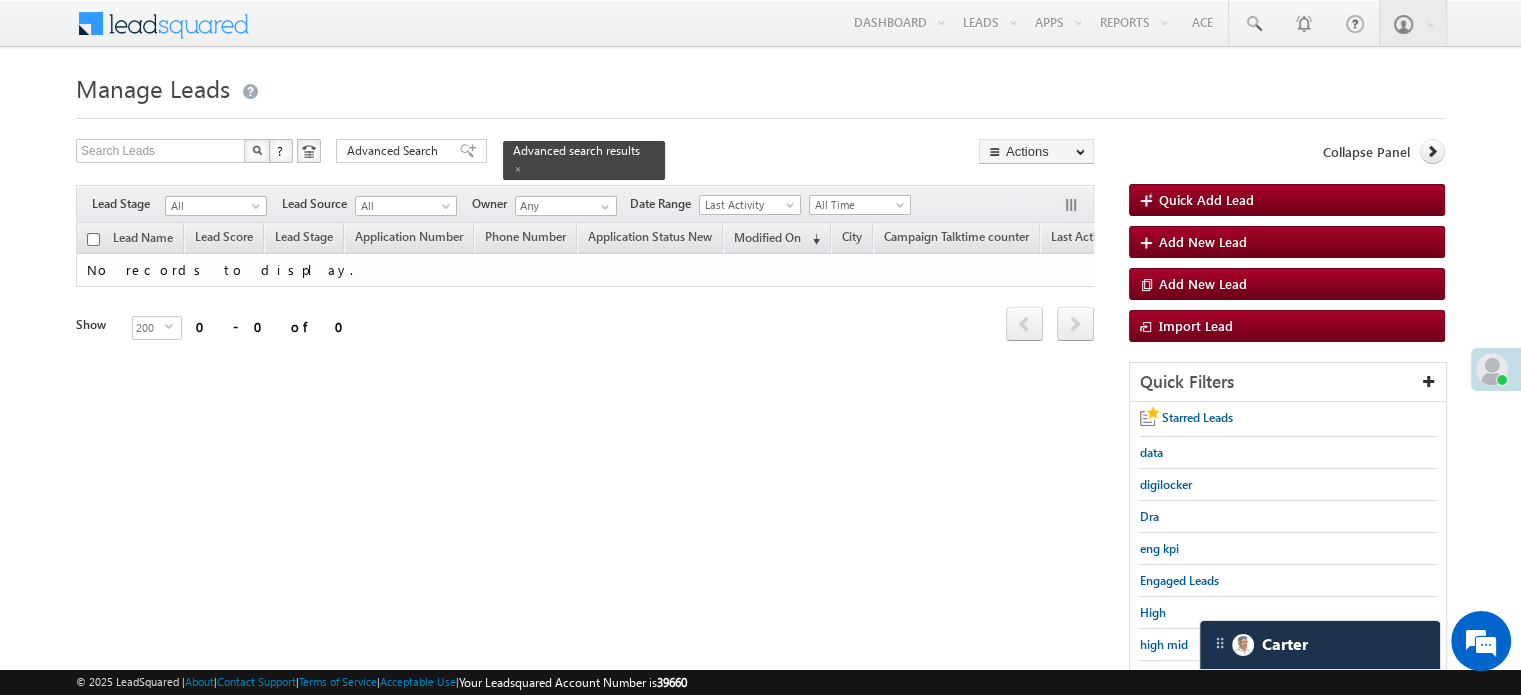 scroll, scrollTop: 200, scrollLeft: 0, axis: vertical 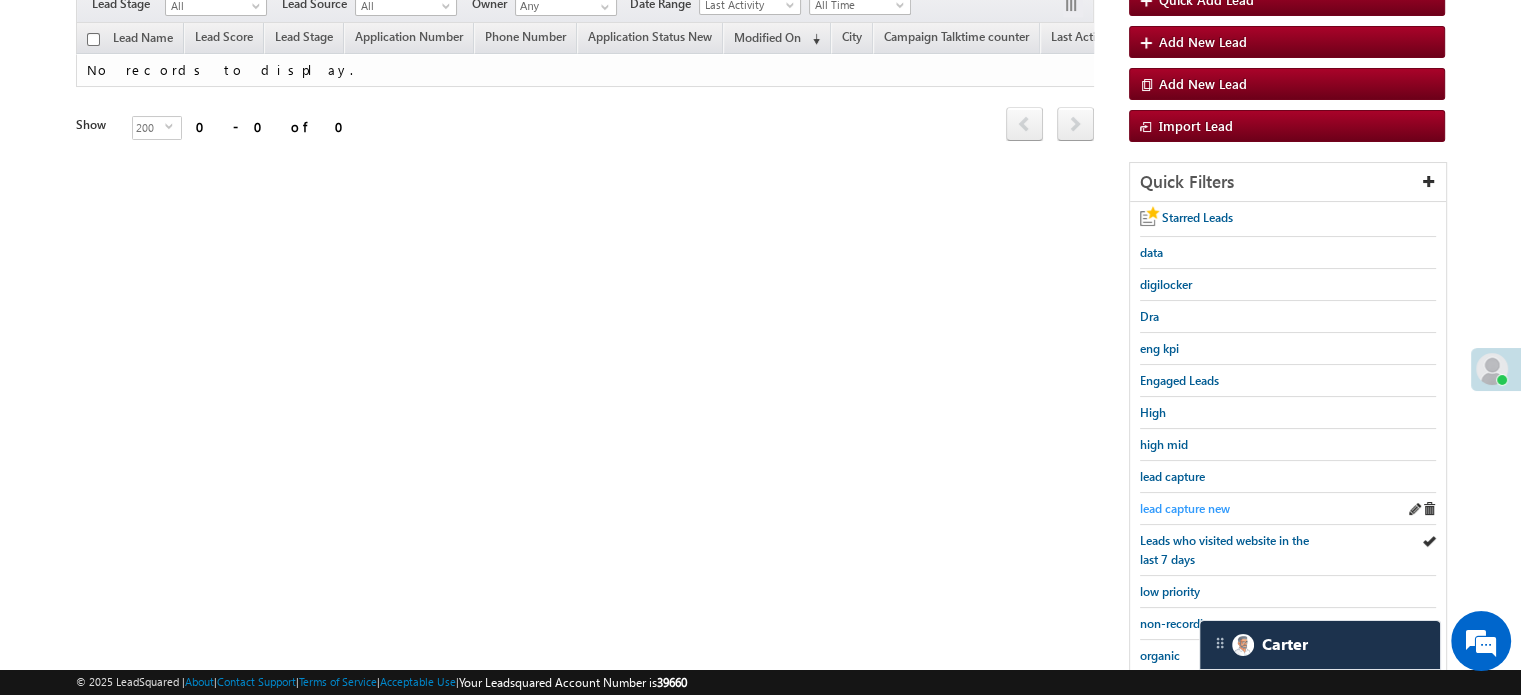 click on "lead capture new" at bounding box center (1185, 508) 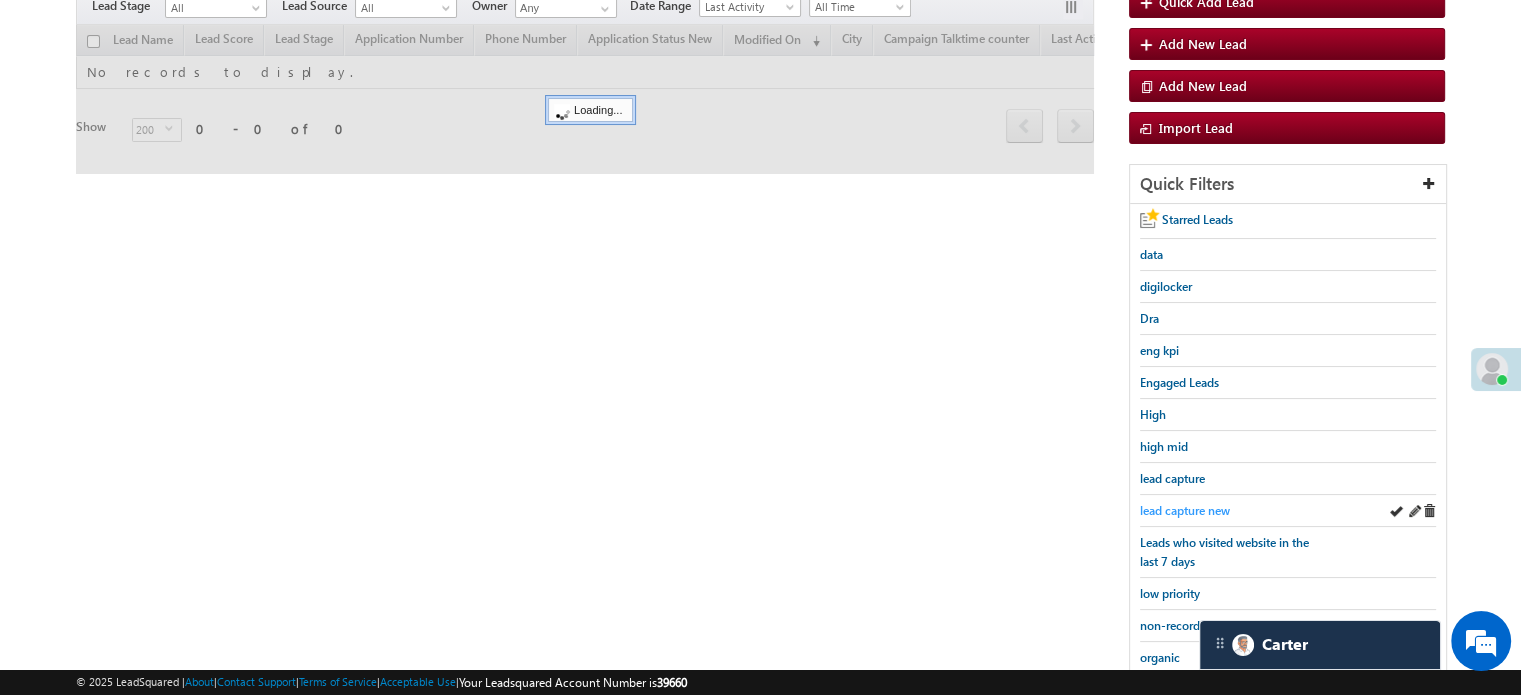 scroll, scrollTop: 0, scrollLeft: 0, axis: both 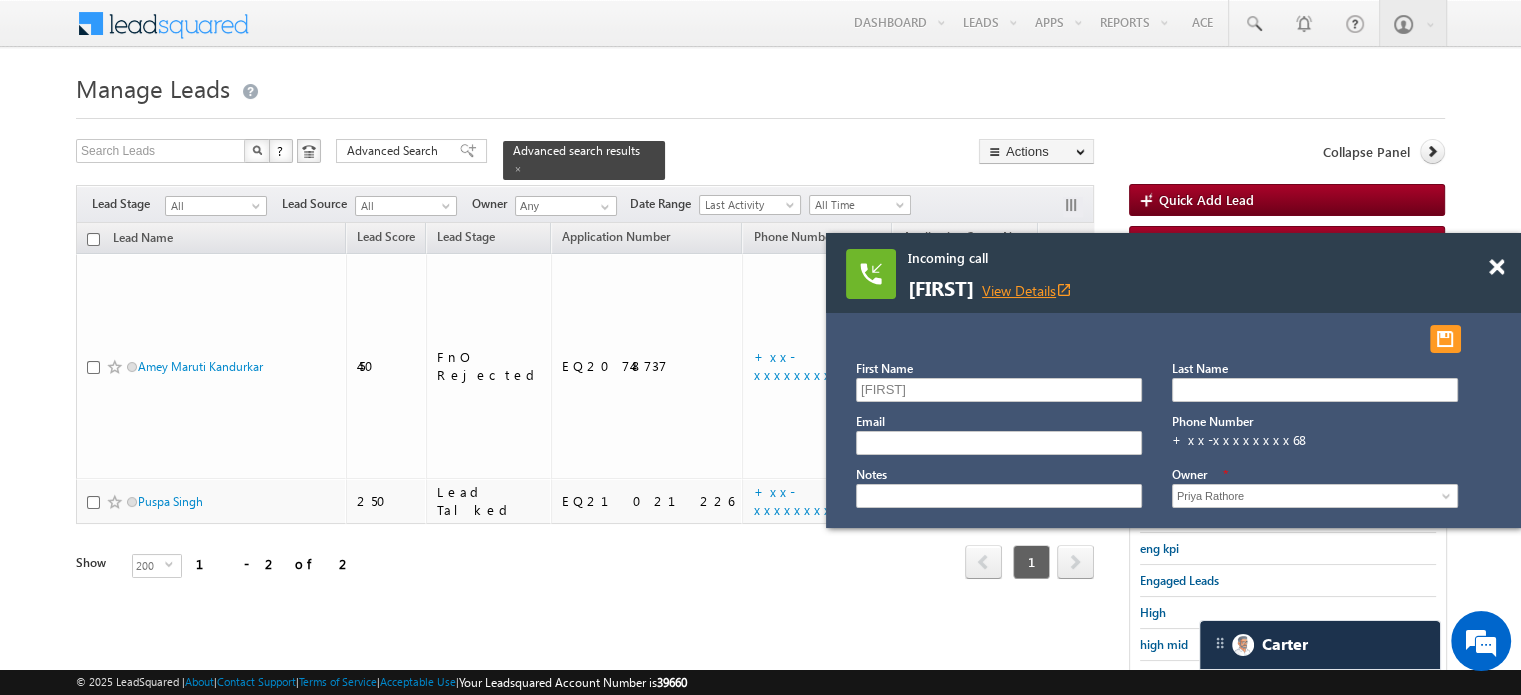 click on "View Details  open_in_new" at bounding box center (1027, 290) 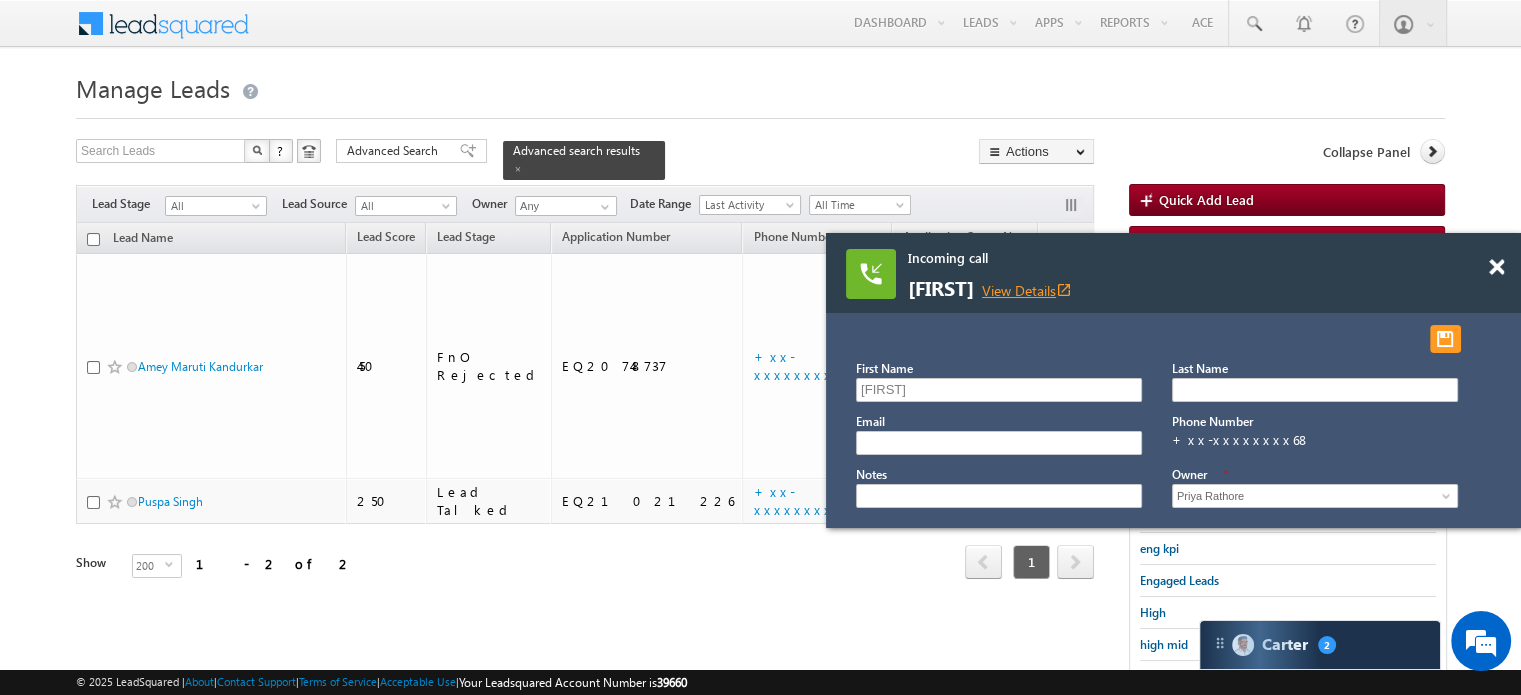 scroll, scrollTop: 9148, scrollLeft: 0, axis: vertical 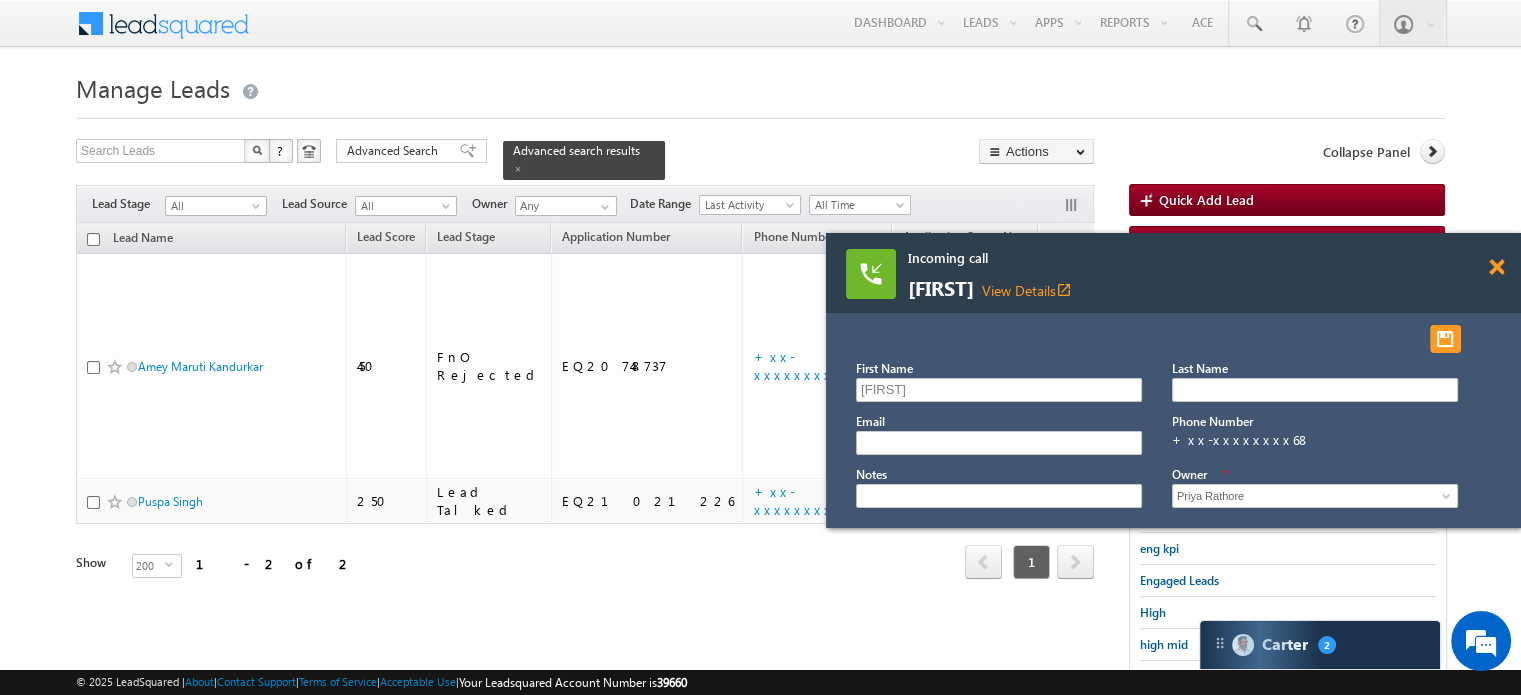 click at bounding box center [1496, 267] 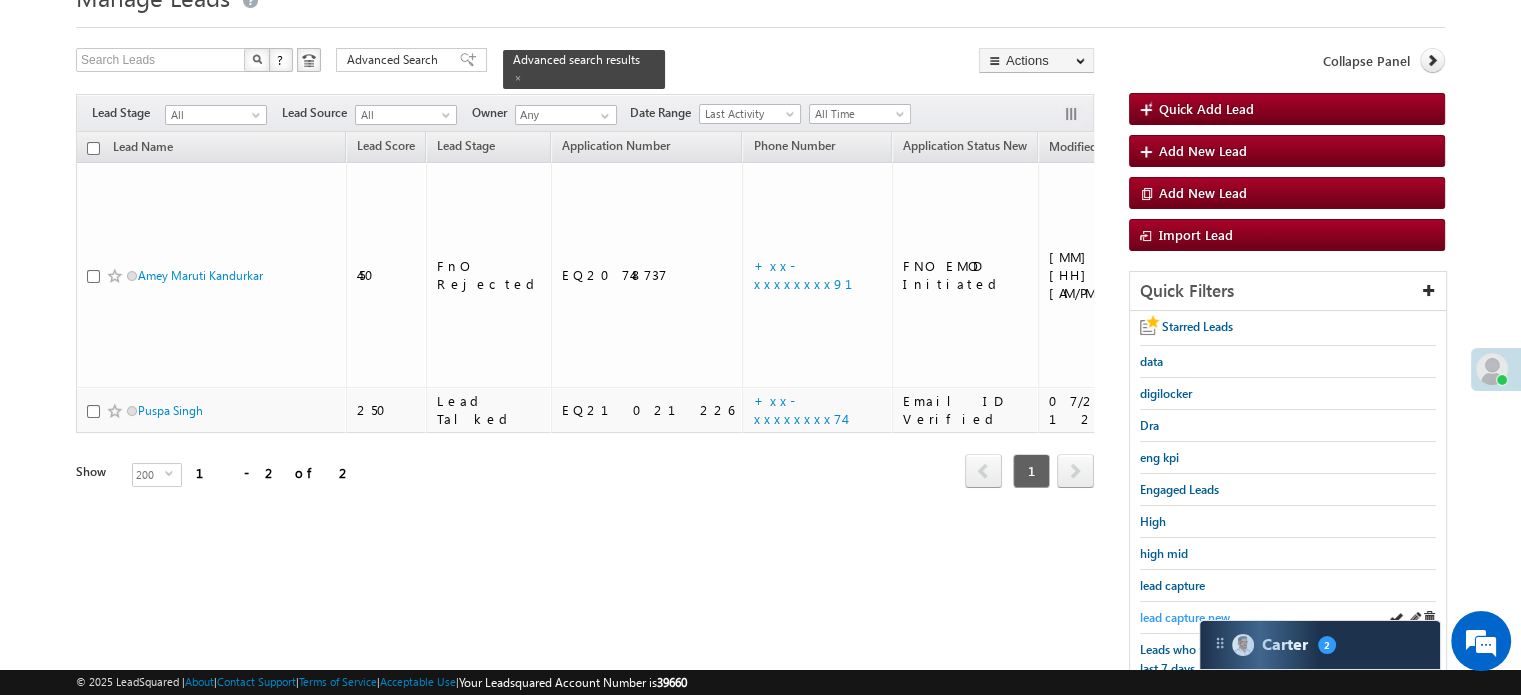 scroll, scrollTop: 300, scrollLeft: 0, axis: vertical 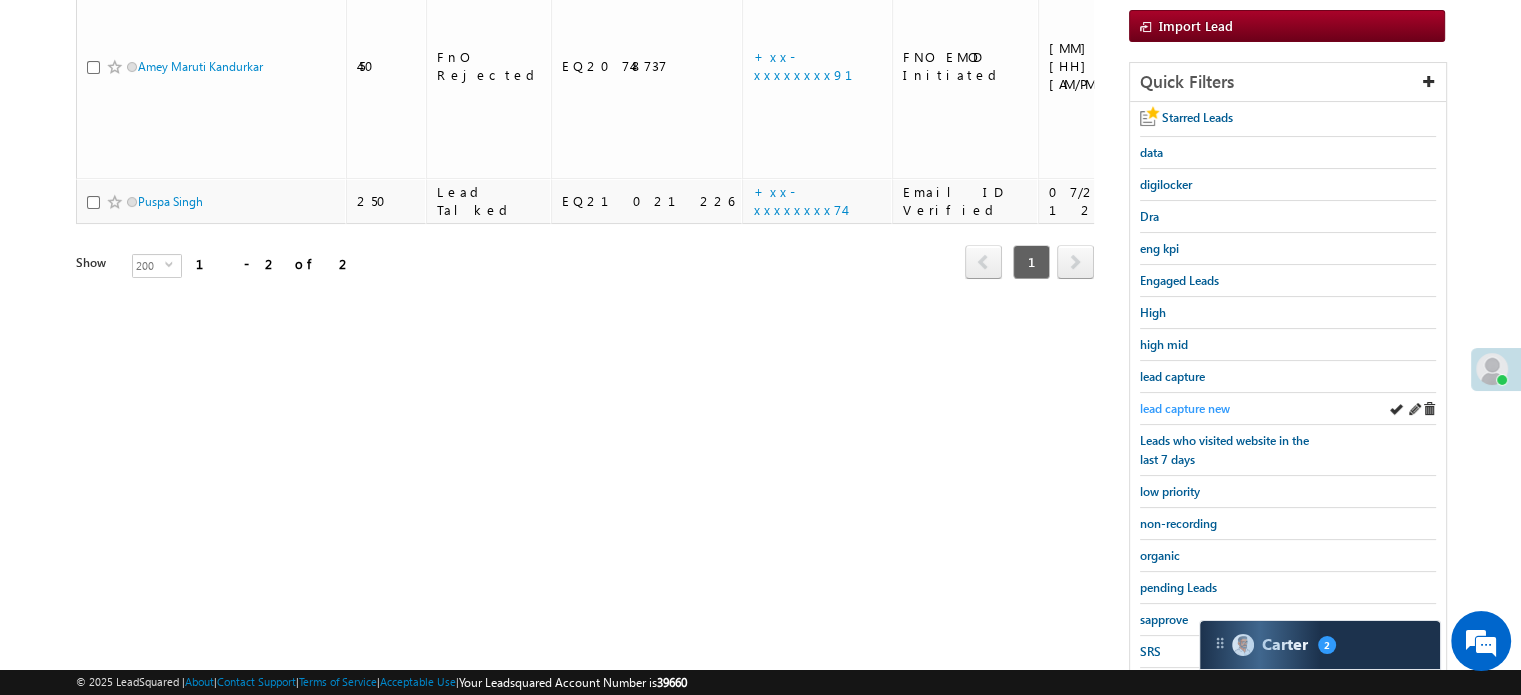 click on "lead capture new" at bounding box center [1185, 408] 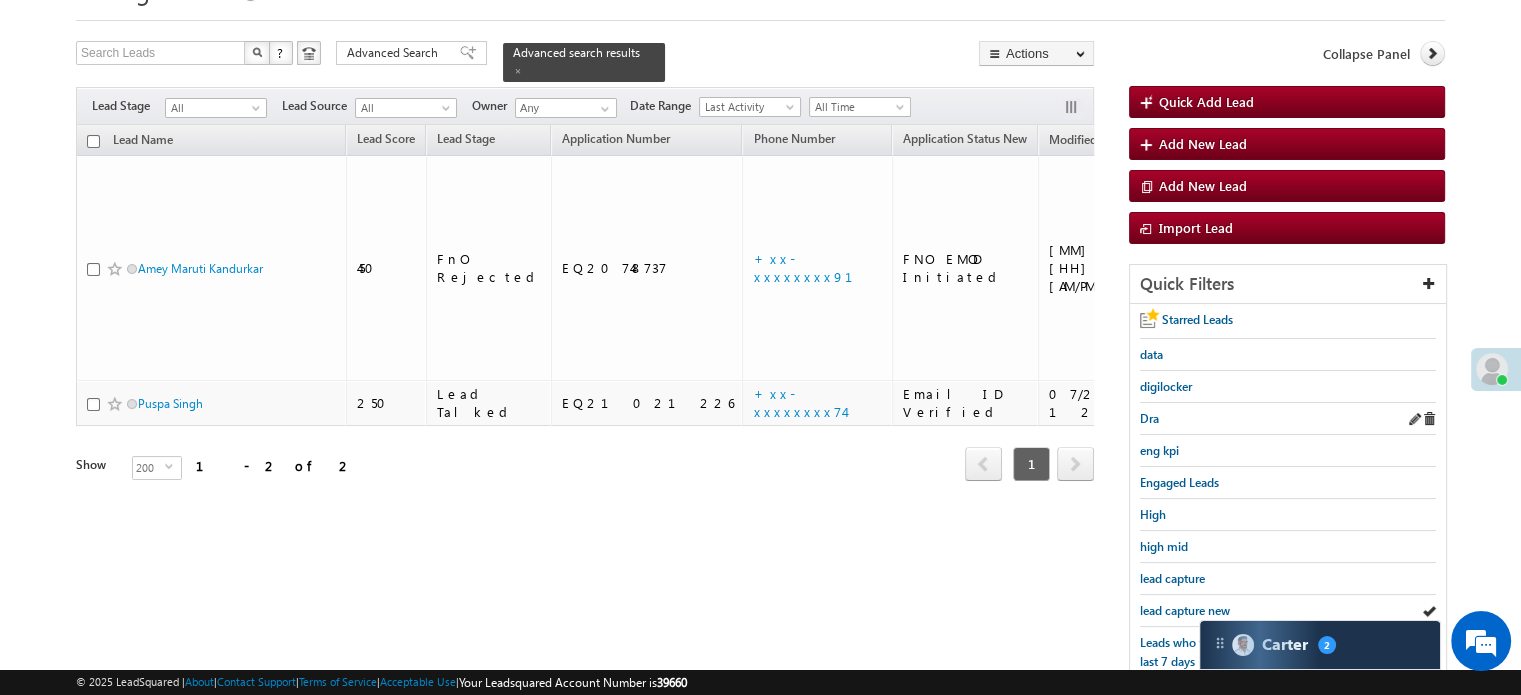 scroll, scrollTop: 200, scrollLeft: 0, axis: vertical 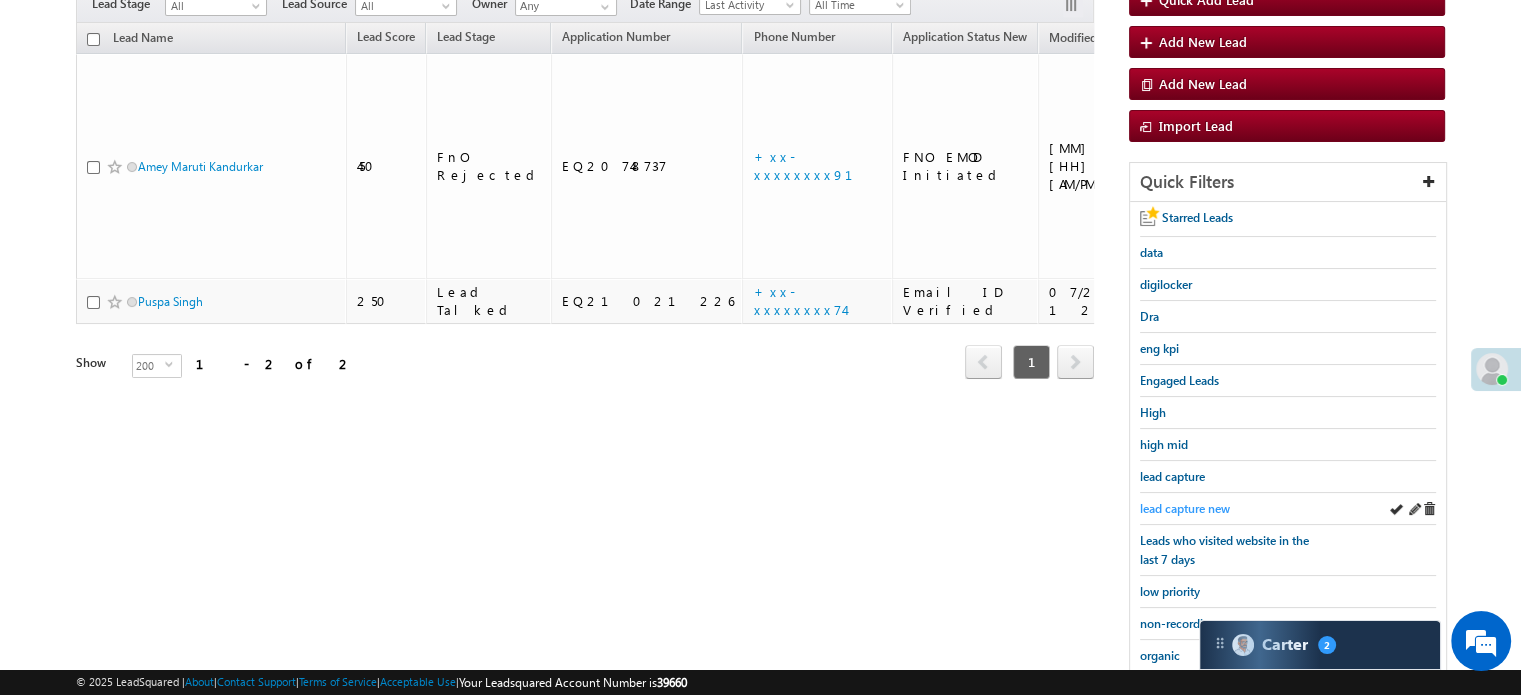 click on "lead capture new" at bounding box center [1185, 508] 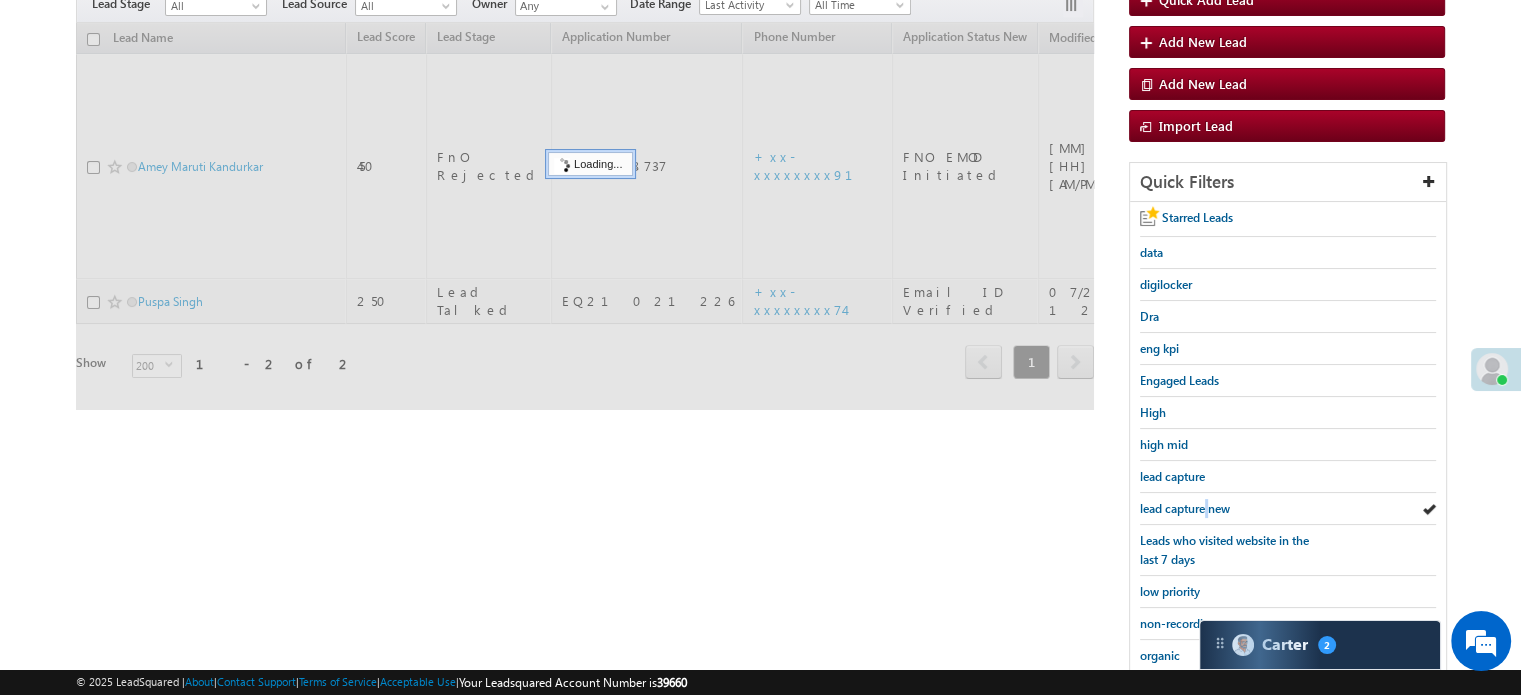 click on "lead capture new" at bounding box center [1185, 508] 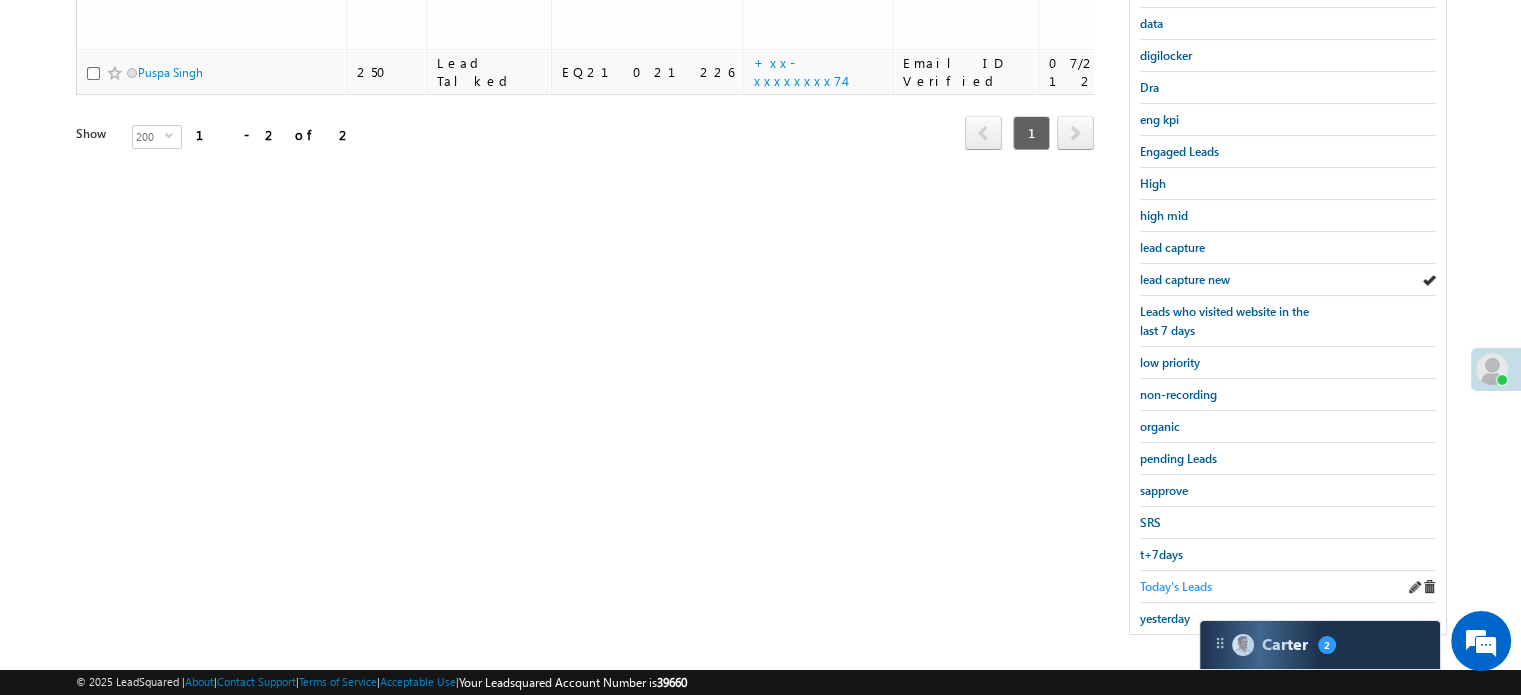 click on "Today's Leads" at bounding box center [1176, 586] 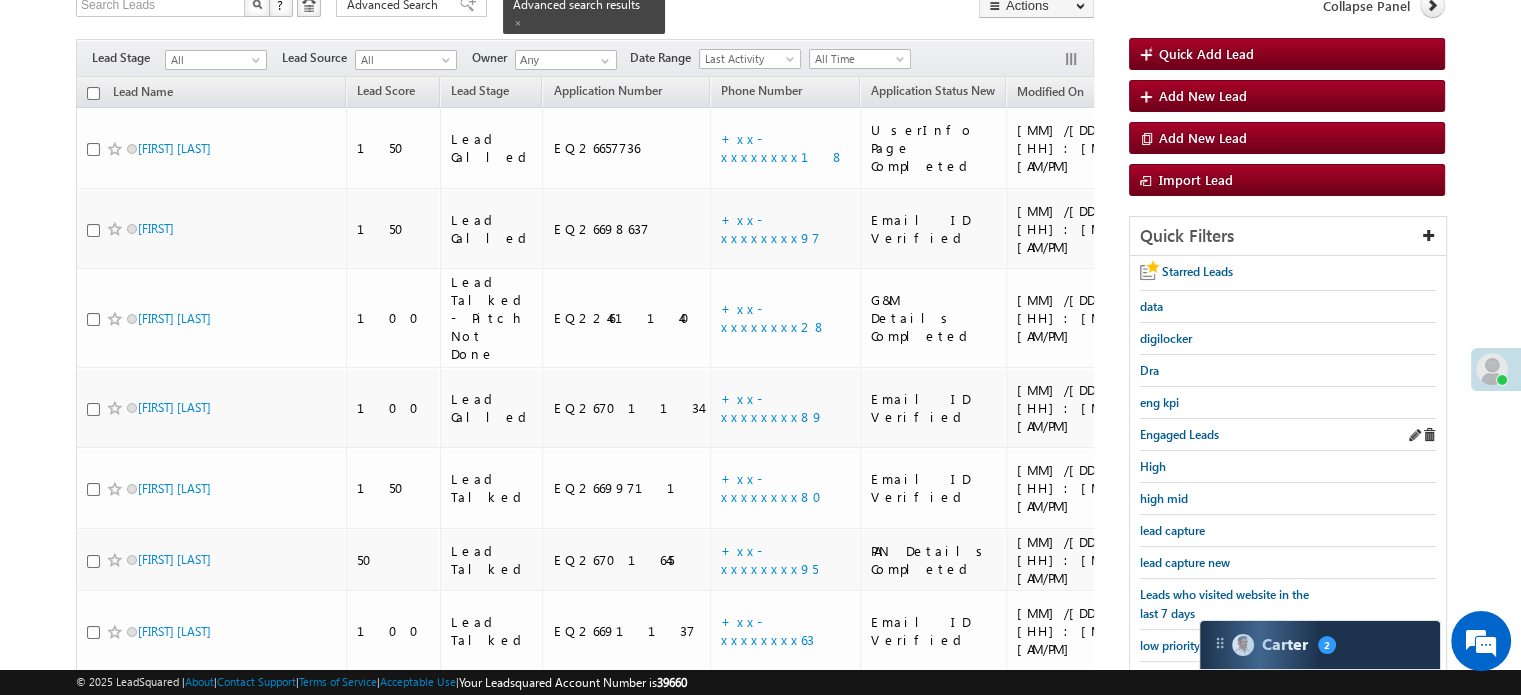 scroll, scrollTop: 129, scrollLeft: 0, axis: vertical 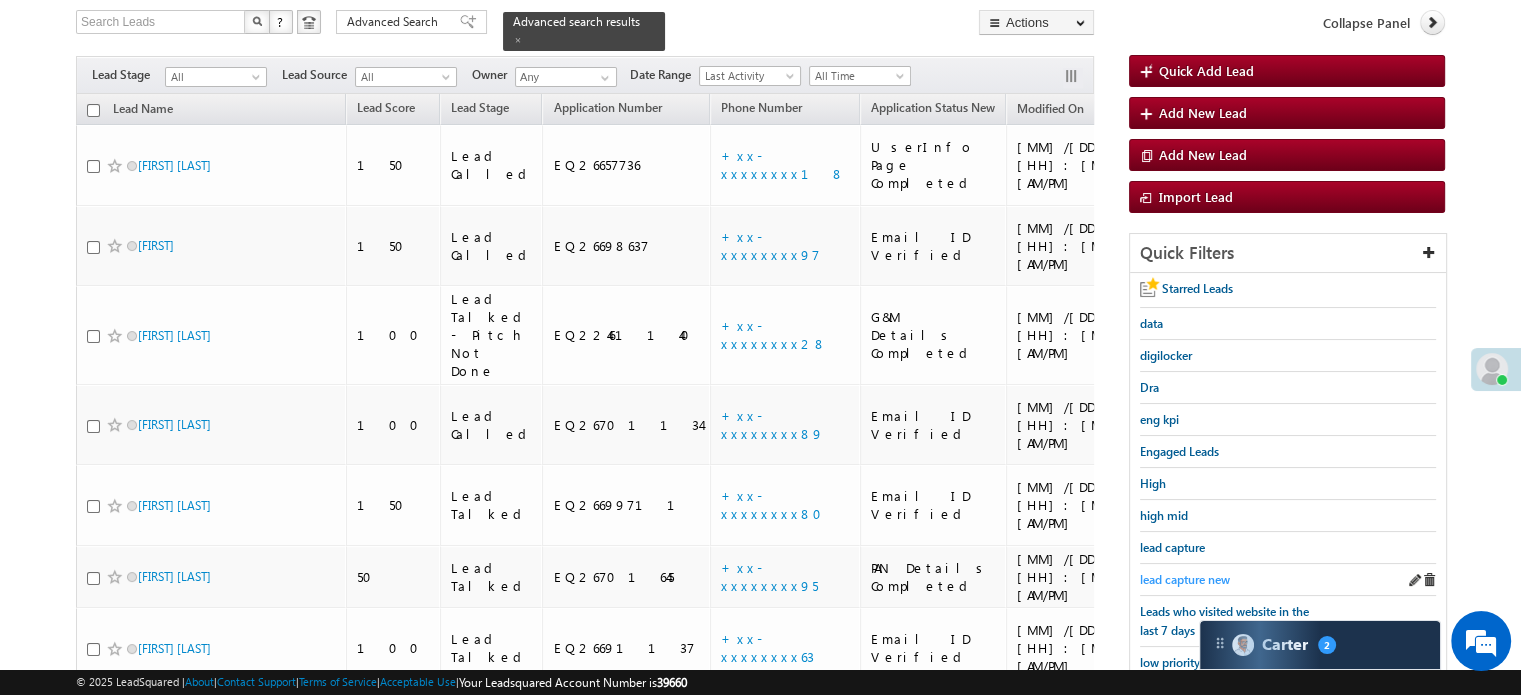 click on "lead capture new" at bounding box center (1185, 579) 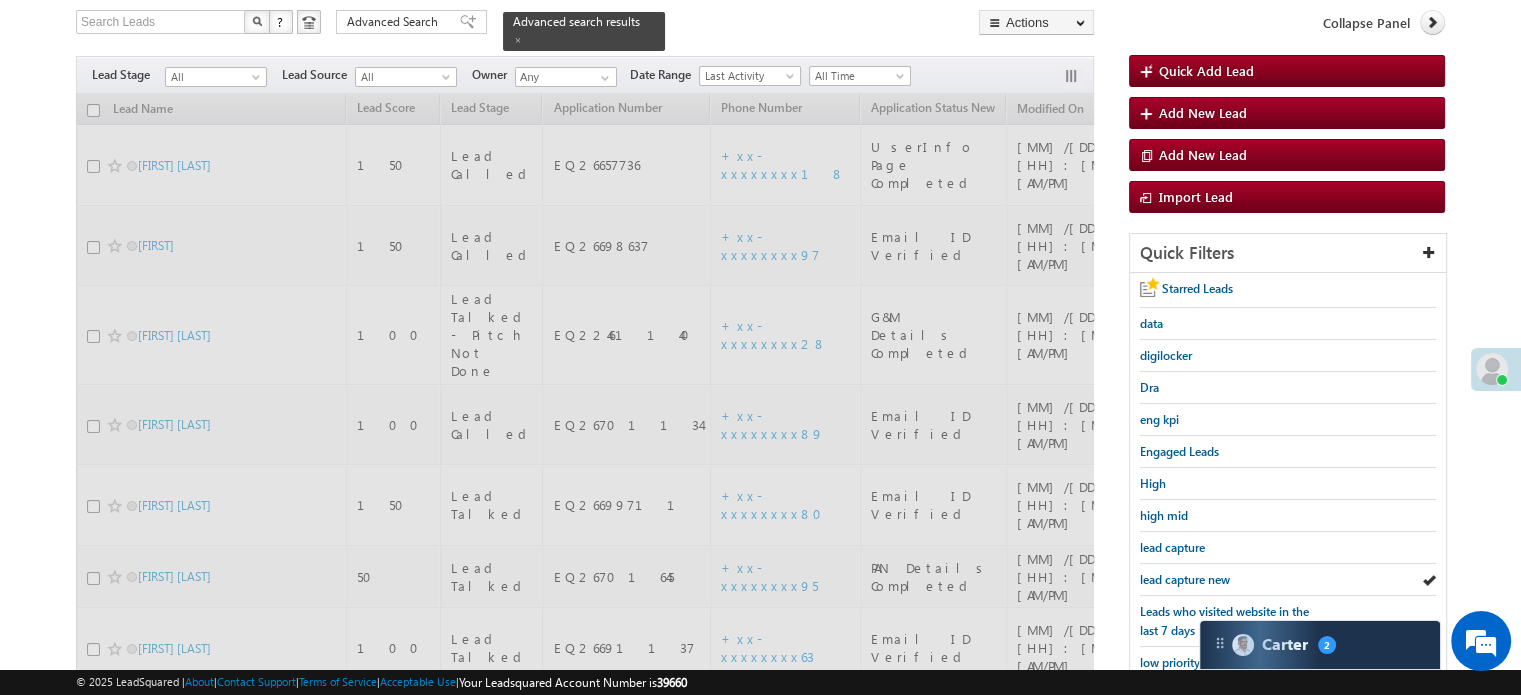 click on "lead capture new" at bounding box center [1185, 579] 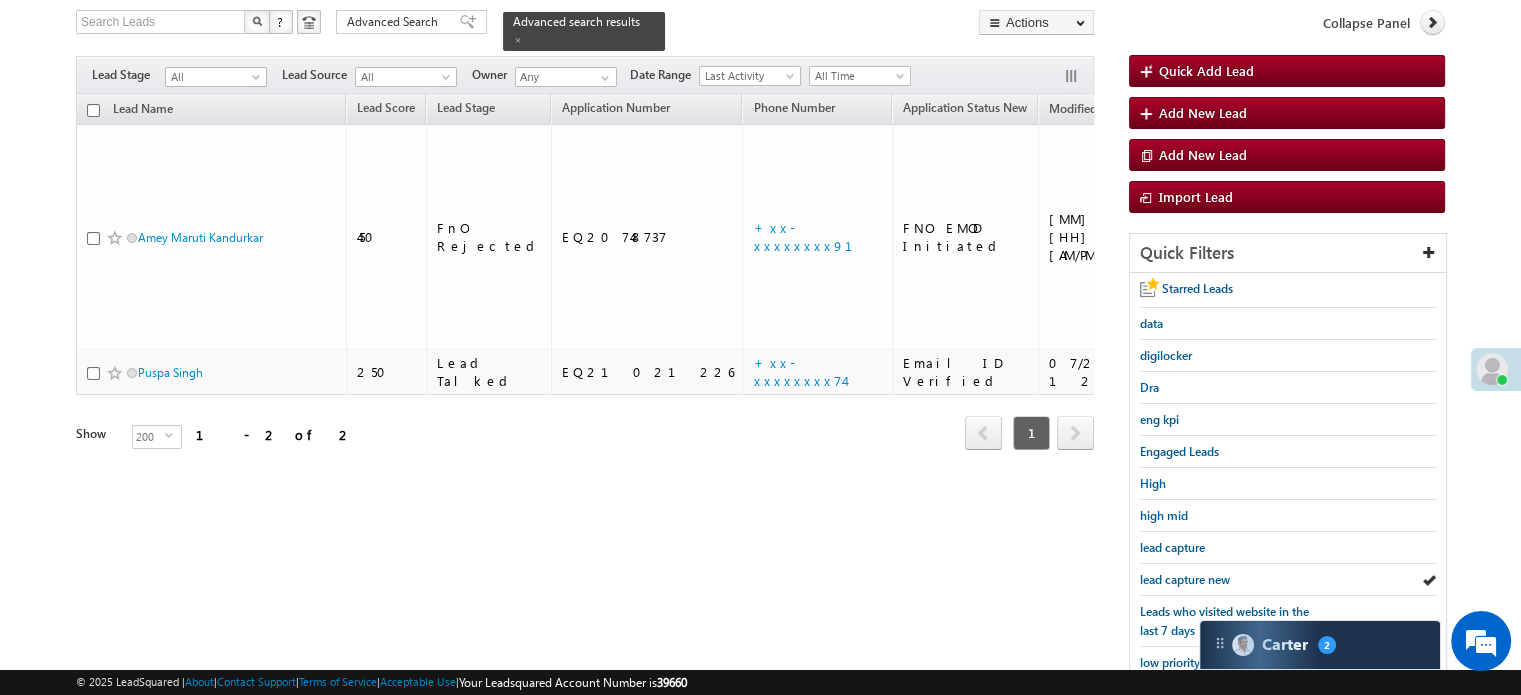 click on "lead capture new" at bounding box center (1185, 579) 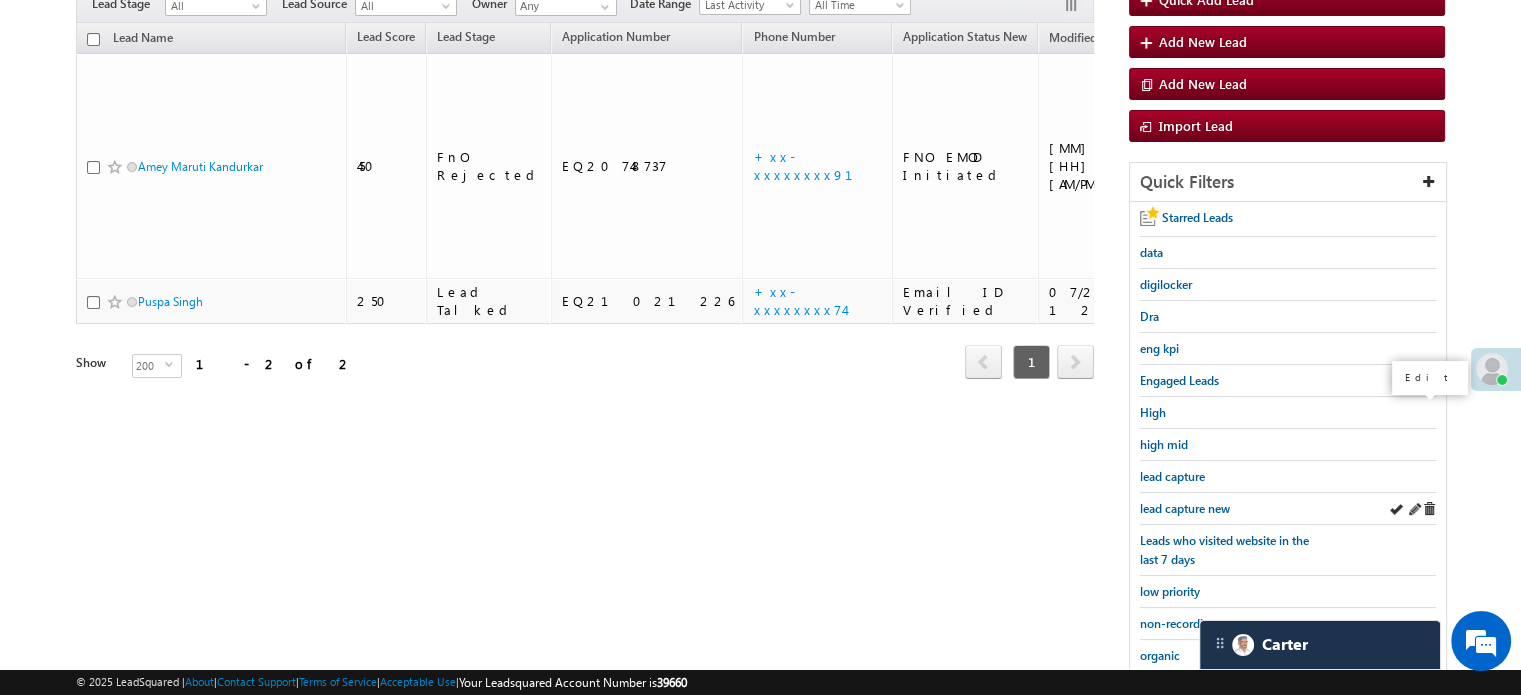 scroll, scrollTop: 229, scrollLeft: 0, axis: vertical 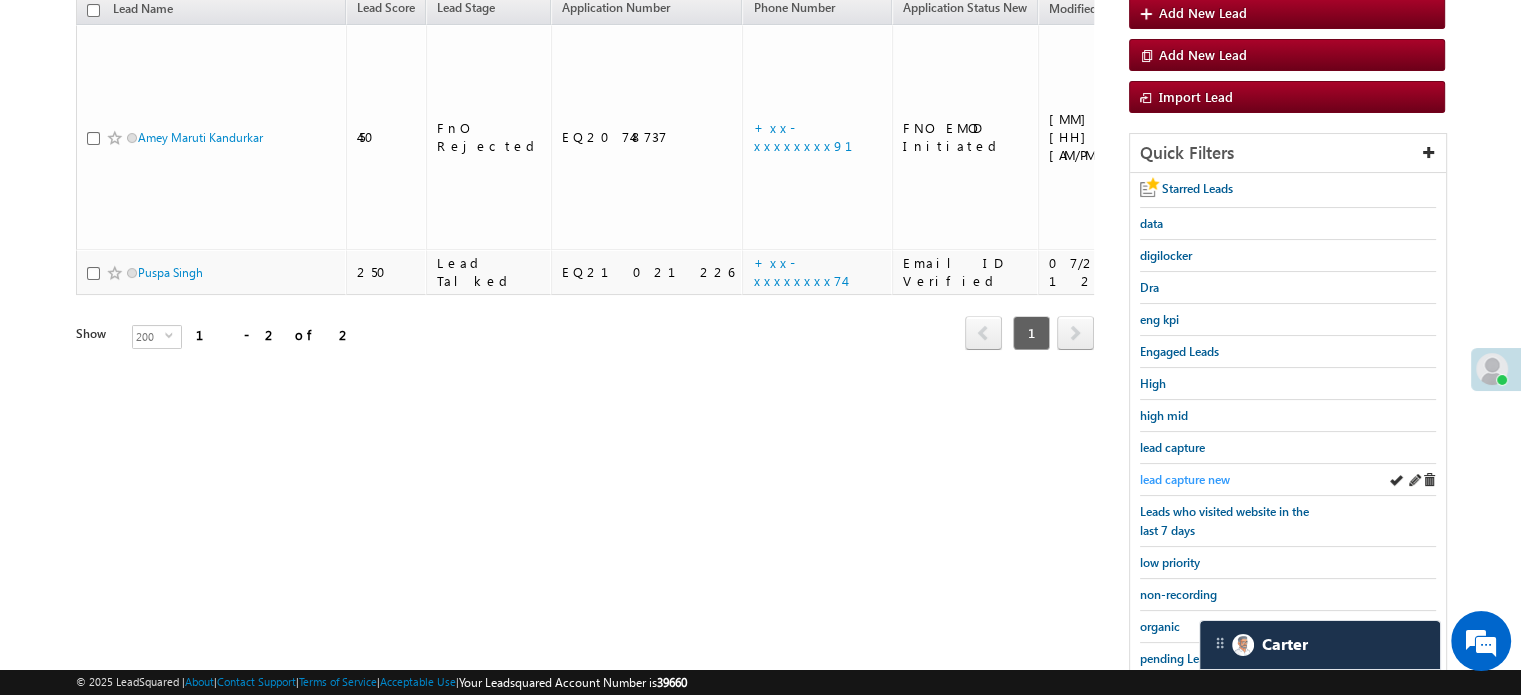 click on "lead capture new" at bounding box center [1185, 479] 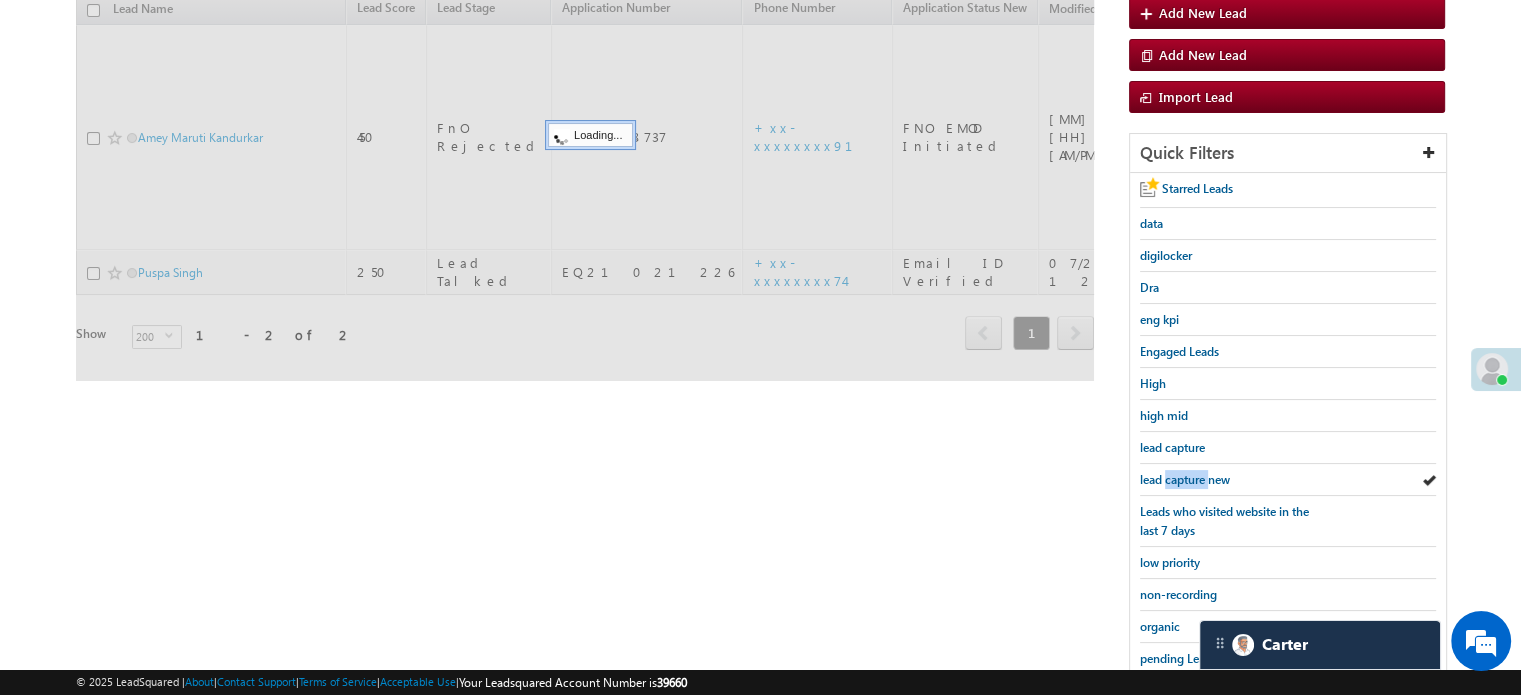 click on "lead capture new" at bounding box center (1185, 479) 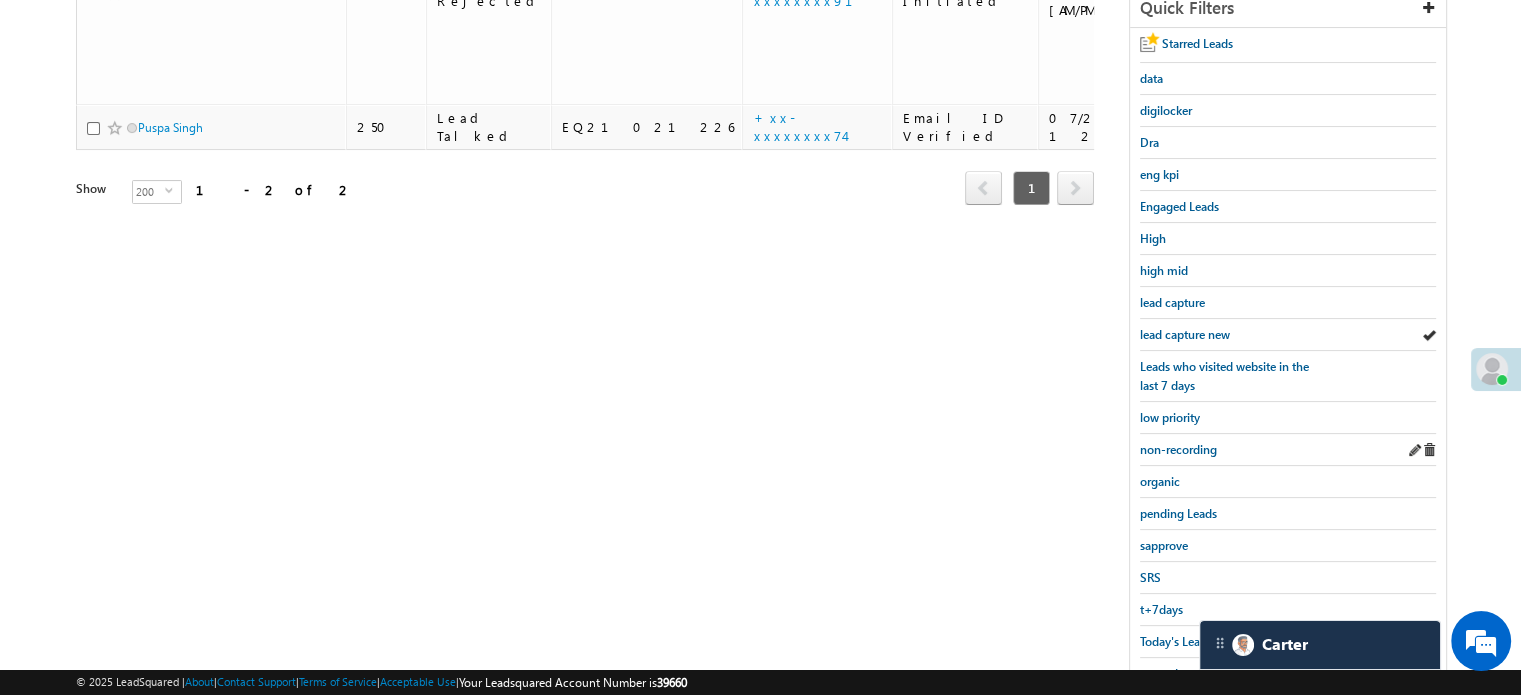 scroll, scrollTop: 429, scrollLeft: 0, axis: vertical 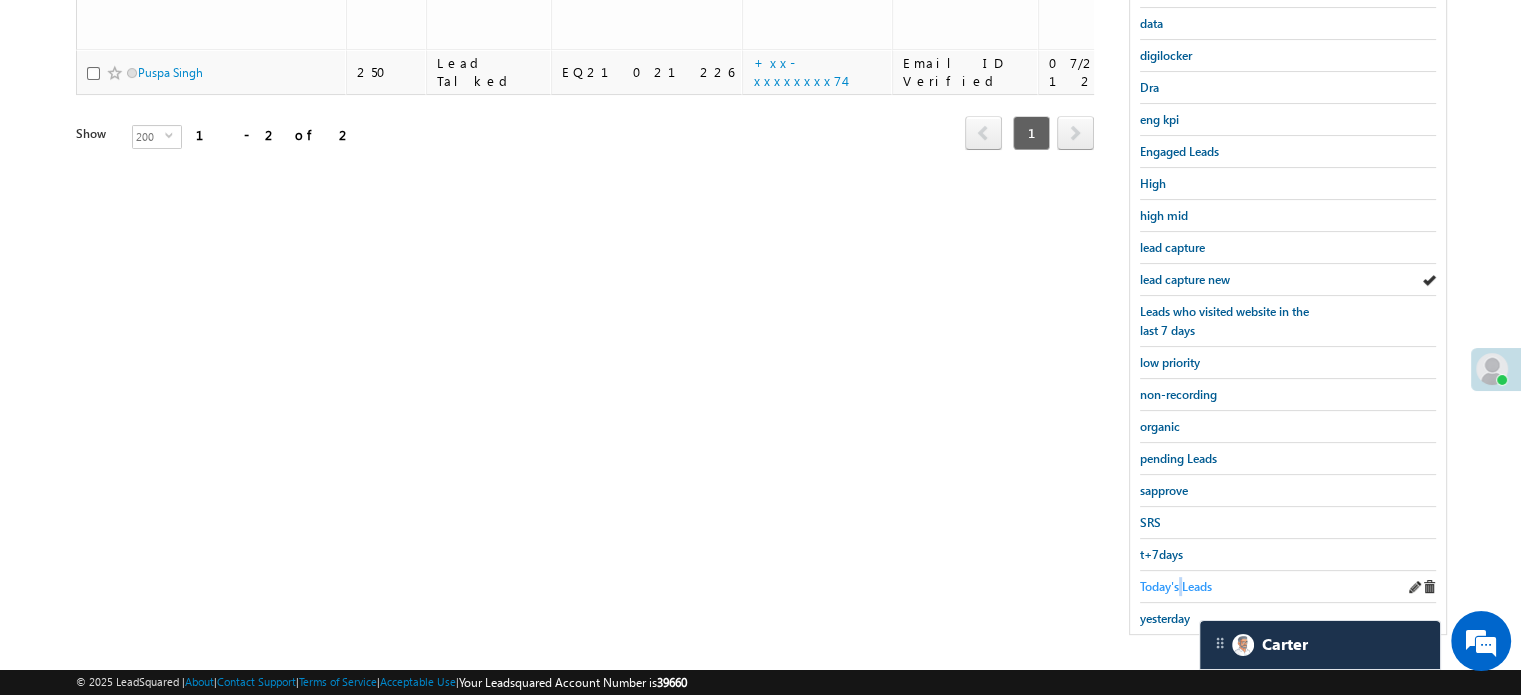 click on "Today's Leads" at bounding box center [1176, 586] 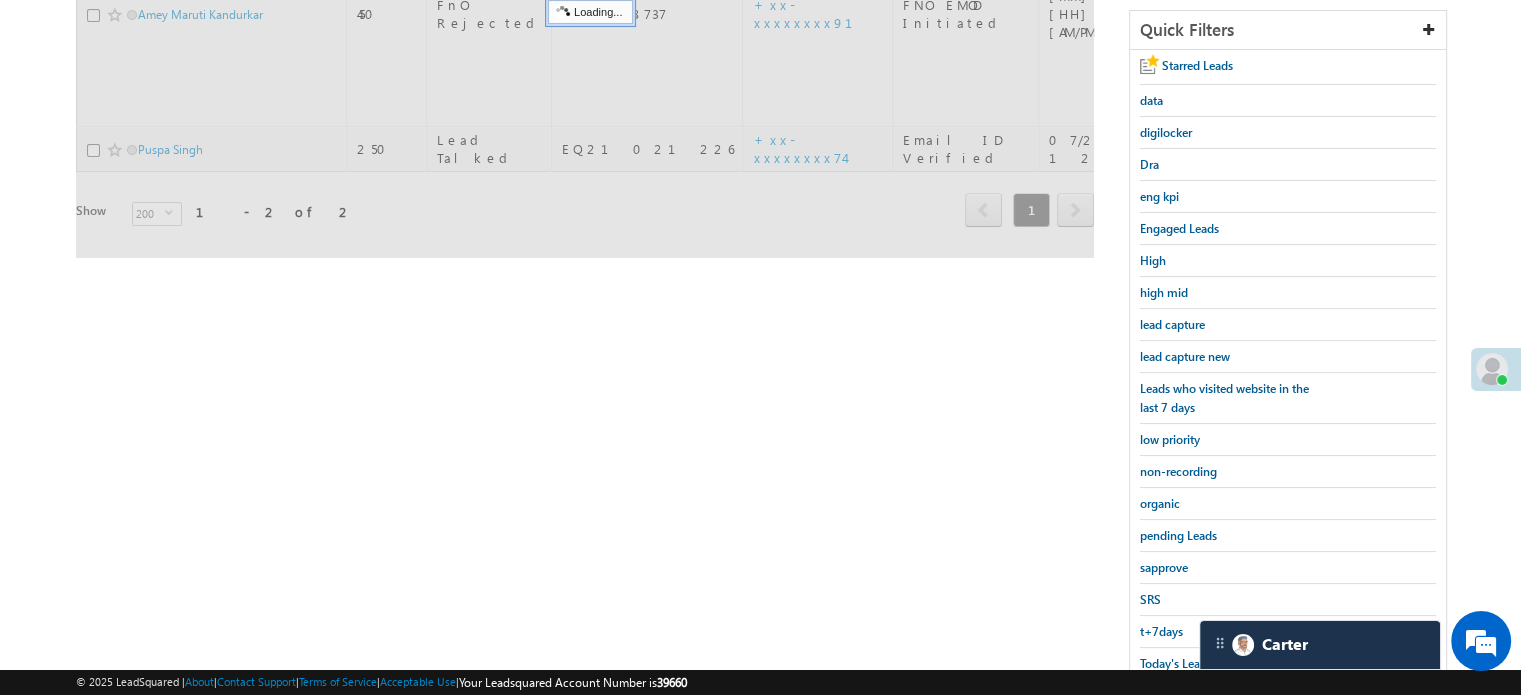 scroll, scrollTop: 229, scrollLeft: 0, axis: vertical 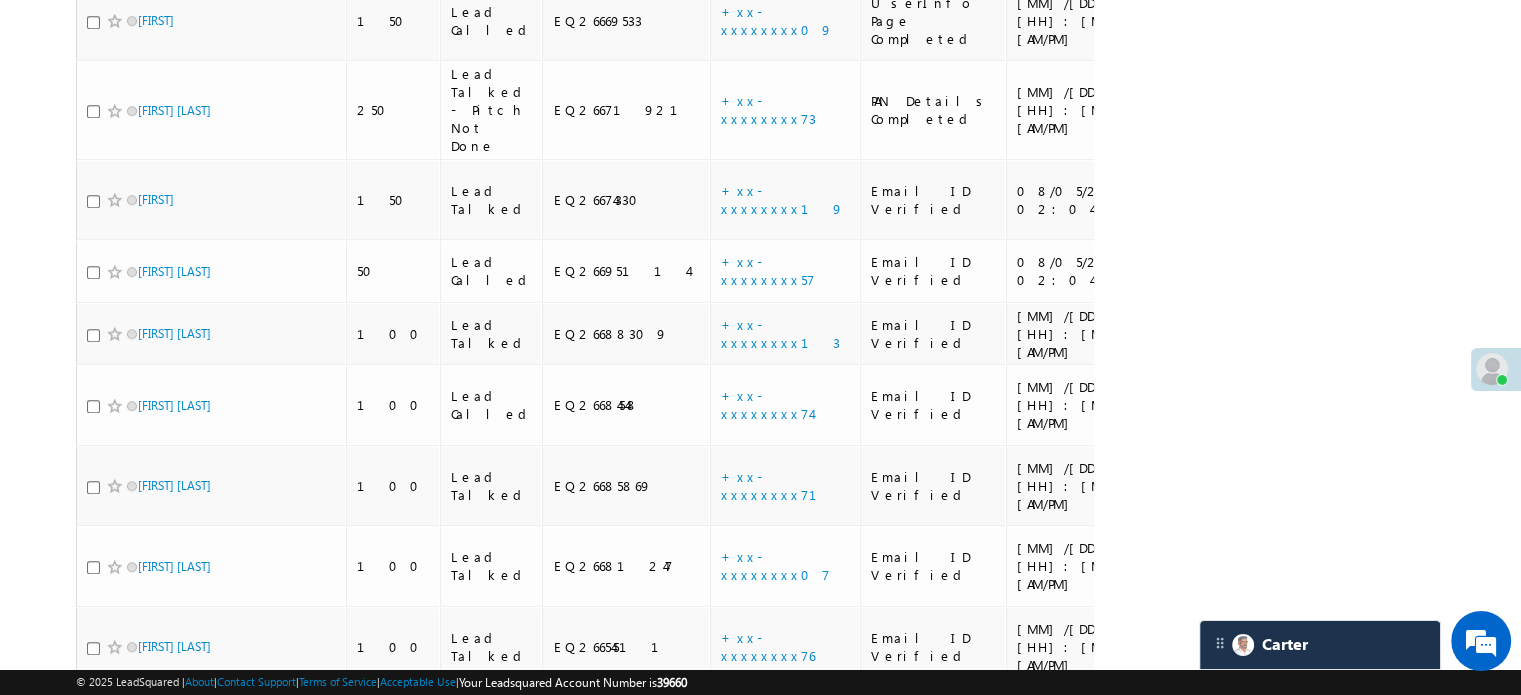 click on "+xx-xxxxxxxx96" at bounding box center (769, 726) 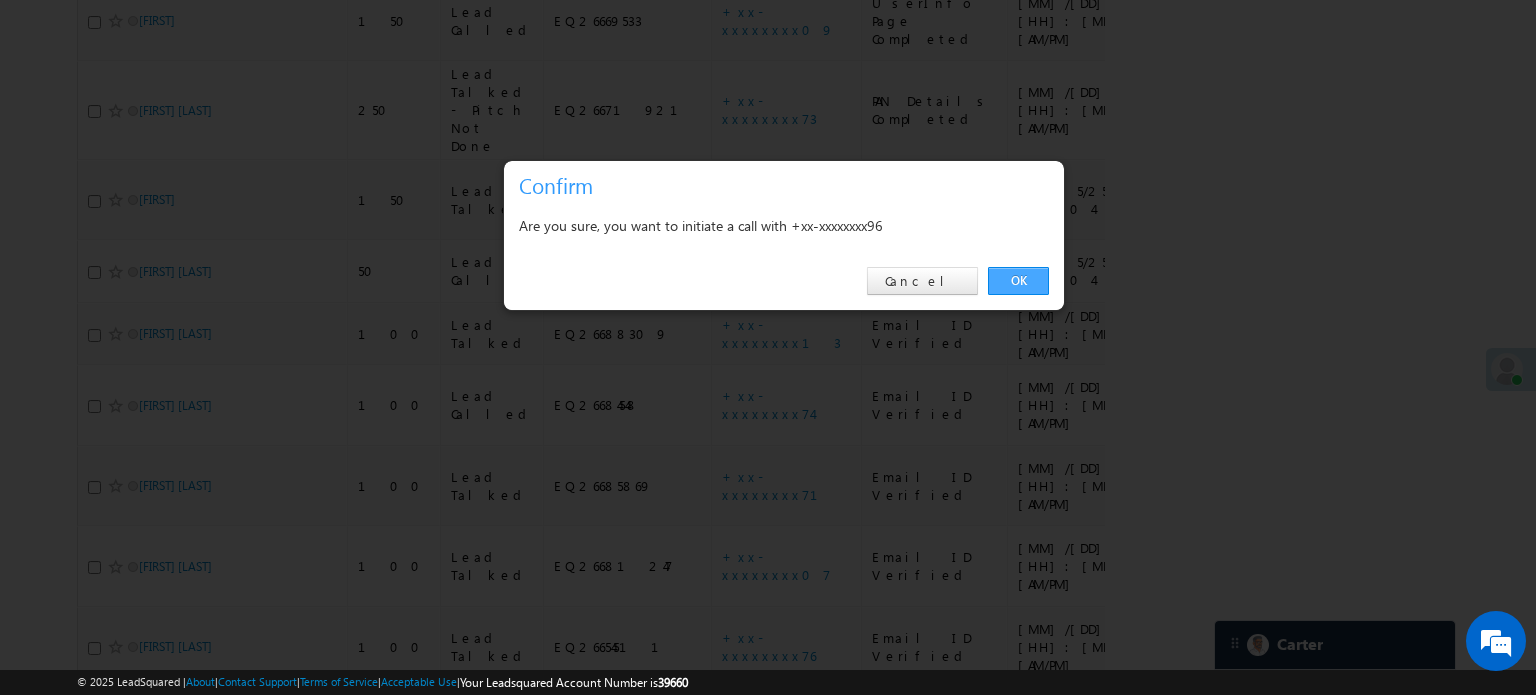 click on "OK" at bounding box center [1018, 281] 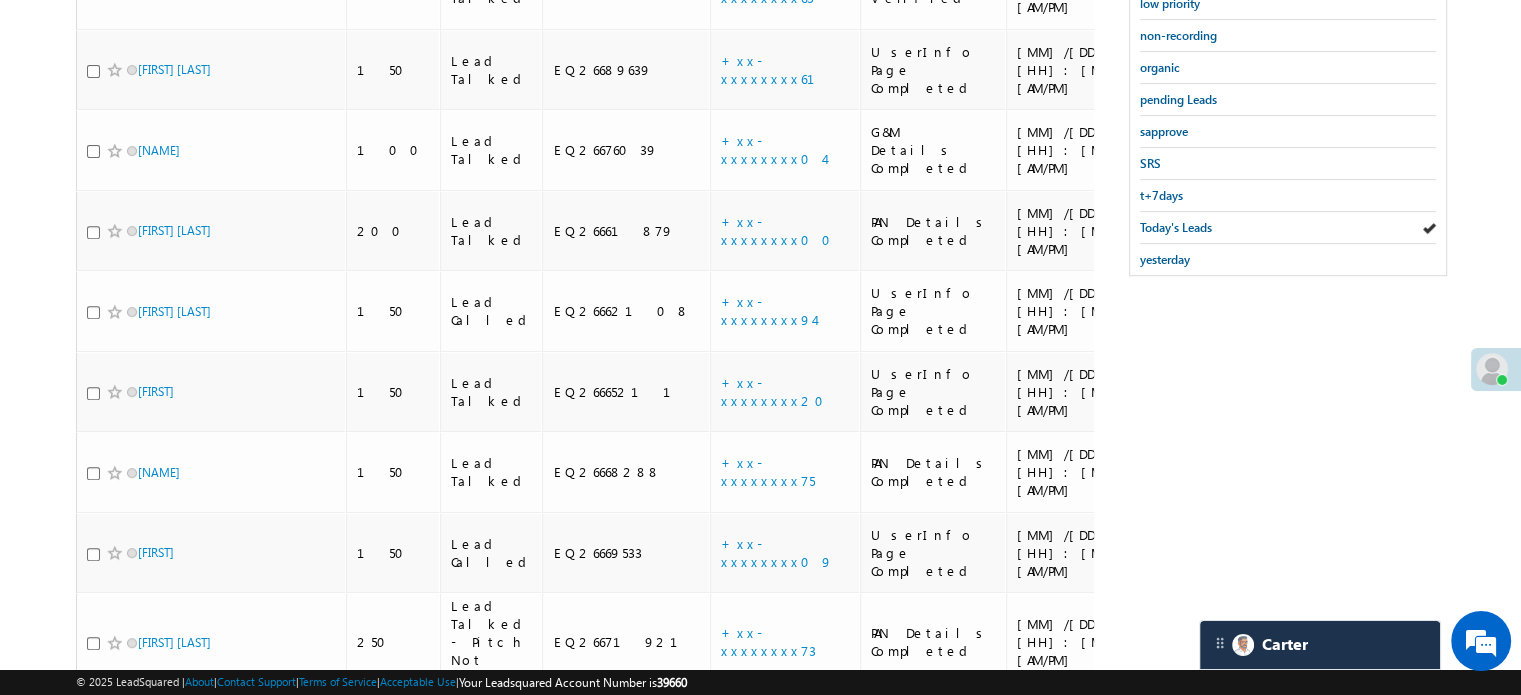 scroll, scrollTop: 420, scrollLeft: 0, axis: vertical 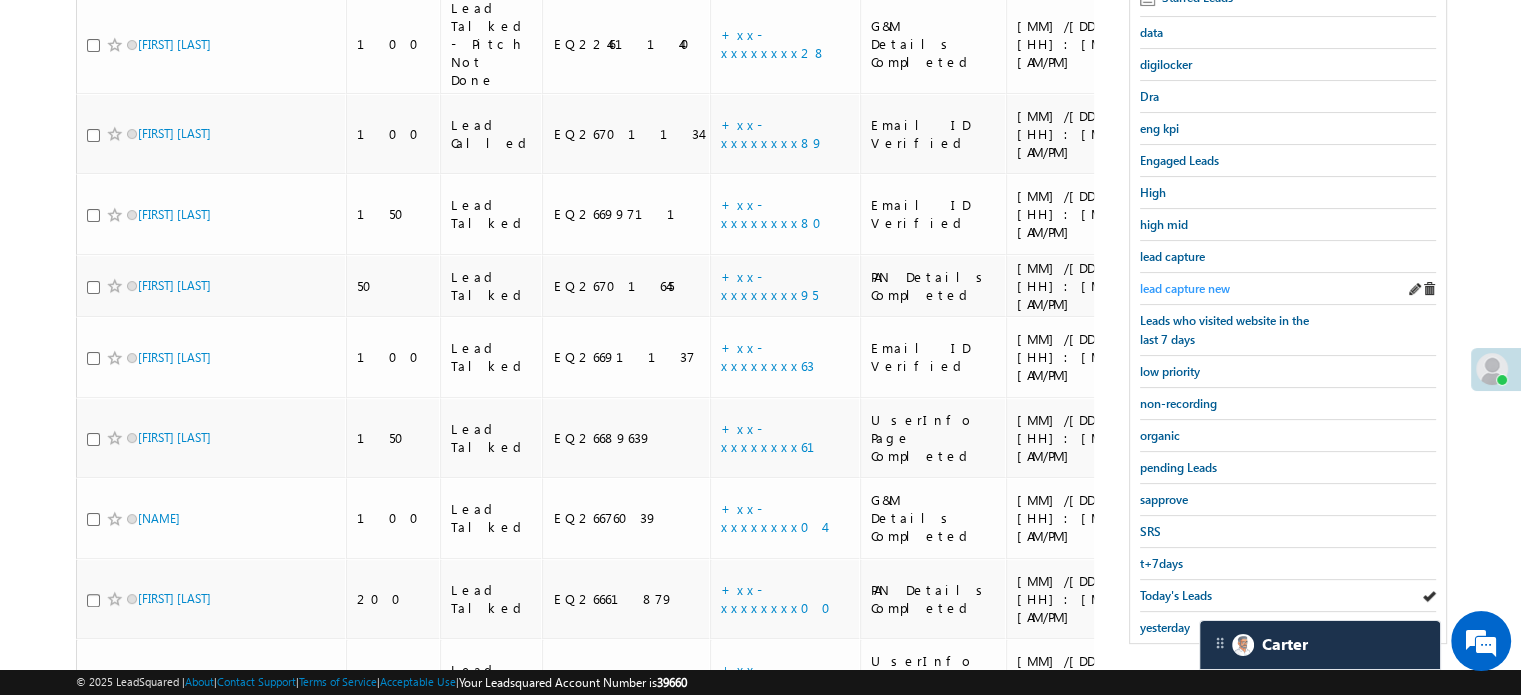 click on "lead capture new" at bounding box center [1185, 288] 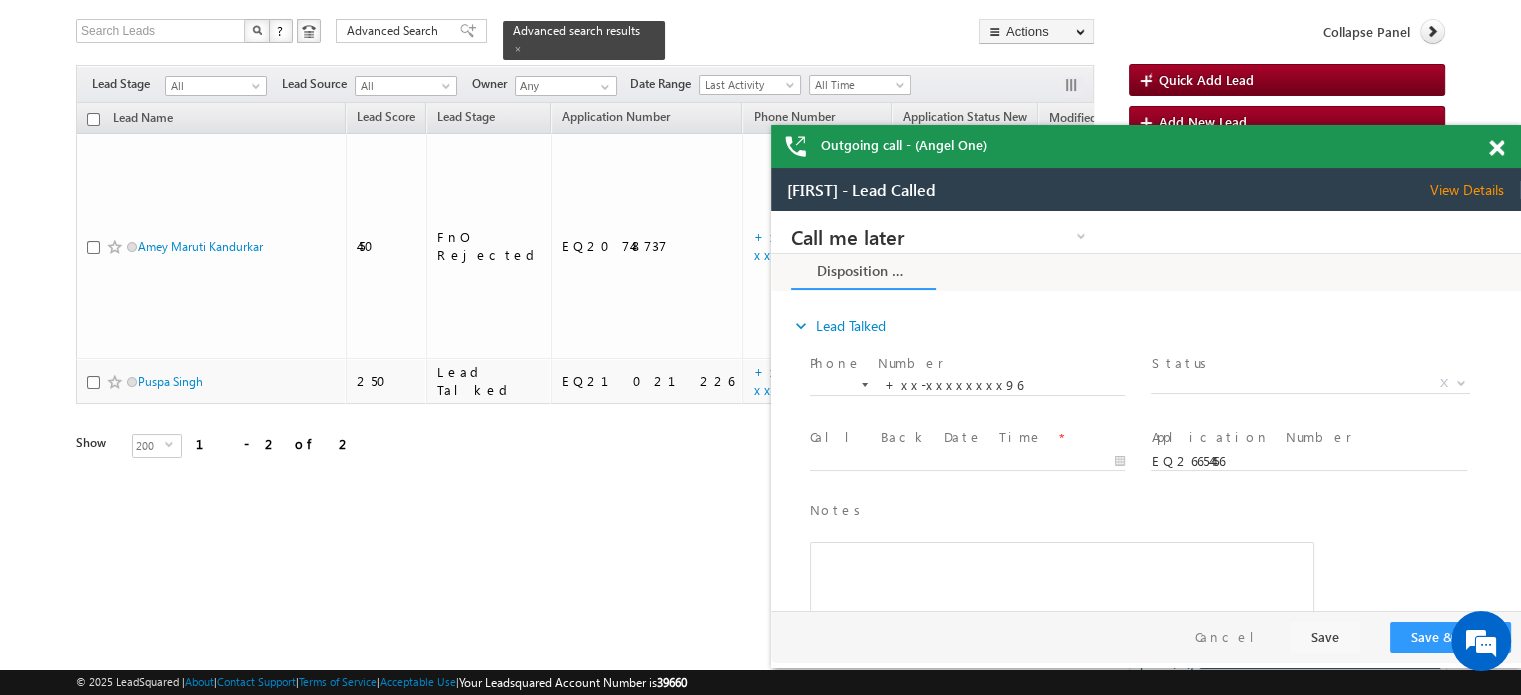 scroll, scrollTop: 0, scrollLeft: 0, axis: both 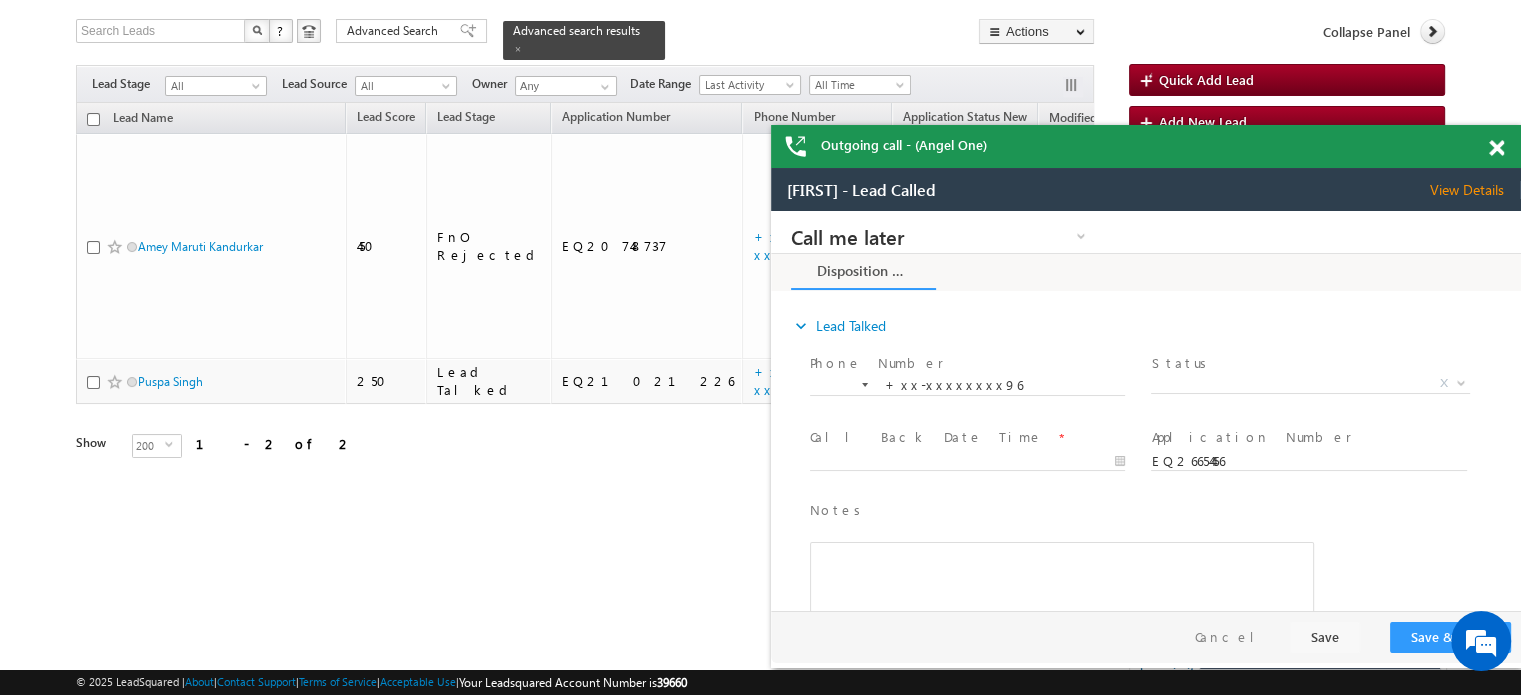 click at bounding box center [1496, 148] 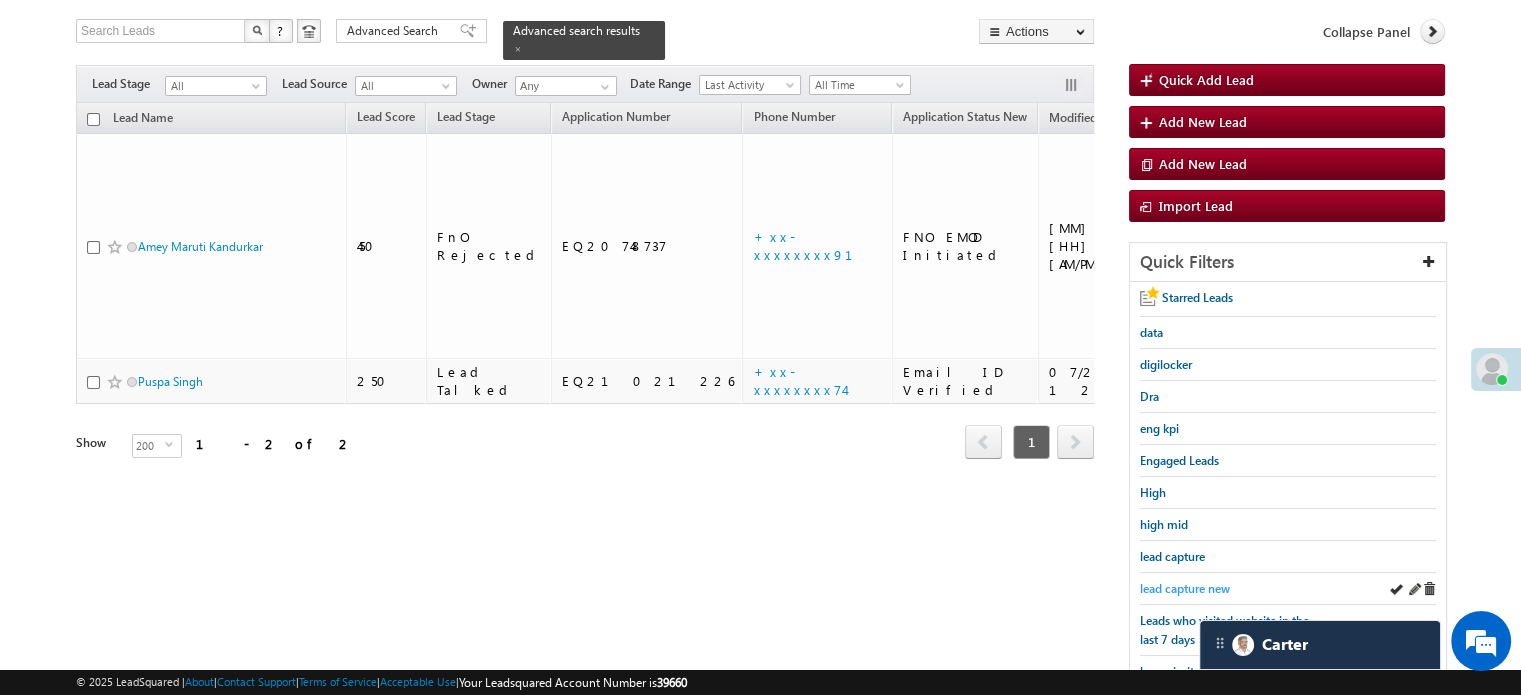 click on "lead capture new" at bounding box center [1185, 588] 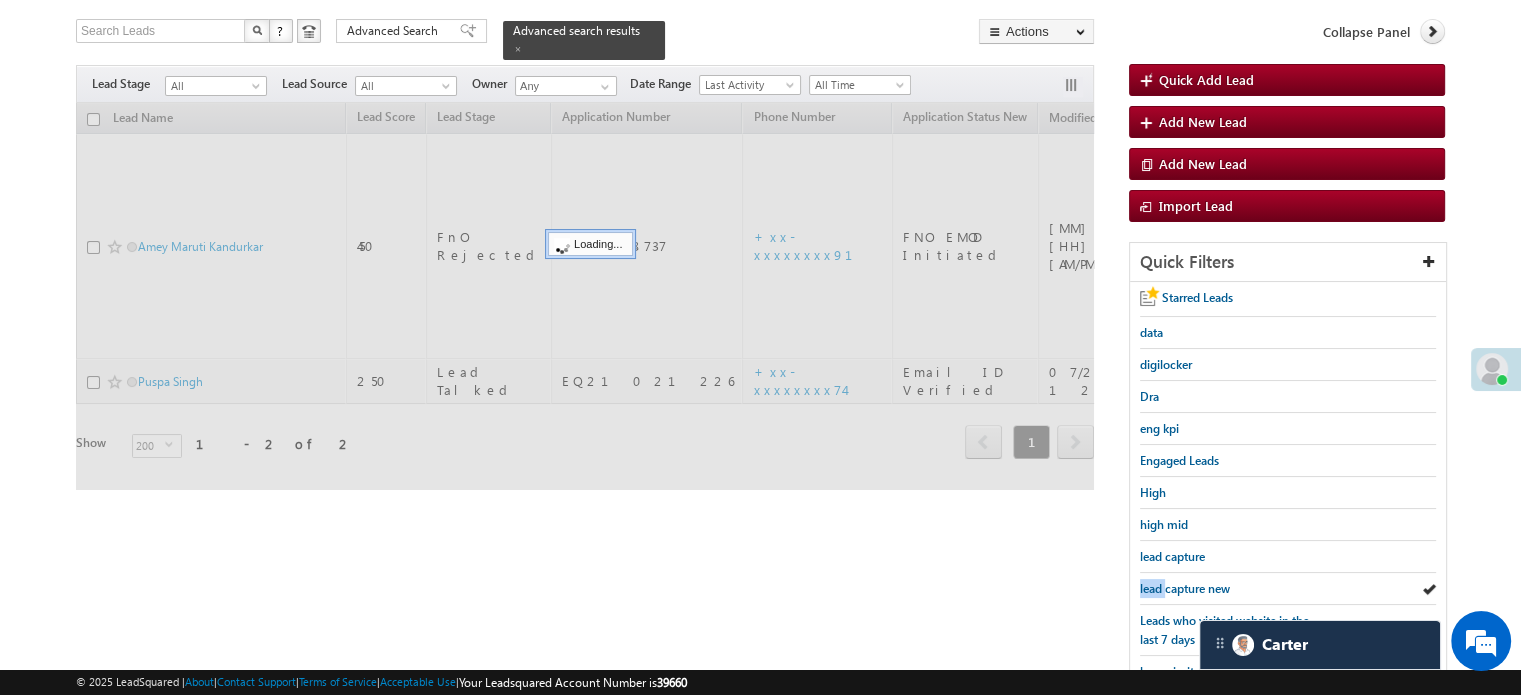 click on "lead capture new" at bounding box center [1185, 588] 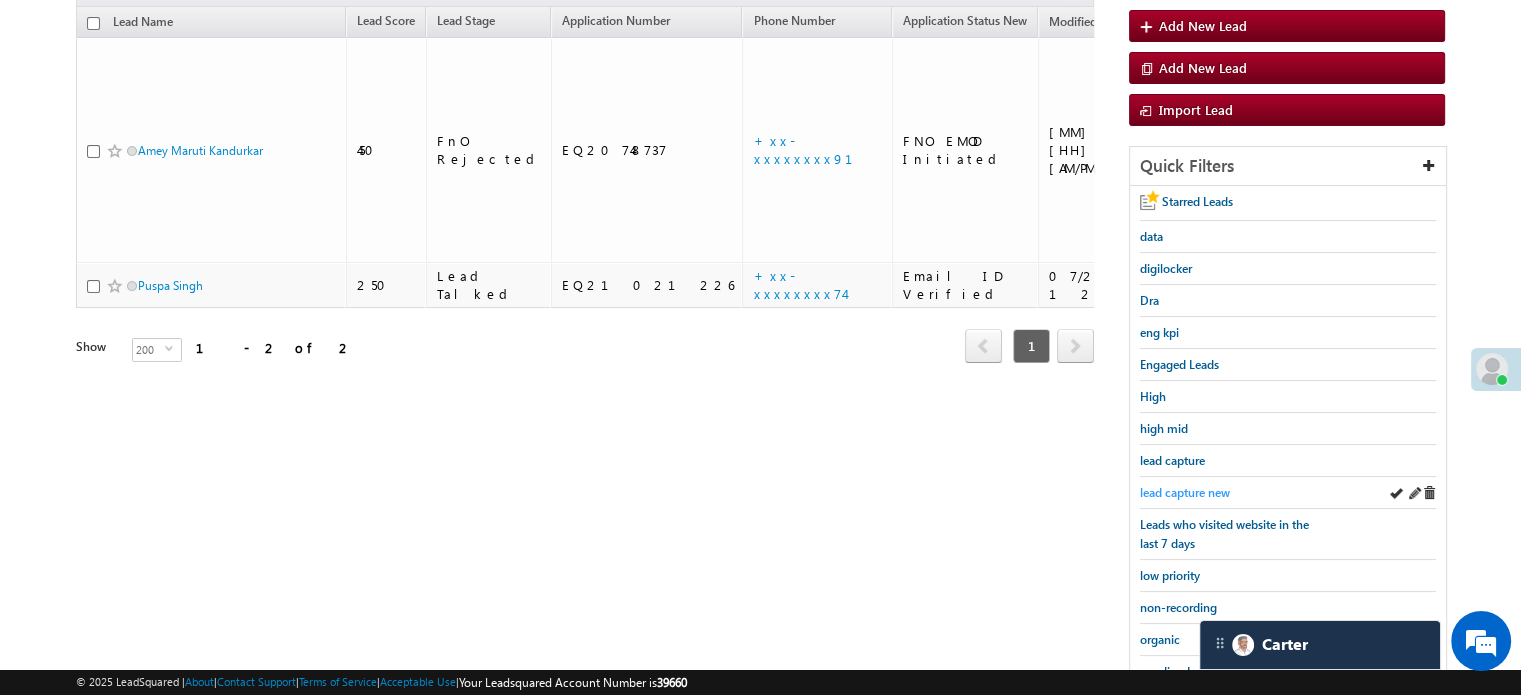 scroll, scrollTop: 420, scrollLeft: 0, axis: vertical 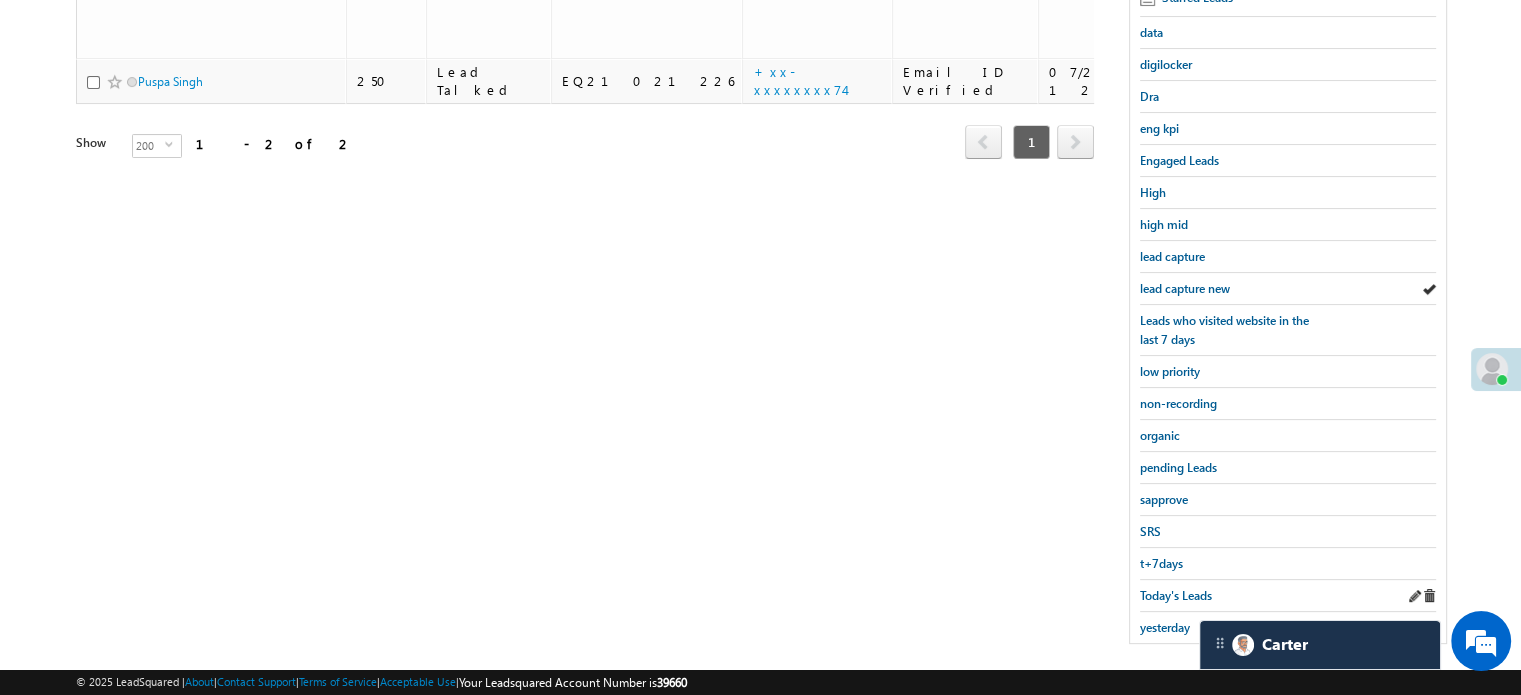 click on "Today's Leads" at bounding box center [1288, 596] 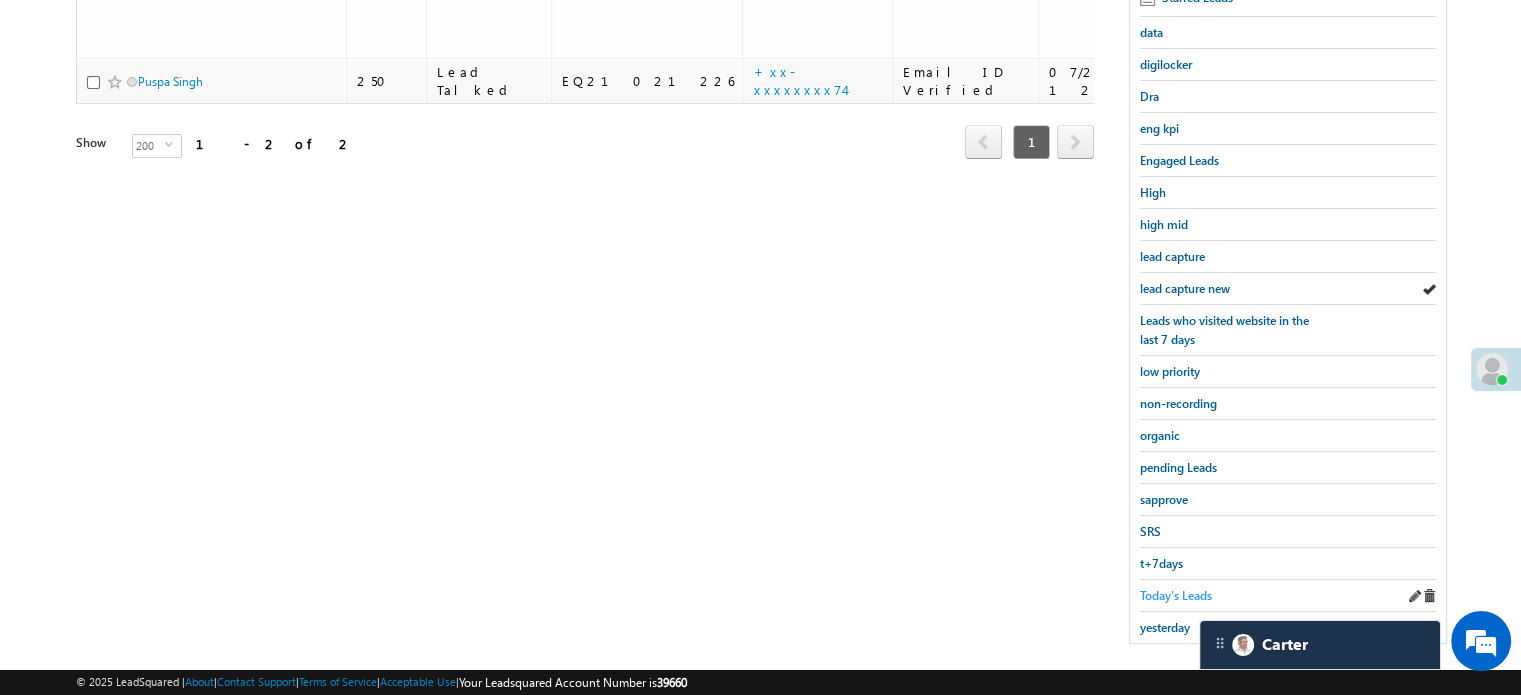 click on "Today's Leads" at bounding box center [1176, 595] 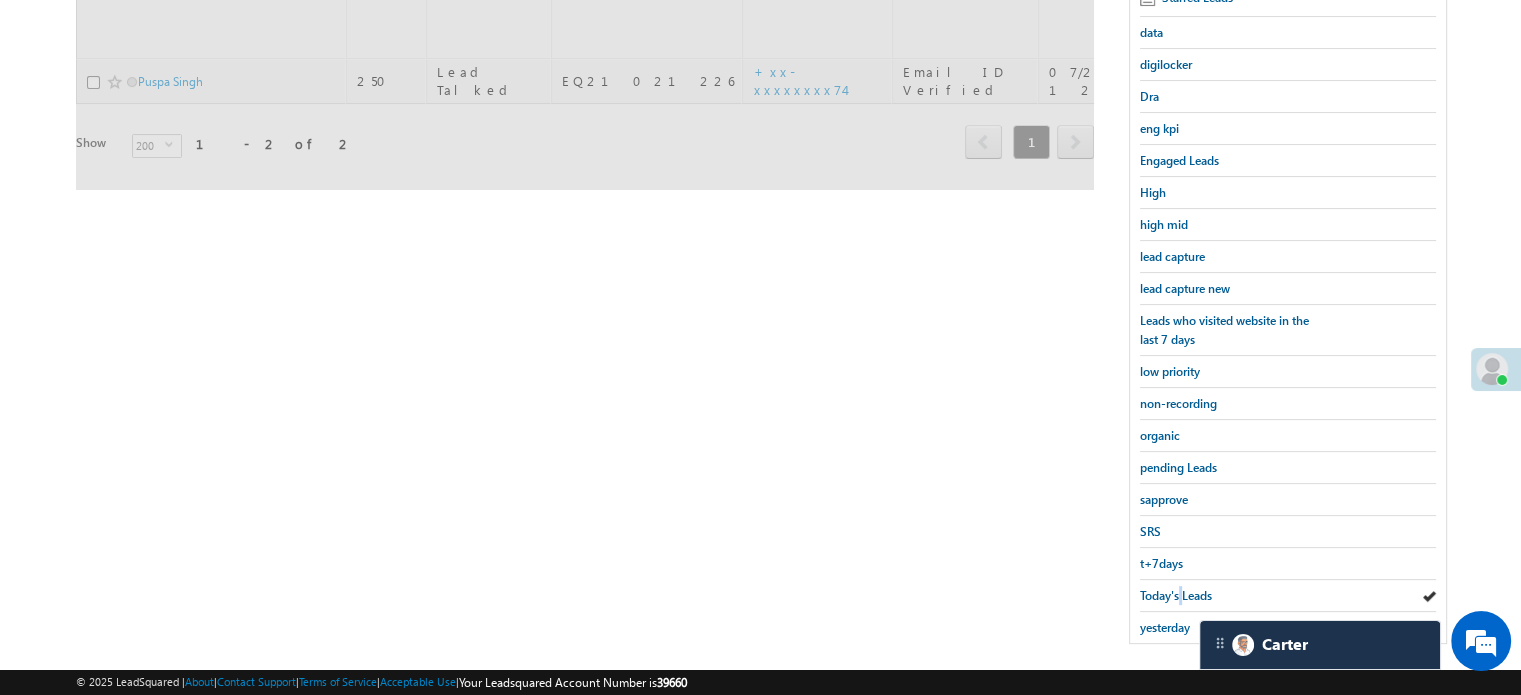 click on "Today's Leads" at bounding box center (1176, 595) 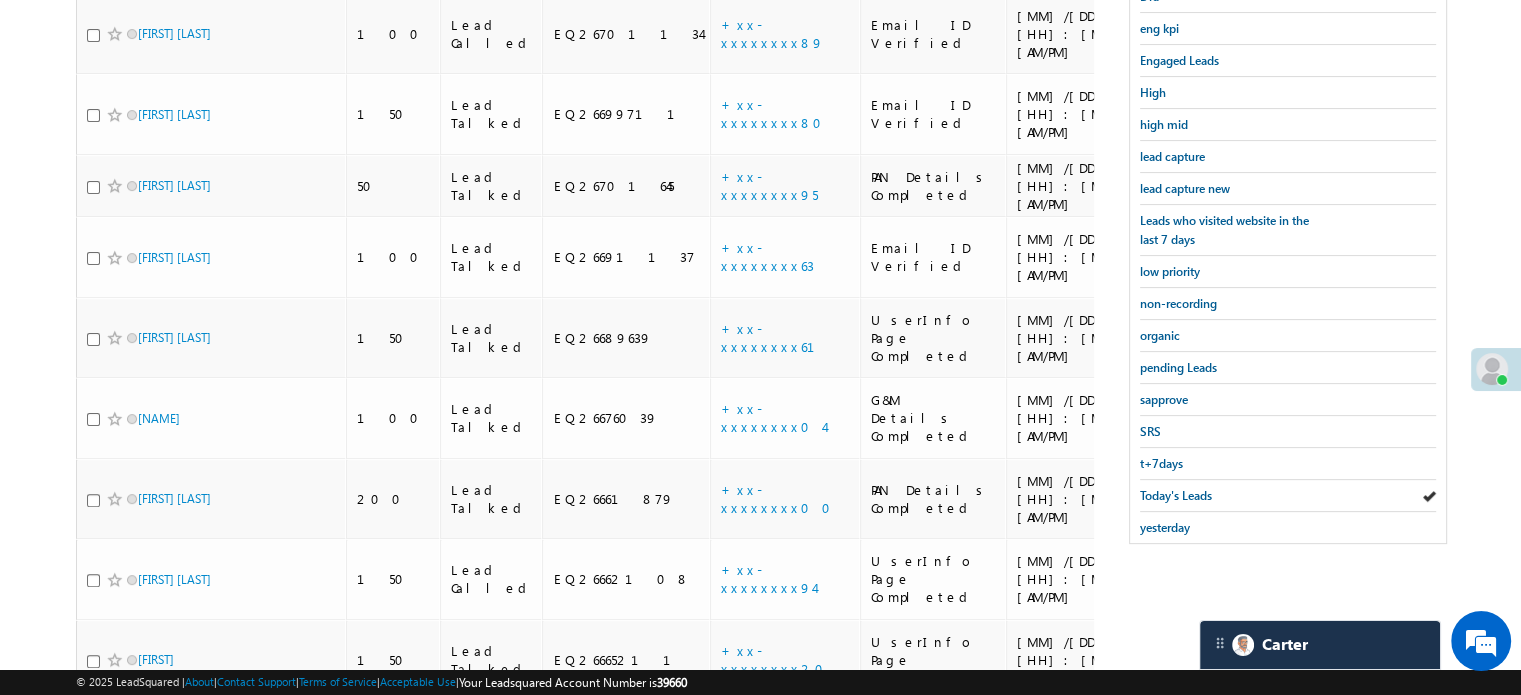 scroll, scrollTop: 320, scrollLeft: 0, axis: vertical 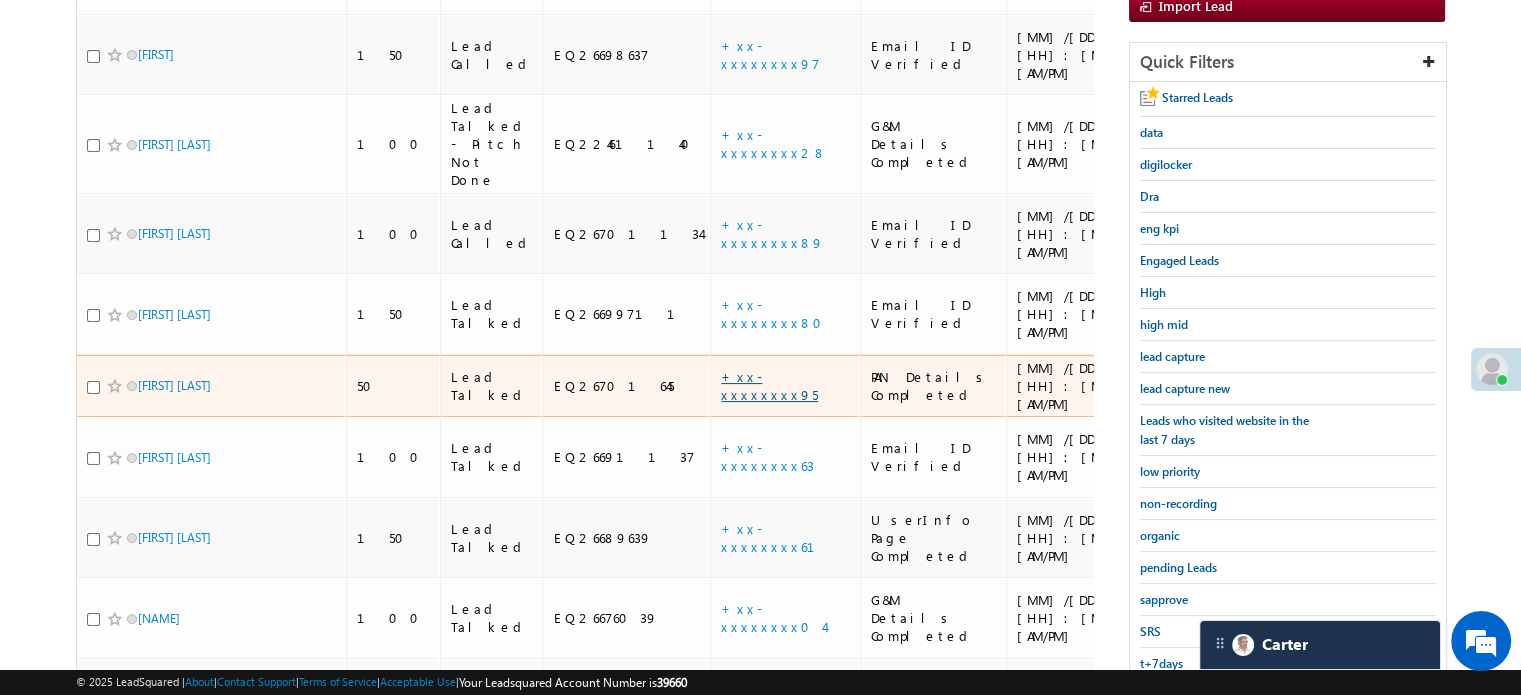 click on "+xx-xxxxxxxx95" at bounding box center [769, 385] 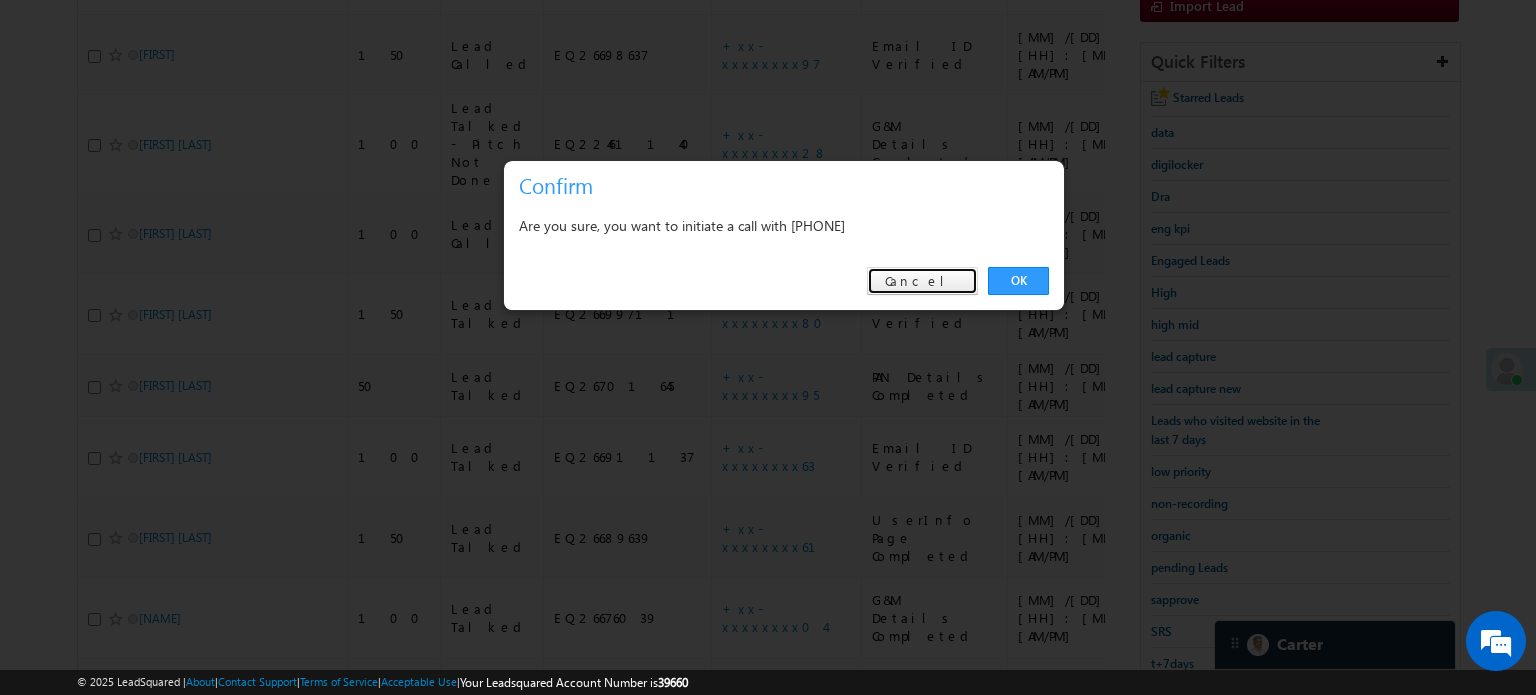 click on "Cancel" at bounding box center [922, 281] 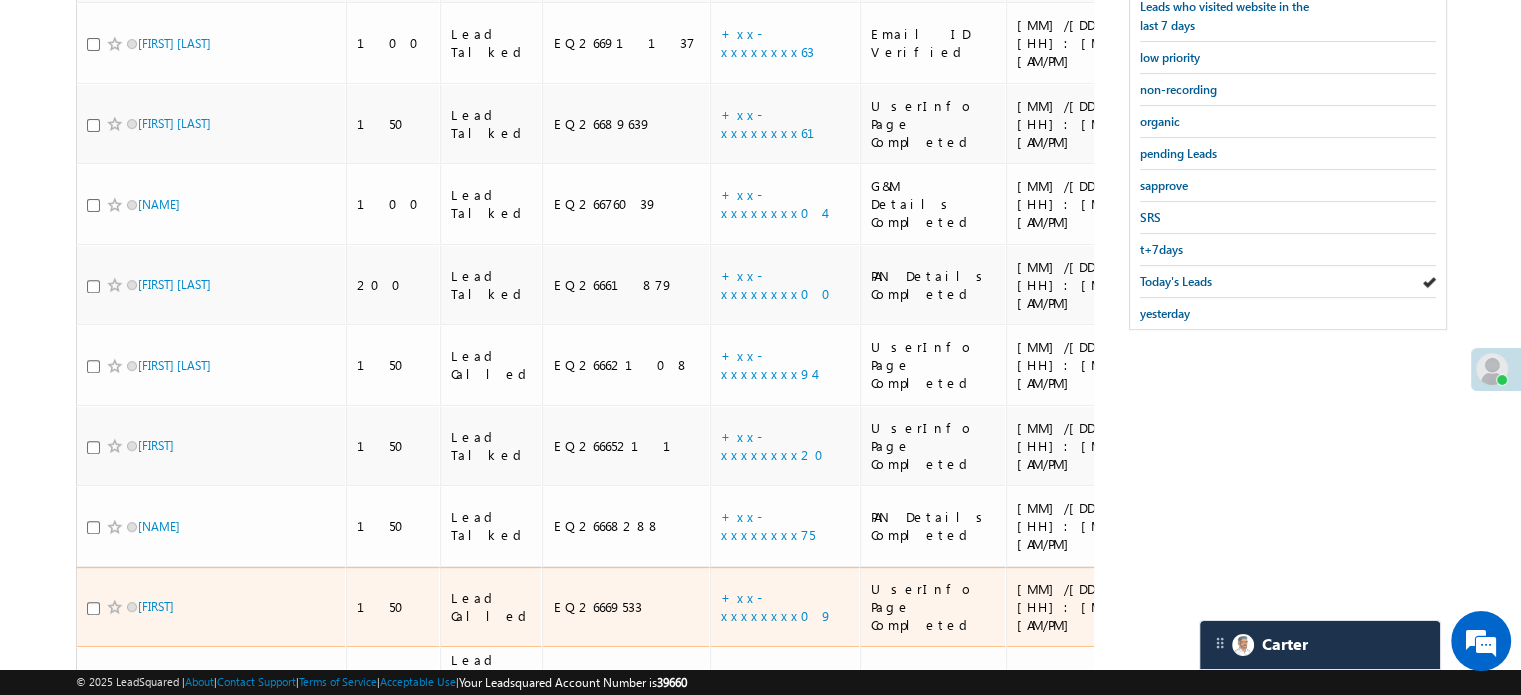scroll, scrollTop: 820, scrollLeft: 0, axis: vertical 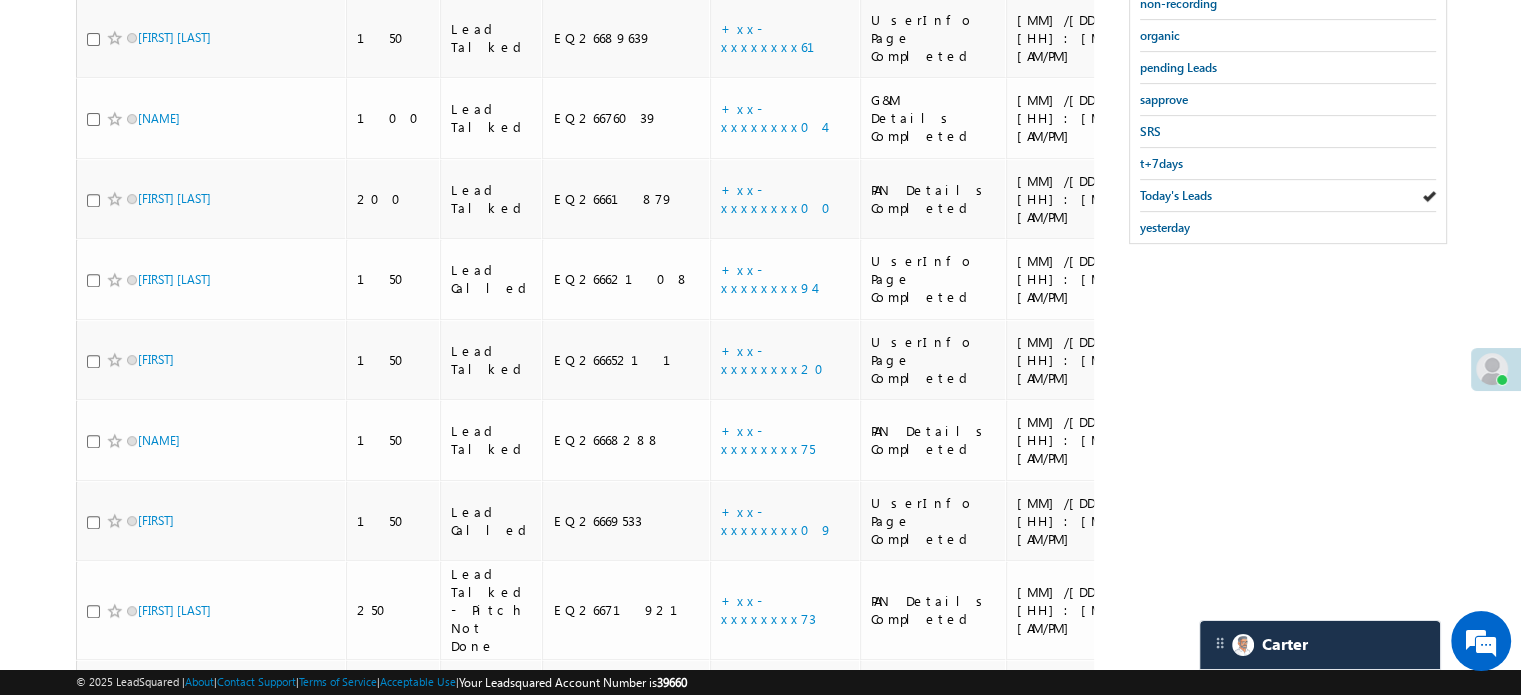 click on "+xx-xxxxxxxx57" at bounding box center (768, 770) 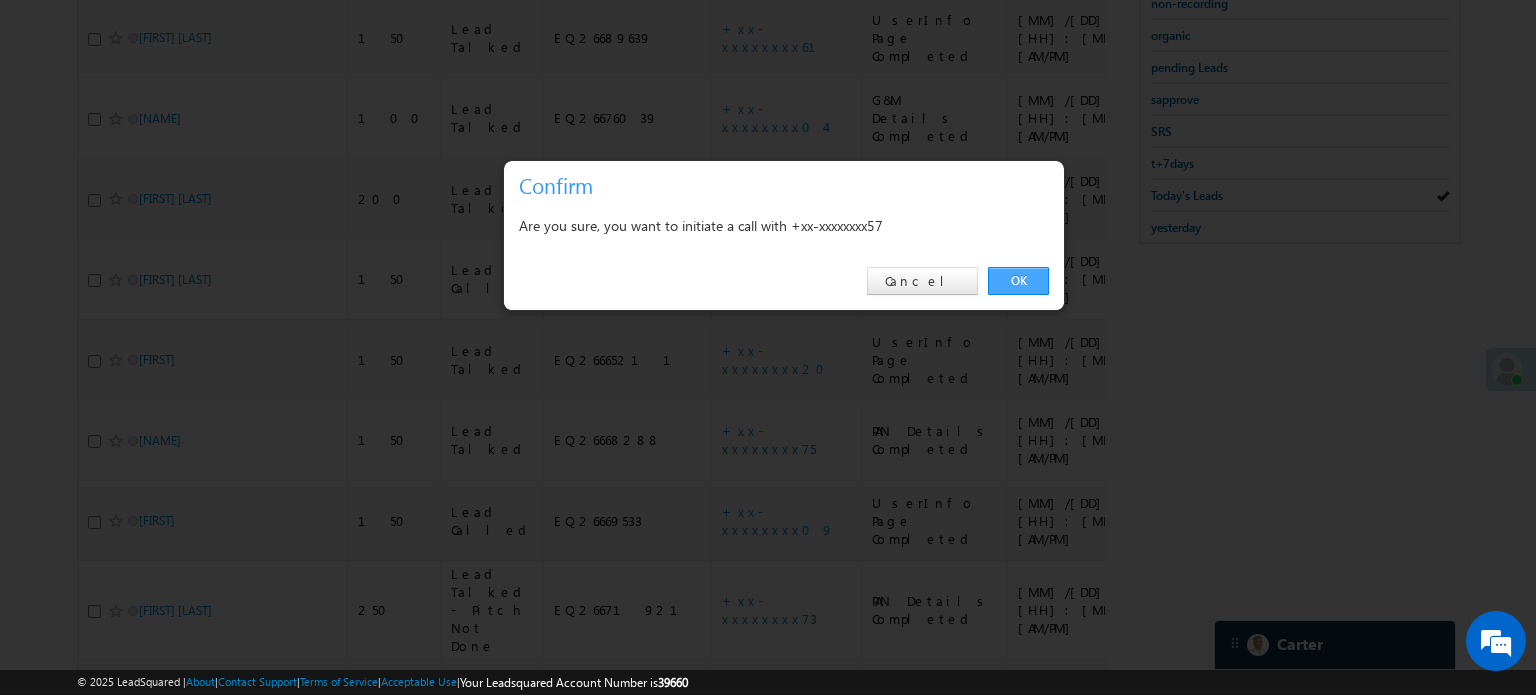 click on "OK" at bounding box center (1018, 281) 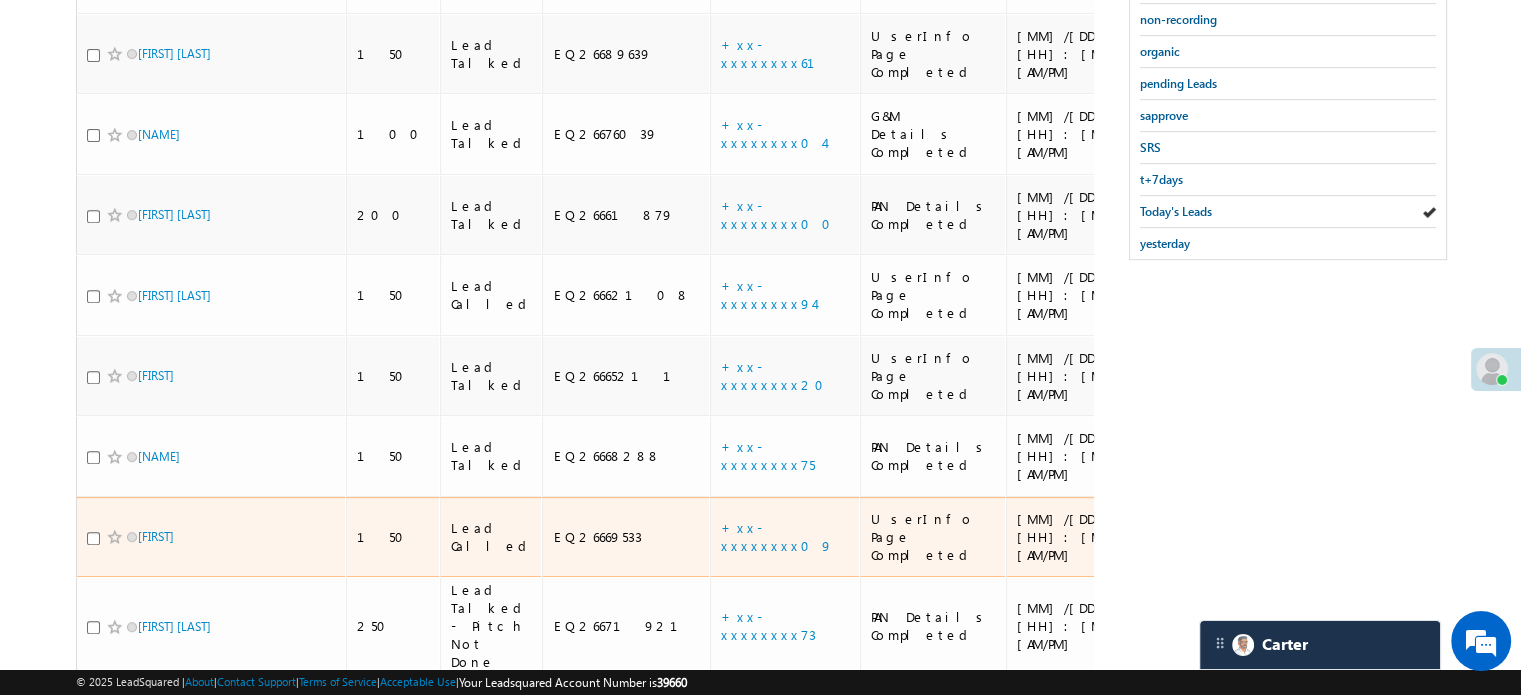 scroll, scrollTop: 620, scrollLeft: 0, axis: vertical 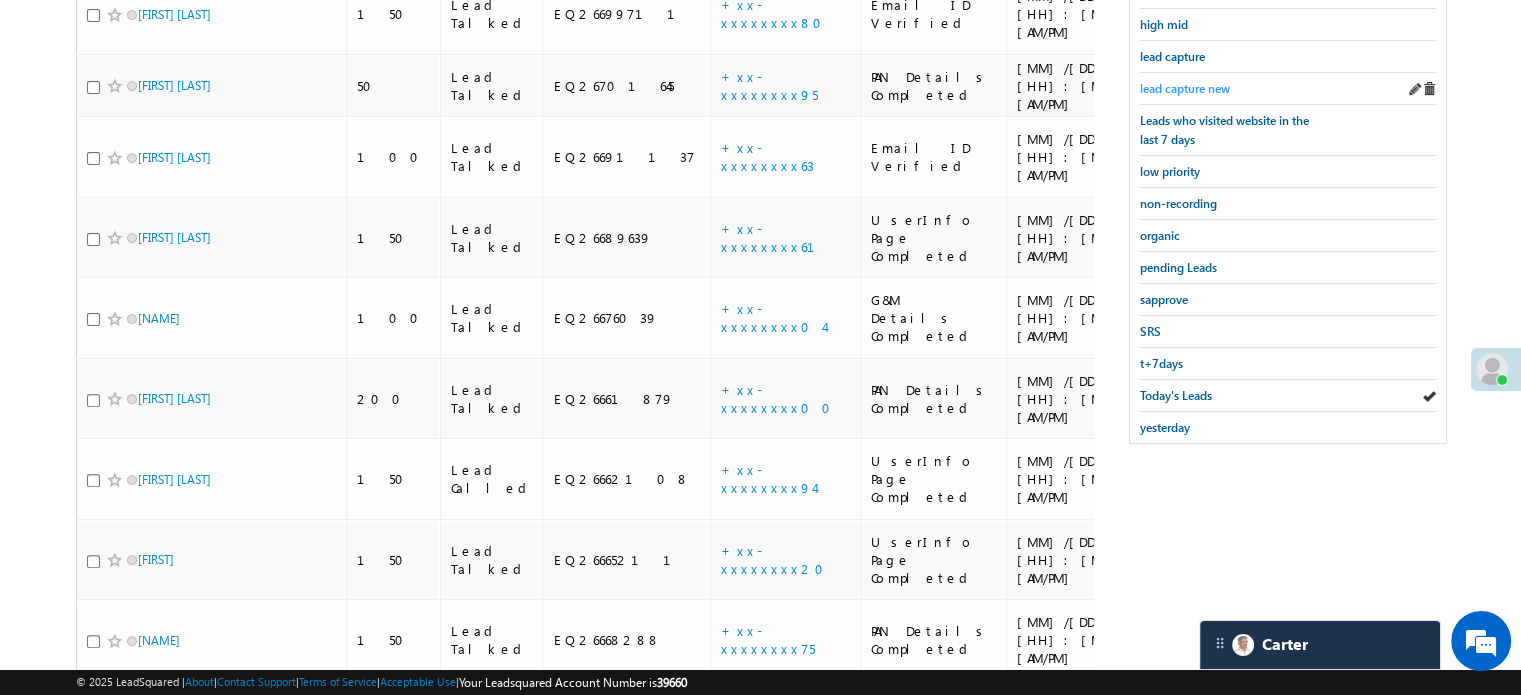 click on "lead capture new" at bounding box center [1185, 88] 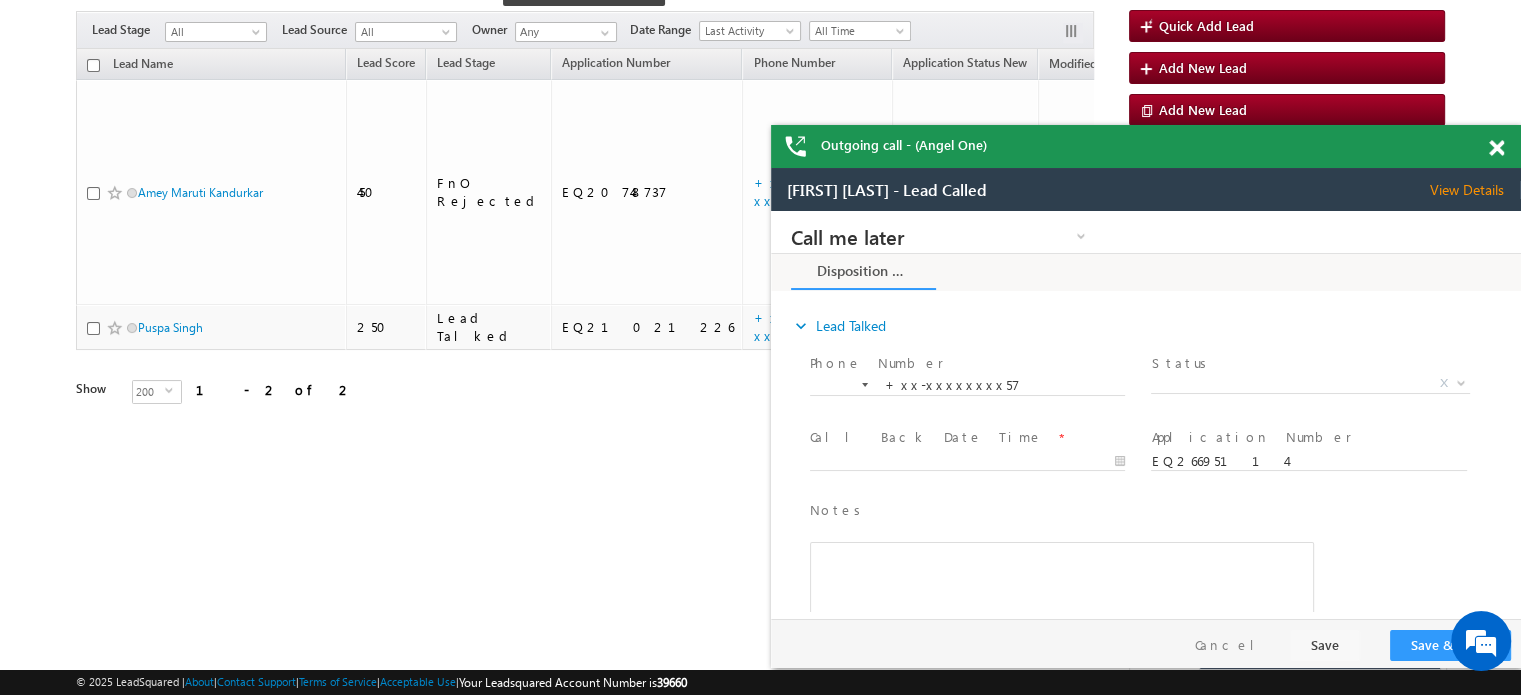 scroll, scrollTop: 0, scrollLeft: 0, axis: both 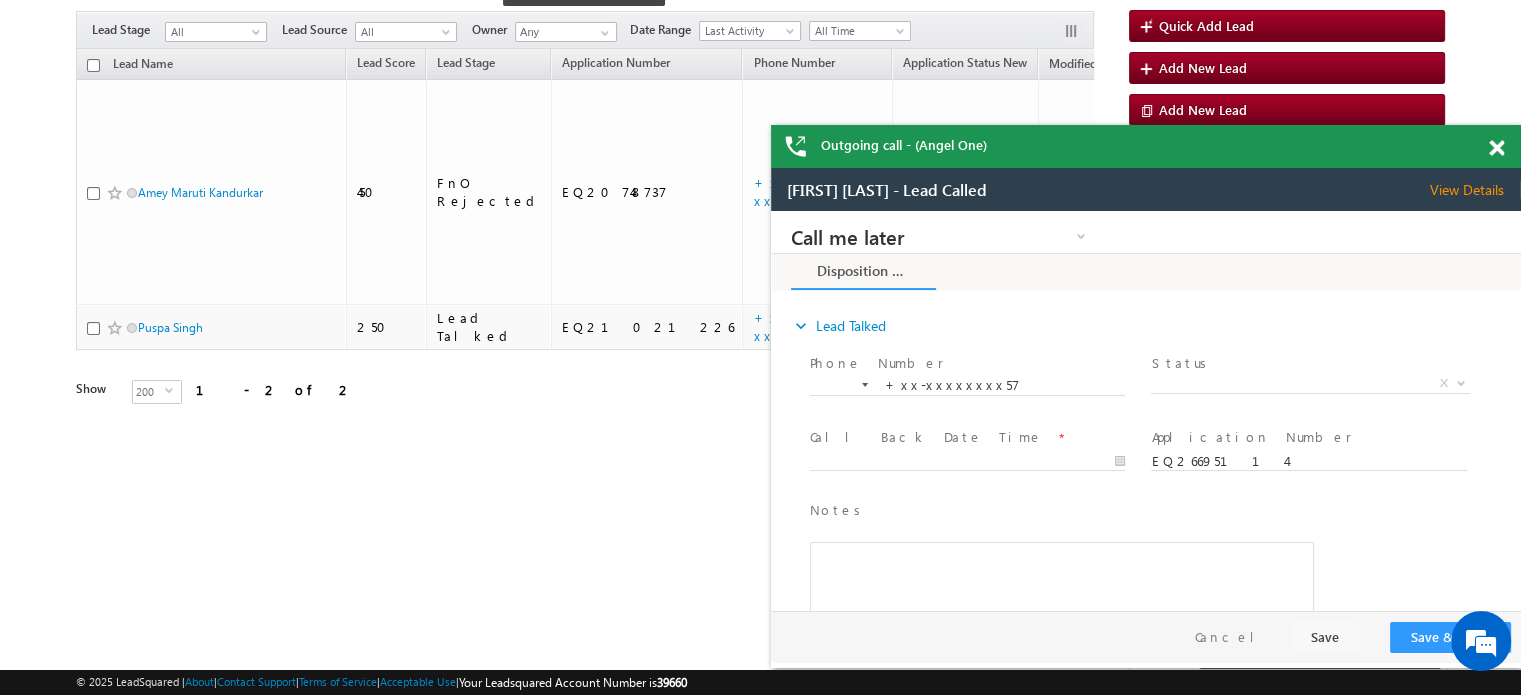 click at bounding box center (1496, 148) 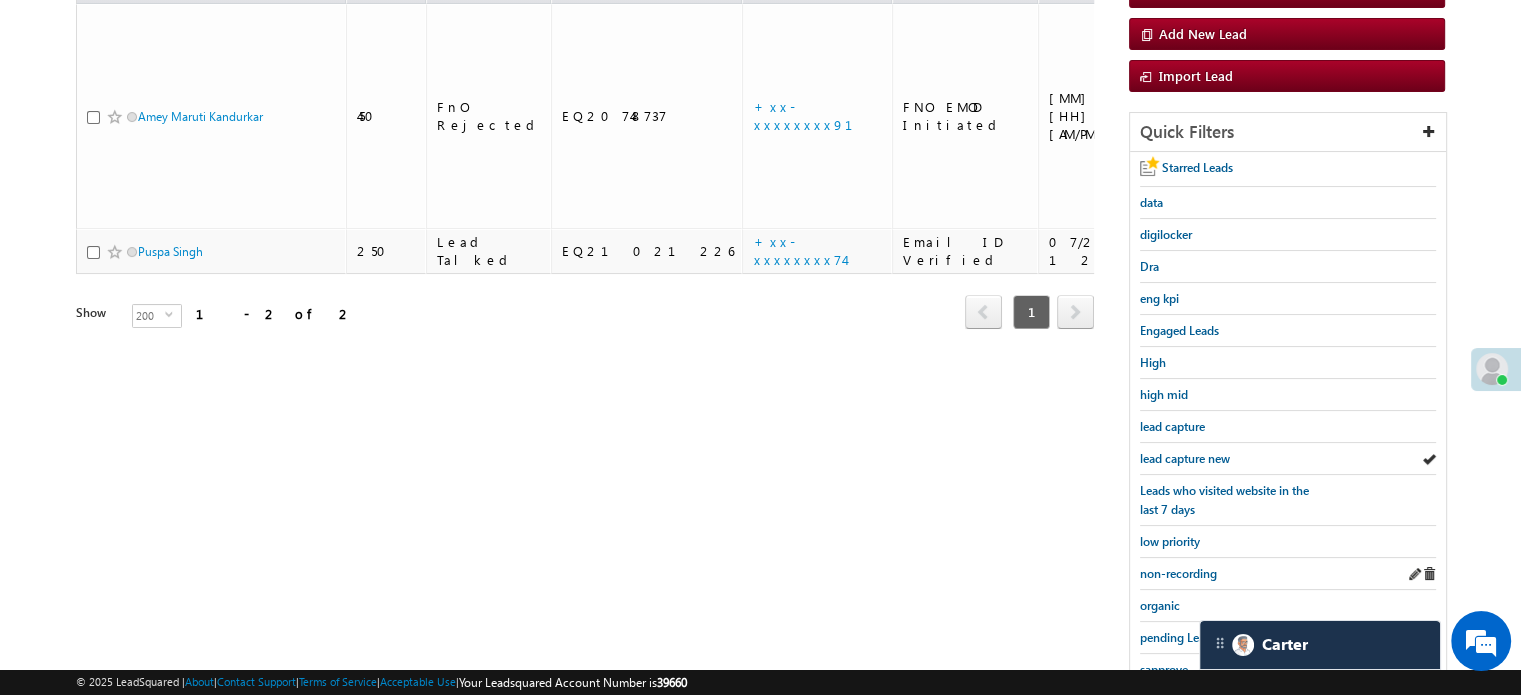 scroll, scrollTop: 429, scrollLeft: 0, axis: vertical 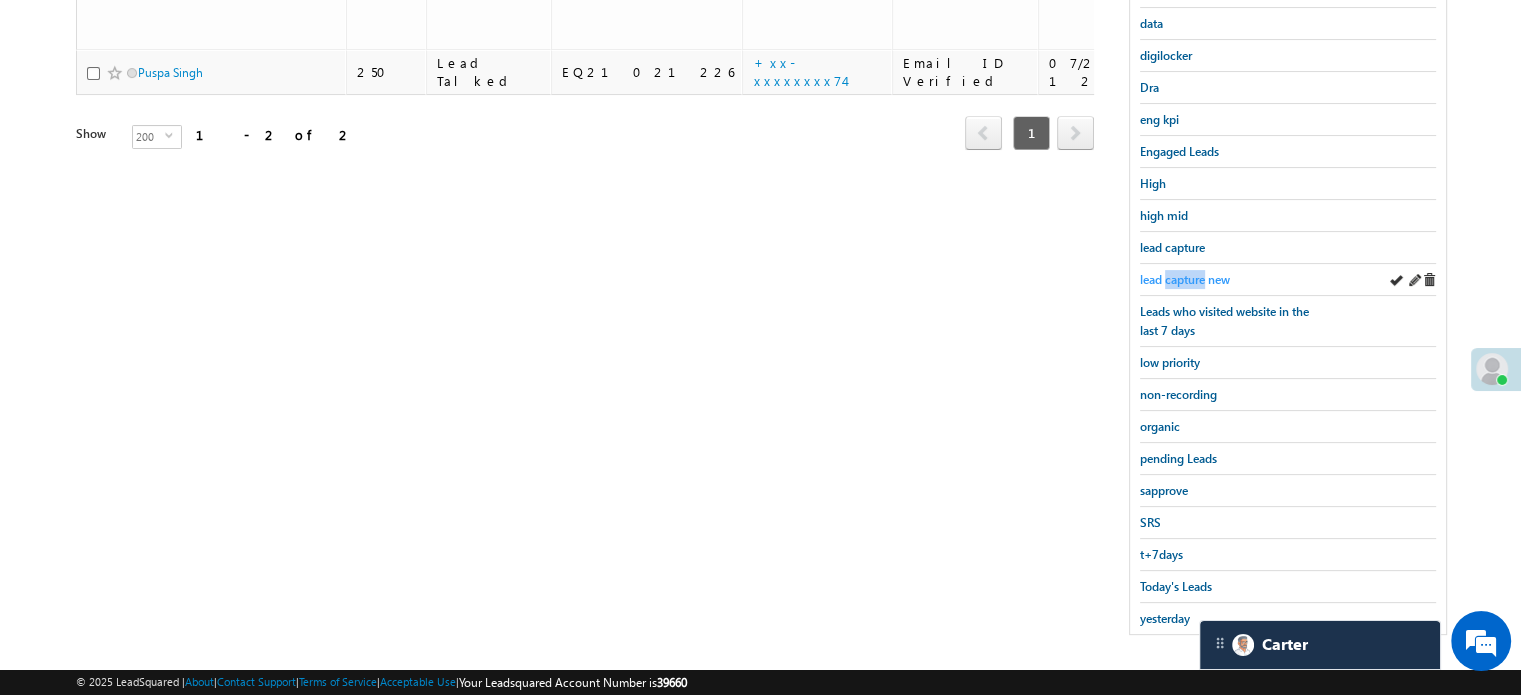 click on "lead capture new" at bounding box center (1185, 279) 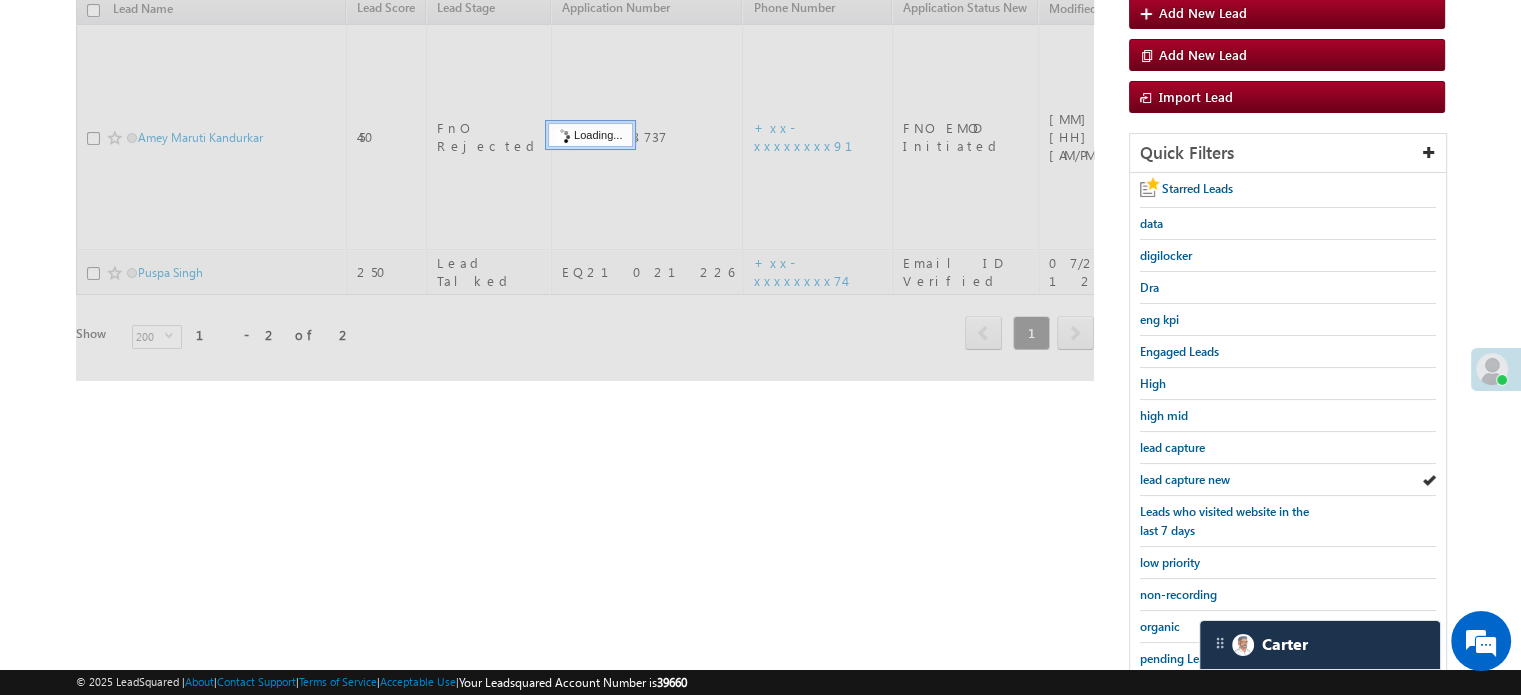 click on "Search Leads X ?   2 results found
Advanced Search
Advanced Search
Advanced search results
Actions" at bounding box center [760, 382] 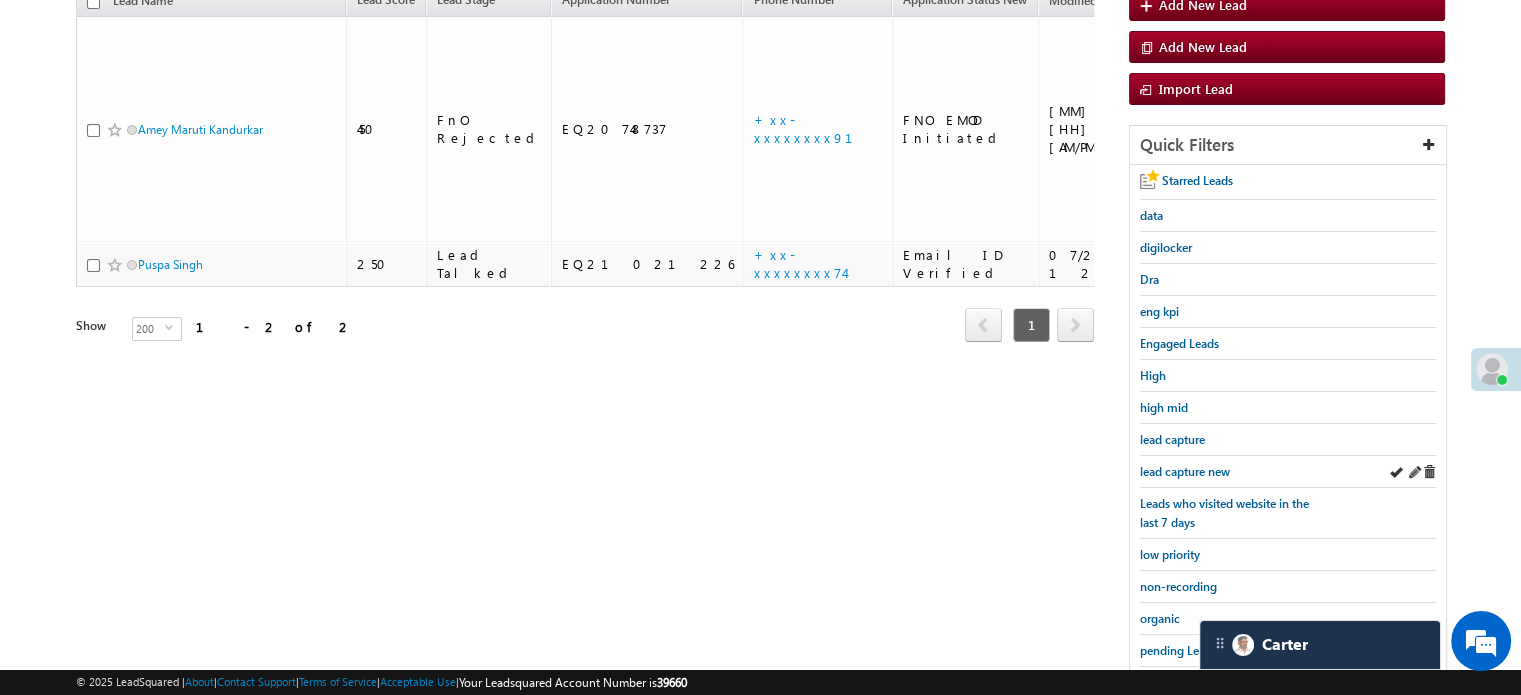 scroll, scrollTop: 300, scrollLeft: 0, axis: vertical 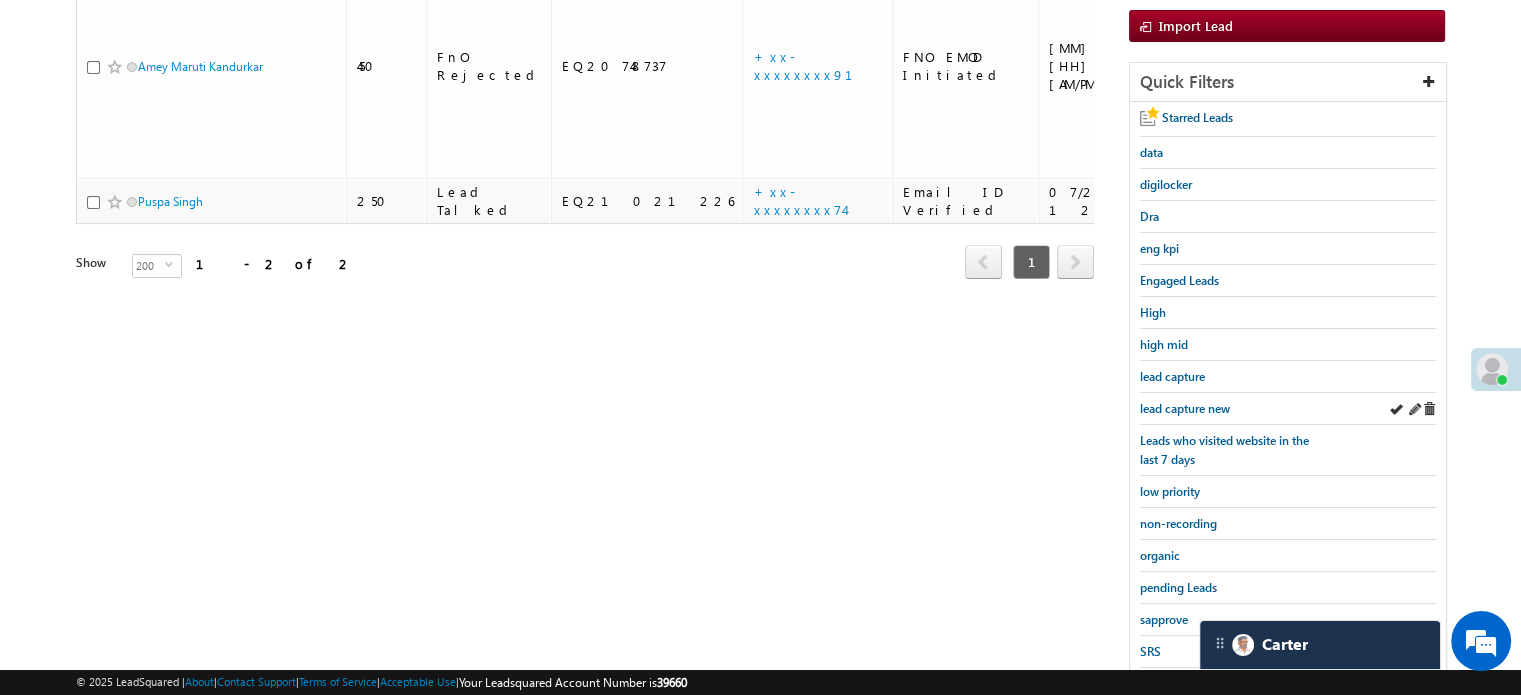 click on "lead capture new" at bounding box center (1288, 409) 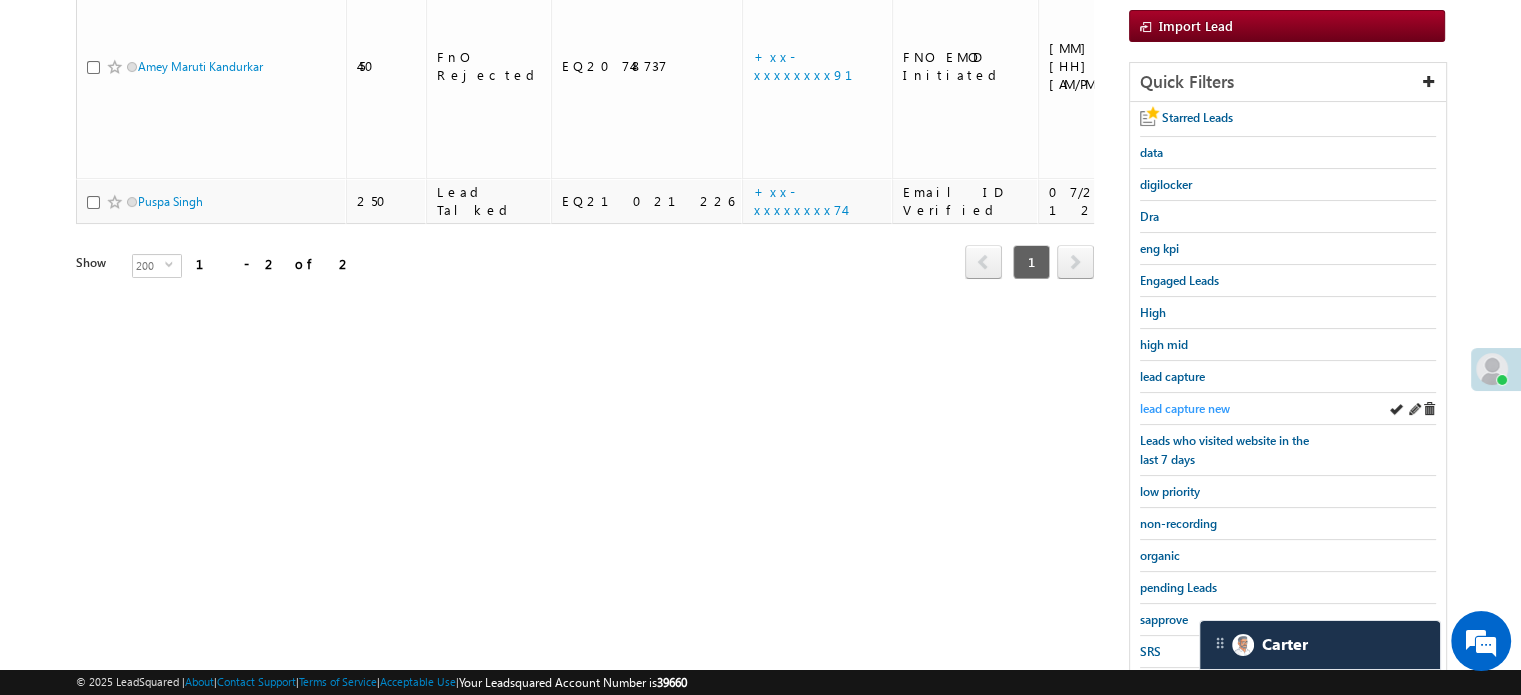 click on "lead capture new" at bounding box center [1185, 408] 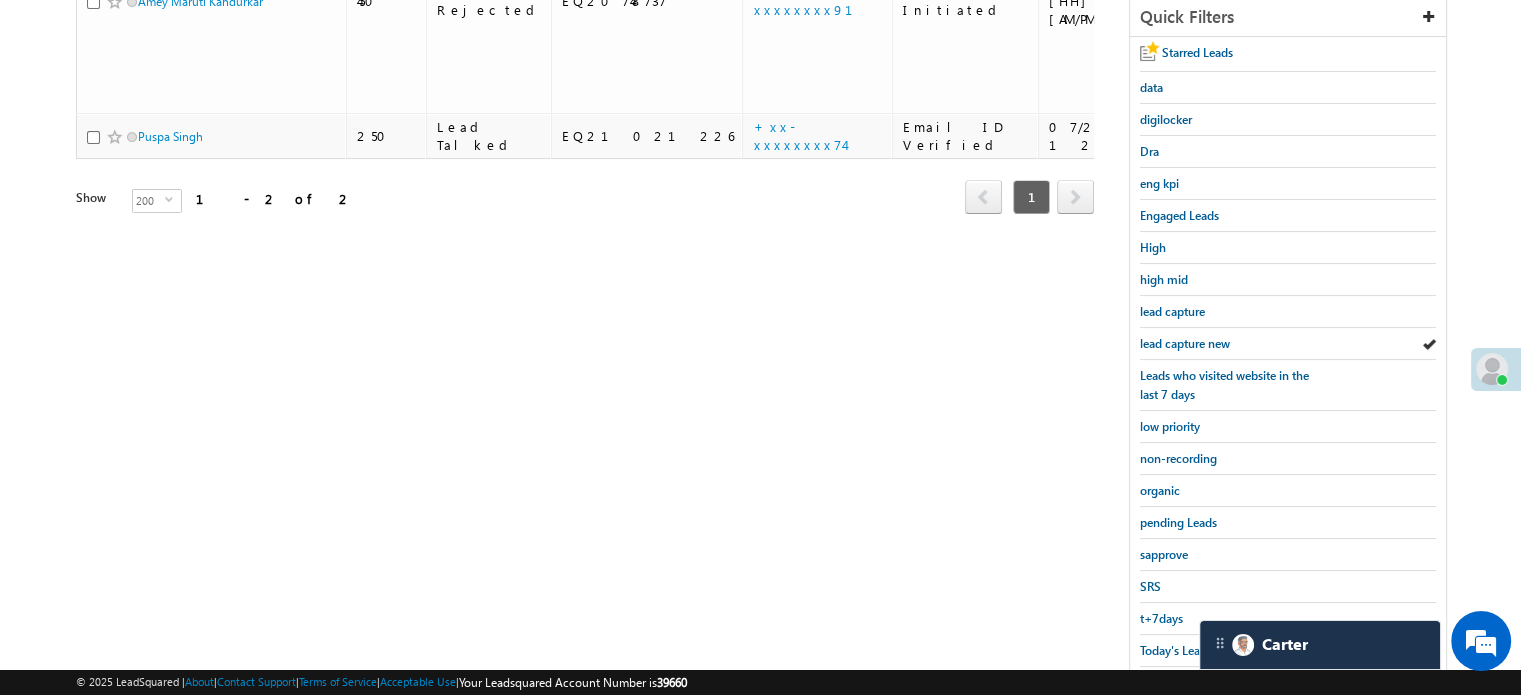 scroll, scrollTop: 400, scrollLeft: 0, axis: vertical 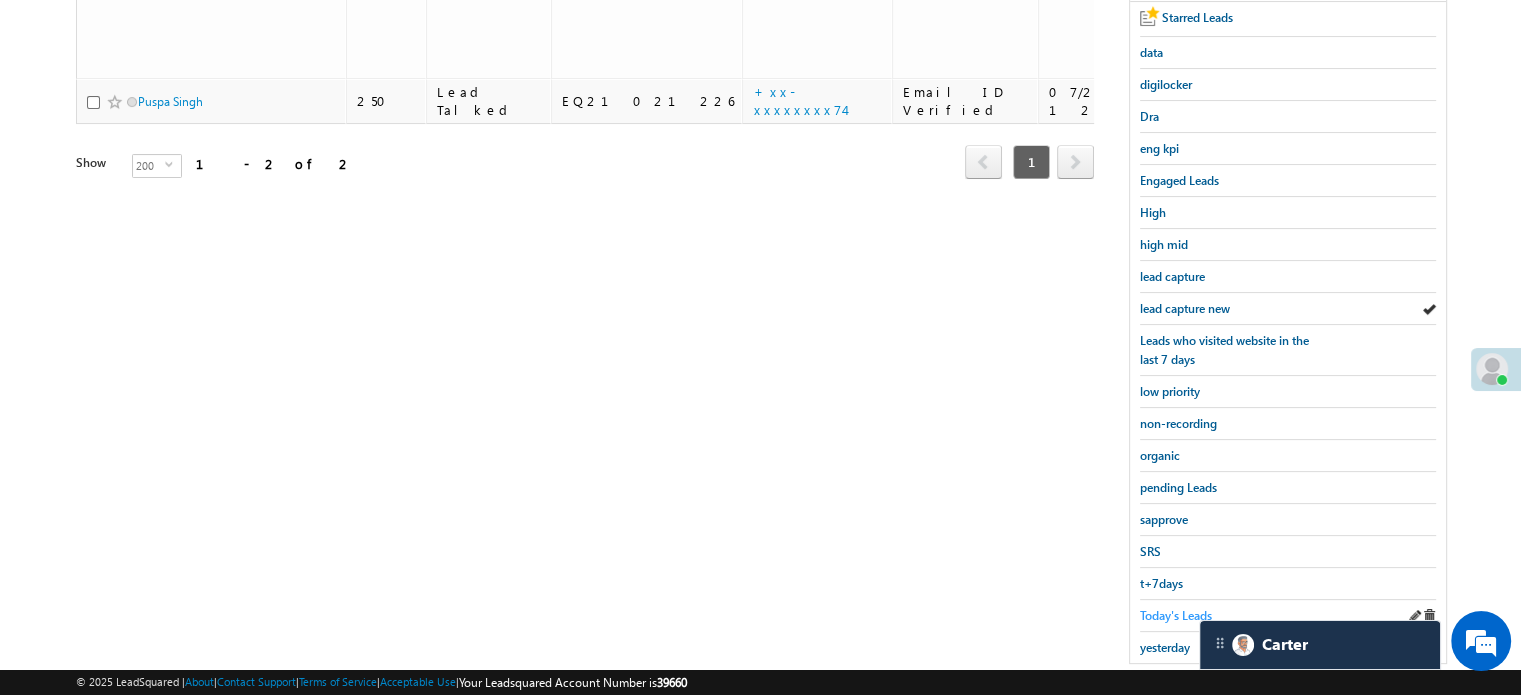 click on "Today's Leads" at bounding box center [1176, 615] 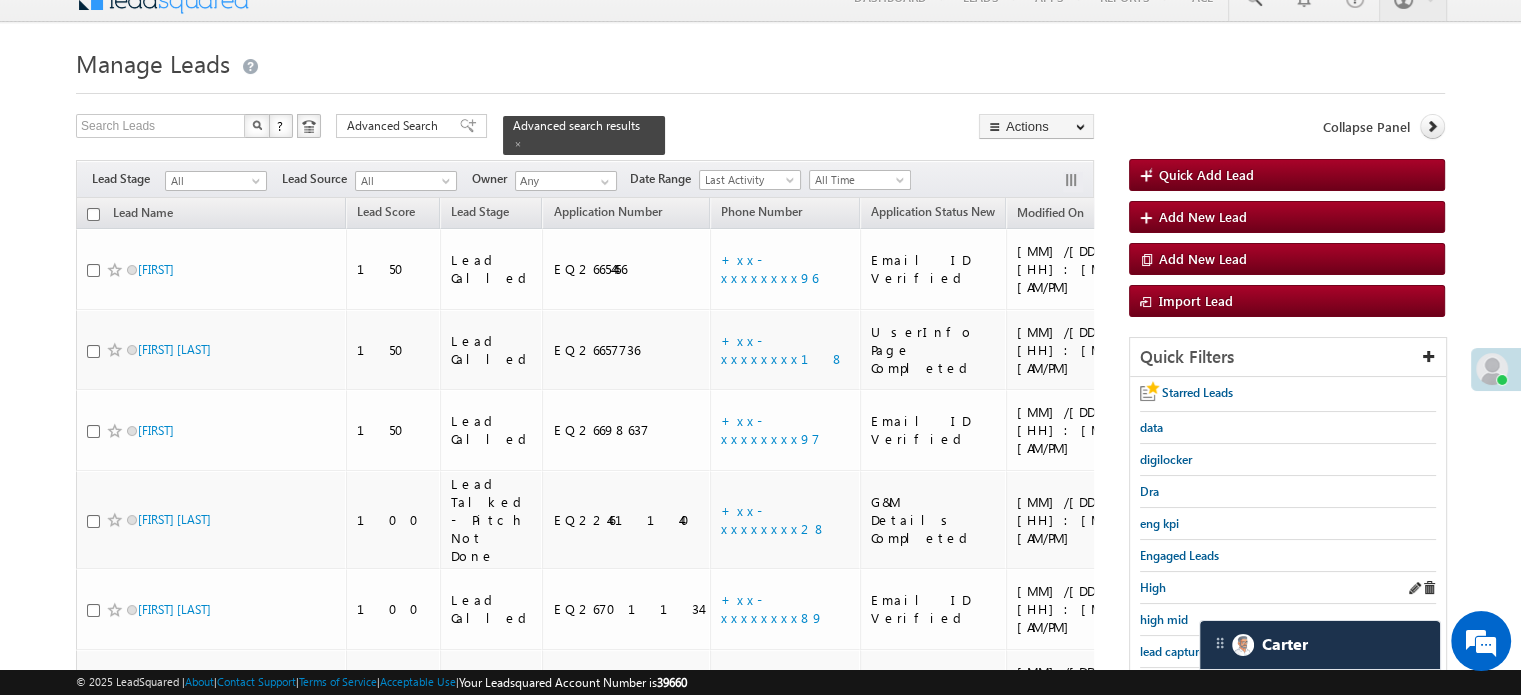 scroll, scrollTop: 100, scrollLeft: 0, axis: vertical 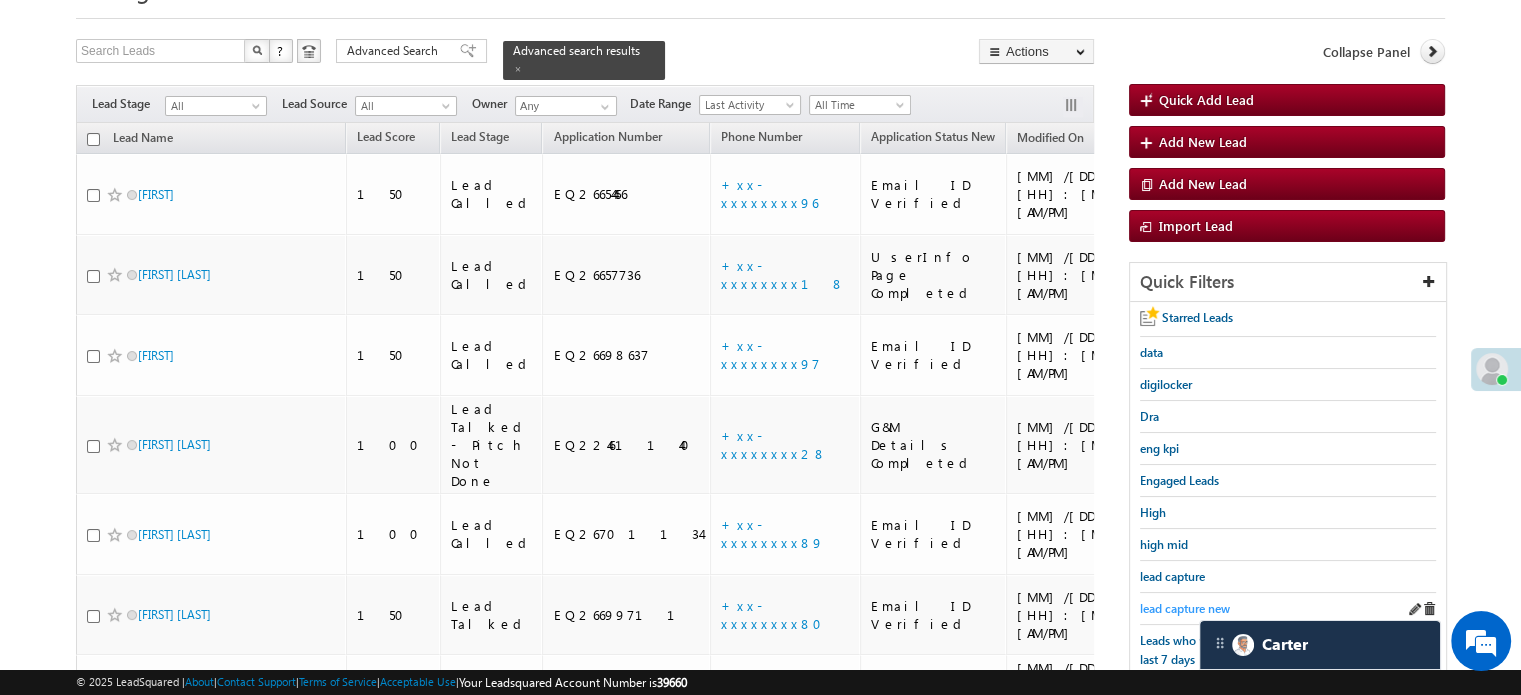 click on "lead capture new" at bounding box center [1185, 608] 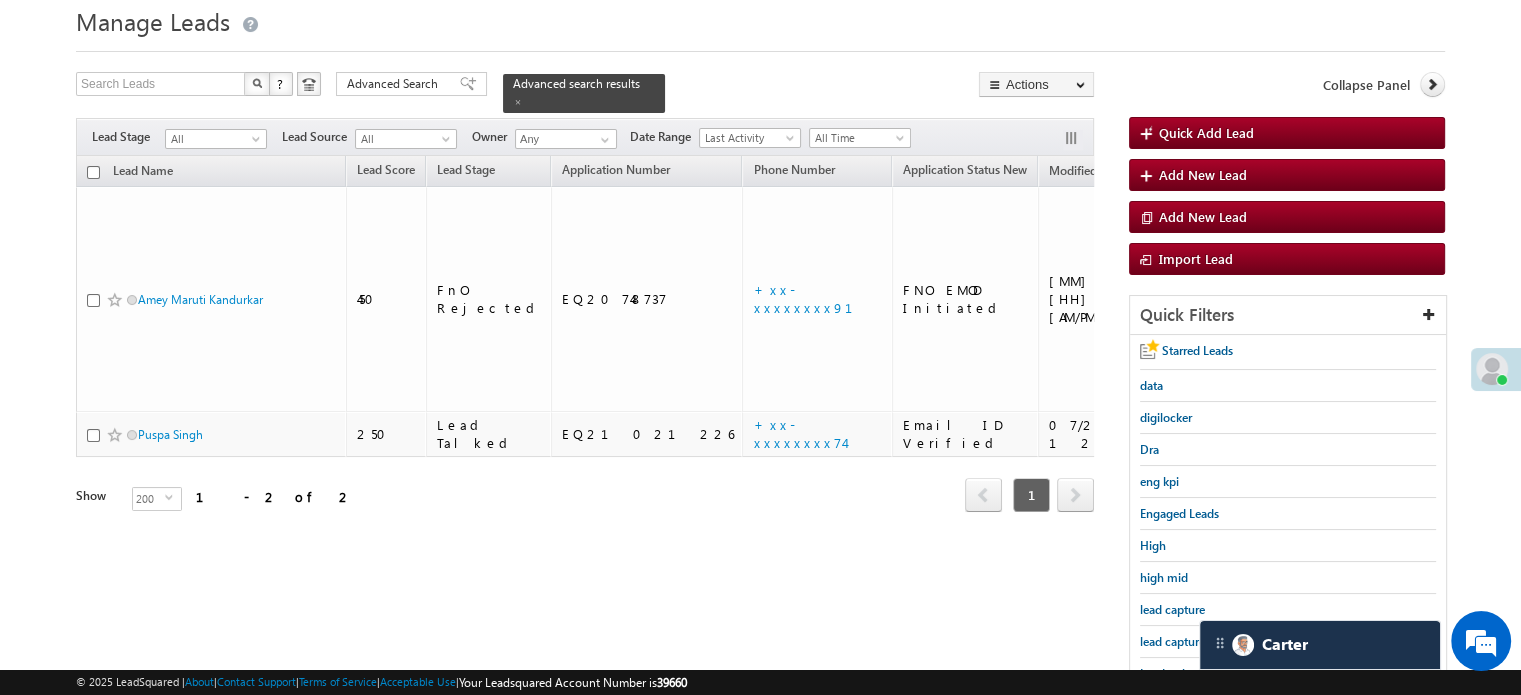 scroll, scrollTop: 100, scrollLeft: 0, axis: vertical 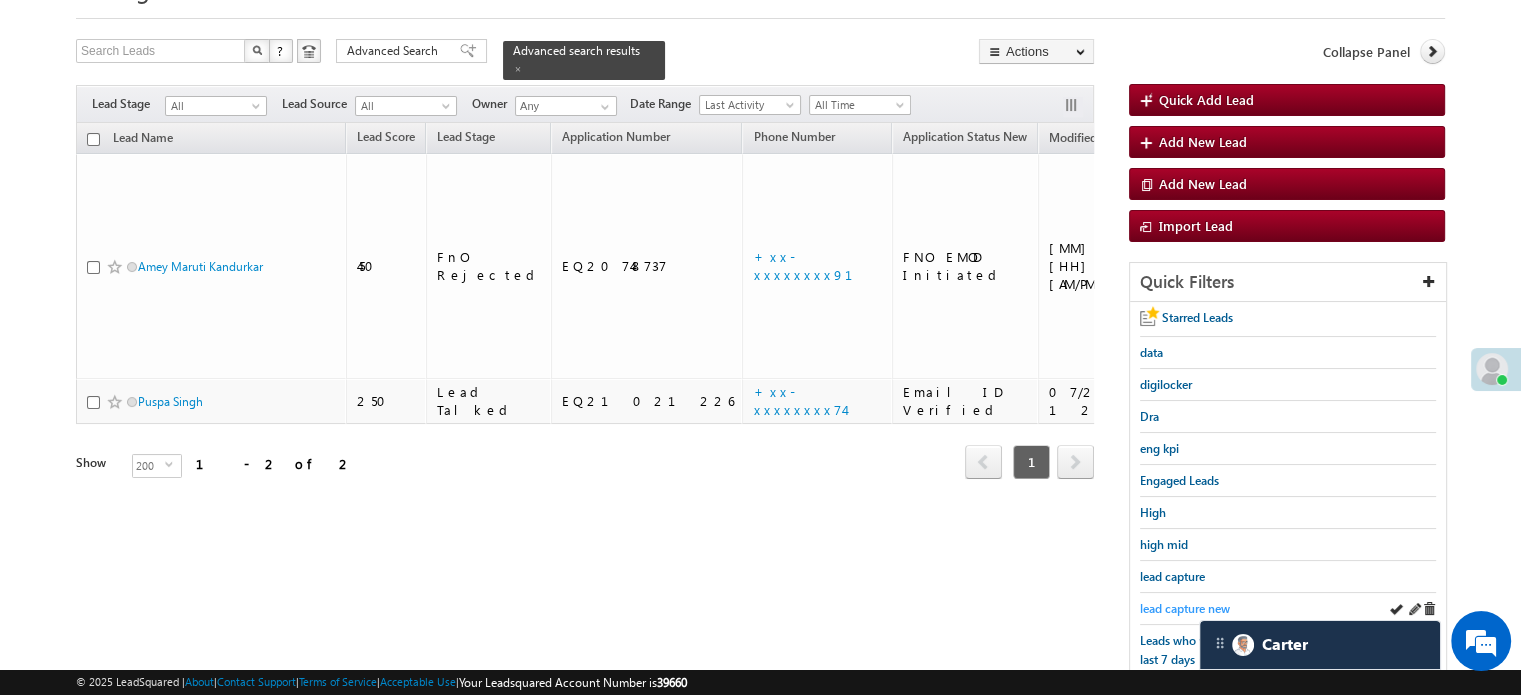 click on "lead capture new" at bounding box center [1185, 608] 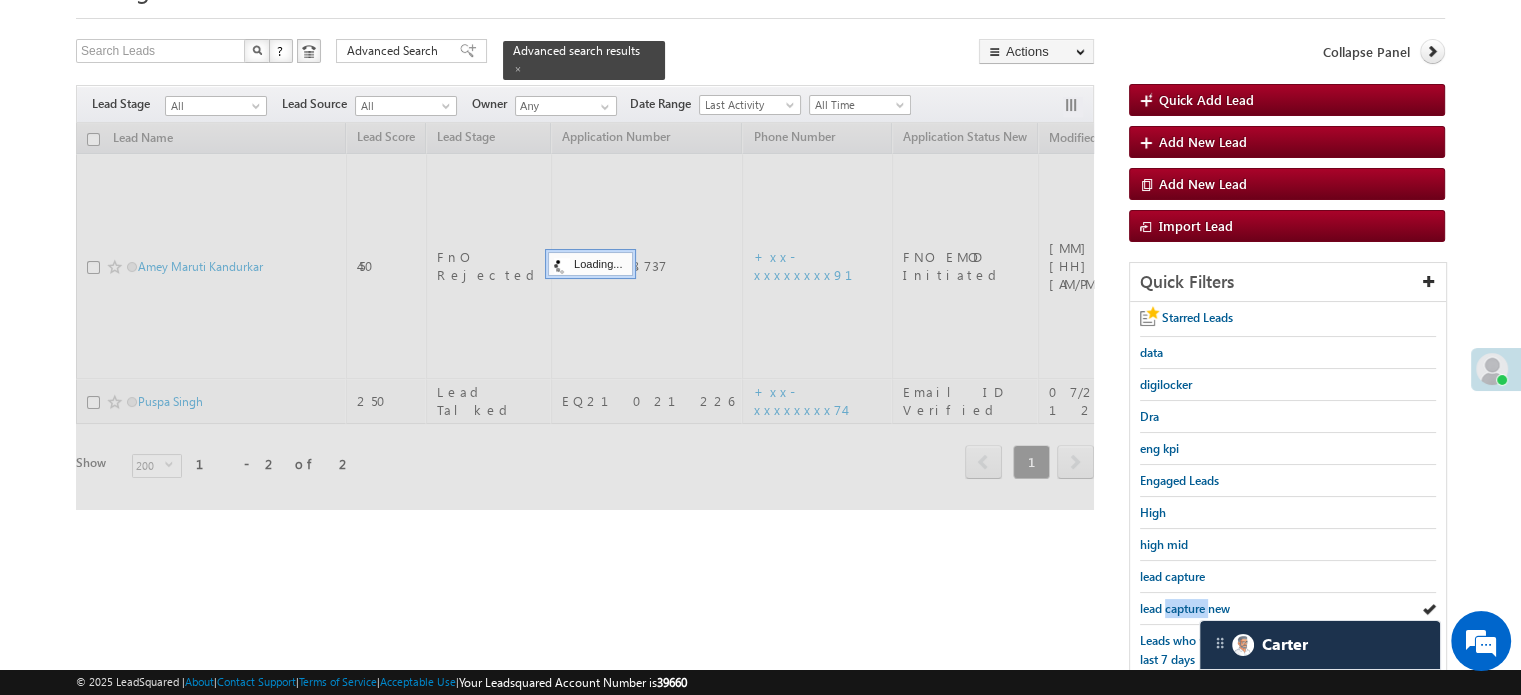 click on "lead capture new" at bounding box center [1185, 608] 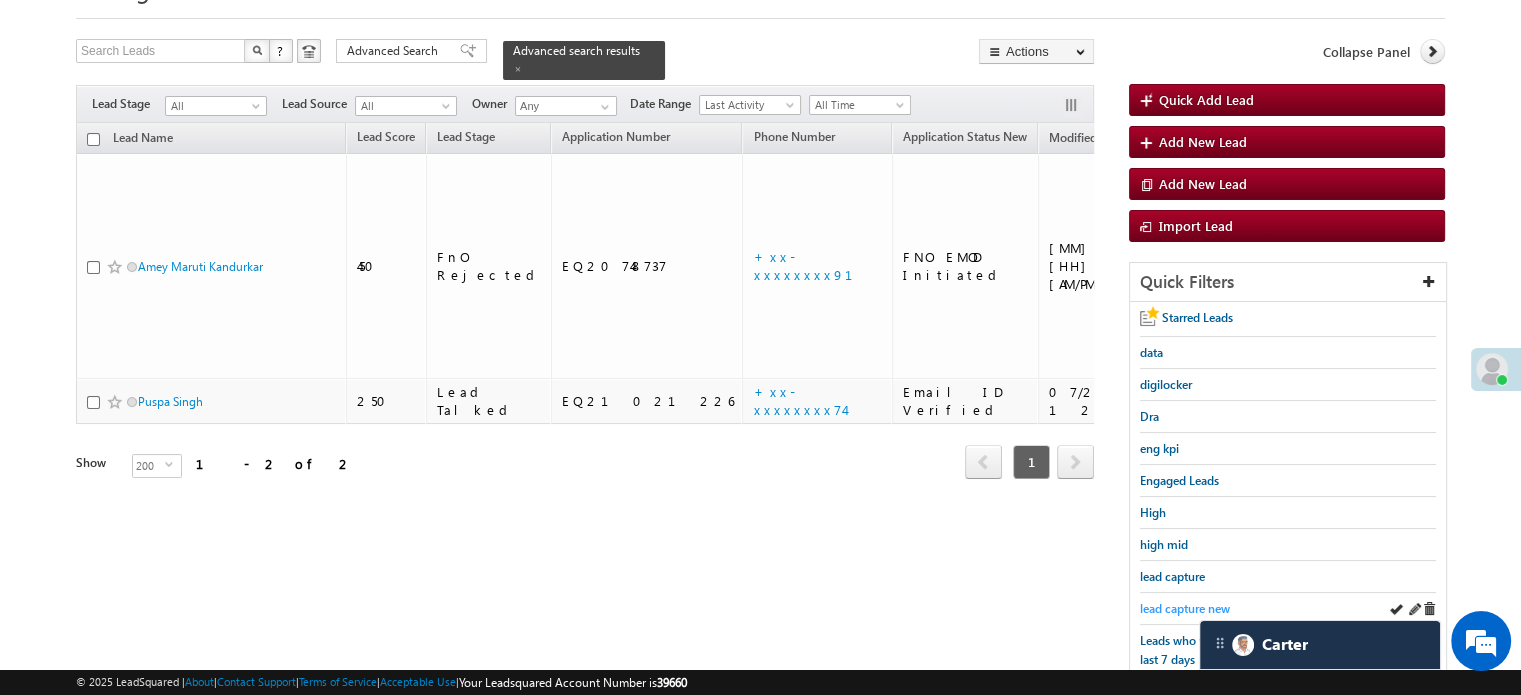 click on "lead capture new" at bounding box center (1185, 608) 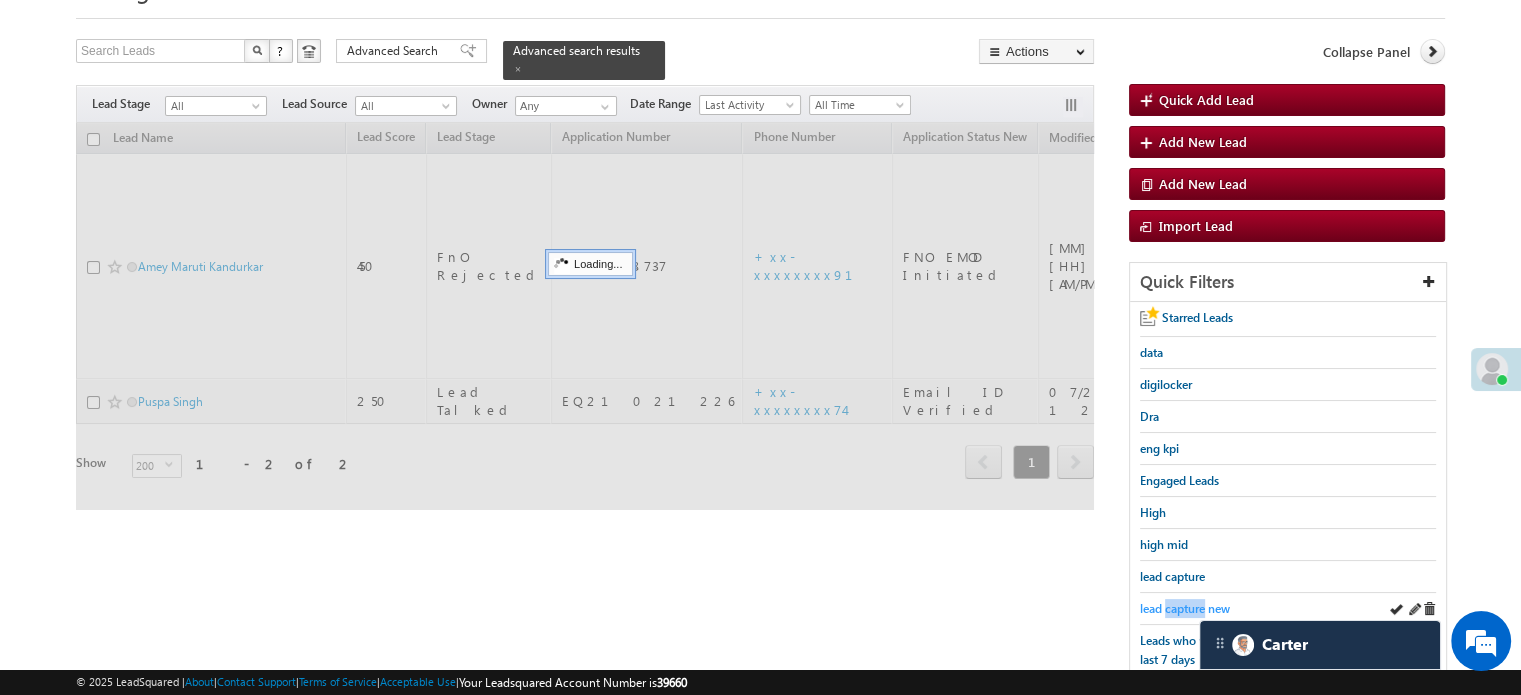click on "lead capture new" at bounding box center [1185, 608] 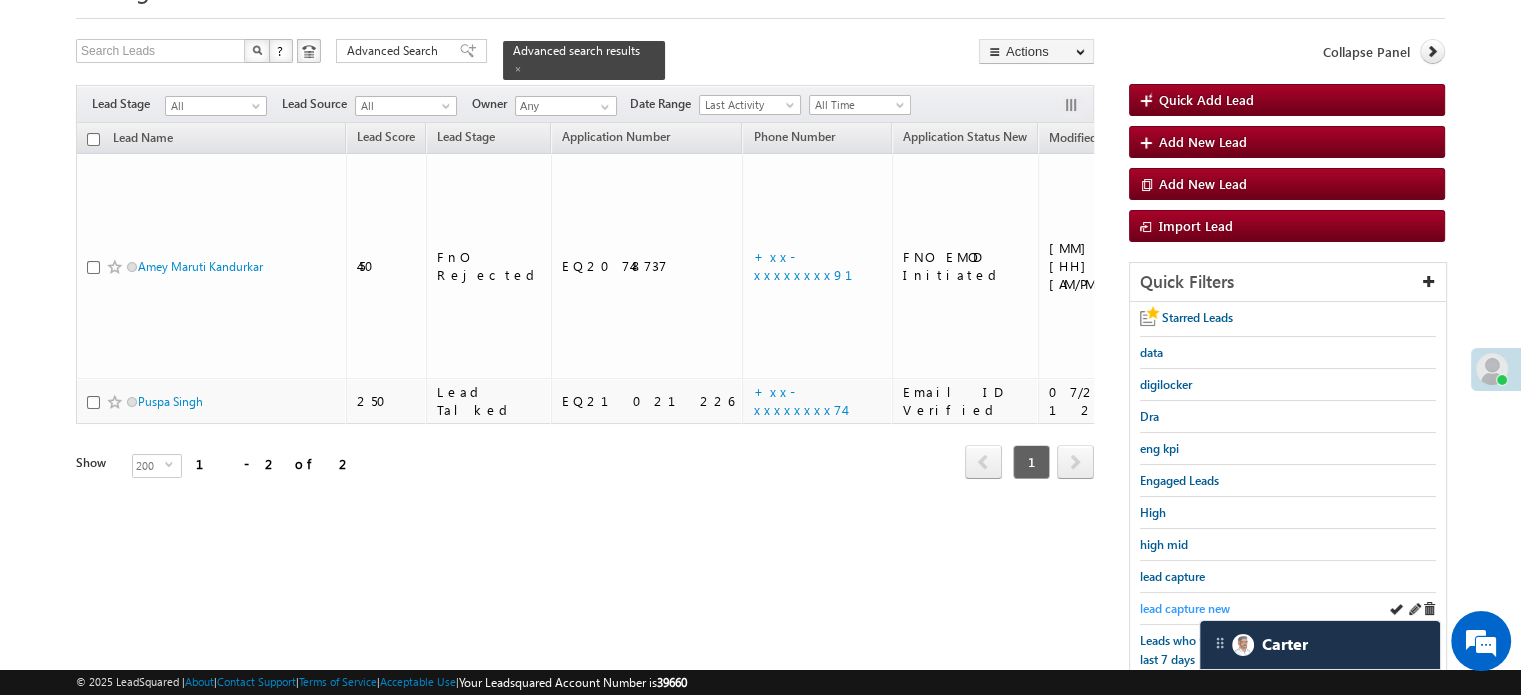 click on "lead capture new" at bounding box center (1185, 608) 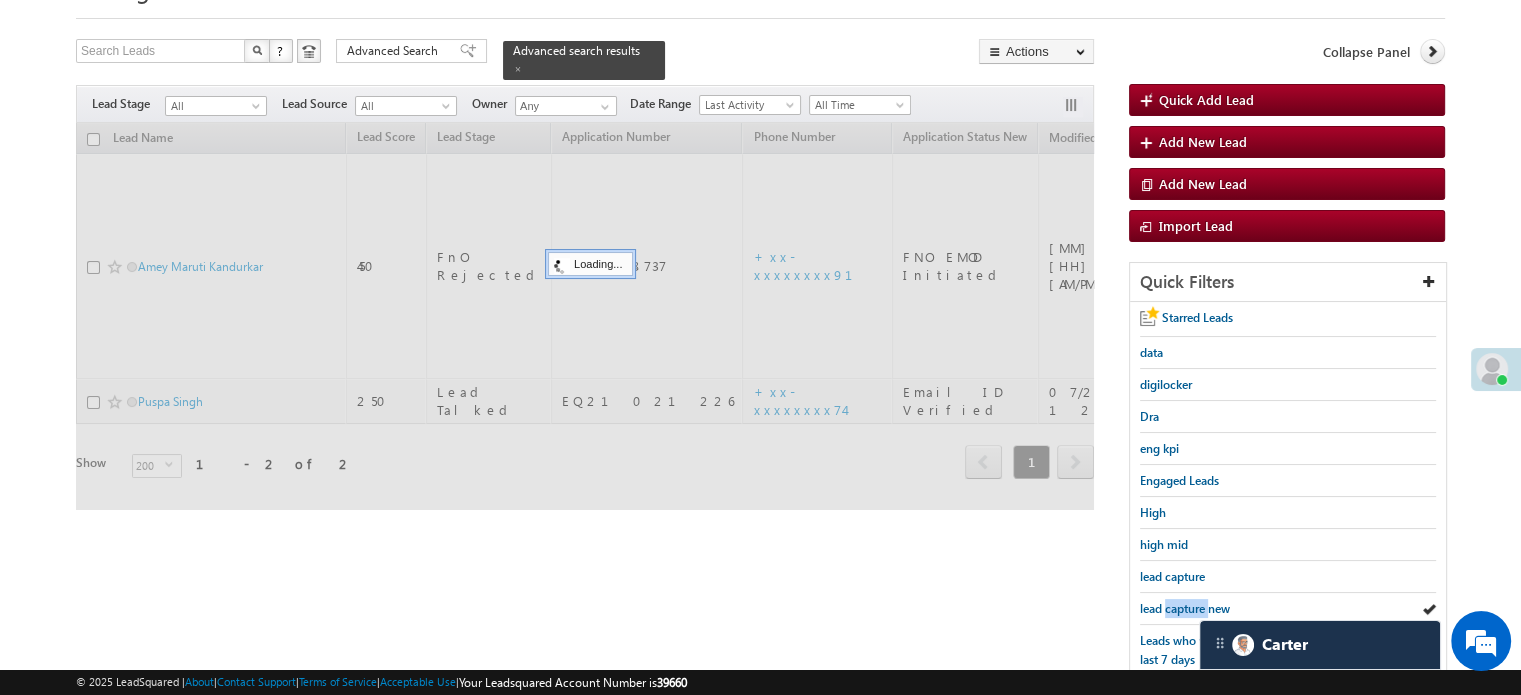 click on "lead capture new" at bounding box center (1185, 608) 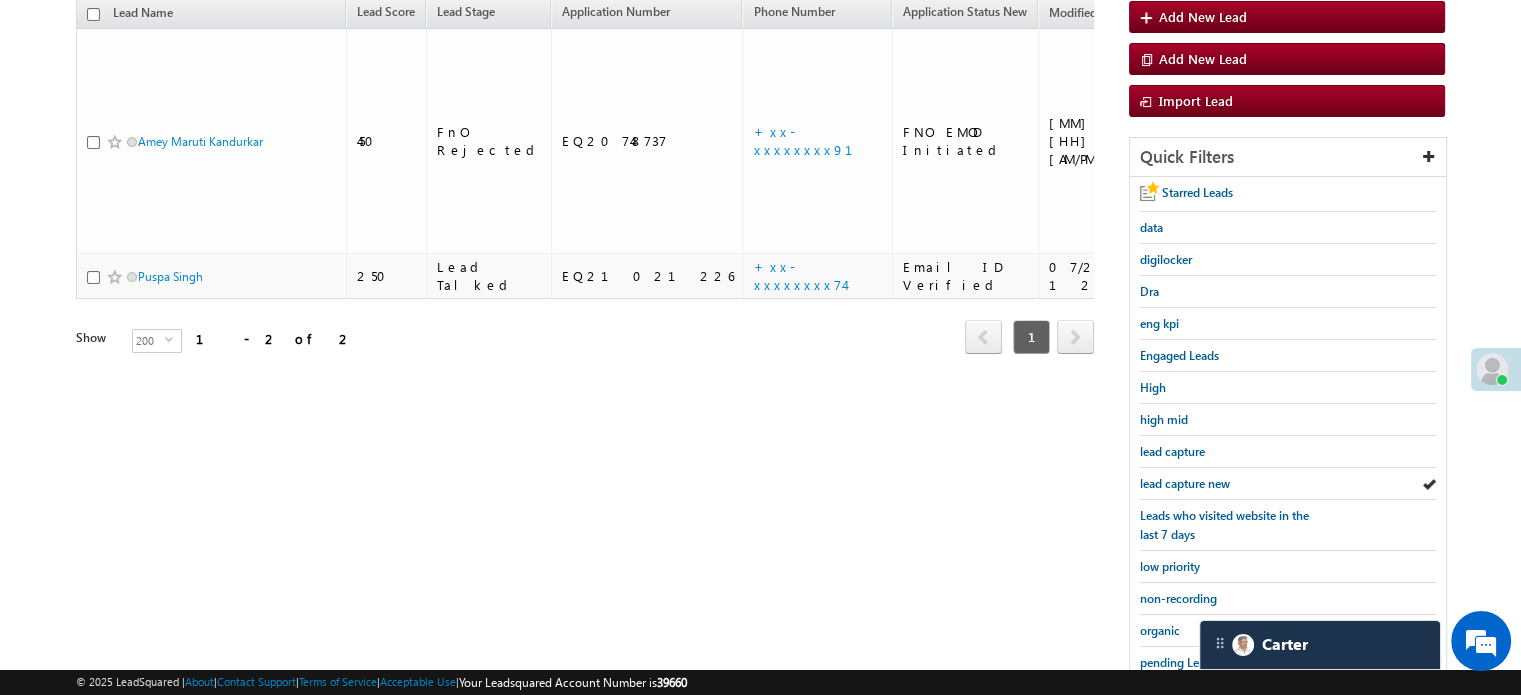 scroll, scrollTop: 429, scrollLeft: 0, axis: vertical 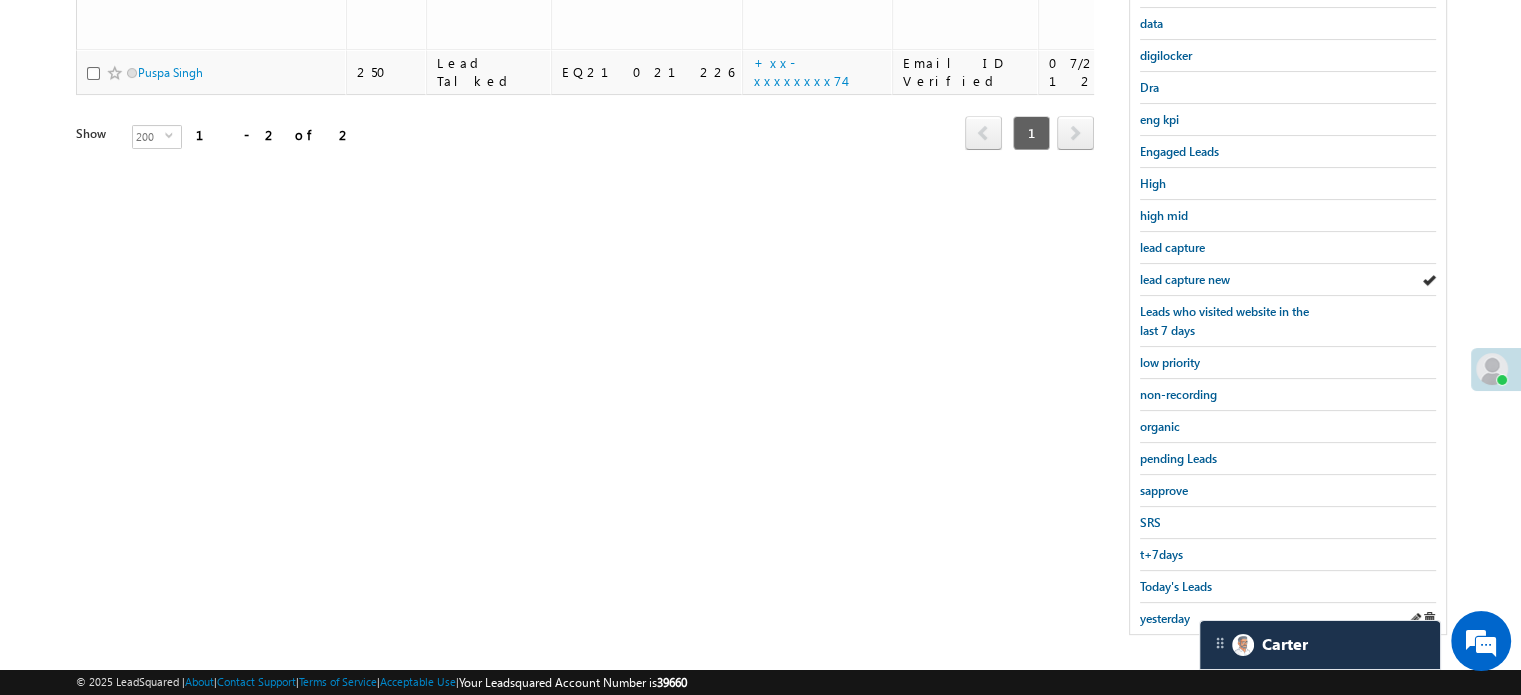 click on "yesterday" at bounding box center (1288, 618) 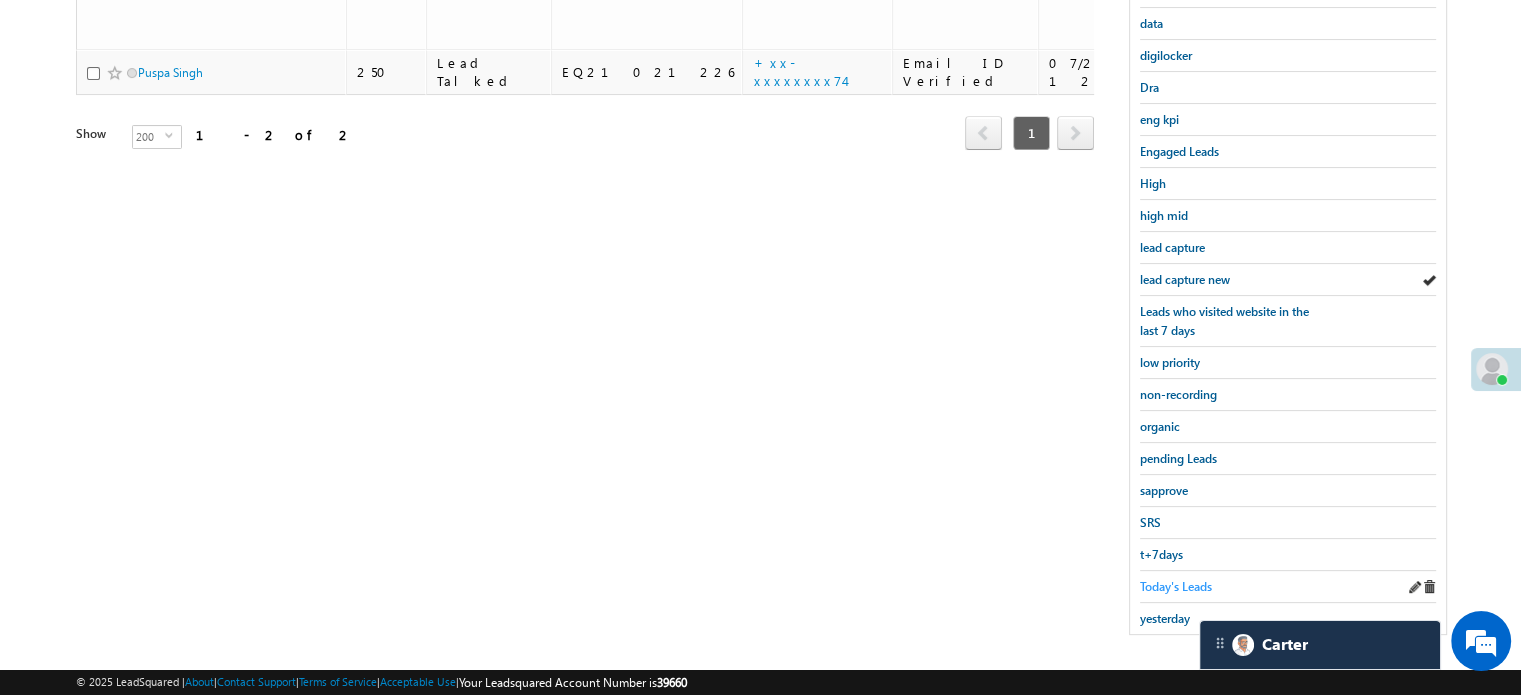 click on "Today's Leads" at bounding box center (1176, 586) 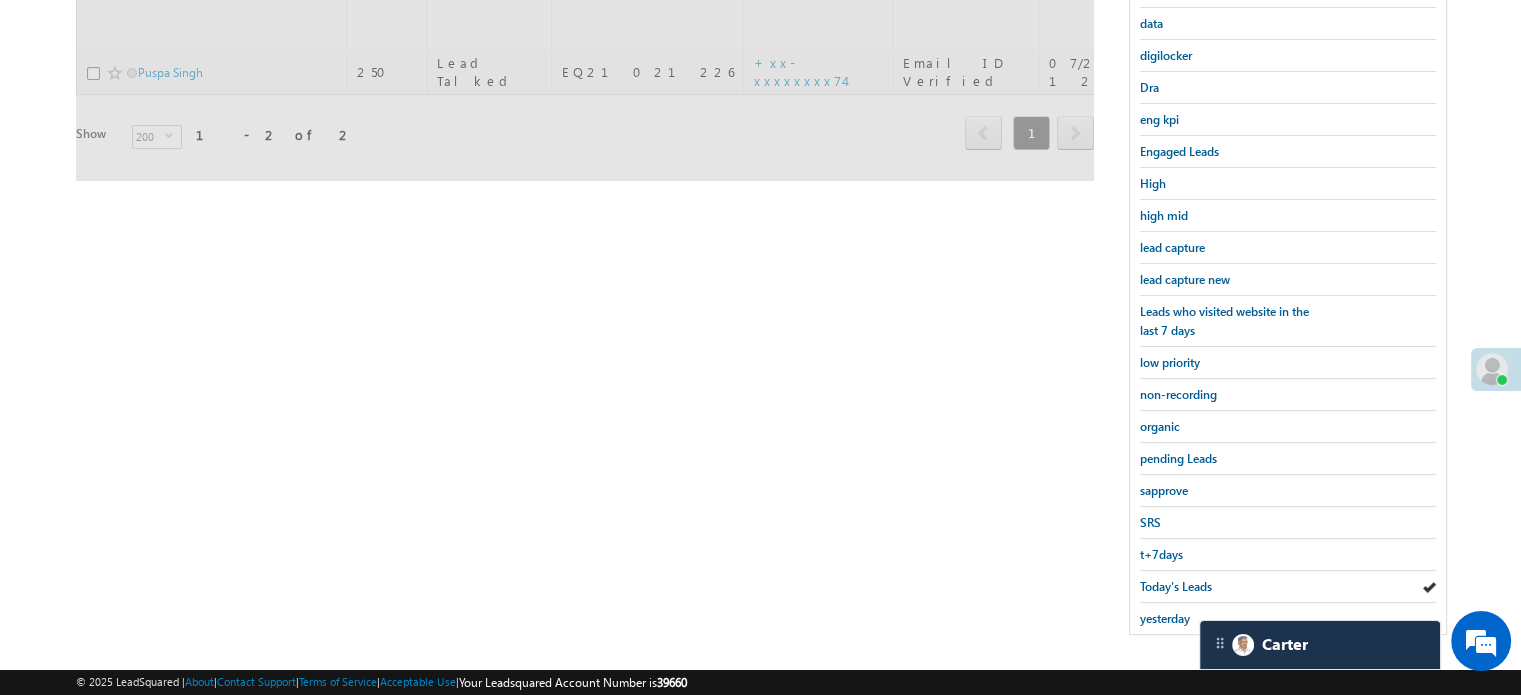 click on "Today's Leads" at bounding box center (1176, 586) 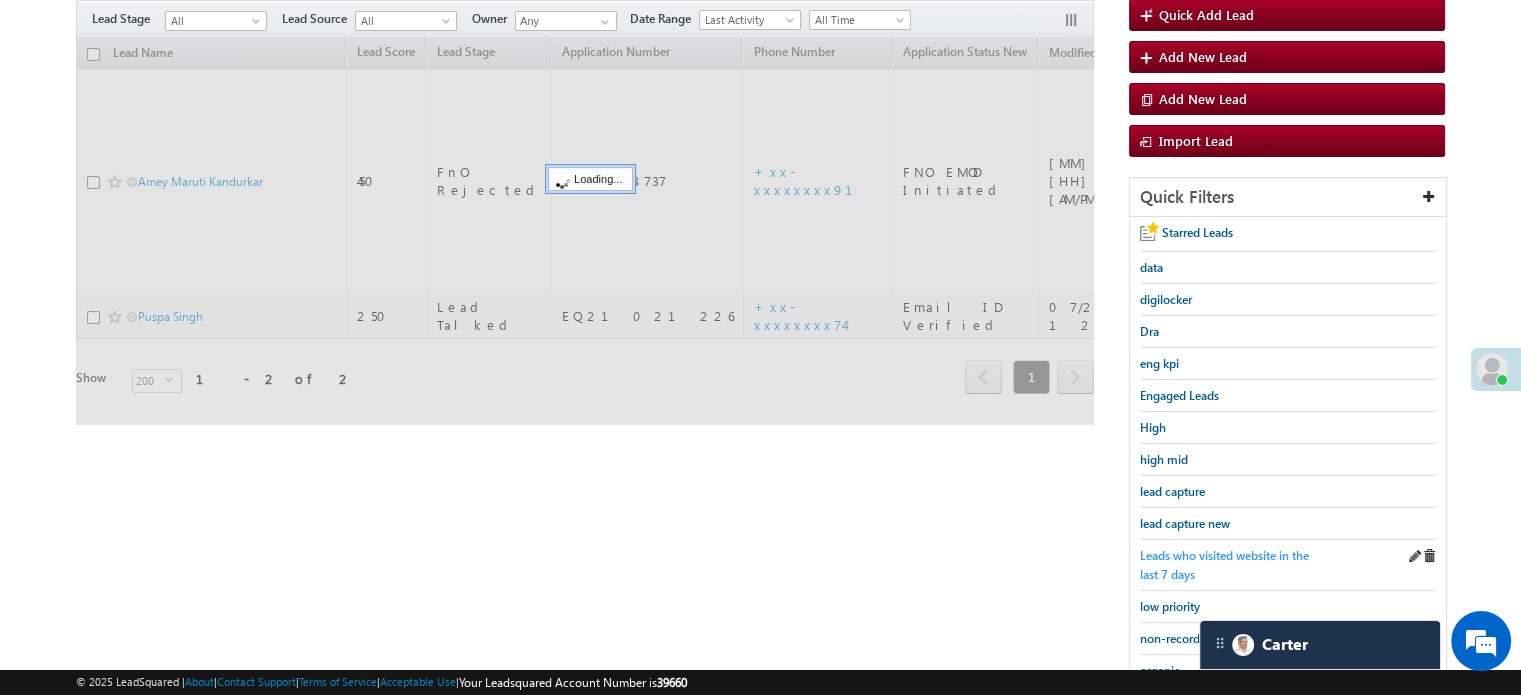 scroll, scrollTop: 129, scrollLeft: 0, axis: vertical 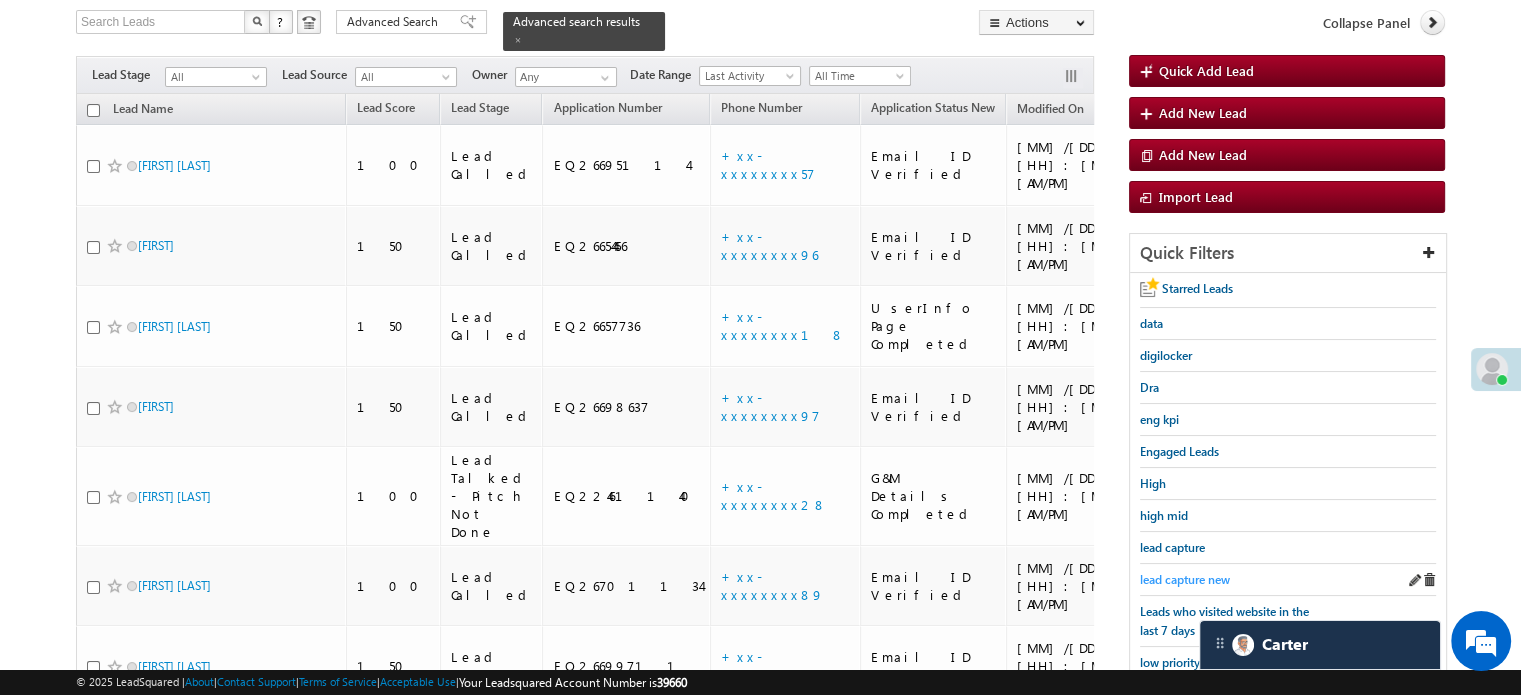 click on "lead capture new" at bounding box center [1185, 579] 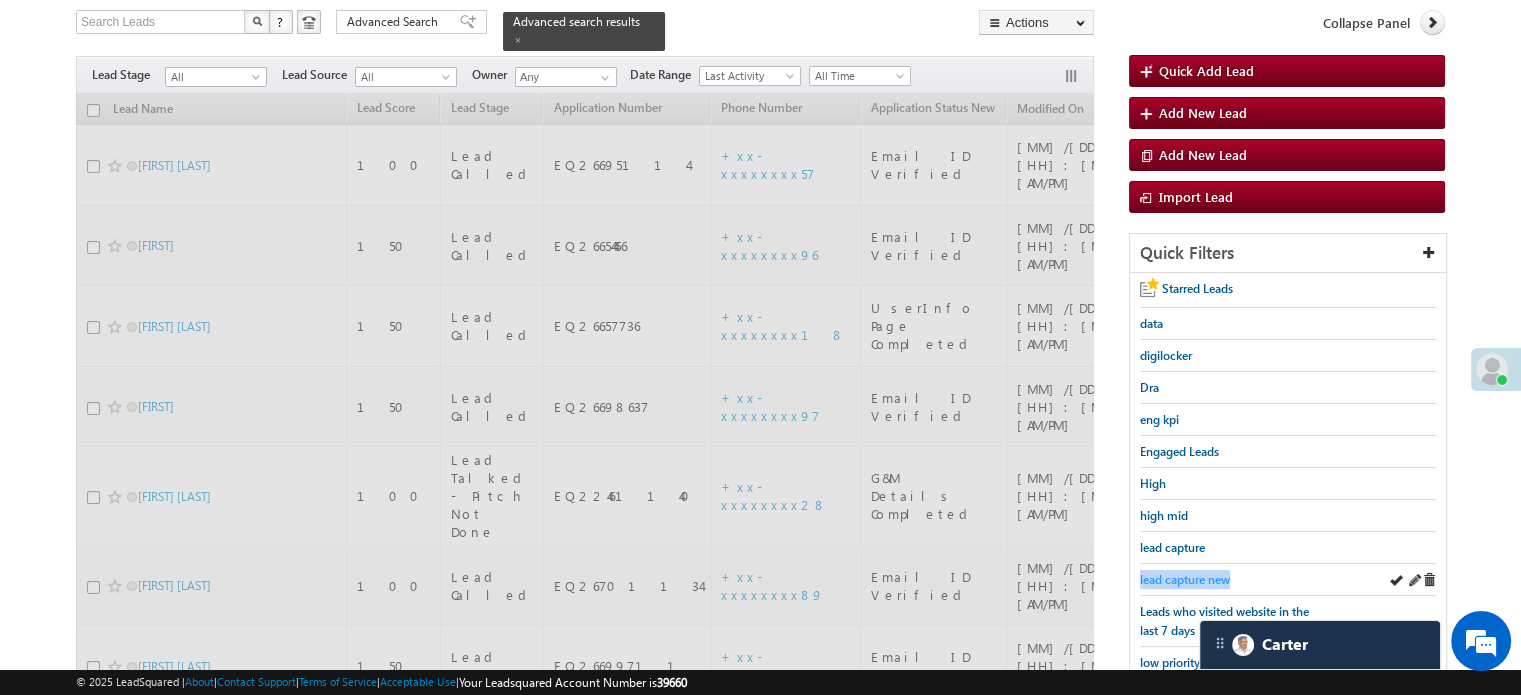 click on "lead capture new" at bounding box center [1185, 579] 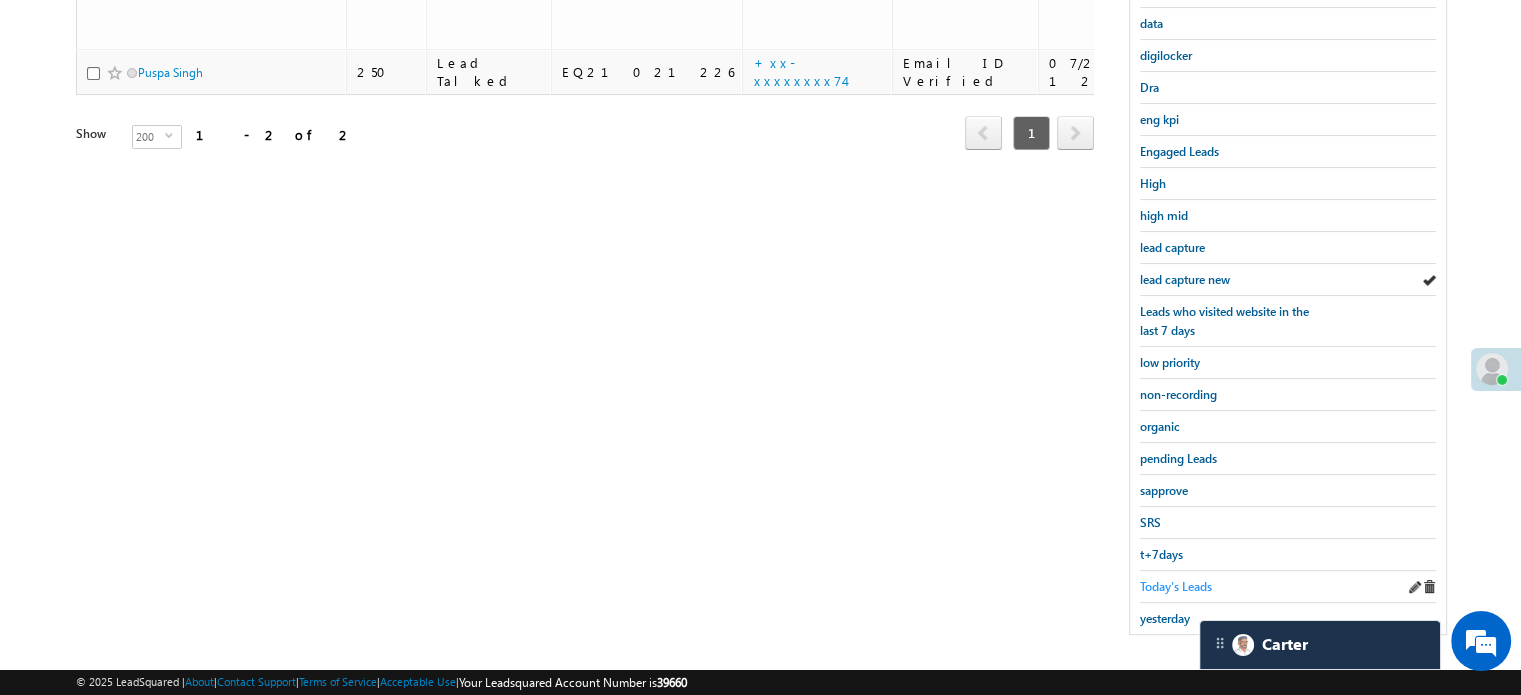 click on "Today's Leads" at bounding box center [1176, 586] 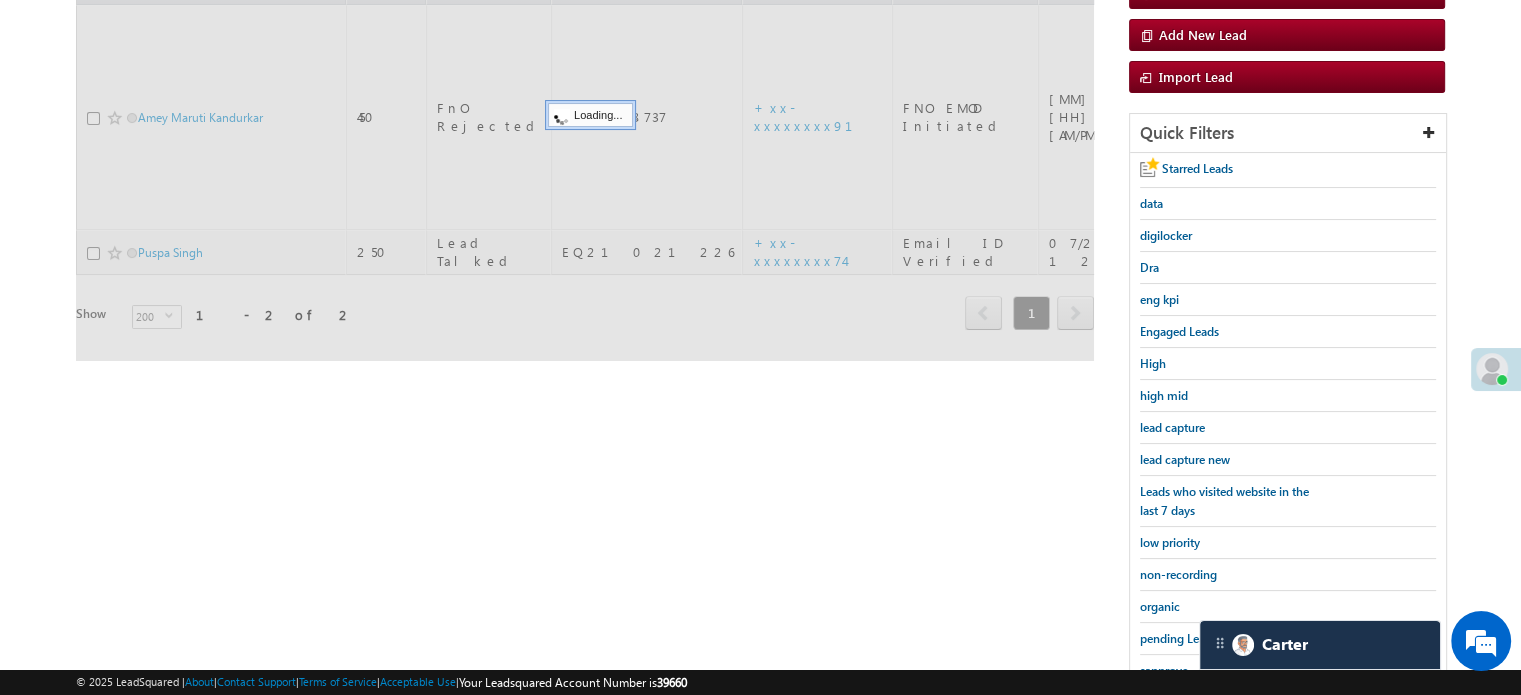 scroll, scrollTop: 129, scrollLeft: 0, axis: vertical 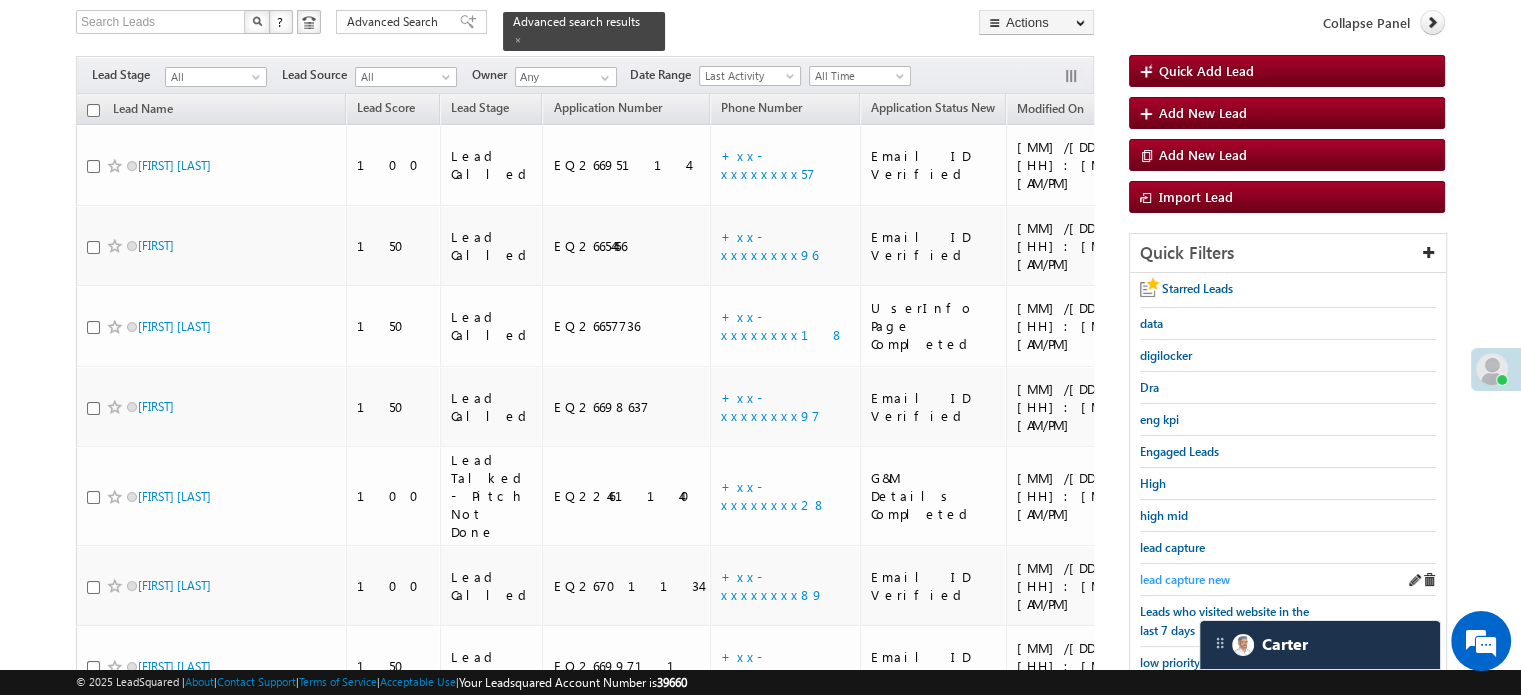 click on "lead capture new" at bounding box center [1185, 579] 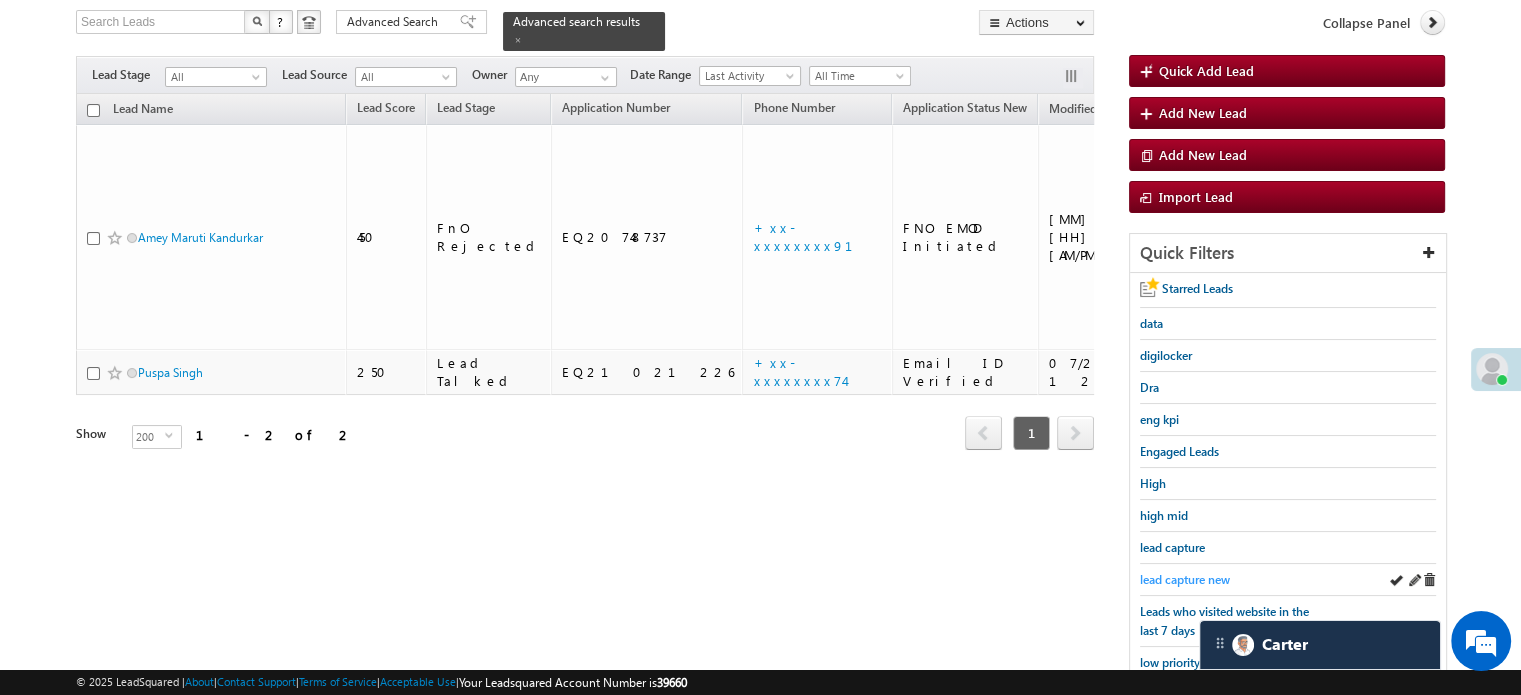 click on "lead capture new" at bounding box center (1185, 579) 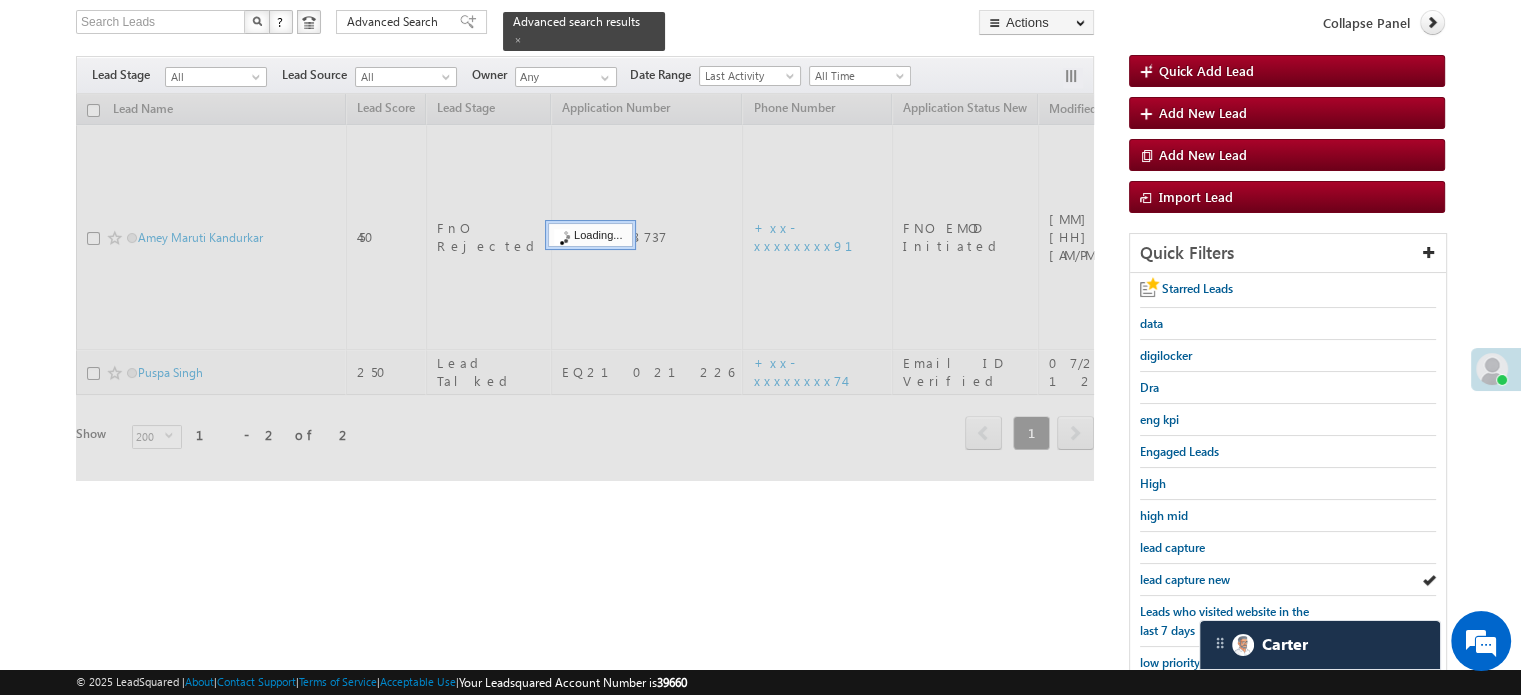 click on "lead capture new" at bounding box center (1185, 579) 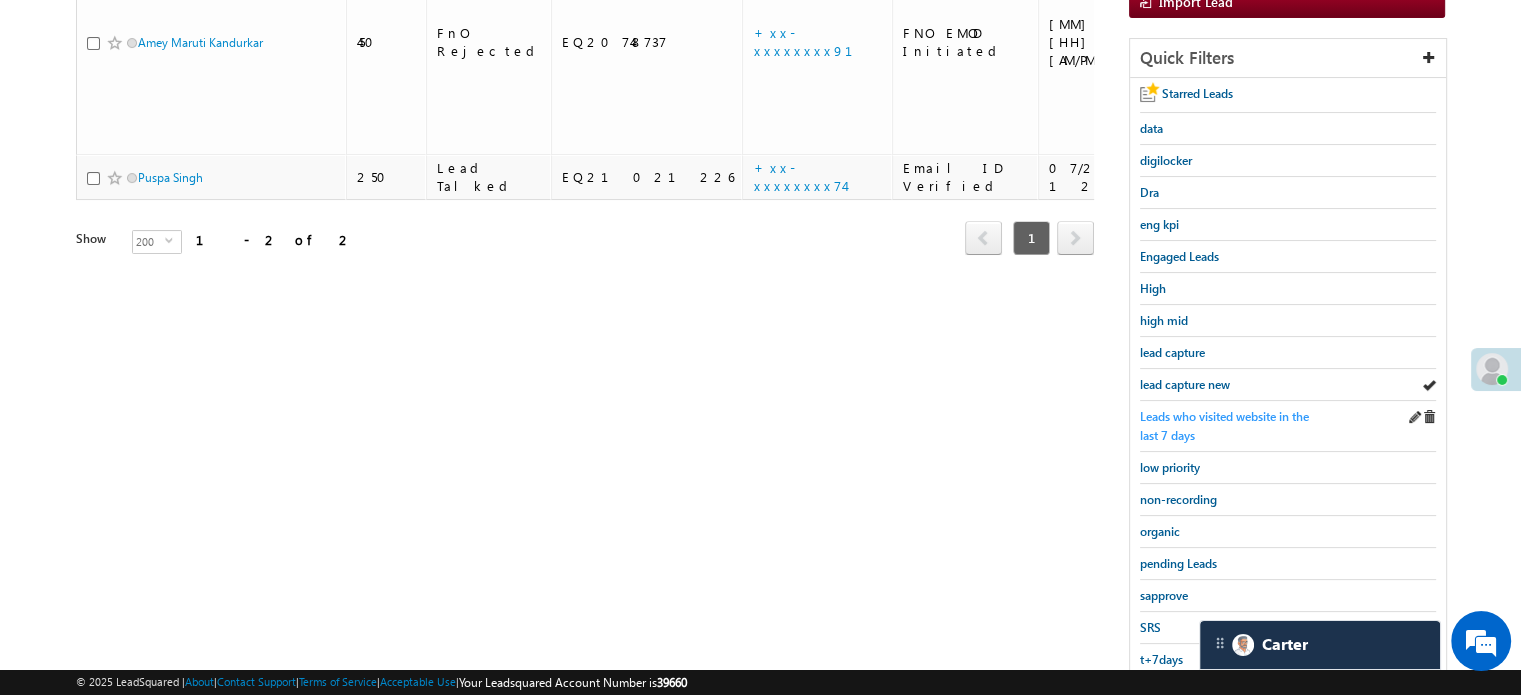 scroll, scrollTop: 329, scrollLeft: 0, axis: vertical 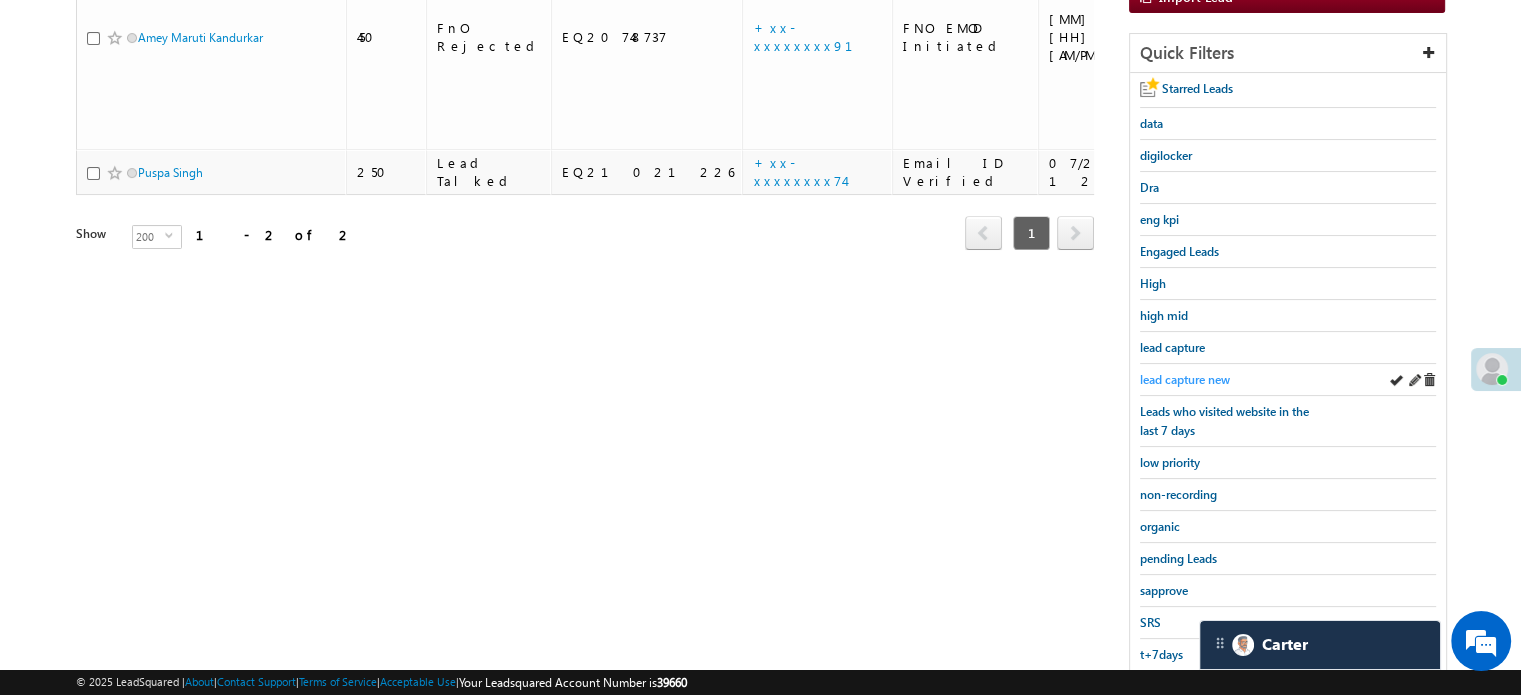 click on "lead capture new" at bounding box center [1185, 379] 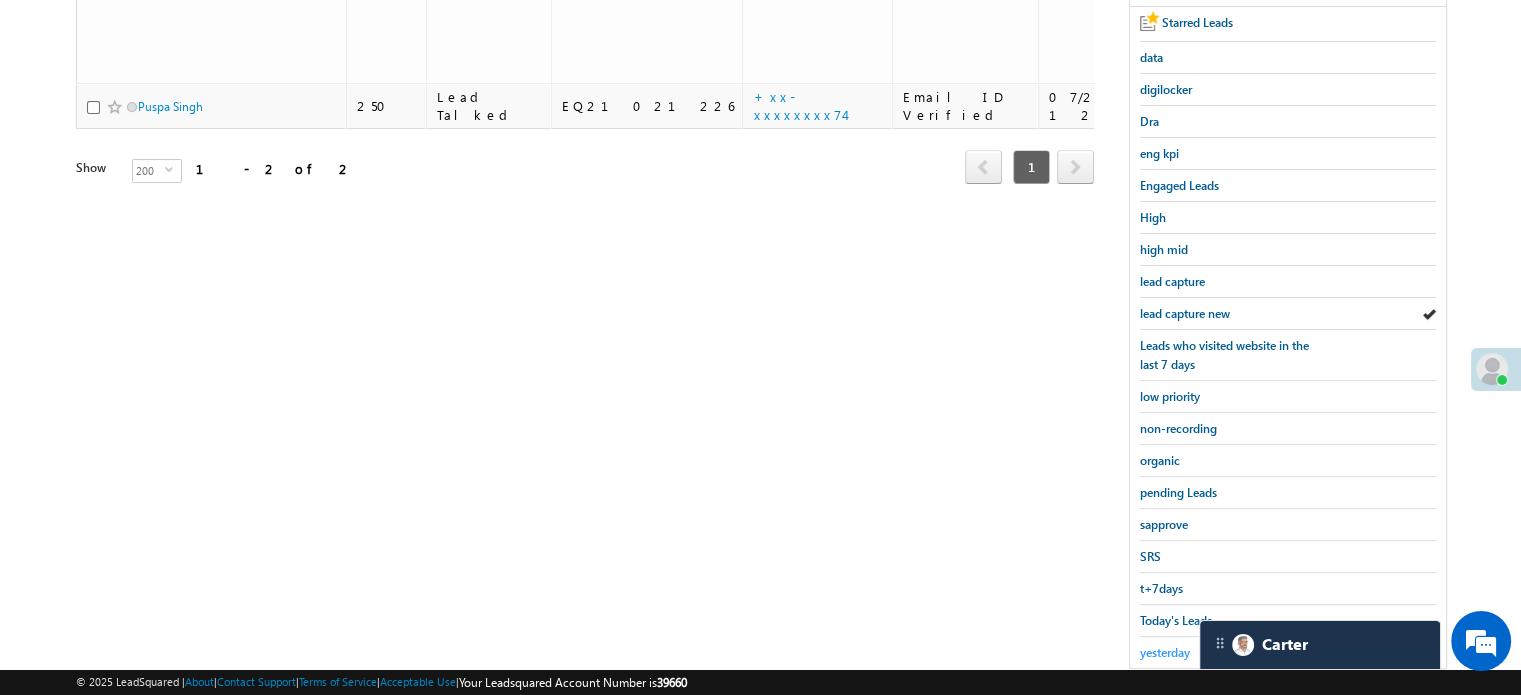scroll, scrollTop: 429, scrollLeft: 0, axis: vertical 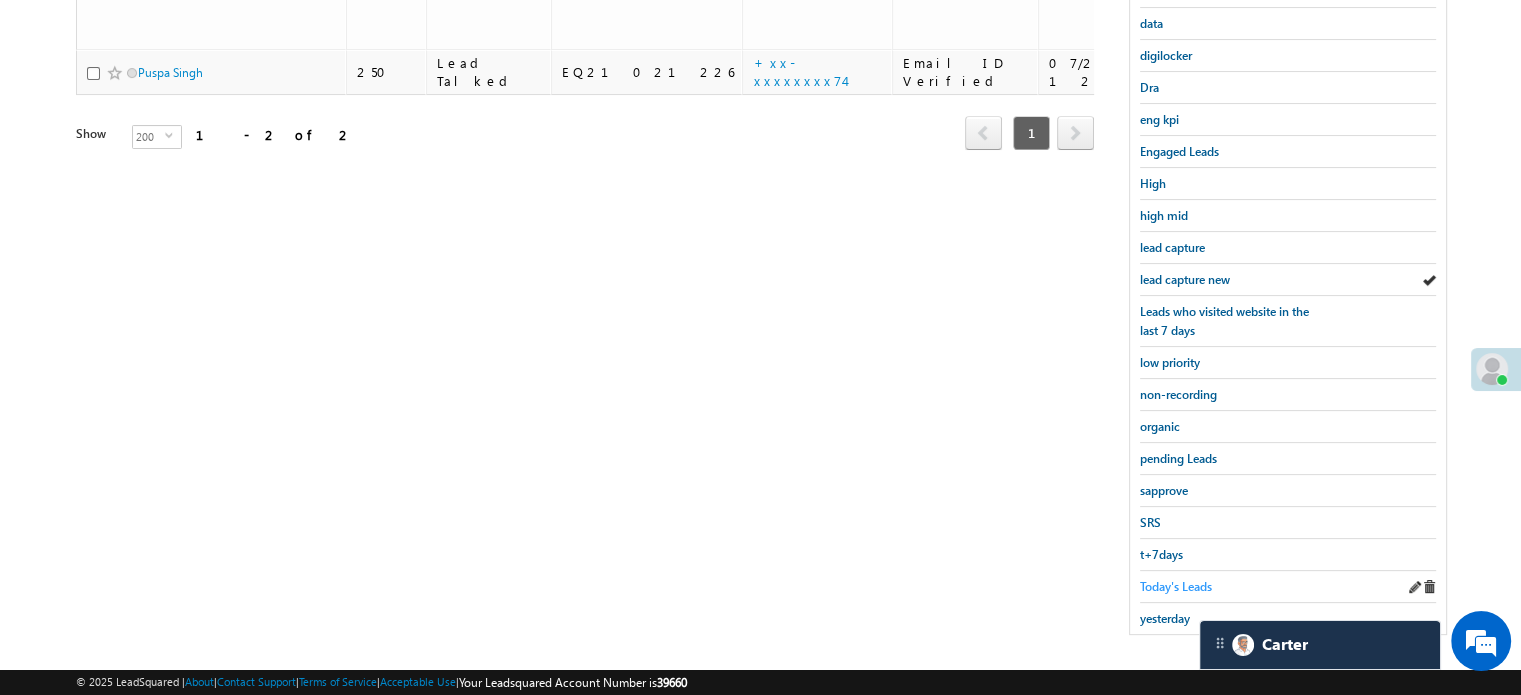 click on "Today's Leads" at bounding box center [1176, 586] 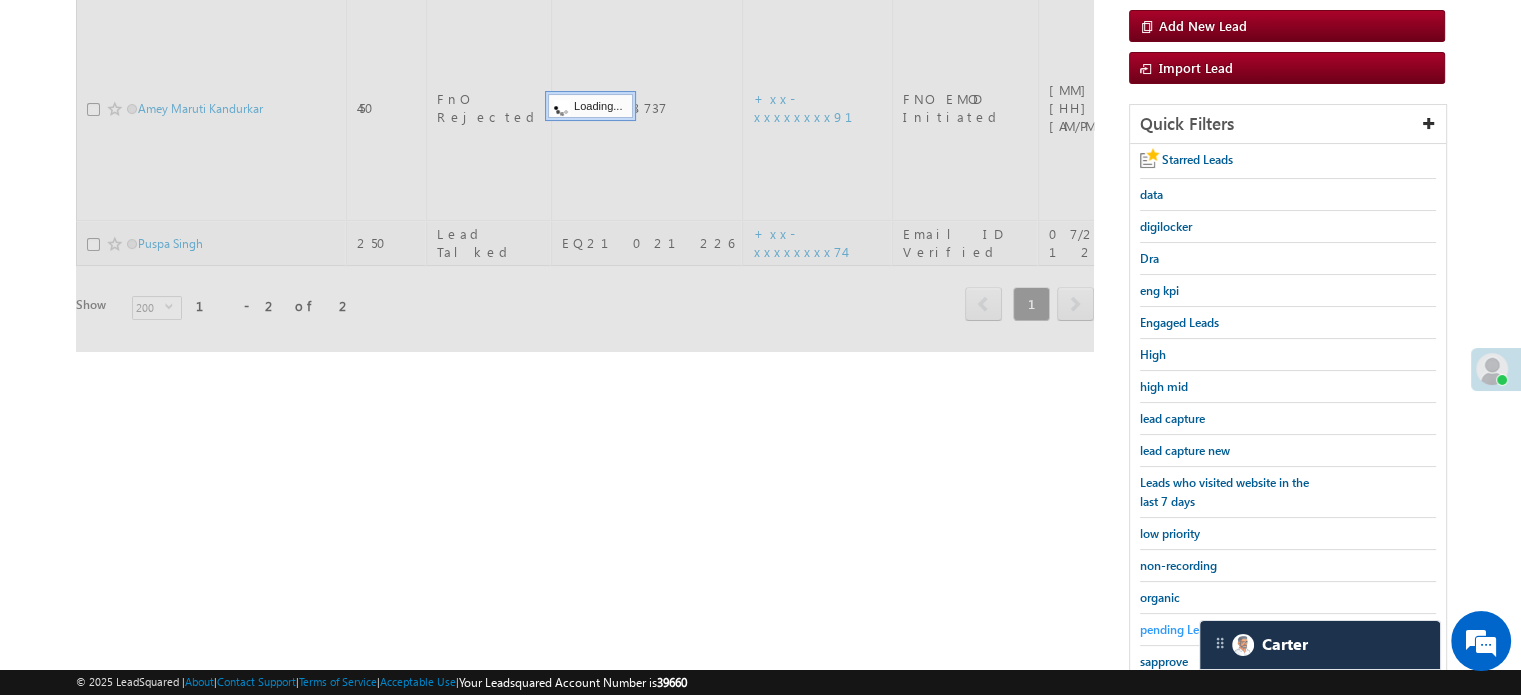 scroll, scrollTop: 129, scrollLeft: 0, axis: vertical 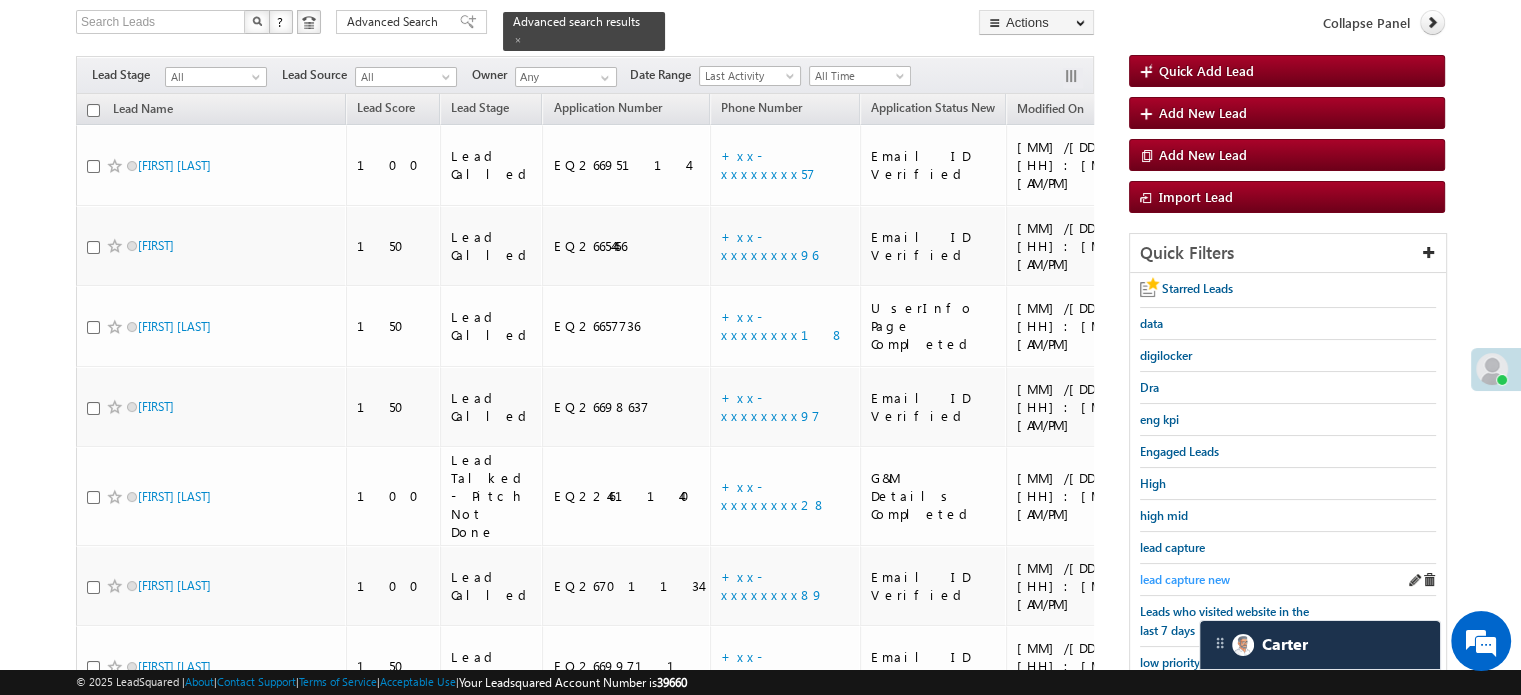 click on "lead capture new" at bounding box center [1185, 579] 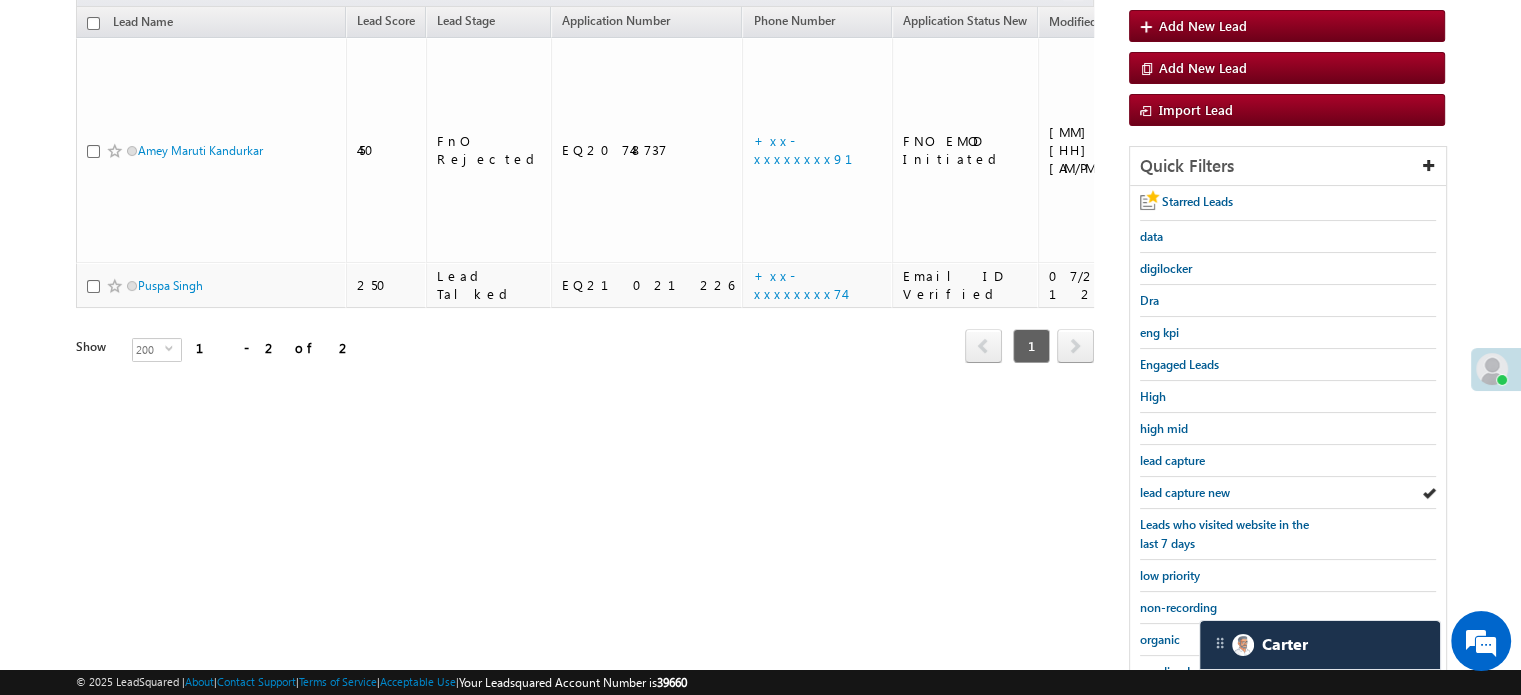 scroll, scrollTop: 129, scrollLeft: 0, axis: vertical 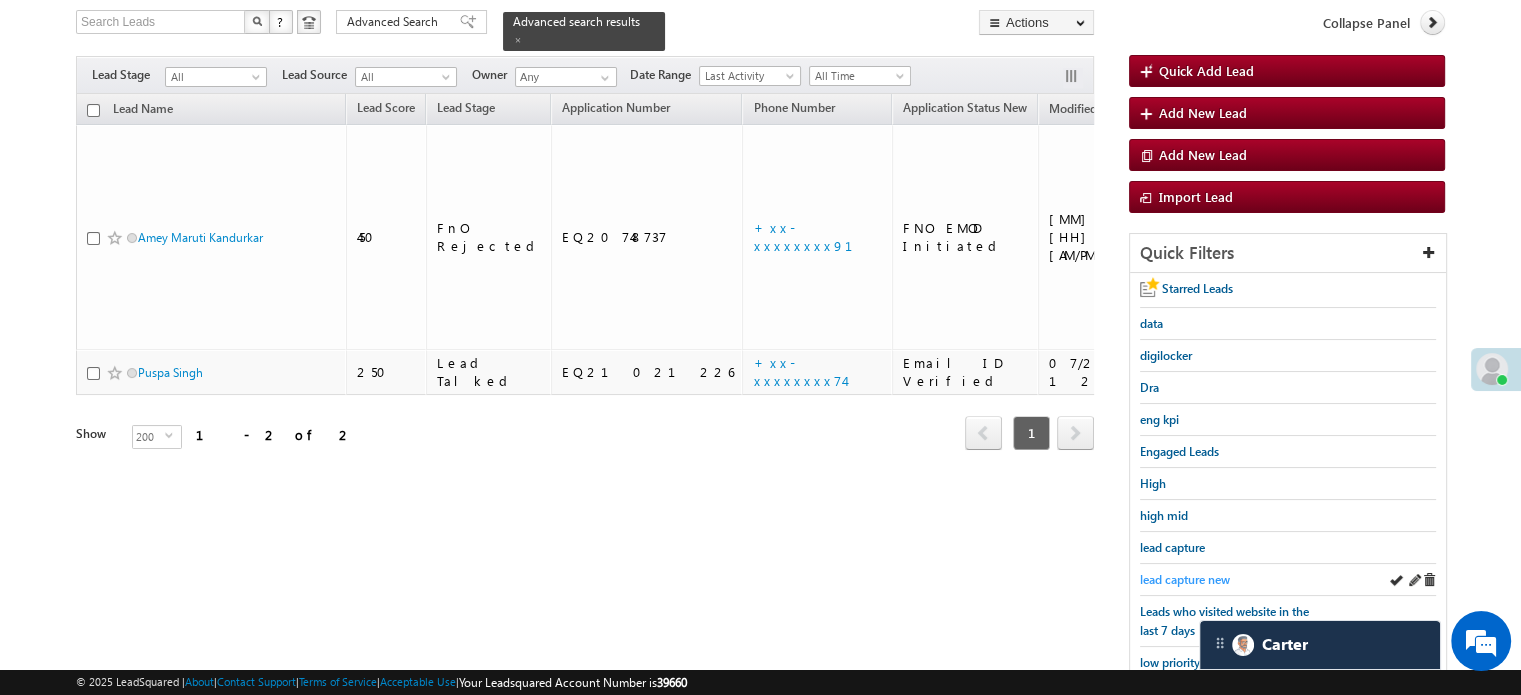 click on "lead capture new" at bounding box center (1185, 579) 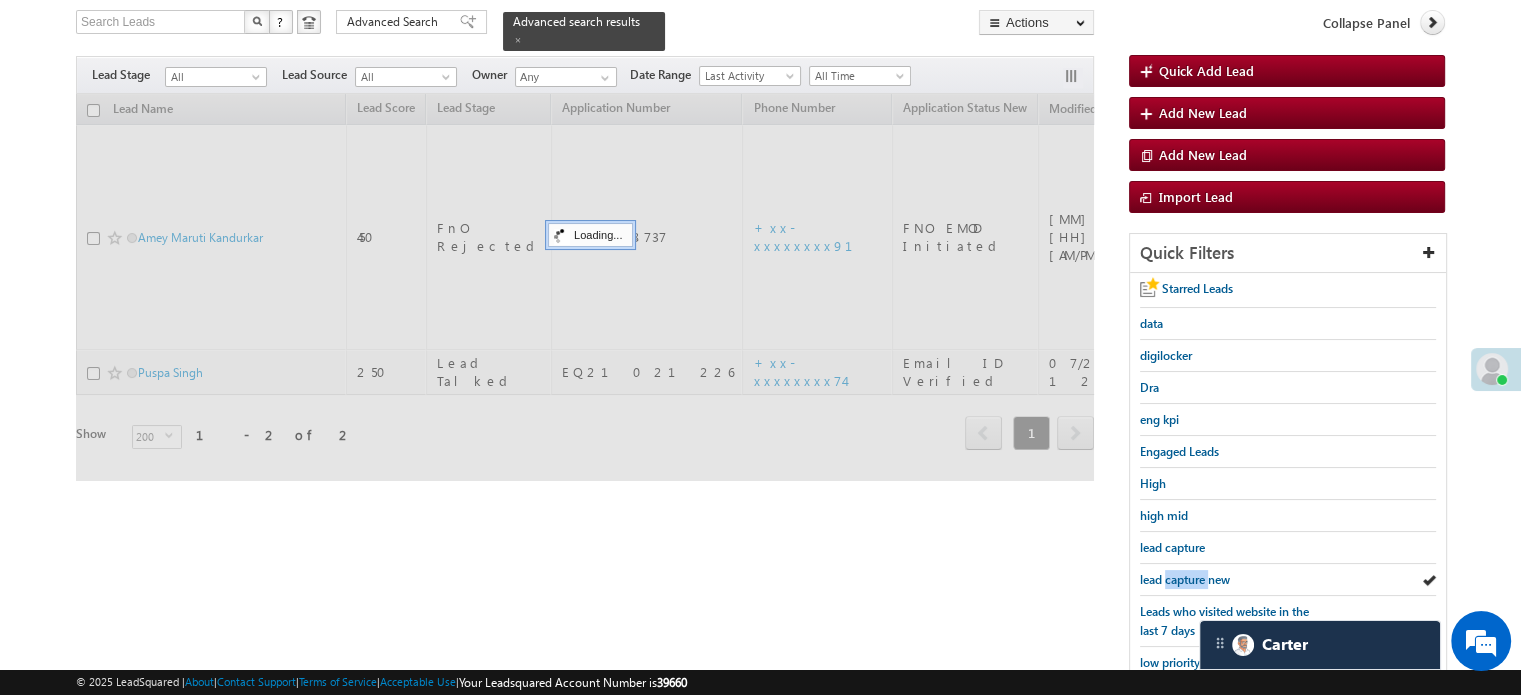 click on "lead capture new" at bounding box center [1185, 579] 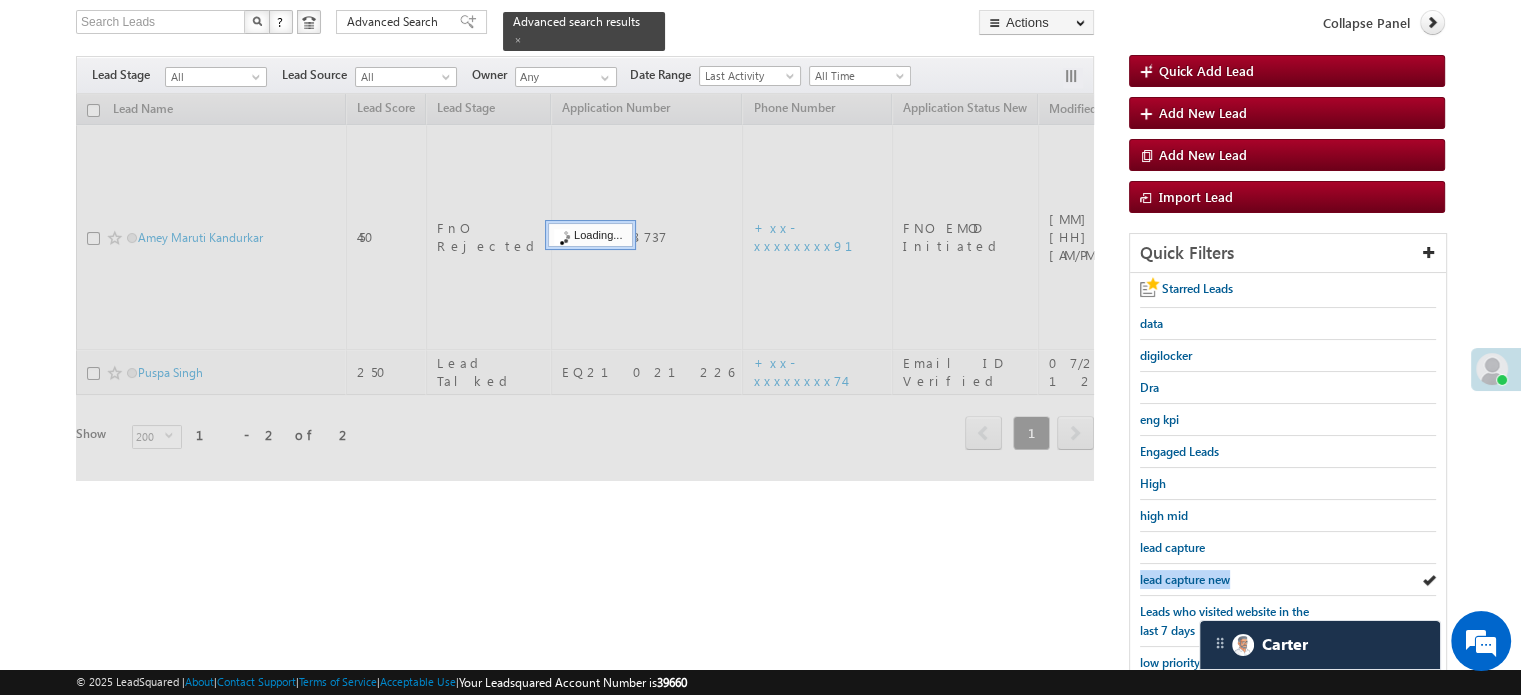 click on "lead capture new" at bounding box center [1185, 579] 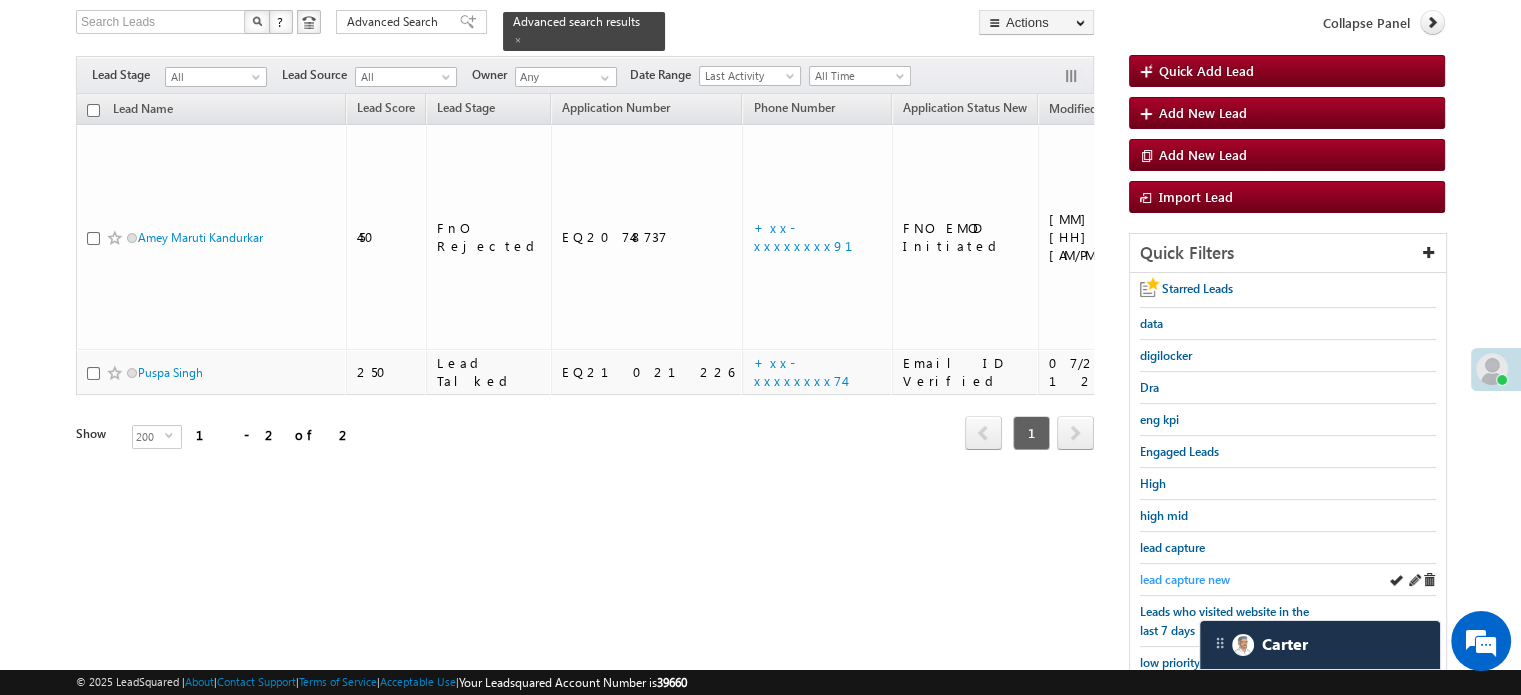 click on "lead capture new" at bounding box center [1185, 579] 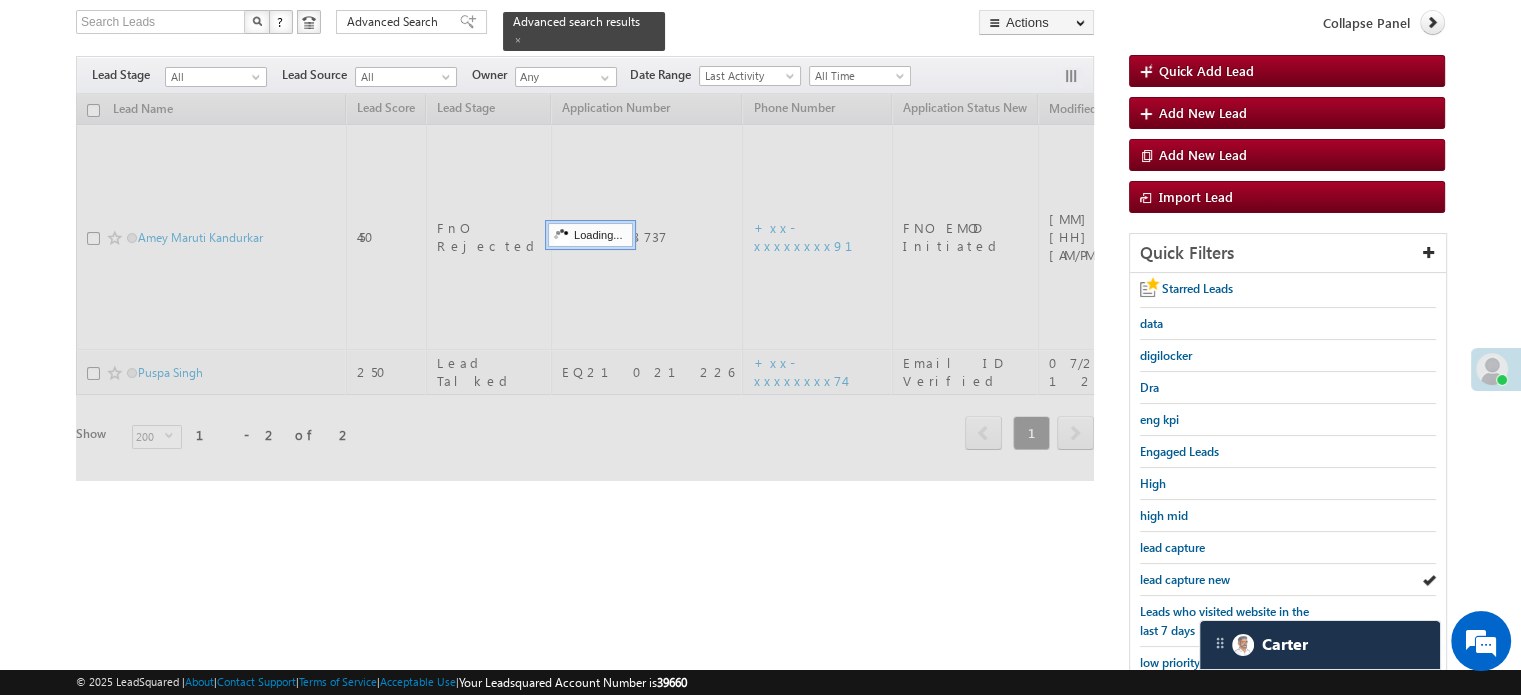 click on "lead capture new" at bounding box center (1185, 579) 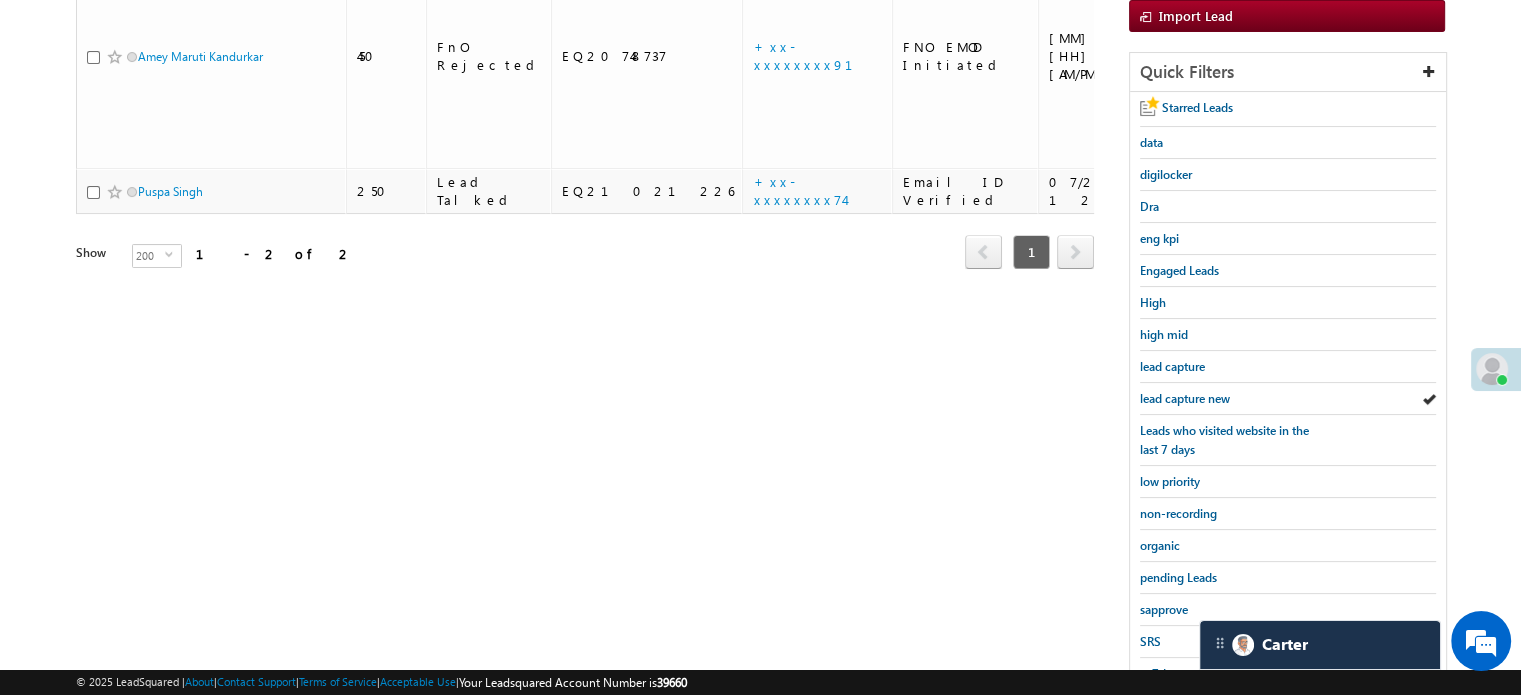 scroll, scrollTop: 429, scrollLeft: 0, axis: vertical 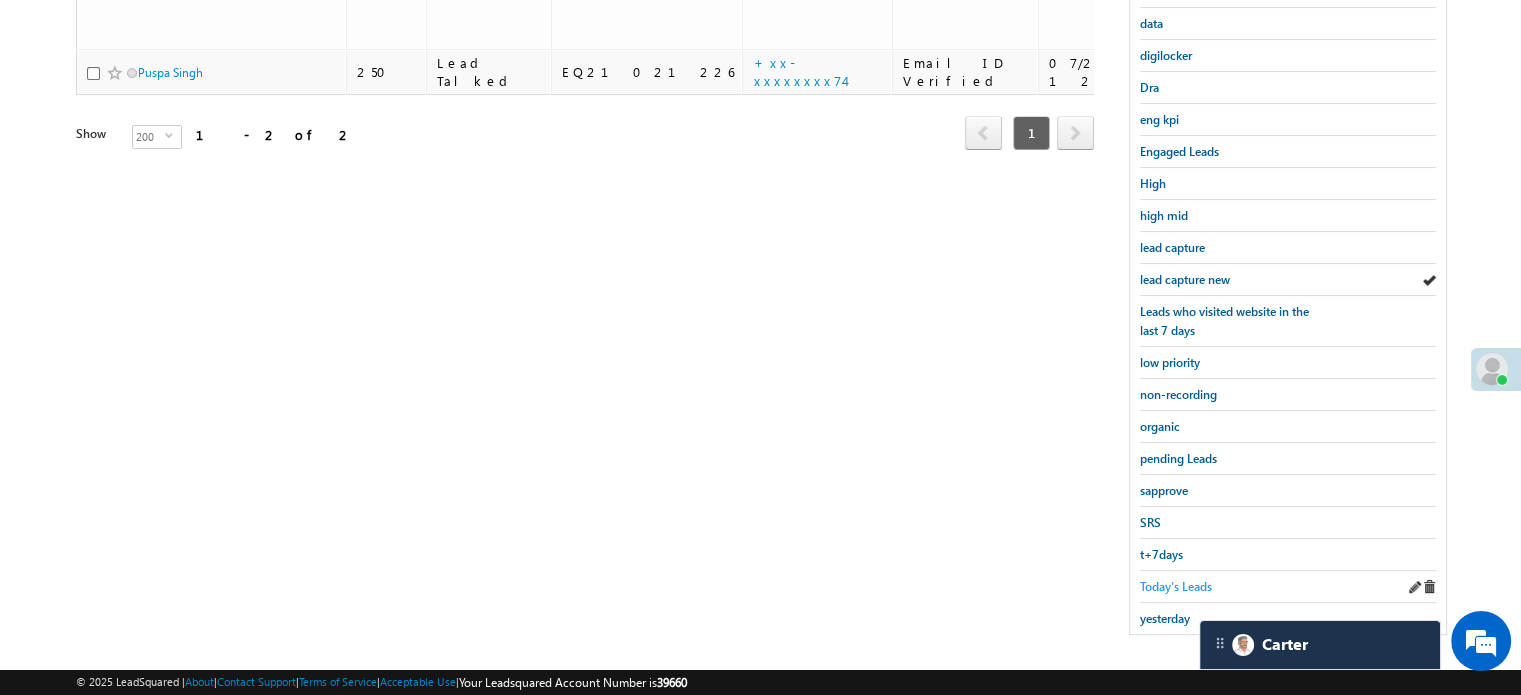 click on "Today's Leads" at bounding box center (1176, 586) 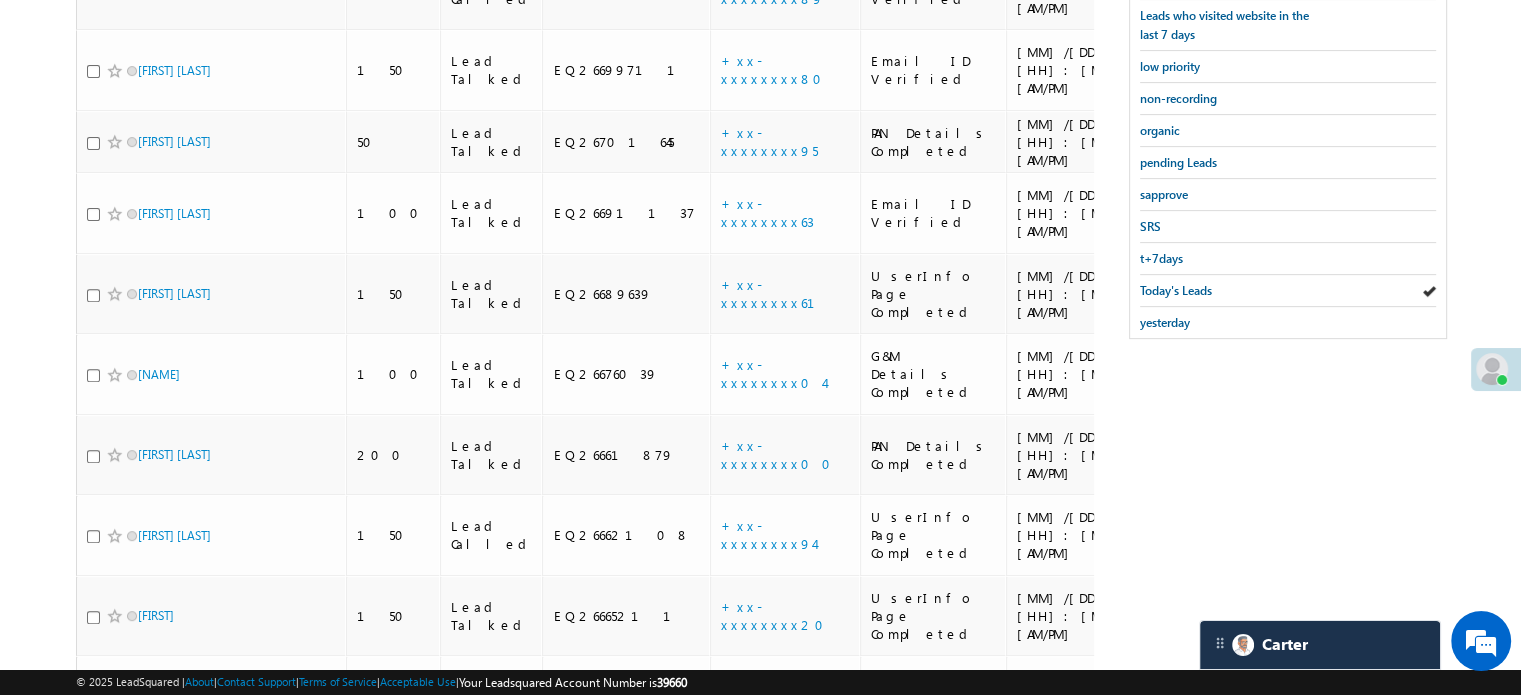 scroll, scrollTop: 729, scrollLeft: 0, axis: vertical 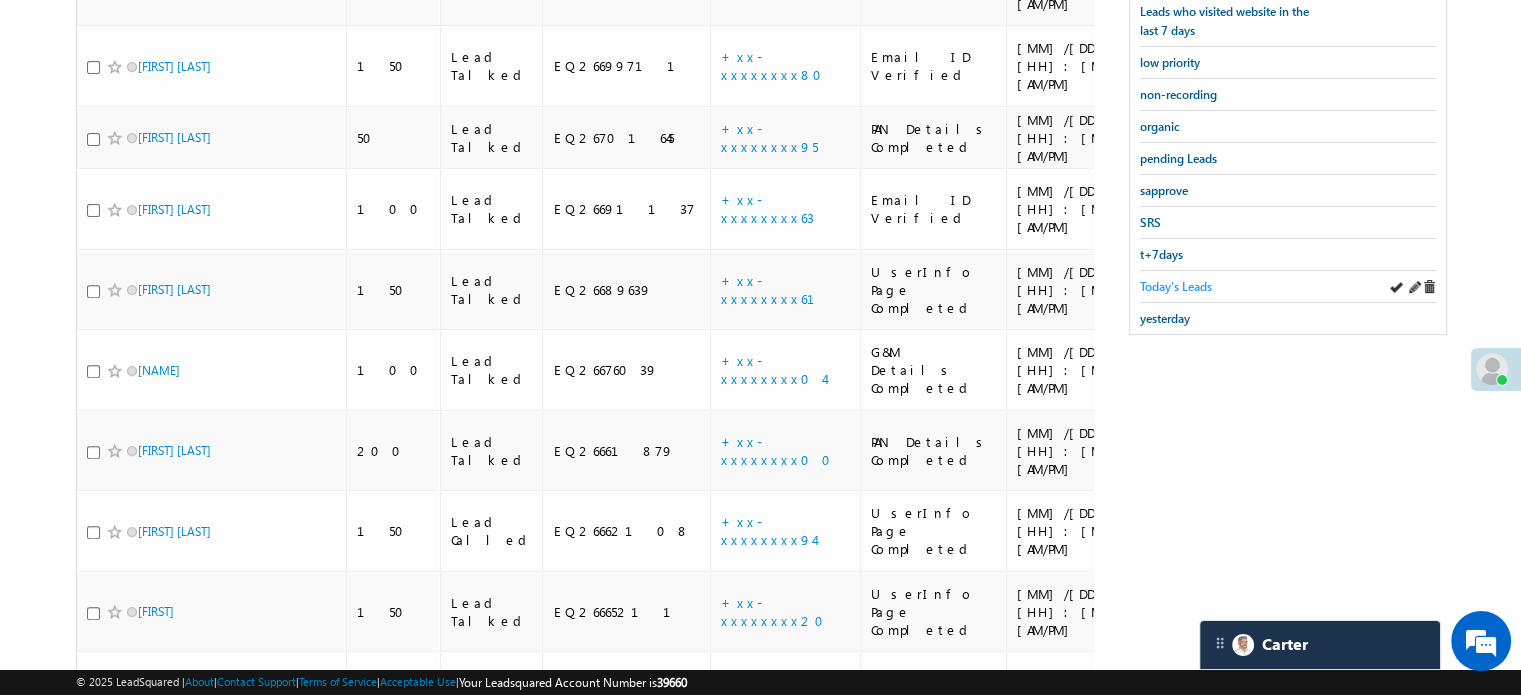click on "Today's Leads" at bounding box center [1176, 286] 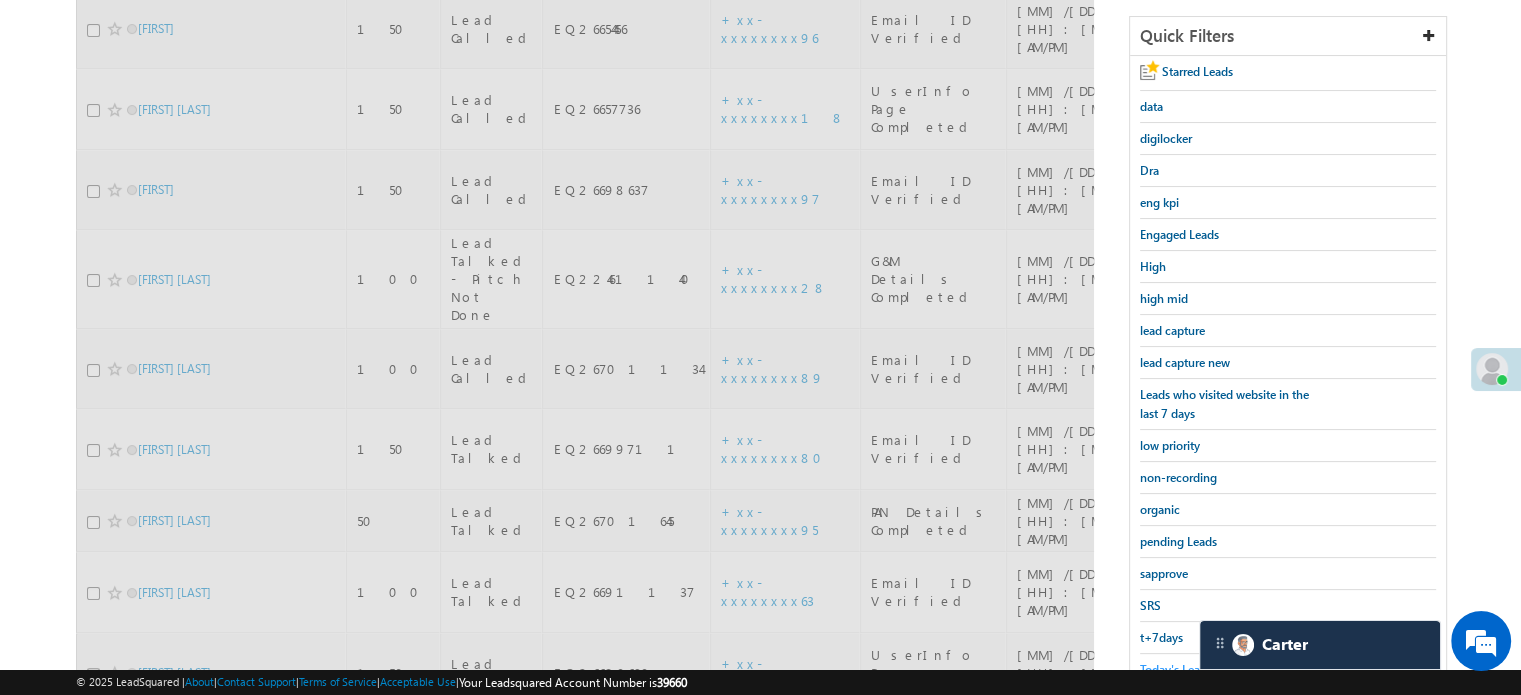 scroll, scrollTop: 329, scrollLeft: 0, axis: vertical 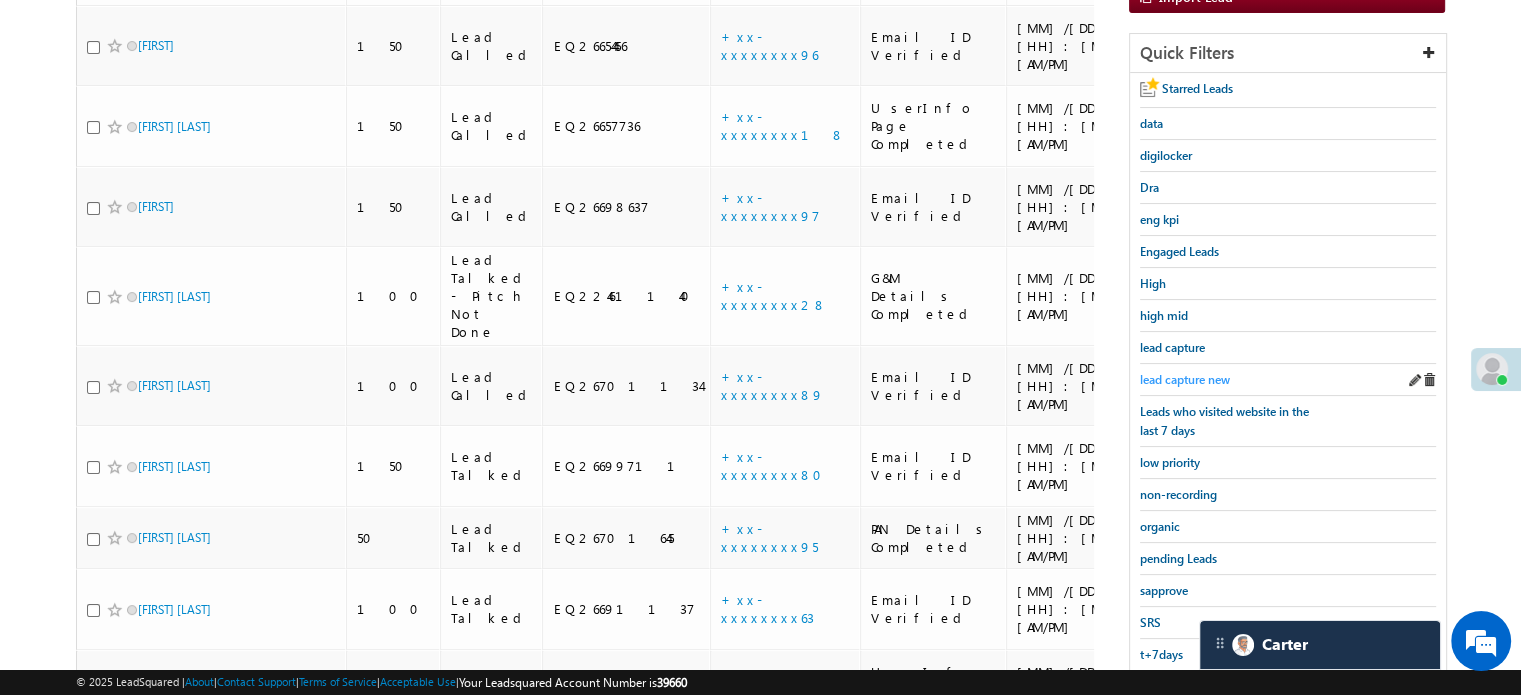 click on "lead capture new" at bounding box center [1185, 379] 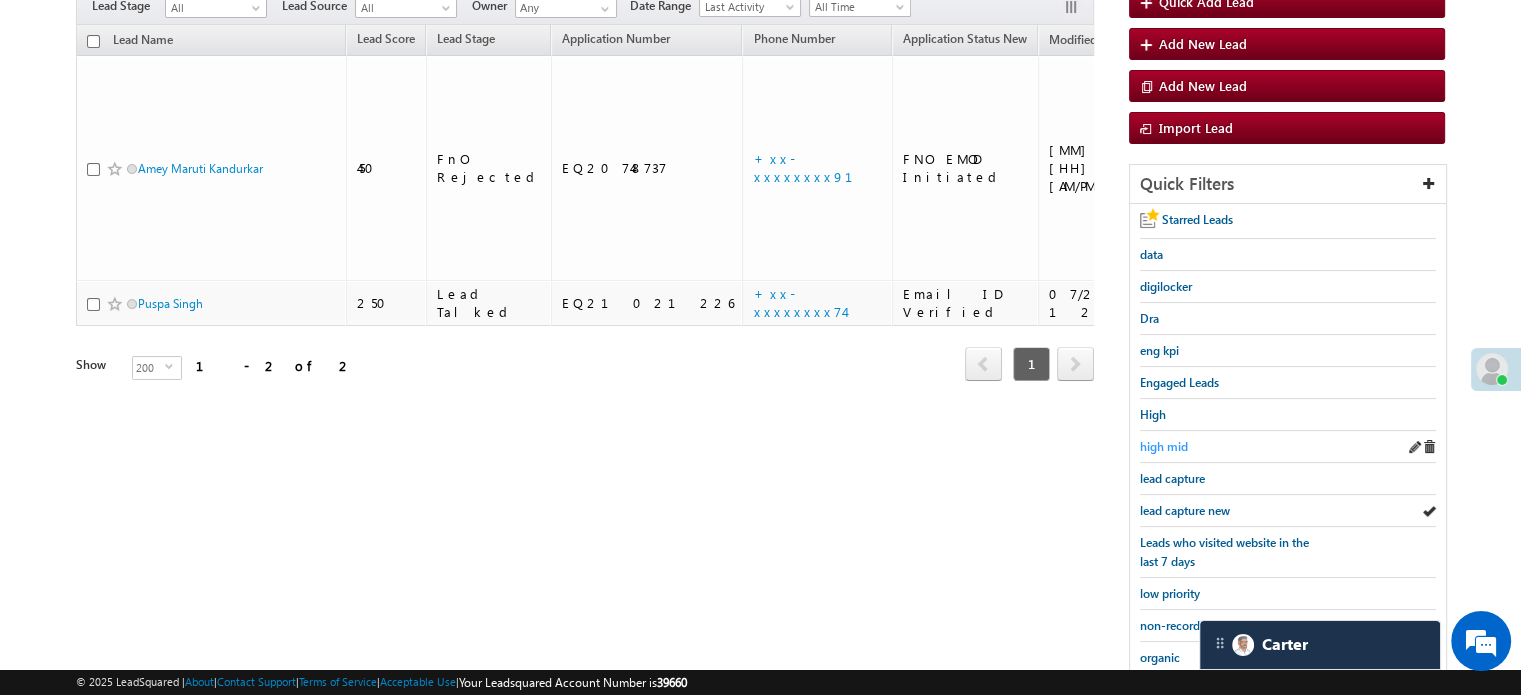 scroll, scrollTop: 200, scrollLeft: 0, axis: vertical 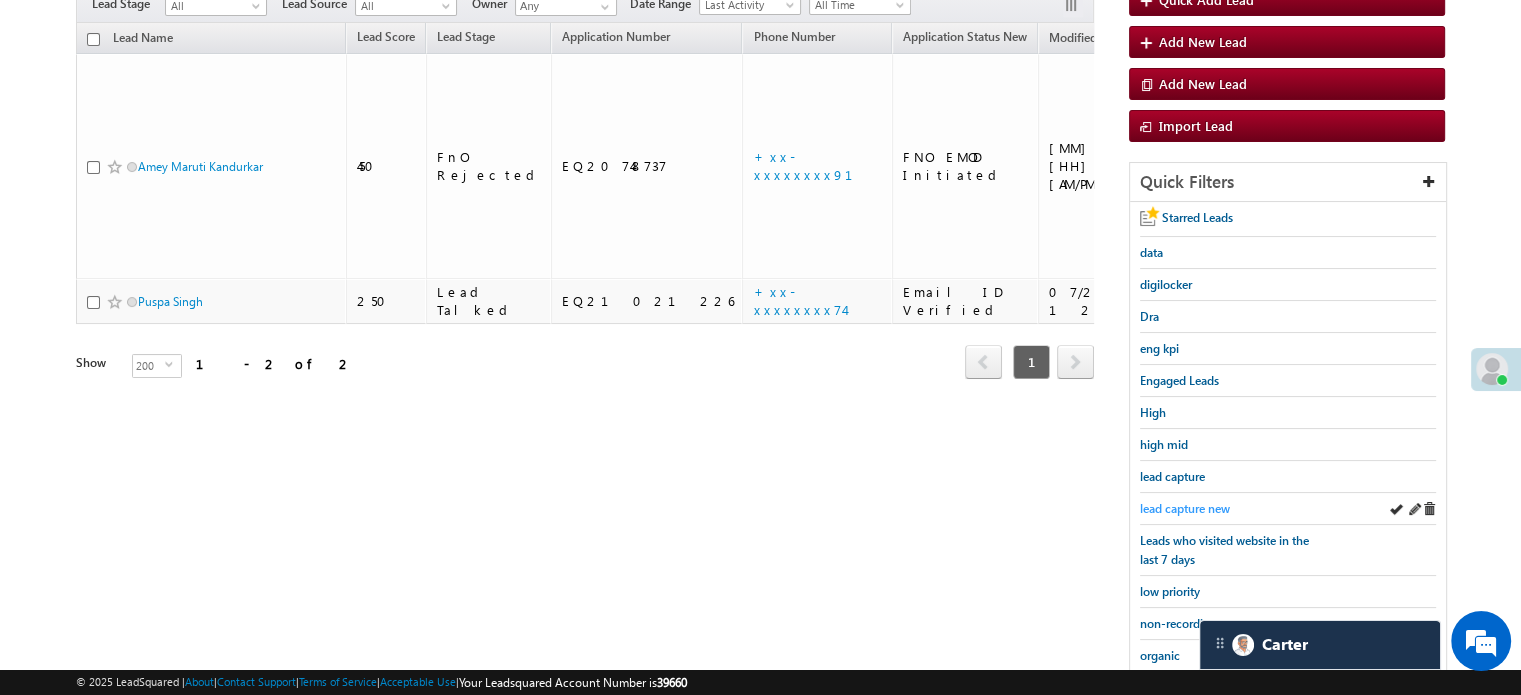 click on "lead capture new" at bounding box center (1185, 508) 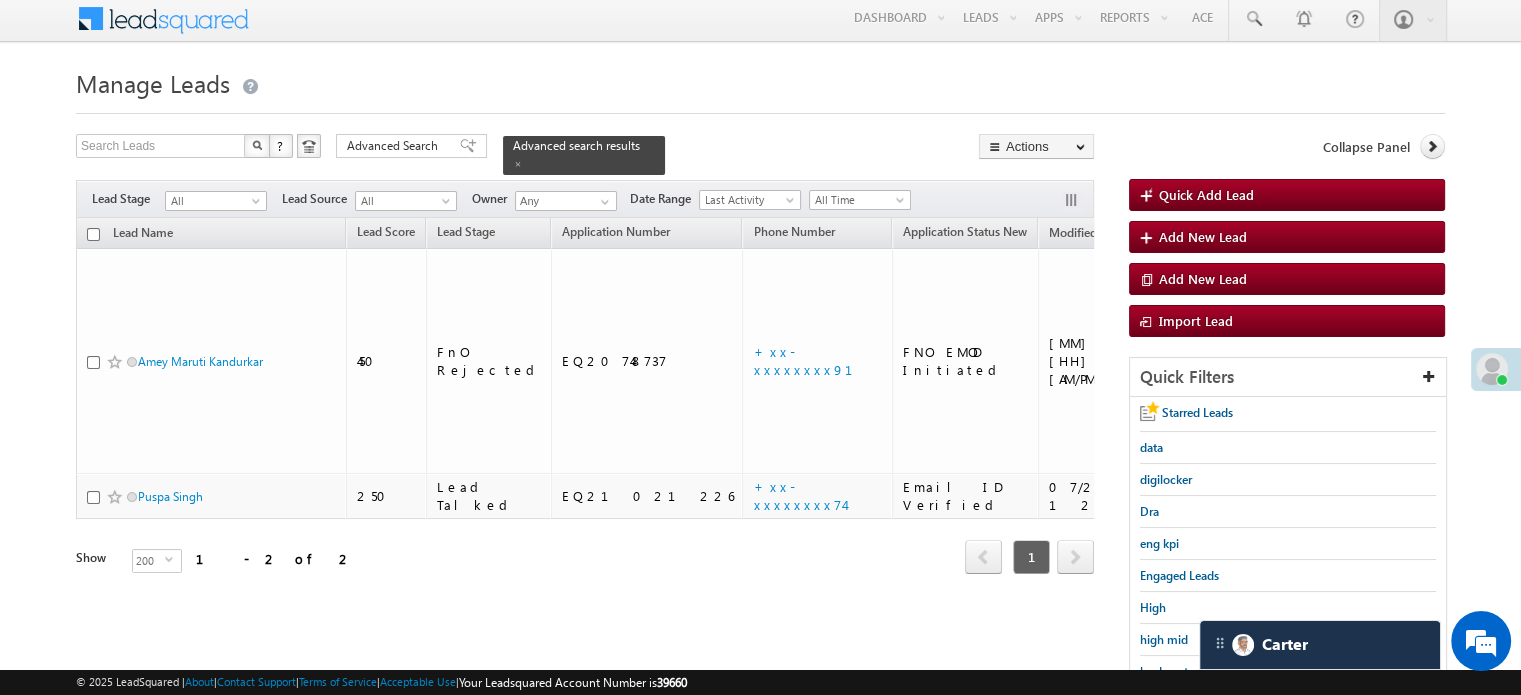 scroll, scrollTop: 100, scrollLeft: 0, axis: vertical 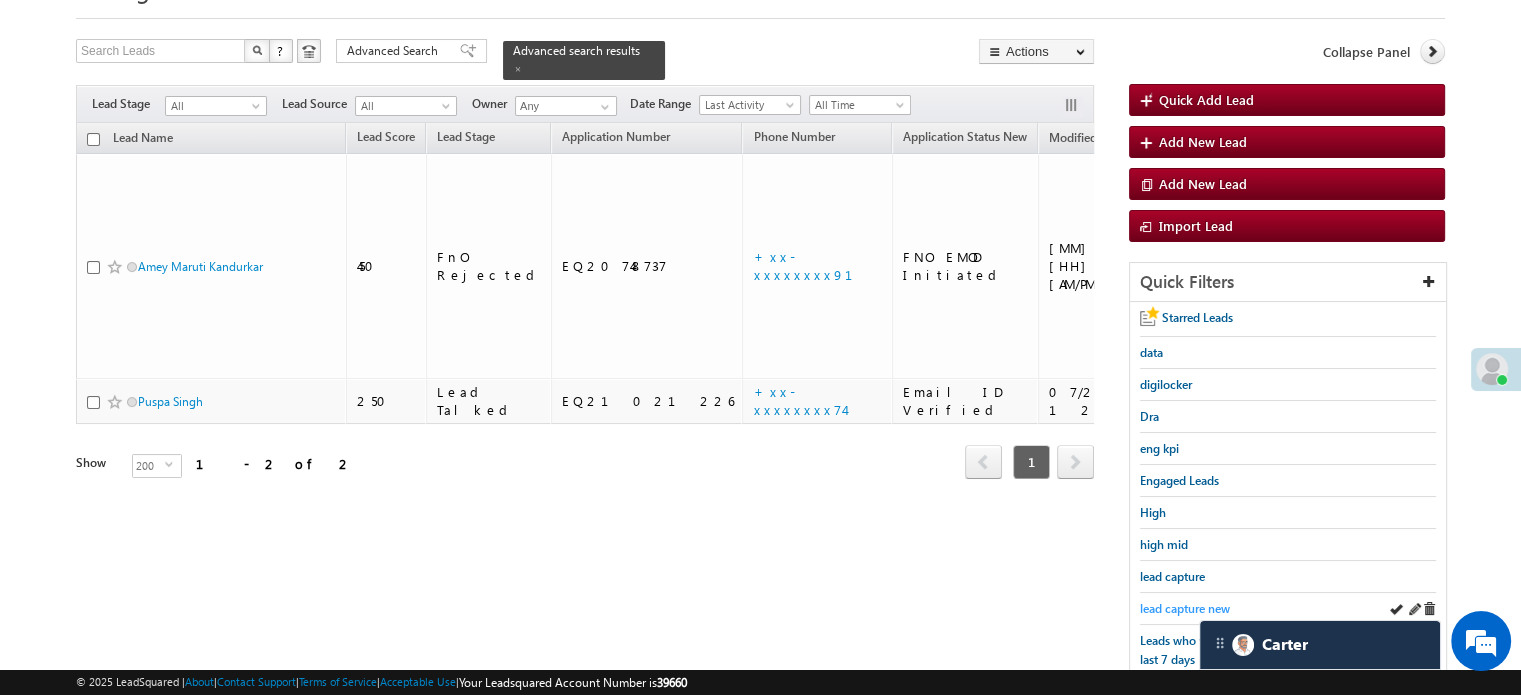click on "lead capture new" at bounding box center (1185, 608) 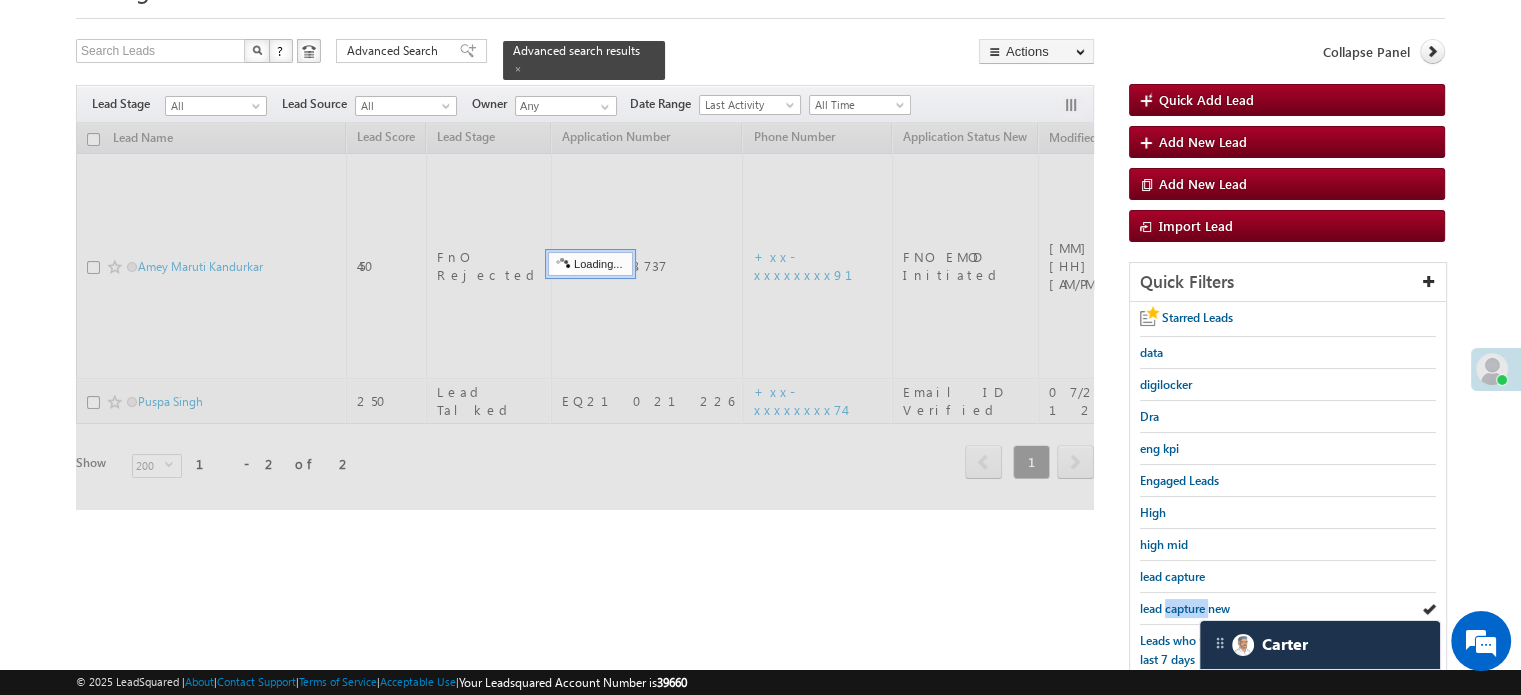 click on "lead capture new" at bounding box center (1185, 608) 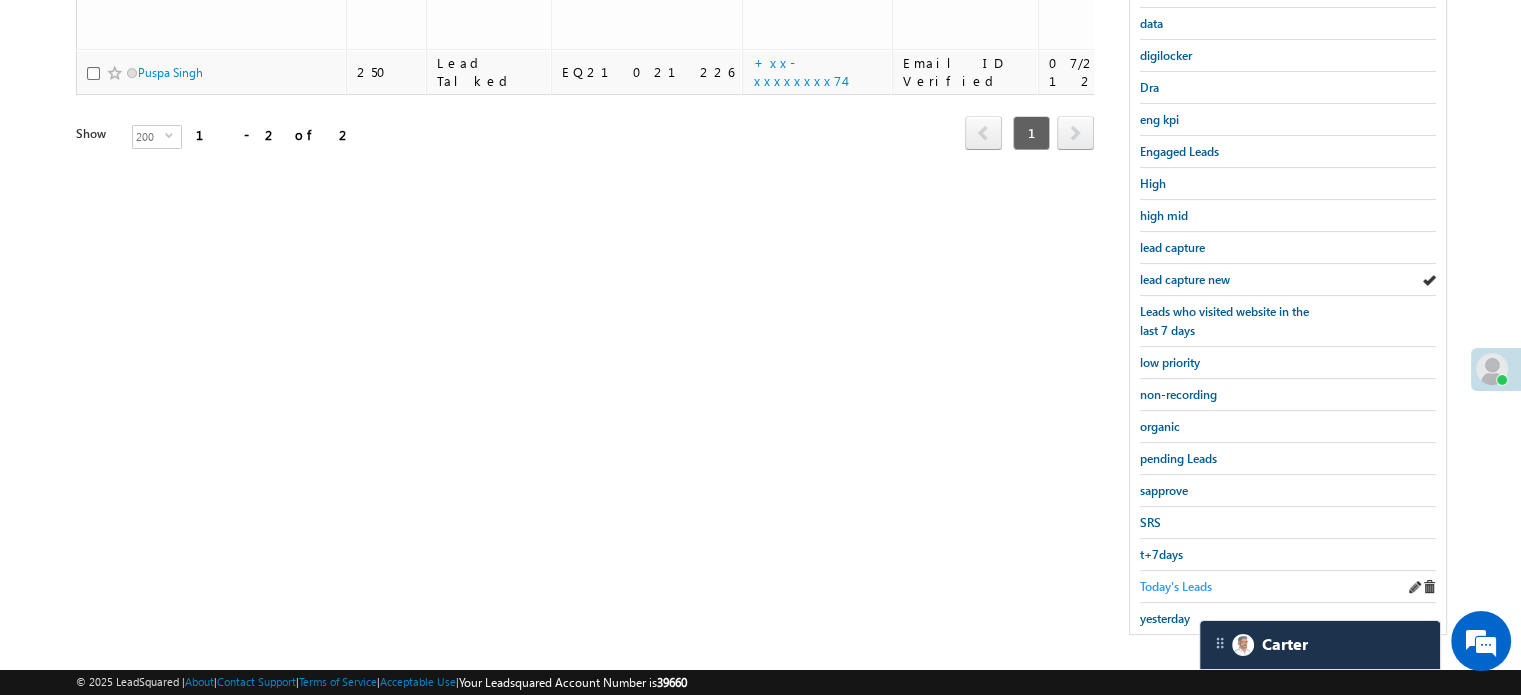 click on "Today's Leads" at bounding box center [1176, 586] 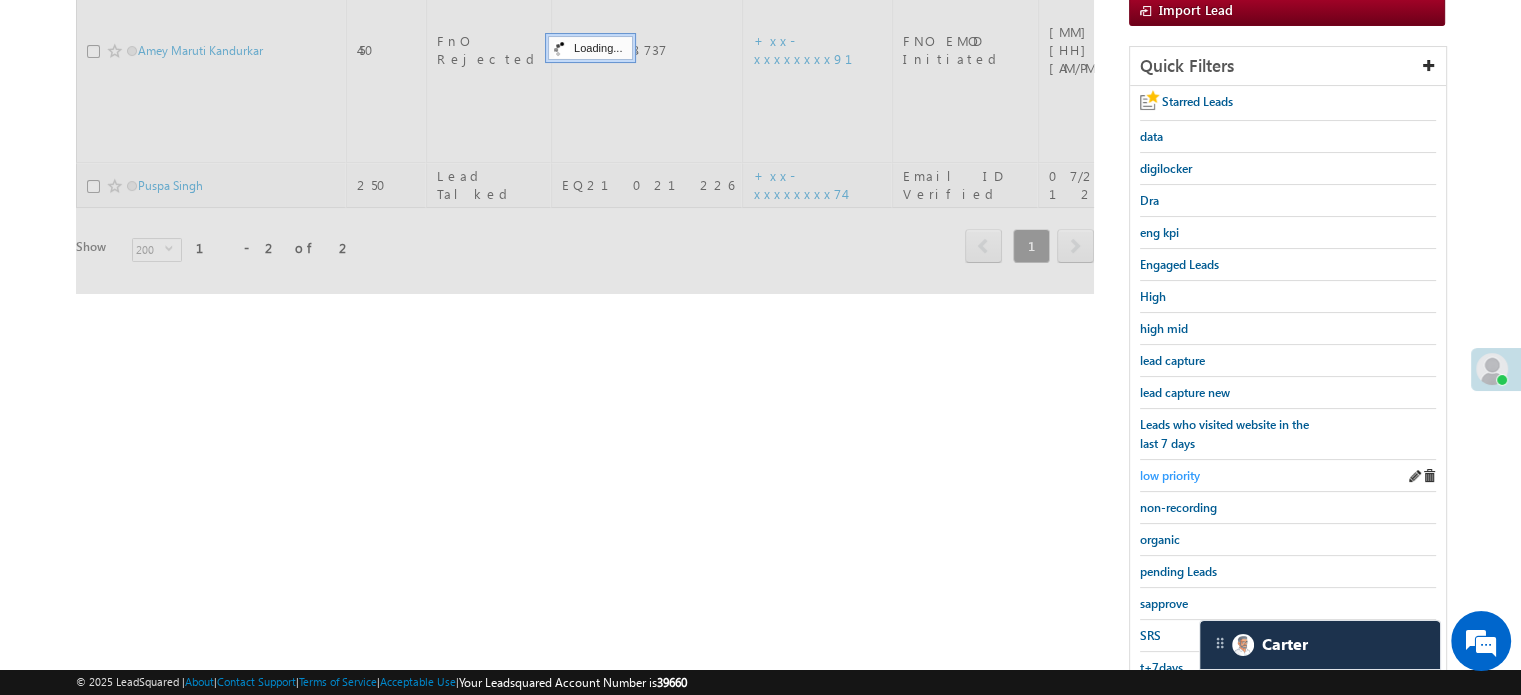 scroll, scrollTop: 229, scrollLeft: 0, axis: vertical 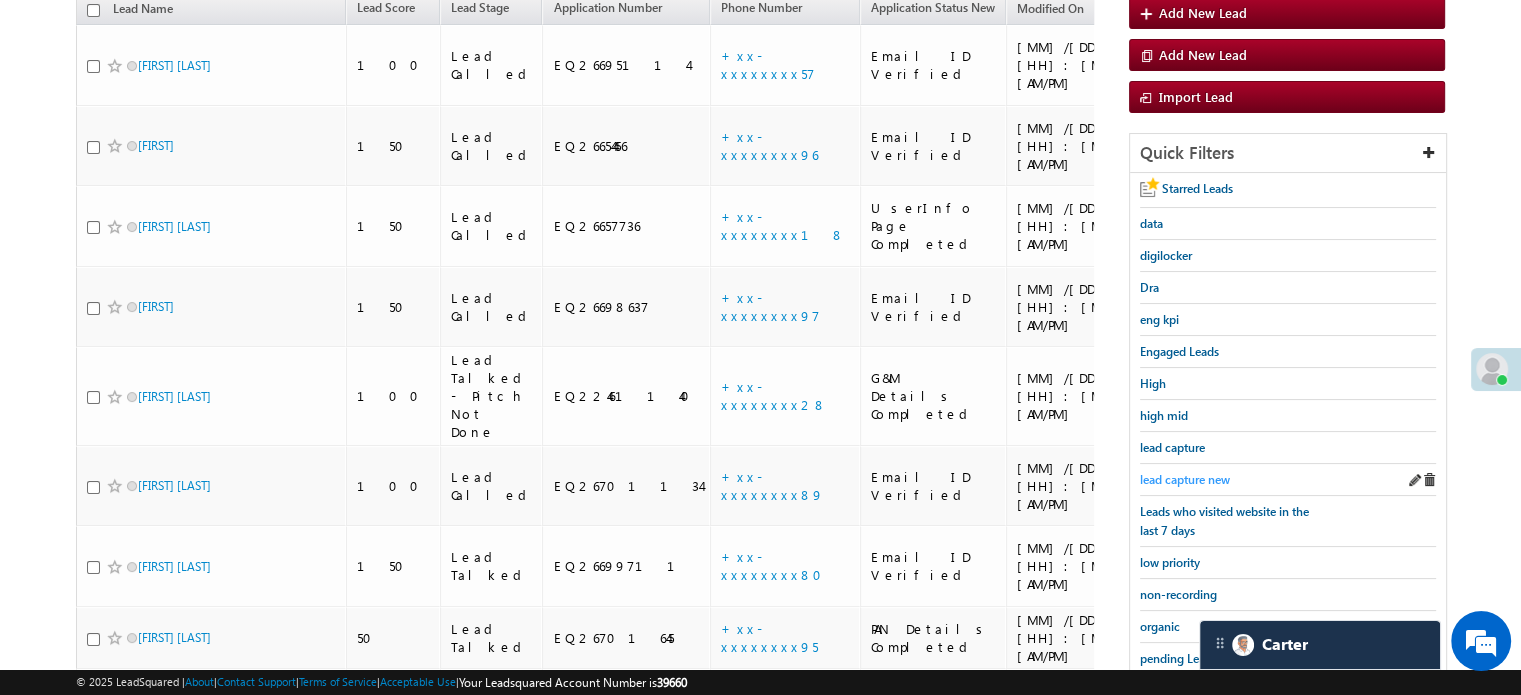 click on "lead capture new" at bounding box center (1185, 479) 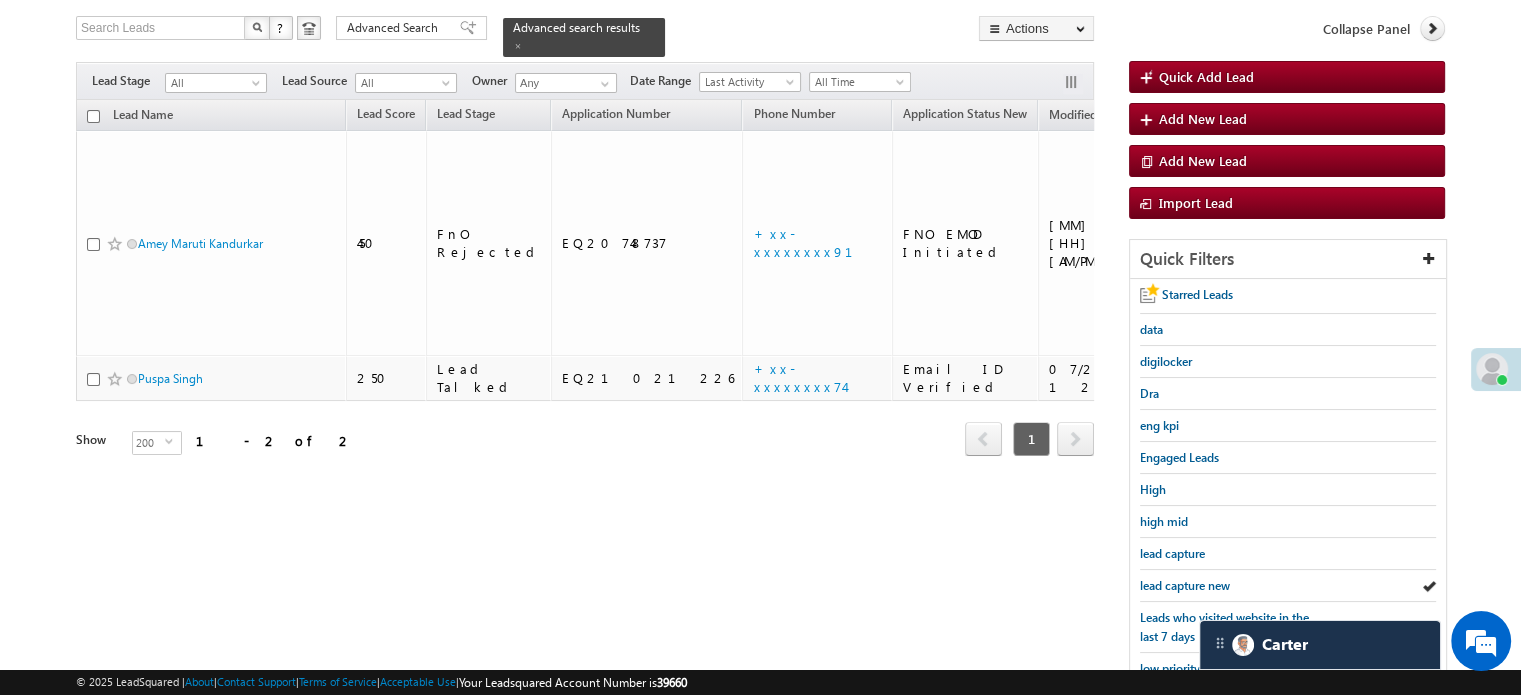 scroll, scrollTop: 300, scrollLeft: 0, axis: vertical 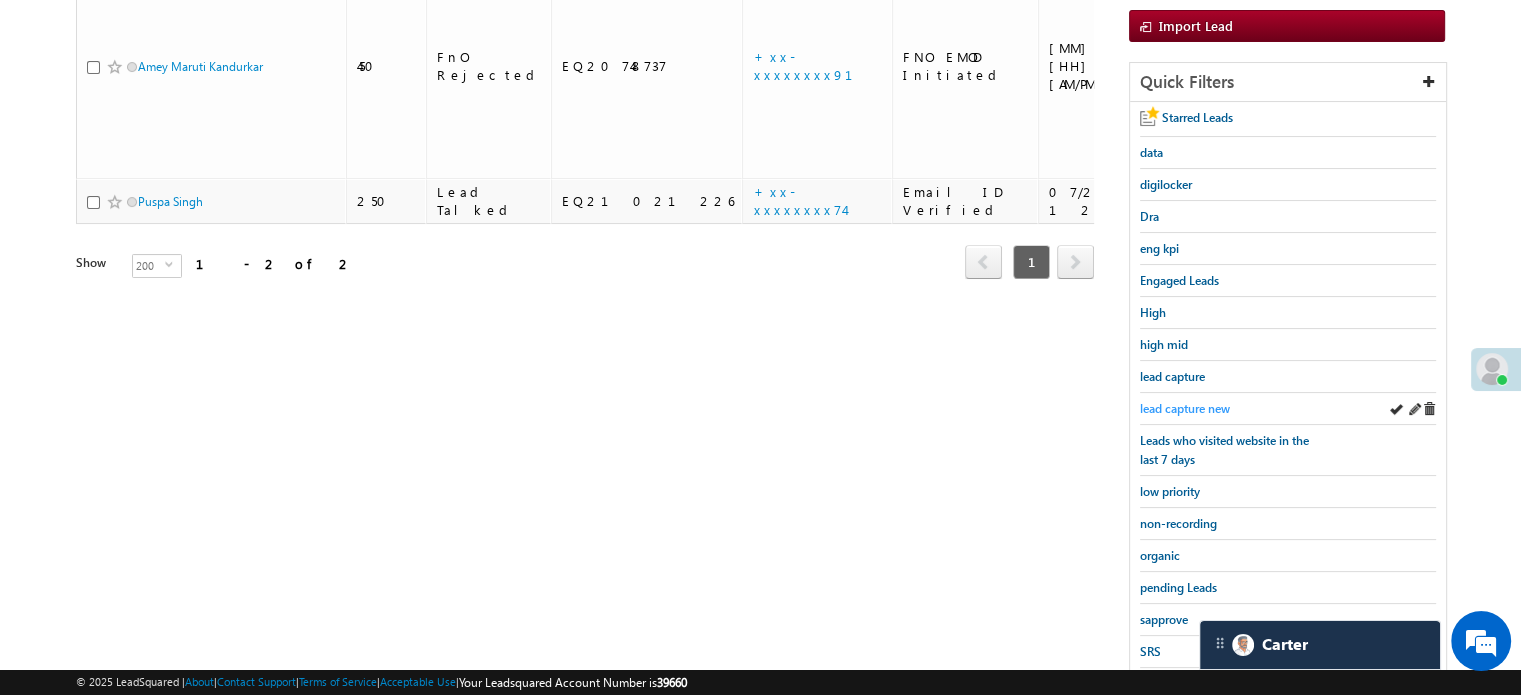 click on "lead capture new" at bounding box center [1185, 408] 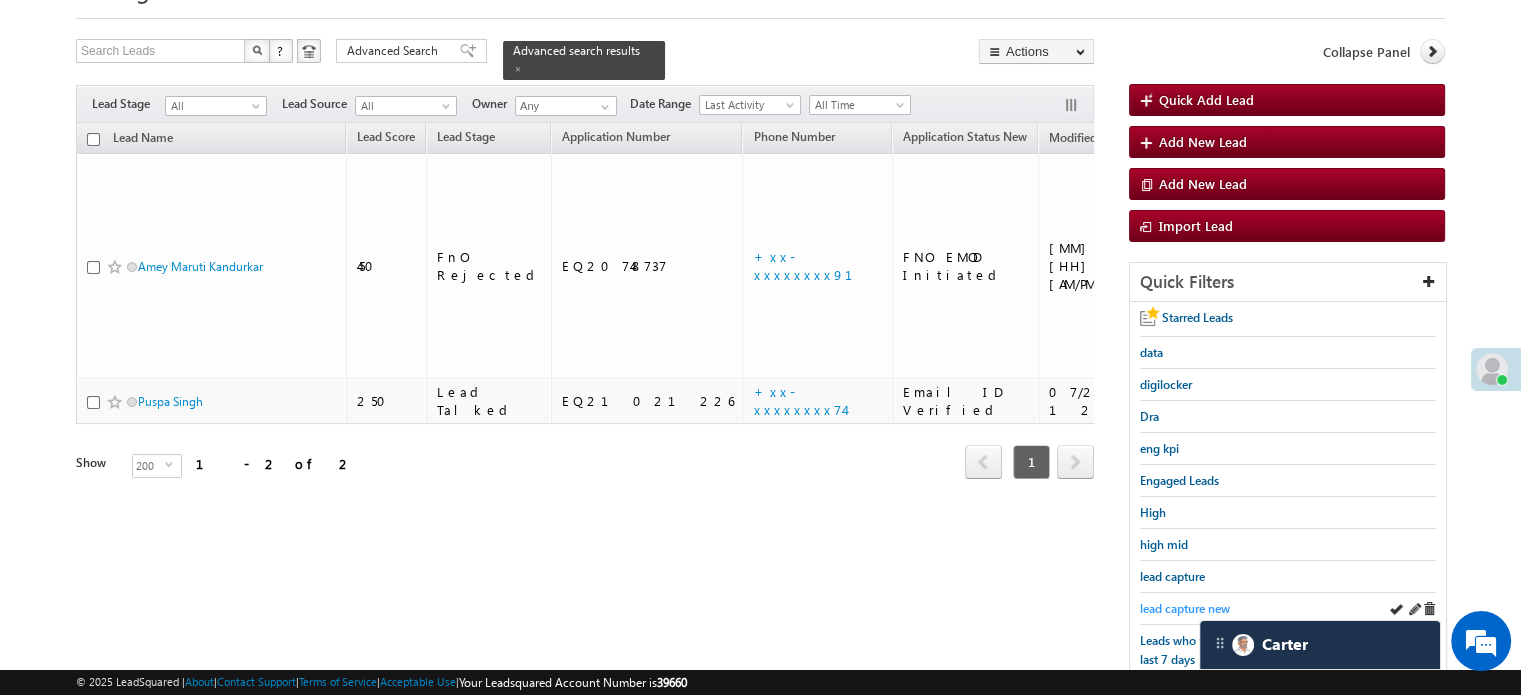 scroll, scrollTop: 100, scrollLeft: 0, axis: vertical 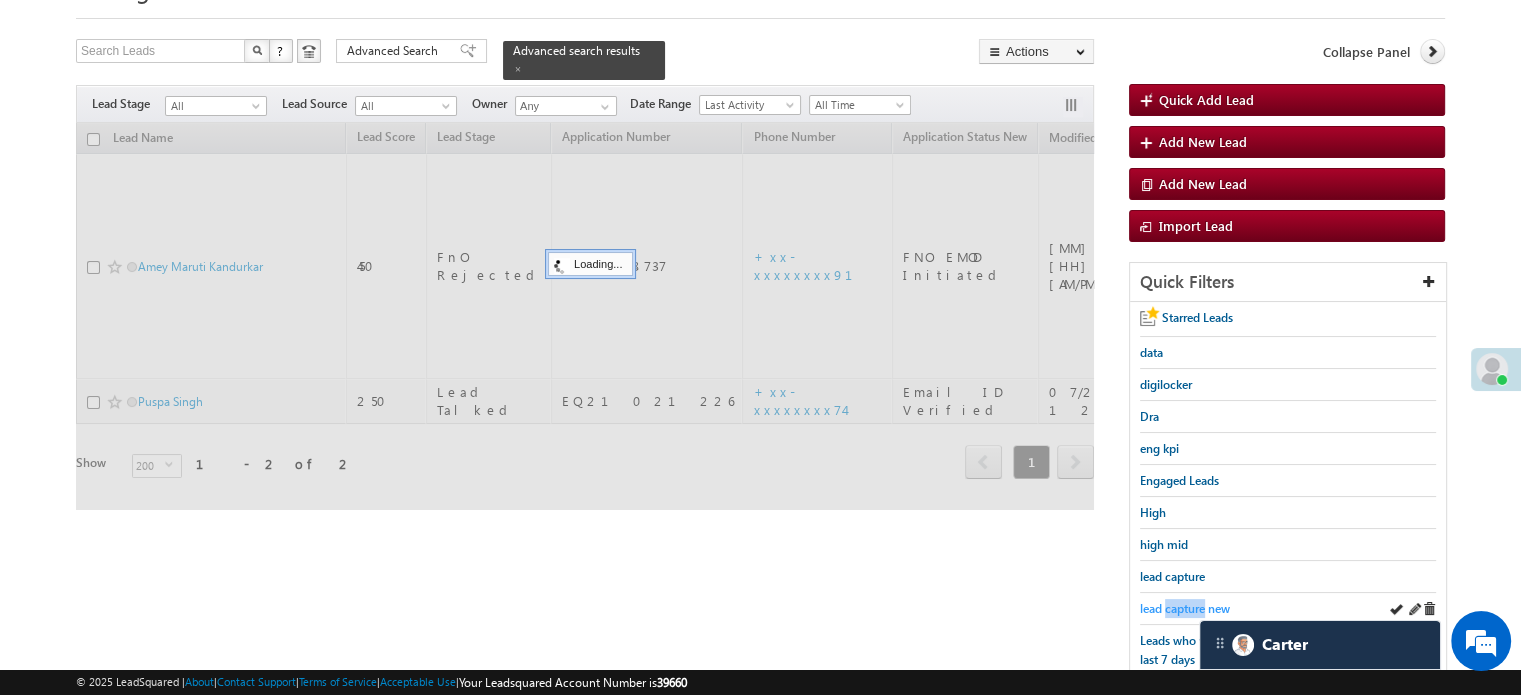 click on "lead capture new" at bounding box center (1185, 608) 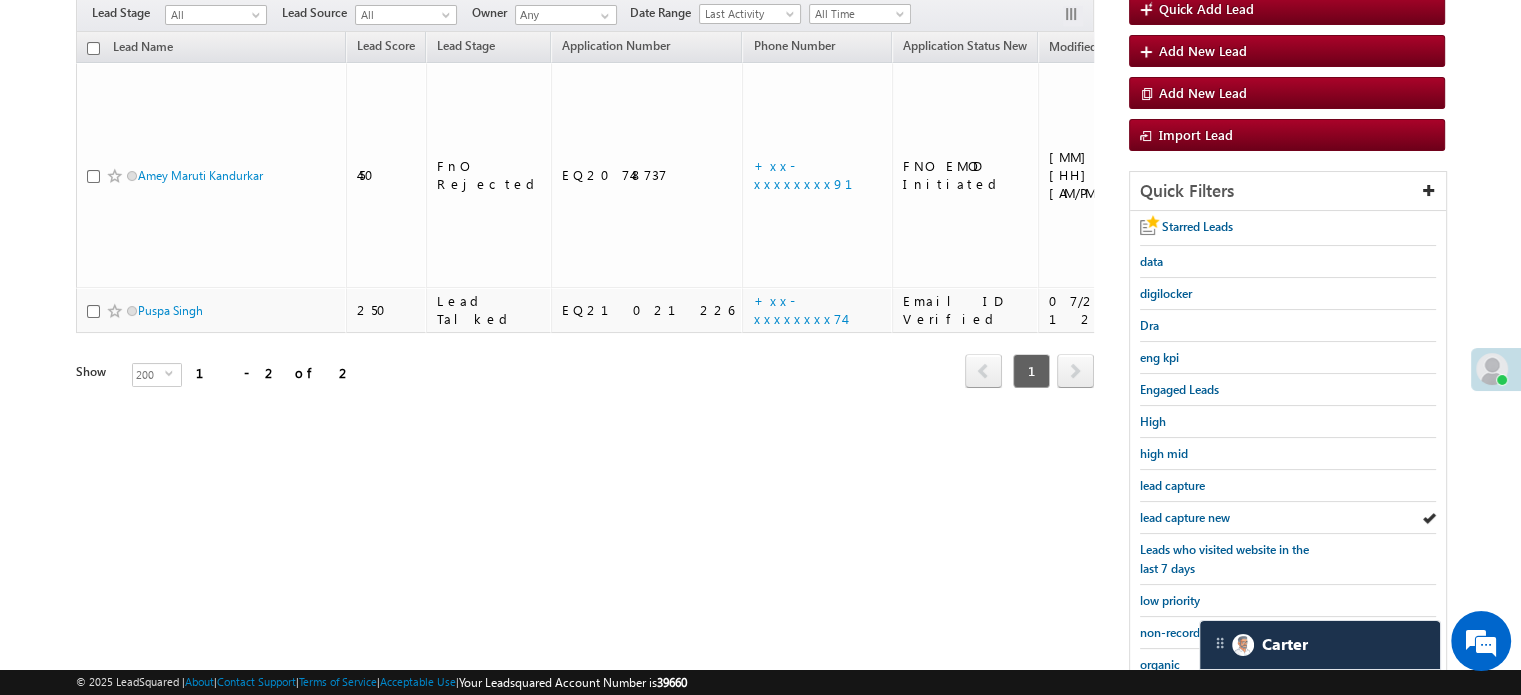 scroll, scrollTop: 400, scrollLeft: 0, axis: vertical 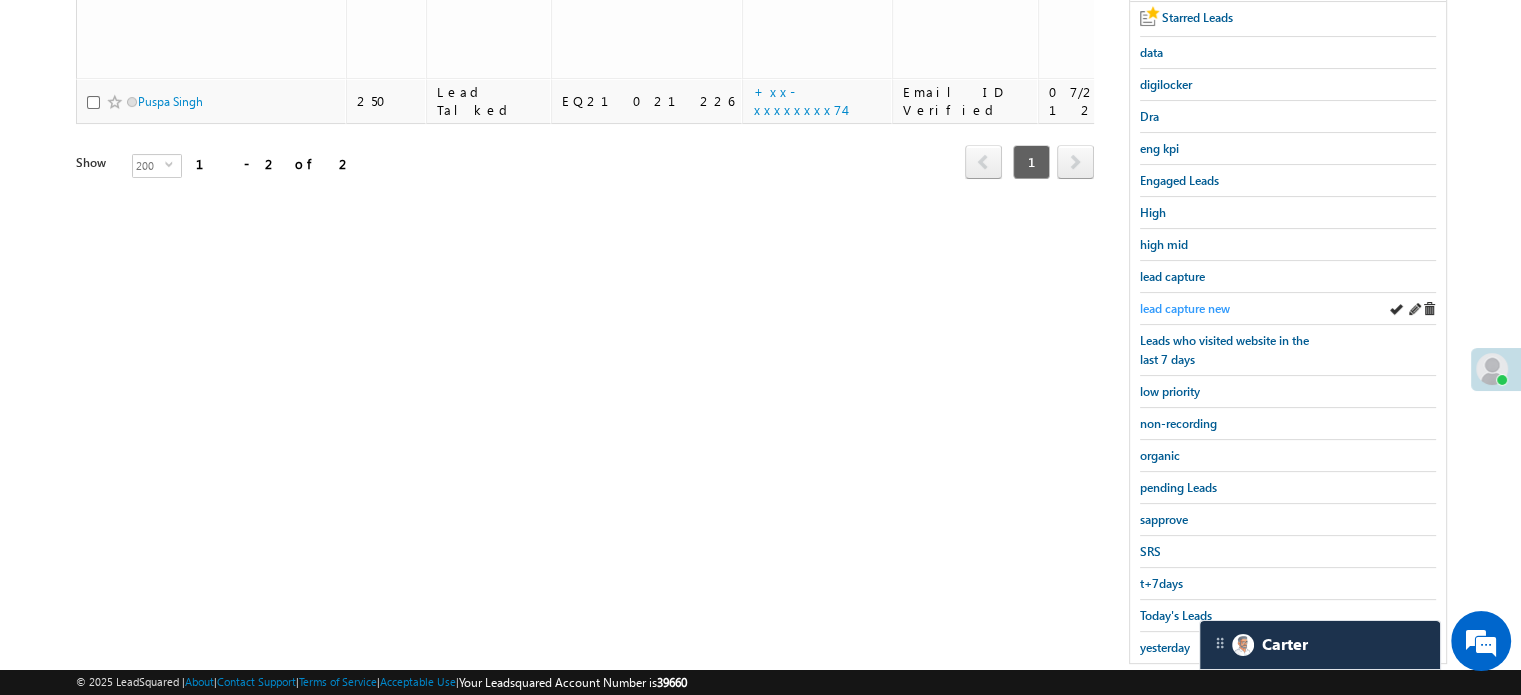 click on "lead capture new" at bounding box center [1185, 308] 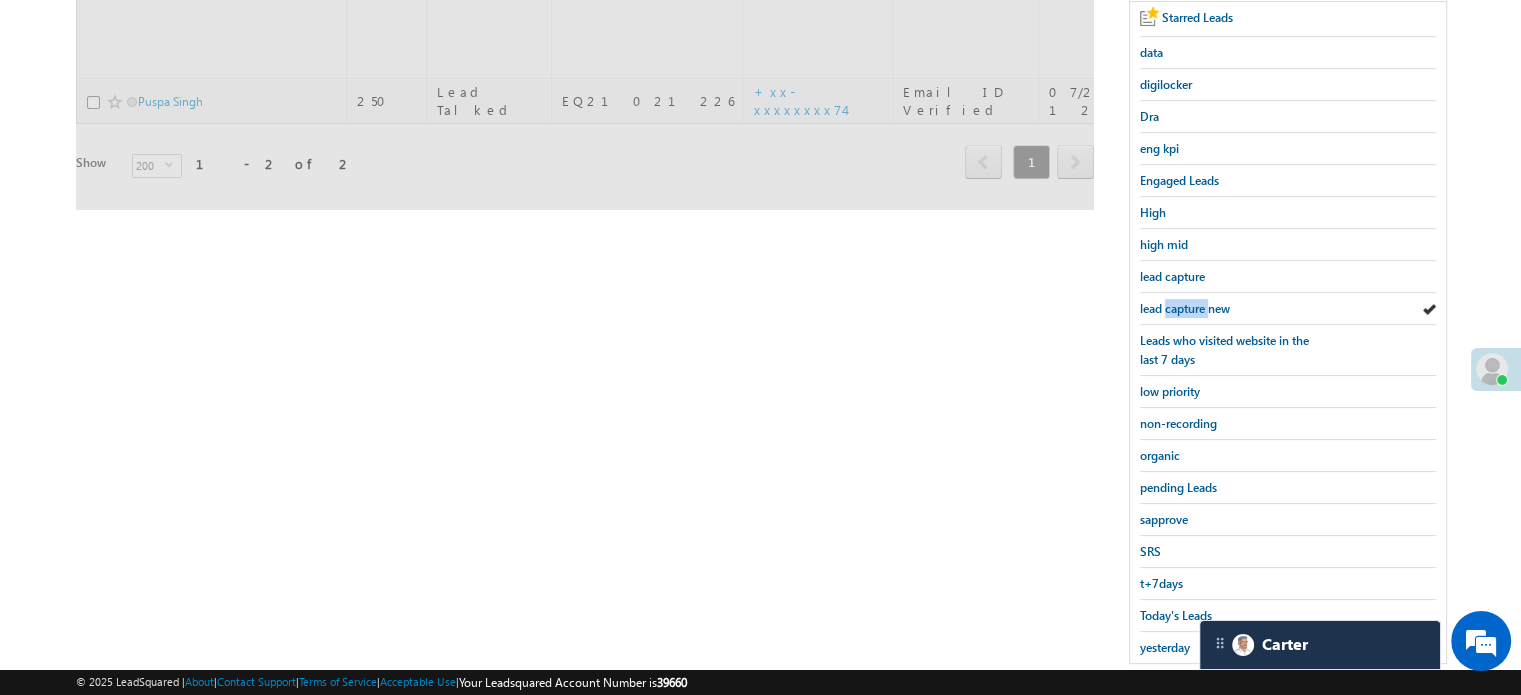 click on "lead capture new" at bounding box center (1185, 308) 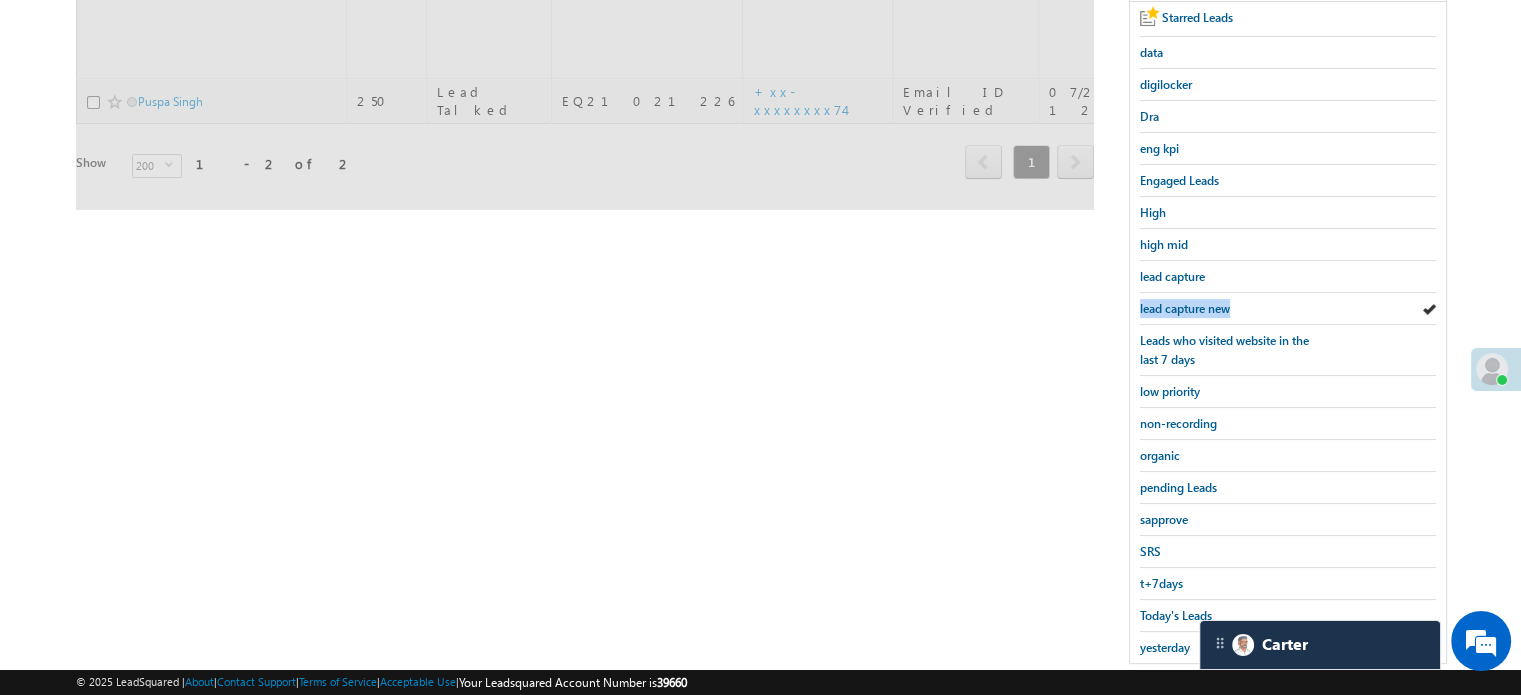 click on "lead capture new" at bounding box center [1185, 308] 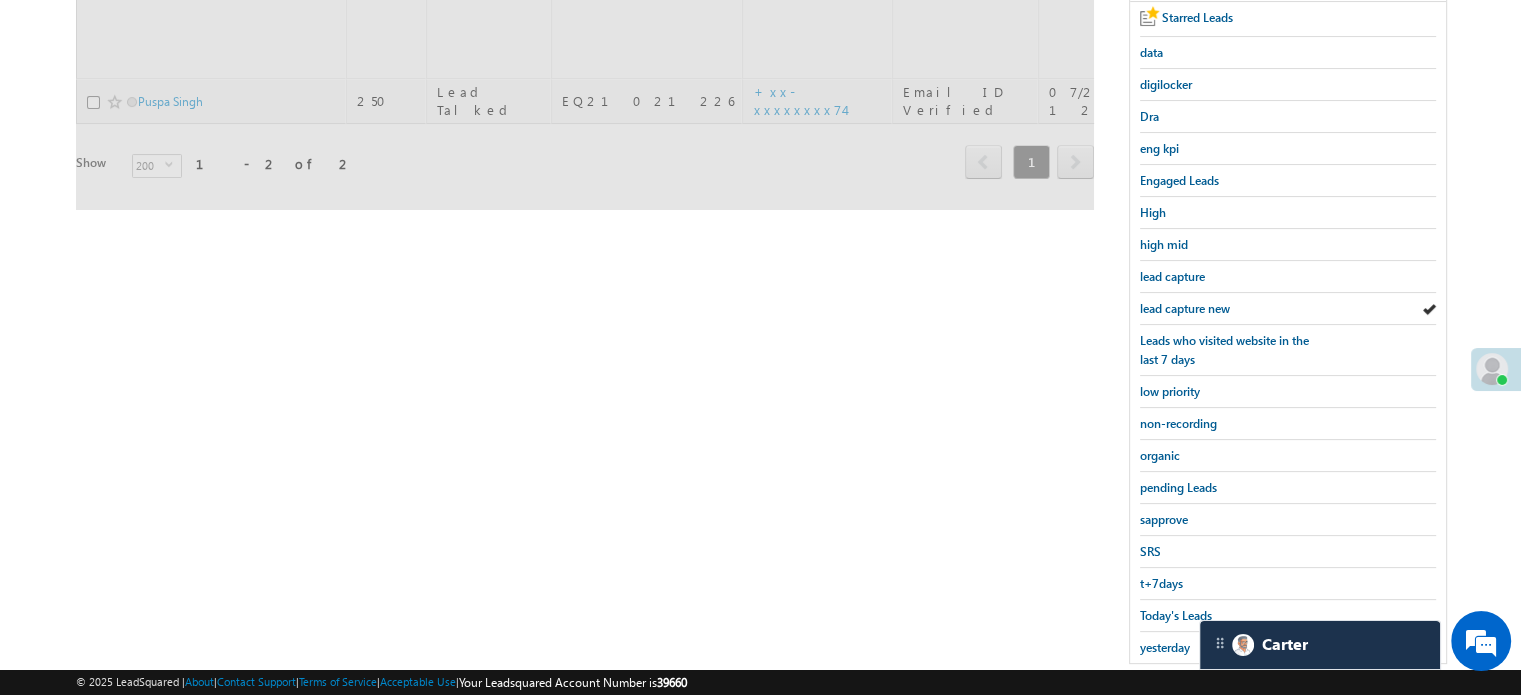 click on "lead capture new" at bounding box center (1185, 308) 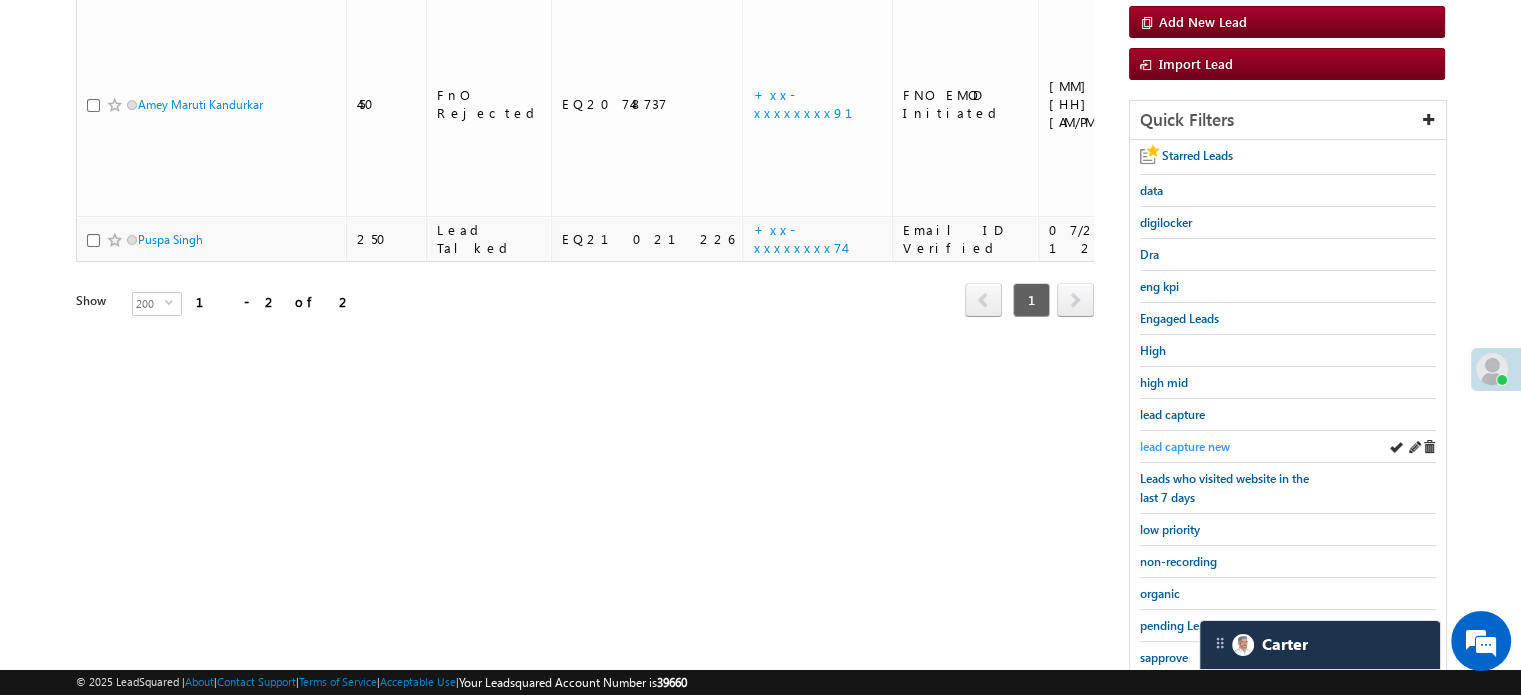 scroll, scrollTop: 200, scrollLeft: 0, axis: vertical 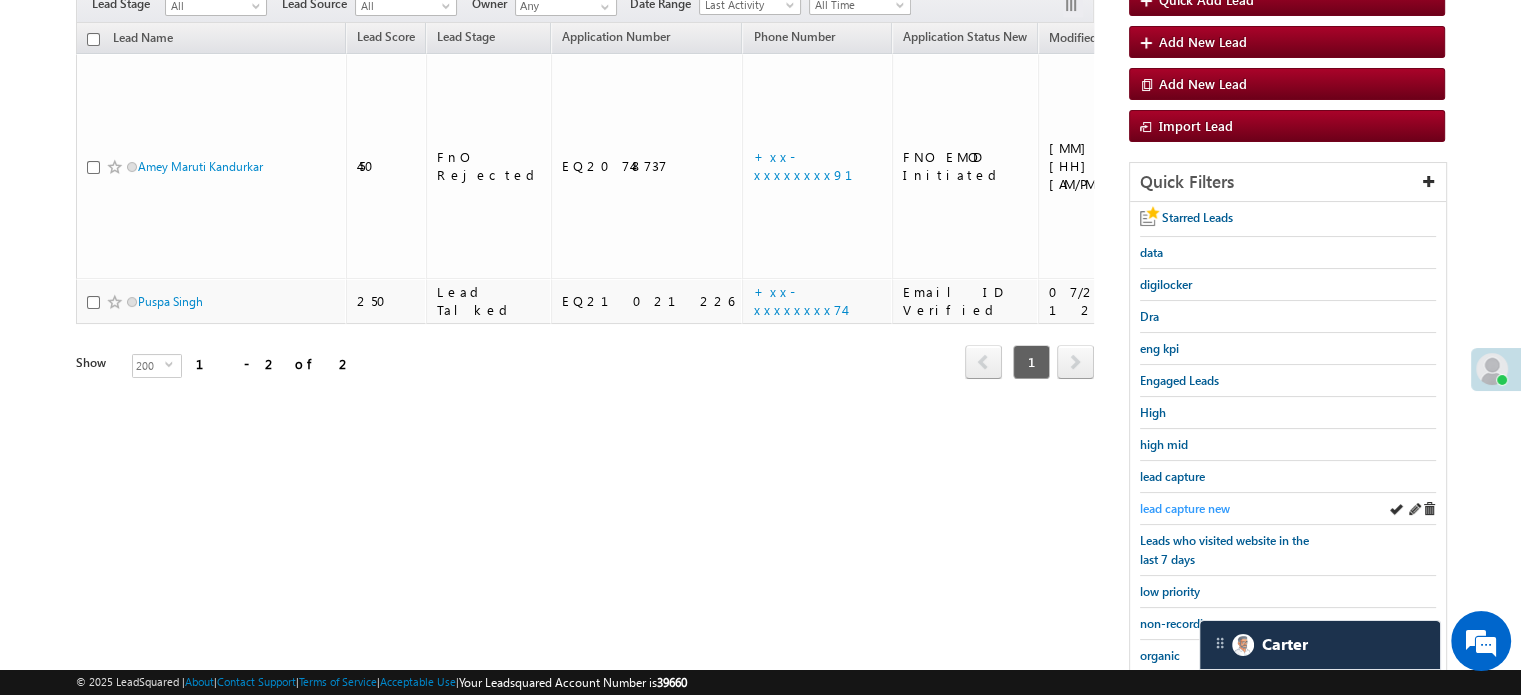 click on "lead capture new" at bounding box center [1288, 509] 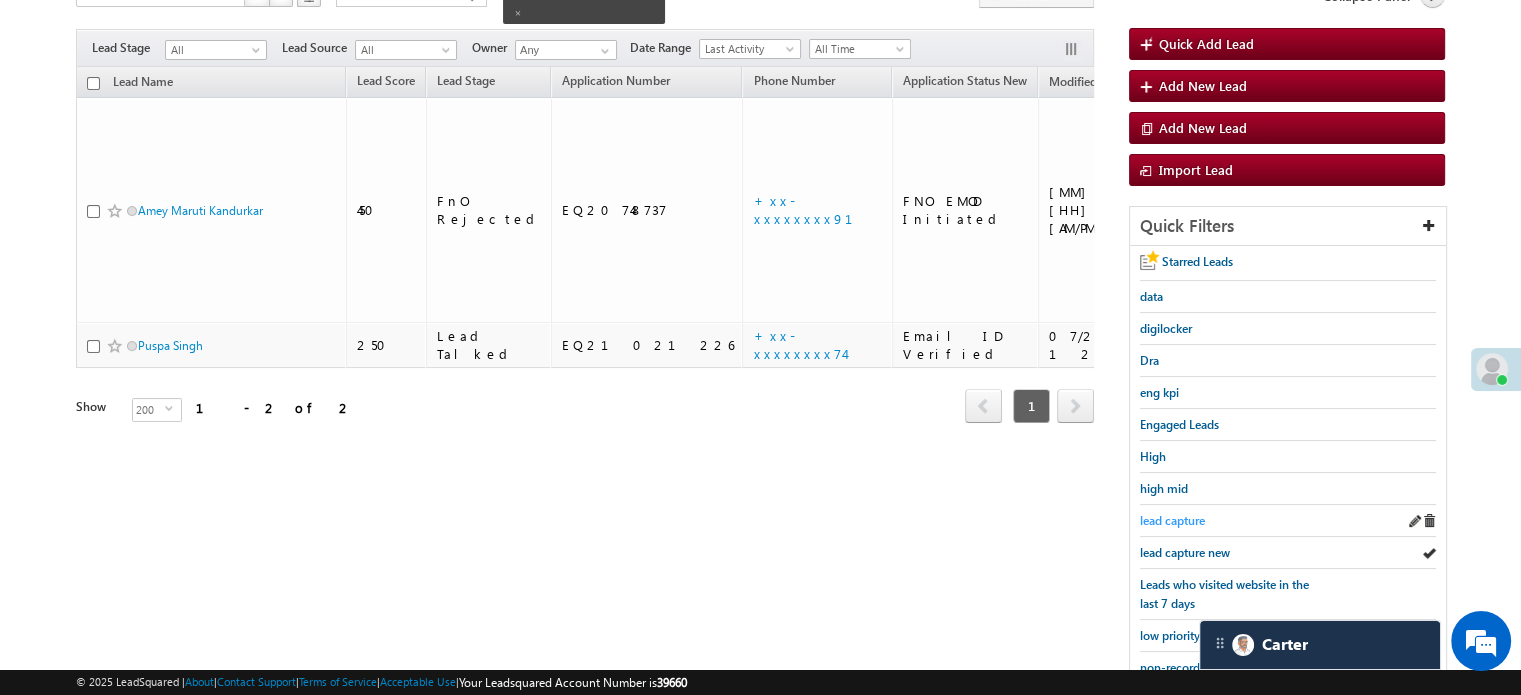 scroll, scrollTop: 200, scrollLeft: 0, axis: vertical 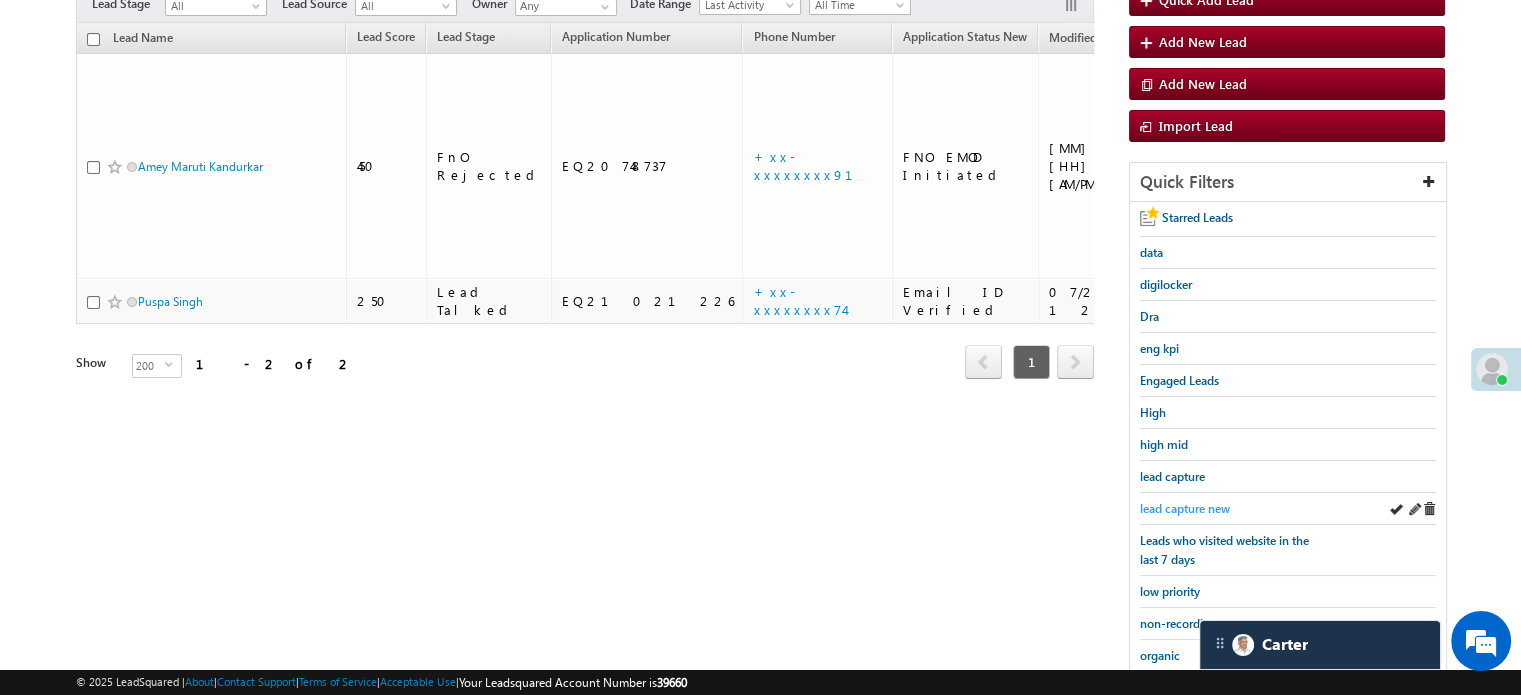 click on "lead capture new" at bounding box center [1185, 508] 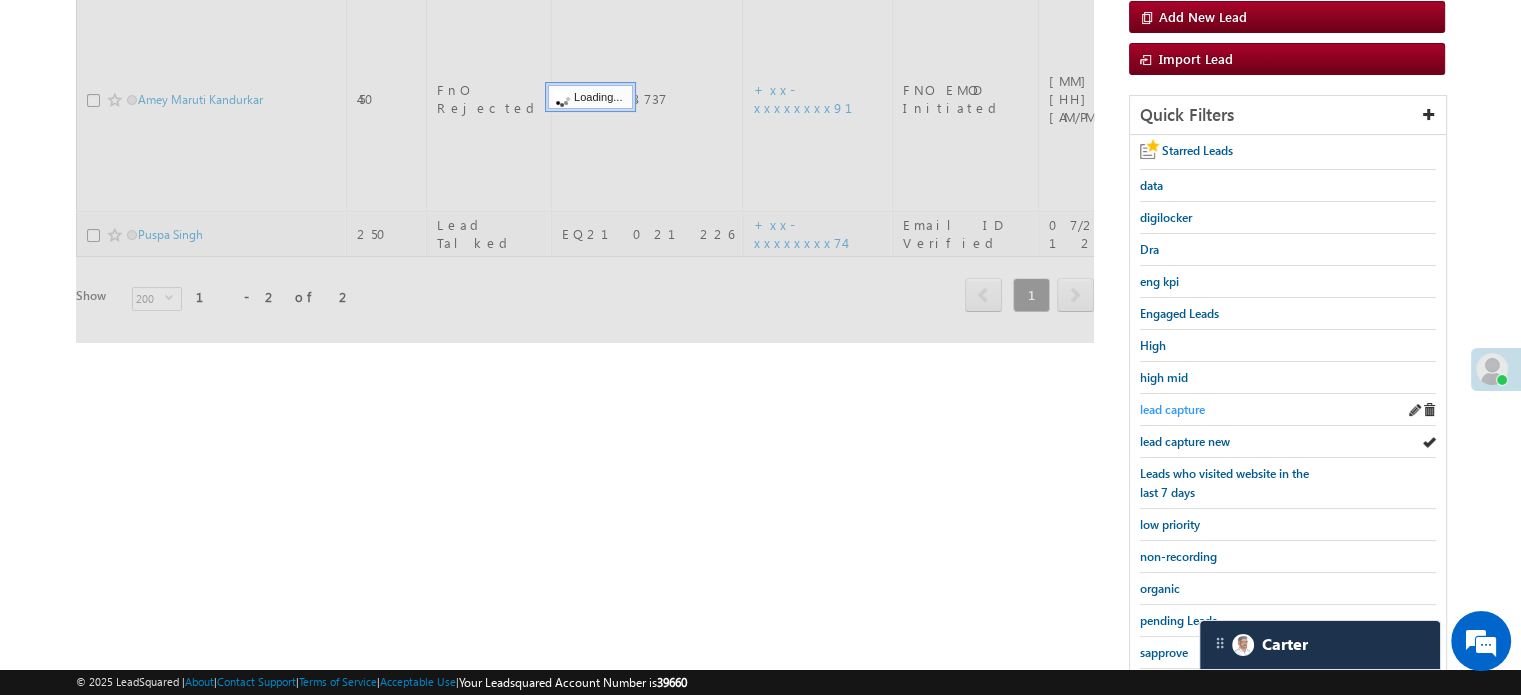 scroll, scrollTop: 400, scrollLeft: 0, axis: vertical 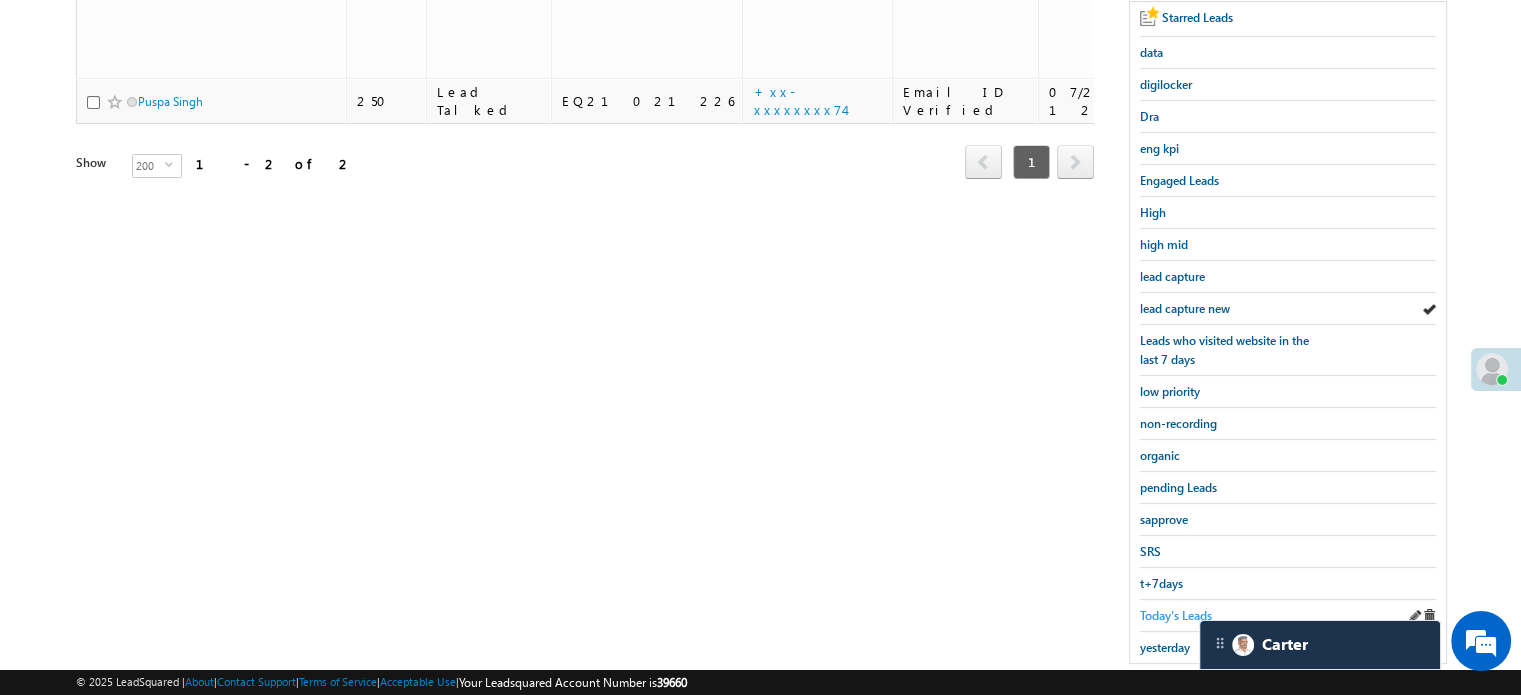 click on "Today's Leads" at bounding box center (1176, 615) 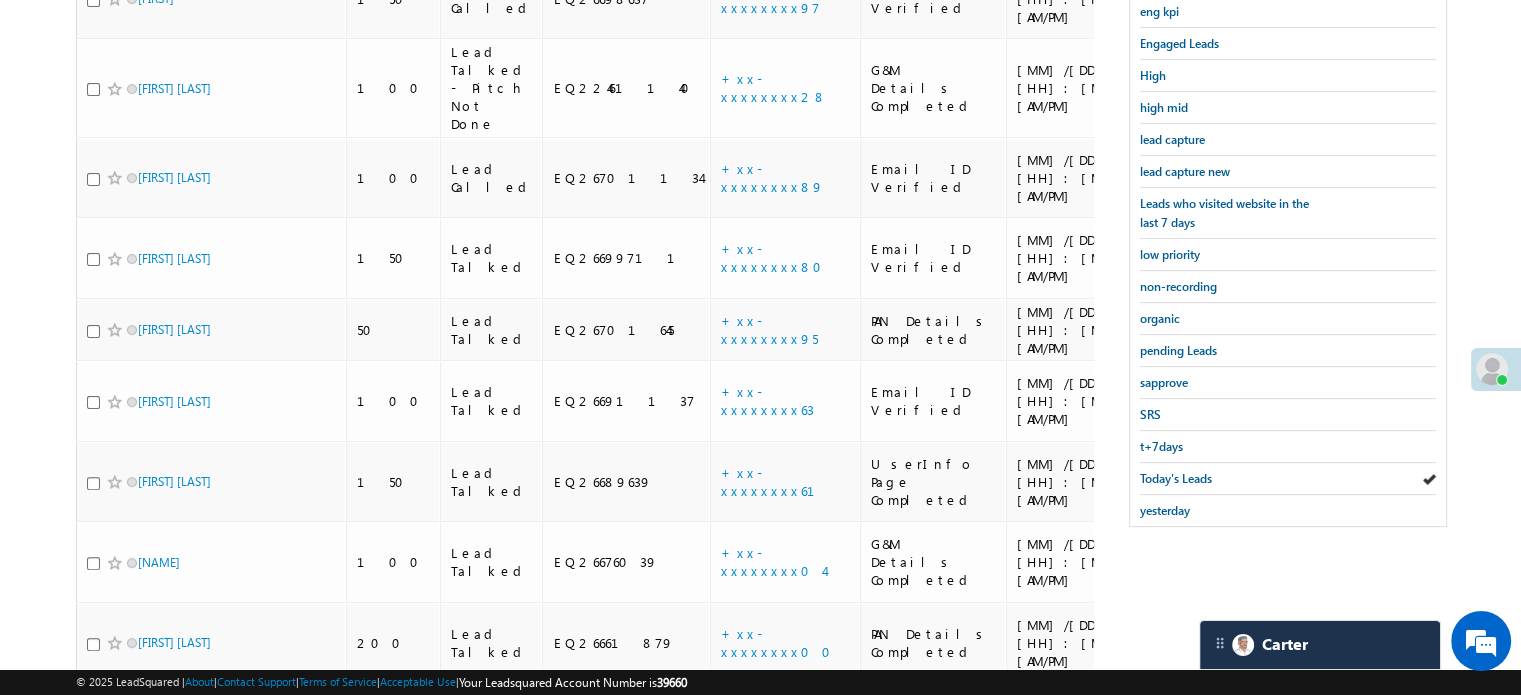 scroll, scrollTop: 237, scrollLeft: 0, axis: vertical 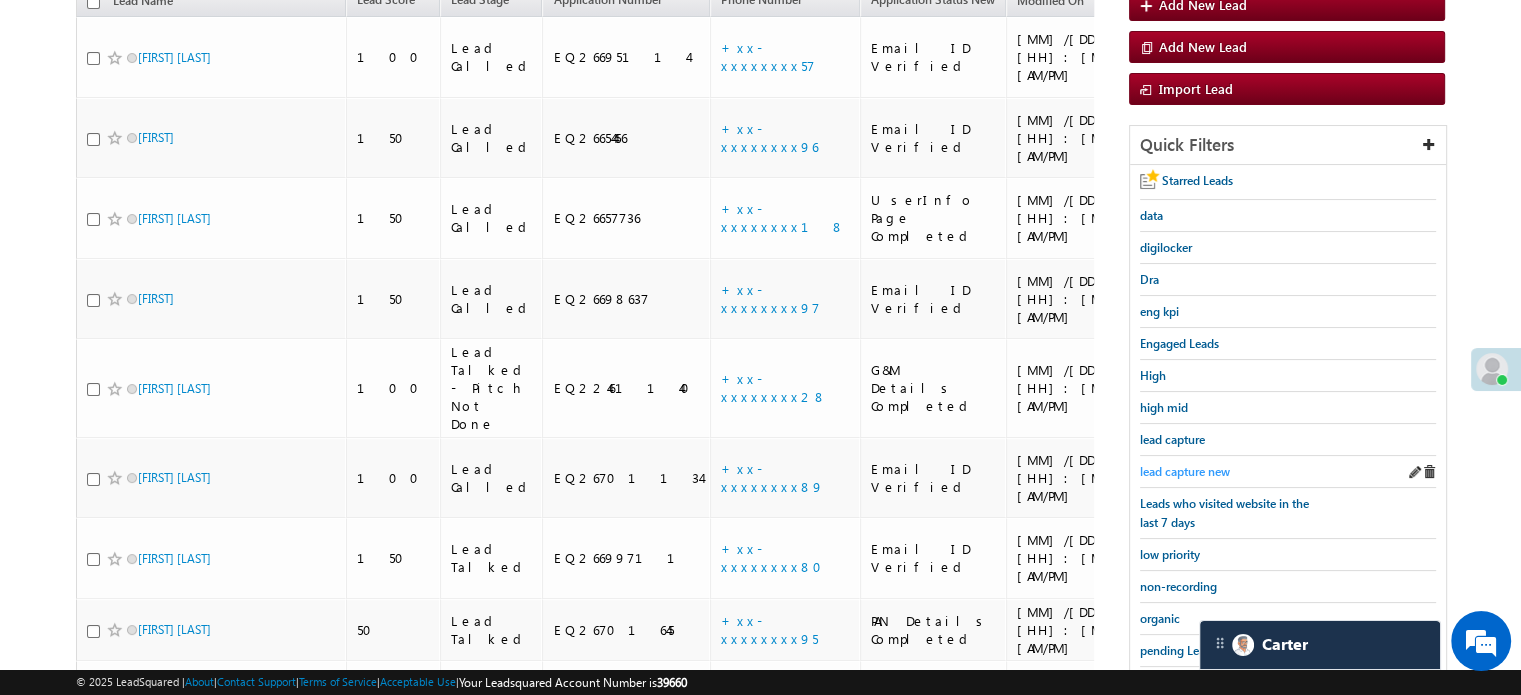 click on "lead capture new" at bounding box center (1185, 471) 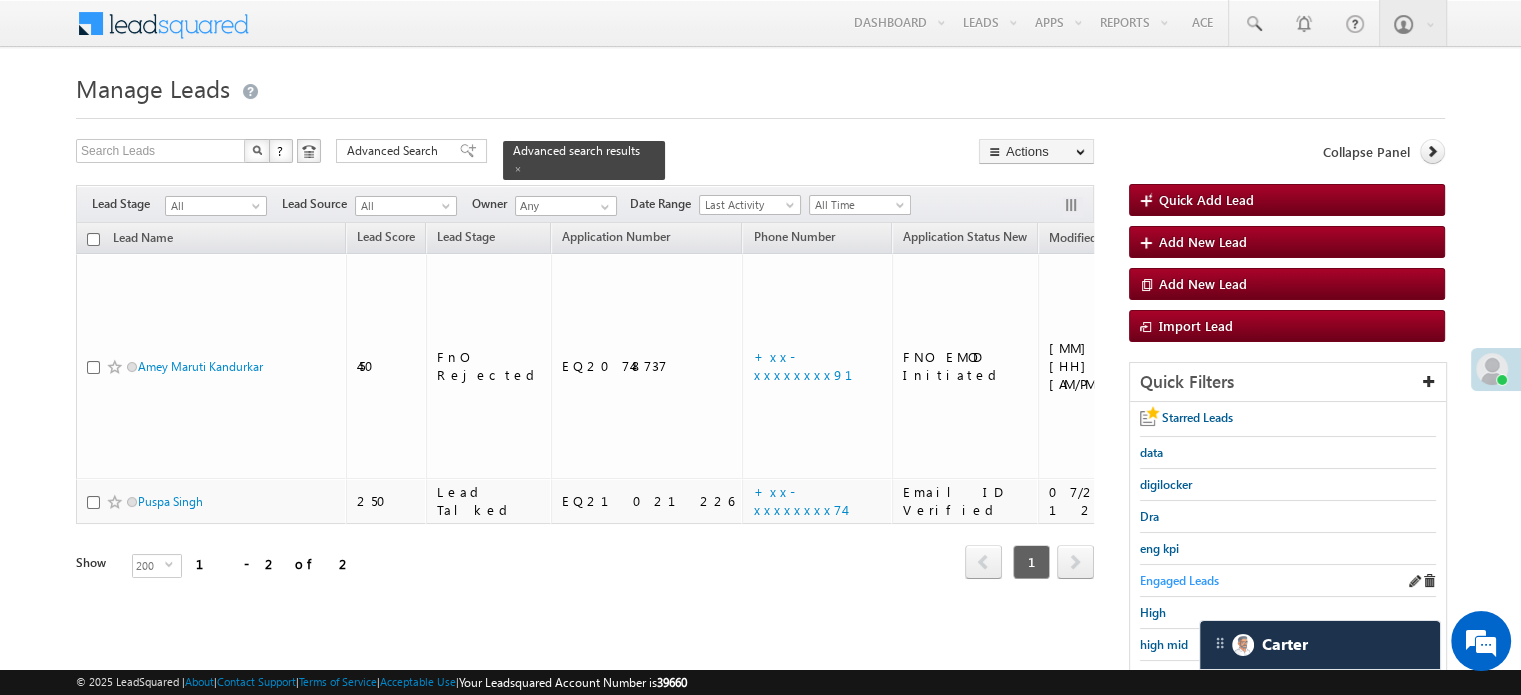 scroll, scrollTop: 100, scrollLeft: 0, axis: vertical 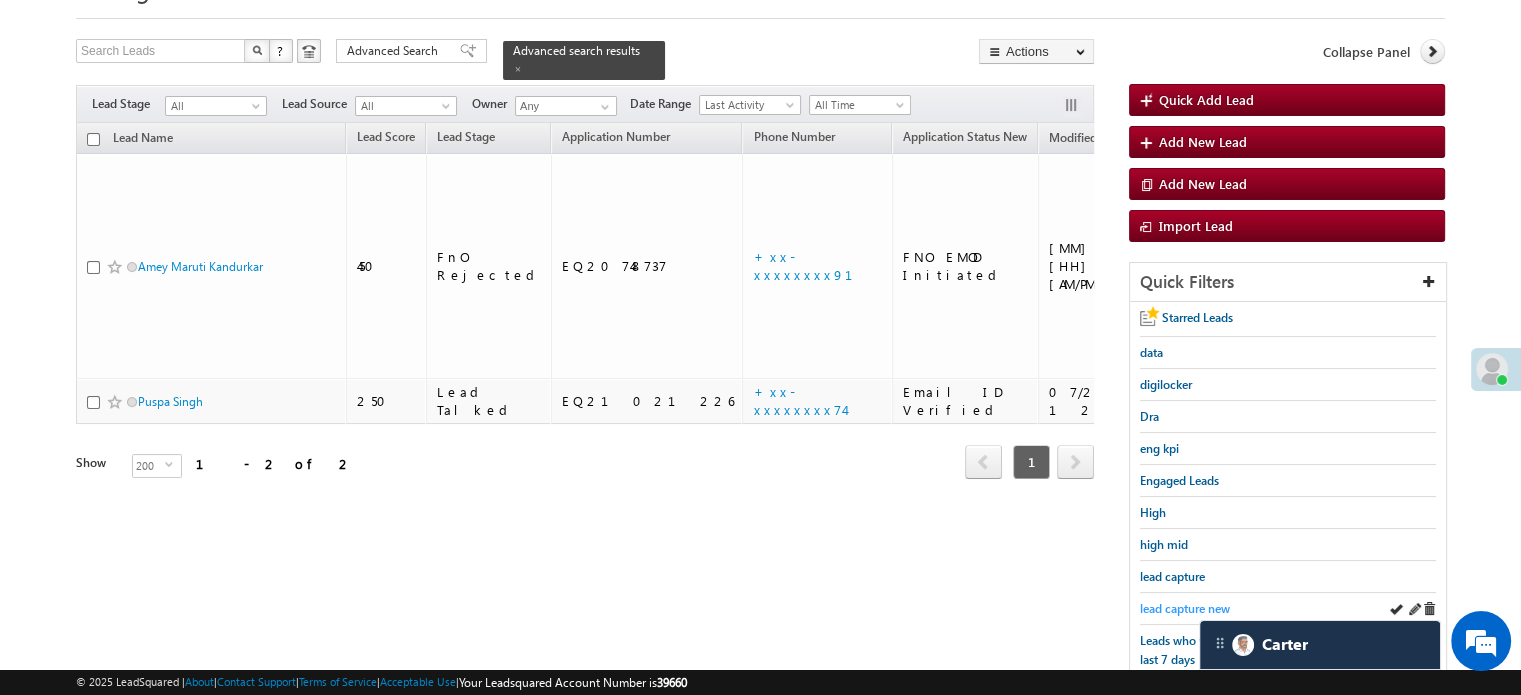 click on "lead capture new" at bounding box center (1185, 608) 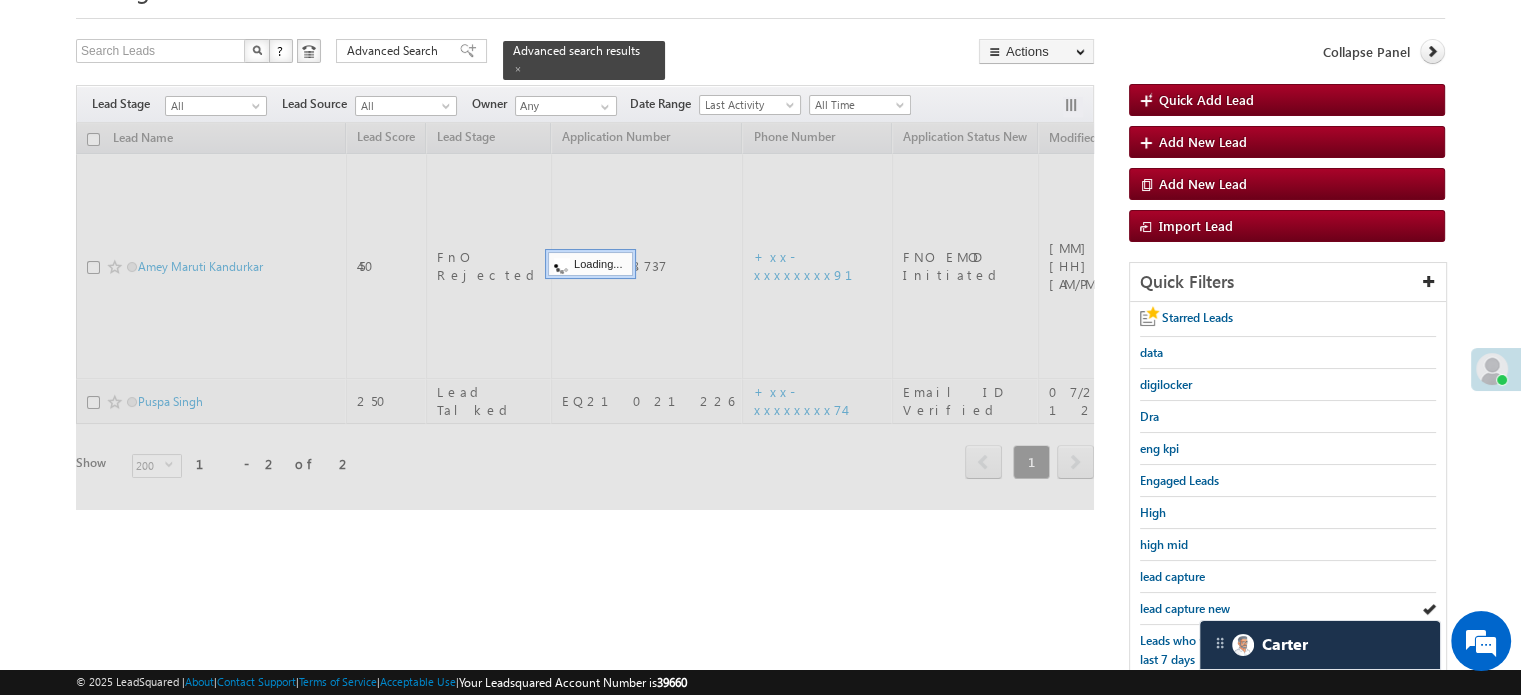 click on "lead capture new" at bounding box center (1185, 608) 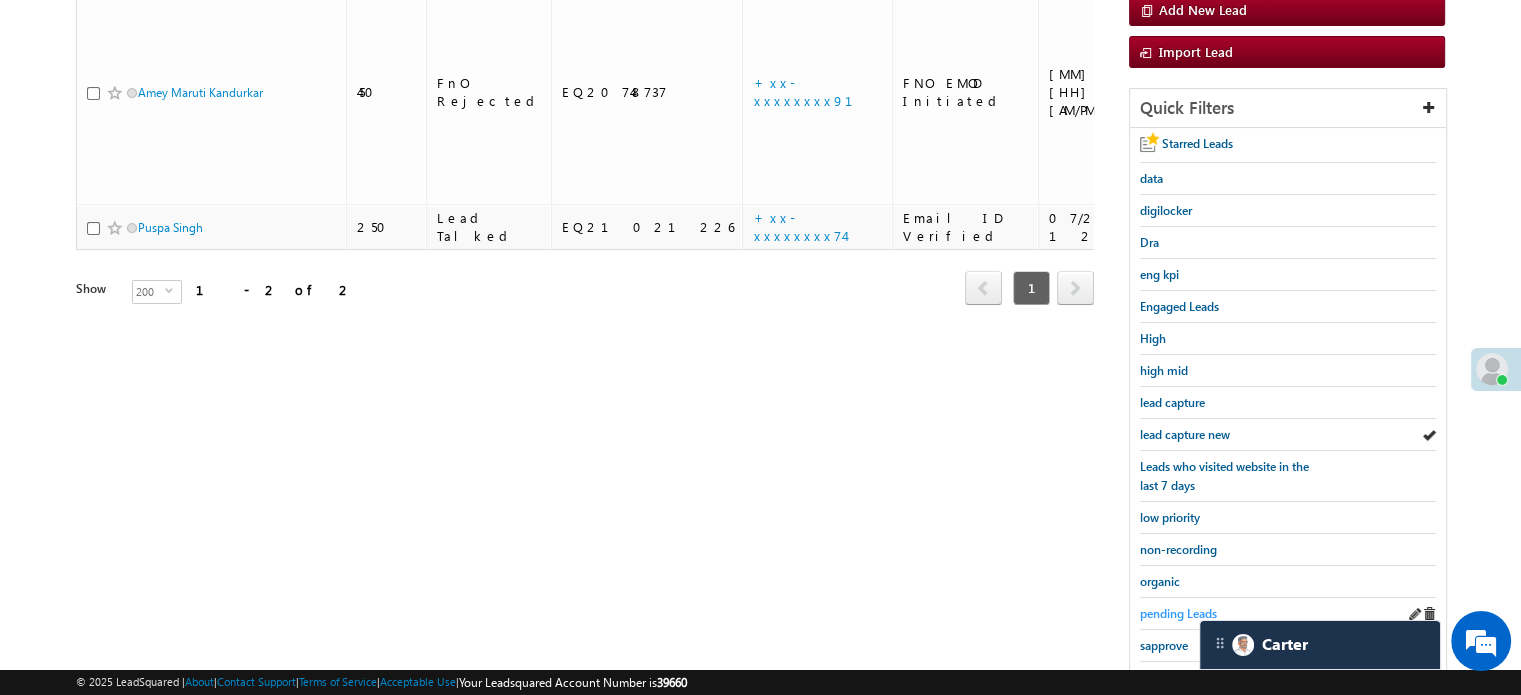 scroll, scrollTop: 429, scrollLeft: 0, axis: vertical 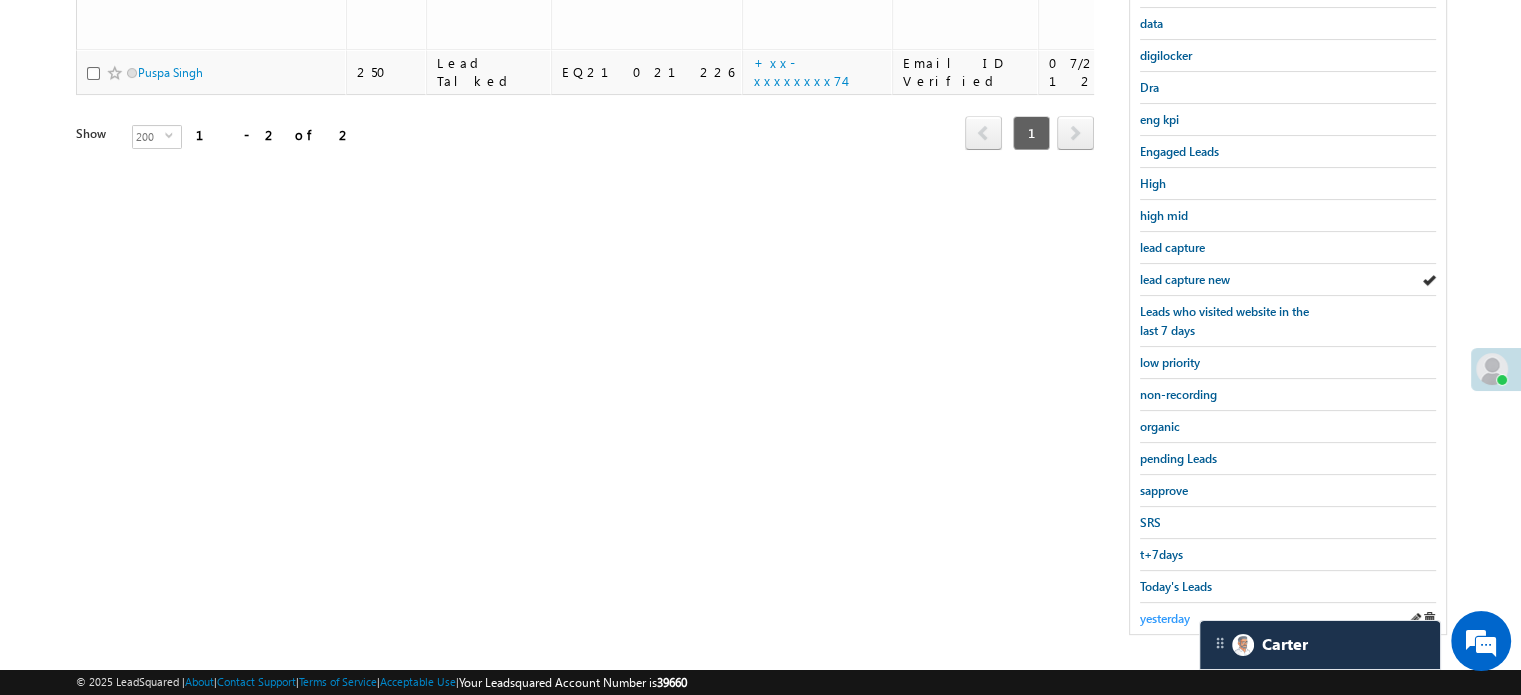 click on "yesterday" at bounding box center [1165, 618] 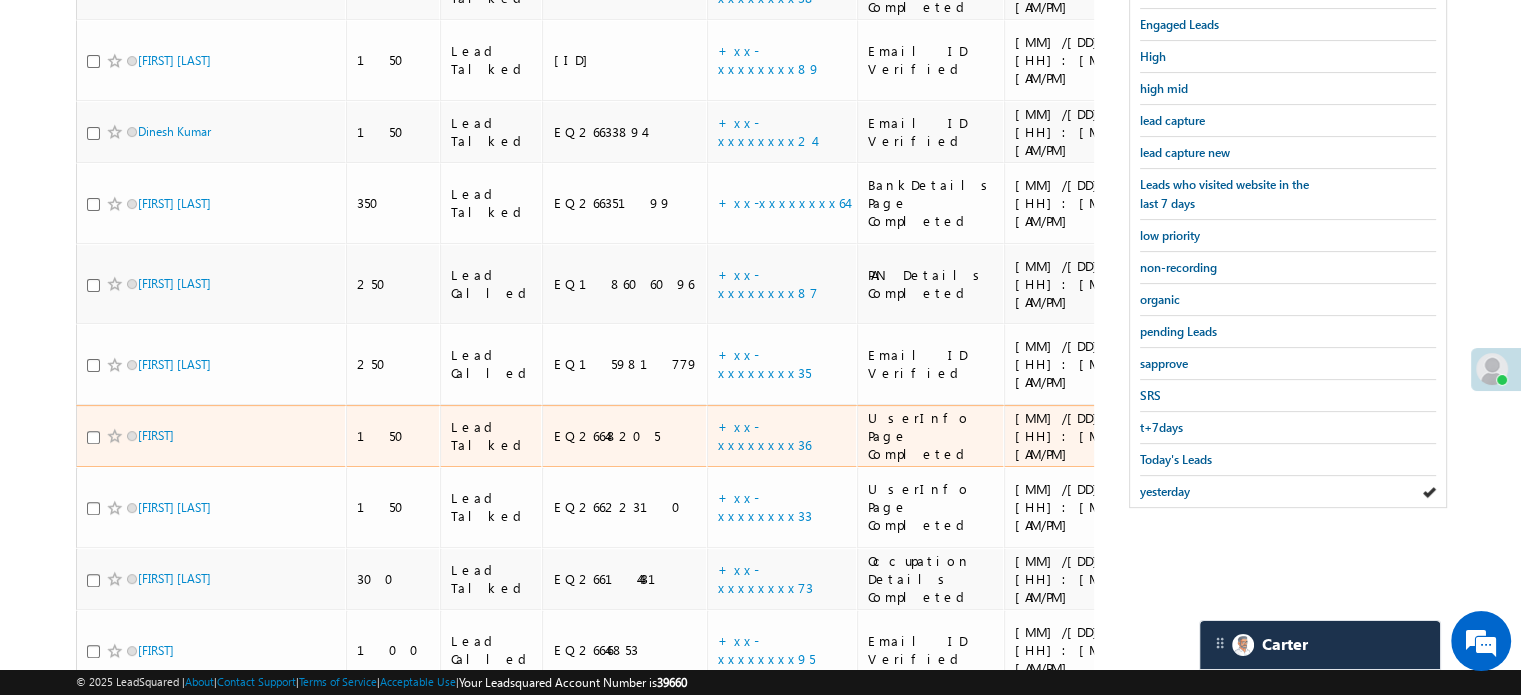 scroll, scrollTop: 329, scrollLeft: 0, axis: vertical 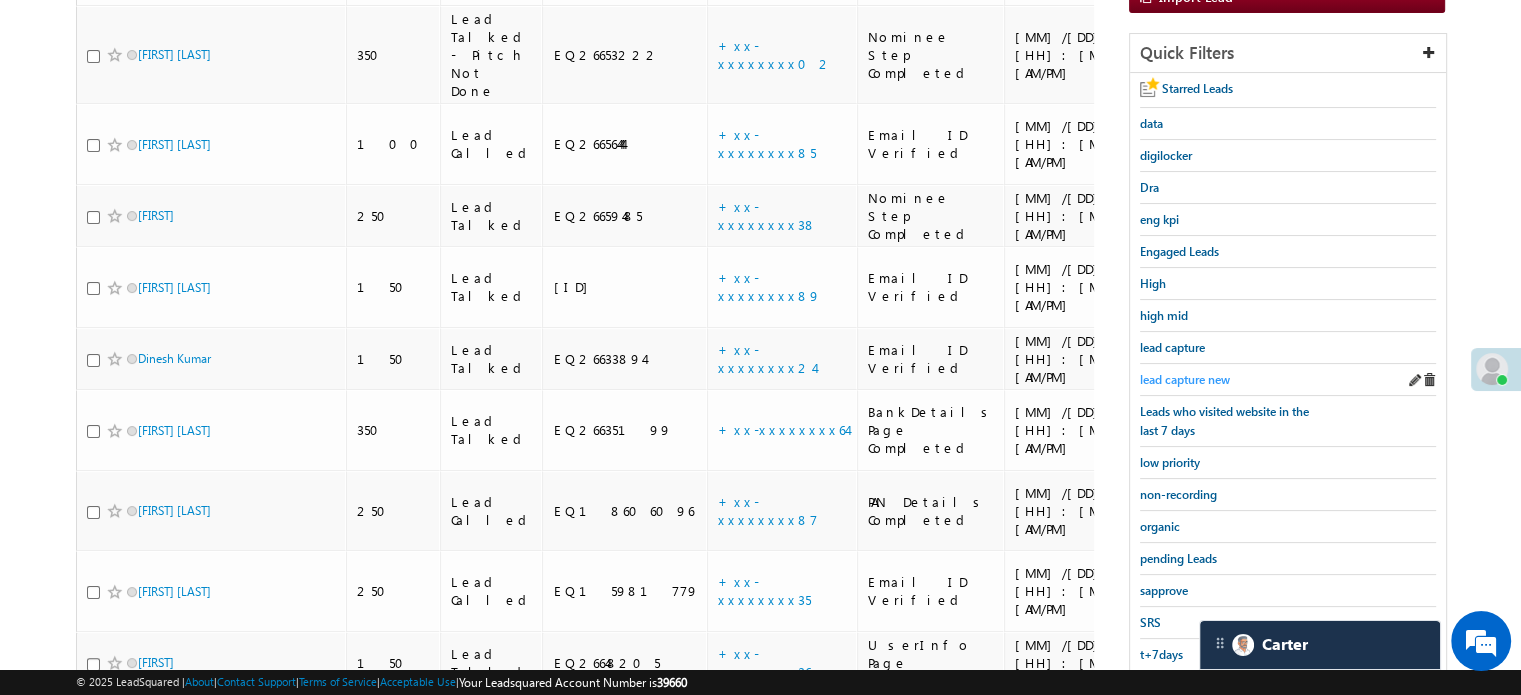 click on "lead capture new" at bounding box center (1185, 379) 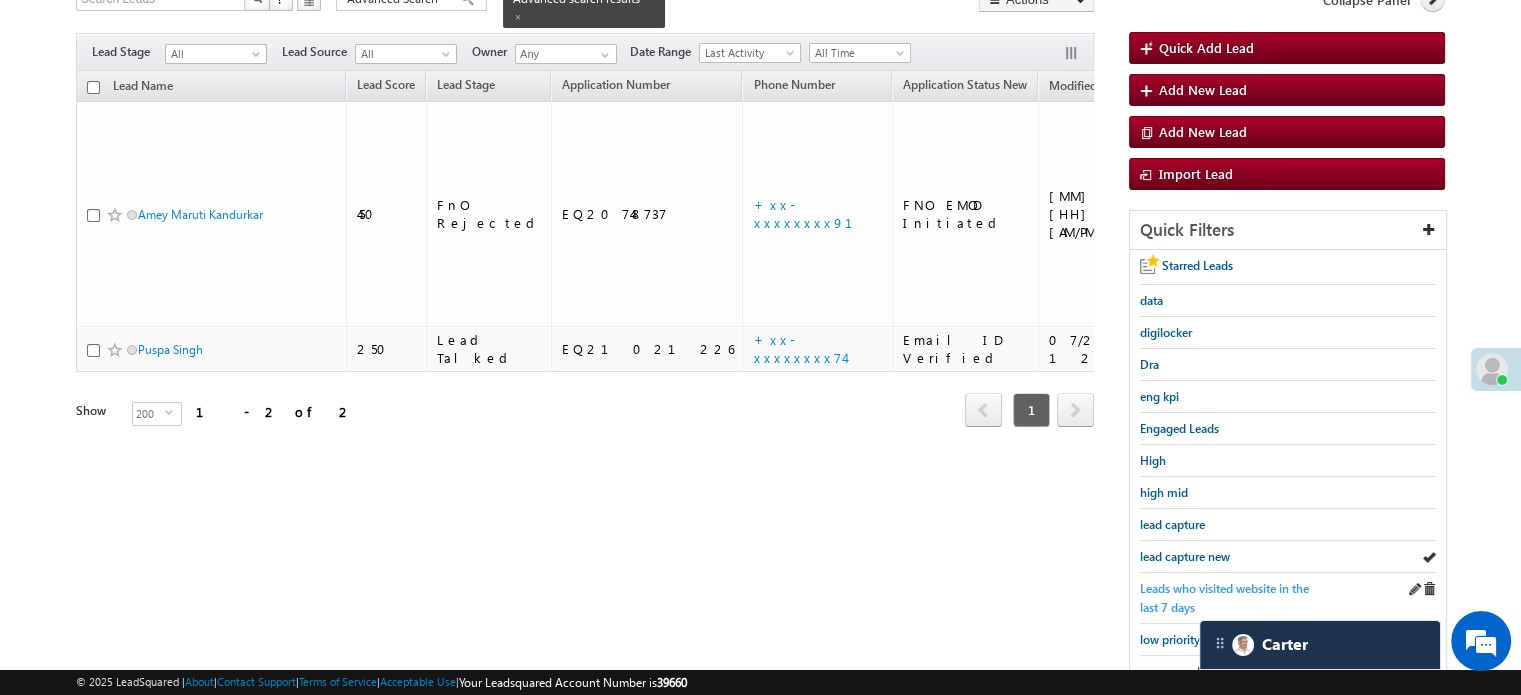 scroll, scrollTop: 300, scrollLeft: 0, axis: vertical 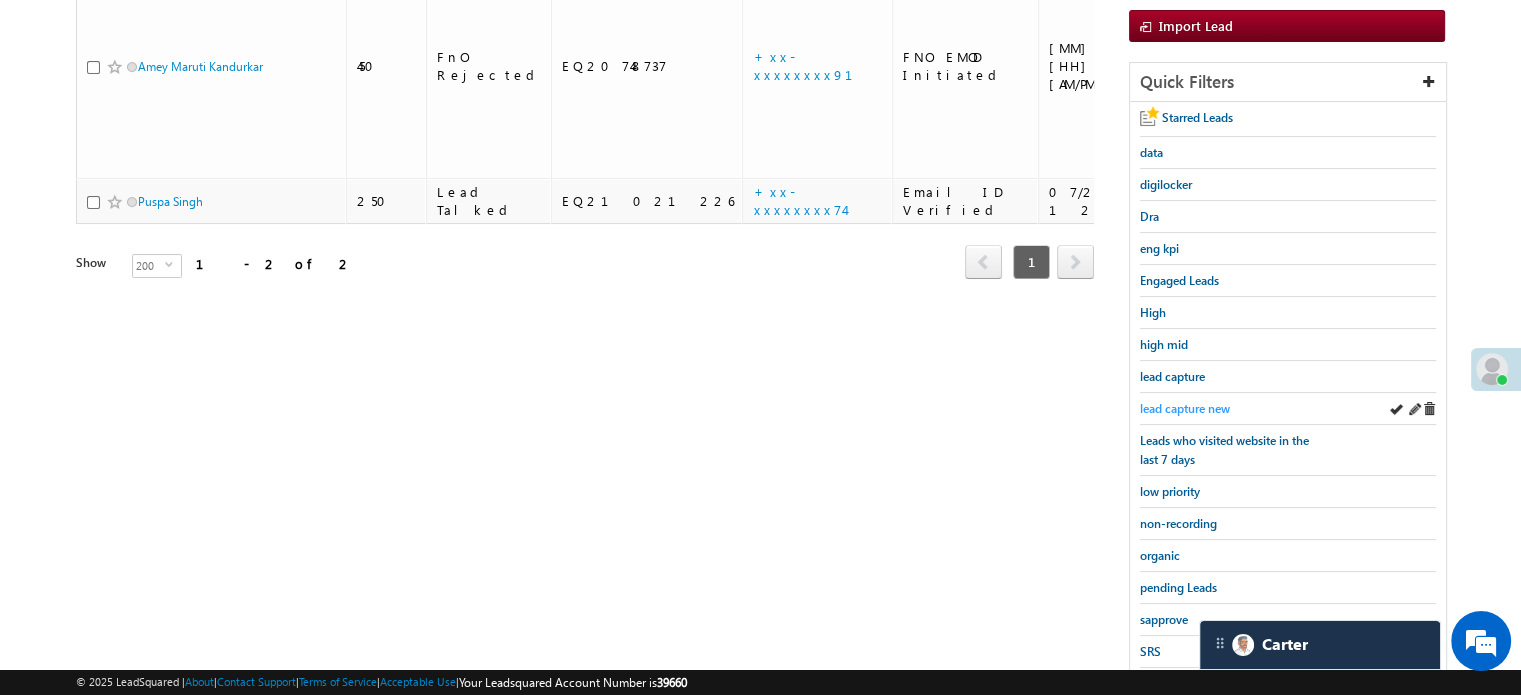 click on "lead capture new" at bounding box center [1185, 408] 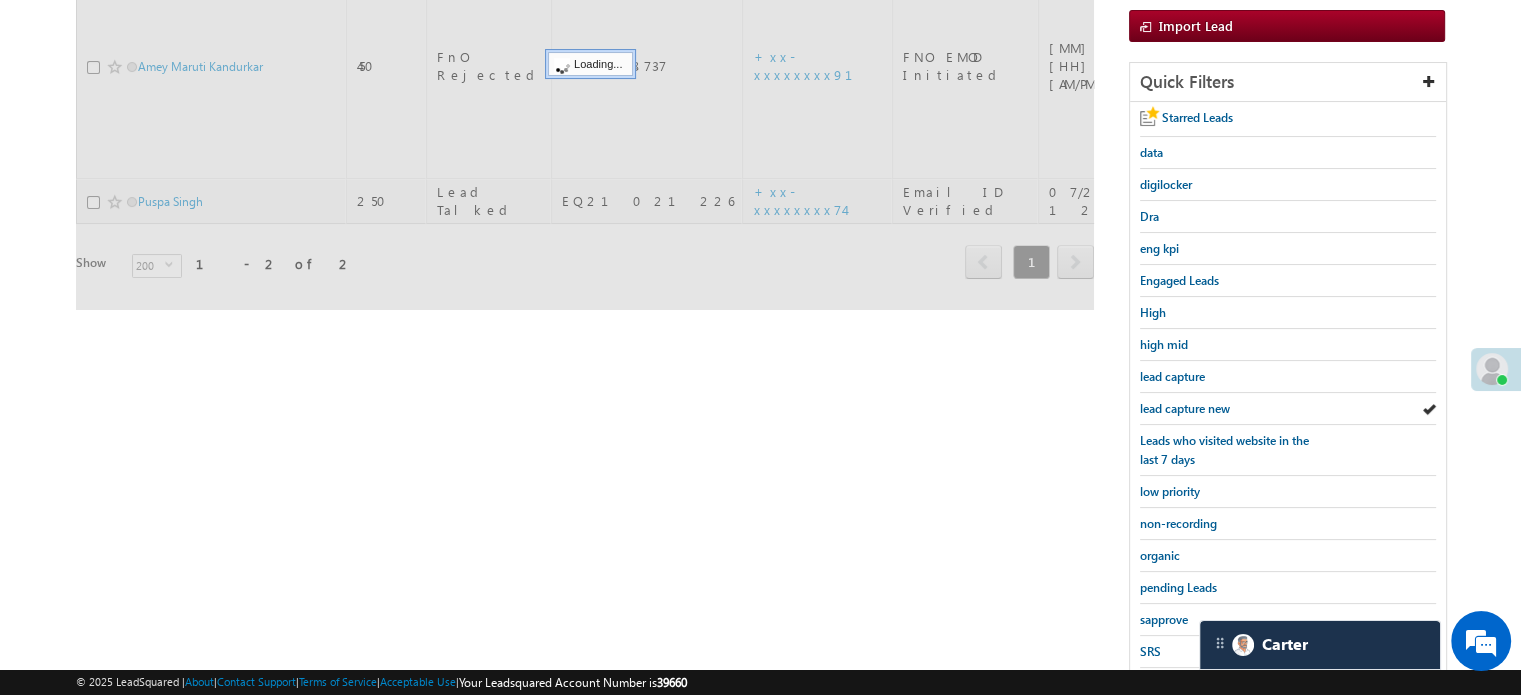 click on "lead capture new" at bounding box center [1185, 408] 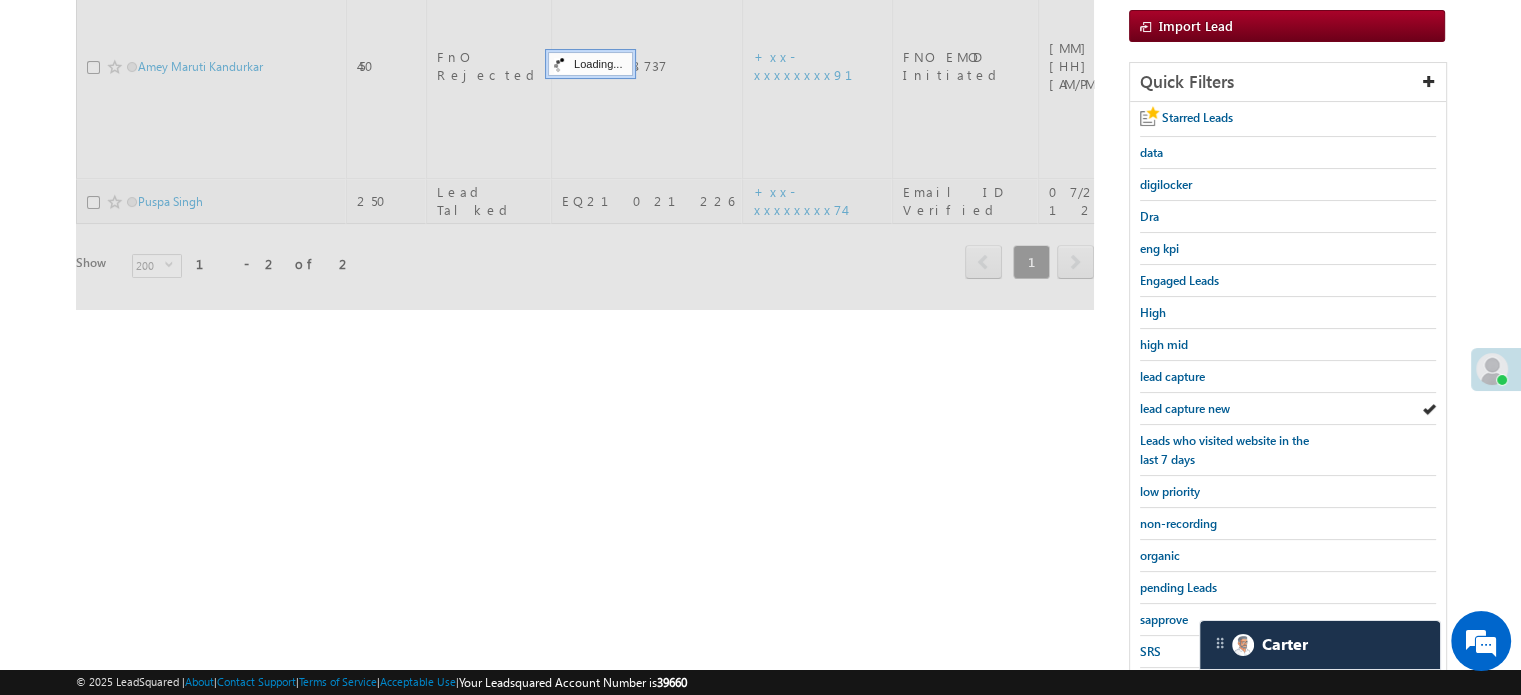 click on "lead capture new" at bounding box center (1185, 408) 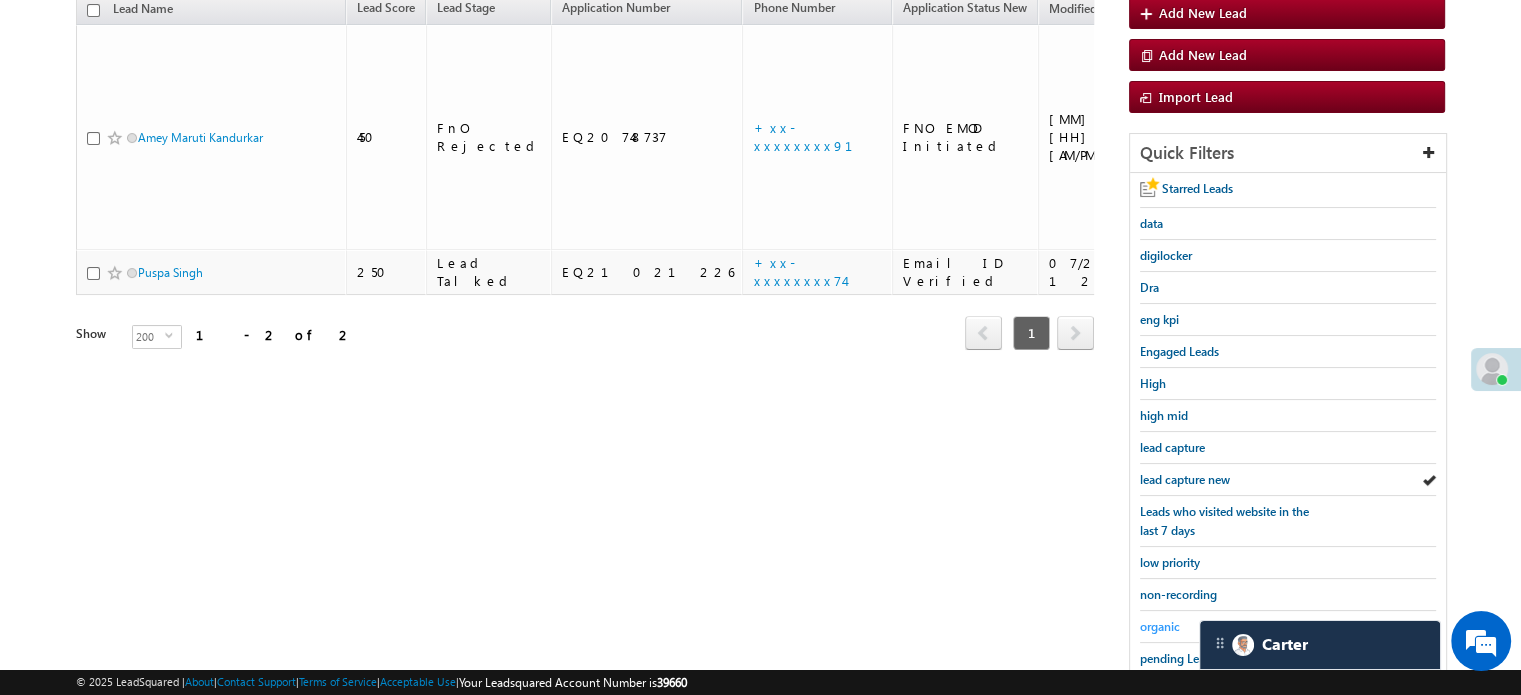scroll, scrollTop: 400, scrollLeft: 0, axis: vertical 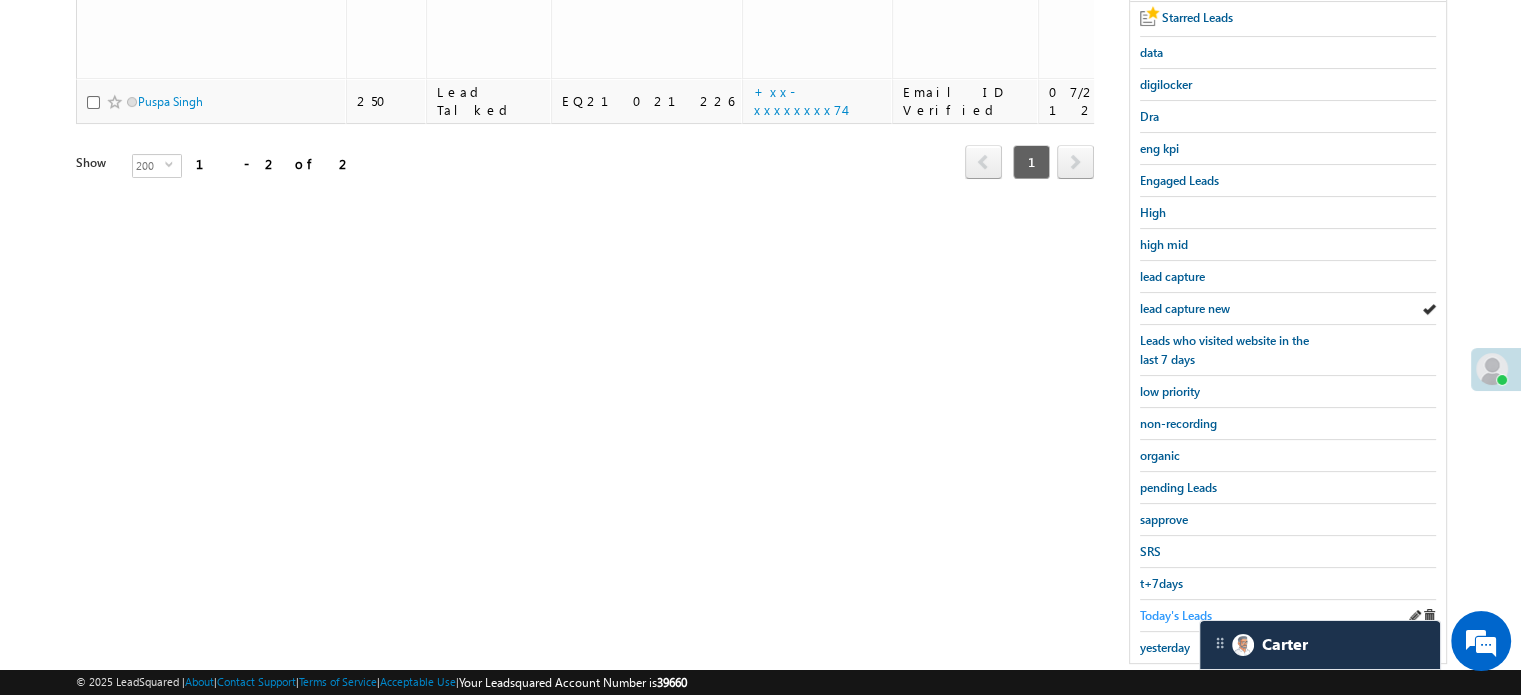 click on "Today's Leads" at bounding box center [1176, 615] 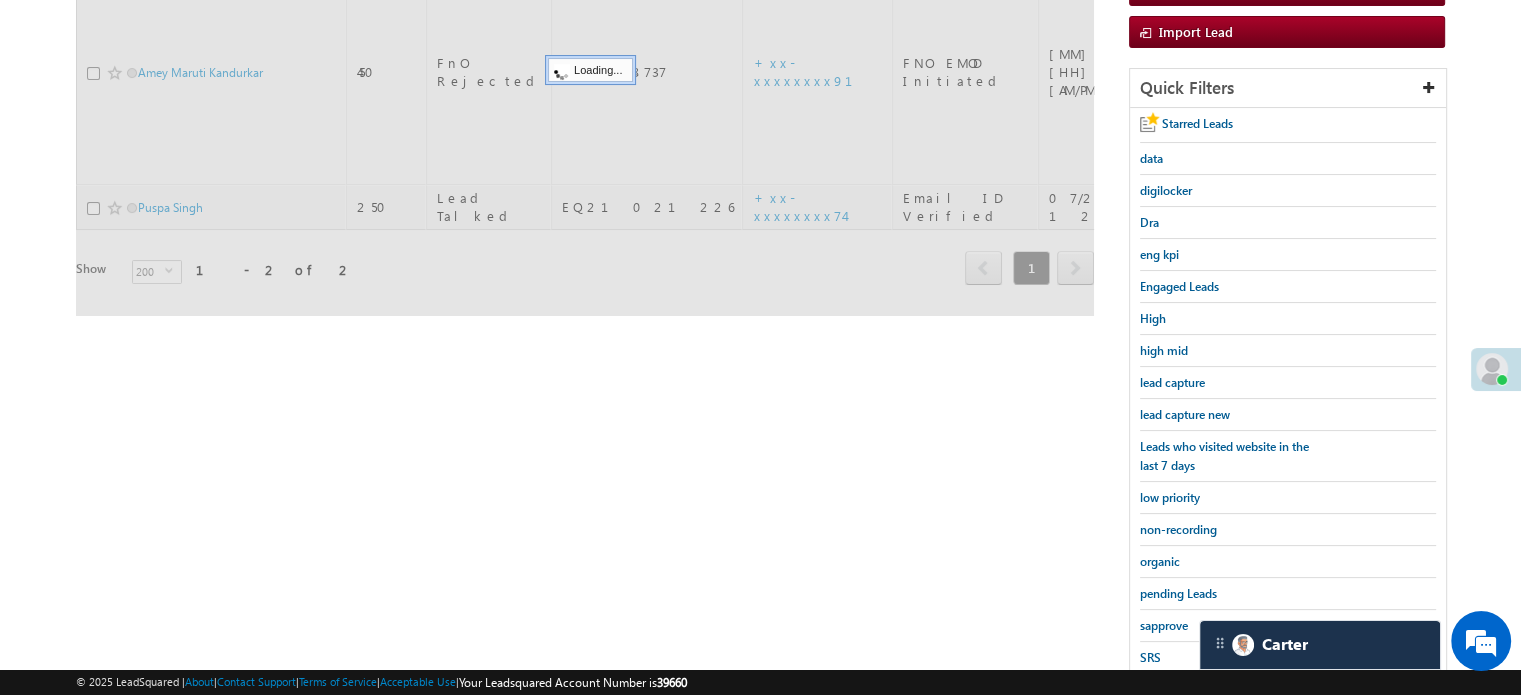scroll, scrollTop: 200, scrollLeft: 0, axis: vertical 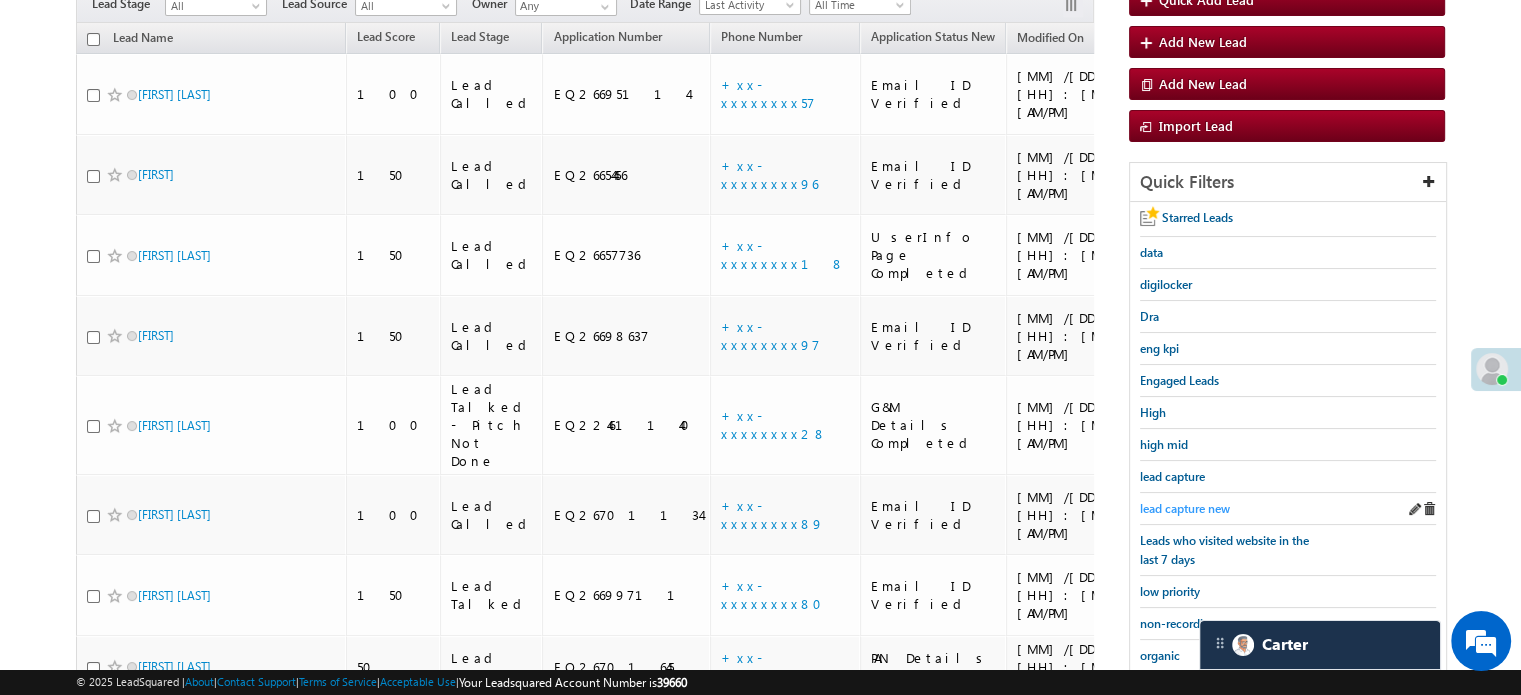 click on "lead capture new" at bounding box center (1185, 508) 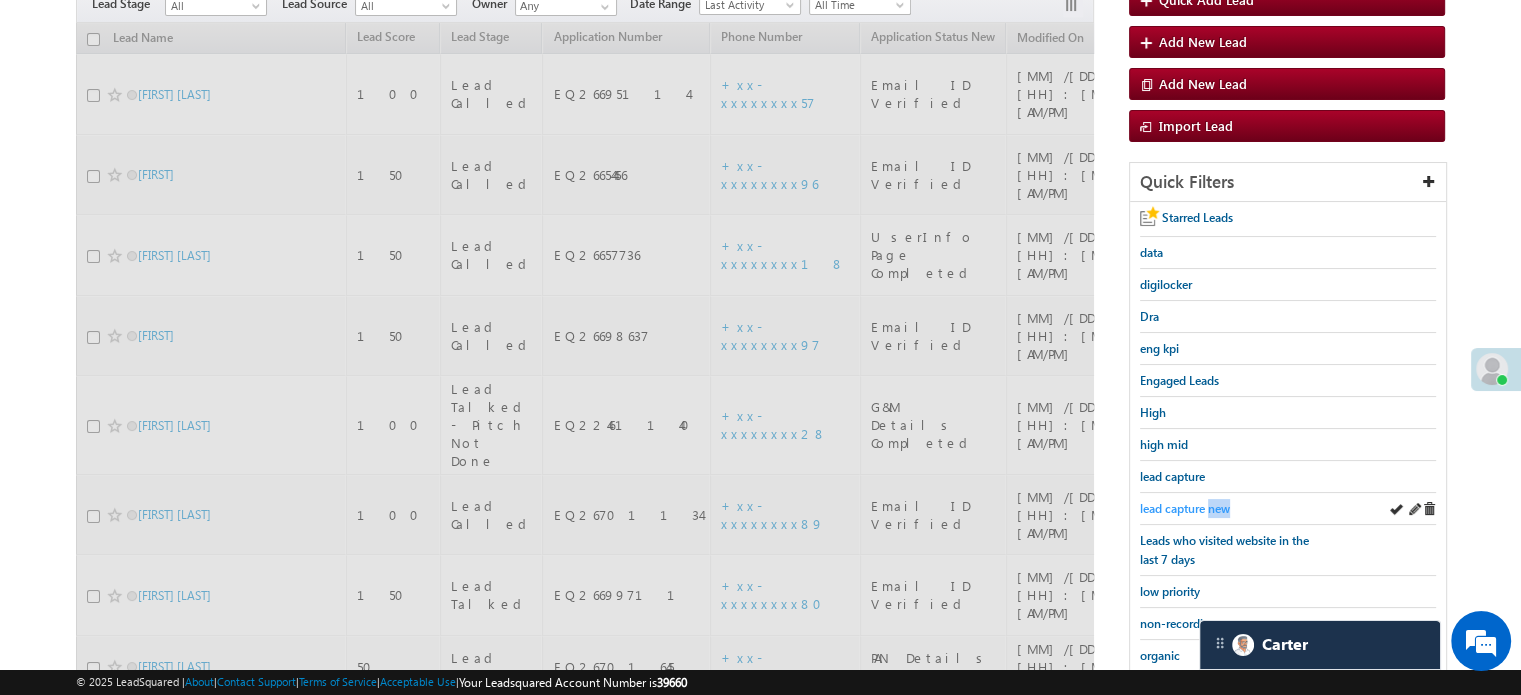 click on "lead capture new" at bounding box center (1185, 508) 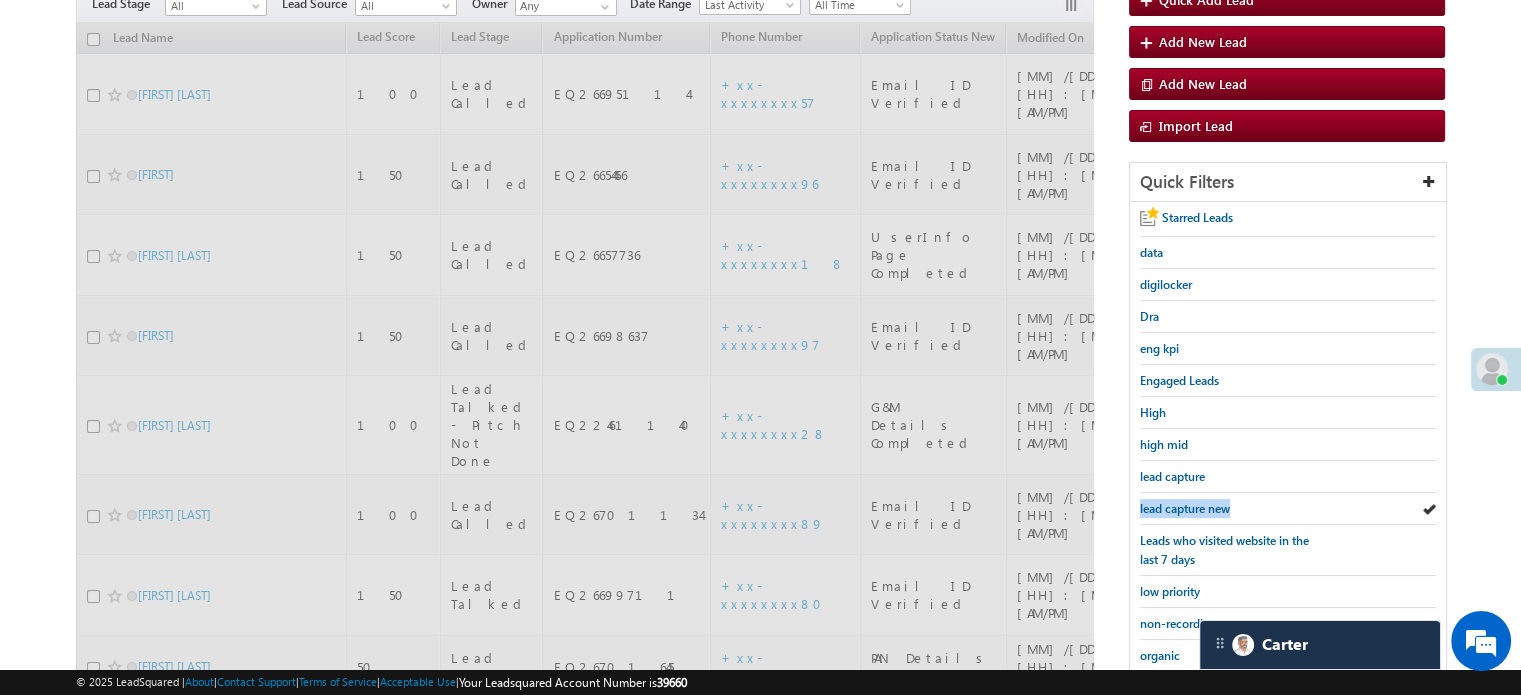 click on "lead capture new" at bounding box center (1185, 508) 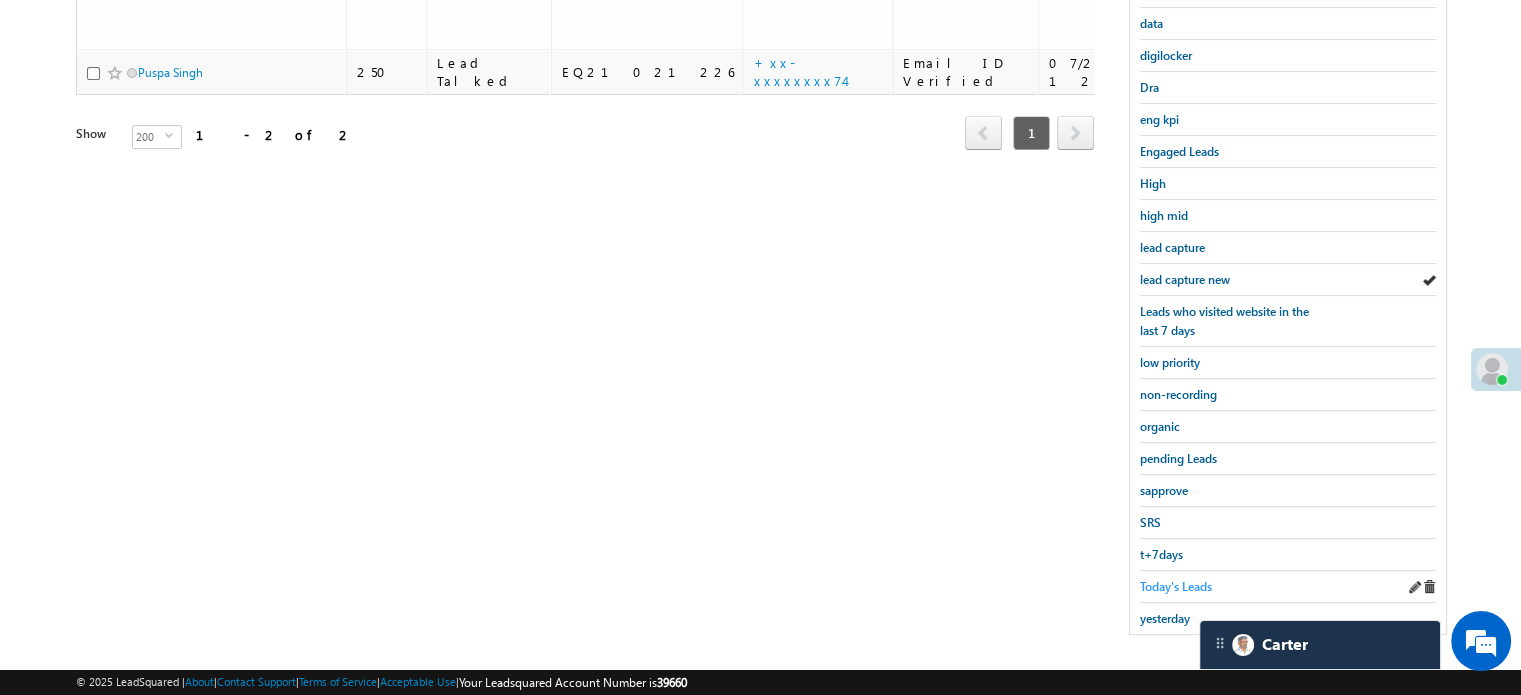 click on "Today's Leads" at bounding box center (1176, 586) 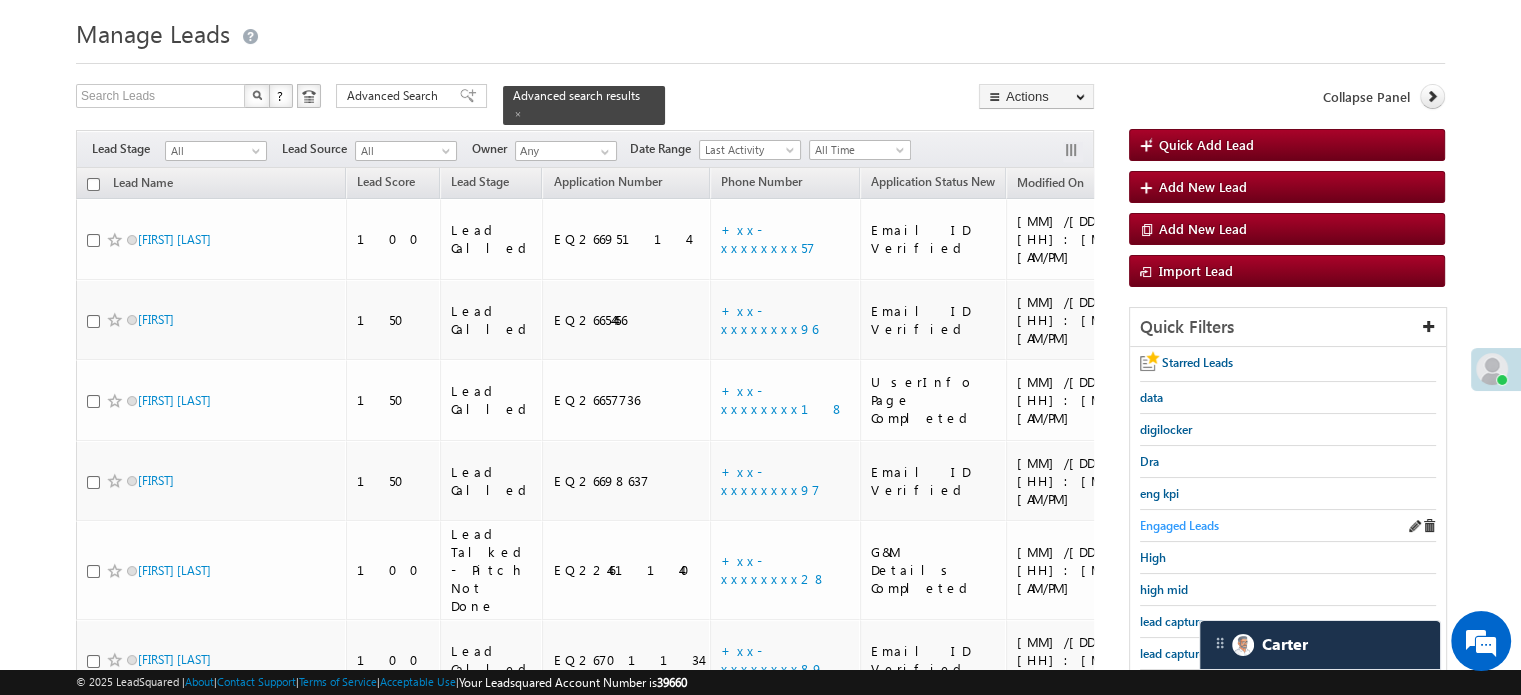 scroll, scrollTop: 100, scrollLeft: 0, axis: vertical 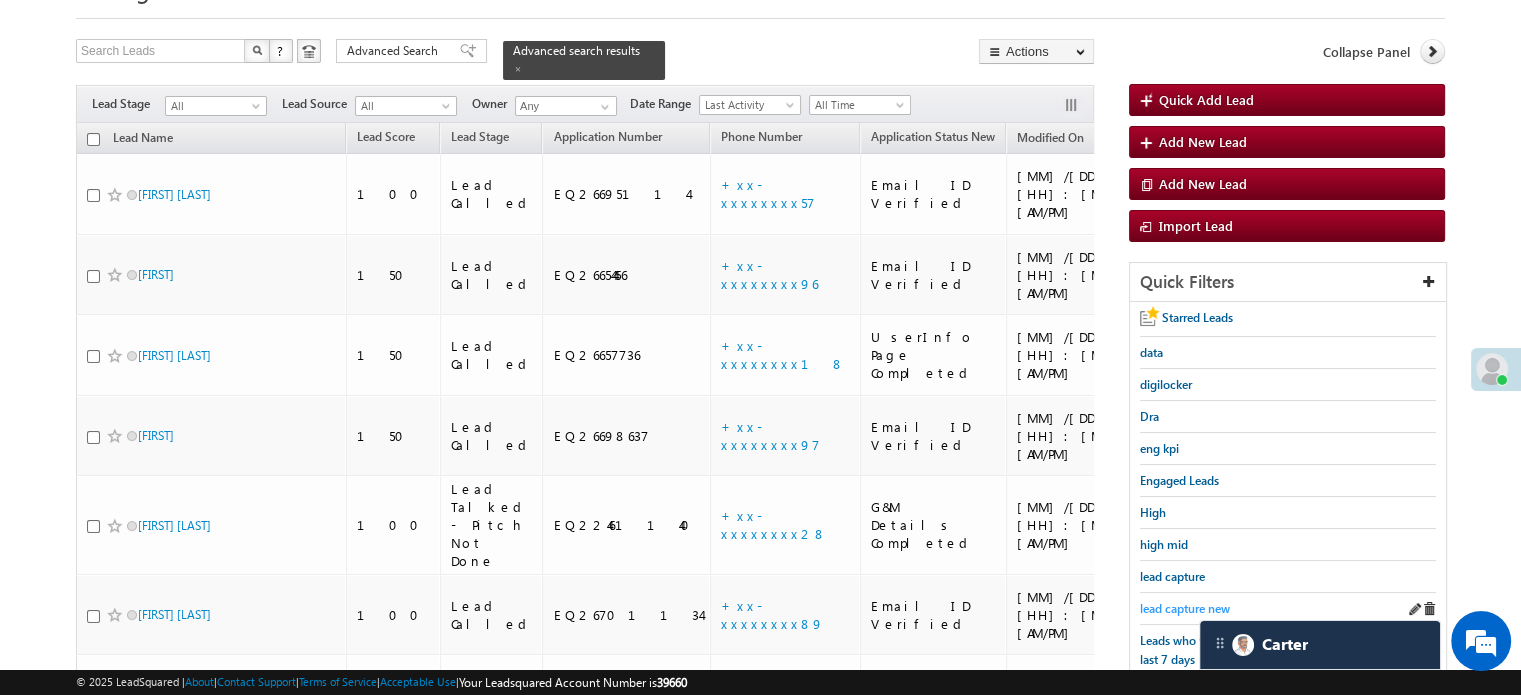 click on "lead capture new" at bounding box center (1185, 608) 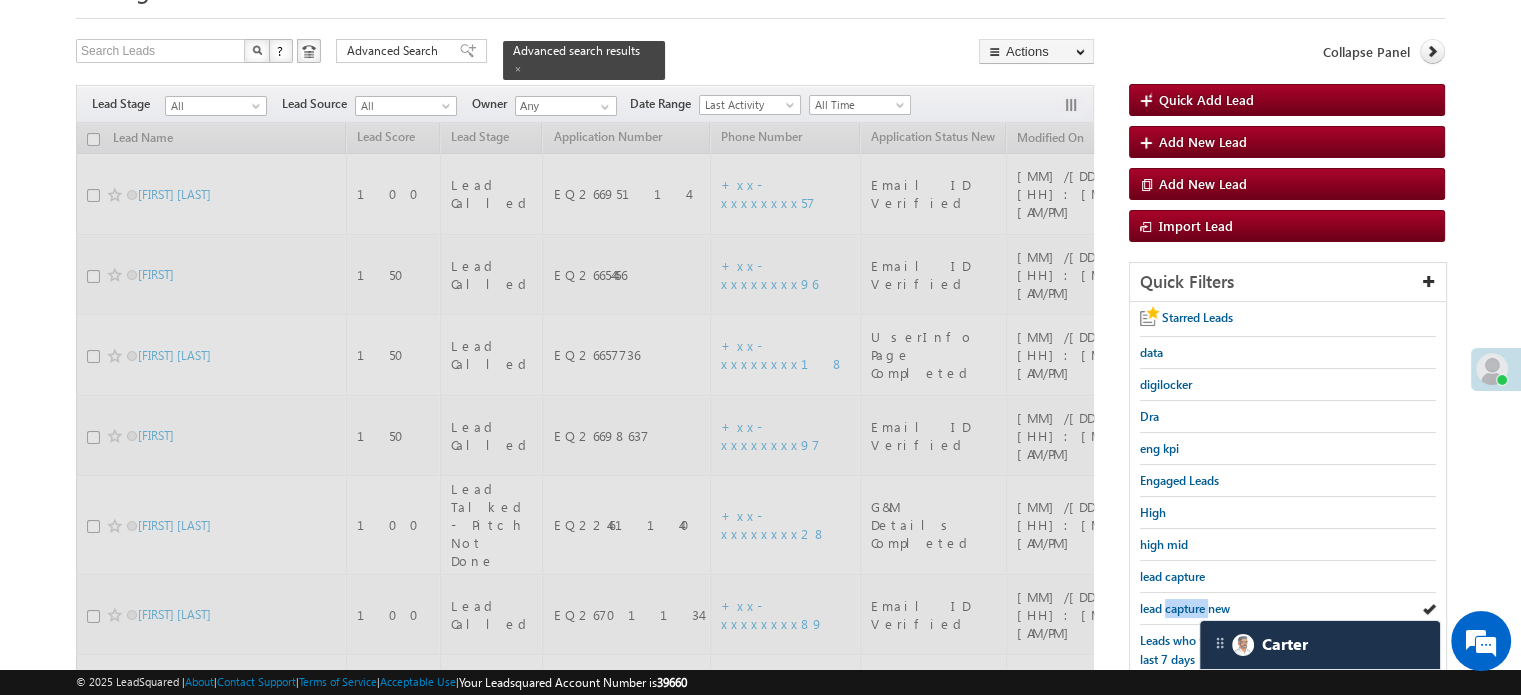 click on "lead capture new" at bounding box center (1185, 608) 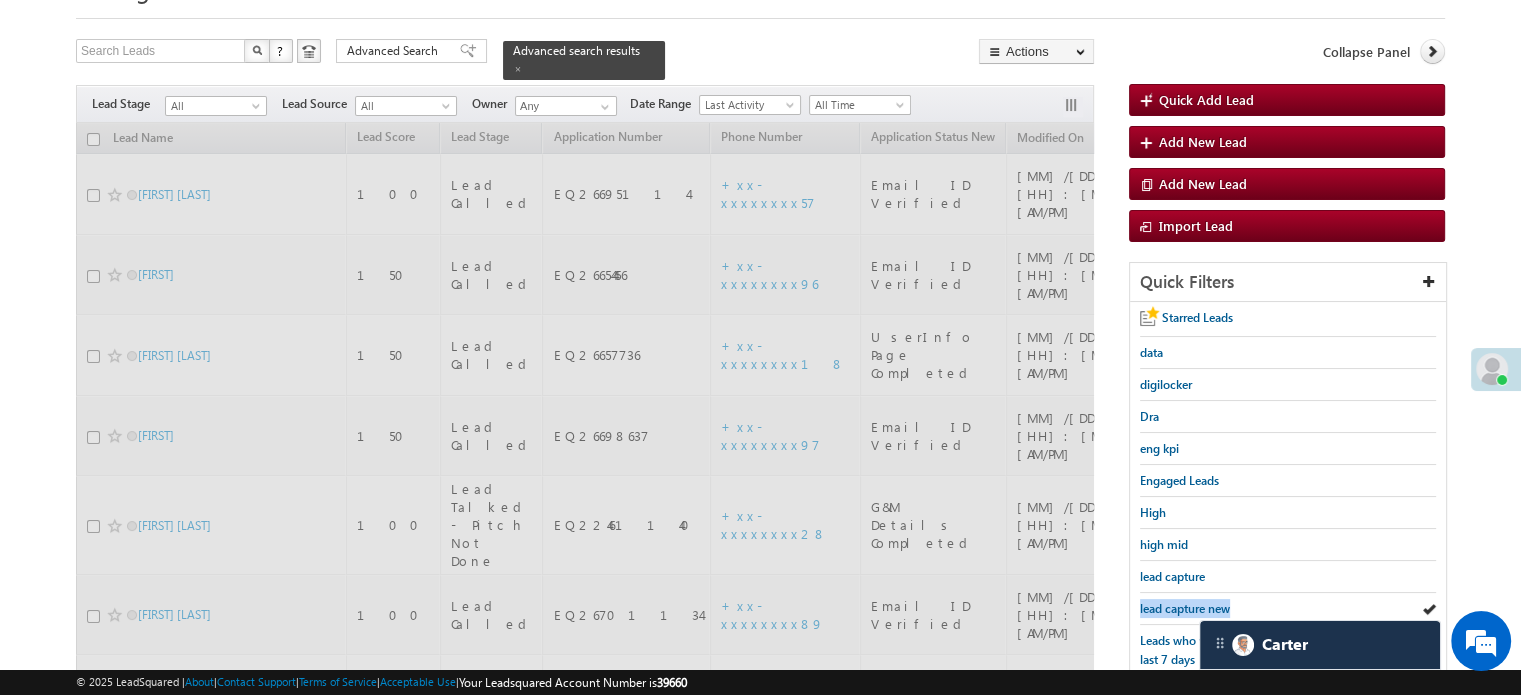 click on "lead capture new" at bounding box center [1185, 608] 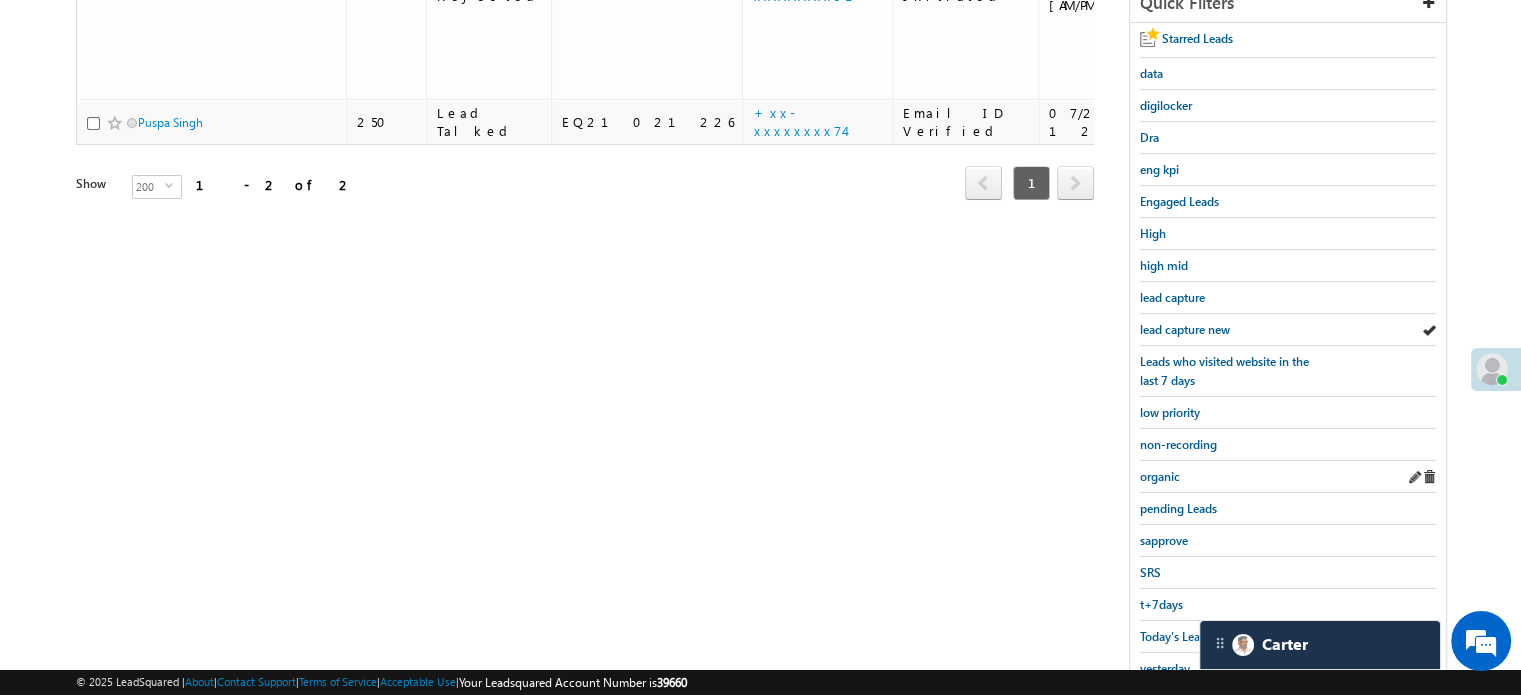 scroll, scrollTop: 429, scrollLeft: 0, axis: vertical 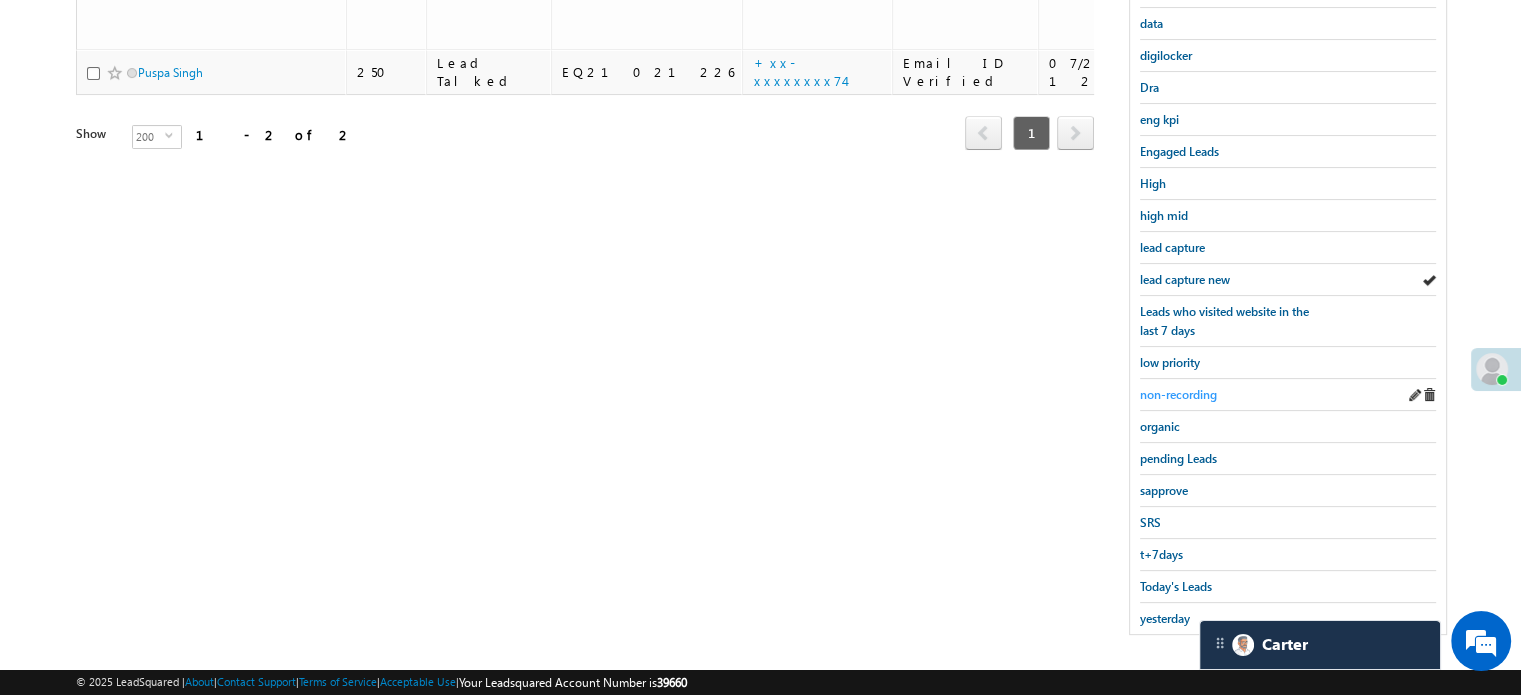 click on "non-recording" at bounding box center (1178, 394) 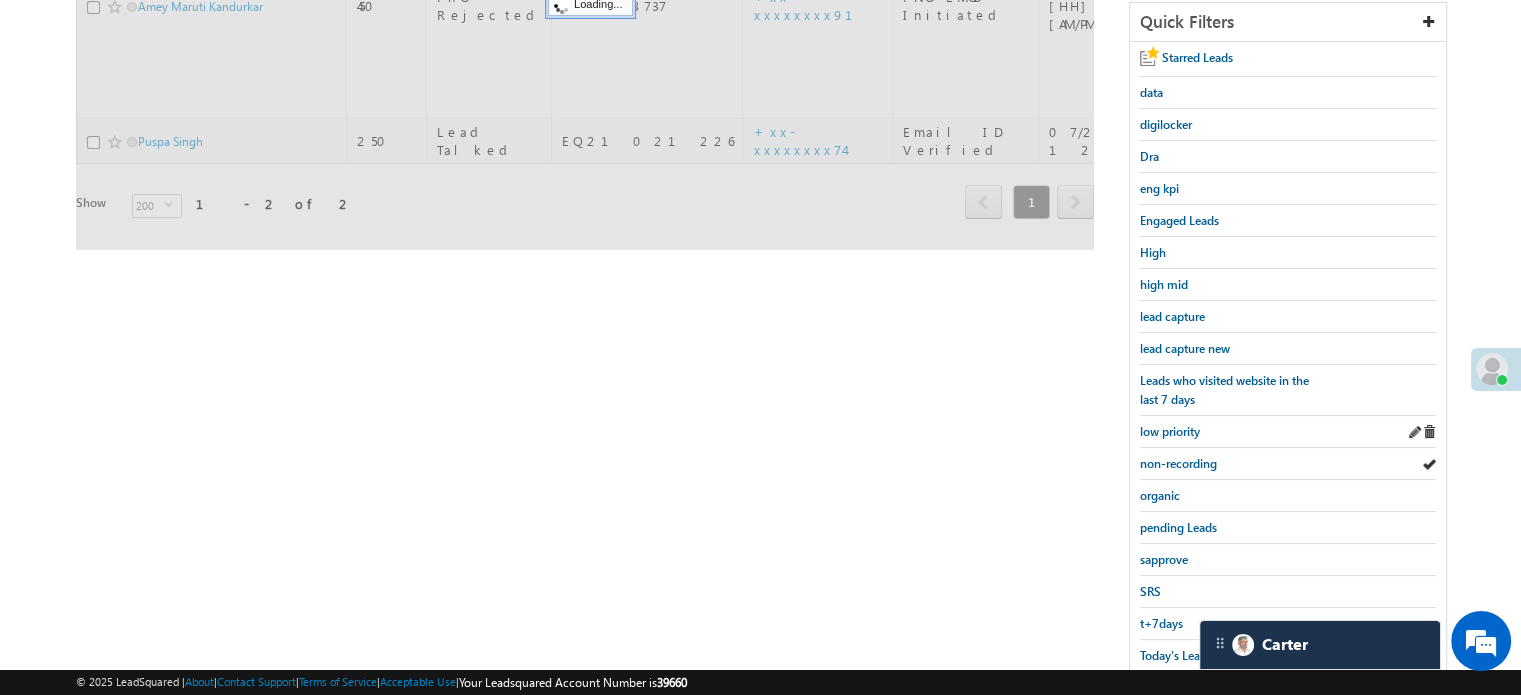 scroll, scrollTop: 129, scrollLeft: 0, axis: vertical 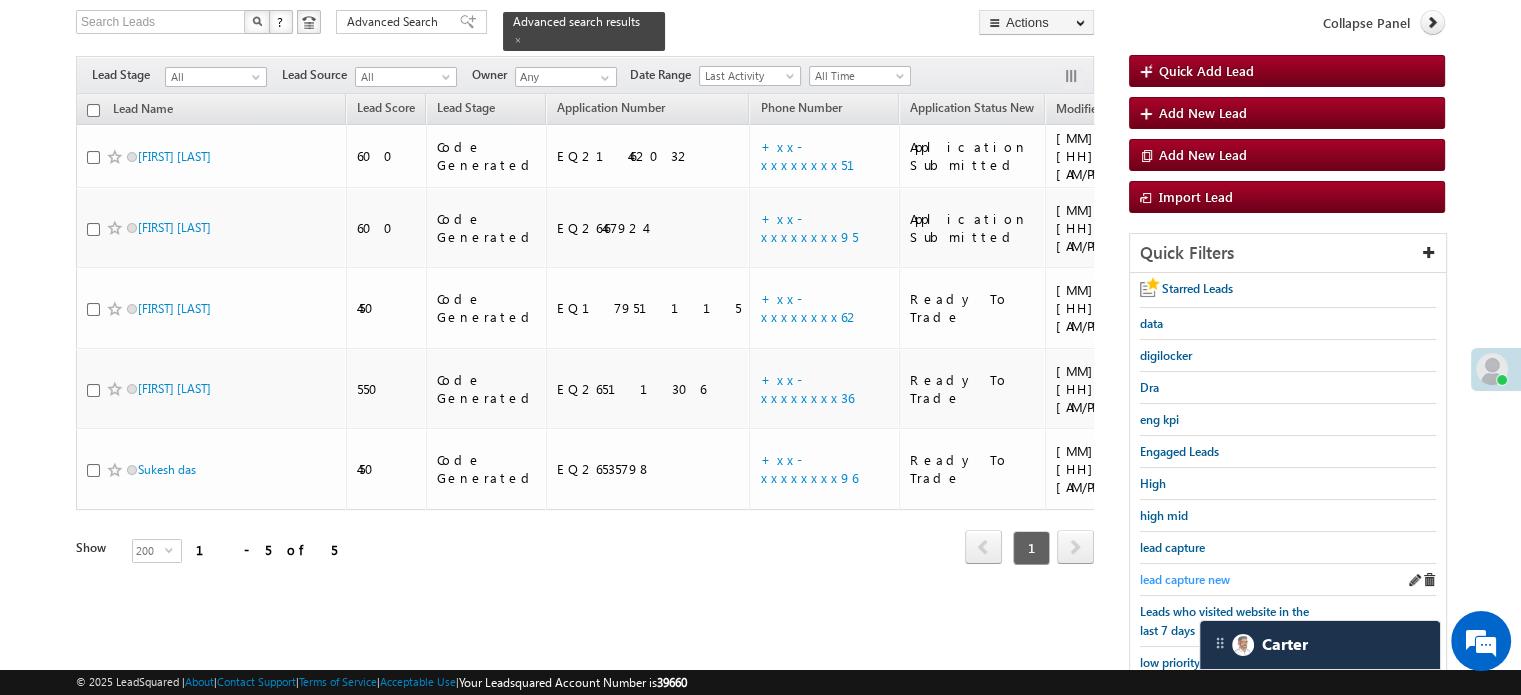 click on "lead capture new" at bounding box center (1185, 579) 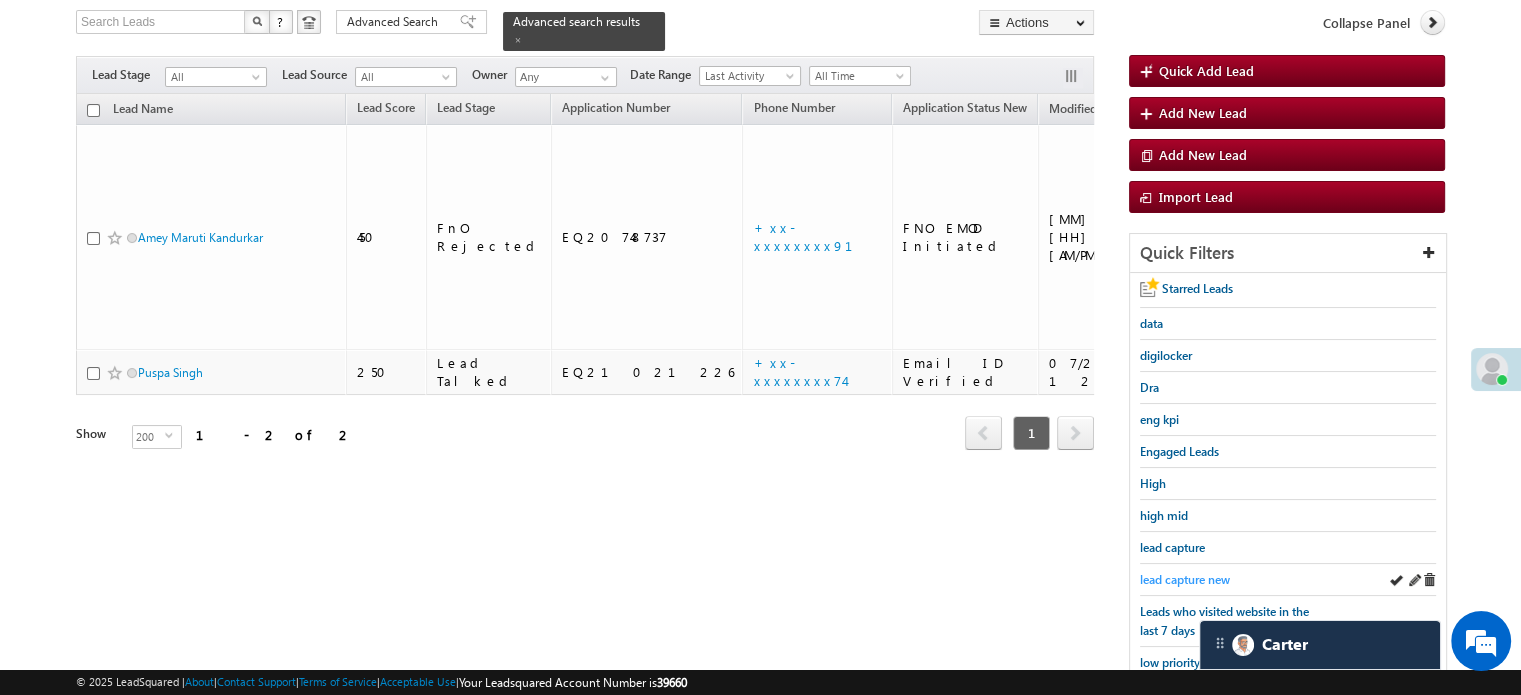 click on "lead capture new" at bounding box center (1185, 579) 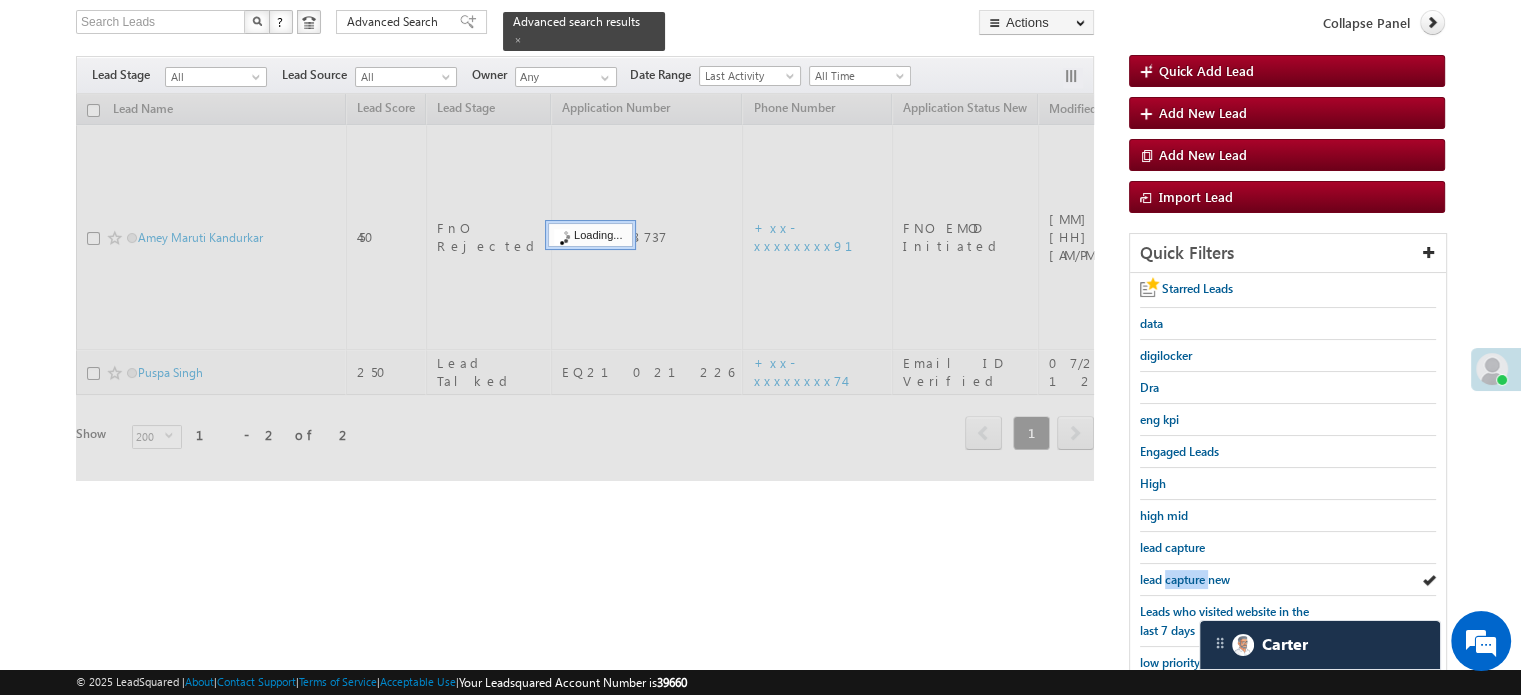 click on "lead capture new" at bounding box center (1185, 579) 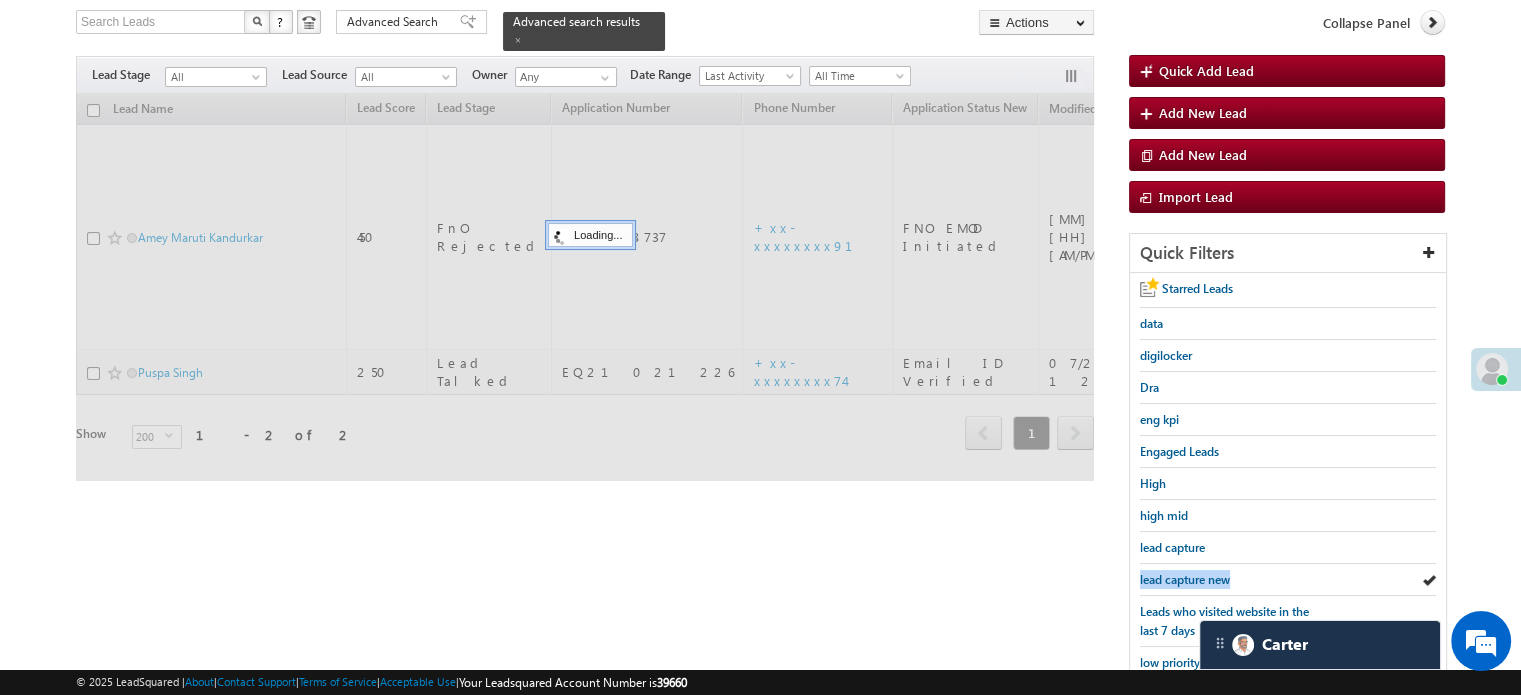 click on "lead capture new" at bounding box center (1185, 579) 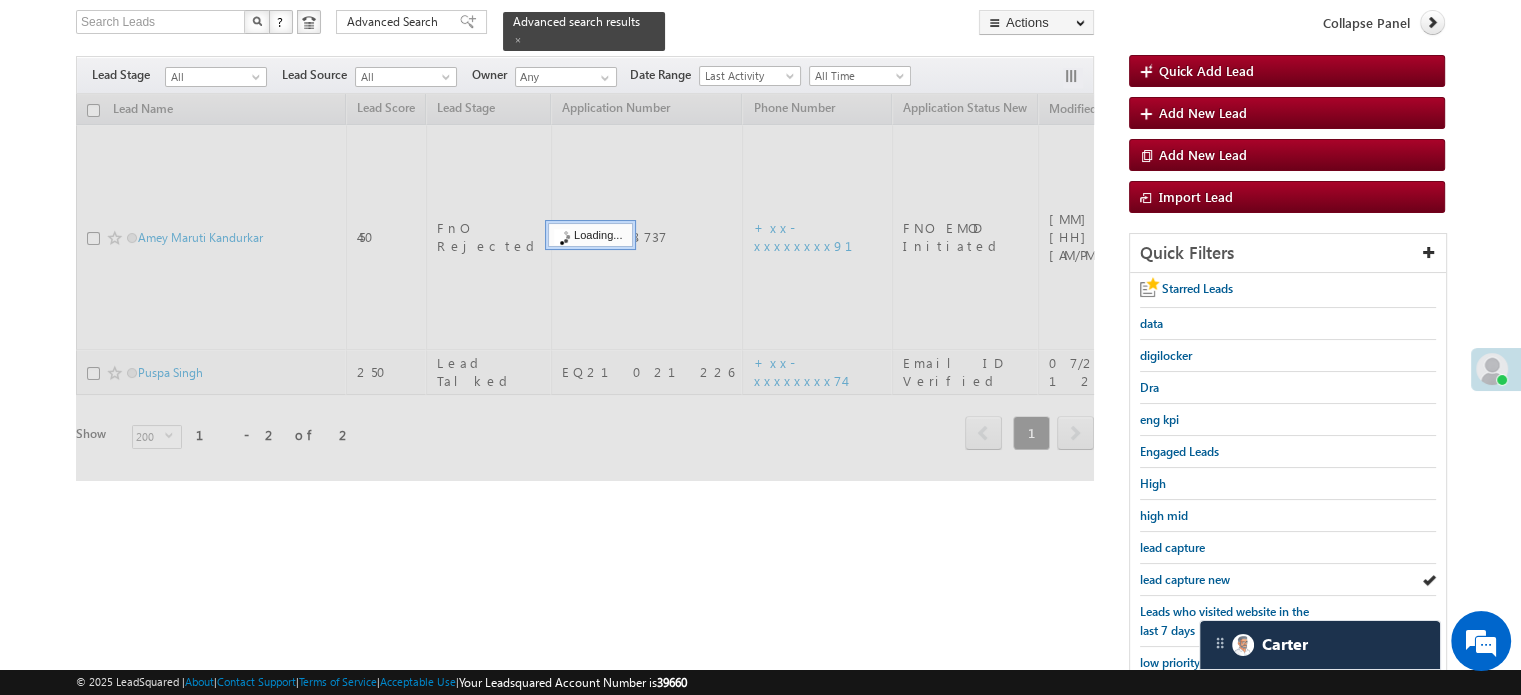 click on "lead capture new" at bounding box center [1185, 579] 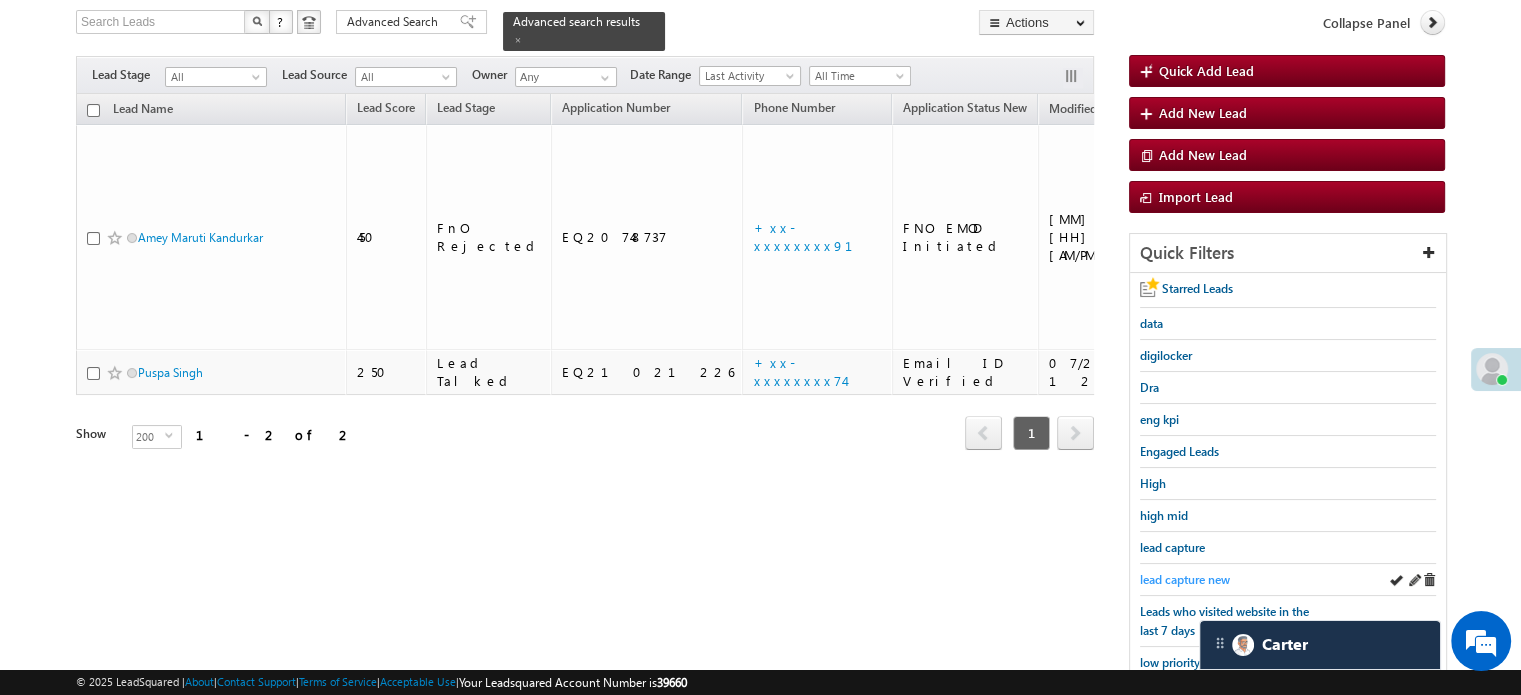 click on "lead capture new" at bounding box center (1185, 579) 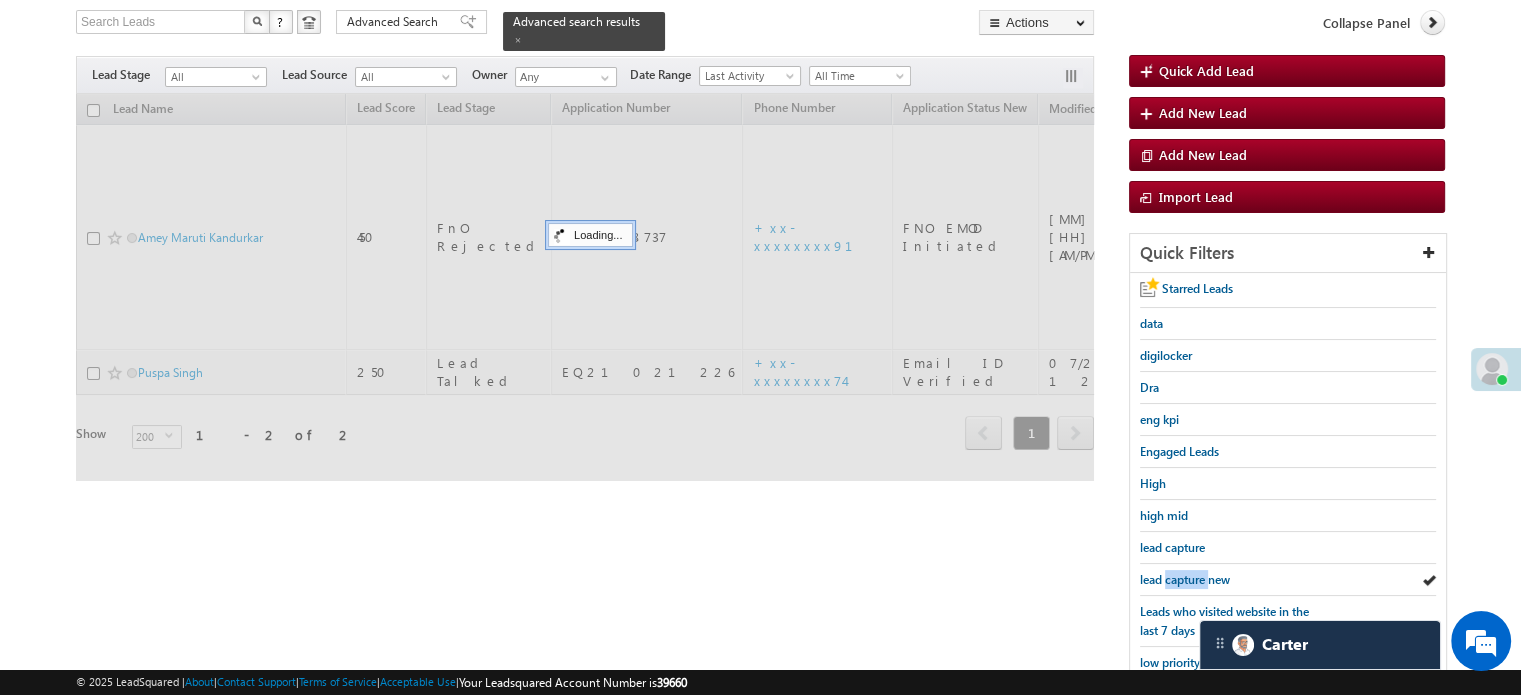 click on "lead capture new" at bounding box center (1185, 579) 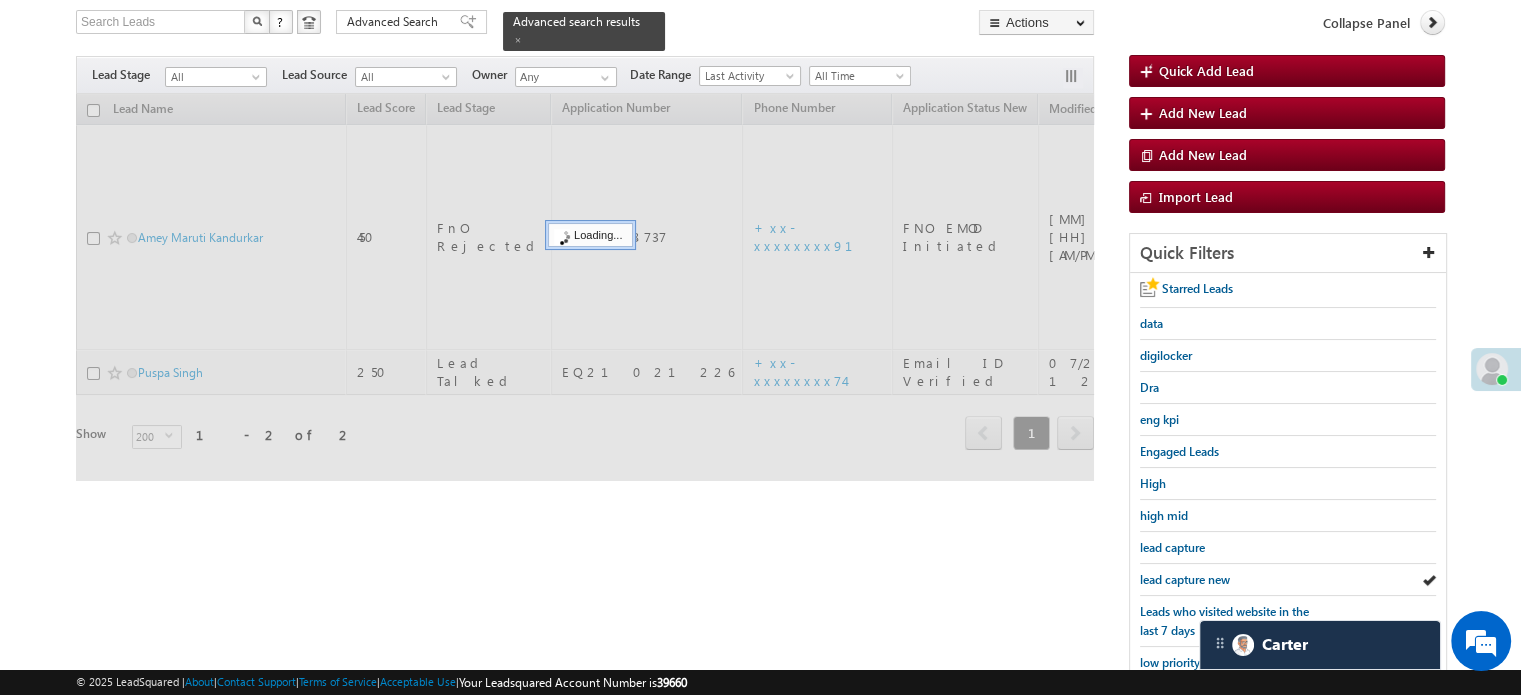 click on "lead capture new" at bounding box center [1185, 579] 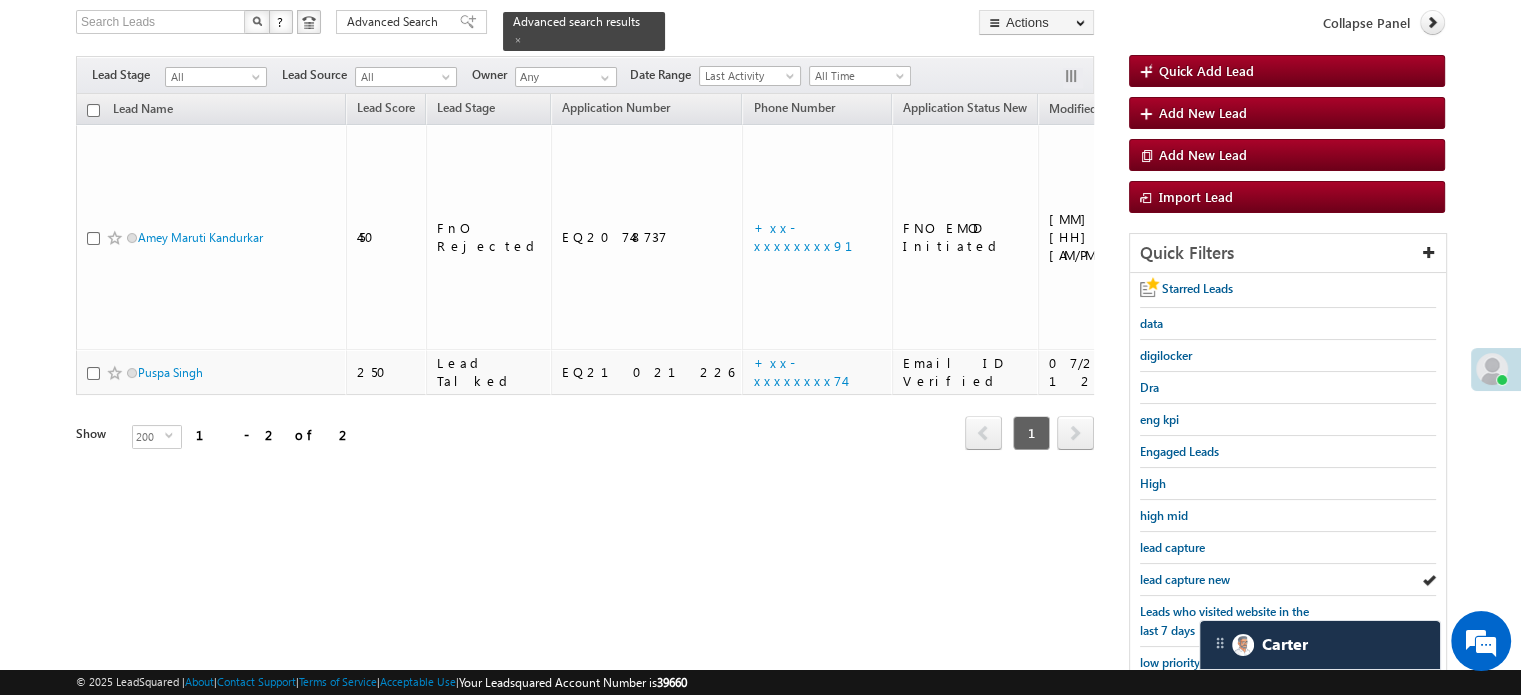 drag, startPoint x: 1186, startPoint y: 572, endPoint x: 1105, endPoint y: 36, distance: 542.0858 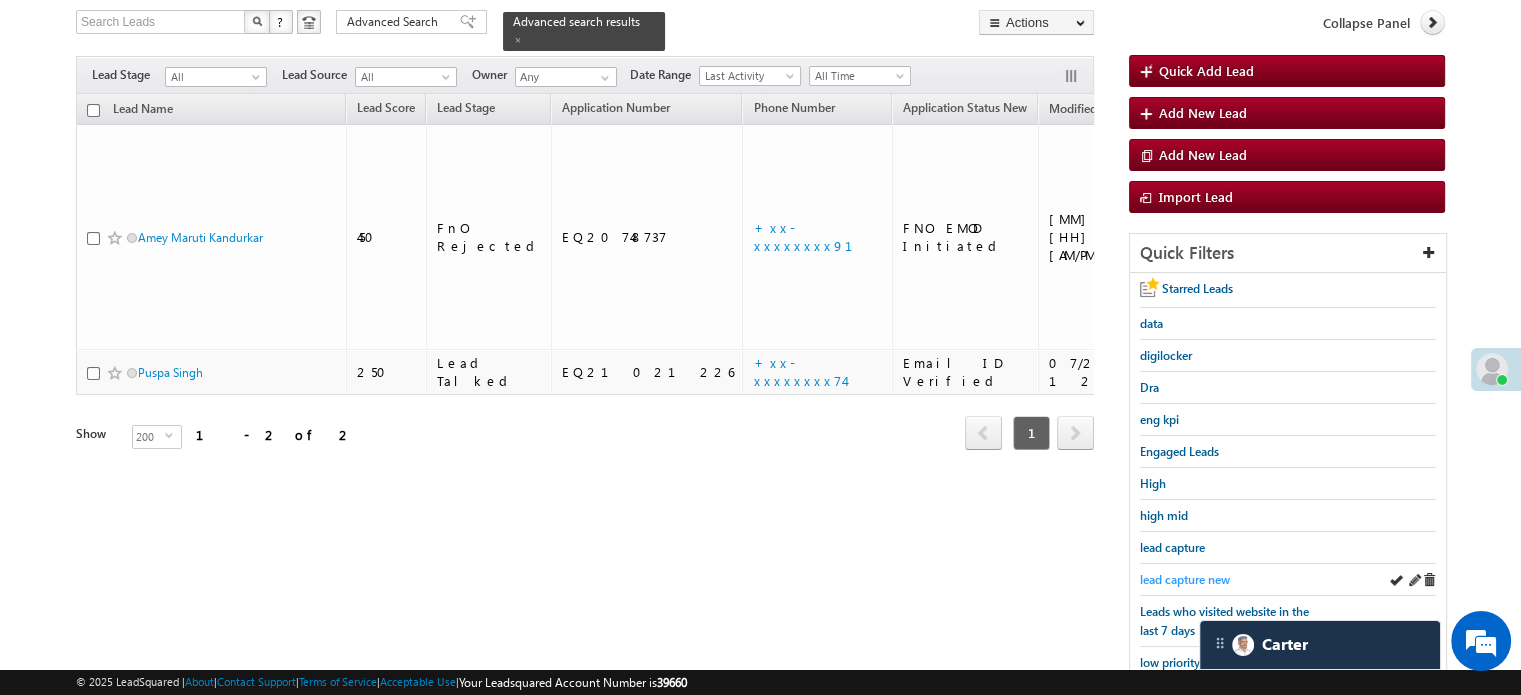 click on "lead capture new" at bounding box center (1185, 579) 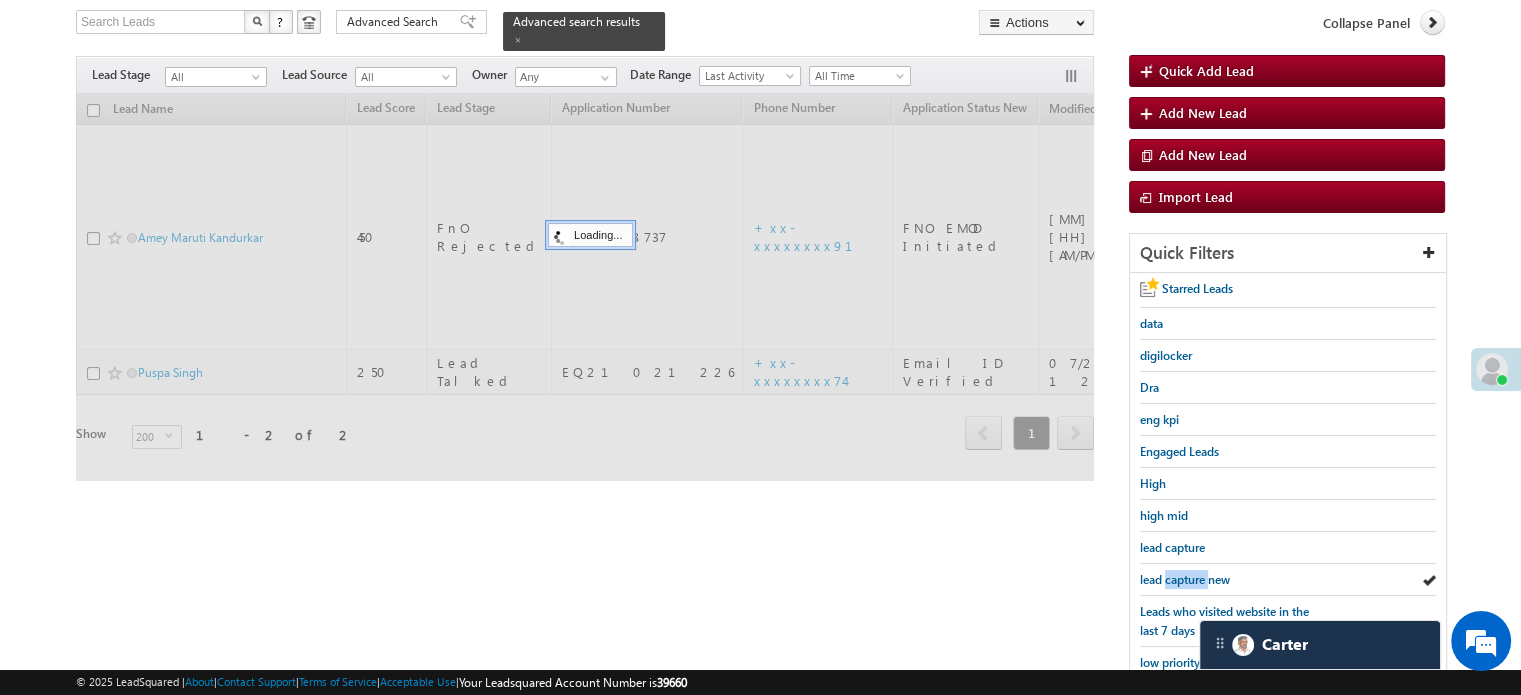 click on "lead capture new" at bounding box center (1185, 579) 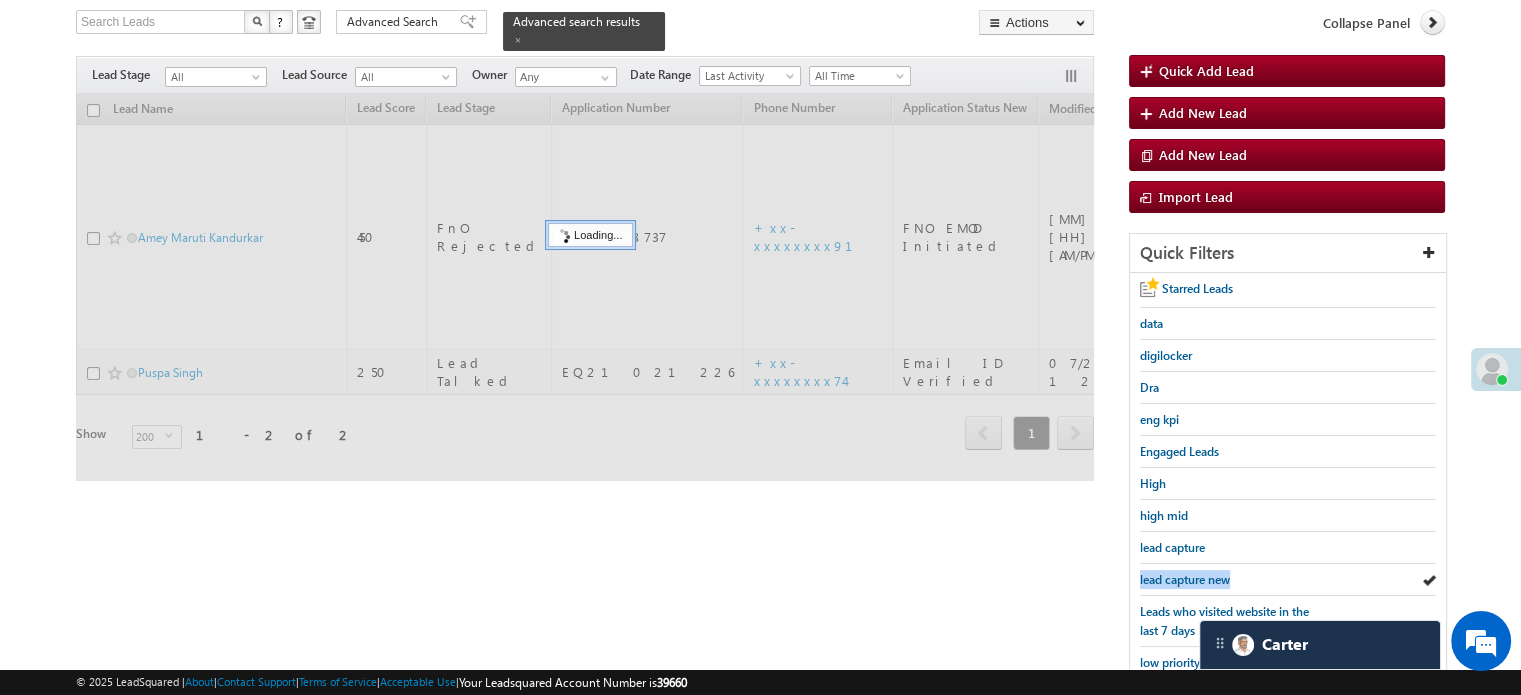 click on "lead capture new" at bounding box center [1185, 579] 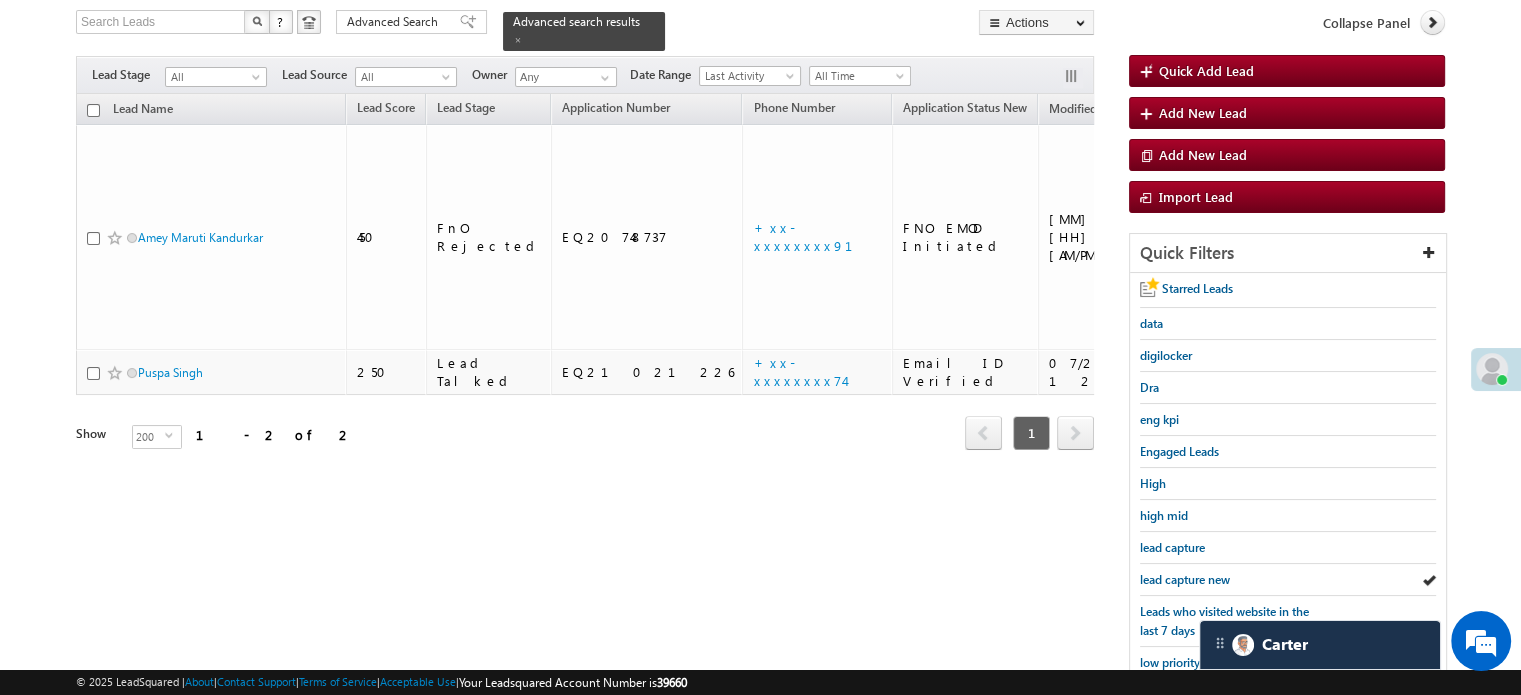 click on "lead capture new" at bounding box center [1185, 579] 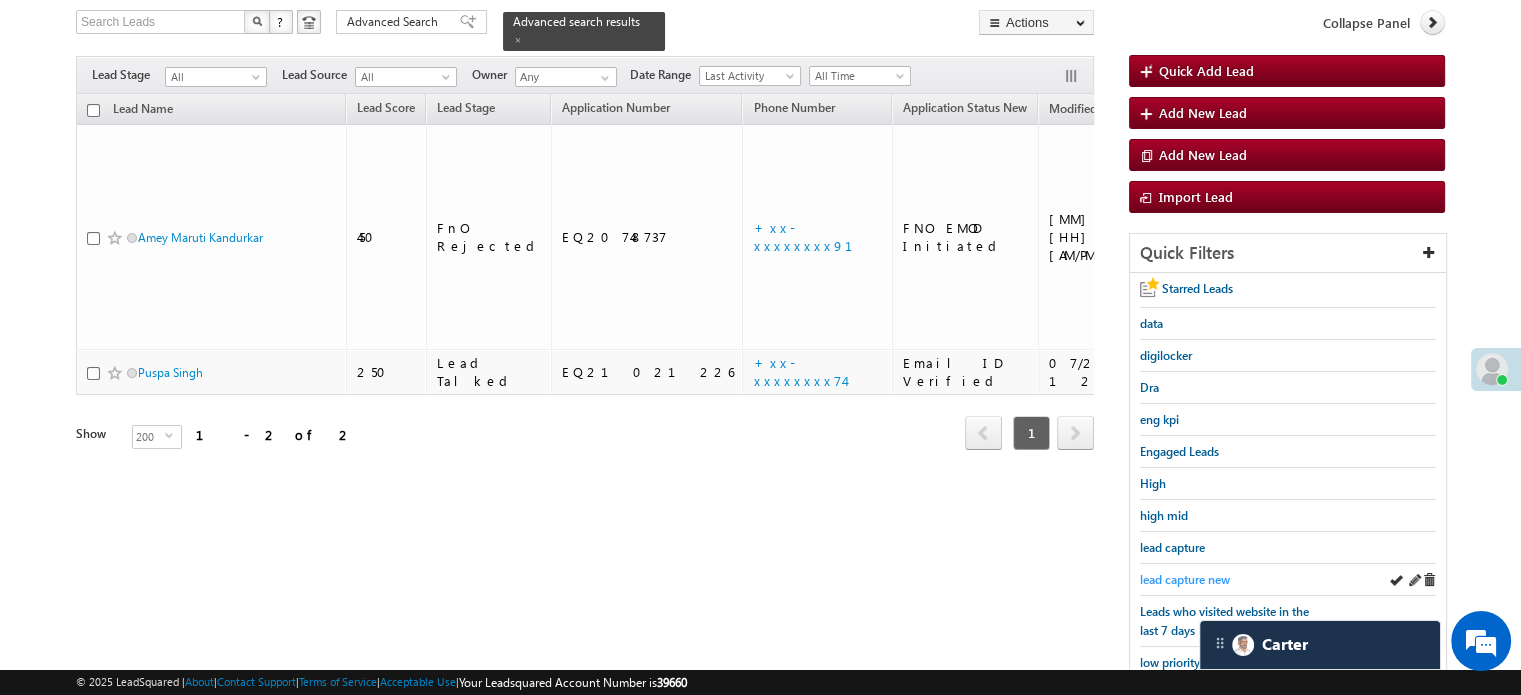 click on "lead capture new" at bounding box center [1185, 579] 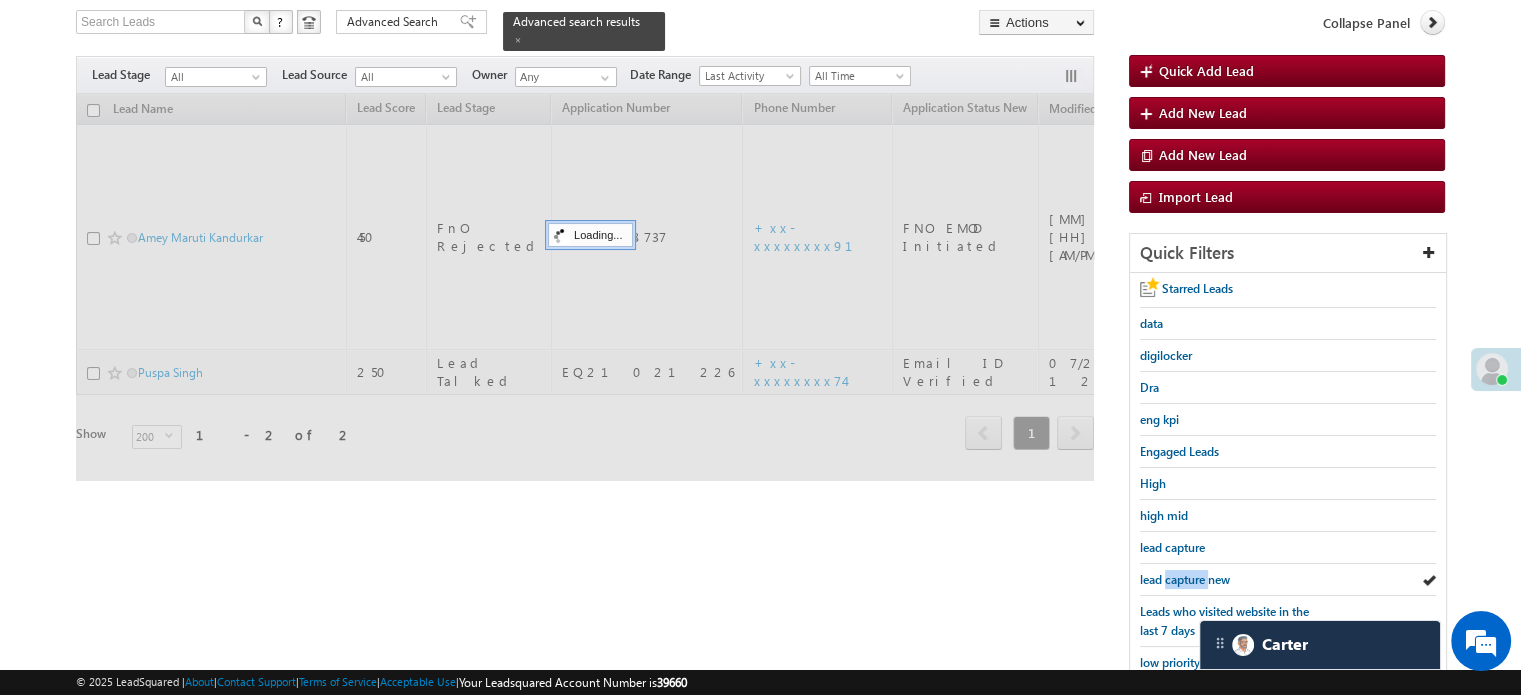 click on "lead capture new" at bounding box center [1185, 579] 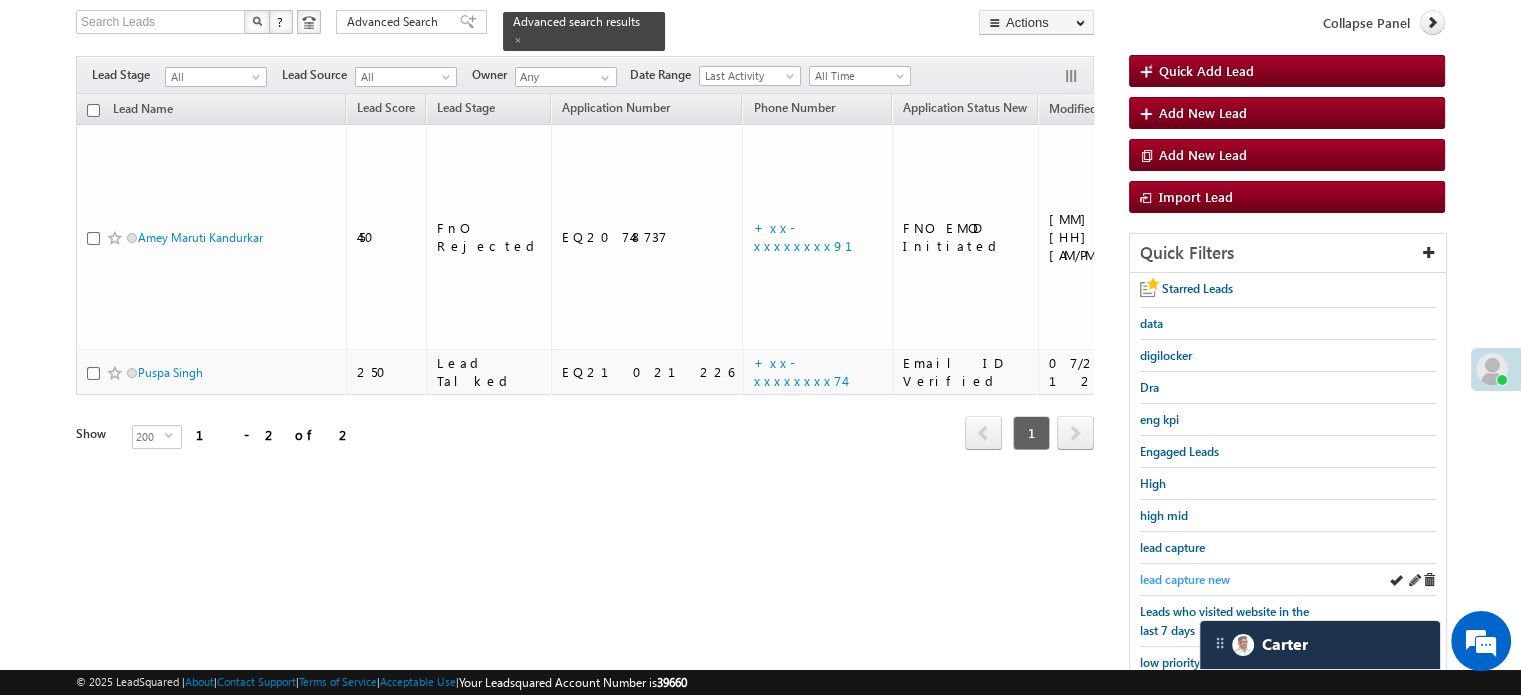 click on "lead capture new" at bounding box center [1185, 579] 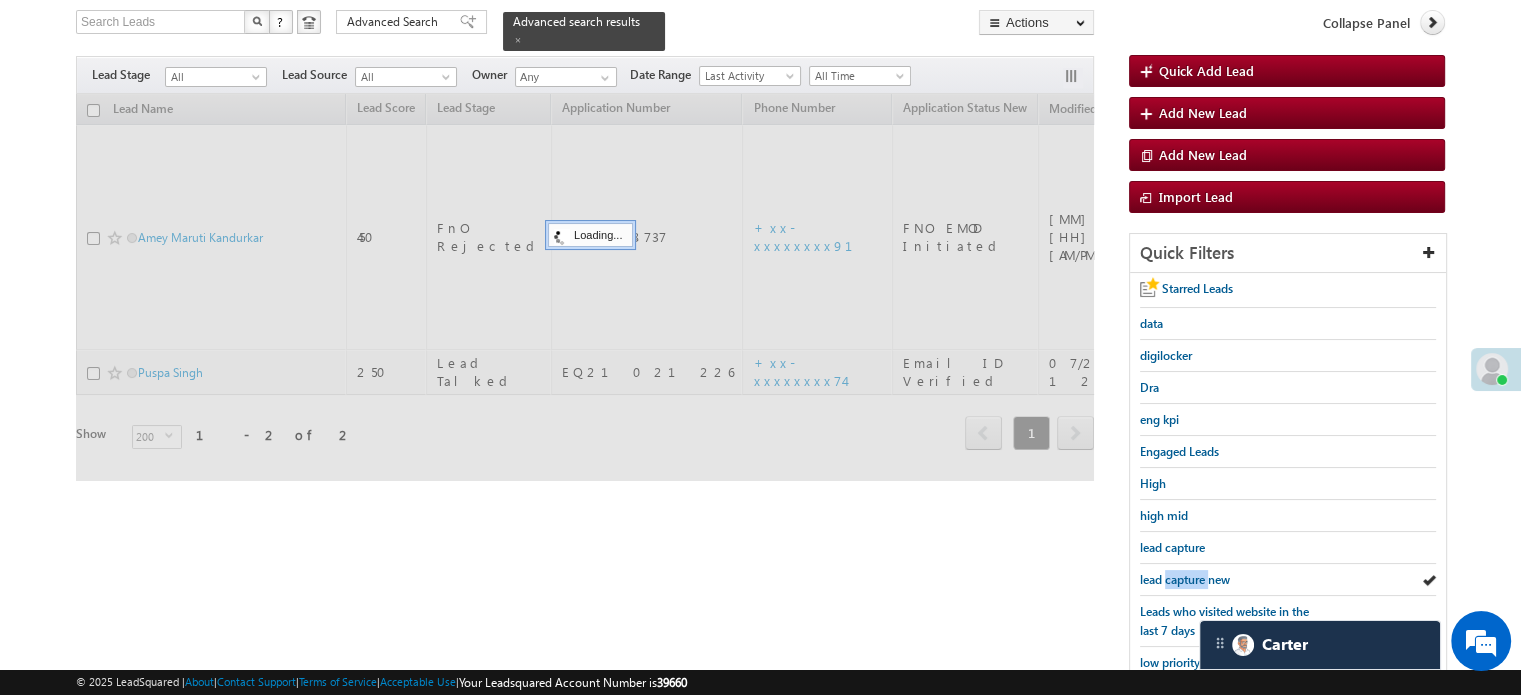 click on "lead capture new" at bounding box center [1185, 579] 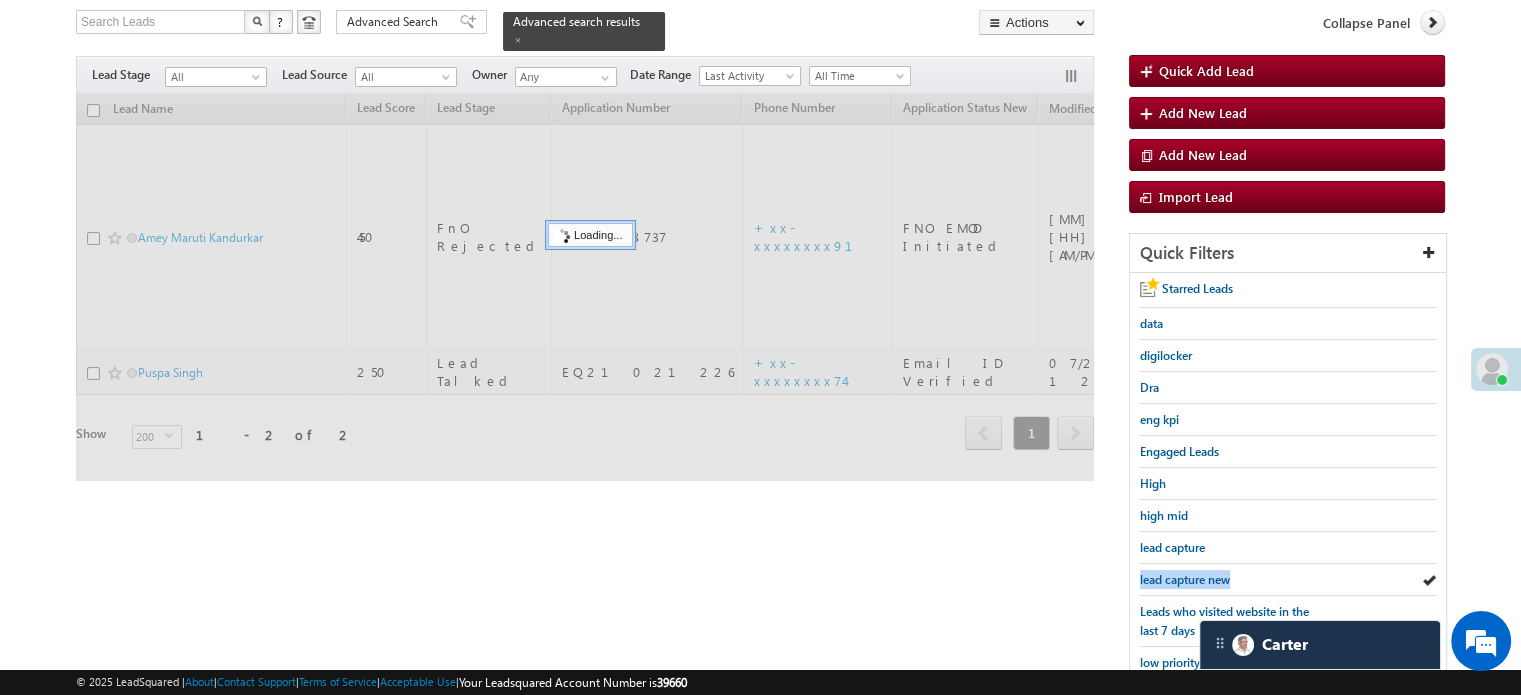 click on "lead capture new" at bounding box center (1185, 579) 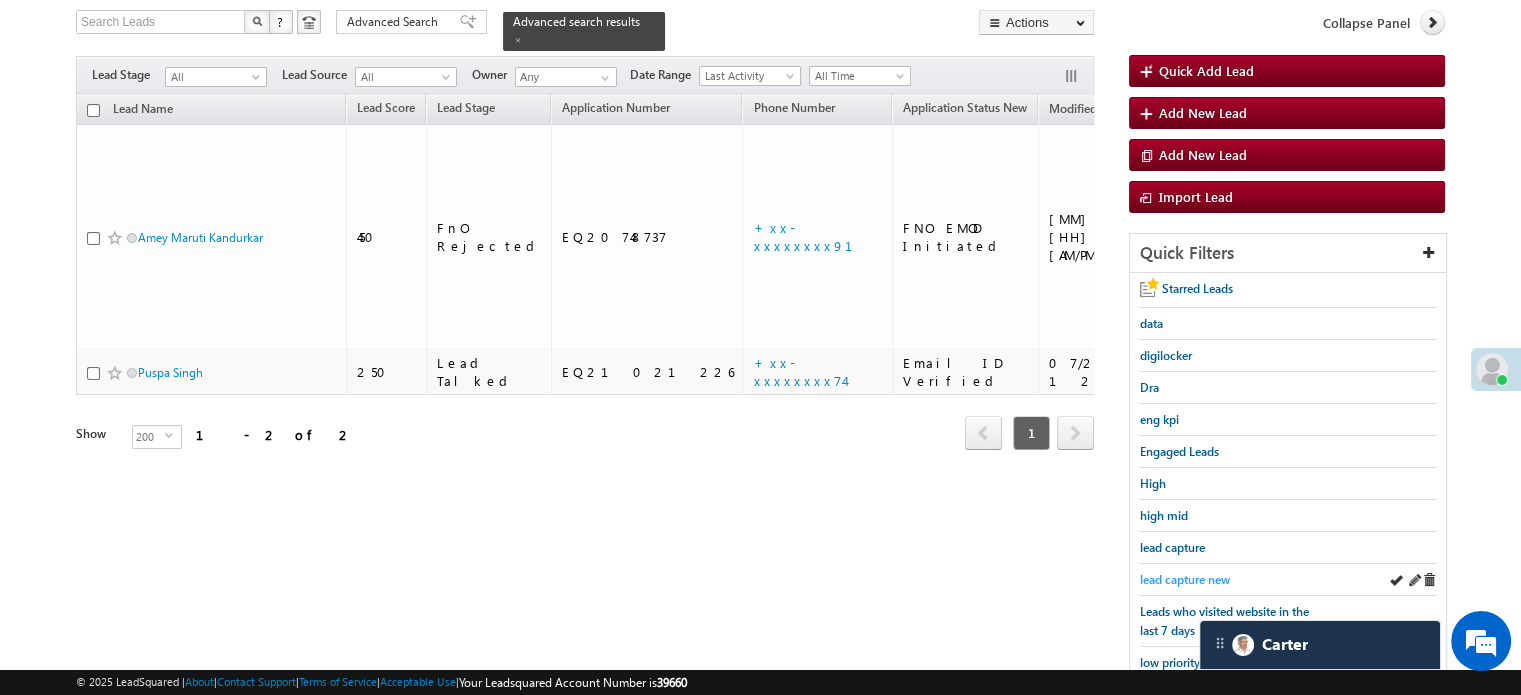 click on "lead capture new" at bounding box center (1288, 580) 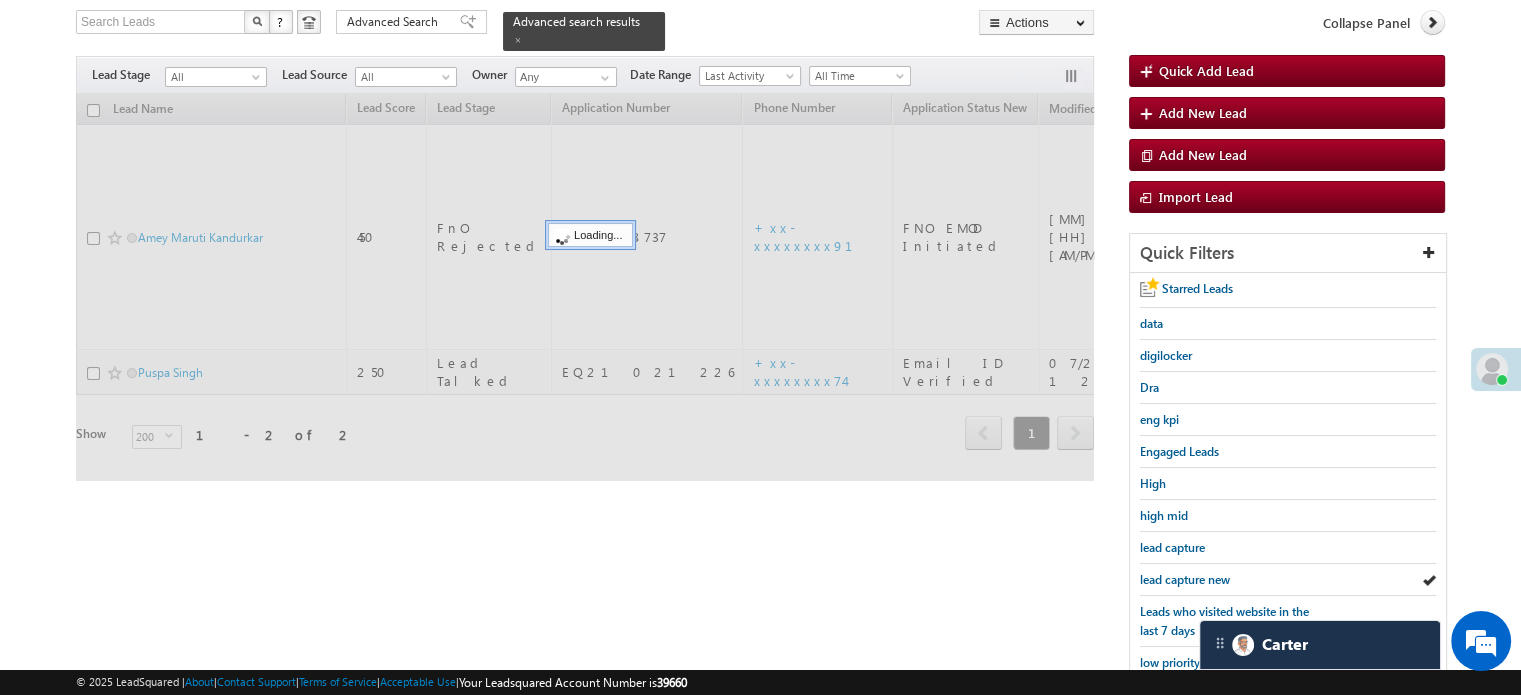 click on "lead capture new" at bounding box center [1185, 579] 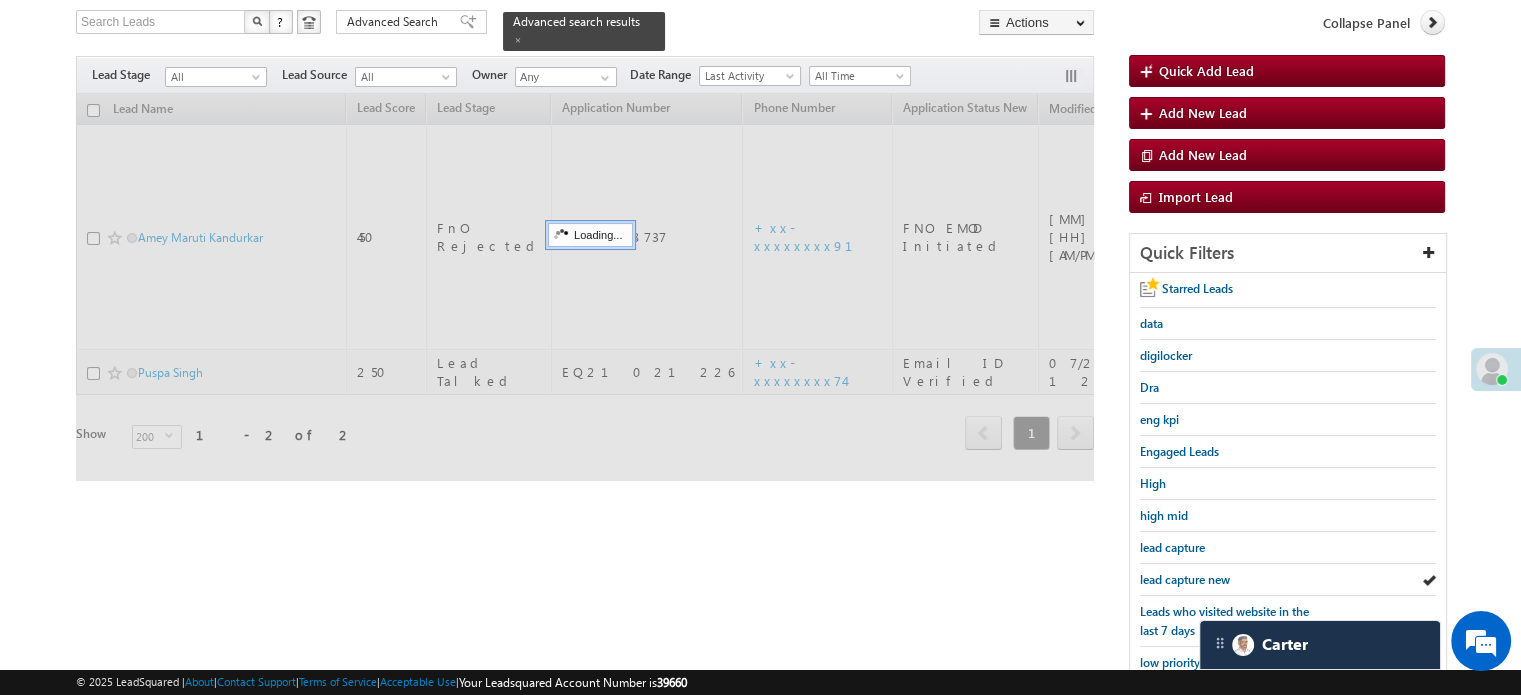 click on "lead capture new" at bounding box center [1185, 579] 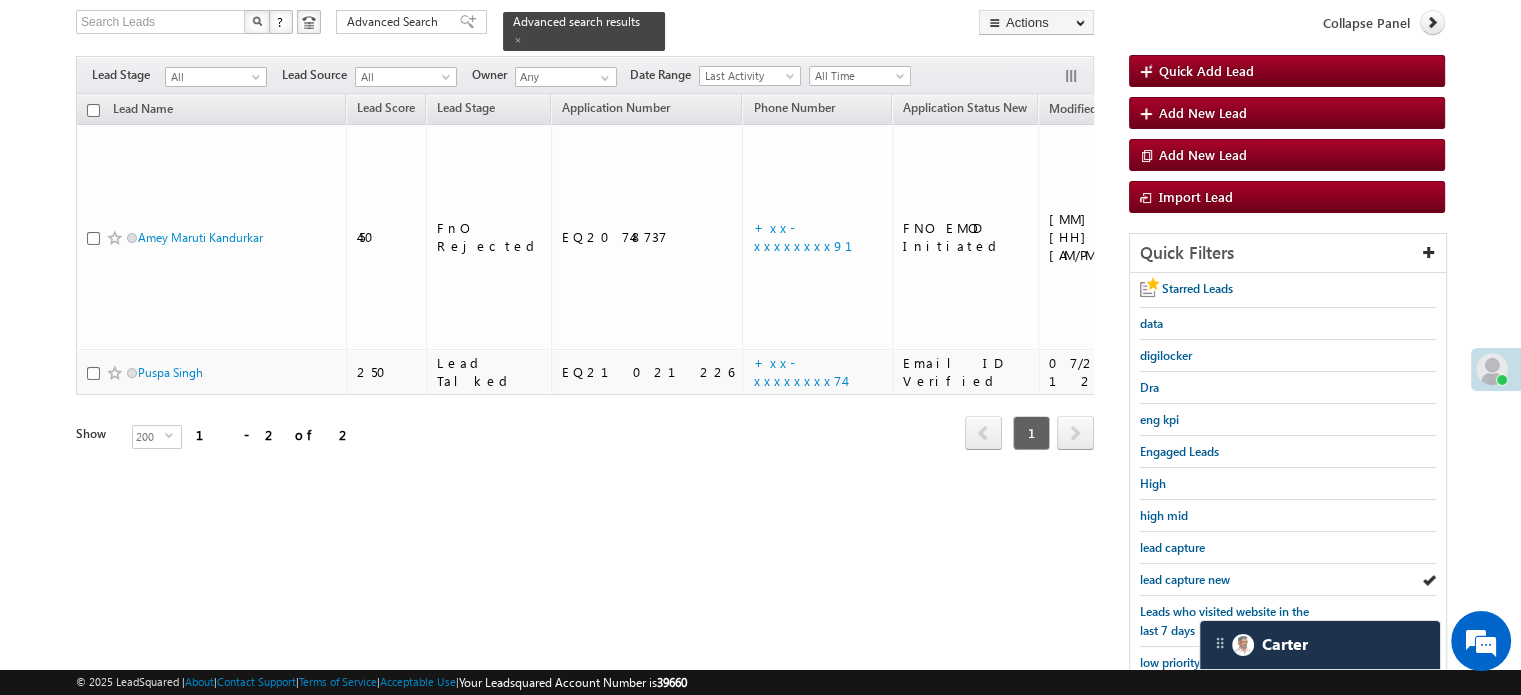 click on "lead capture new" at bounding box center [1185, 579] 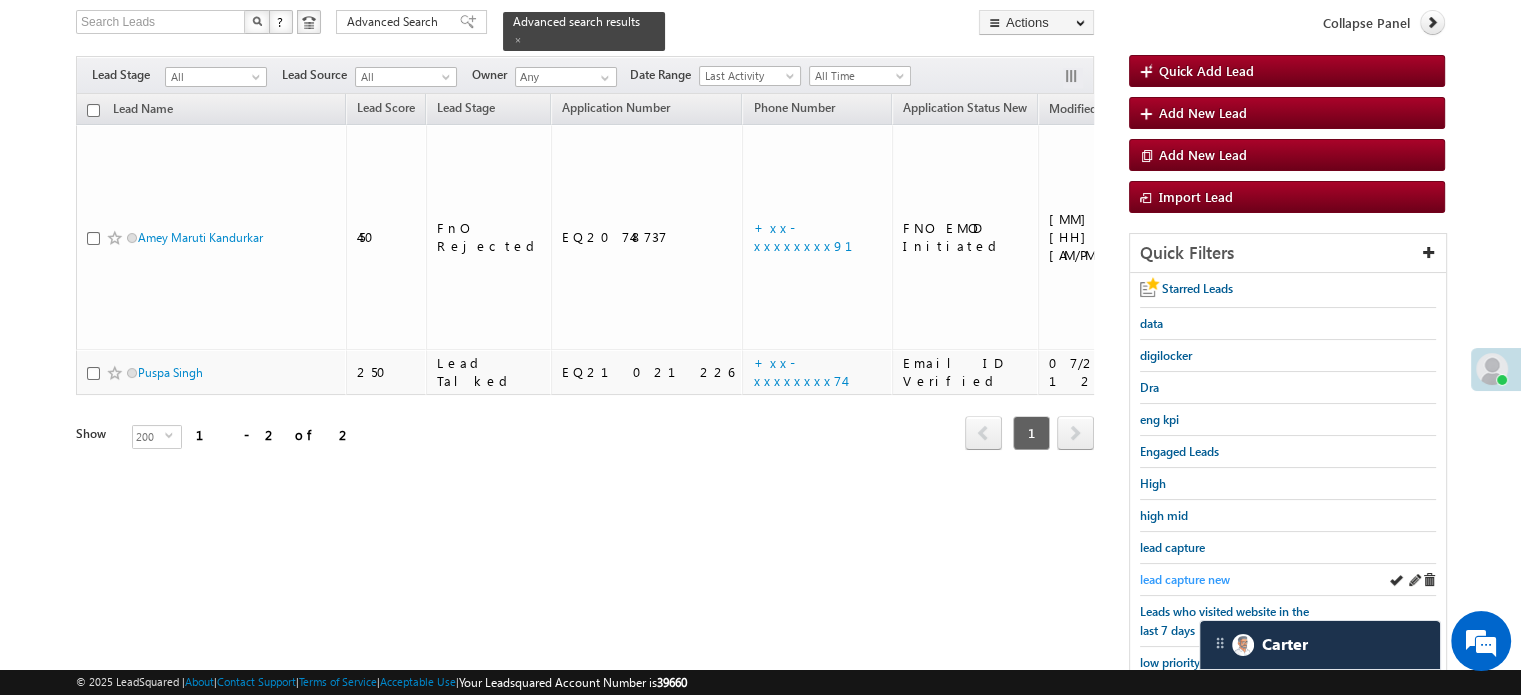 click on "lead capture new" at bounding box center (1185, 579) 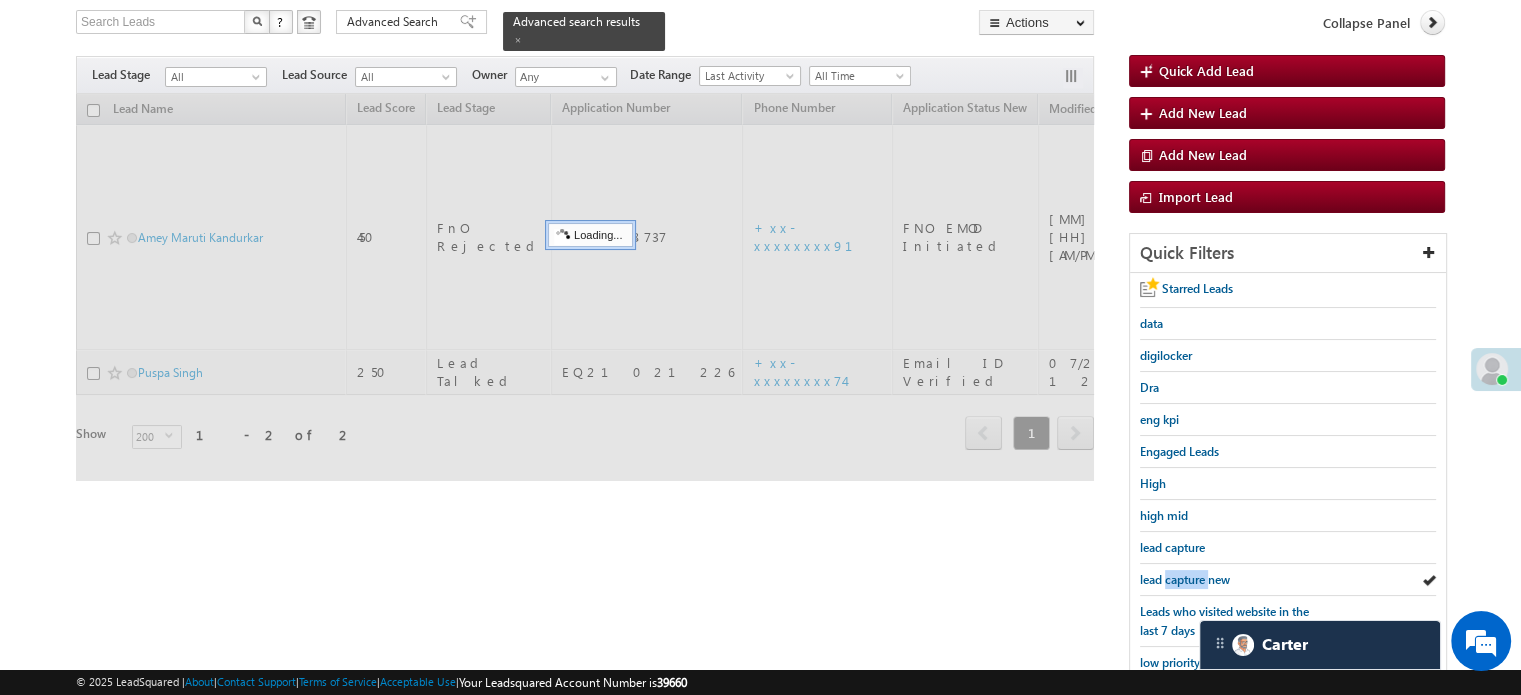 click on "lead capture new" at bounding box center (1185, 579) 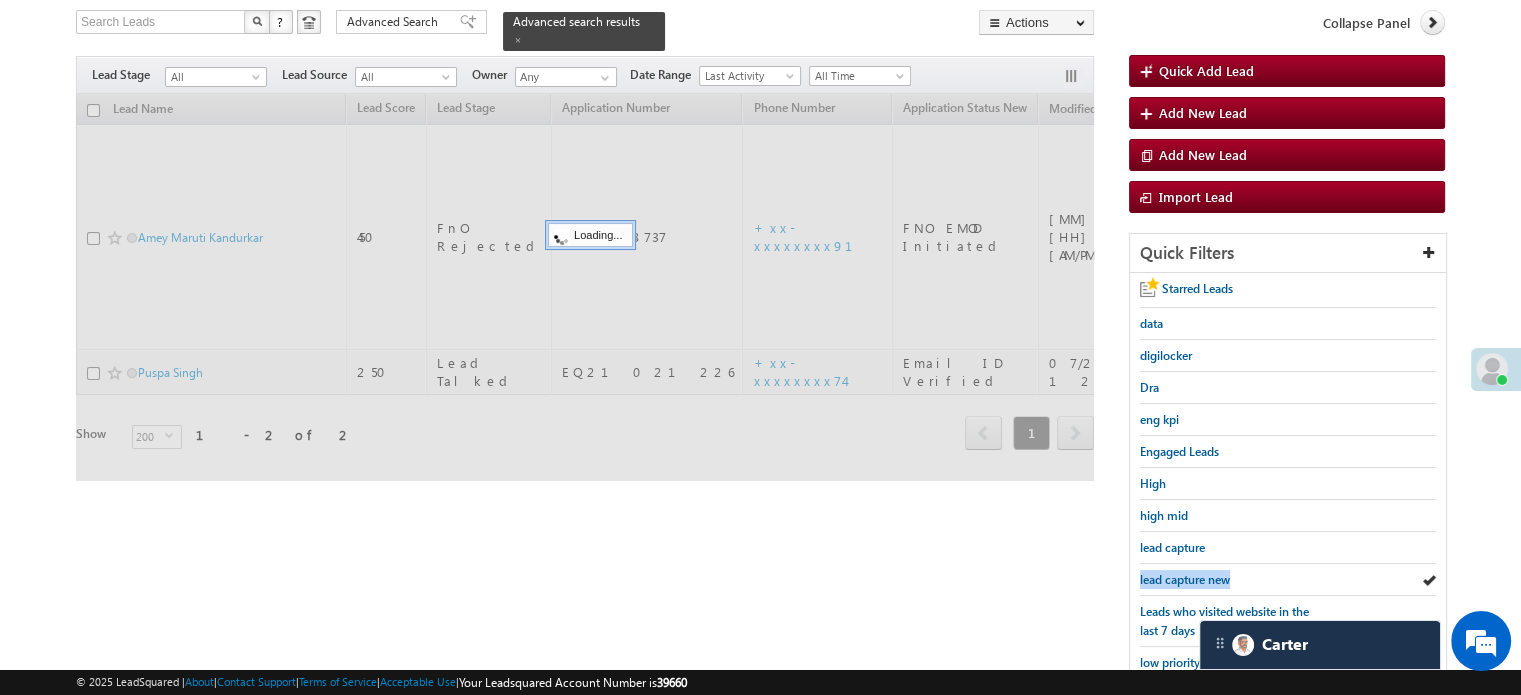 click on "lead capture new" at bounding box center (1185, 579) 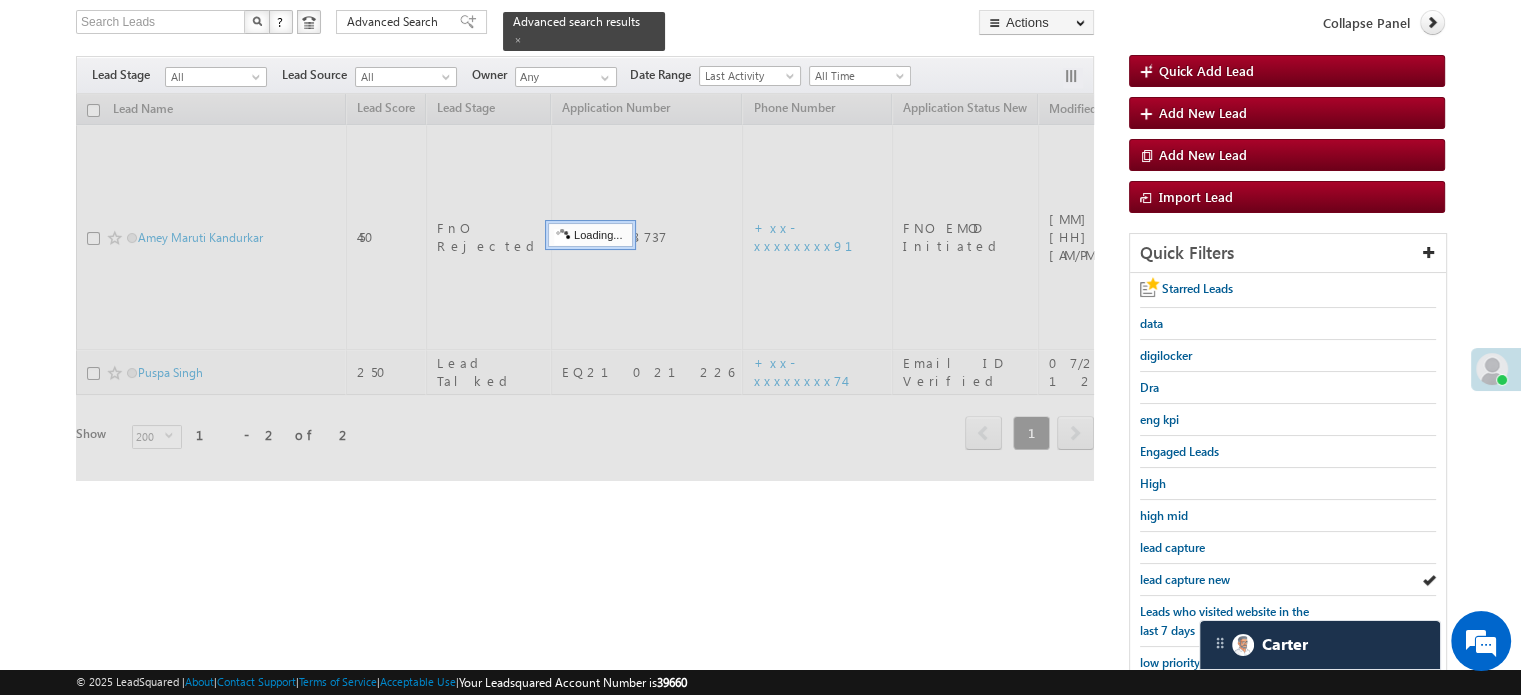 click on "lead capture new" at bounding box center [1185, 579] 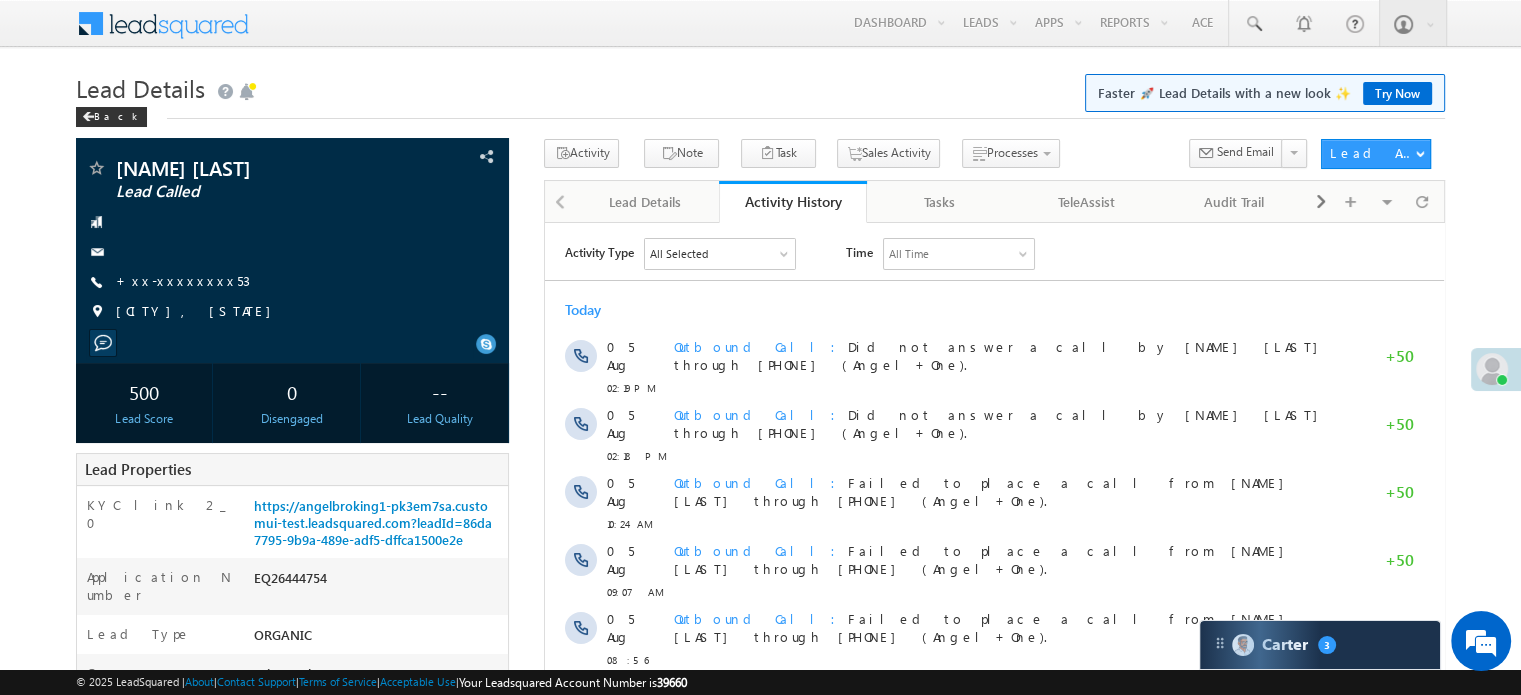 scroll, scrollTop: 0, scrollLeft: 0, axis: both 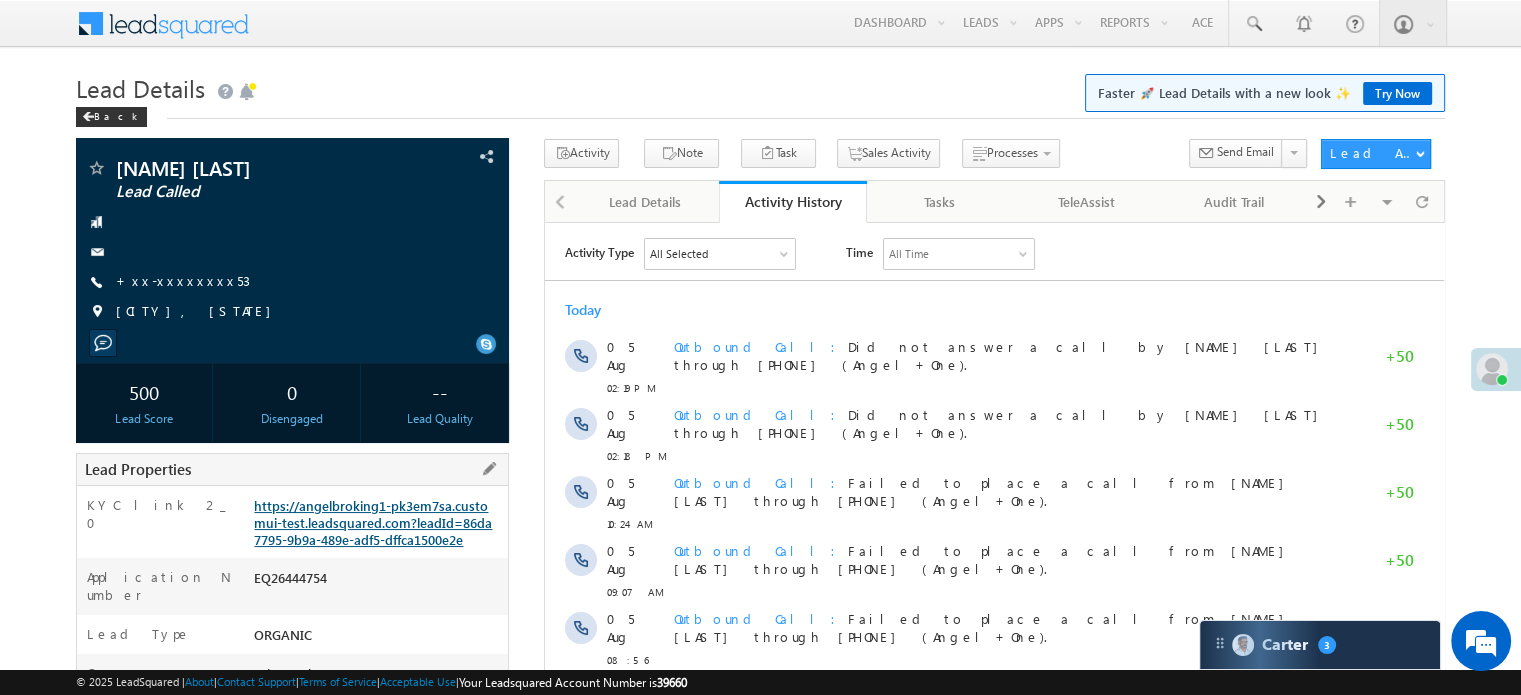 click on "https://angelbroking1-pk3em7sa.customui-test.leadsquared.com?leadId=86da7795-9b9a-489e-adf5-dffca1500e2e" at bounding box center (373, 522) 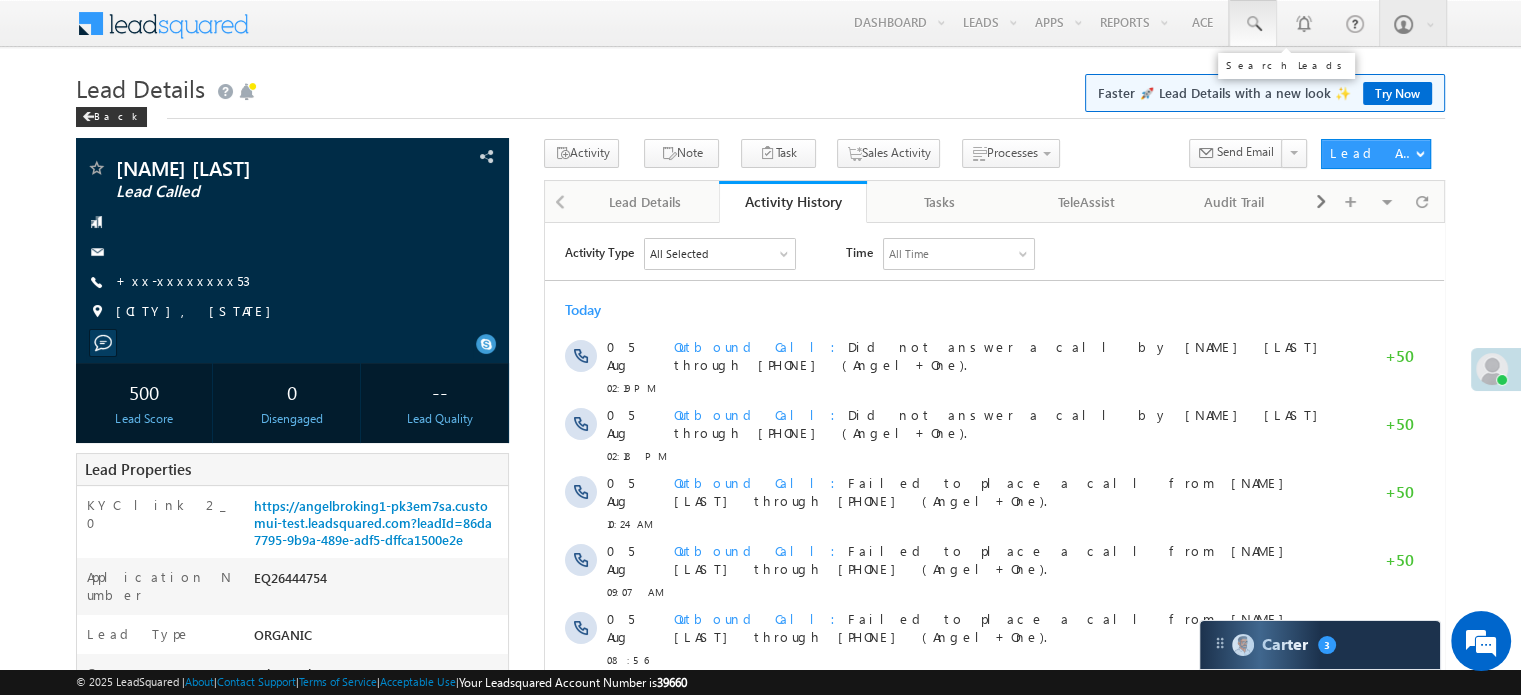 click at bounding box center [1253, 24] 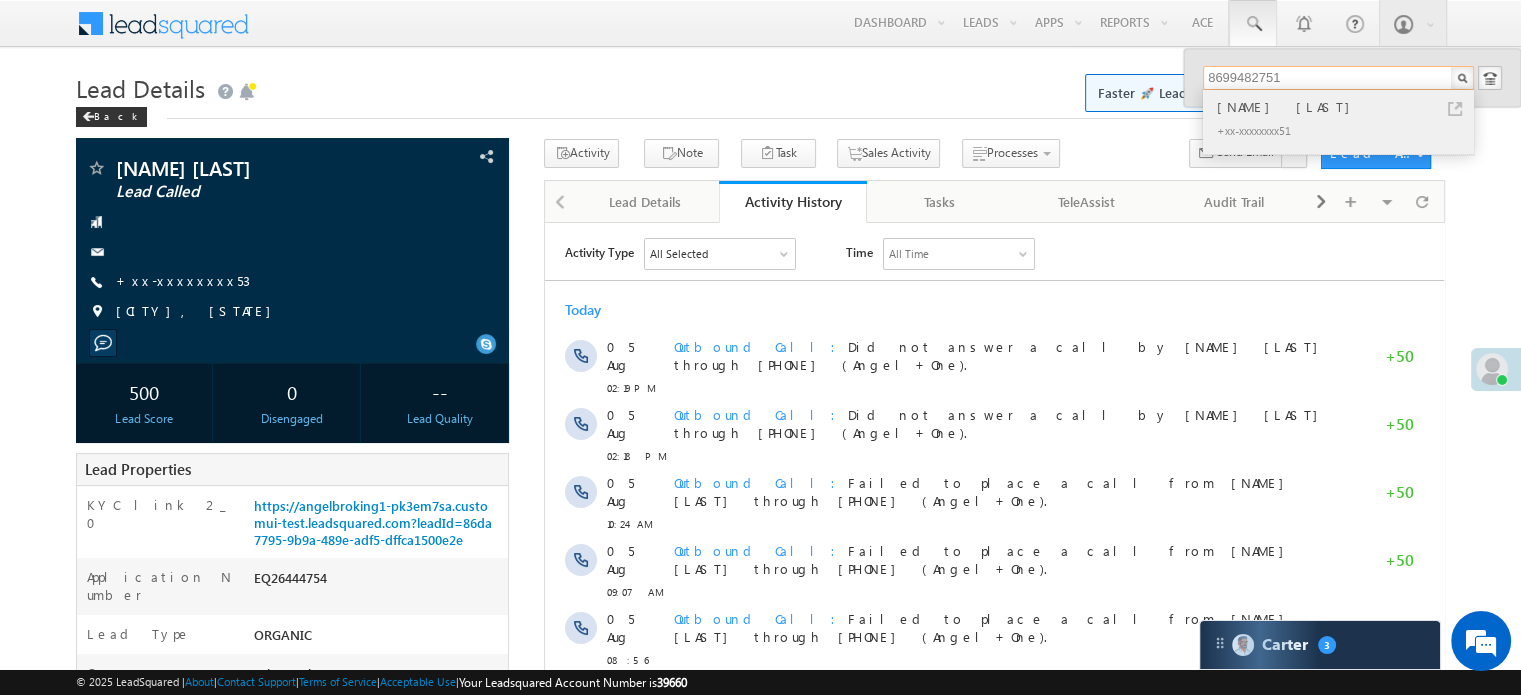type on "8699482751" 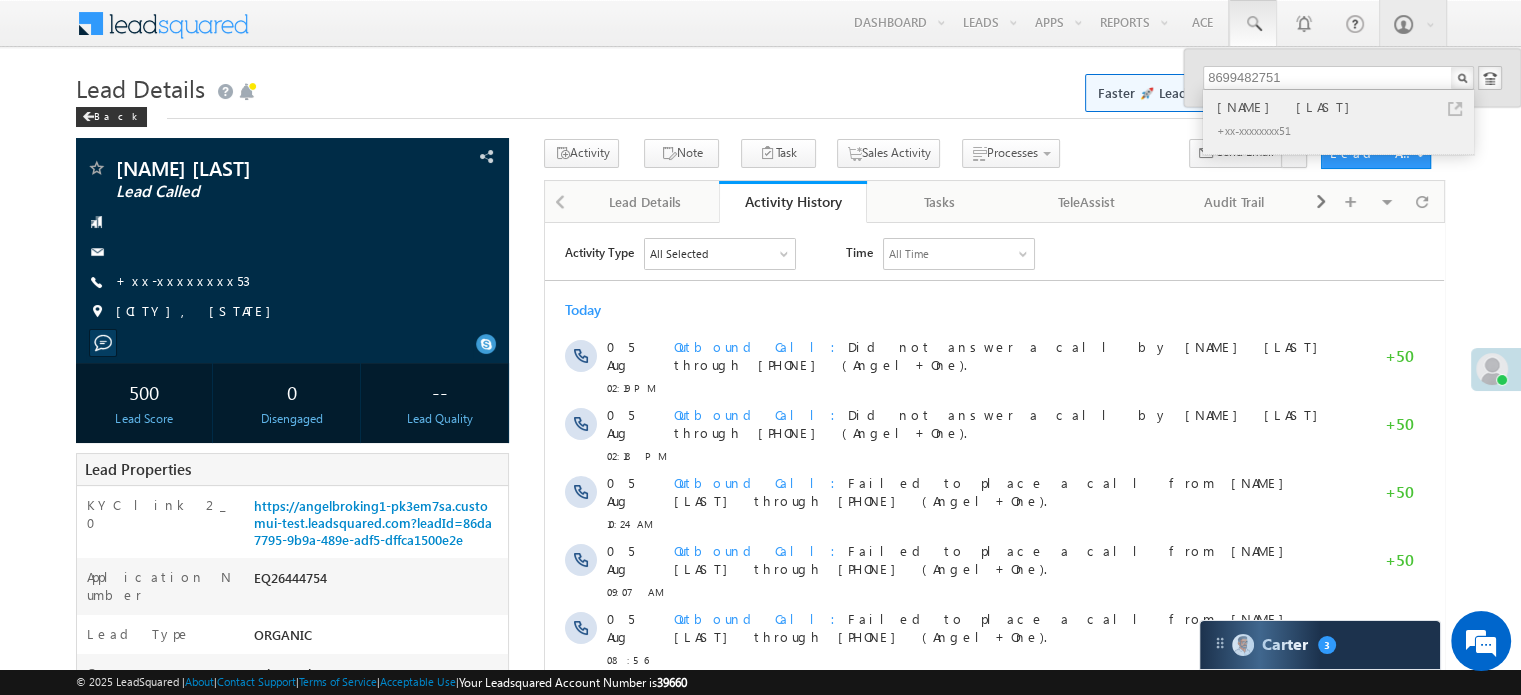 click on "+xx-xxxxxxxx51" at bounding box center [1347, 130] 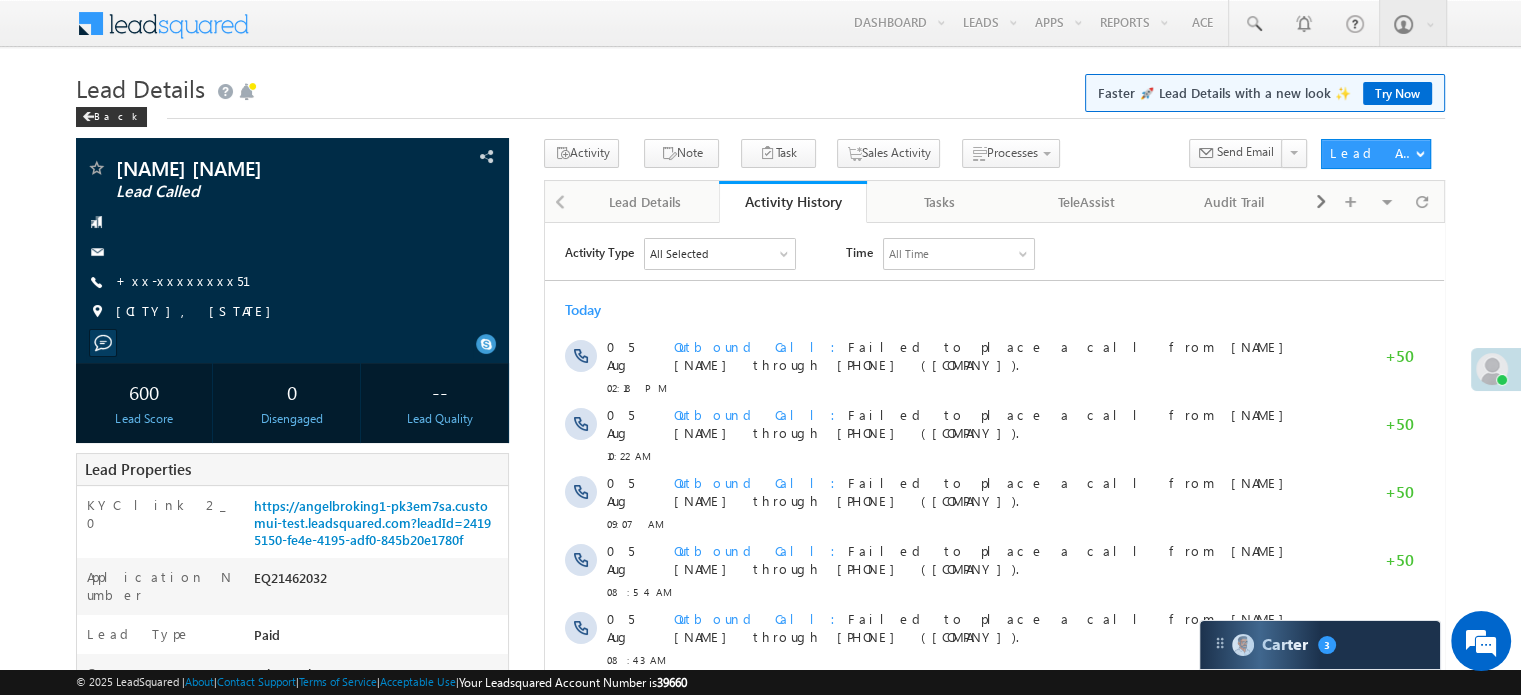 scroll, scrollTop: 0, scrollLeft: 0, axis: both 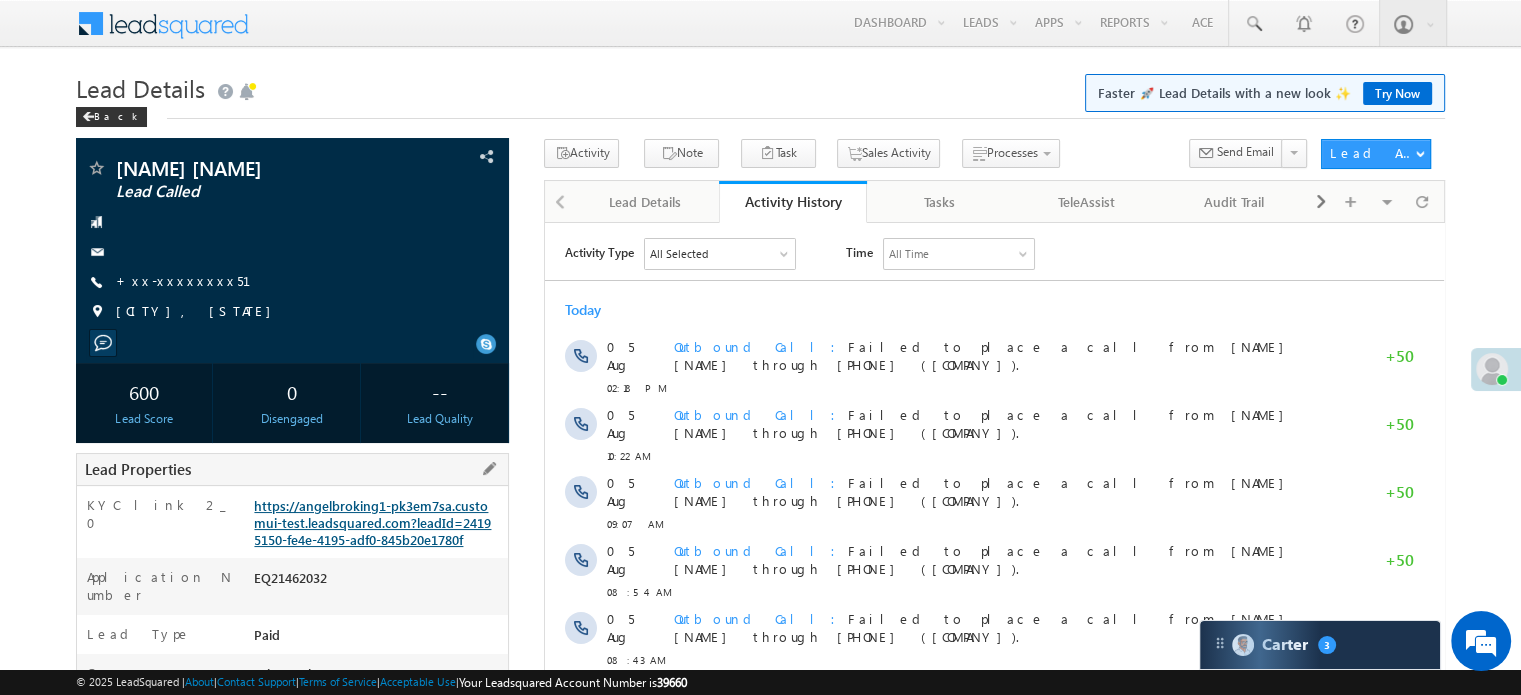 click on "https://angelbroking1-pk3em7sa.customui-test.leadsquared.com?leadId=24195150-fe4e-4195-adf0-845b20e1780f" at bounding box center (372, 522) 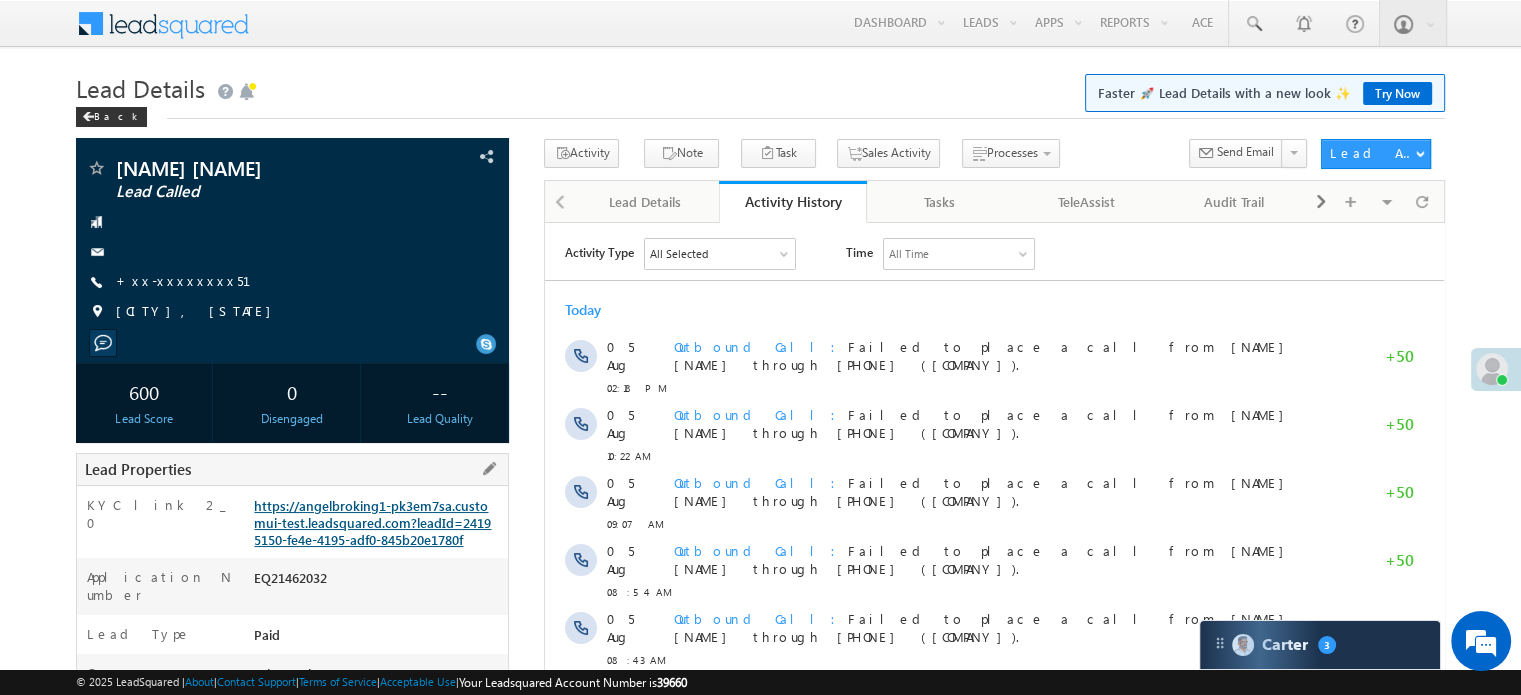 scroll, scrollTop: 0, scrollLeft: 0, axis: both 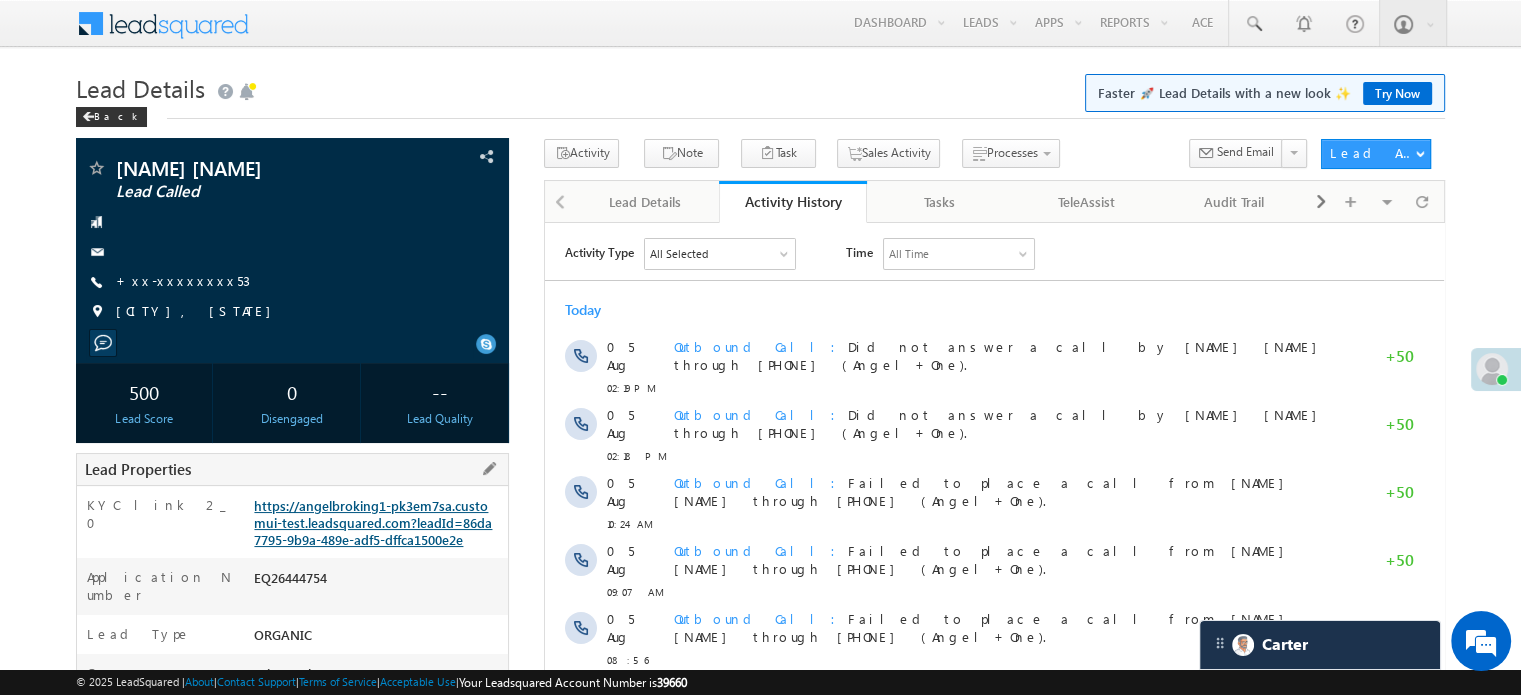 click on "https://angelbroking1-pk3em7sa.customui-test.leadsquared.com?leadId=86da7795-9b9a-489e-adf5-dffca1500e2e" at bounding box center [373, 522] 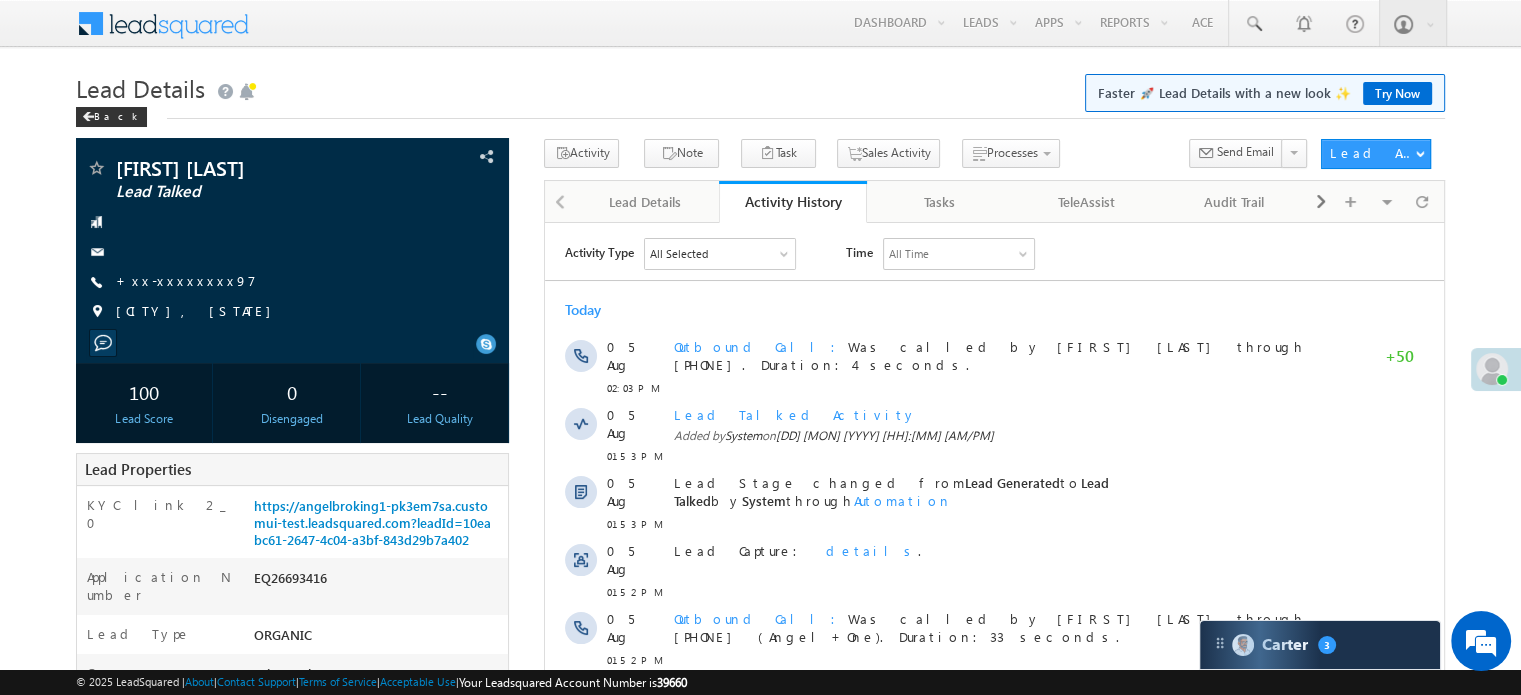 scroll, scrollTop: 0, scrollLeft: 0, axis: both 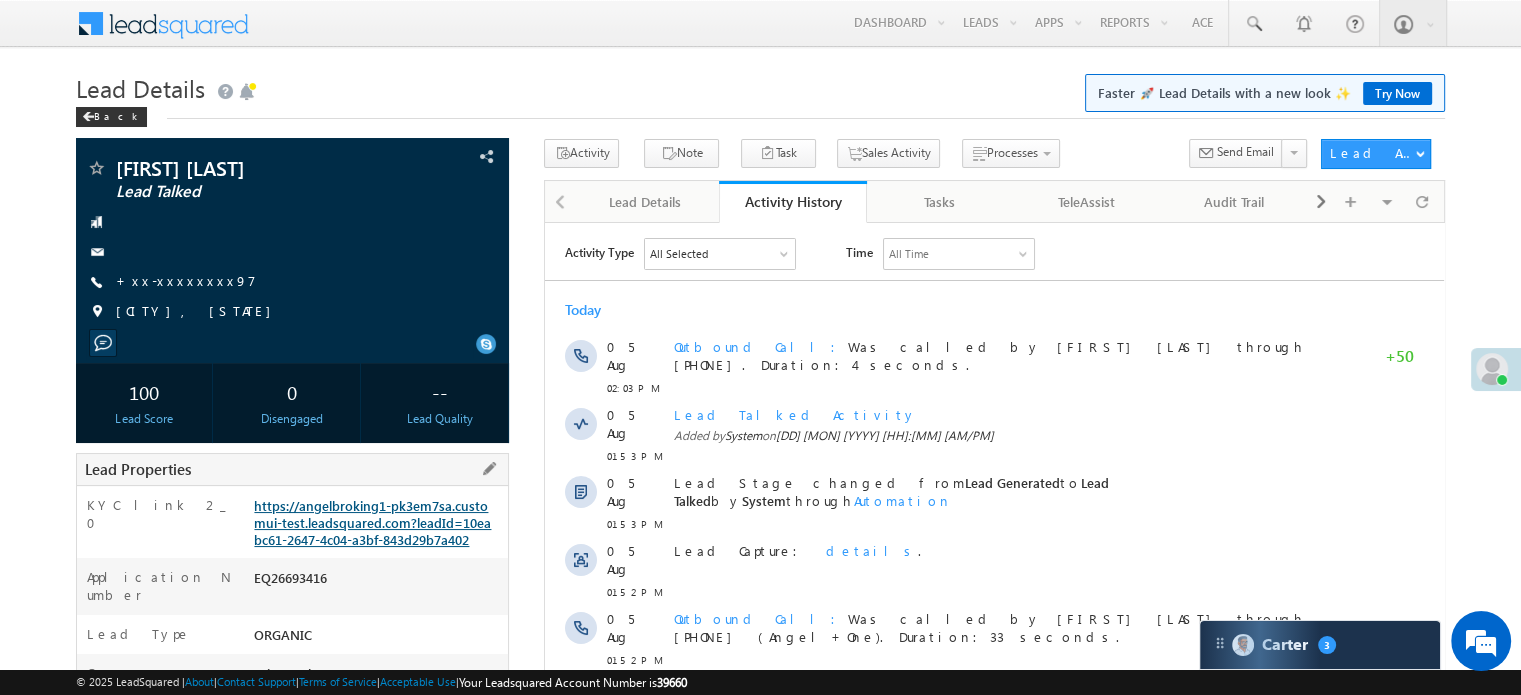 click on "https://angelbroking1-pk3em7sa.customui-test.leadsquared.com?leadId=10eabc61-2647-4c04-a3bf-843d29b7a402" at bounding box center (372, 522) 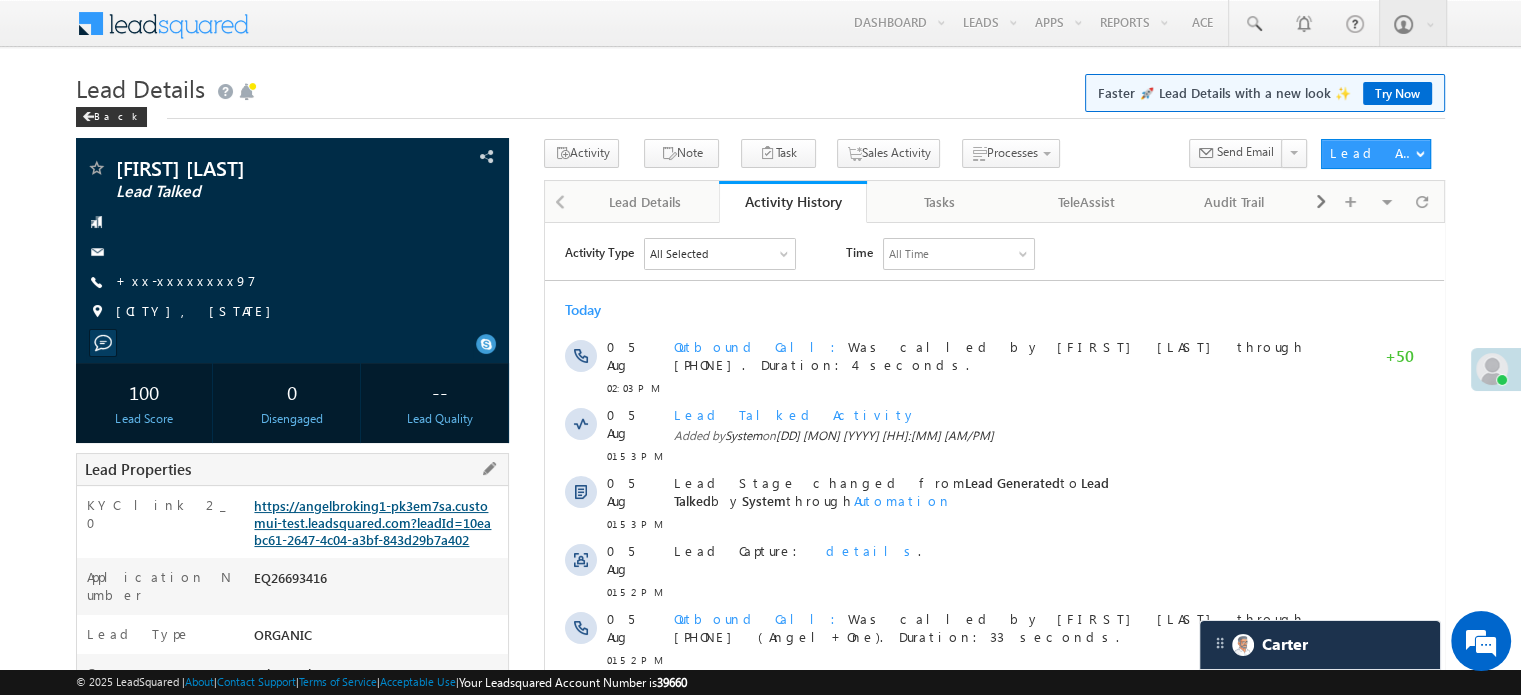 scroll, scrollTop: 0, scrollLeft: 0, axis: both 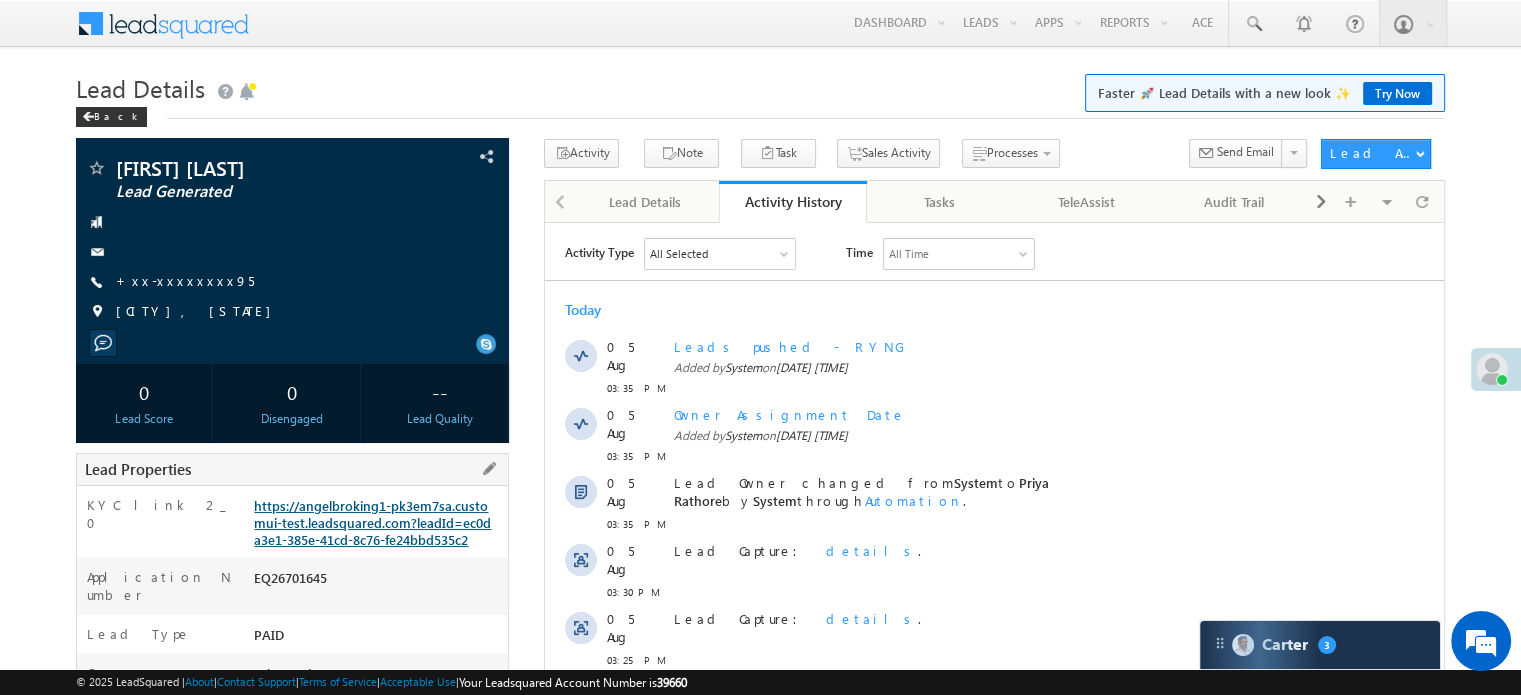 click on "https://angelbroking1-pk3em7sa.customui-test.leadsquared.com?leadId=ec0da3e1-385e-41cd-8c76-fe24bbd535c2" at bounding box center (372, 522) 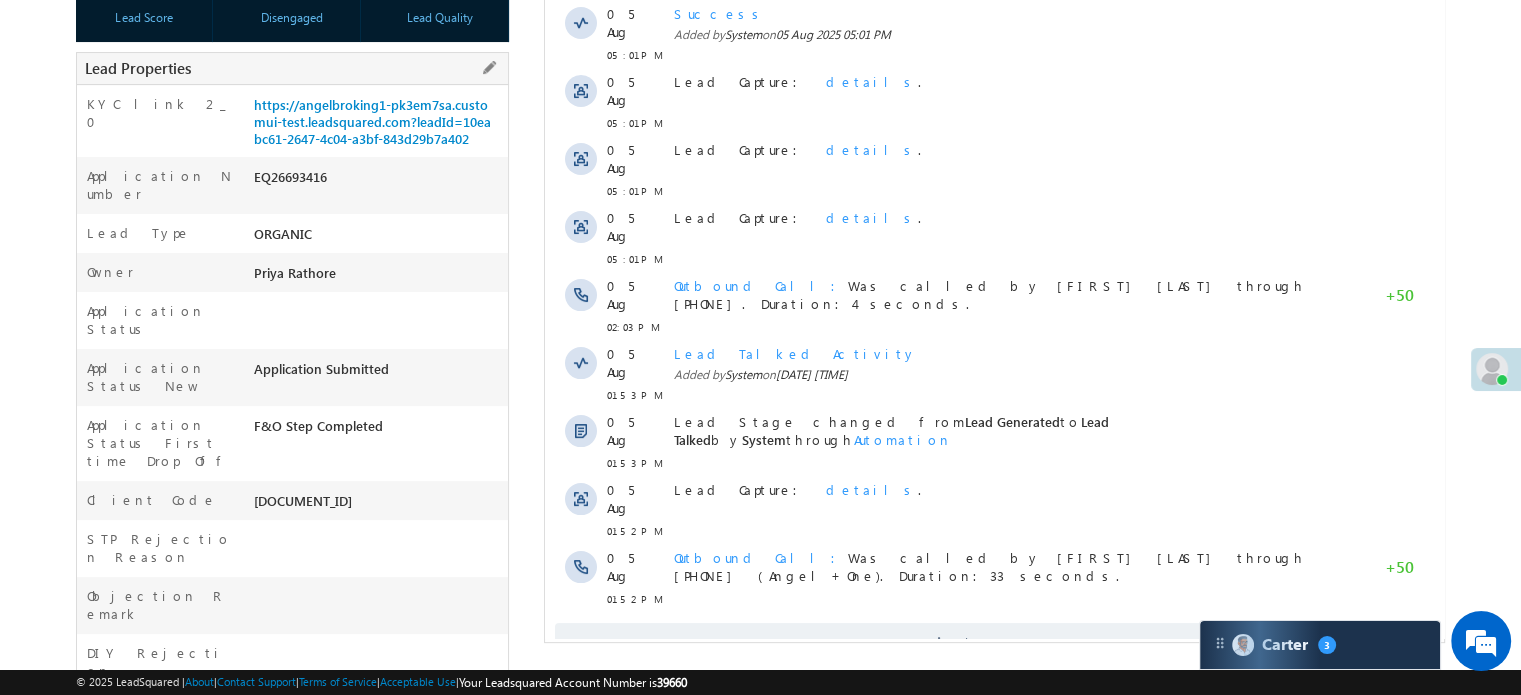 scroll, scrollTop: 0, scrollLeft: 0, axis: both 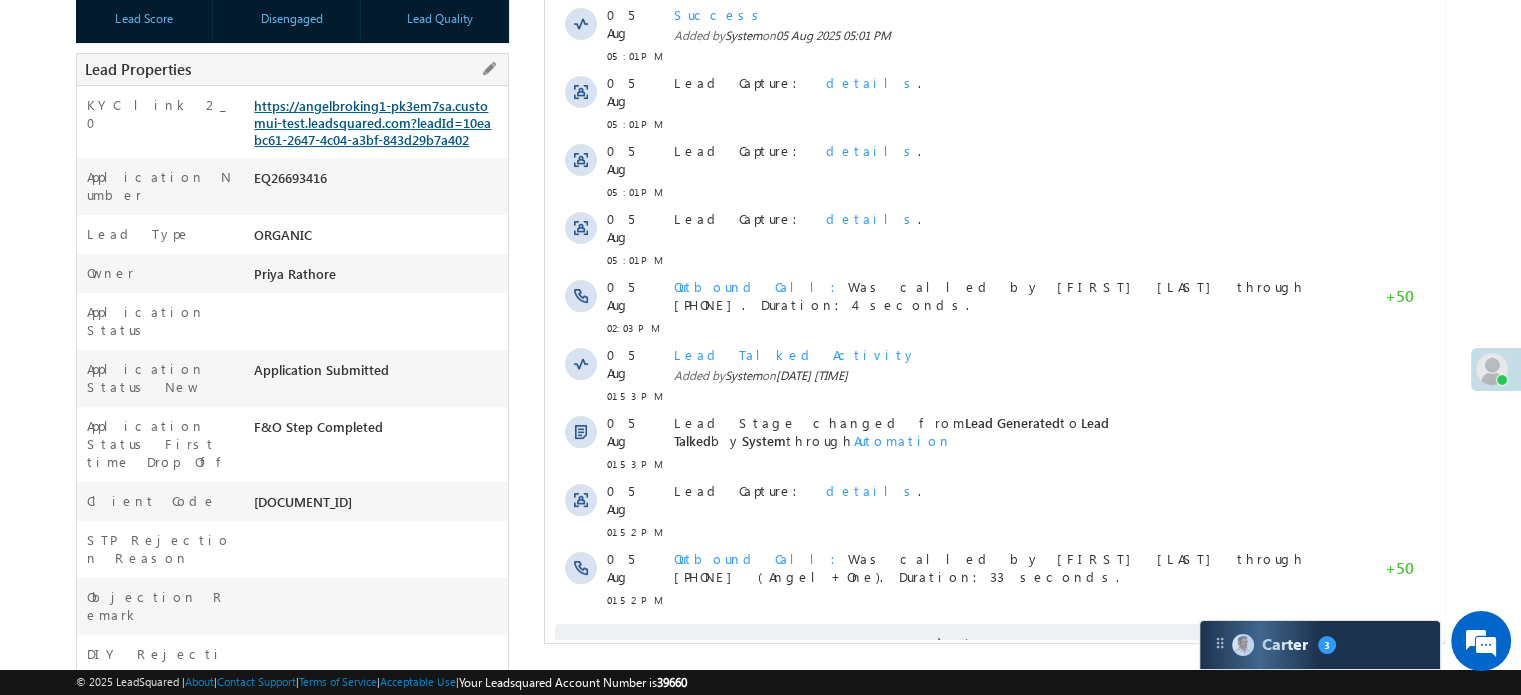 click on "https://angelbroking1-pk3em7sa.customui-test.leadsquared.com?leadId=10eabc61-2647-4c04-a3bf-843d29b7a402" at bounding box center (372, 122) 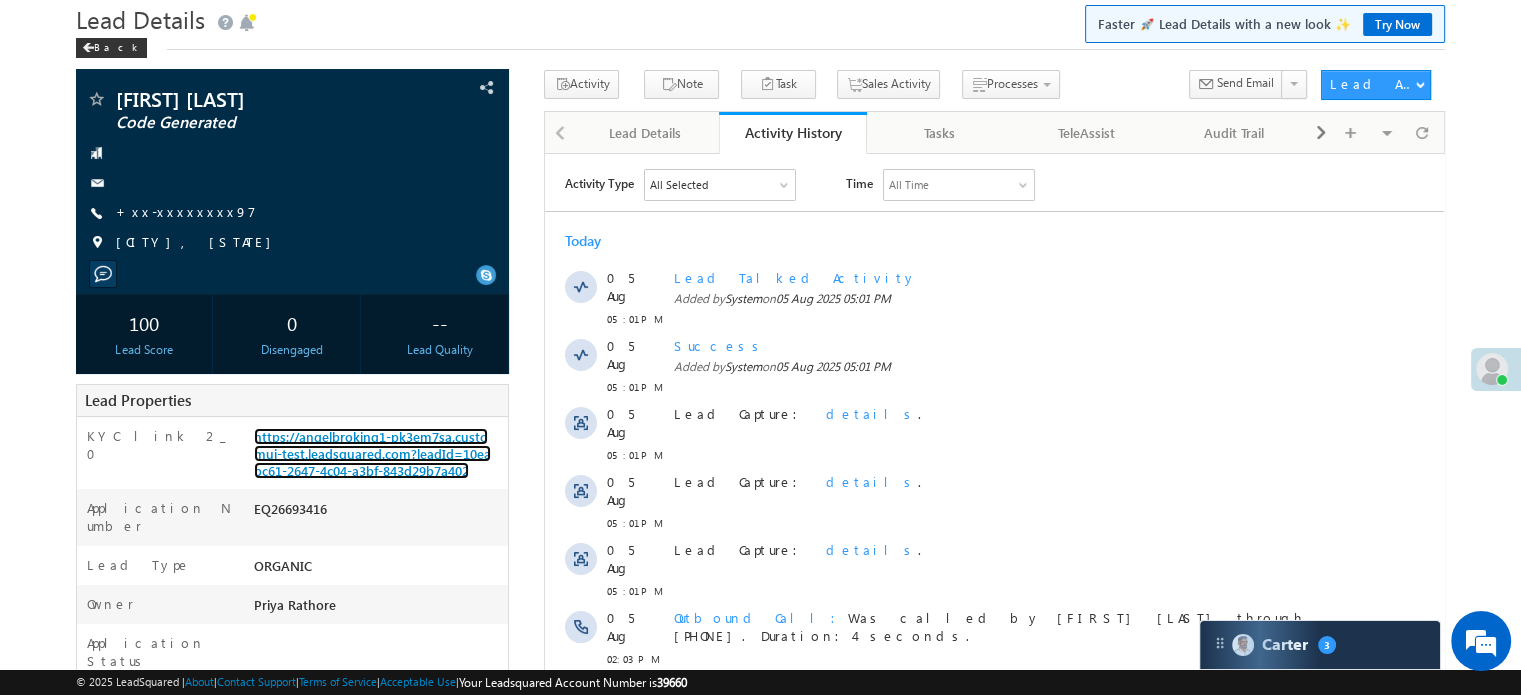 scroll, scrollTop: 0, scrollLeft: 0, axis: both 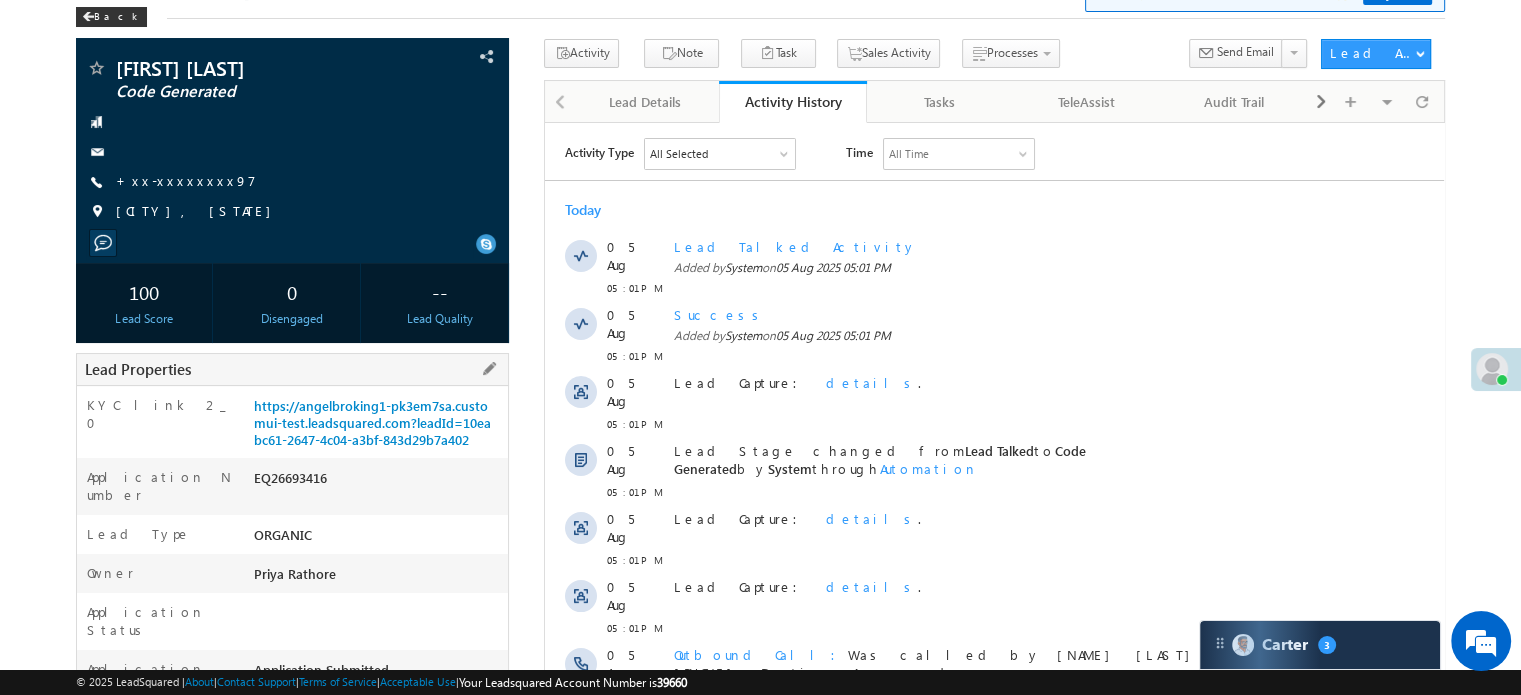 click on "KYC link 2_0
https://angelbroking1-pk3em7sa.customui-test.leadsquared.com?leadId=10eabc61-2647-4c04-a3bf-843d29b7a402" at bounding box center [292, 422] 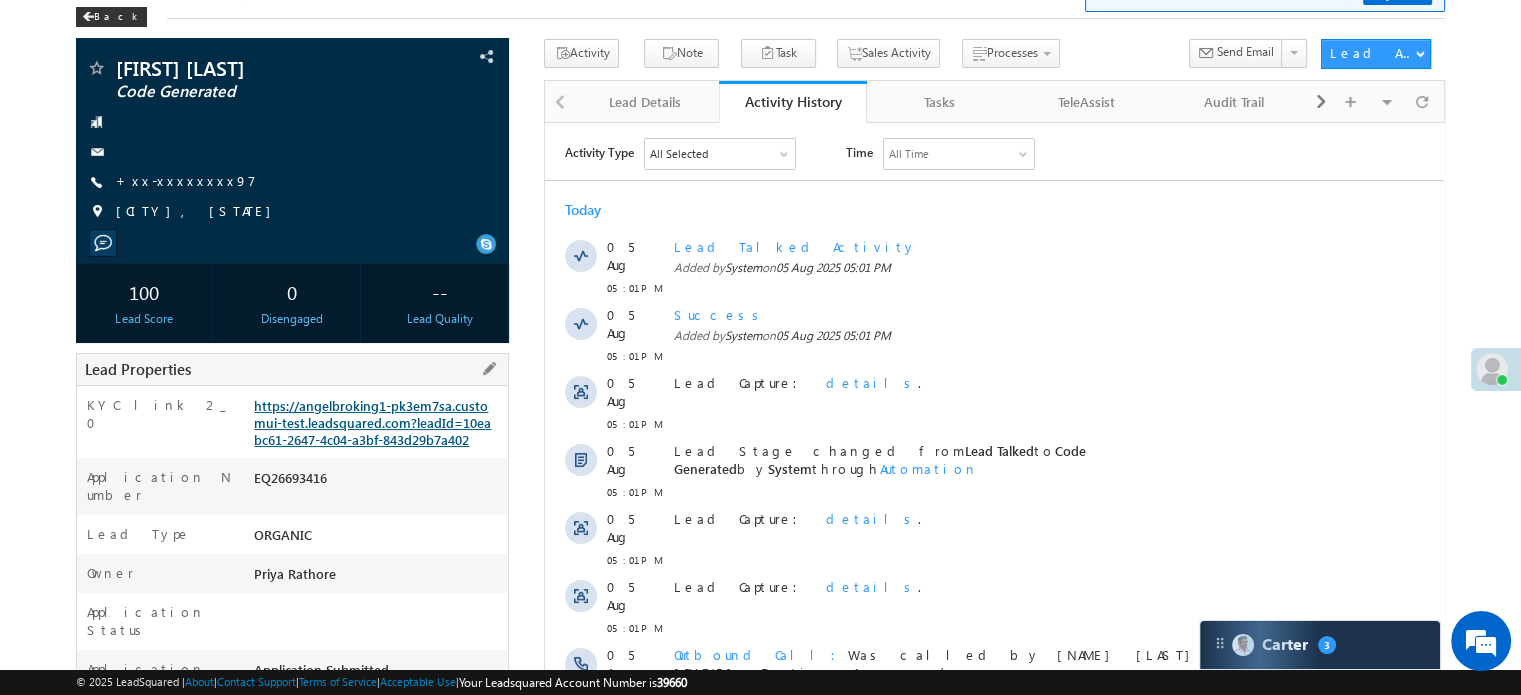 click on "https://angelbroking1-pk3em7sa.customui-test.leadsquared.com?leadId=10eabc61-2647-4c04-a3bf-843d29b7a402" at bounding box center (372, 422) 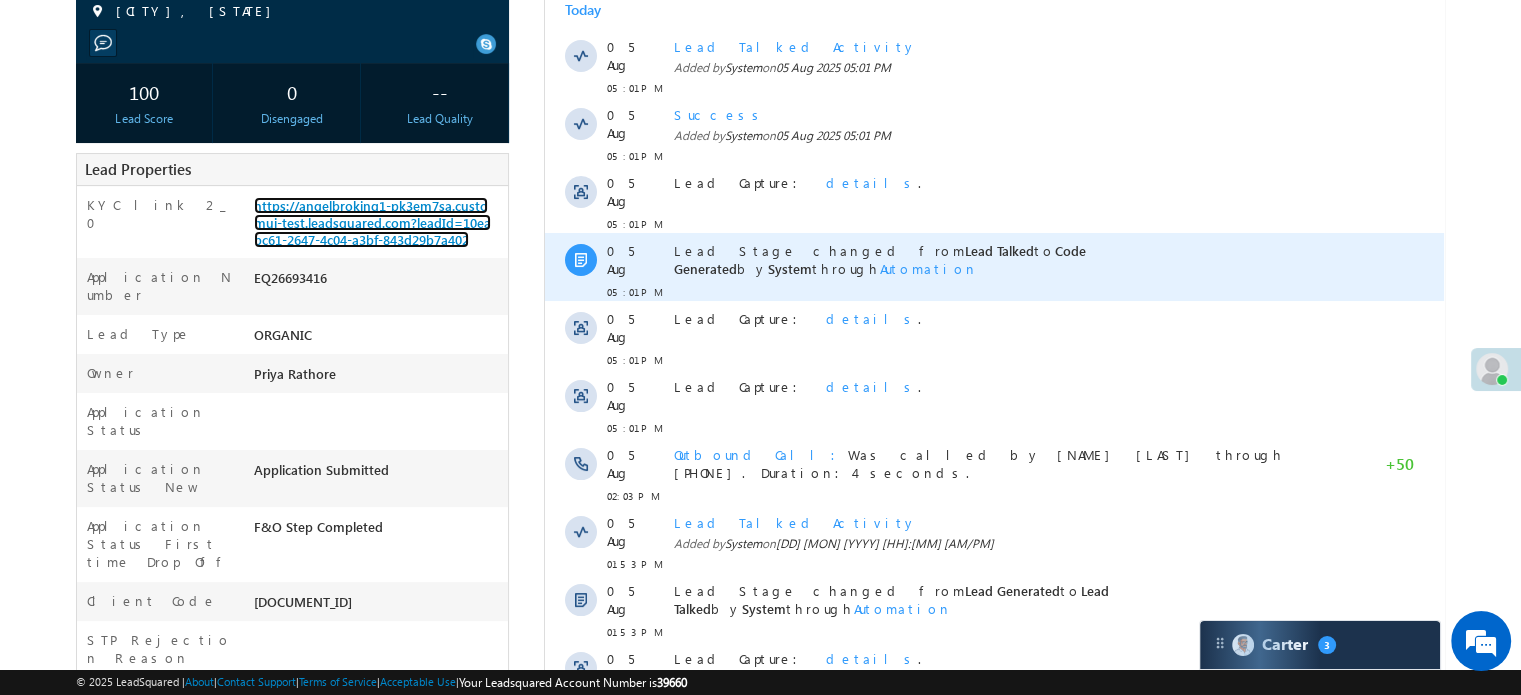 scroll, scrollTop: 600, scrollLeft: 0, axis: vertical 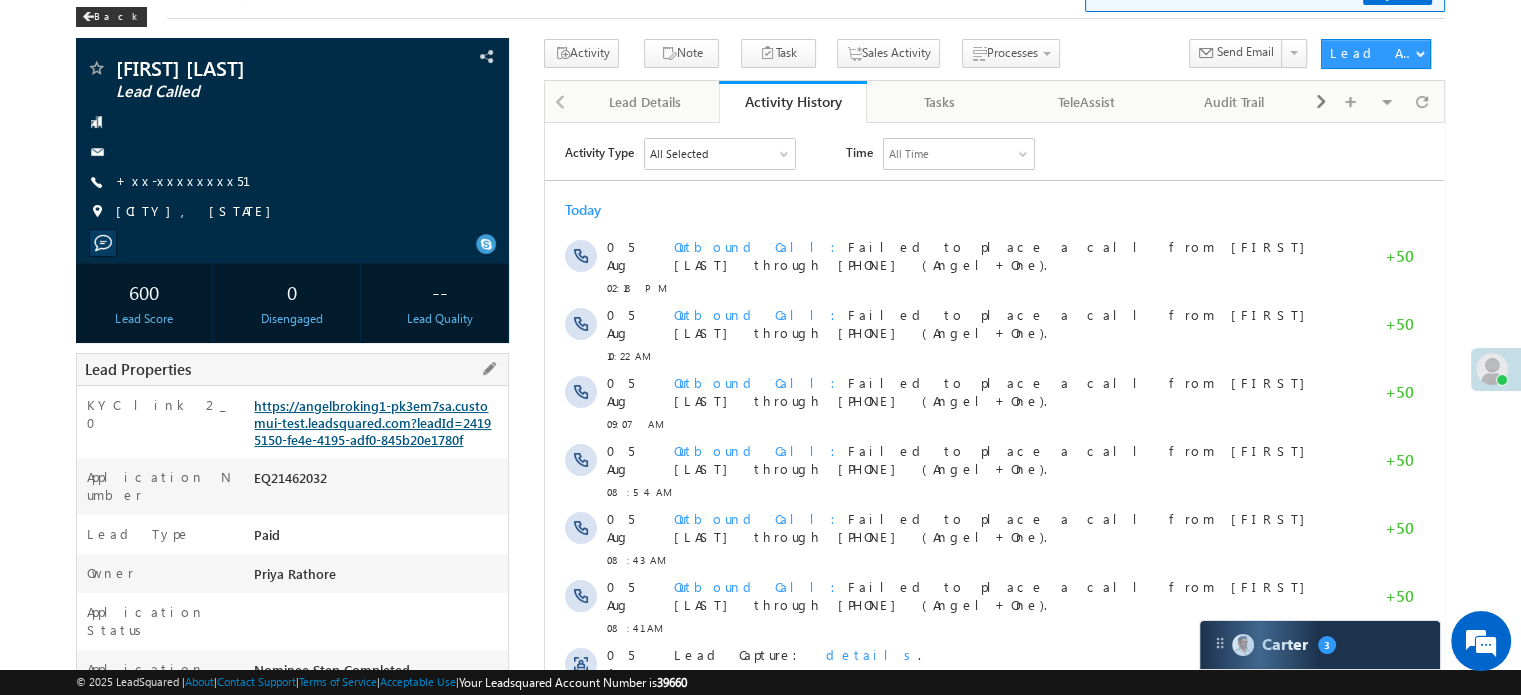 click on "https://angelbroking1-pk3em7sa.customui-test.leadsquared.com?leadId=24195150-fe4e-4195-adf0-845b20e1780f" at bounding box center (372, 422) 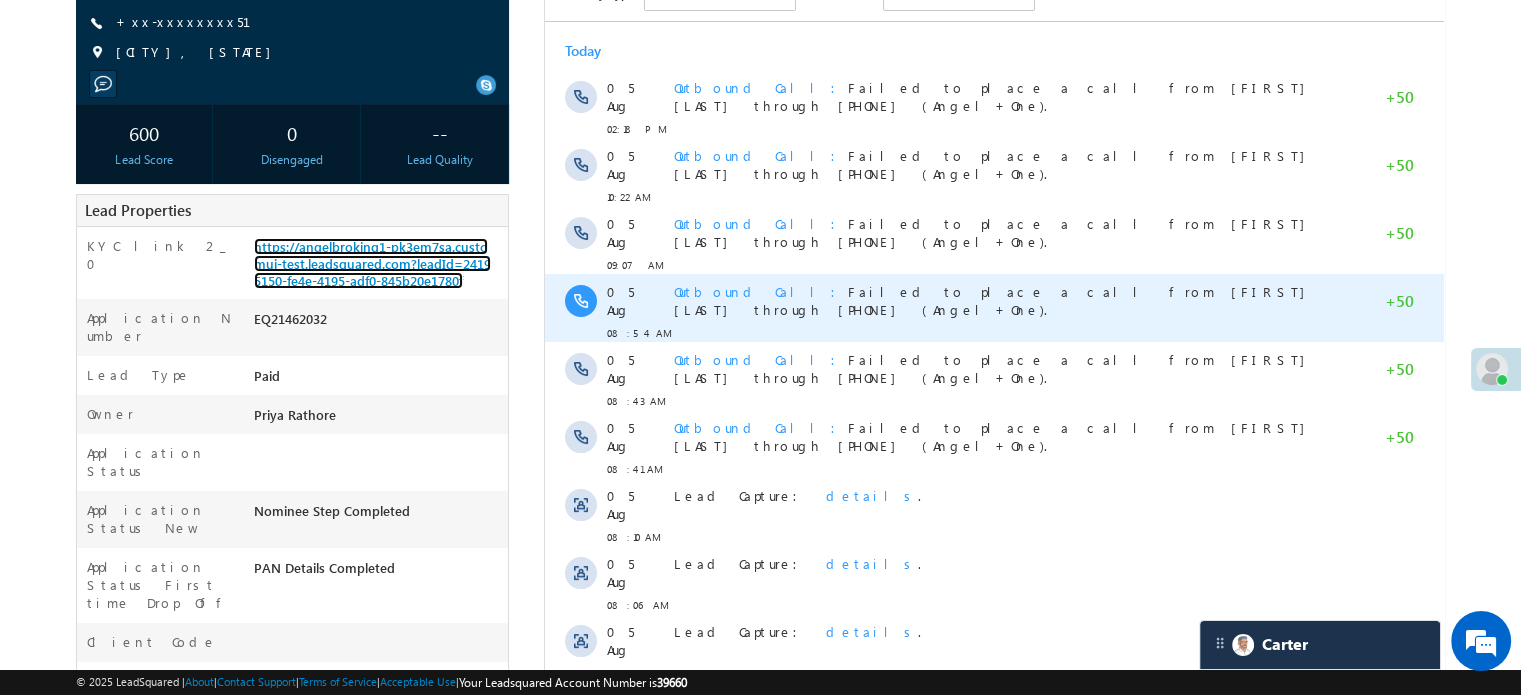 scroll, scrollTop: 400, scrollLeft: 0, axis: vertical 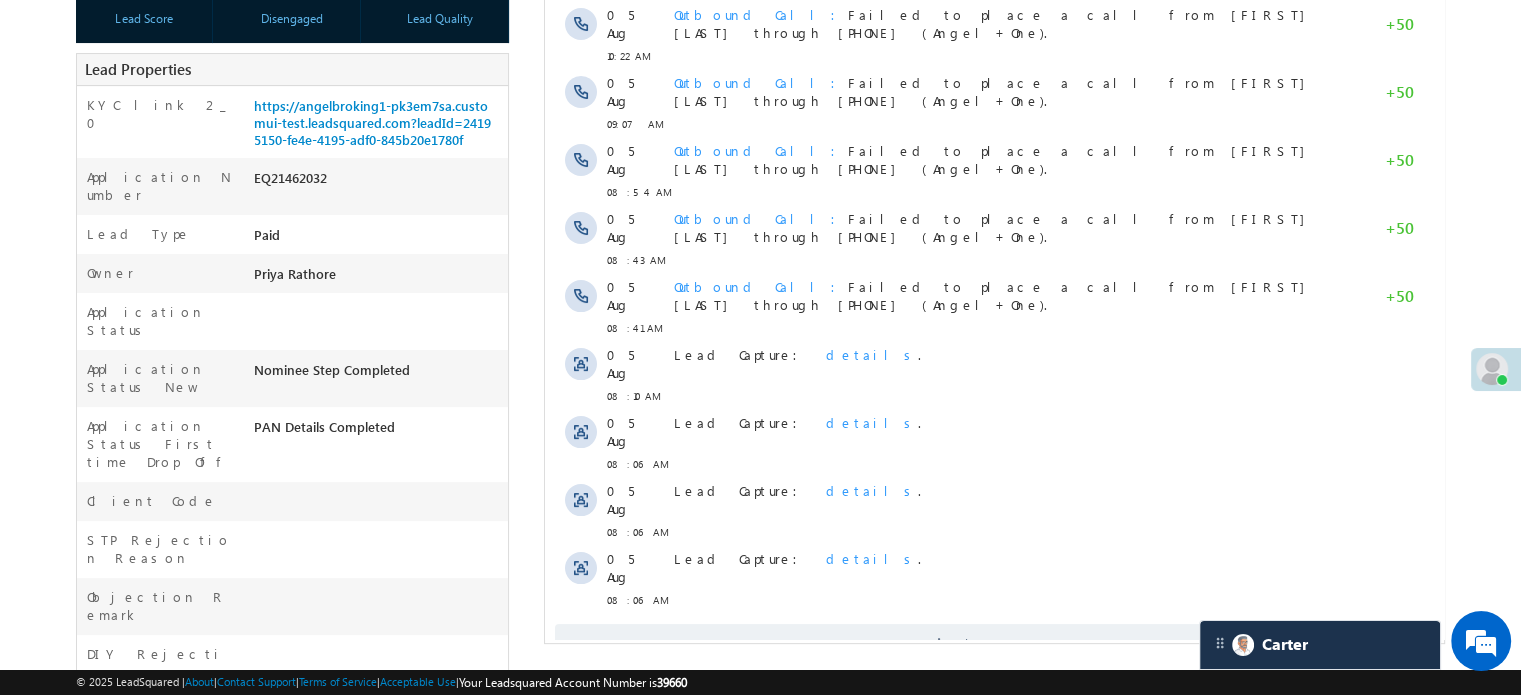 click on "Activity Type
All Selected
Select All Sales Activities 1 Sales Activity Email Activities 18 Email Bounced Email Link Clicked Email Marked Spam Email Opened Inbound Lead through Email Mailing preference link clicked Negative Response to Email Neutral Response to Email Positive Response to Email Resubscribed Subscribed To Newsletter Subscribed To Promotional Emails Unsubscribe Link Clicked Unsubscribed Unsubscribed From Newsletter Unsubscribed From Promotional Emails View in browser link Clicked Email Sent Web Activities 5 Conversion Button Clicked Converted to Lead Form Submitted on Website Page Visited on Website Tracking URL Clicked Lead Capture Activities 1 Lead Capture Phone Call Activities 2 Inbound Phone Call Activity Outbound Phone Call Activity Other Activities 165 3 Hours Redistribution Account Inactive Date Add_Alternate_Number Agreed for Payment App Downloaded jk" at bounding box center [994, 251] 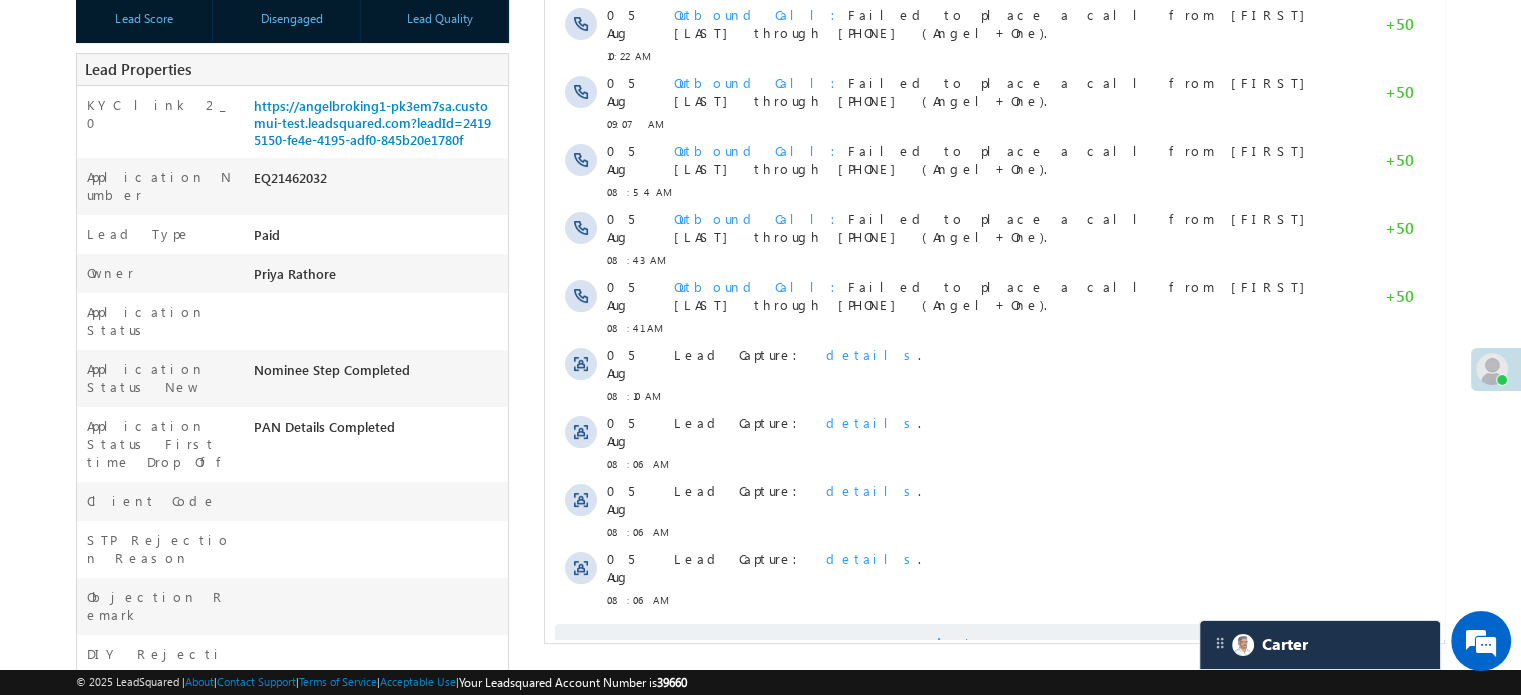 click on "Show More" at bounding box center (994, 644) 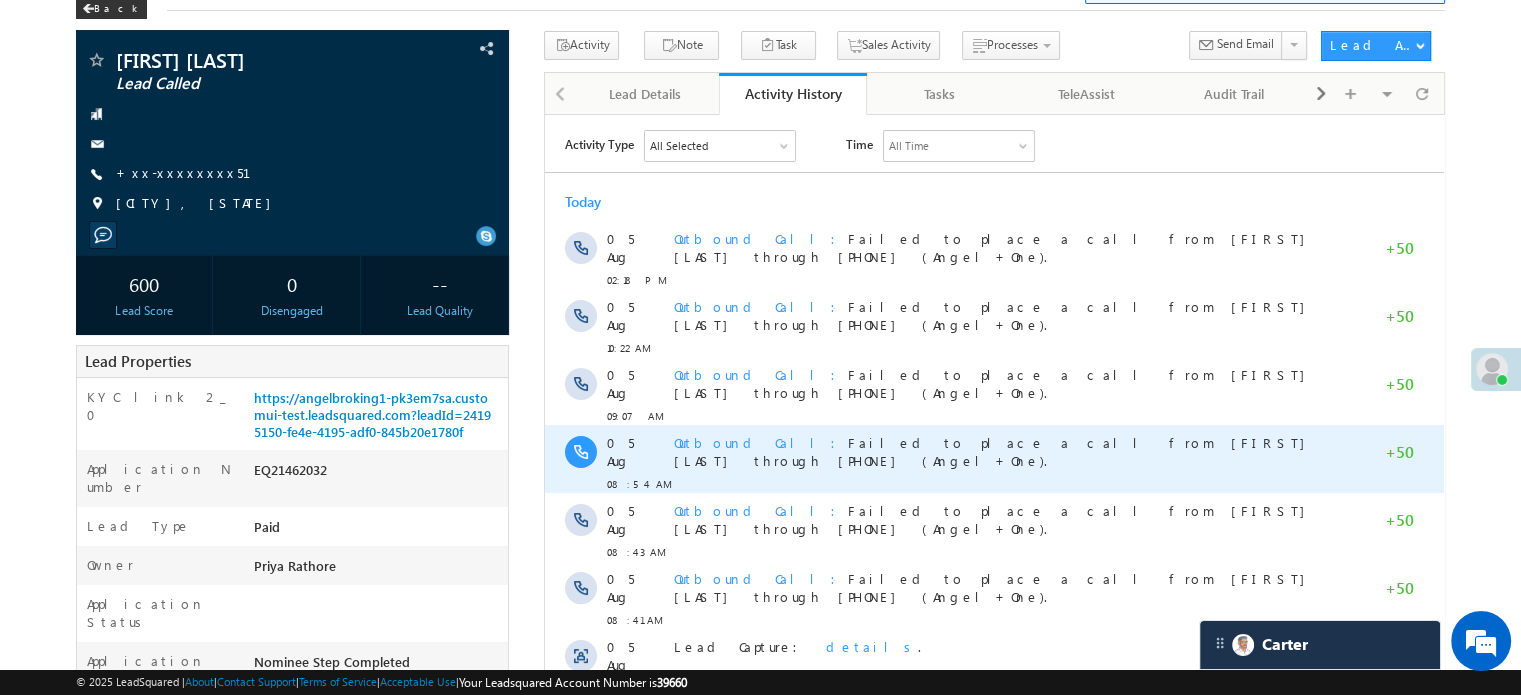 scroll, scrollTop: 0, scrollLeft: 0, axis: both 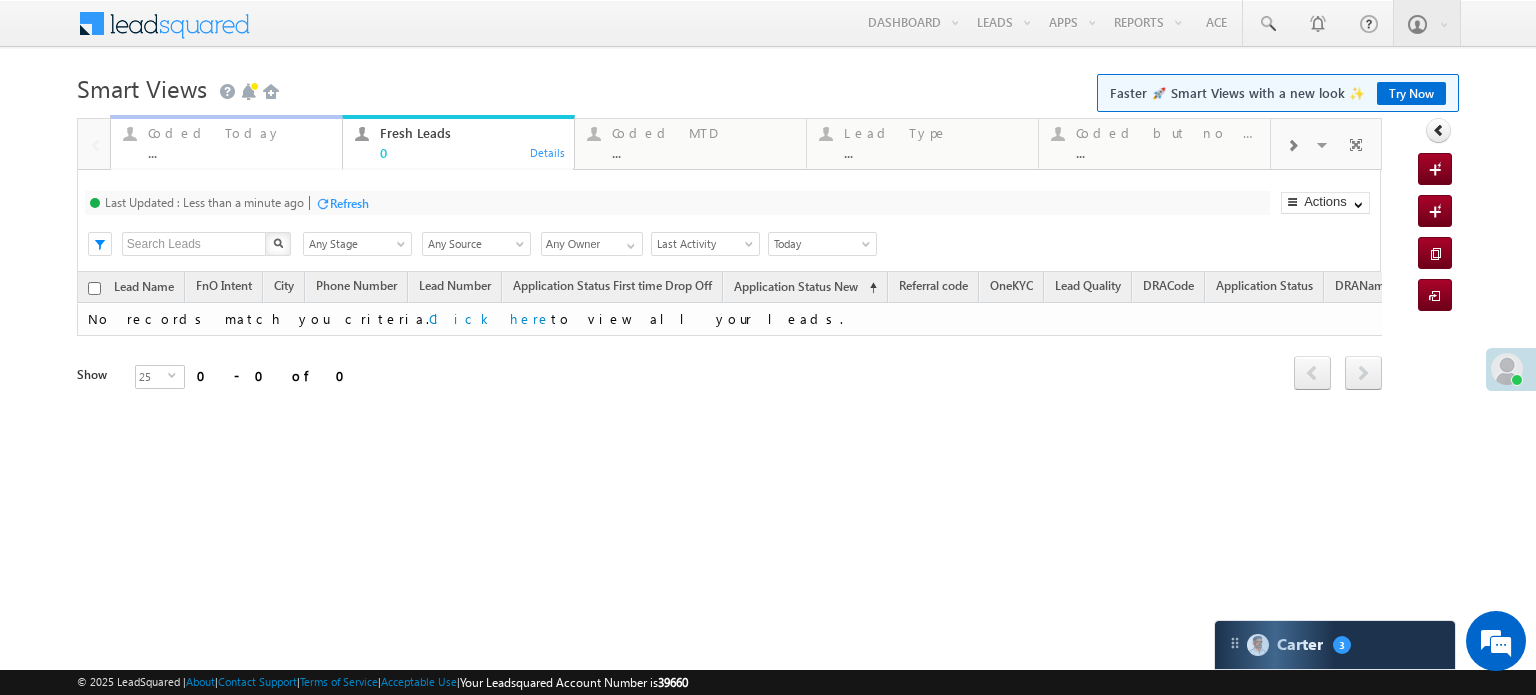 click on "Coded Today" at bounding box center [239, 133] 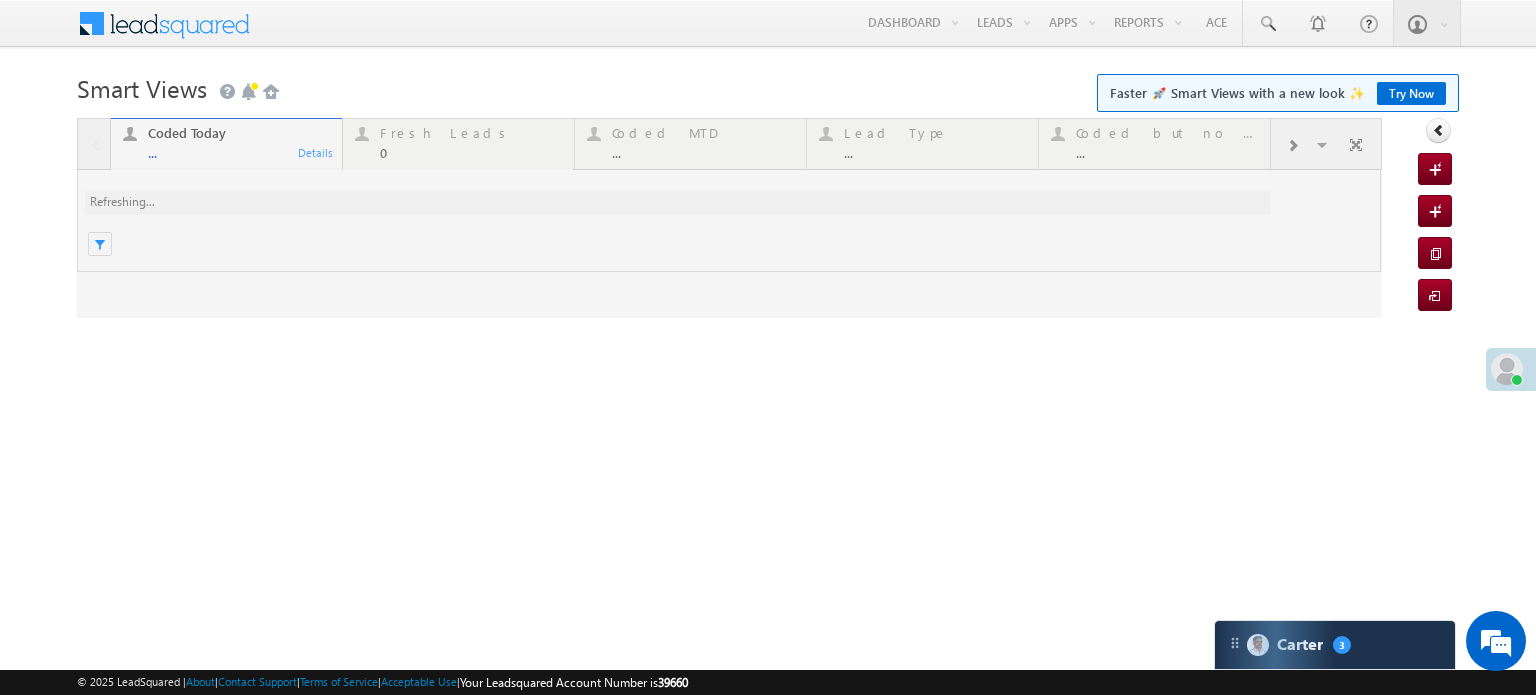 scroll, scrollTop: 0, scrollLeft: 0, axis: both 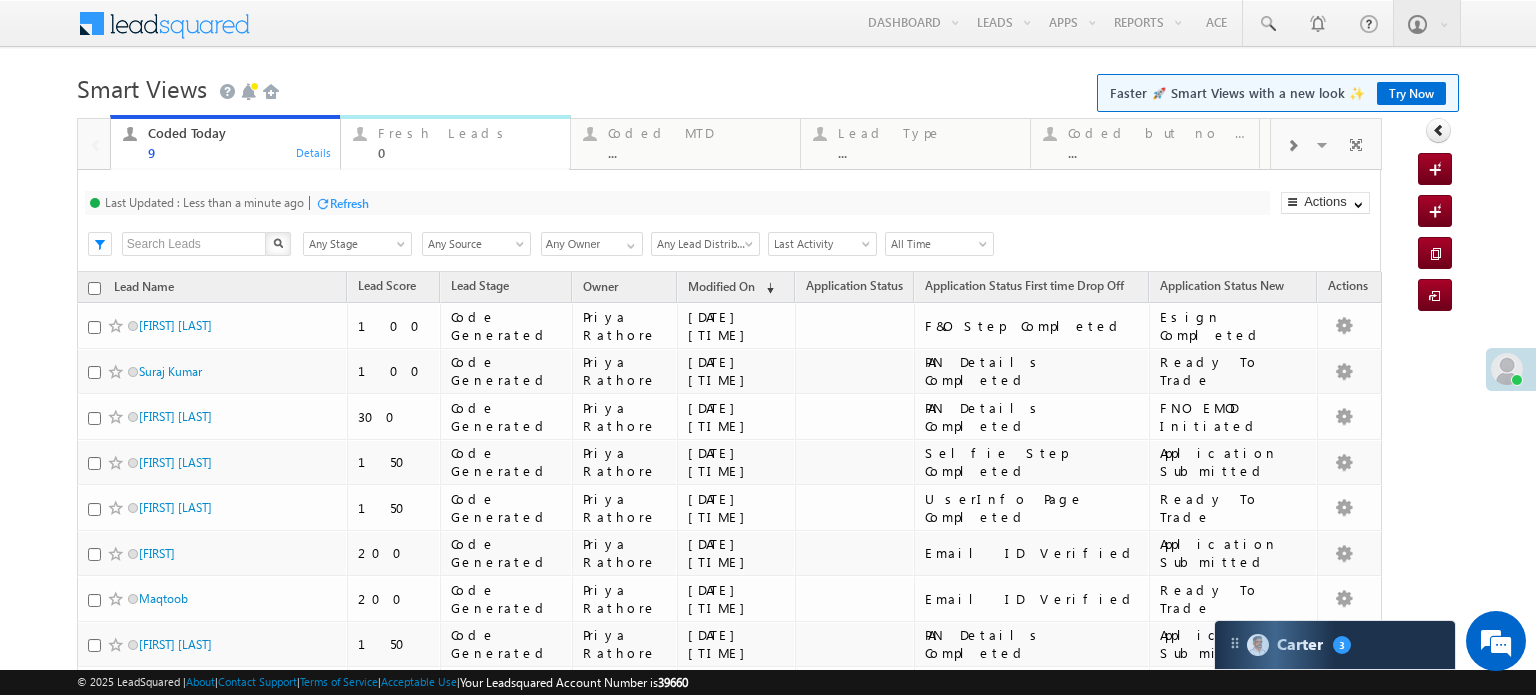 click on "Fresh Leads" at bounding box center (468, 133) 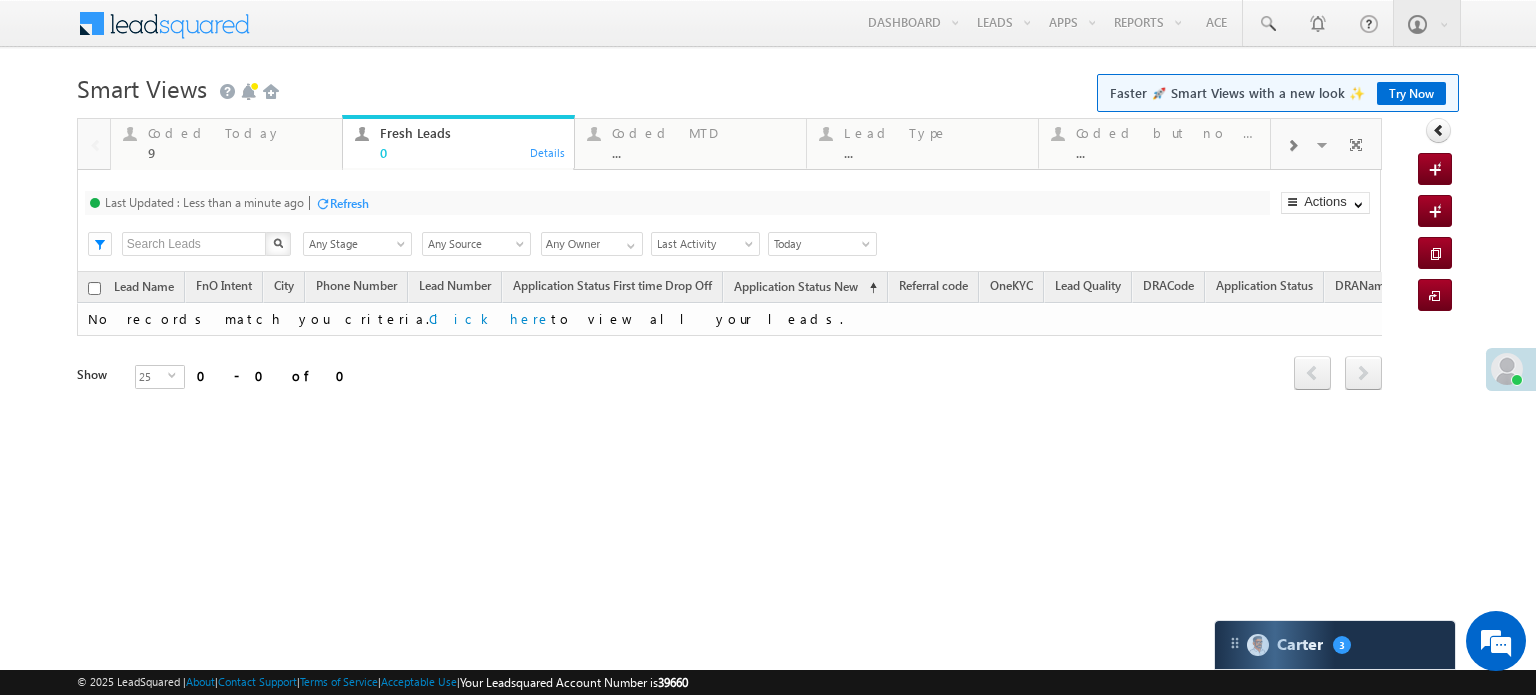 click on "Refresh" at bounding box center [349, 203] 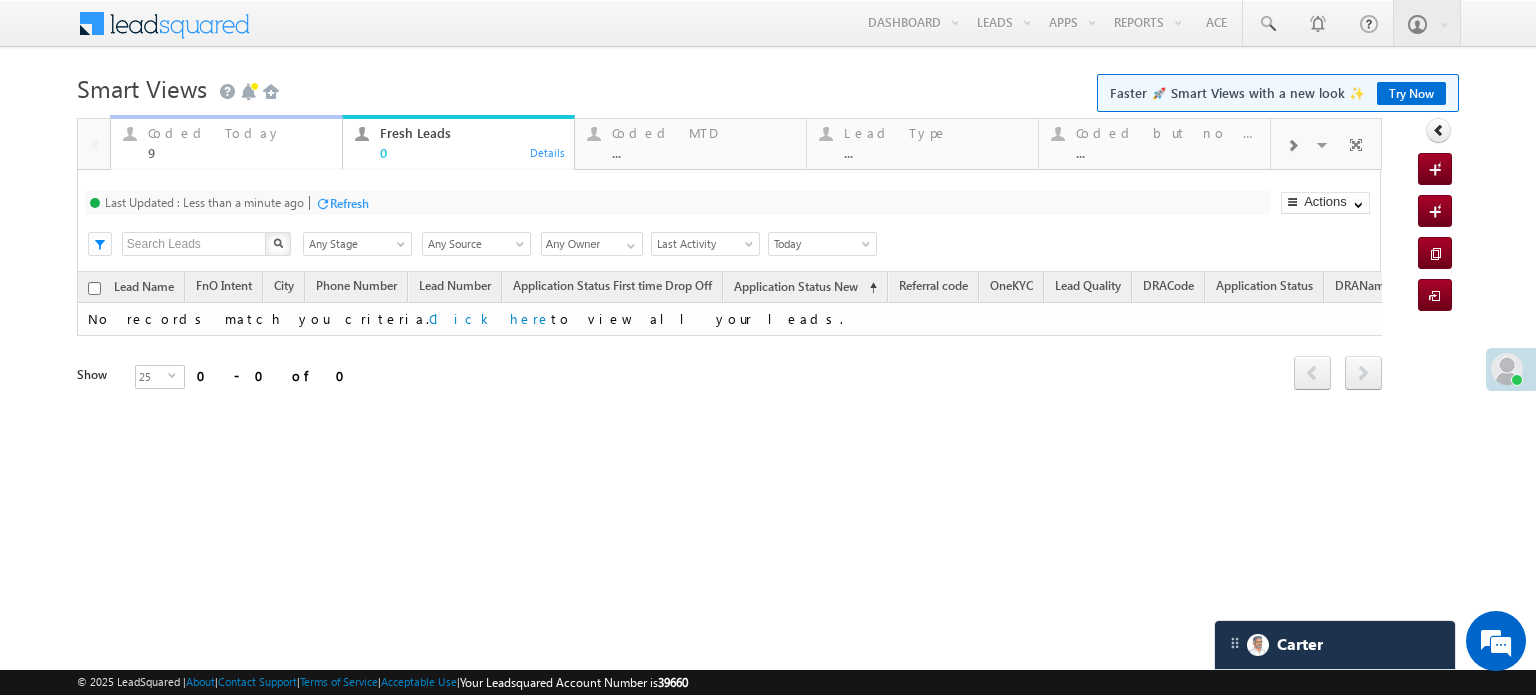 click on "9" at bounding box center [239, 152] 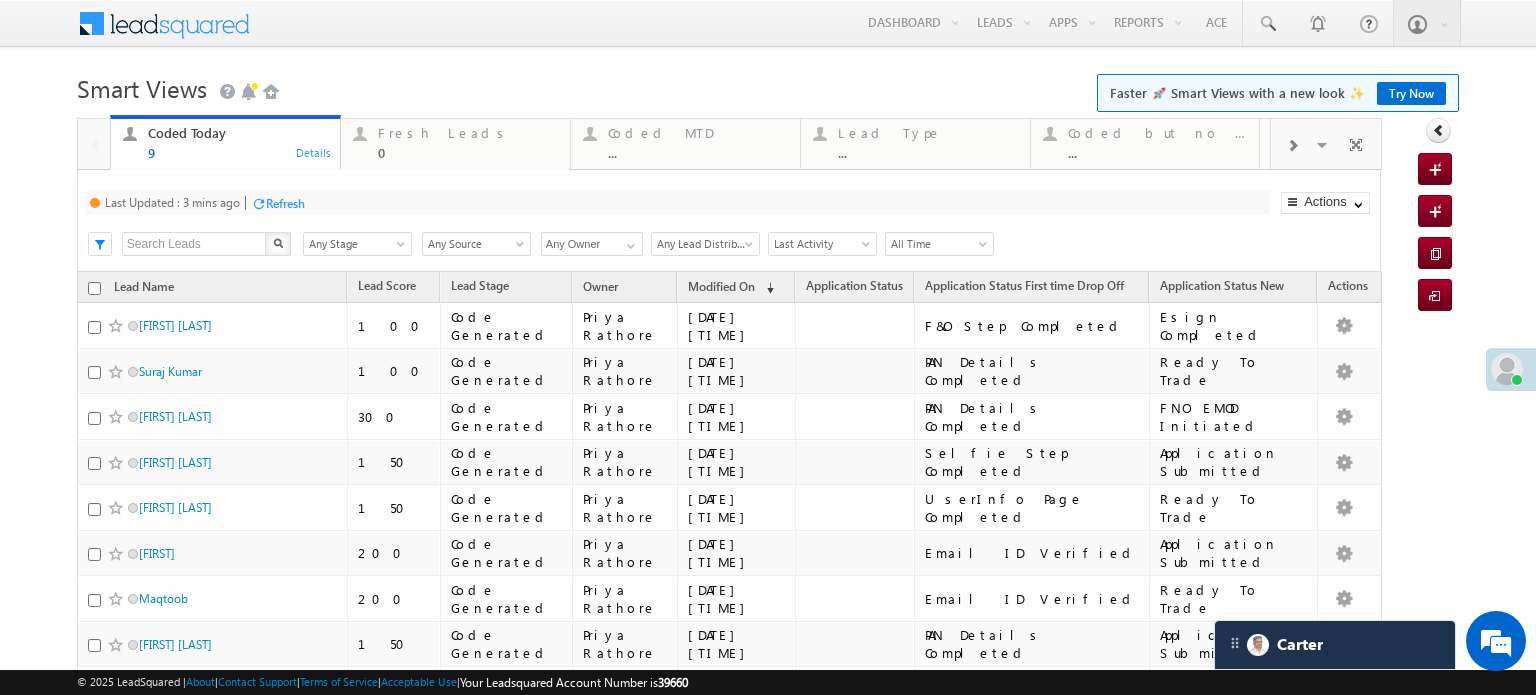 click on "Refresh" at bounding box center [285, 203] 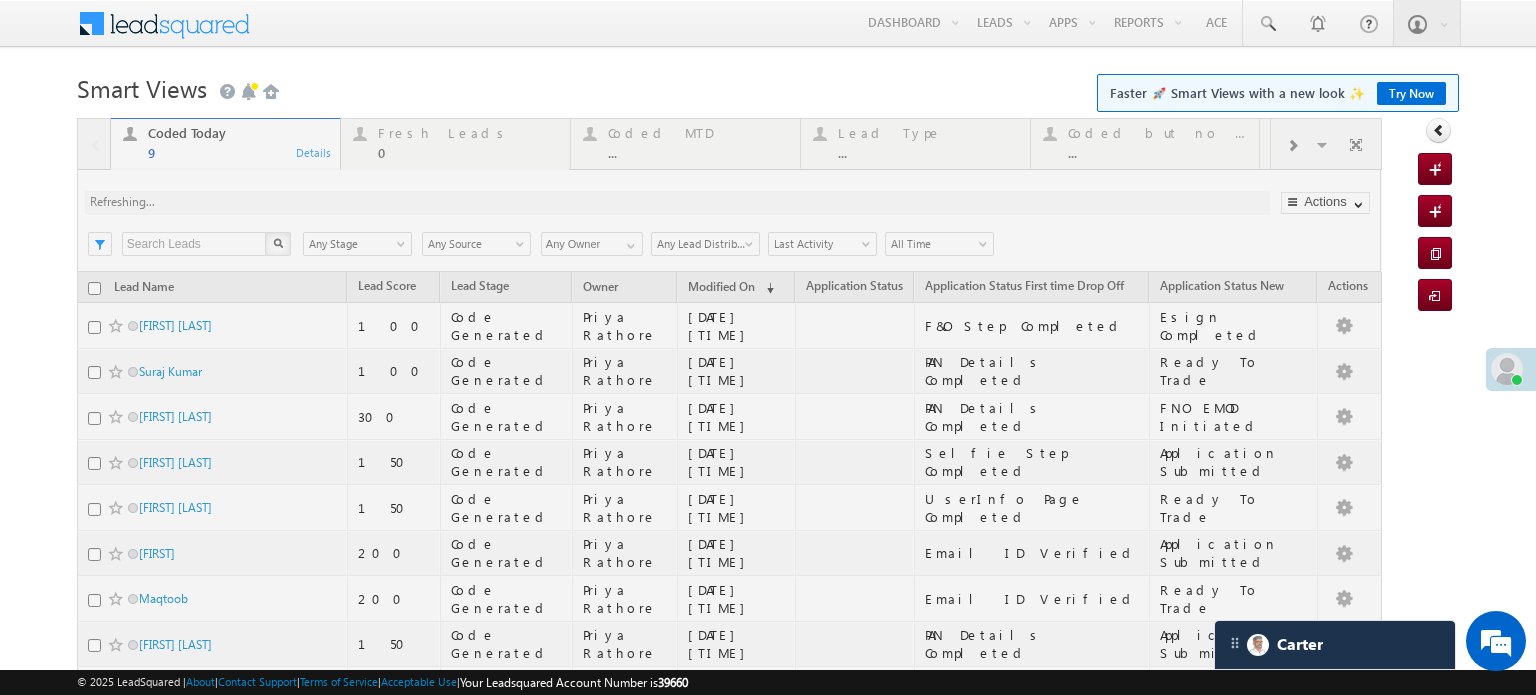 click at bounding box center [729, 470] 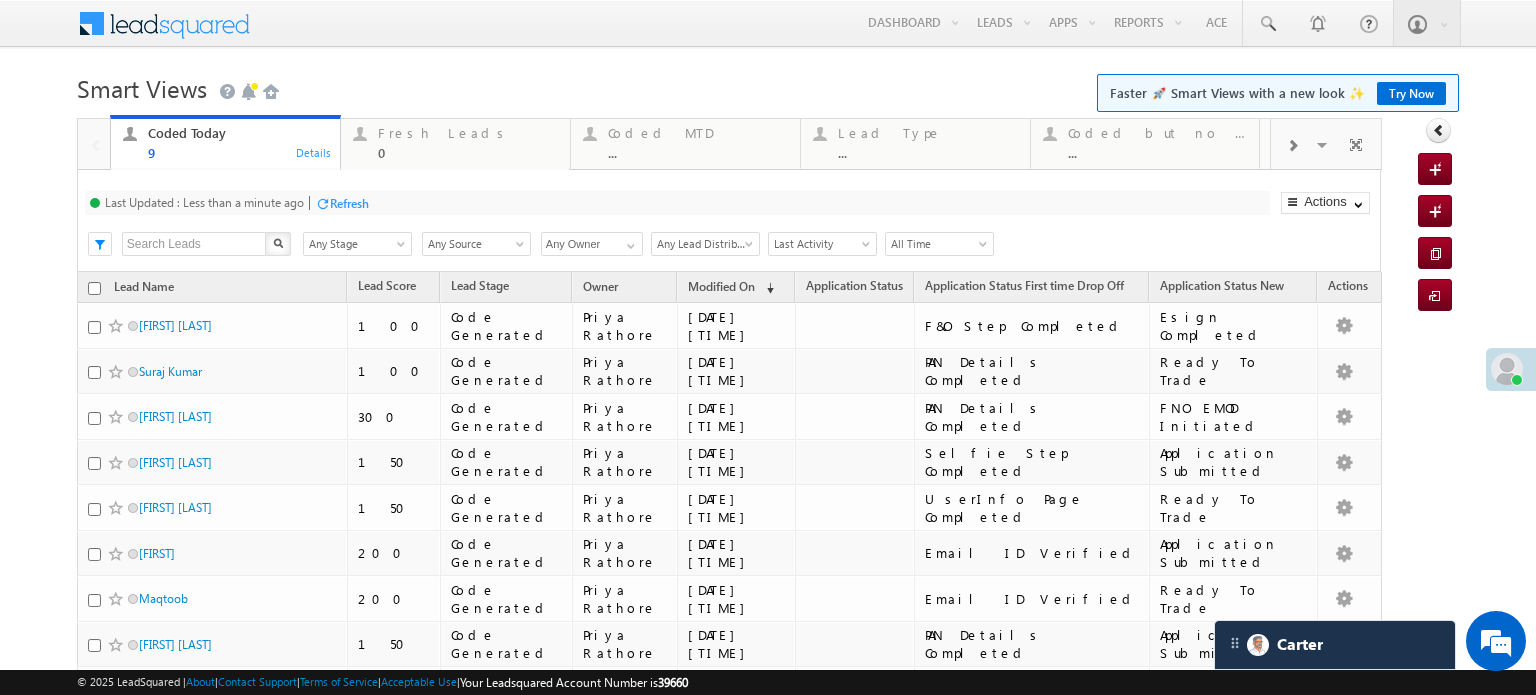 click on "Refresh" at bounding box center [349, 203] 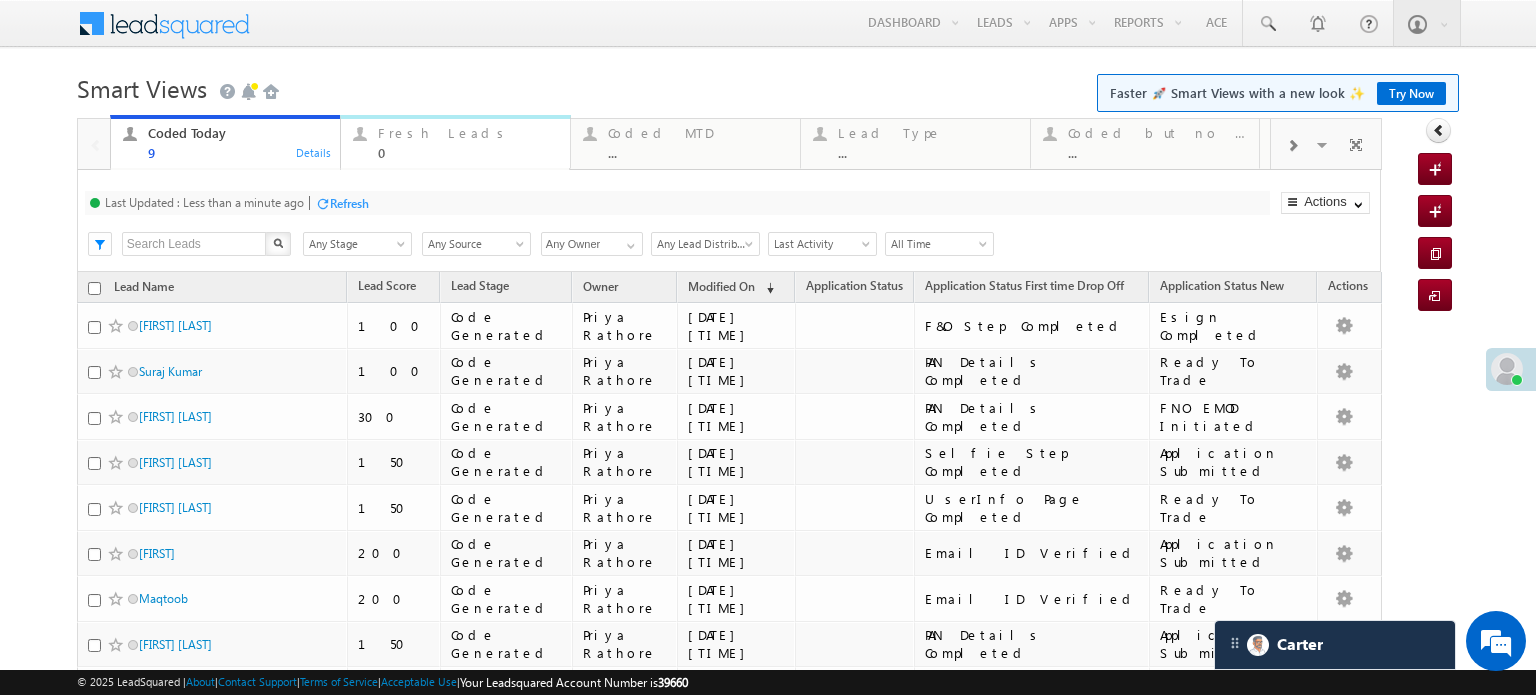 click on "Fresh Leads 0" at bounding box center [468, 140] 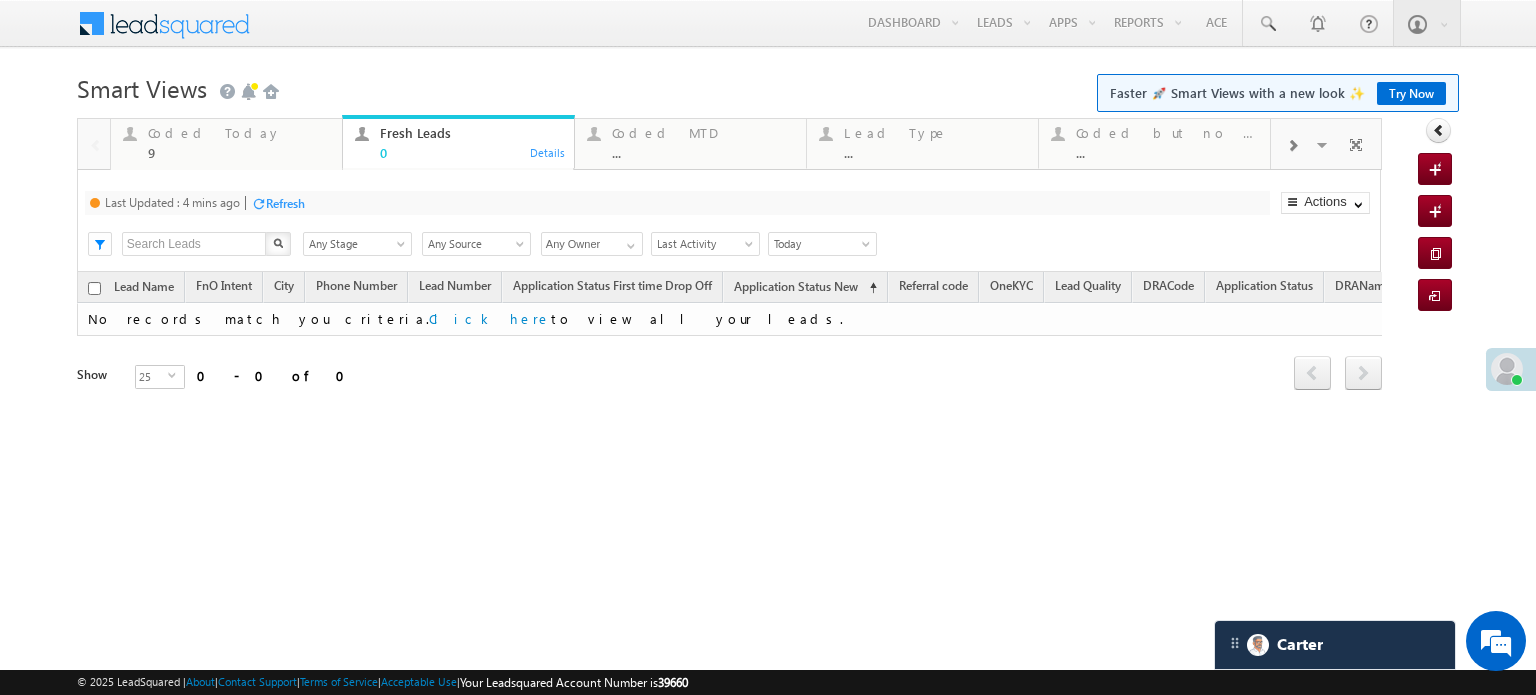 click on "Last Updated : 4 mins ago Refresh Refreshing..." at bounding box center (677, 203) 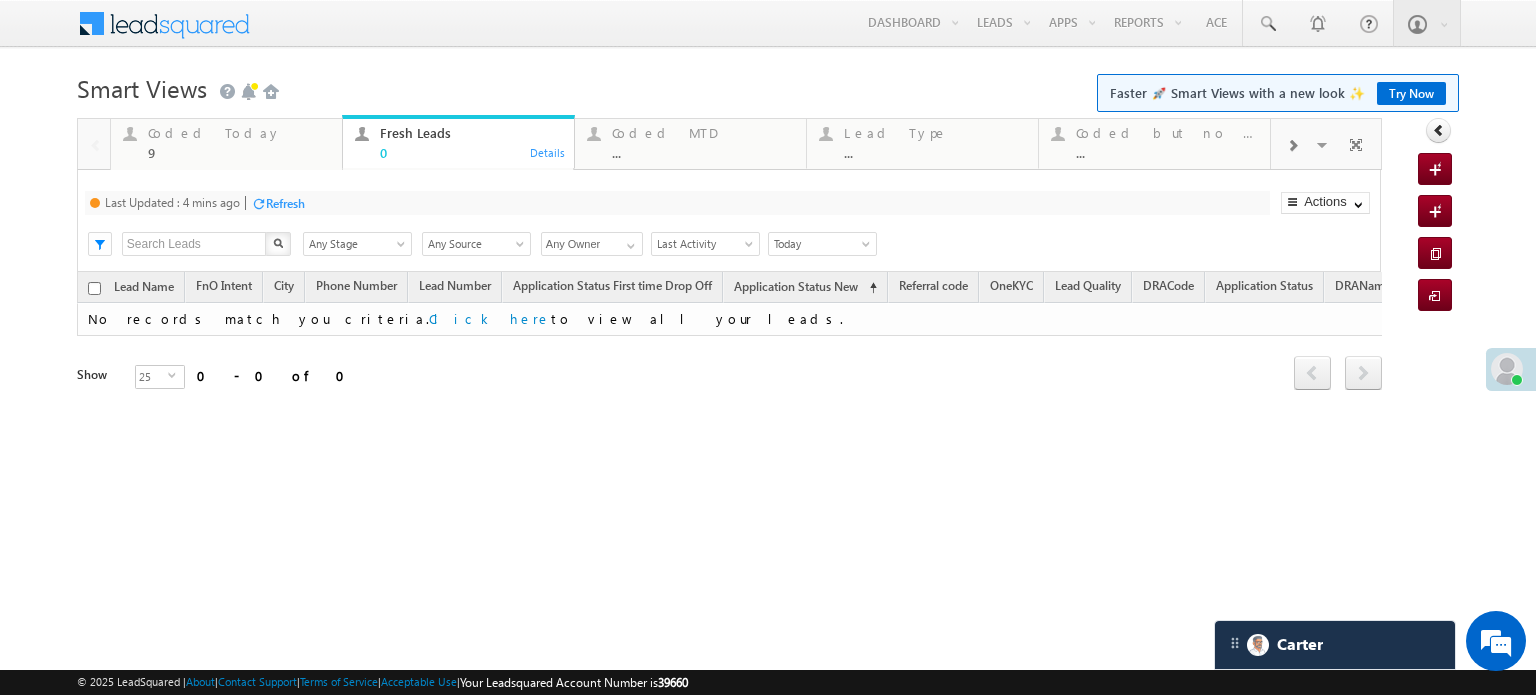click on "Refresh" at bounding box center (285, 203) 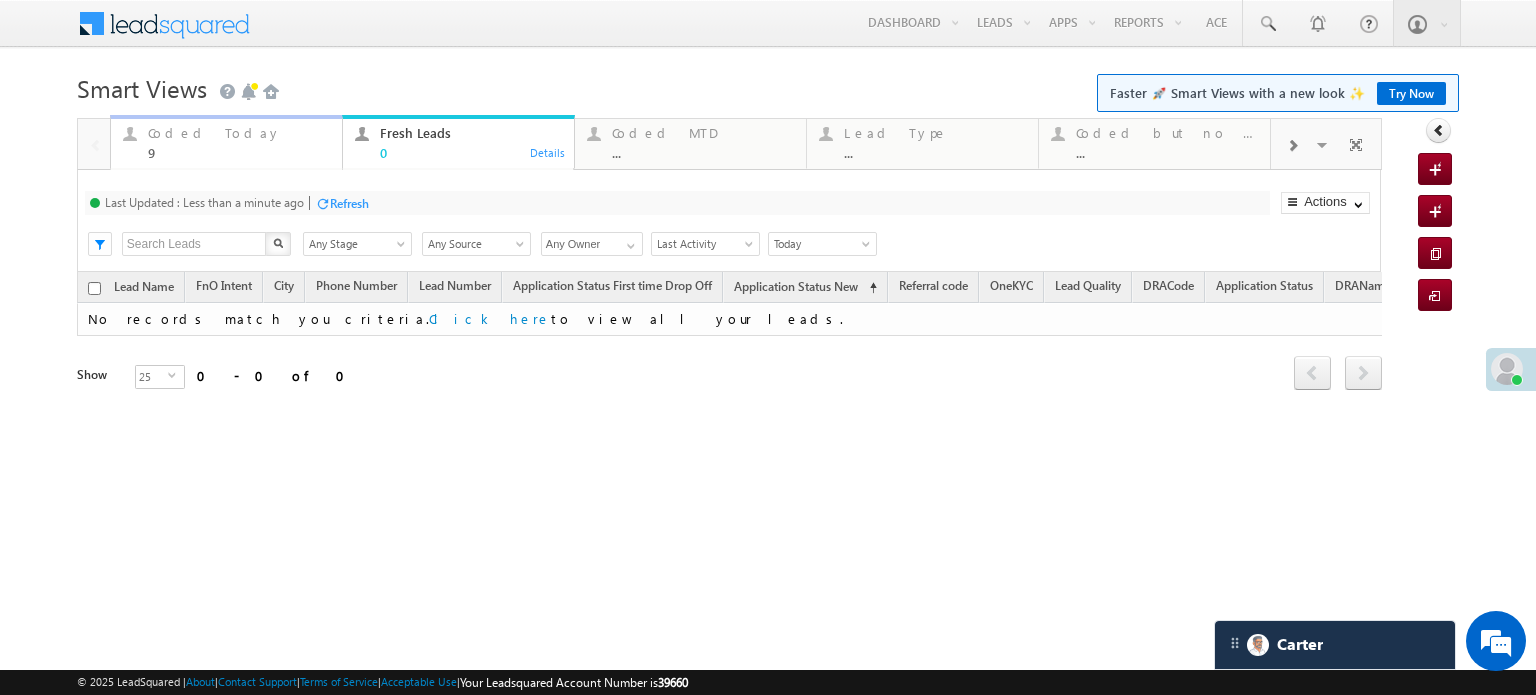 click on "Coded Today 9" at bounding box center (239, 140) 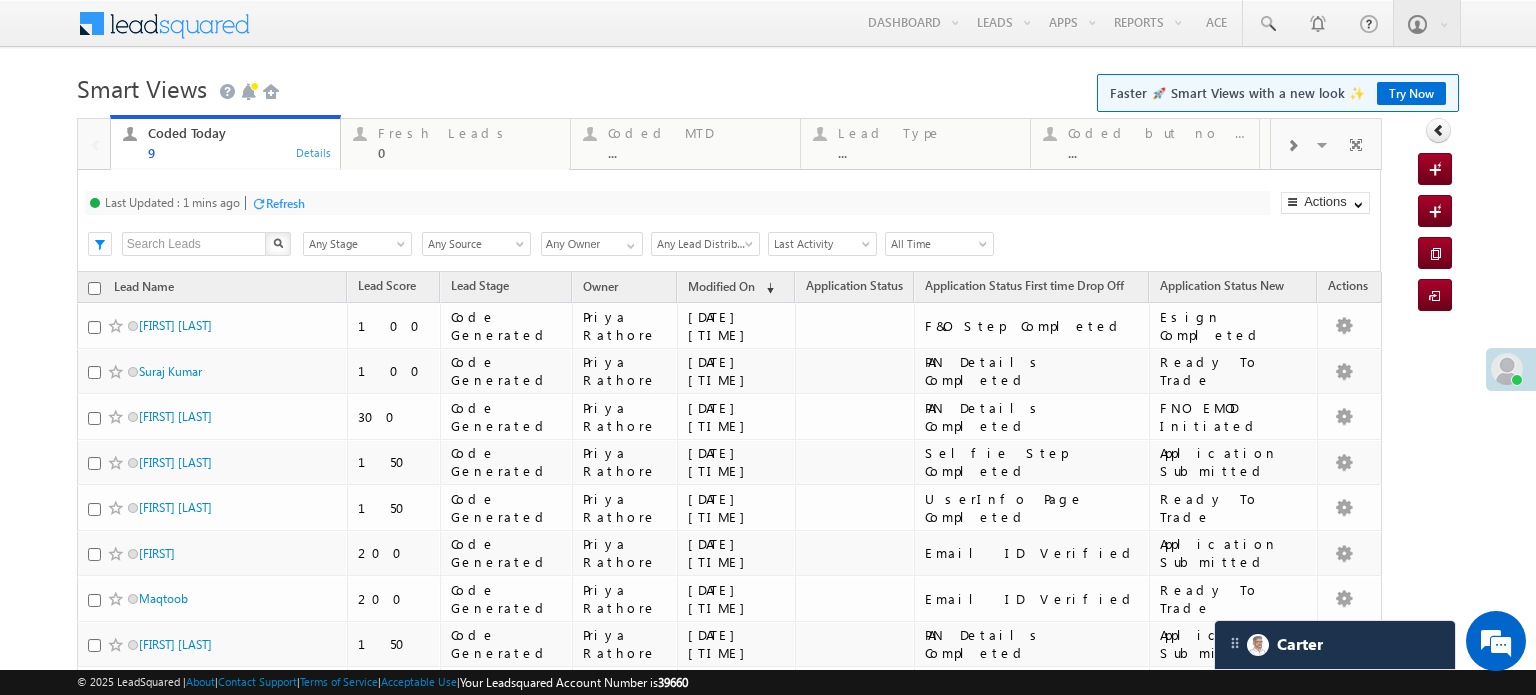 click on "Last Updated : 1 mins ago Refresh Refreshing..." at bounding box center [677, 203] 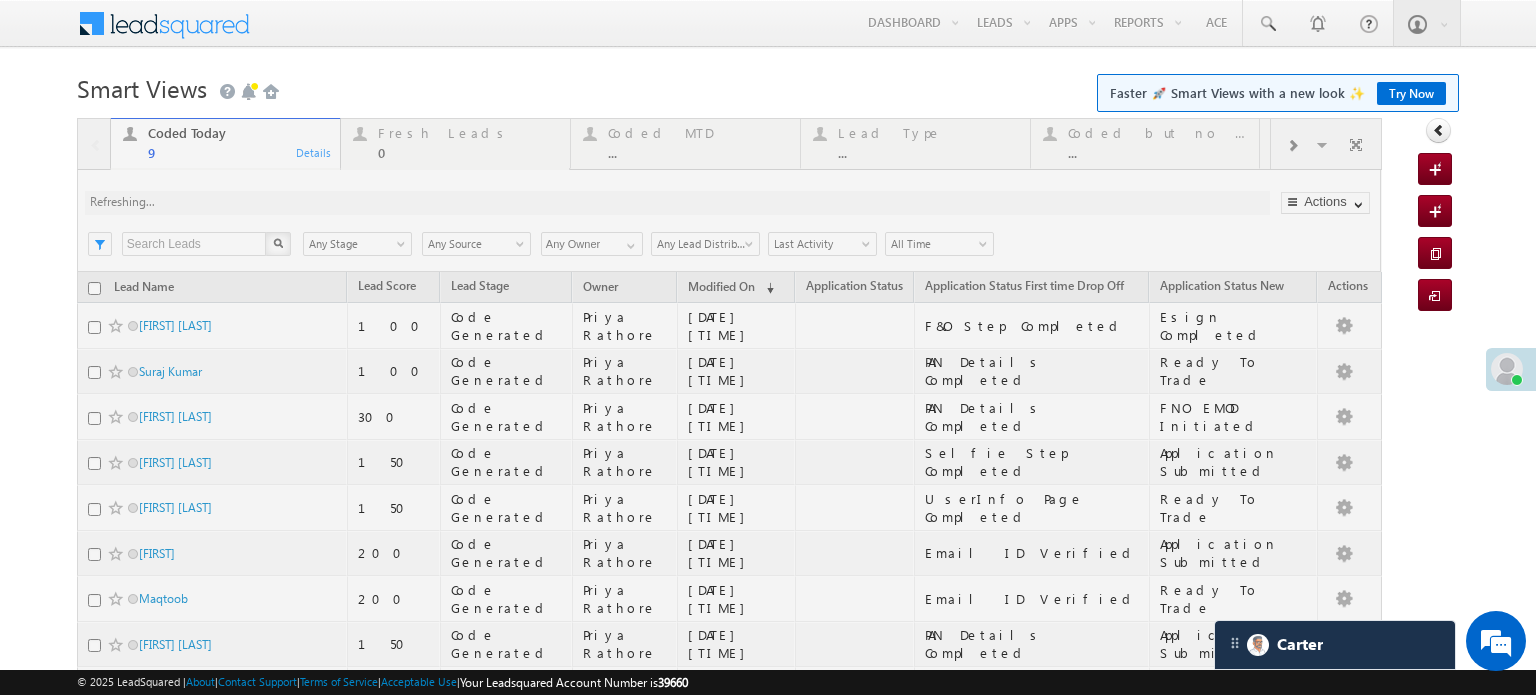 click at bounding box center [729, 470] 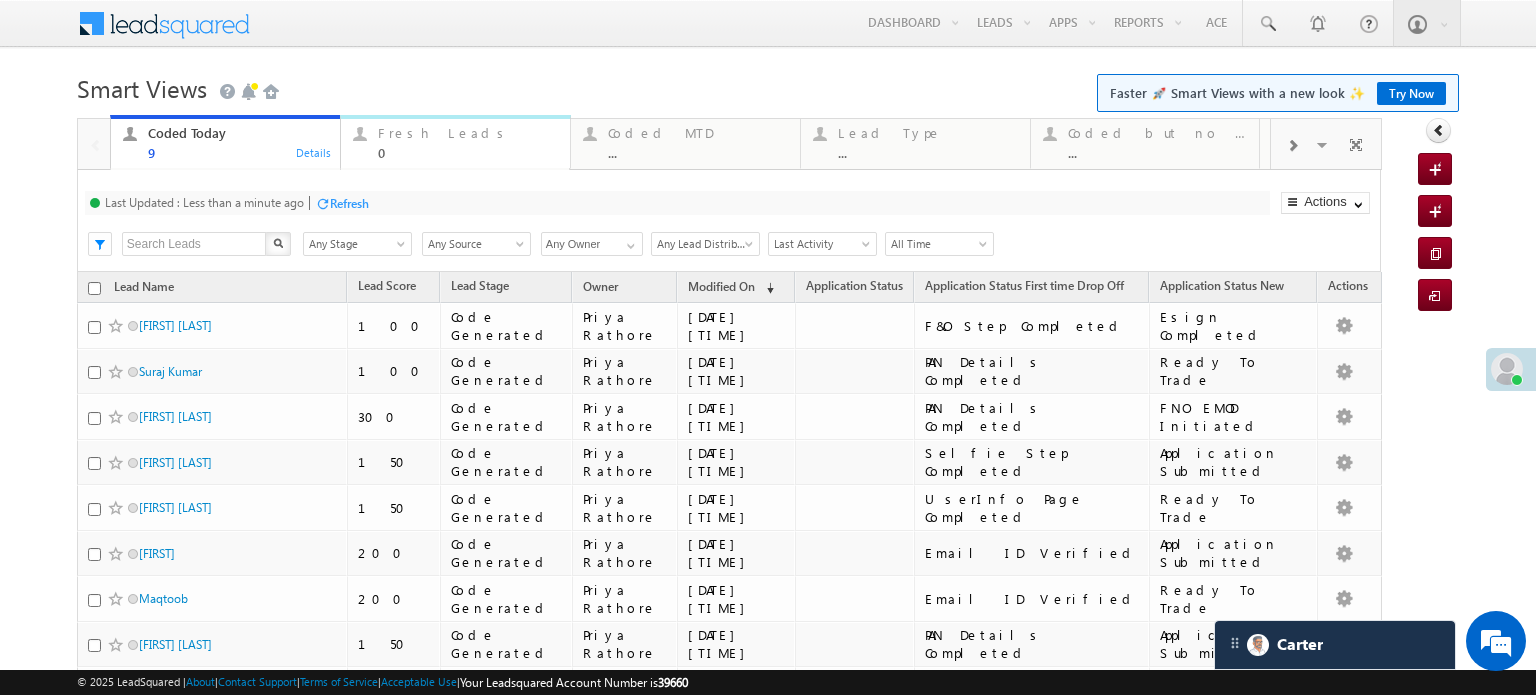 click on "Fresh Leads" at bounding box center [468, 133] 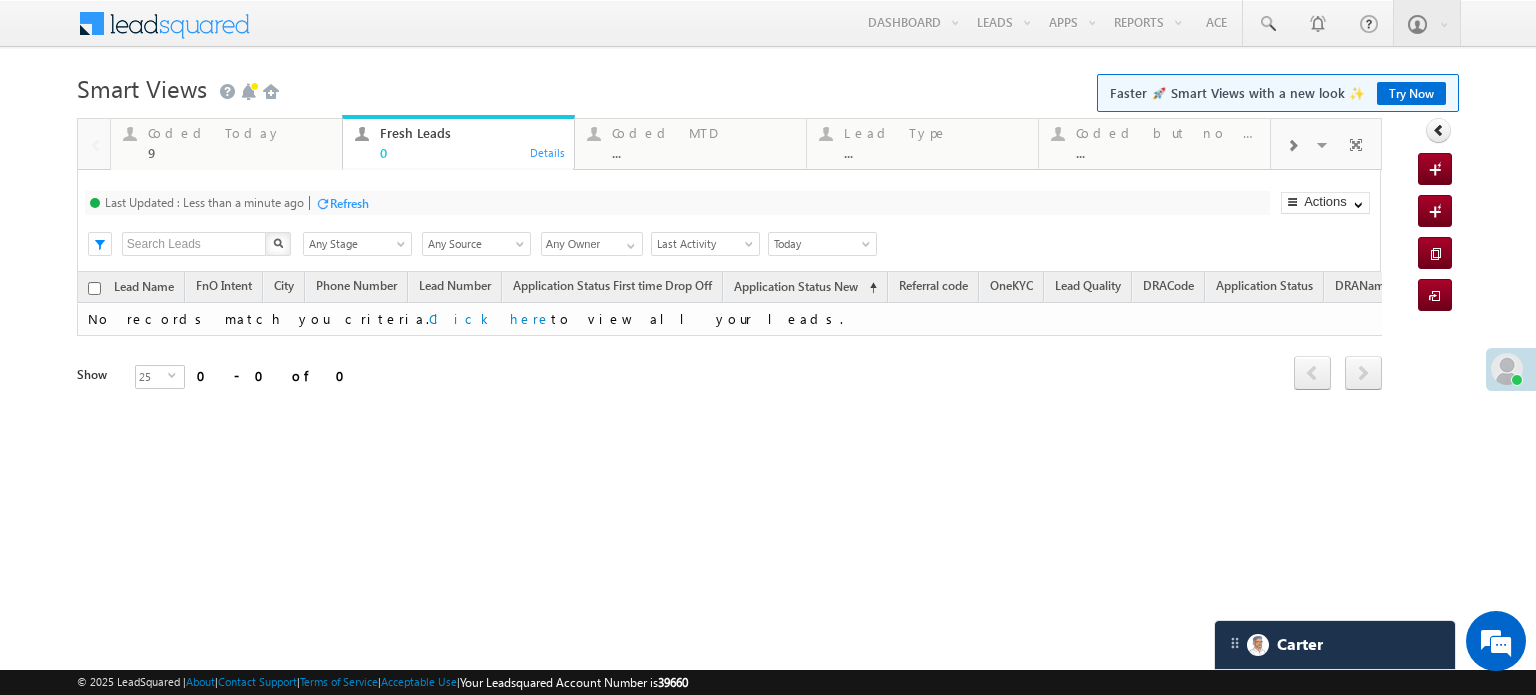 click on "Refresh" at bounding box center [349, 203] 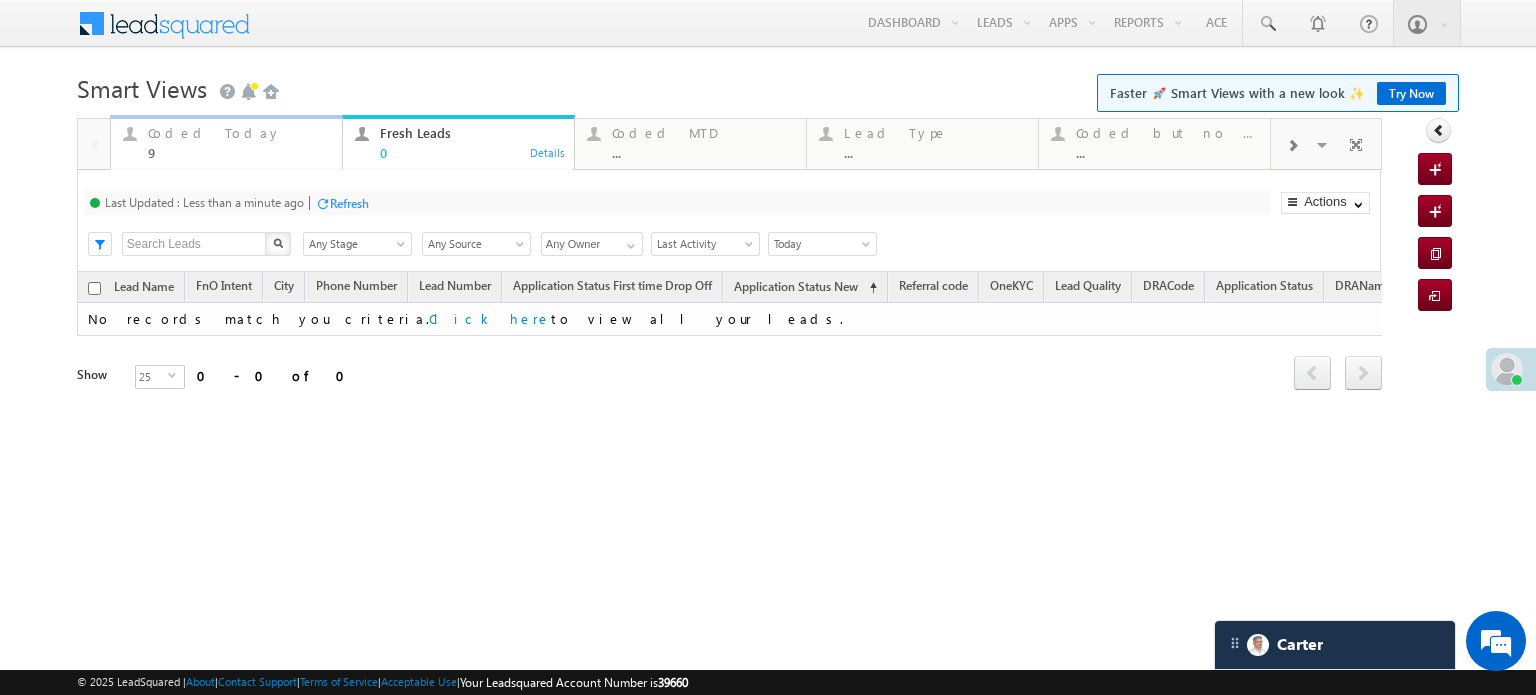 click on "9" at bounding box center [239, 152] 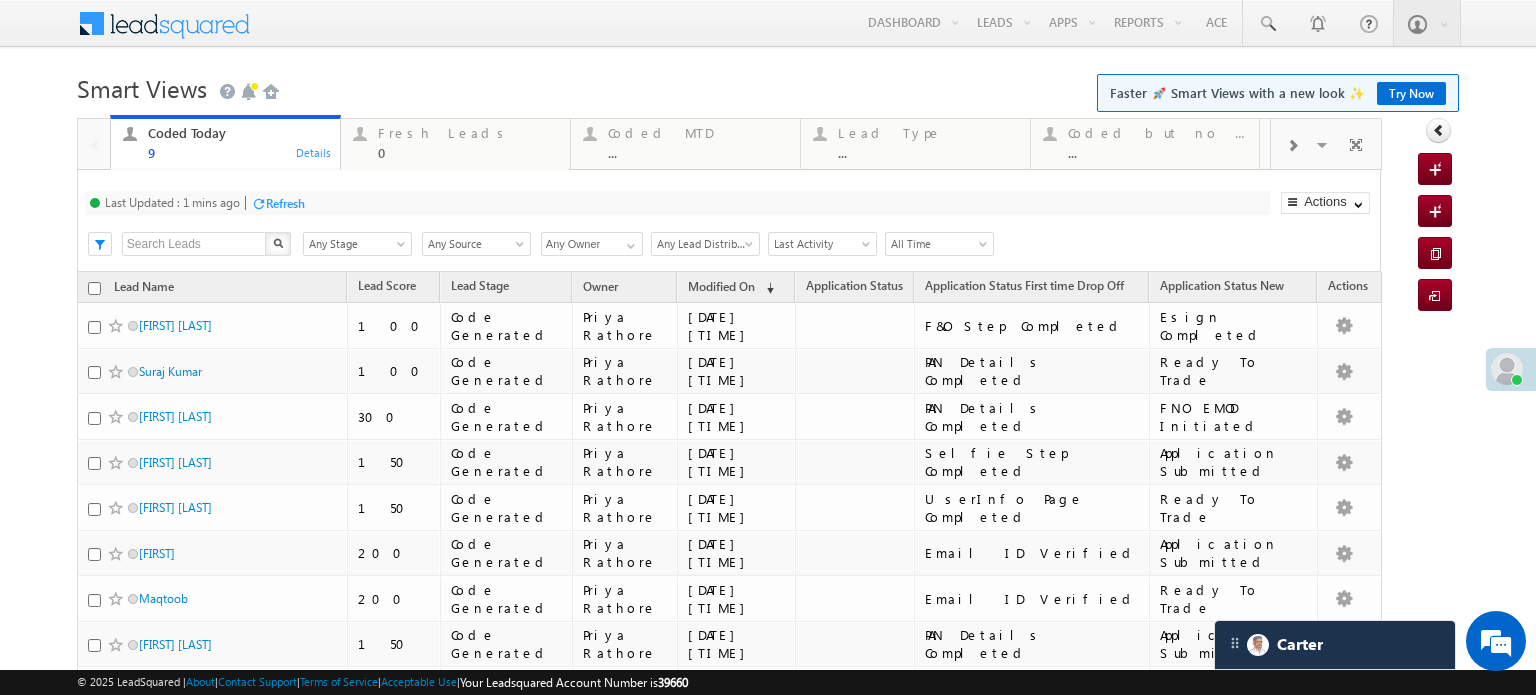 click on "Refresh" at bounding box center (285, 203) 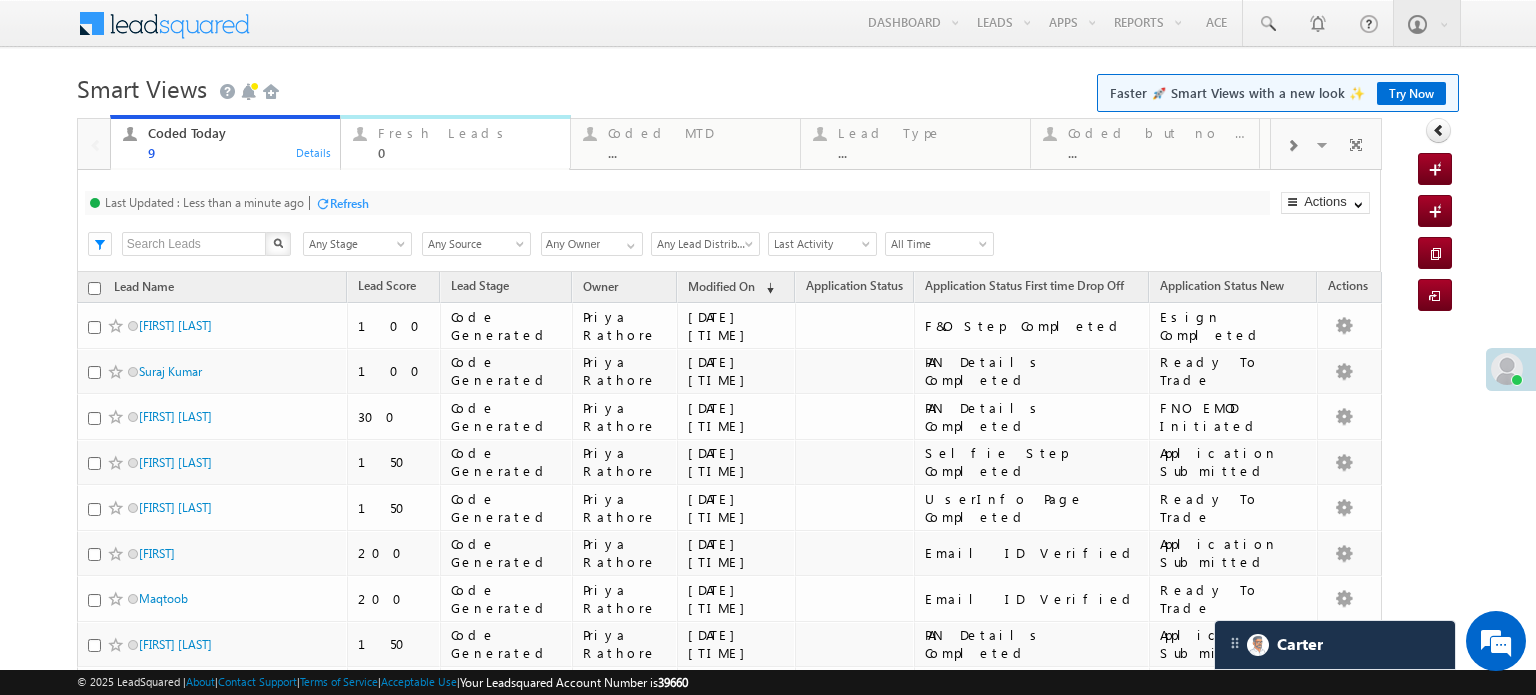 drag, startPoint x: 461, startPoint y: 140, endPoint x: 403, endPoint y: 169, distance: 64.84597 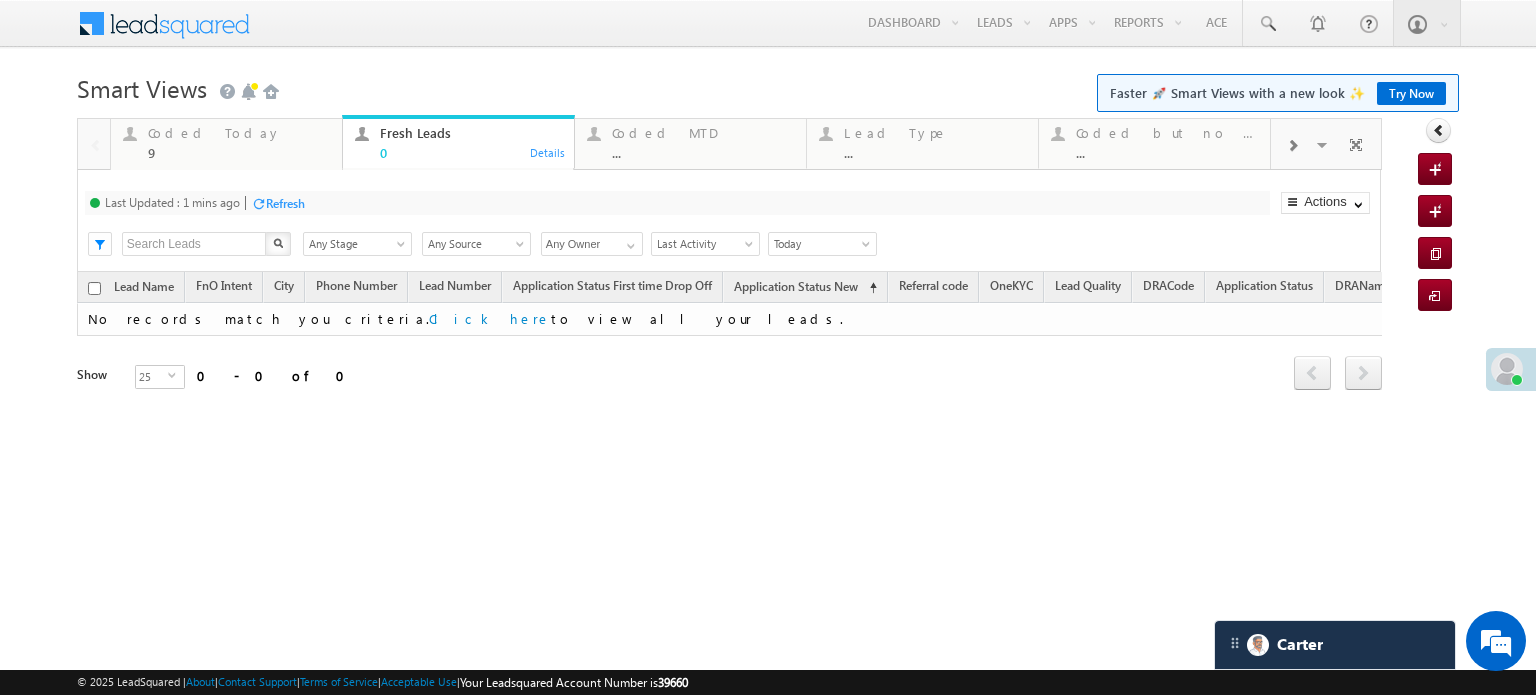 click on "Refresh" at bounding box center [285, 203] 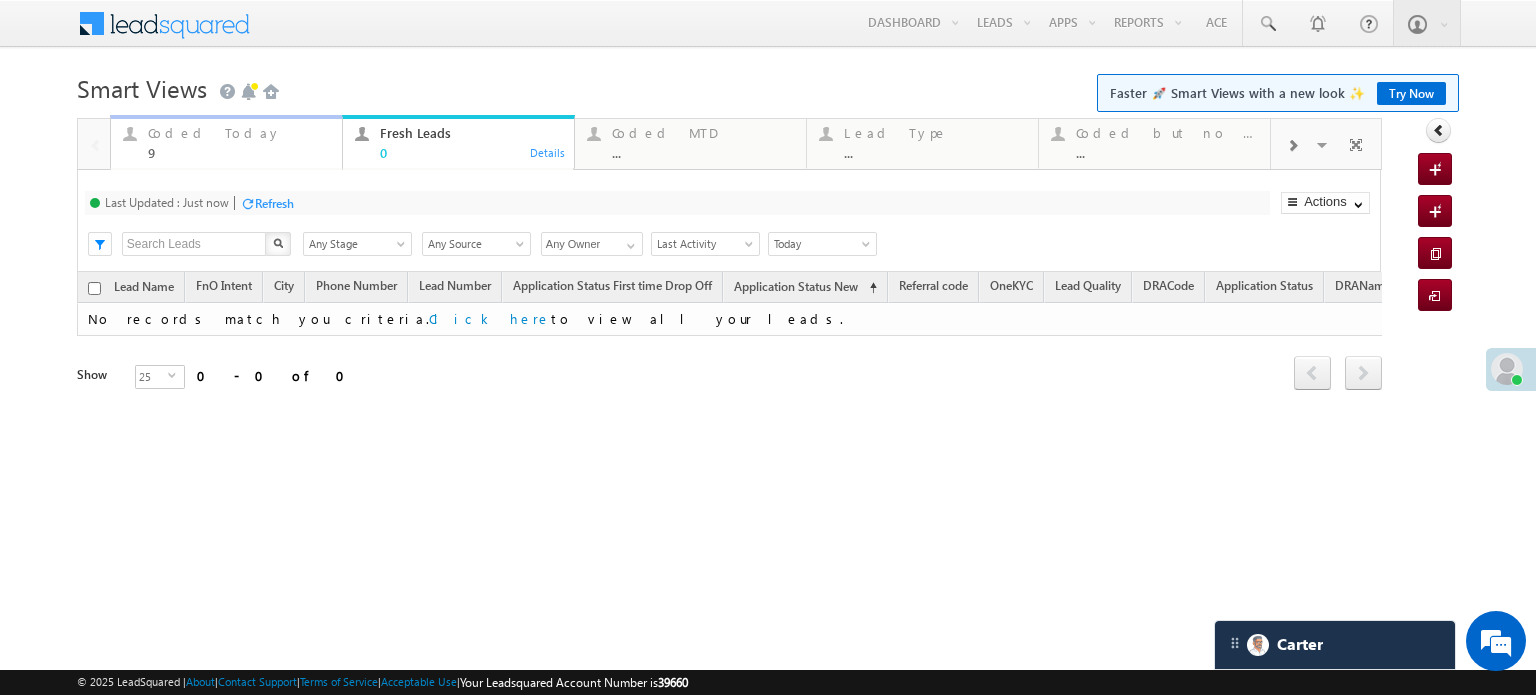 drag, startPoint x: 201, startPoint y: 135, endPoint x: 369, endPoint y: 231, distance: 193.49419 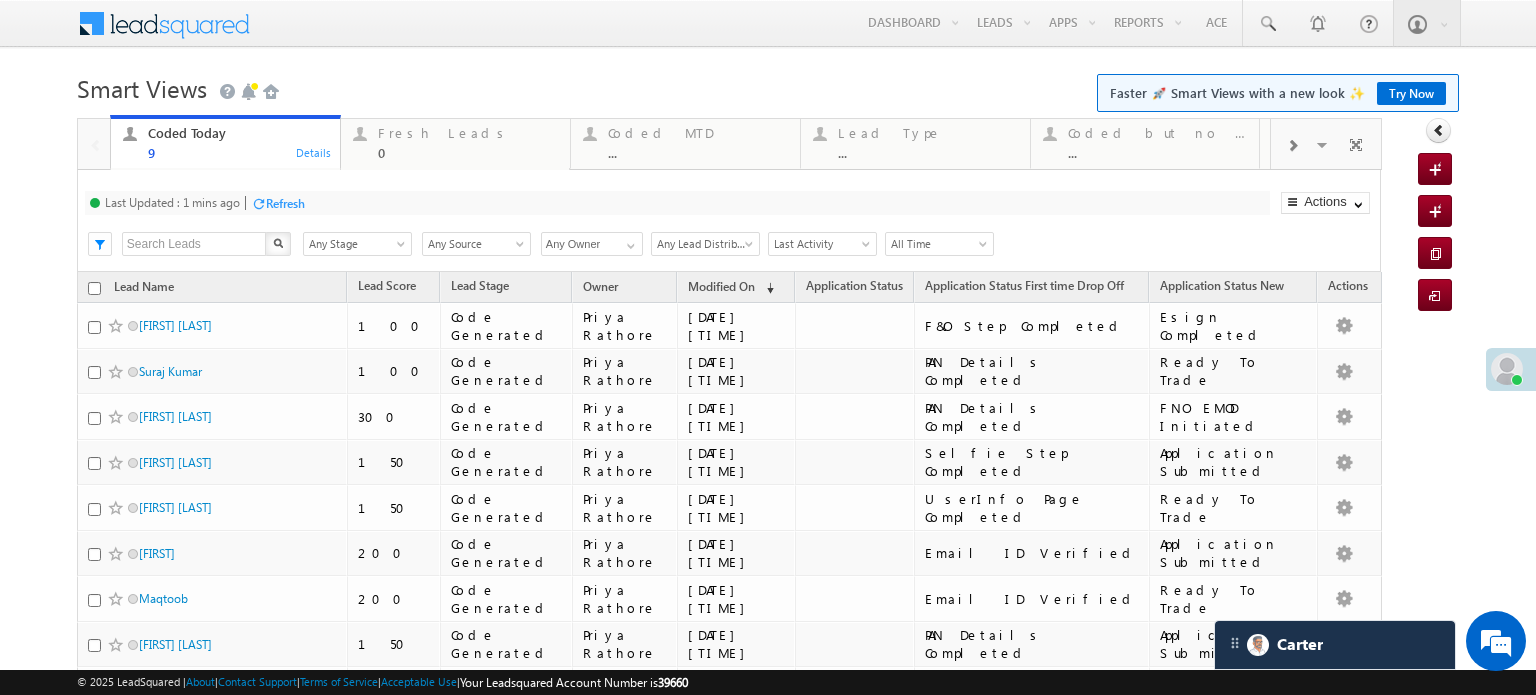 click on "Refresh" at bounding box center (285, 203) 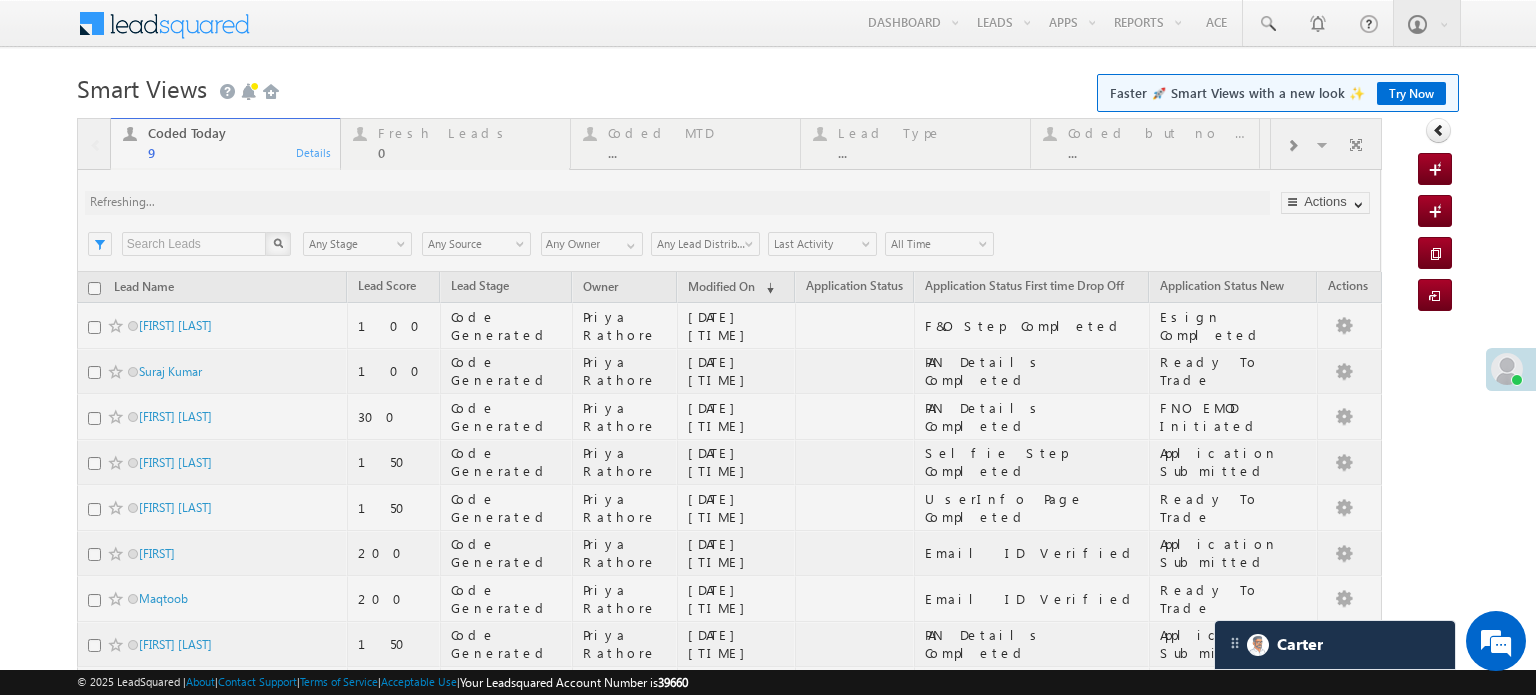 click at bounding box center (729, 470) 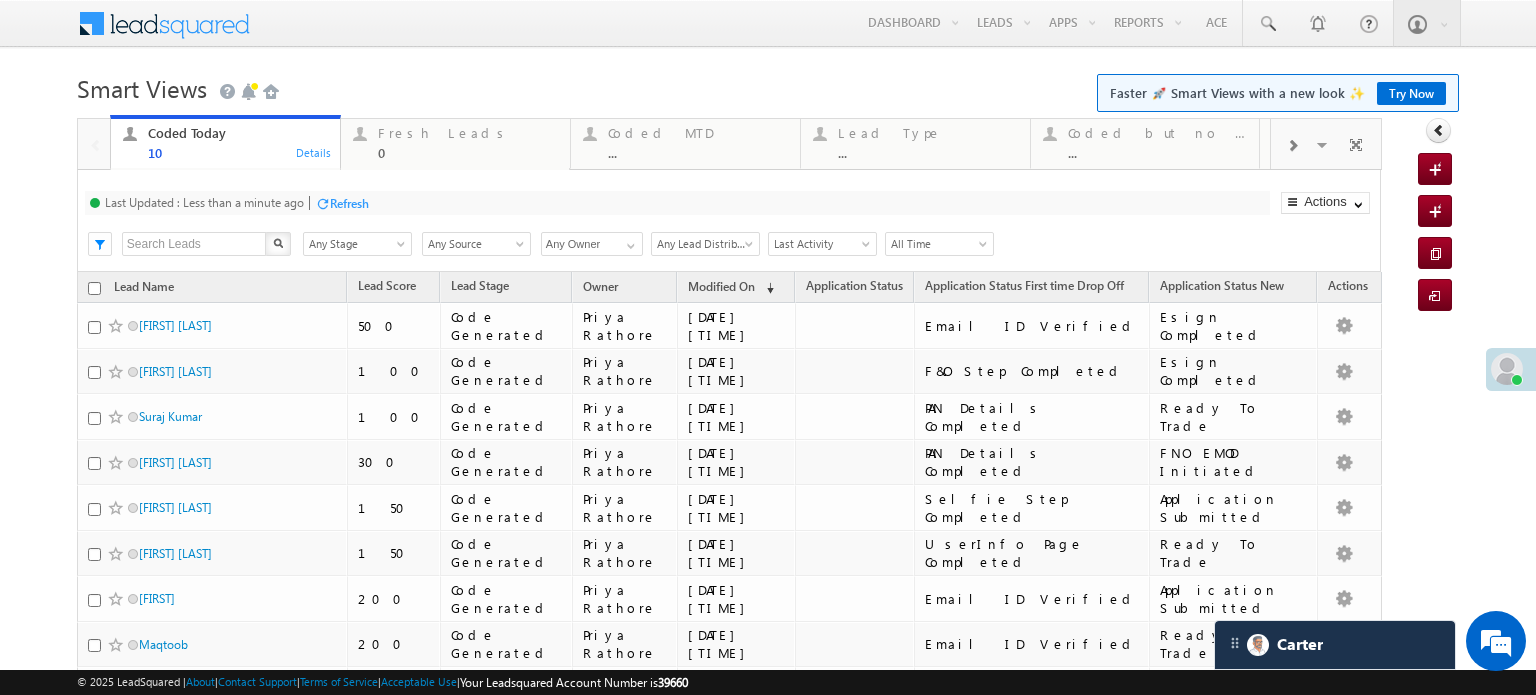 click on "Refresh" at bounding box center (349, 203) 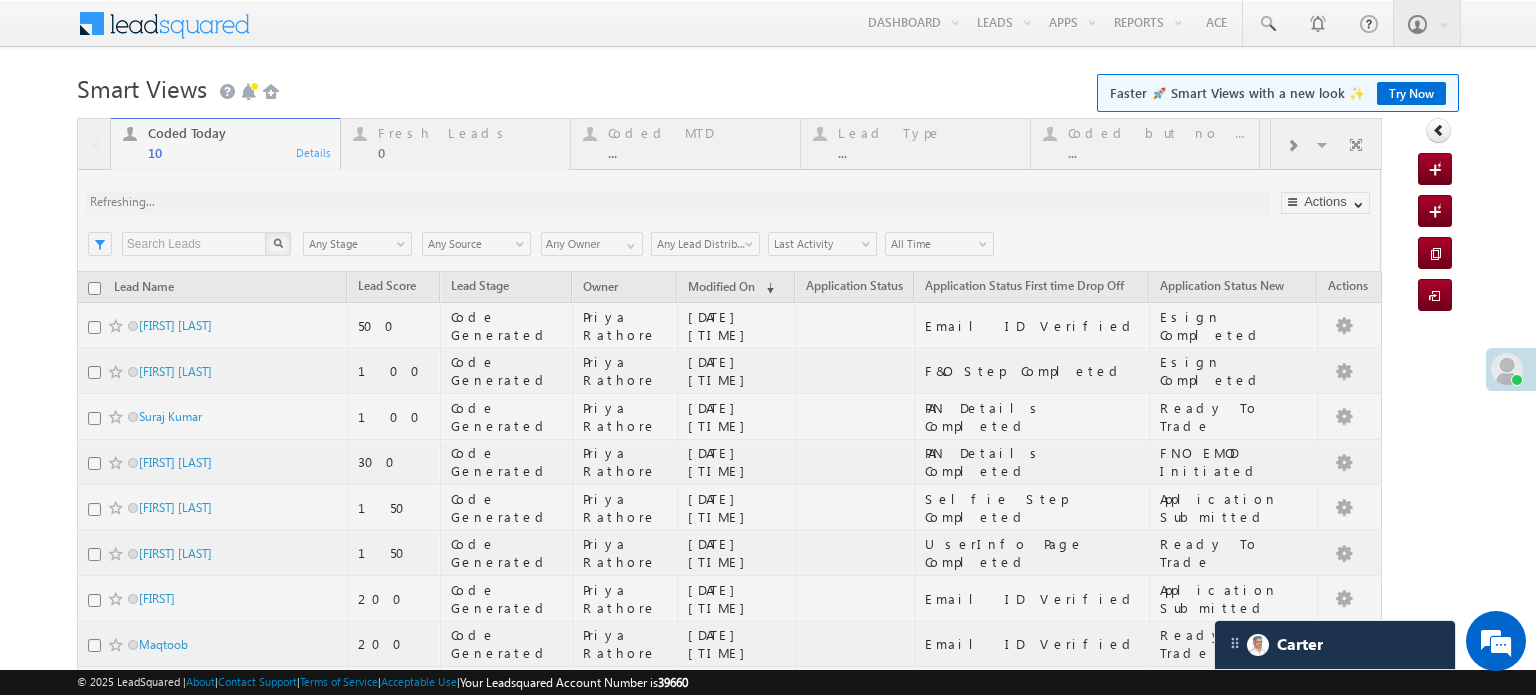 click at bounding box center [729, 493] 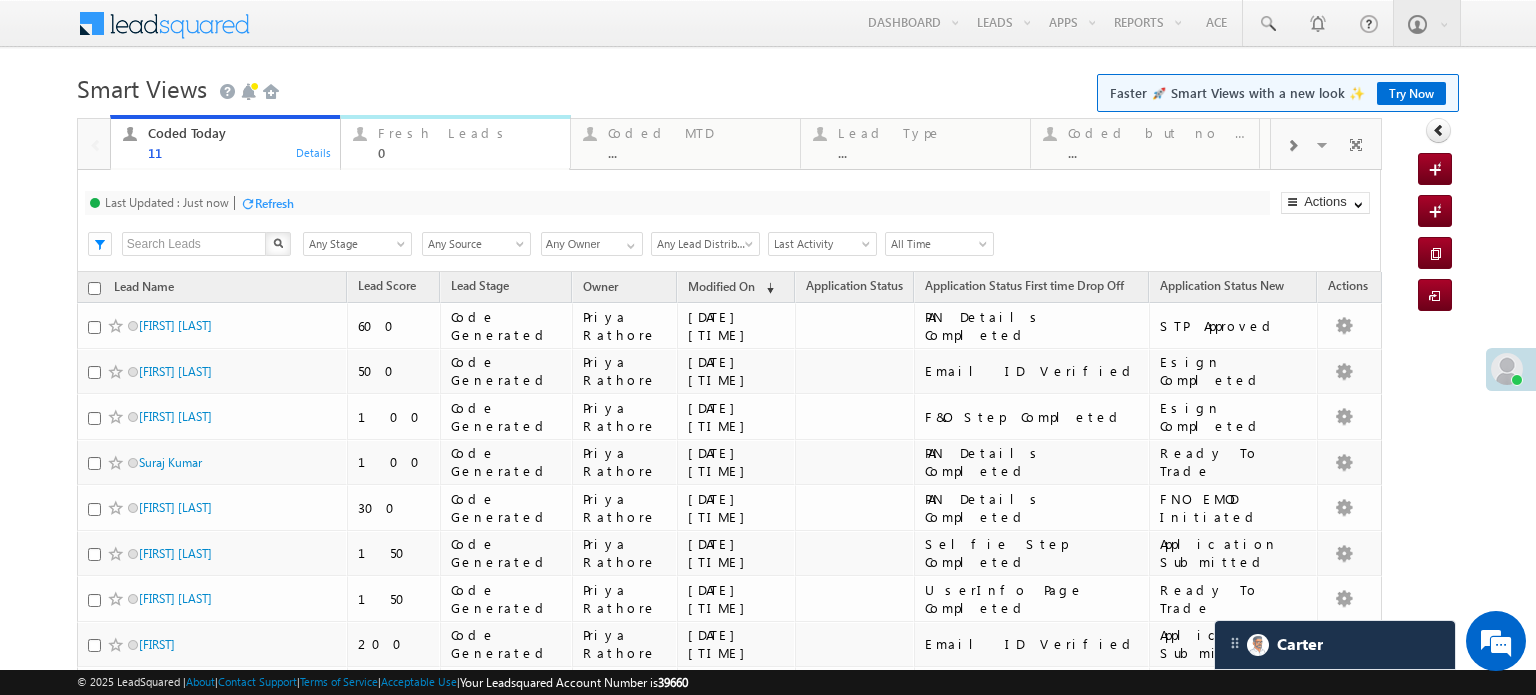 click on "Fresh Leads" at bounding box center [468, 133] 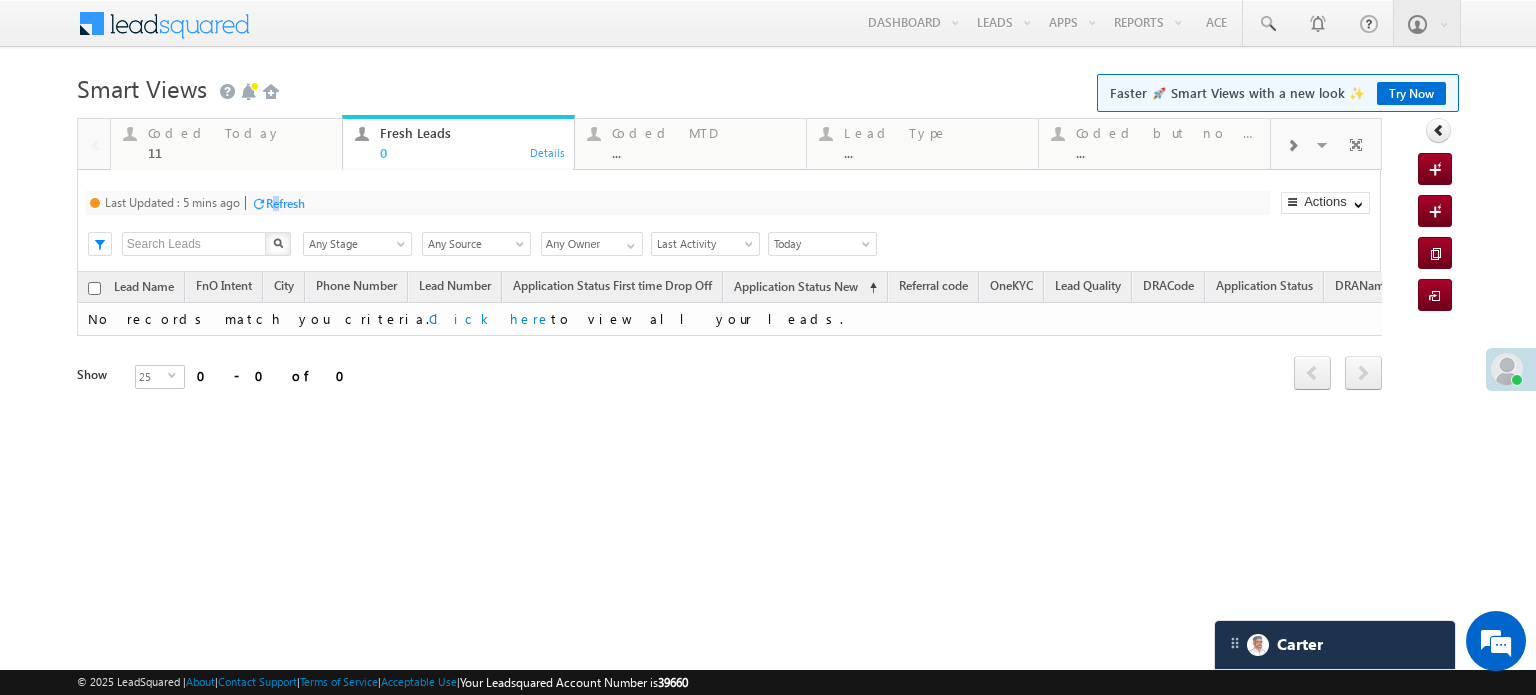 click on "Refresh" at bounding box center [285, 203] 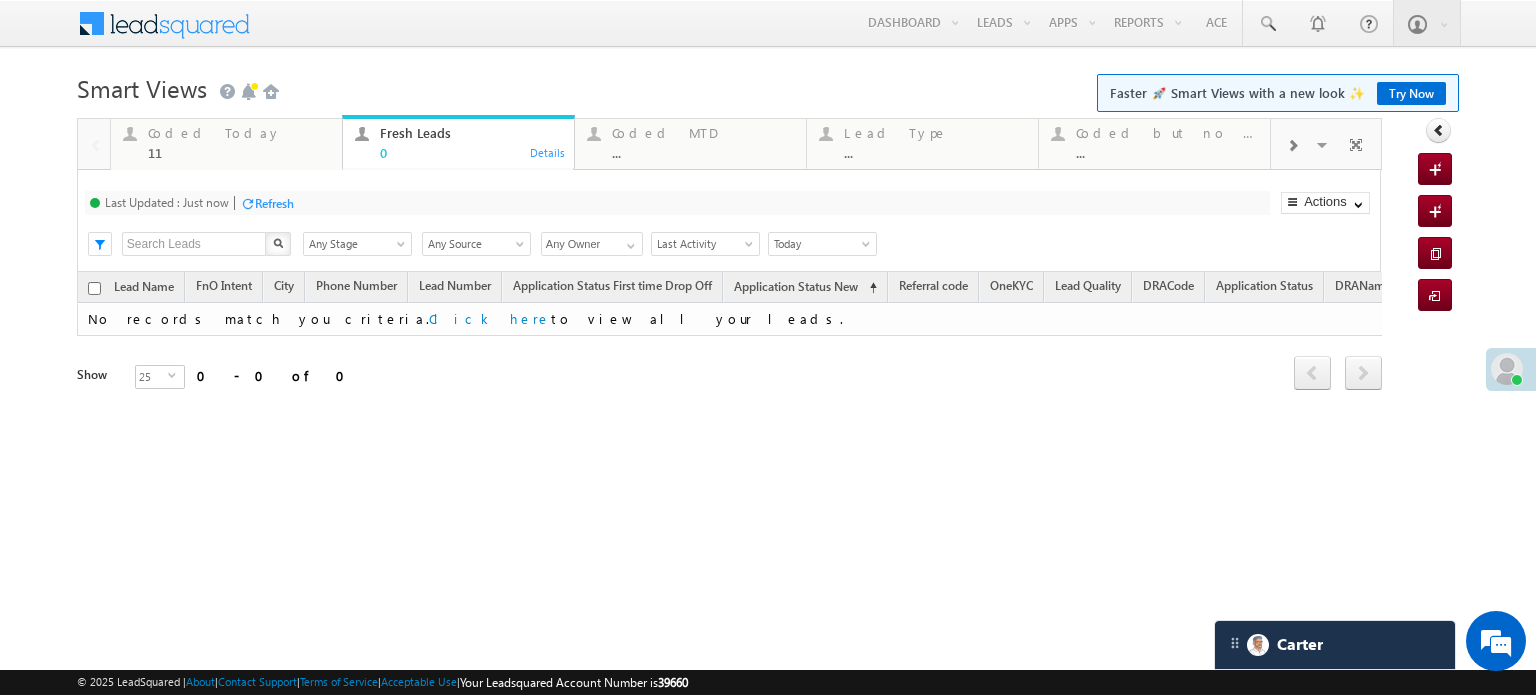click on "Smart Views Getting Started Faster 🚀 Smart Views with a new look ✨ Try Now" at bounding box center (768, 86) 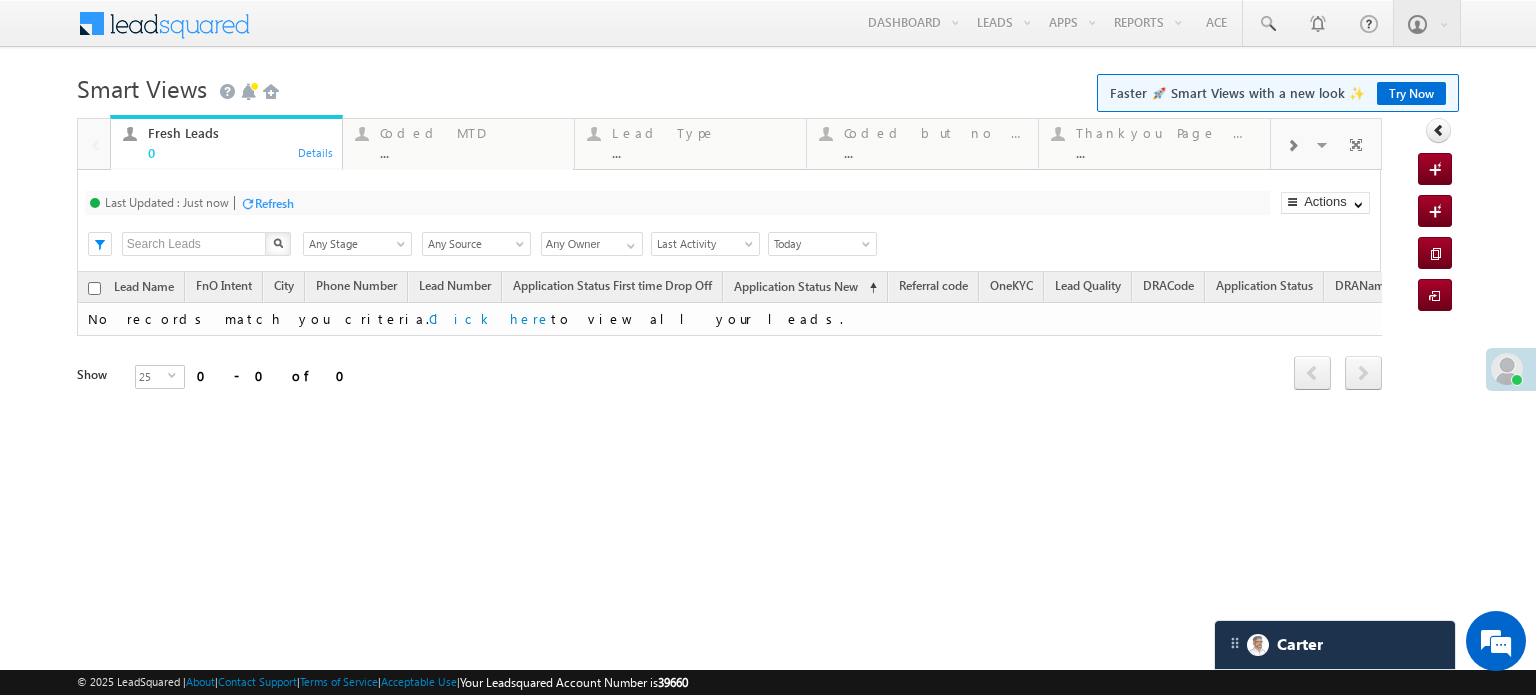 click at bounding box center [1292, 144] 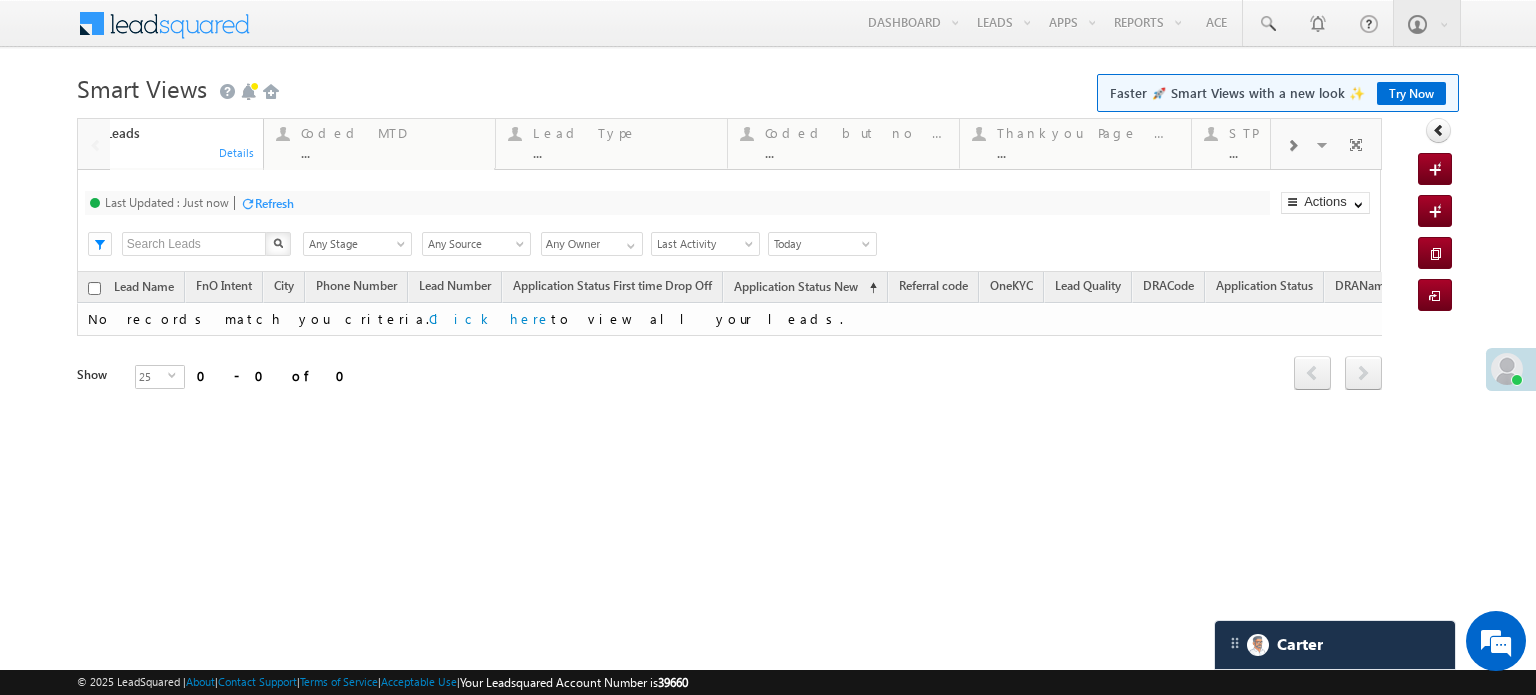 click at bounding box center [1292, 144] 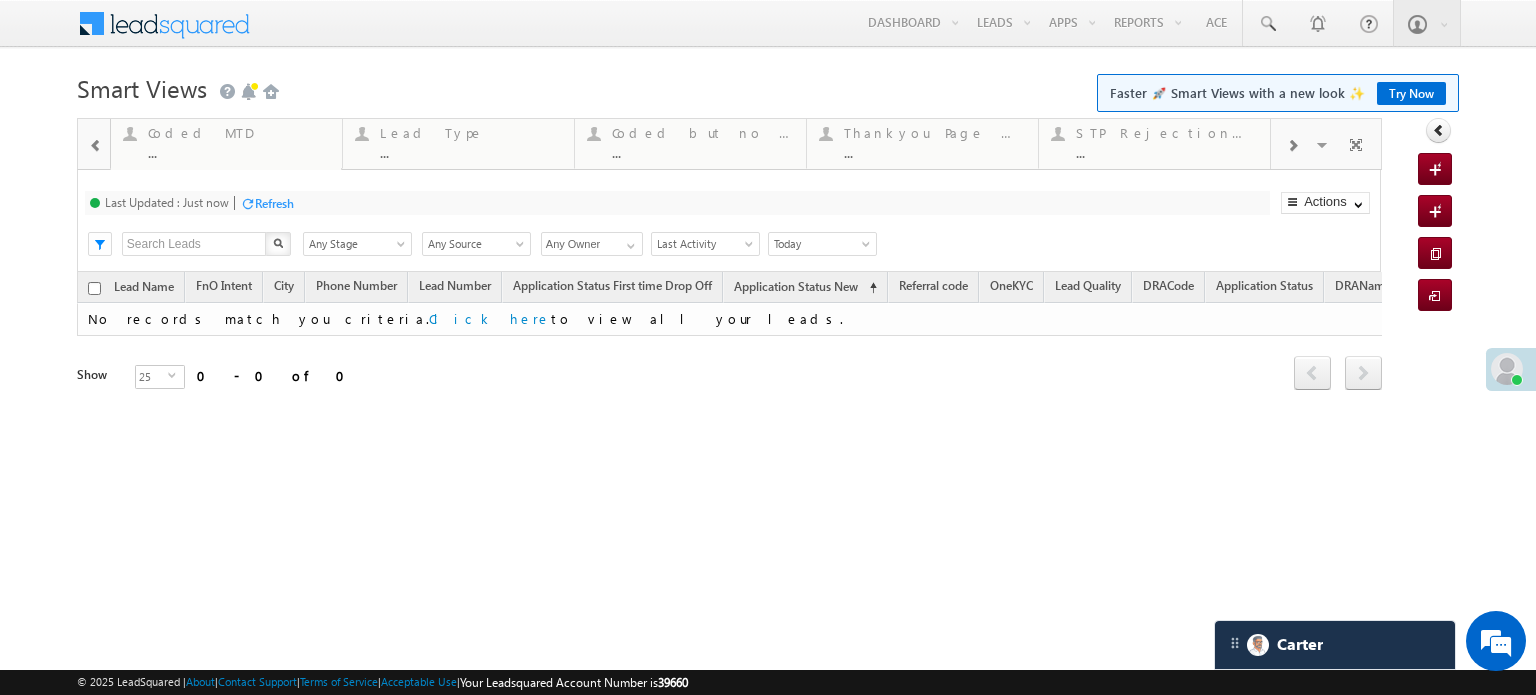 click at bounding box center (1292, 144) 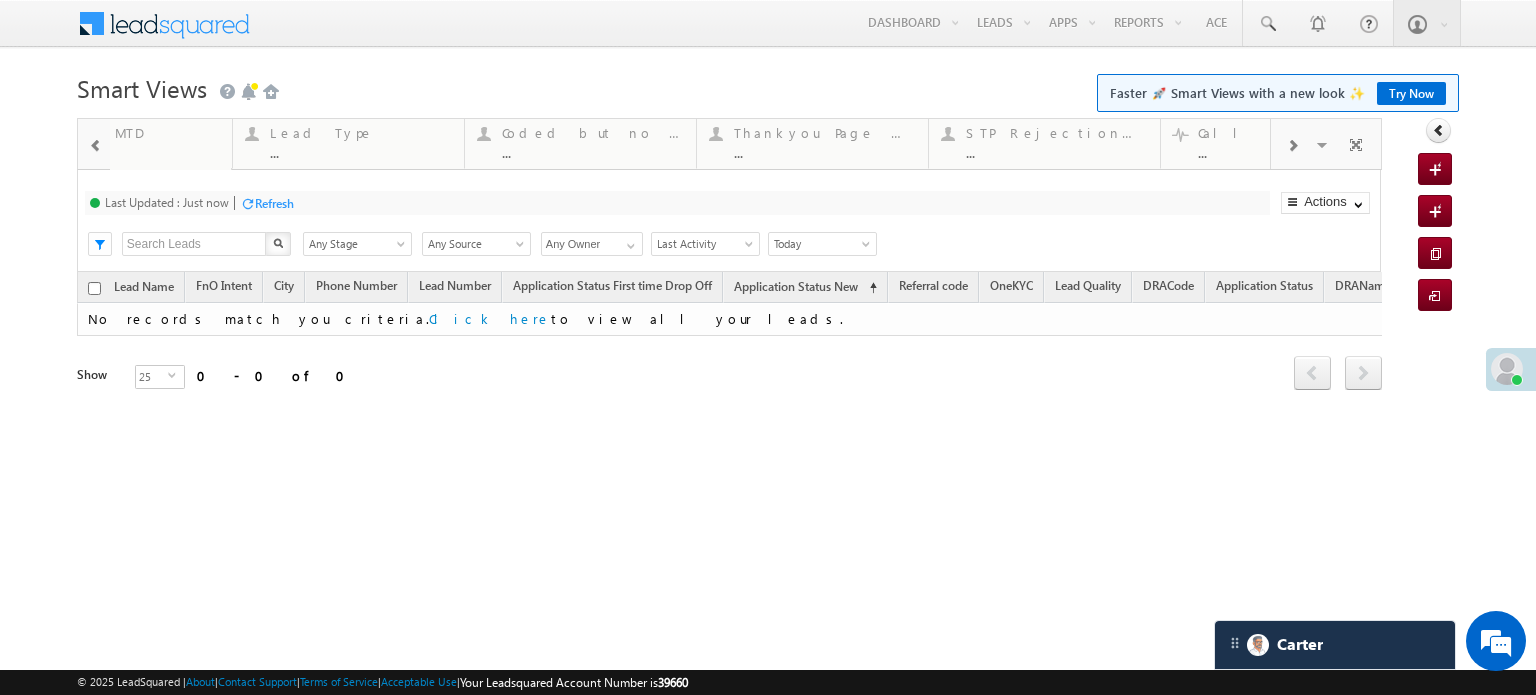 click at bounding box center (1292, 144) 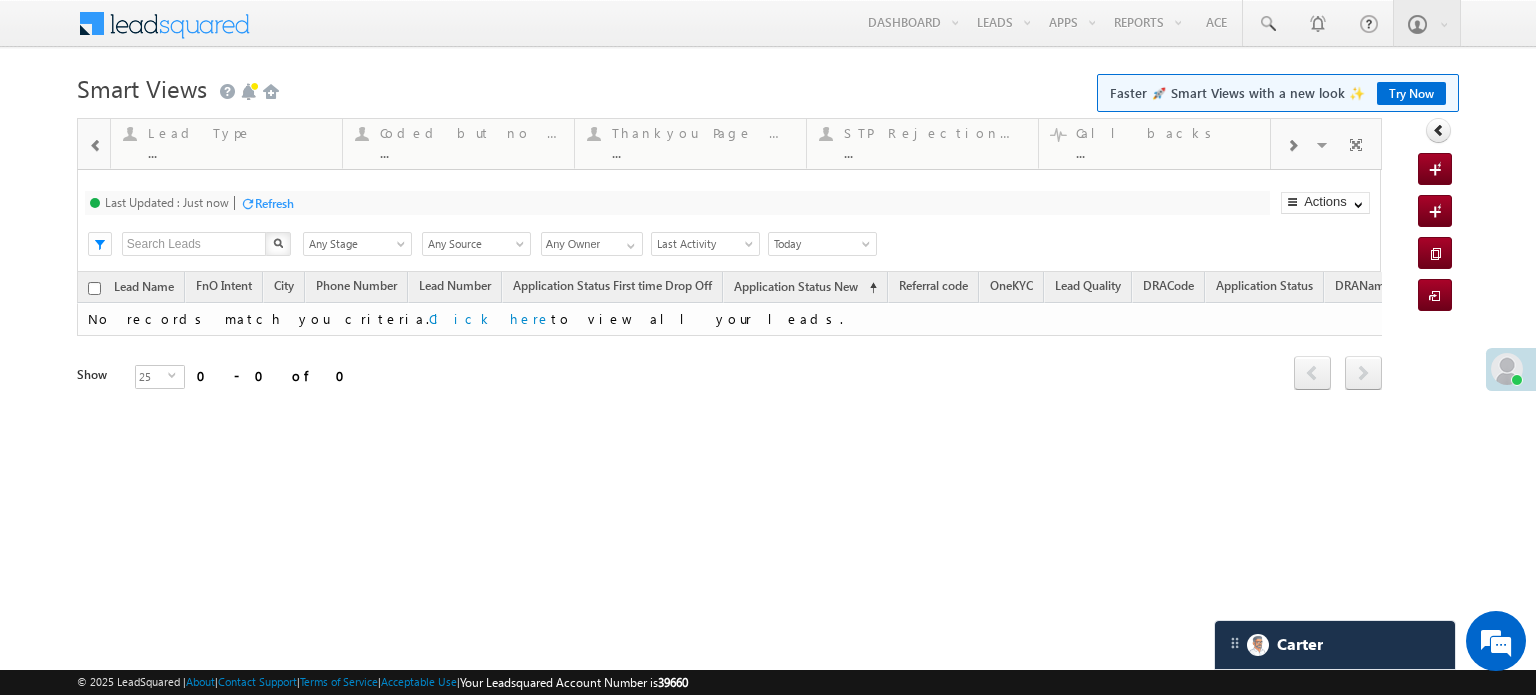 click at bounding box center [1292, 144] 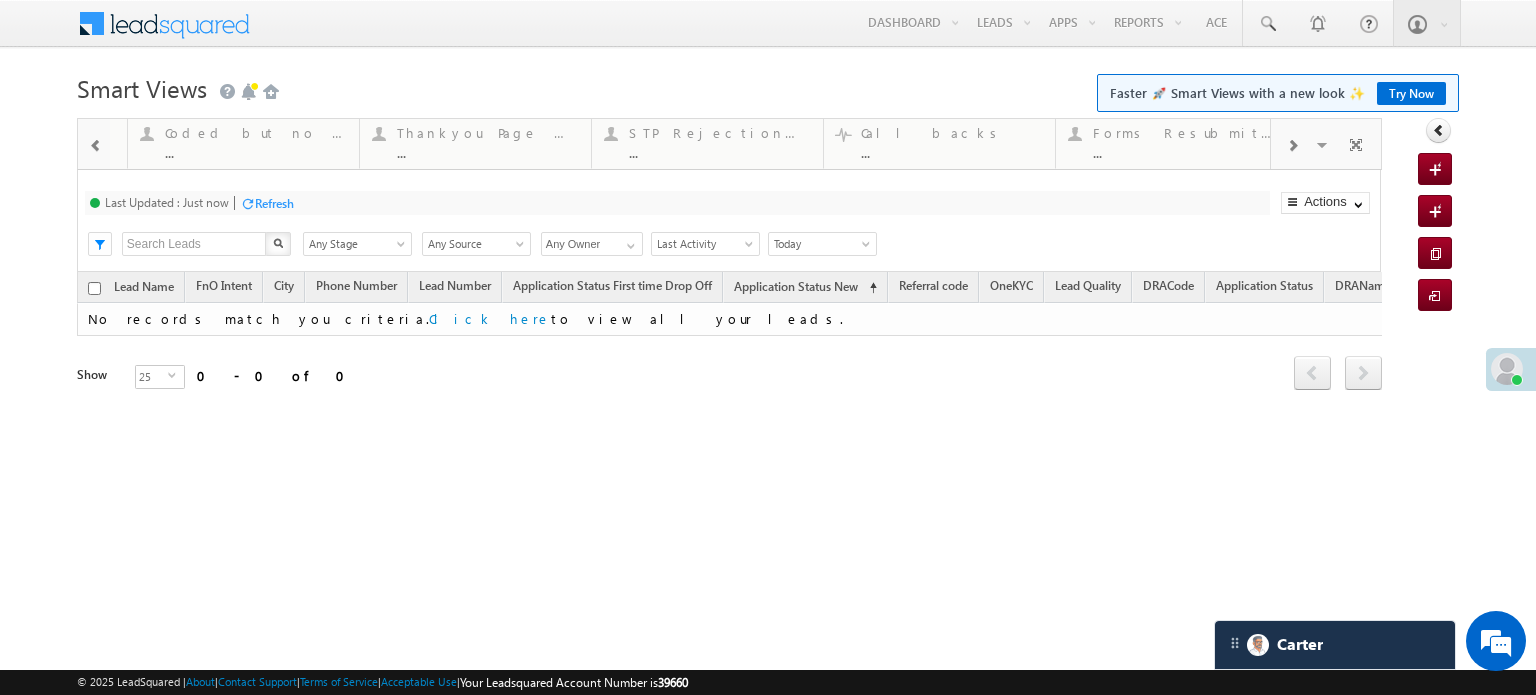 click at bounding box center (1292, 144) 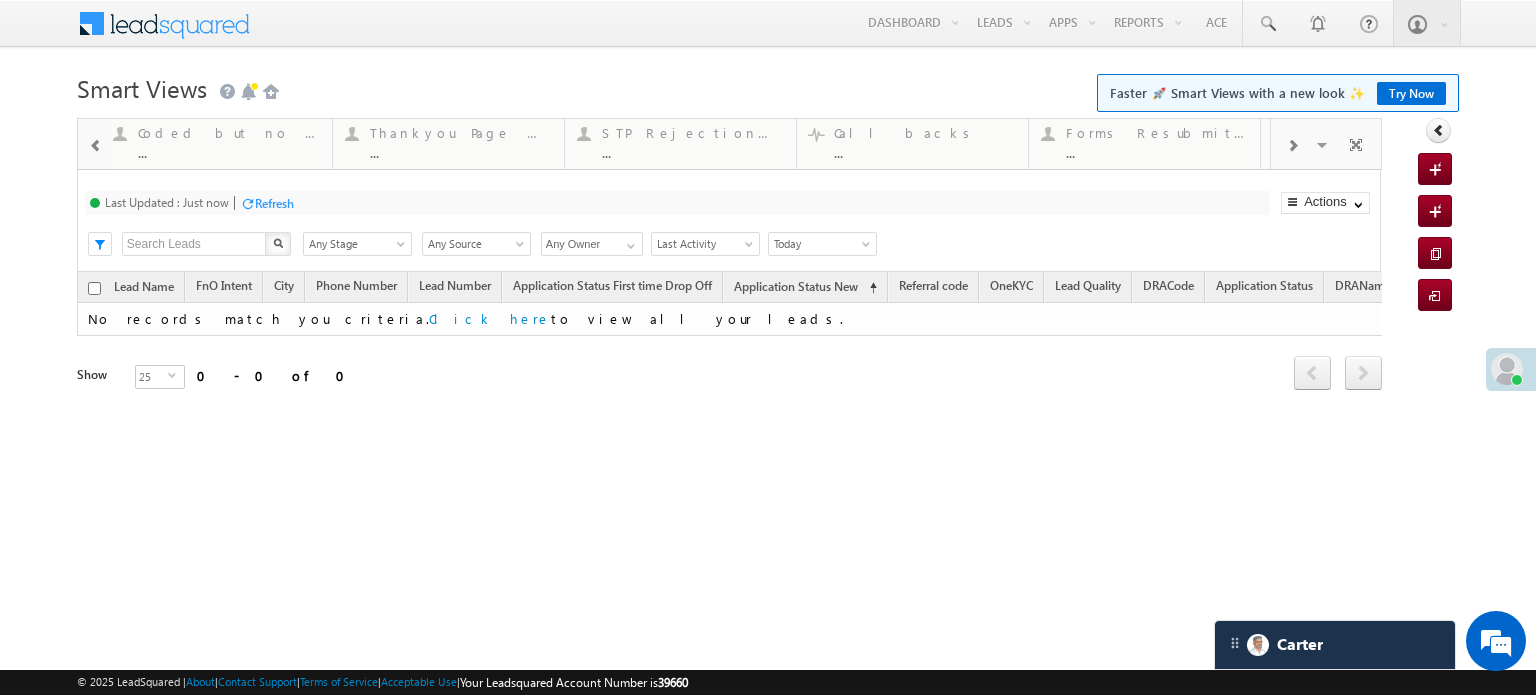 click at bounding box center (1292, 144) 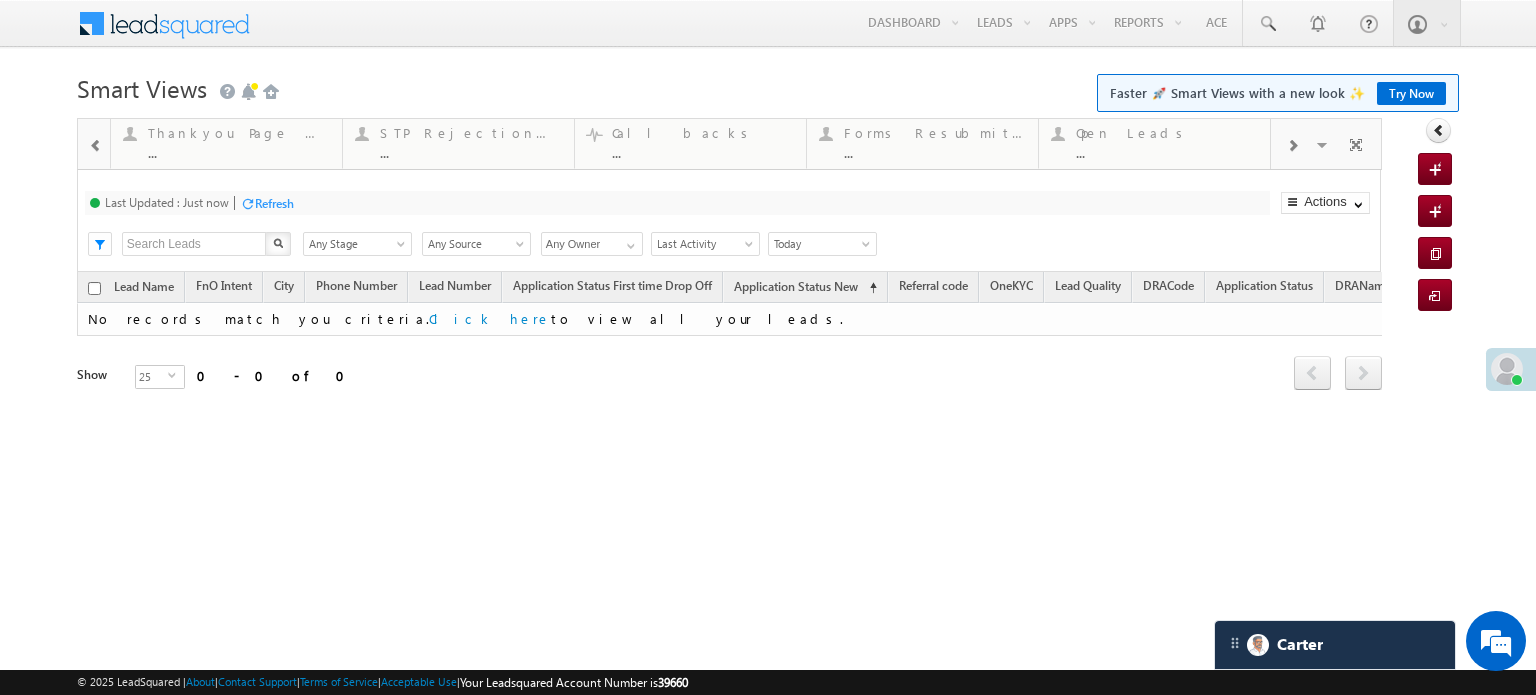 click at bounding box center [1292, 144] 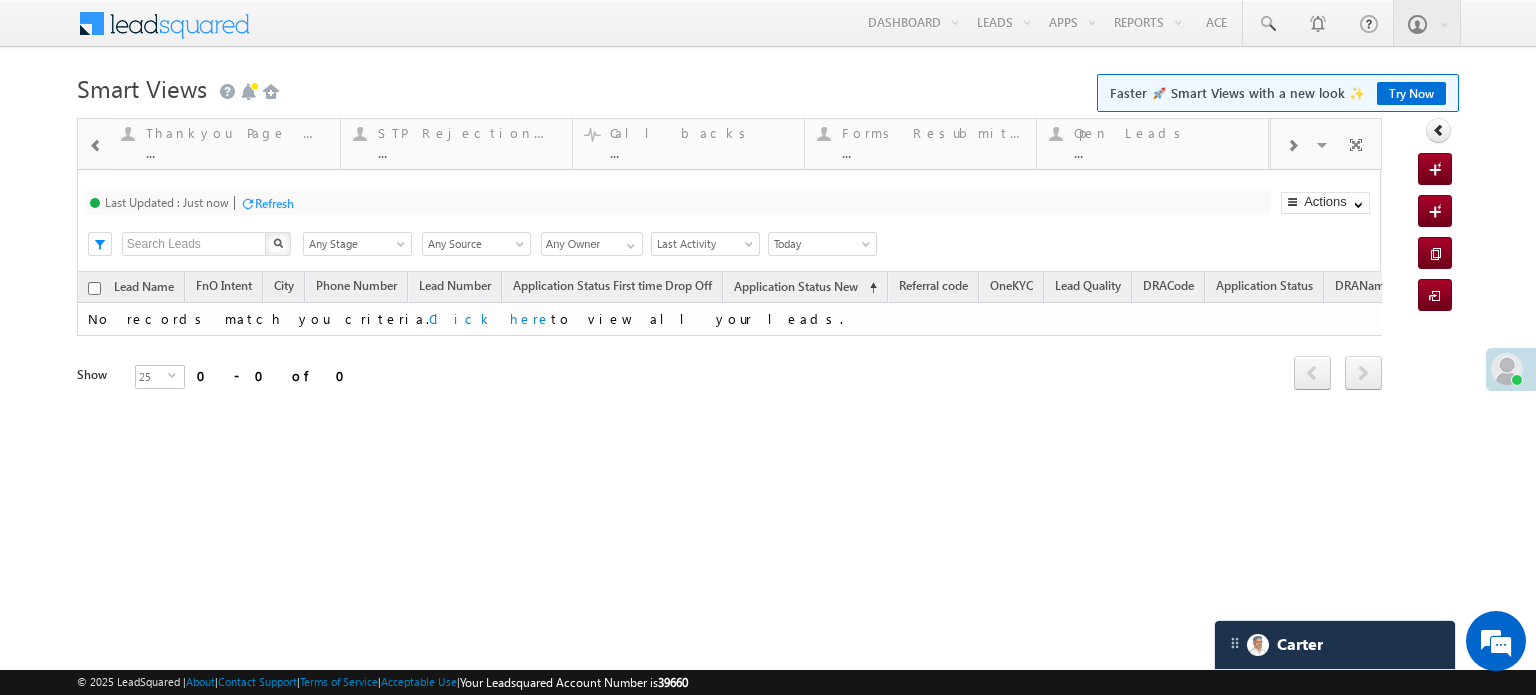 click at bounding box center [1292, 144] 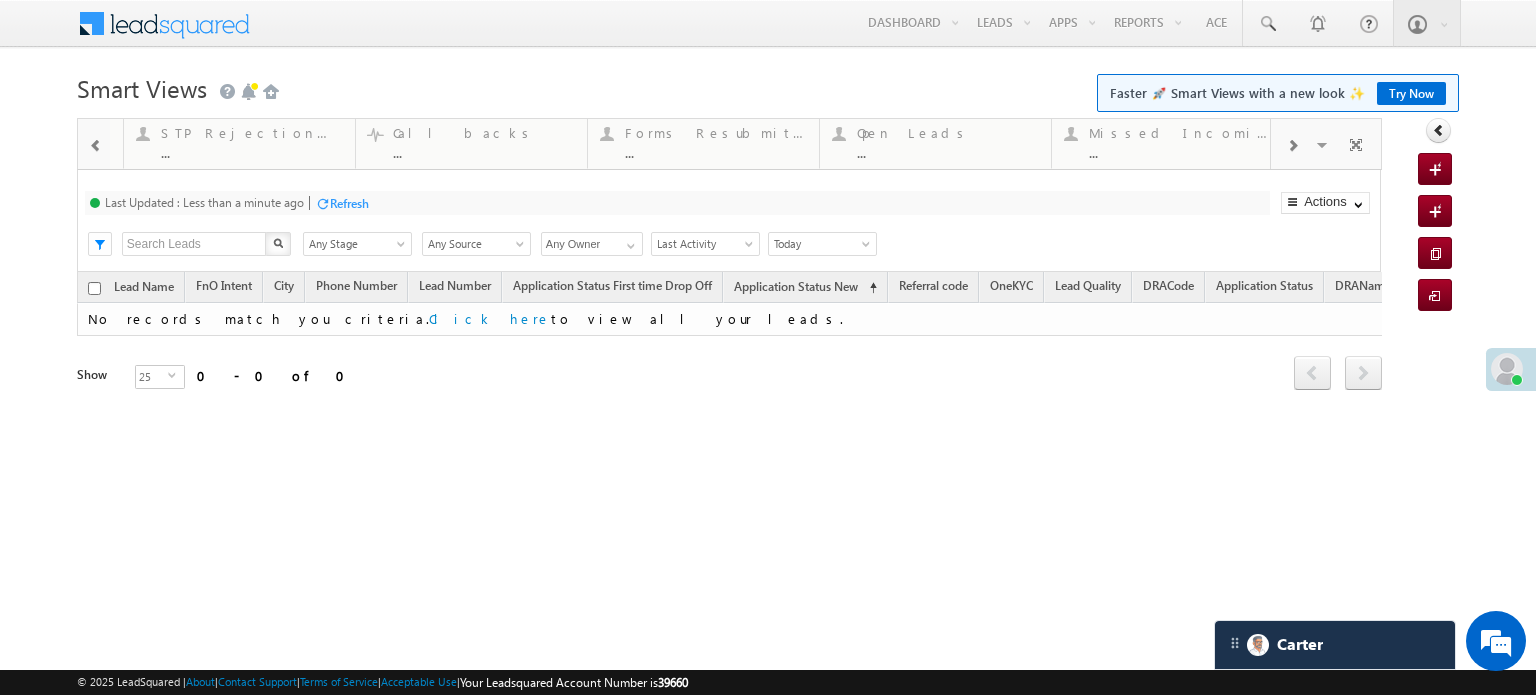 click at bounding box center (1292, 144) 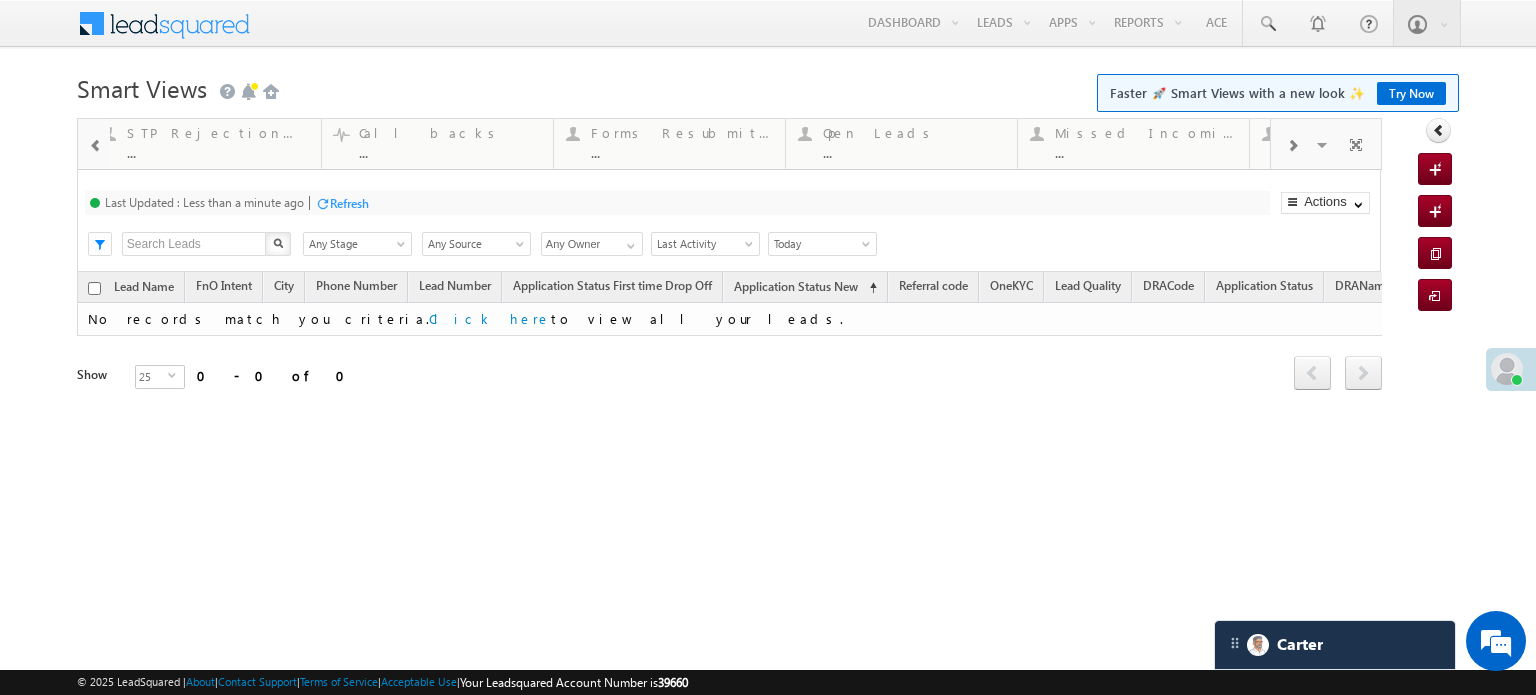 click at bounding box center [1292, 144] 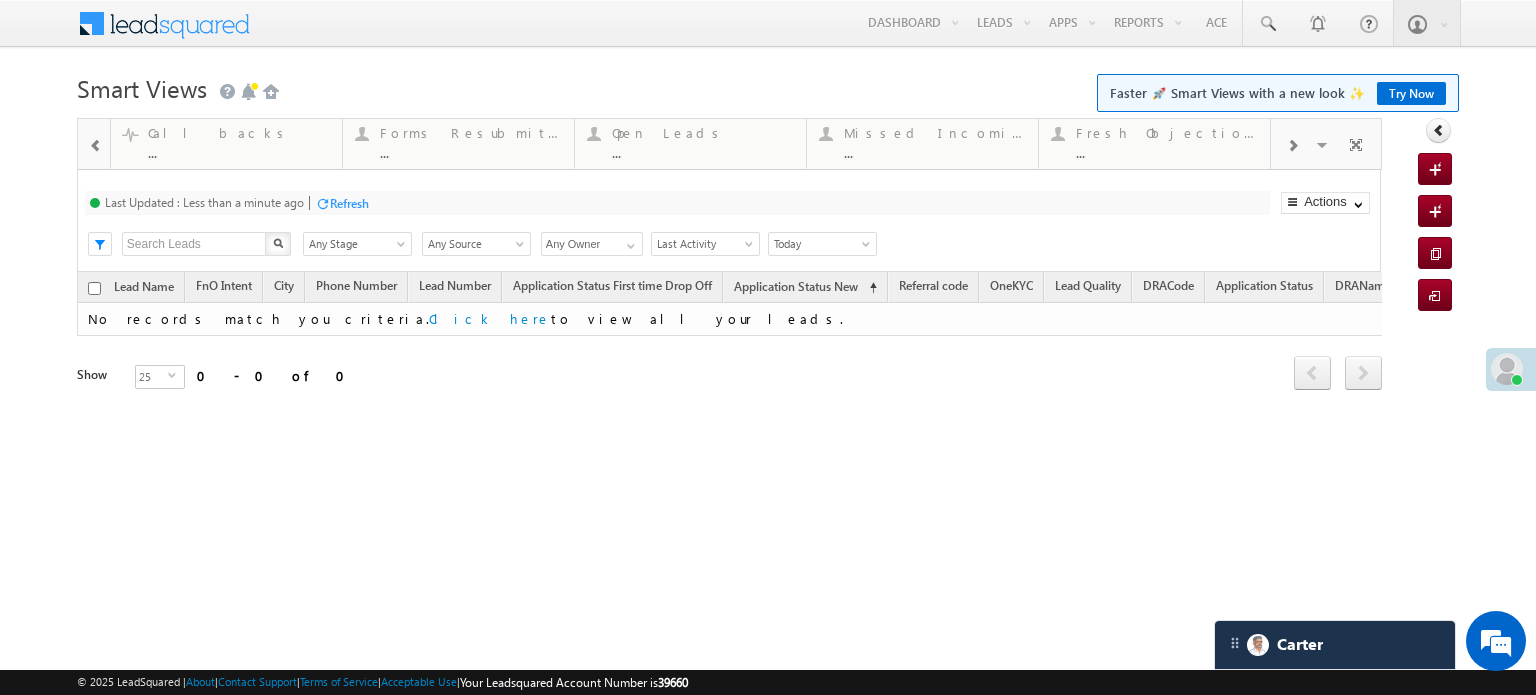click at bounding box center [1292, 144] 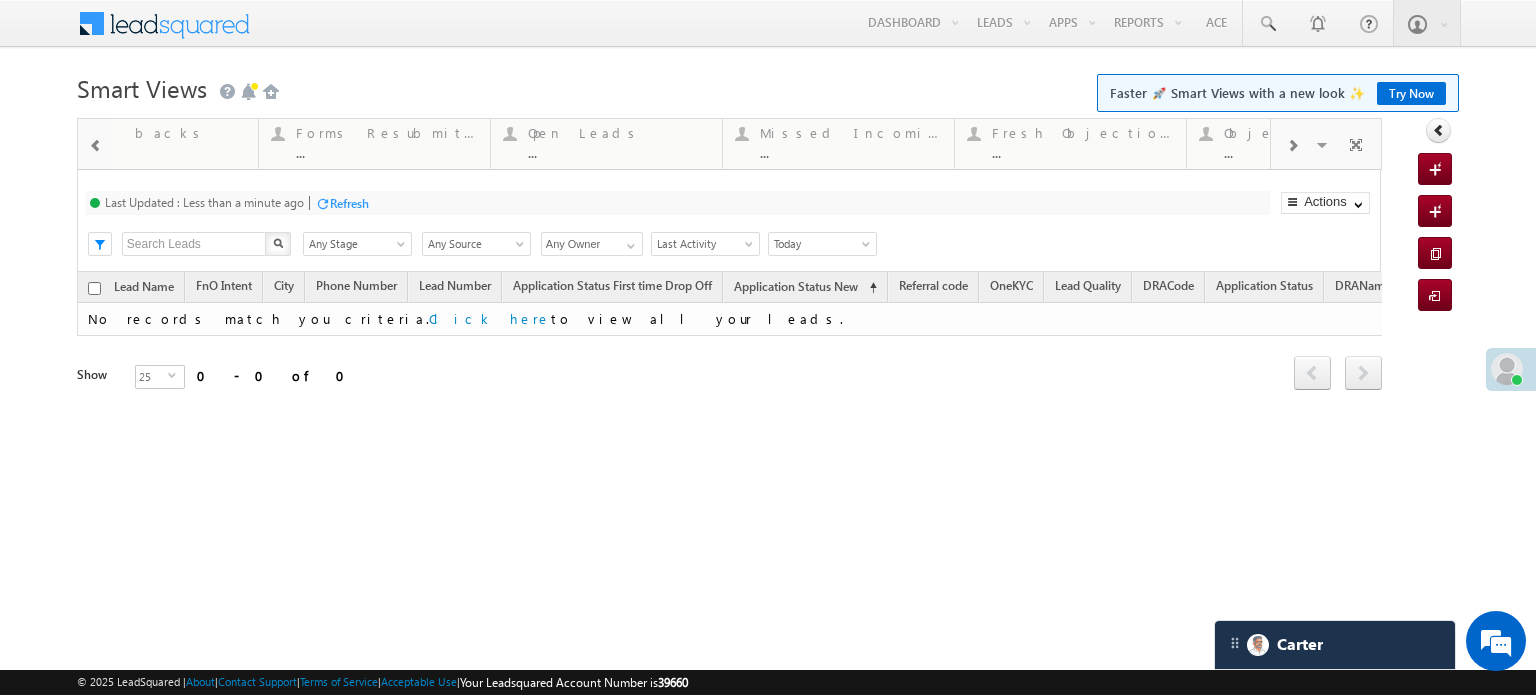 click at bounding box center (1292, 144) 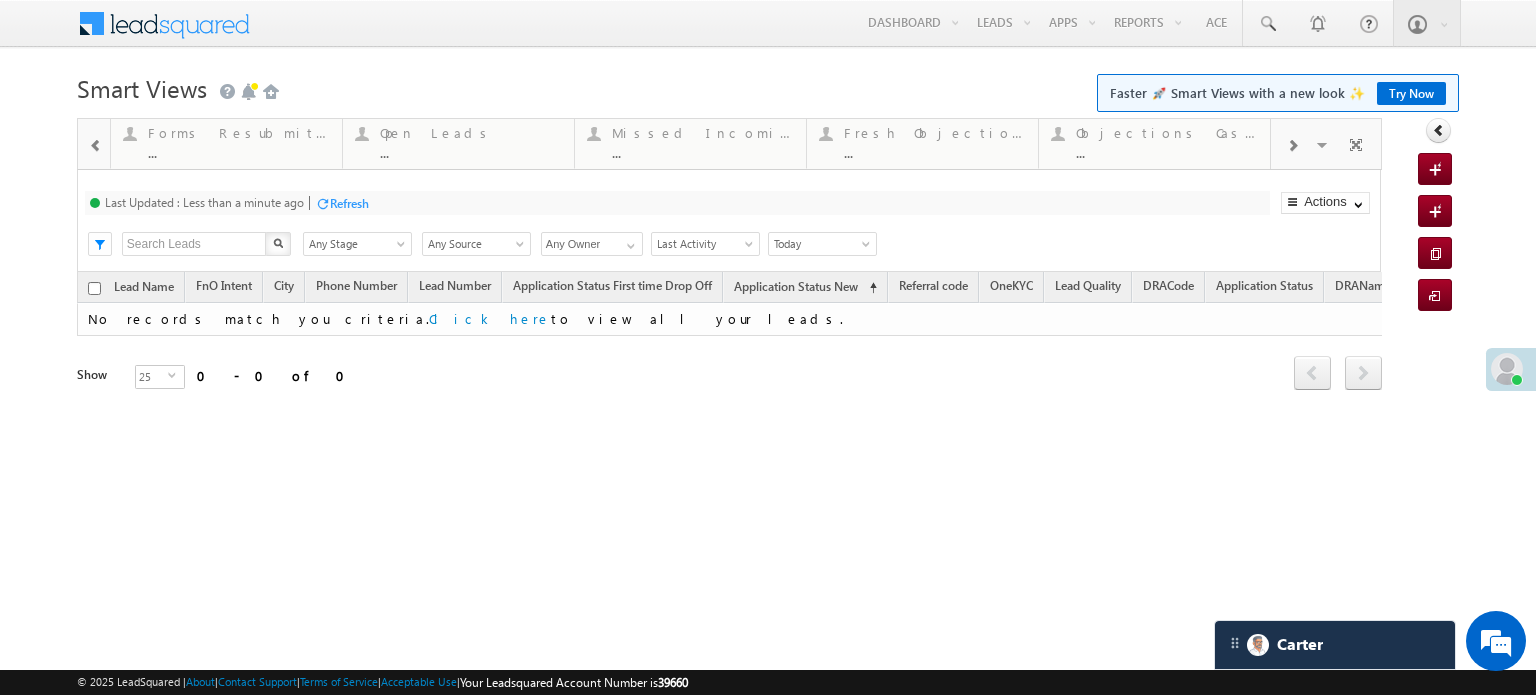 click at bounding box center [1292, 144] 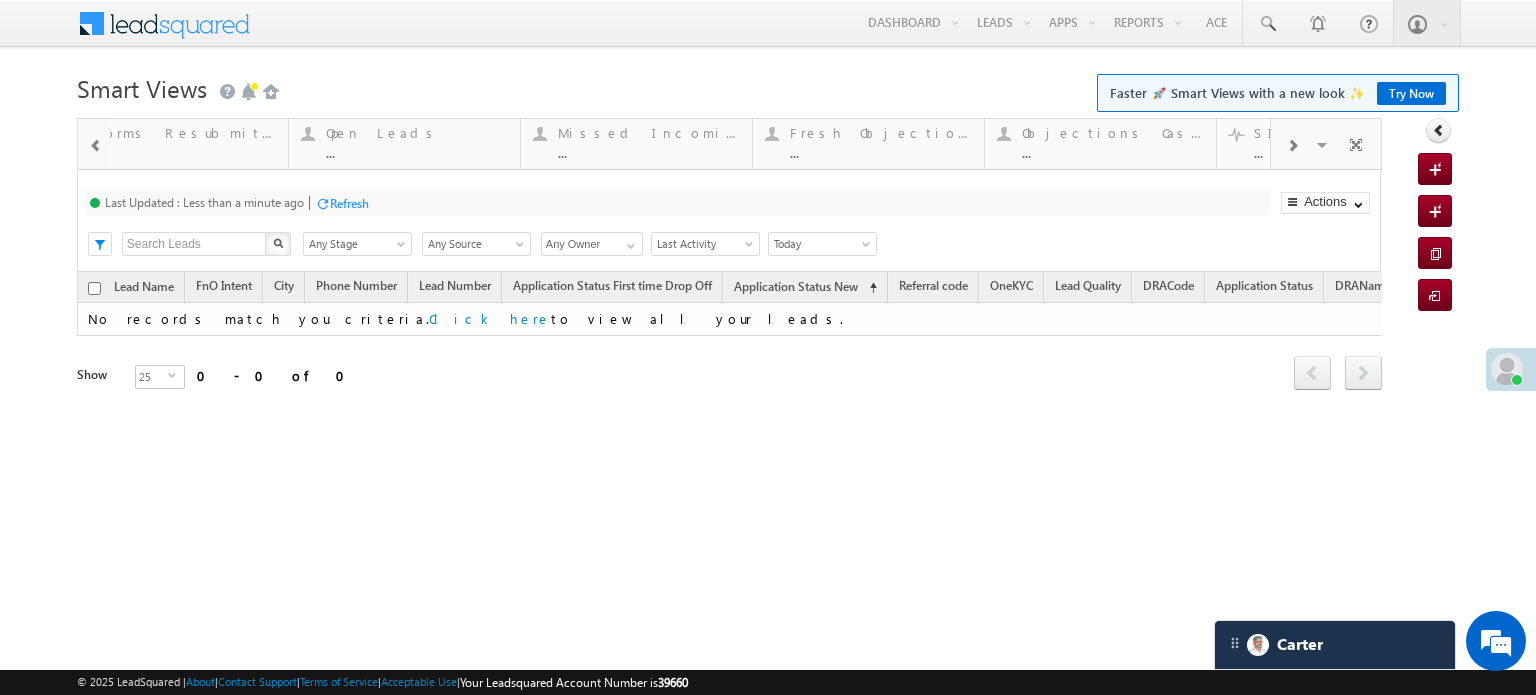 click at bounding box center [1292, 144] 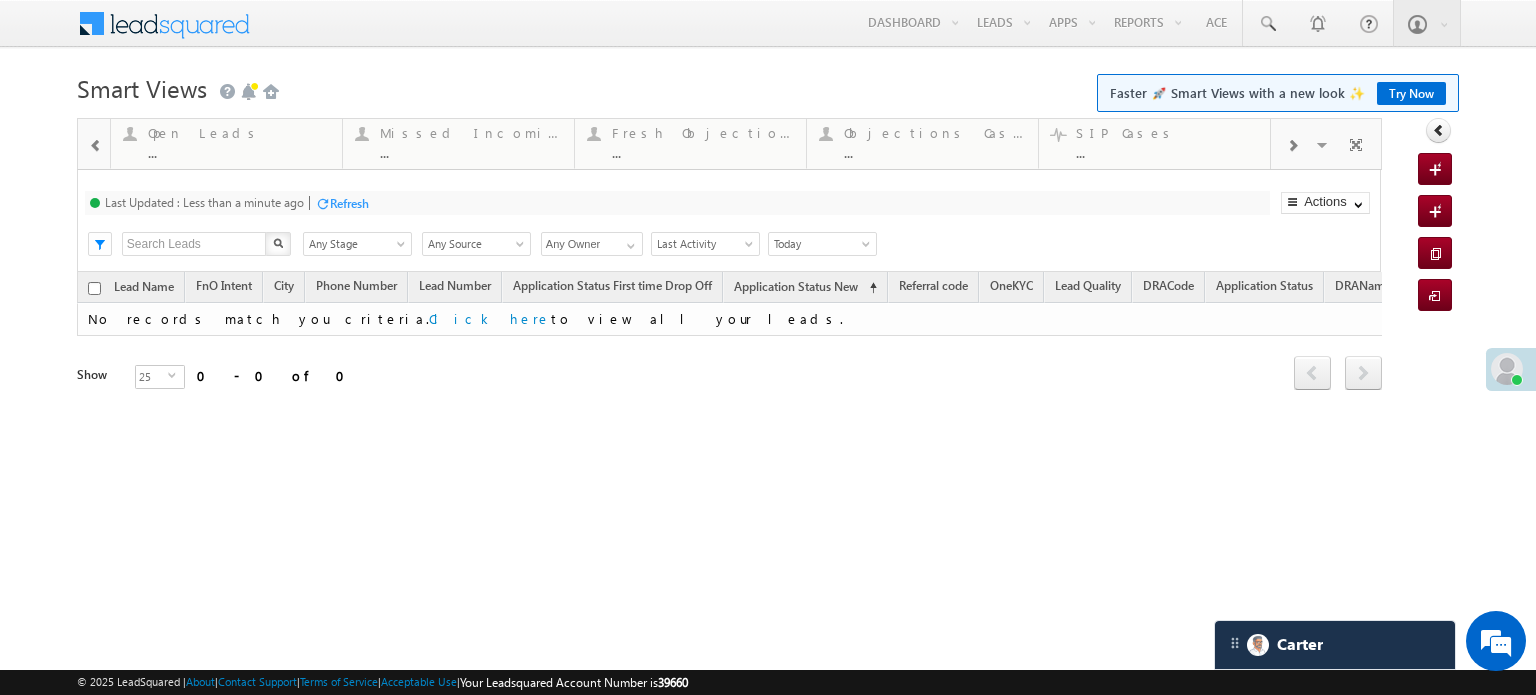 click at bounding box center (1292, 144) 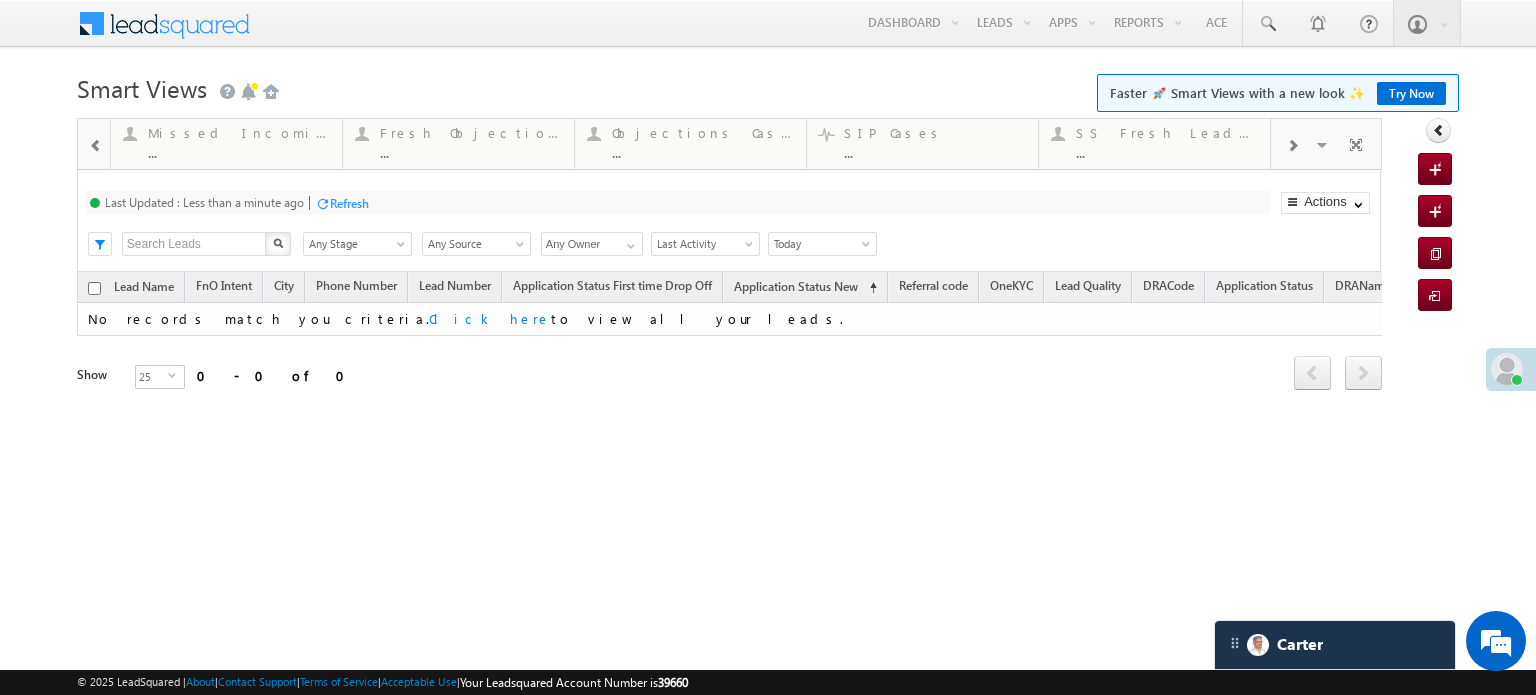 click at bounding box center (1292, 144) 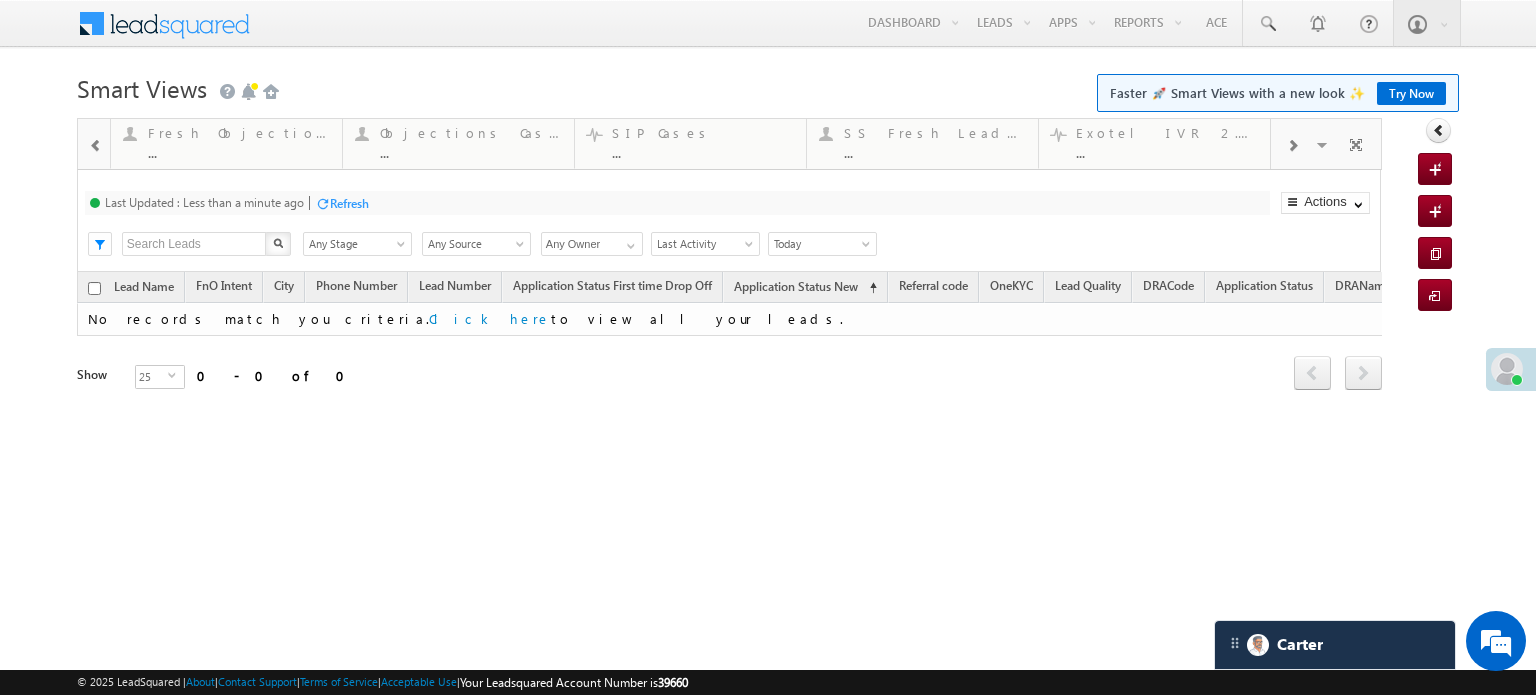 click at bounding box center (1292, 144) 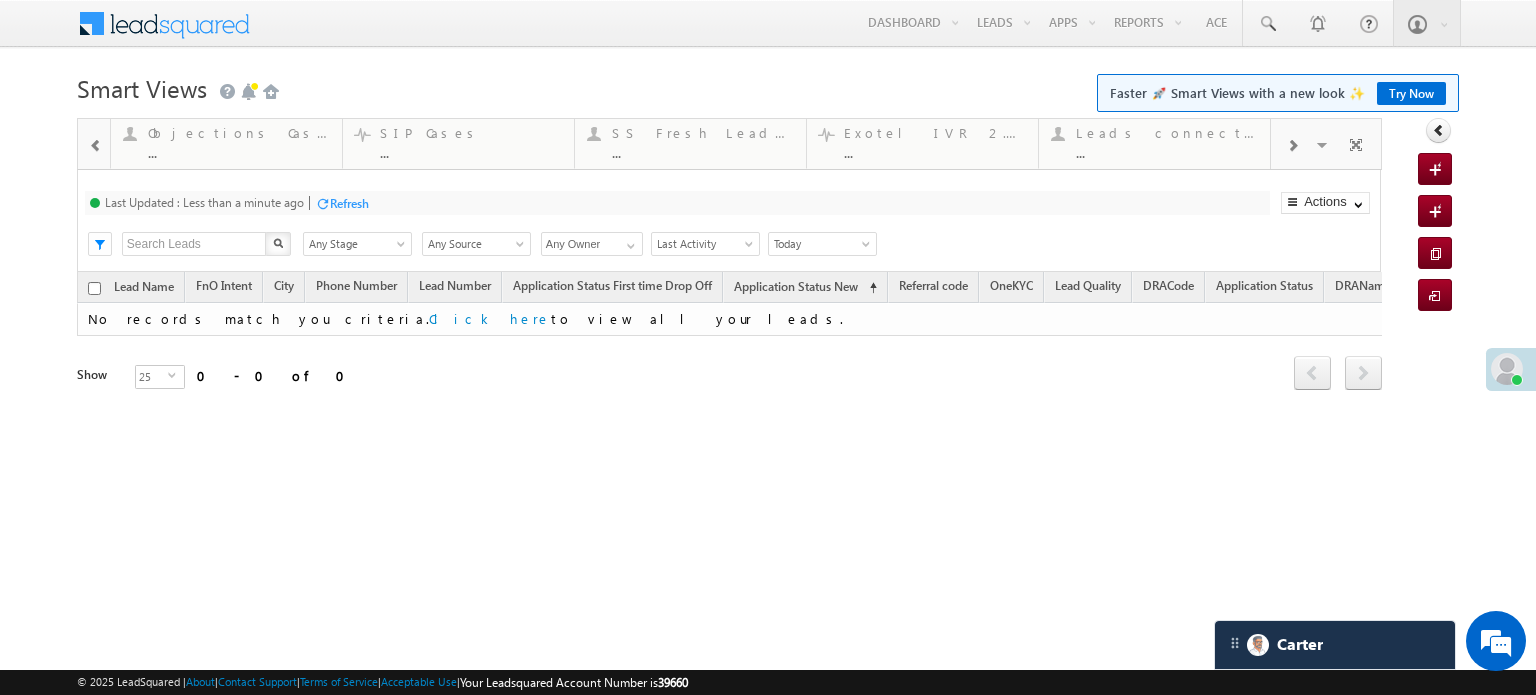 click at bounding box center (1292, 144) 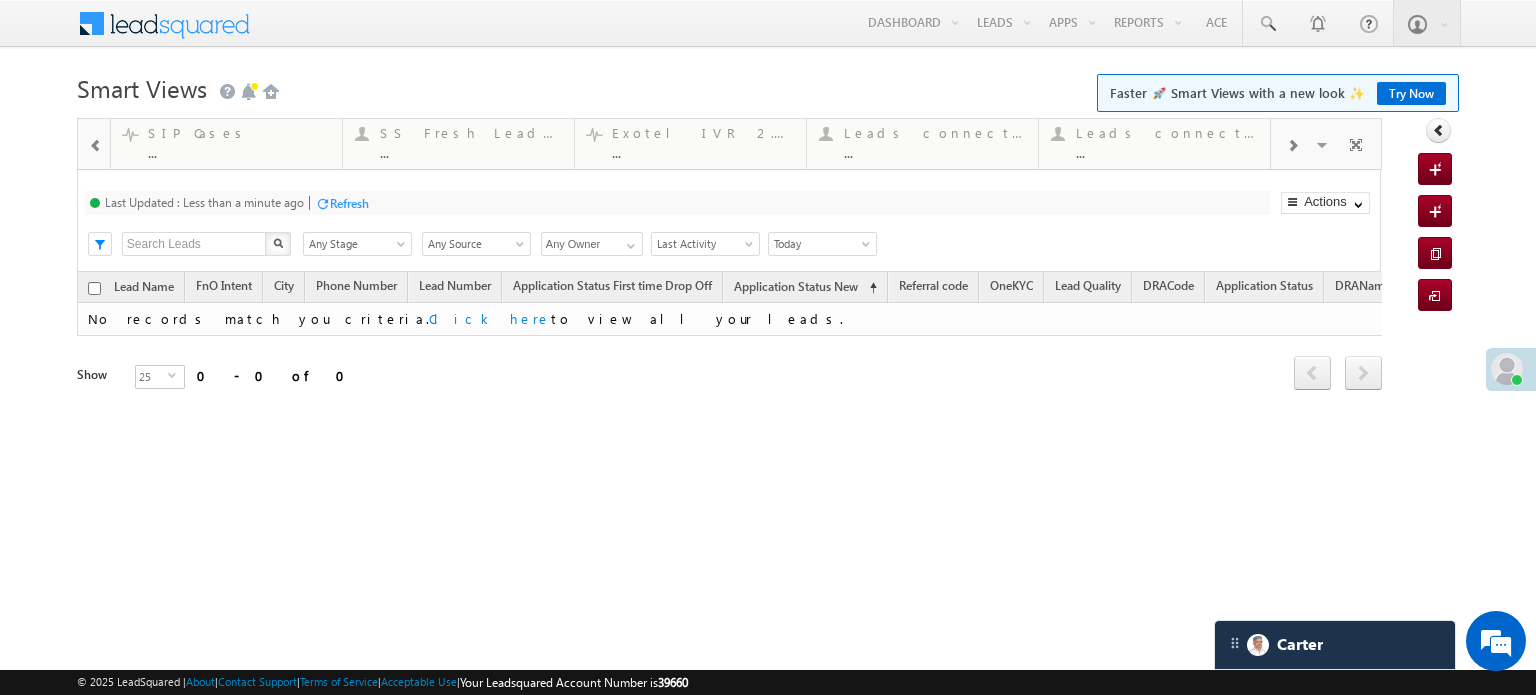 click at bounding box center (1292, 144) 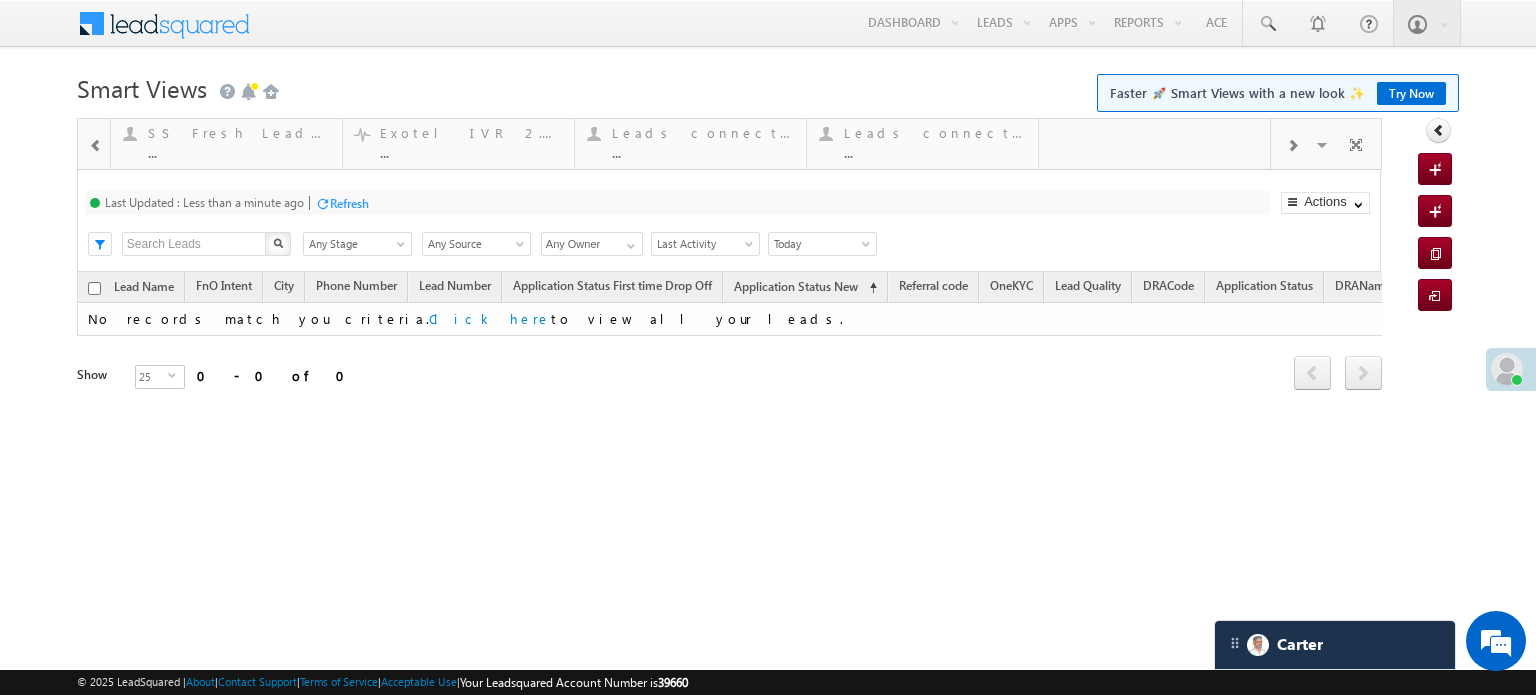 click at bounding box center [1292, 144] 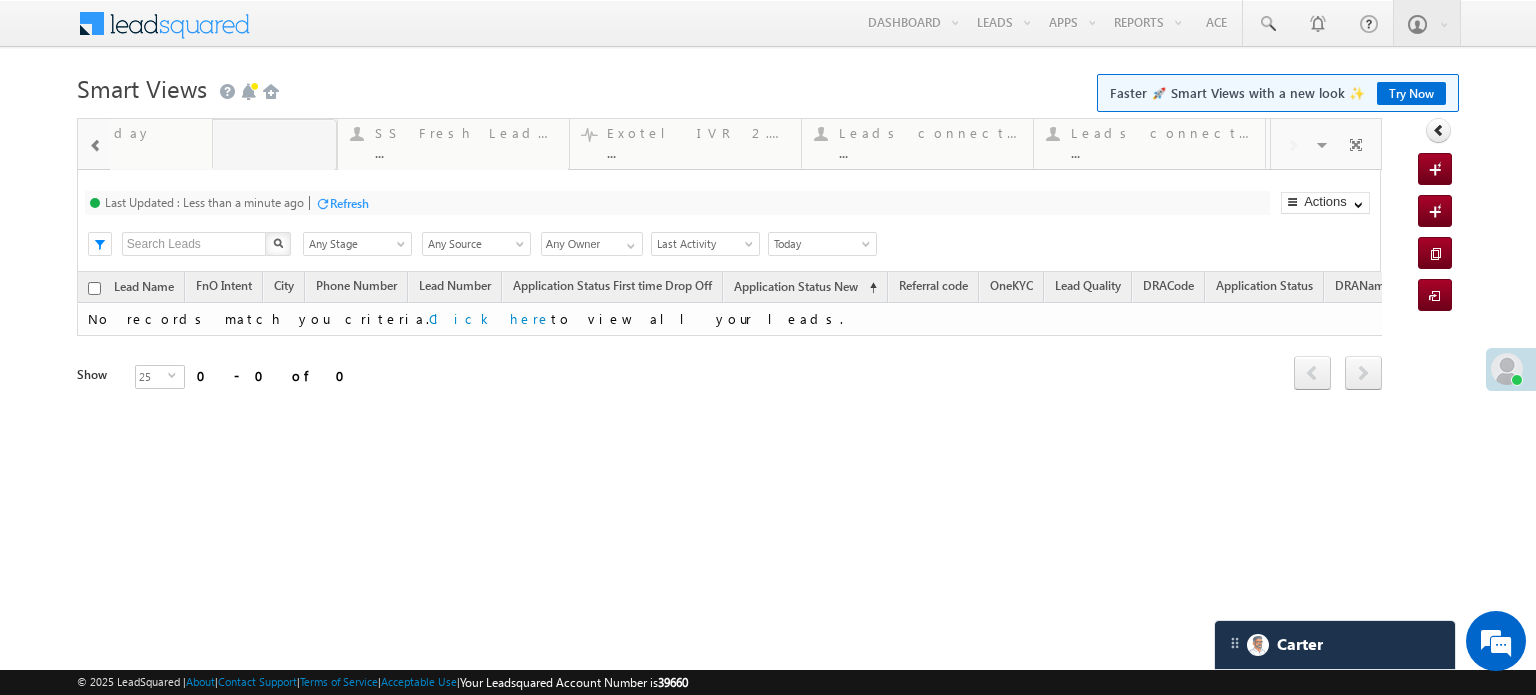 drag, startPoint x: 960, startPoint y: 151, endPoint x: 5, endPoint y: 191, distance: 955.83734 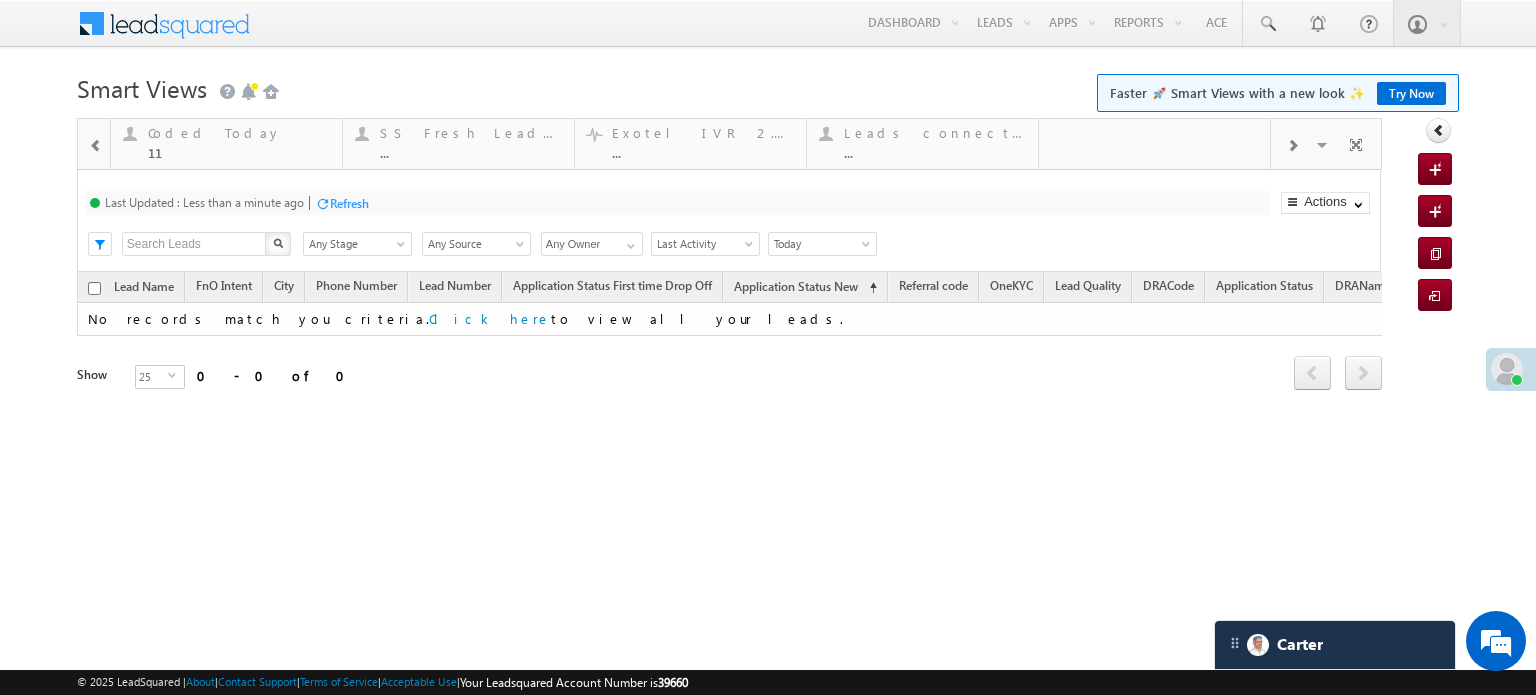 click at bounding box center (96, 146) 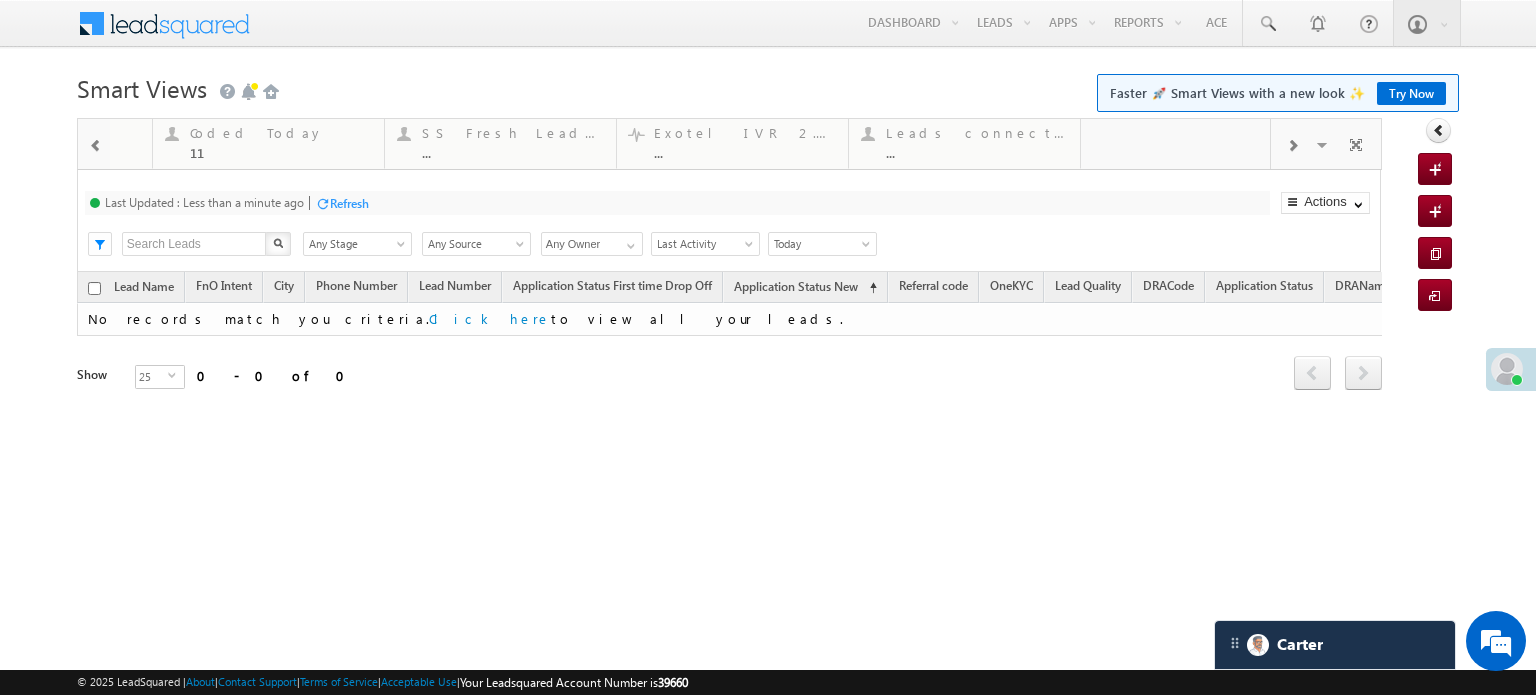 click at bounding box center (96, 146) 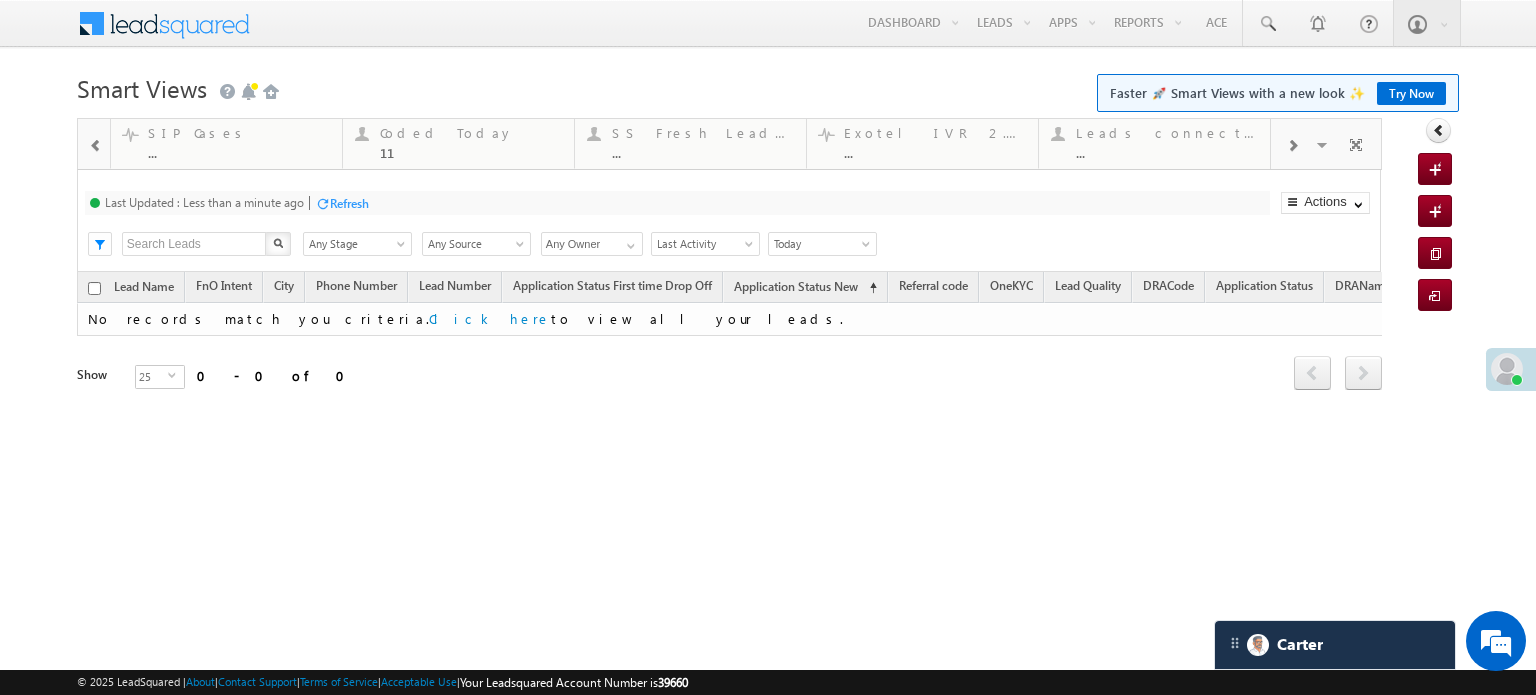 click at bounding box center (96, 146) 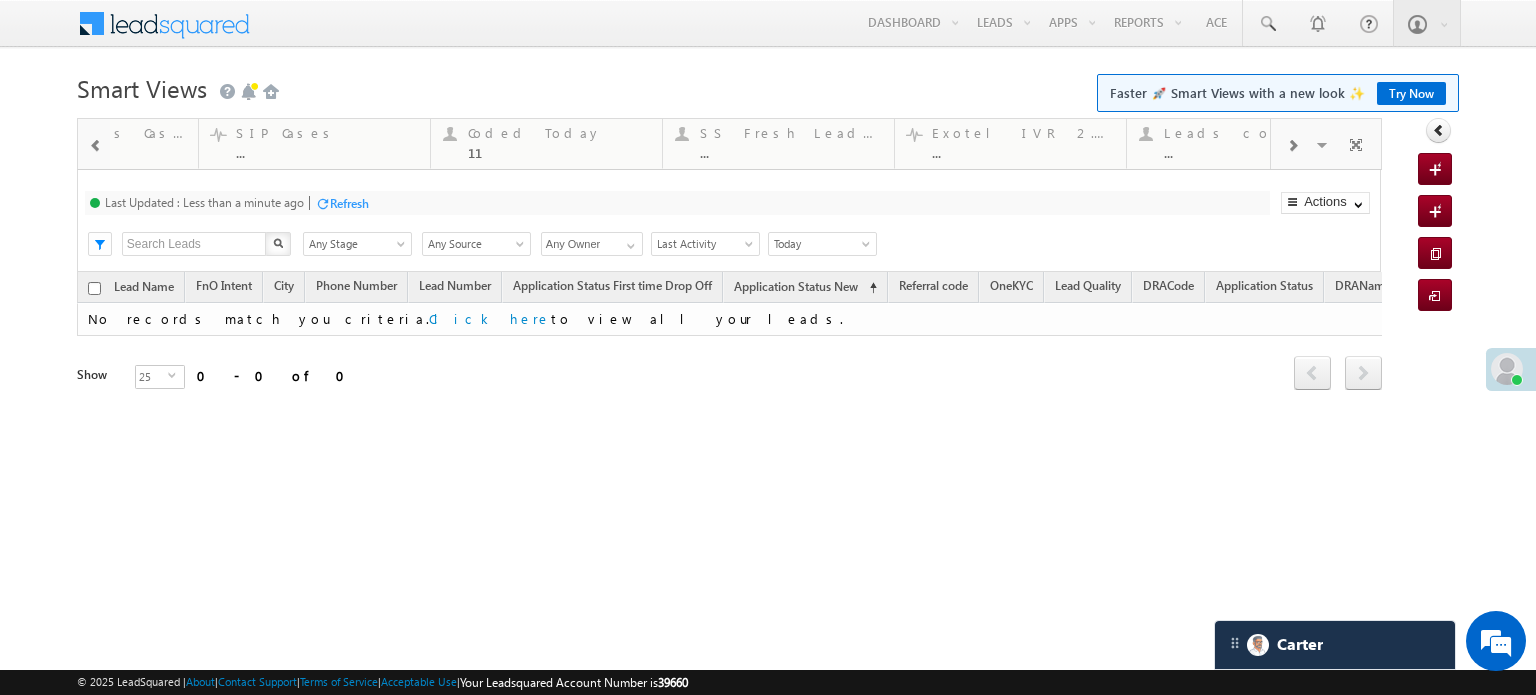 click at bounding box center (96, 146) 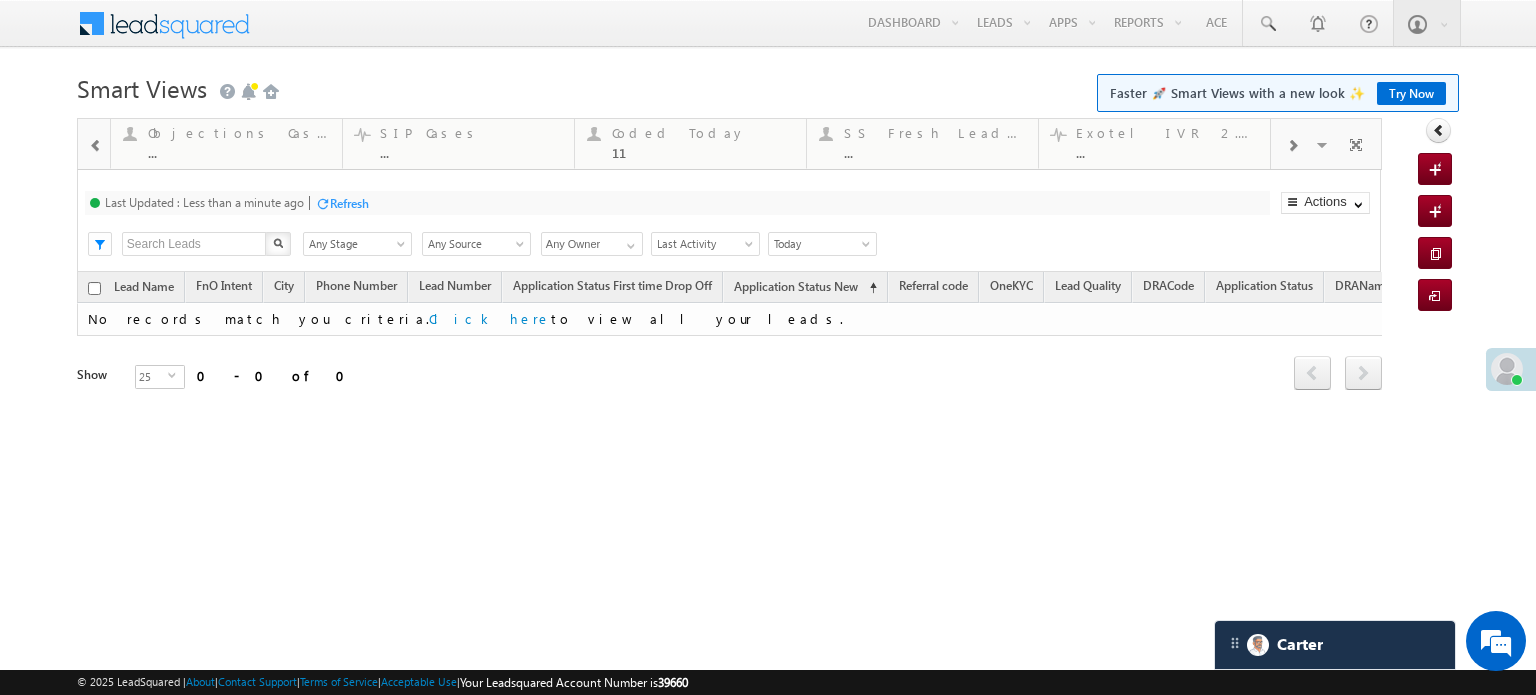 click at bounding box center [96, 146] 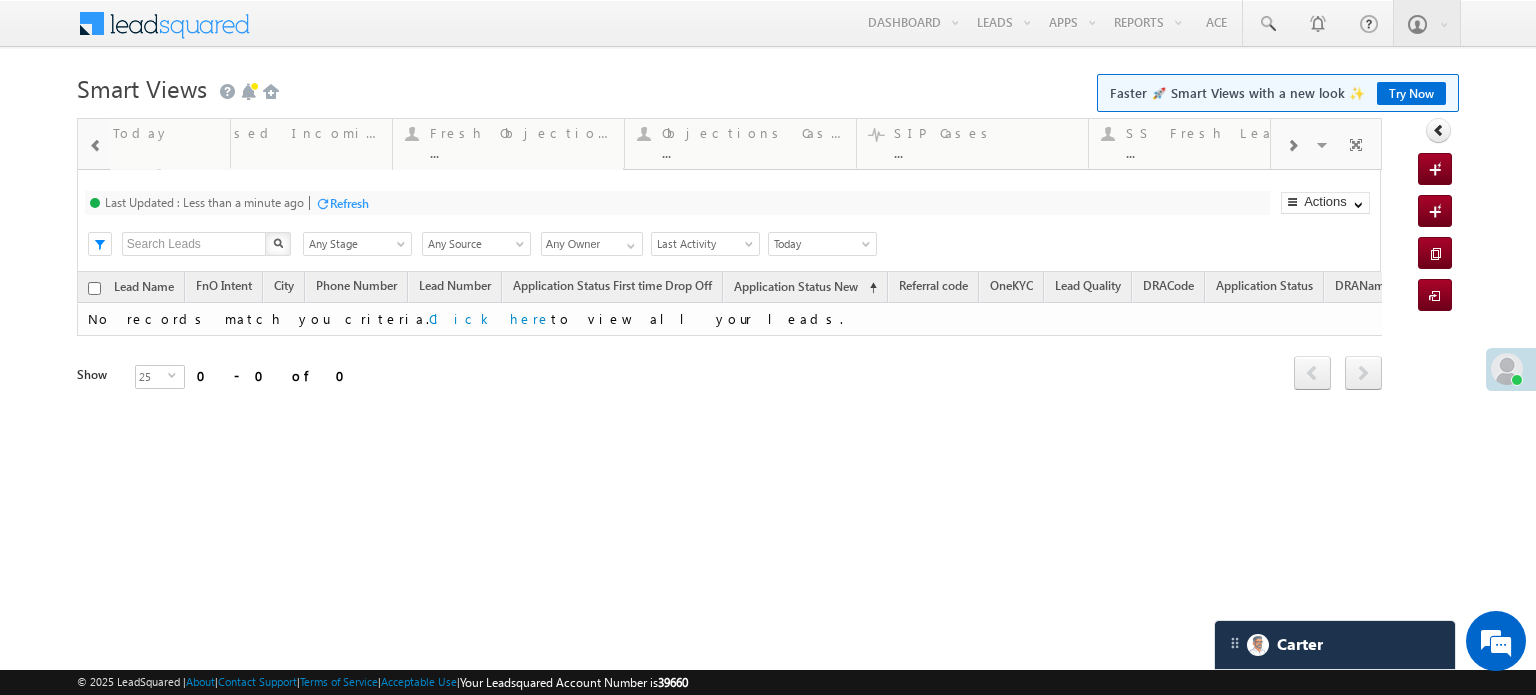 drag, startPoint x: 558, startPoint y: 174, endPoint x: 0, endPoint y: 131, distance: 559.65436 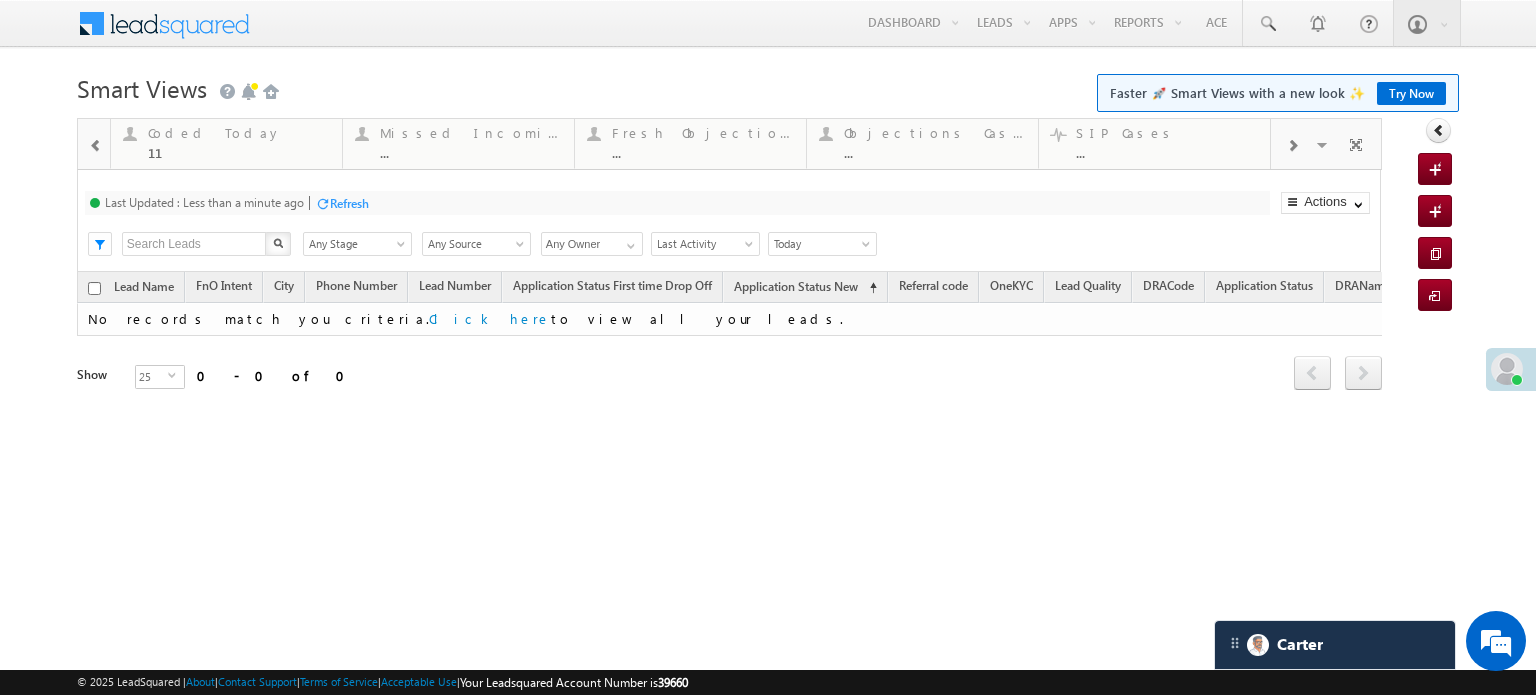 click at bounding box center [96, 146] 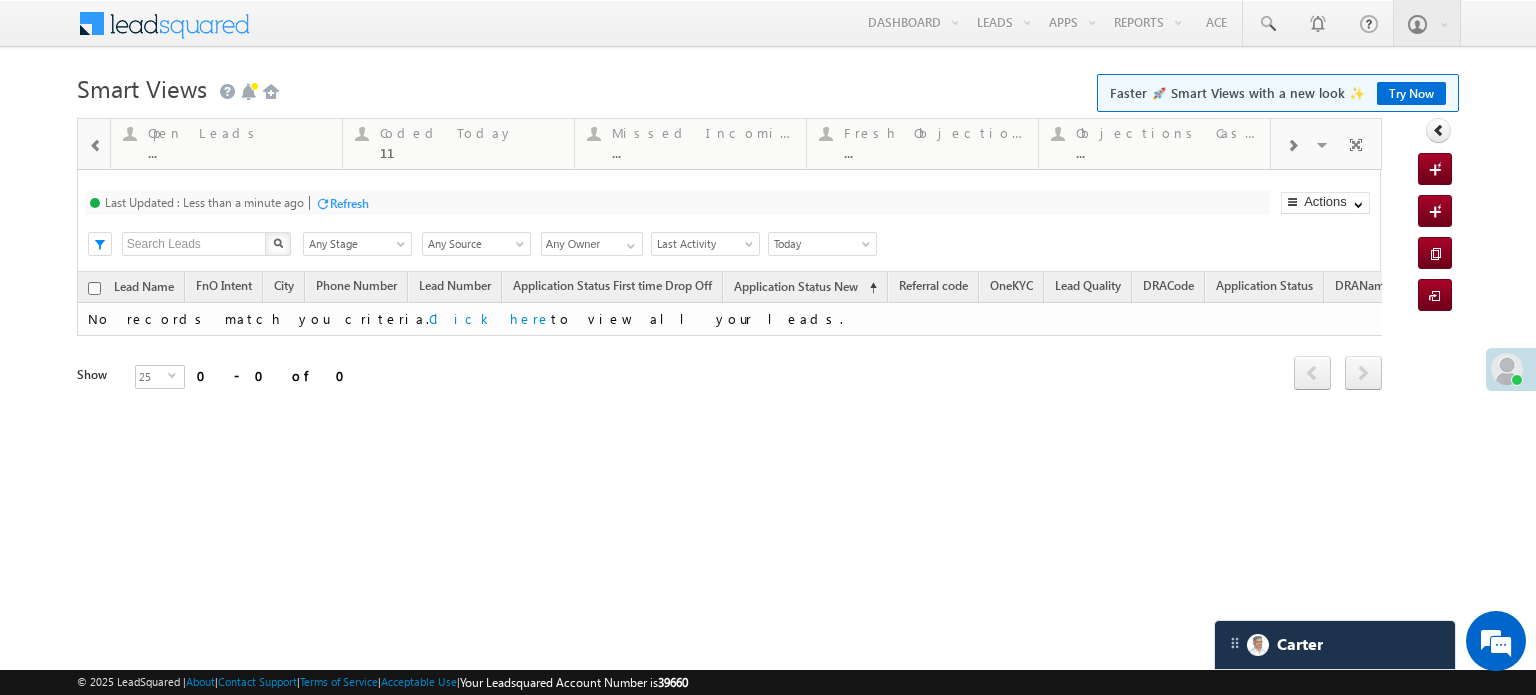 click at bounding box center (96, 146) 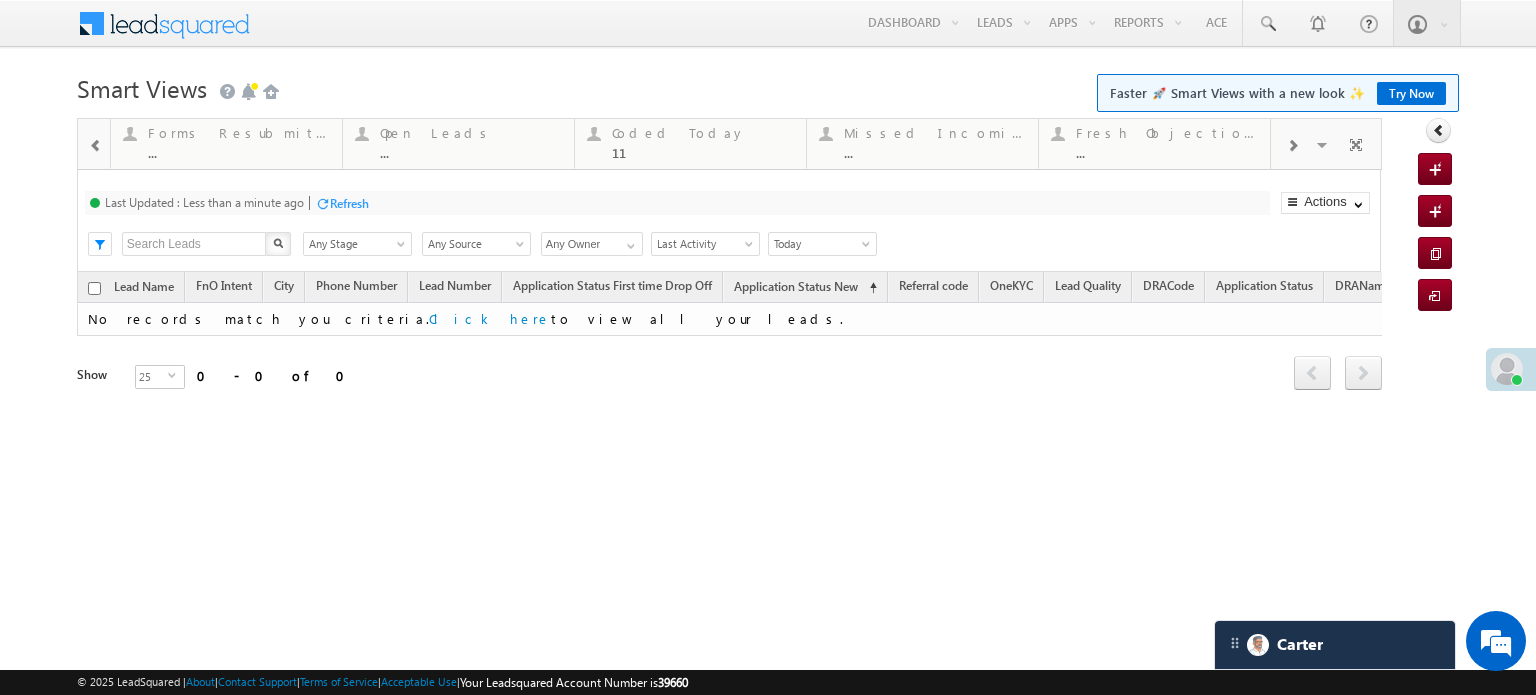 click at bounding box center [96, 146] 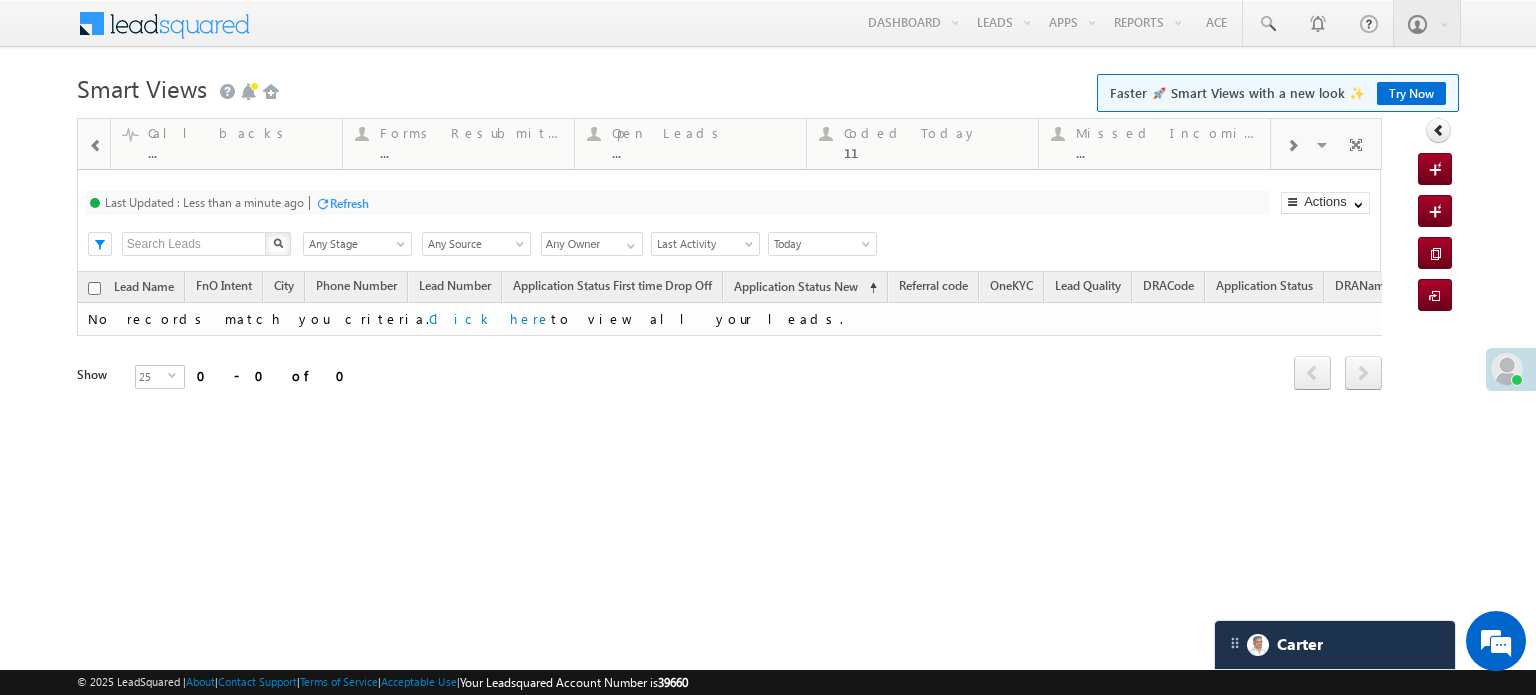 click at bounding box center (96, 146) 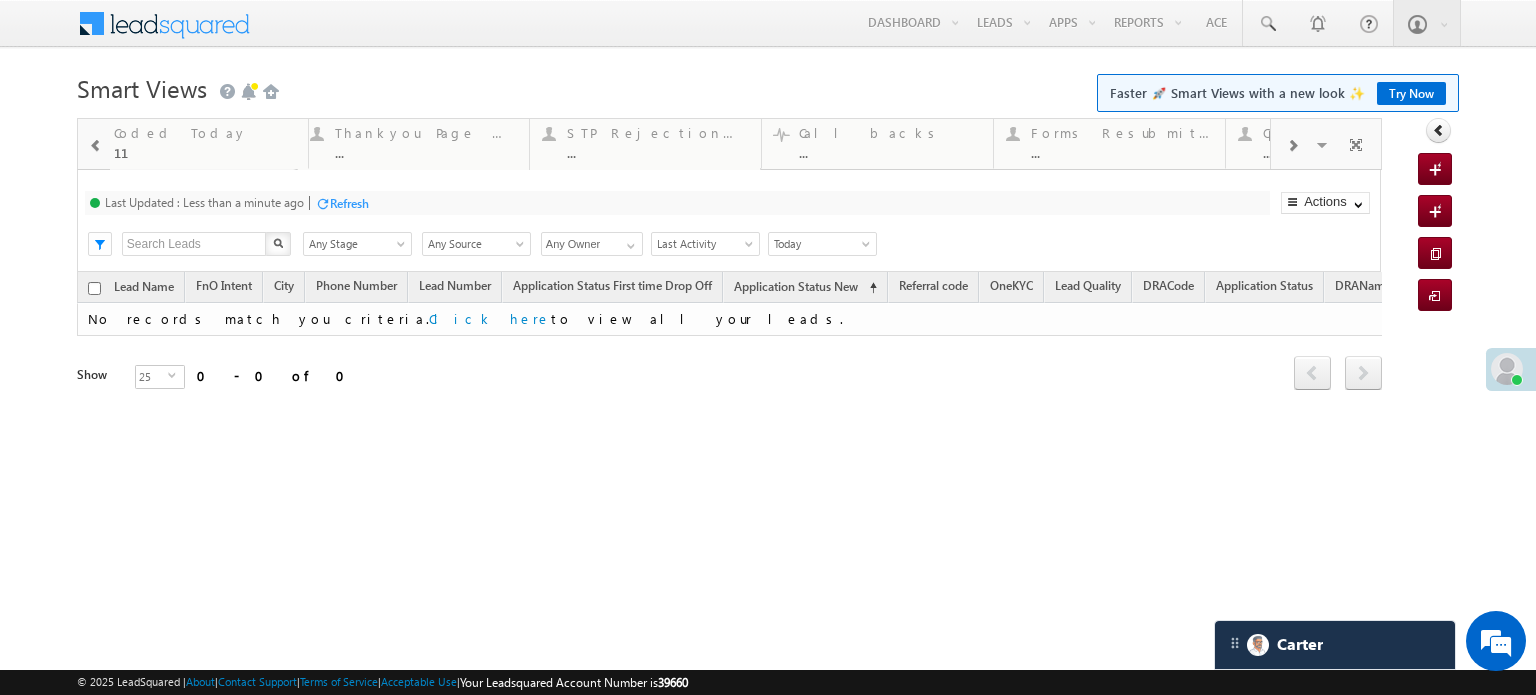 drag, startPoint x: 1147, startPoint y: 144, endPoint x: 24, endPoint y: 192, distance: 1124.0254 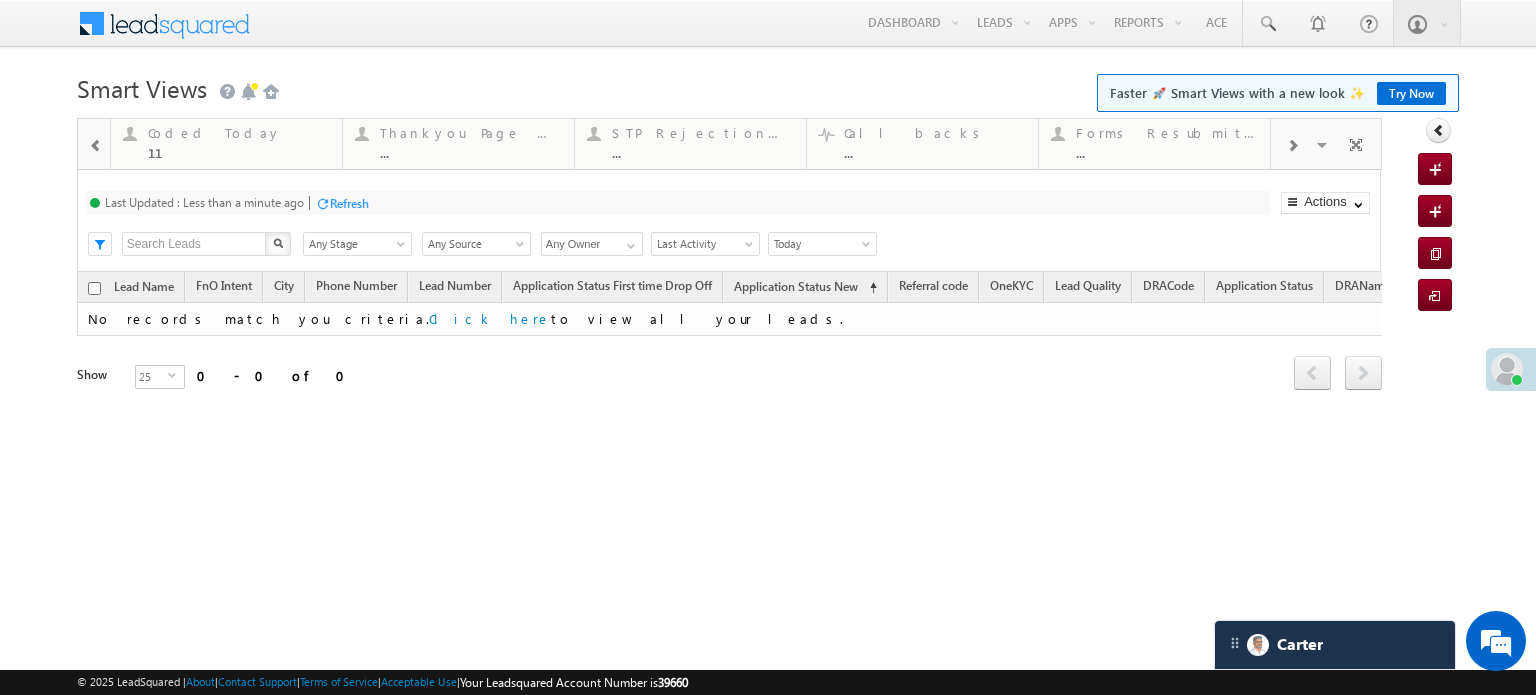 click at bounding box center [96, 146] 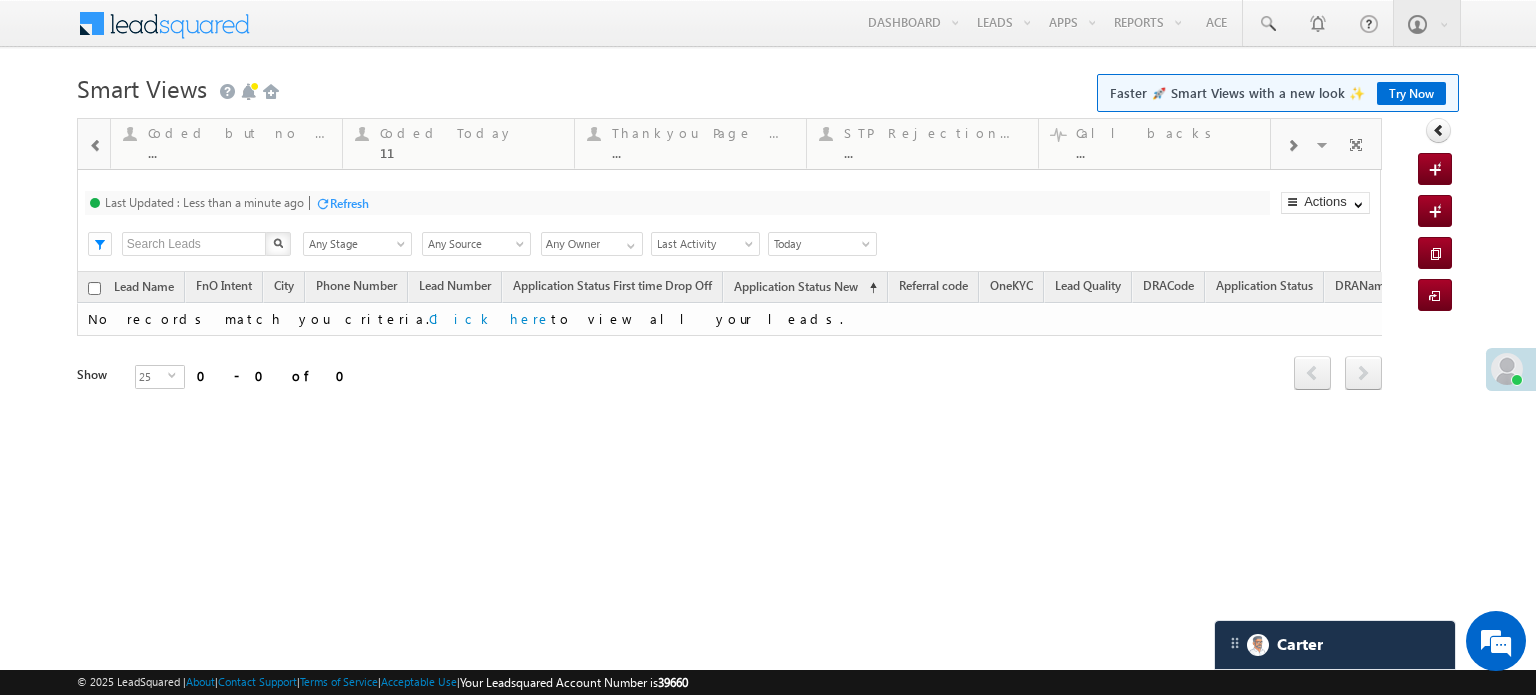 click at bounding box center [96, 146] 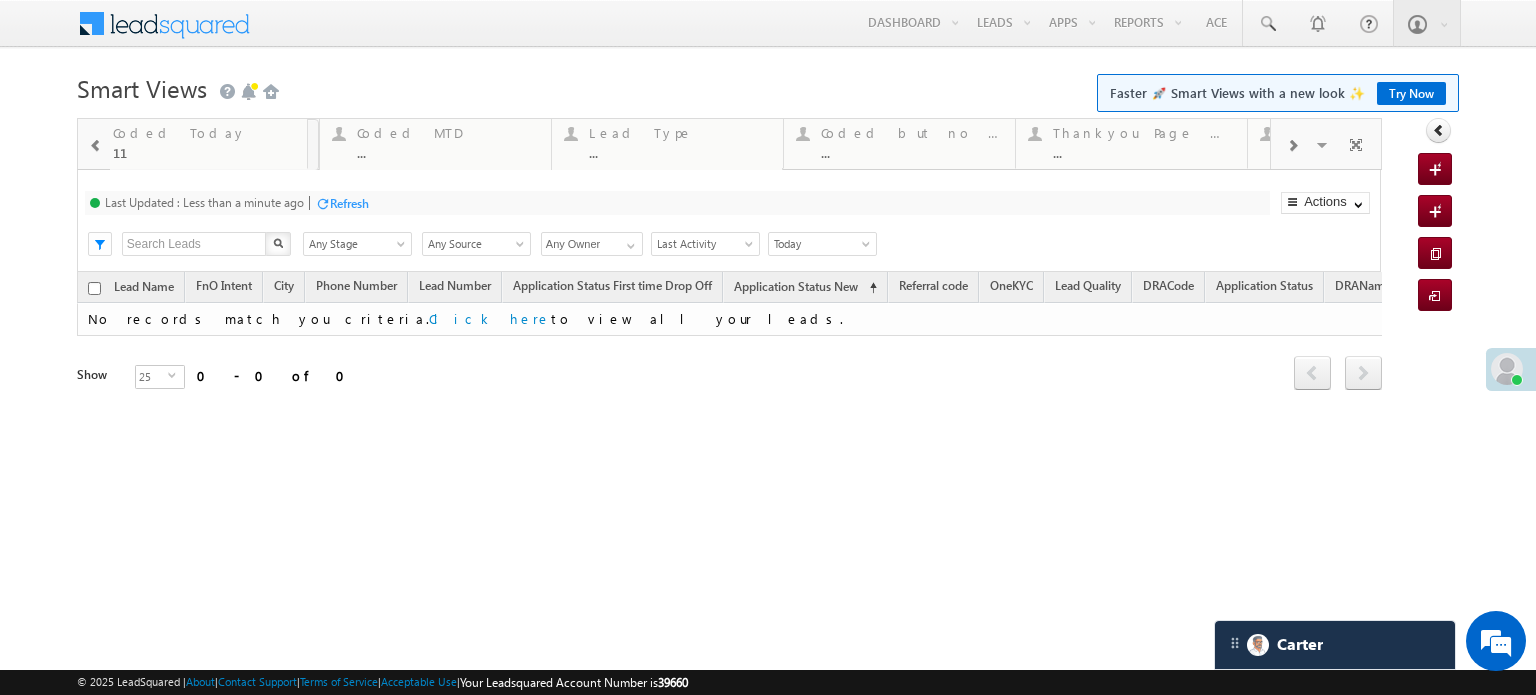 drag, startPoint x: 708, startPoint y: 143, endPoint x: 0, endPoint y: 166, distance: 708.3735 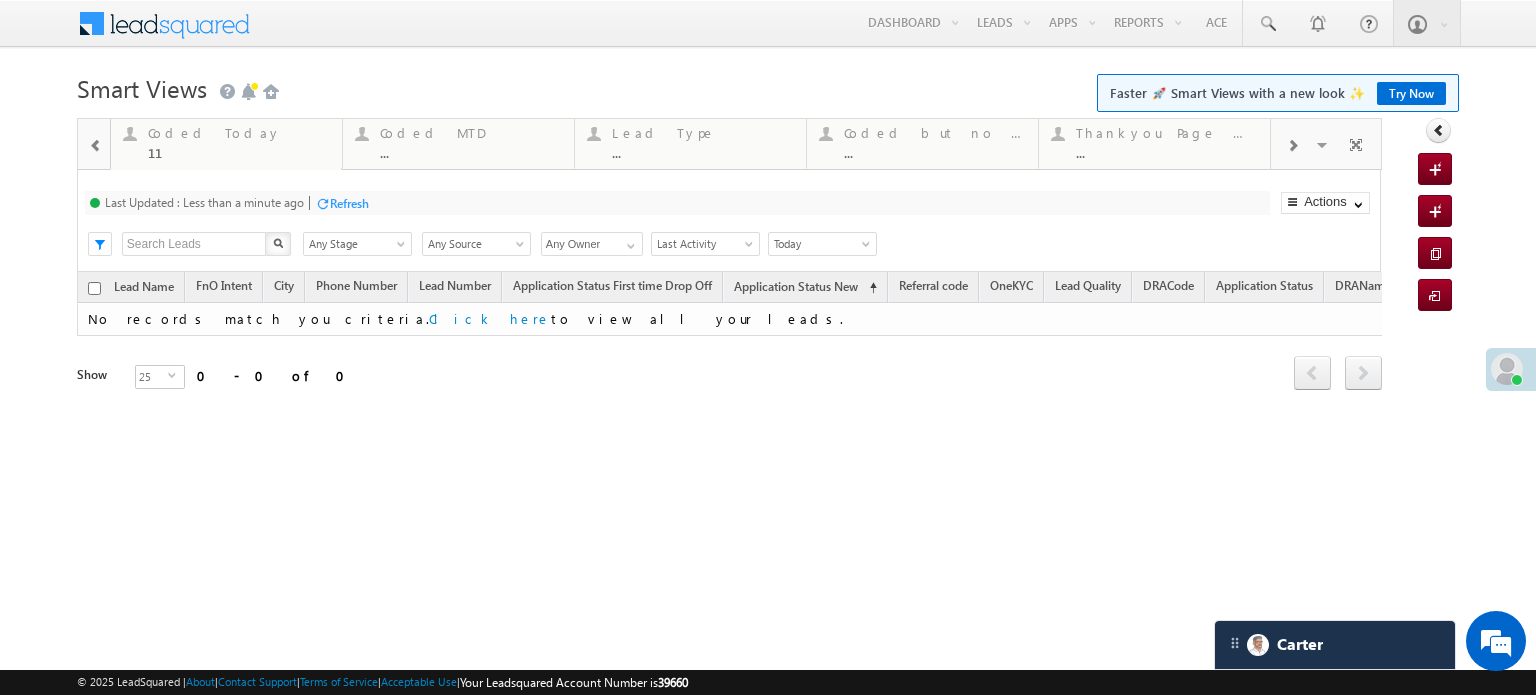 click at bounding box center (96, 146) 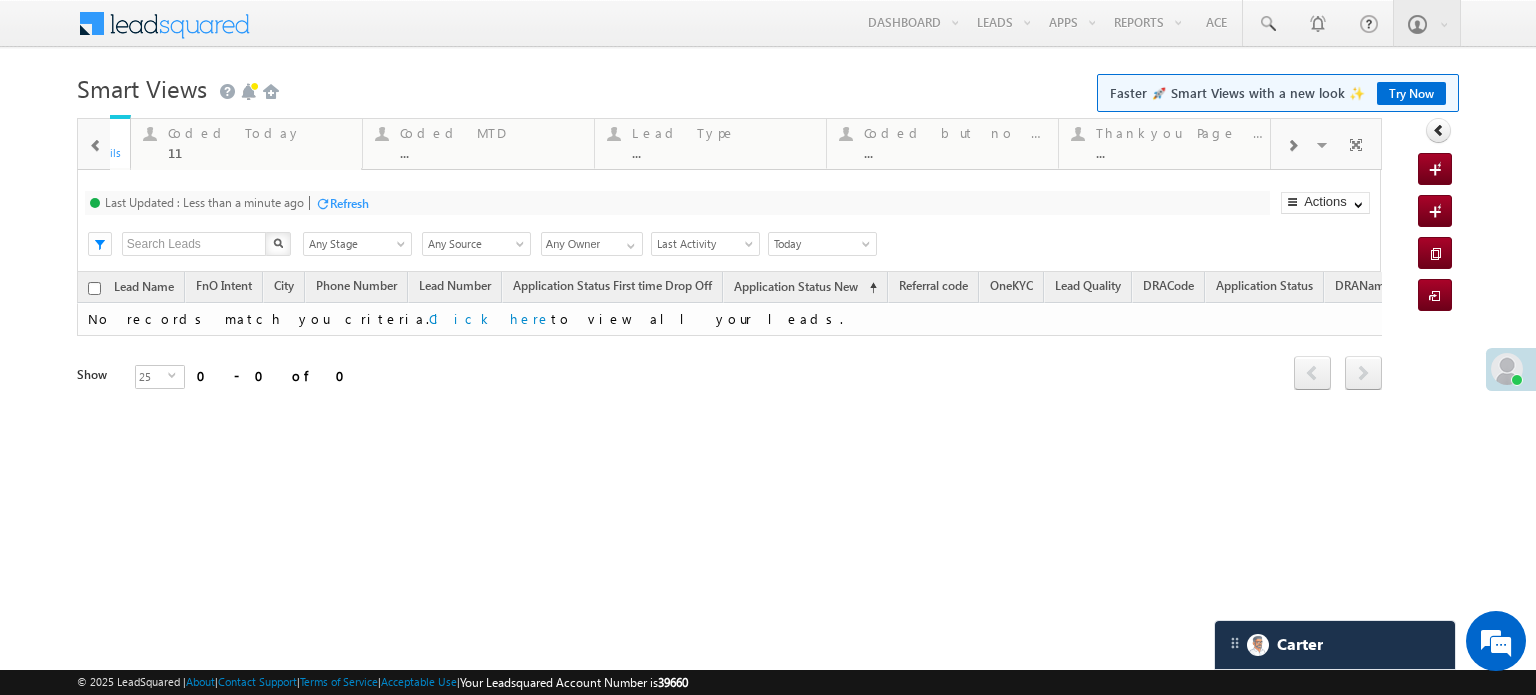 click at bounding box center (96, 146) 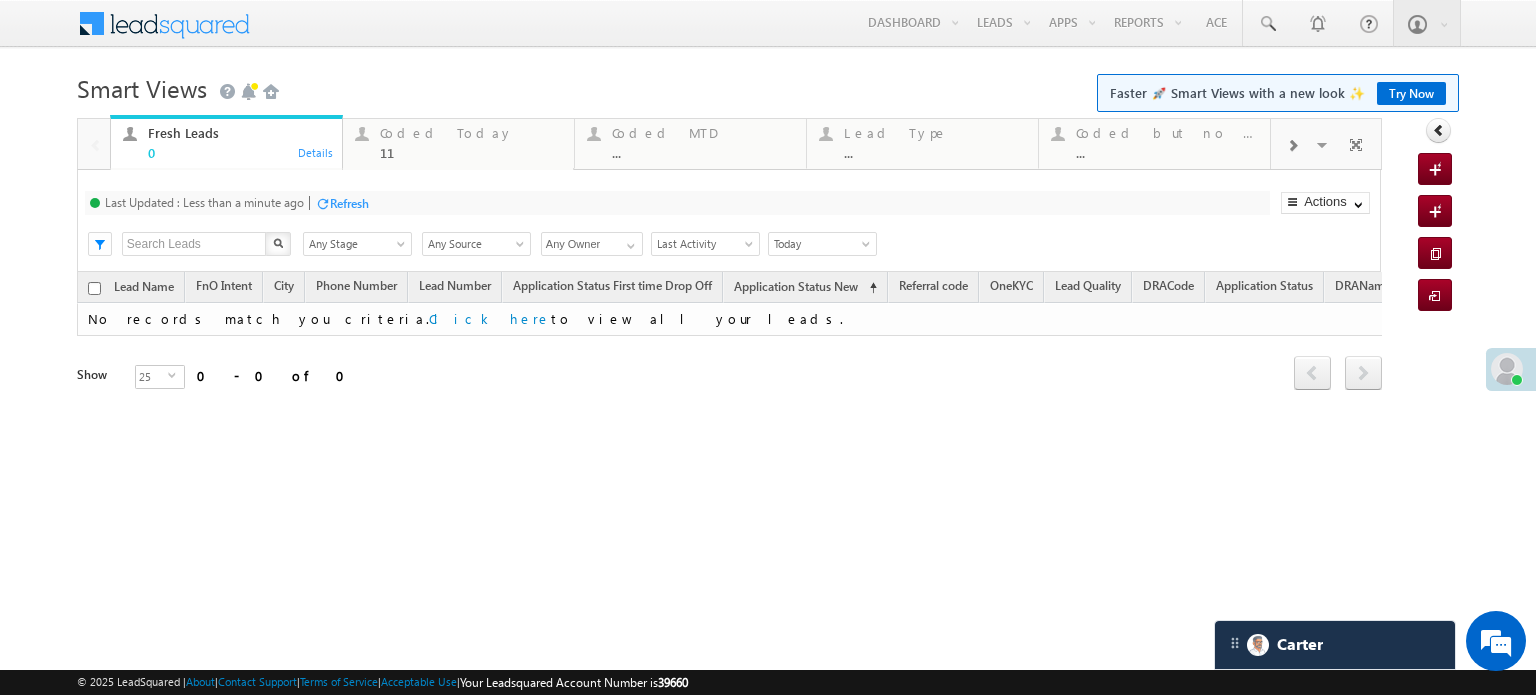 click at bounding box center (94, 143) 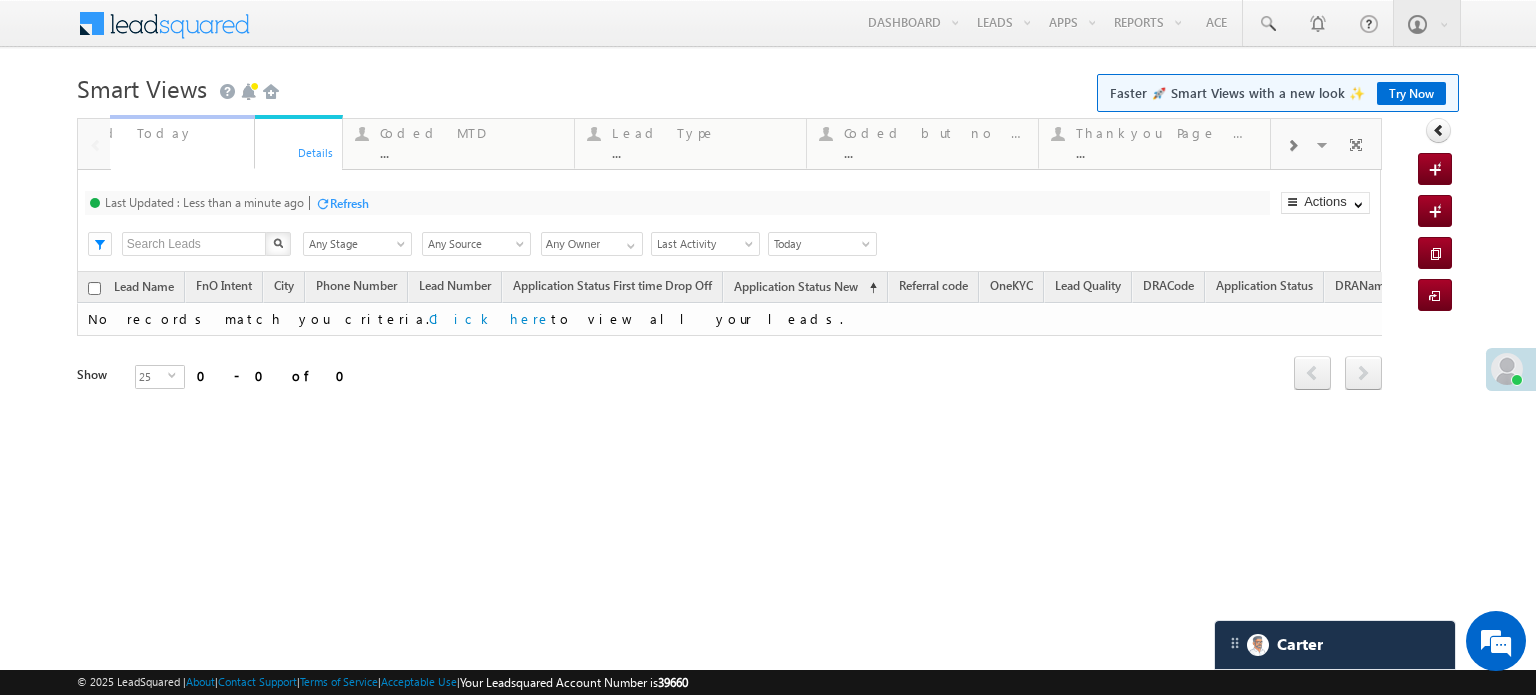 drag, startPoint x: 440, startPoint y: 143, endPoint x: 120, endPoint y: 154, distance: 320.189 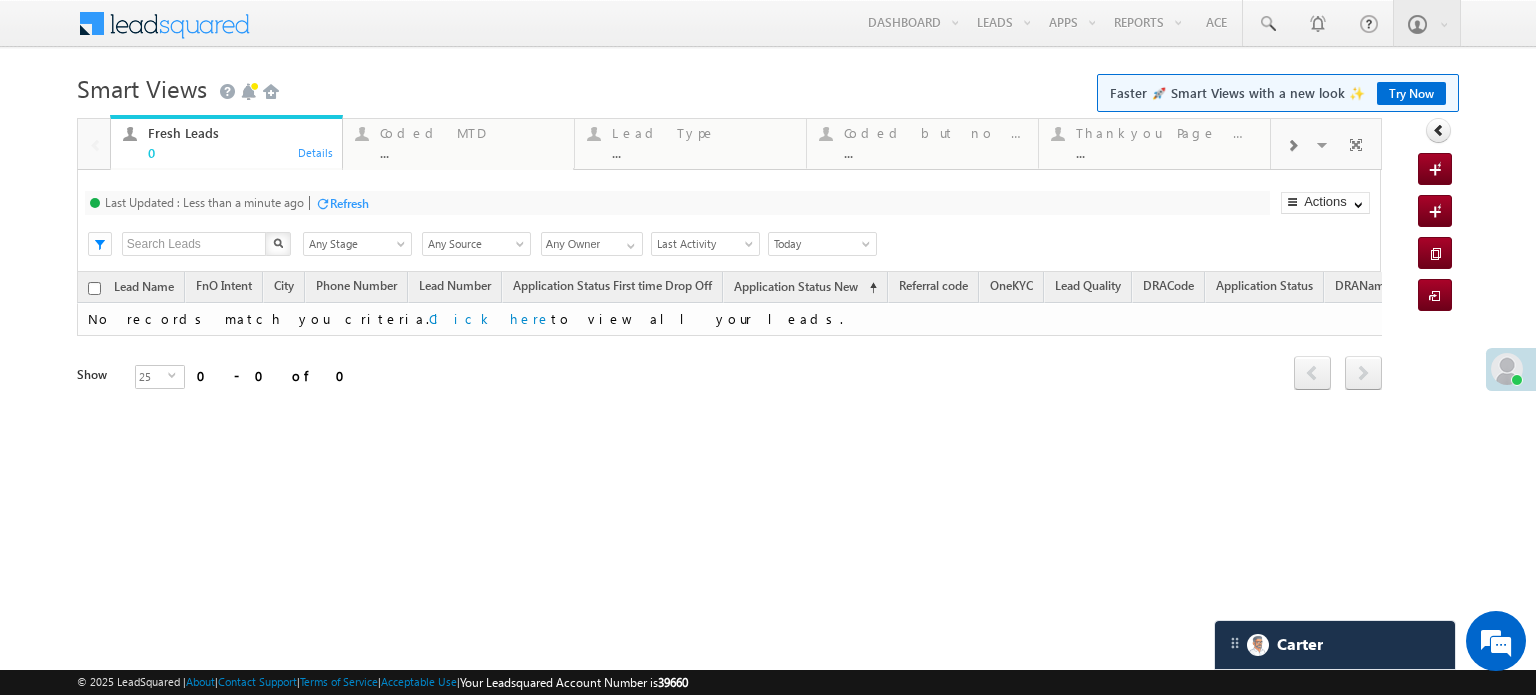click at bounding box center [1292, 146] 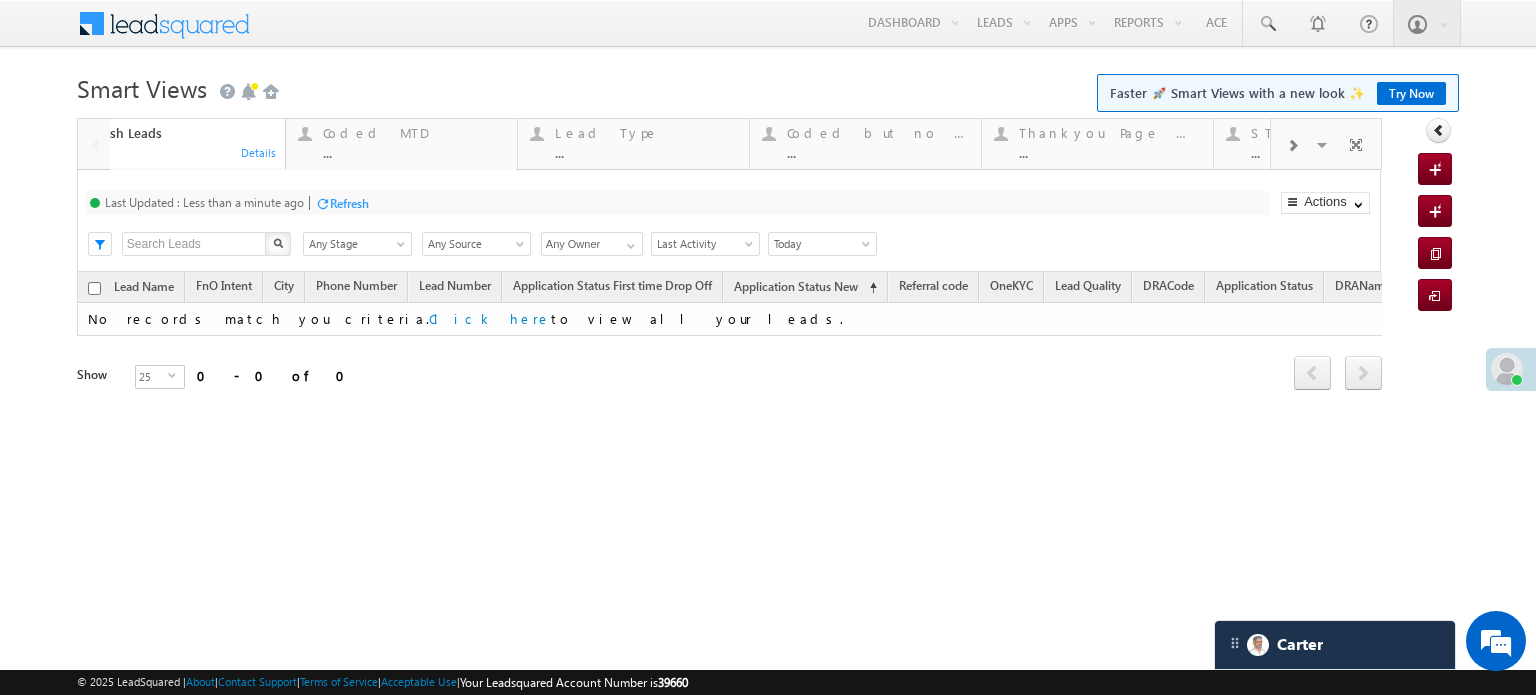 click at bounding box center [1292, 146] 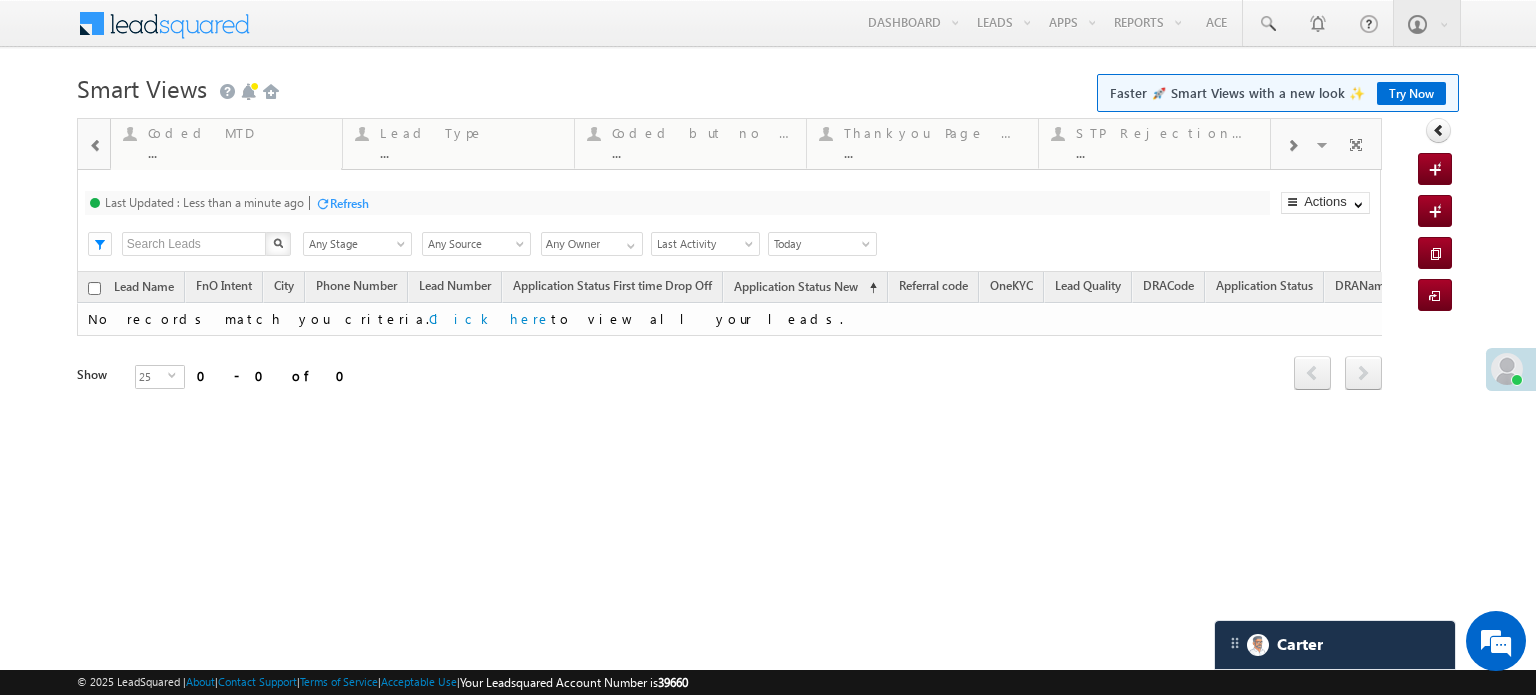 click at bounding box center [1292, 146] 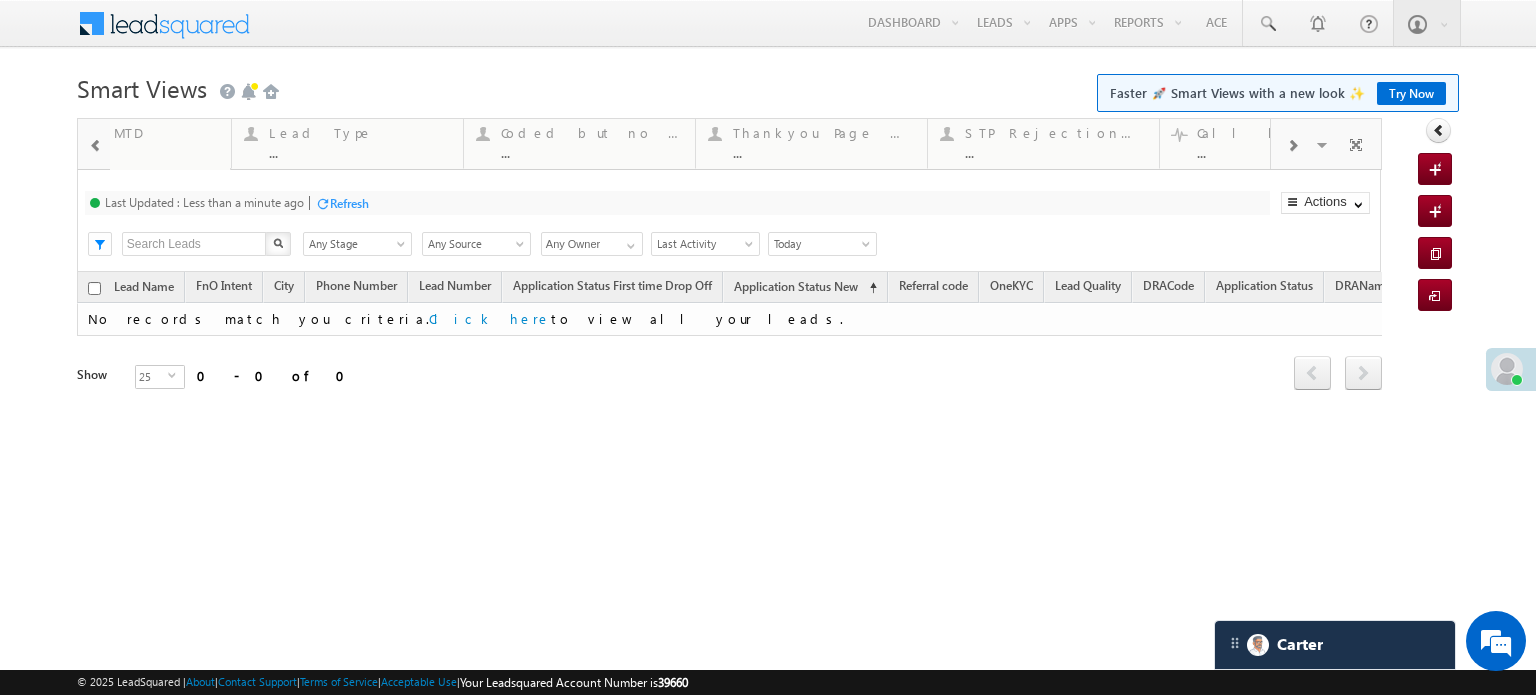 click at bounding box center (1292, 146) 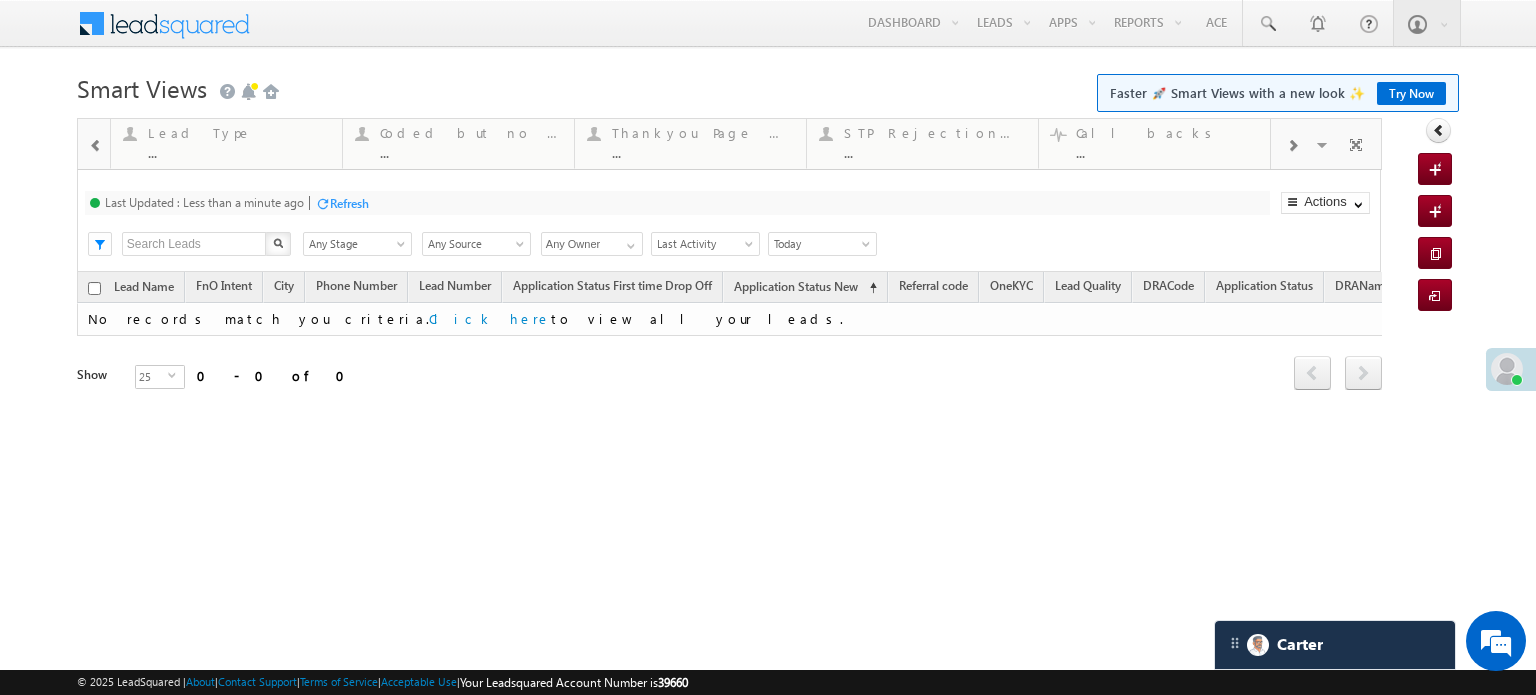 click at bounding box center [1292, 146] 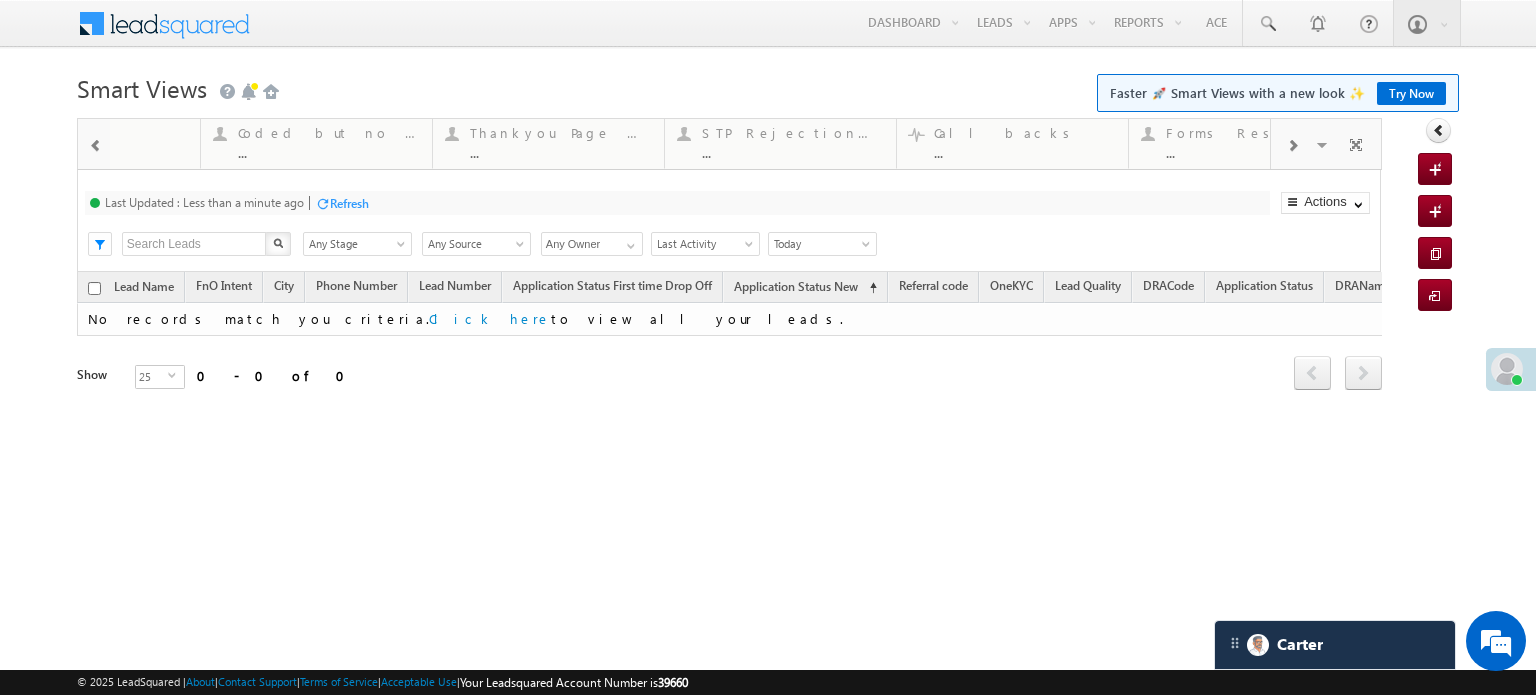 click at bounding box center [1292, 146] 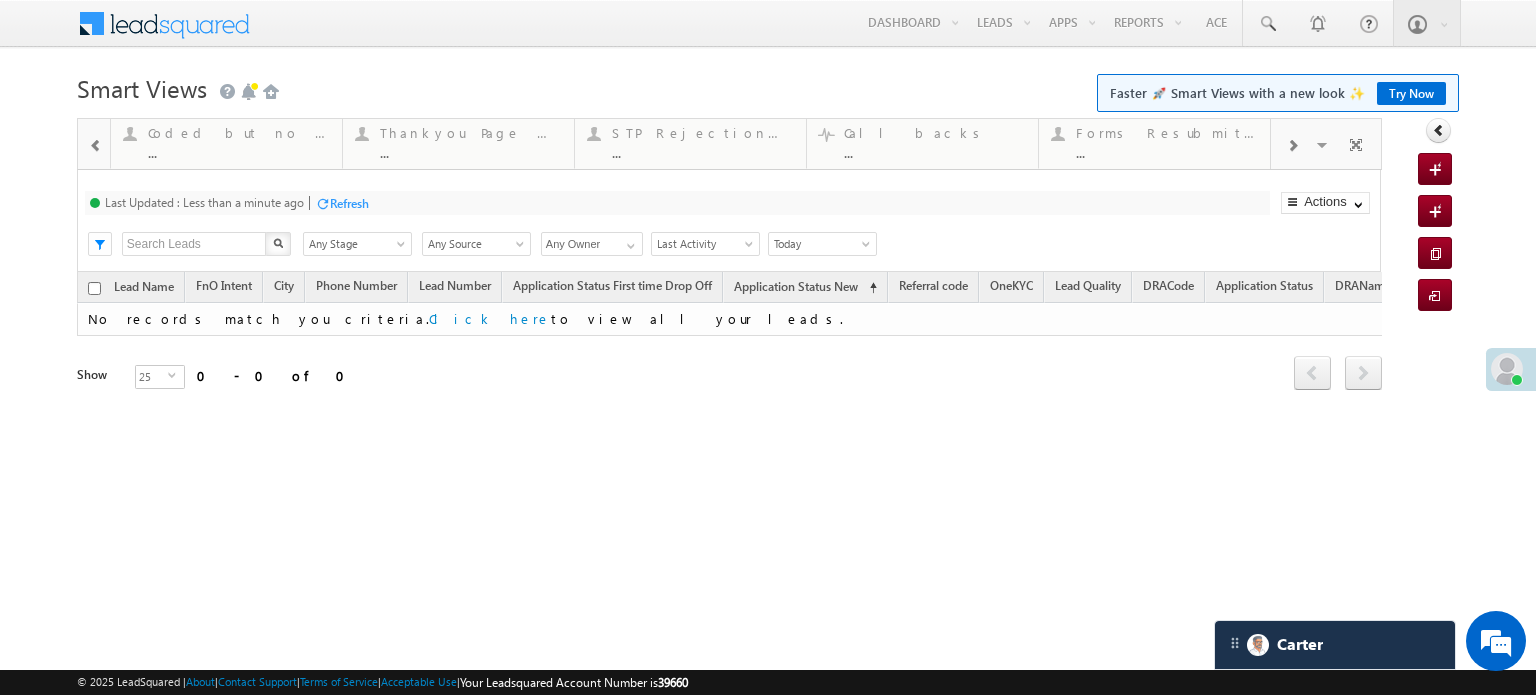 click at bounding box center [1292, 146] 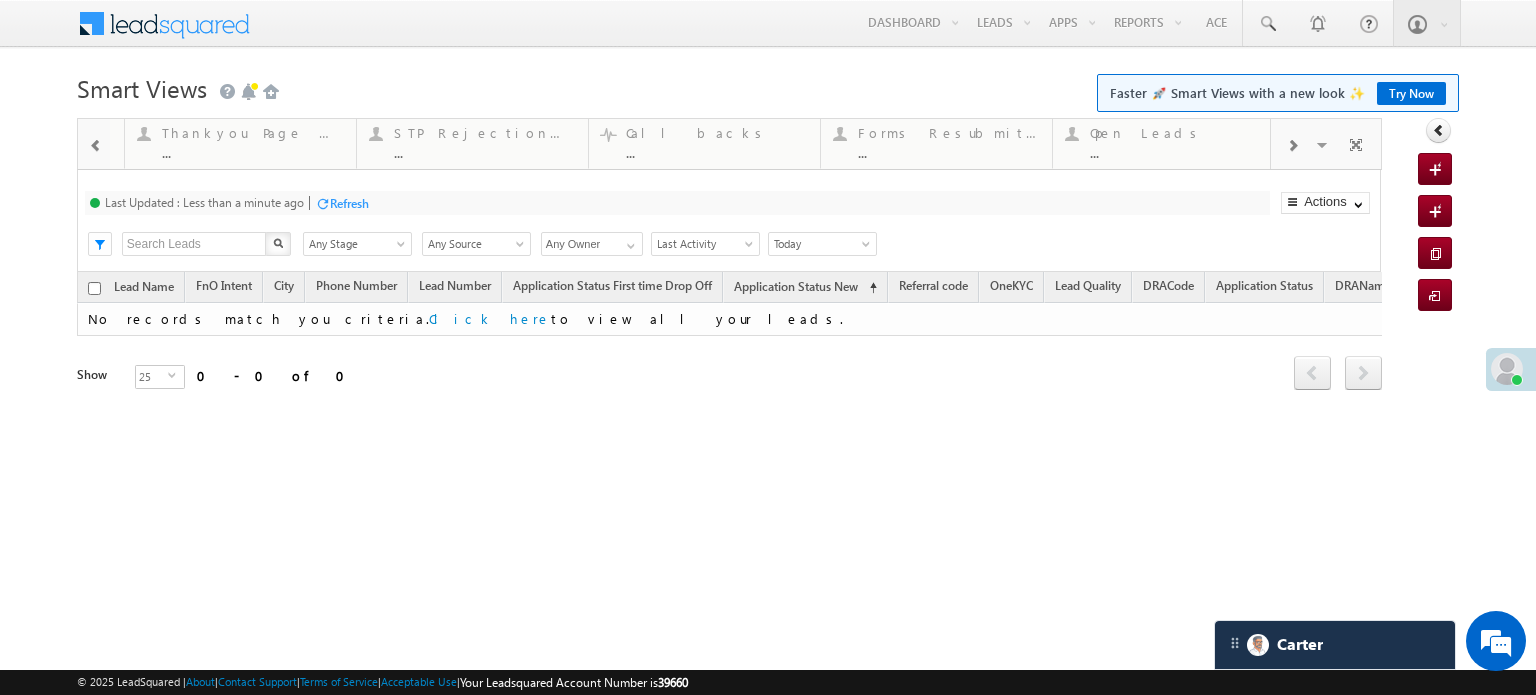 click at bounding box center [1292, 146] 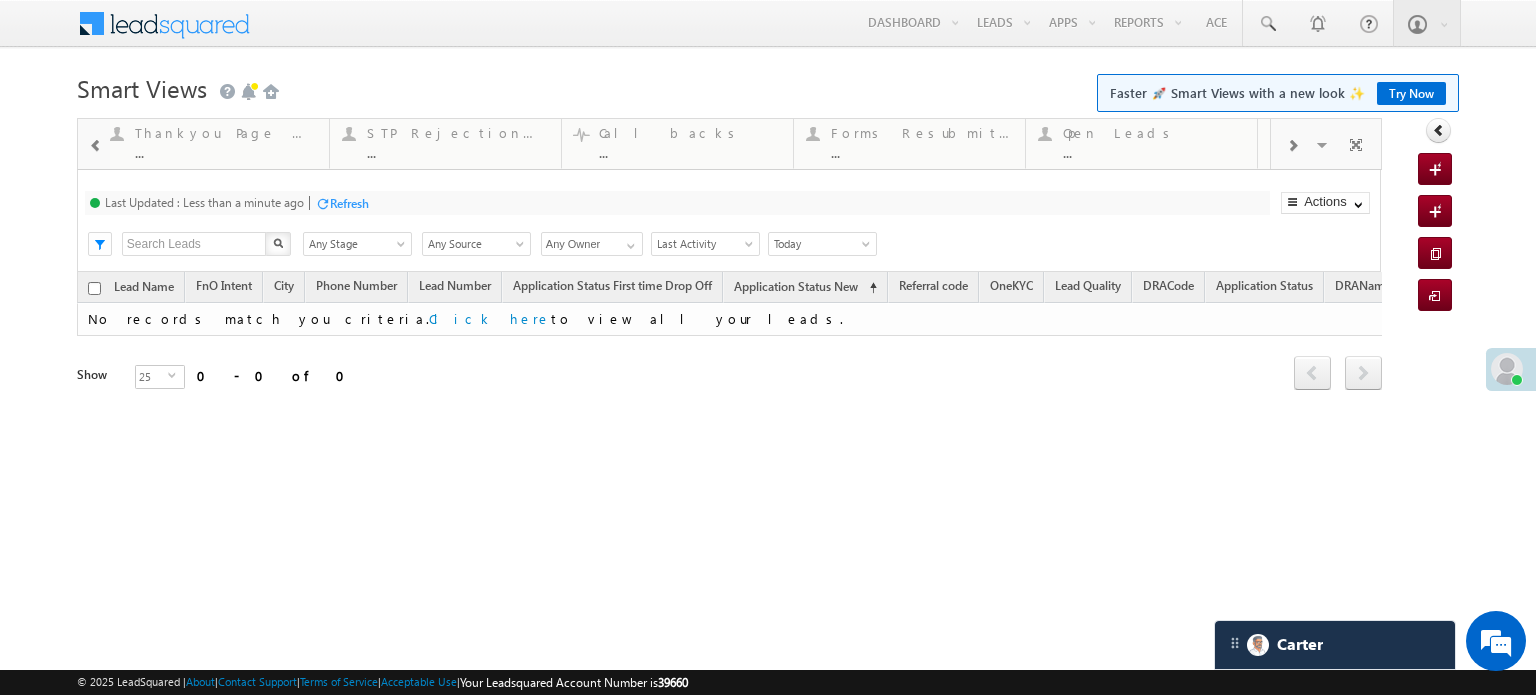click at bounding box center (1292, 146) 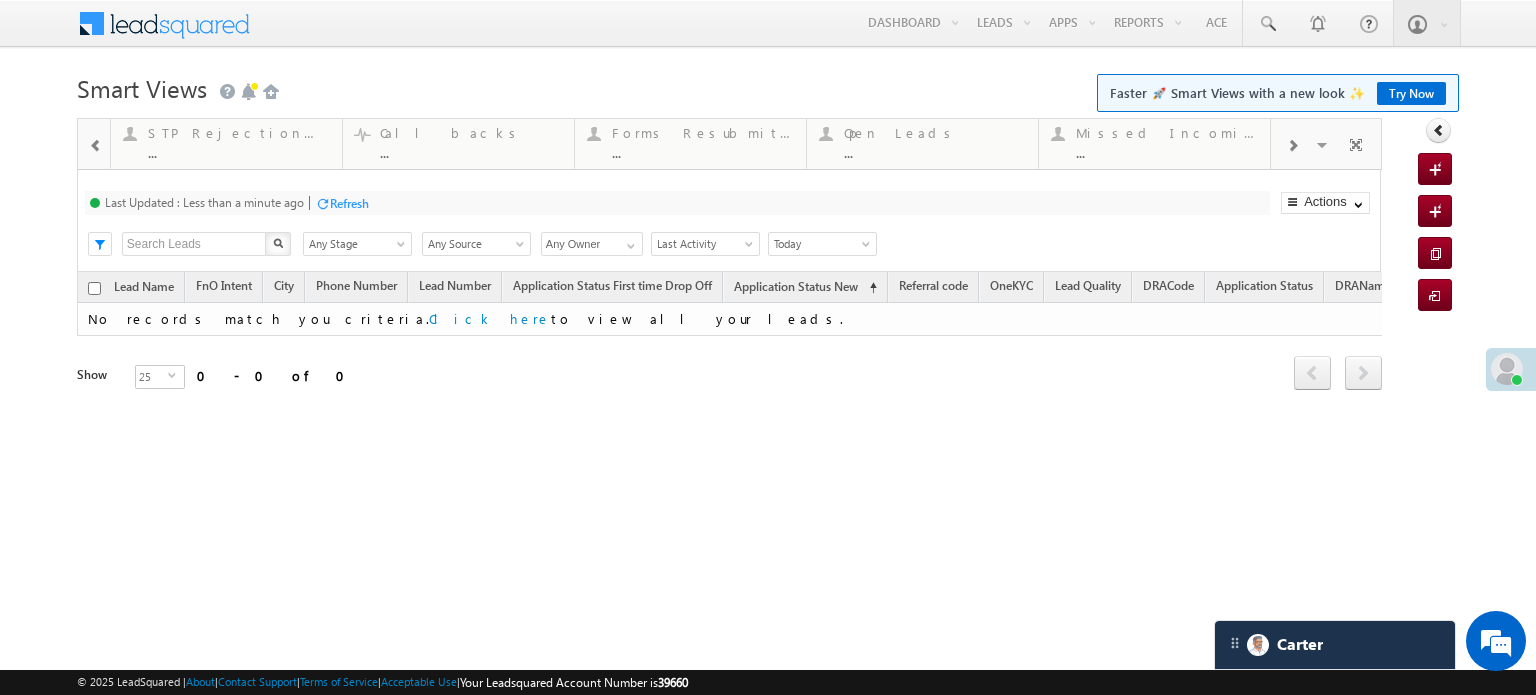 click at bounding box center [1292, 146] 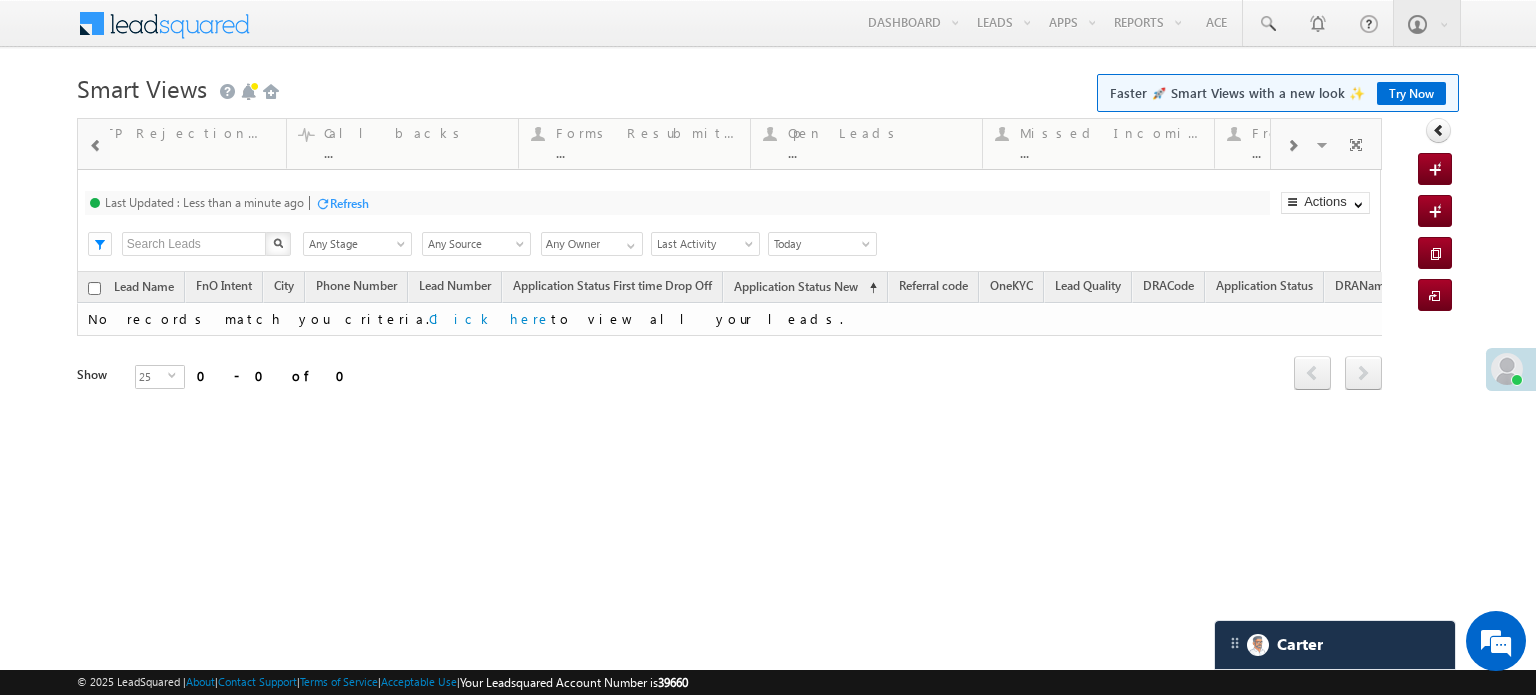 click at bounding box center (1292, 146) 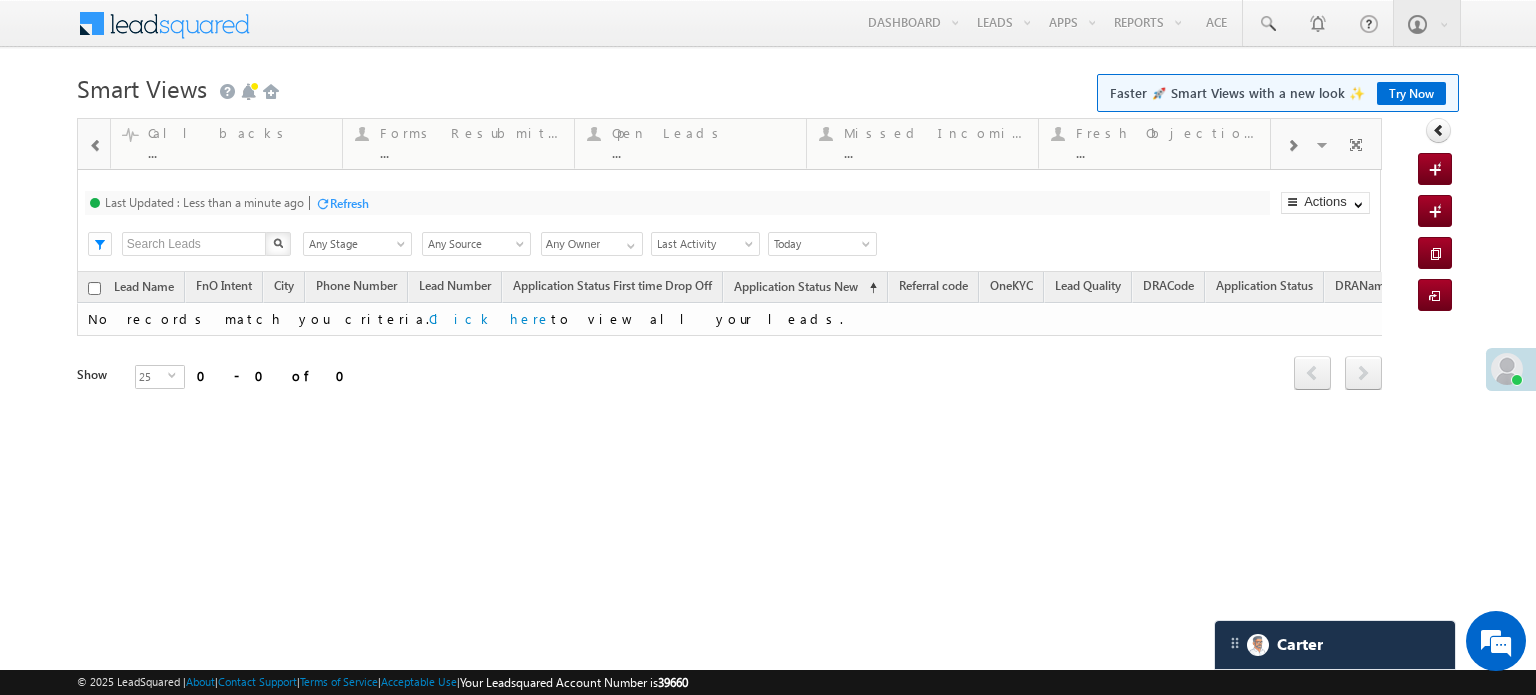 click at bounding box center [1292, 146] 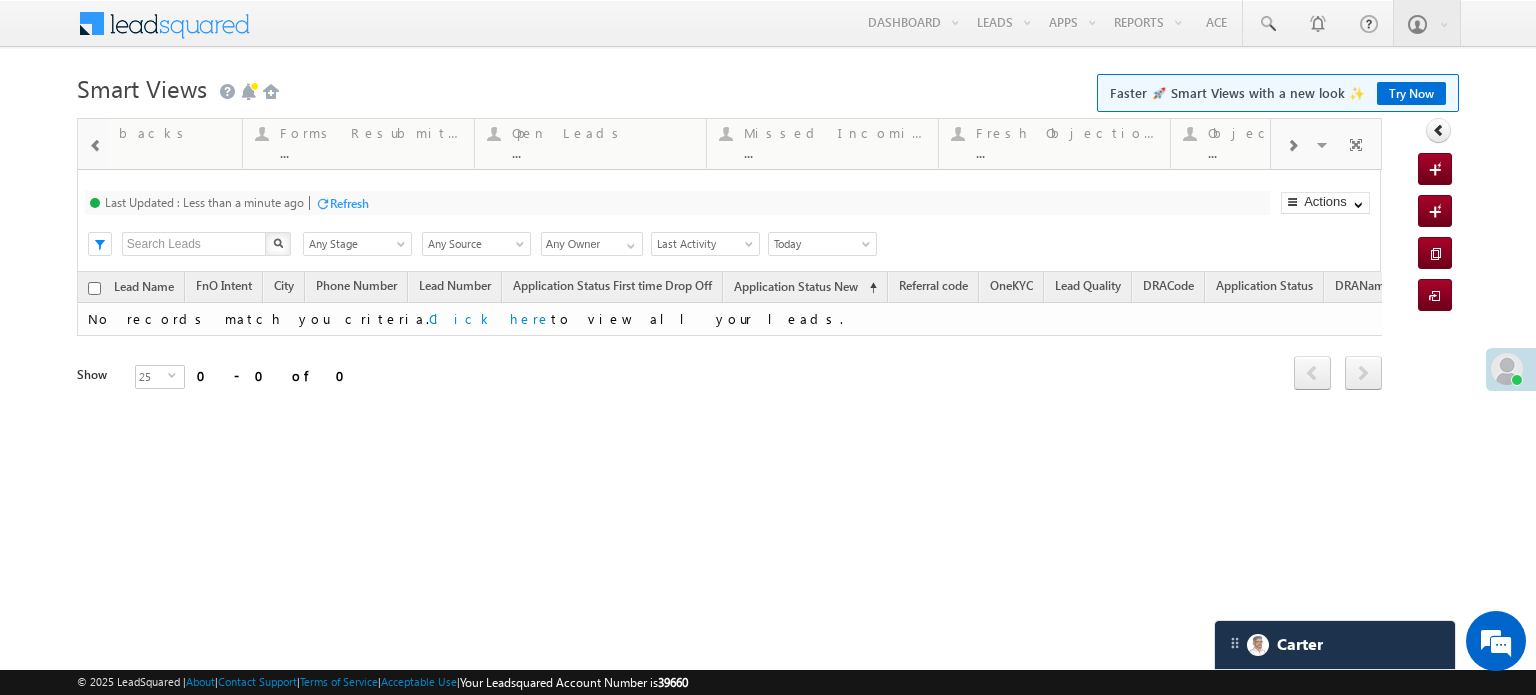 click at bounding box center (1292, 146) 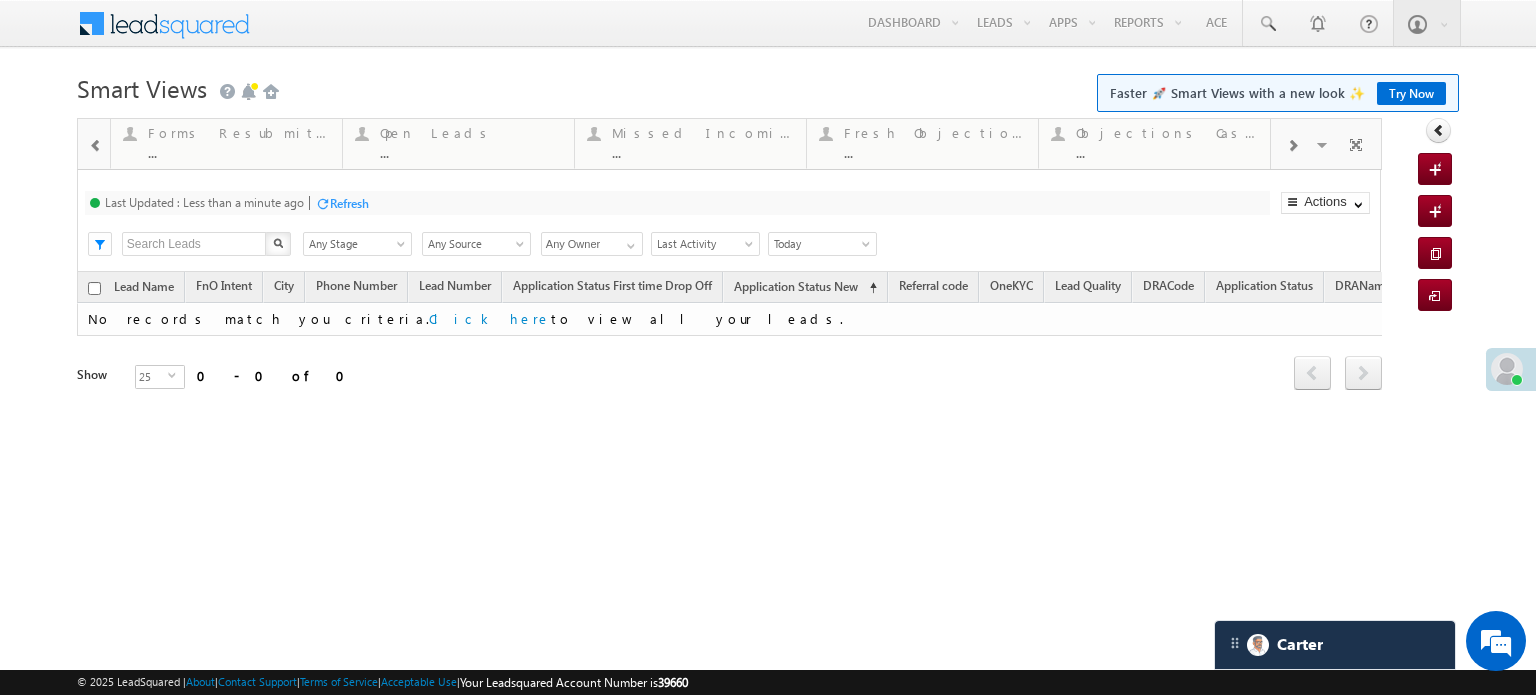 click at bounding box center (1292, 146) 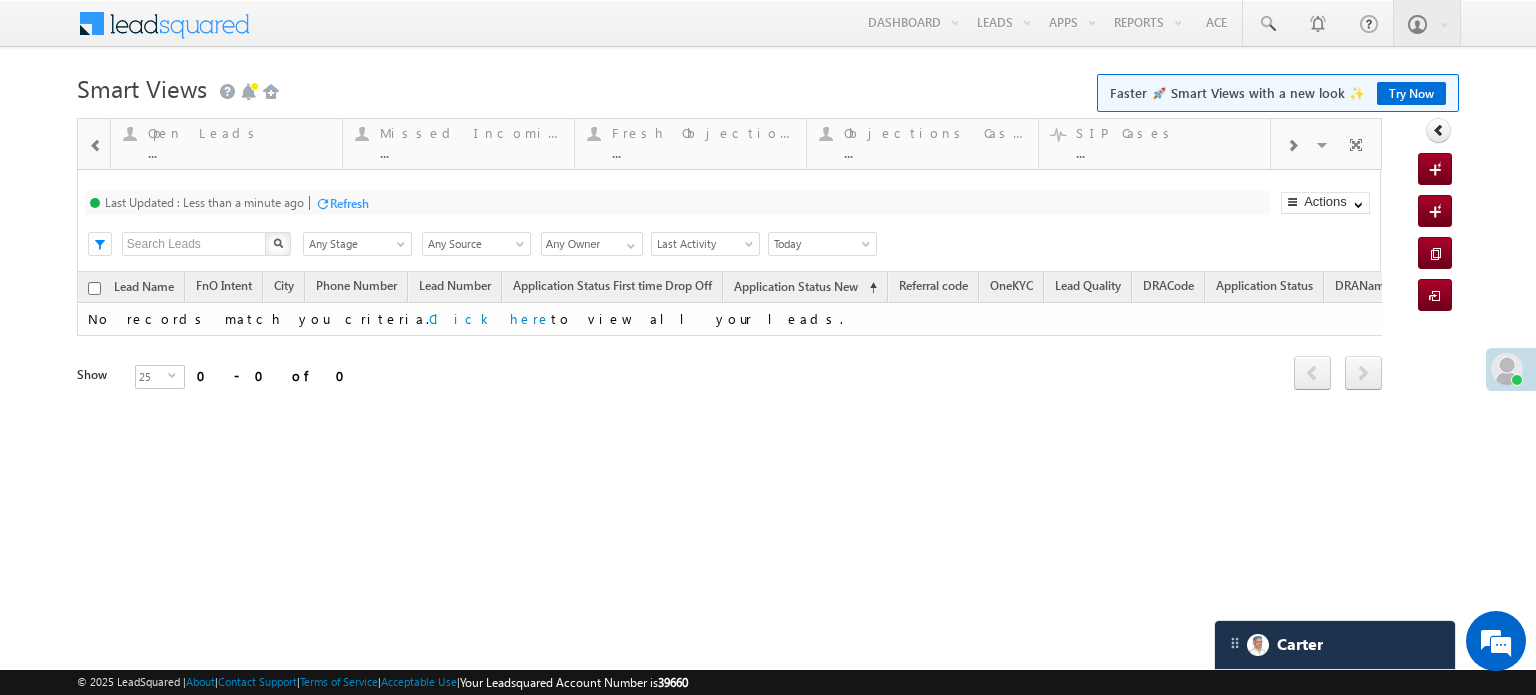 click at bounding box center (1292, 146) 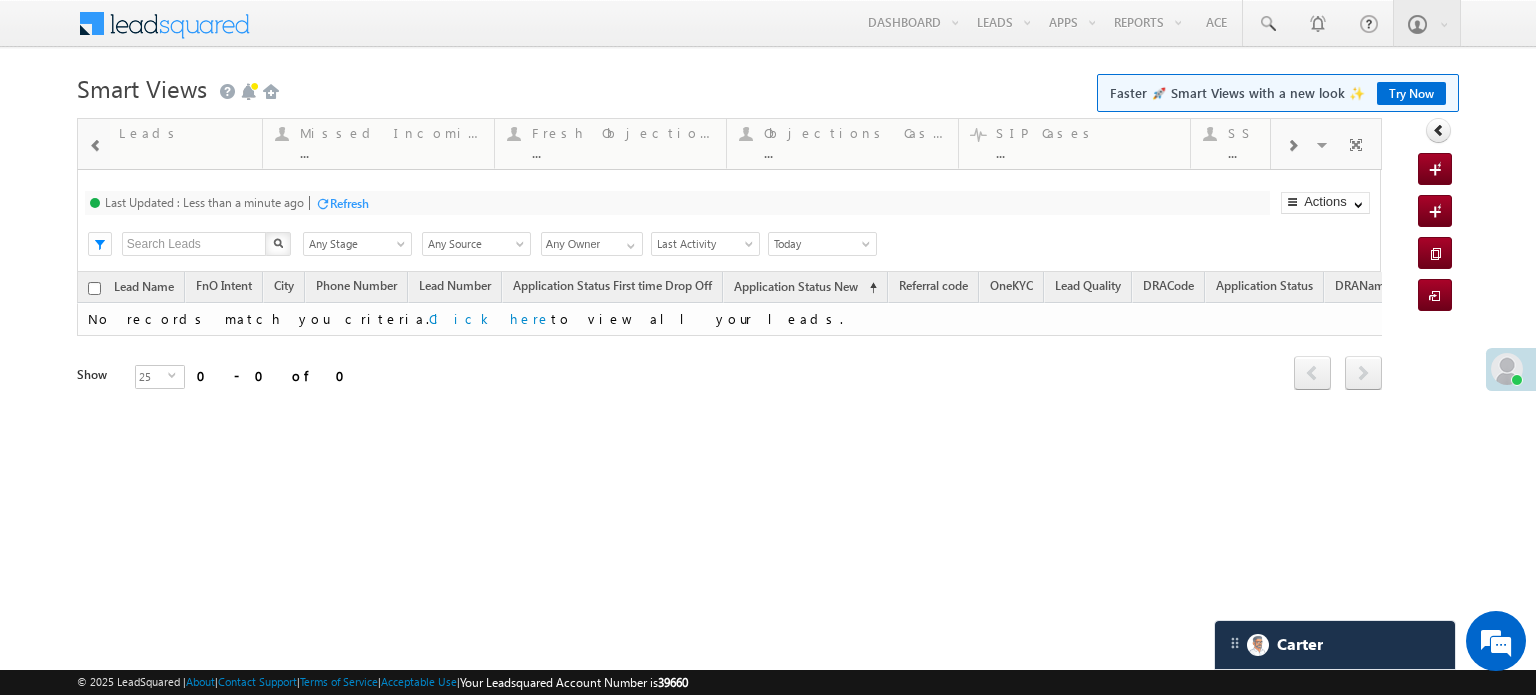 click at bounding box center (1292, 146) 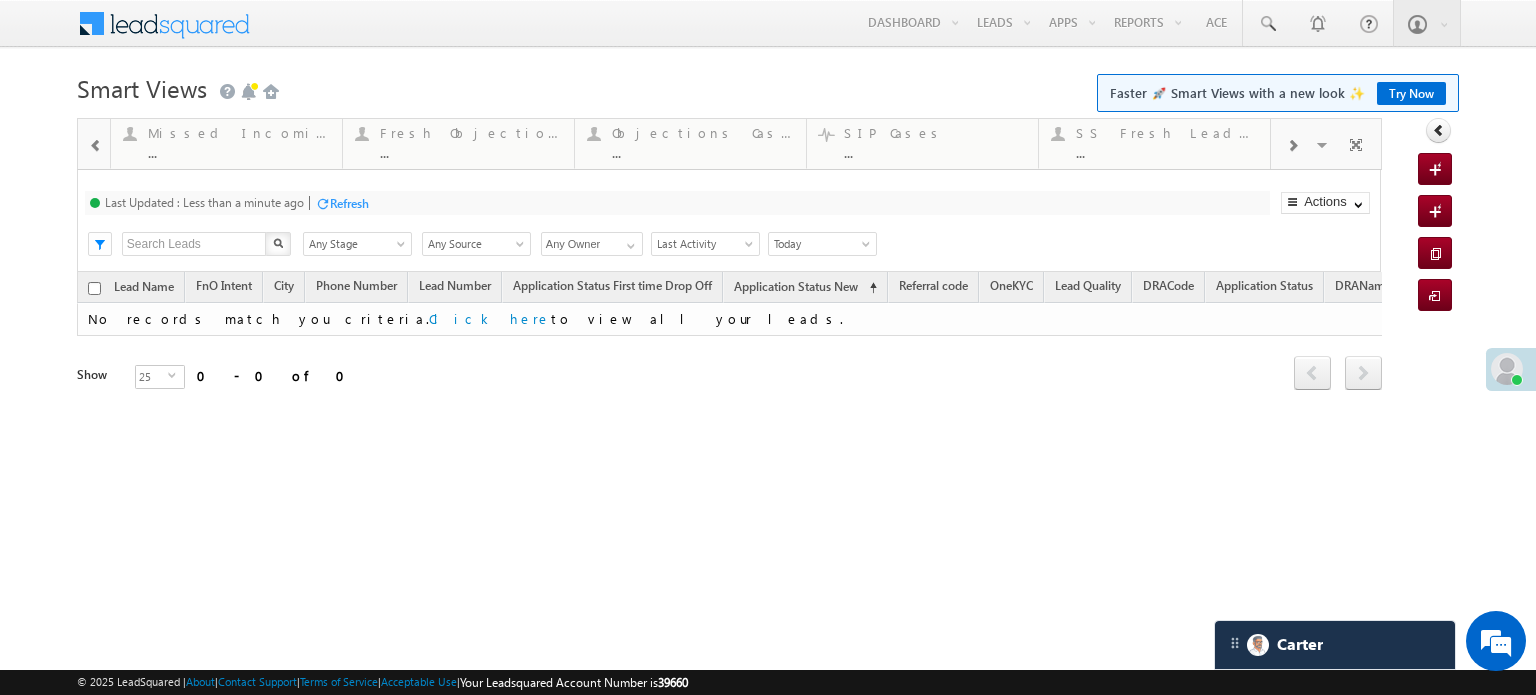 click at bounding box center (1292, 146) 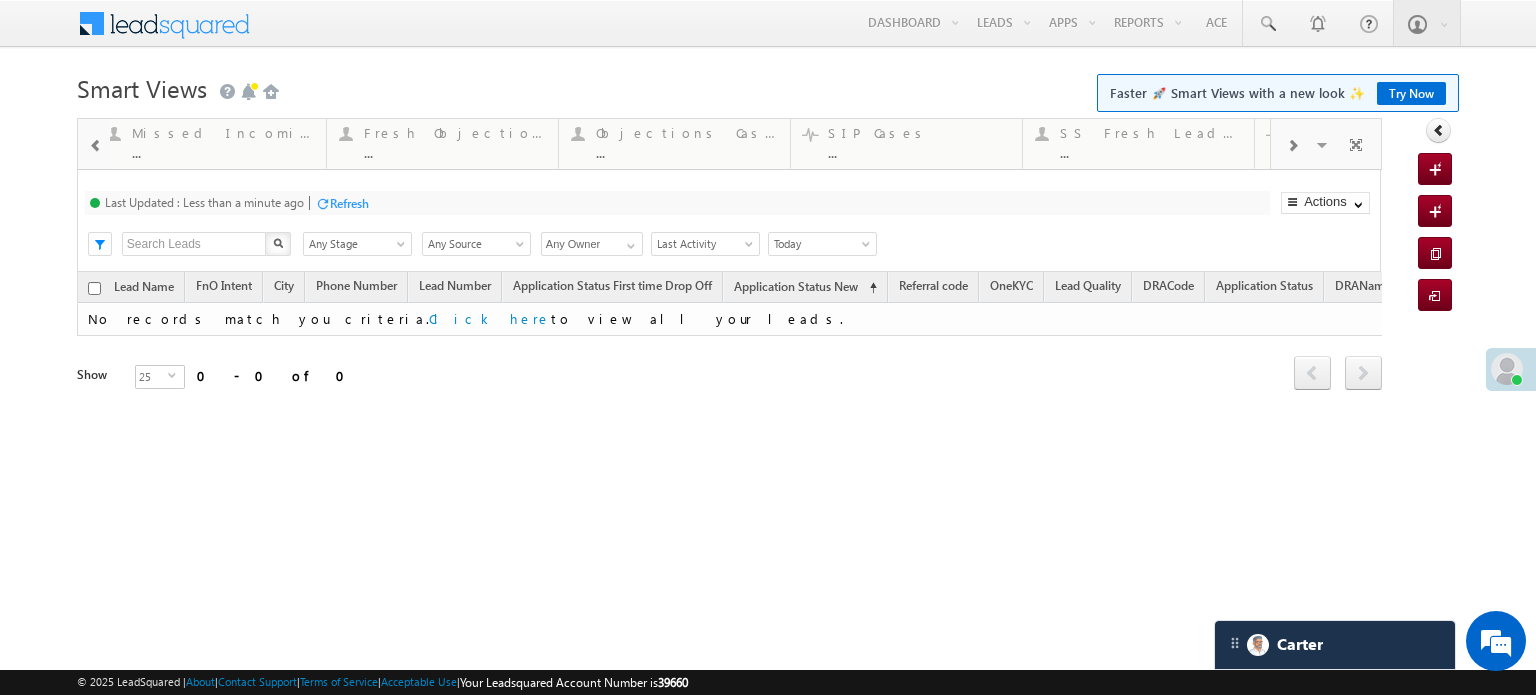 click at bounding box center [1292, 146] 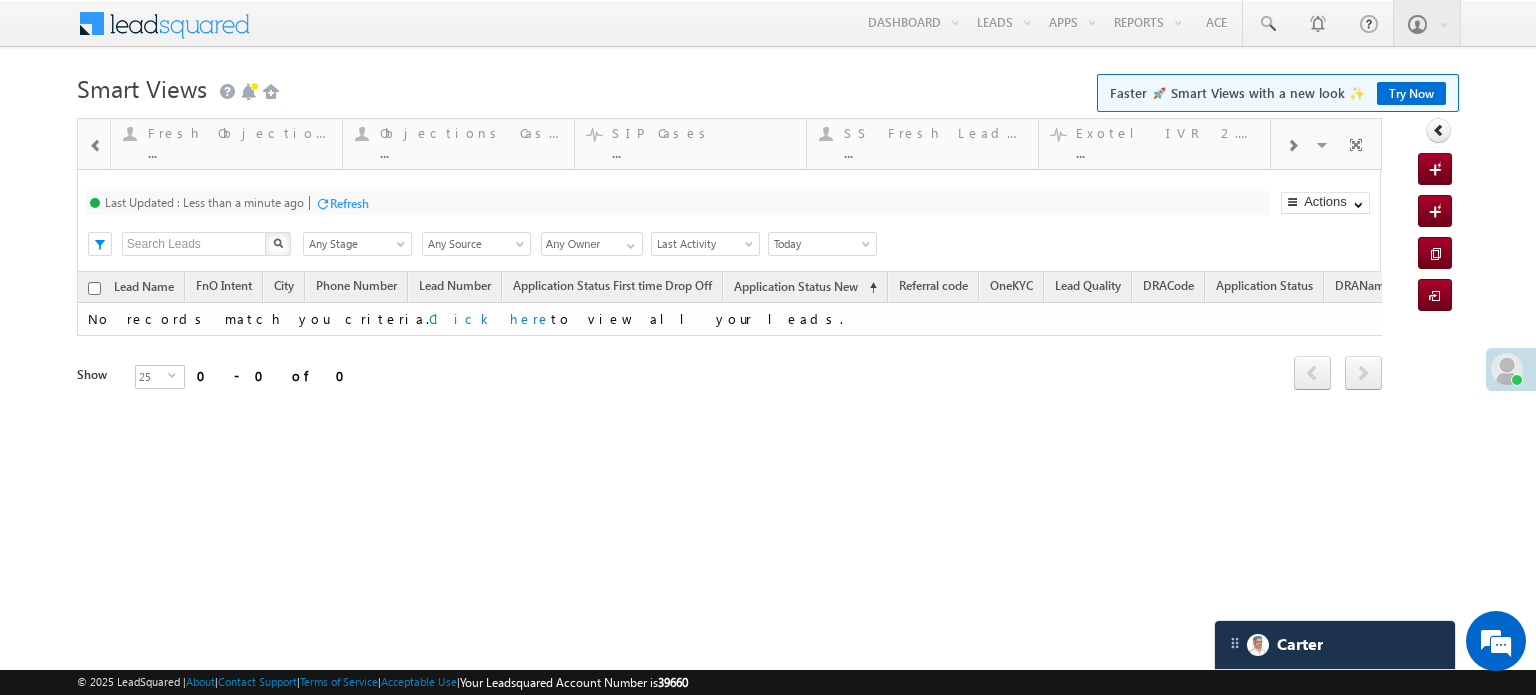 click at bounding box center [1292, 146] 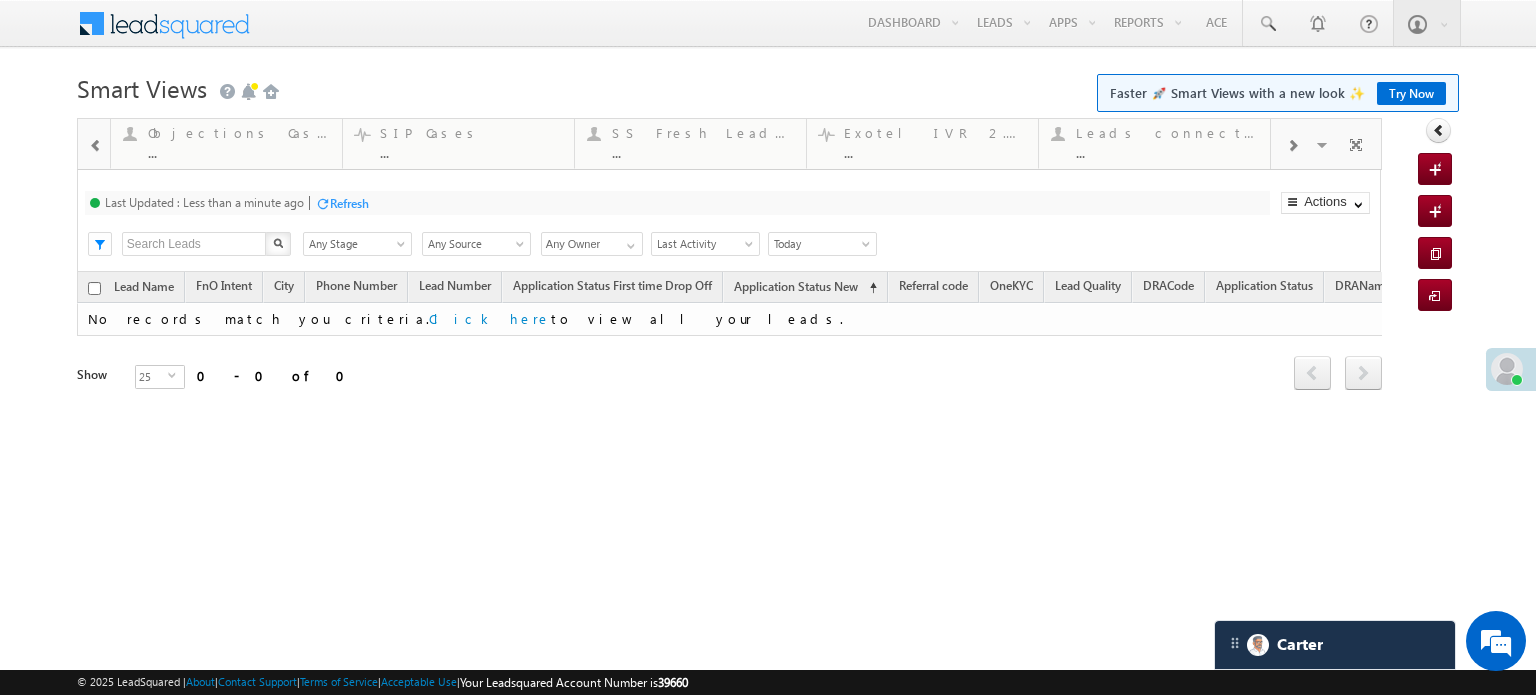 click at bounding box center [1292, 146] 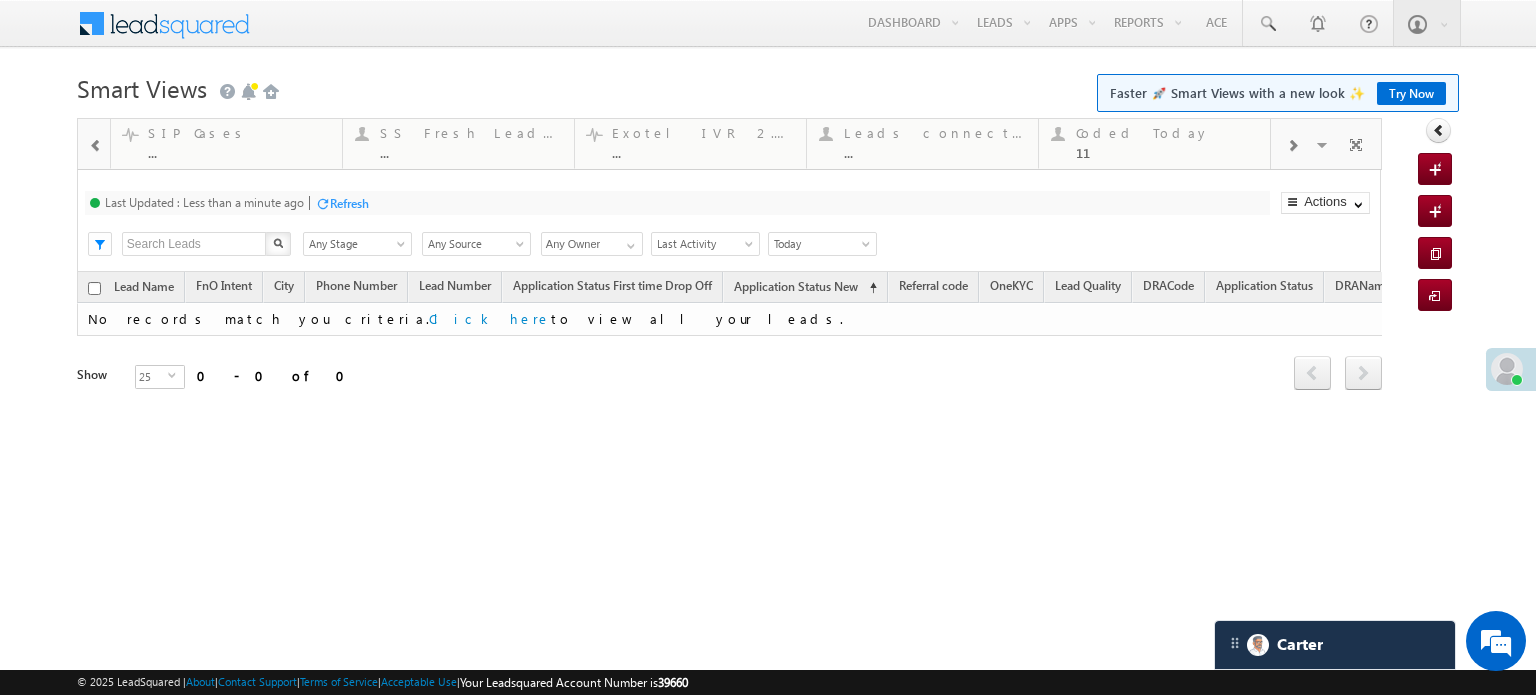 click at bounding box center (1292, 146) 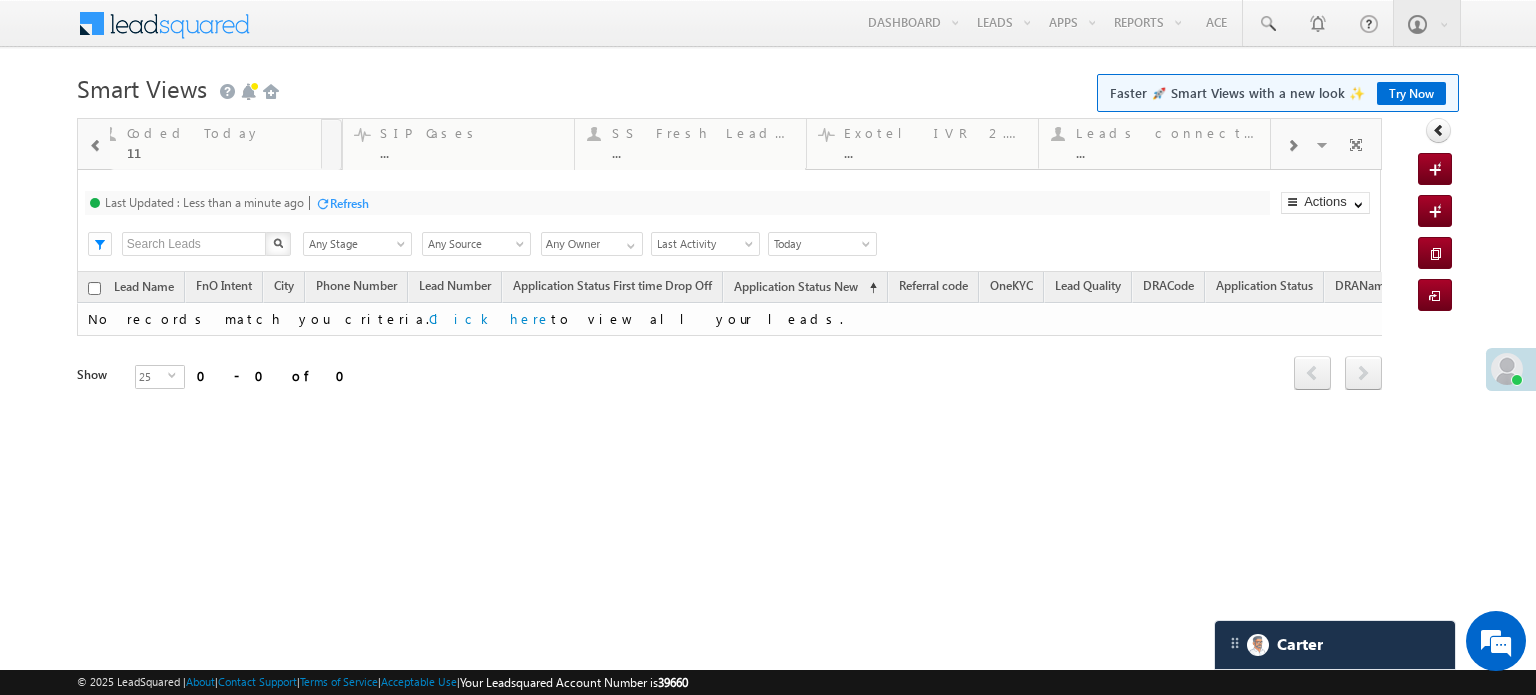 drag, startPoint x: 949, startPoint y: 149, endPoint x: 8, endPoint y: 160, distance: 941.0643 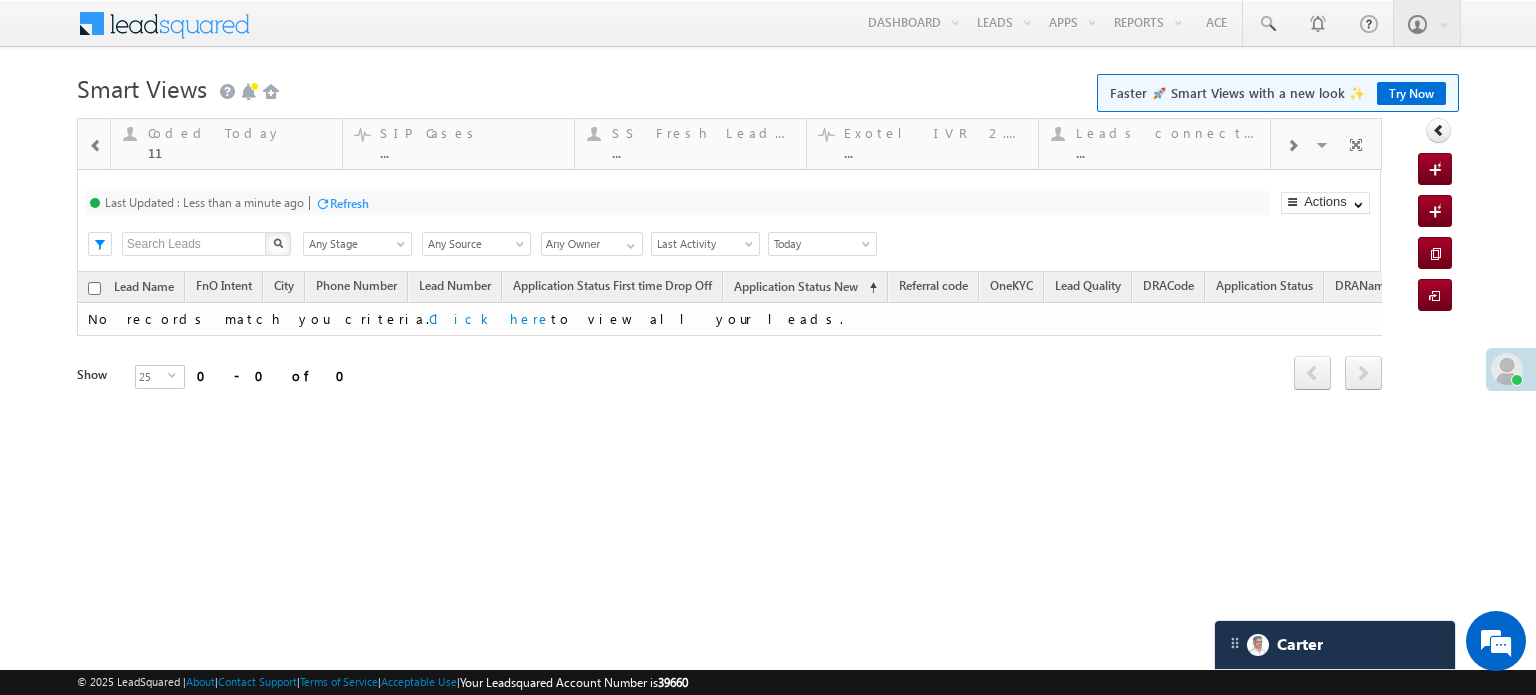 click at bounding box center (95, 144) 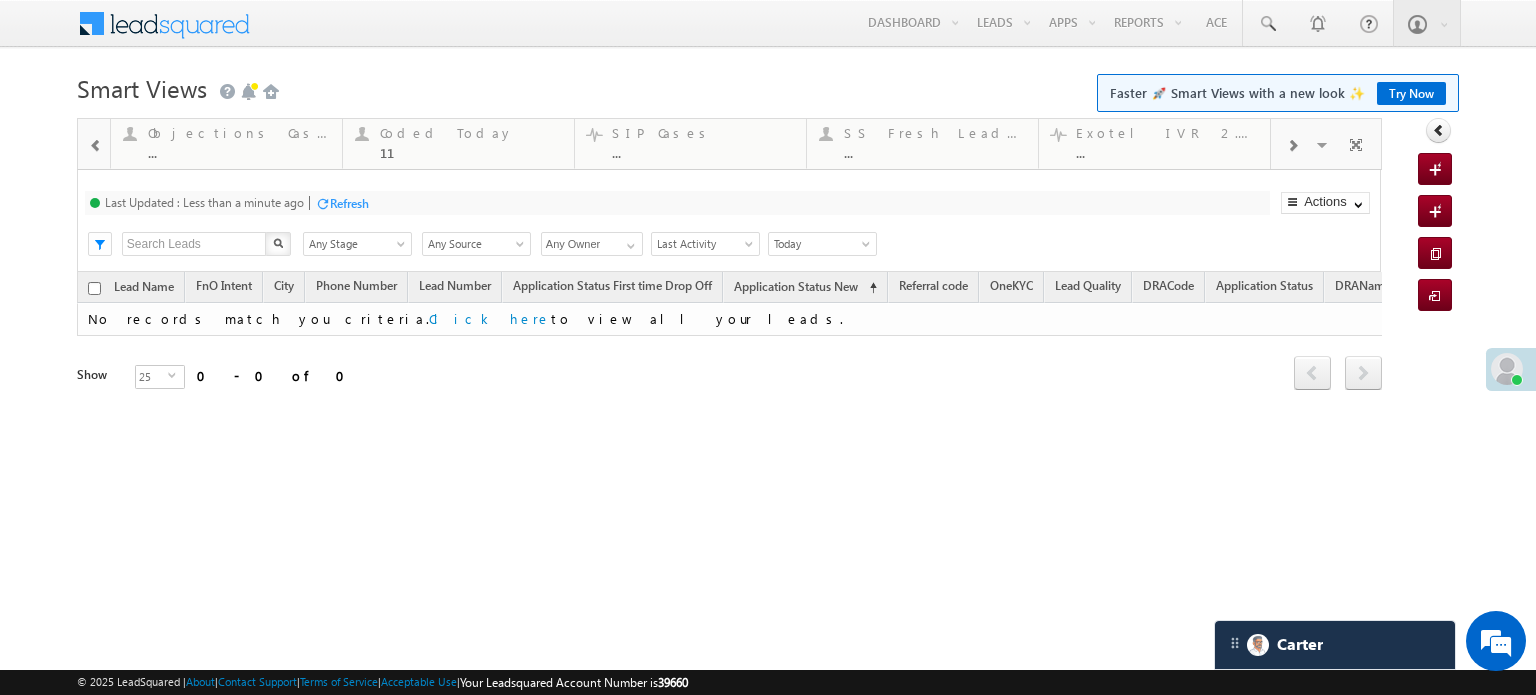 click at bounding box center (95, 144) 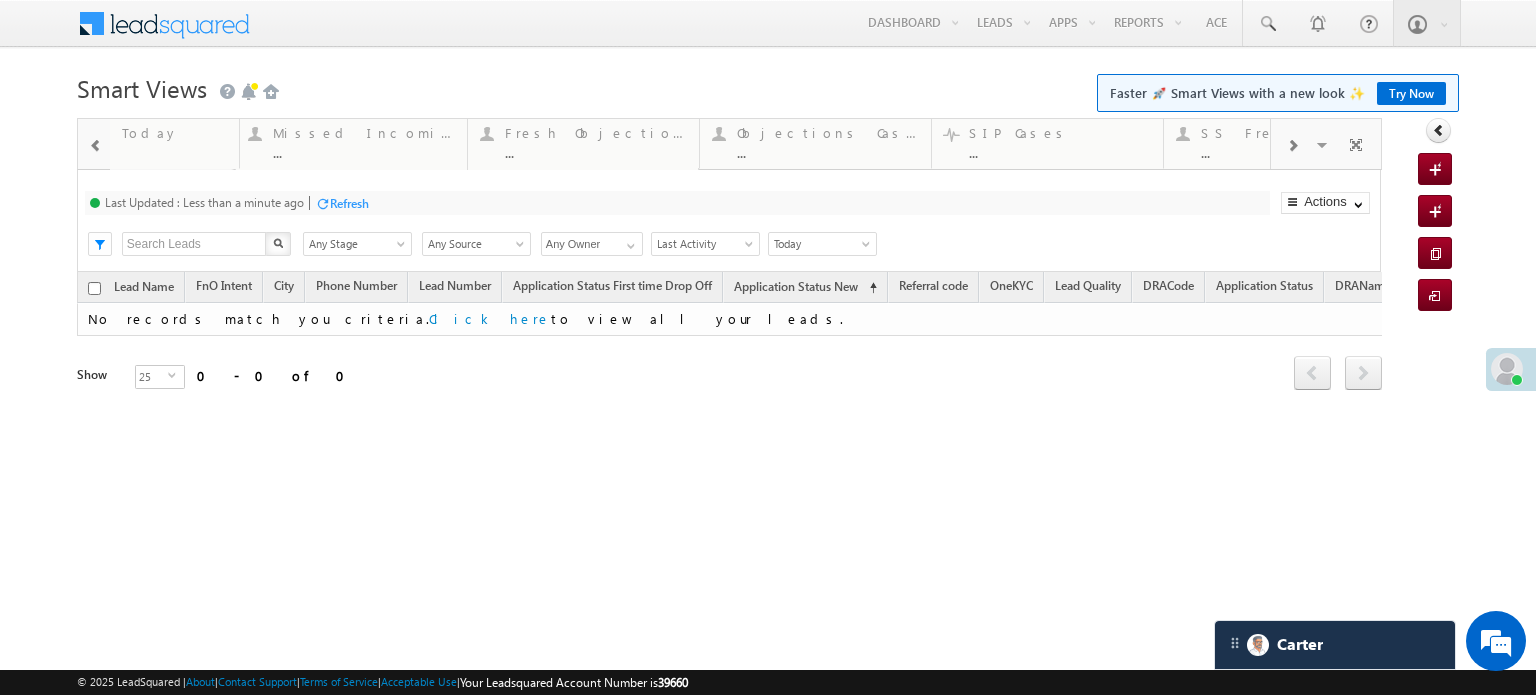 drag, startPoint x: 692, startPoint y: 148, endPoint x: 0, endPoint y: 167, distance: 692.2608 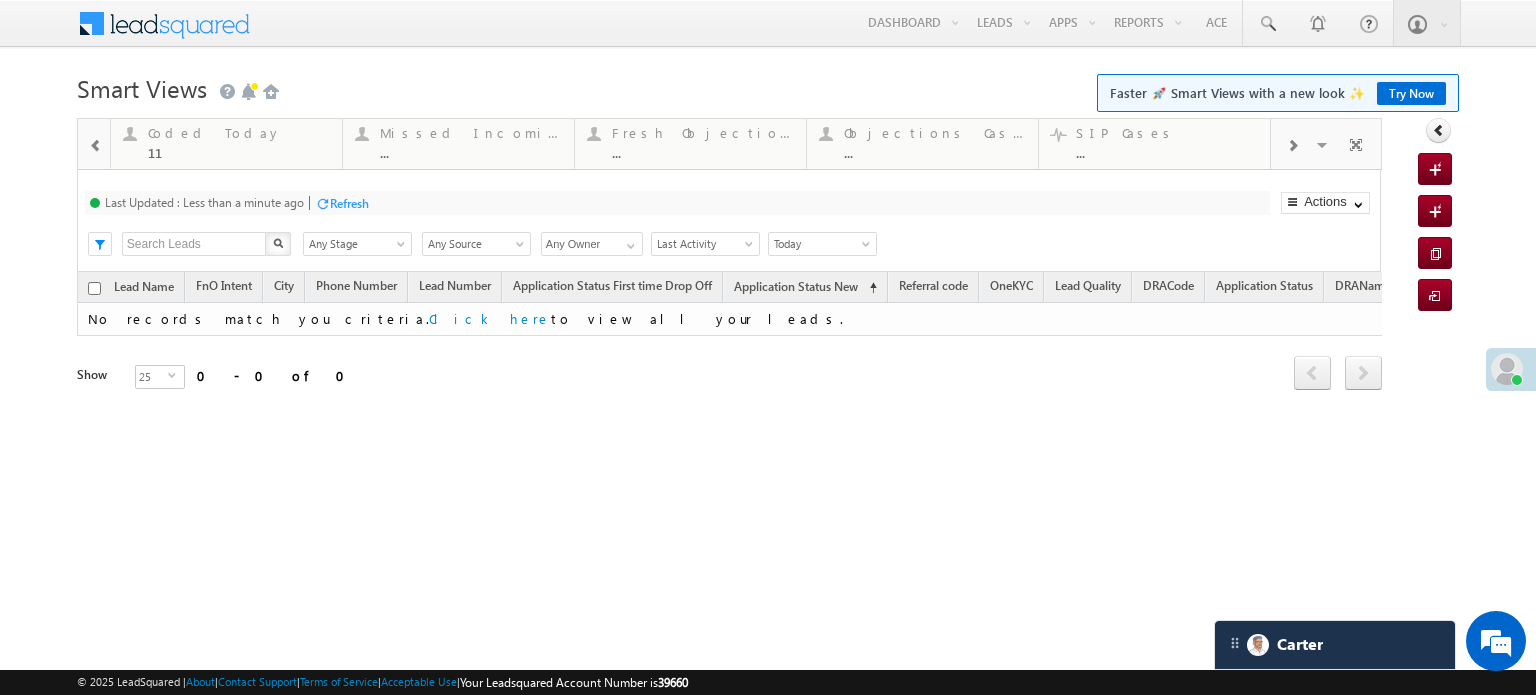 click on "Fresh Leads 0 Details Coded MTD ... Details Lead Type ... Details Coded but no Recording ... Details Thankyou Page leads ... Details STP Rejection Reason ... Details Call backs ... Details Forms Resubmitted ... Details Open Leads ... Details Coded Today 11 Details Missed Incoming Calls ... Details Fresh Objection Cases ... Details Objections Cases ... Details SIP Cases ... Details SS Fresh Lead Distribution ... Details Exotel IVR 2.1 ... Details Leads connected post coding ... Details Leads connected pre coding ... Details Exotel IVR 2.0 ... Details Visible Tabs Fresh Leads Default Coded MTD Default Lead Type Default Coded but no Recording Default Thankyou Page leads Default STP Rejection Reason Default Call backs Default Forms Resubmitted Default Open Leads Default Coded Today Default Missed Incoming Calls Default Fresh Objection Cases Default Objections Cases Default and" at bounding box center [729, 282] 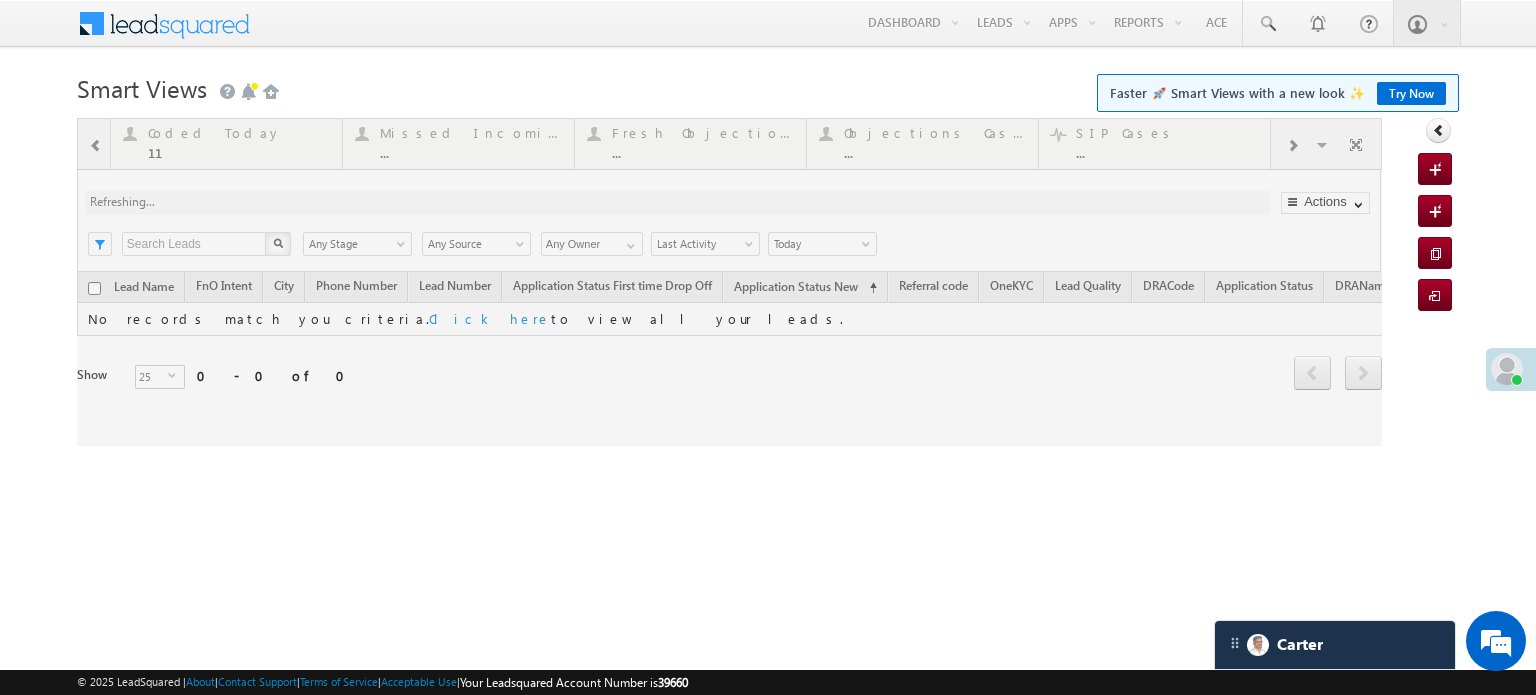 click at bounding box center (729, 282) 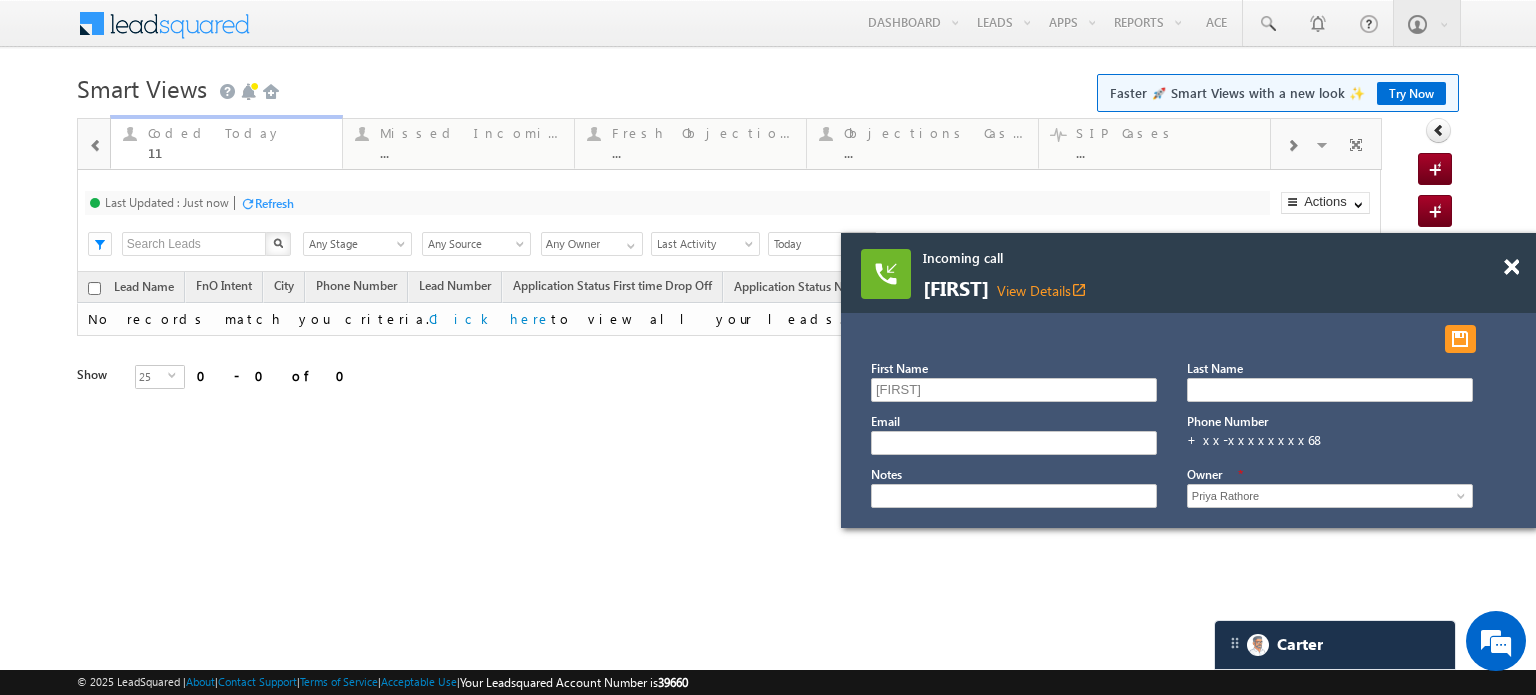 click on "Coded Today 11 Details" at bounding box center [226, 142] 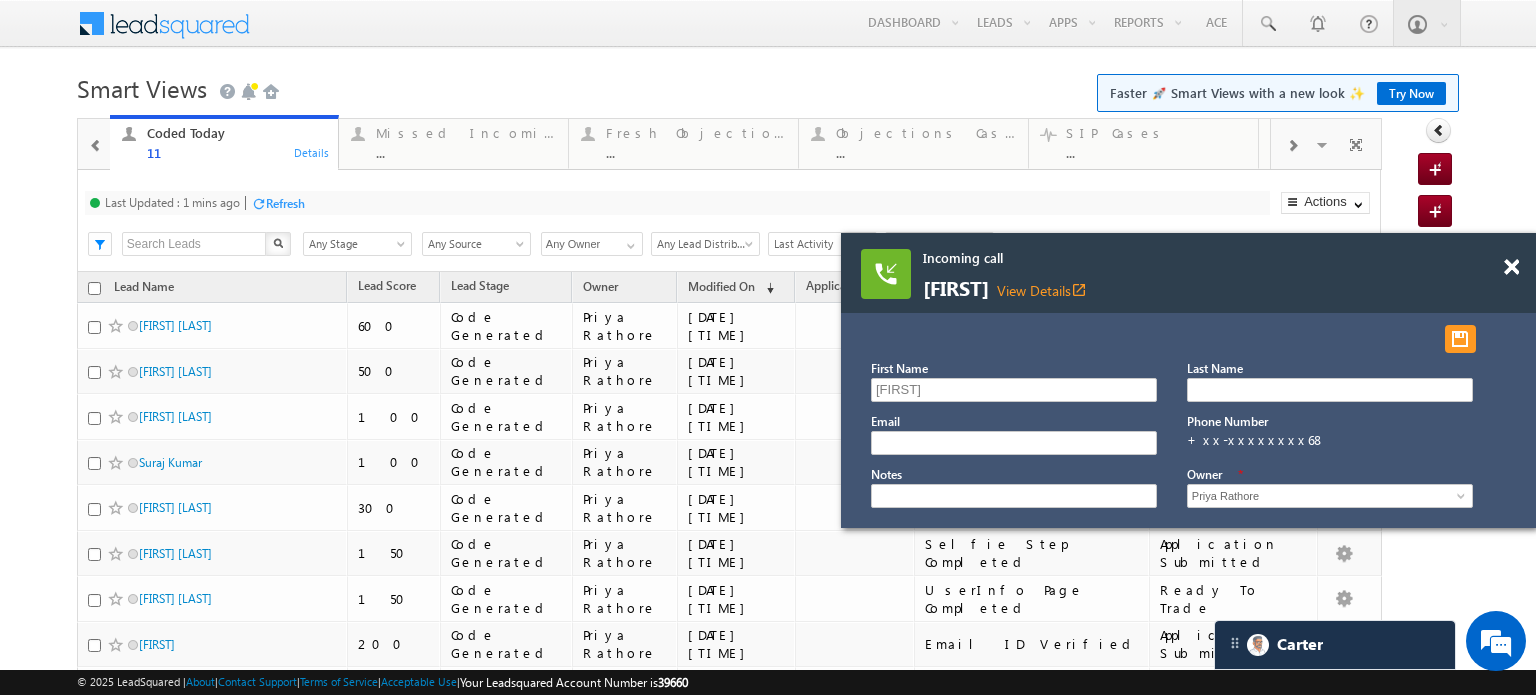 click at bounding box center (96, 146) 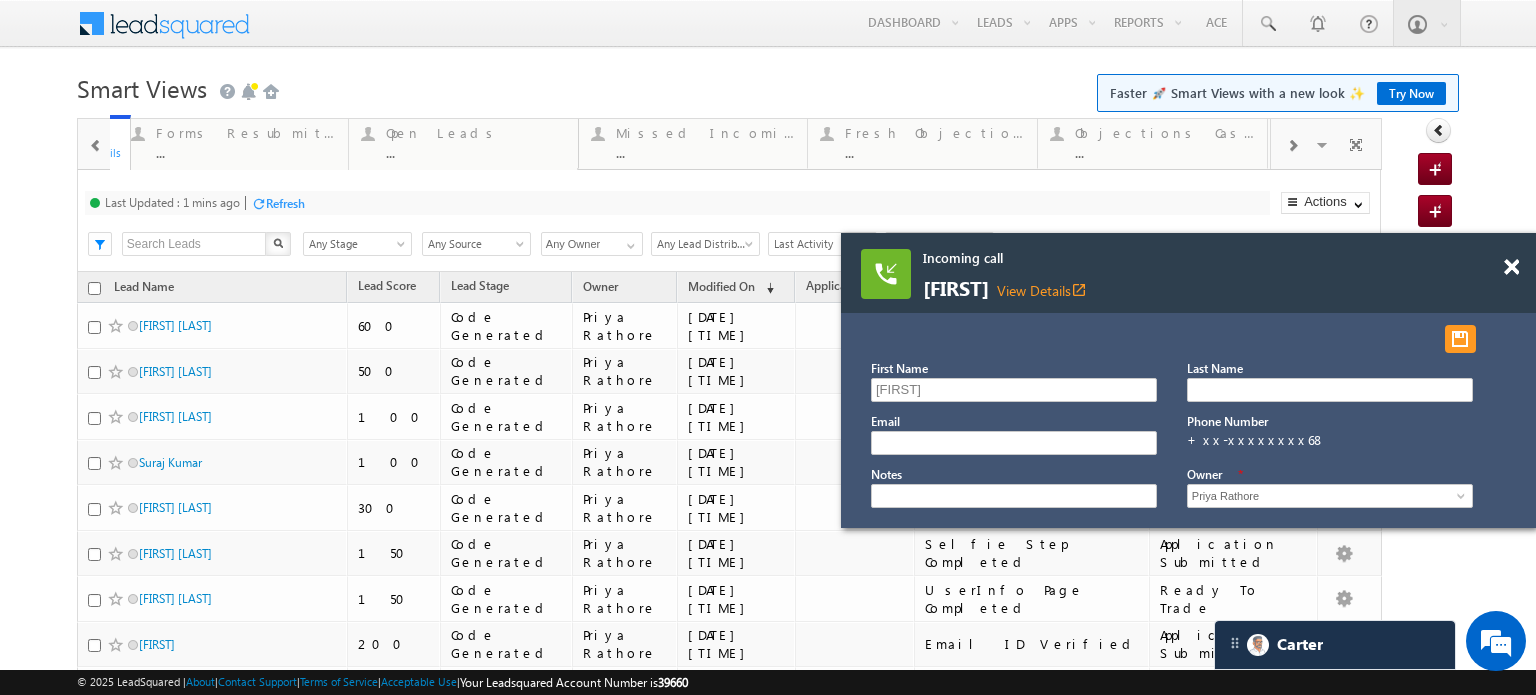 drag, startPoint x: 526, startPoint y: 140, endPoint x: 47, endPoint y: 124, distance: 479.26715 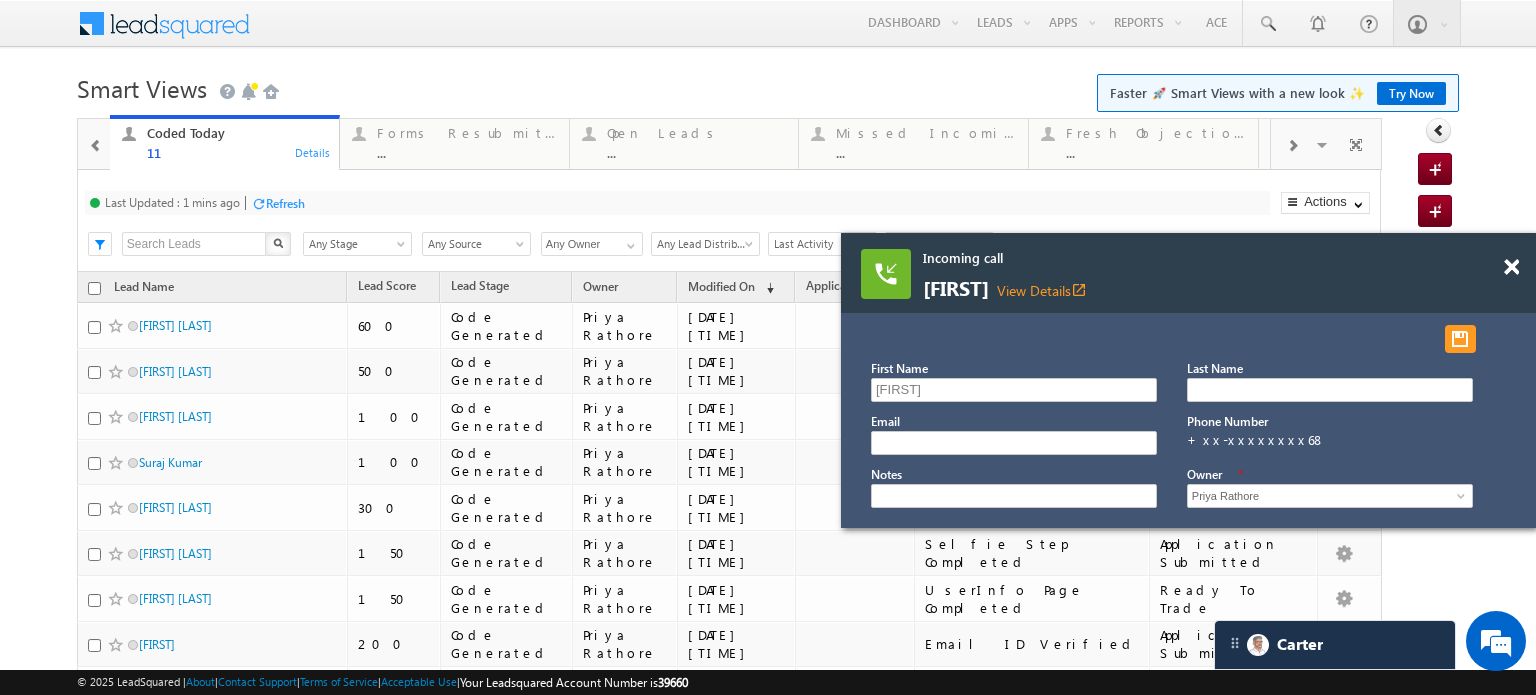 click at bounding box center [96, 146] 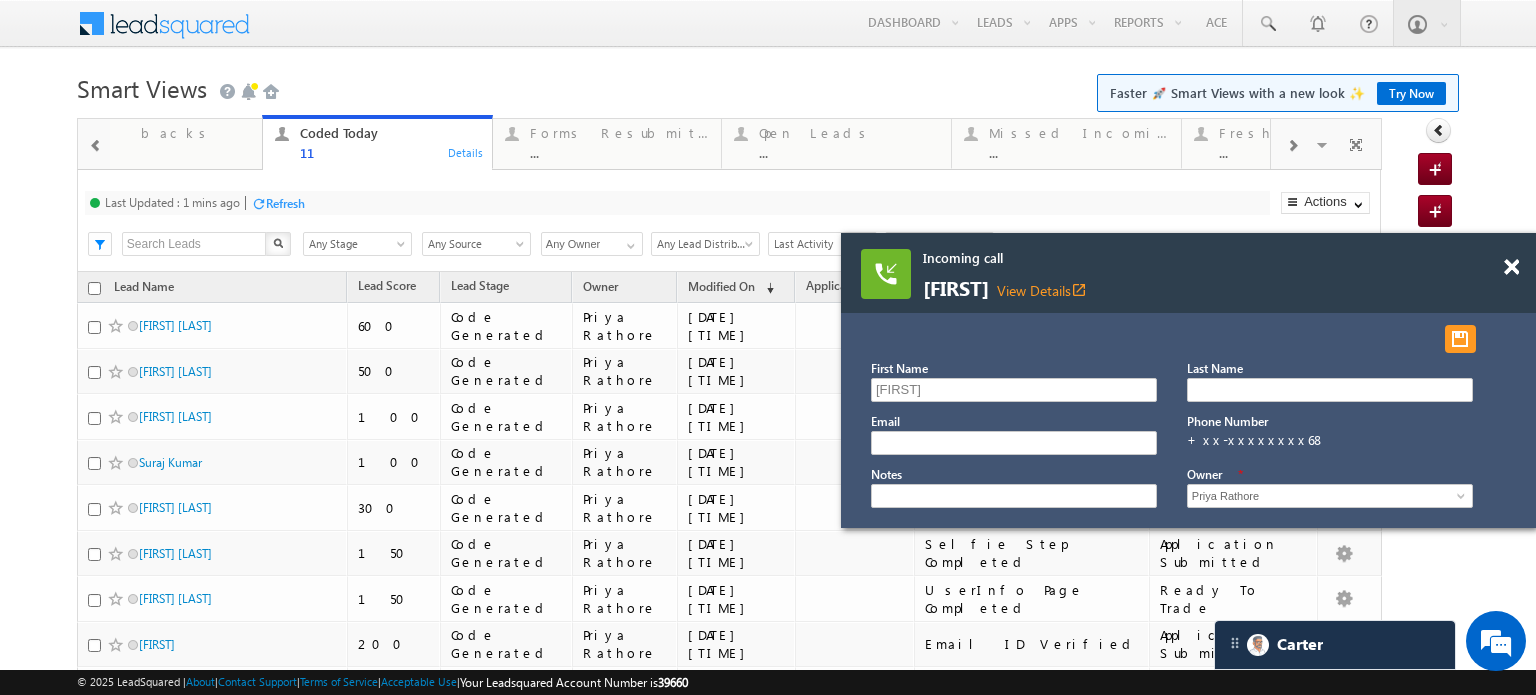 click at bounding box center (96, 146) 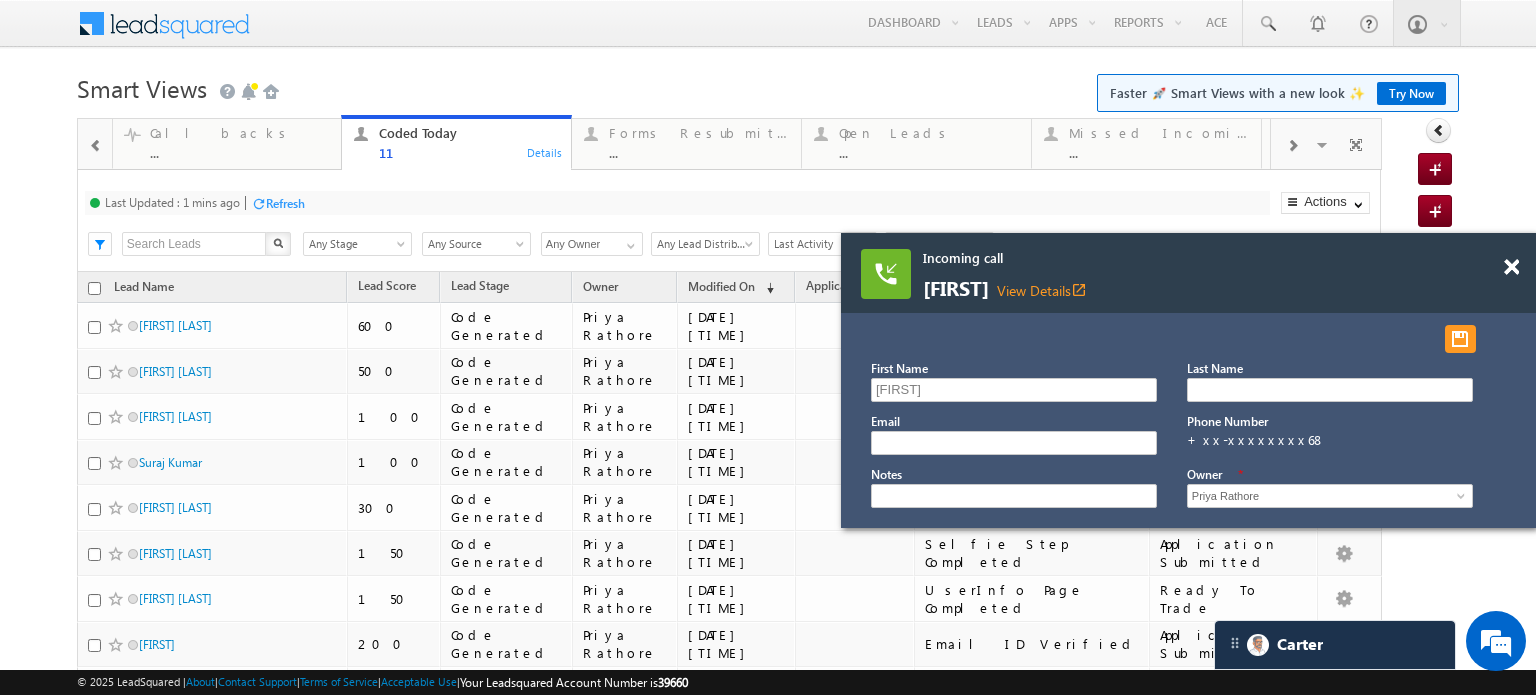 click at bounding box center (96, 146) 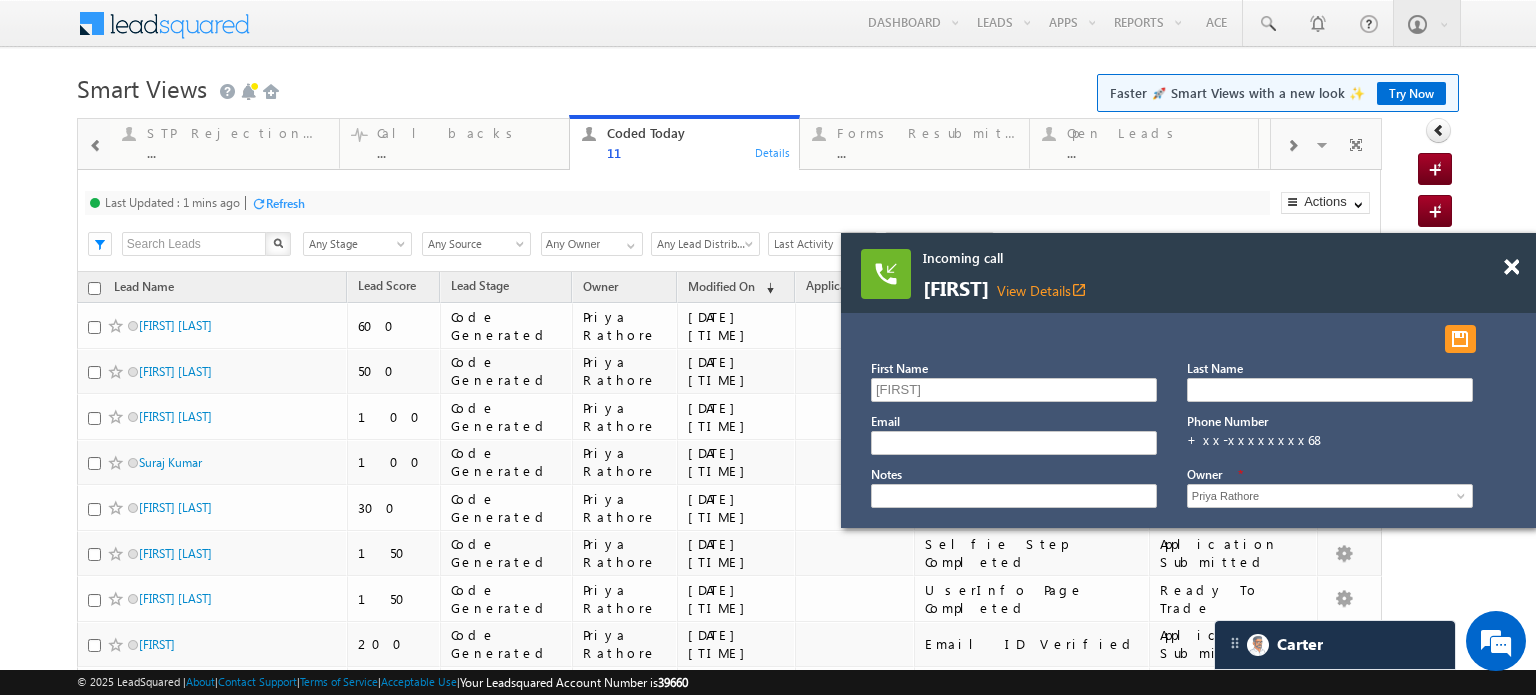 click at bounding box center [96, 146] 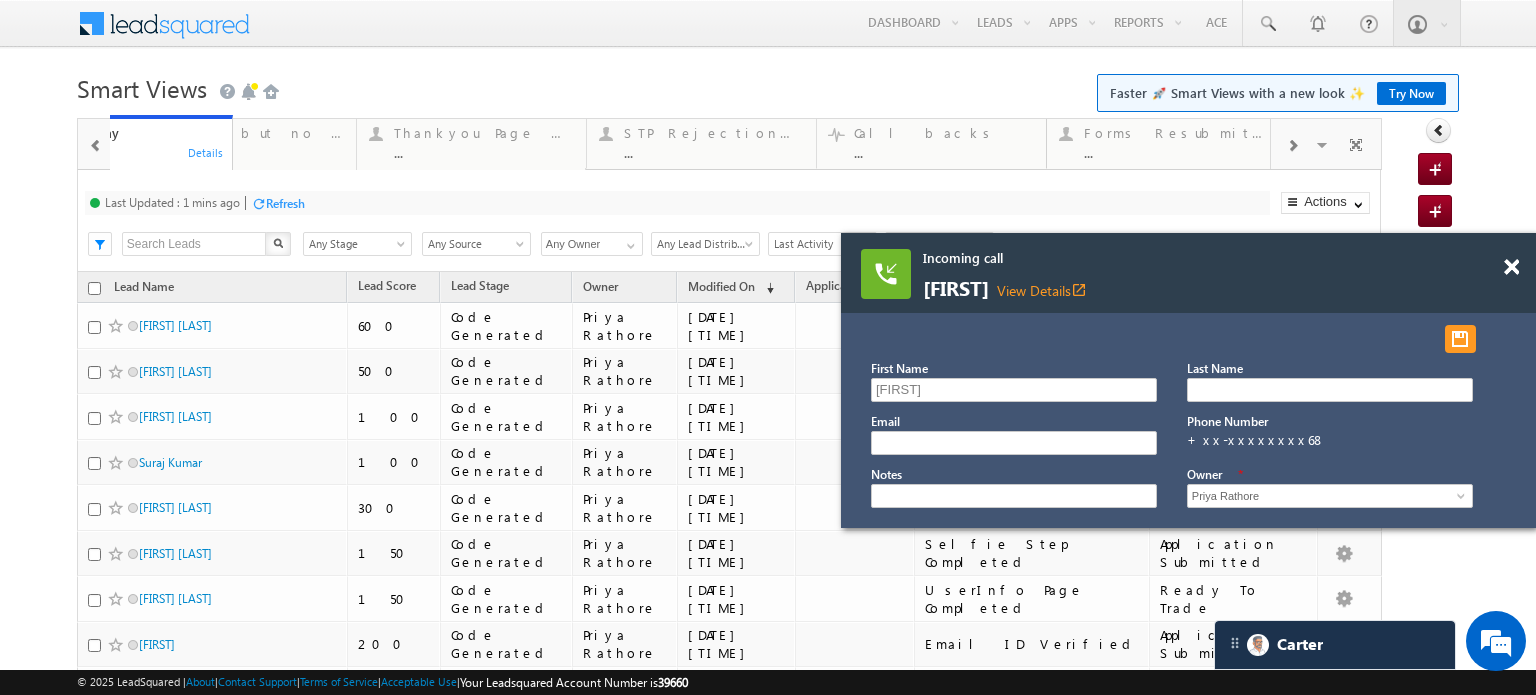 drag, startPoint x: 891, startPoint y: 152, endPoint x: 76, endPoint y: 137, distance: 815.138 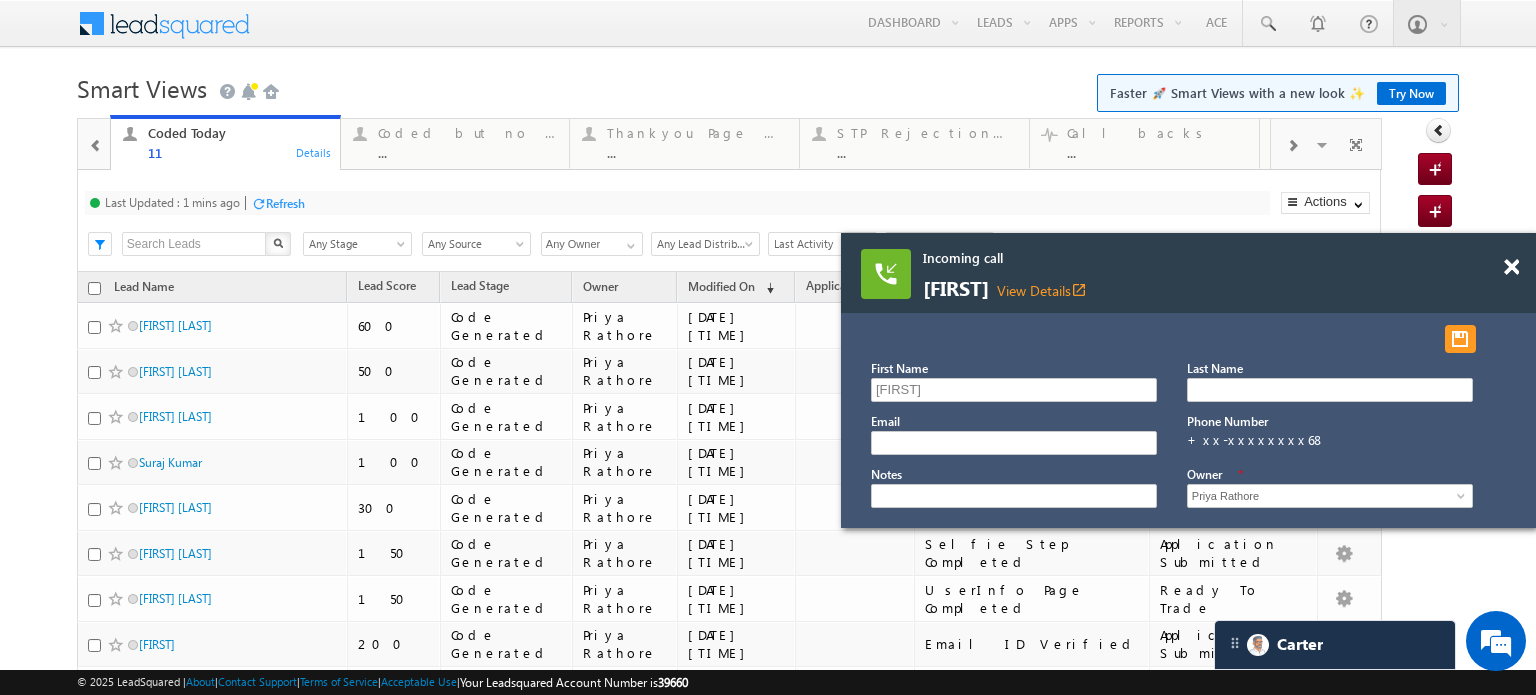 click at bounding box center [96, 146] 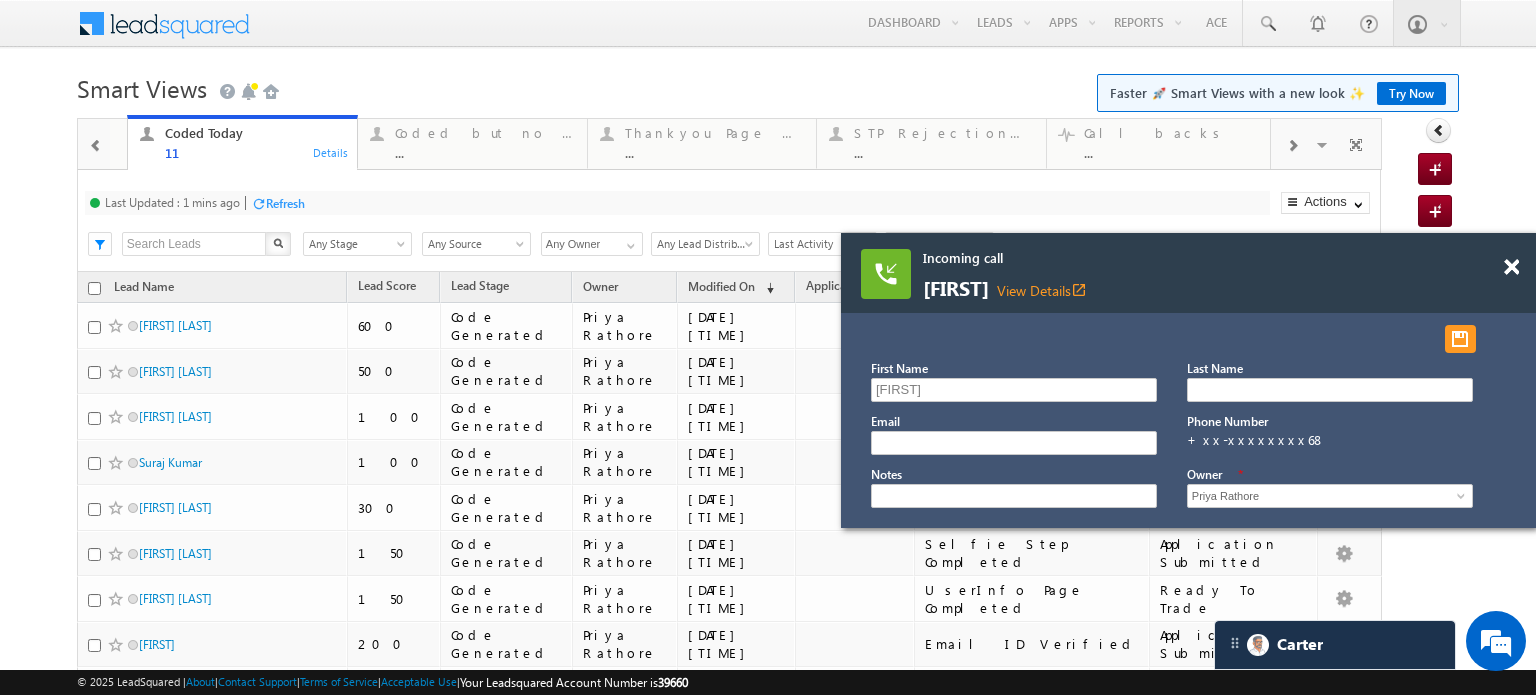 click at bounding box center (96, 146) 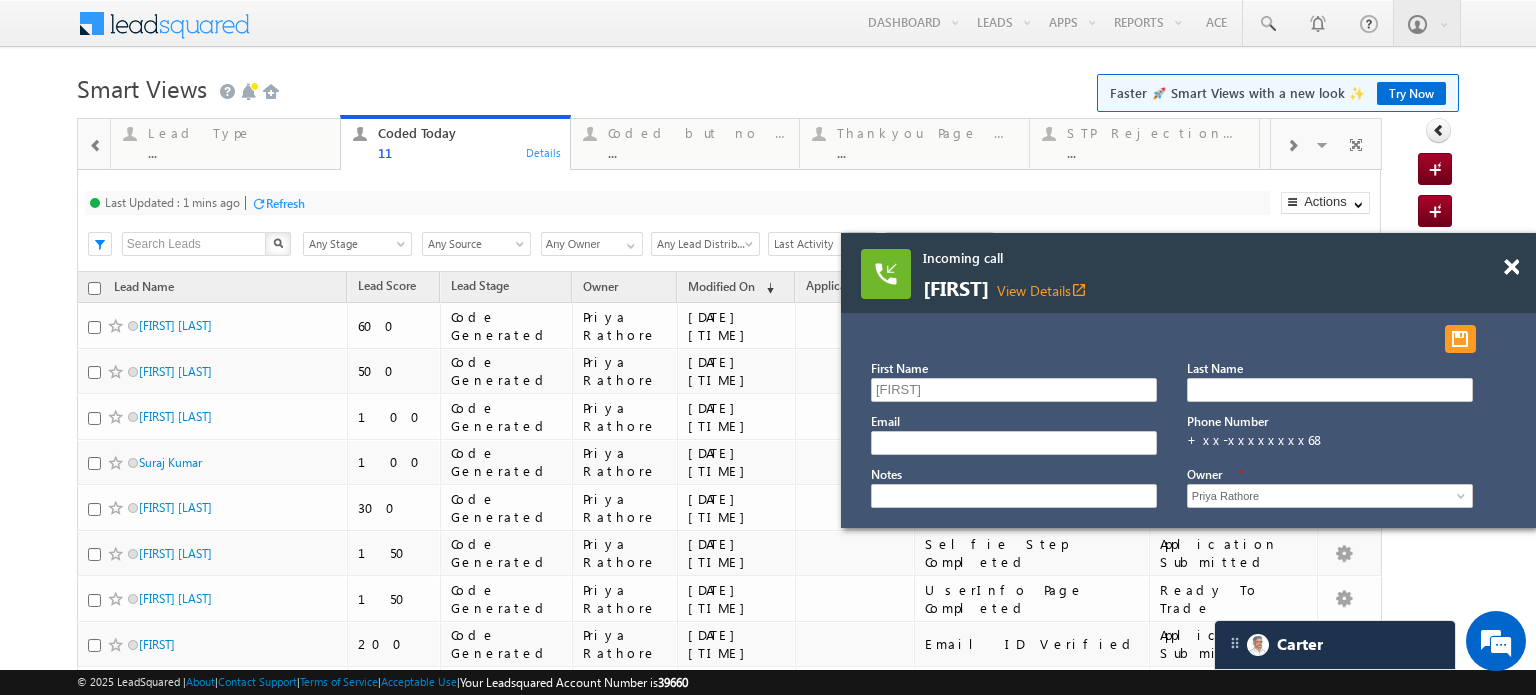 click at bounding box center (96, 146) 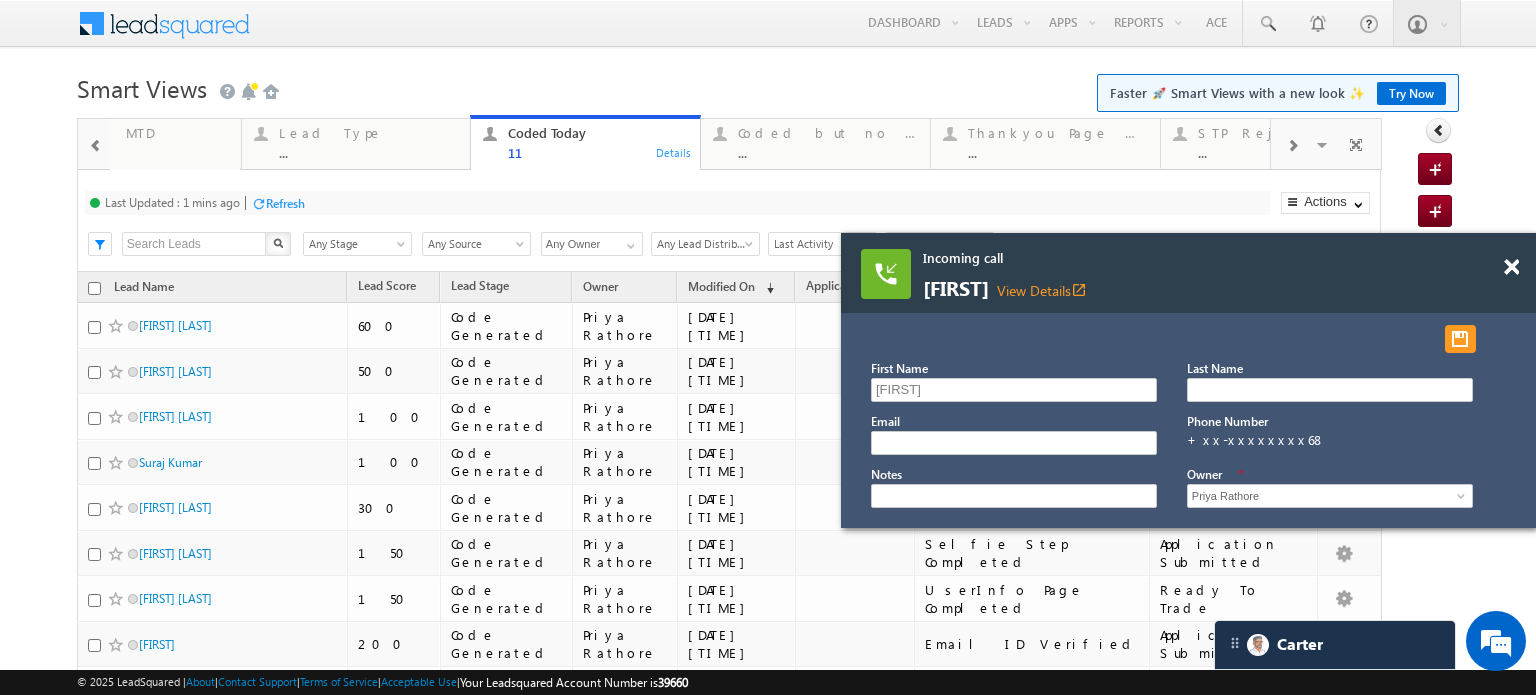 click at bounding box center (96, 146) 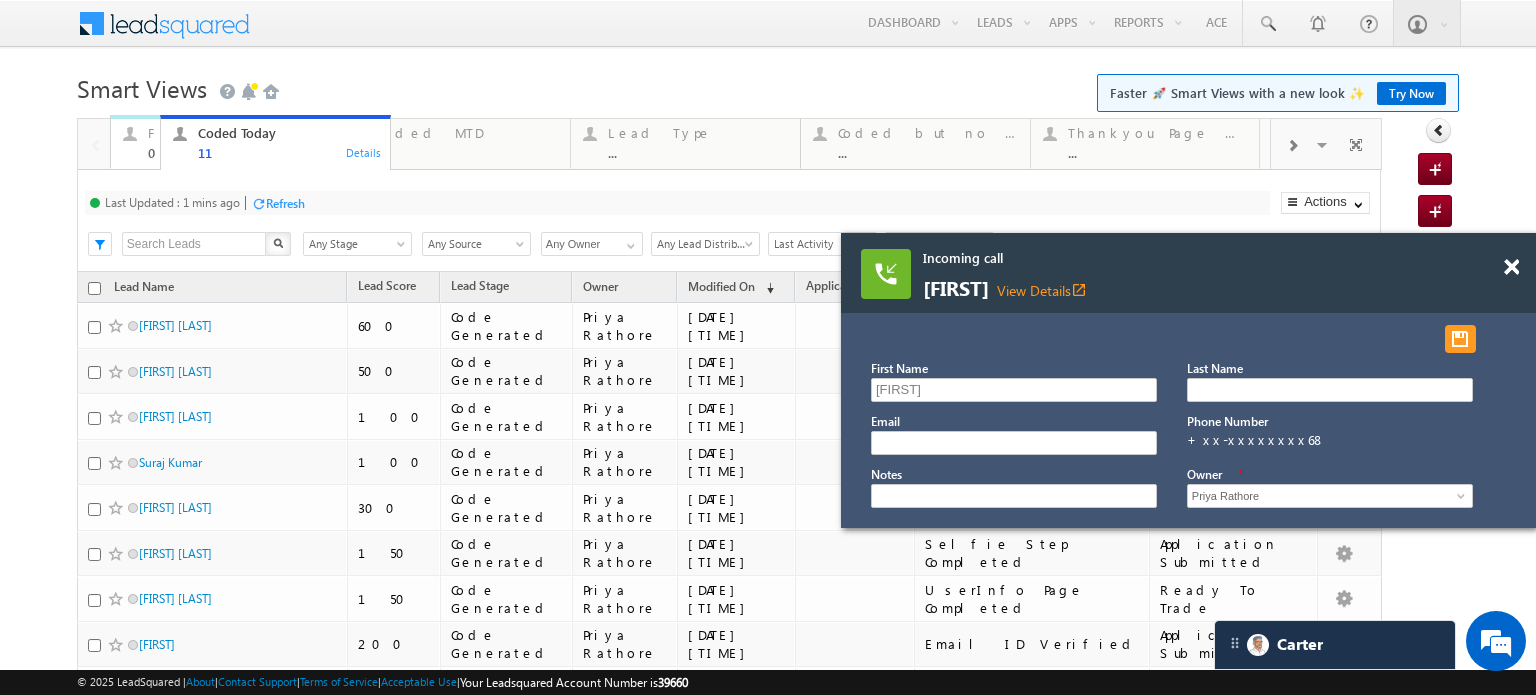 drag, startPoint x: 884, startPoint y: 143, endPoint x: 245, endPoint y: 159, distance: 639.20026 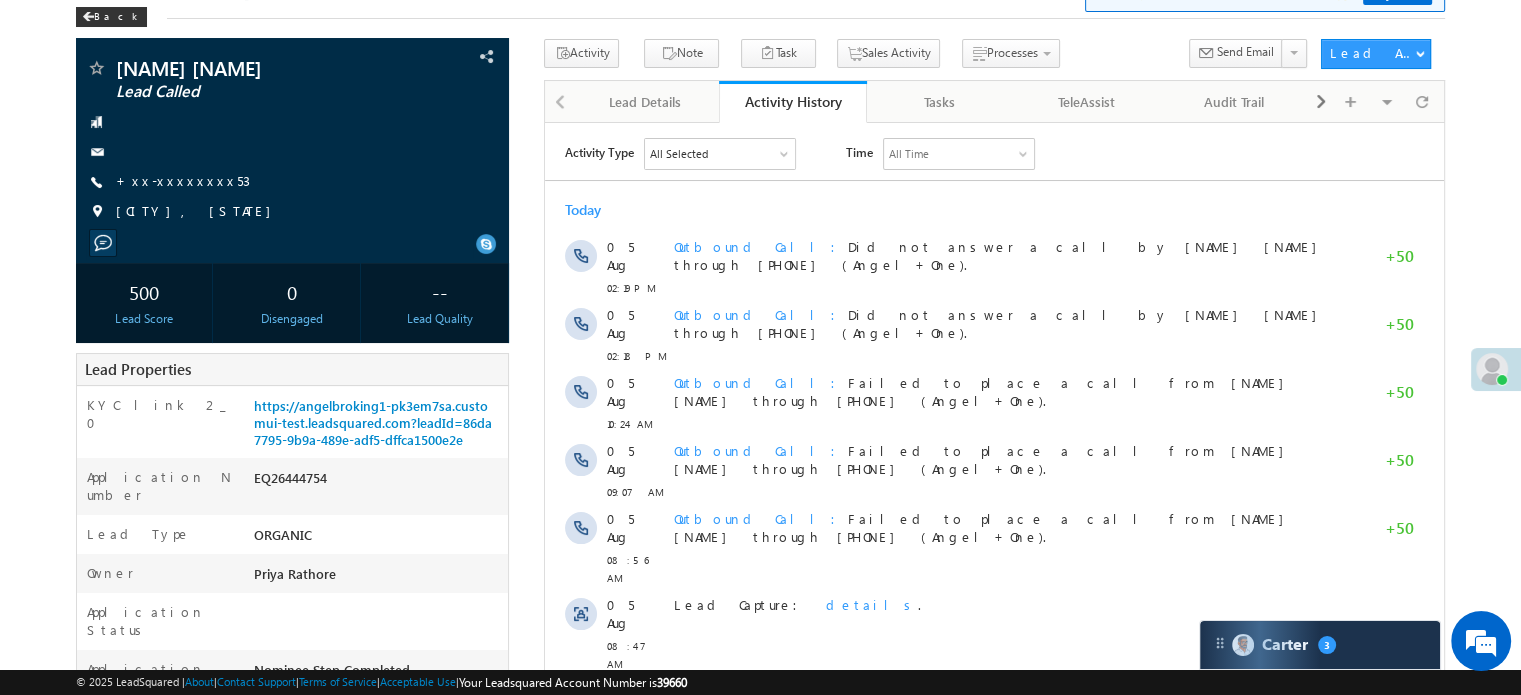 scroll, scrollTop: 0, scrollLeft: 0, axis: both 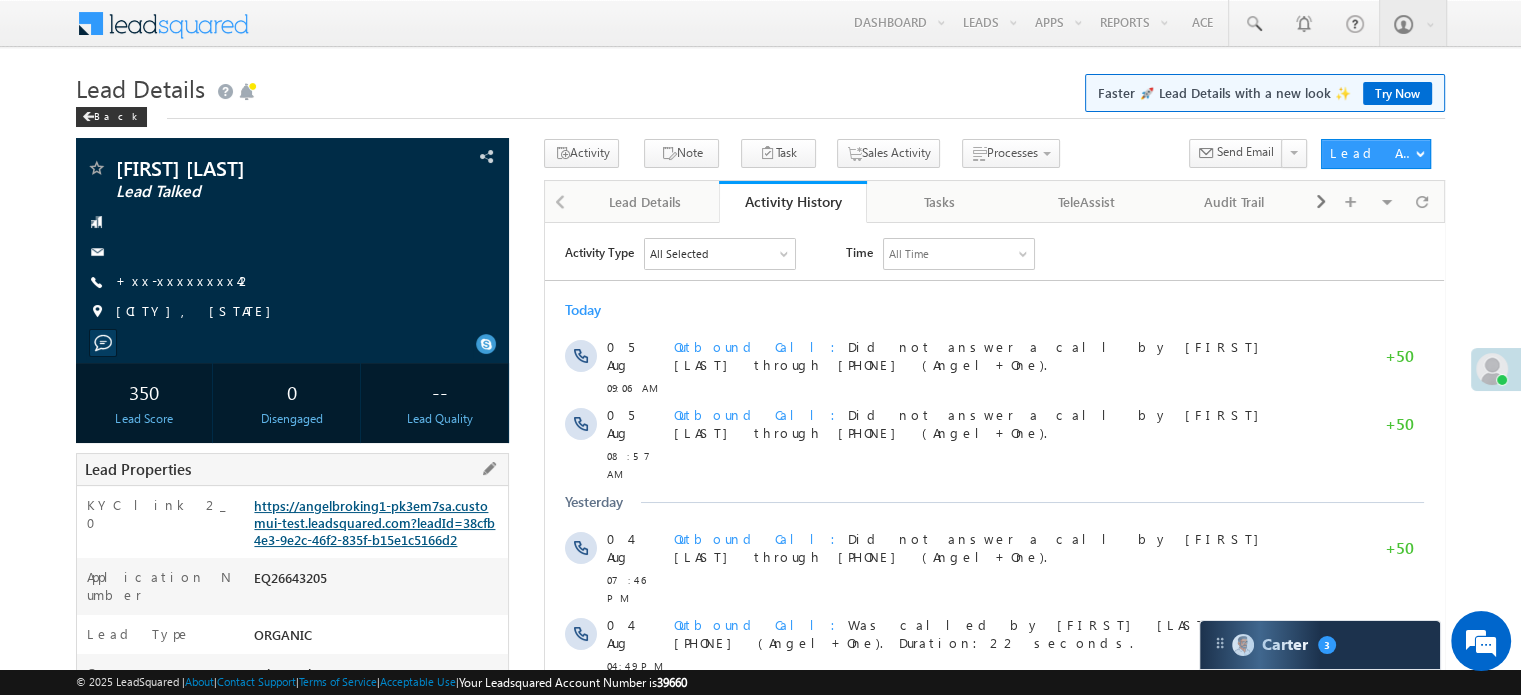 click on "https://angelbroking1-pk3em7sa.customui-test.leadsquared.com?leadId=38cfb4e3-9e2c-46f2-835f-b15e1c5166d2" at bounding box center (374, 522) 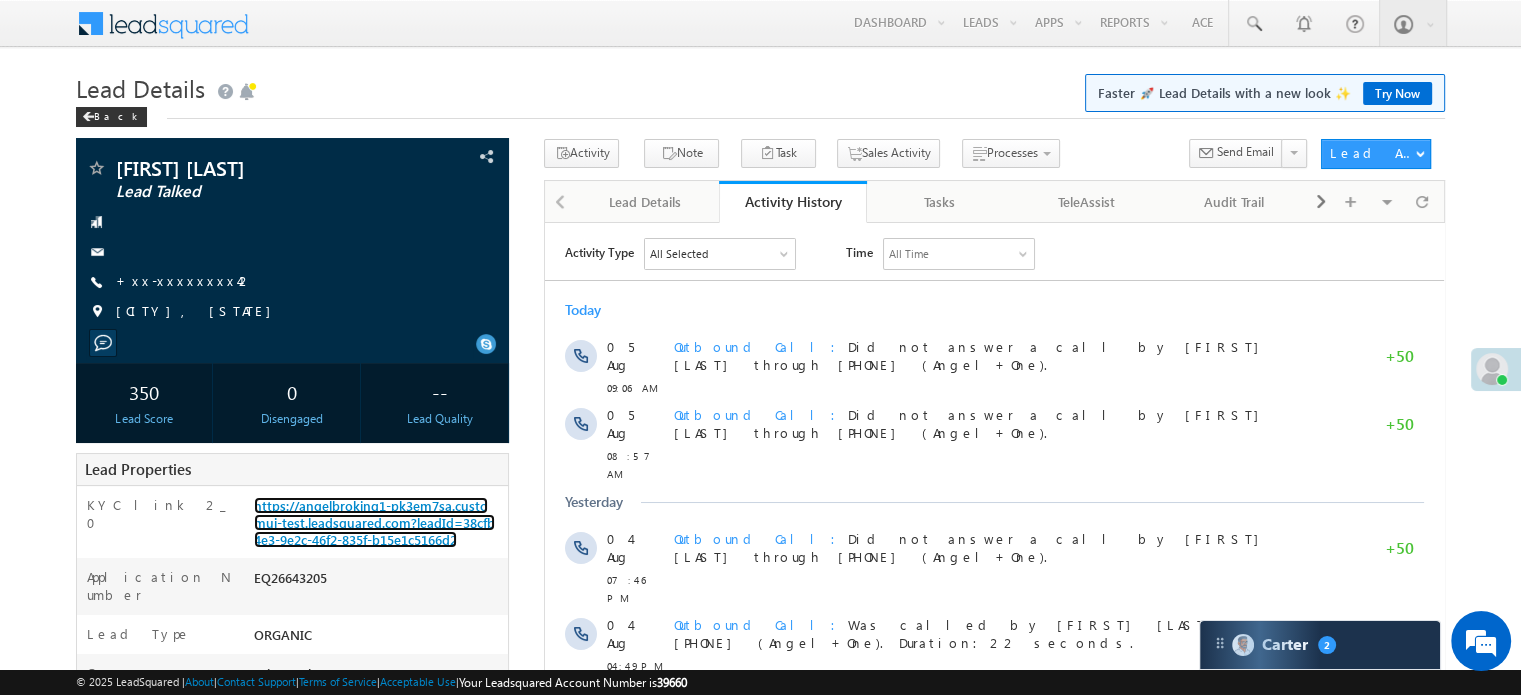 scroll, scrollTop: 9148, scrollLeft: 0, axis: vertical 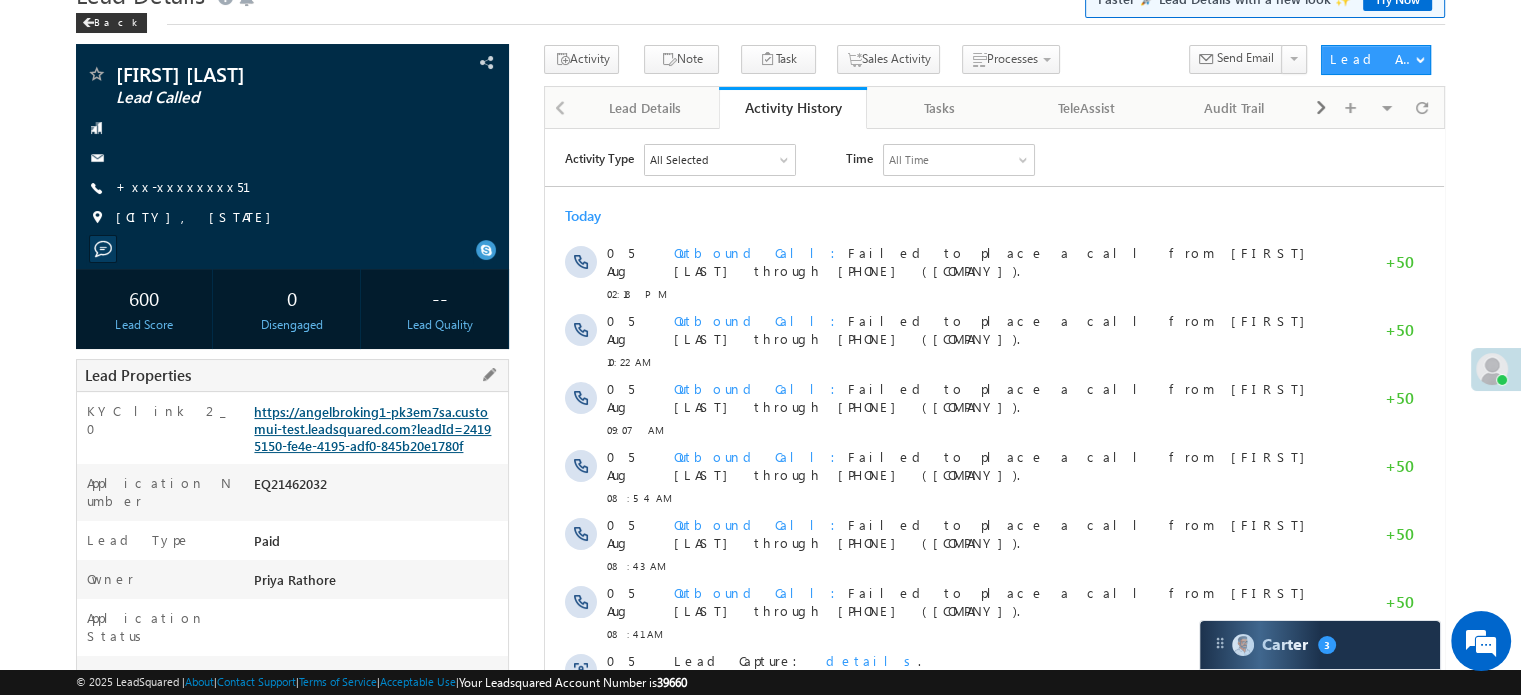 click on "https://angelbroking1-pk3em7sa.customui-test.leadsquared.com?leadId=24195150-fe4e-4195-adf0-845b20e1780f" at bounding box center (372, 428) 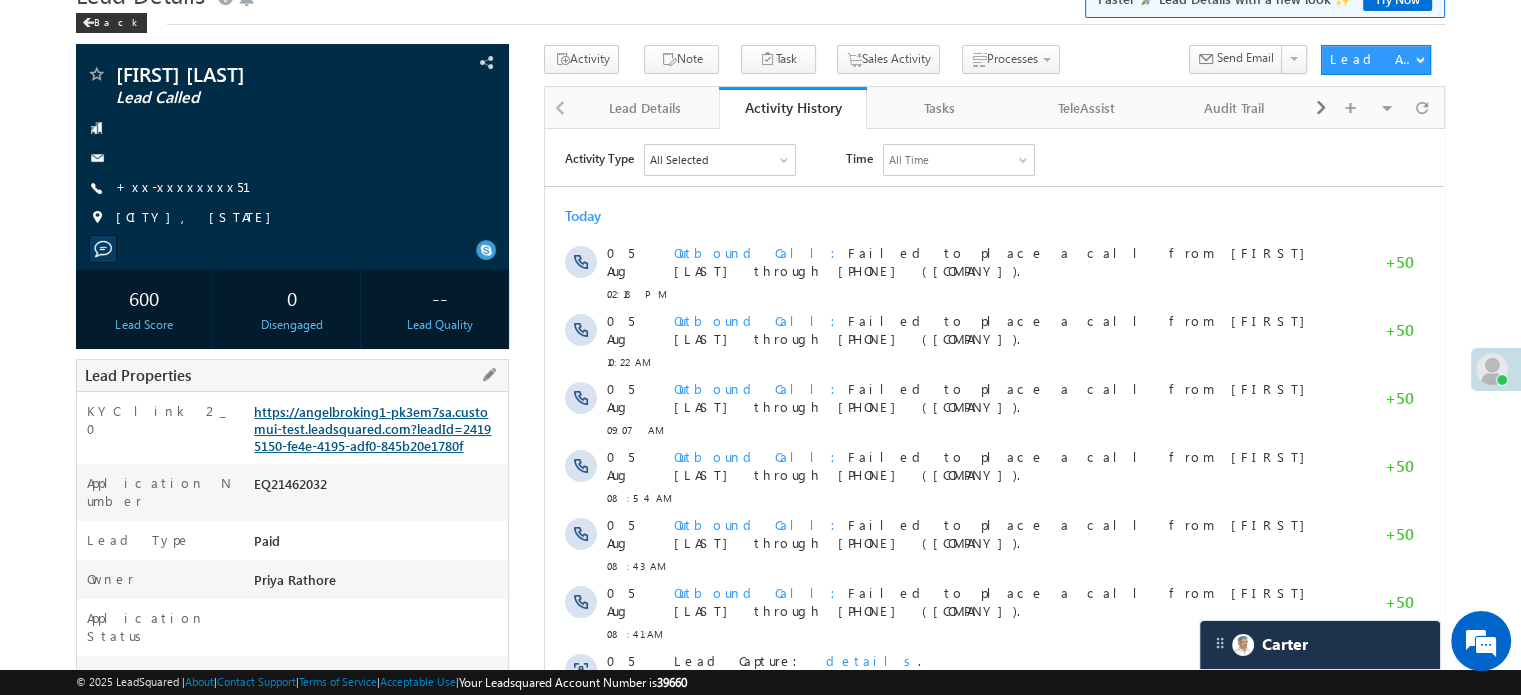 scroll, scrollTop: 0, scrollLeft: 0, axis: both 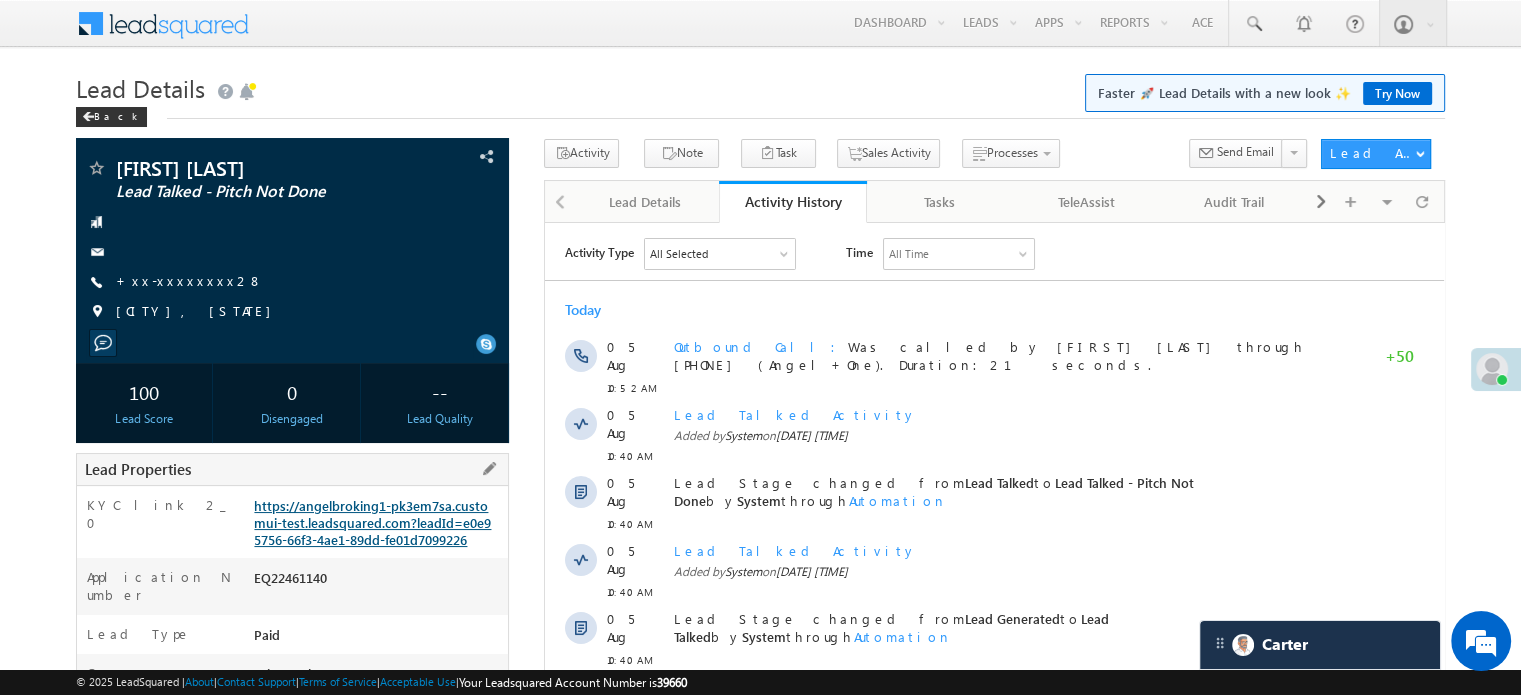 click on "https://angelbroking1-pk3em7sa.customui-test.leadsquared.com?leadId=e0e95756-66f3-4ae1-89dd-fe01d7099226" at bounding box center (372, 522) 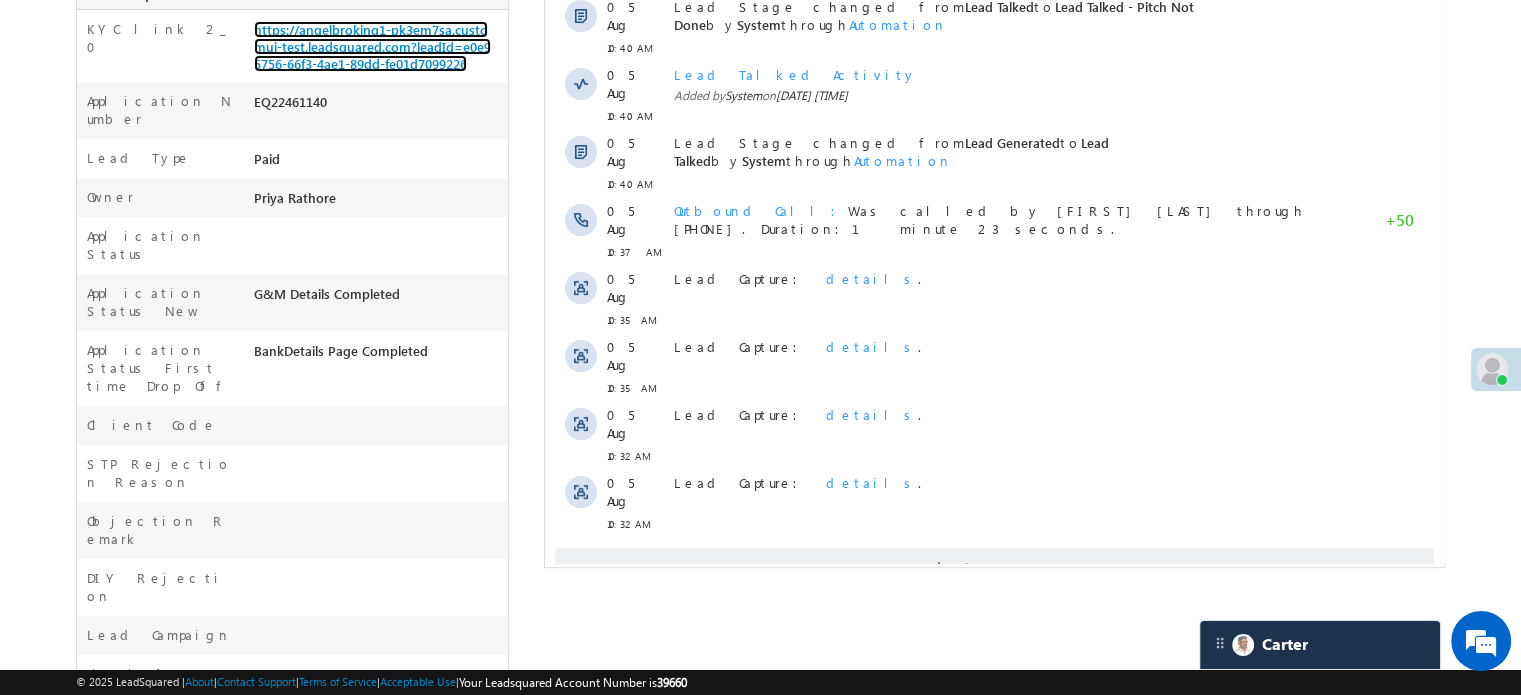 scroll, scrollTop: 100, scrollLeft: 0, axis: vertical 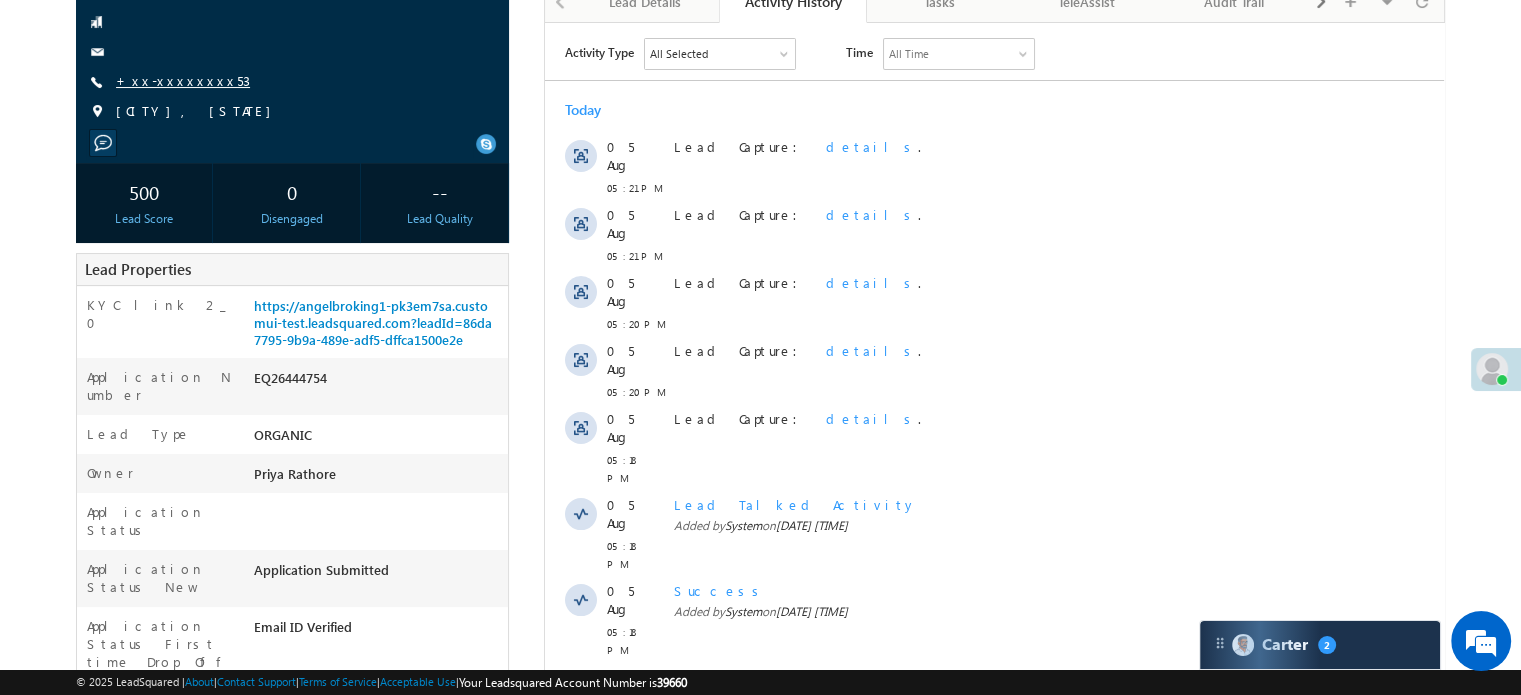 click on "+xx-xxxxxxxx53" at bounding box center (183, 80) 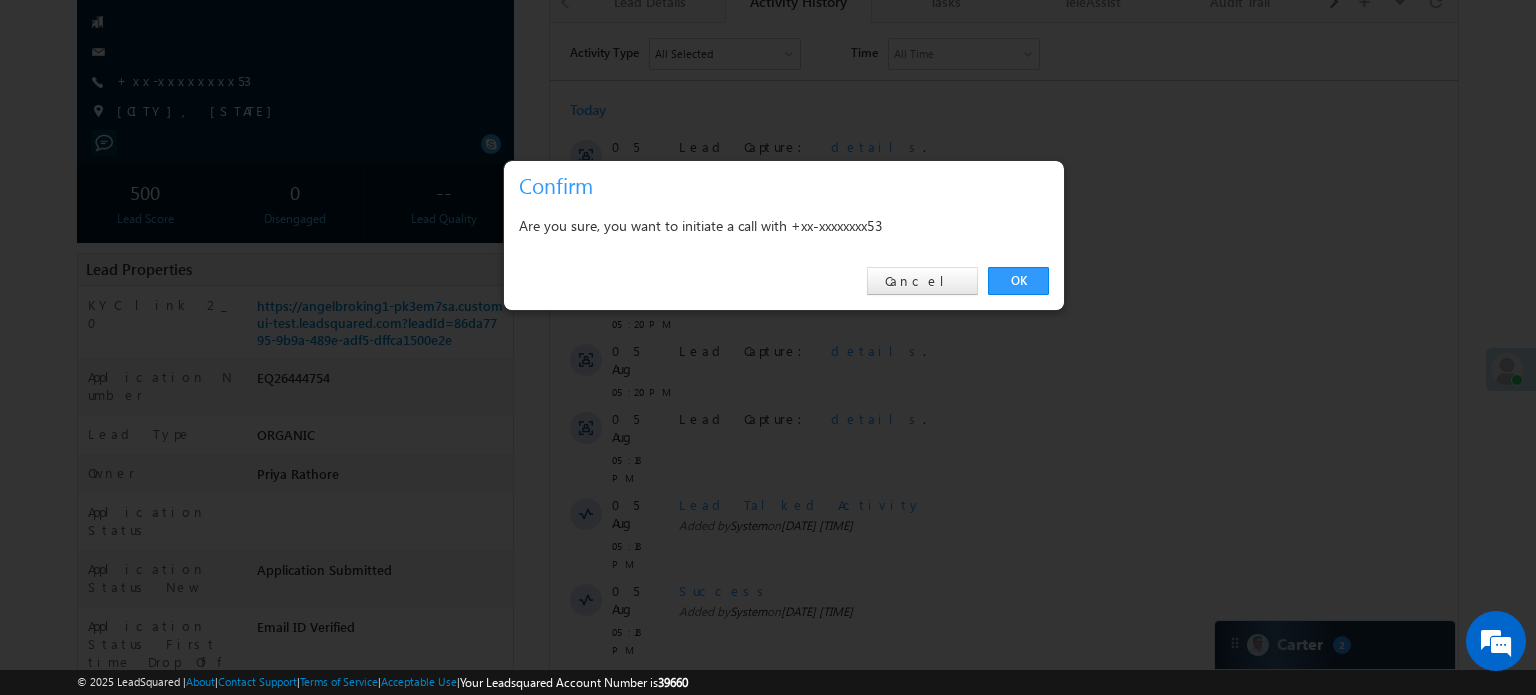 click on "OK Cancel" at bounding box center [784, 281] 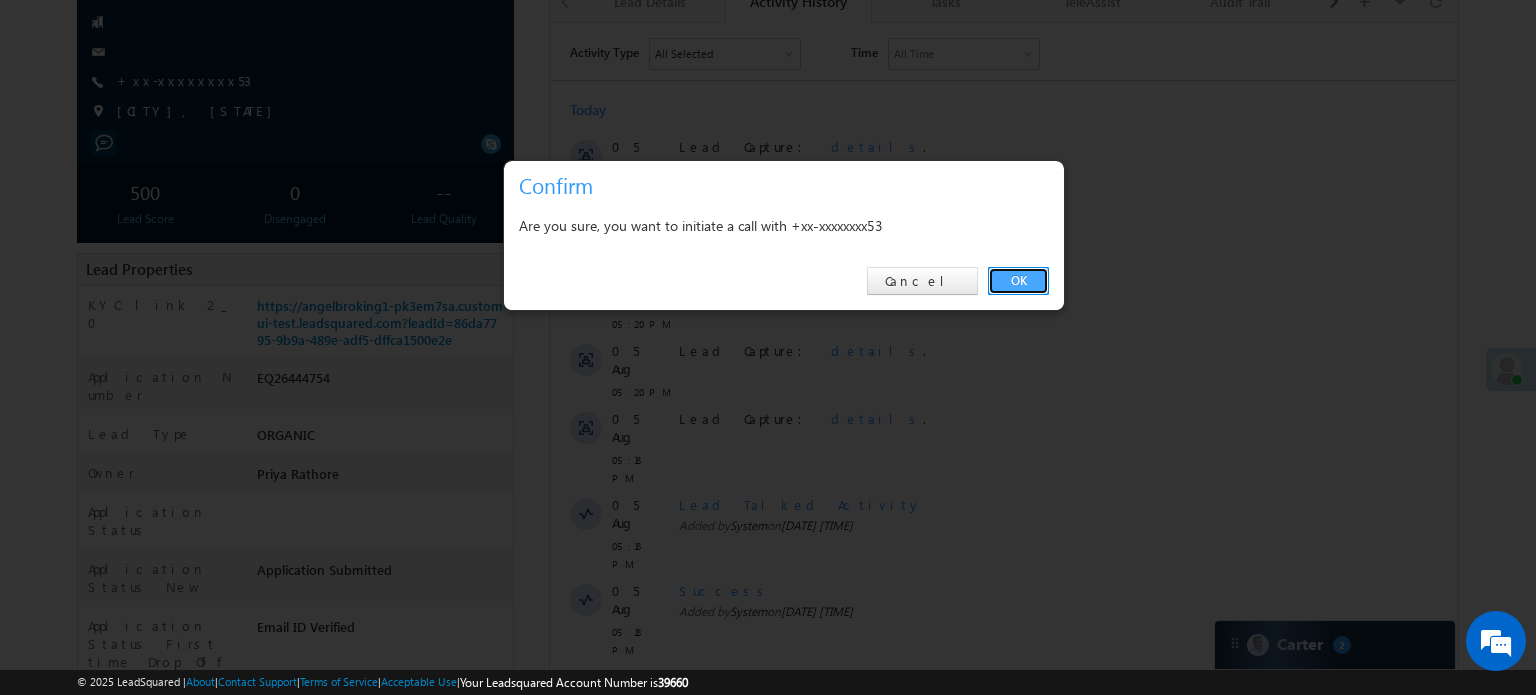 drag, startPoint x: 1028, startPoint y: 277, endPoint x: 473, endPoint y: 253, distance: 555.5187 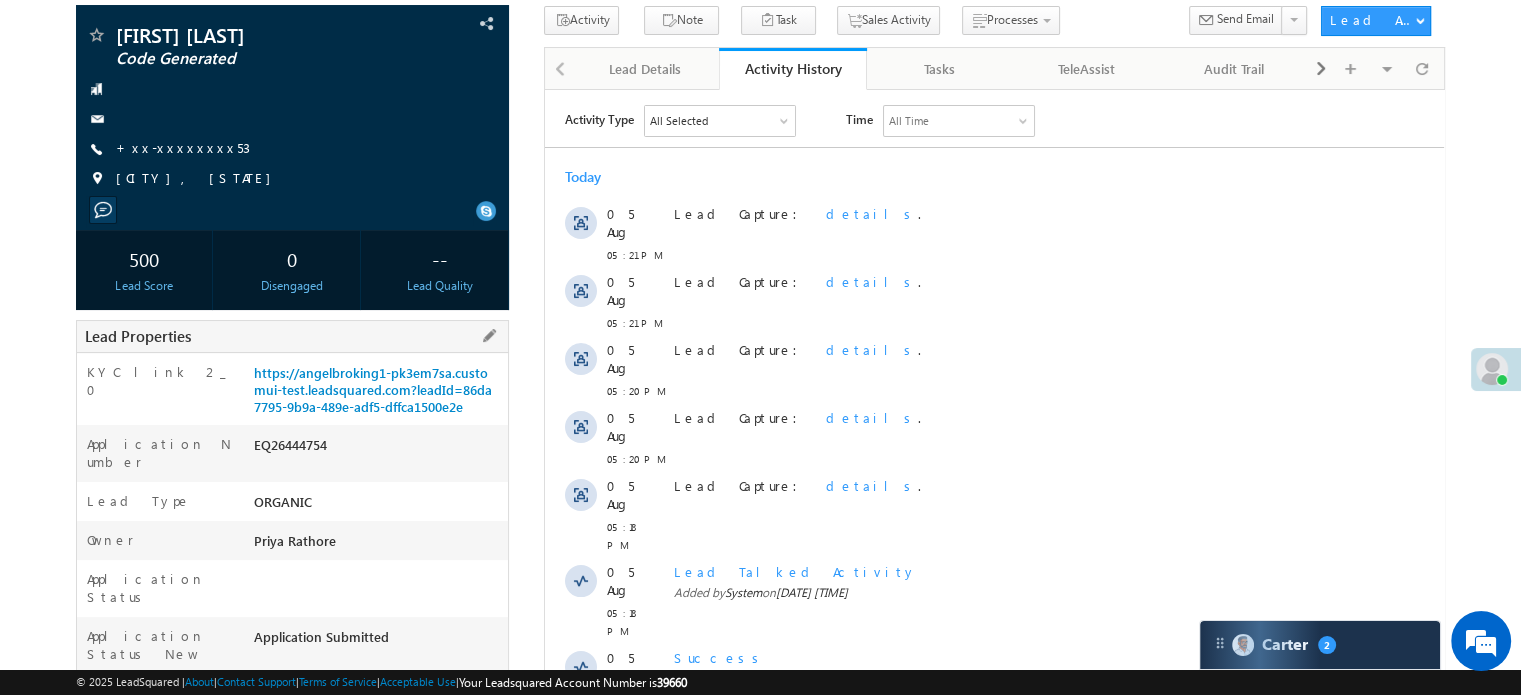 scroll, scrollTop: 353, scrollLeft: 0, axis: vertical 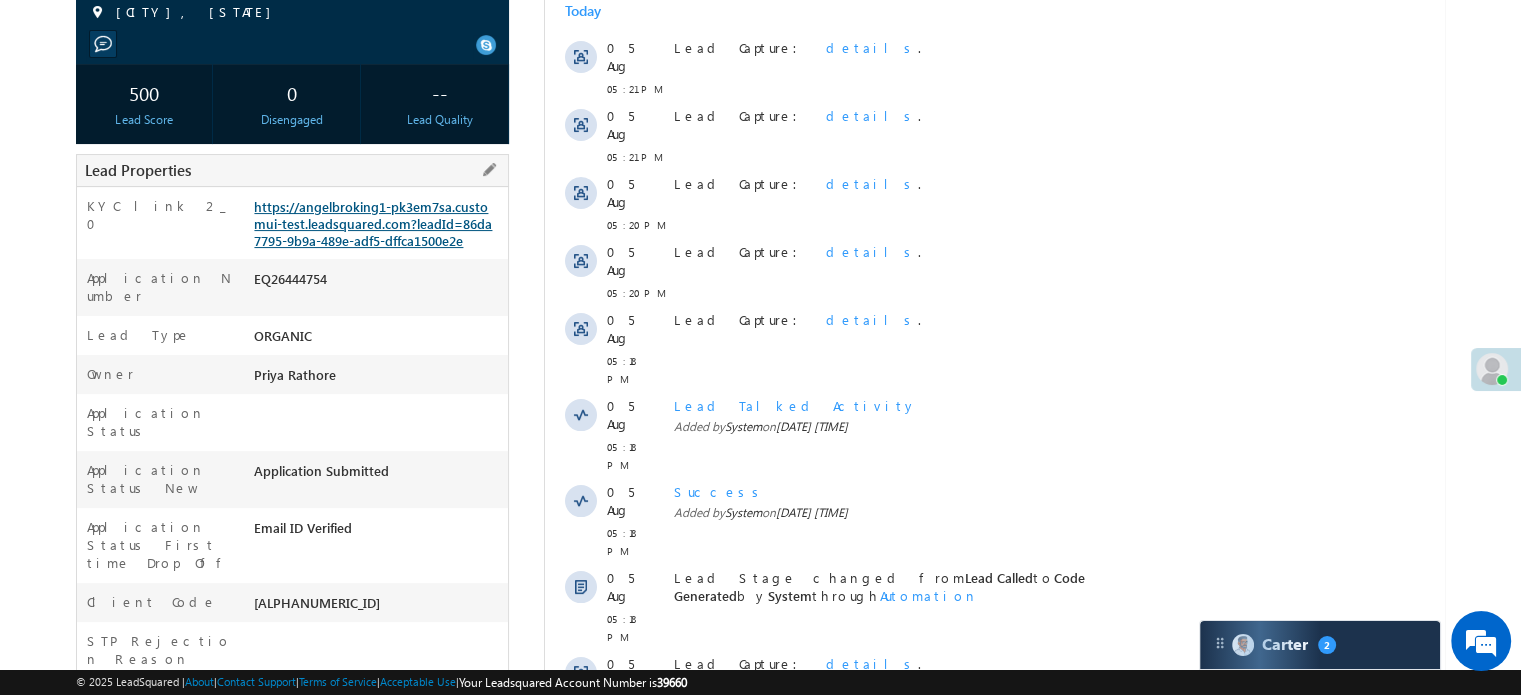 click on "https://angelbroking1-pk3em7sa.customui-test.leadsquared.com?leadId=86da7795-9b9a-489e-adf5-dffca1500e2e" at bounding box center [373, 223] 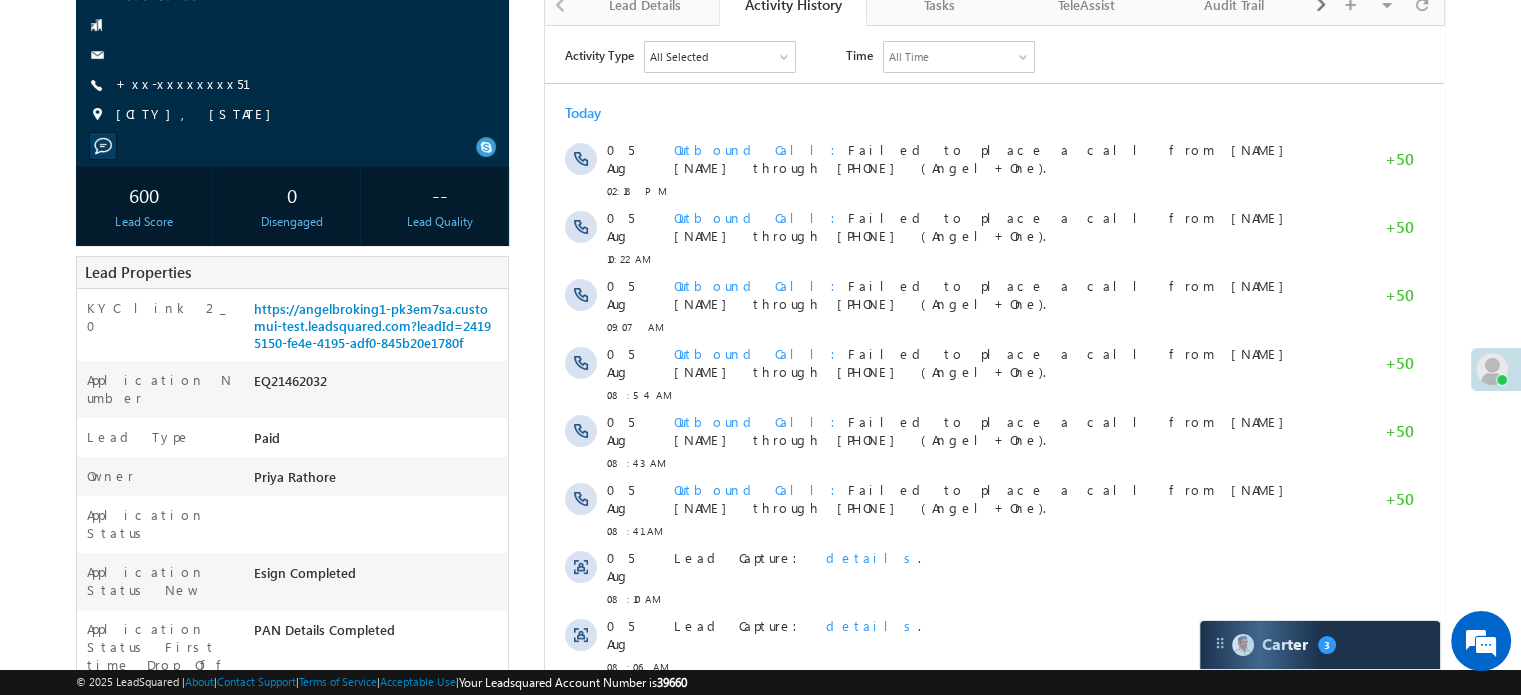 scroll, scrollTop: 496, scrollLeft: 0, axis: vertical 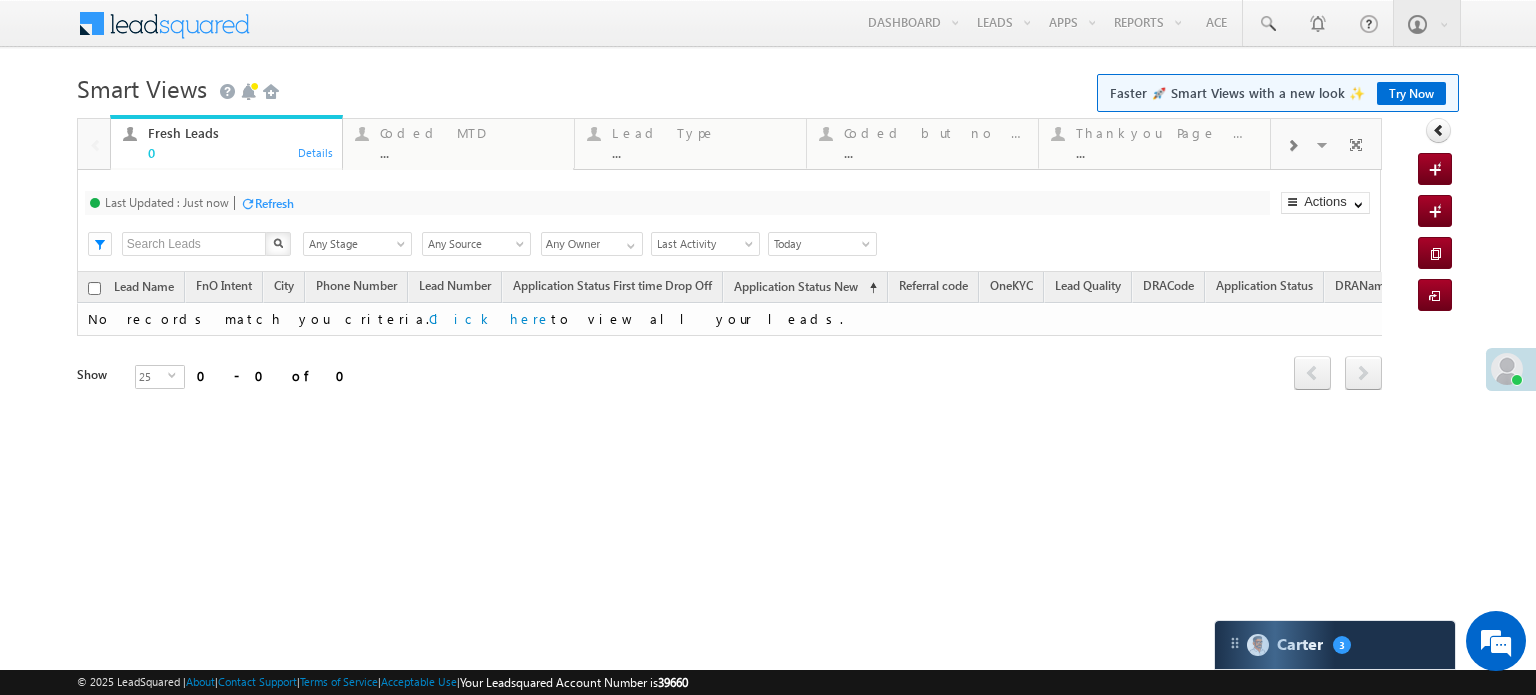 click at bounding box center (1292, 144) 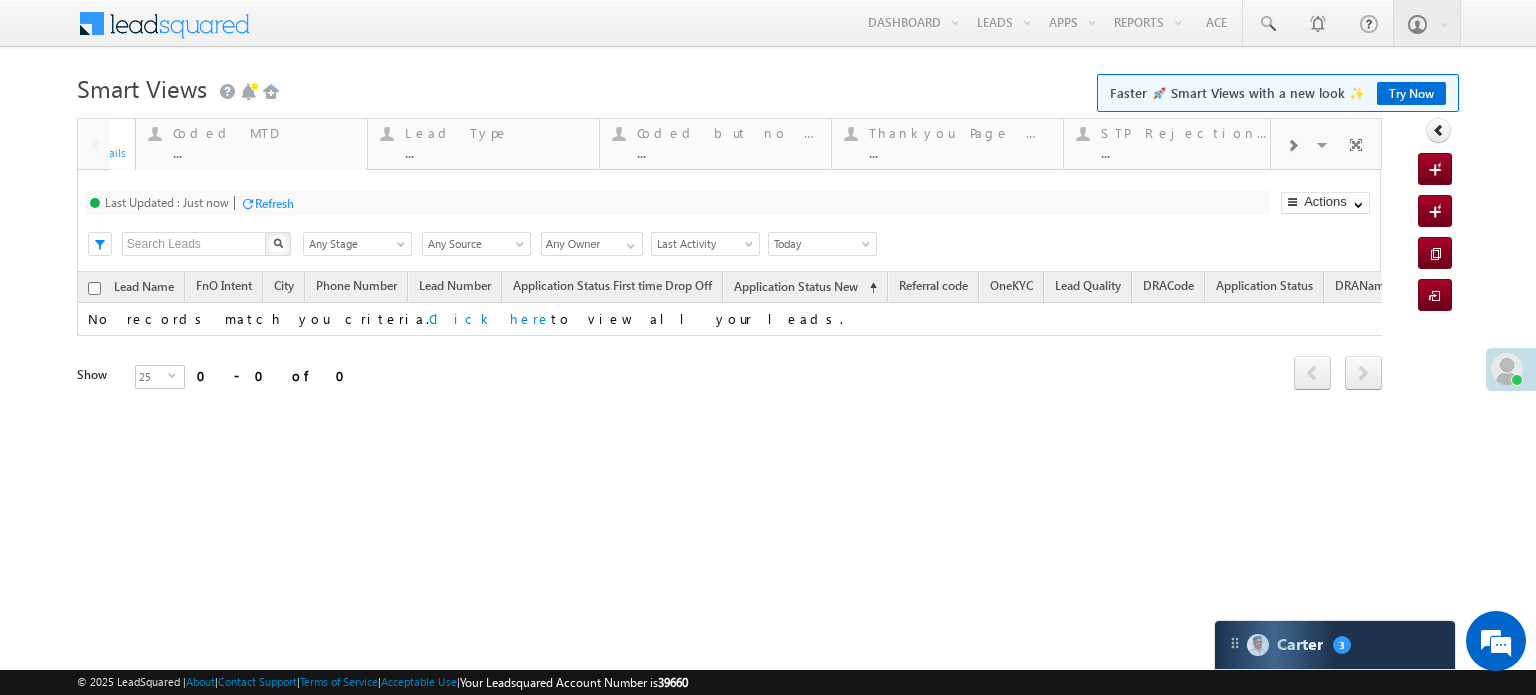 click at bounding box center (1292, 146) 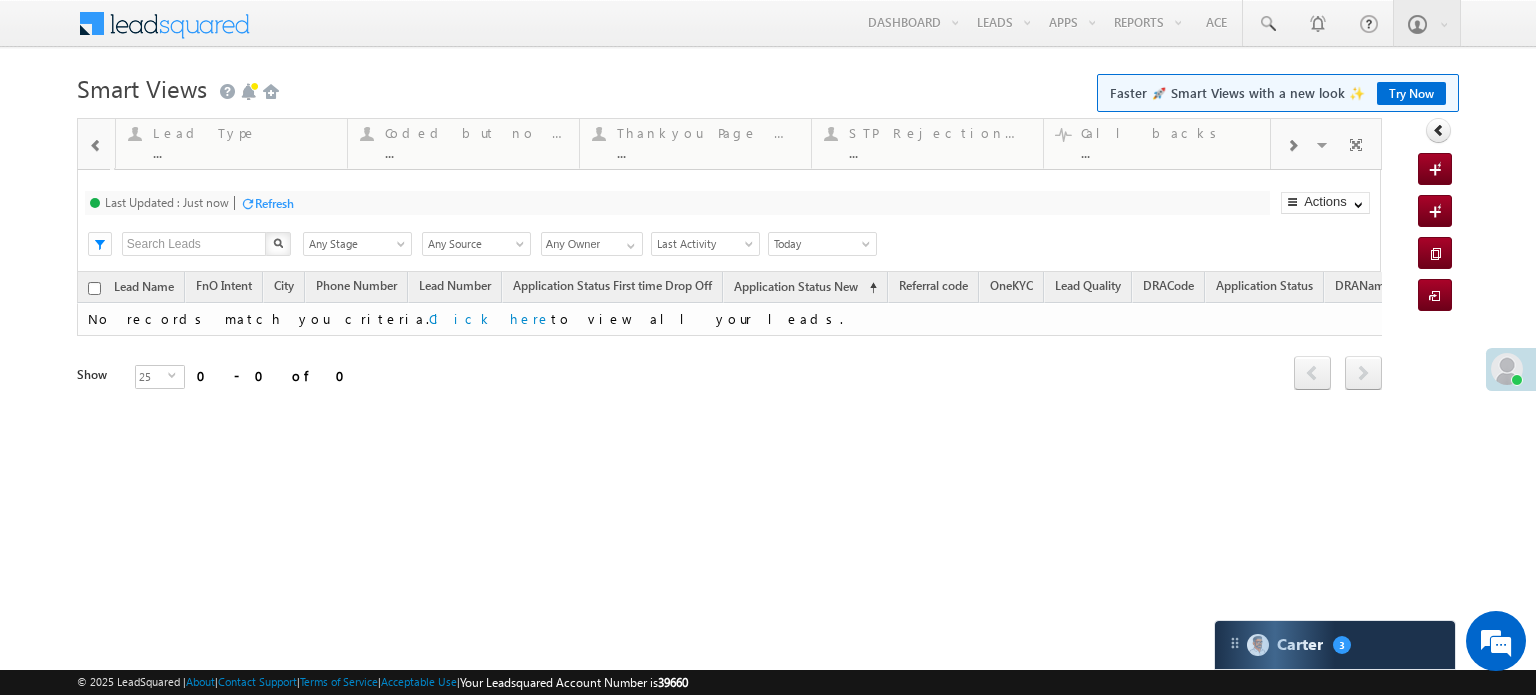 click at bounding box center [1292, 146] 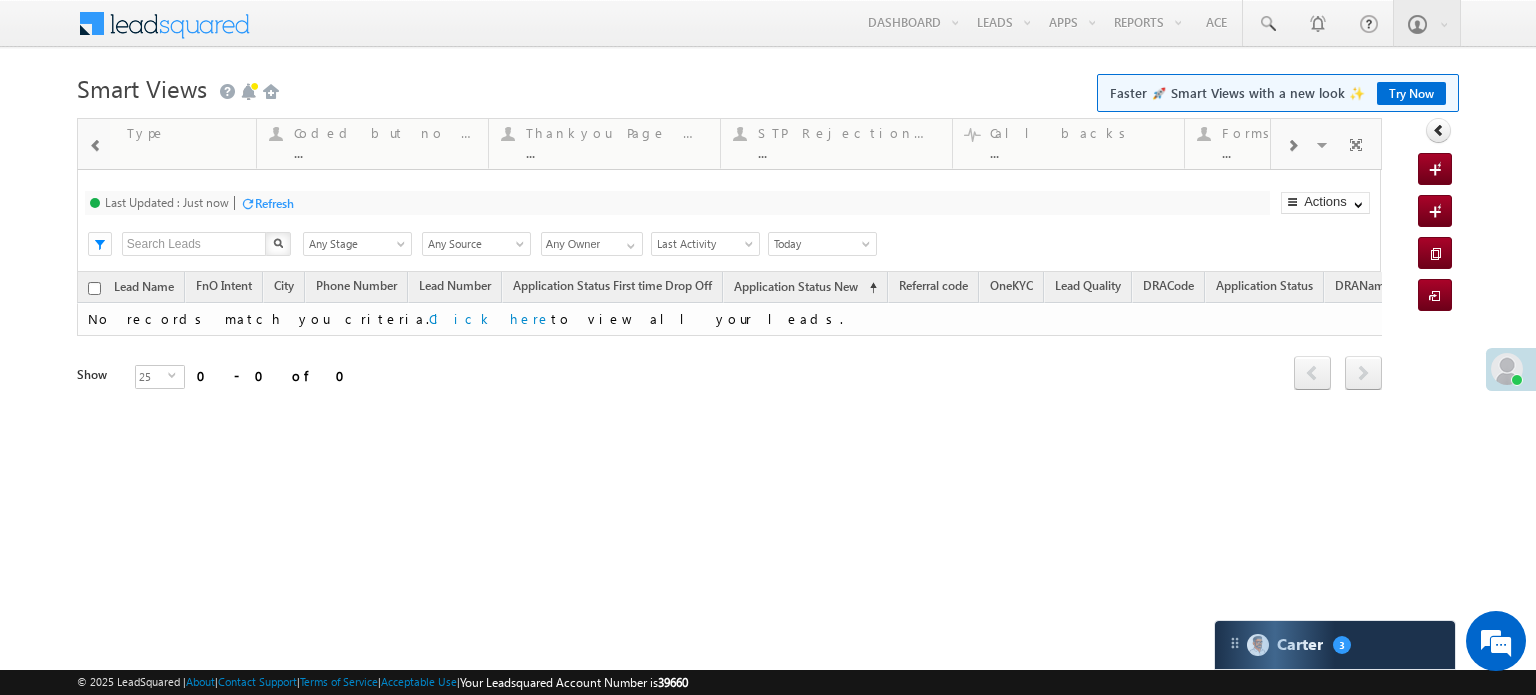 click at bounding box center (1292, 146) 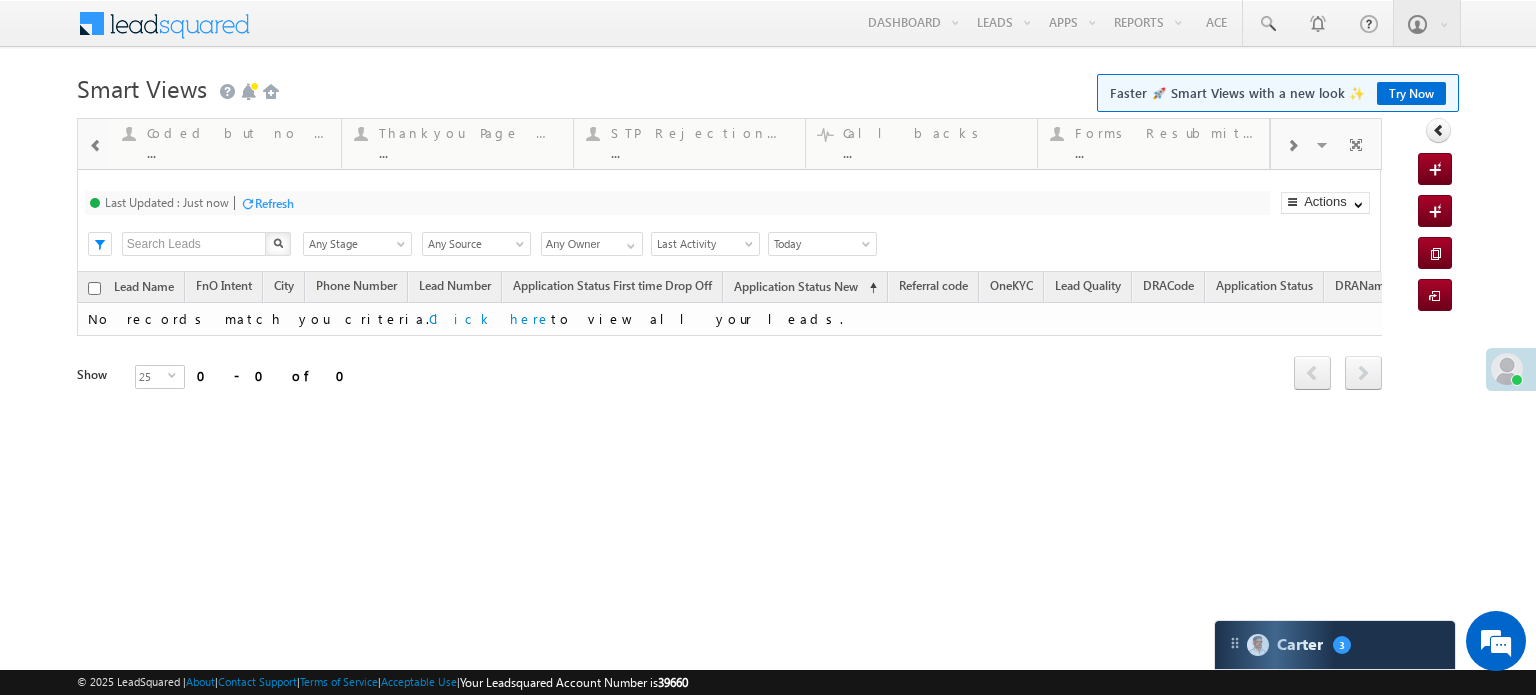 click at bounding box center (1292, 146) 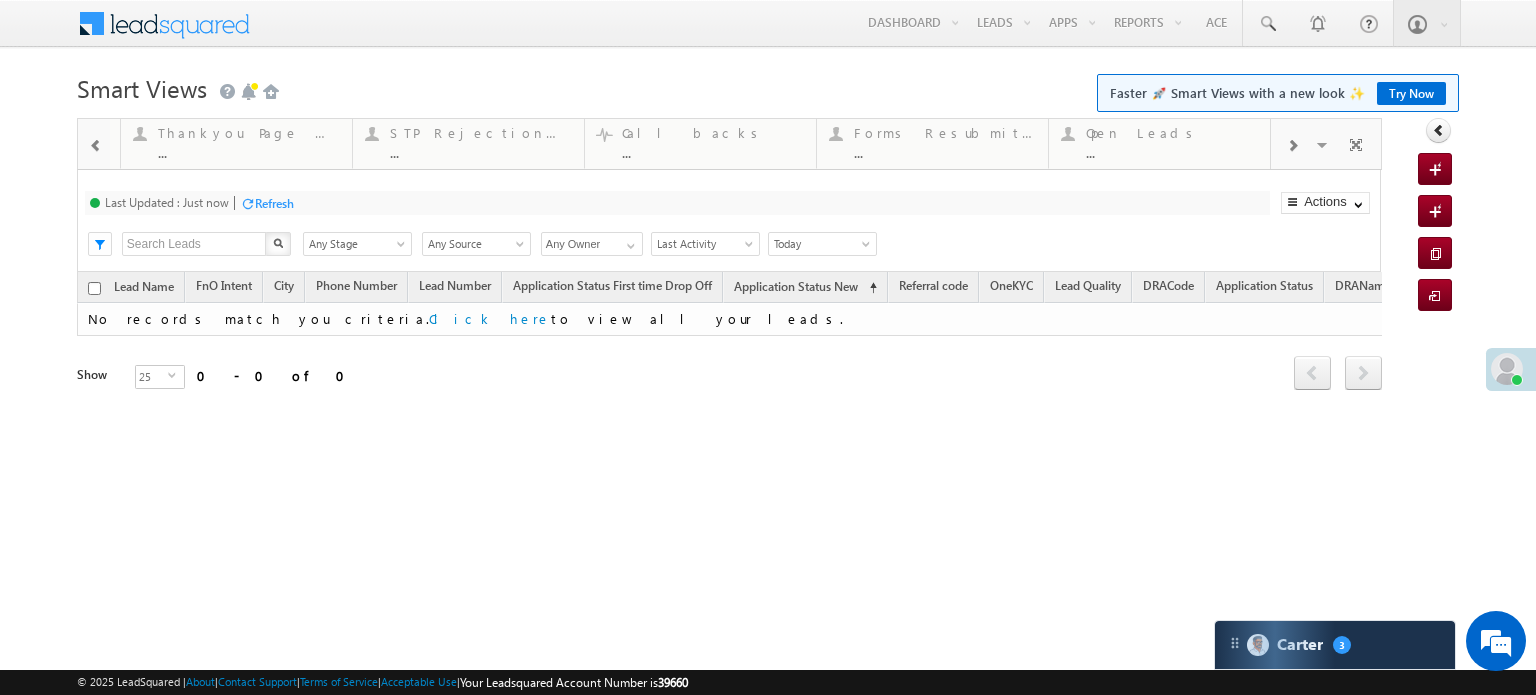 click at bounding box center [1292, 146] 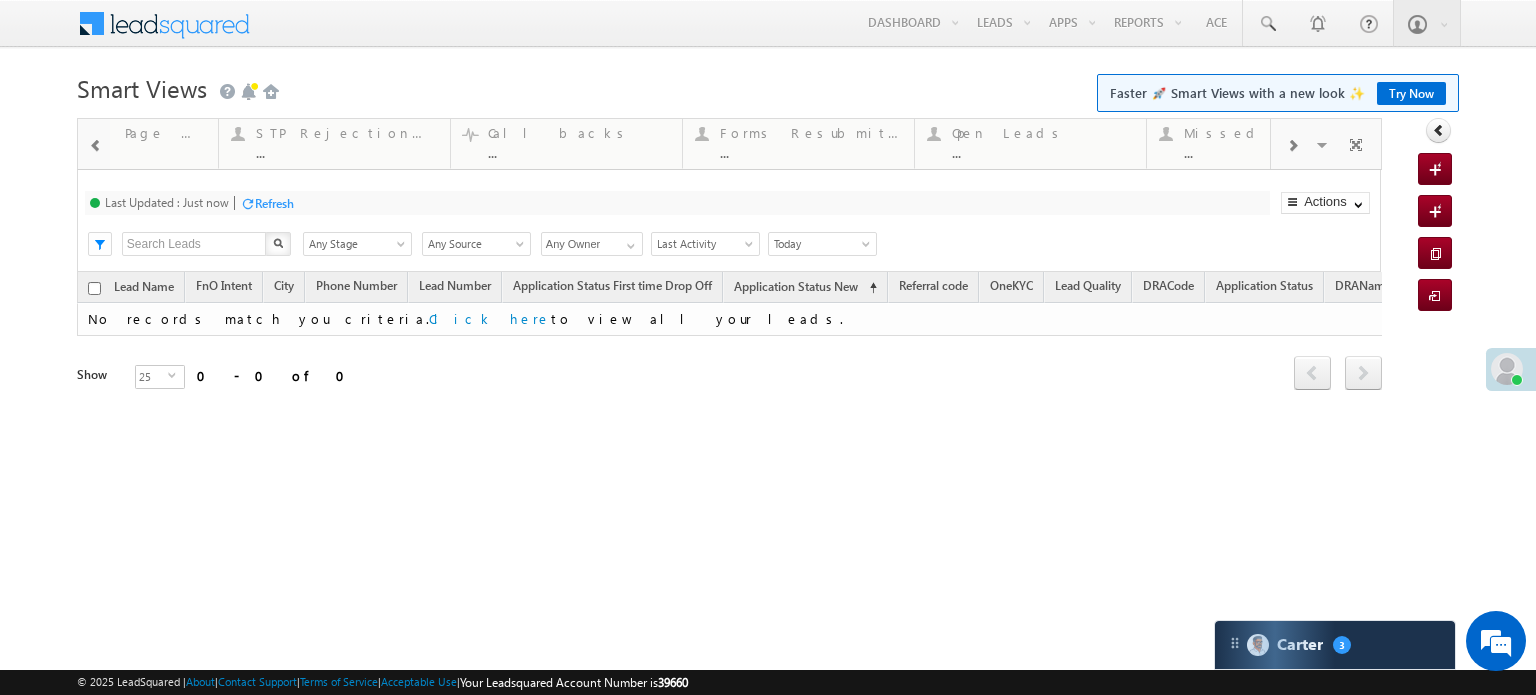 click at bounding box center (1292, 146) 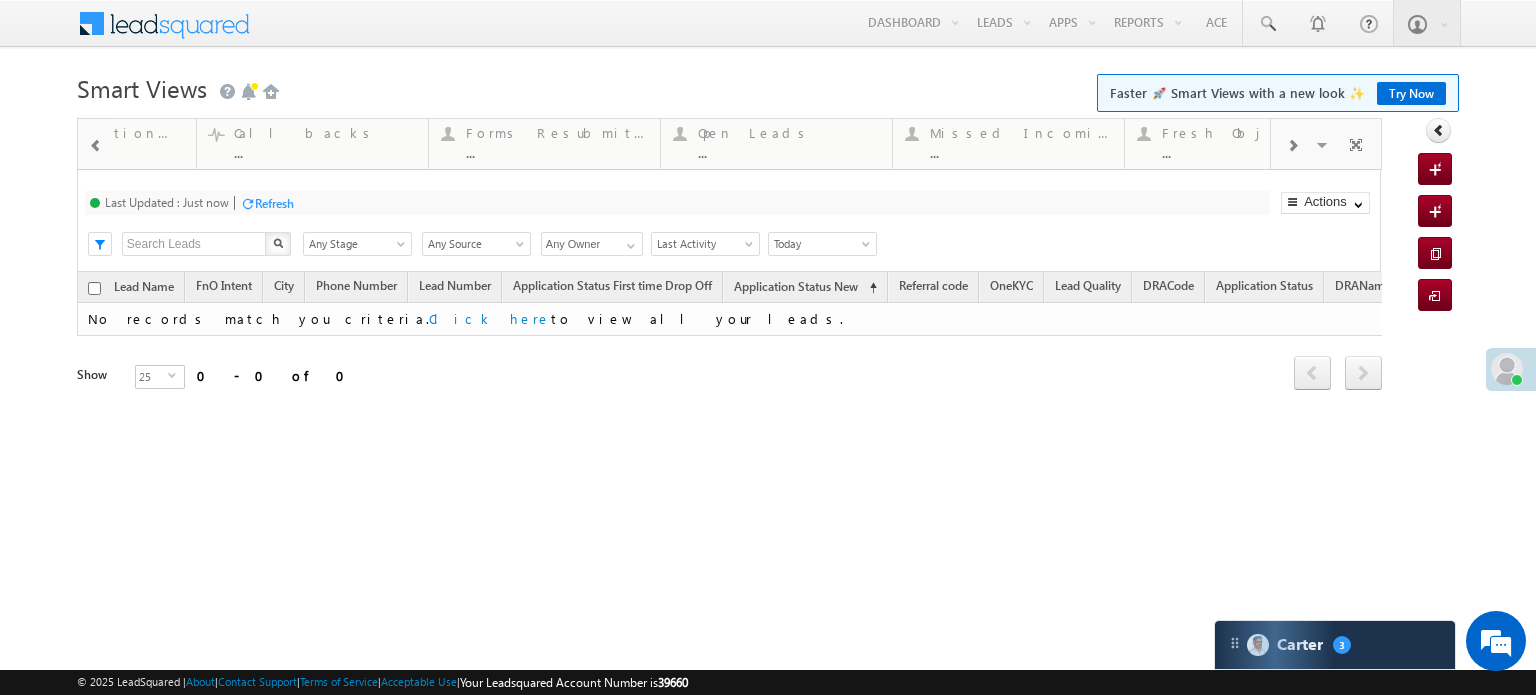 click at bounding box center [1292, 146] 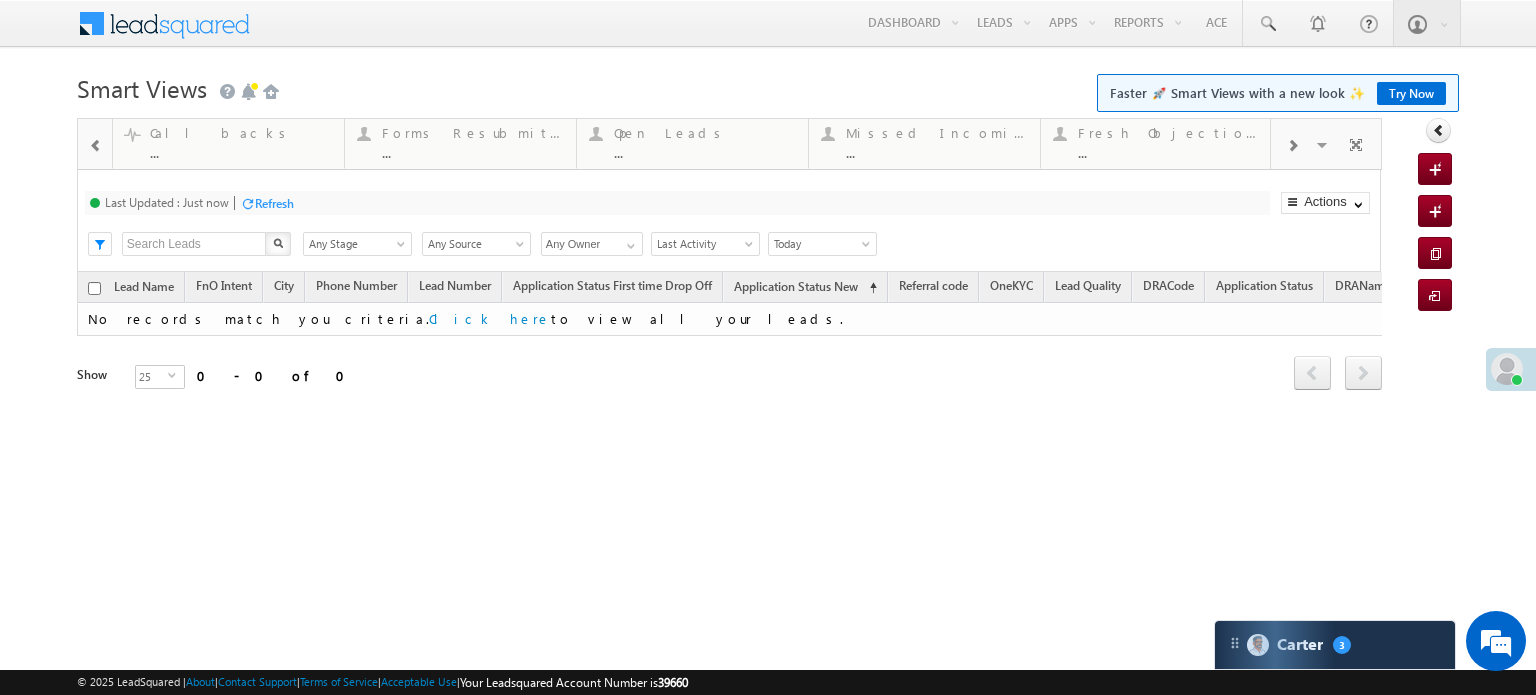 click at bounding box center (1292, 146) 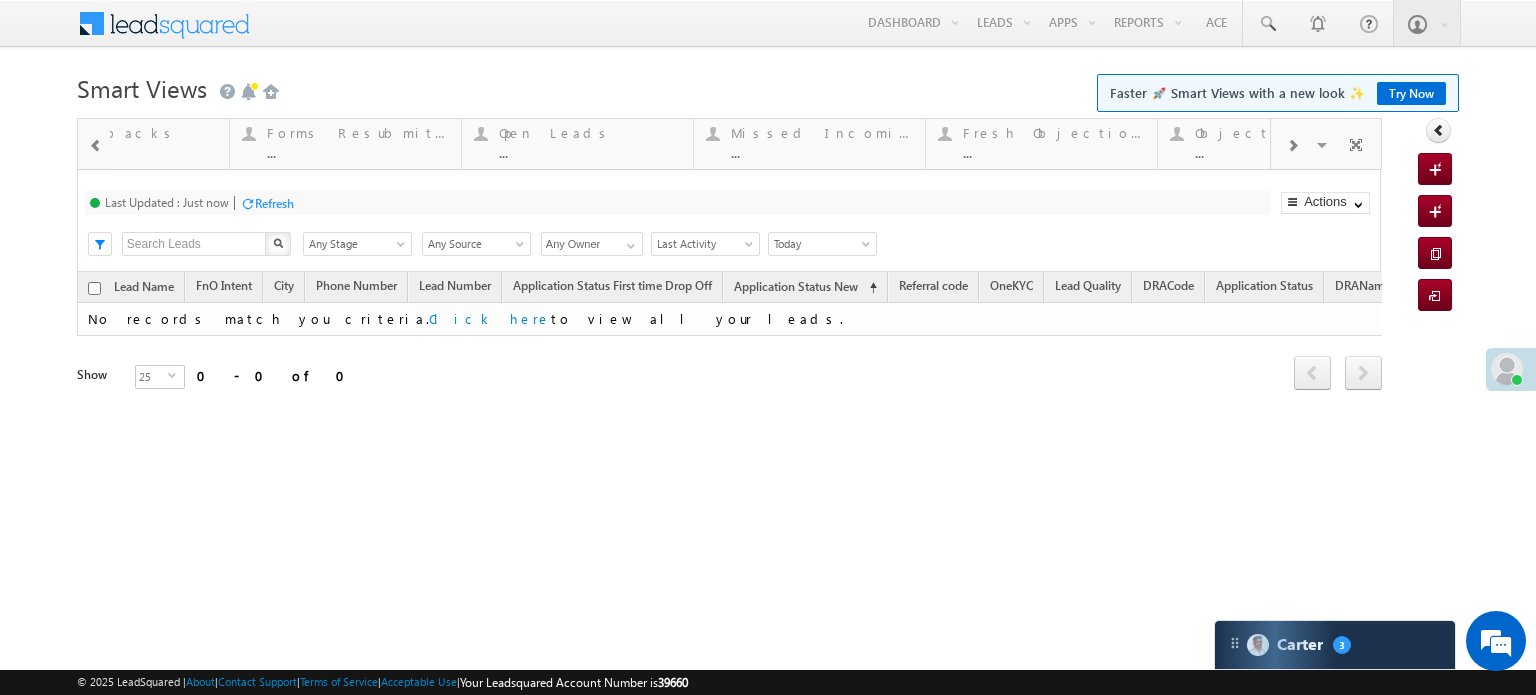 click at bounding box center [1292, 146] 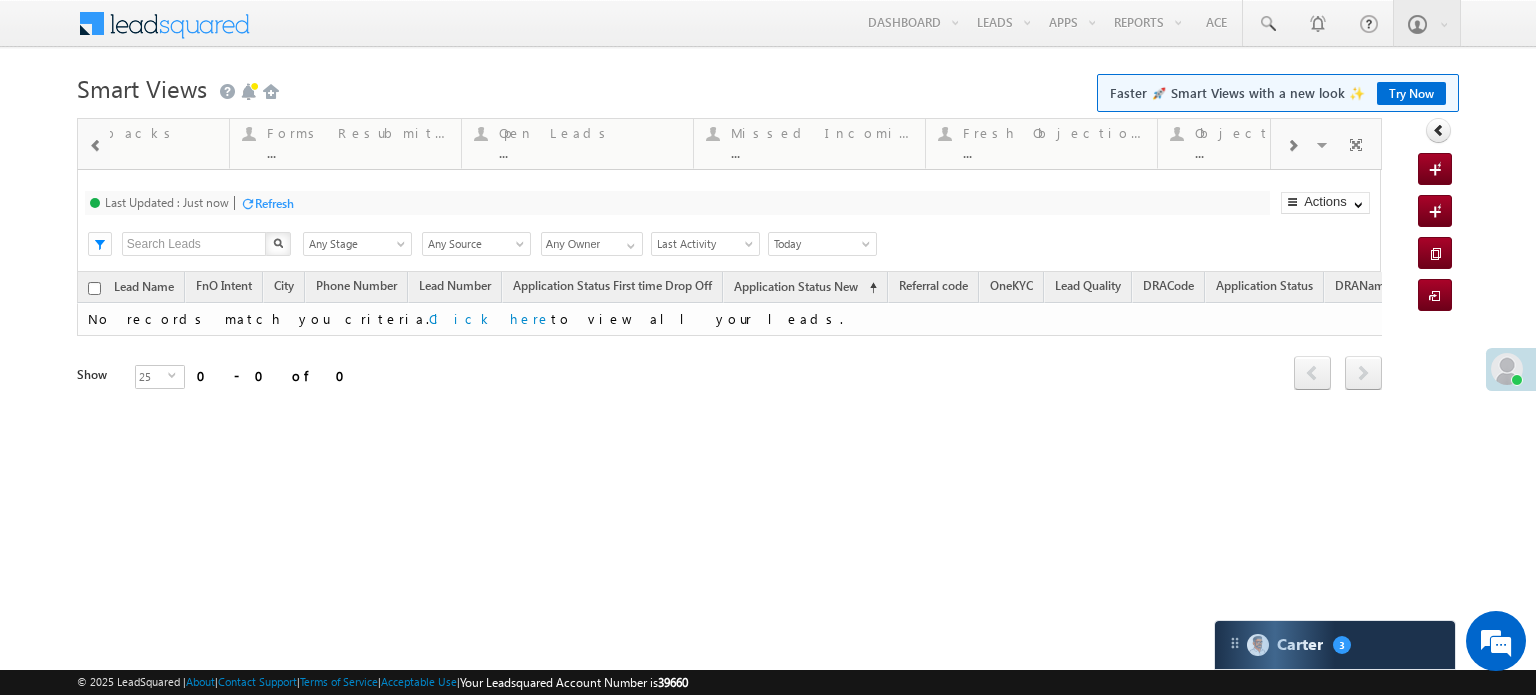 click at bounding box center (1292, 146) 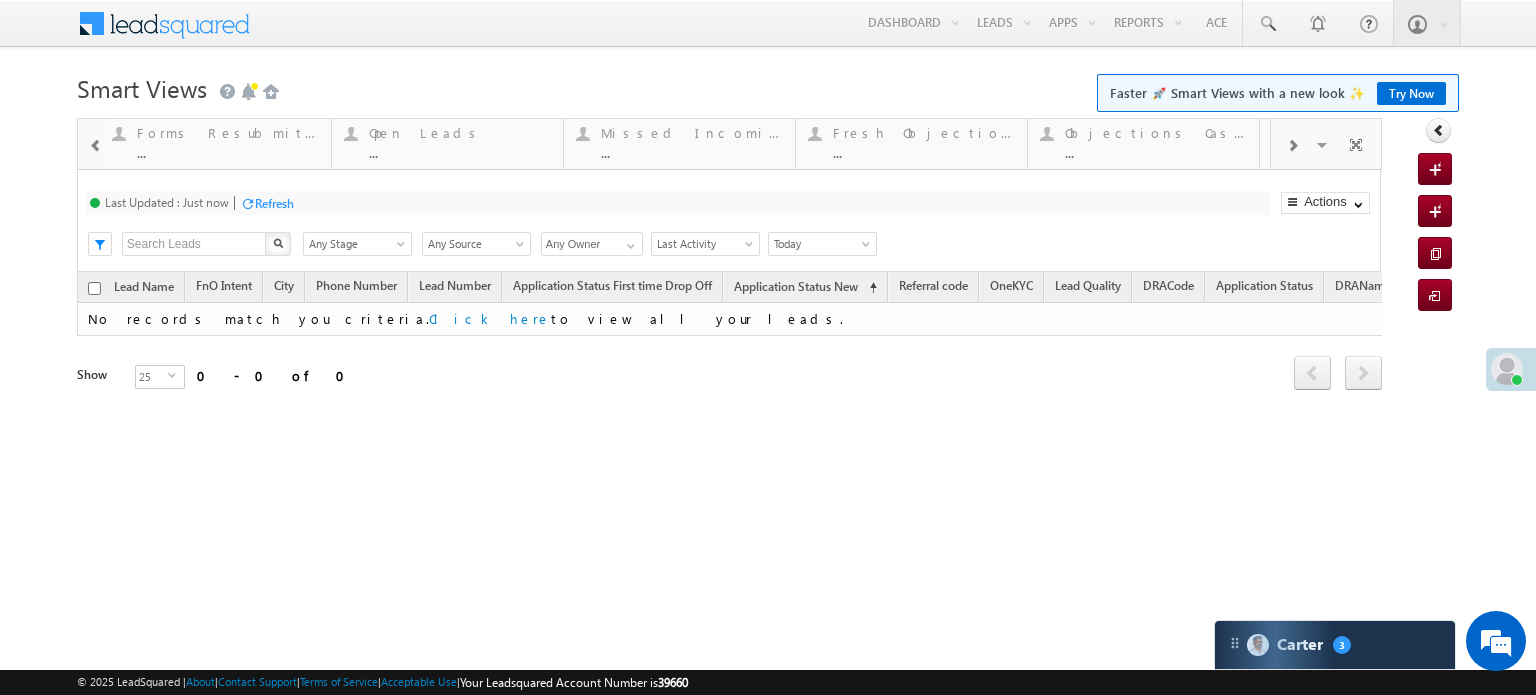 click at bounding box center (1292, 146) 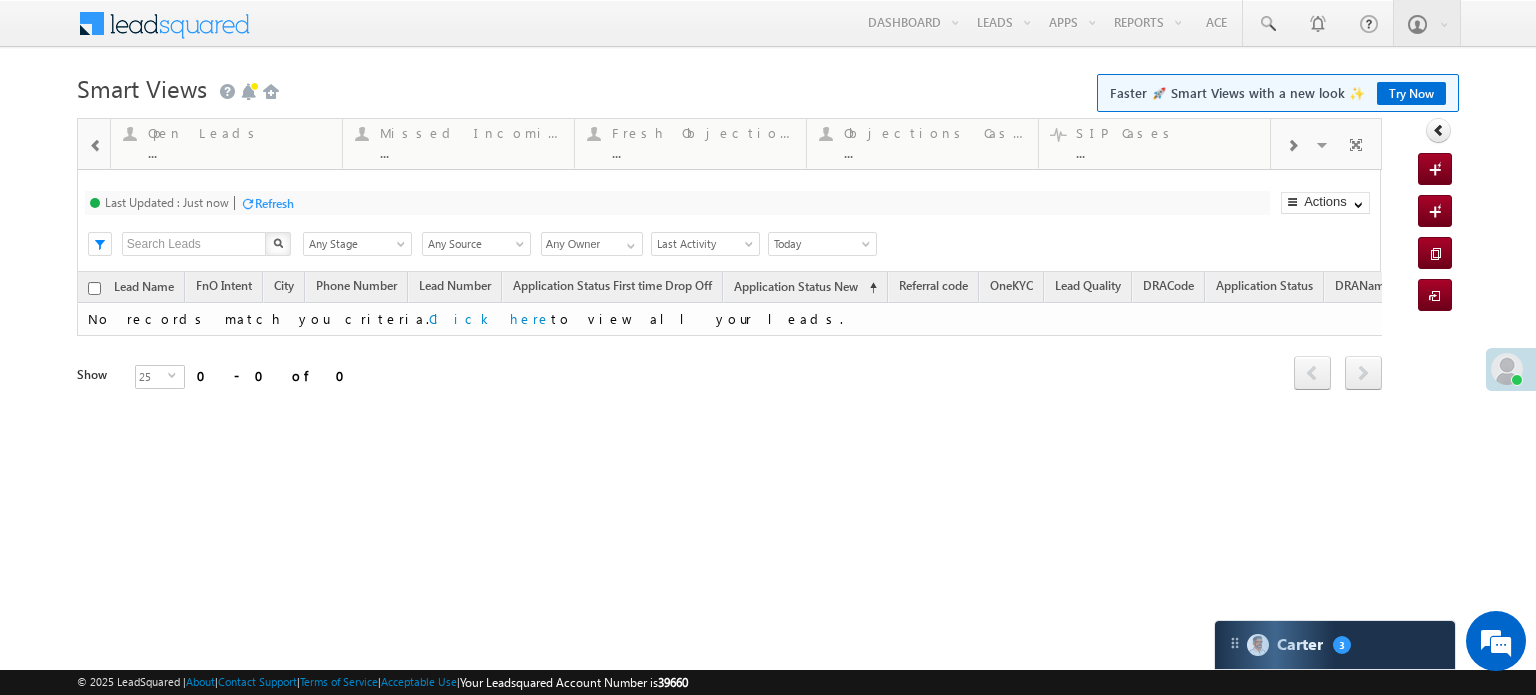 click at bounding box center (1292, 146) 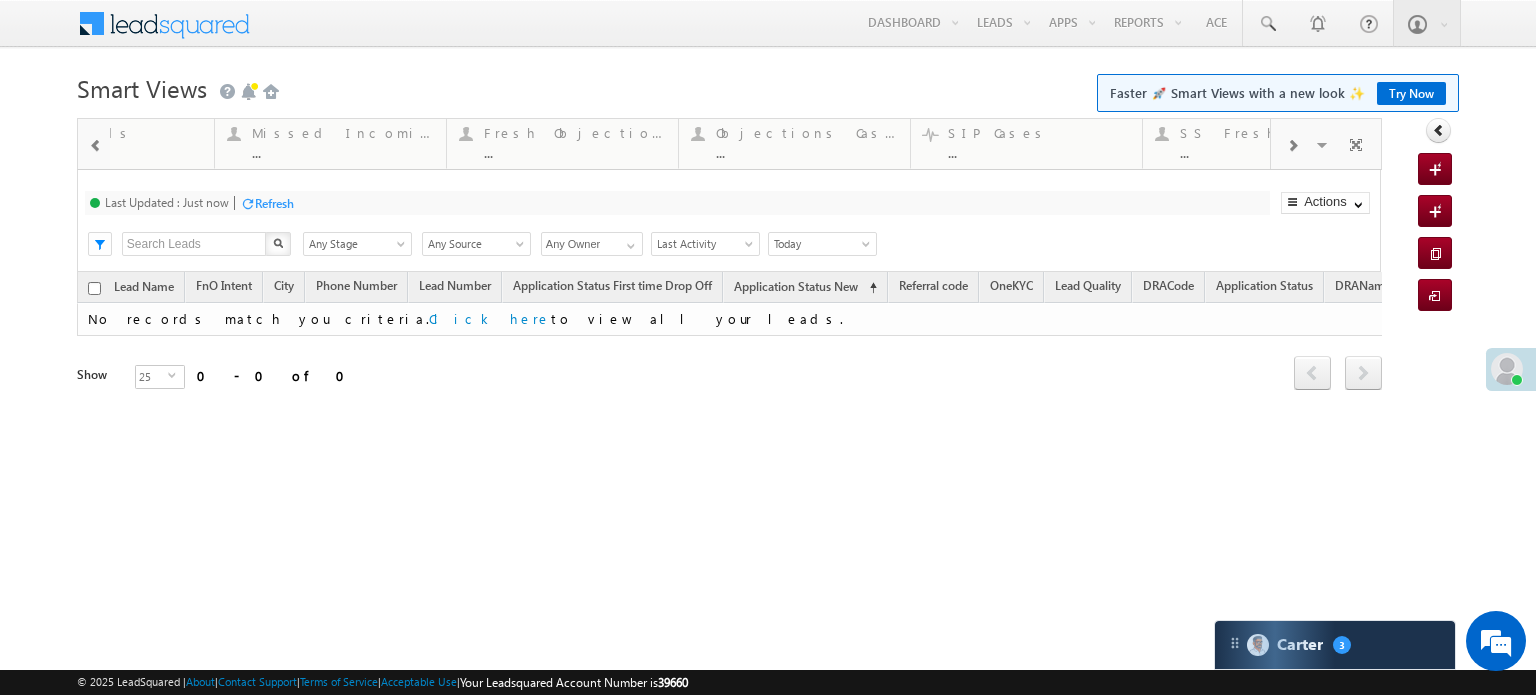 click at bounding box center [1292, 146] 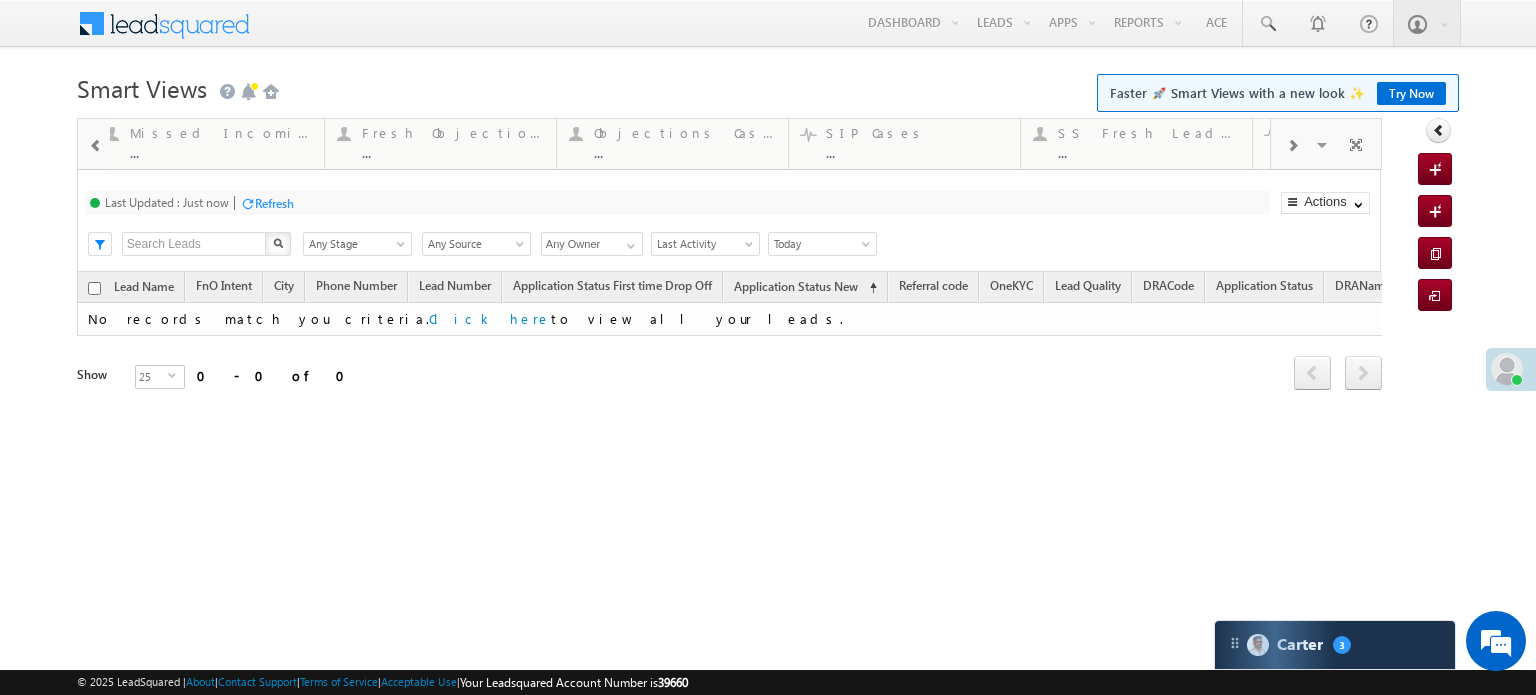 click at bounding box center (1292, 146) 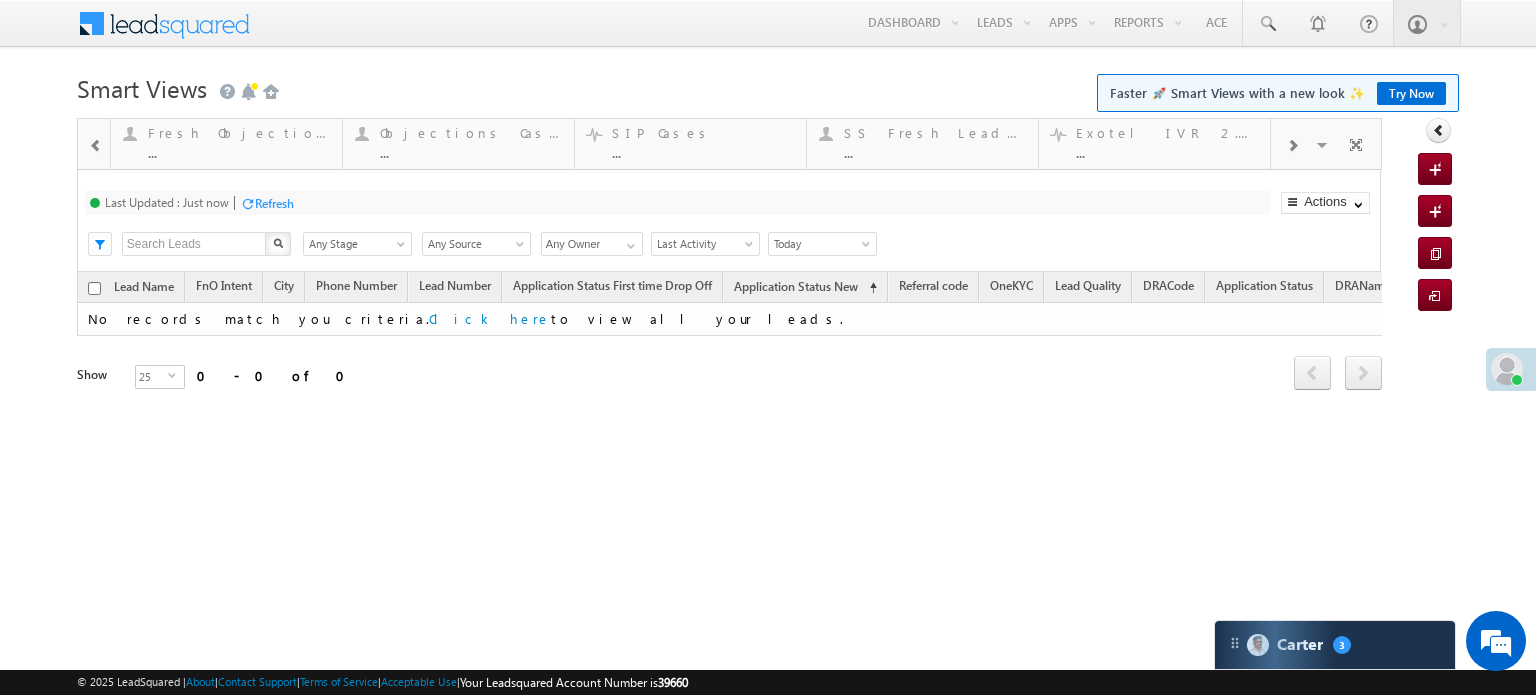 click at bounding box center (1292, 146) 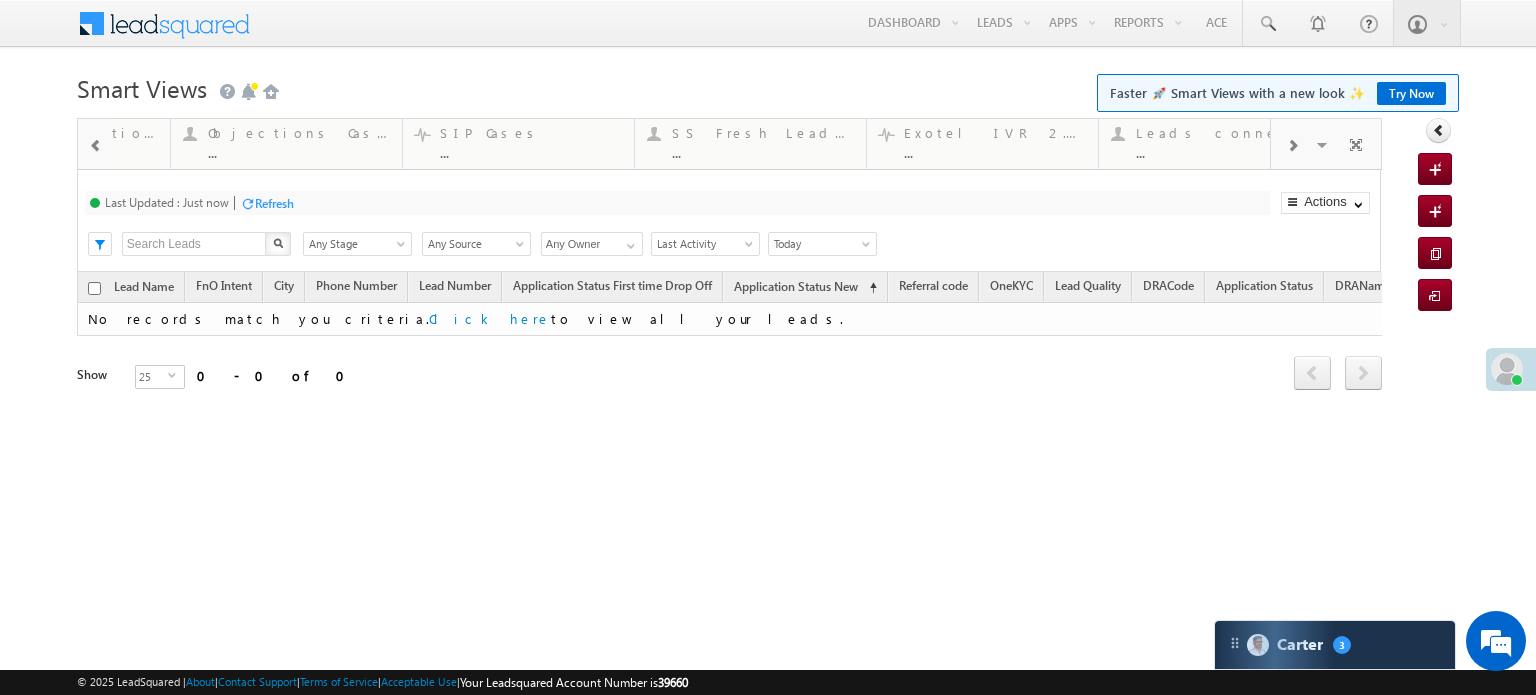 click at bounding box center (1292, 146) 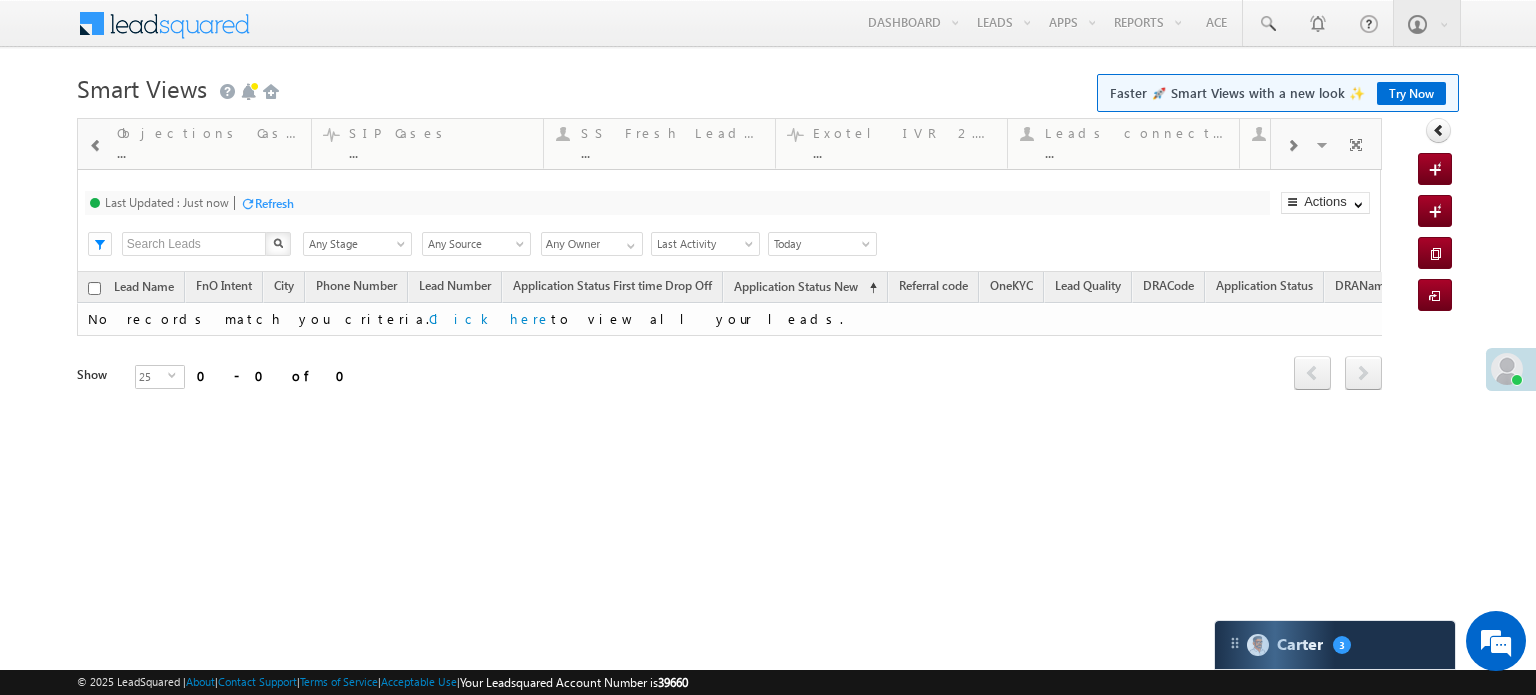 click at bounding box center (1292, 146) 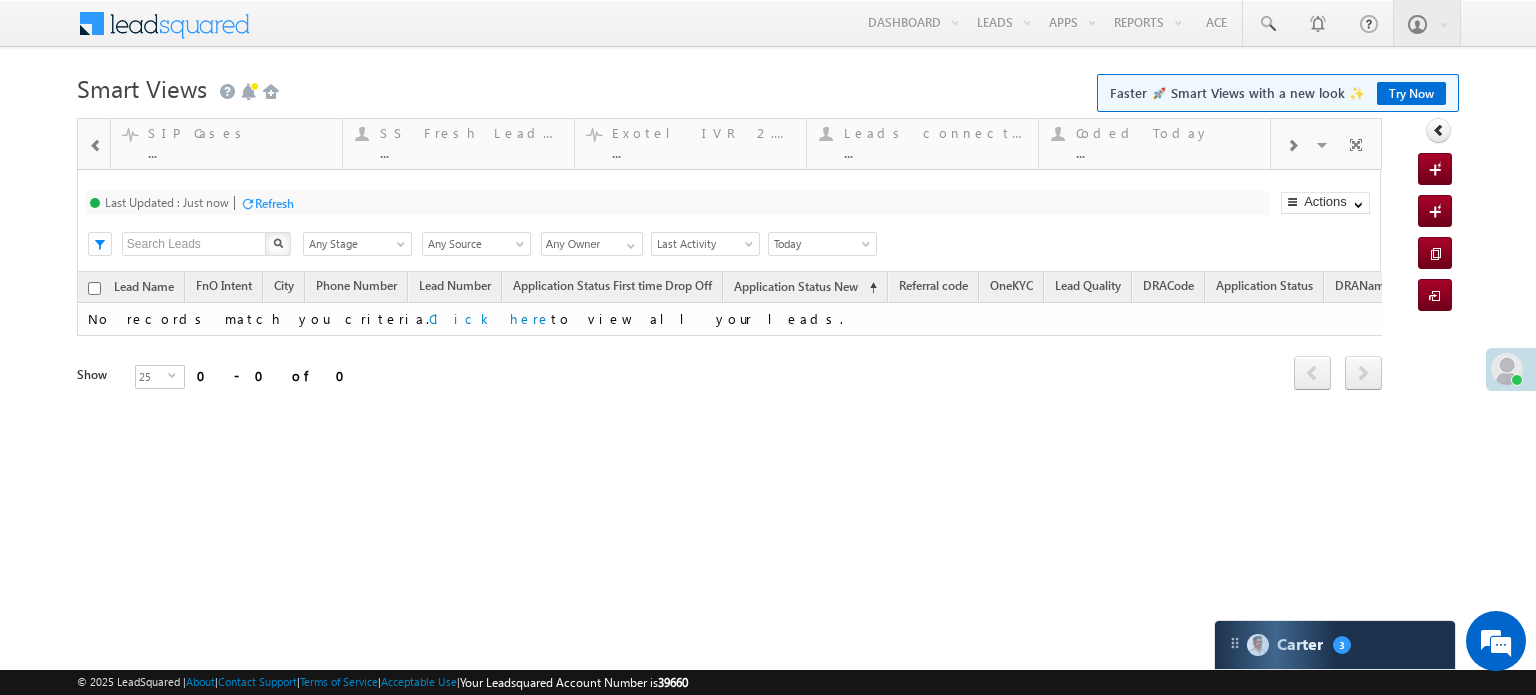 click at bounding box center (1292, 146) 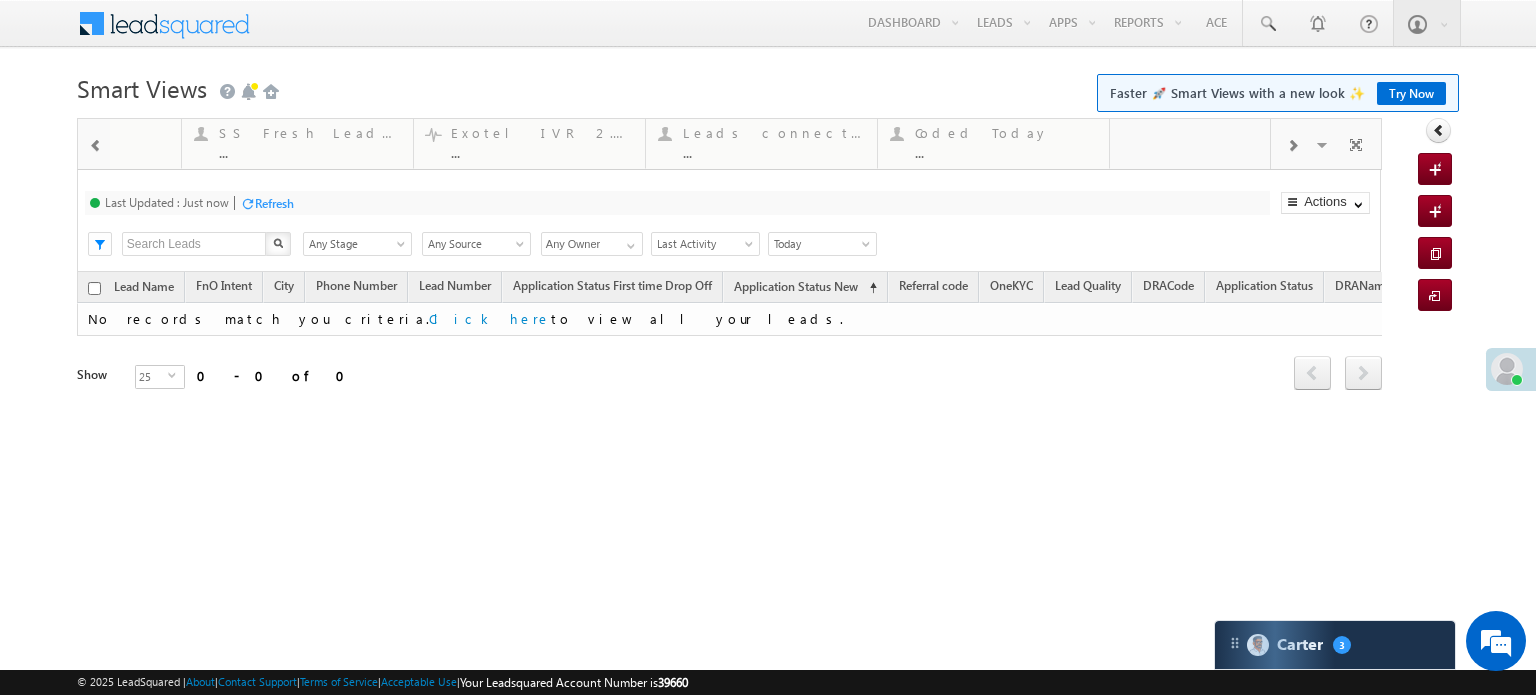click at bounding box center [1292, 146] 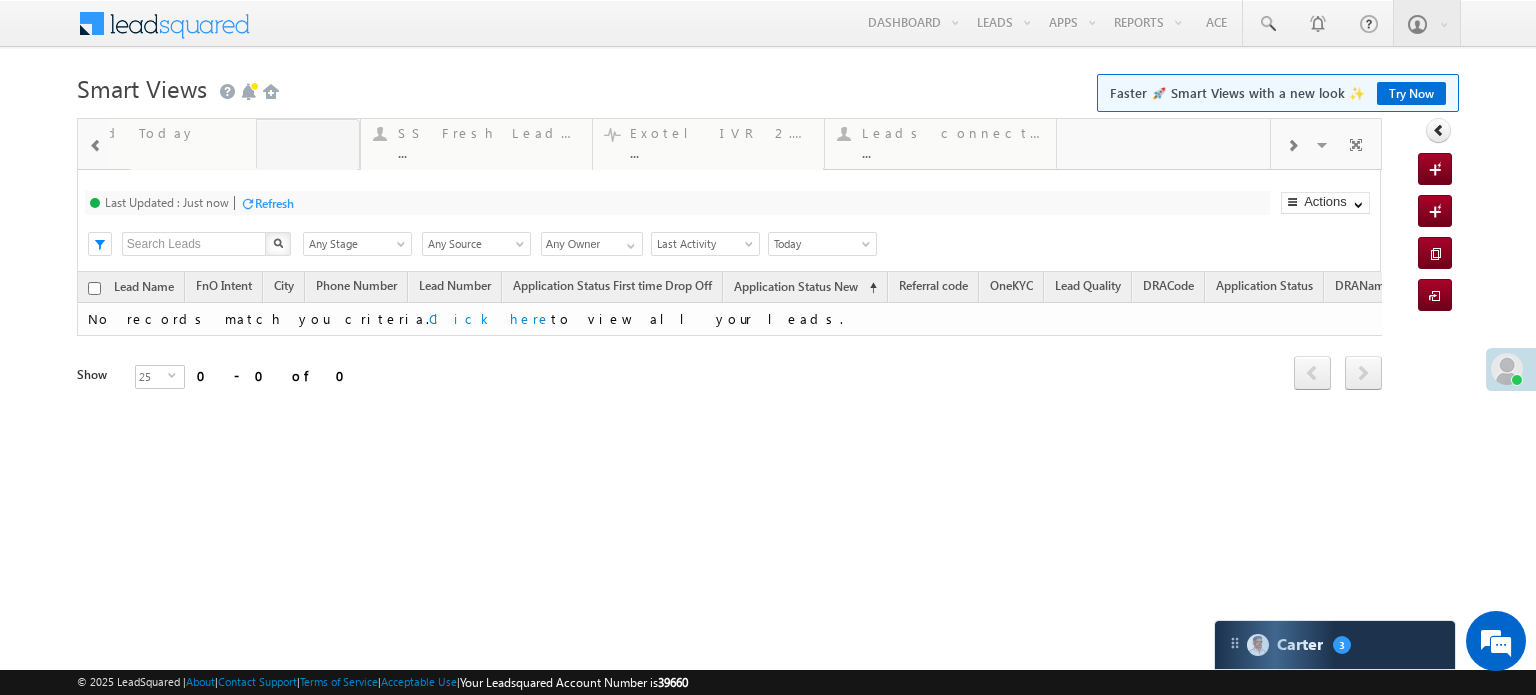 drag, startPoint x: 849, startPoint y: 147, endPoint x: 0, endPoint y: 159, distance: 849.0848 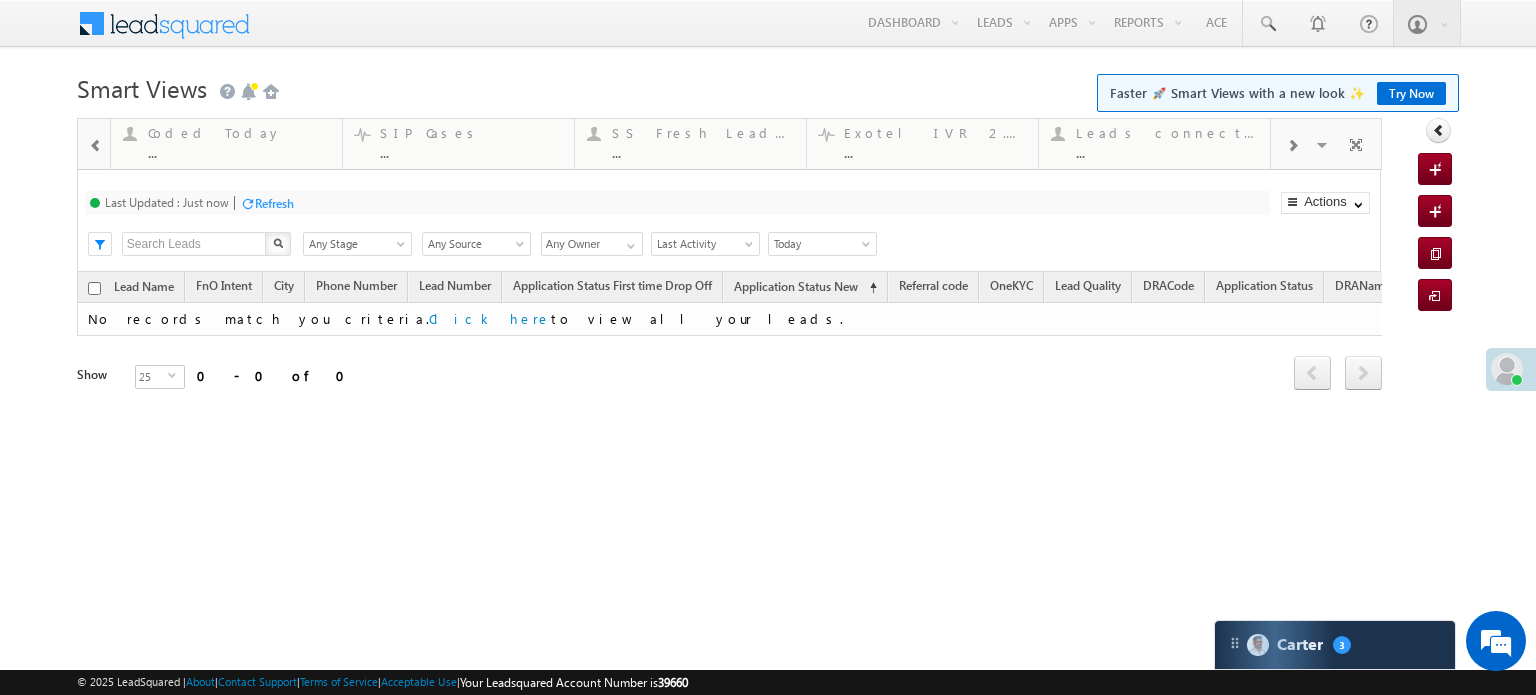 click at bounding box center [96, 146] 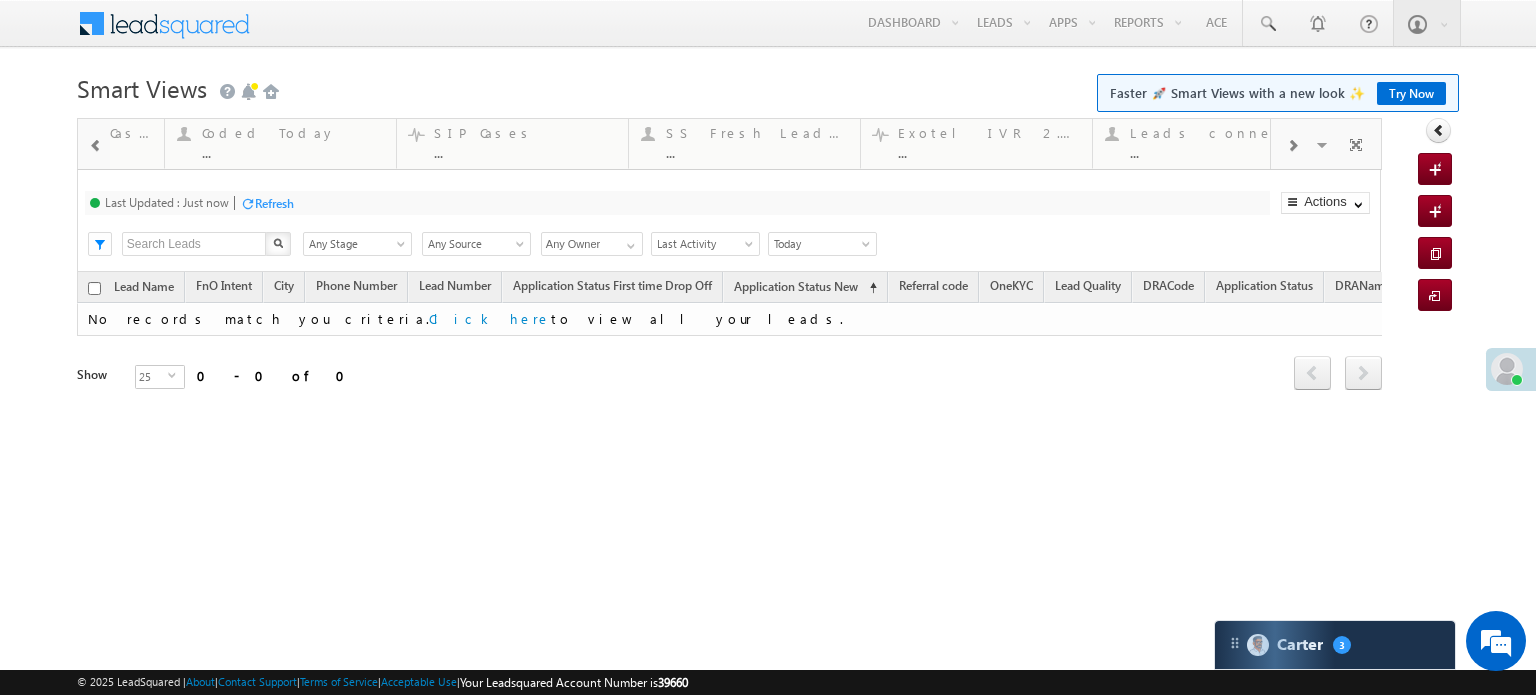 click at bounding box center (96, 146) 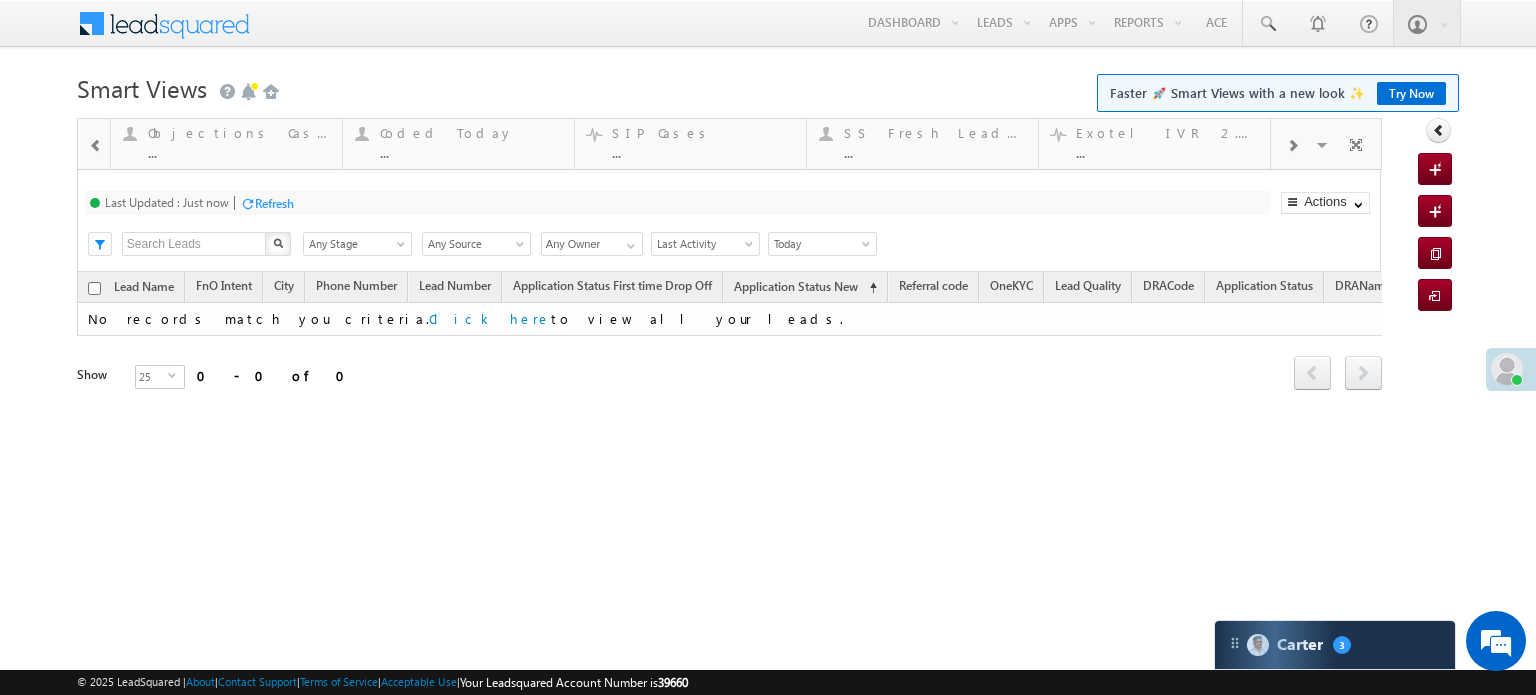 click at bounding box center [96, 146] 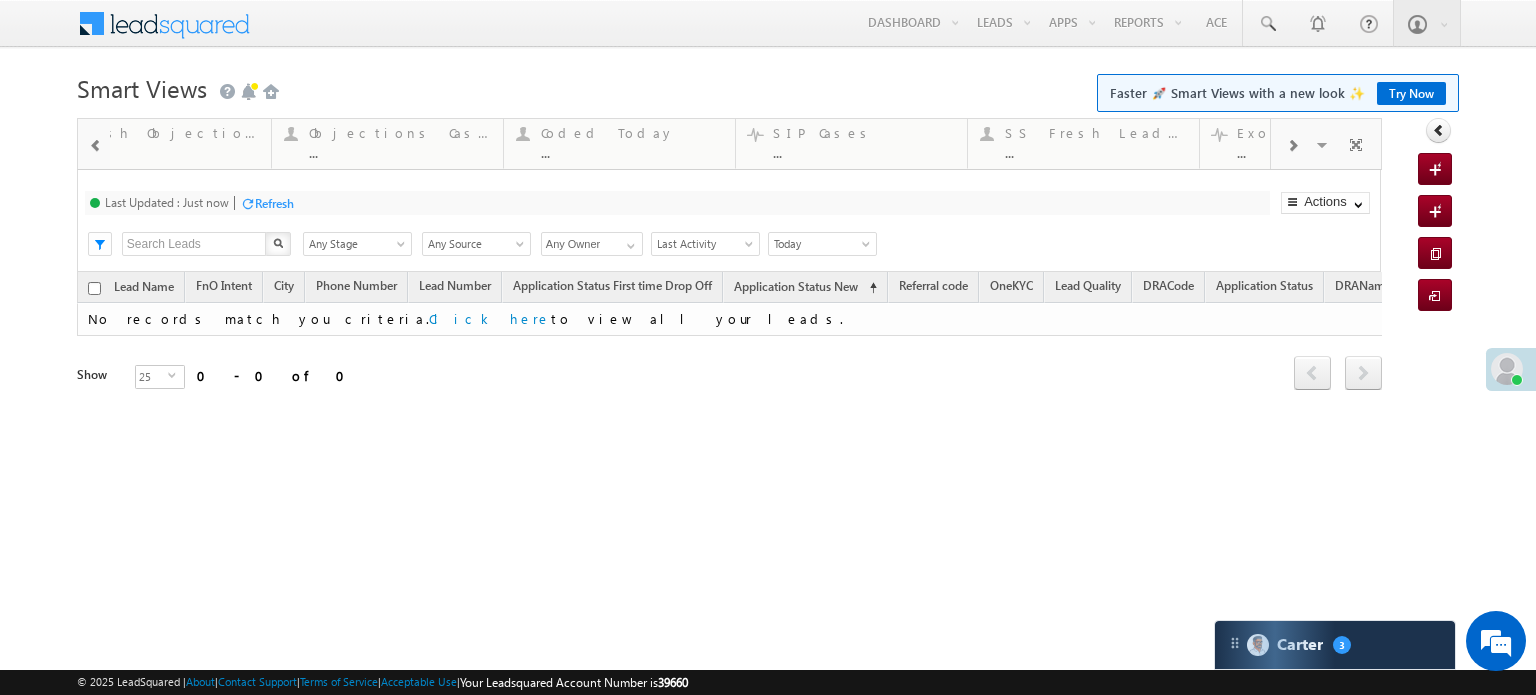 click at bounding box center [96, 146] 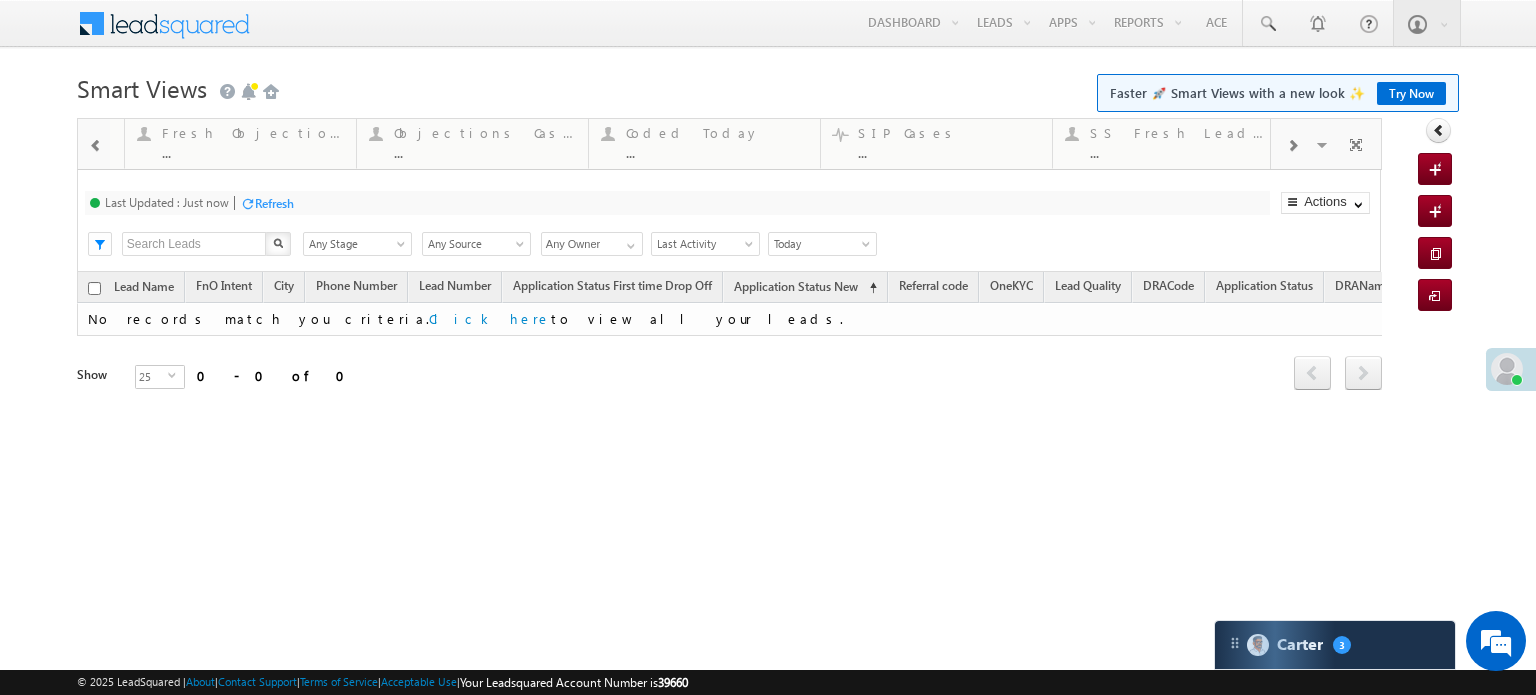 click at bounding box center (96, 146) 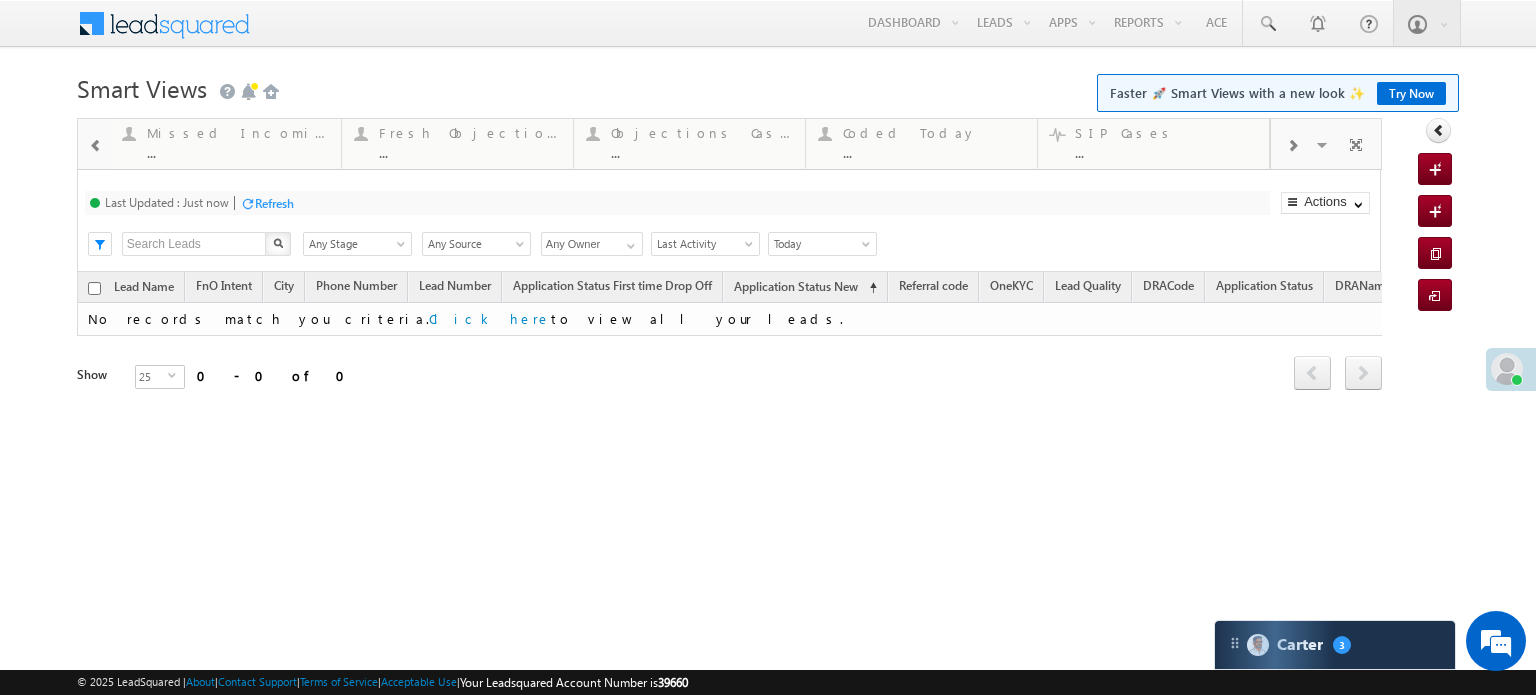 click at bounding box center (96, 146) 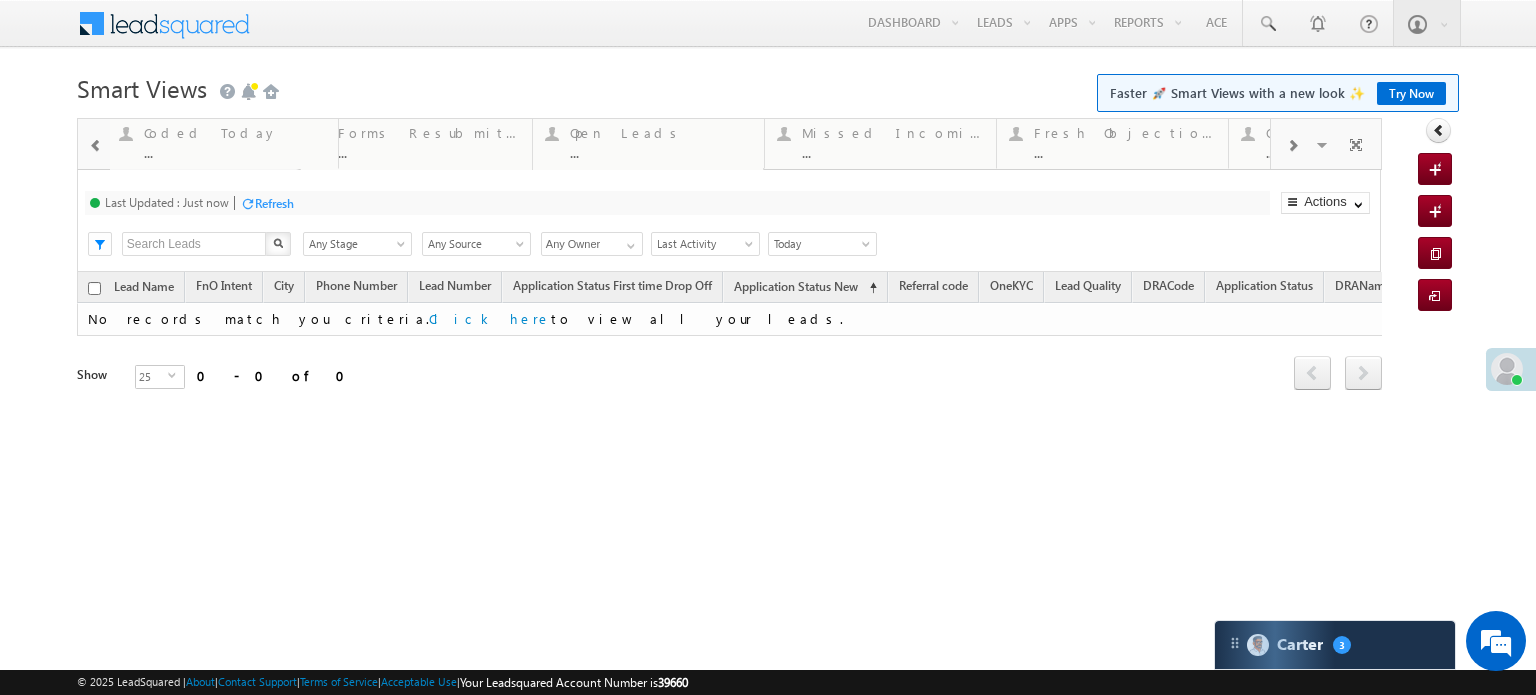 drag, startPoint x: 1122, startPoint y: 135, endPoint x: 0, endPoint y: 102, distance: 1122.4852 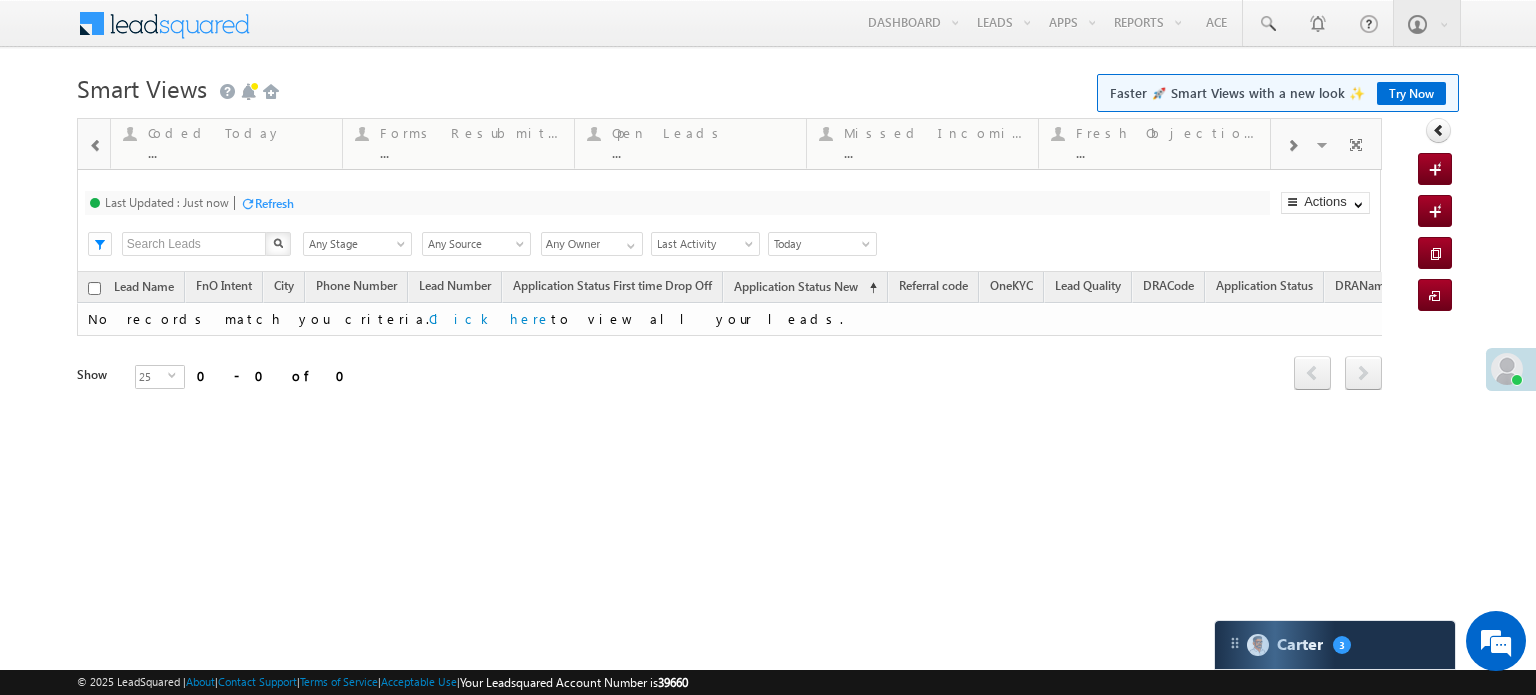 click at bounding box center [96, 146] 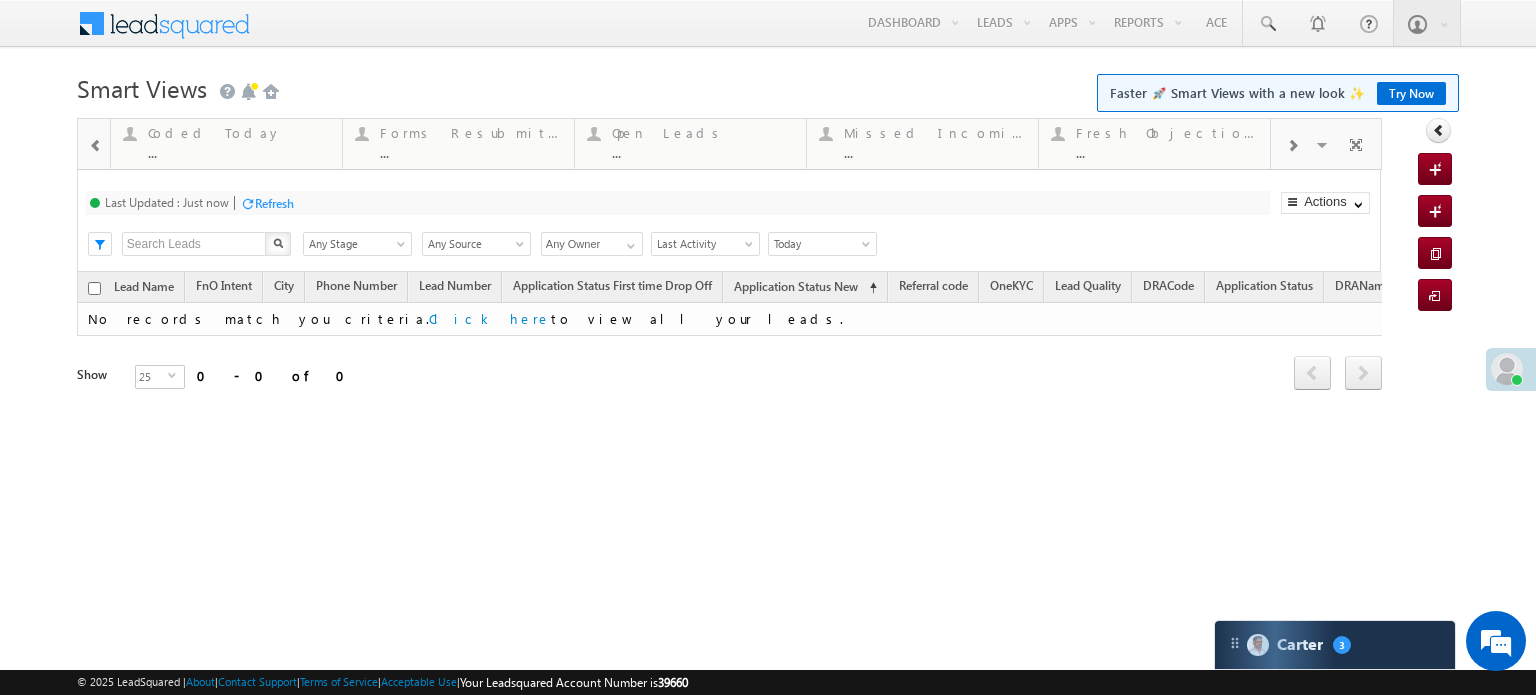 click at bounding box center (96, 146) 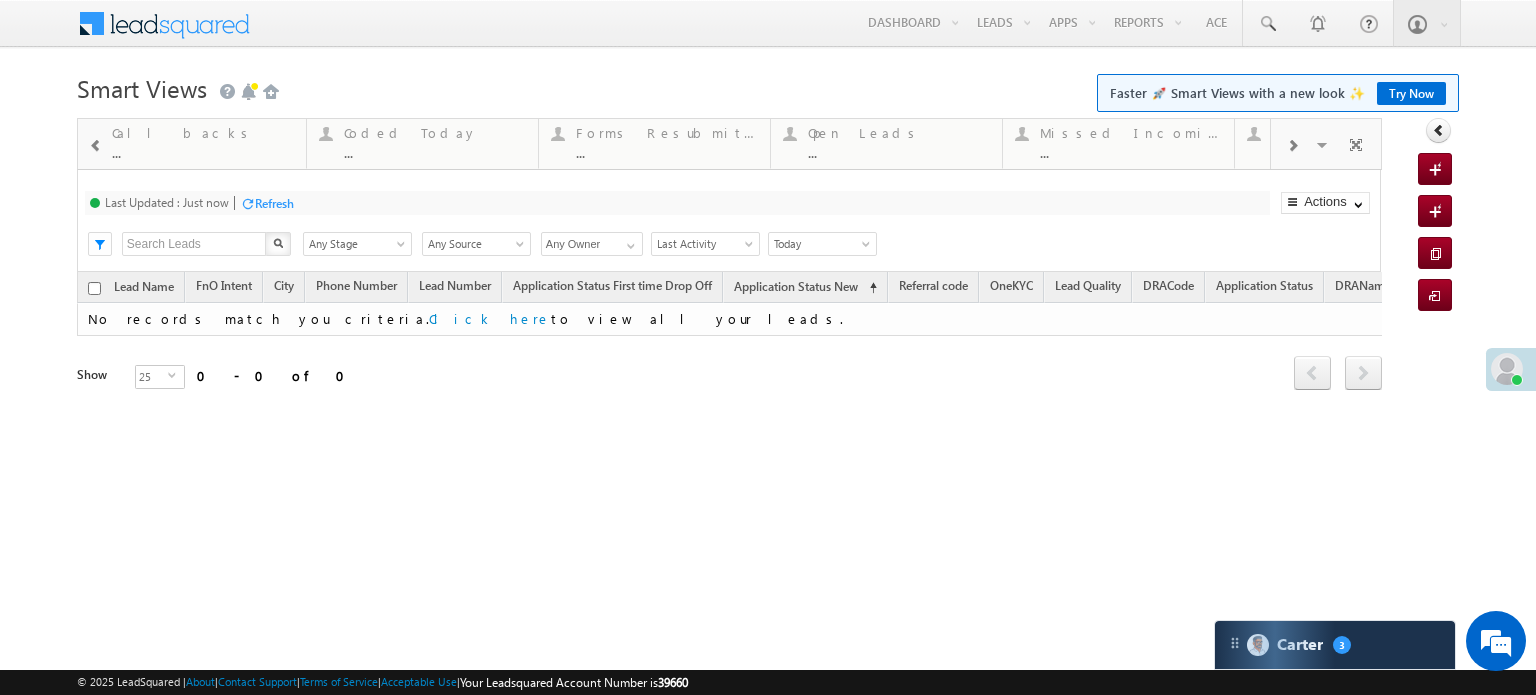 click at bounding box center (96, 146) 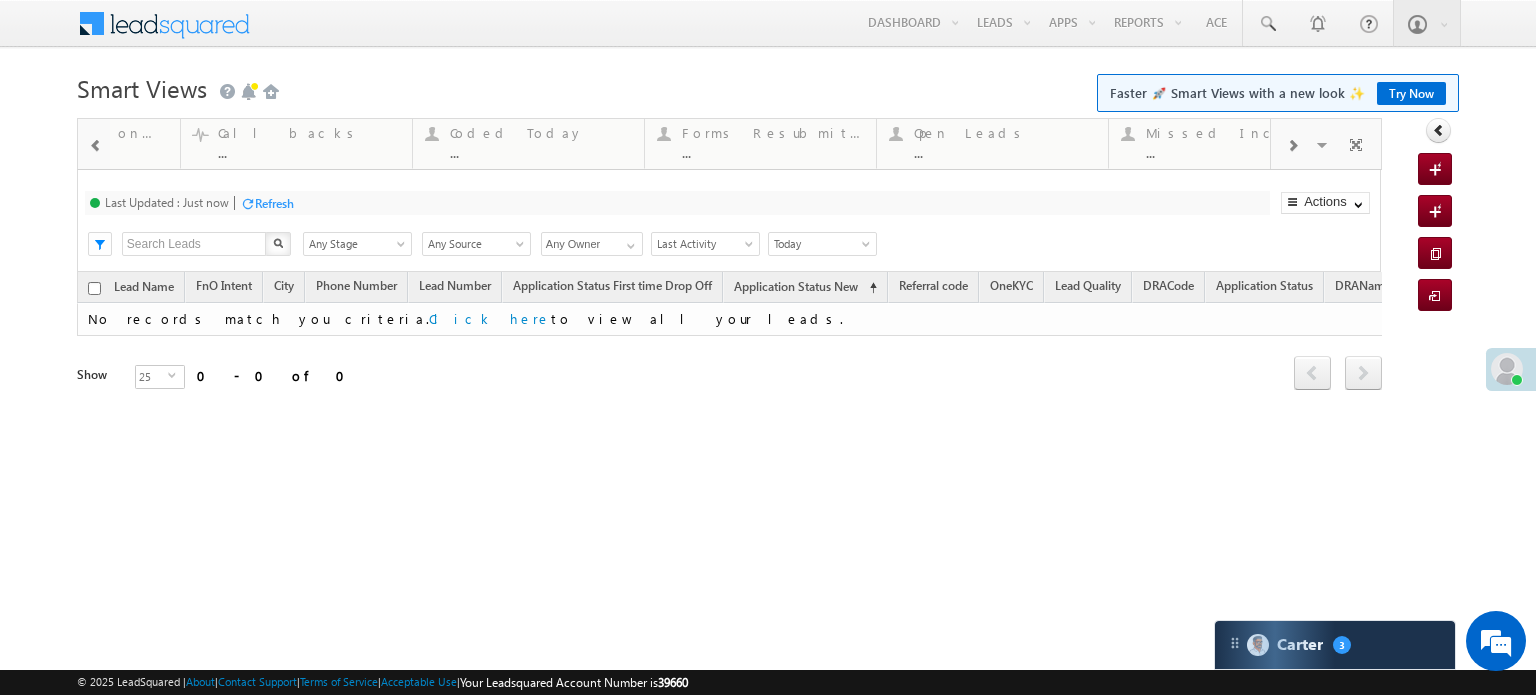 click at bounding box center [96, 146] 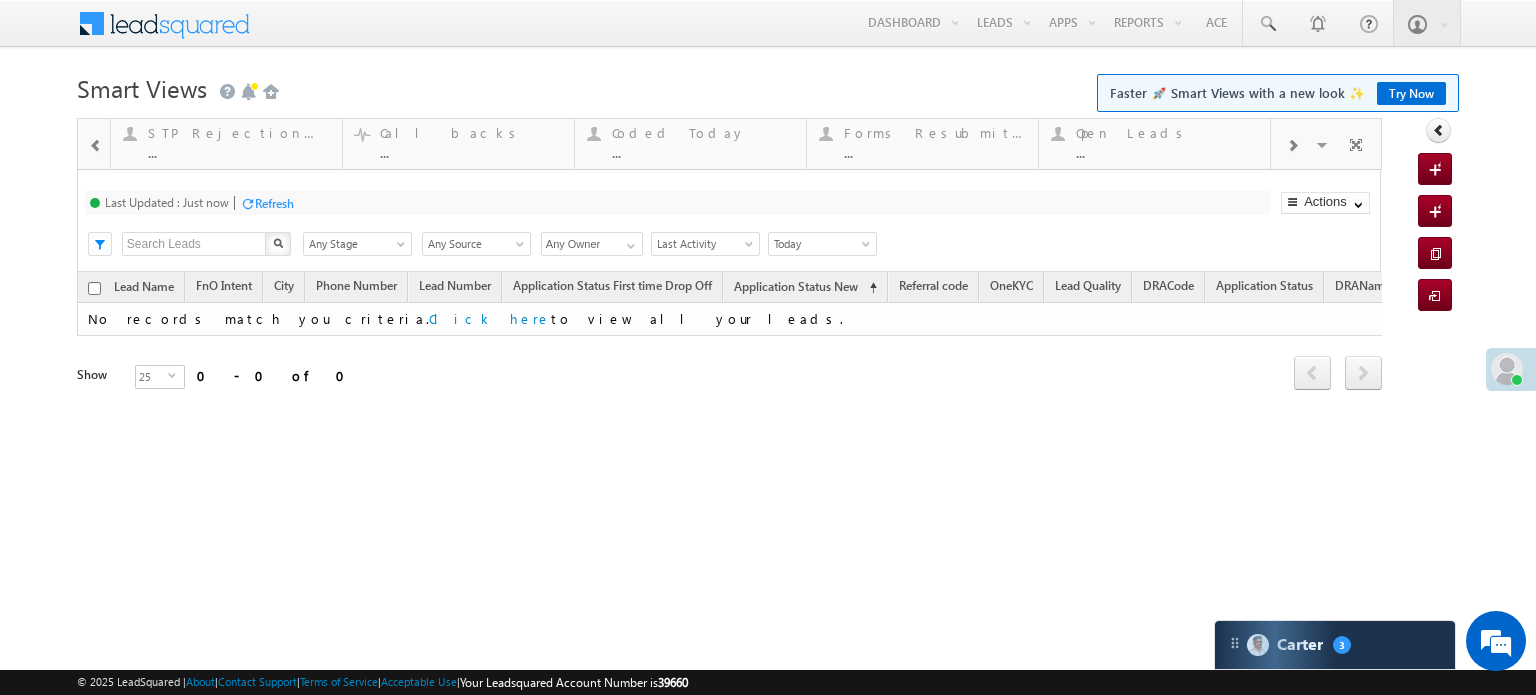 click at bounding box center [96, 146] 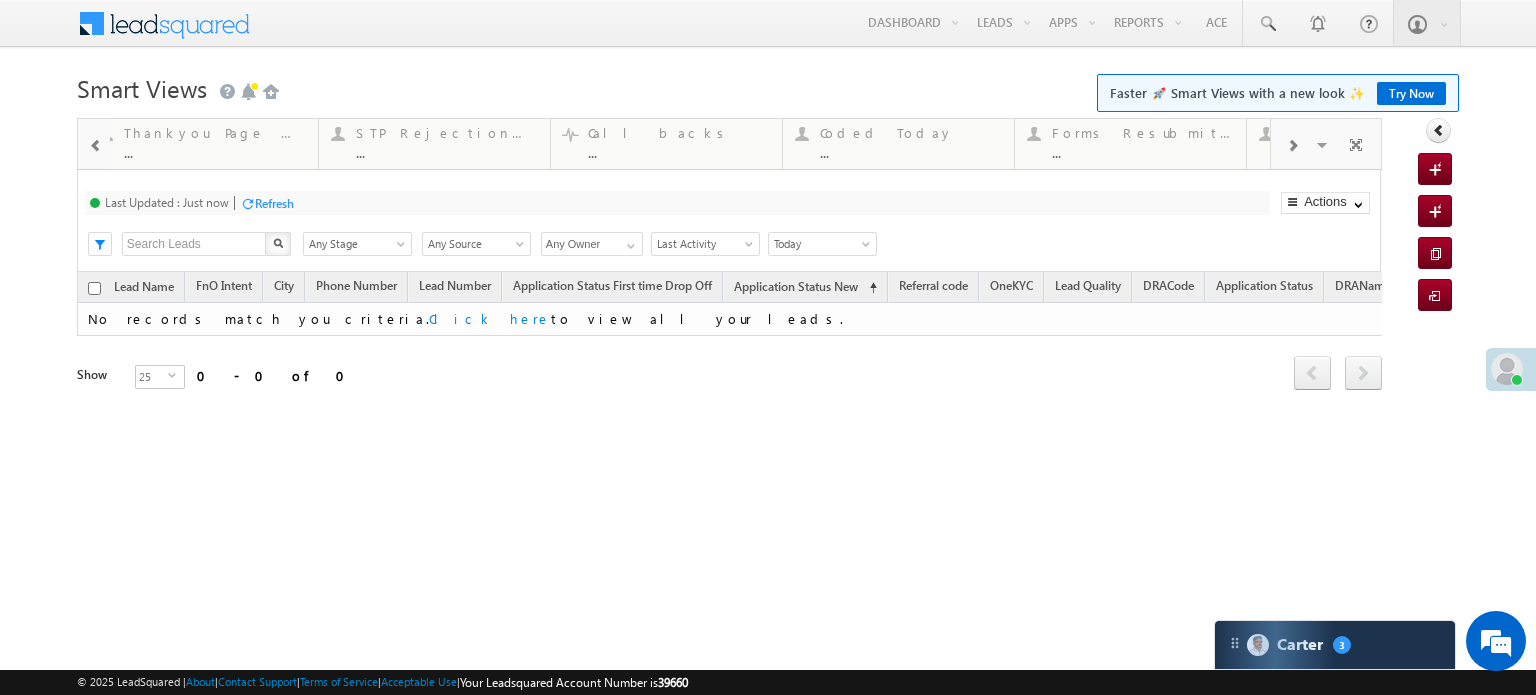 click at bounding box center (96, 146) 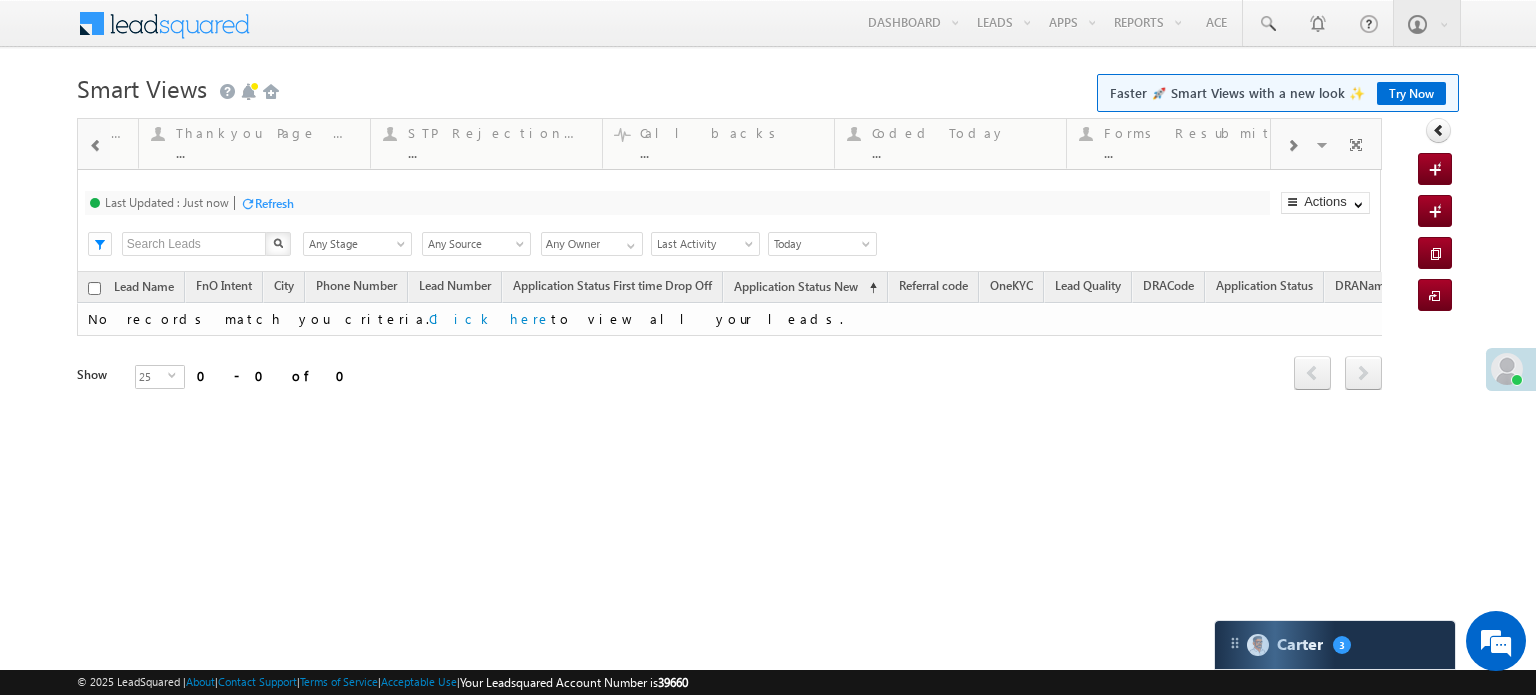 click at bounding box center [96, 146] 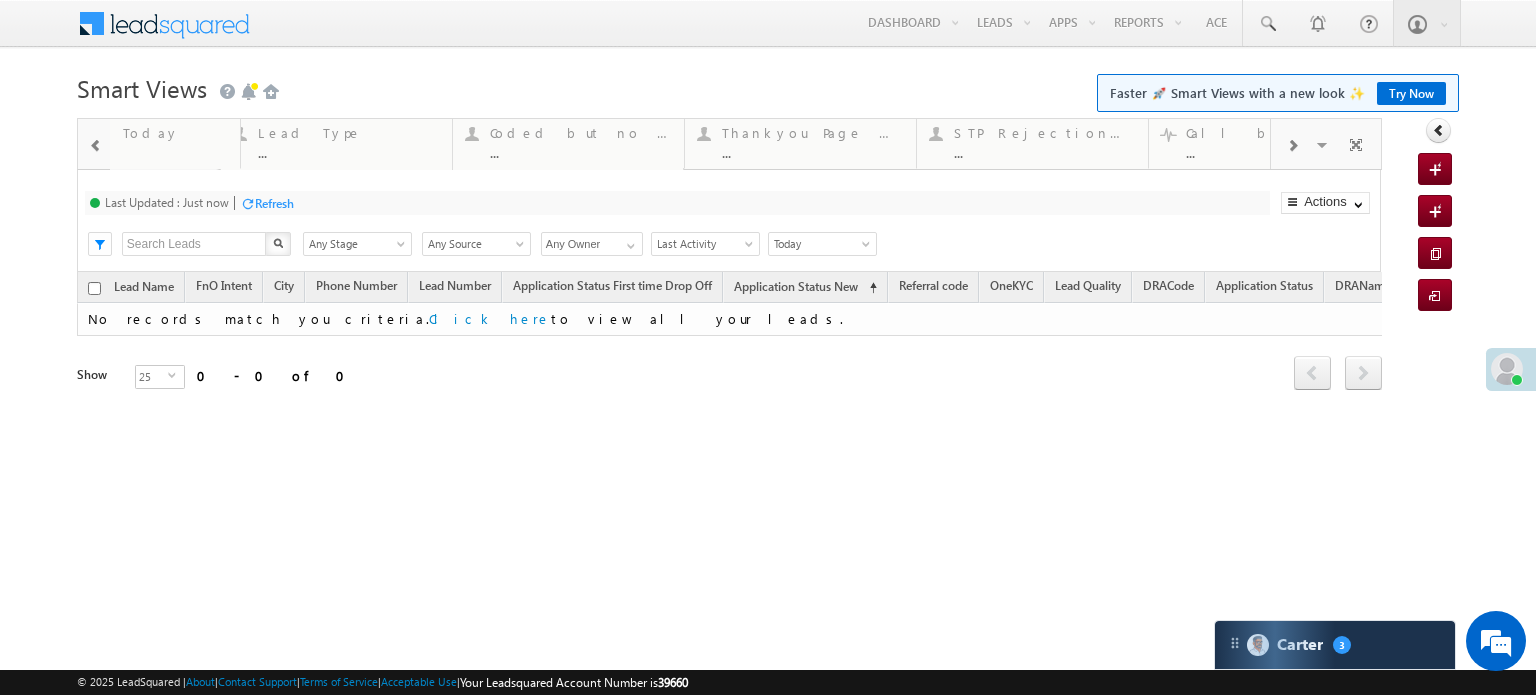 drag, startPoint x: 1133, startPoint y: 160, endPoint x: 0, endPoint y: 91, distance: 1135.0991 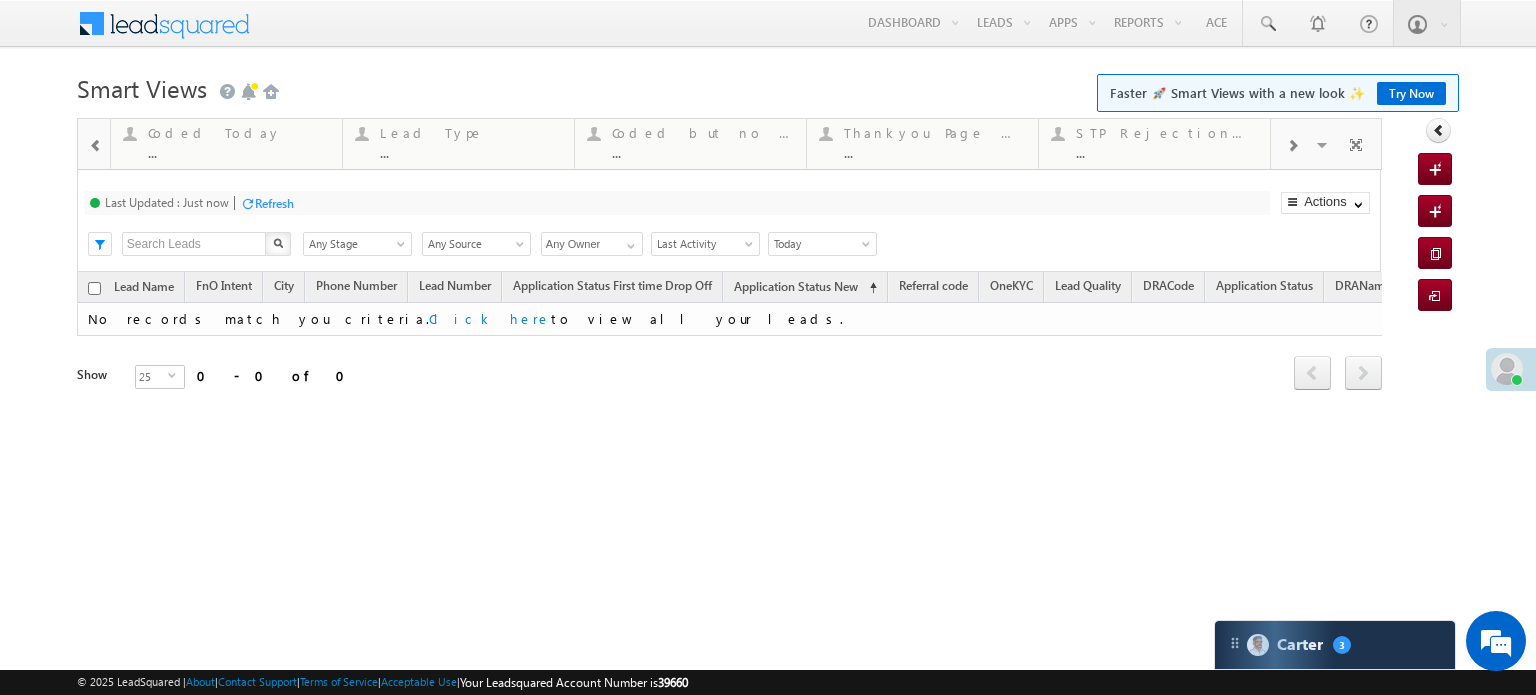 click at bounding box center [95, 144] 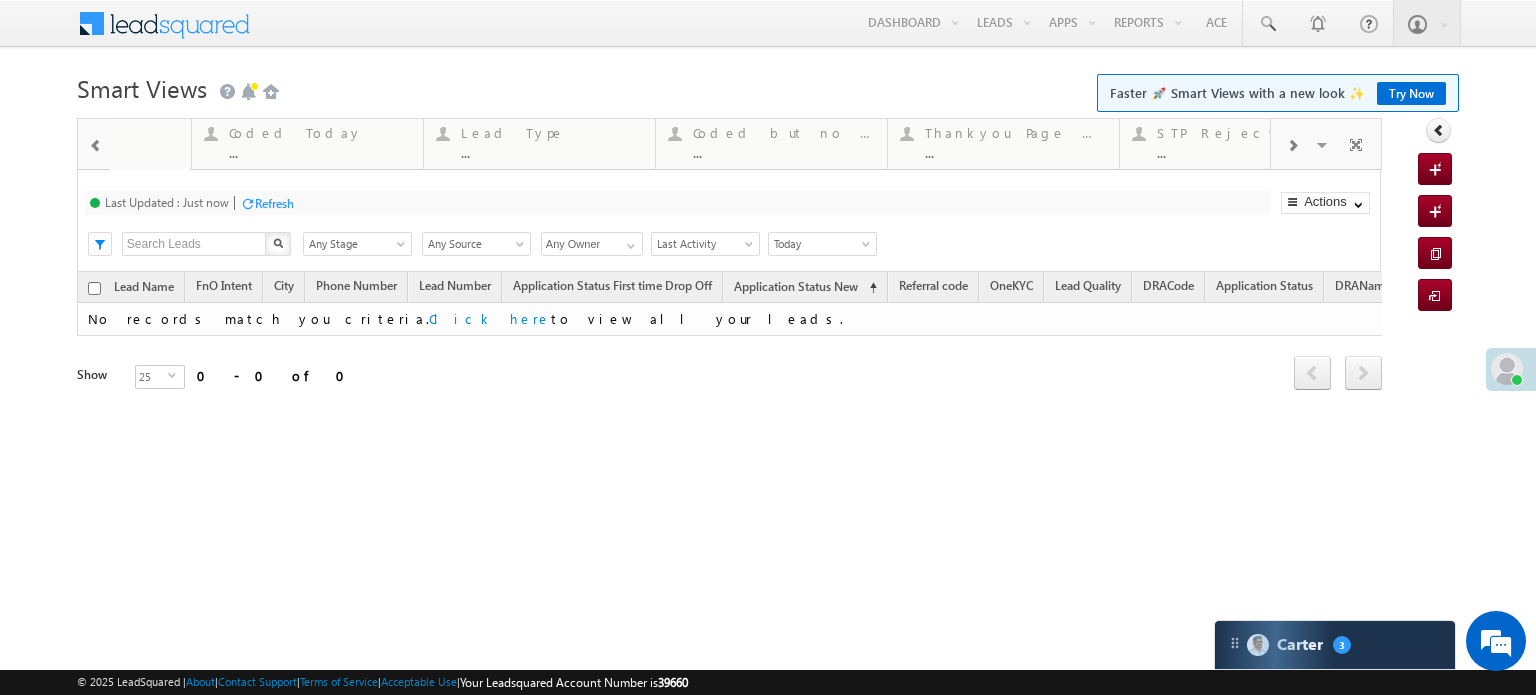click at bounding box center (95, 144) 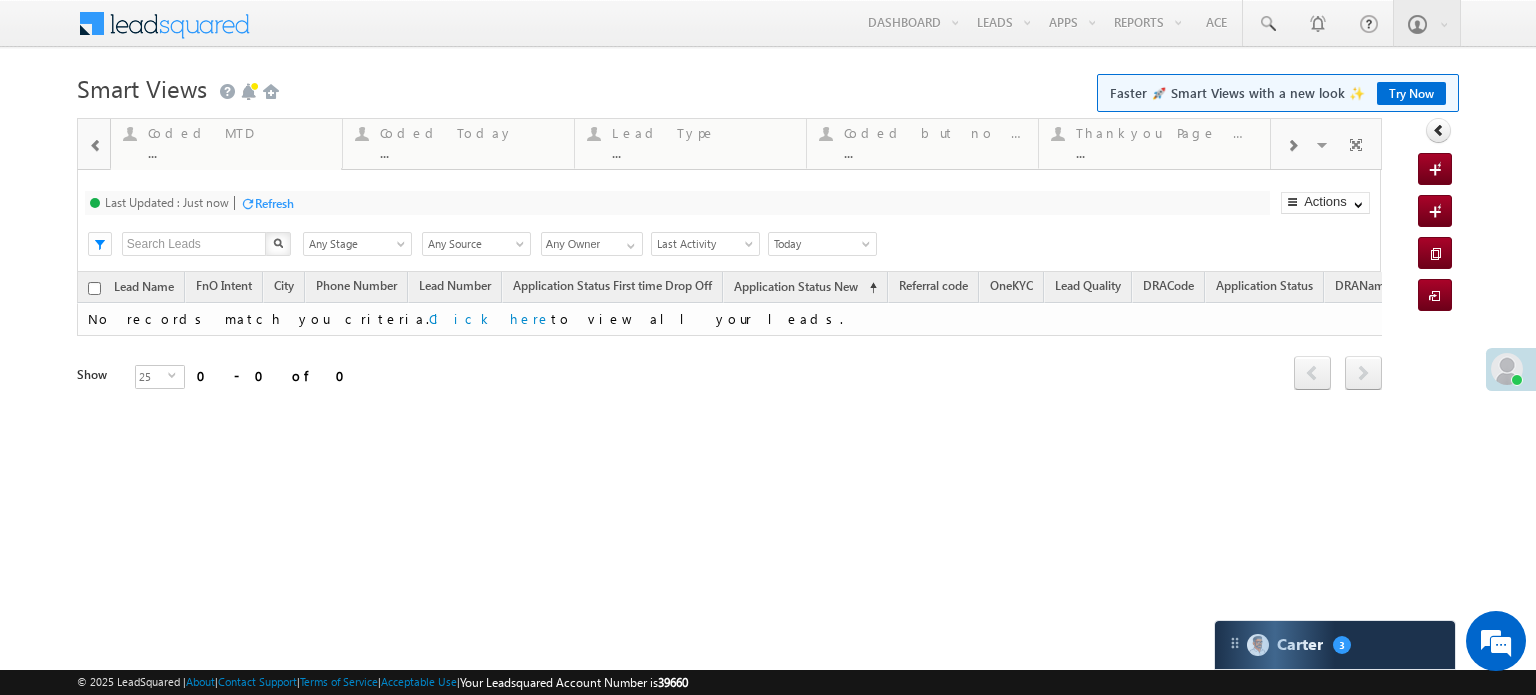 click at bounding box center (95, 144) 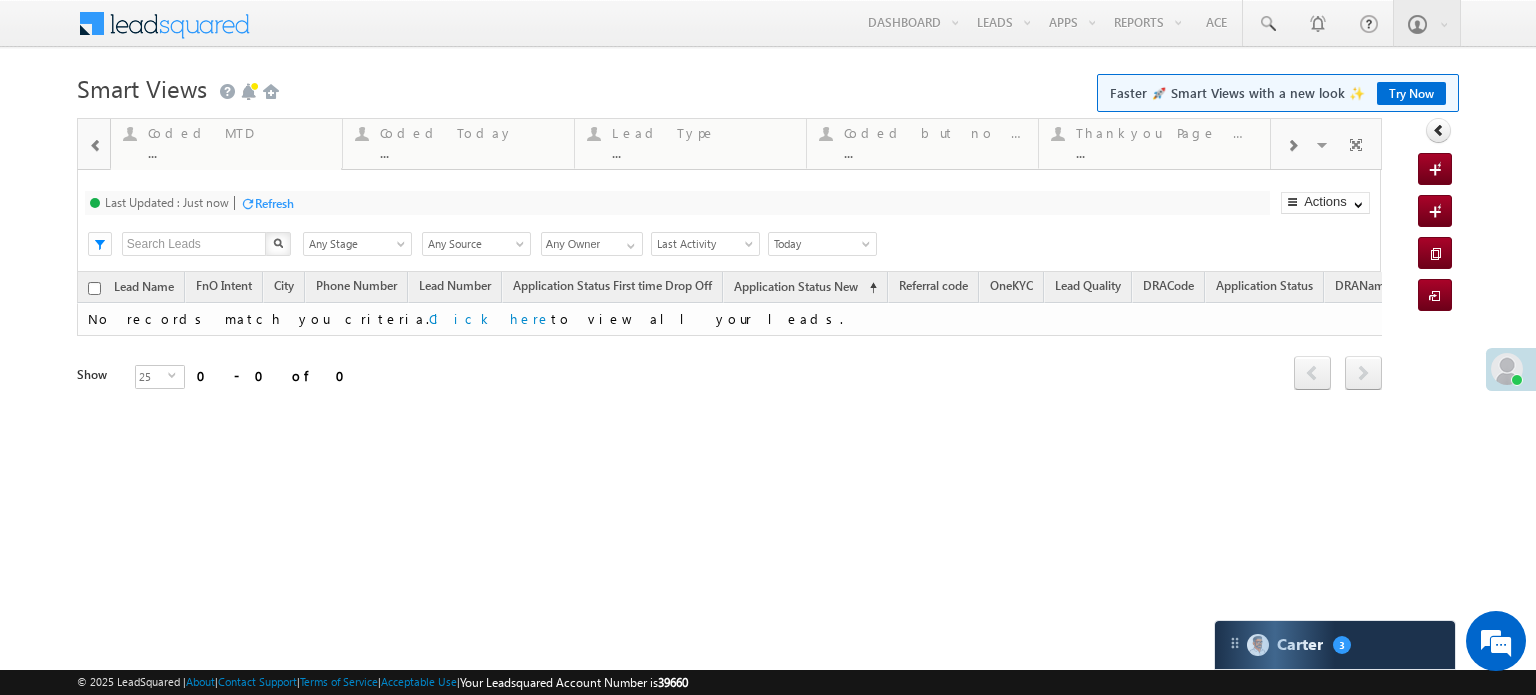 click at bounding box center [95, 144] 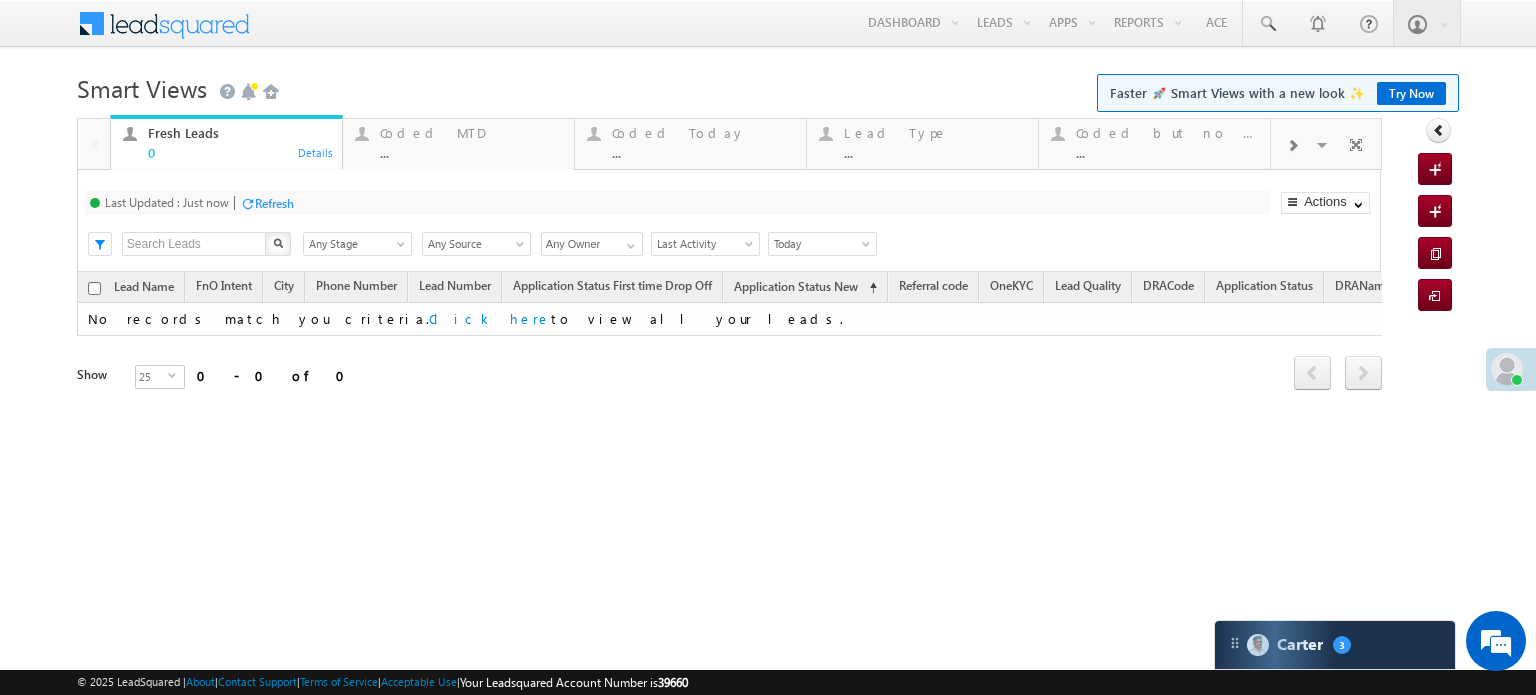 click at bounding box center [94, 143] 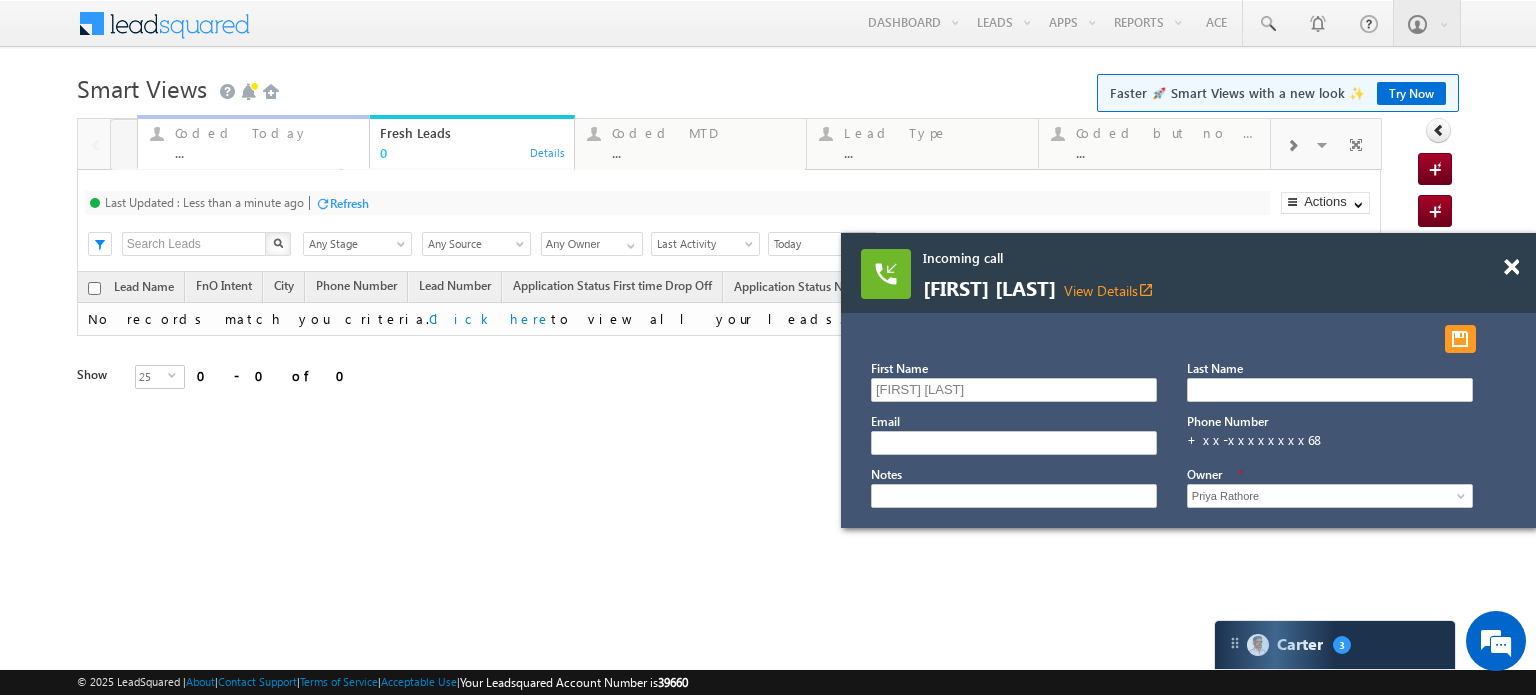 drag, startPoint x: 687, startPoint y: 164, endPoint x: 249, endPoint y: 167, distance: 438.01028 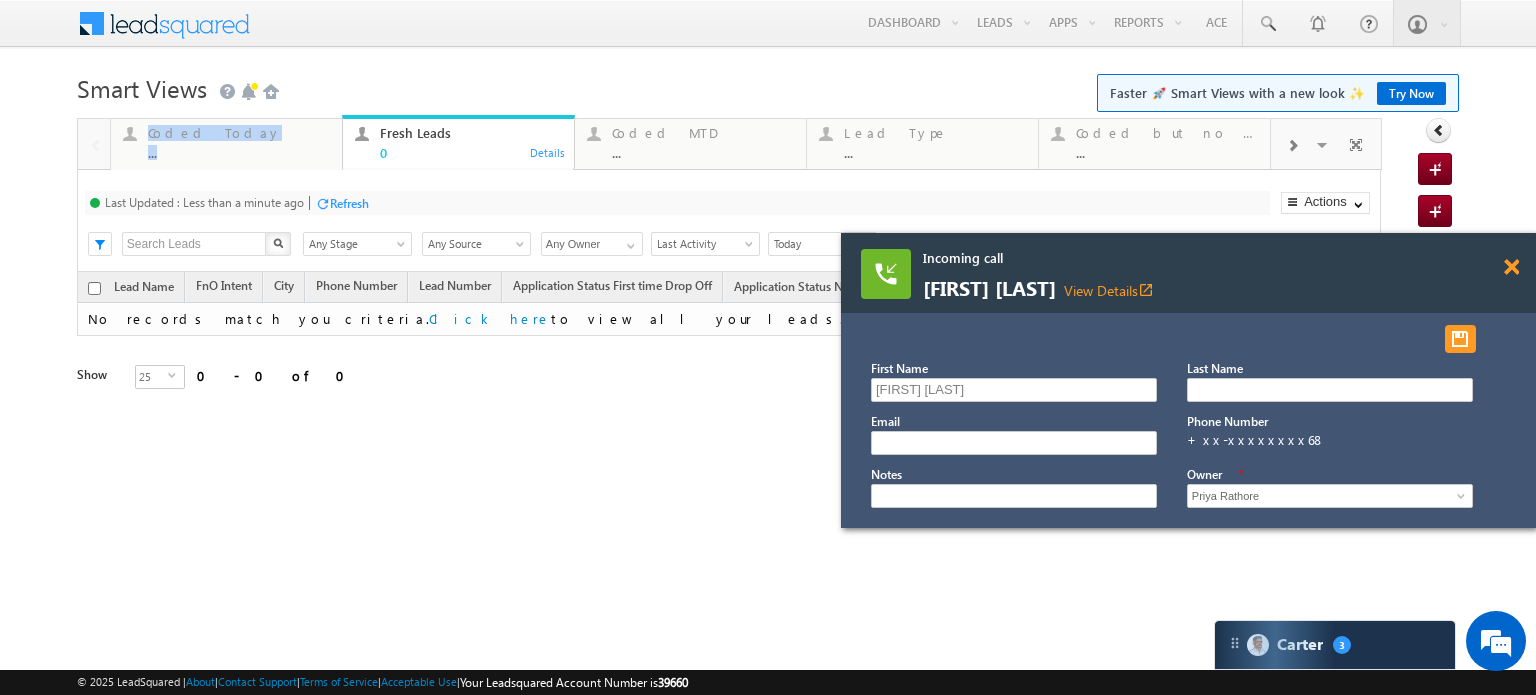 click at bounding box center (1511, 267) 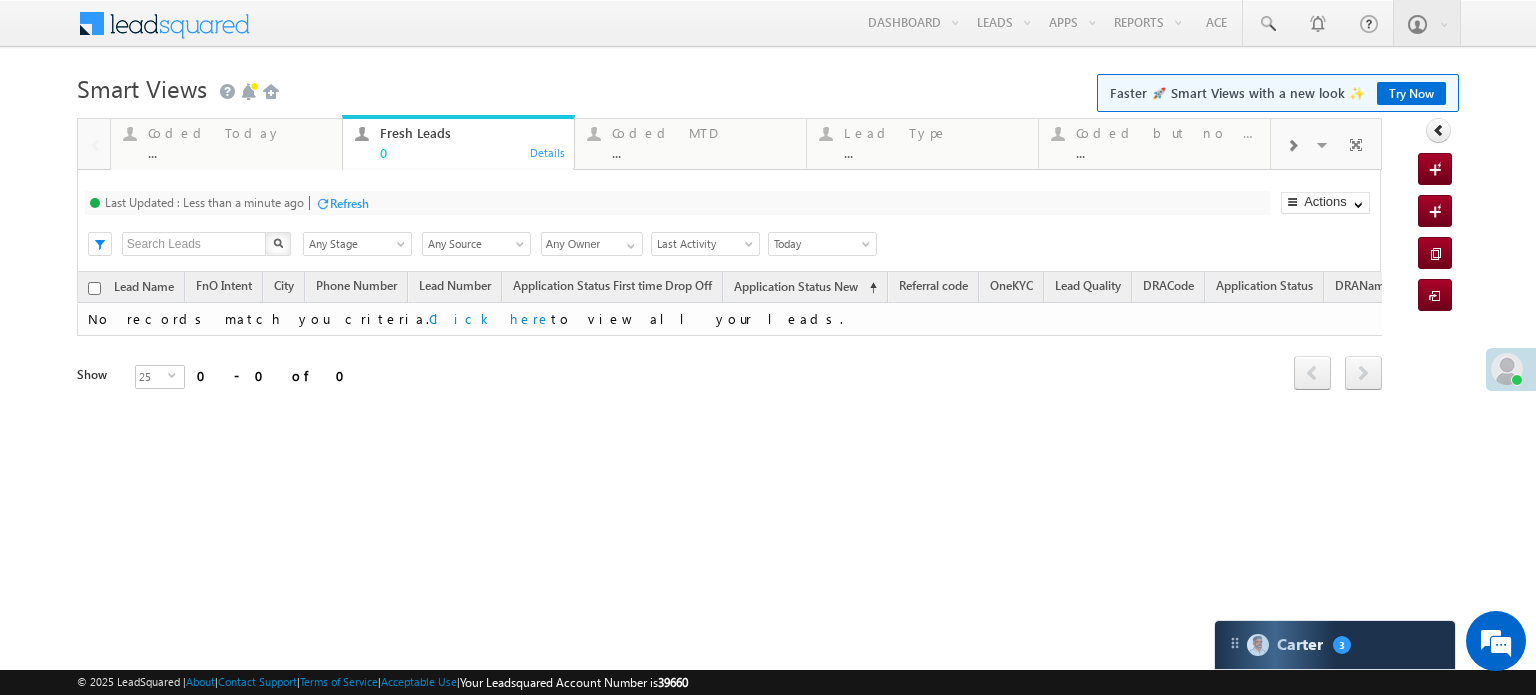 click on "Menu
Priya Rathore
priya .rath ore@a ngelb rokin g.com" at bounding box center (768, 283) 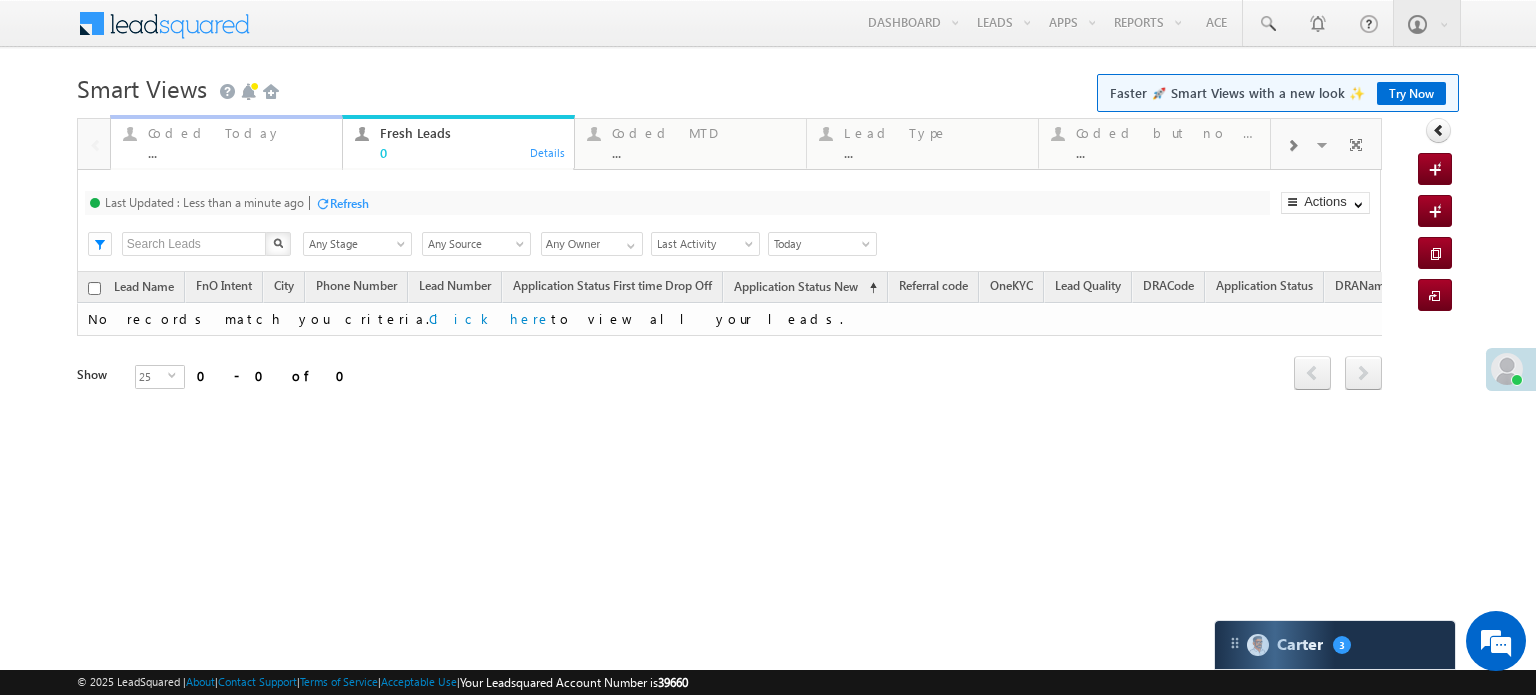 click on "..." at bounding box center (239, 152) 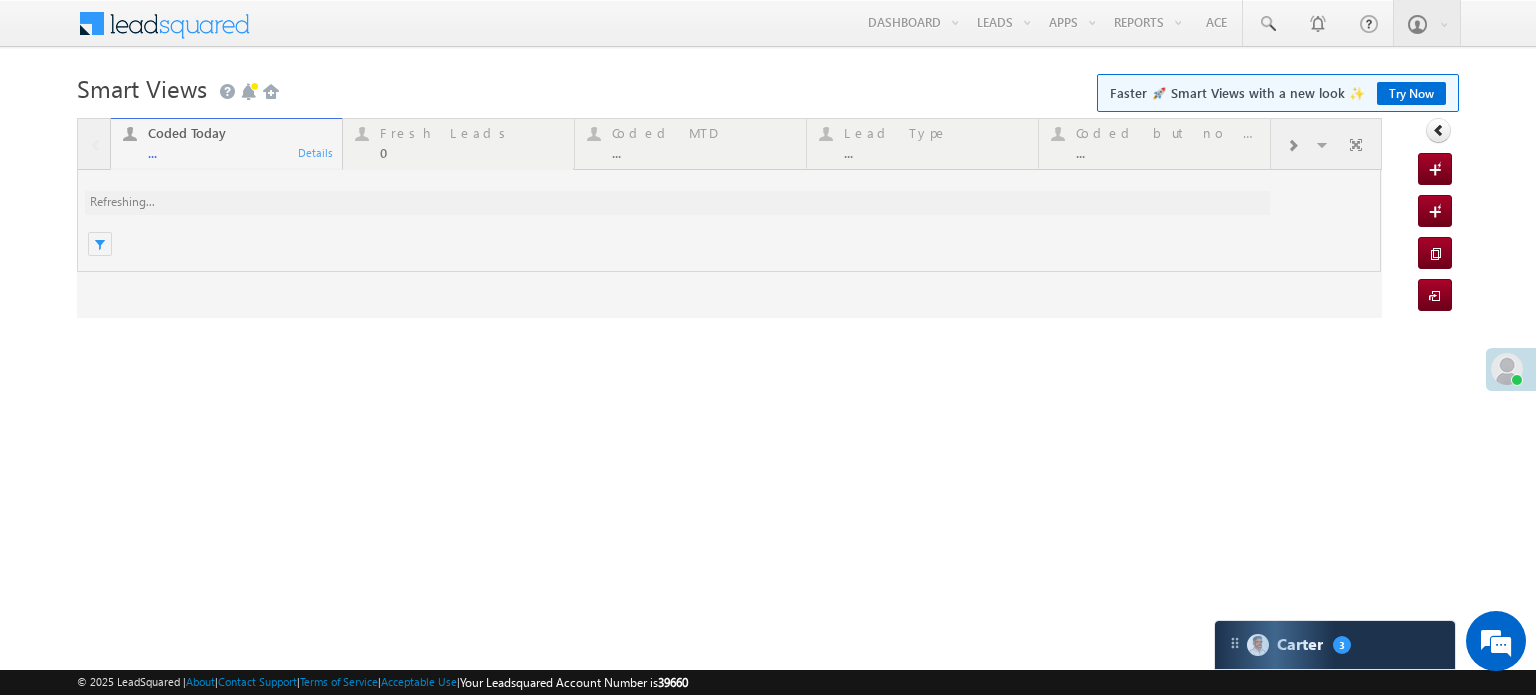 scroll, scrollTop: 0, scrollLeft: 0, axis: both 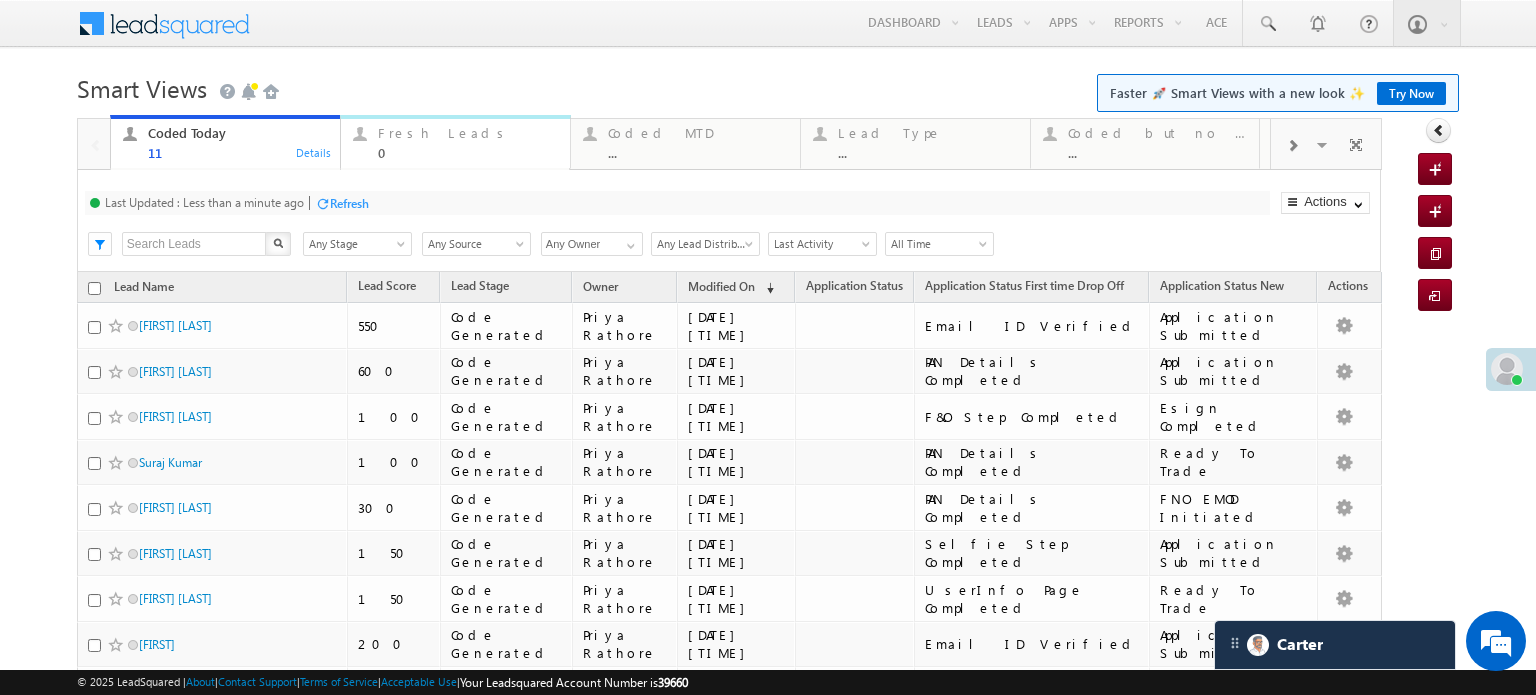 click on "Fresh Leads" at bounding box center [468, 133] 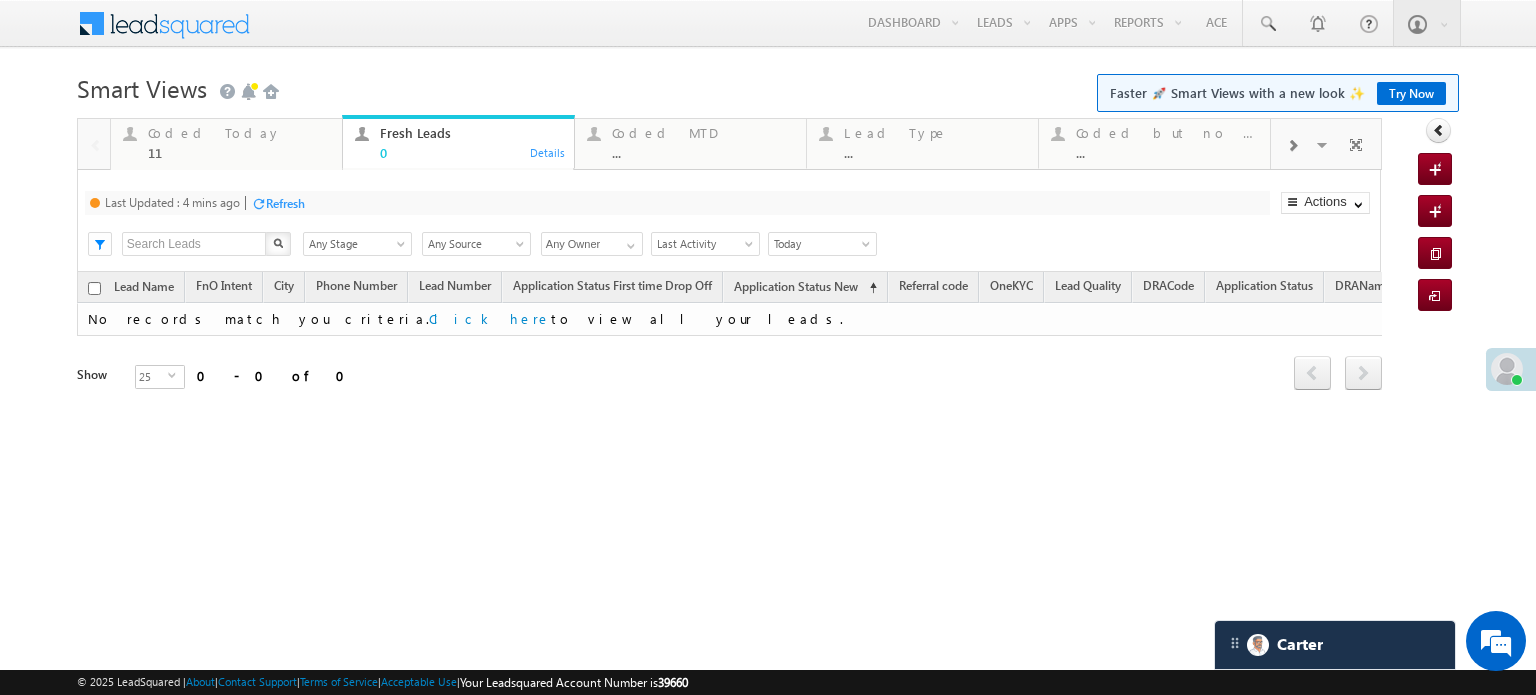 click on "Refresh" at bounding box center [285, 203] 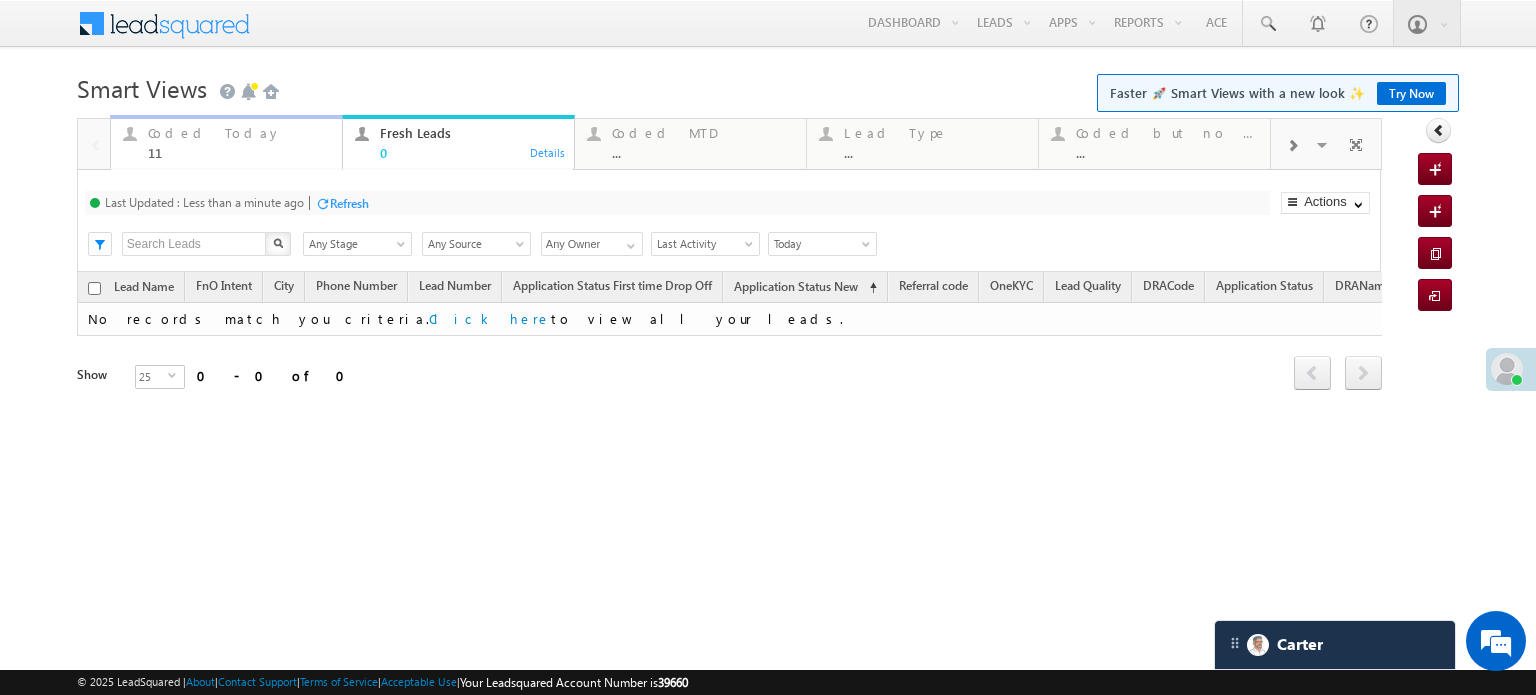 click on "Coded Today" at bounding box center (239, 133) 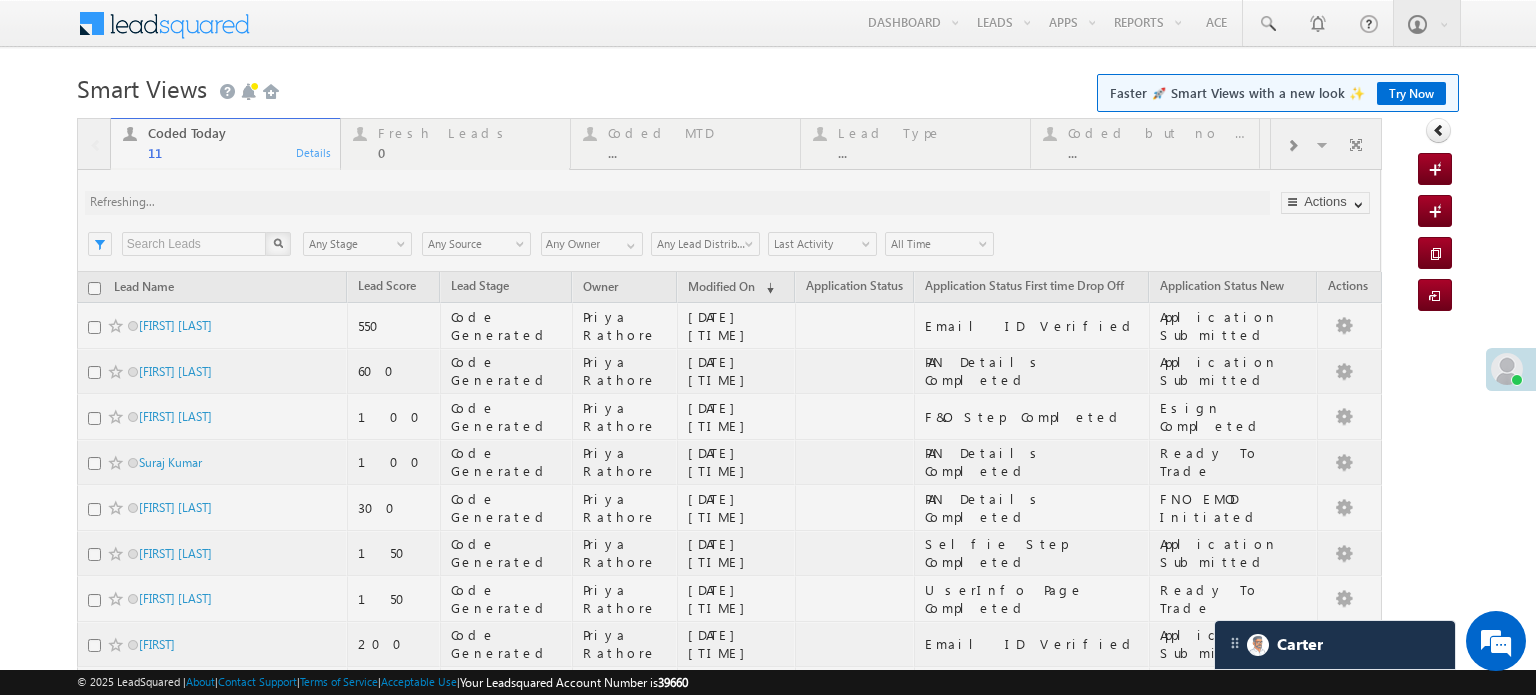 click at bounding box center [729, 516] 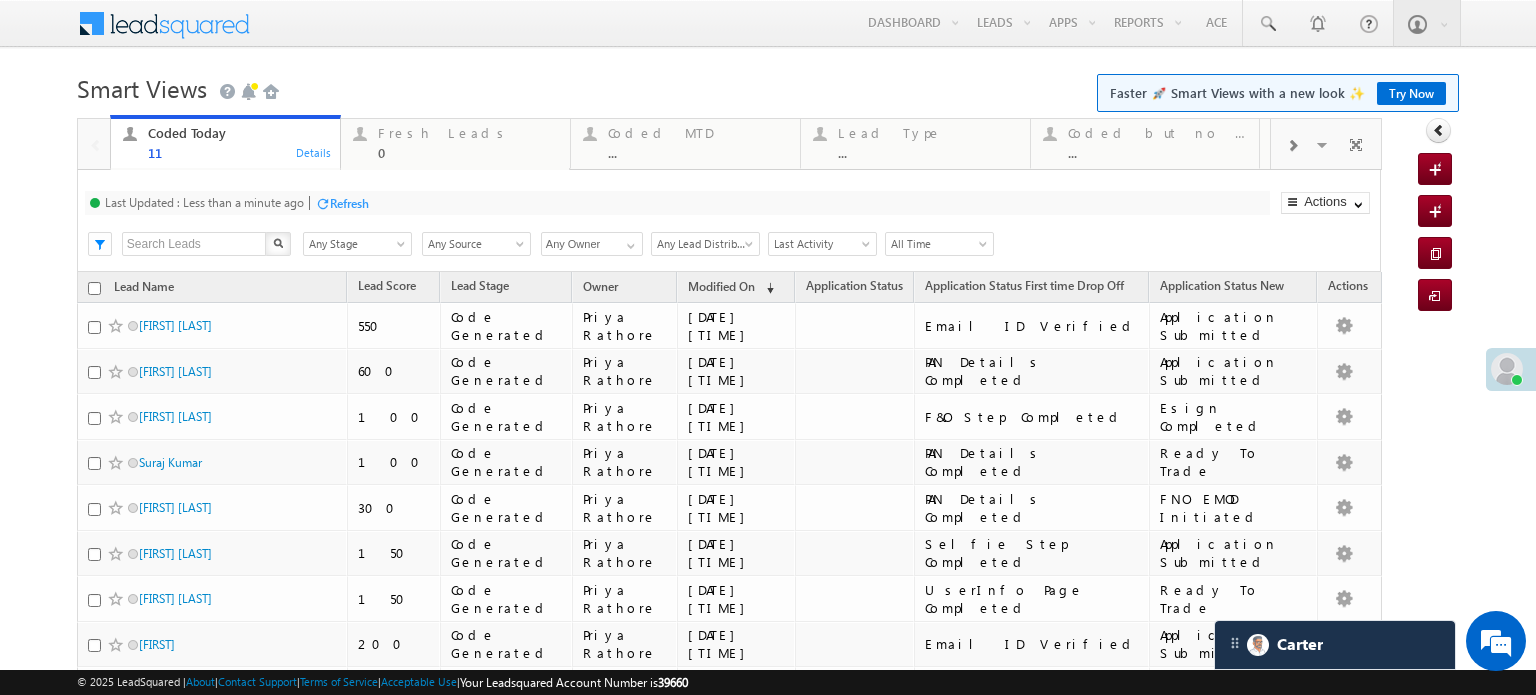 click on "Refresh" at bounding box center [349, 203] 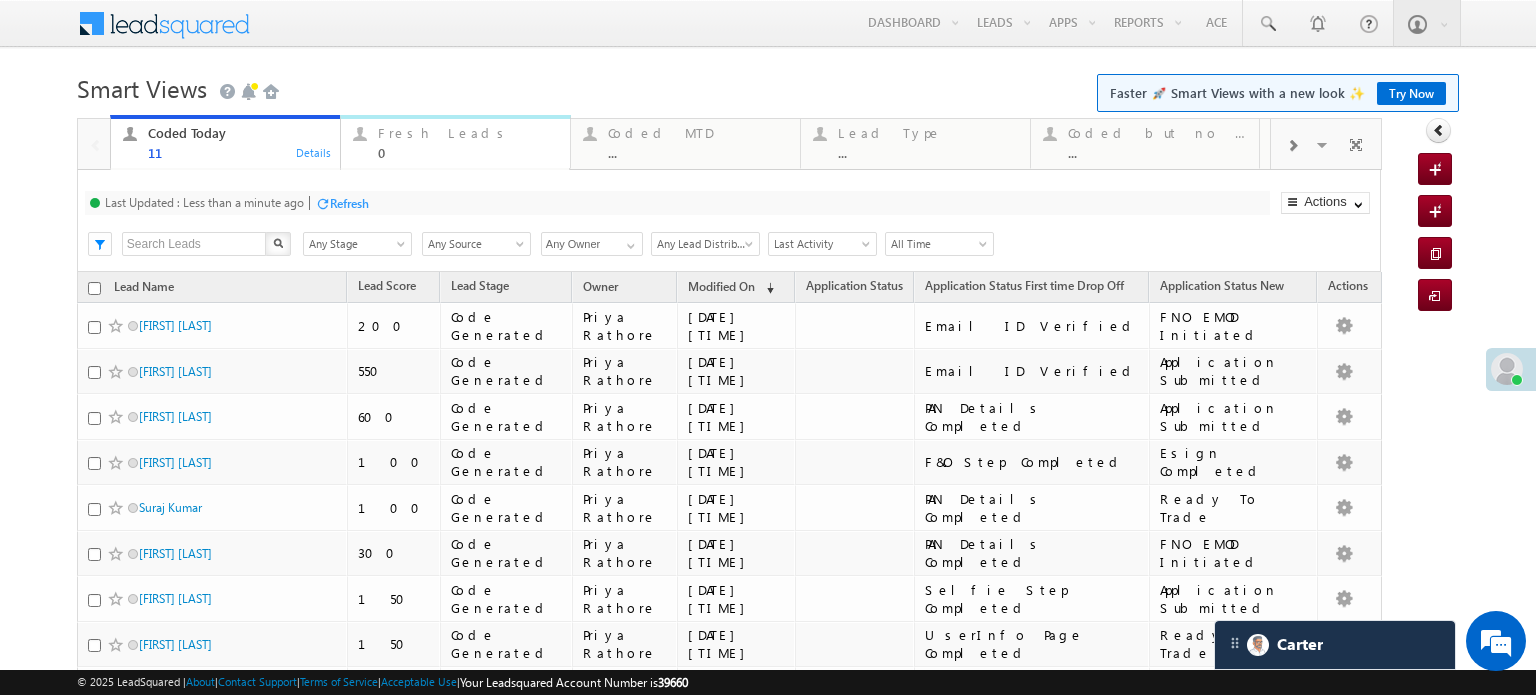 click on "Fresh Leads" at bounding box center [468, 133] 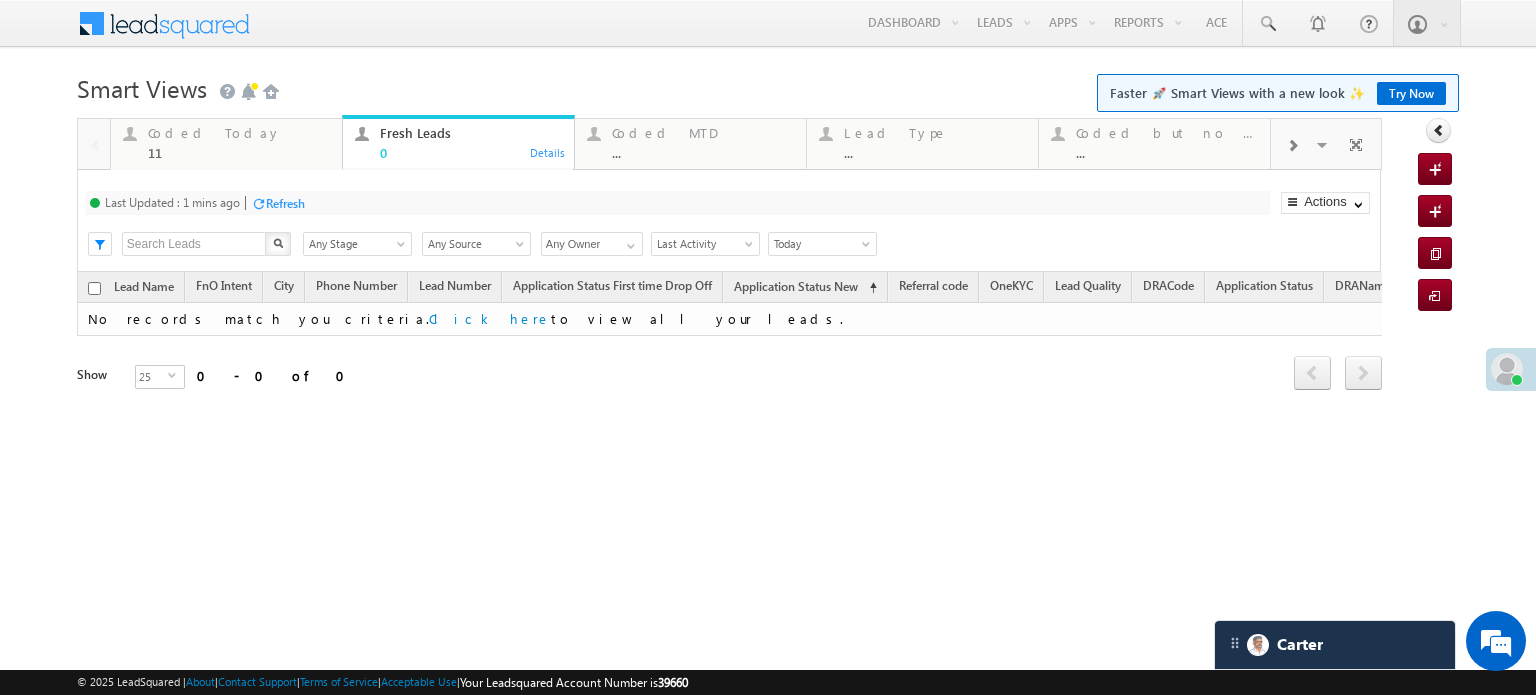 drag, startPoint x: 279, startPoint y: 219, endPoint x: 306, endPoint y: 180, distance: 47.434166 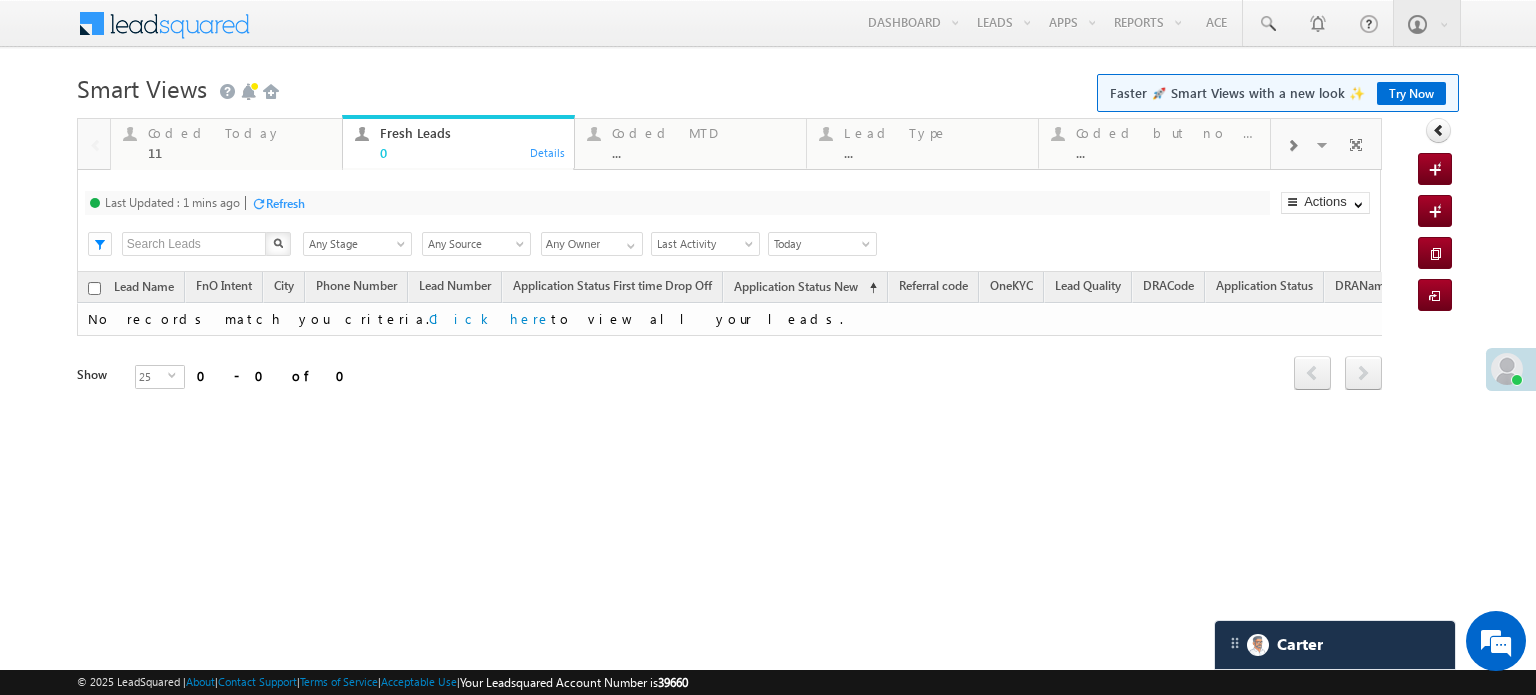 click on "Last Updated : 1 mins ago Refresh Refreshing...
Search
X
Lead Stage
Any Stage Any Stage
Lead Source
Any Source Any Source
Owner
Any Owner Any Owner Any Owner
Date Range
Go 08/05/25 08/05/25 All Time
Custom
Yesterday
Today
Last Week
This Week
Last Month
This Month
Last Year
This Year
Last 7 Days
Last 30 Days
Today
Last Activity
Created On
Modified On
WA Last Message Timestamp
App Download Date
Assignment Date
Call back Date & Time
Call Back Requested Created At
Call Back Requested on
Campaign Date
CB Date Time" at bounding box center [729, 221] 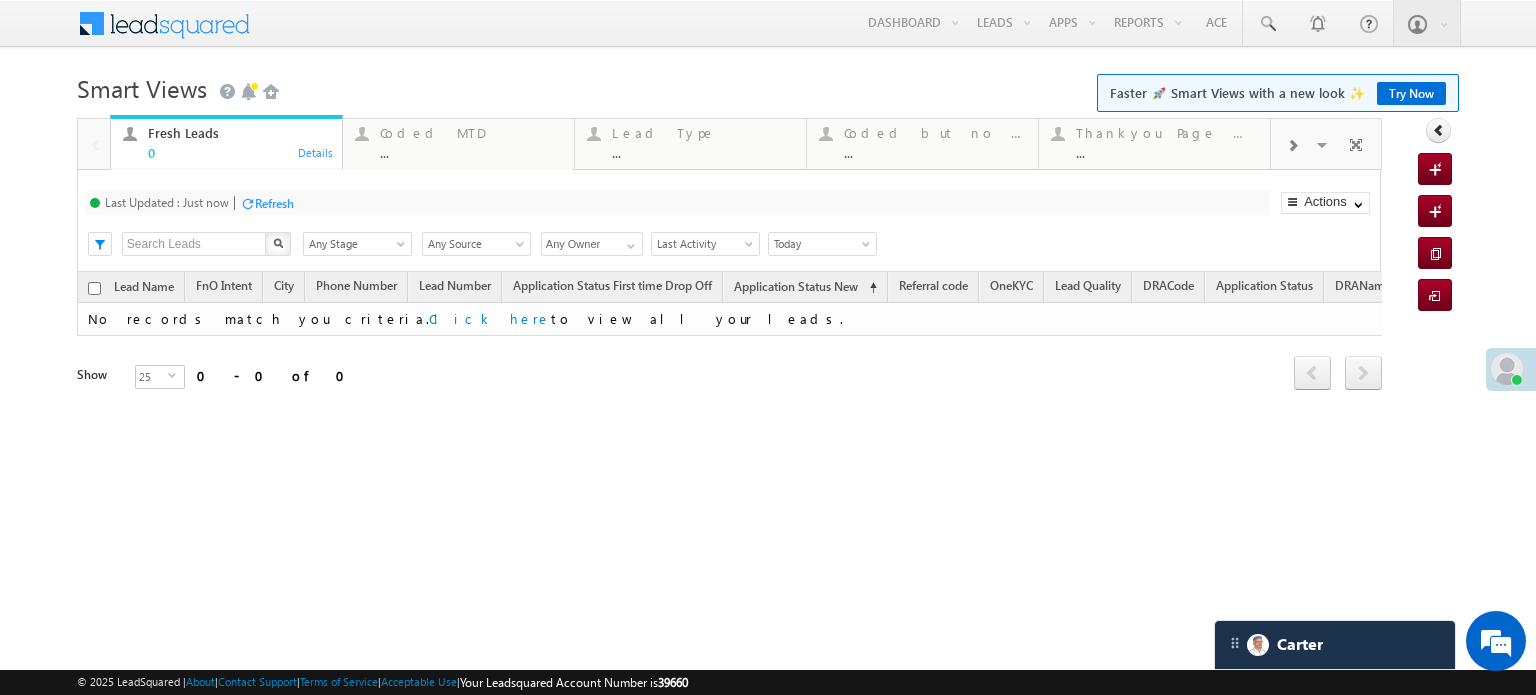 click at bounding box center [1292, 146] 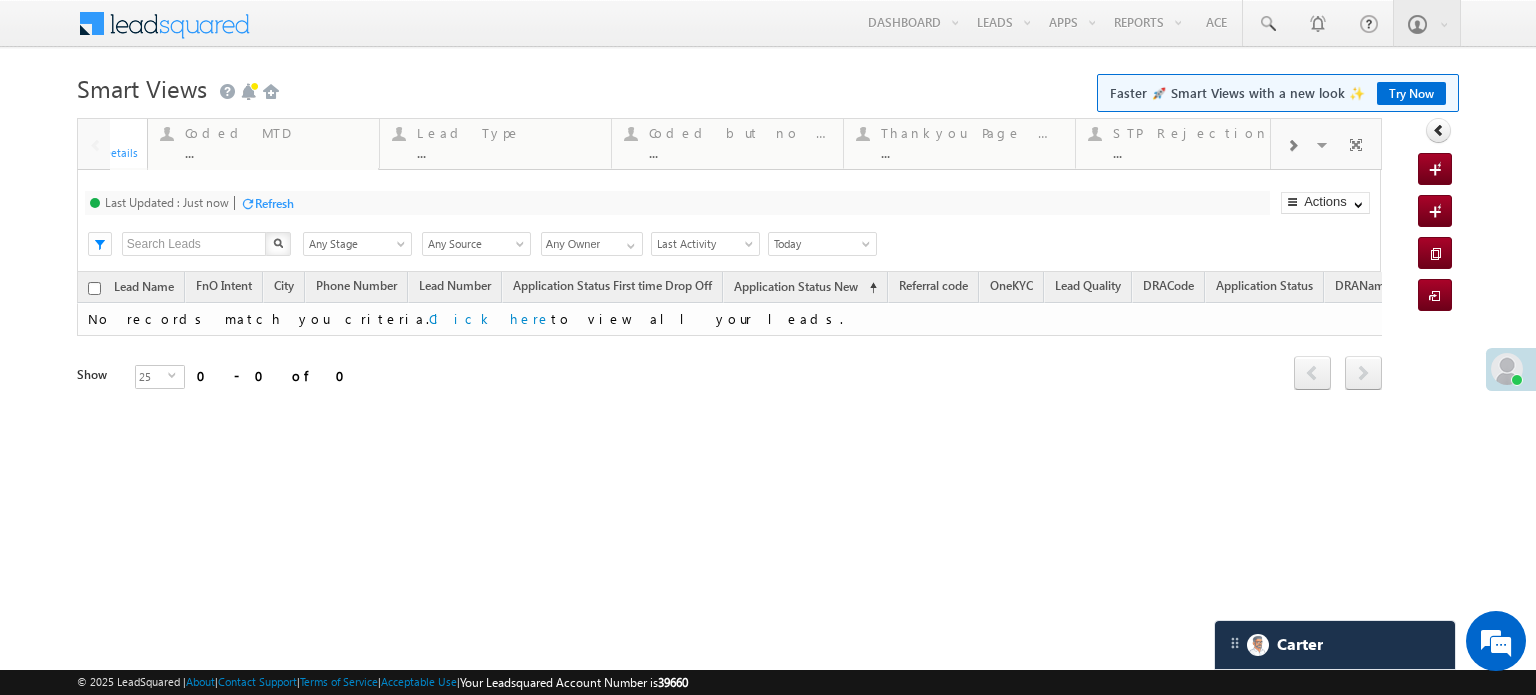 click at bounding box center [1292, 146] 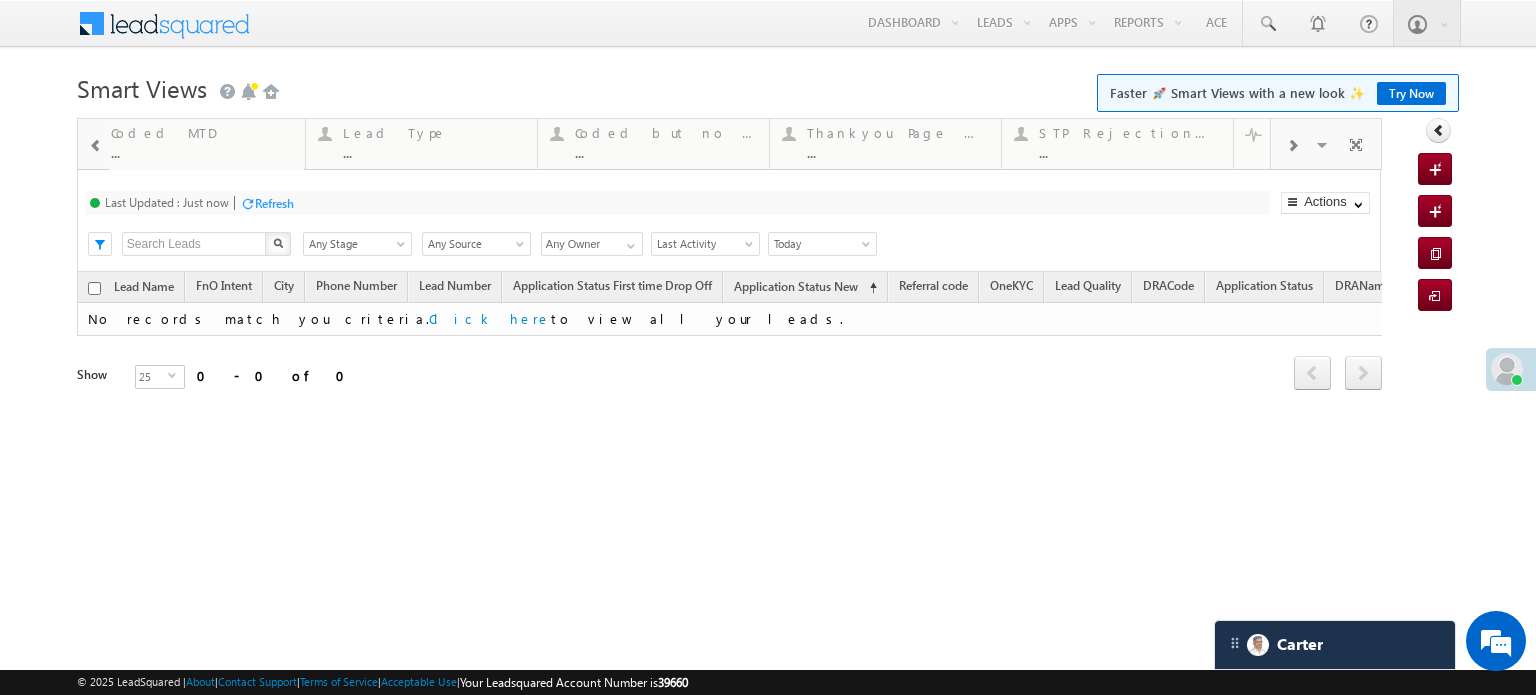 click at bounding box center (1292, 146) 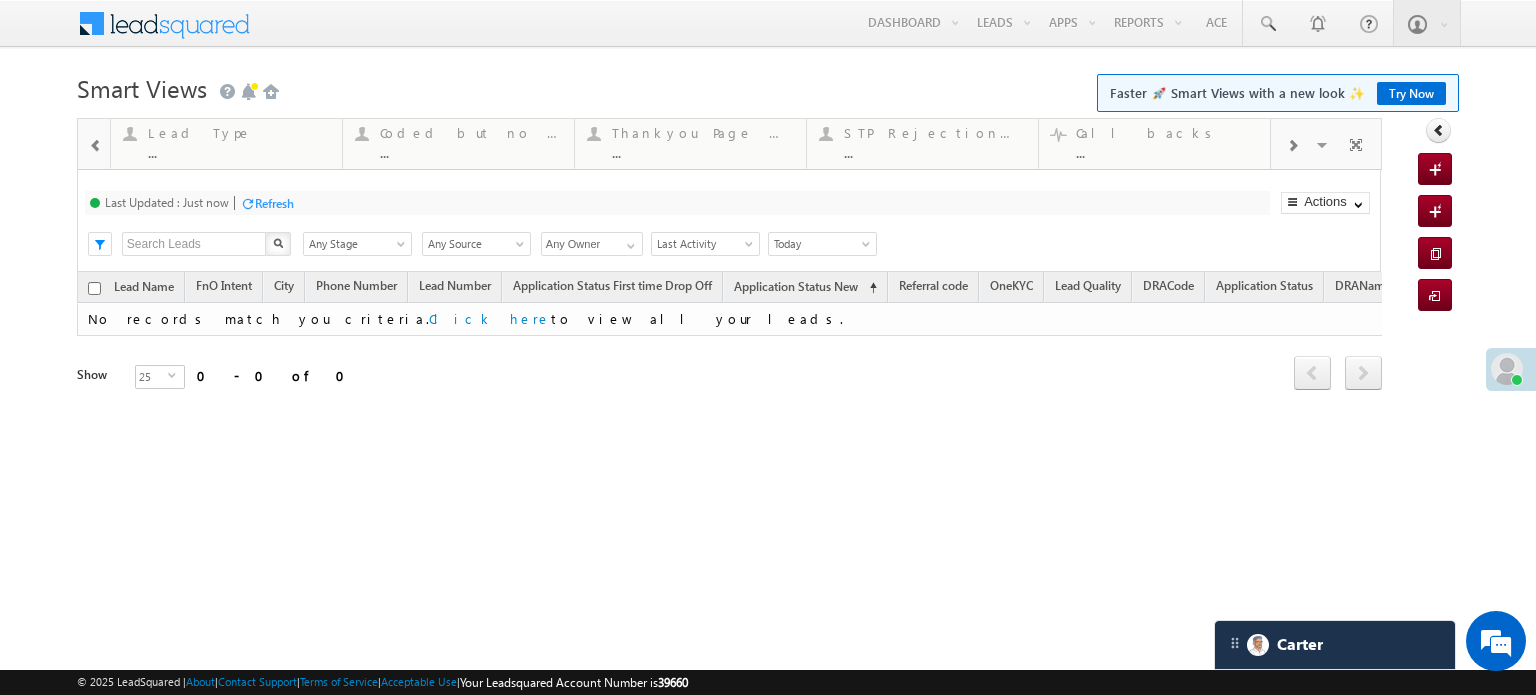click at bounding box center (1292, 146) 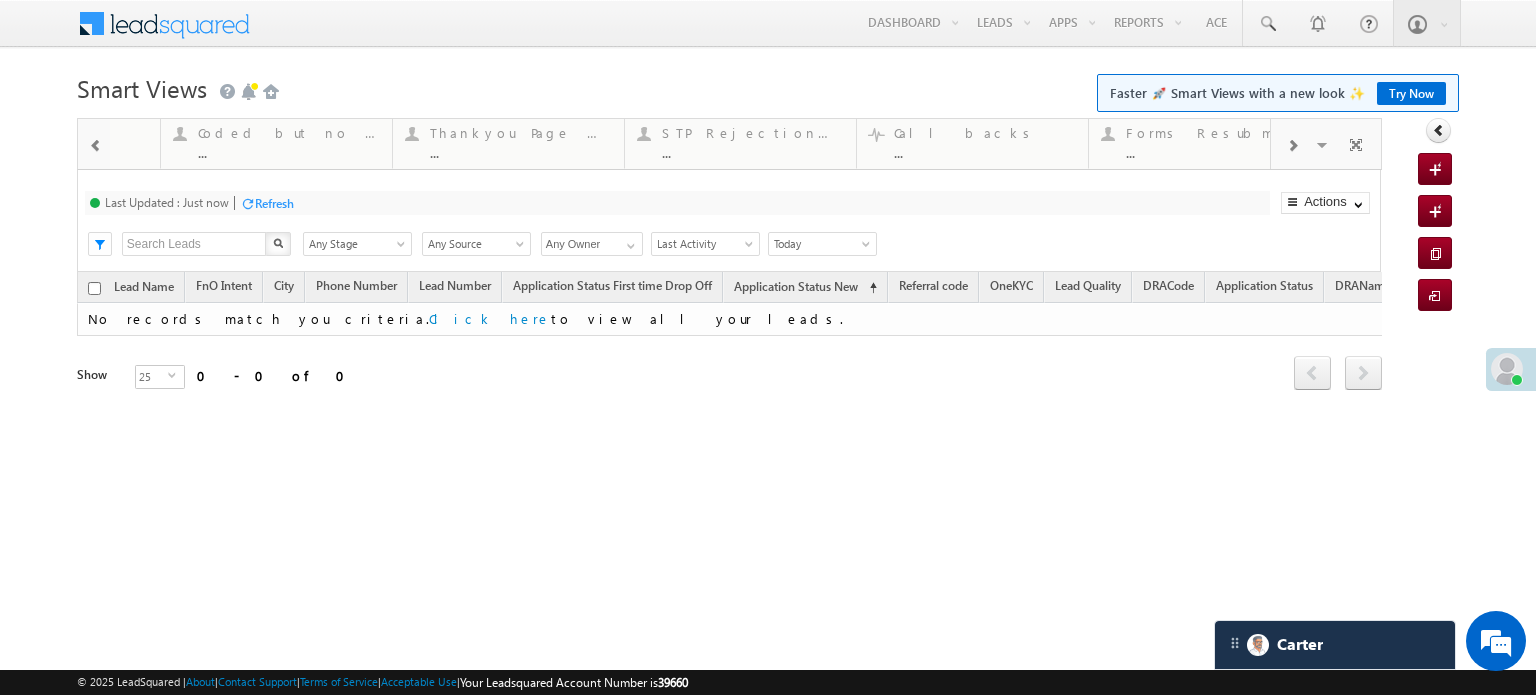 click at bounding box center (1292, 146) 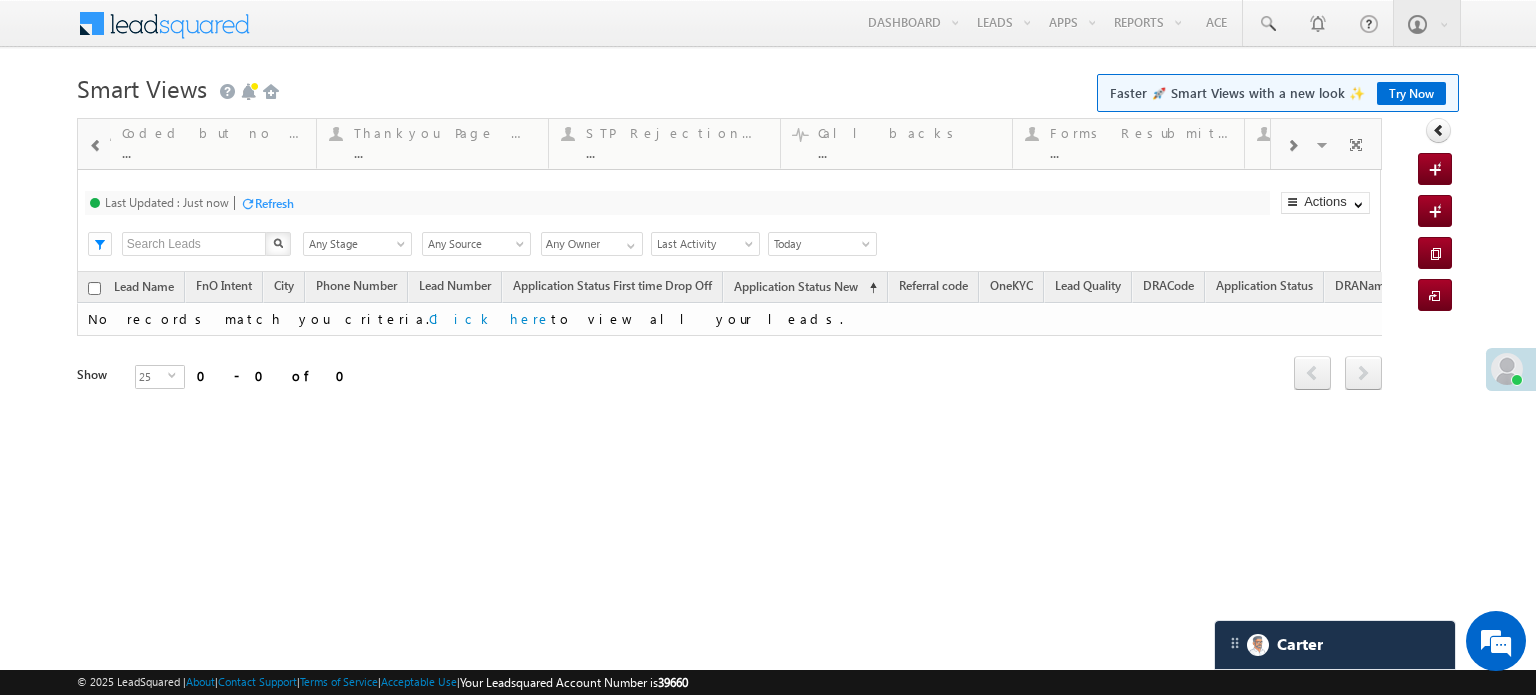 click at bounding box center (1292, 146) 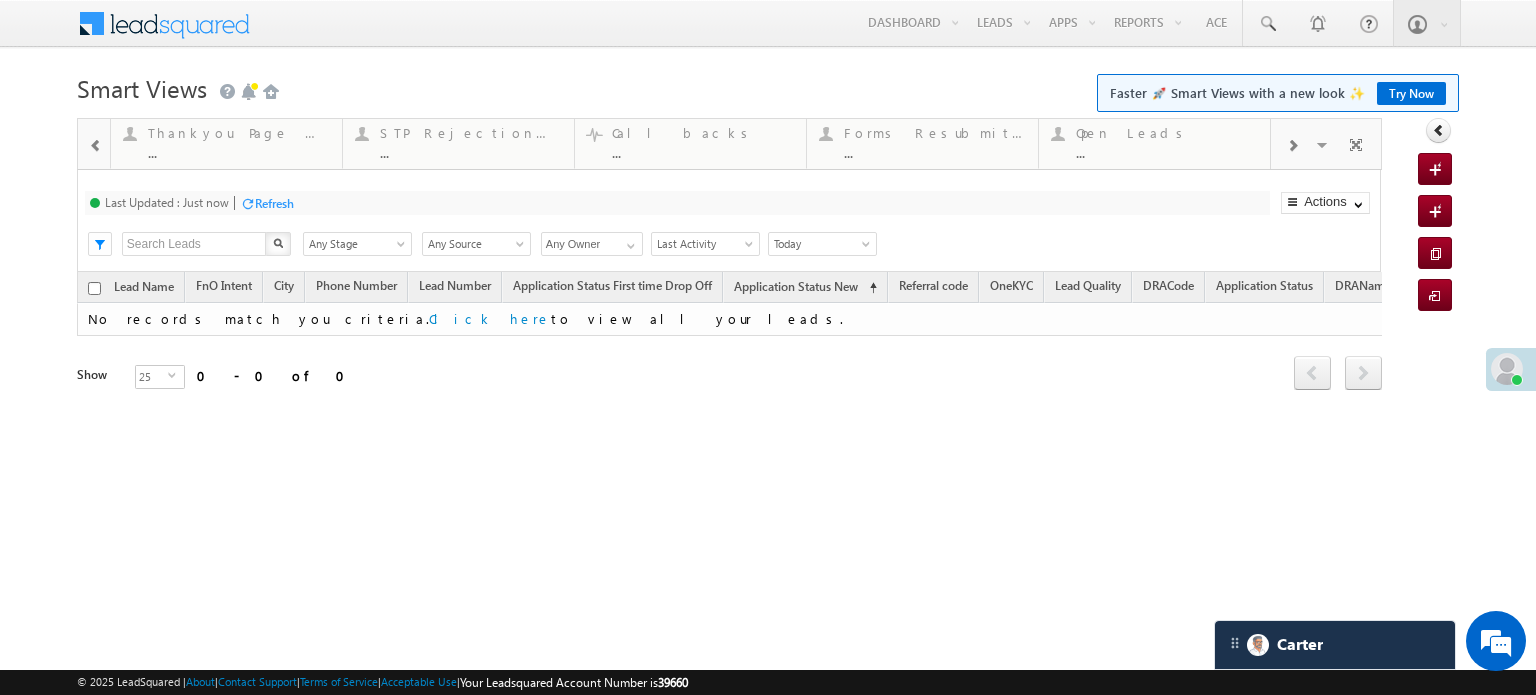 click at bounding box center (1292, 146) 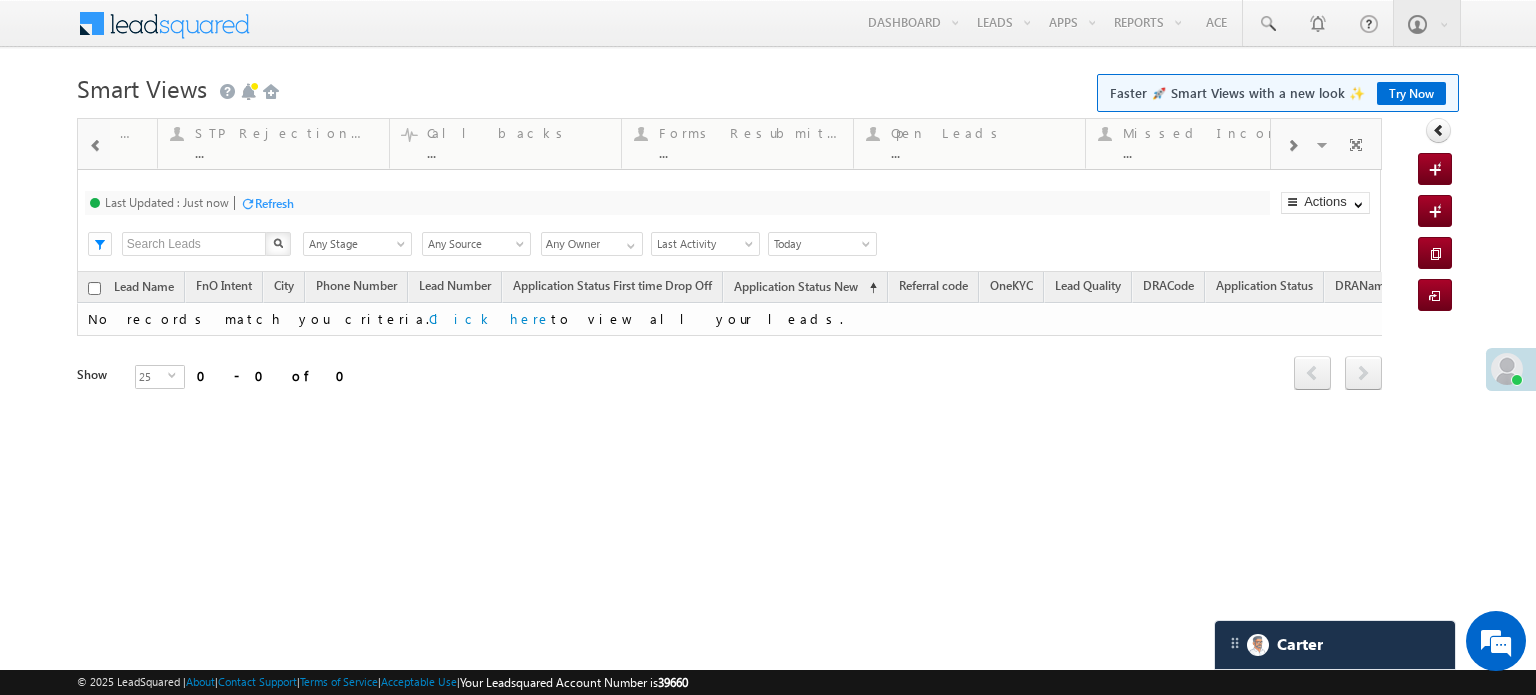click at bounding box center (1292, 146) 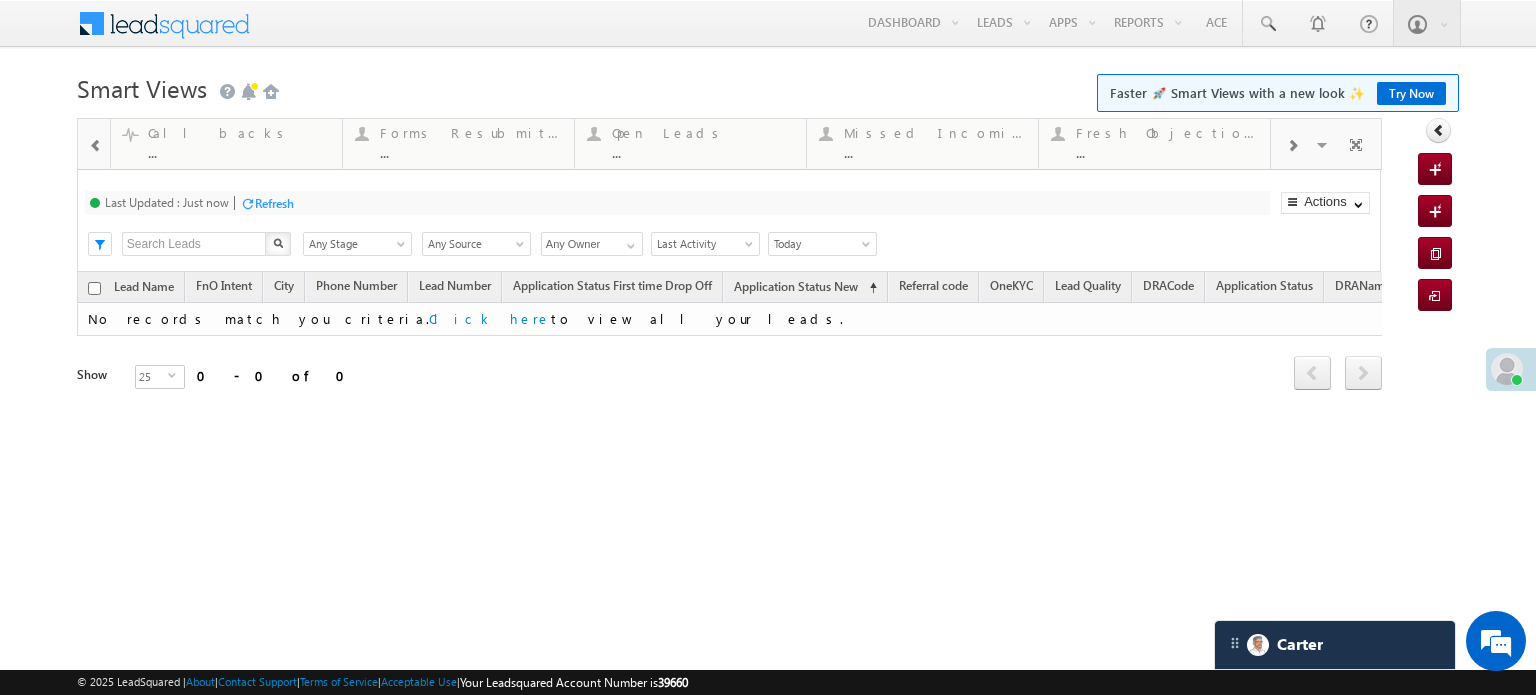 click at bounding box center [1292, 146] 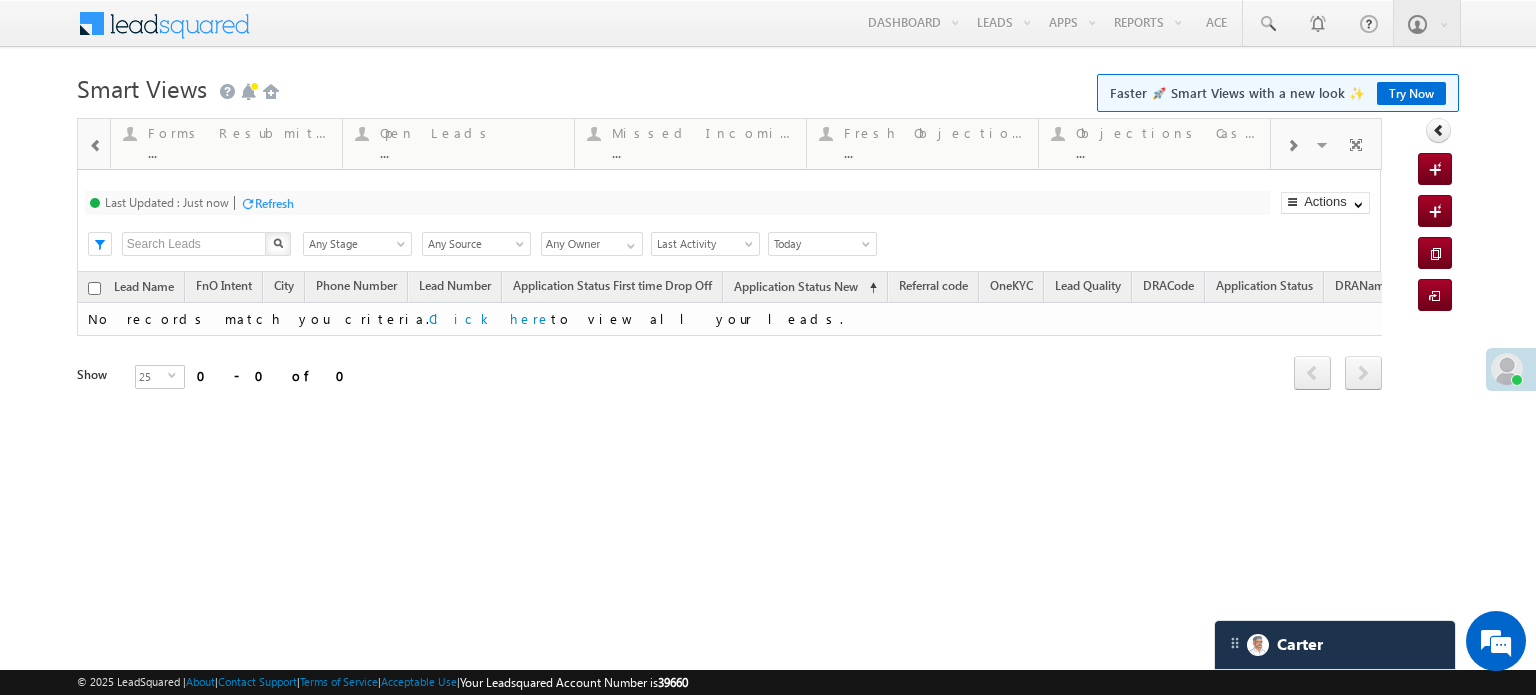 click at bounding box center (1292, 146) 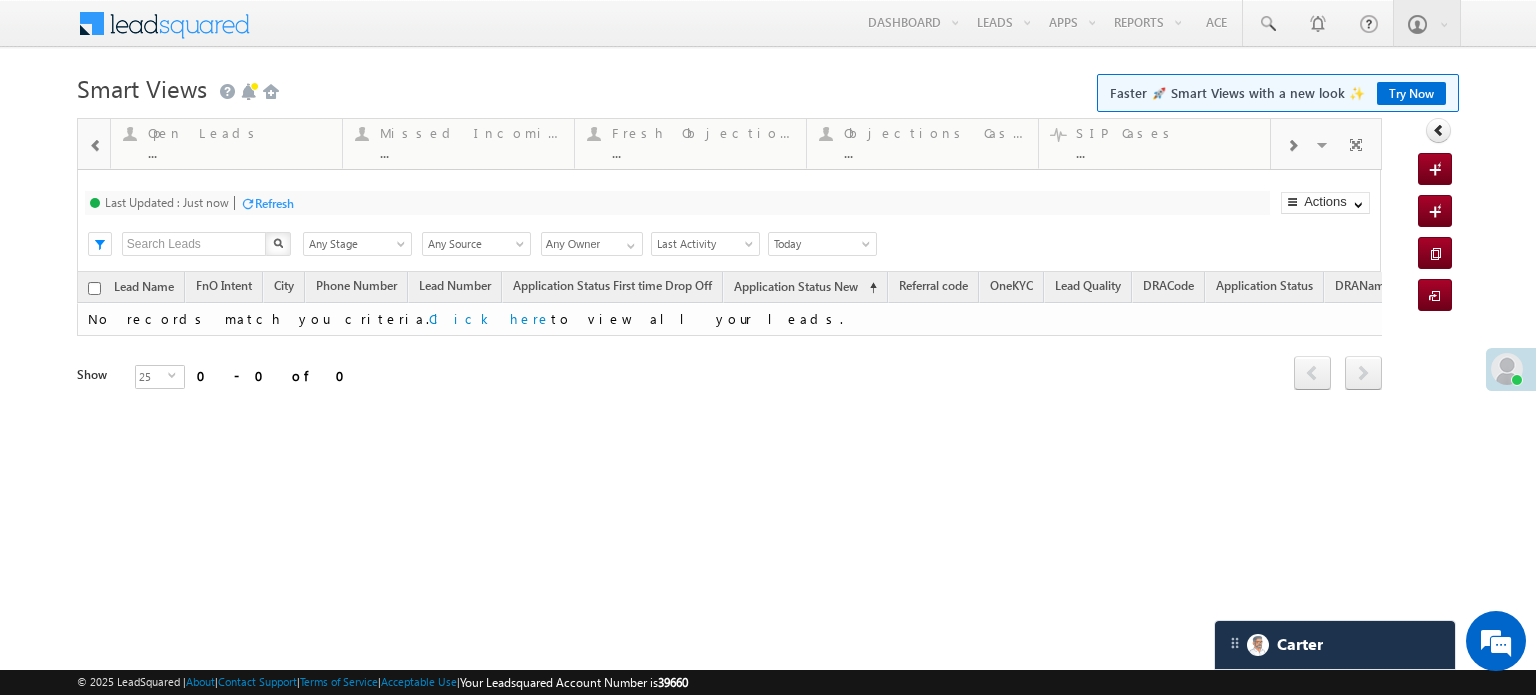 click at bounding box center (1292, 146) 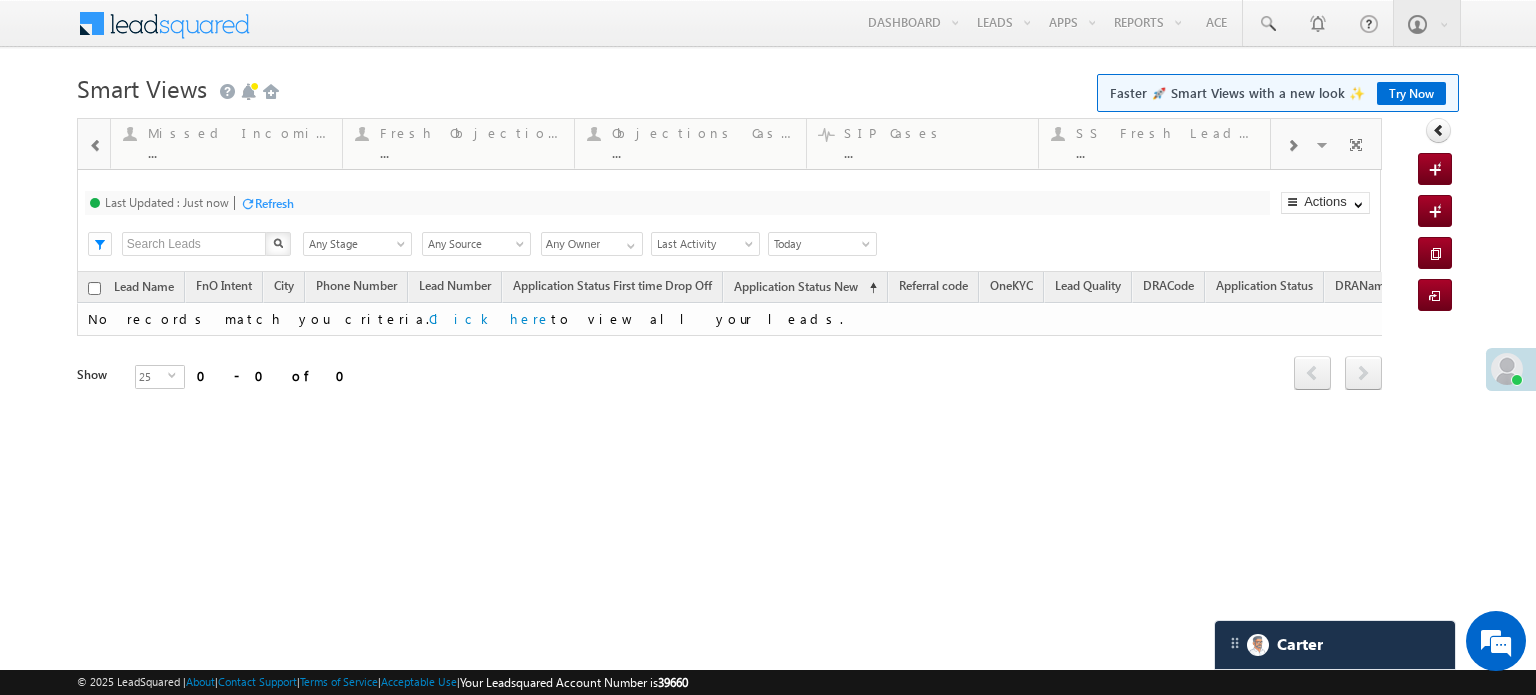 click at bounding box center (1292, 146) 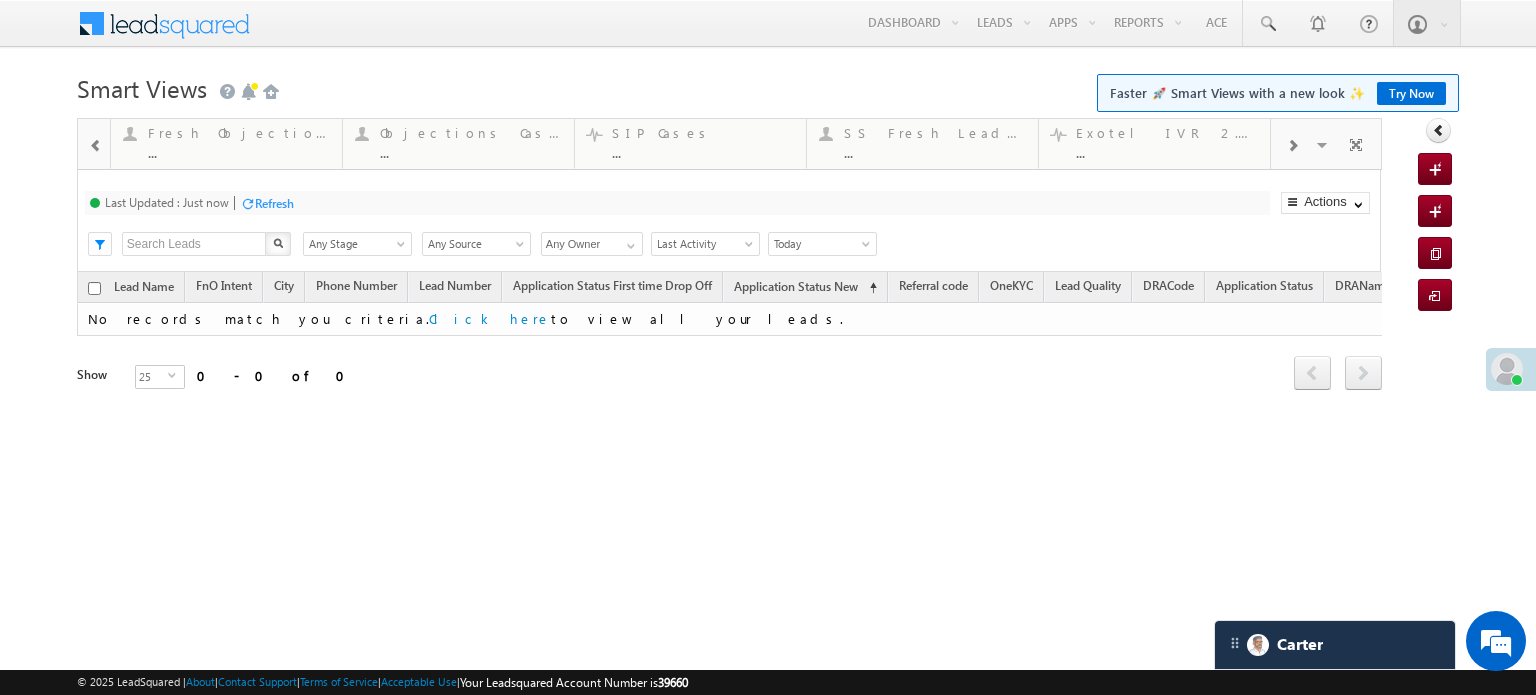 click at bounding box center [1292, 146] 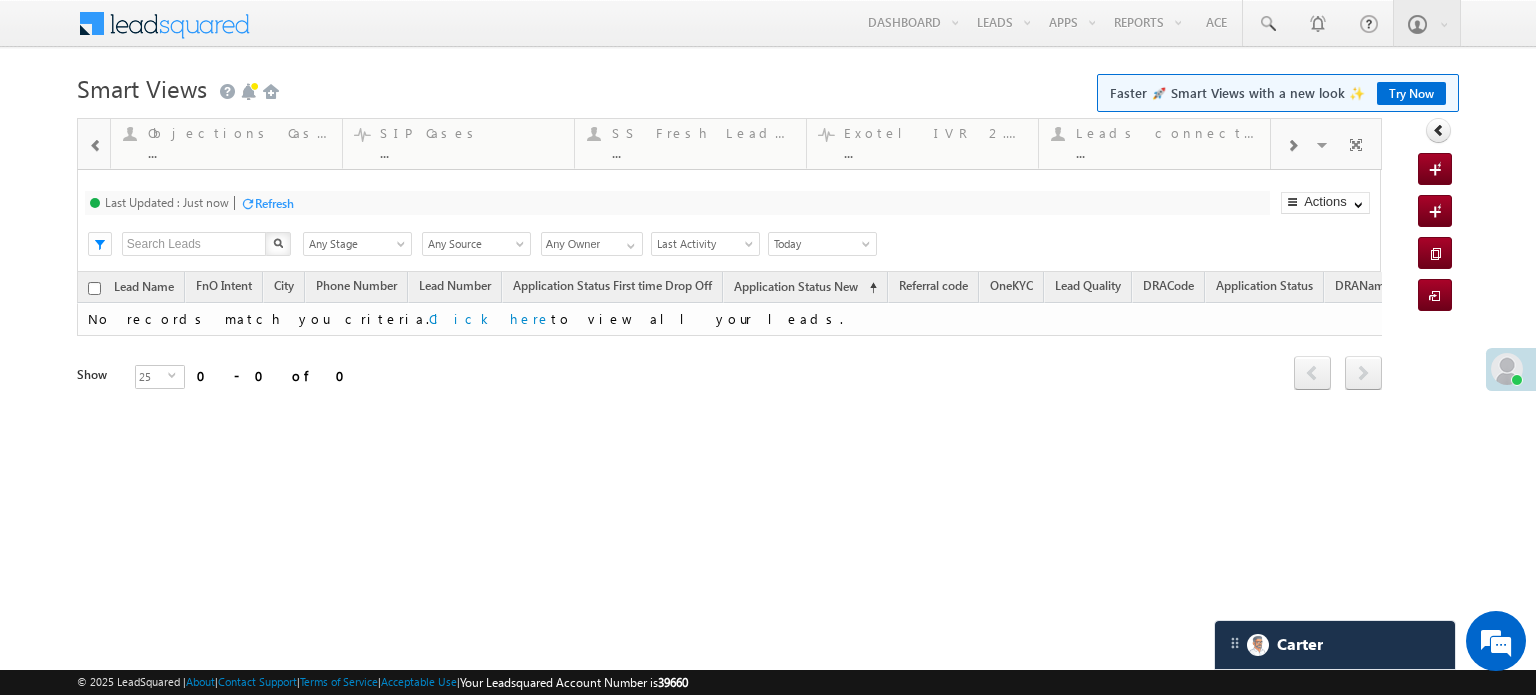 click at bounding box center (1292, 144) 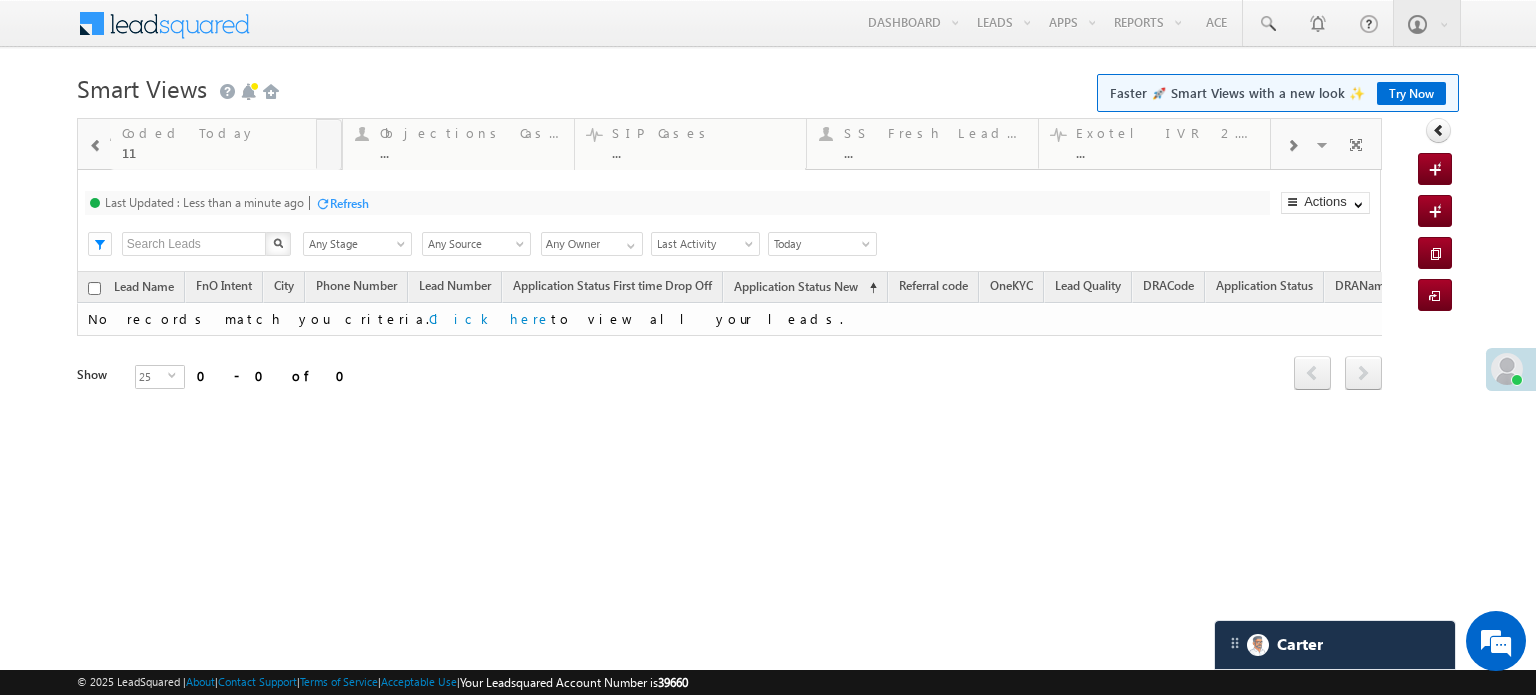 drag, startPoint x: 1184, startPoint y: 147, endPoint x: 0, endPoint y: 138, distance: 1184.0342 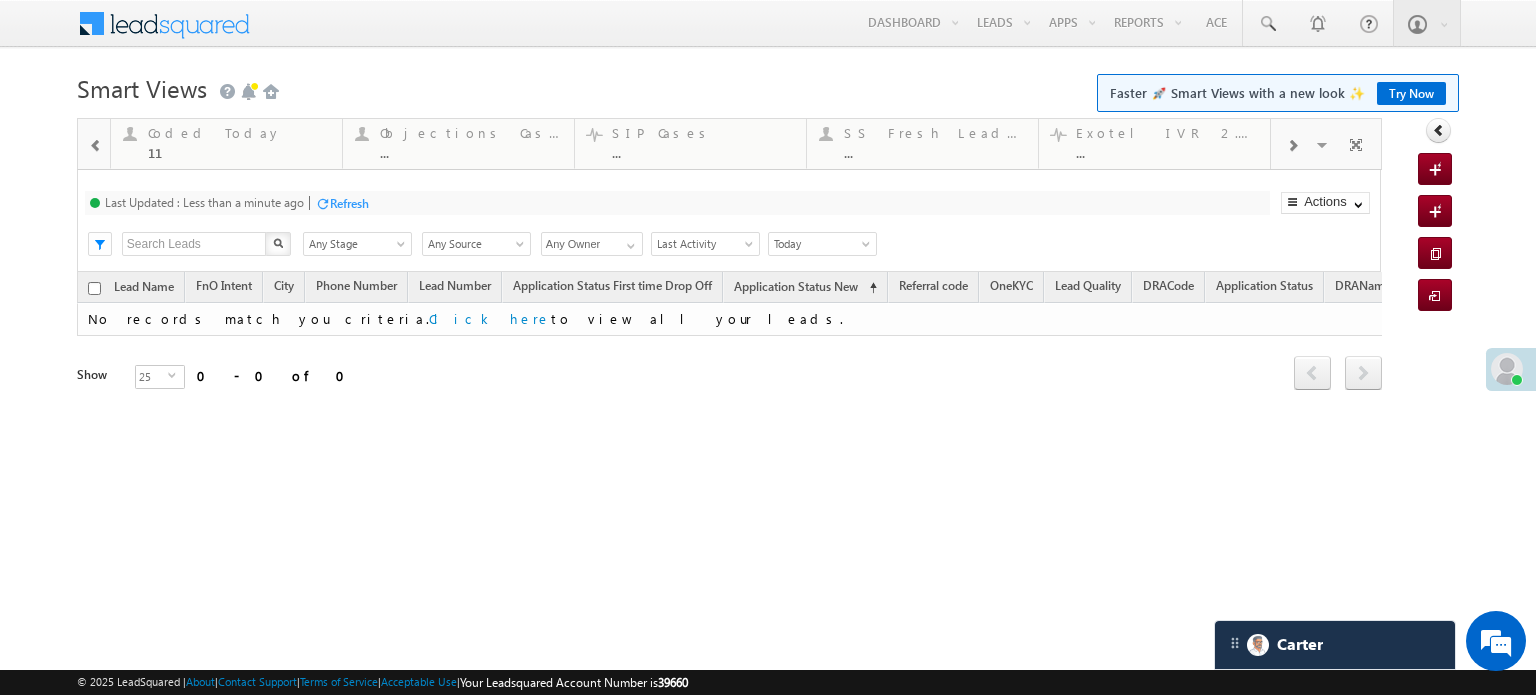 click at bounding box center (96, 146) 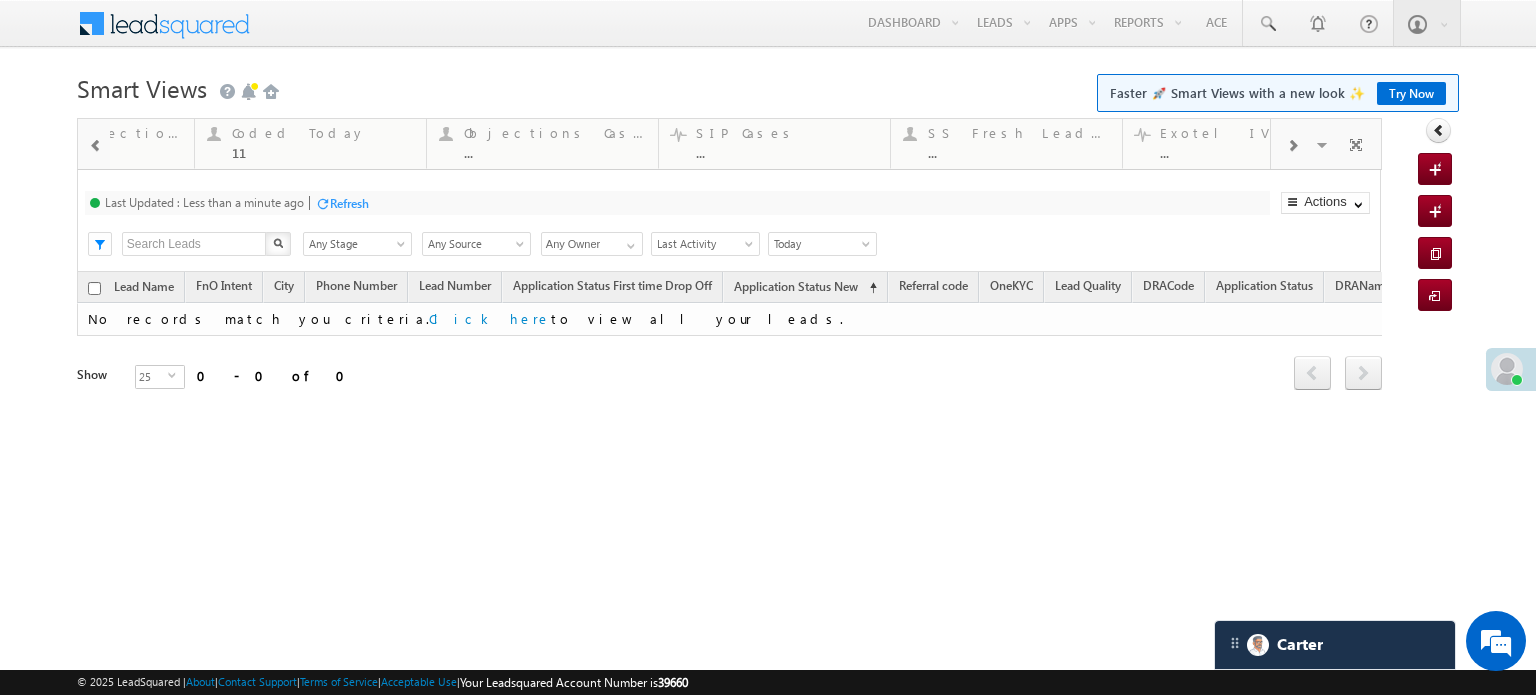 click at bounding box center [96, 146] 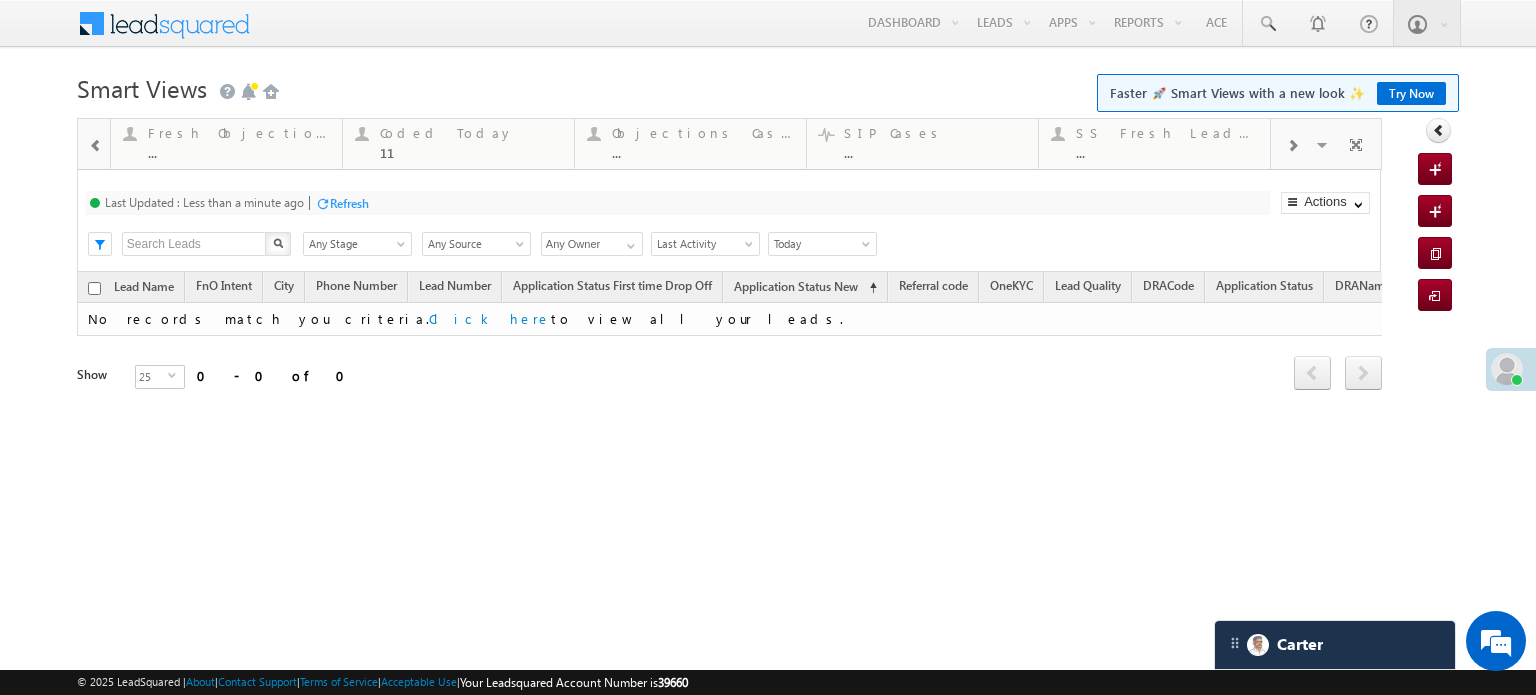 click at bounding box center [96, 146] 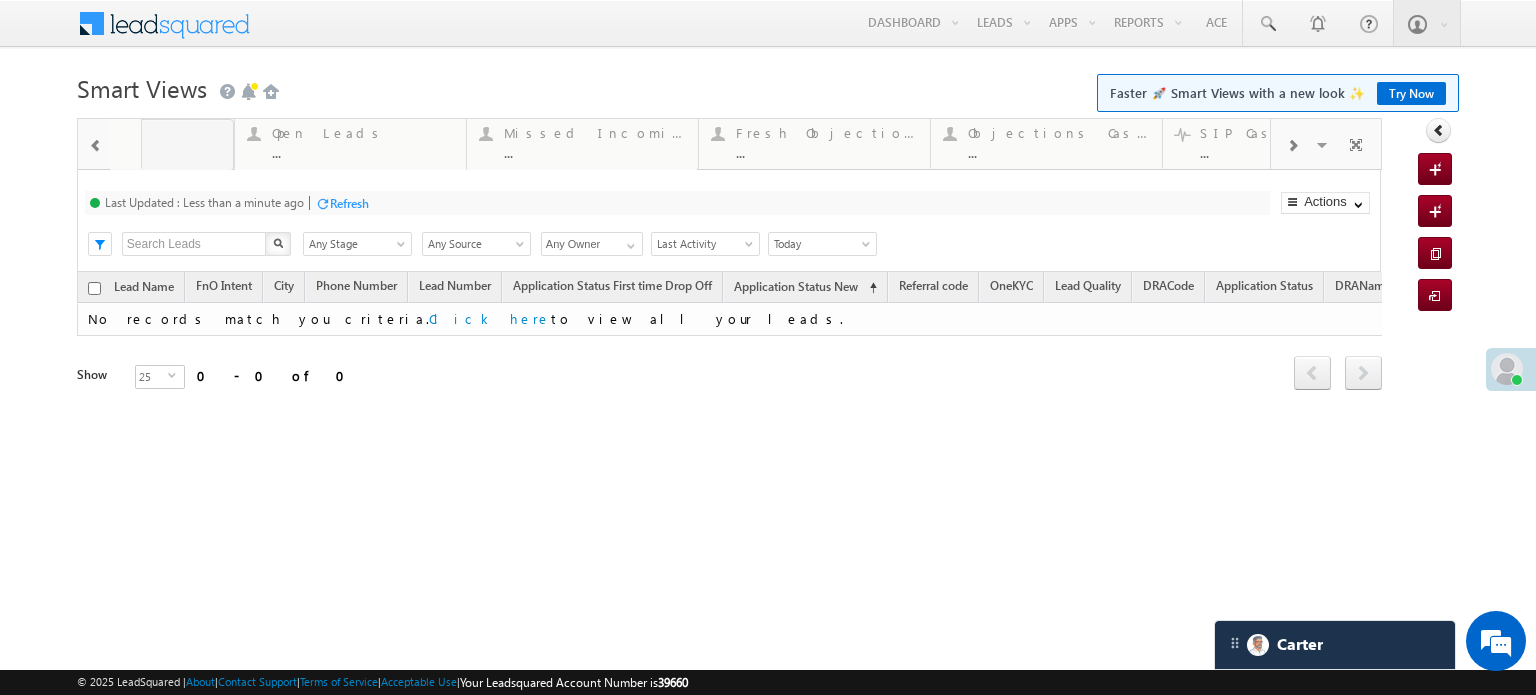 drag, startPoint x: 783, startPoint y: 149, endPoint x: 0, endPoint y: 139, distance: 783.06384 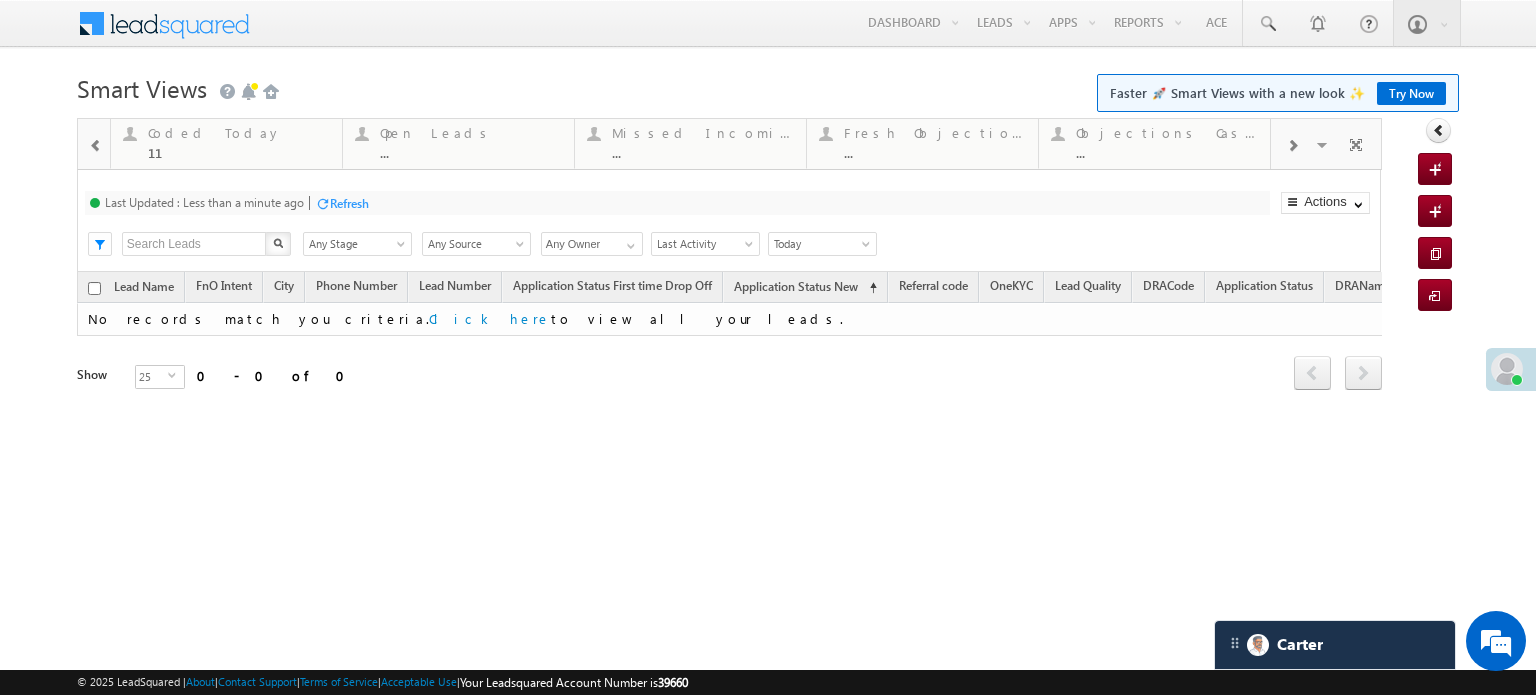 click at bounding box center (95, 144) 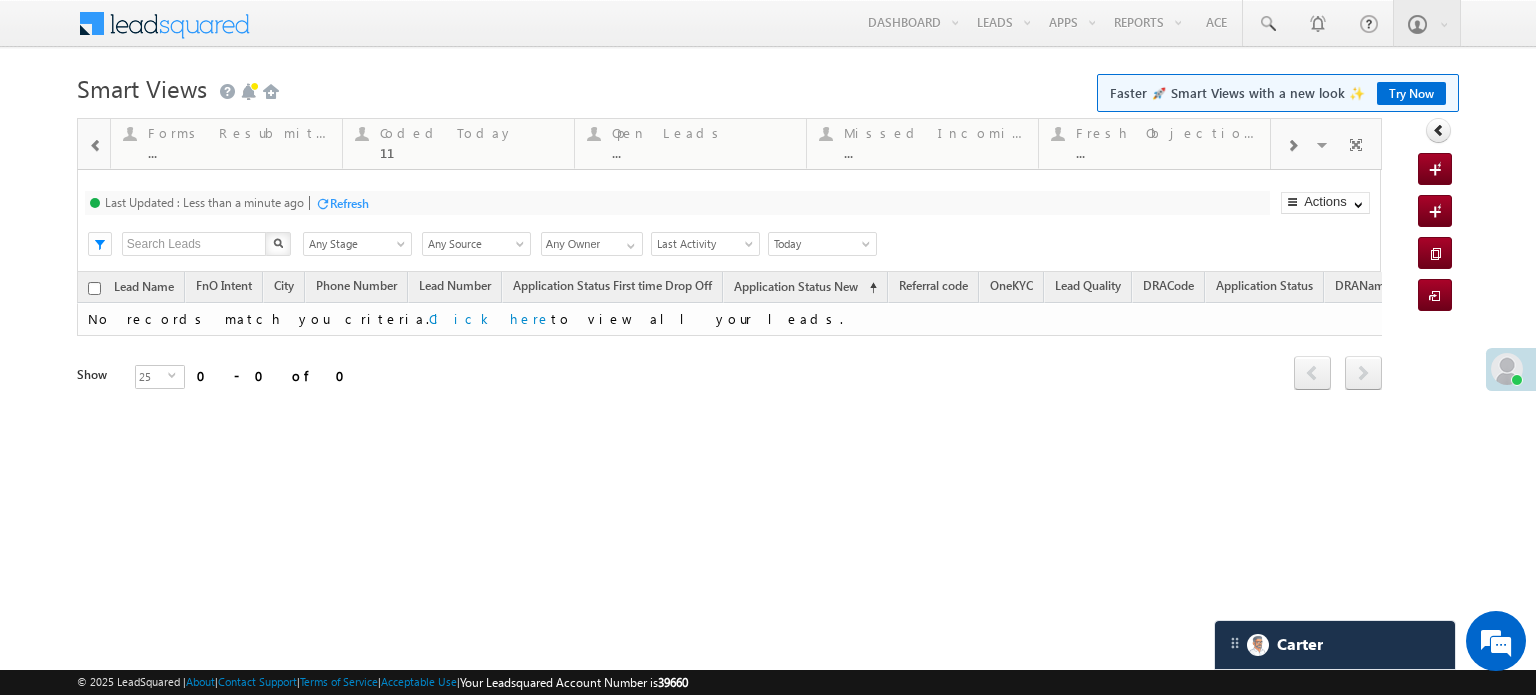 click at bounding box center (95, 144) 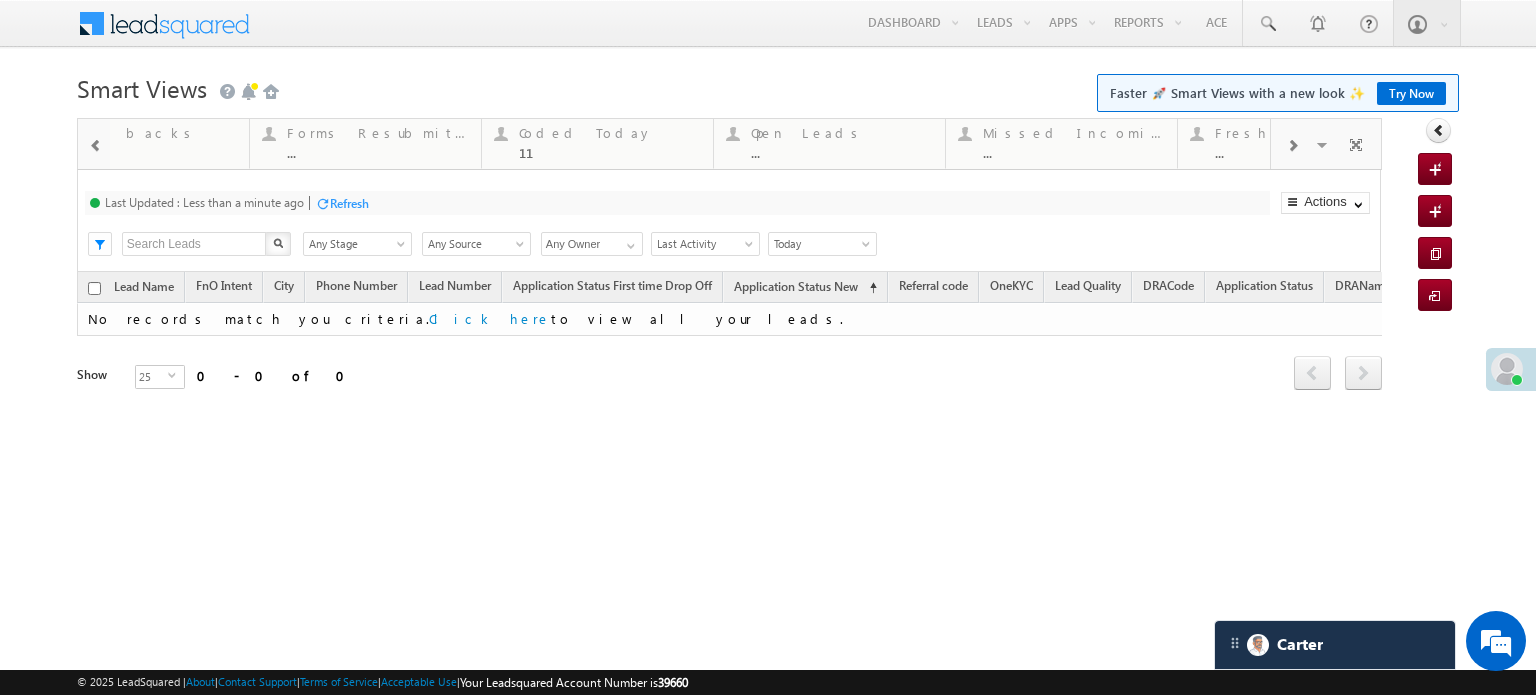 click at bounding box center [95, 144] 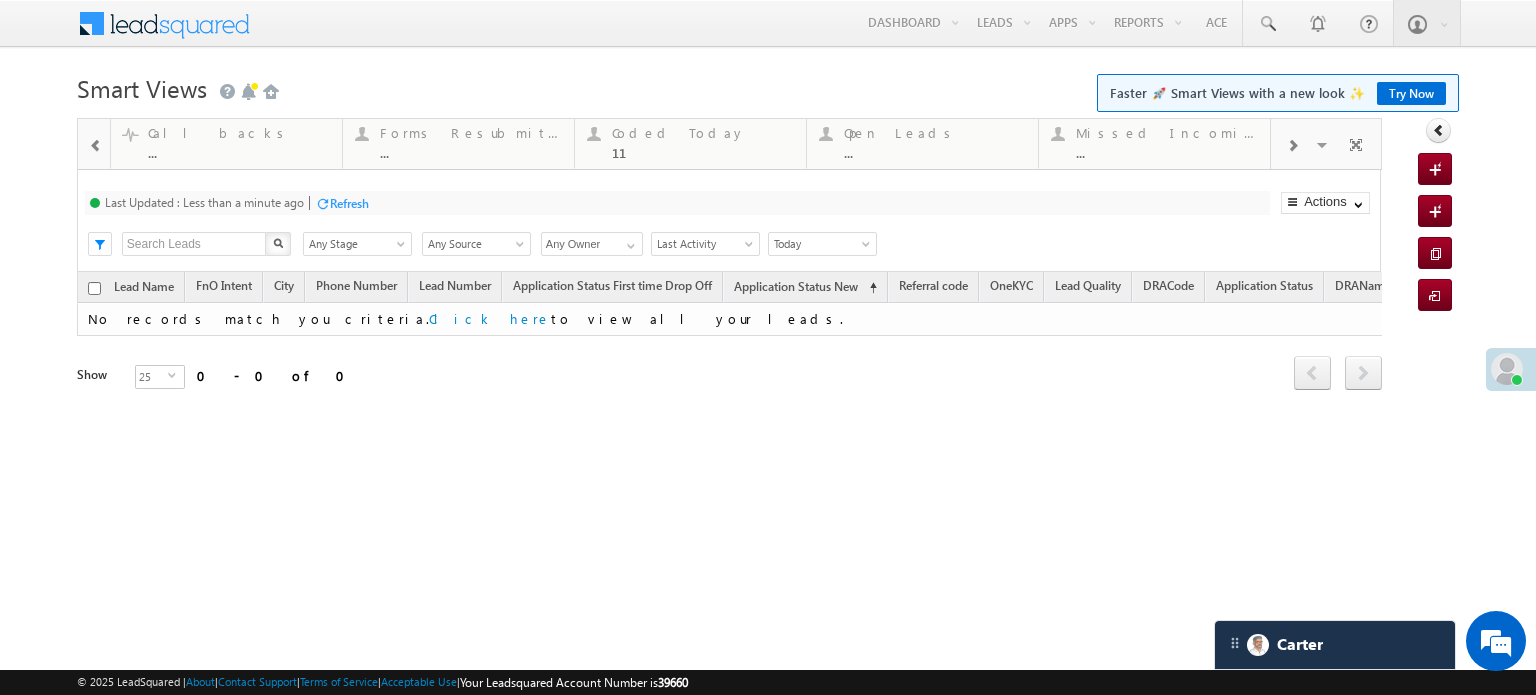 click at bounding box center [95, 144] 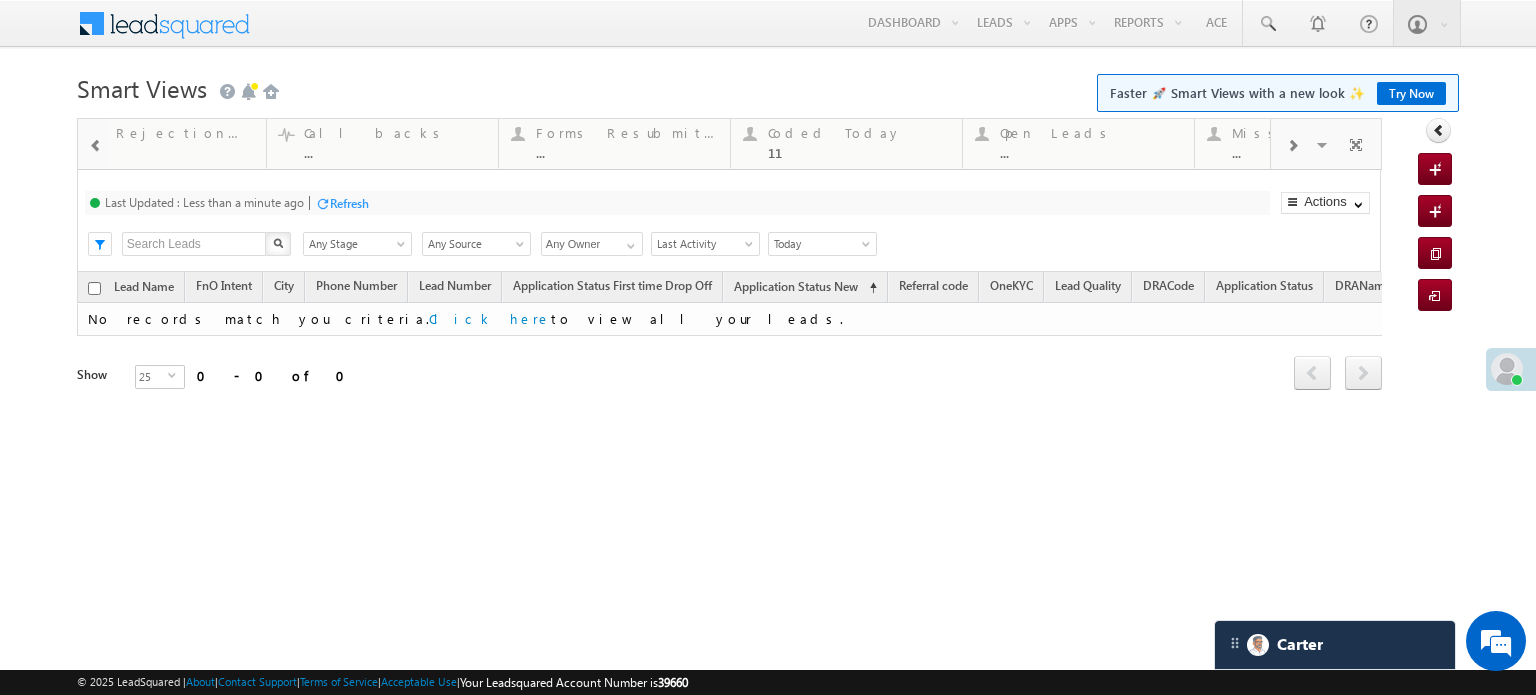 click at bounding box center [95, 144] 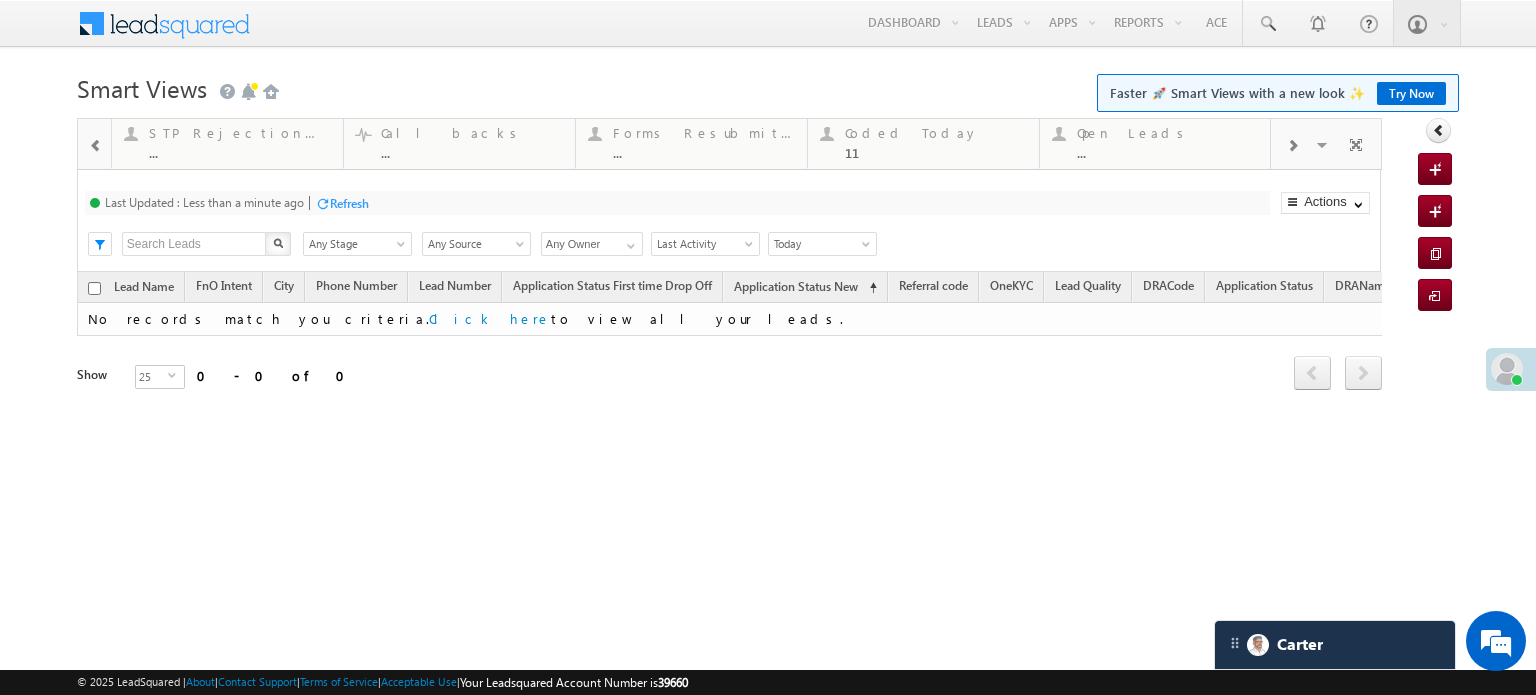 click at bounding box center [95, 144] 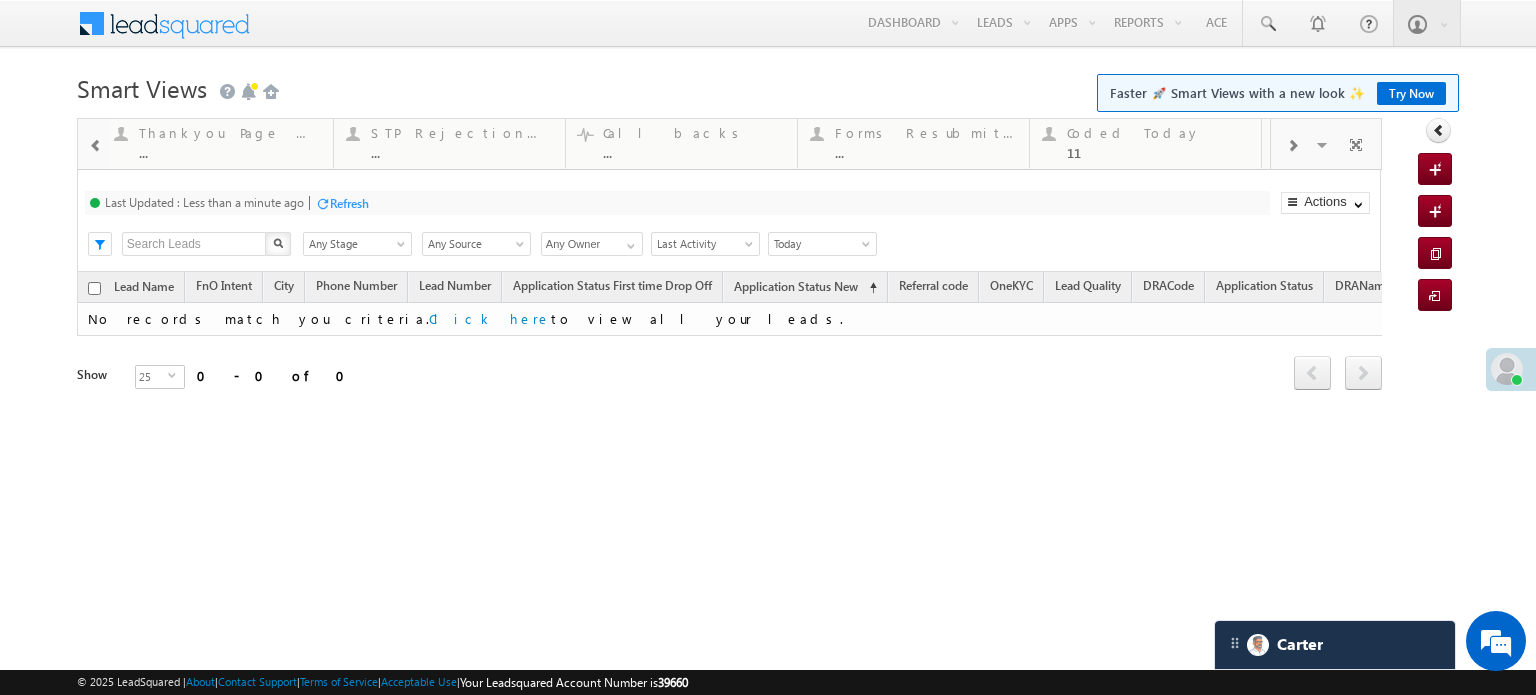 click at bounding box center [95, 144] 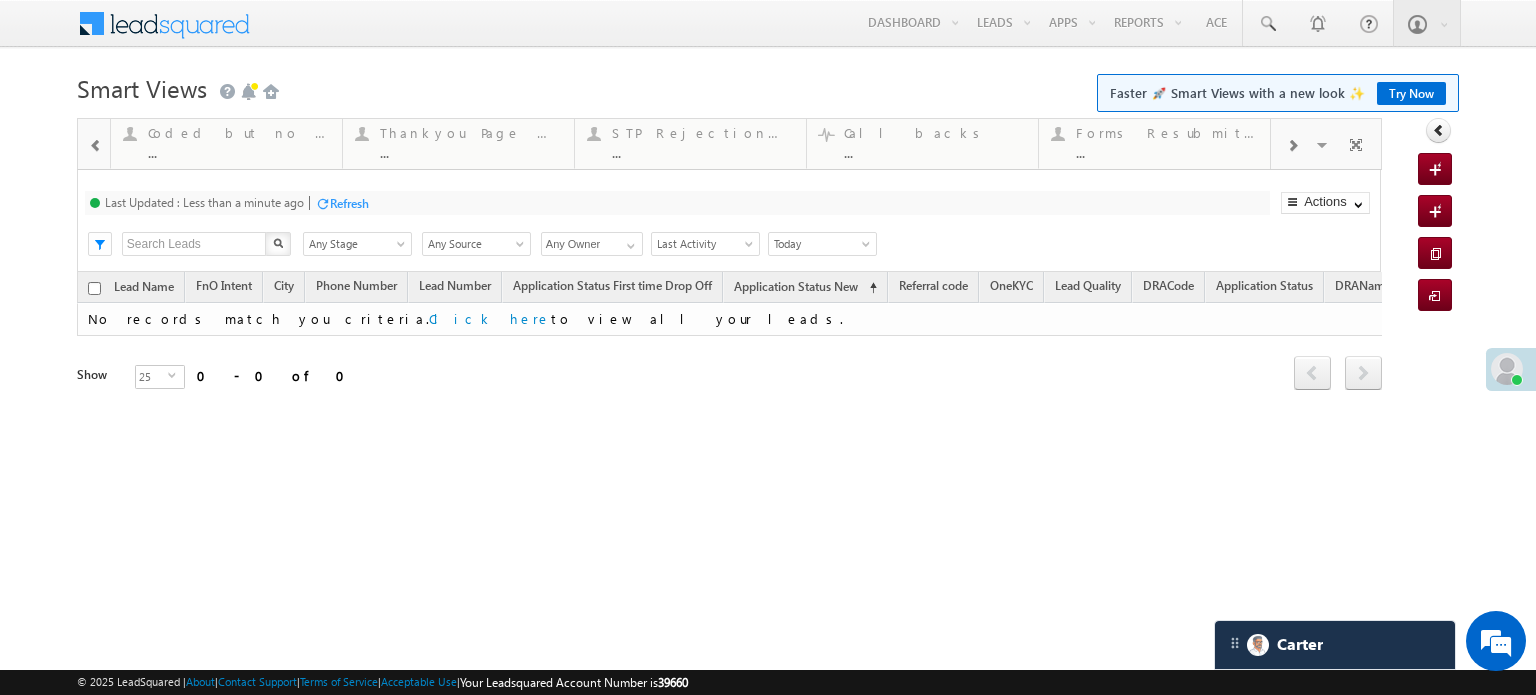 click at bounding box center [1292, 146] 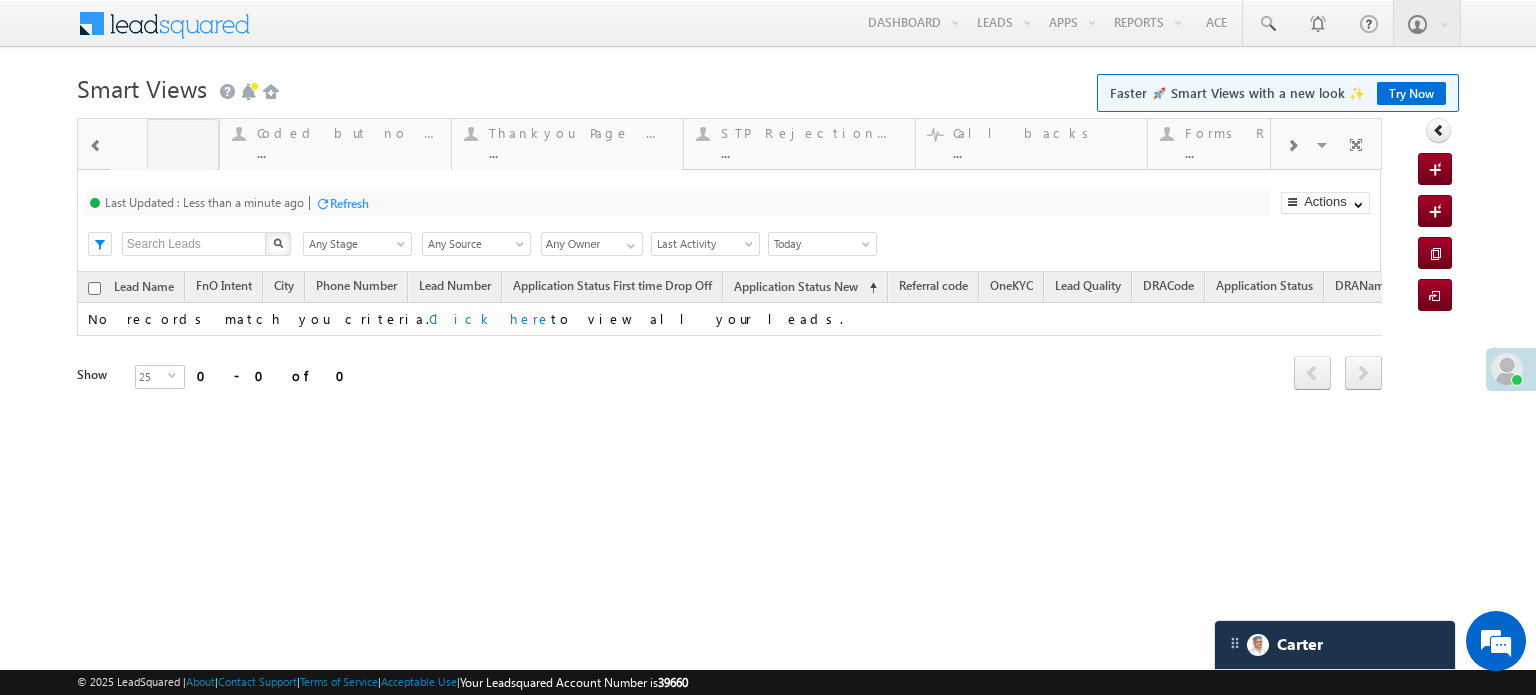 drag, startPoint x: 1232, startPoint y: 152, endPoint x: 0, endPoint y: -7, distance: 1242.2178 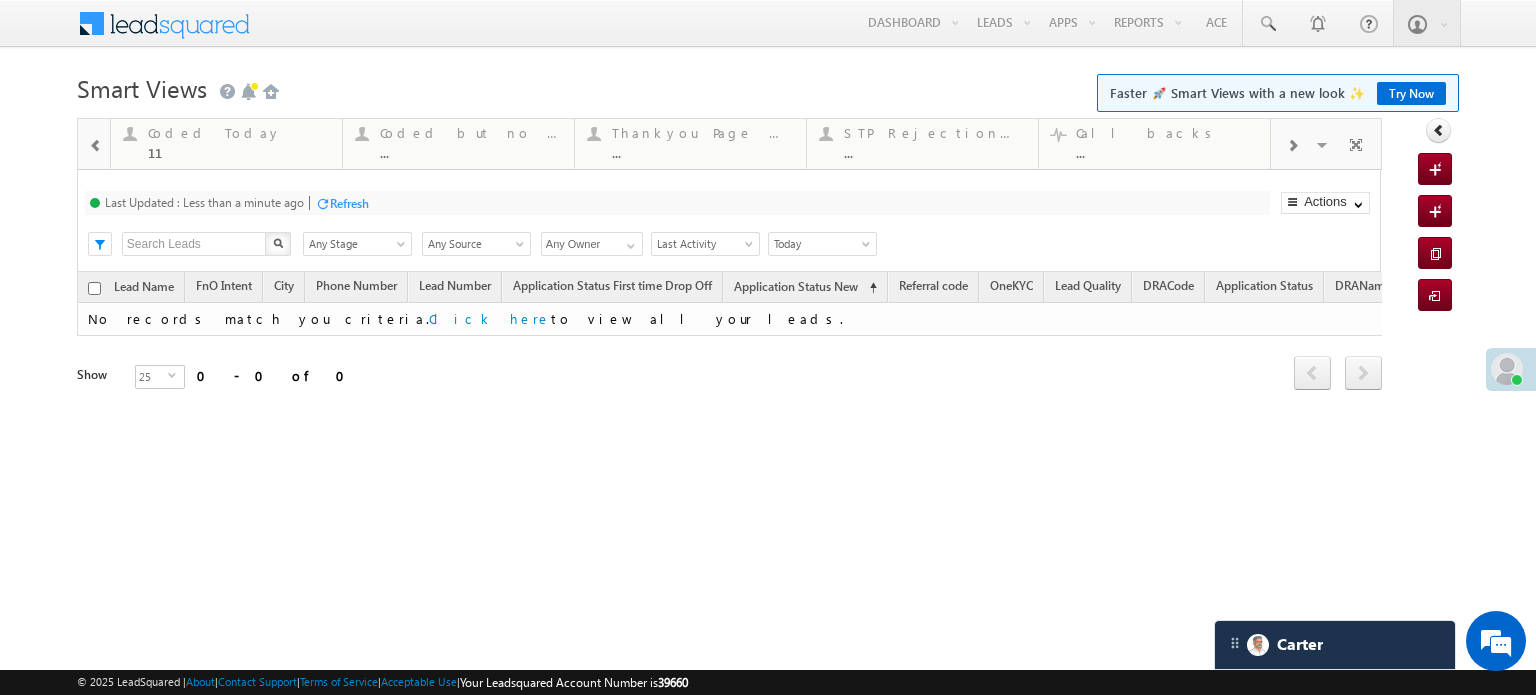 click at bounding box center (96, 146) 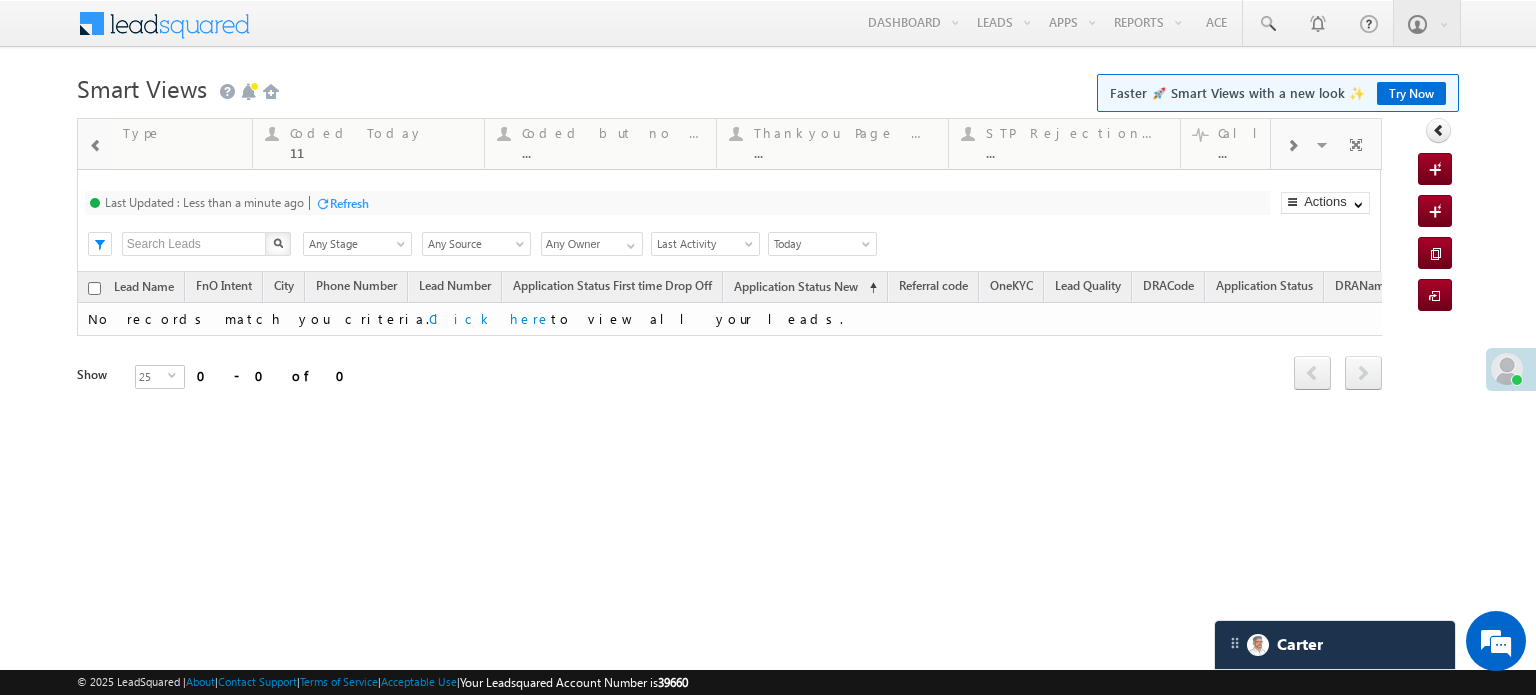 click at bounding box center [96, 146] 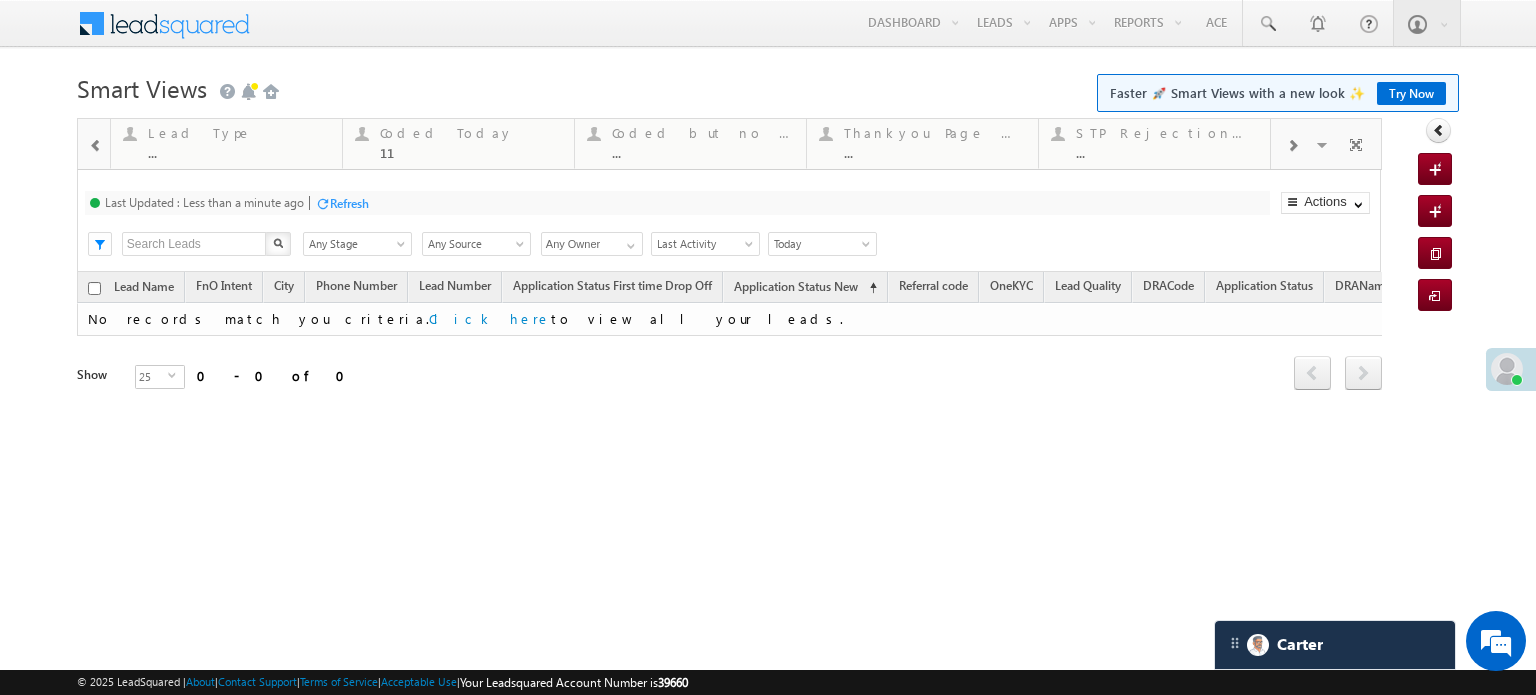 click at bounding box center [96, 146] 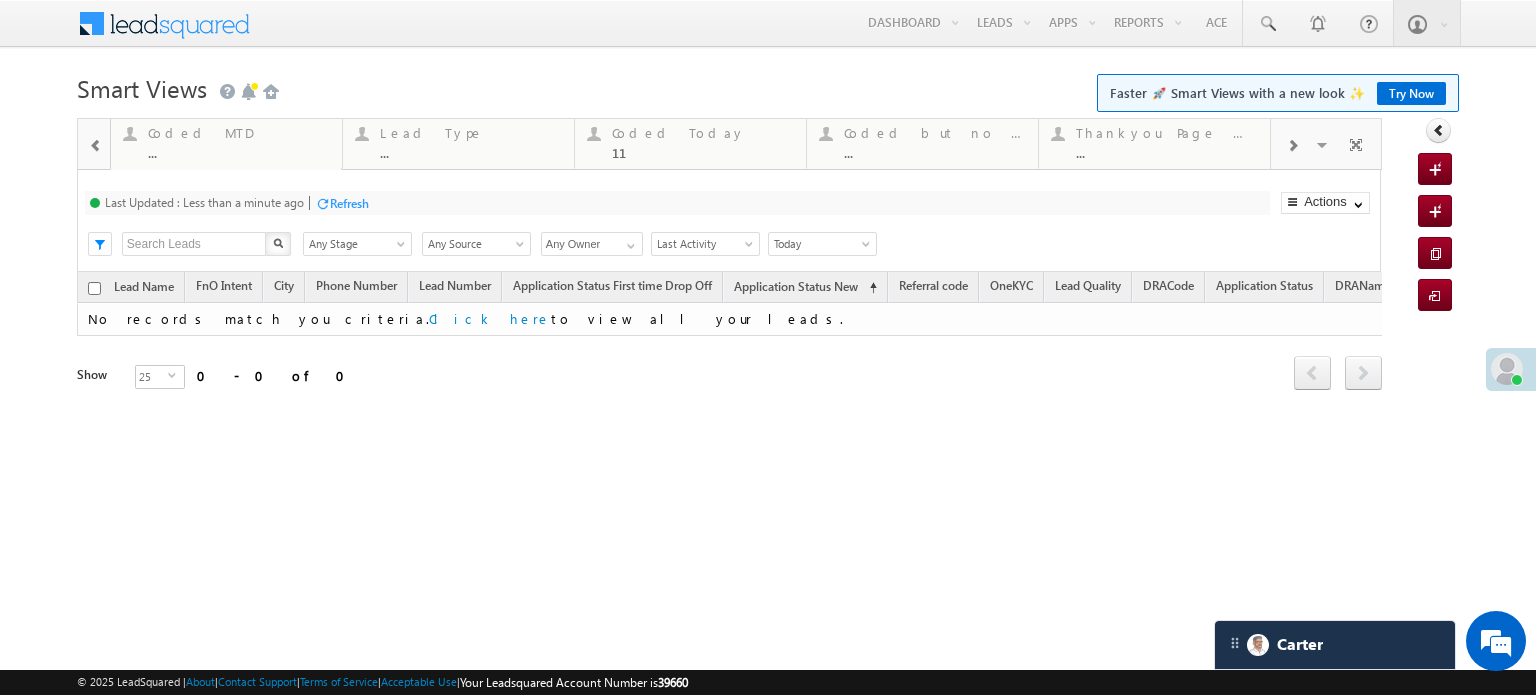 click at bounding box center [96, 146] 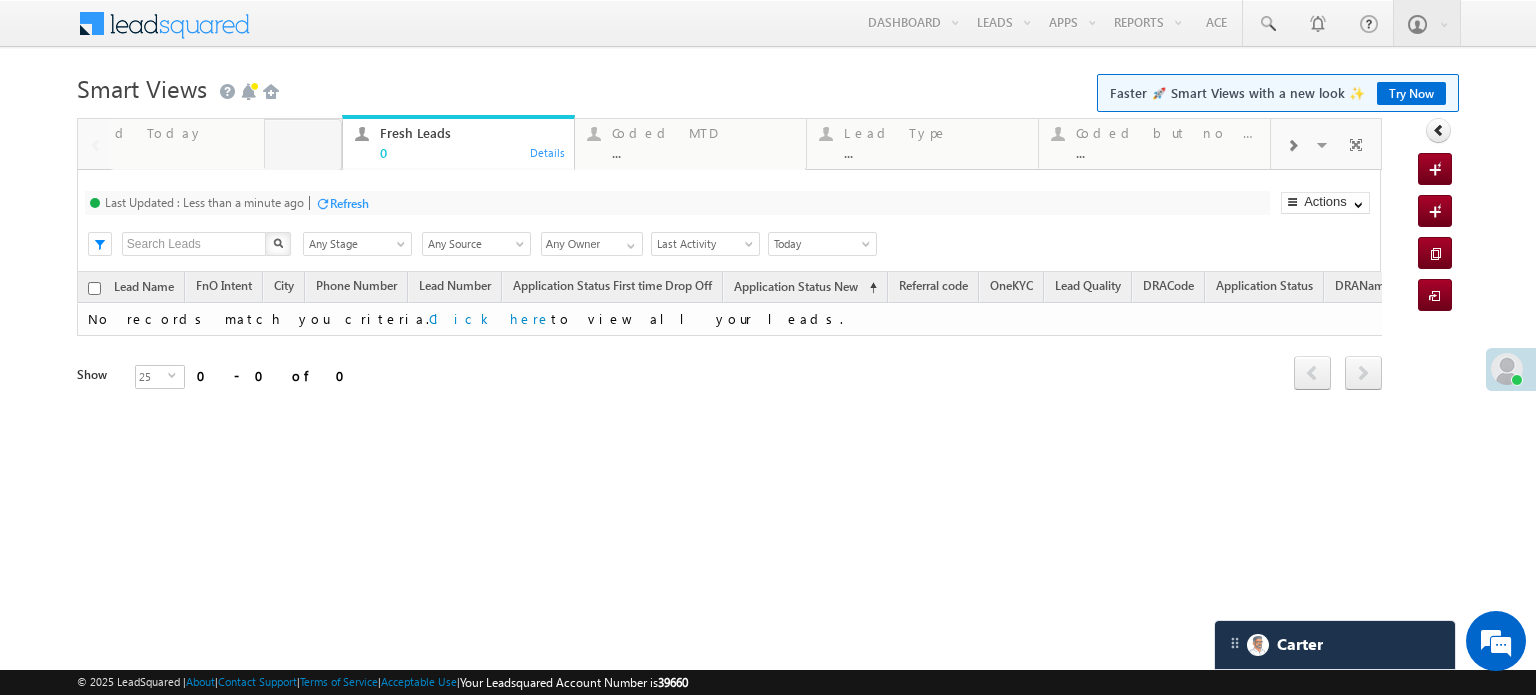 drag, startPoint x: 941, startPoint y: 151, endPoint x: 167, endPoint y: 112, distance: 774.98193 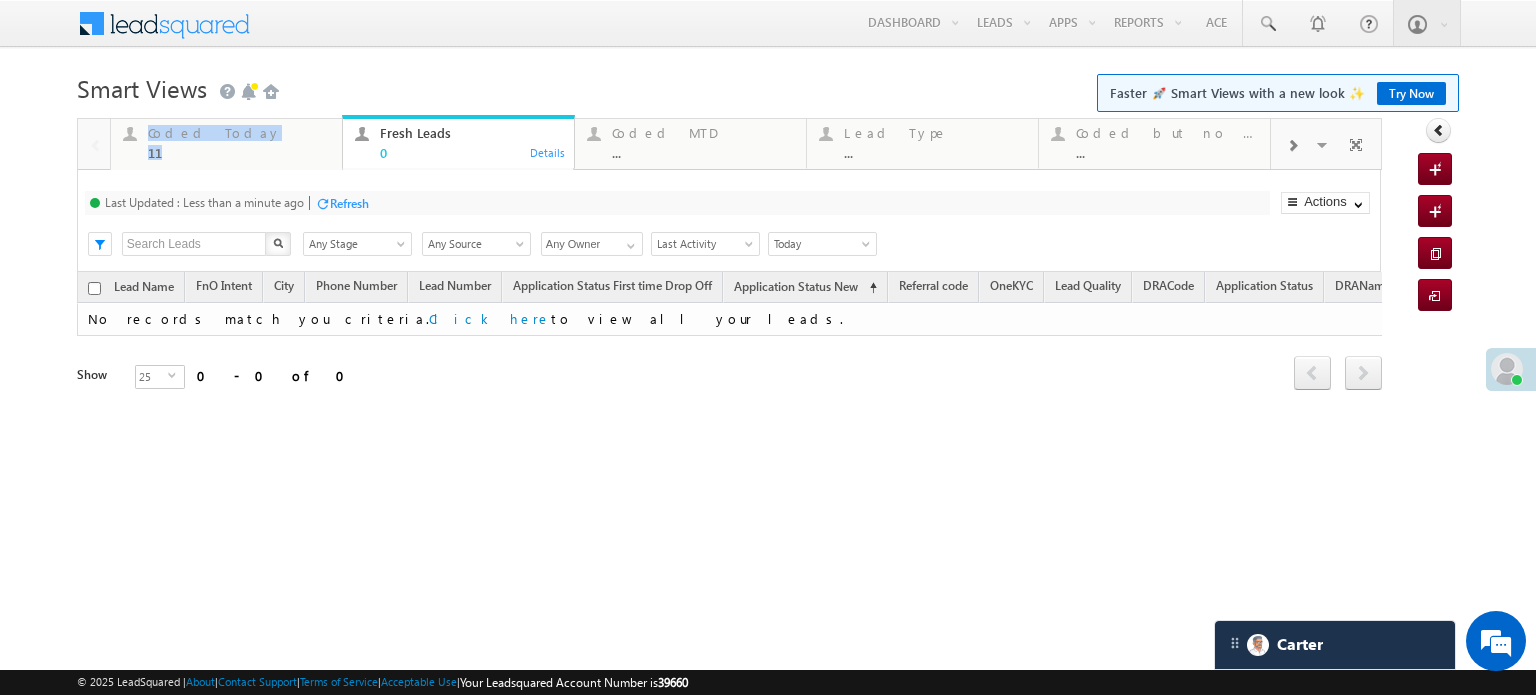 click on "0" at bounding box center (471, 152) 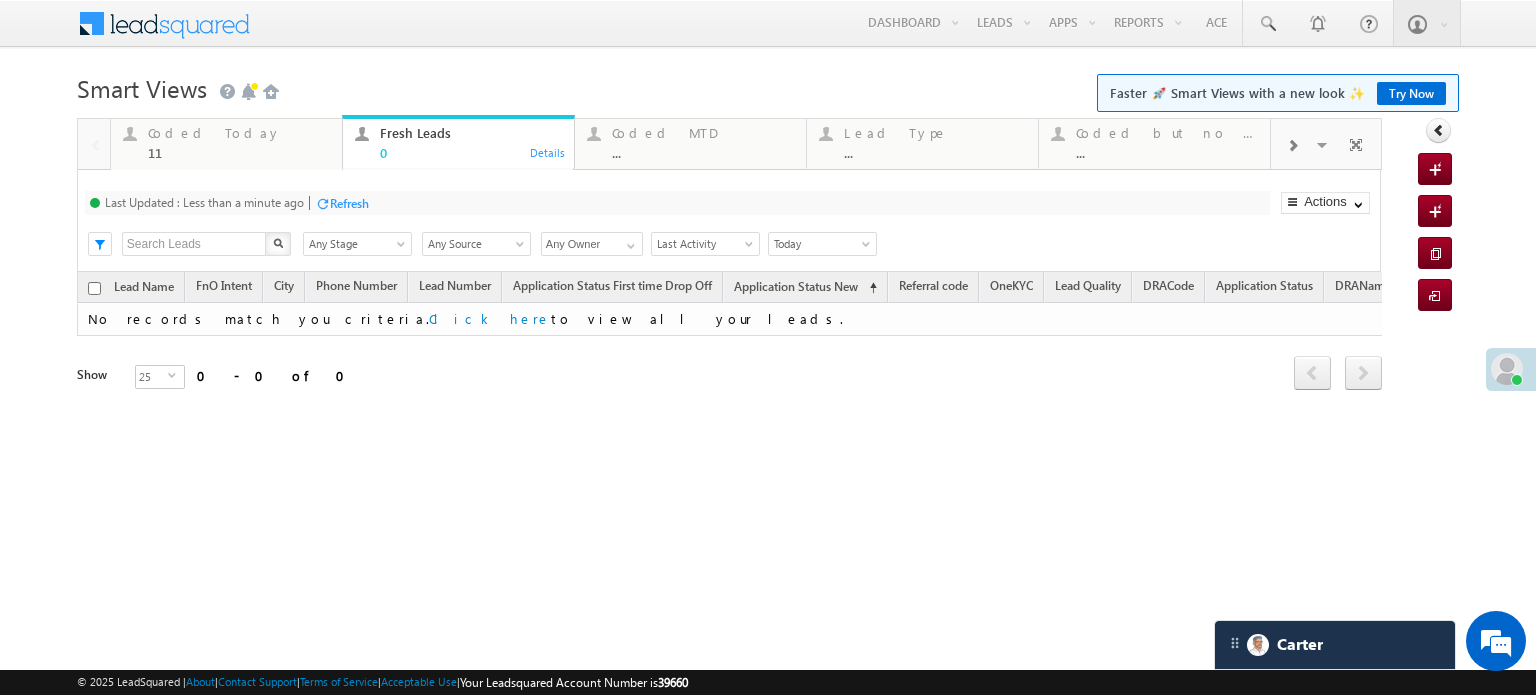 click on "Refresh" at bounding box center [349, 203] 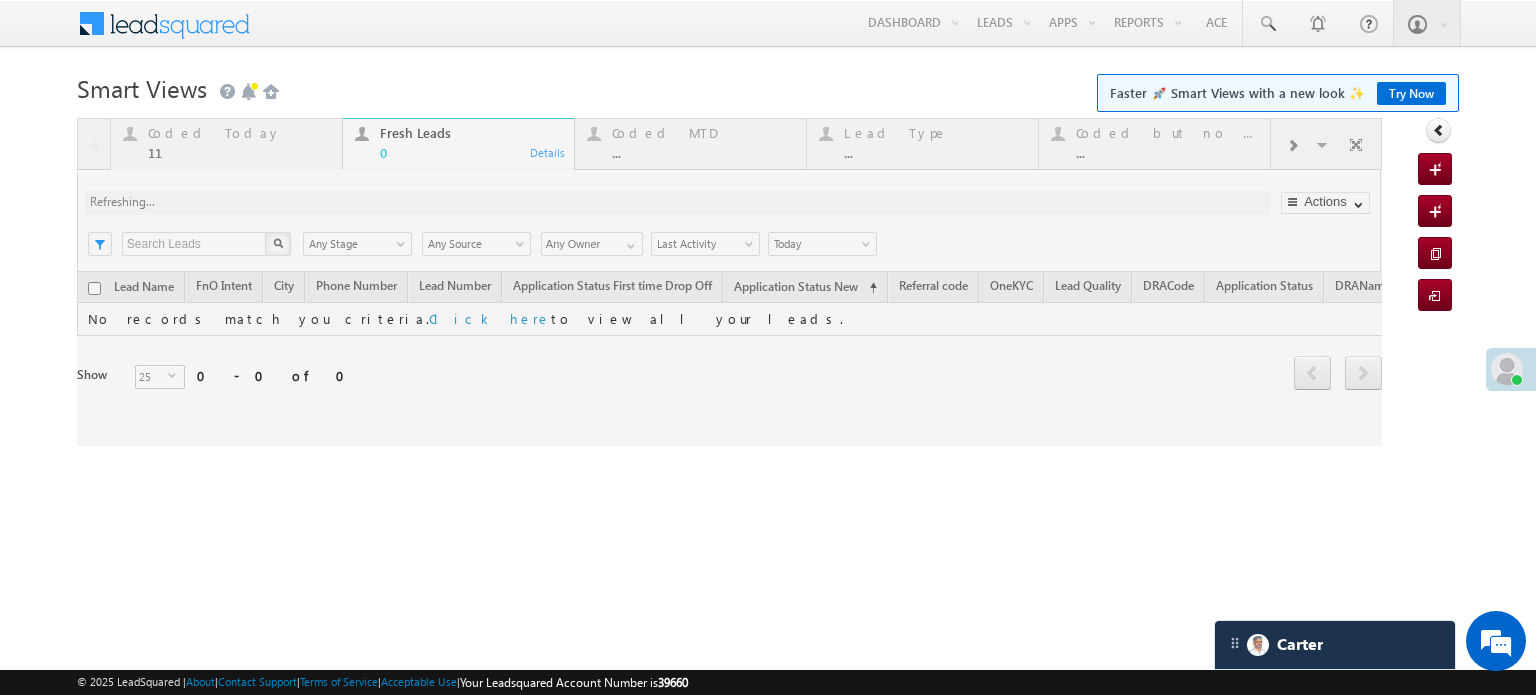 click at bounding box center [729, 282] 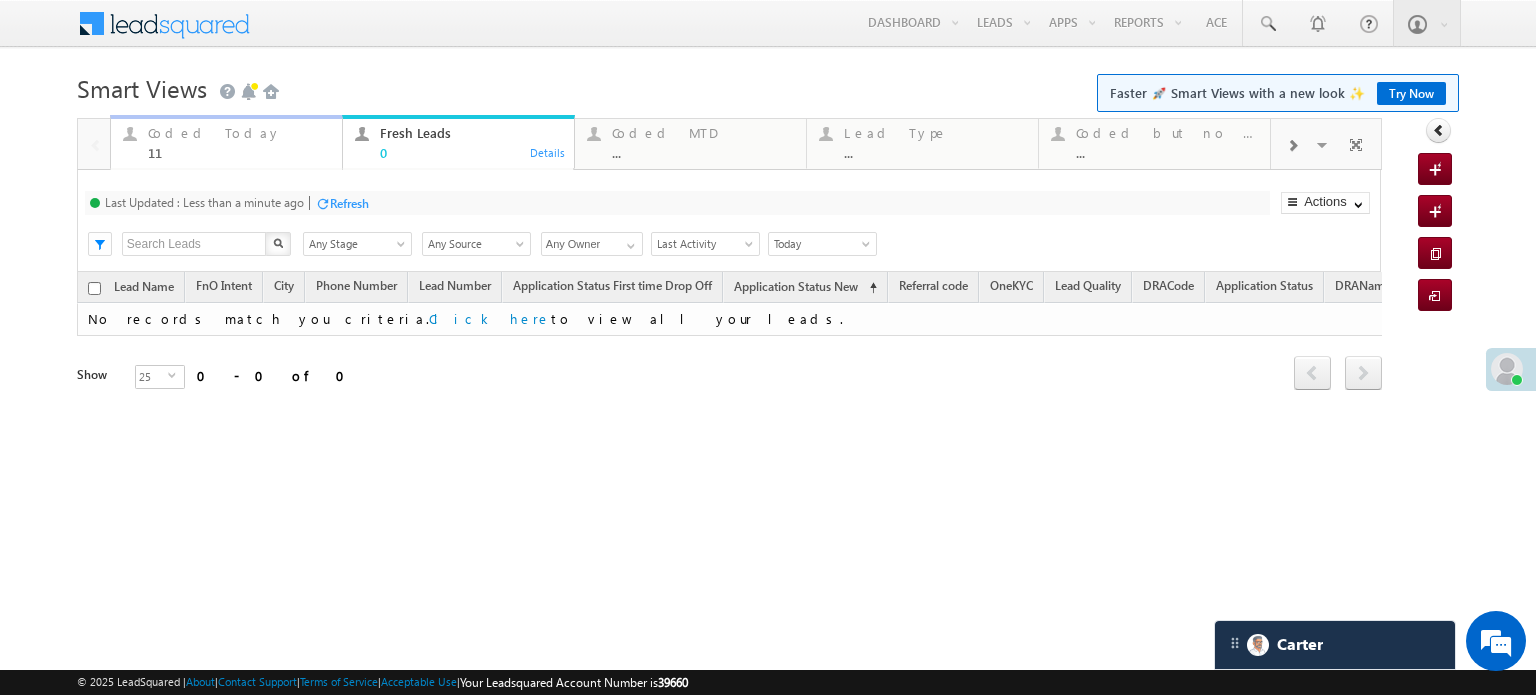 click on "Coded Today" at bounding box center (239, 133) 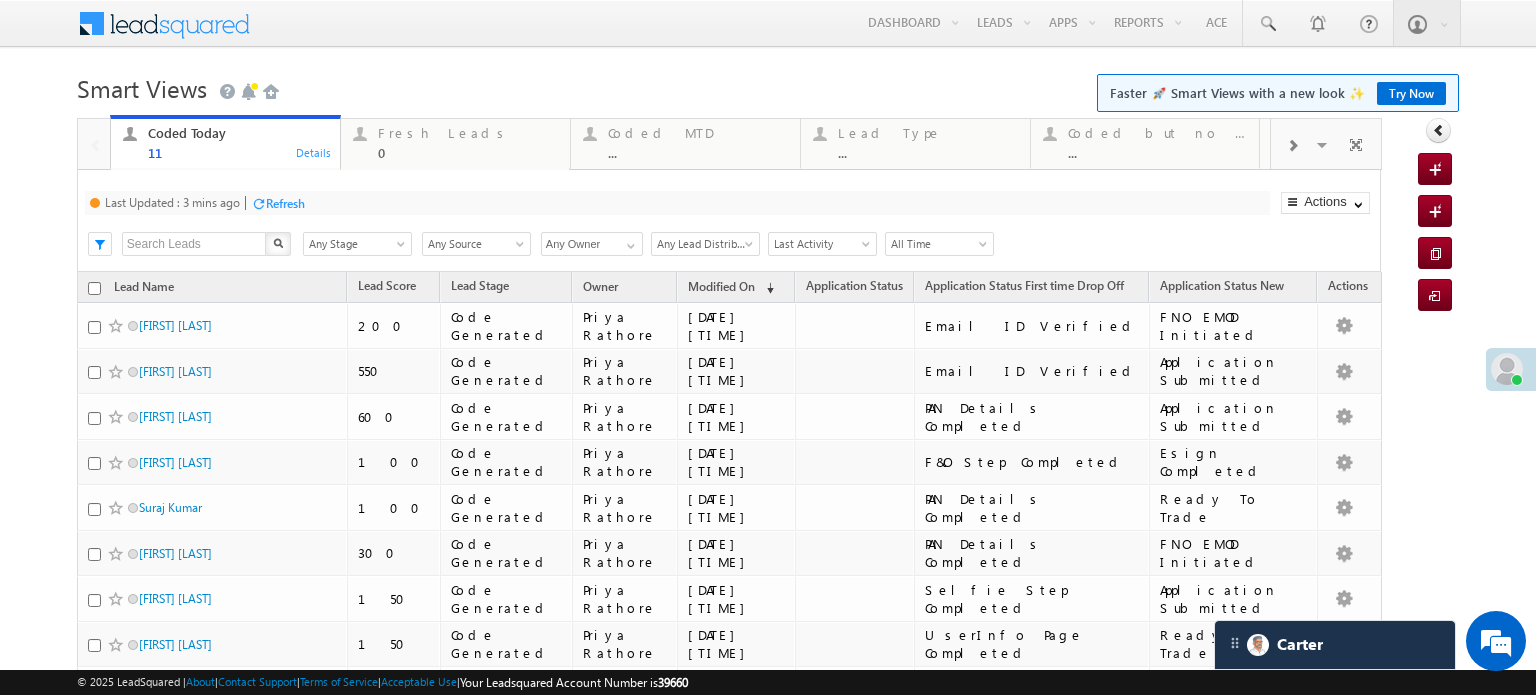 click on "Refresh" at bounding box center [285, 203] 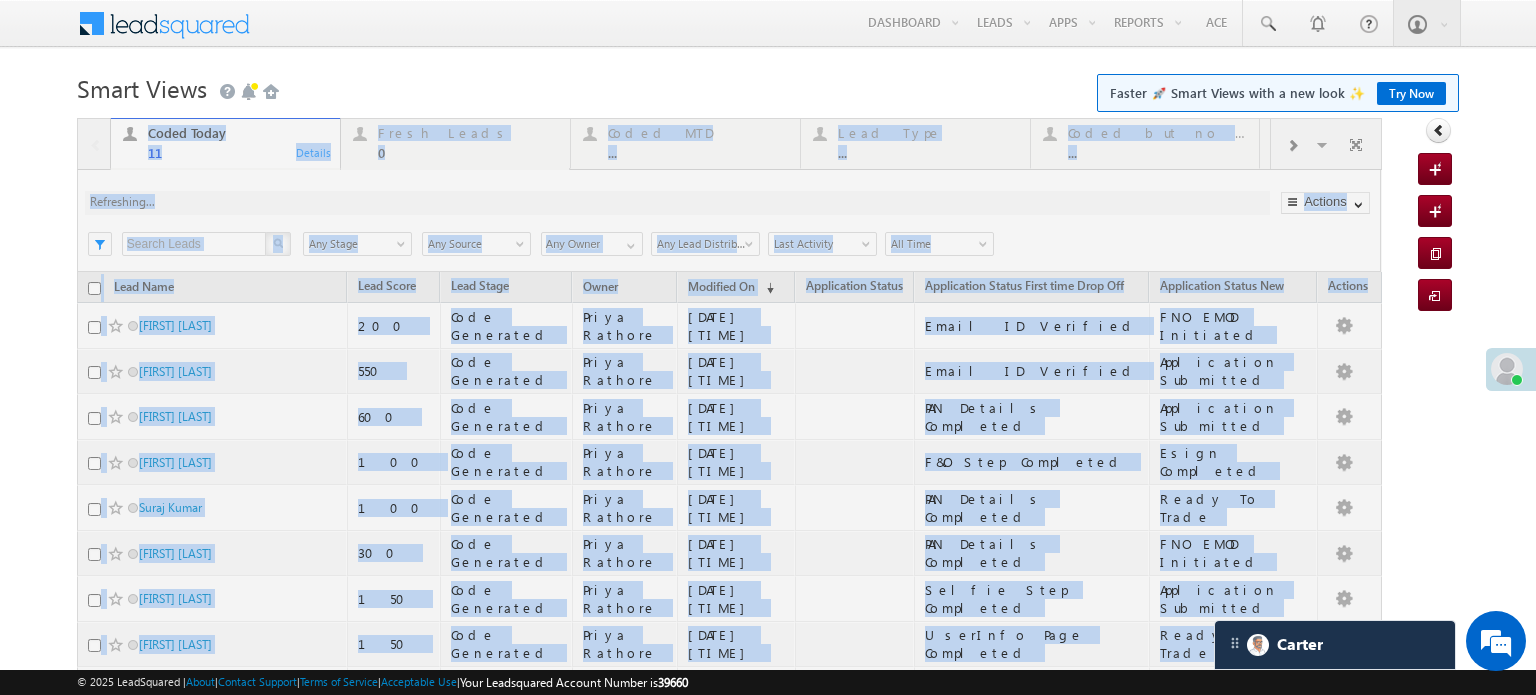 click at bounding box center (729, 516) 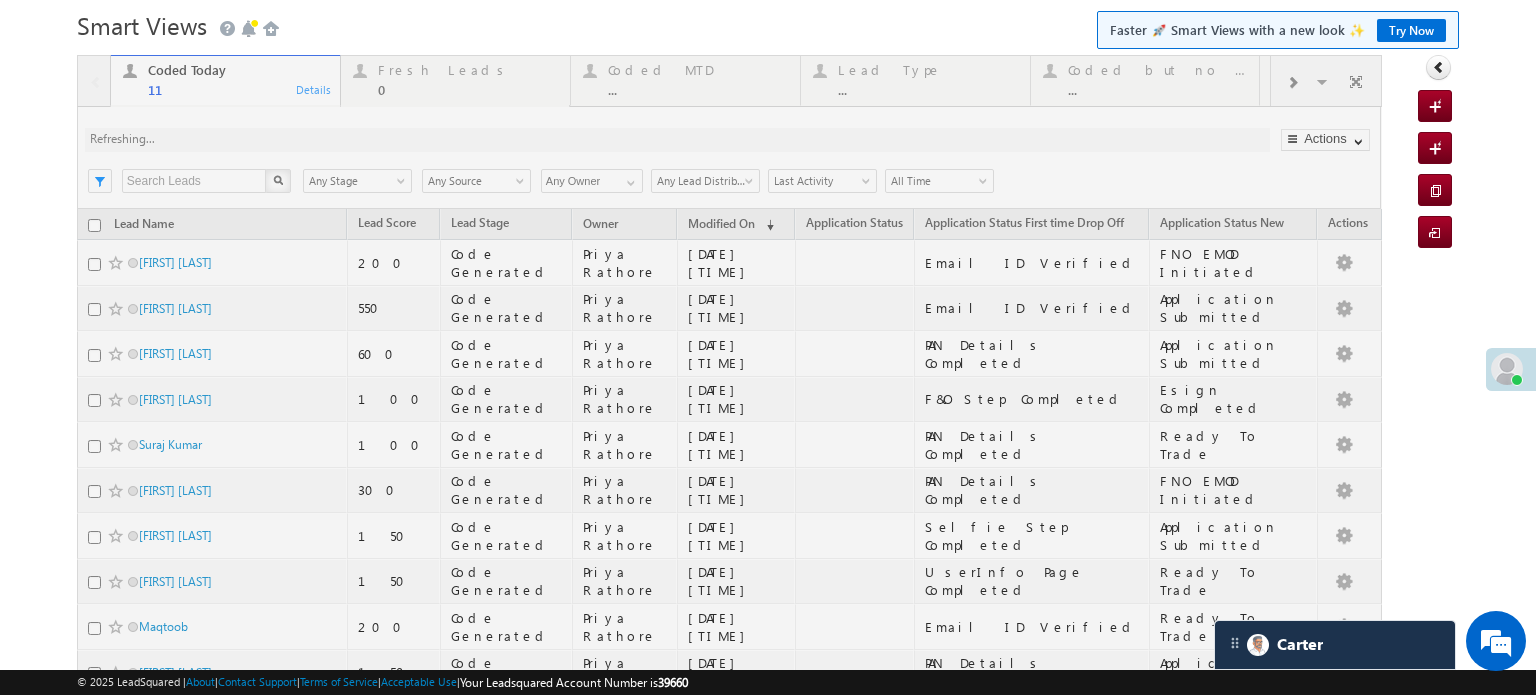 scroll, scrollTop: 0, scrollLeft: 0, axis: both 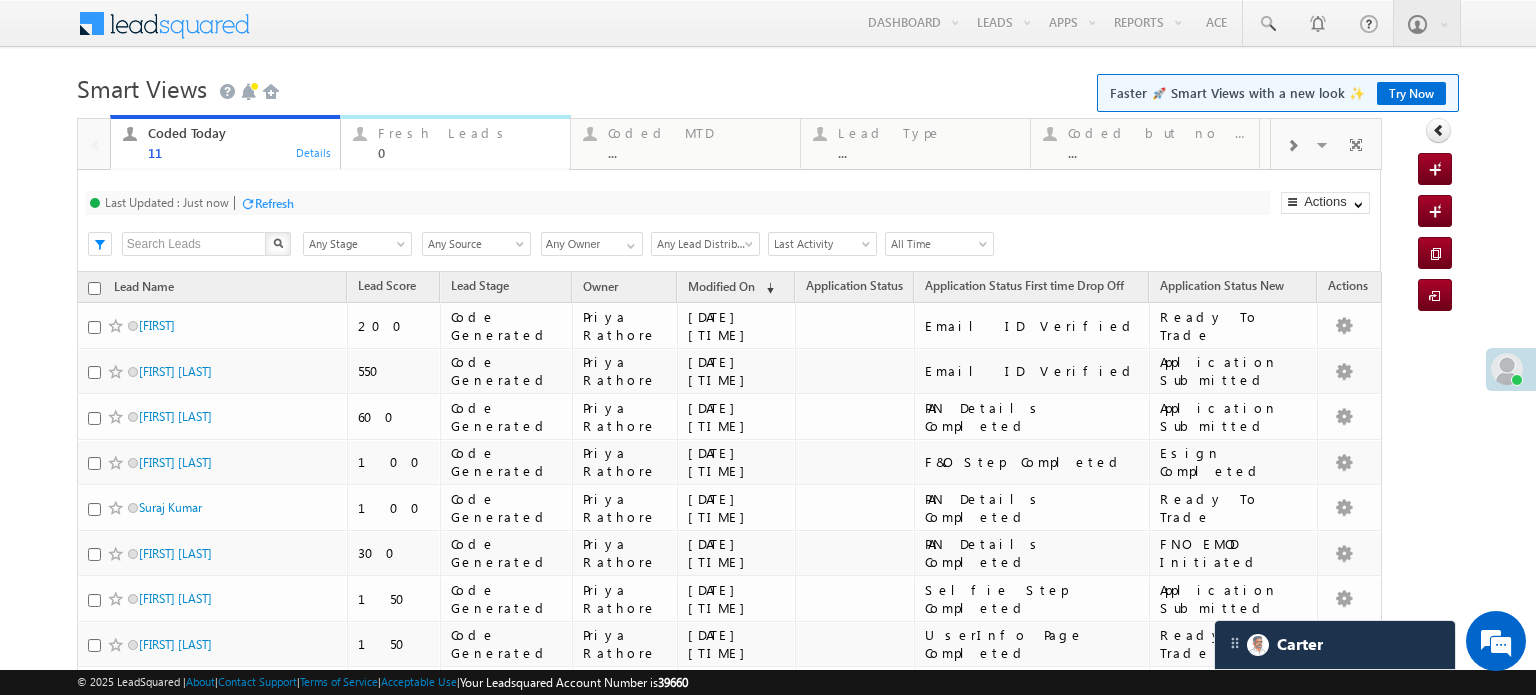click on "0" at bounding box center (468, 152) 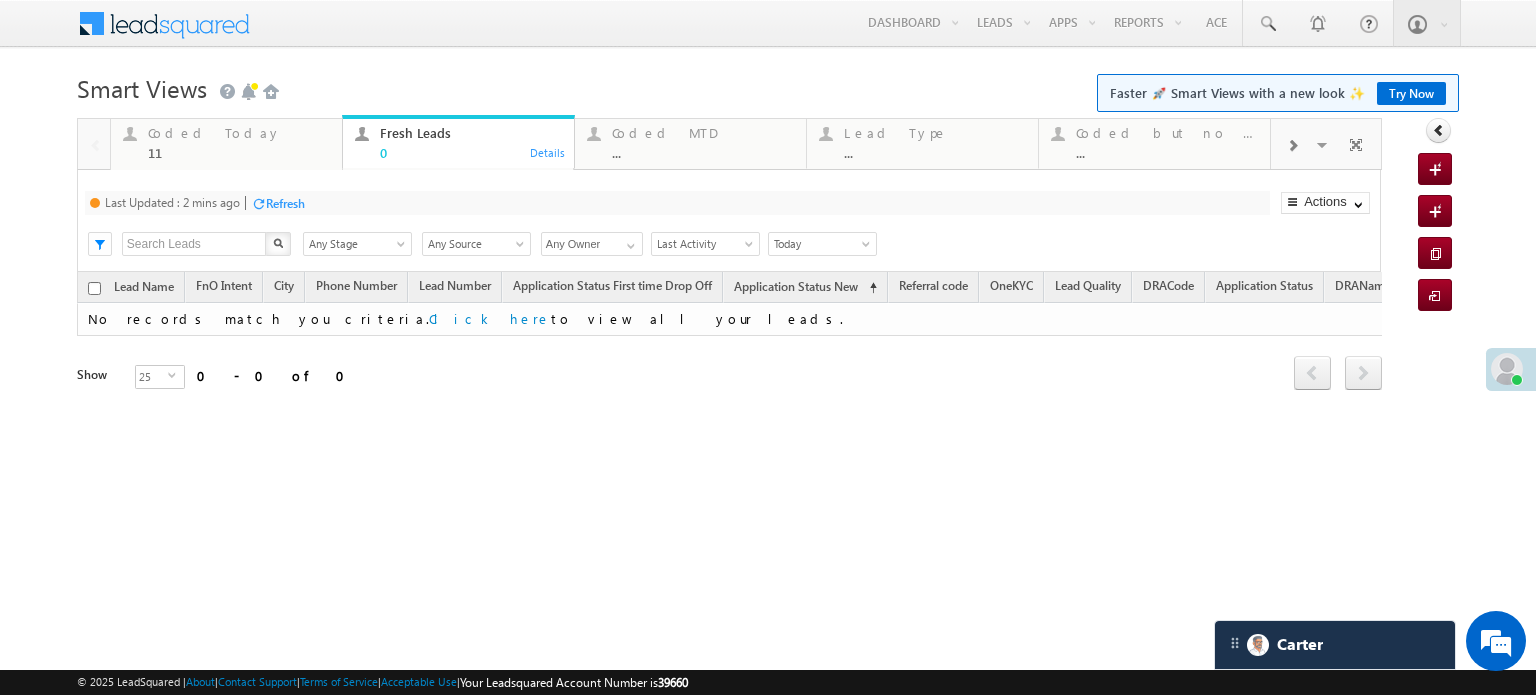click on "Refresh" at bounding box center [278, 202] 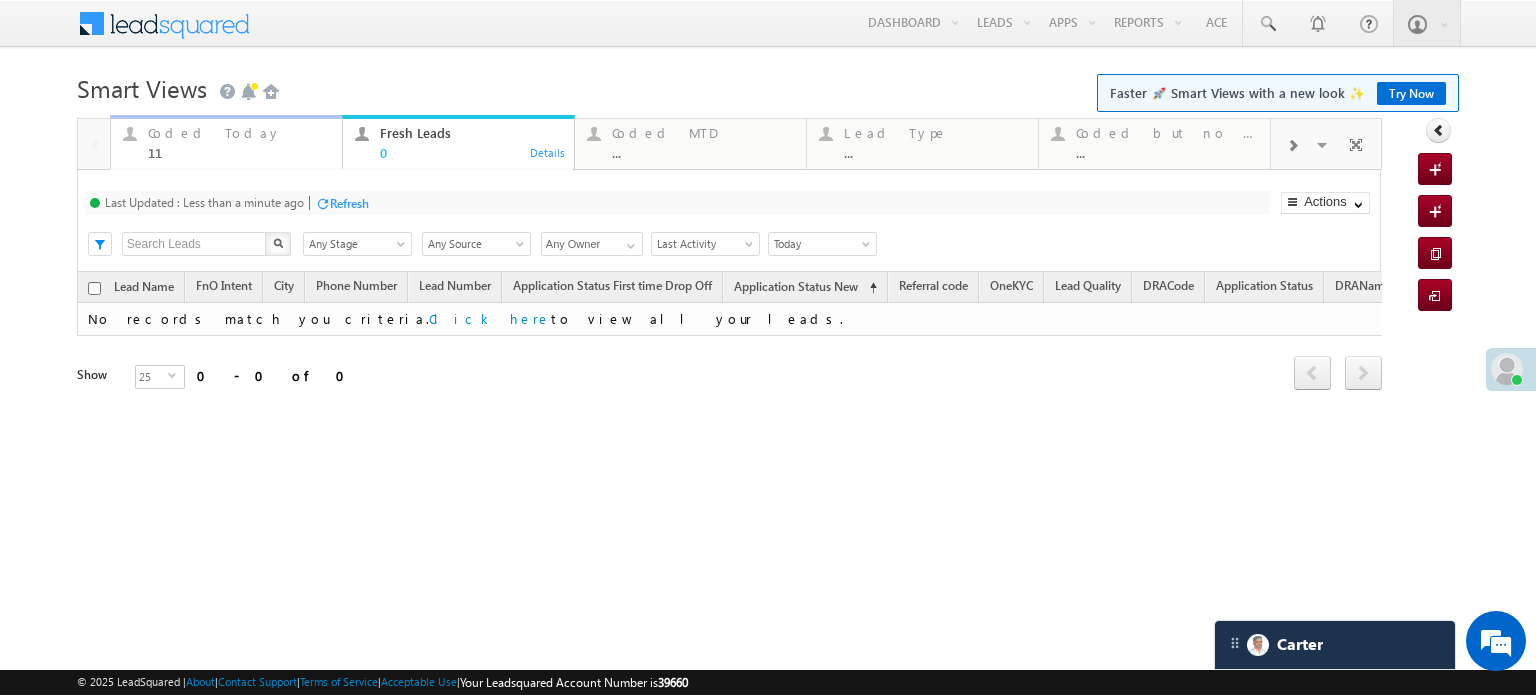 click on "Coded Today" at bounding box center [239, 133] 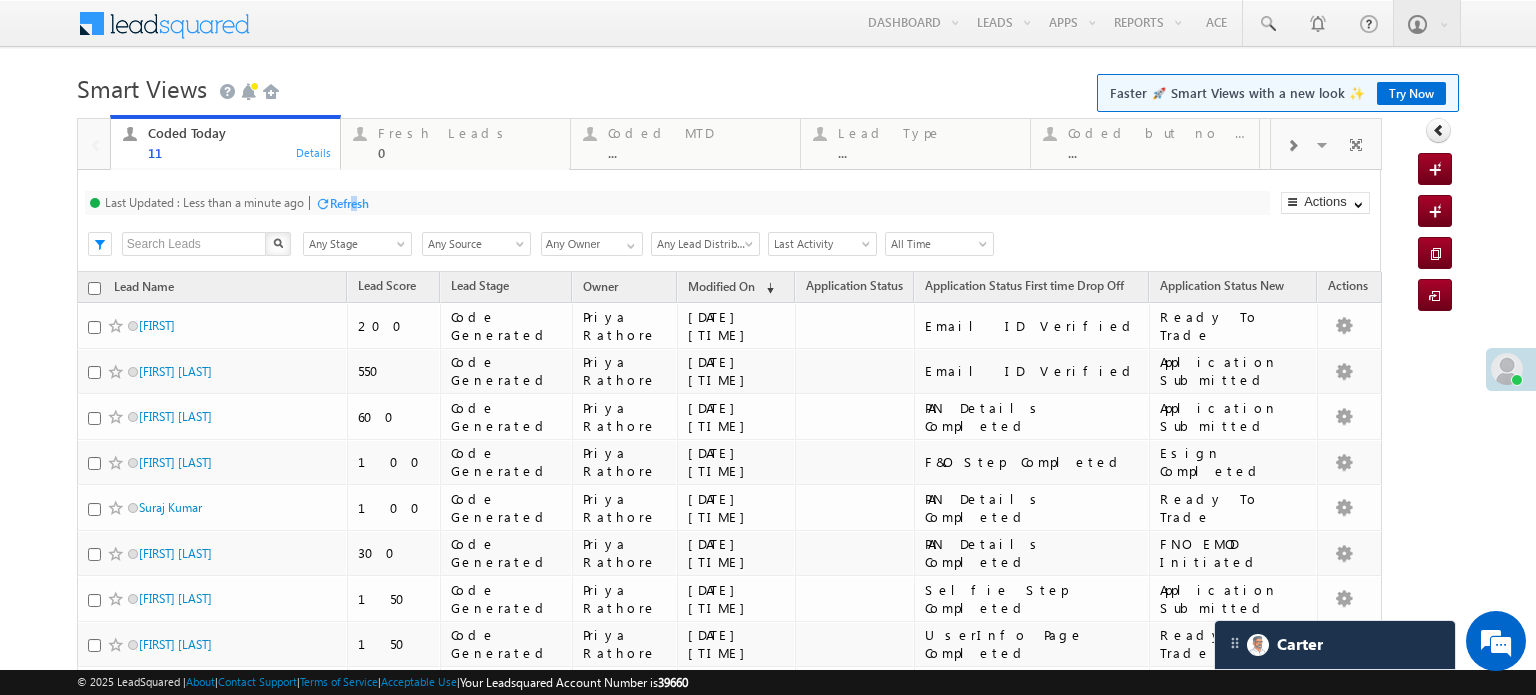 click on "Refresh" at bounding box center (349, 203) 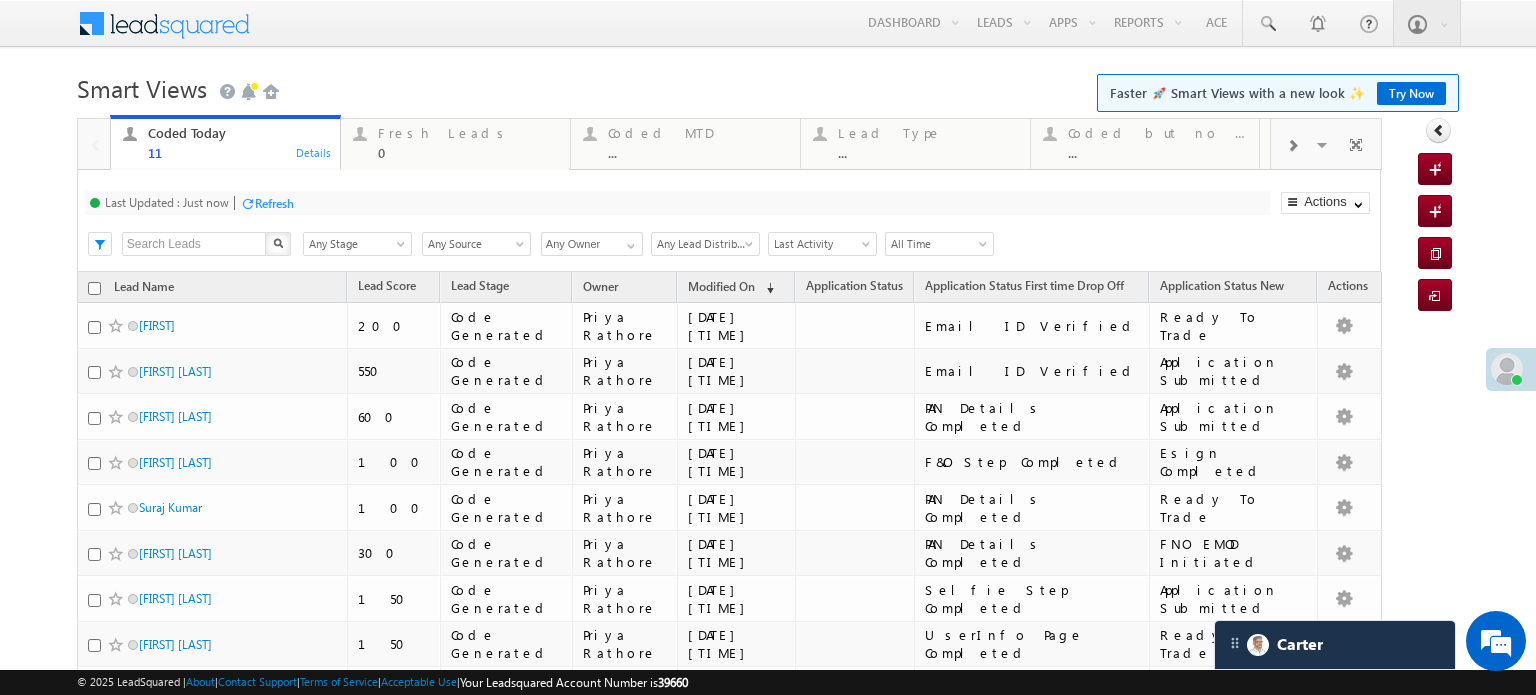 click on "Menu
Priya Rathore
priya .rath ore@a ngelb rokin g.com" at bounding box center (768, 457) 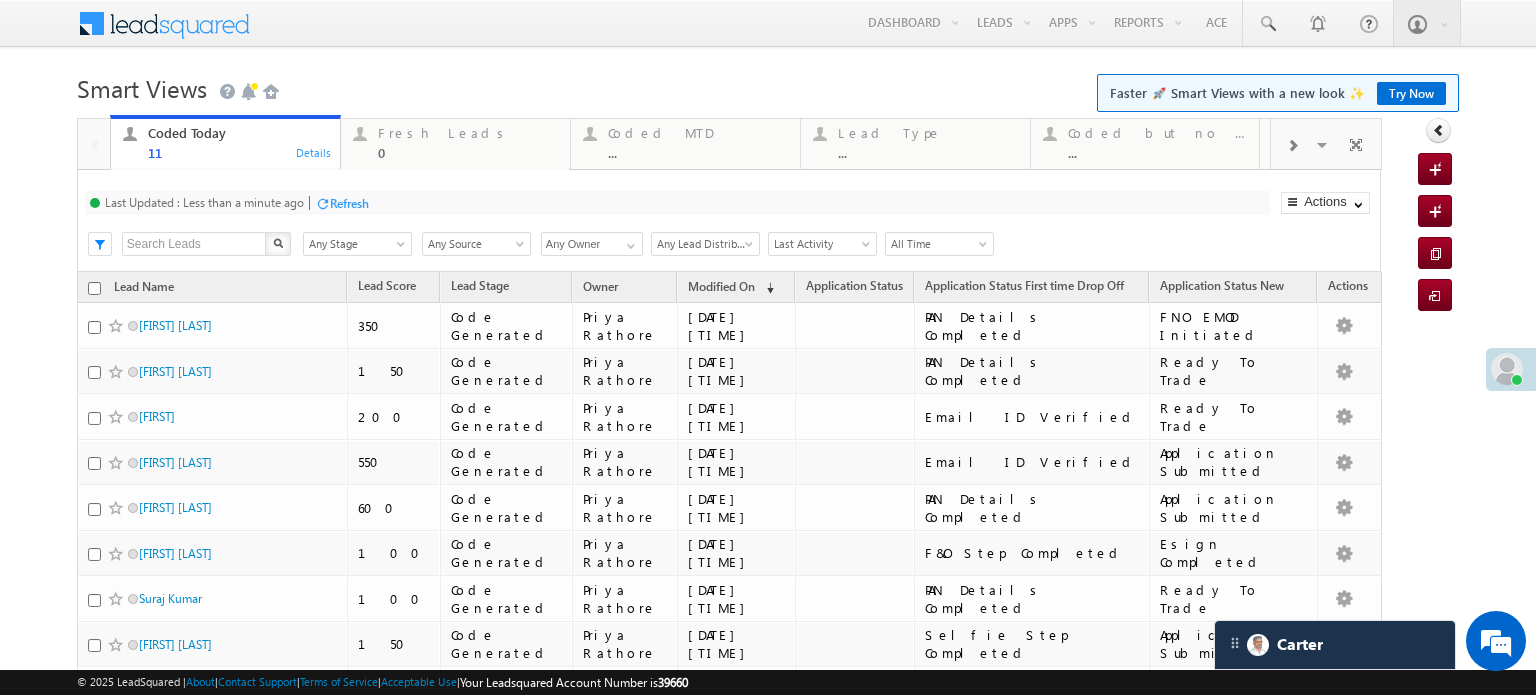 click on "Refresh" at bounding box center [349, 203] 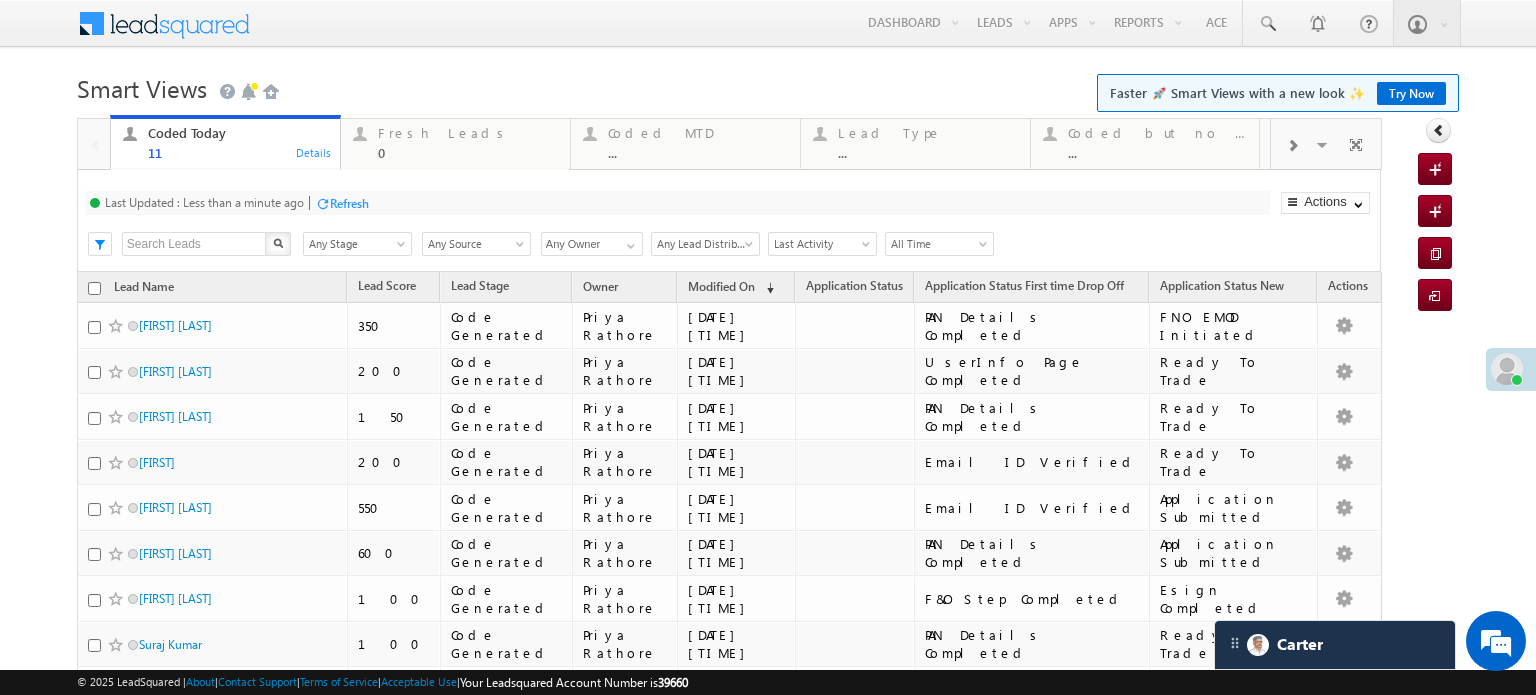 click on "Refresh" at bounding box center [349, 203] 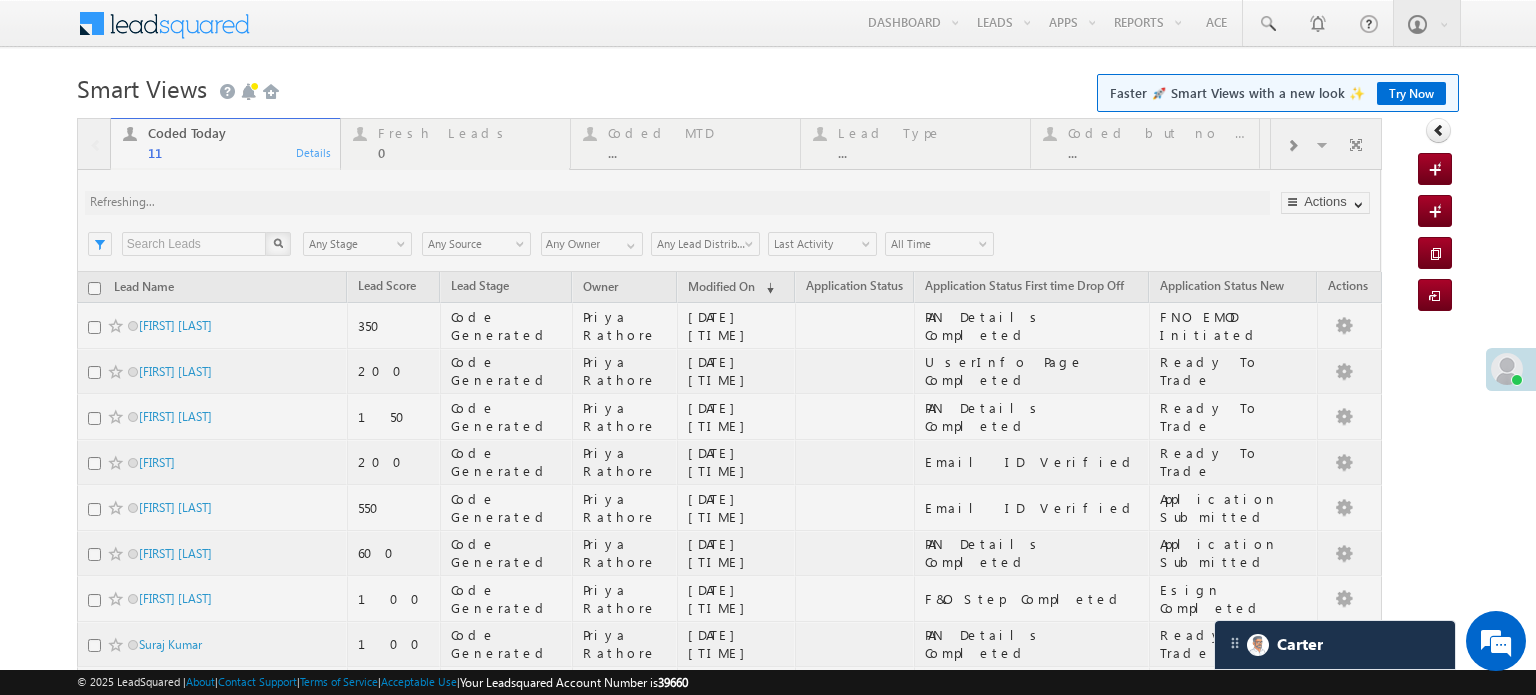 click at bounding box center (729, 516) 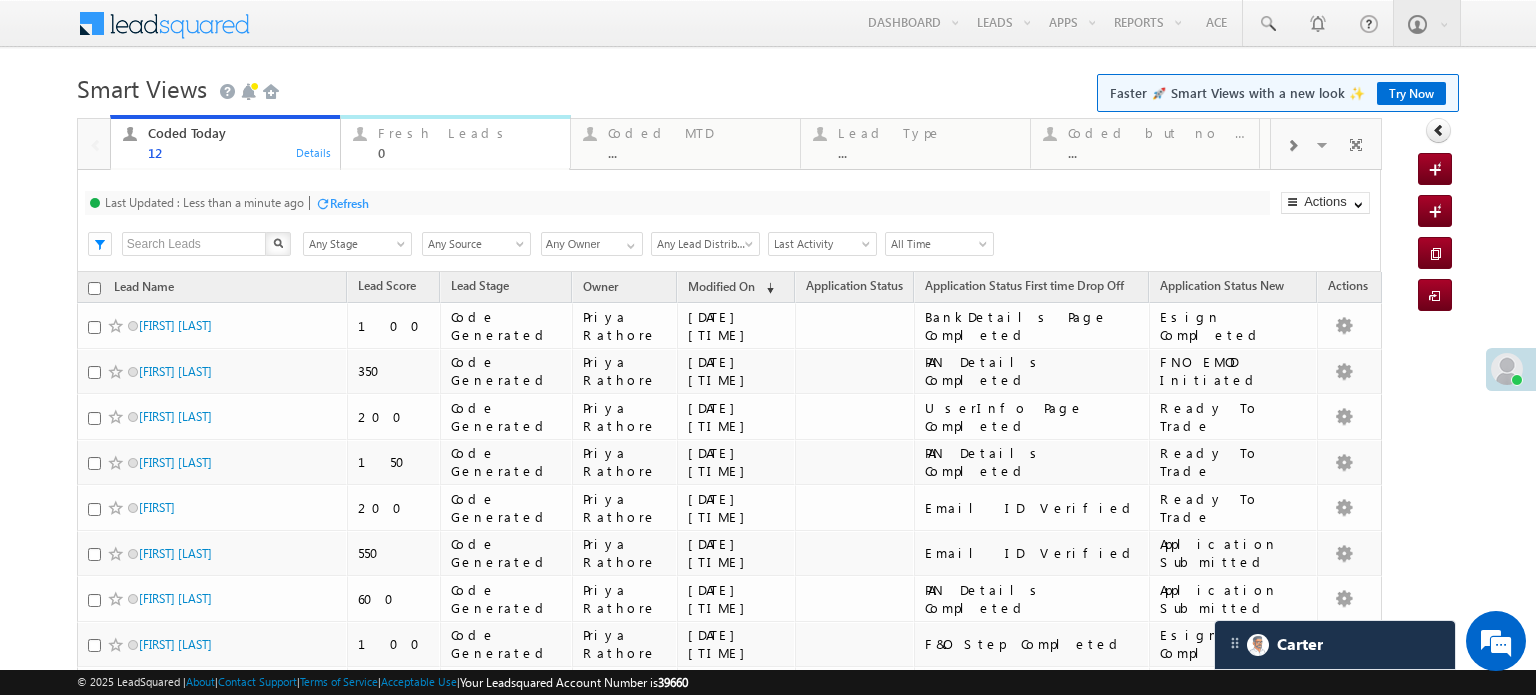 click on "Fresh Leads 0" at bounding box center [468, 140] 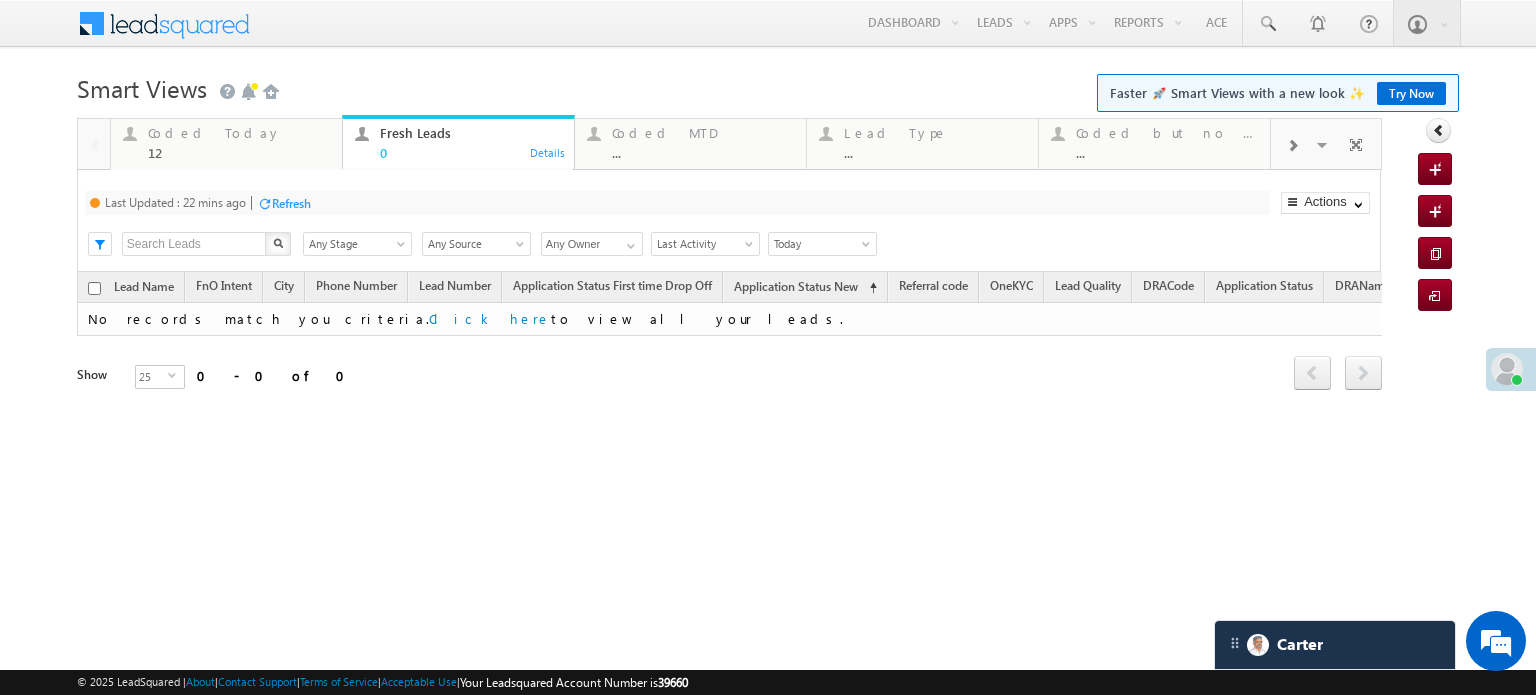 click on "Last Updated : 22 mins ago Refresh Refreshing..." at bounding box center [677, 203] 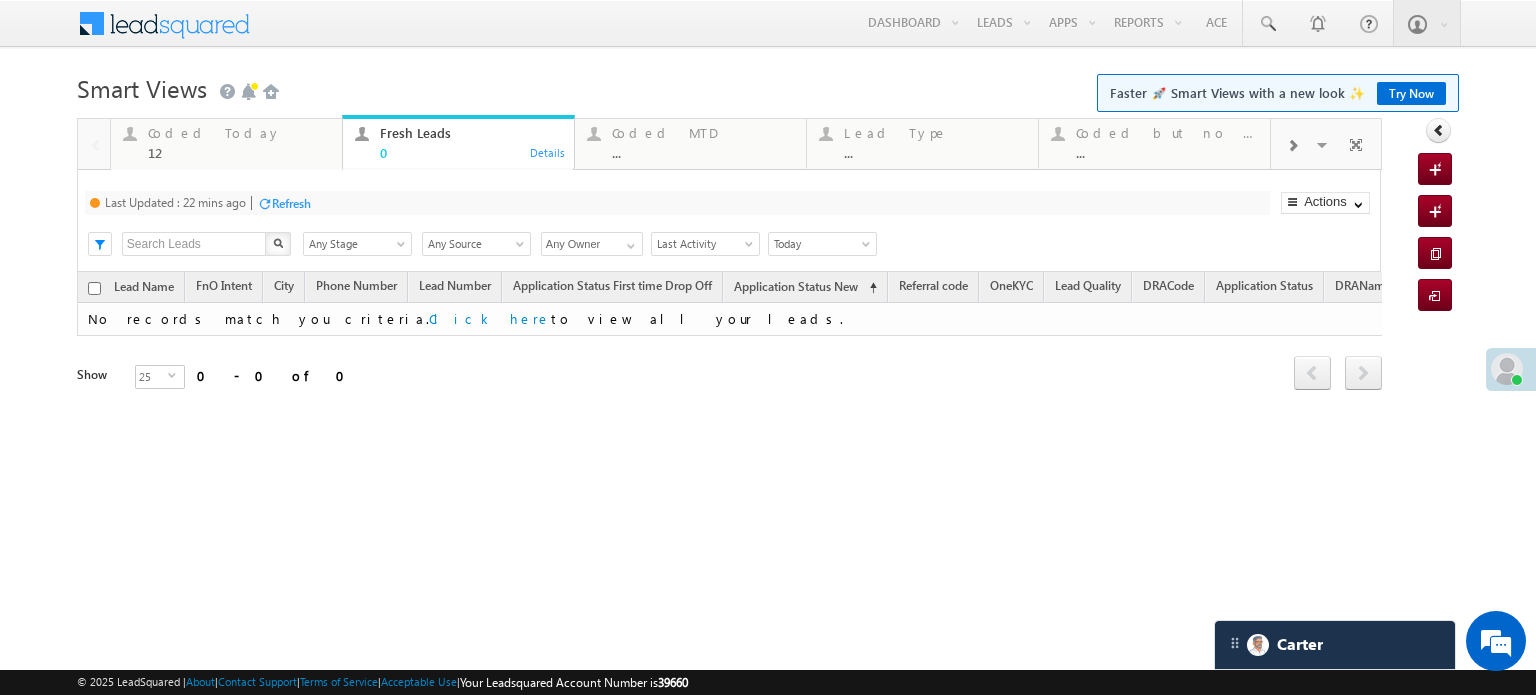 click on "Last Updated : 22 mins ago Refresh Refreshing..." at bounding box center [677, 203] 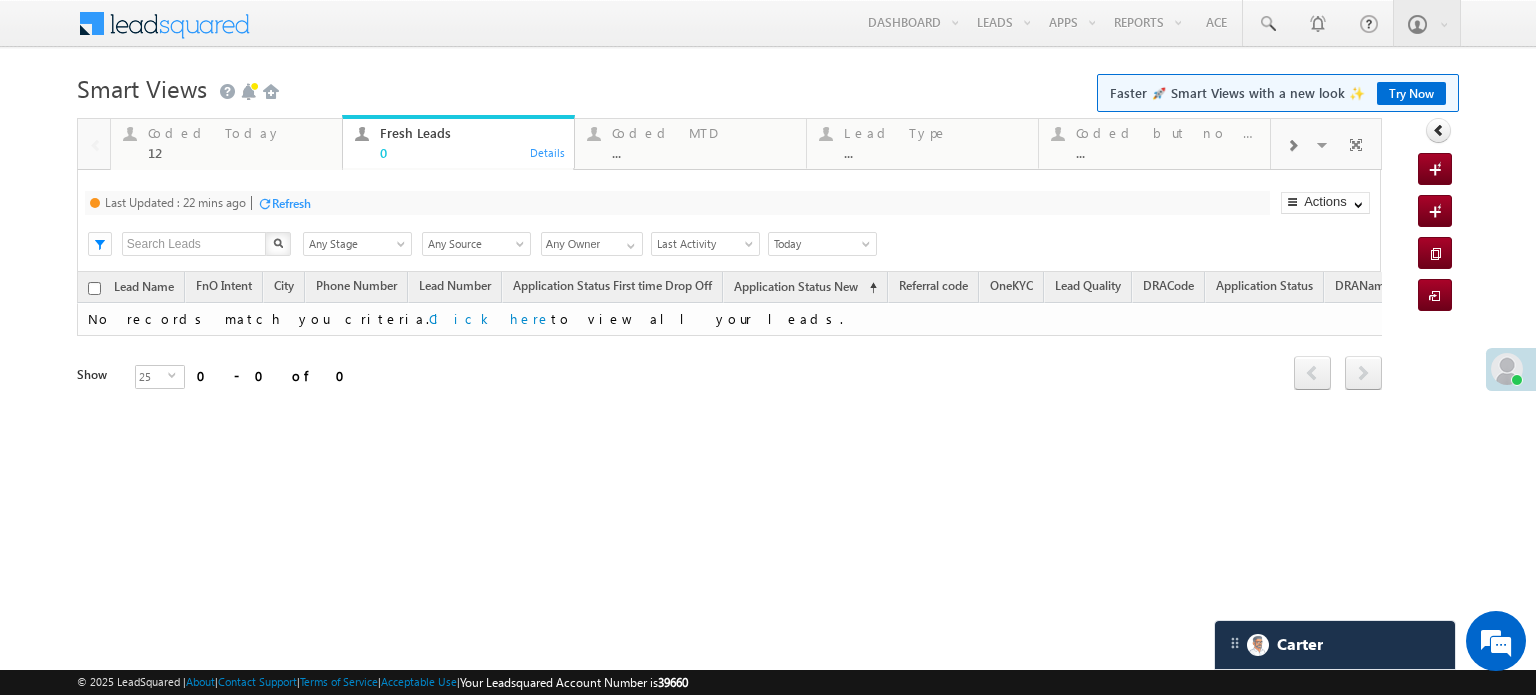 click on "Refresh" at bounding box center [291, 203] 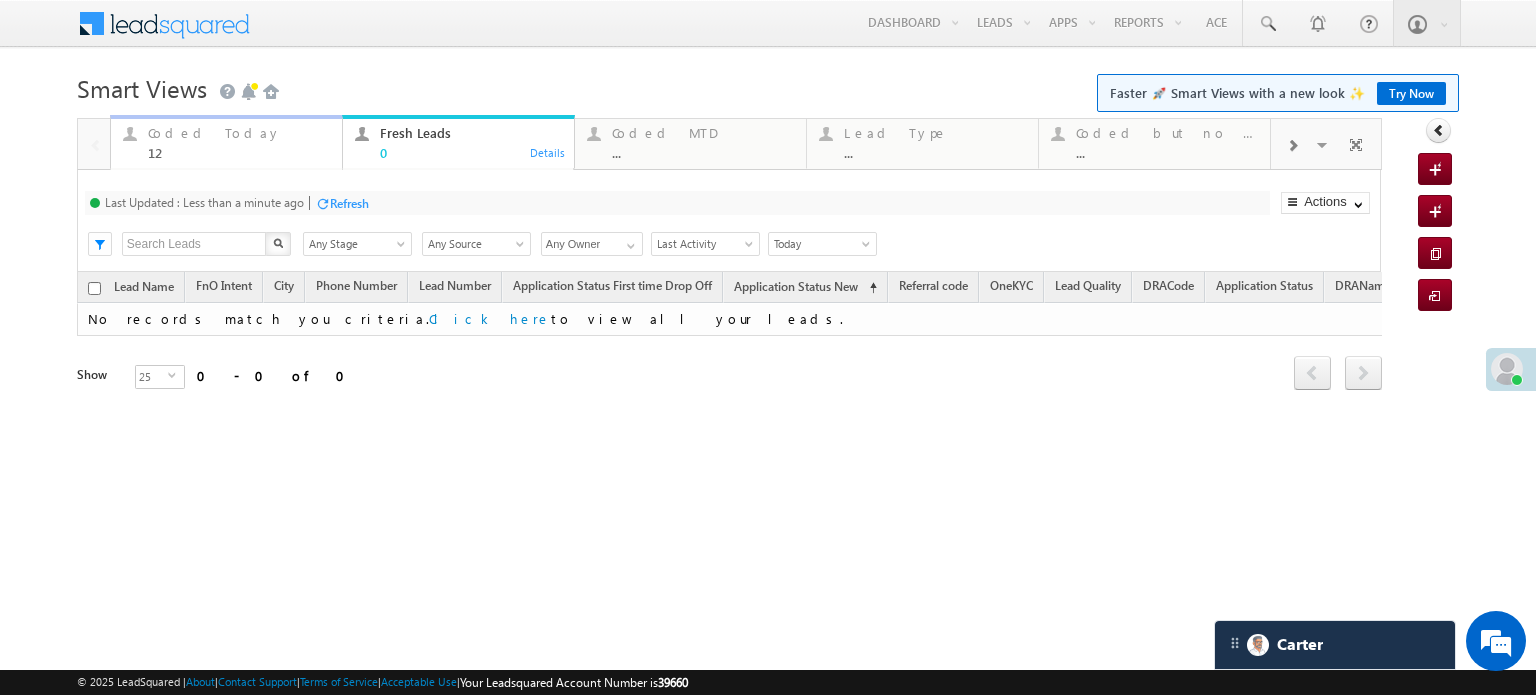 click on "Coded Today 12" at bounding box center (239, 140) 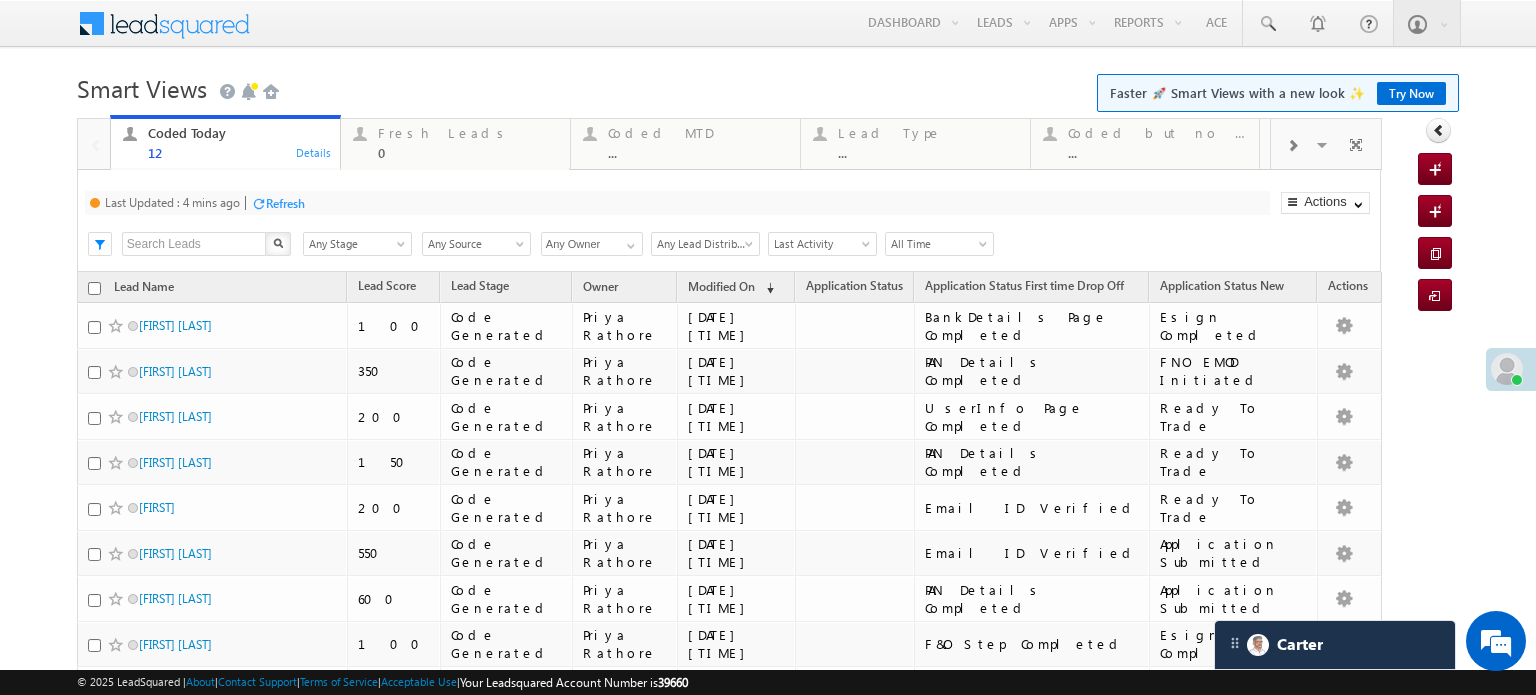 click on "Refresh" at bounding box center [285, 203] 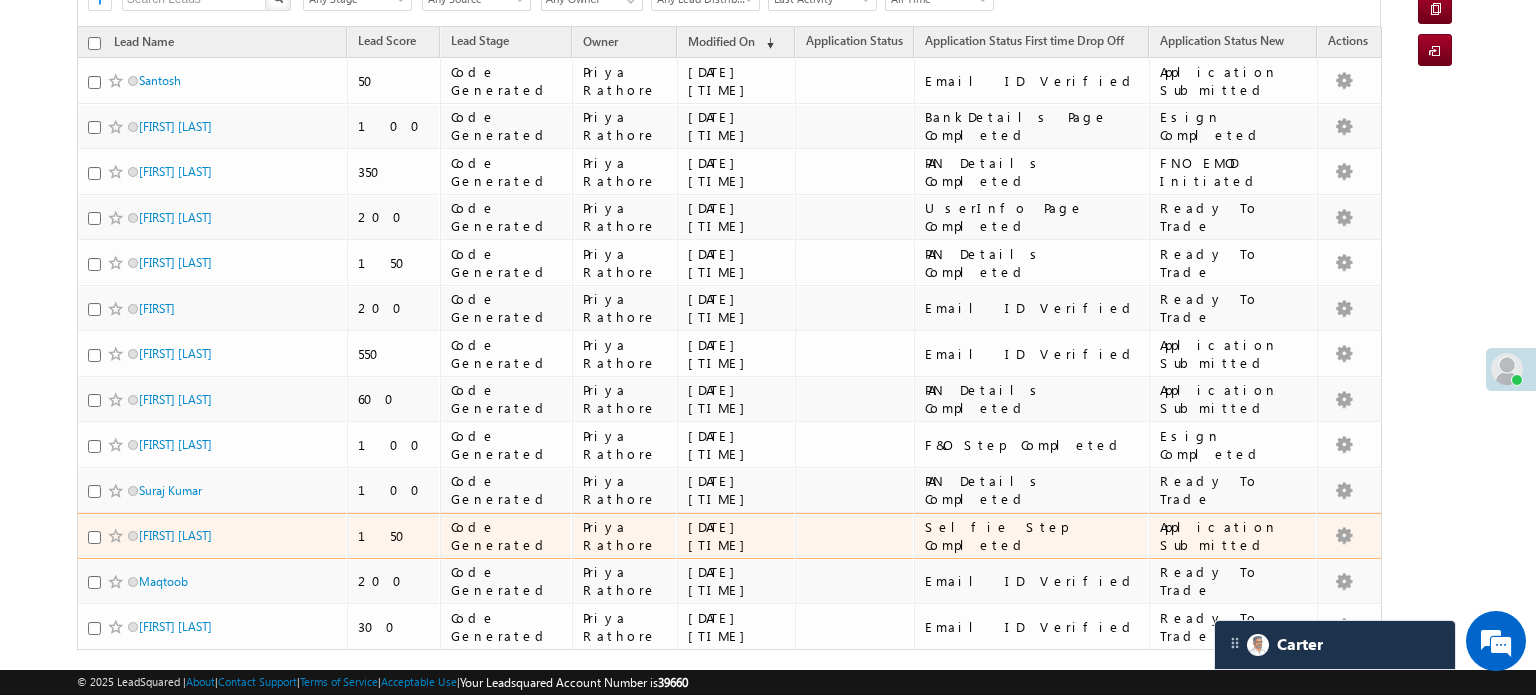 scroll, scrollTop: 100, scrollLeft: 0, axis: vertical 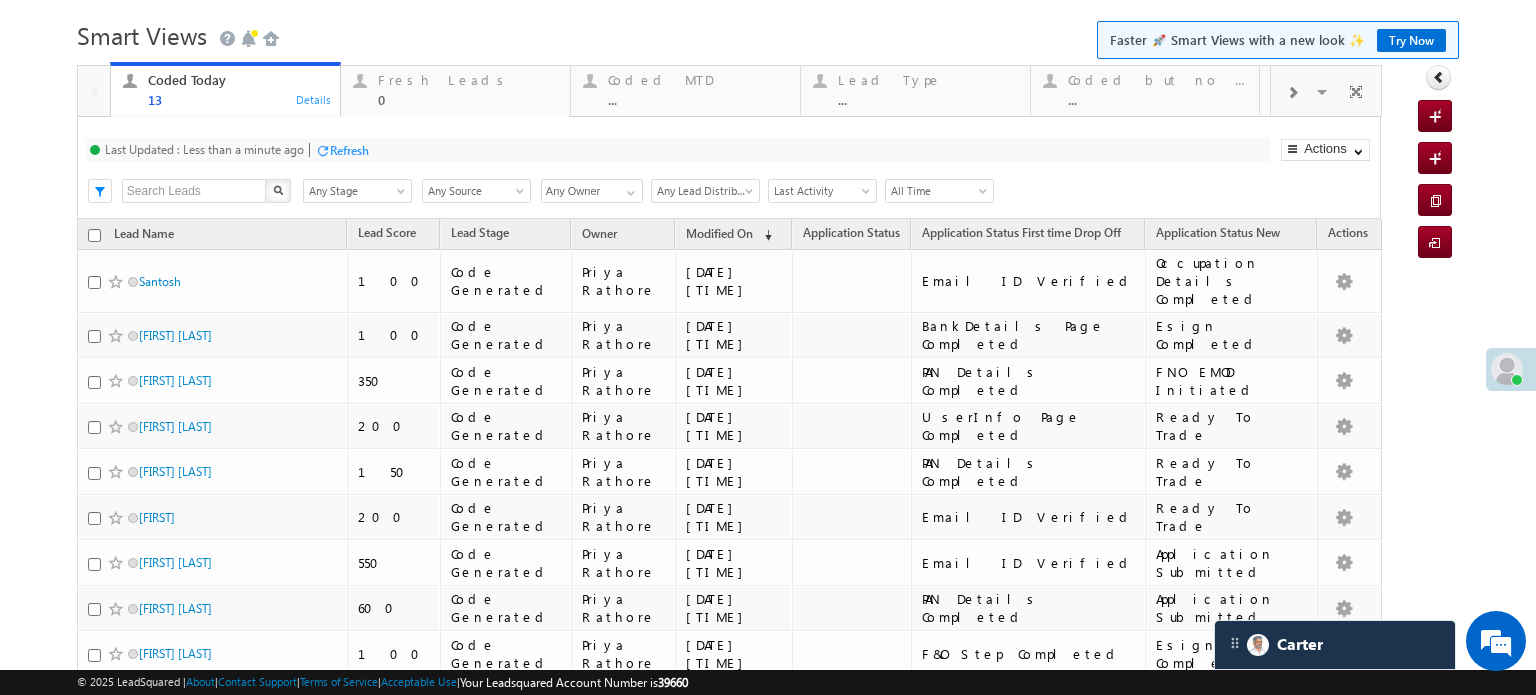 click on "Refresh" at bounding box center (342, 149) 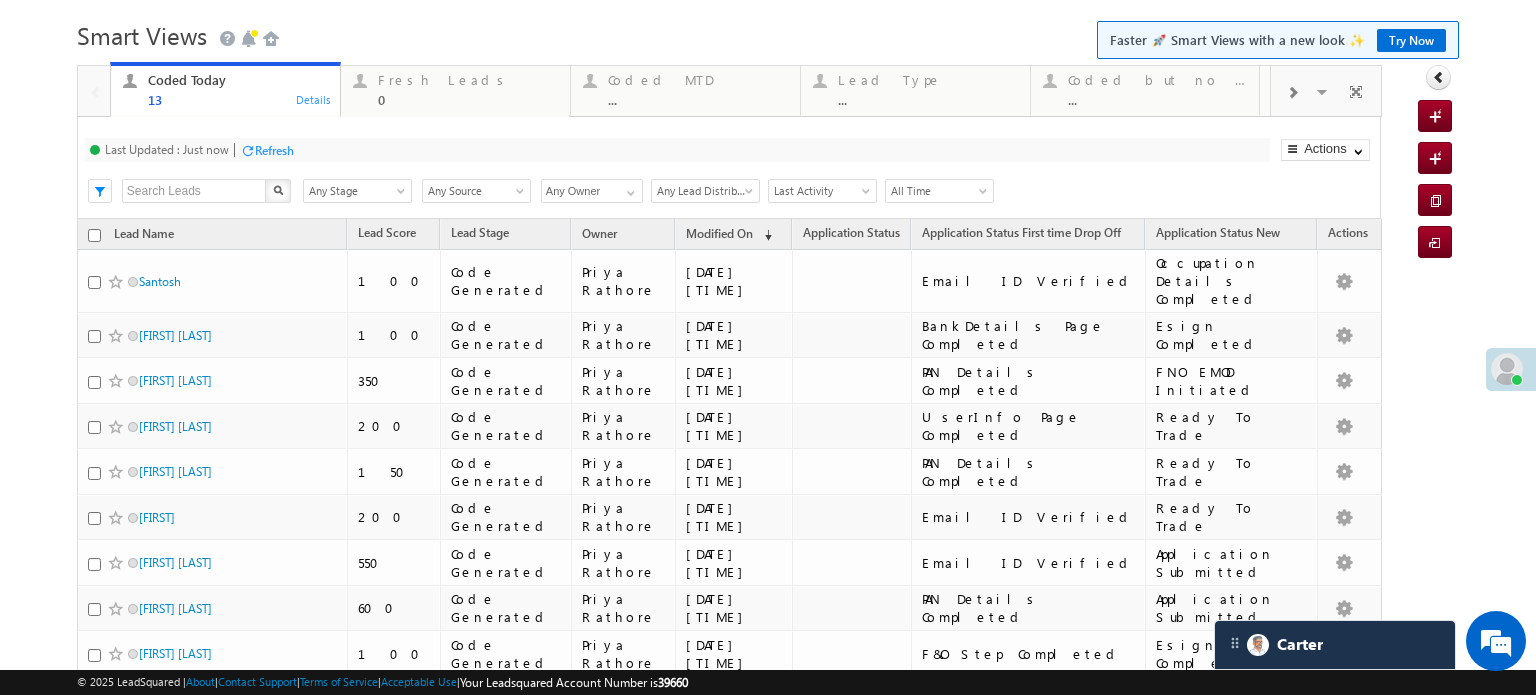 scroll, scrollTop: 0, scrollLeft: 0, axis: both 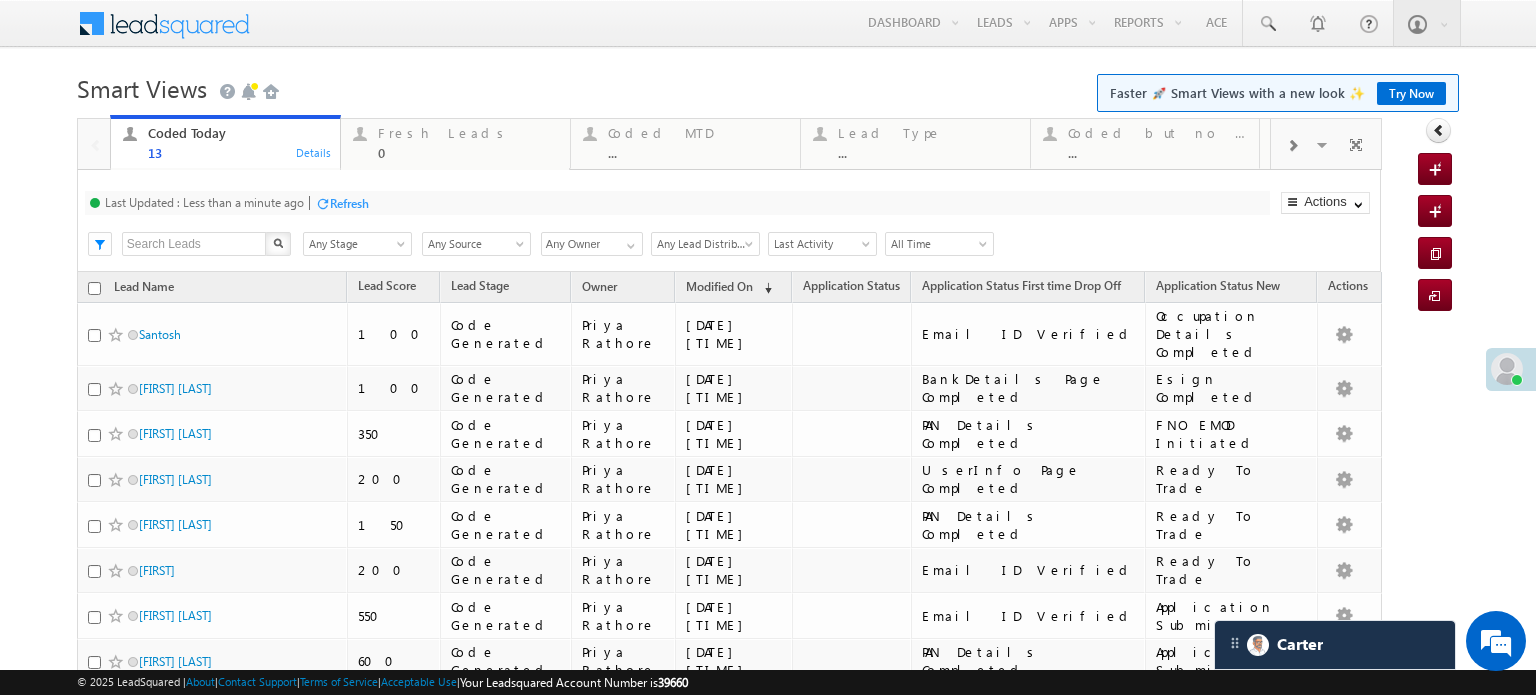click on "Last Updated : Less than a minute ago Refresh Refreshing..." at bounding box center (677, 203) 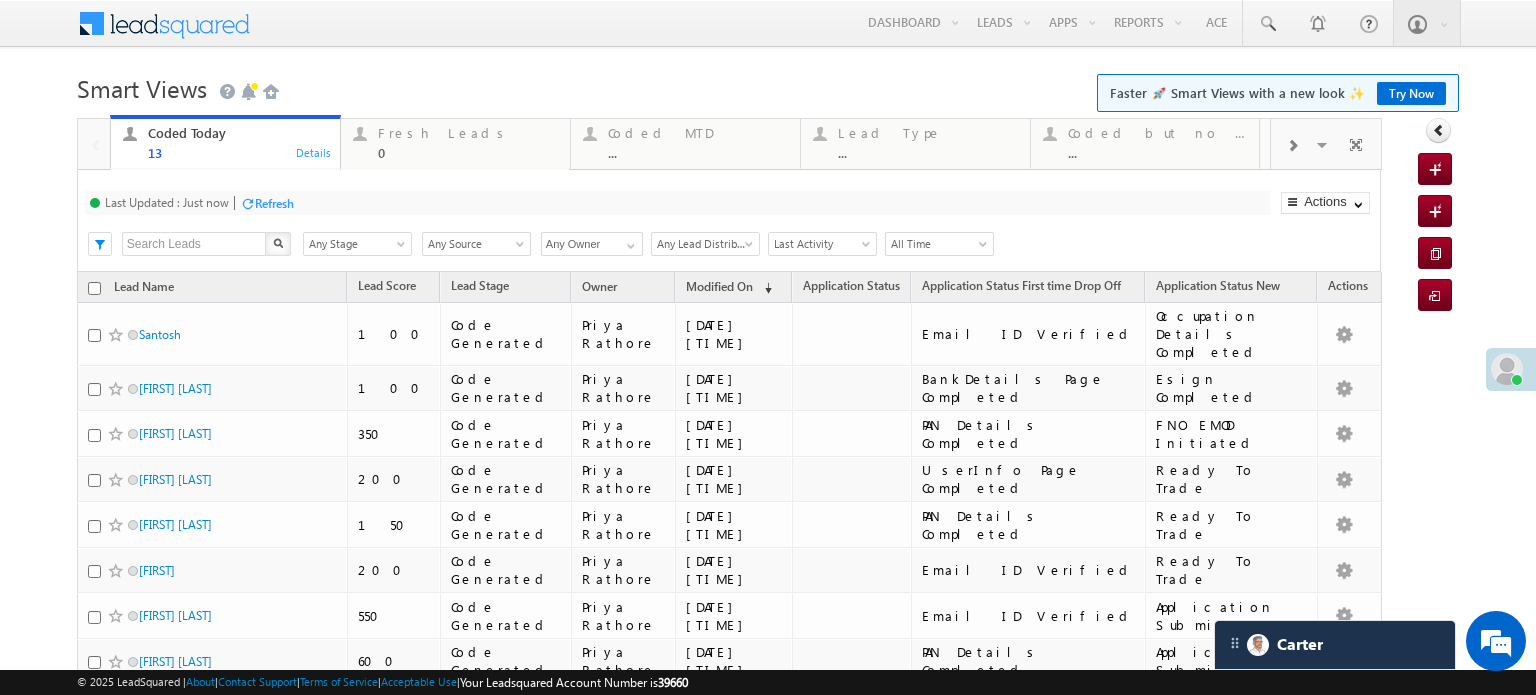 click on "Refresh" at bounding box center [274, 203] 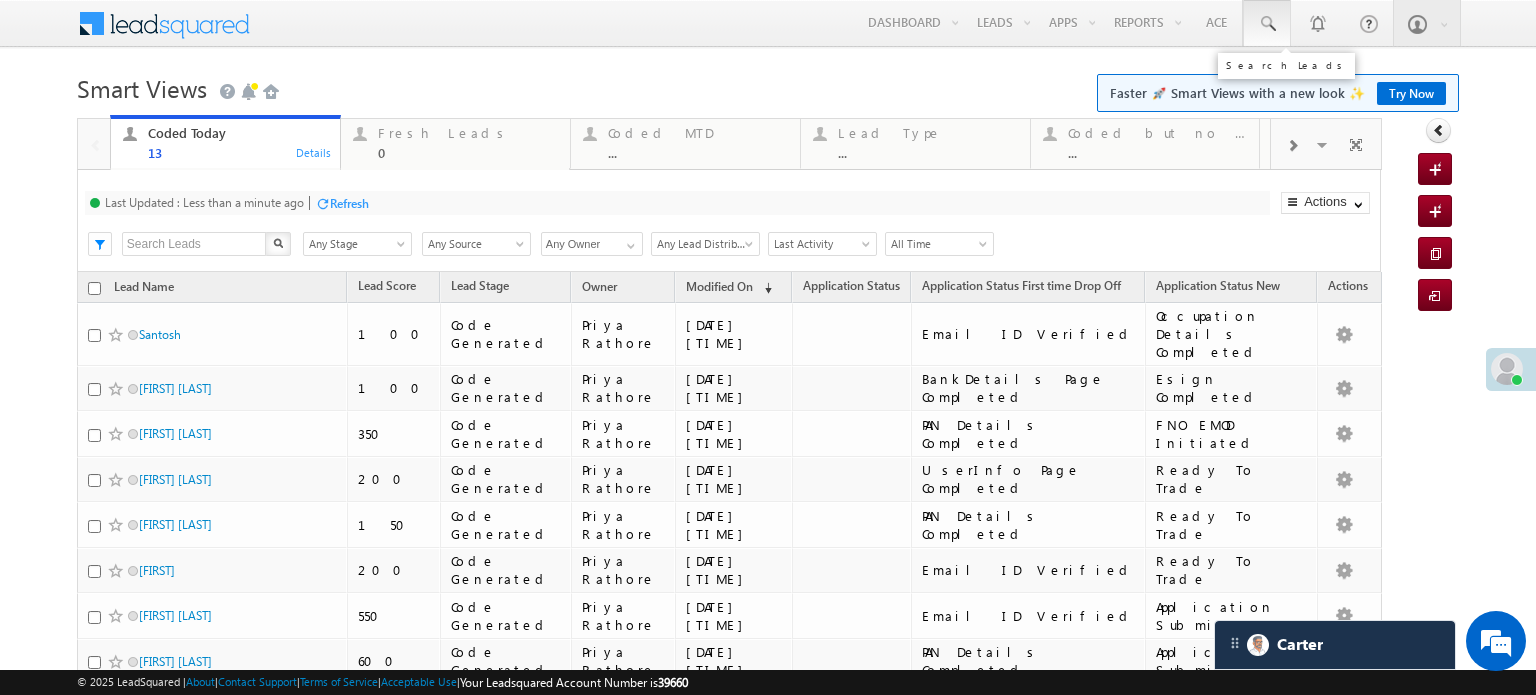 click at bounding box center (1267, 23) 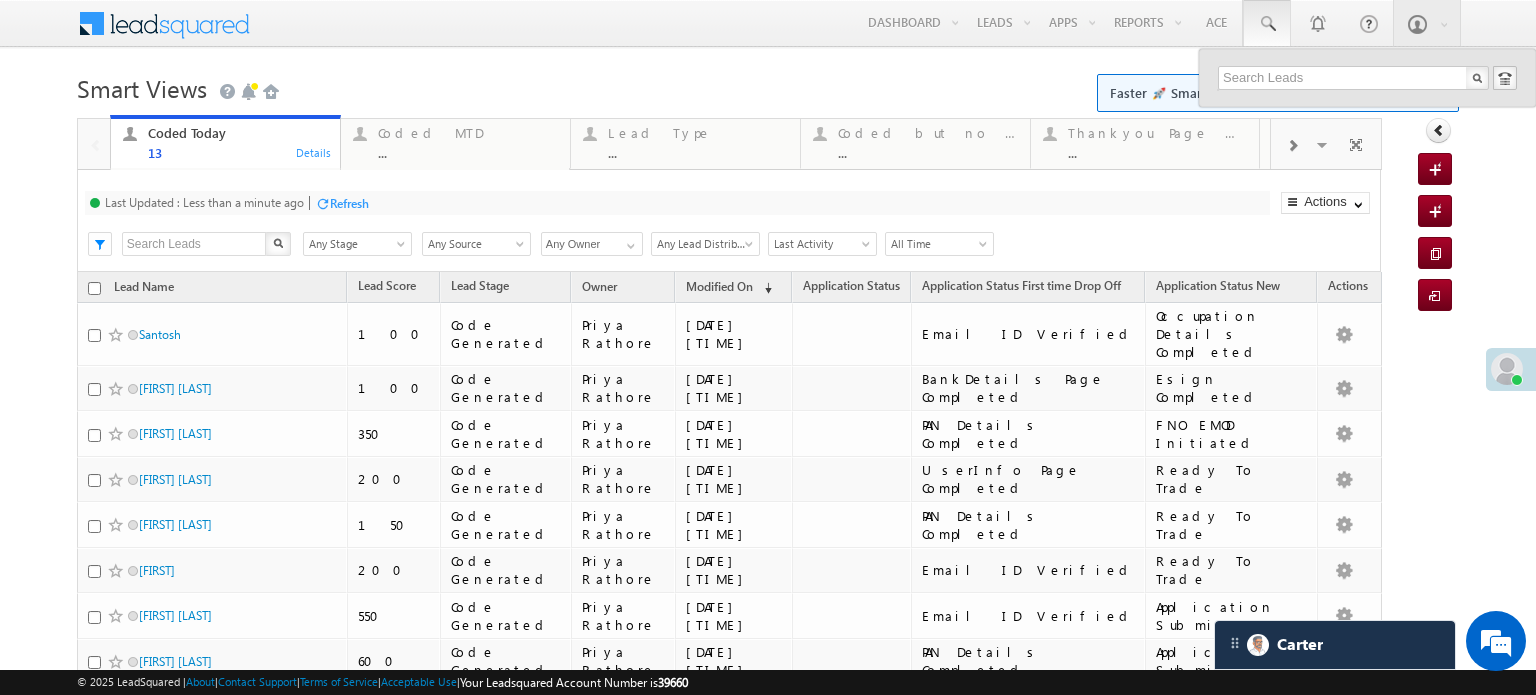 click at bounding box center [1292, 146] 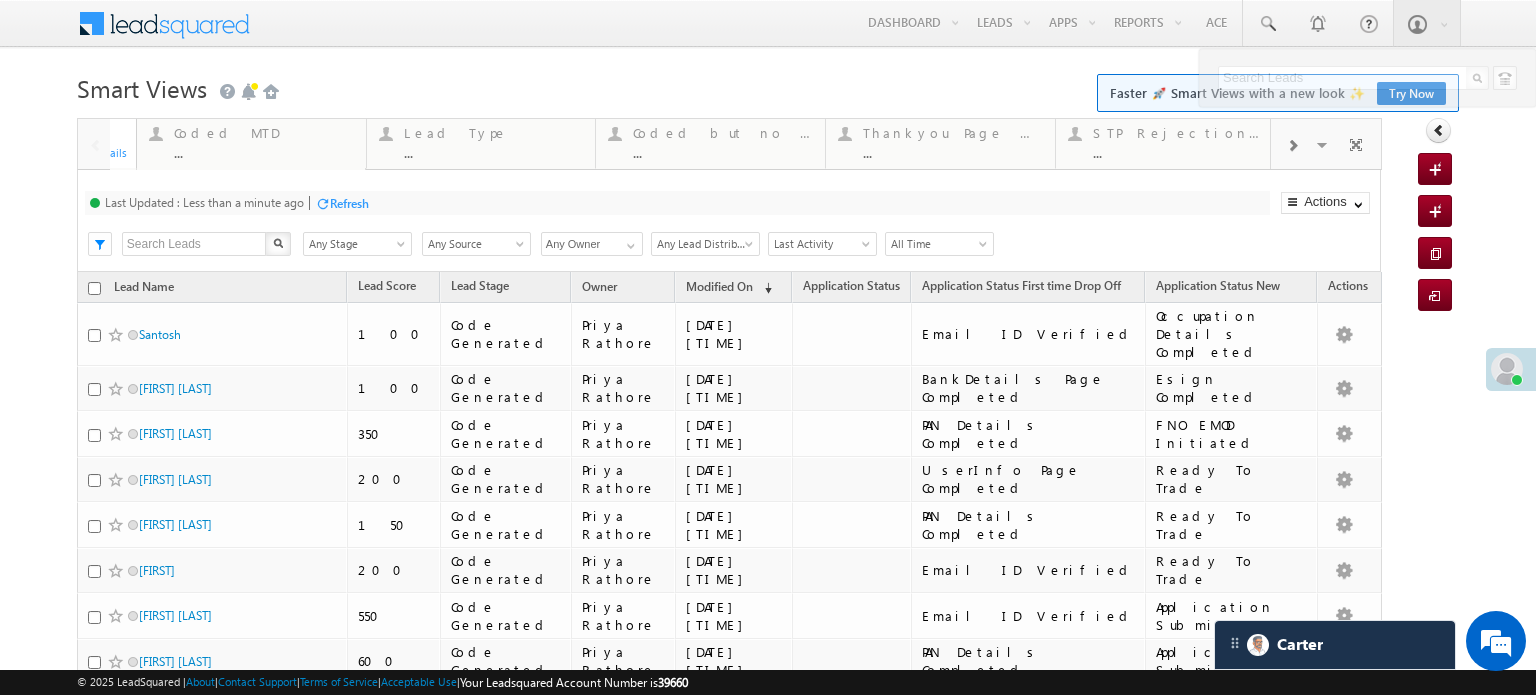 click at bounding box center [1292, 146] 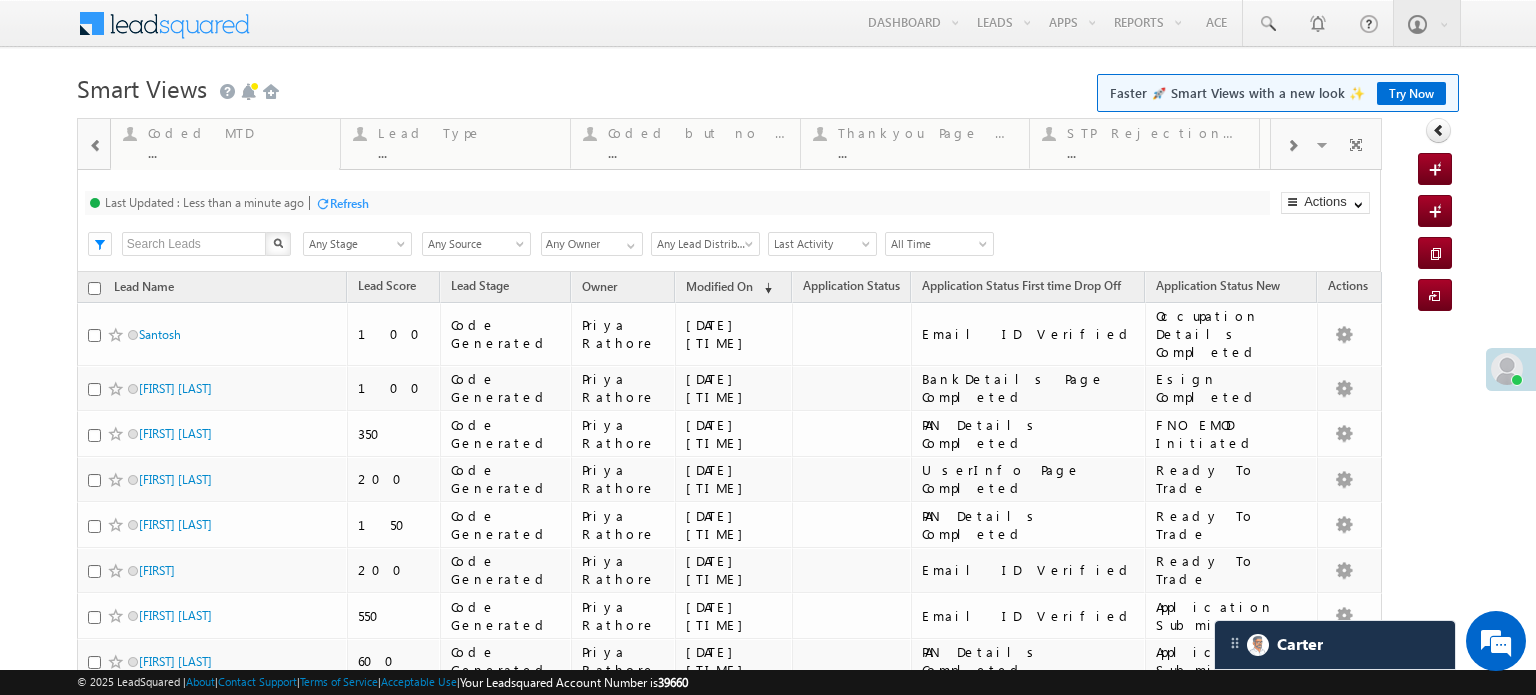 click at bounding box center (1292, 146) 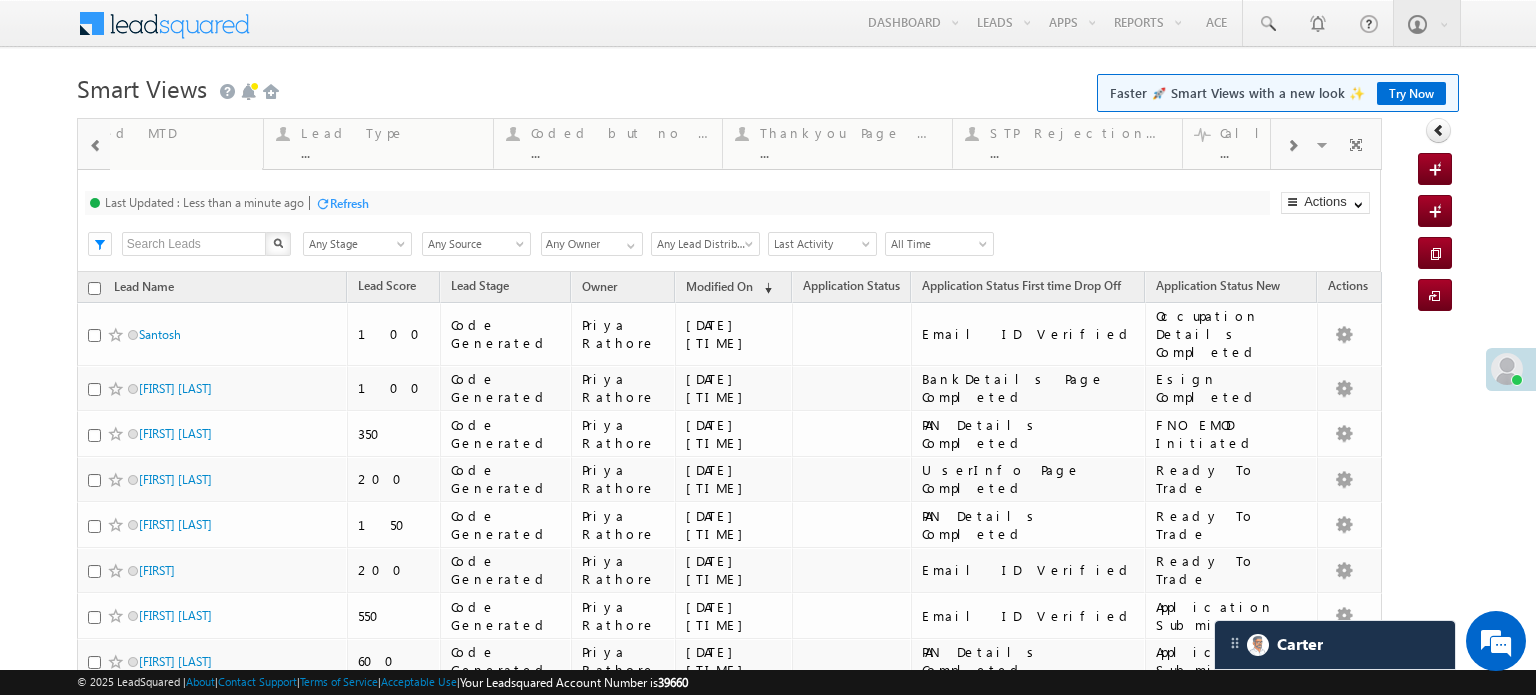 click at bounding box center (1292, 146) 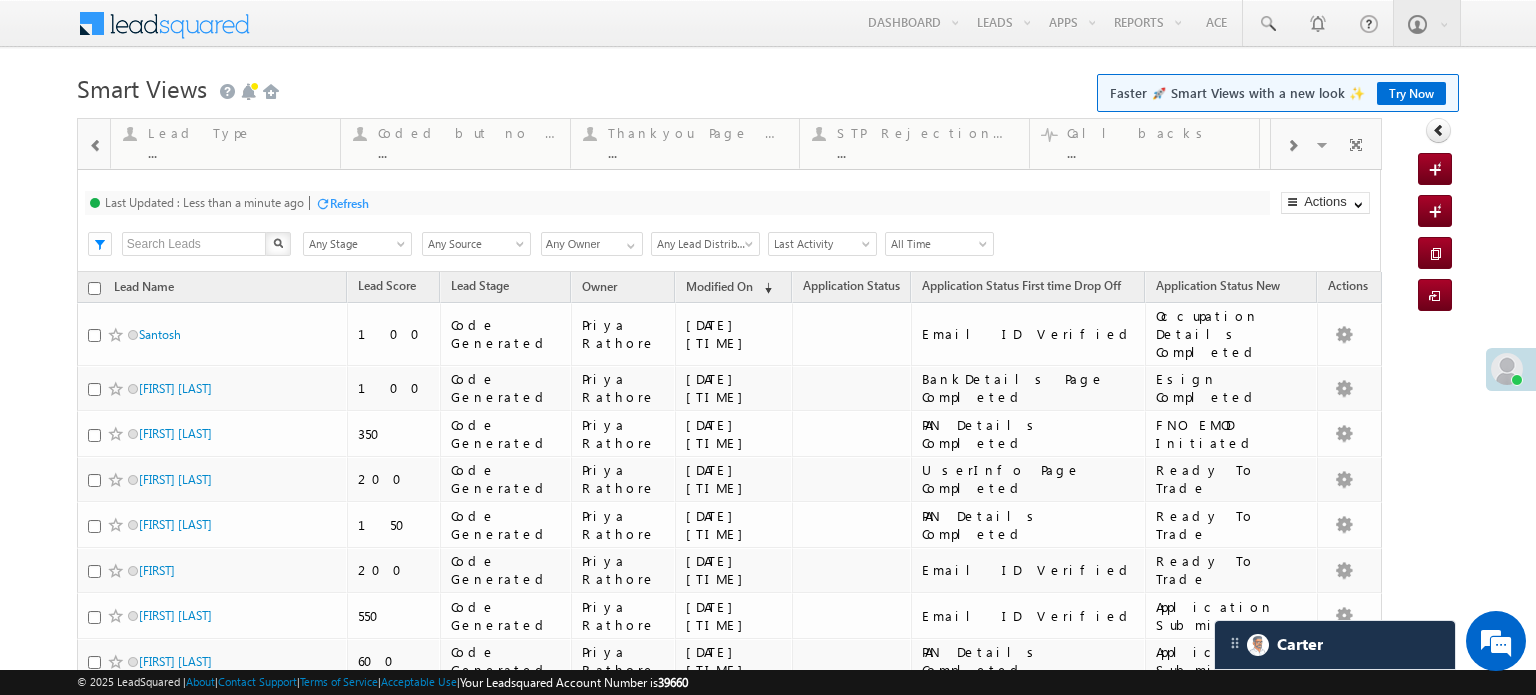 click at bounding box center (1292, 146) 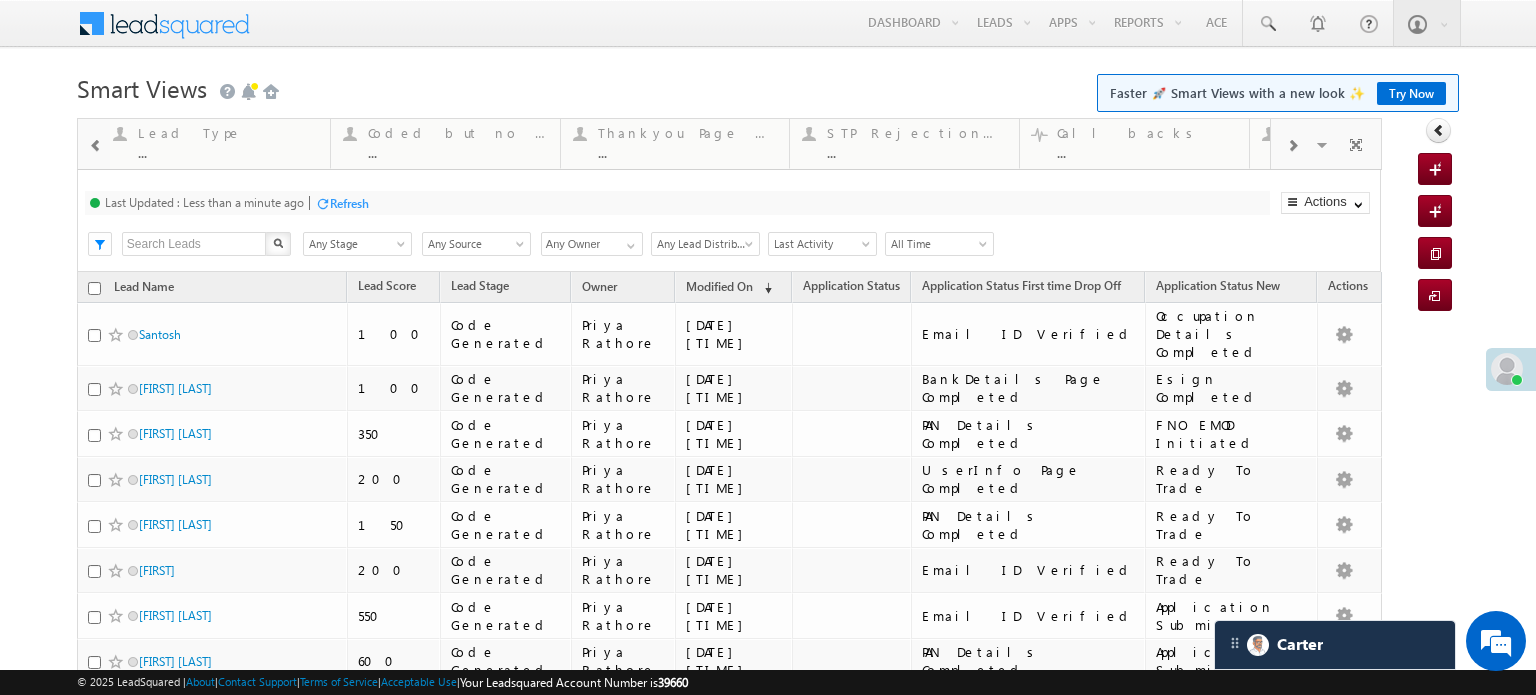 click at bounding box center (1292, 146) 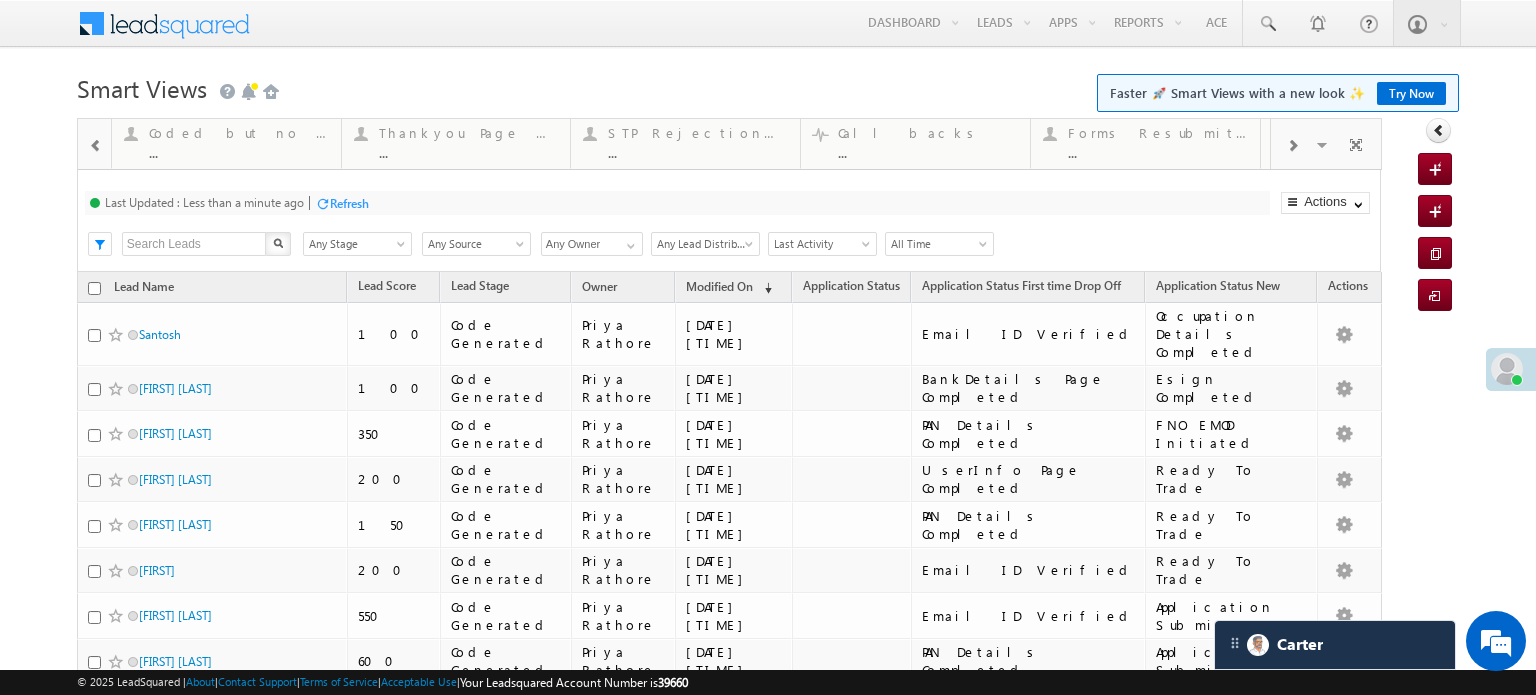 click at bounding box center [1292, 146] 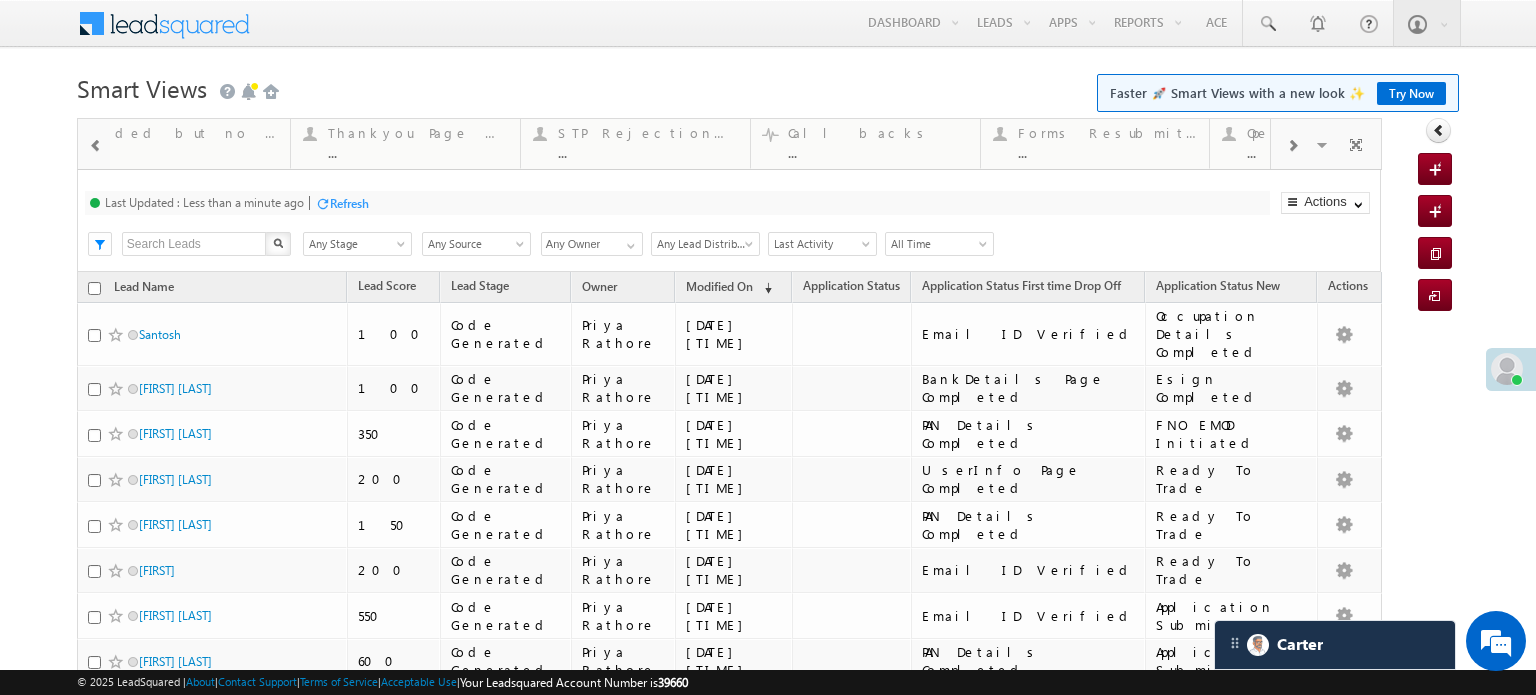 click at bounding box center [1292, 146] 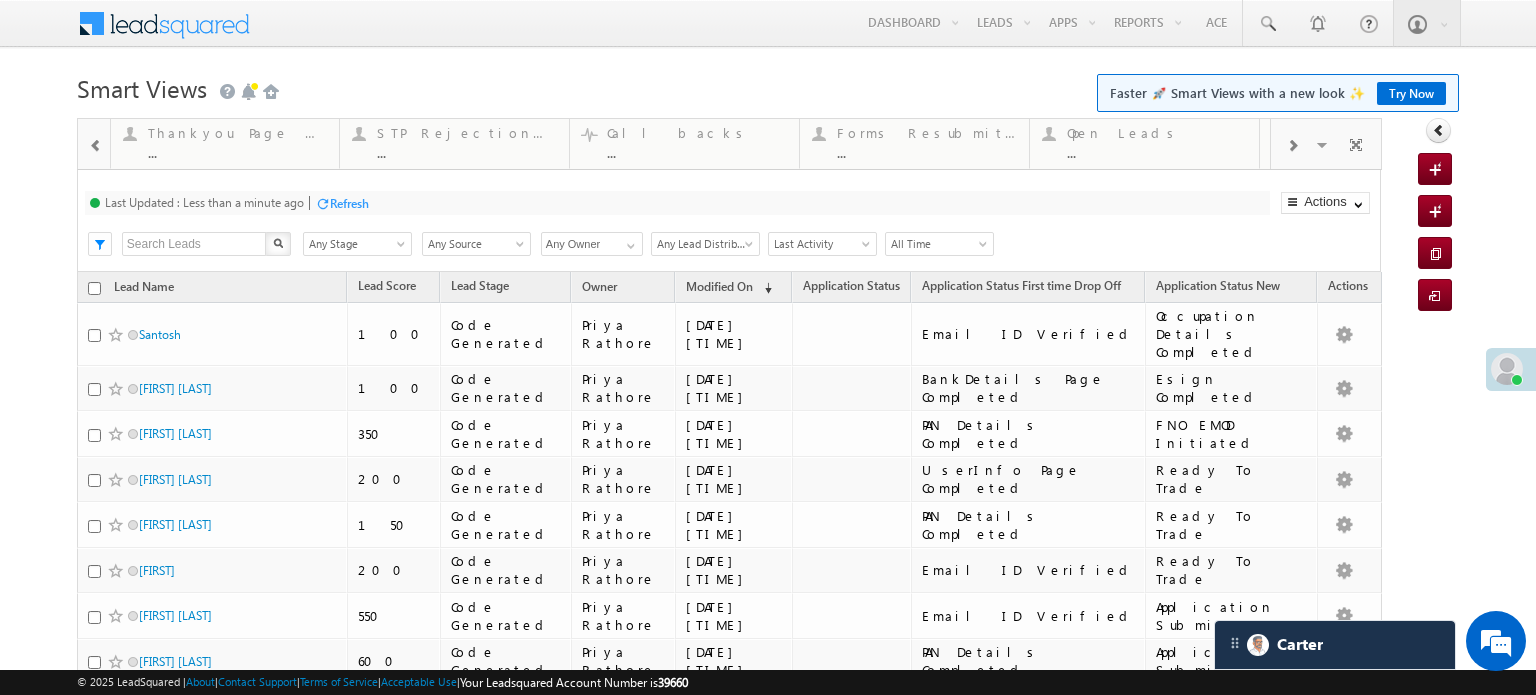 click at bounding box center [1292, 146] 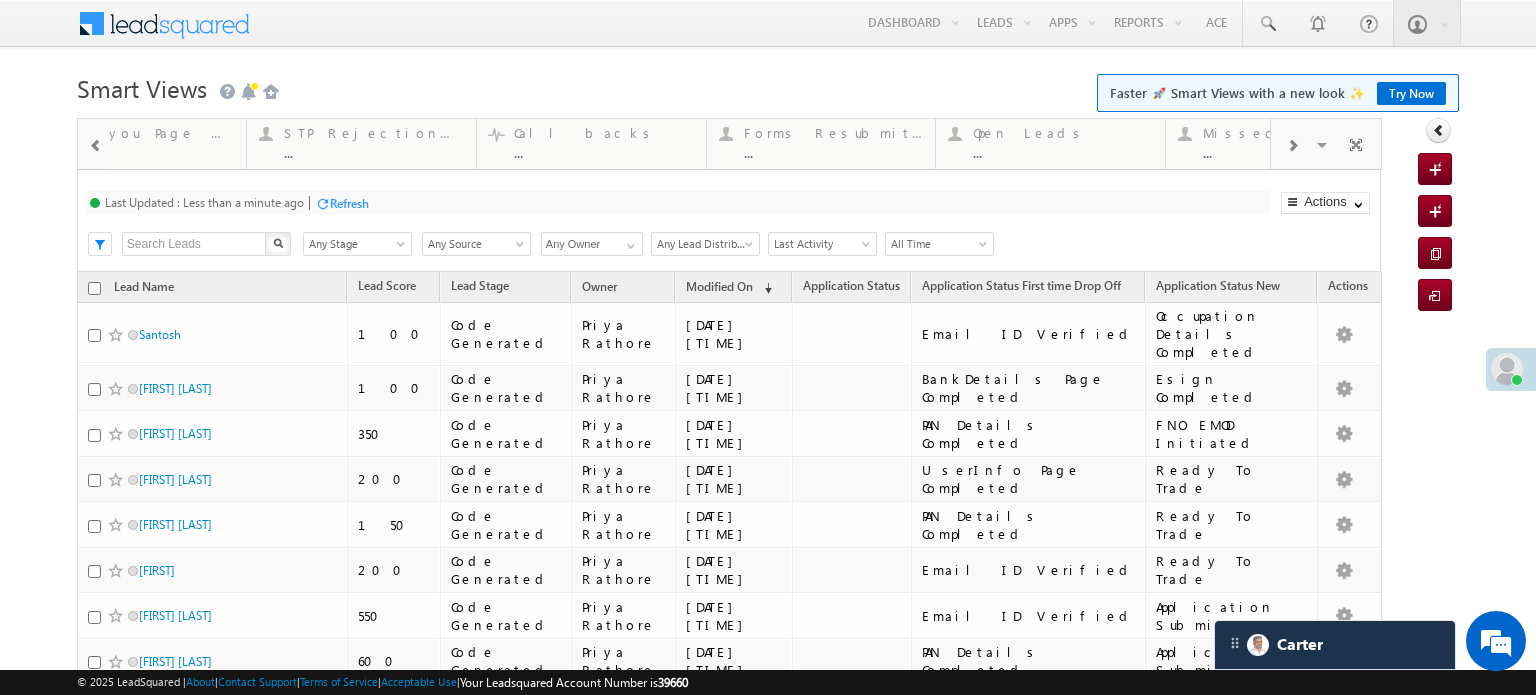 click at bounding box center (1292, 146) 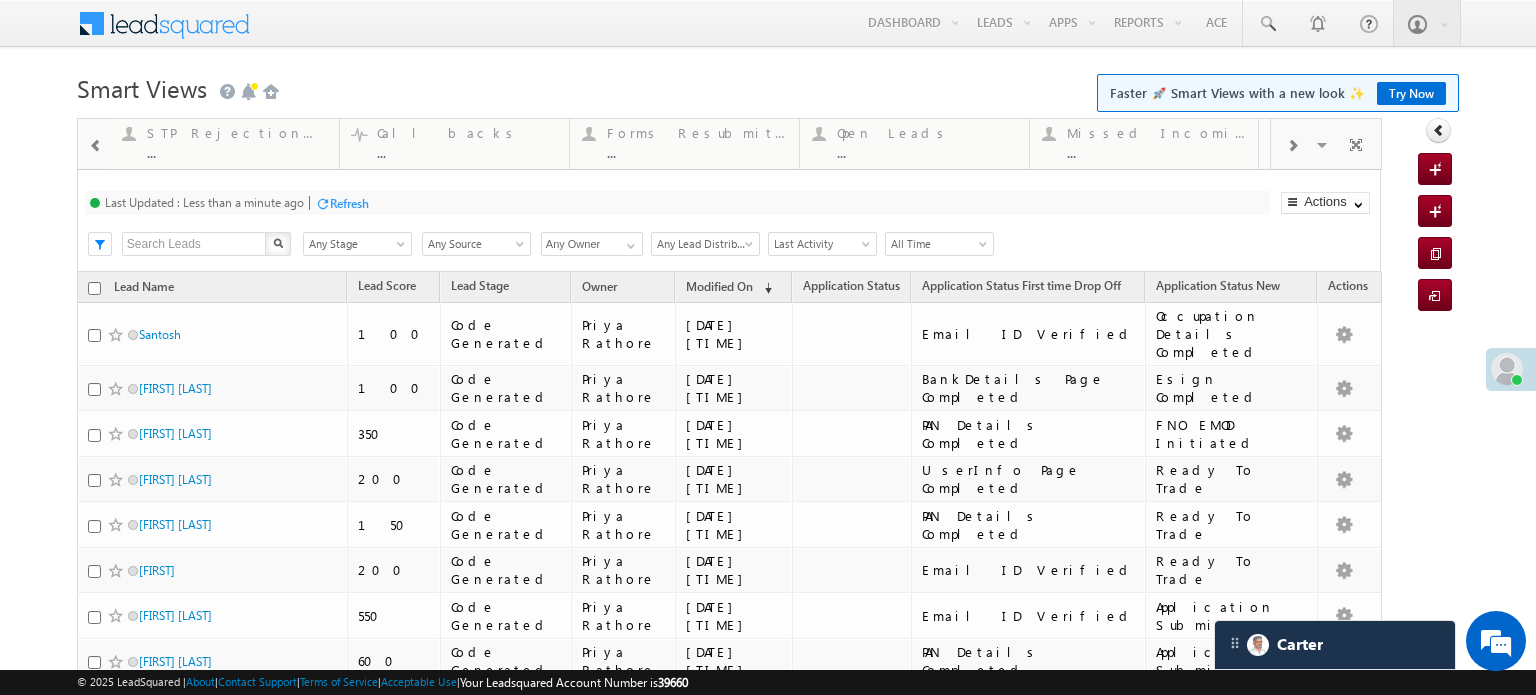 click at bounding box center [1292, 146] 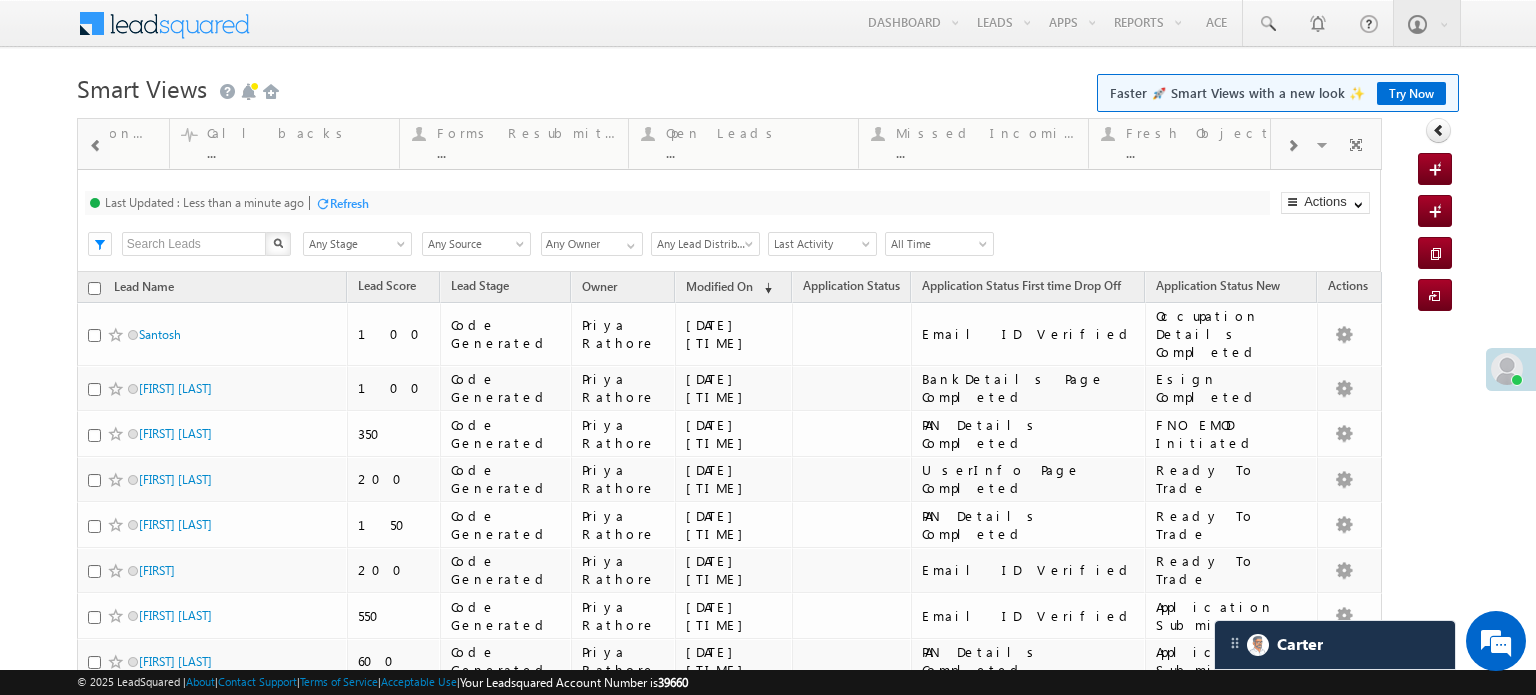 click at bounding box center [1292, 146] 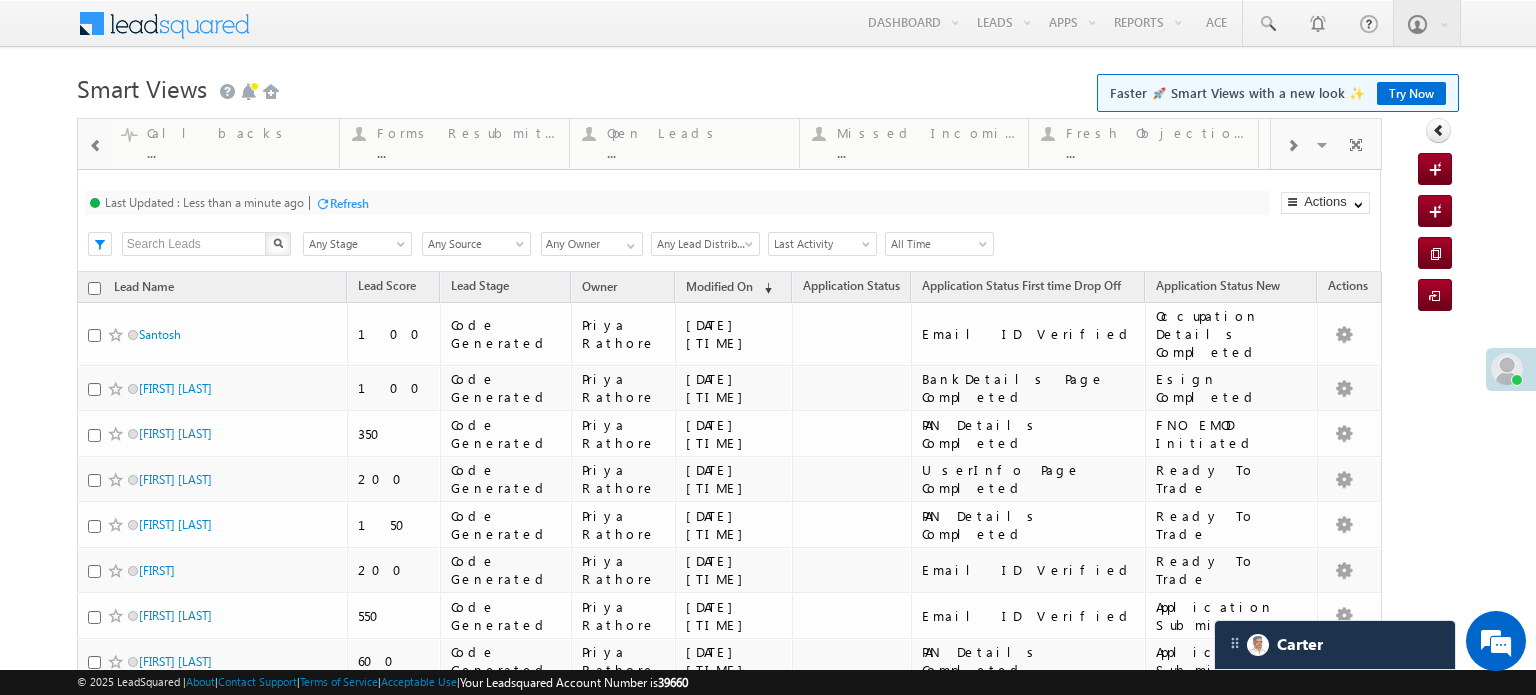 click at bounding box center [1292, 146] 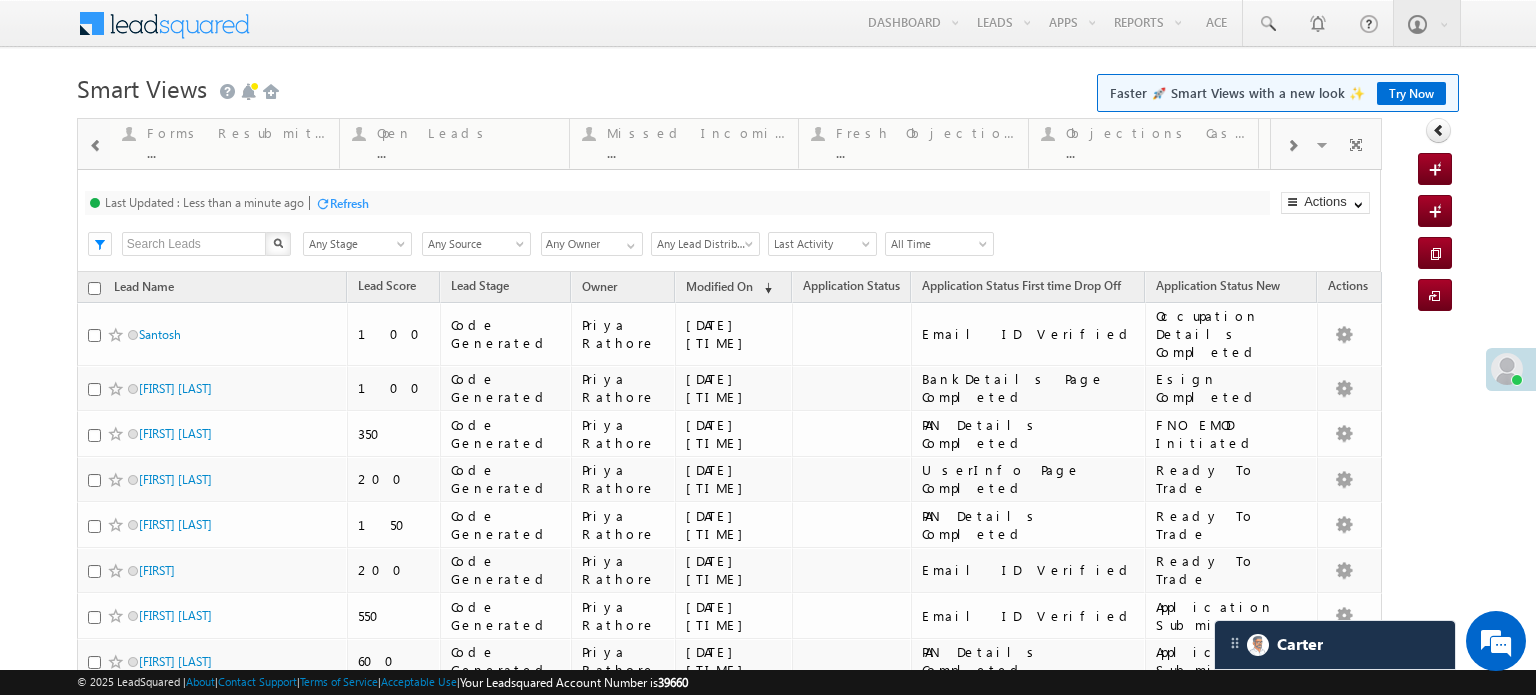 click at bounding box center (1292, 144) 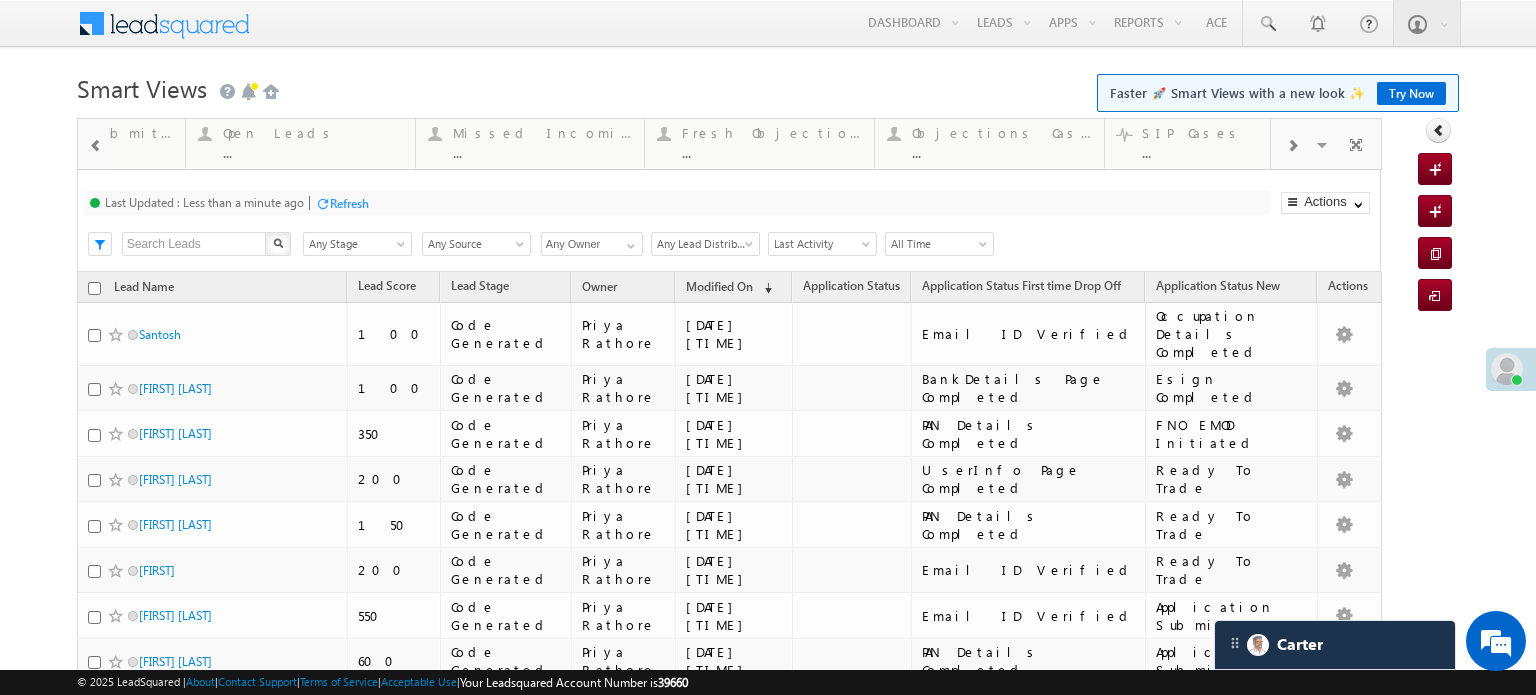 click at bounding box center [1292, 144] 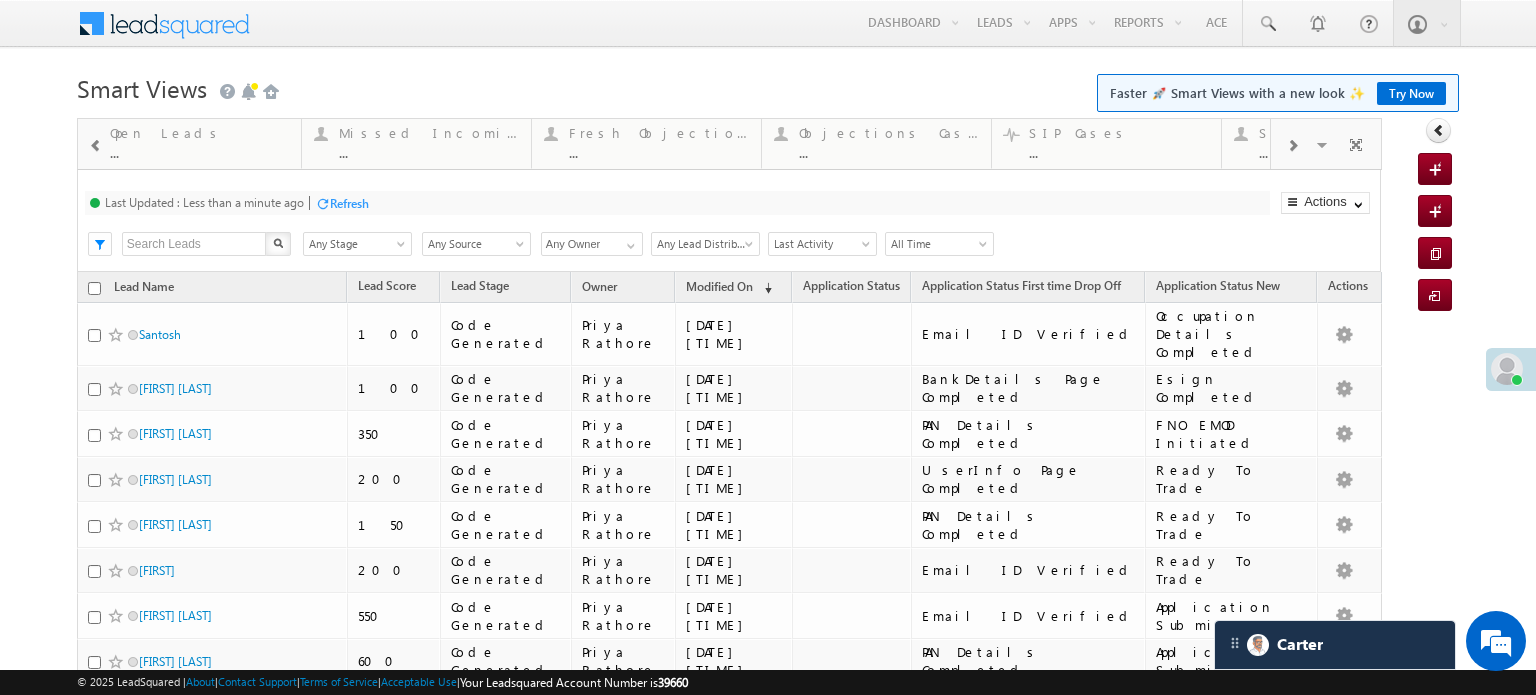 click at bounding box center [1292, 144] 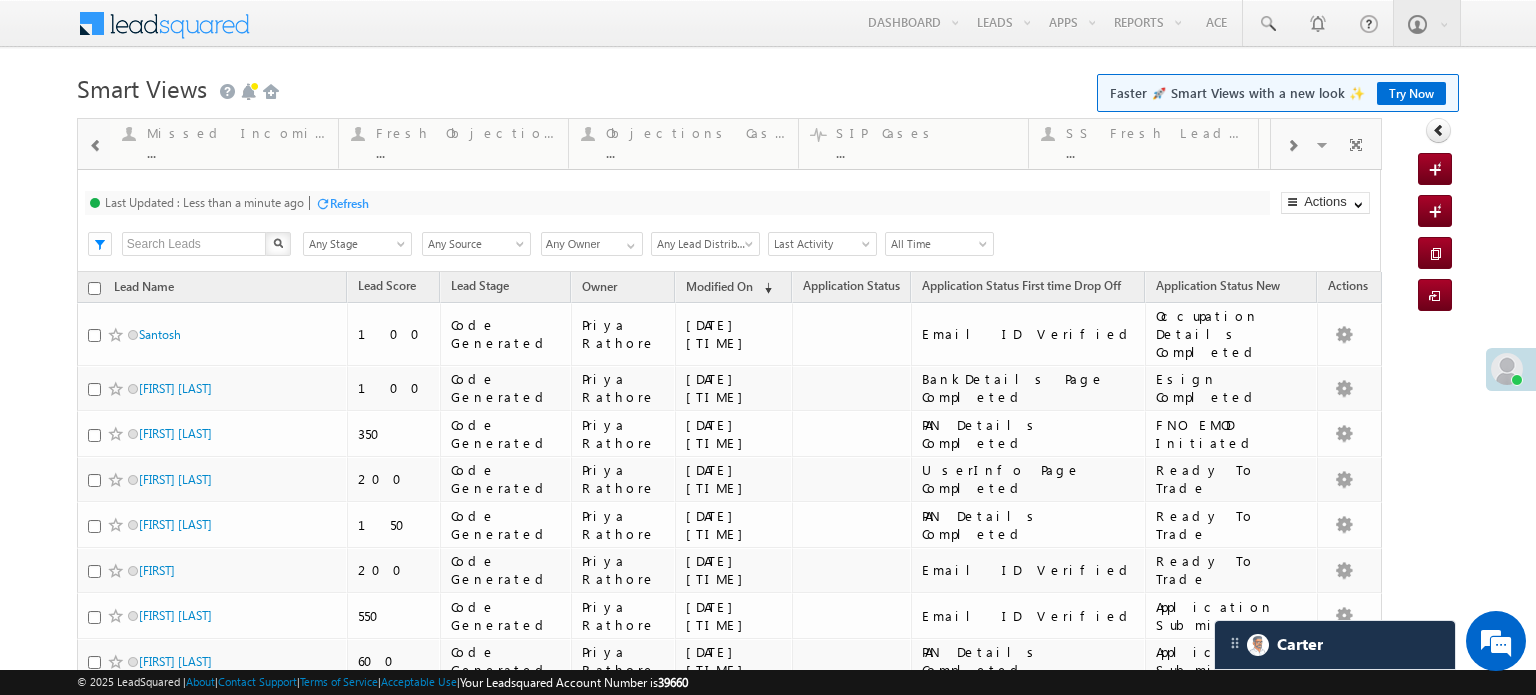 click at bounding box center (1292, 144) 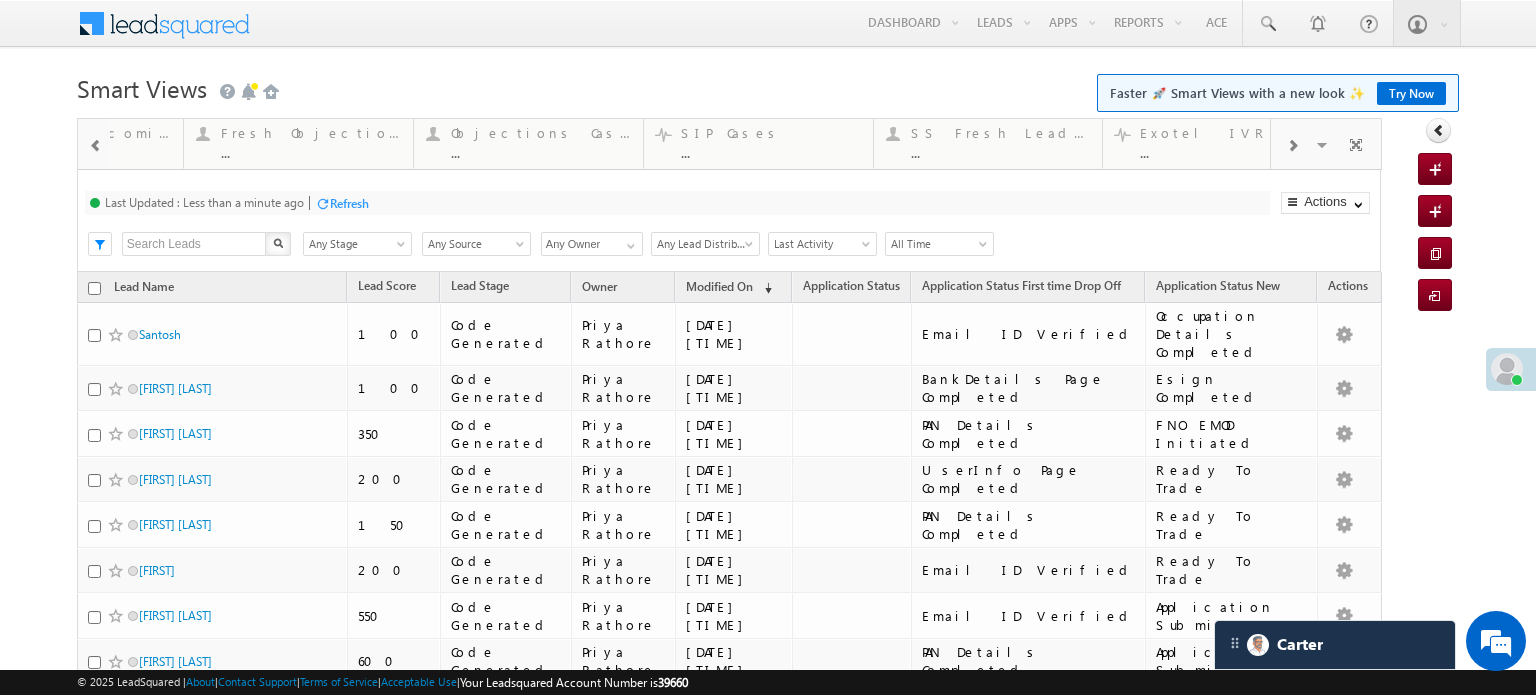 click at bounding box center (1292, 144) 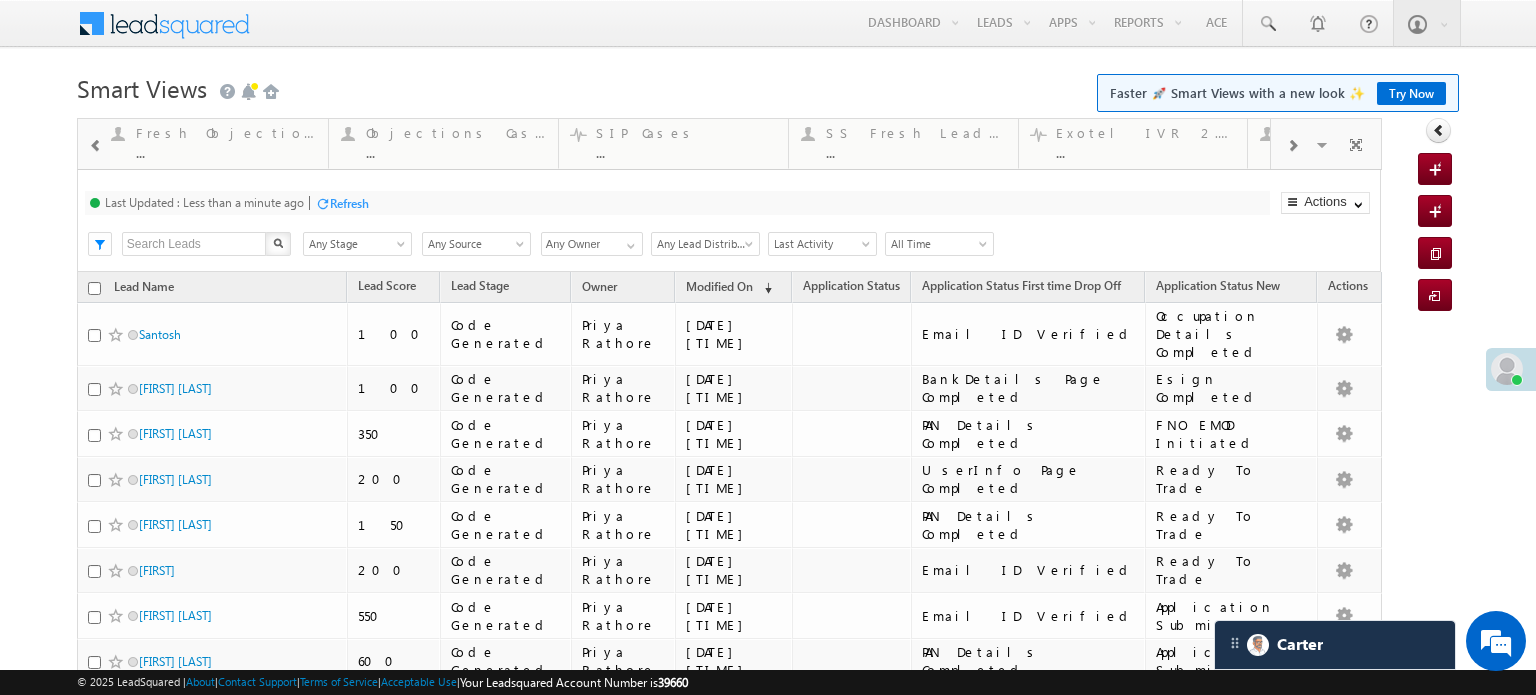 click at bounding box center (1292, 144) 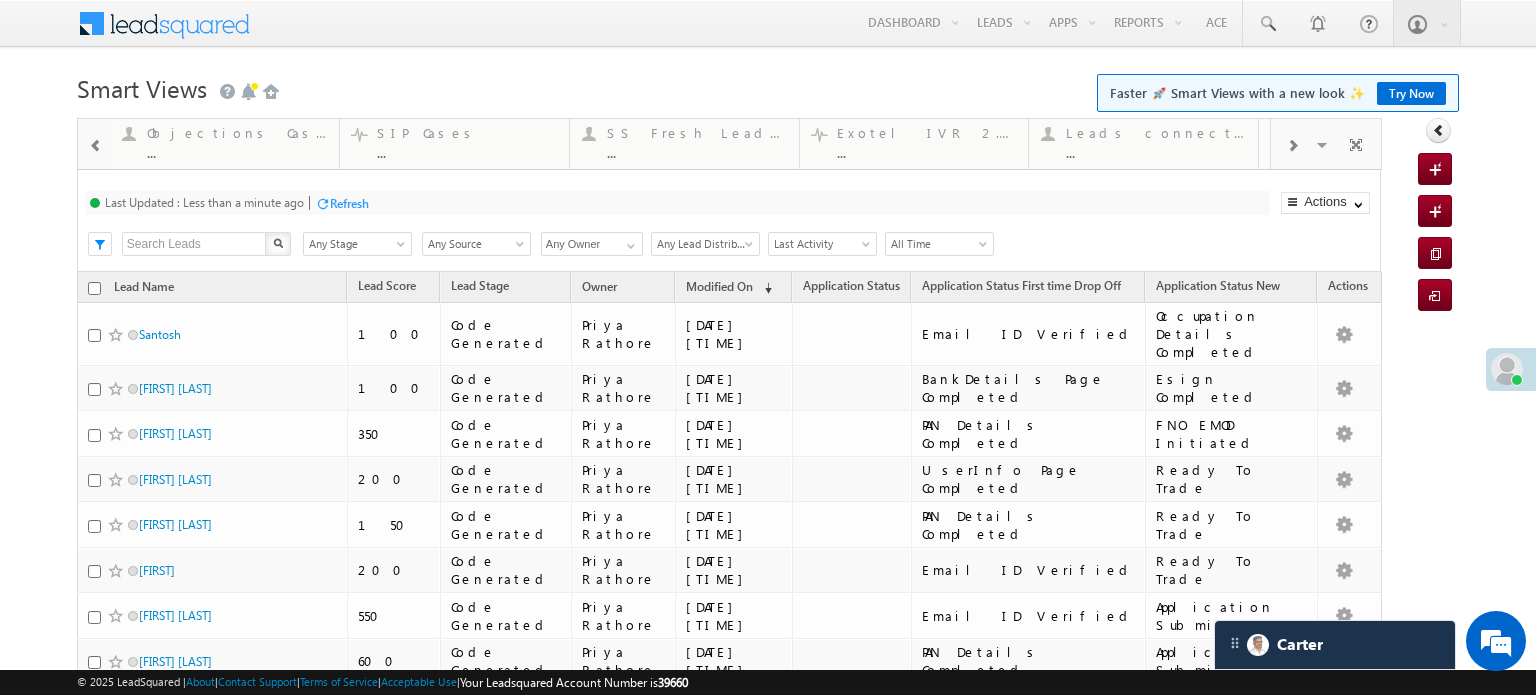 click at bounding box center [1292, 144] 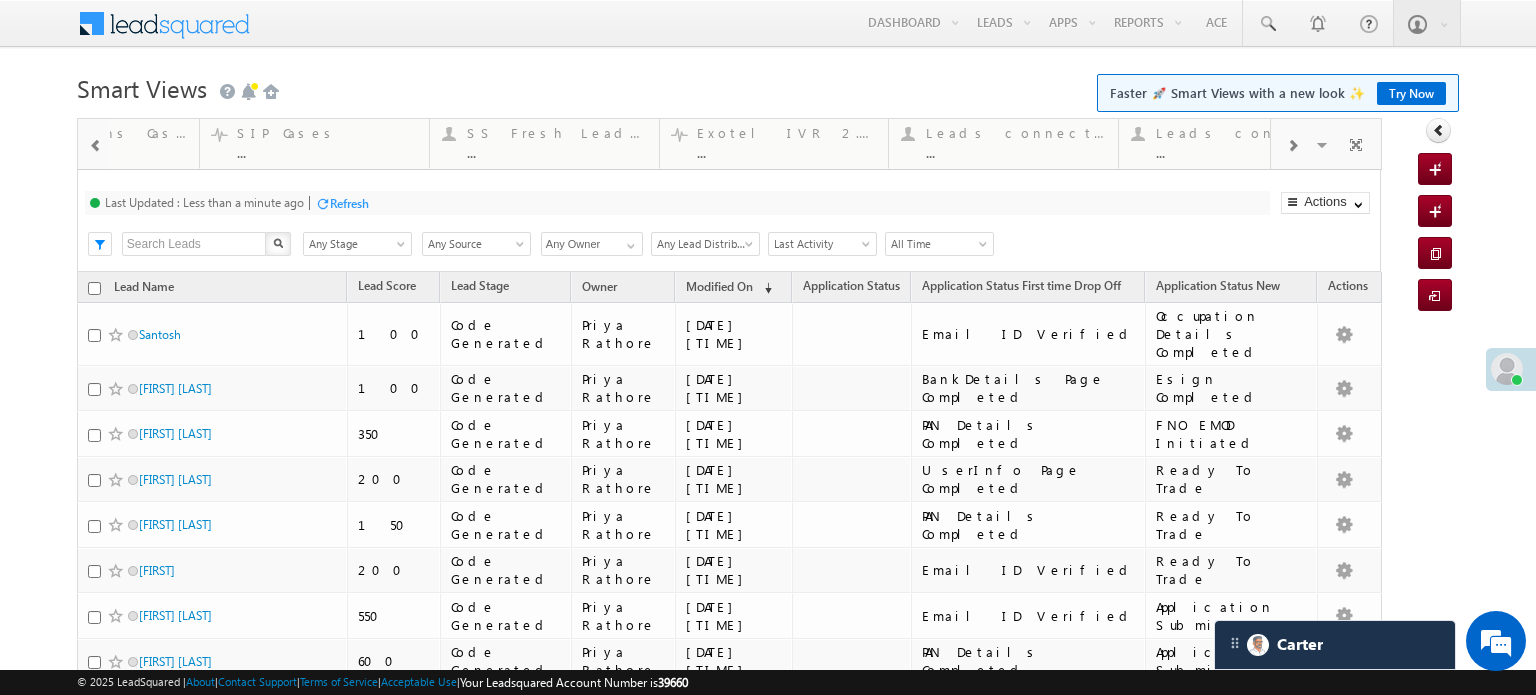 click at bounding box center (1292, 144) 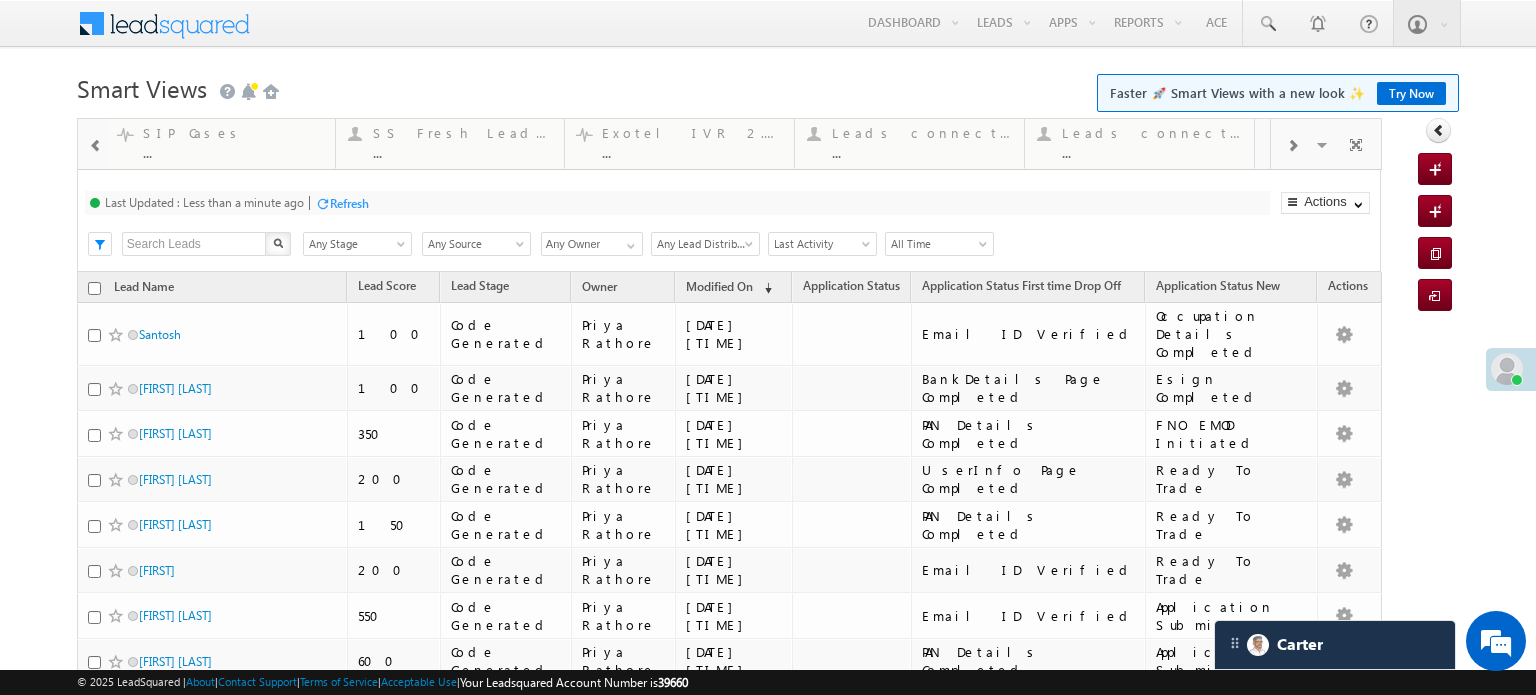 click at bounding box center [1292, 144] 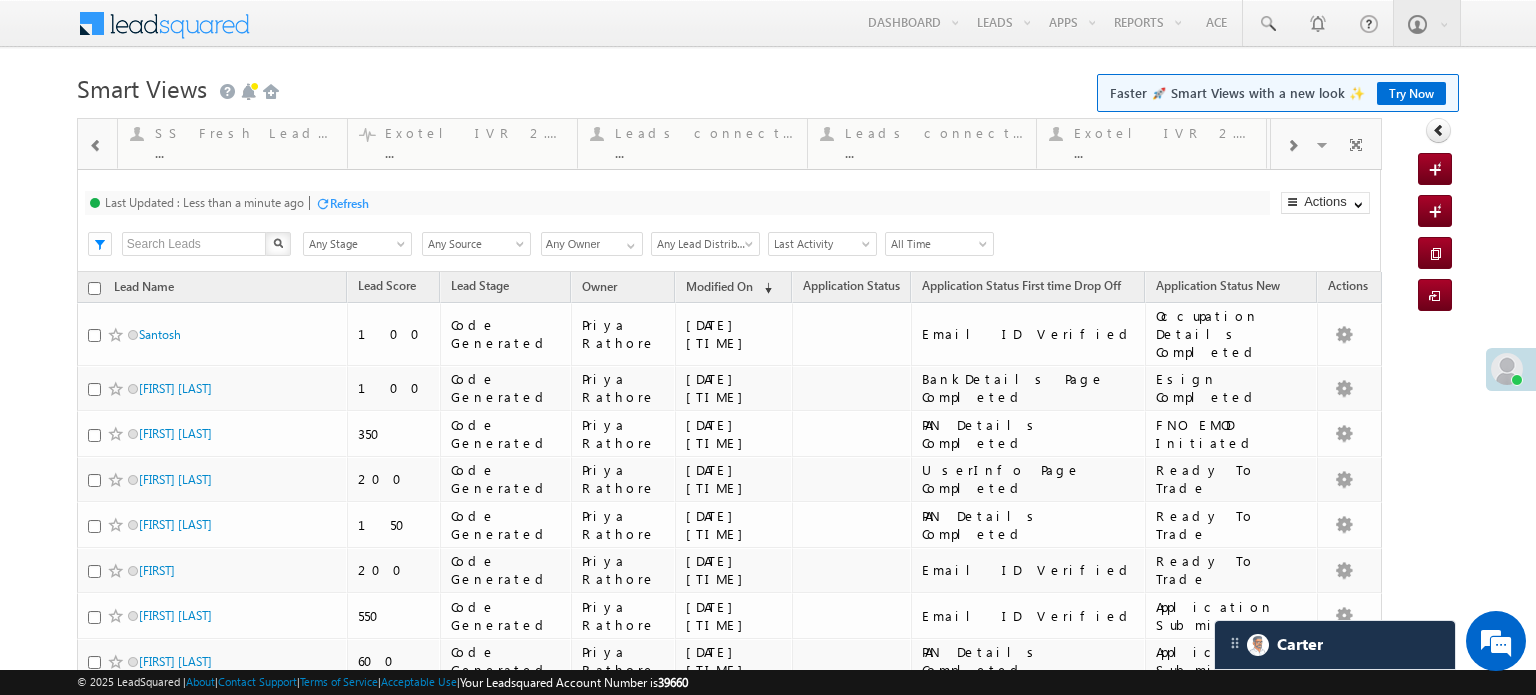 click at bounding box center [1292, 144] 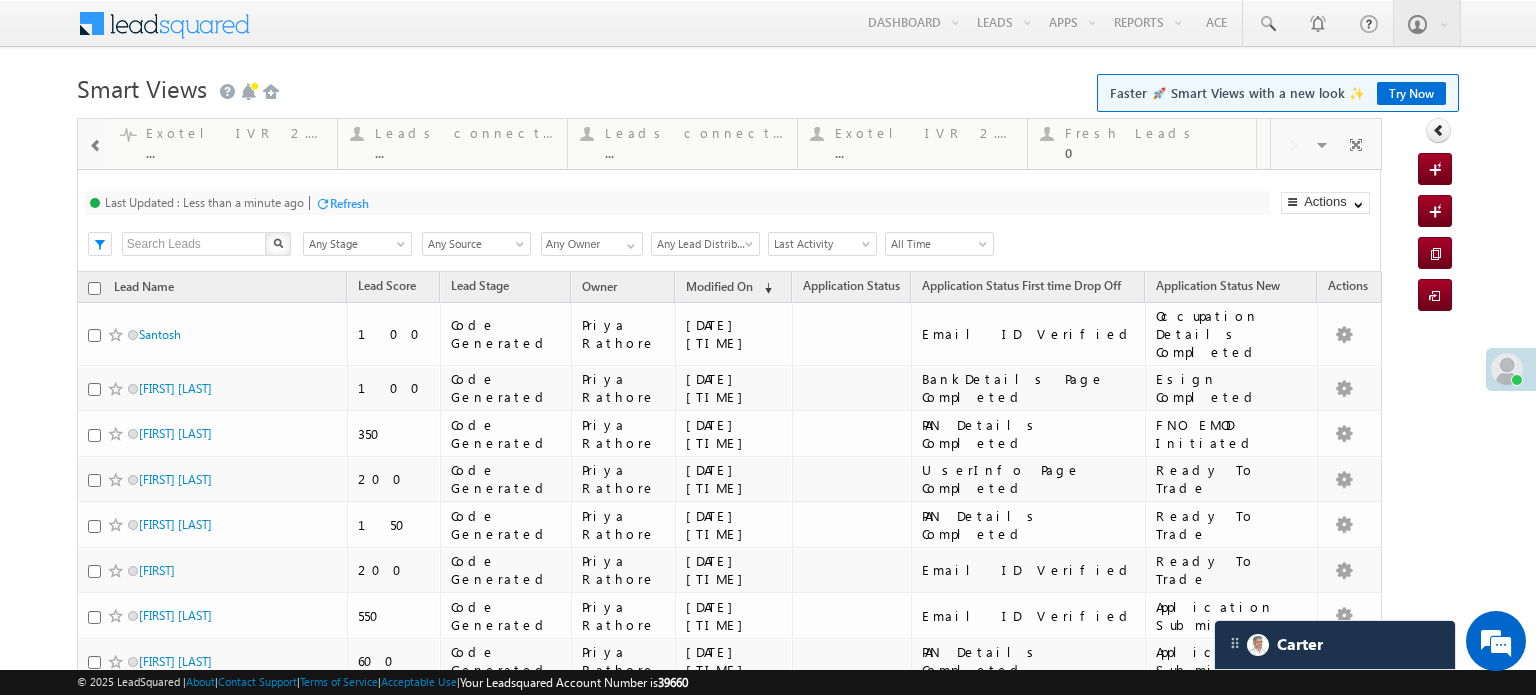 click on "Visible Tabs Coded Today Default Coded MTD Default Lead Type Default Coded but no Recording Default Thankyou Page leads Default STP Rejection Reason Default Call backs Default Forms Resubmitted Default Open Leads Default Missed Incoming Calls Default Fresh Objection Cases Default Objections Cases Default SIP Cases Default SS Fresh Lead Distribution Default Exotel IVR 2.1 Default Leads connected post coding Default Leads connected pre coding Default Exotel IVR 2.0 Default Fresh Leads Default RESTORE DEFAULT TABS ADD NEW TAB" at bounding box center (1326, 143) 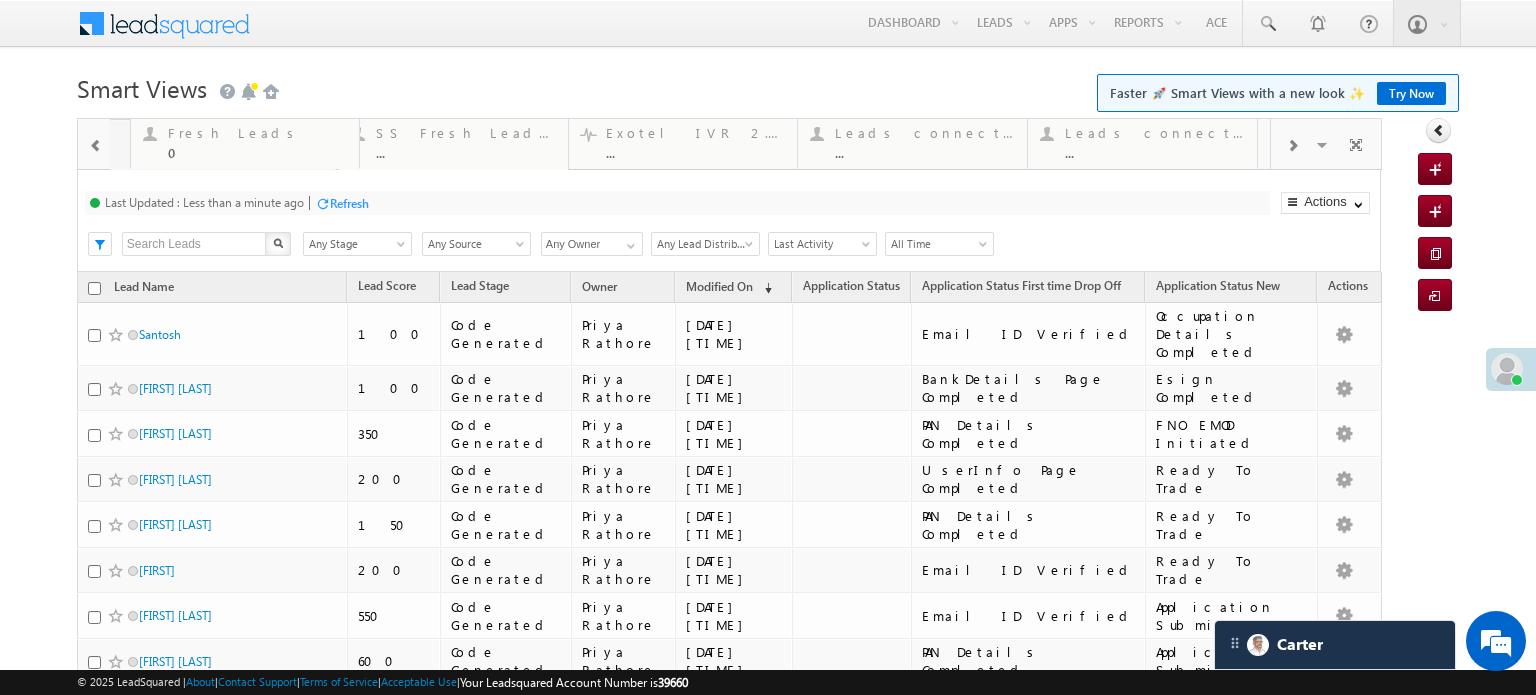 drag, startPoint x: 1116, startPoint y: 142, endPoint x: 0, endPoint y: 190, distance: 1117.0317 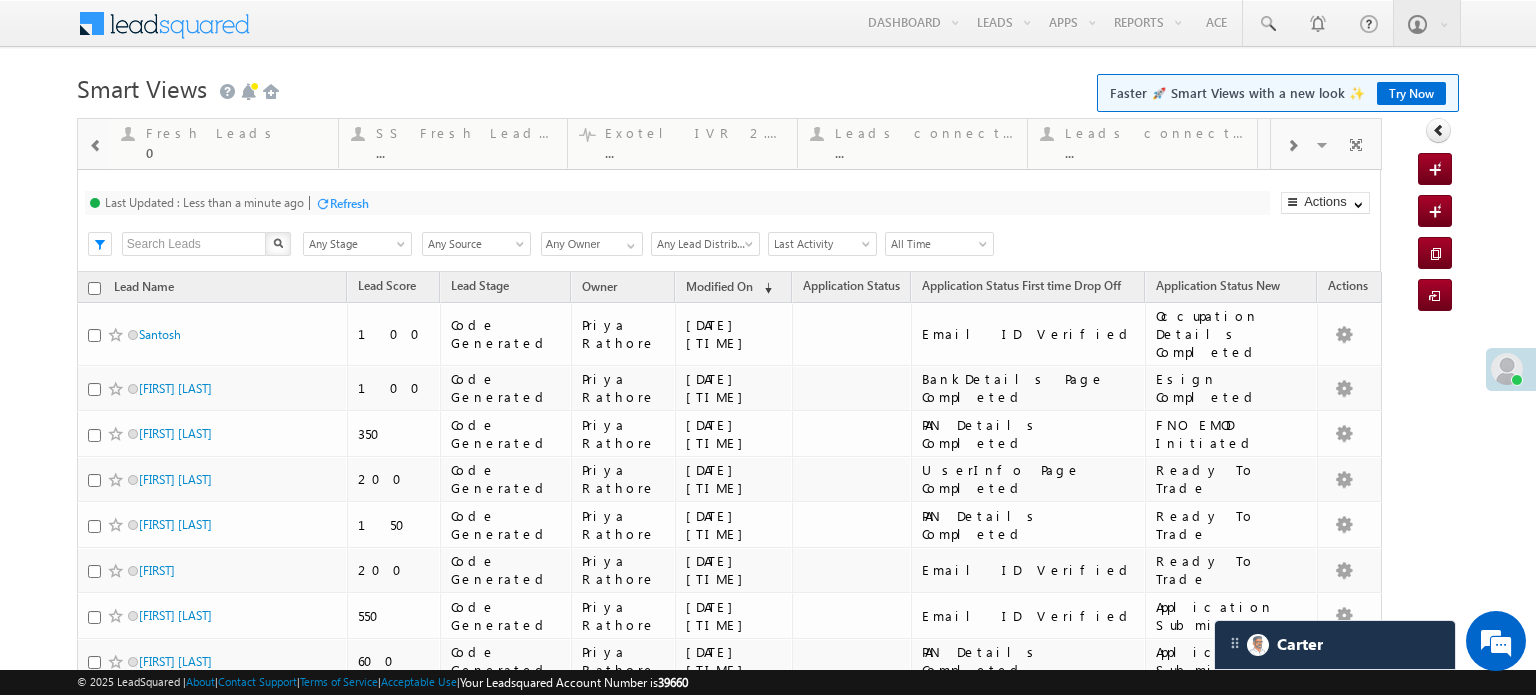 click at bounding box center [96, 146] 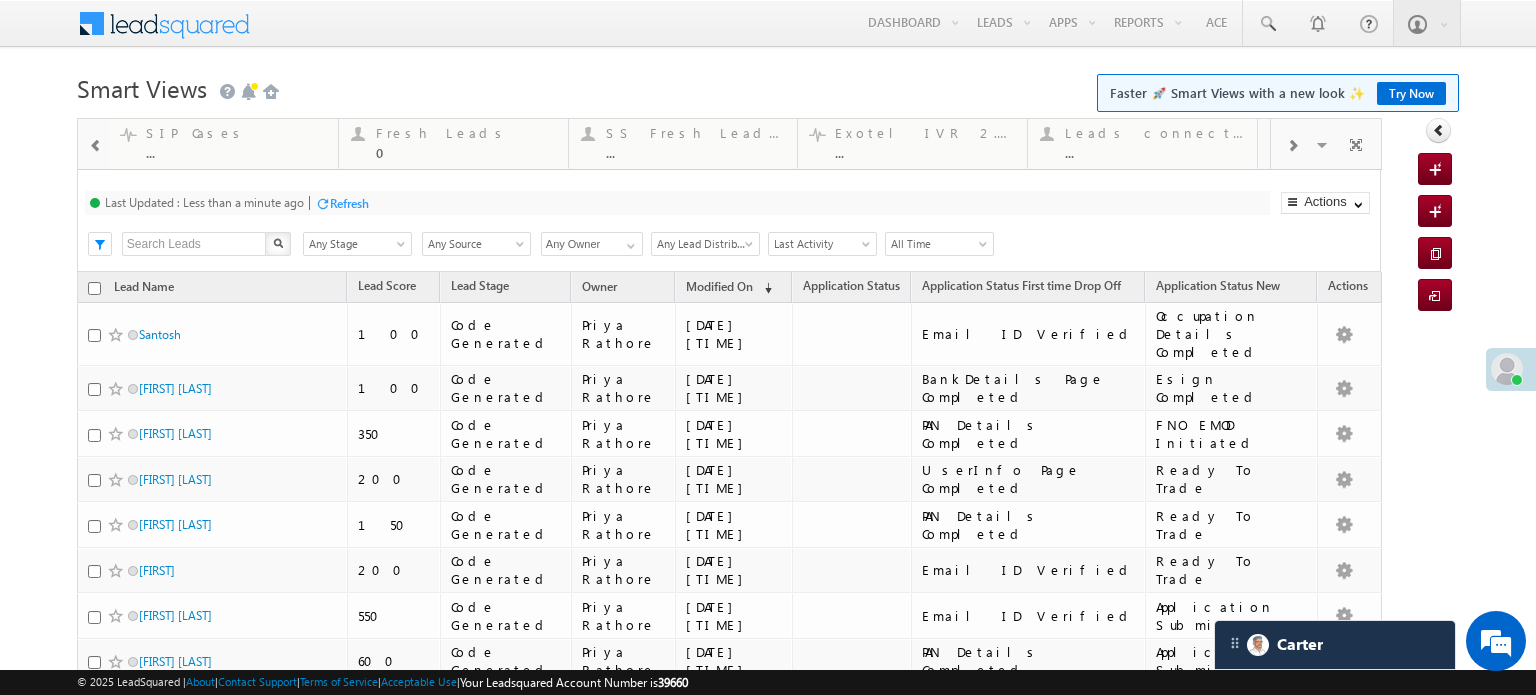 click at bounding box center (96, 146) 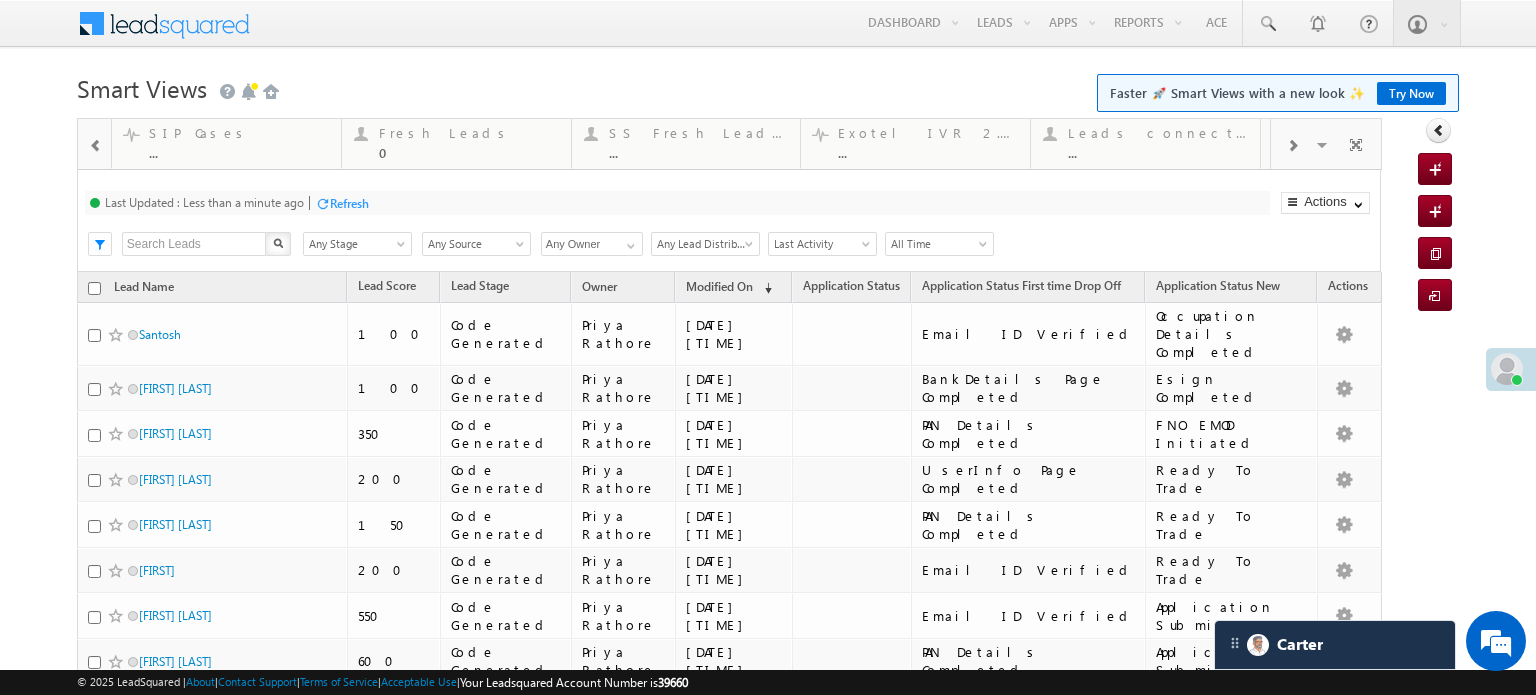 click at bounding box center (96, 146) 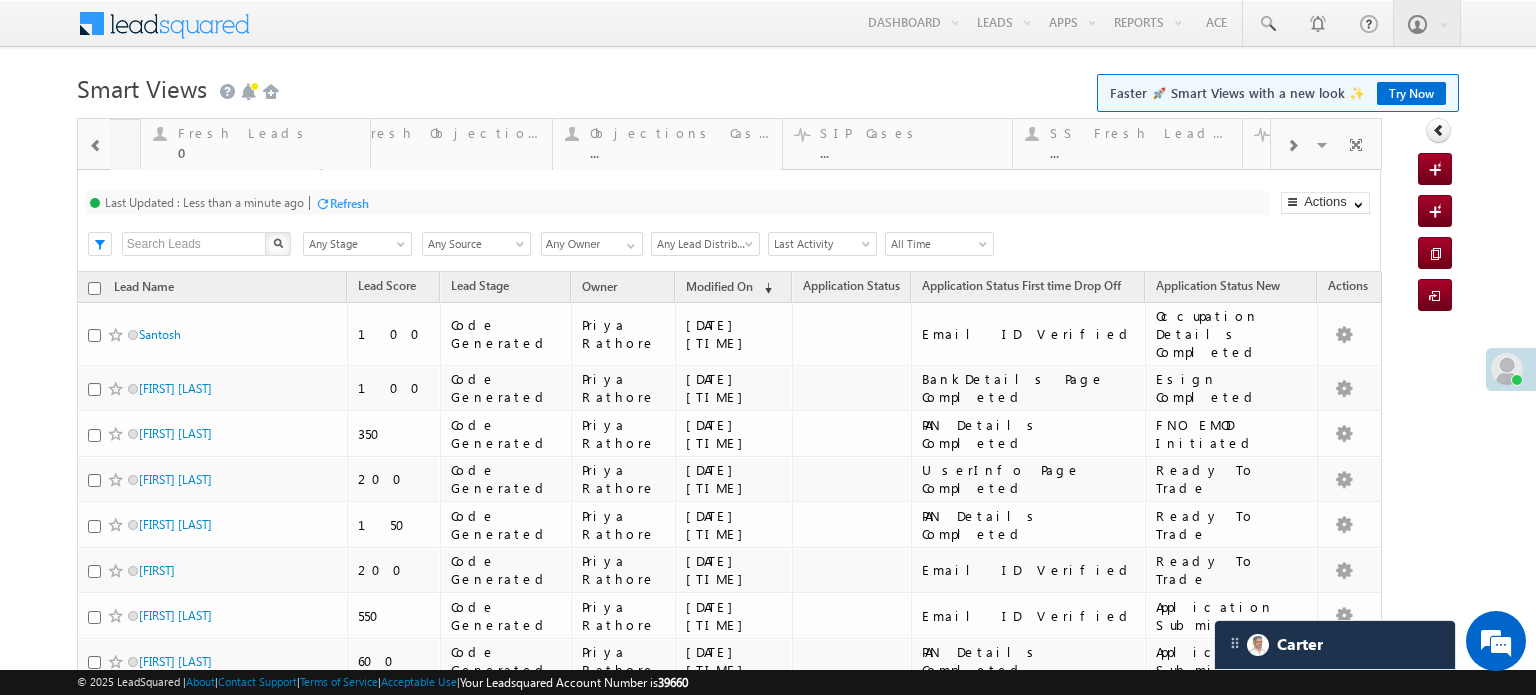drag, startPoint x: 632, startPoint y: 147, endPoint x: 0, endPoint y: 196, distance: 633.89667 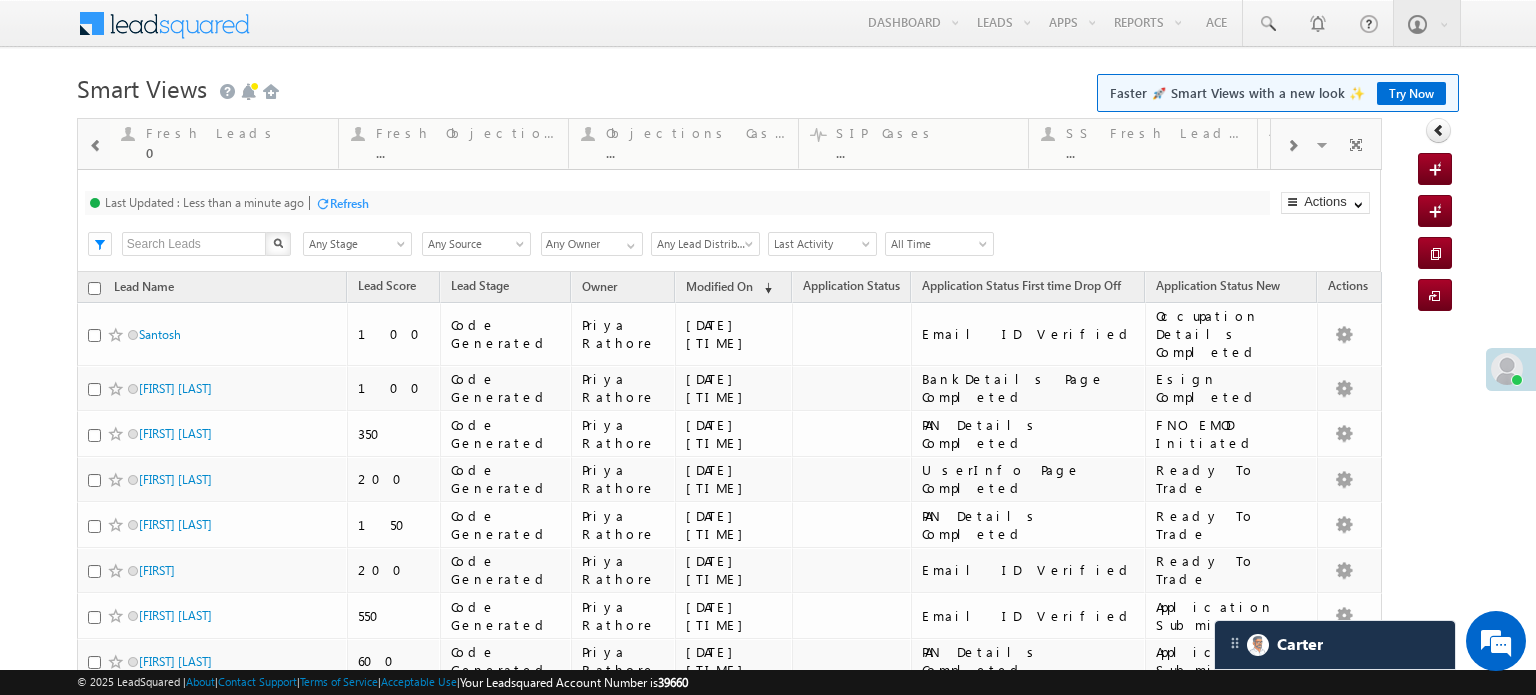 click at bounding box center [96, 146] 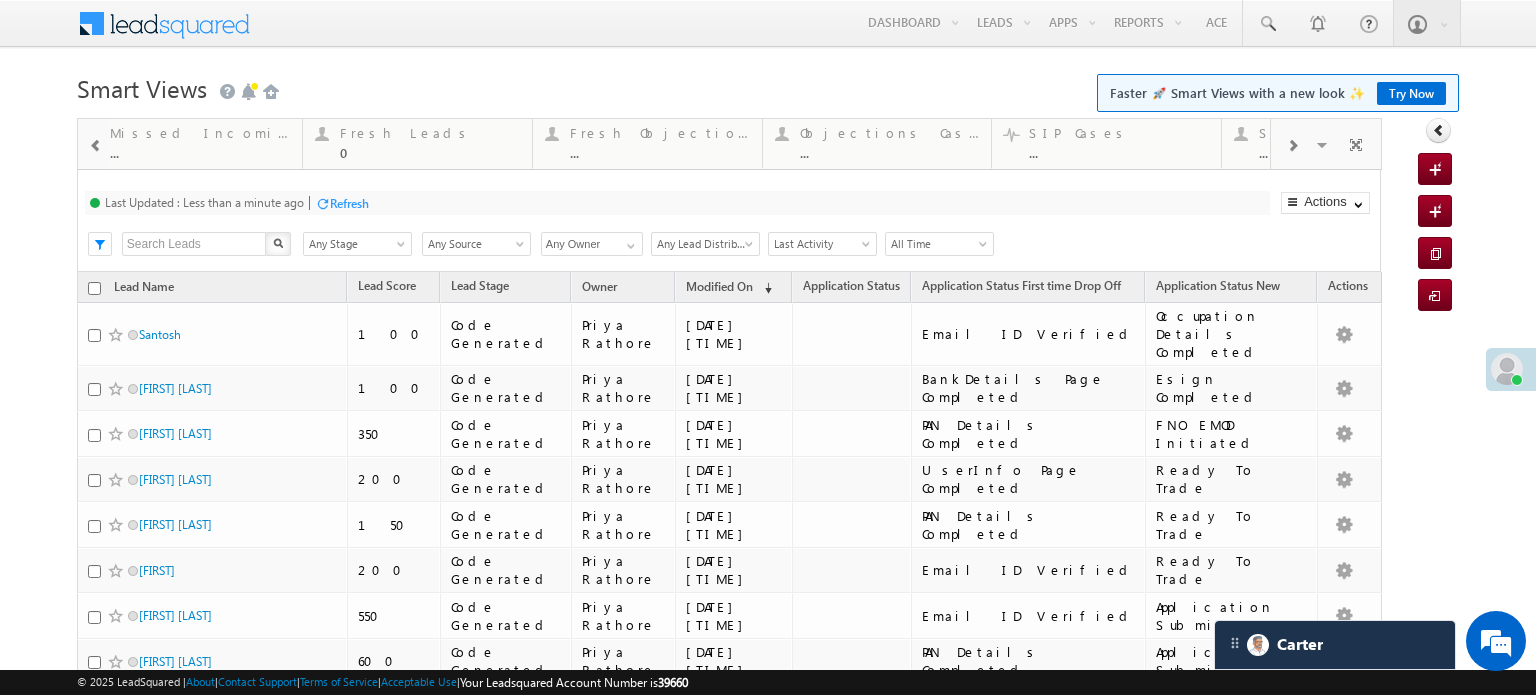 click at bounding box center (96, 146) 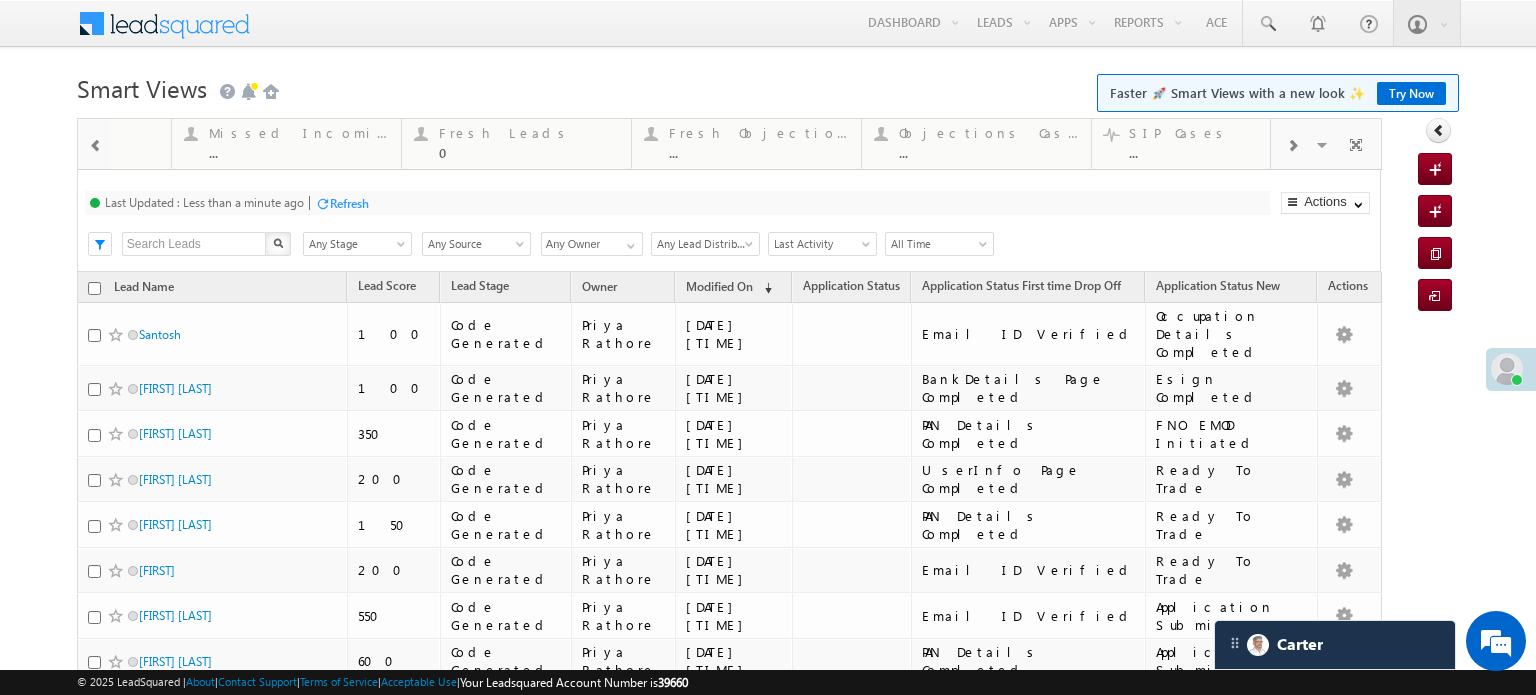 click at bounding box center (96, 146) 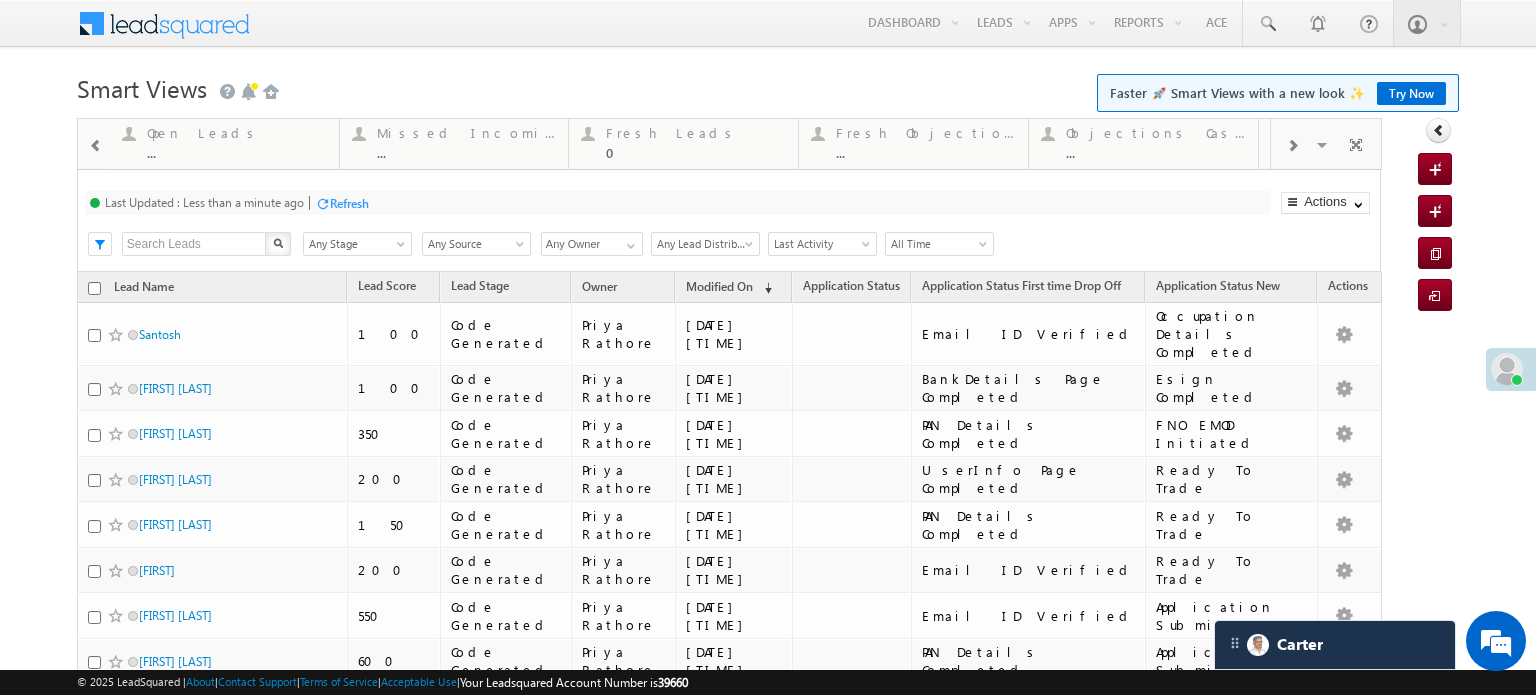 click at bounding box center [96, 146] 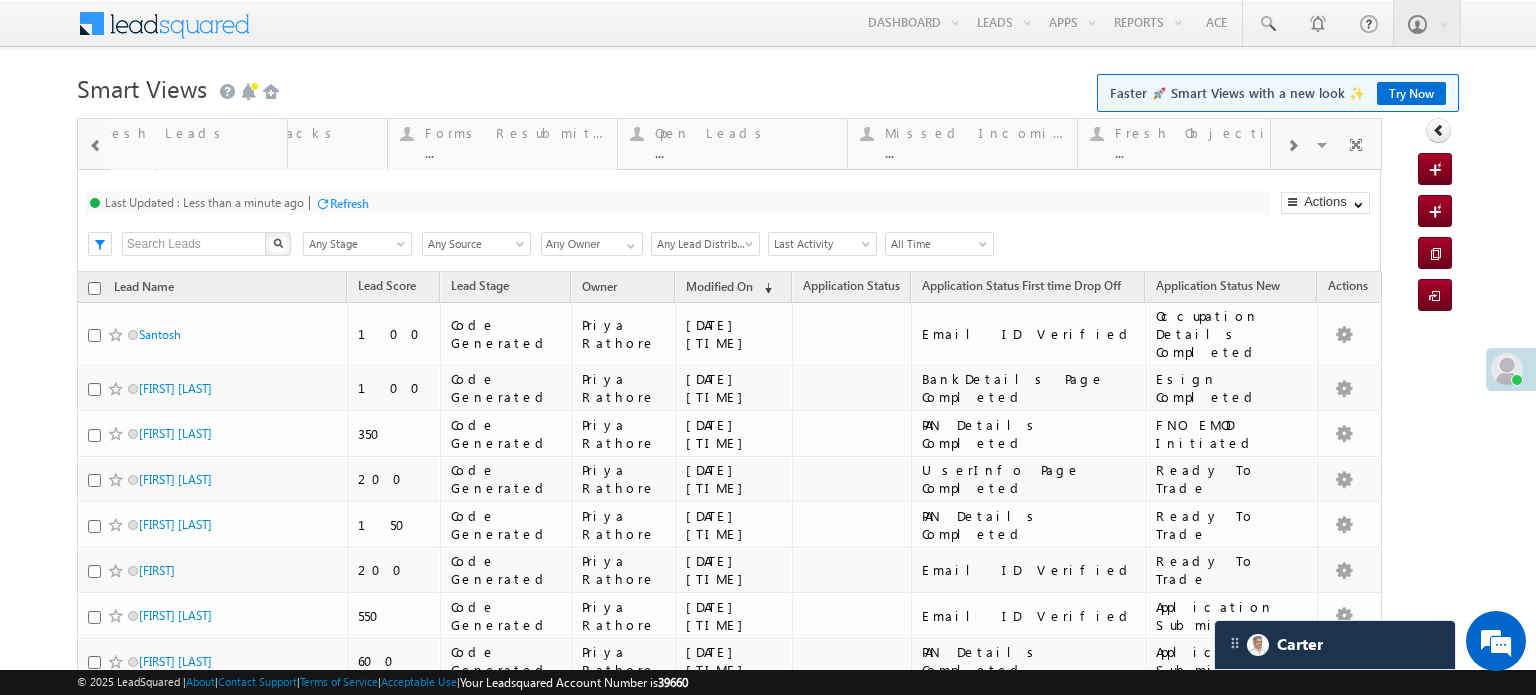 drag, startPoint x: 829, startPoint y: 144, endPoint x: 38, endPoint y: 175, distance: 791.60724 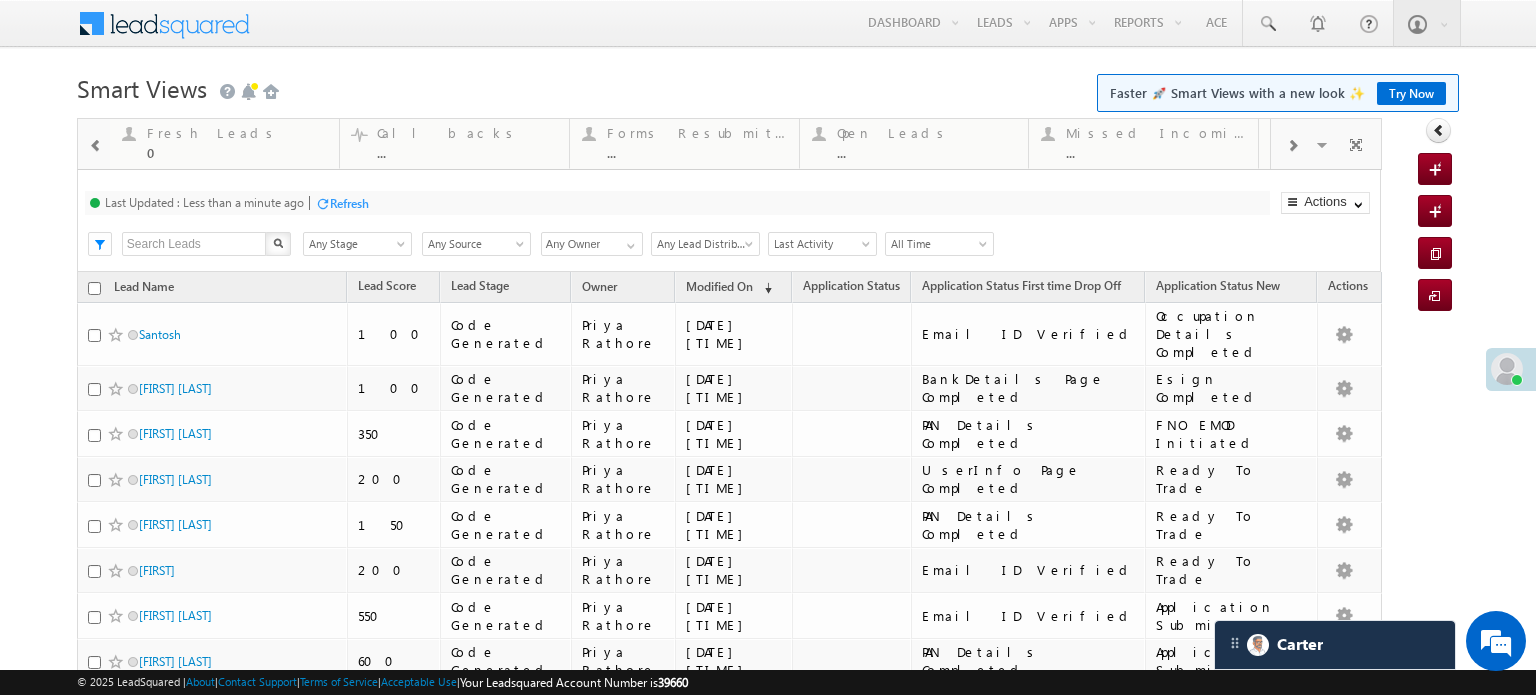 click at bounding box center [95, 144] 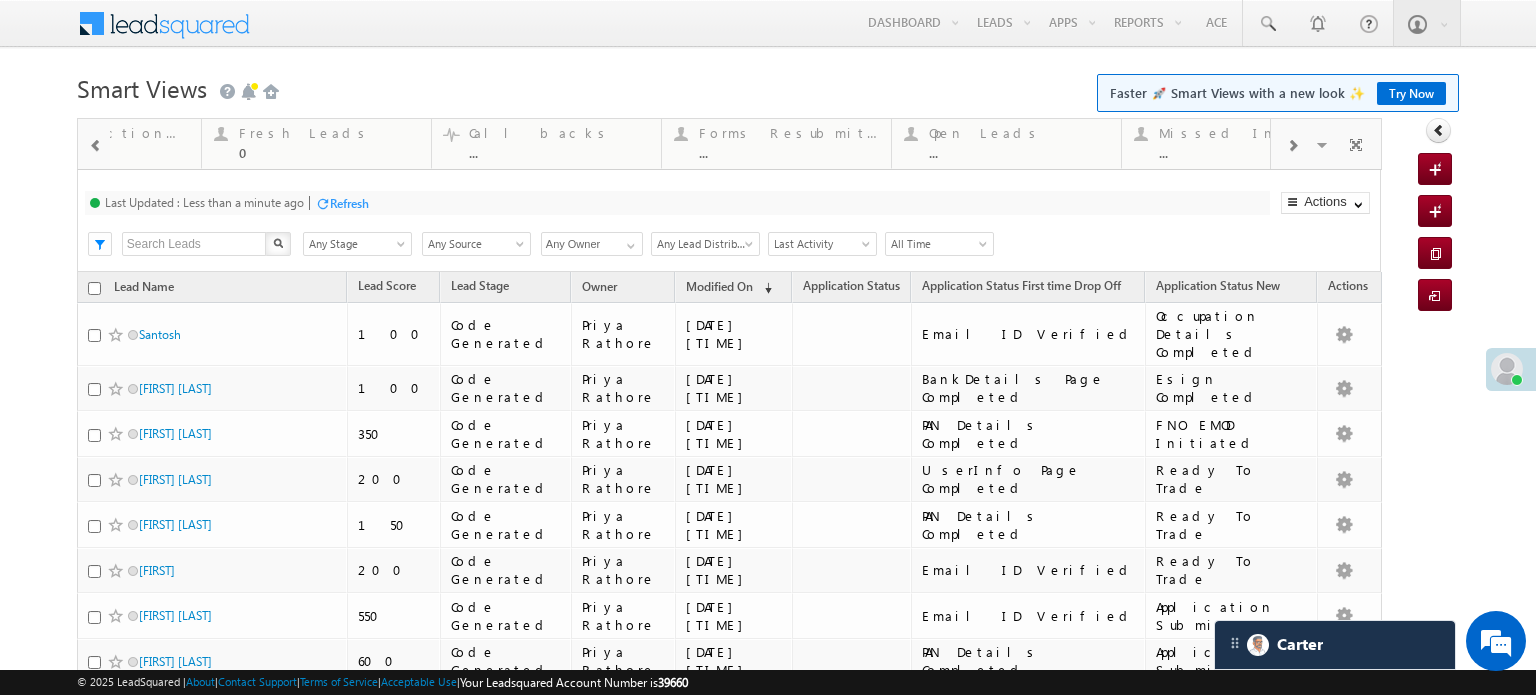 click at bounding box center (95, 144) 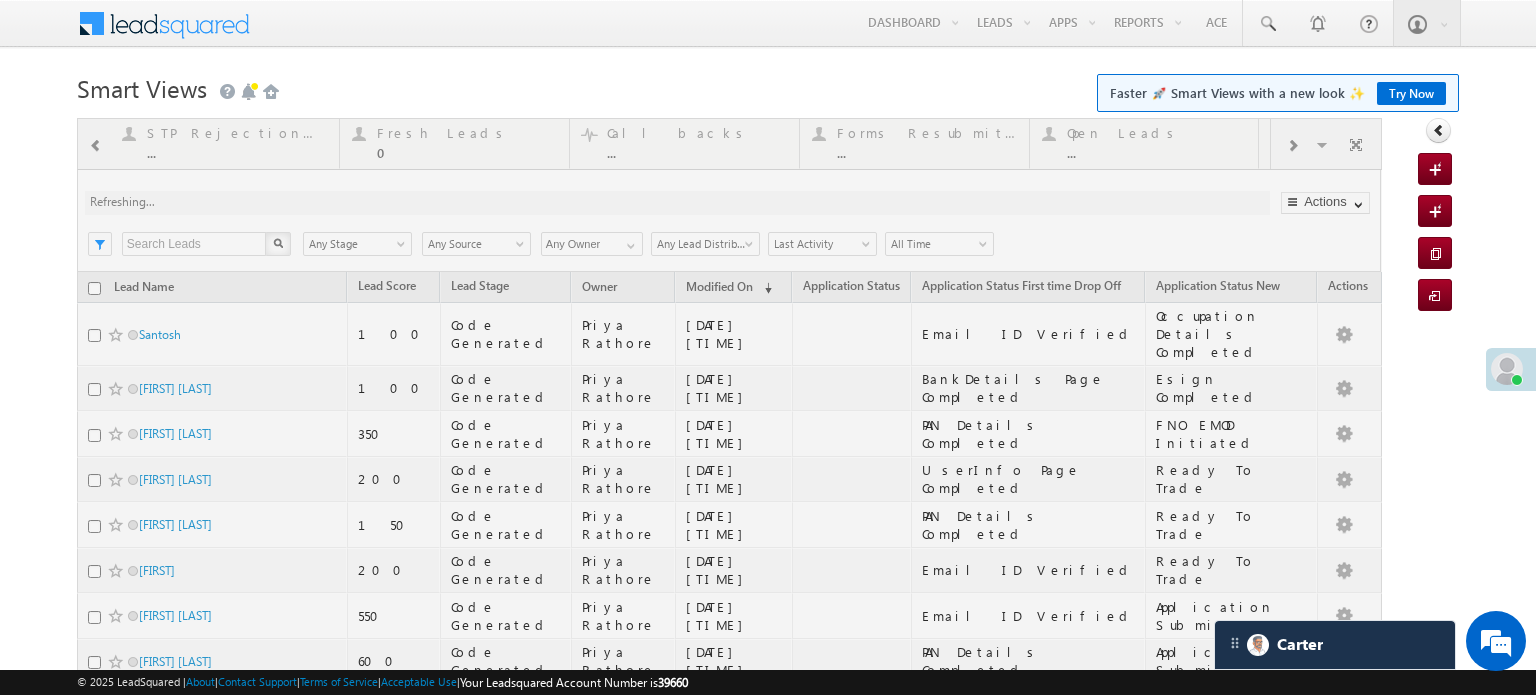 drag, startPoint x: 368, startPoint y: 143, endPoint x: 135, endPoint y: 142, distance: 233.00215 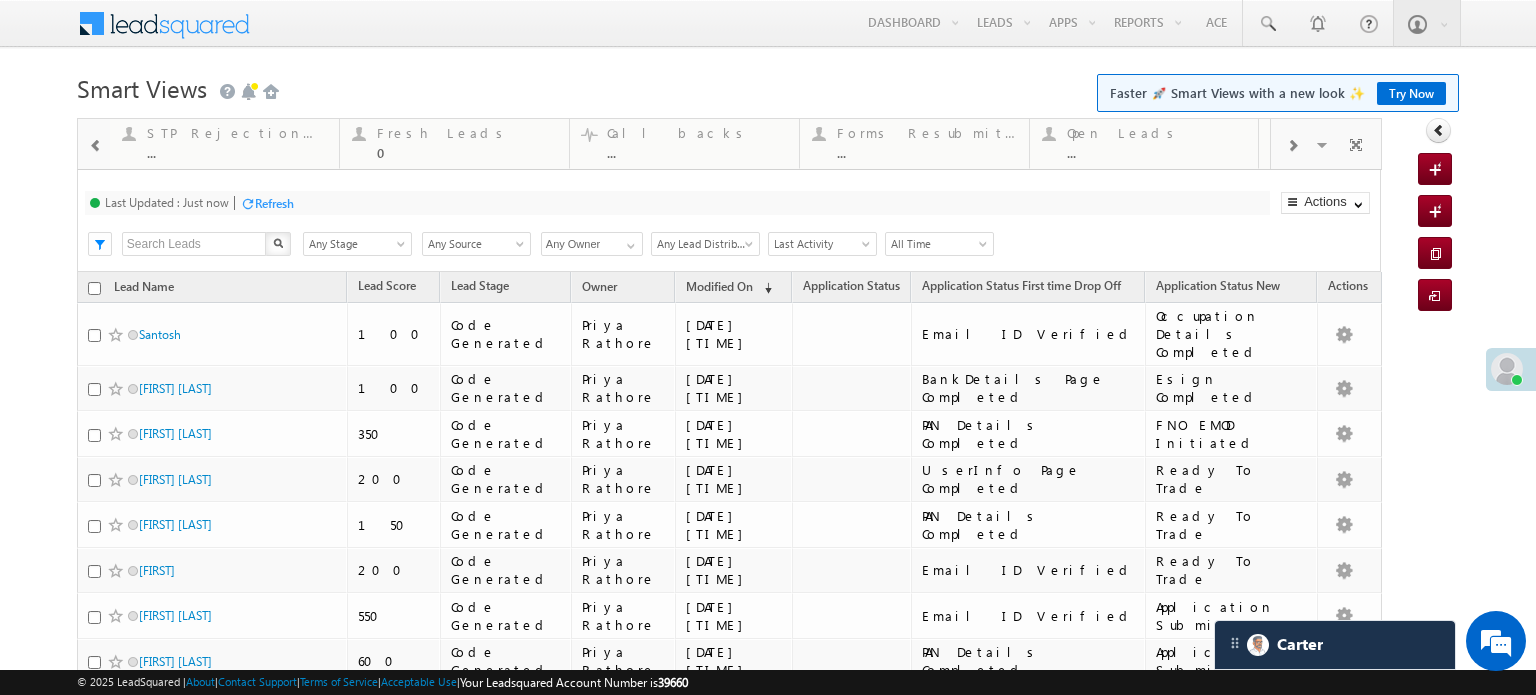 click at bounding box center (96, 146) 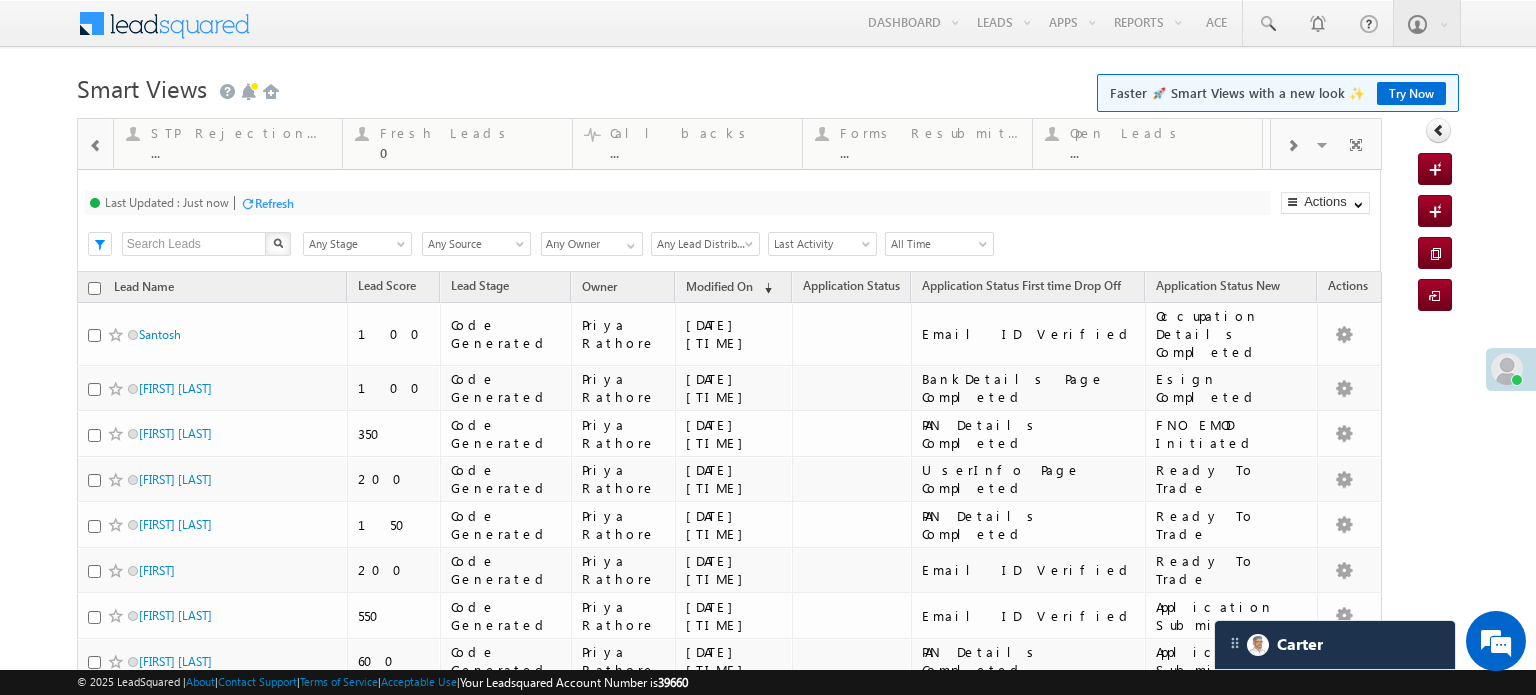 click at bounding box center (96, 146) 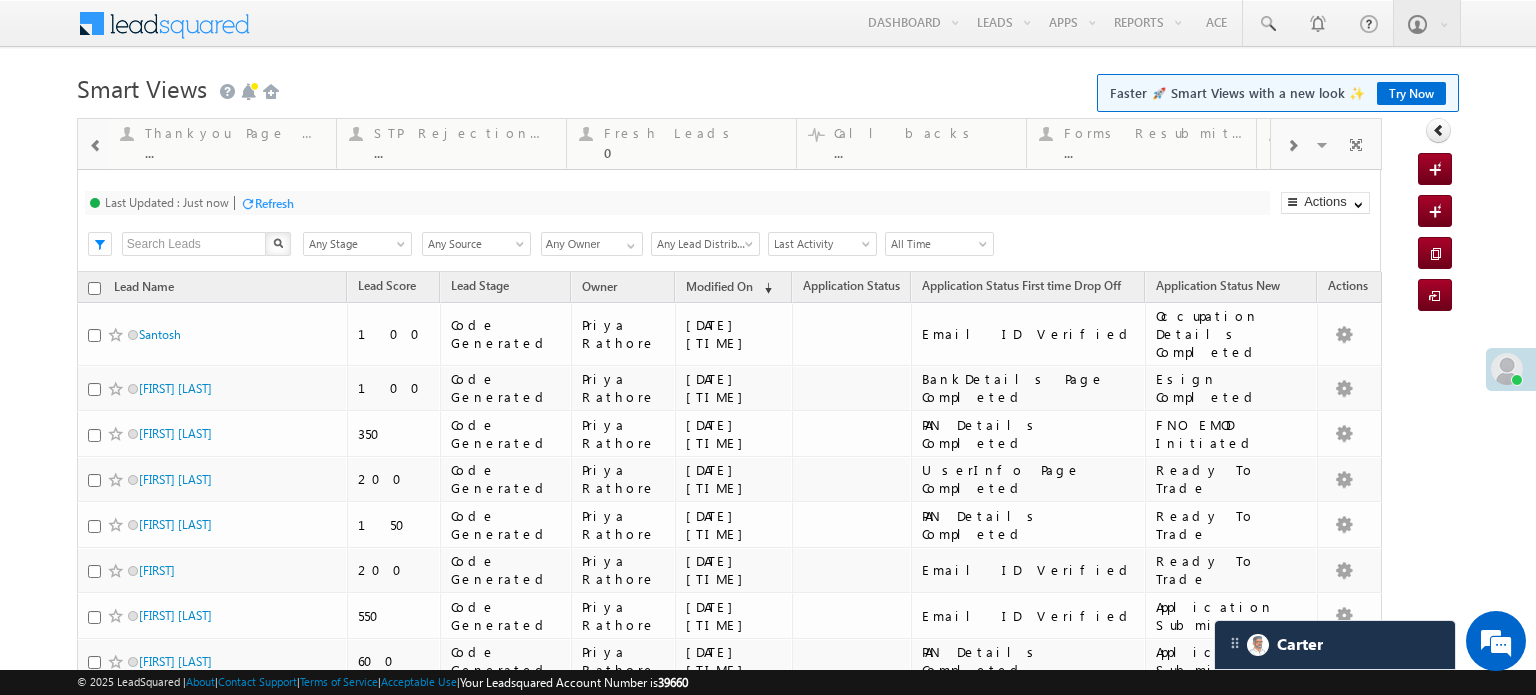 click at bounding box center (96, 146) 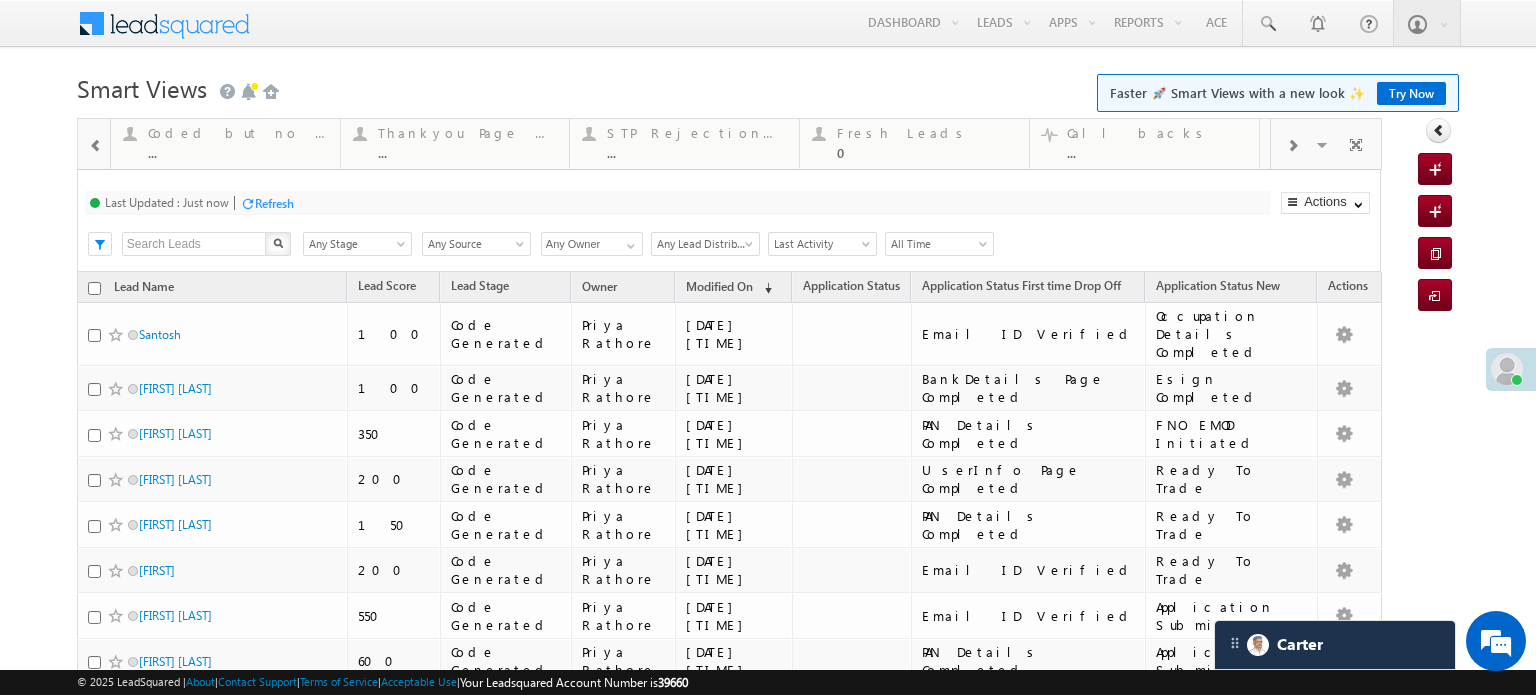 click on "Smart Views Getting Started Faster 🚀 Smart Views with a new look ✨ Try Now" at bounding box center [768, 86] 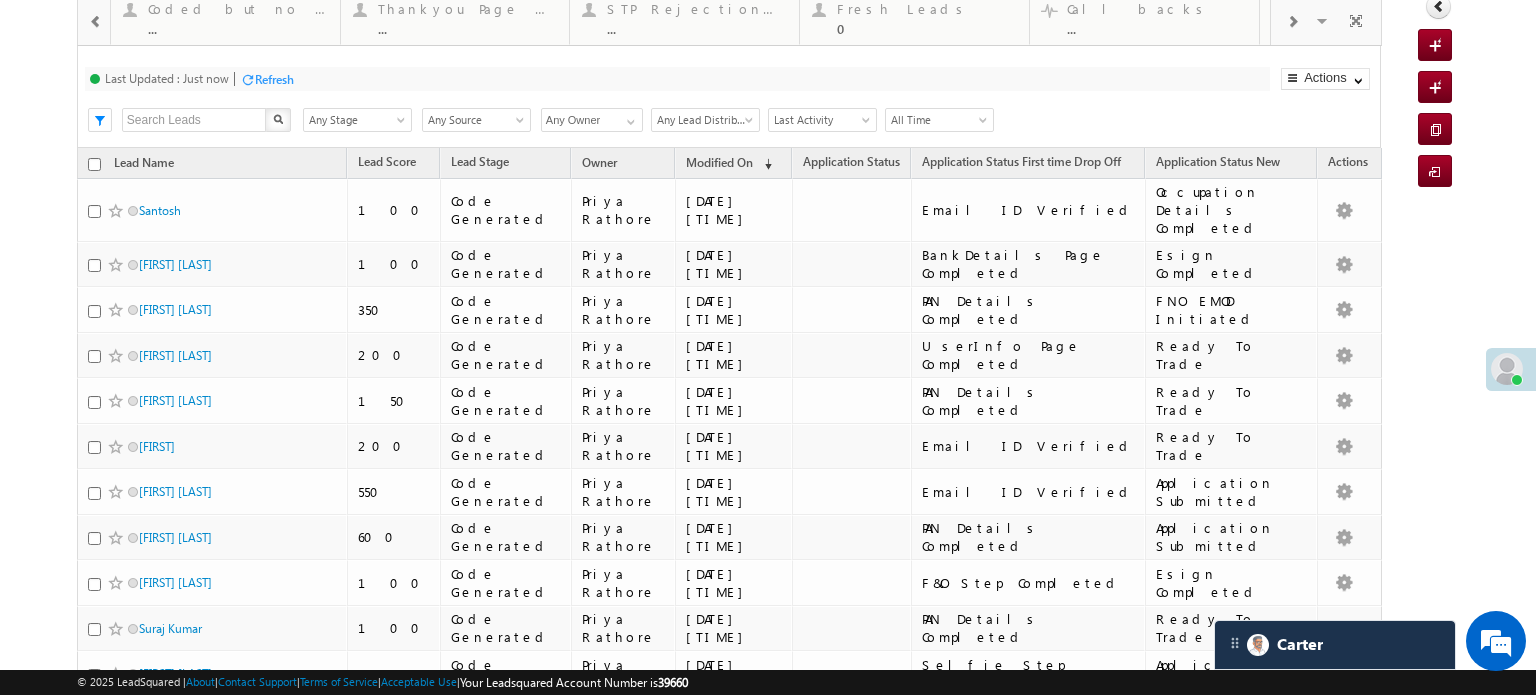 scroll, scrollTop: 0, scrollLeft: 0, axis: both 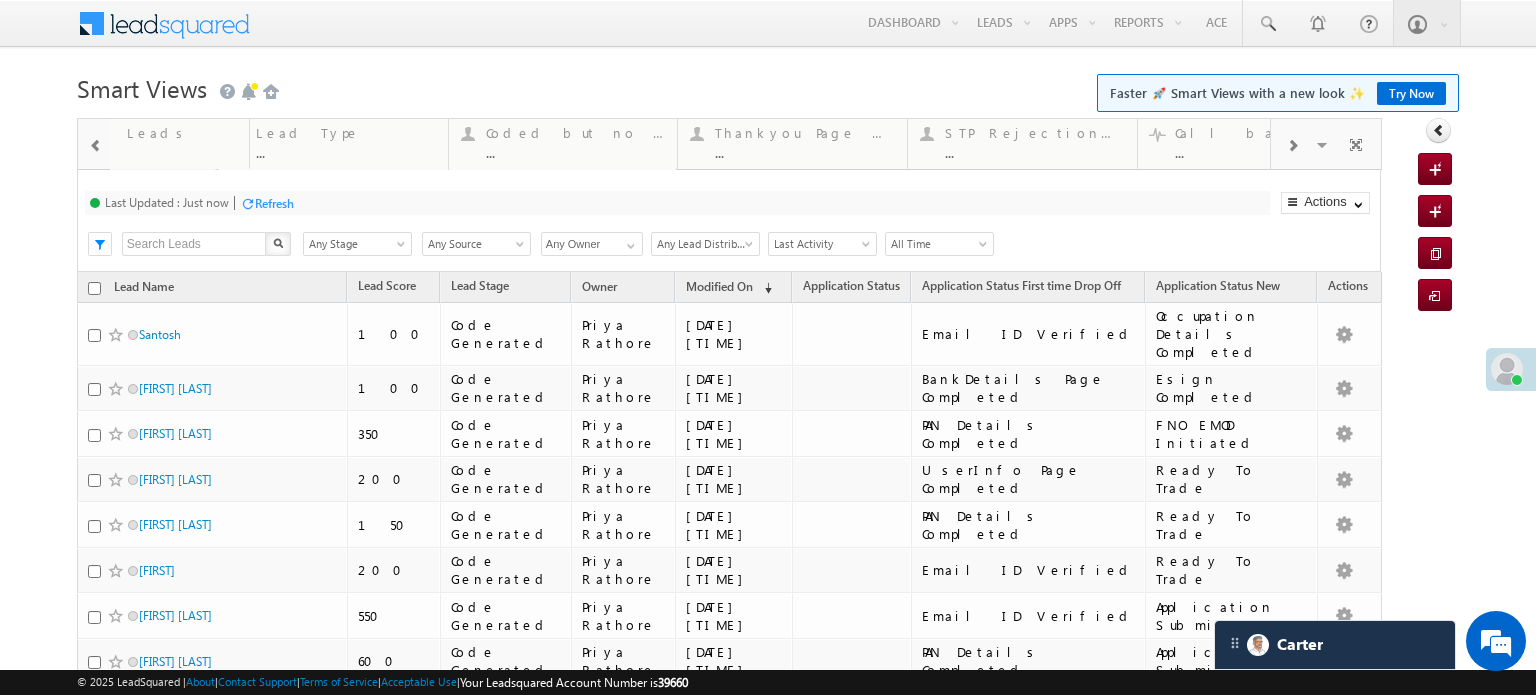 drag, startPoint x: 888, startPoint y: 135, endPoint x: 0, endPoint y: 127, distance: 888.036 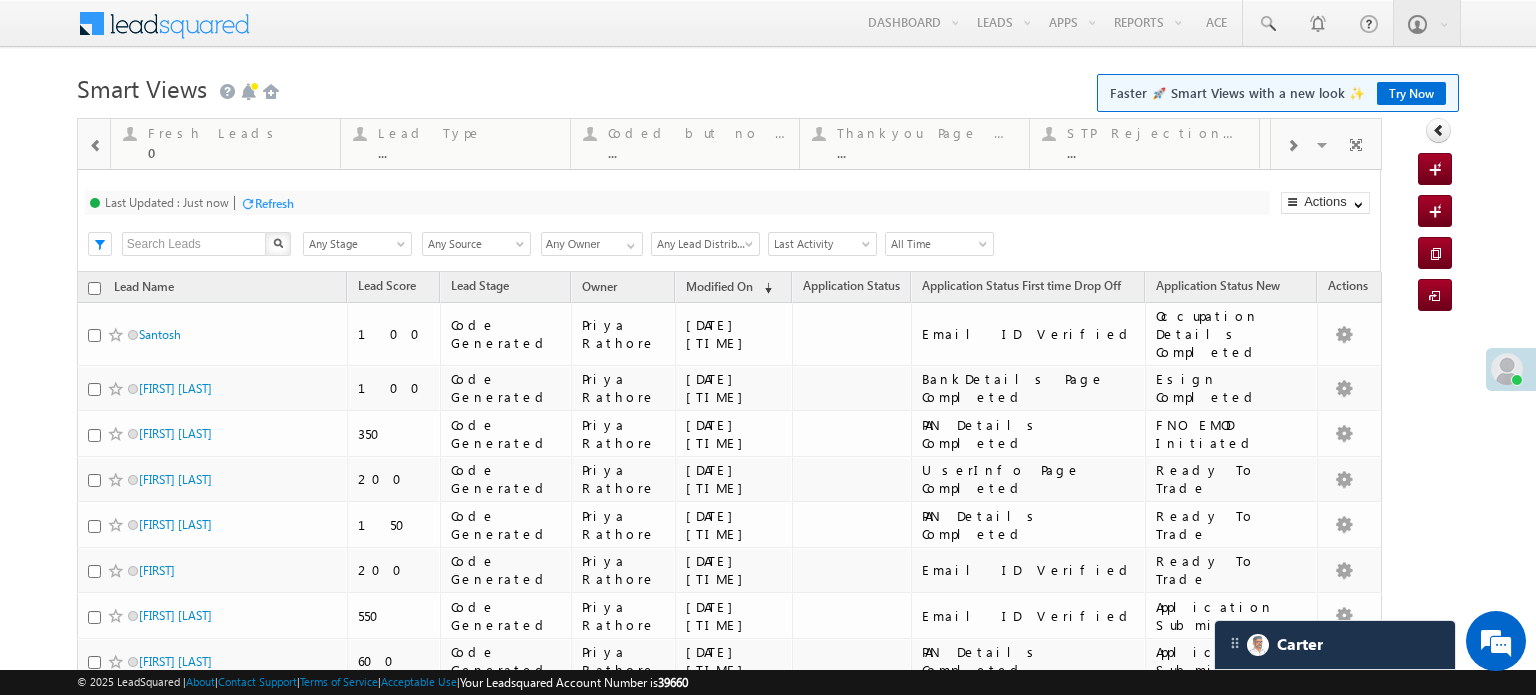 click at bounding box center (96, 146) 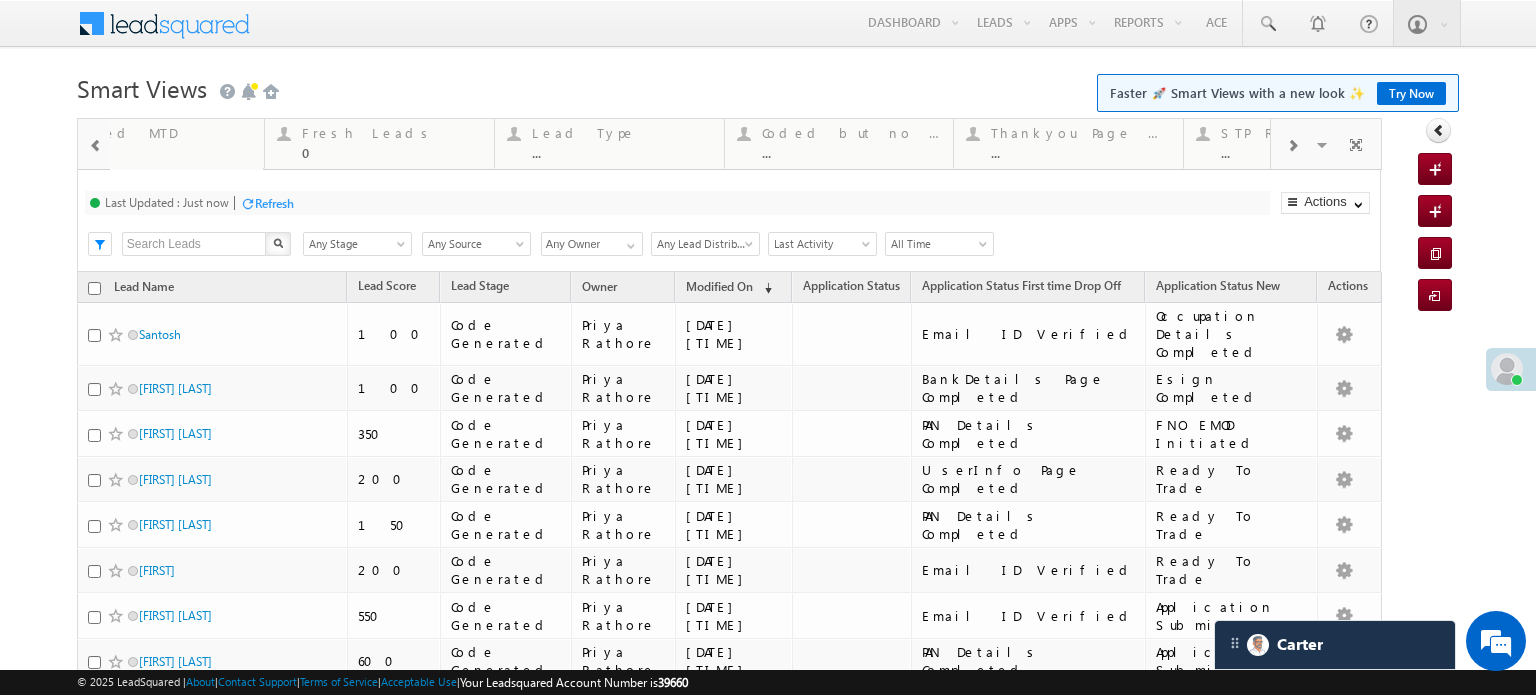 click at bounding box center (96, 146) 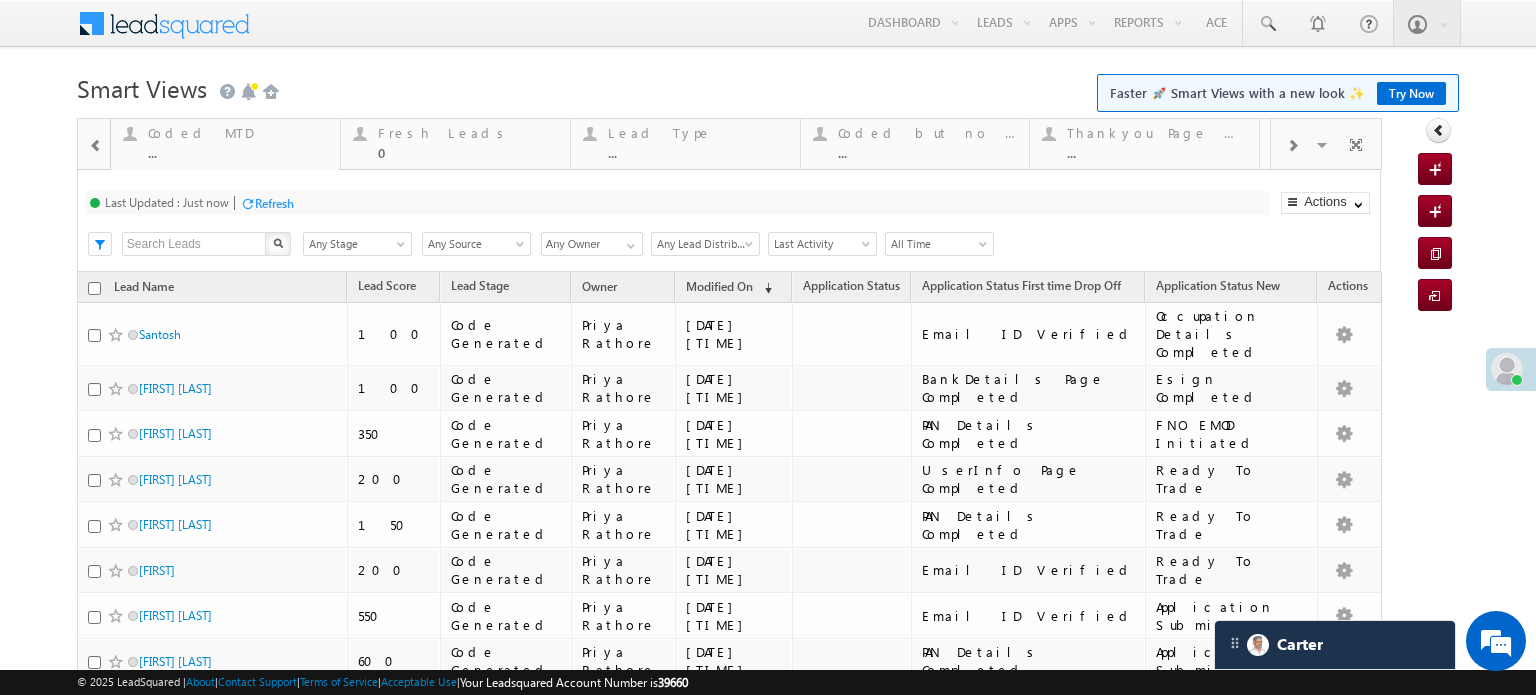 click at bounding box center [96, 146] 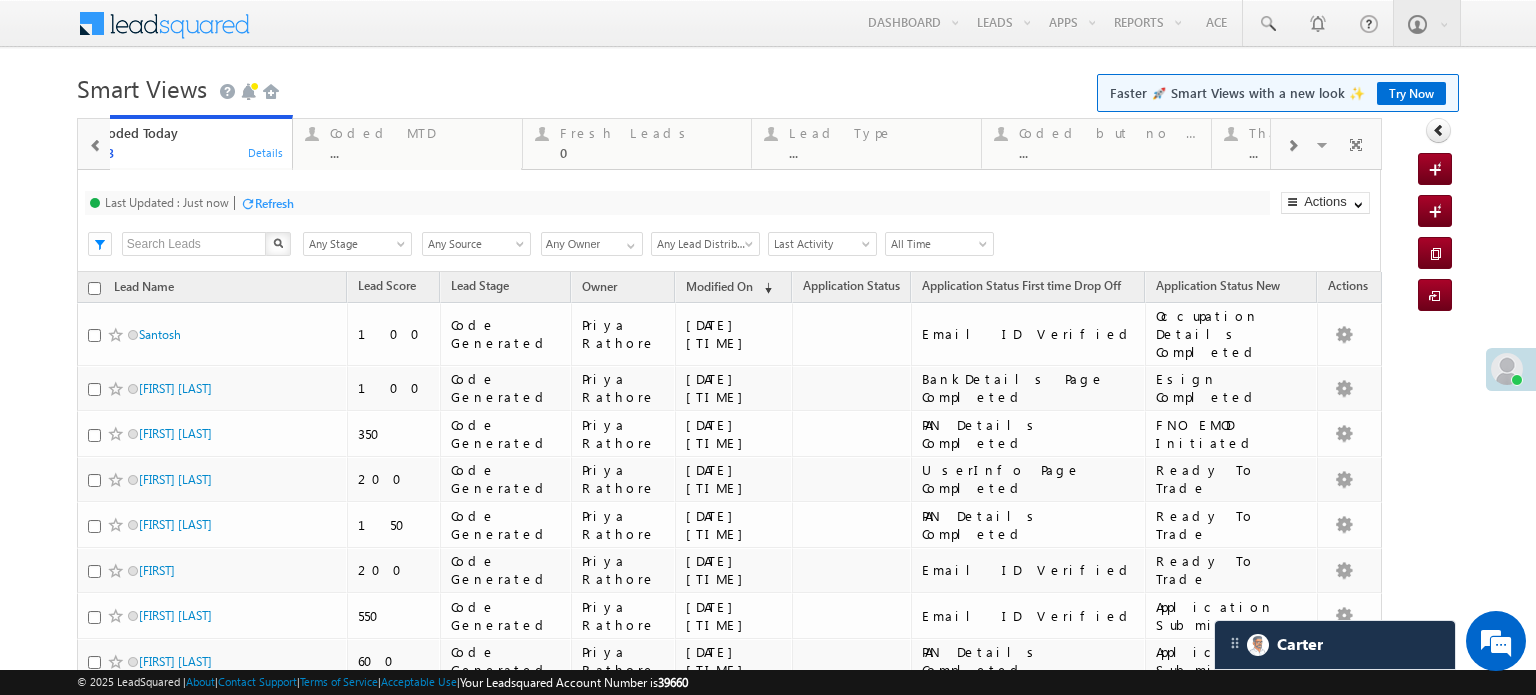 click at bounding box center [96, 146] 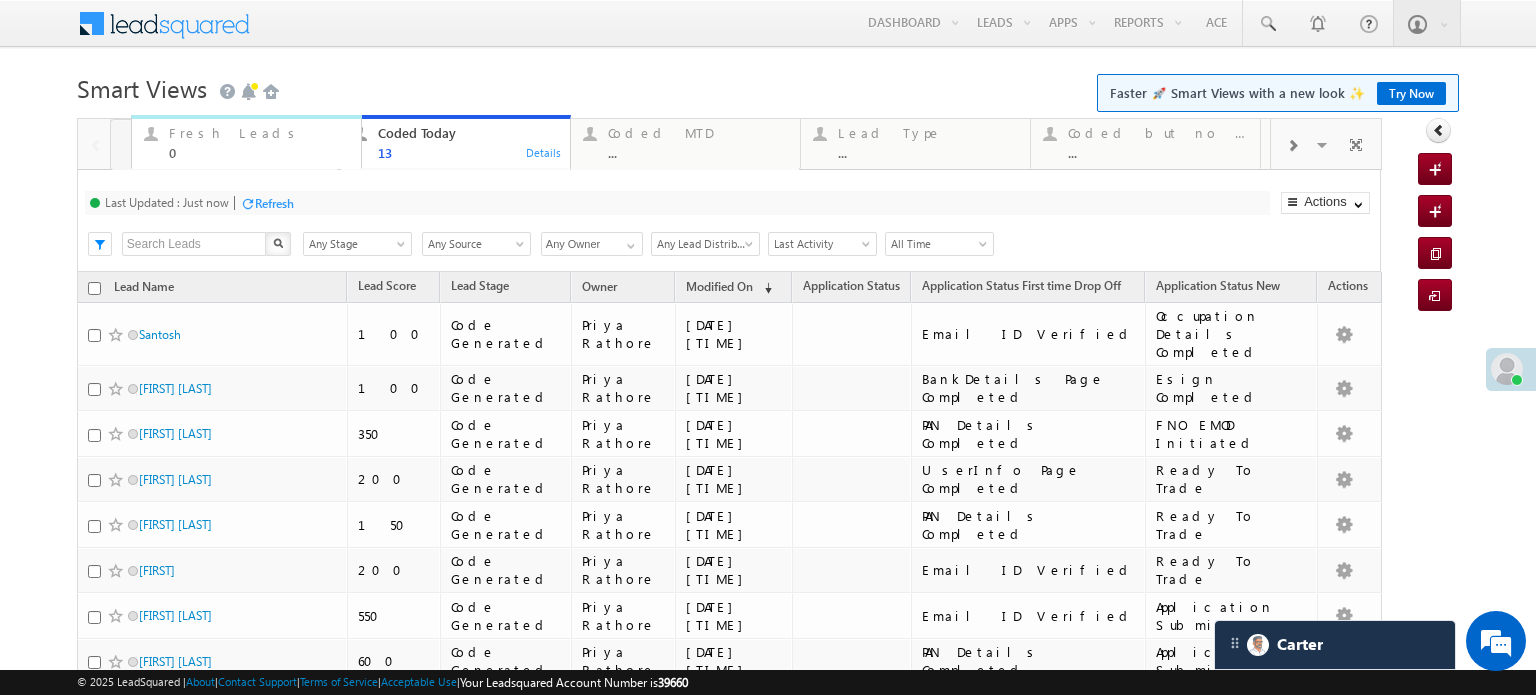 drag, startPoint x: 732, startPoint y: 147, endPoint x: 292, endPoint y: 155, distance: 440.07272 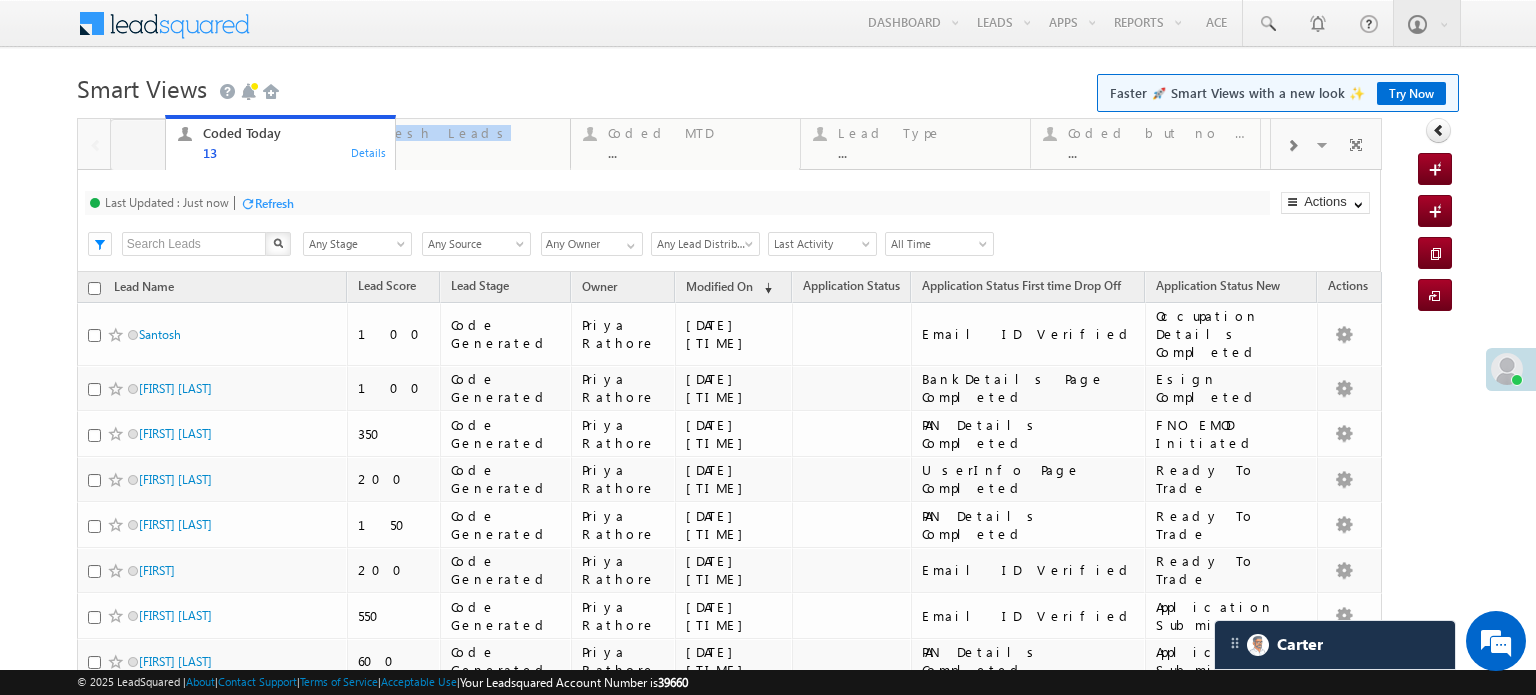 drag, startPoint x: 440, startPoint y: 155, endPoint x: 265, endPoint y: 150, distance: 175.07141 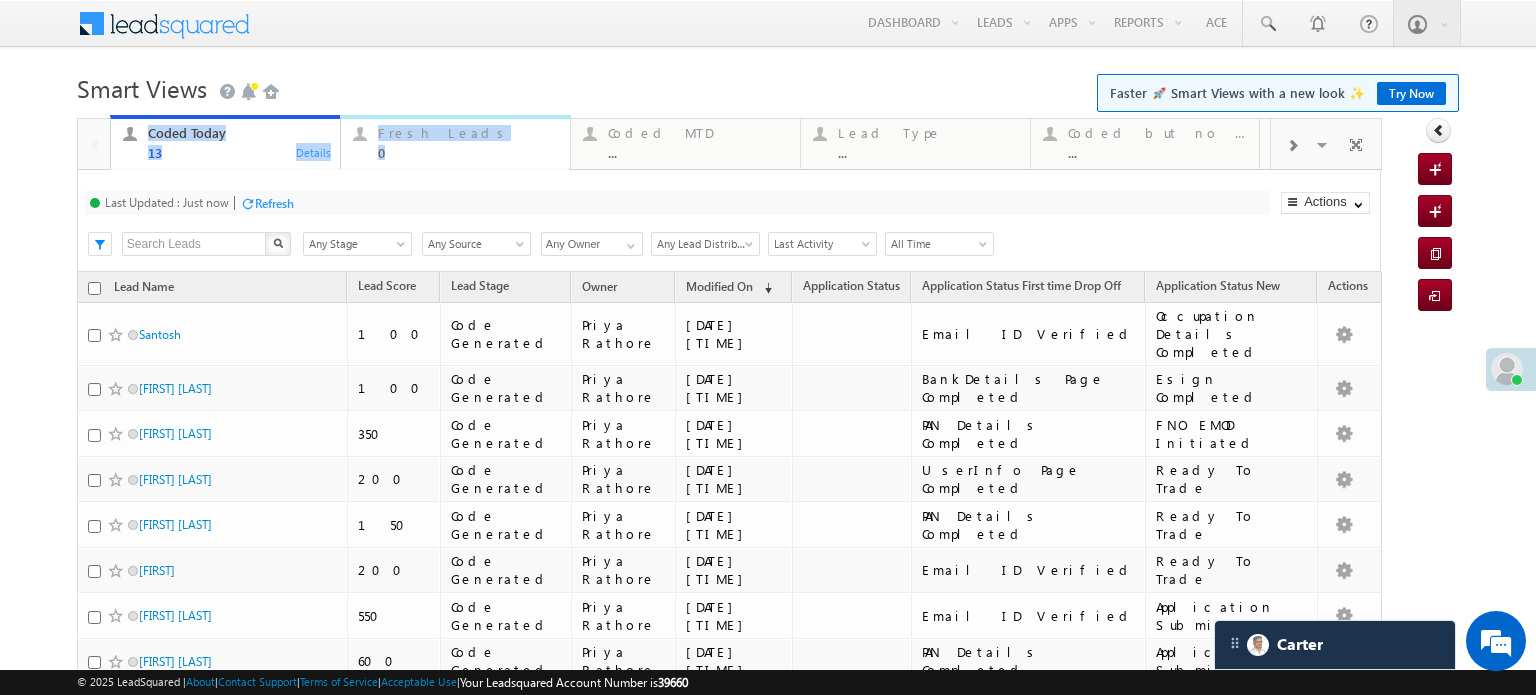 click on "Fresh Leads" at bounding box center (468, 133) 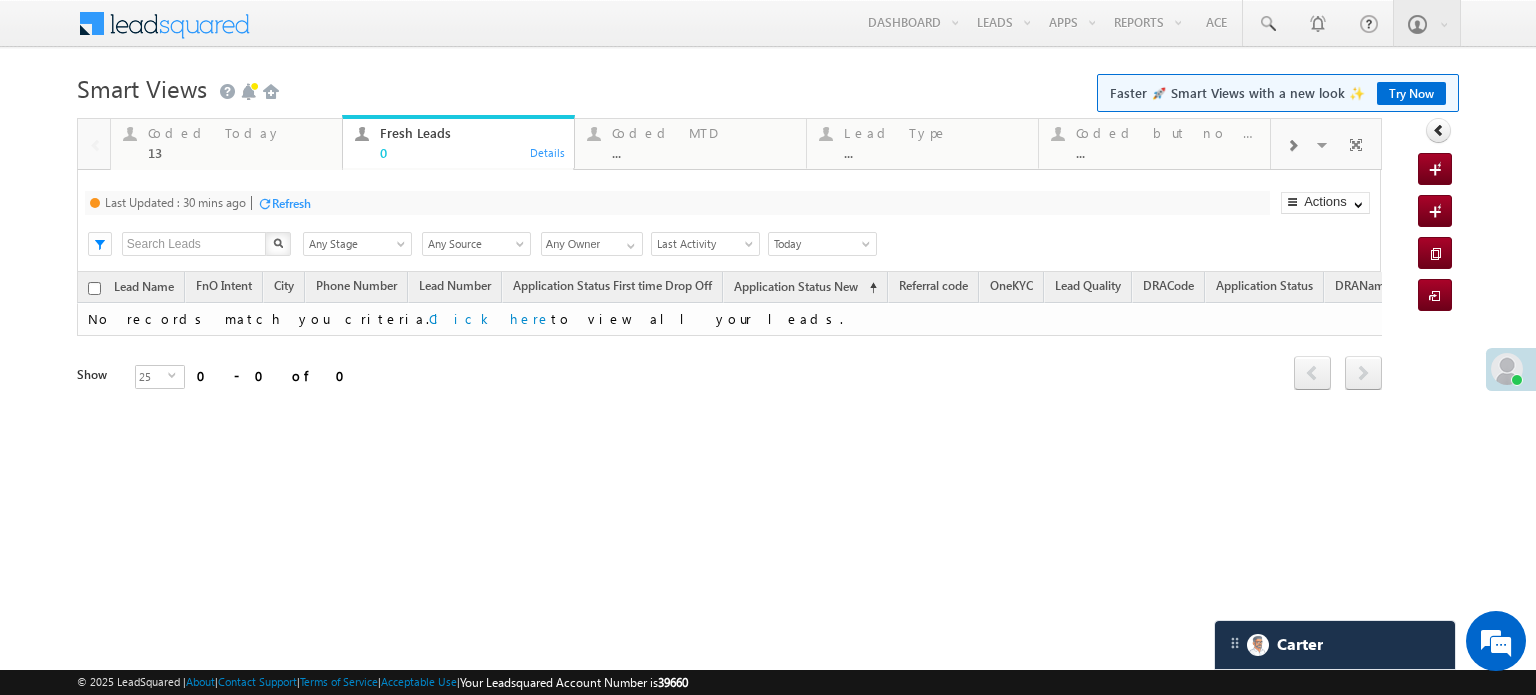 click on "Refresh" at bounding box center (291, 203) 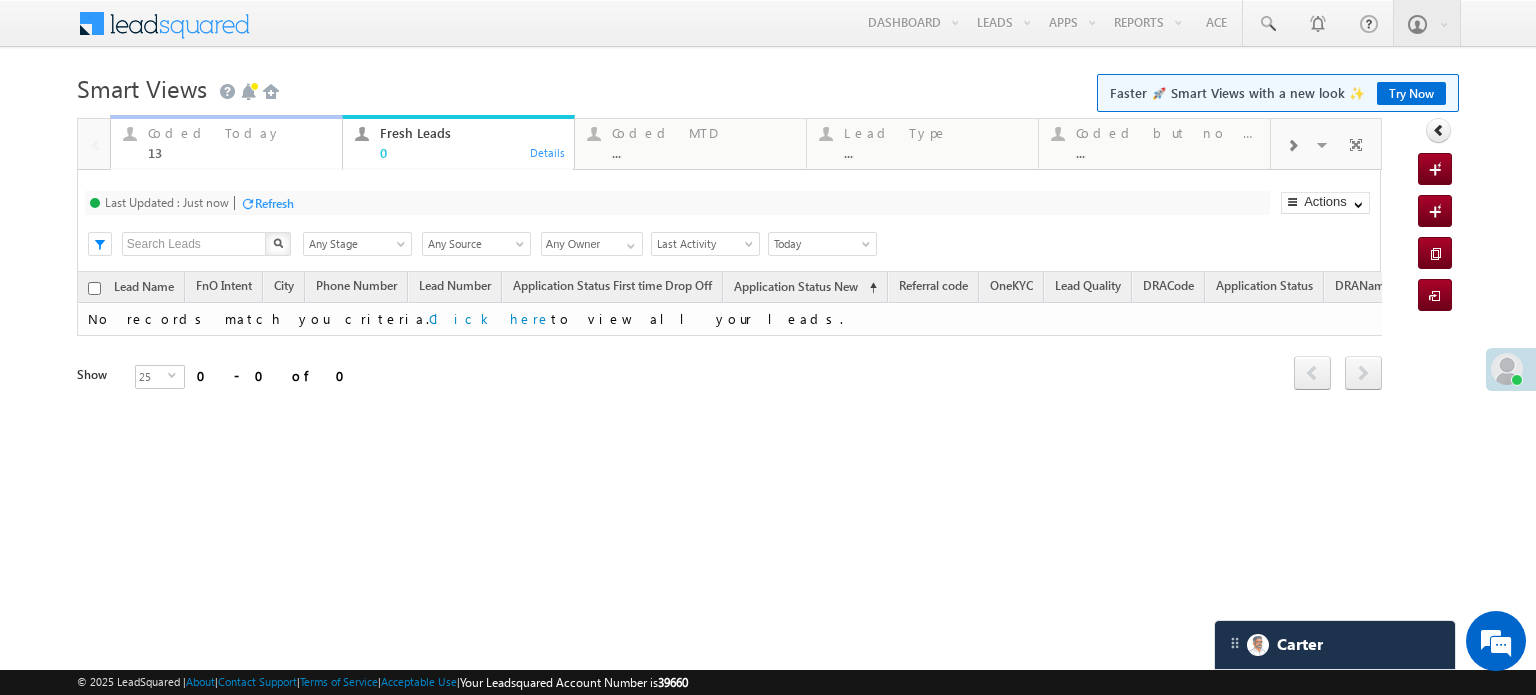 drag, startPoint x: 206, startPoint y: 138, endPoint x: 248, endPoint y: 184, distance: 62.289646 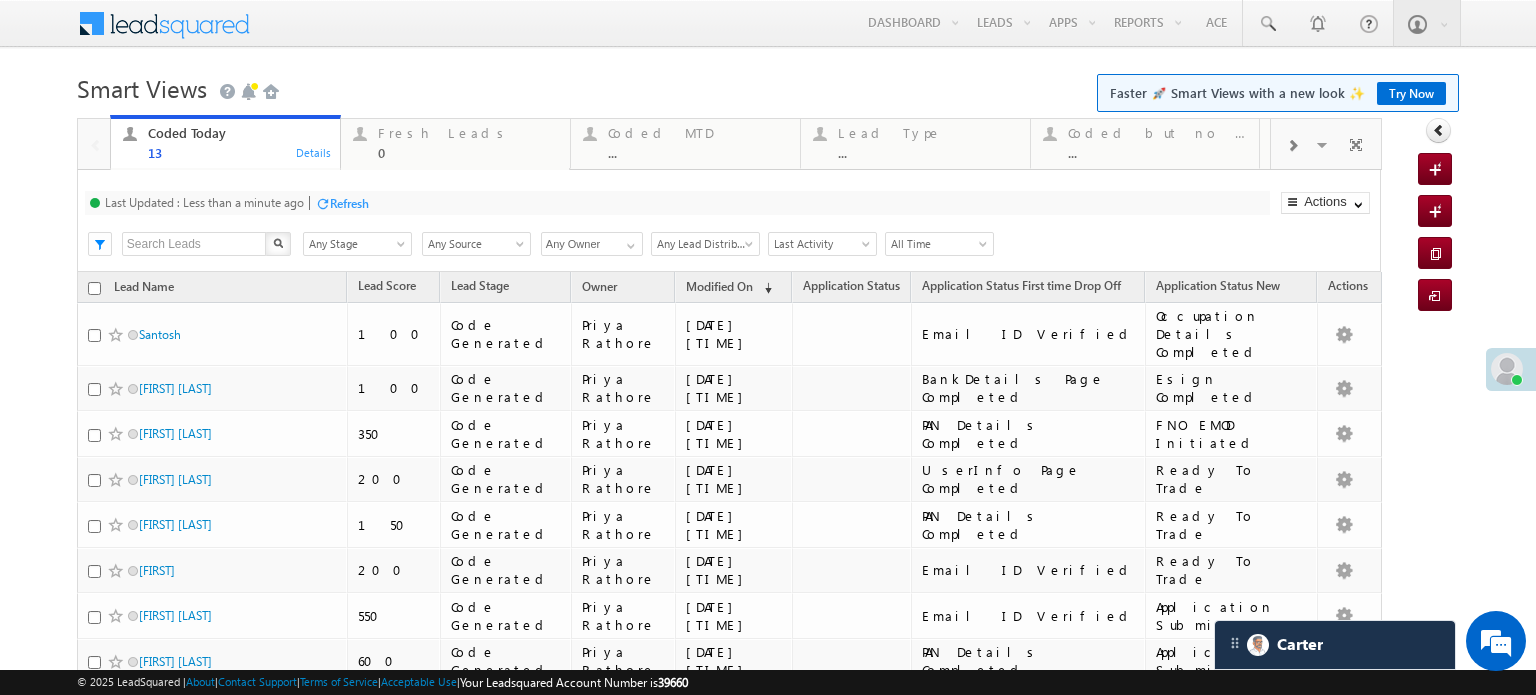 click at bounding box center (322, 203) 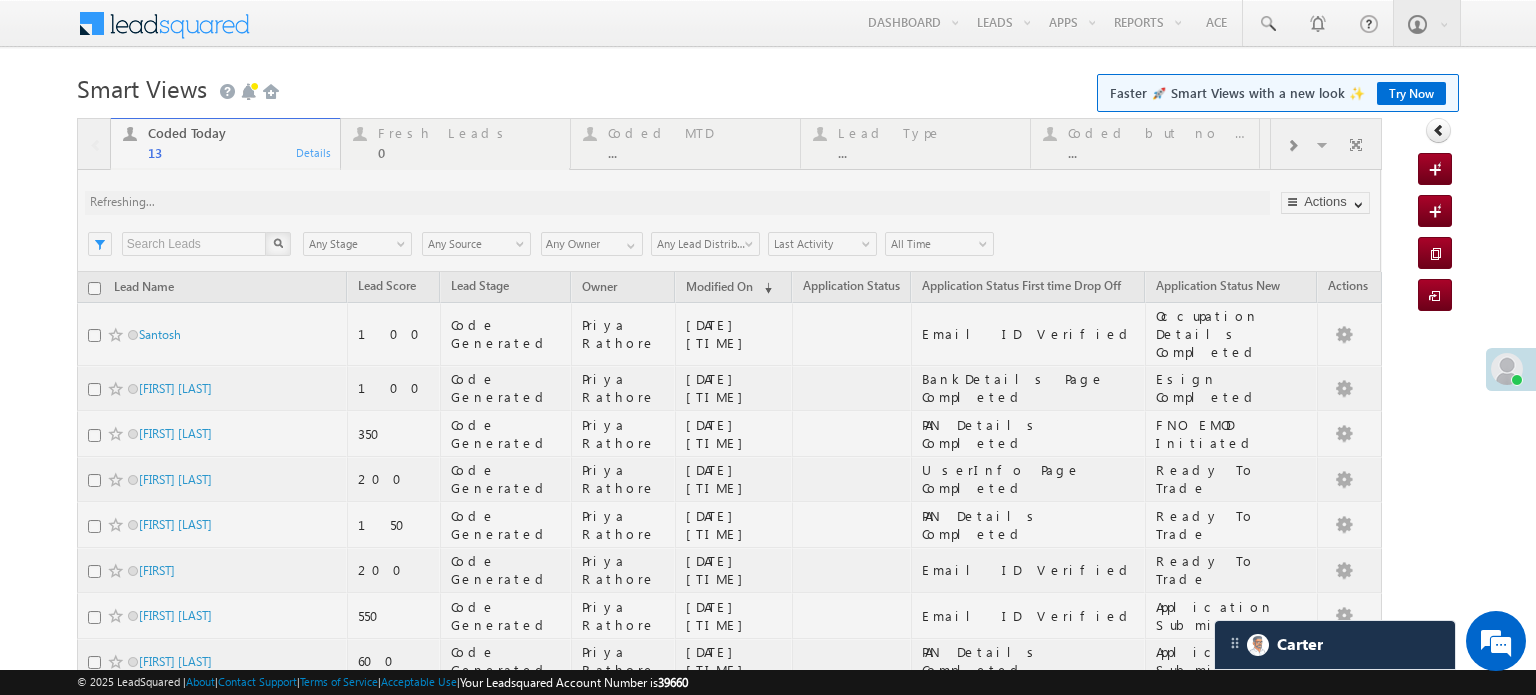 click at bounding box center [729, 570] 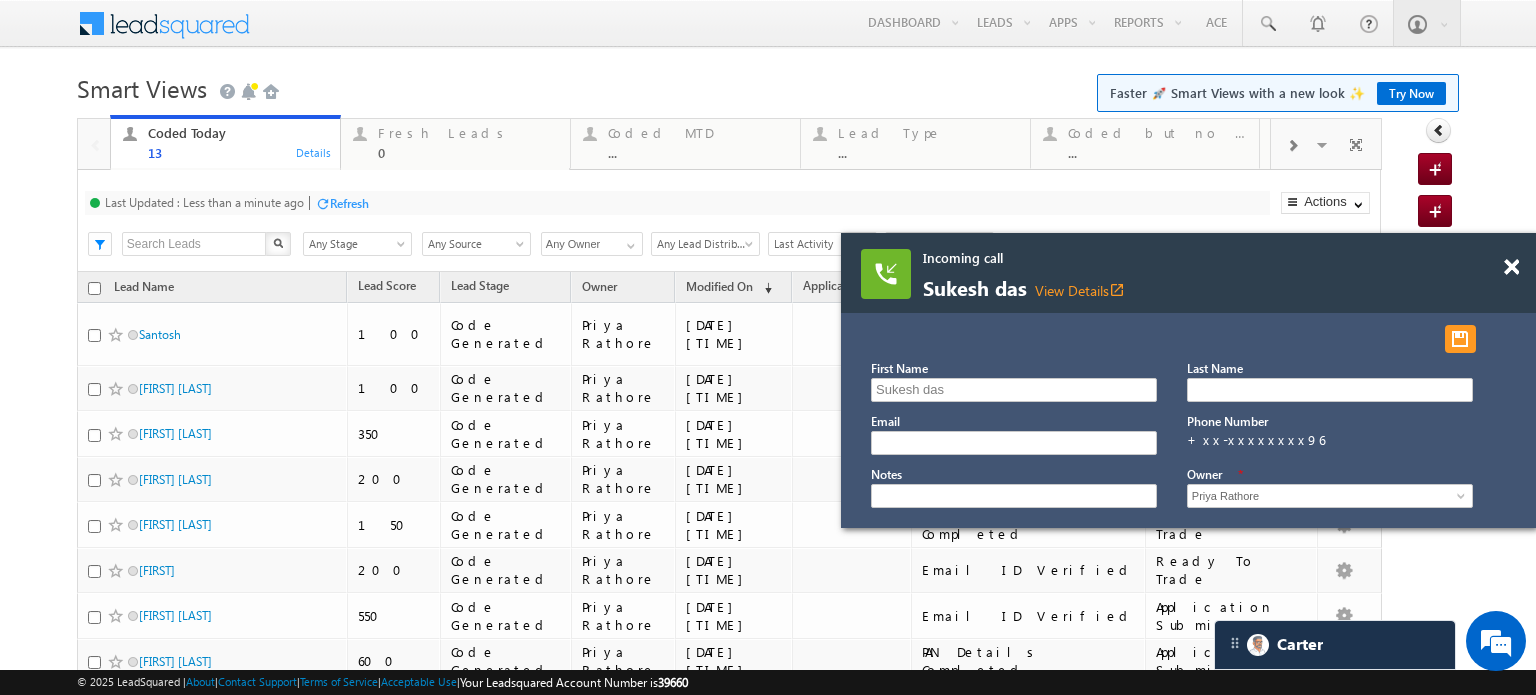 scroll, scrollTop: 9347, scrollLeft: 0, axis: vertical 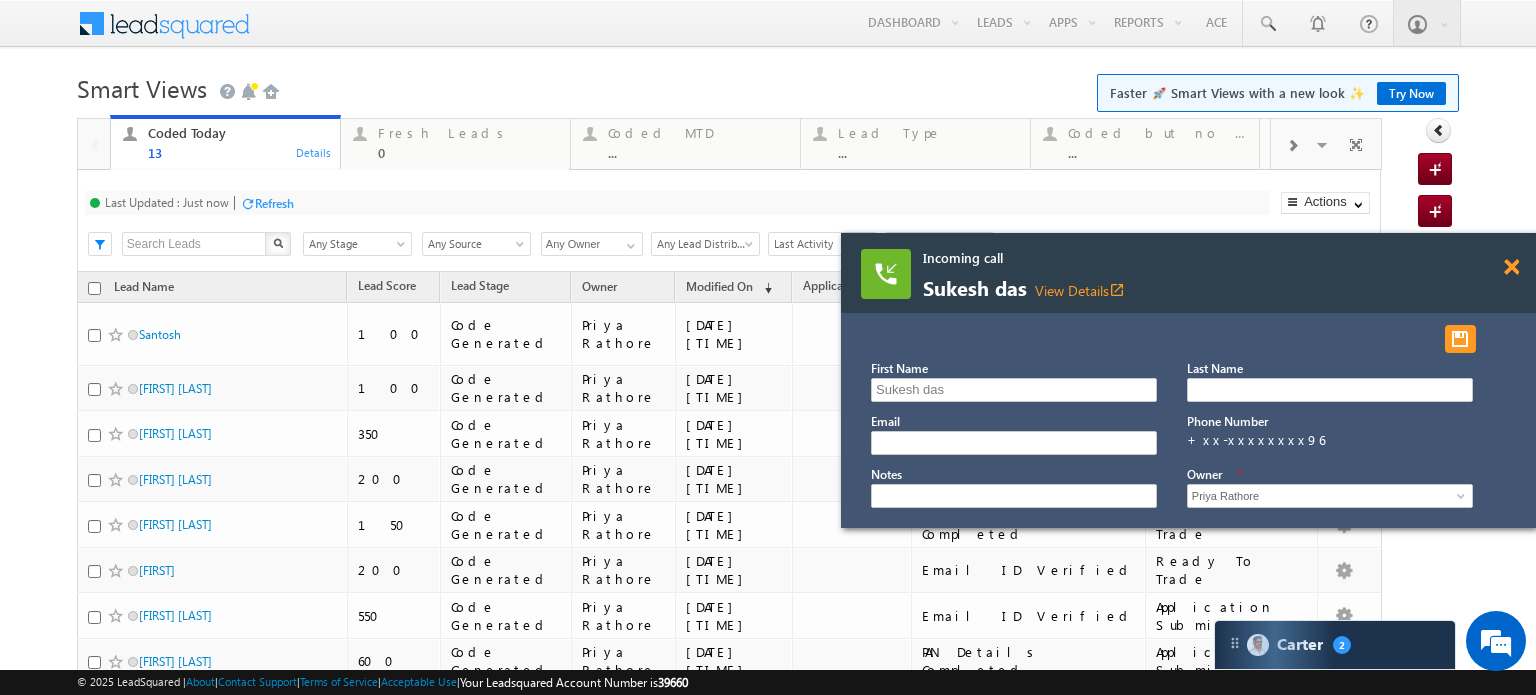 click at bounding box center (1511, 267) 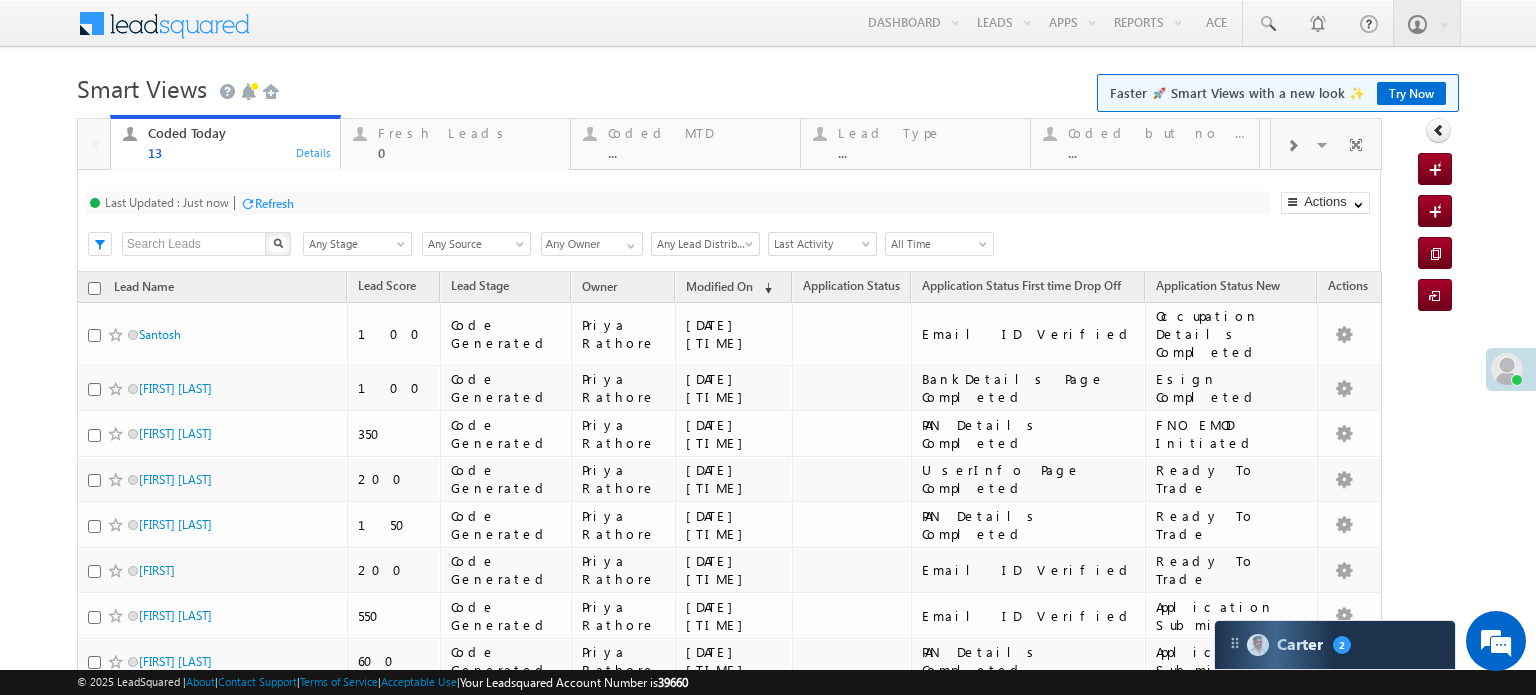 click on "Refresh" at bounding box center (274, 203) 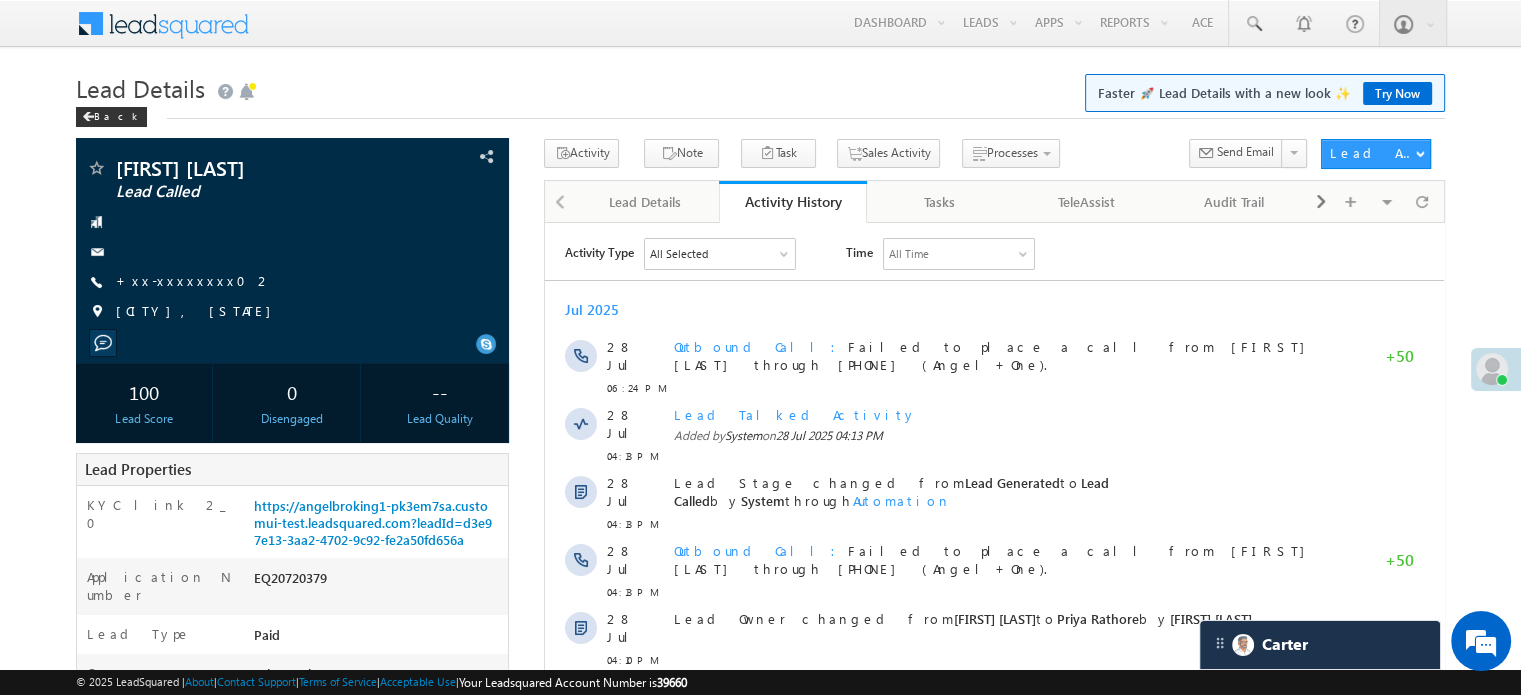 scroll, scrollTop: 0, scrollLeft: 0, axis: both 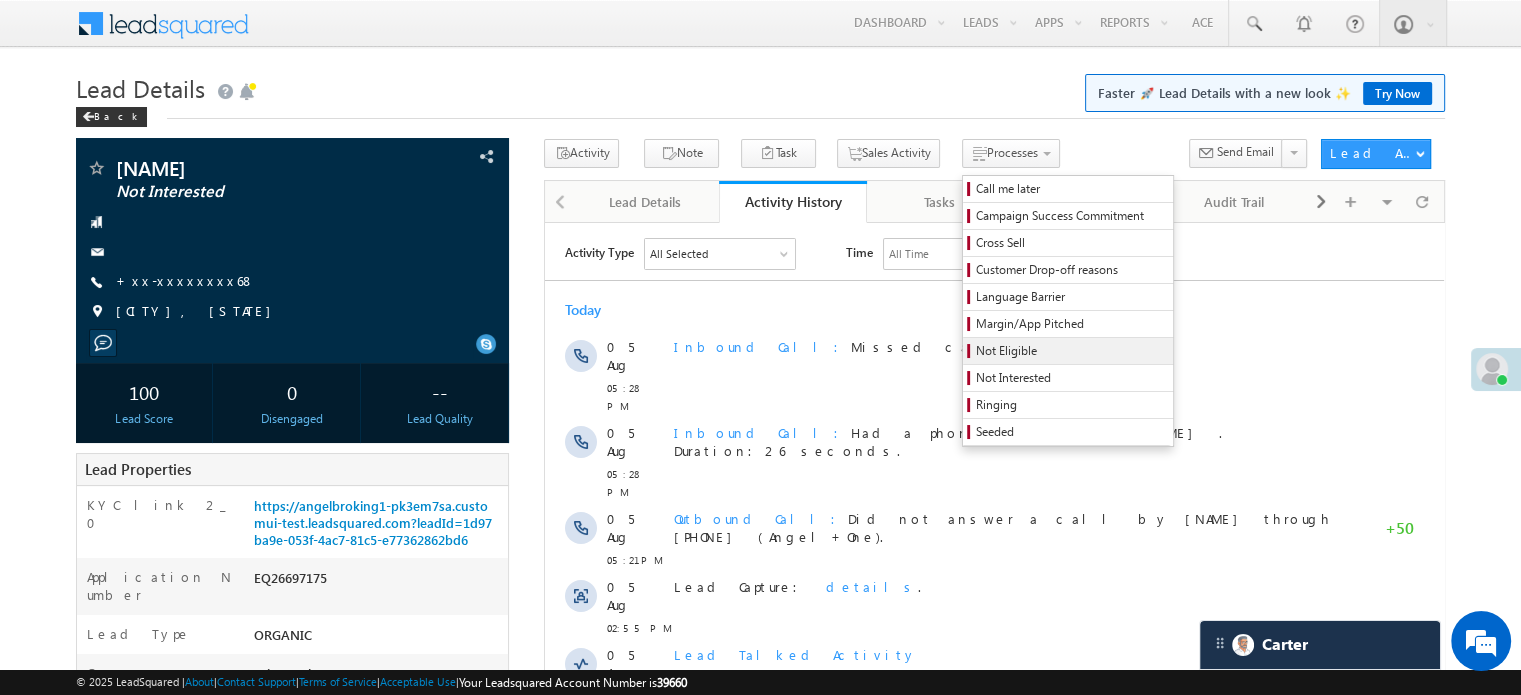 click on "Not Eligible" at bounding box center [1071, 351] 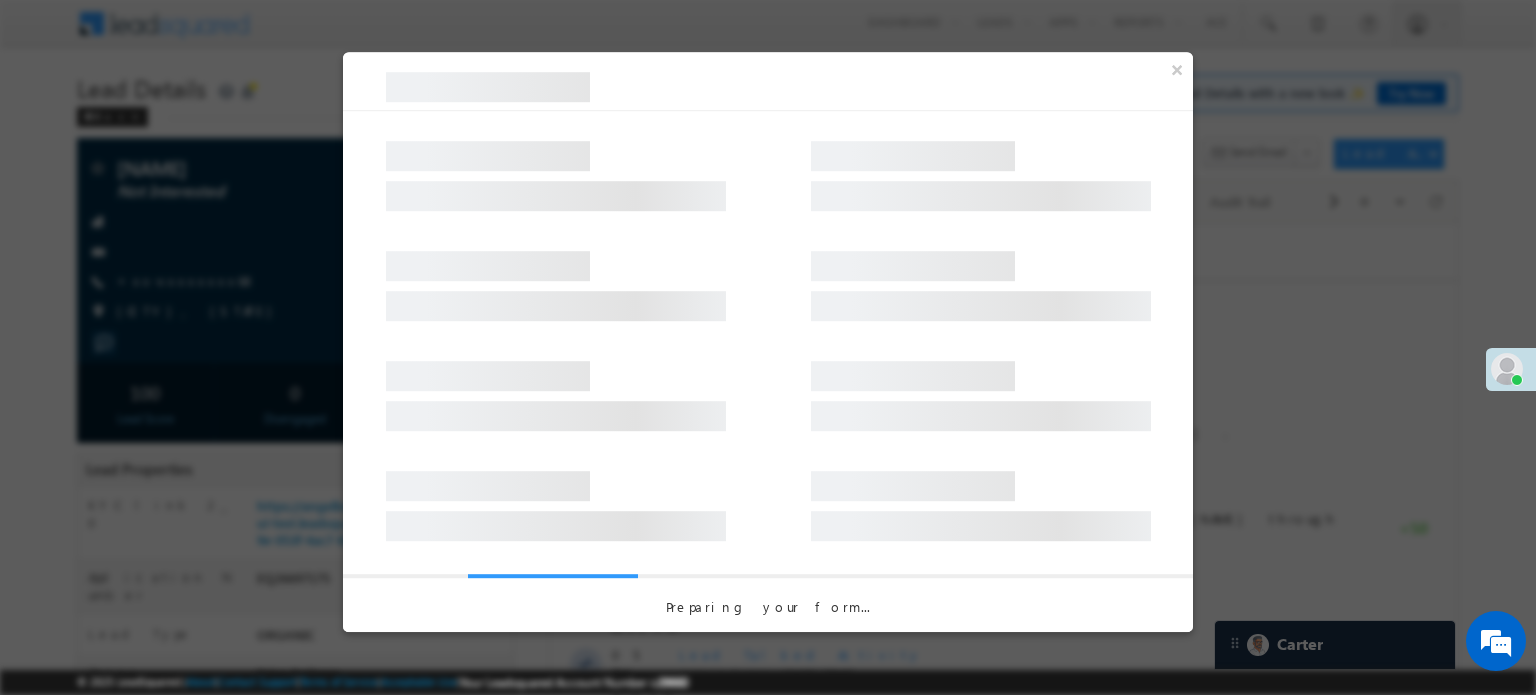 click at bounding box center [768, 276] 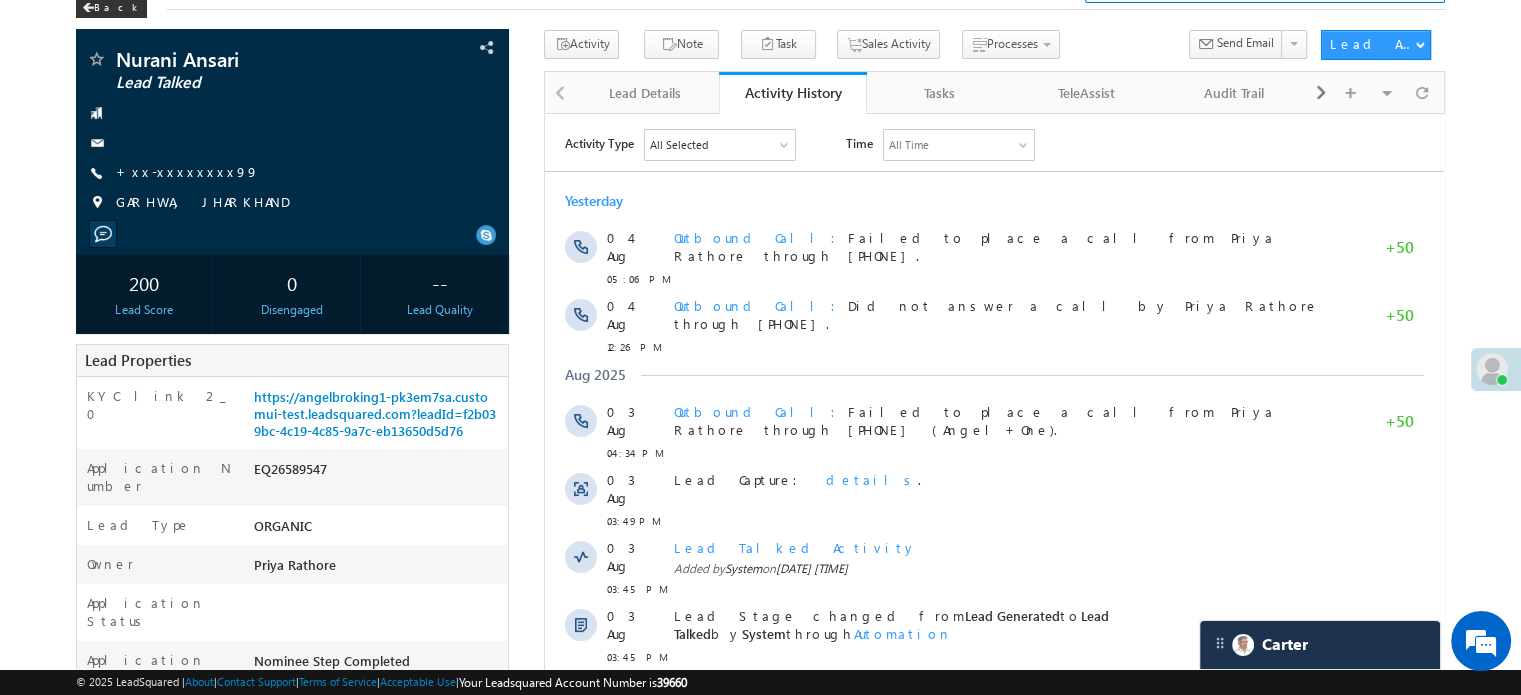 scroll, scrollTop: 0, scrollLeft: 0, axis: both 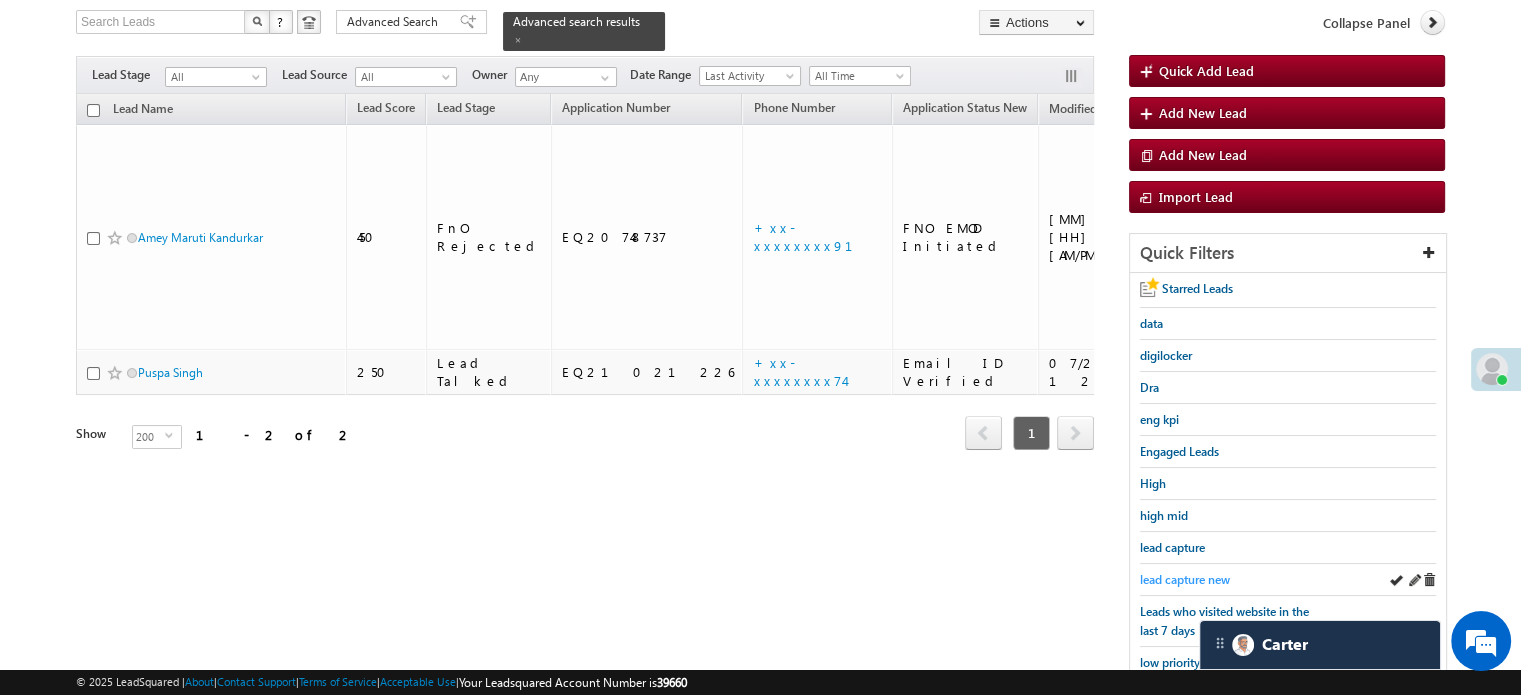 click on "lead capture new" at bounding box center (1185, 579) 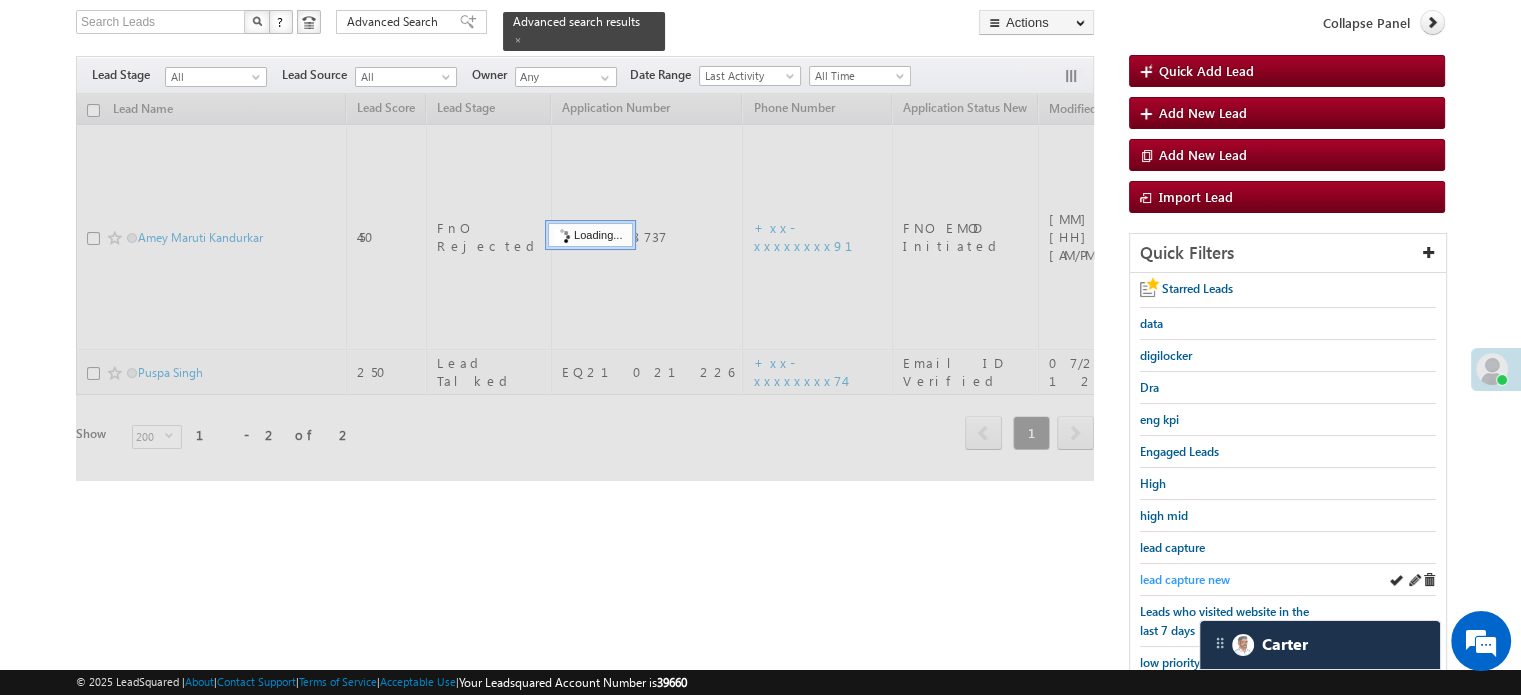 click on "lead capture new" at bounding box center [1185, 579] 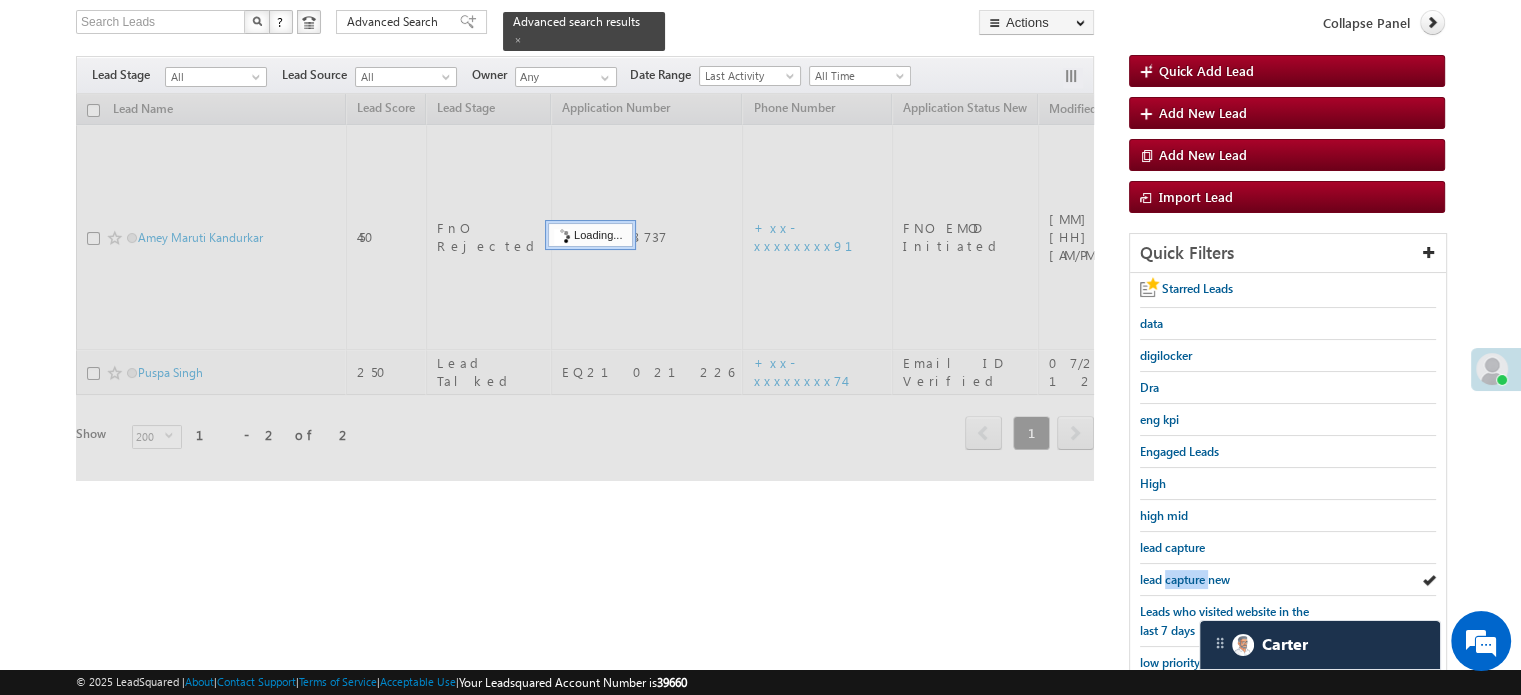 click on "lead capture new" at bounding box center [1185, 579] 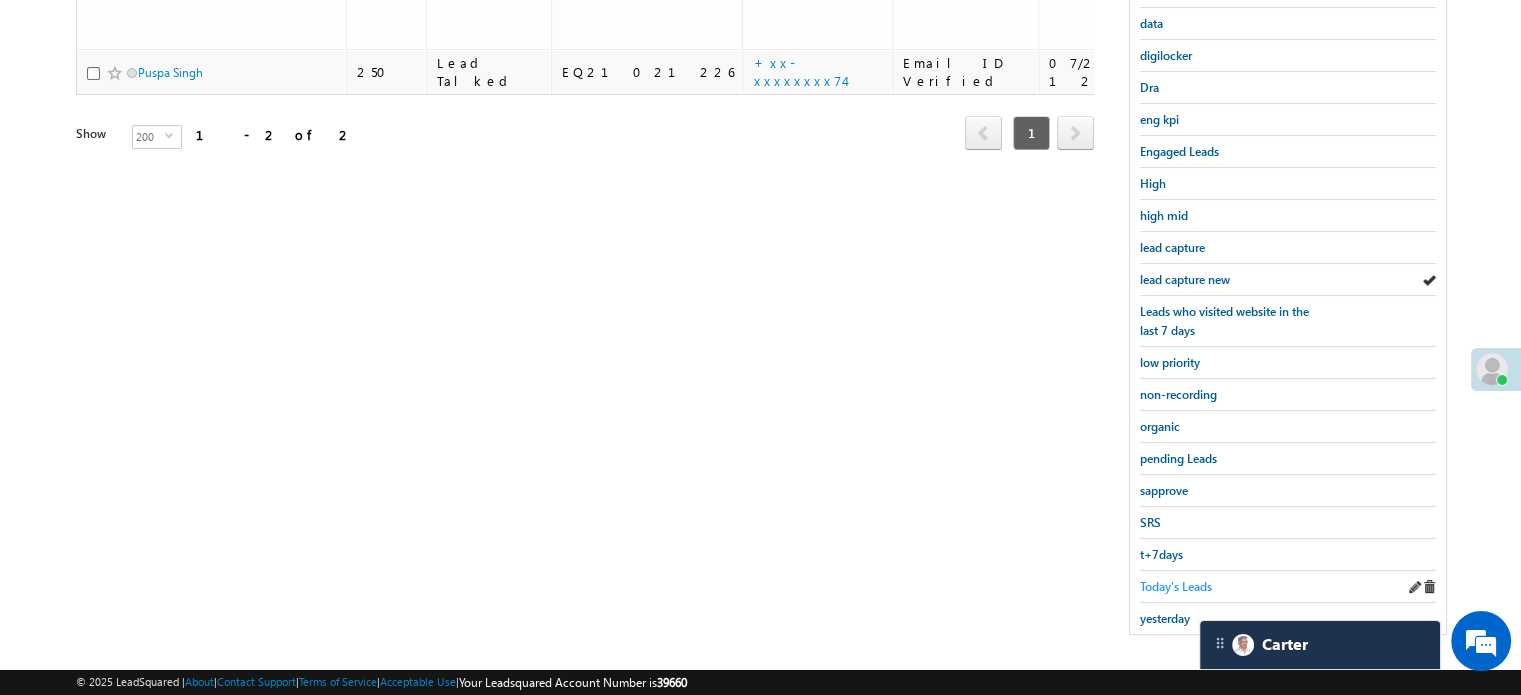 click on "Today's Leads" at bounding box center (1176, 586) 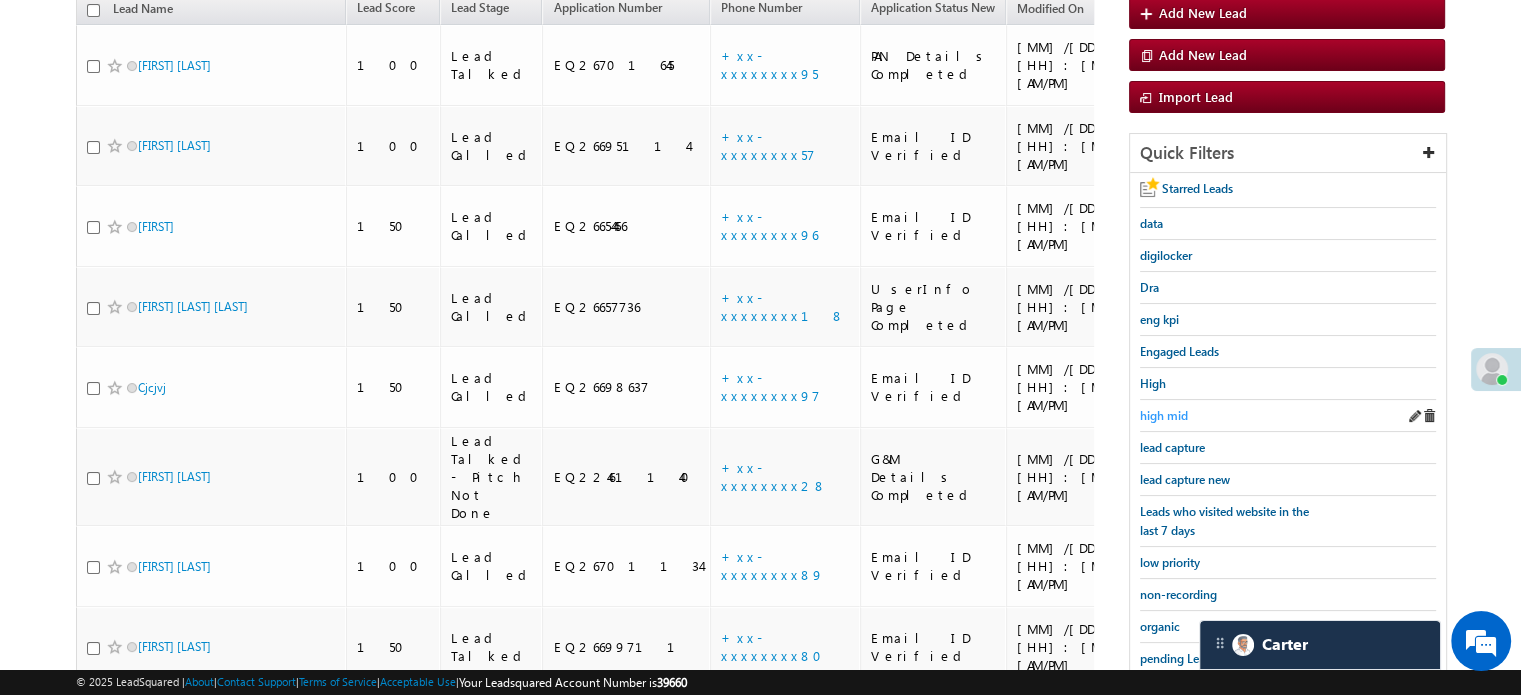 scroll, scrollTop: 29, scrollLeft: 0, axis: vertical 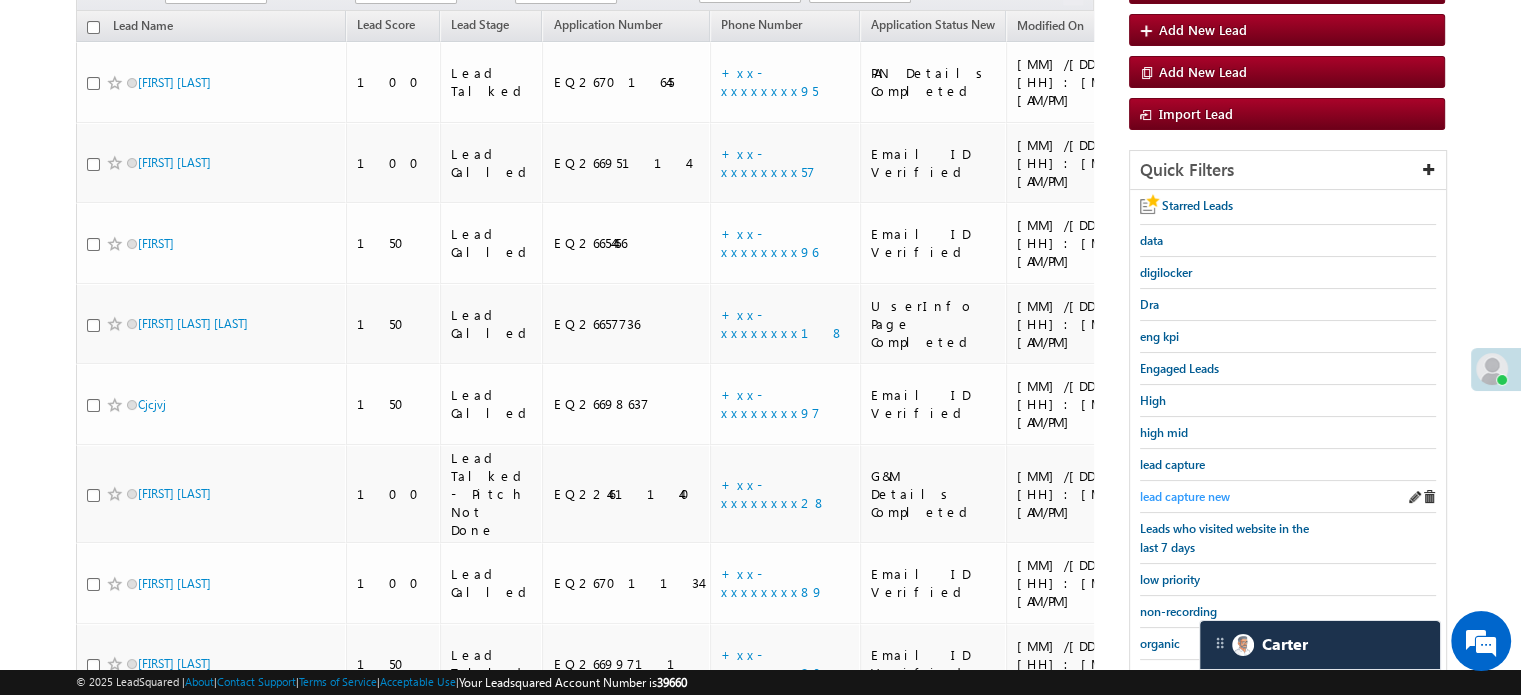 click on "lead capture new" at bounding box center [1185, 496] 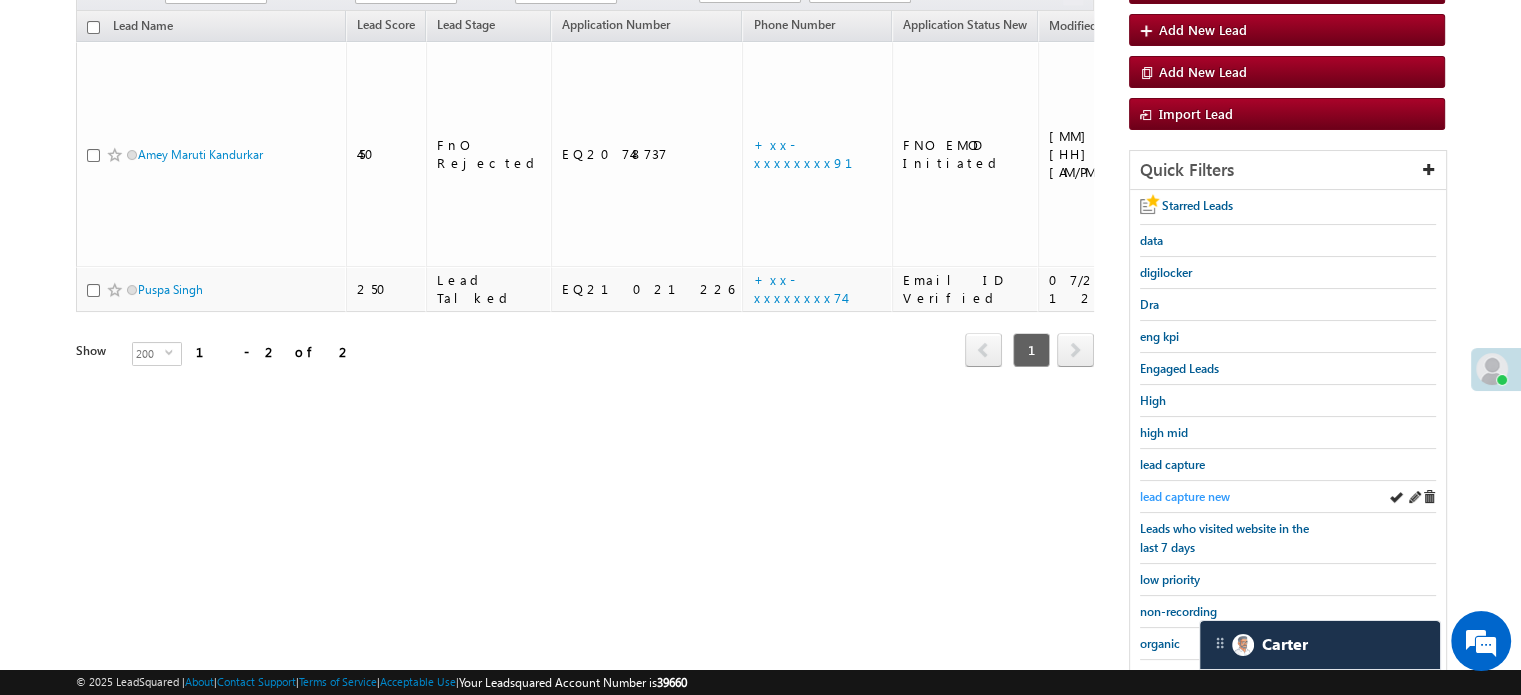 click on "lead capture new" at bounding box center [1185, 496] 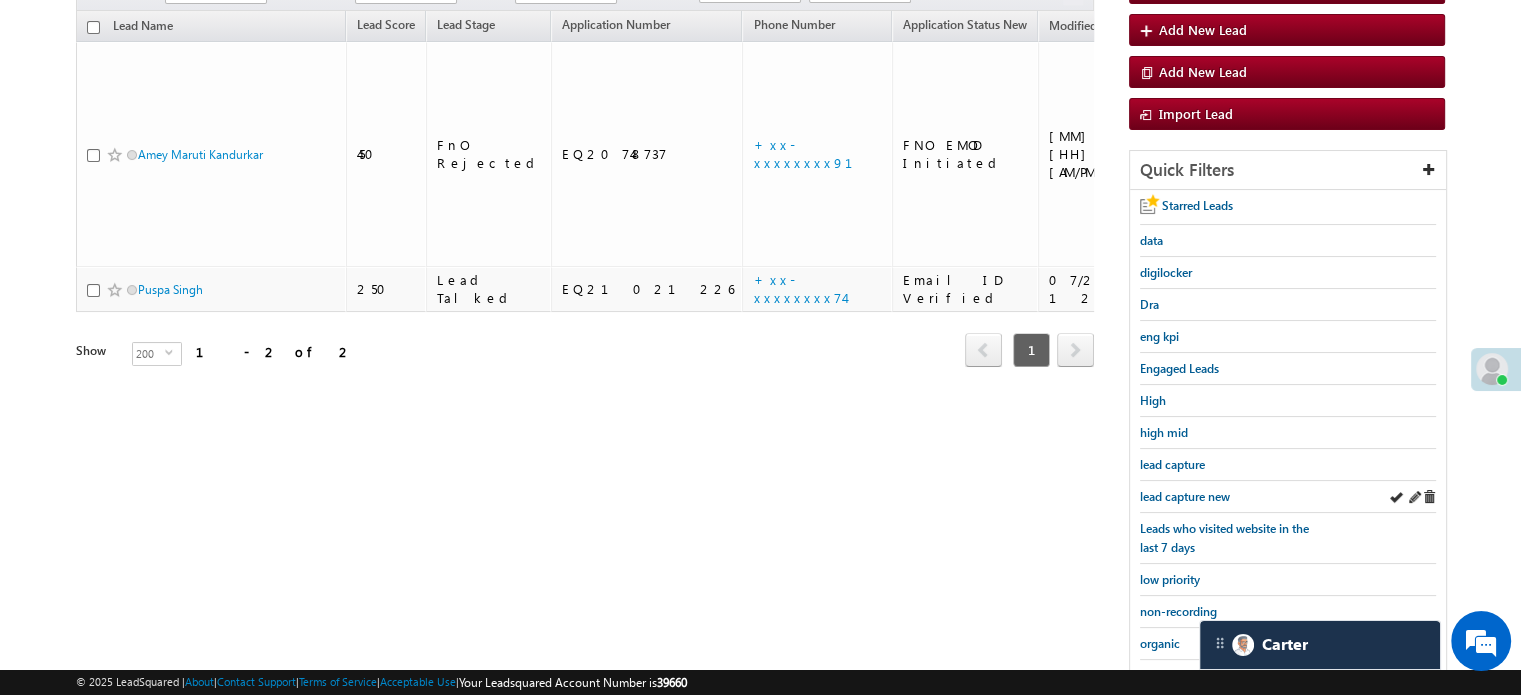 click on "lead capture new" at bounding box center (1288, 497) 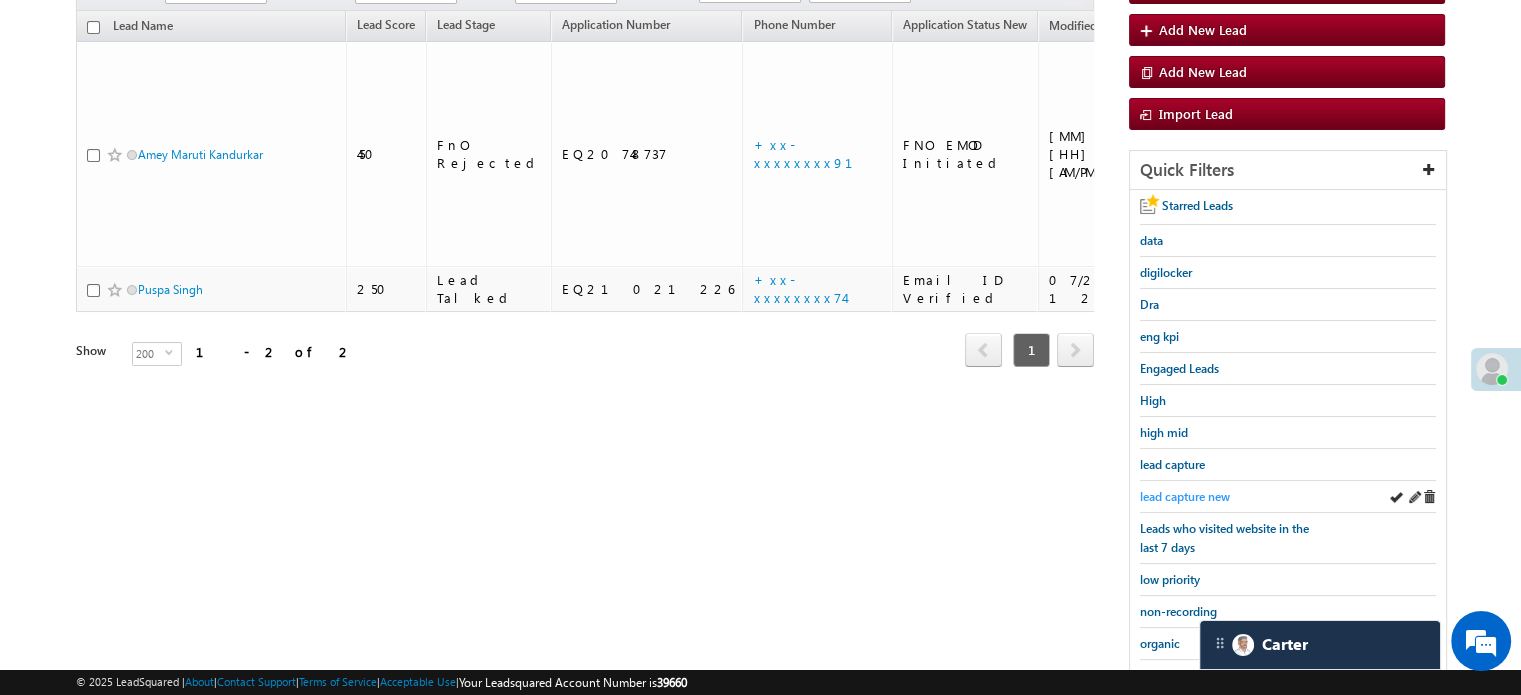 click on "lead capture new" at bounding box center (1185, 496) 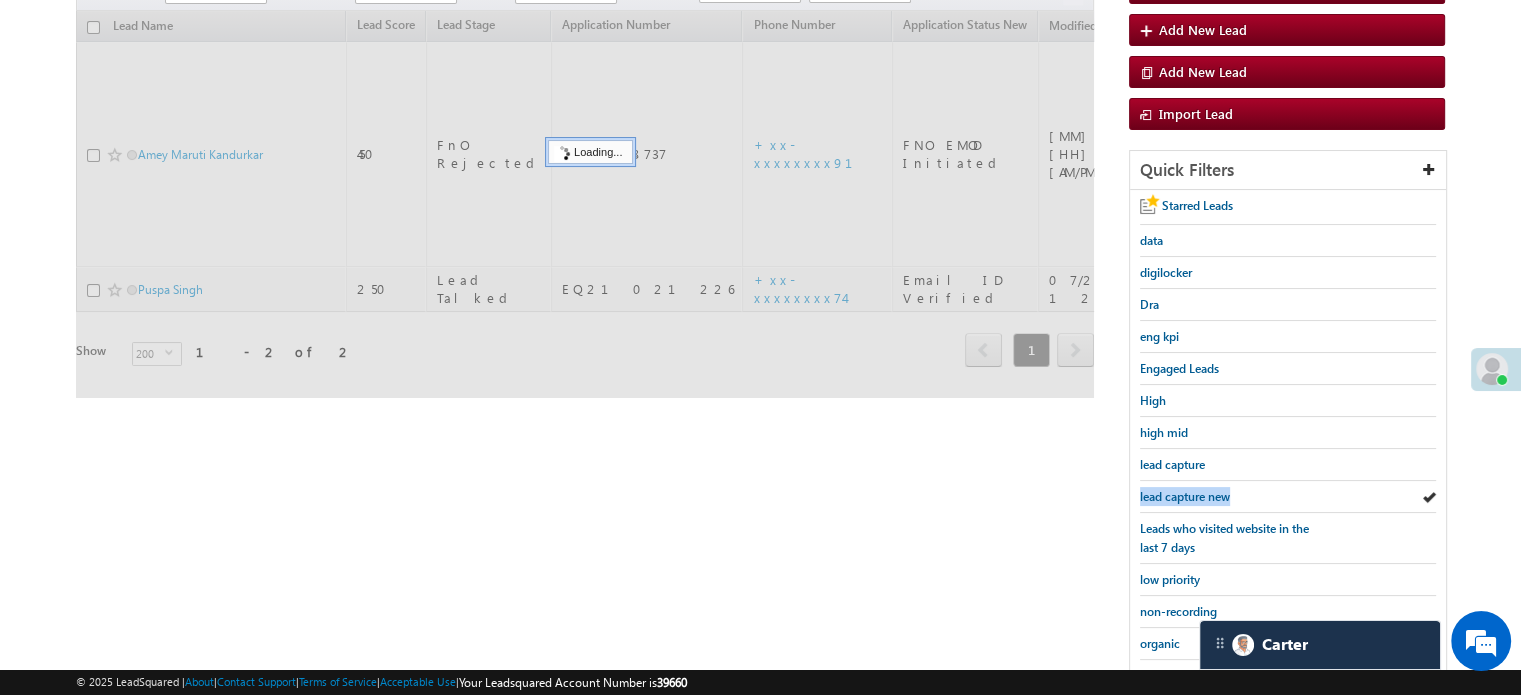 click on "lead capture new" at bounding box center (1185, 496) 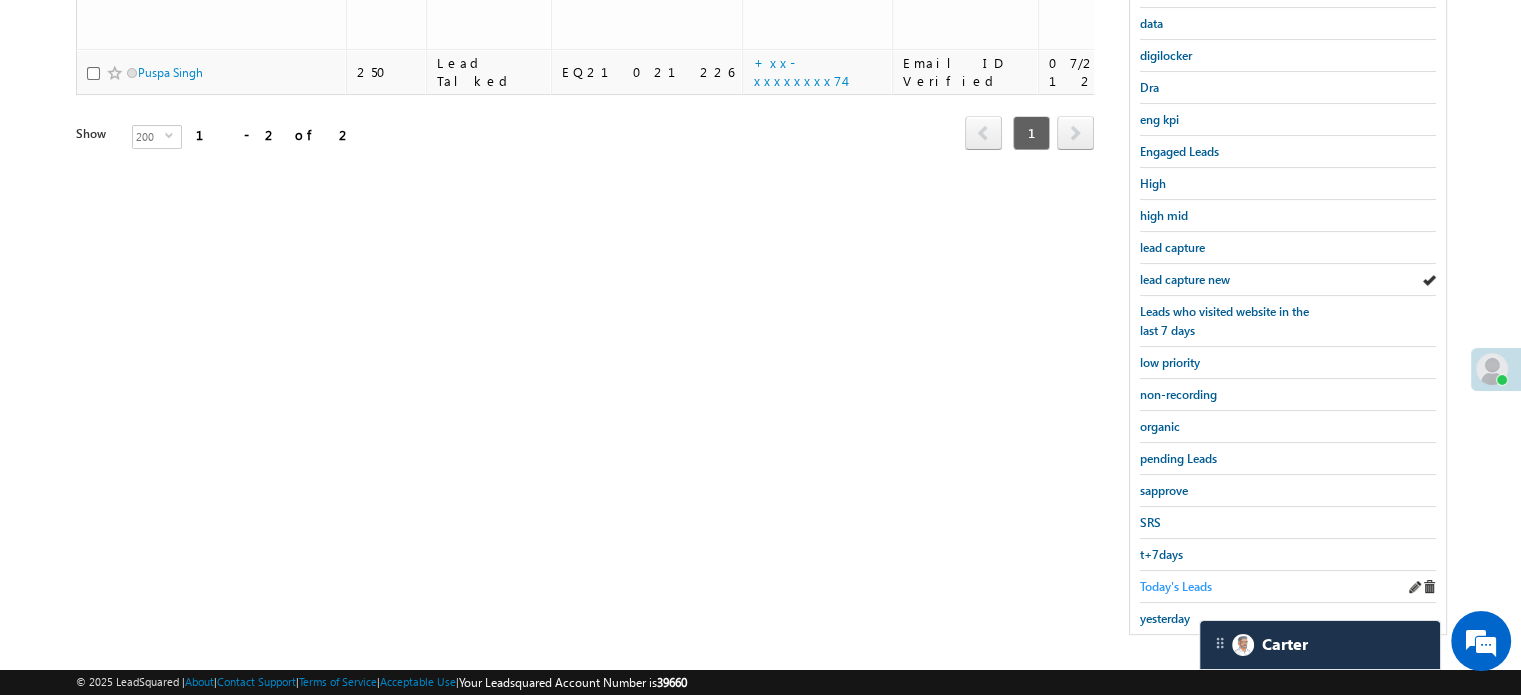 click on "Today's Leads" at bounding box center (1176, 586) 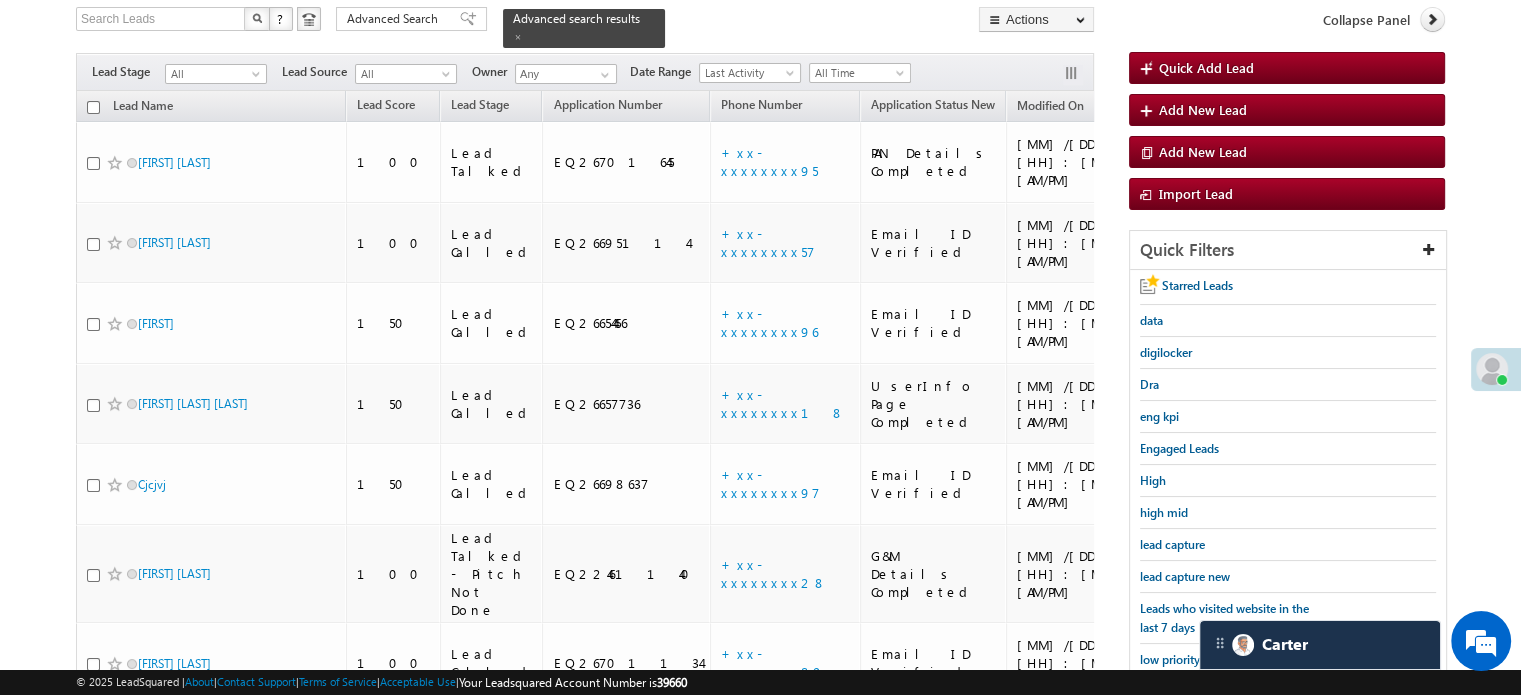 scroll, scrollTop: 129, scrollLeft: 0, axis: vertical 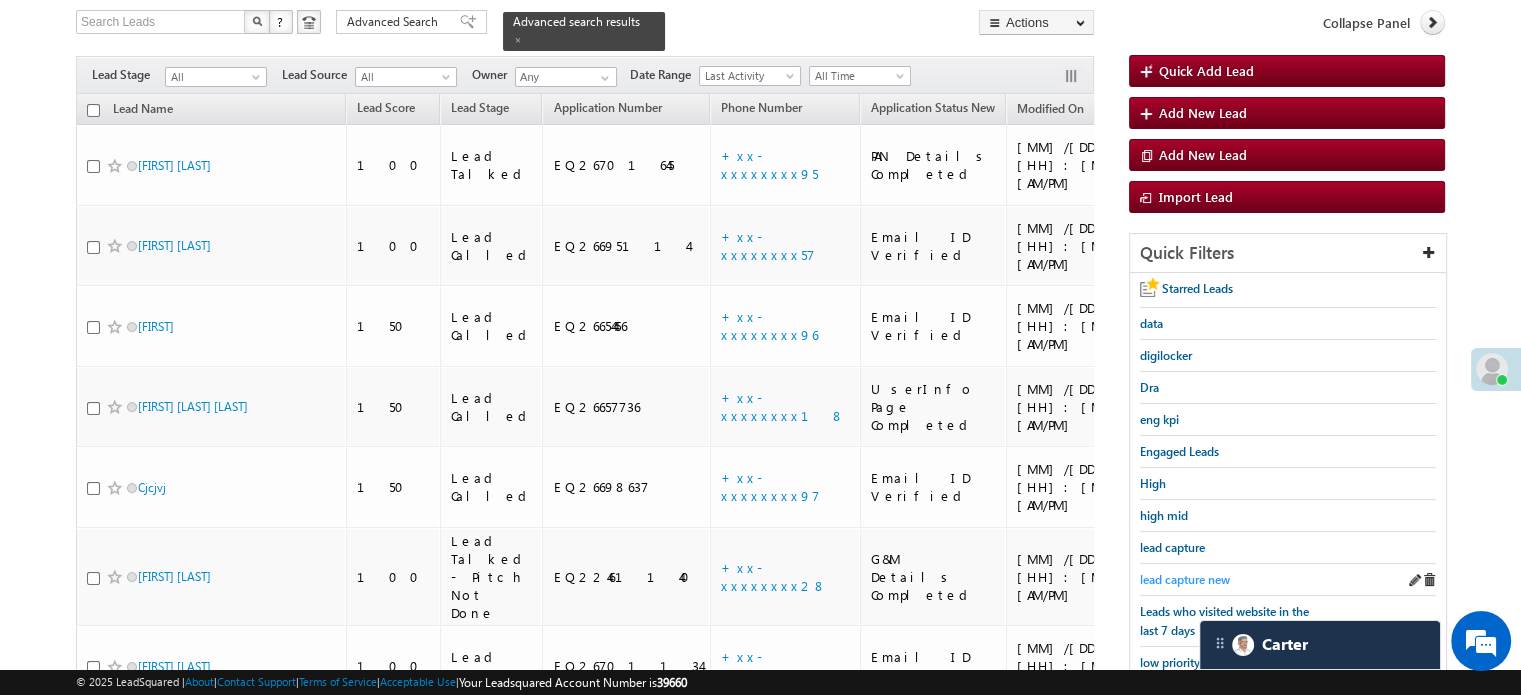 click on "lead capture new" at bounding box center [1185, 579] 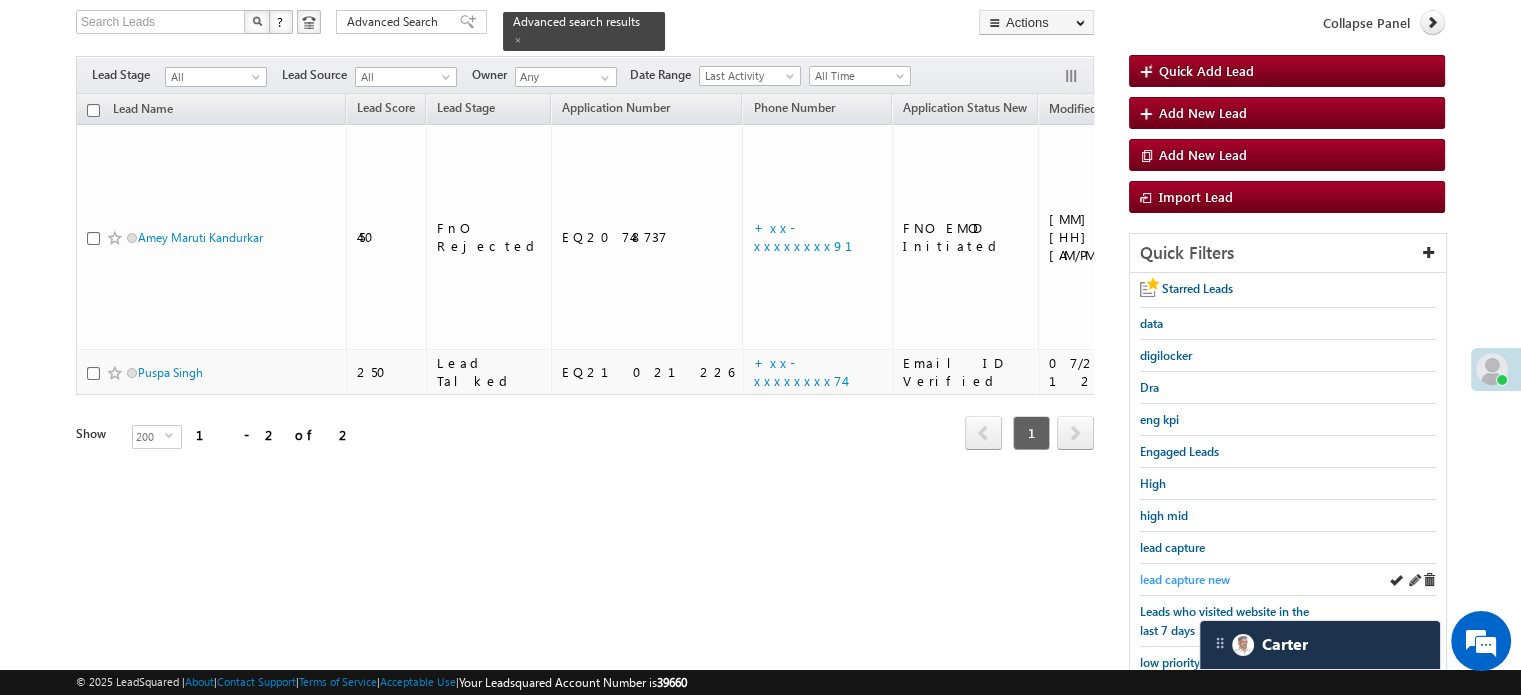 click on "lead capture new" at bounding box center [1185, 579] 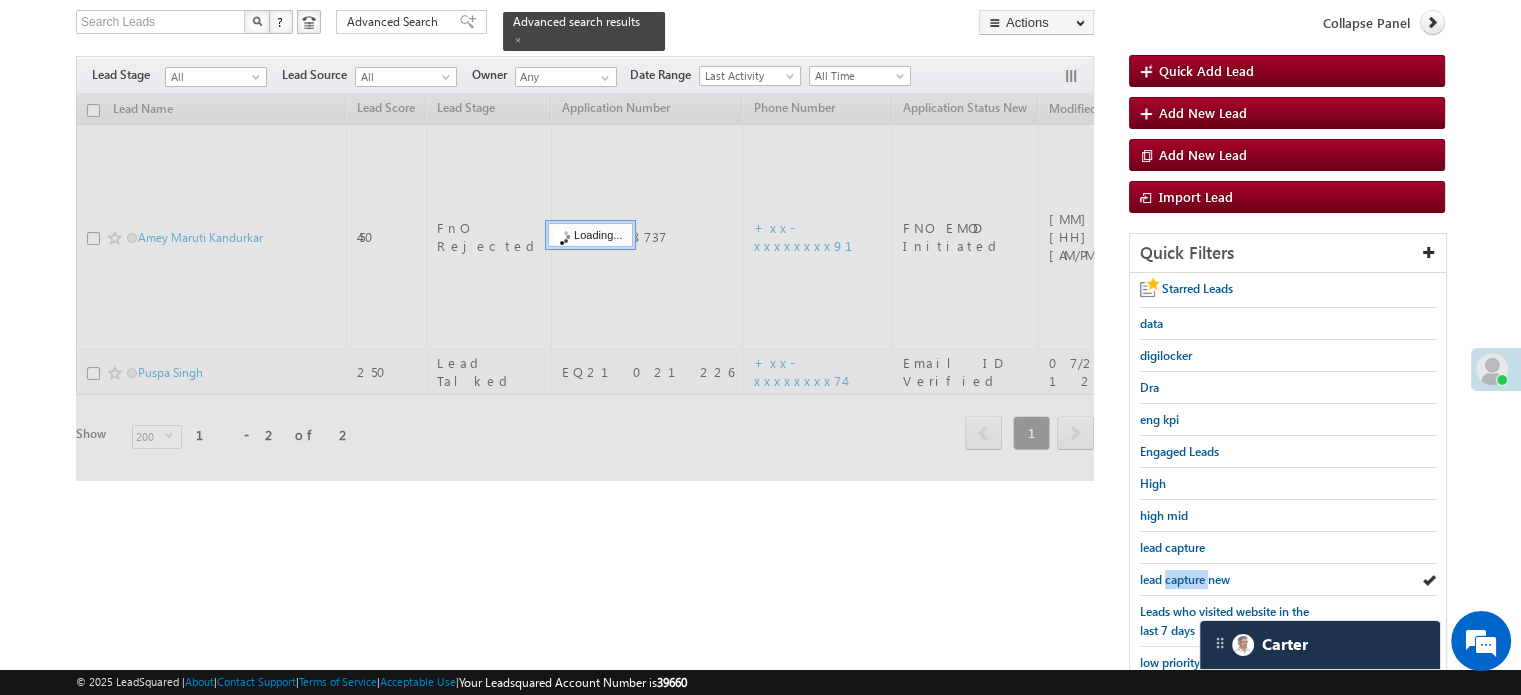 click on "lead capture new" at bounding box center [1185, 579] 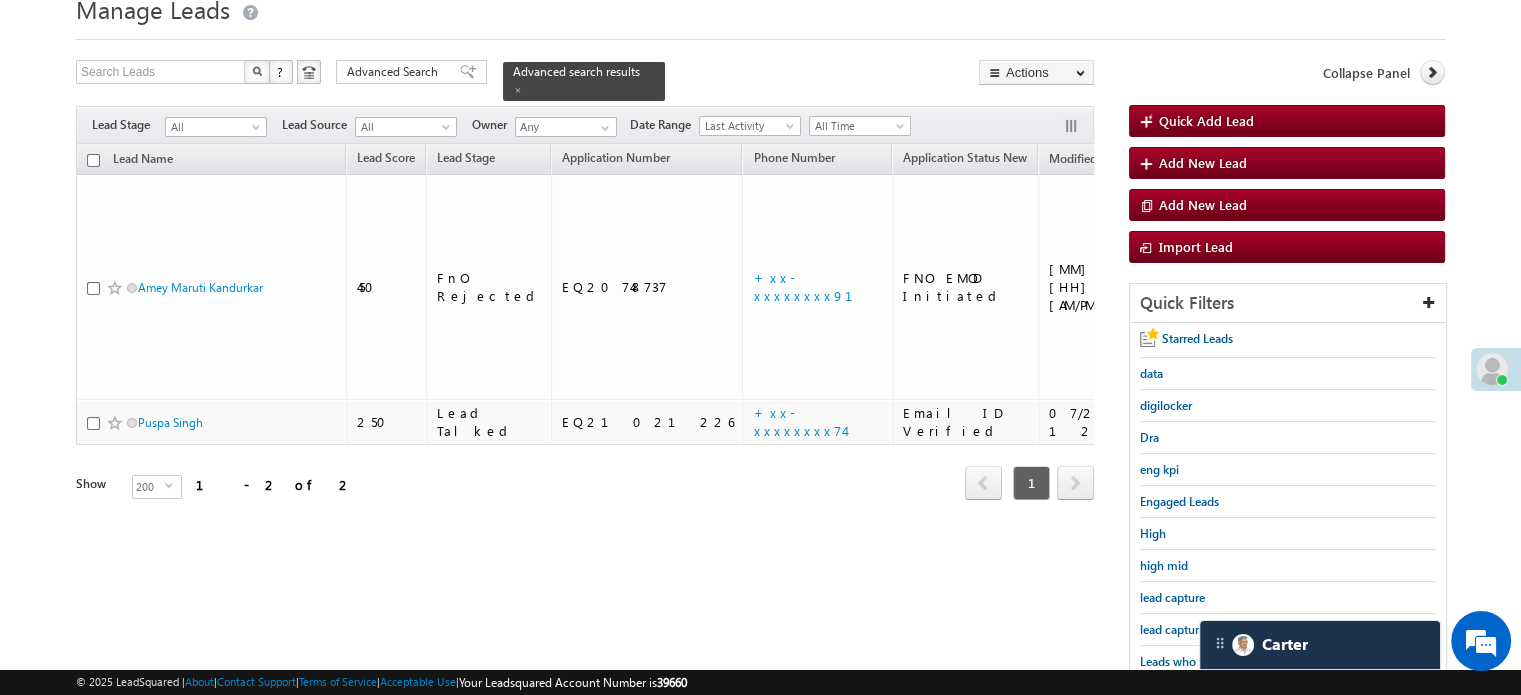 scroll, scrollTop: 300, scrollLeft: 0, axis: vertical 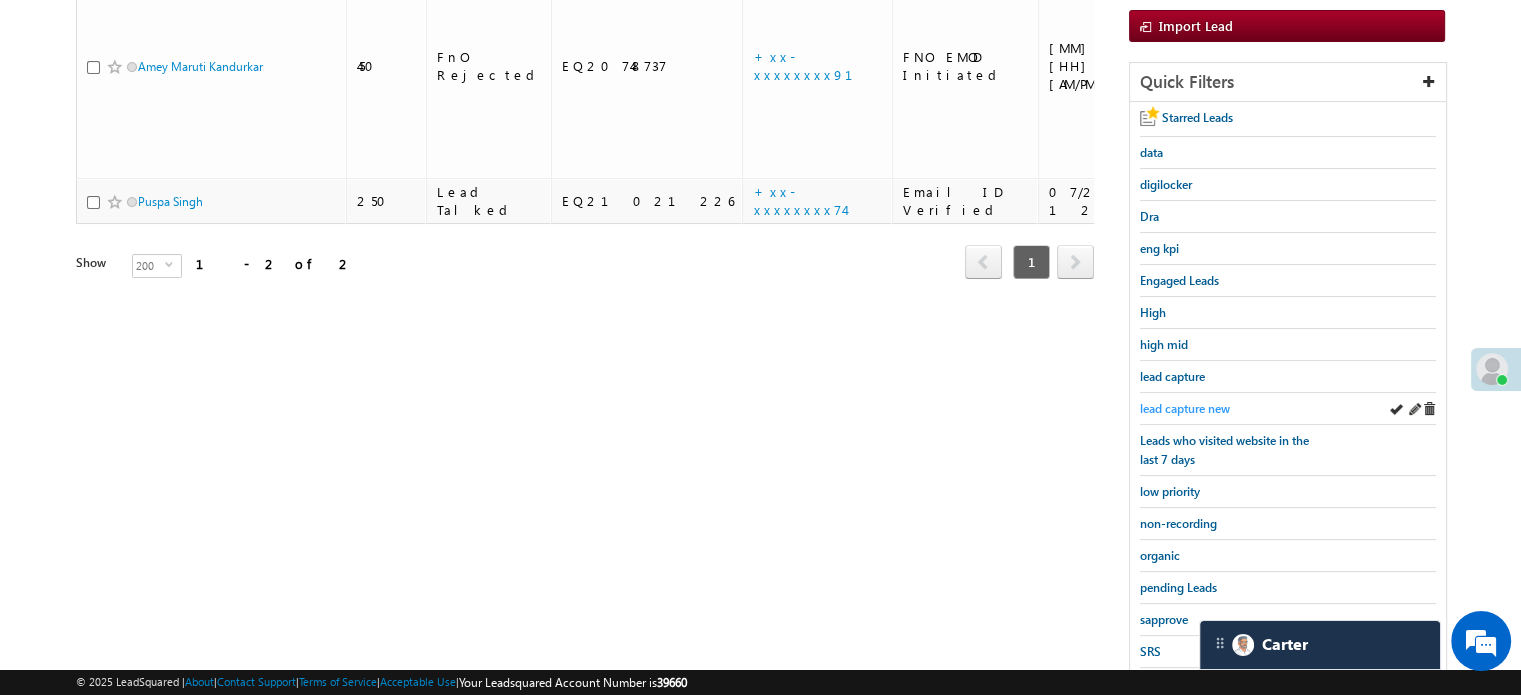 click on "lead capture new" at bounding box center (1185, 408) 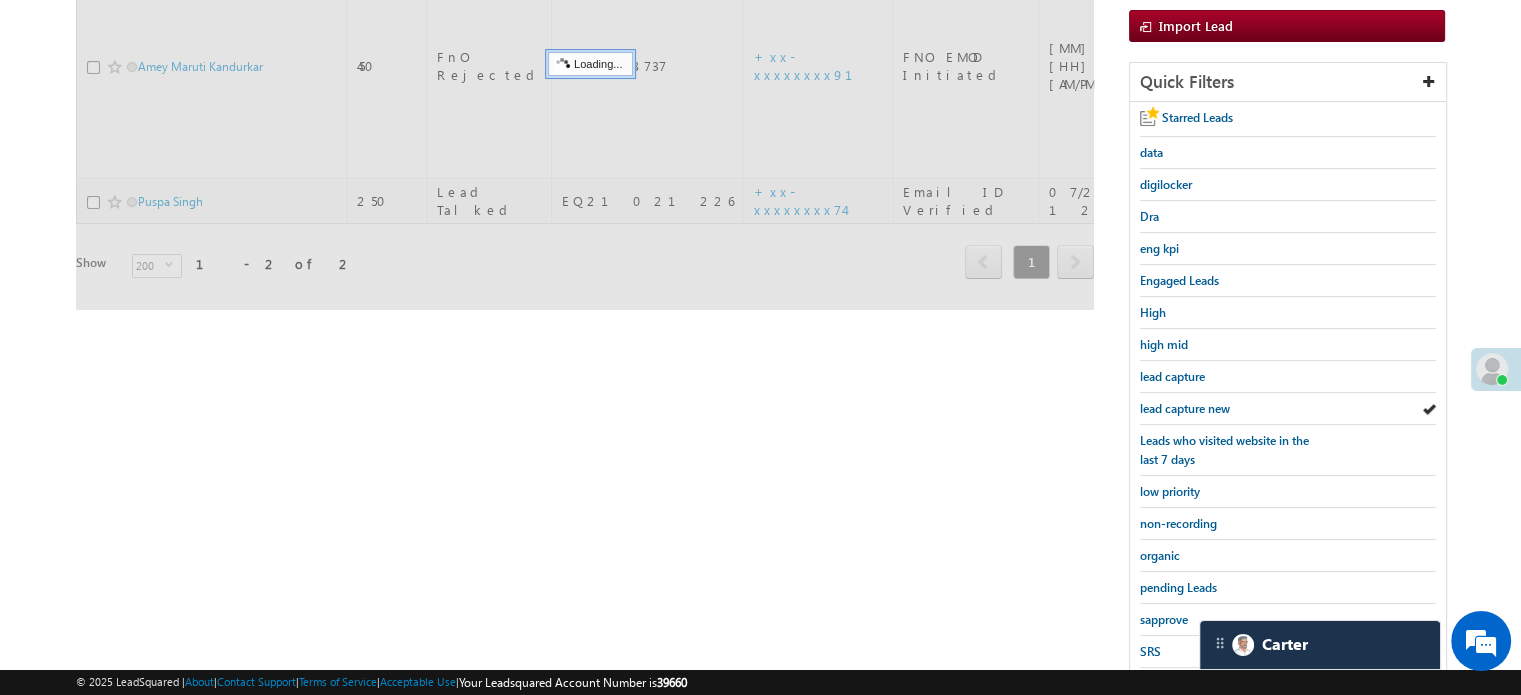 click on "lead capture new" at bounding box center [1185, 408] 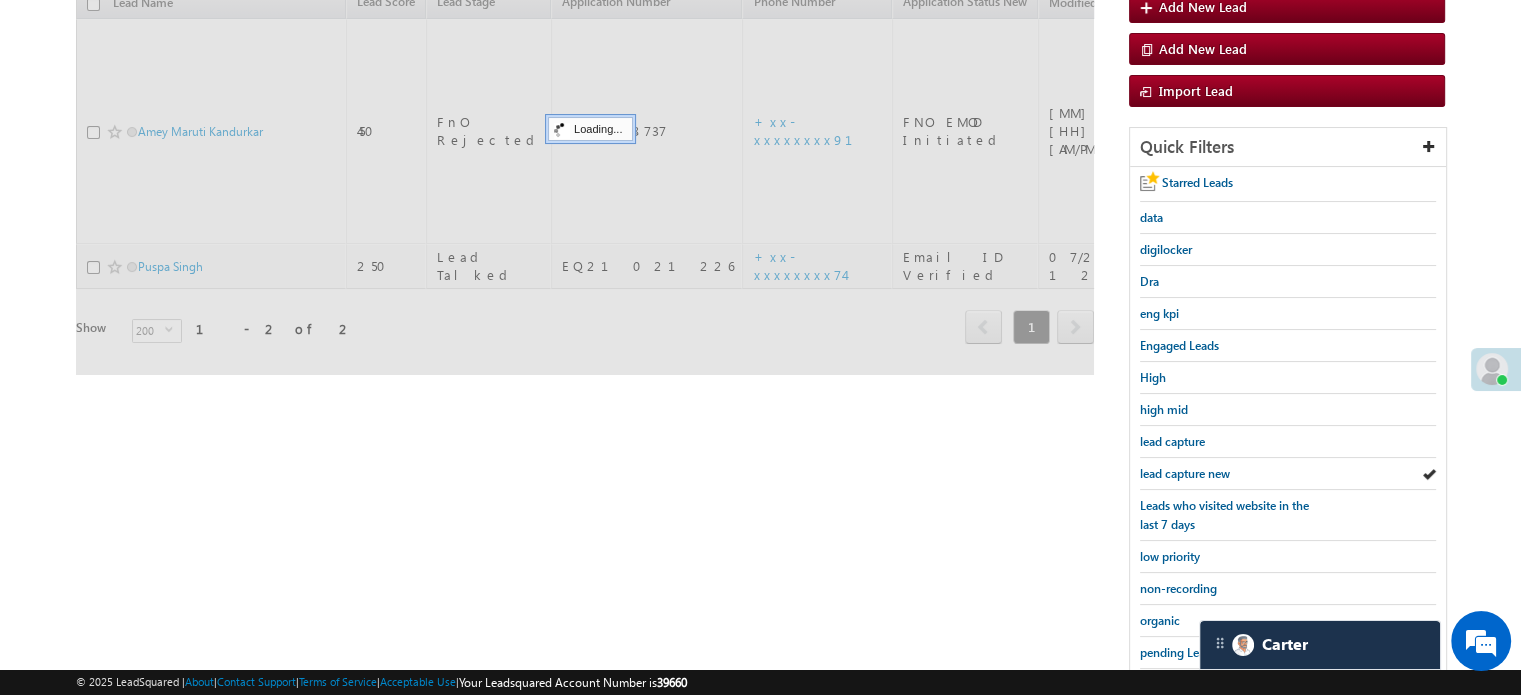 scroll, scrollTop: 200, scrollLeft: 0, axis: vertical 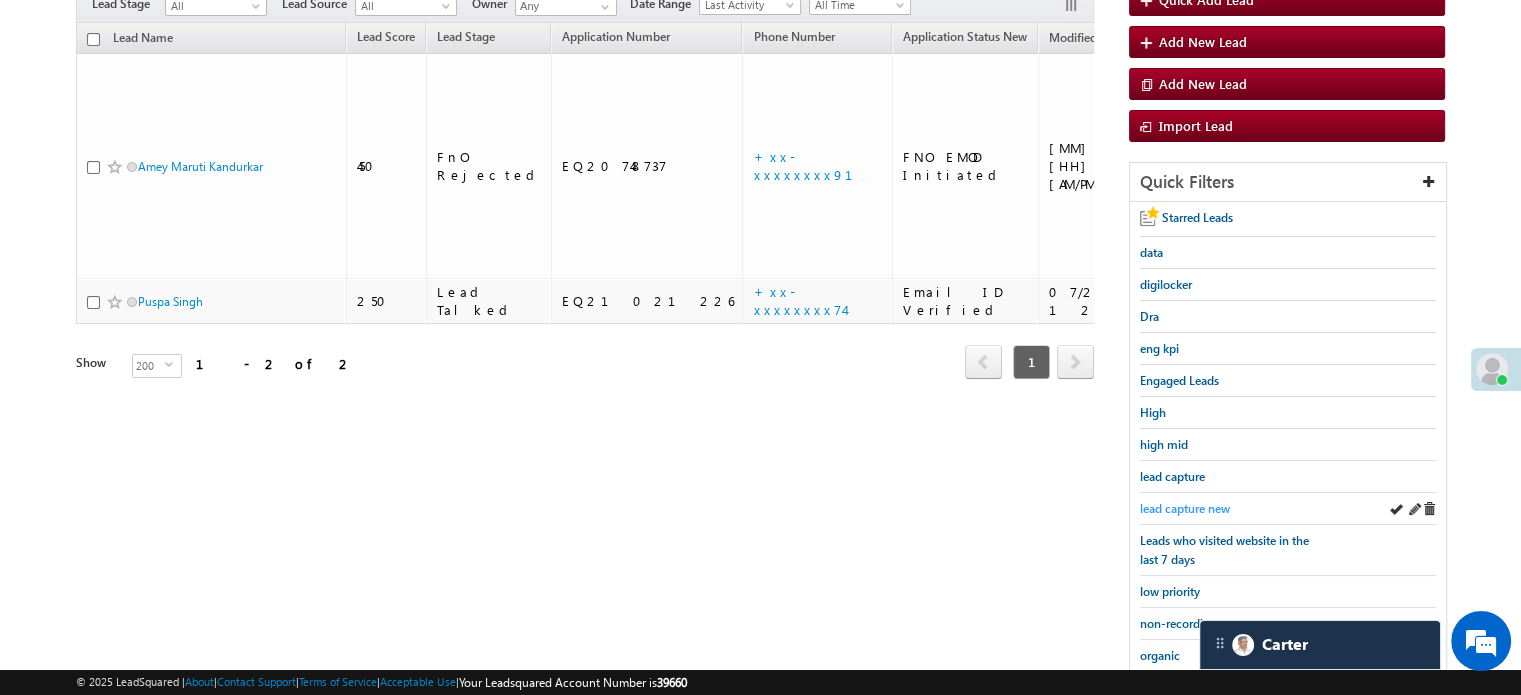click on "lead capture new" at bounding box center (1185, 508) 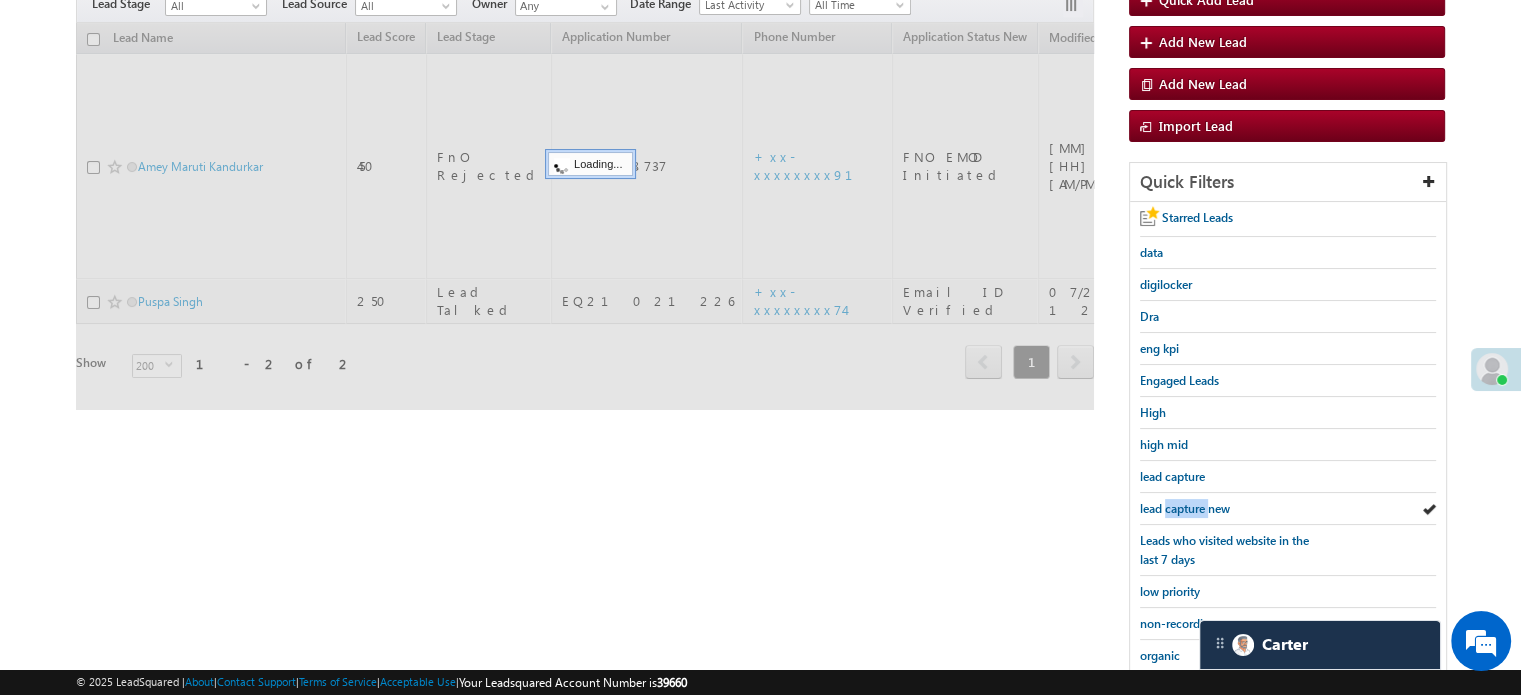 click on "lead capture new" at bounding box center (1185, 508) 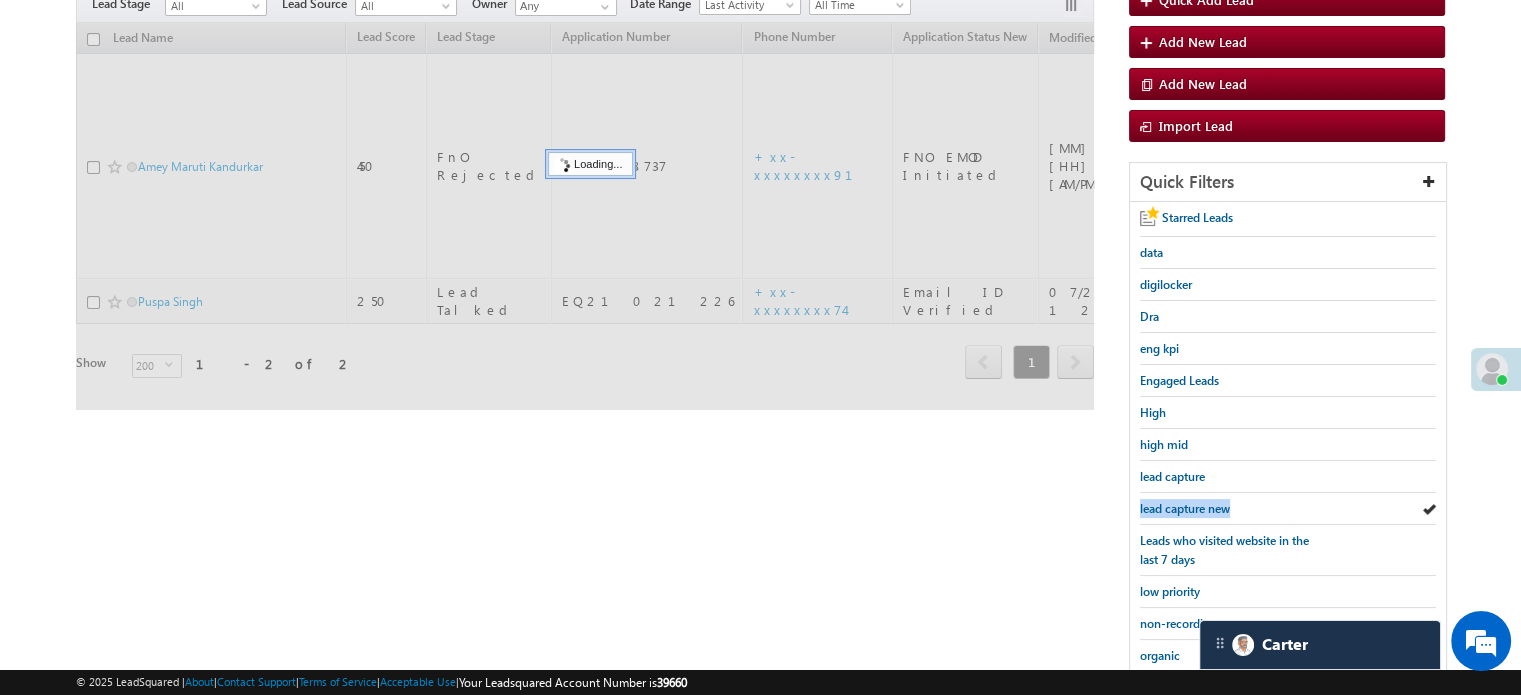 click on "lead capture new" at bounding box center (1185, 508) 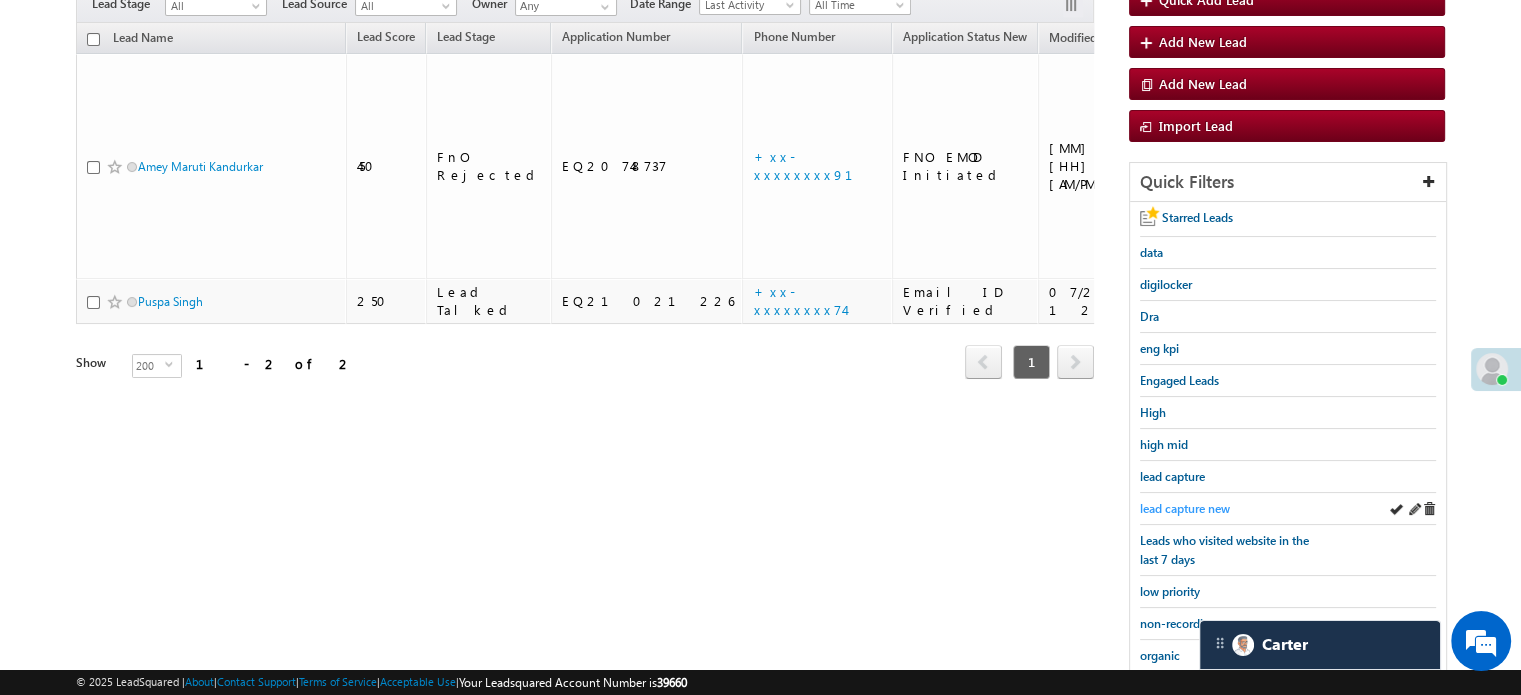 click on "lead capture new" at bounding box center [1185, 508] 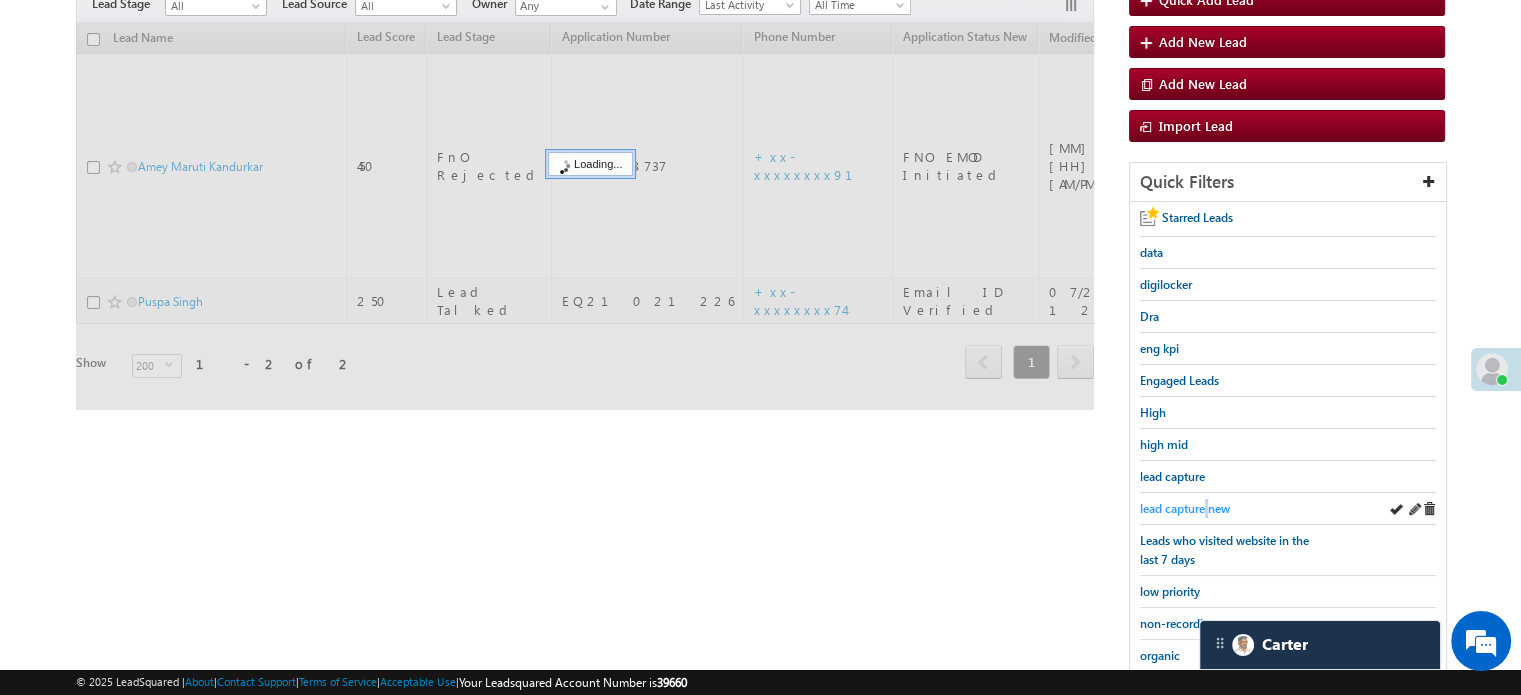 click on "lead capture new" at bounding box center (1185, 508) 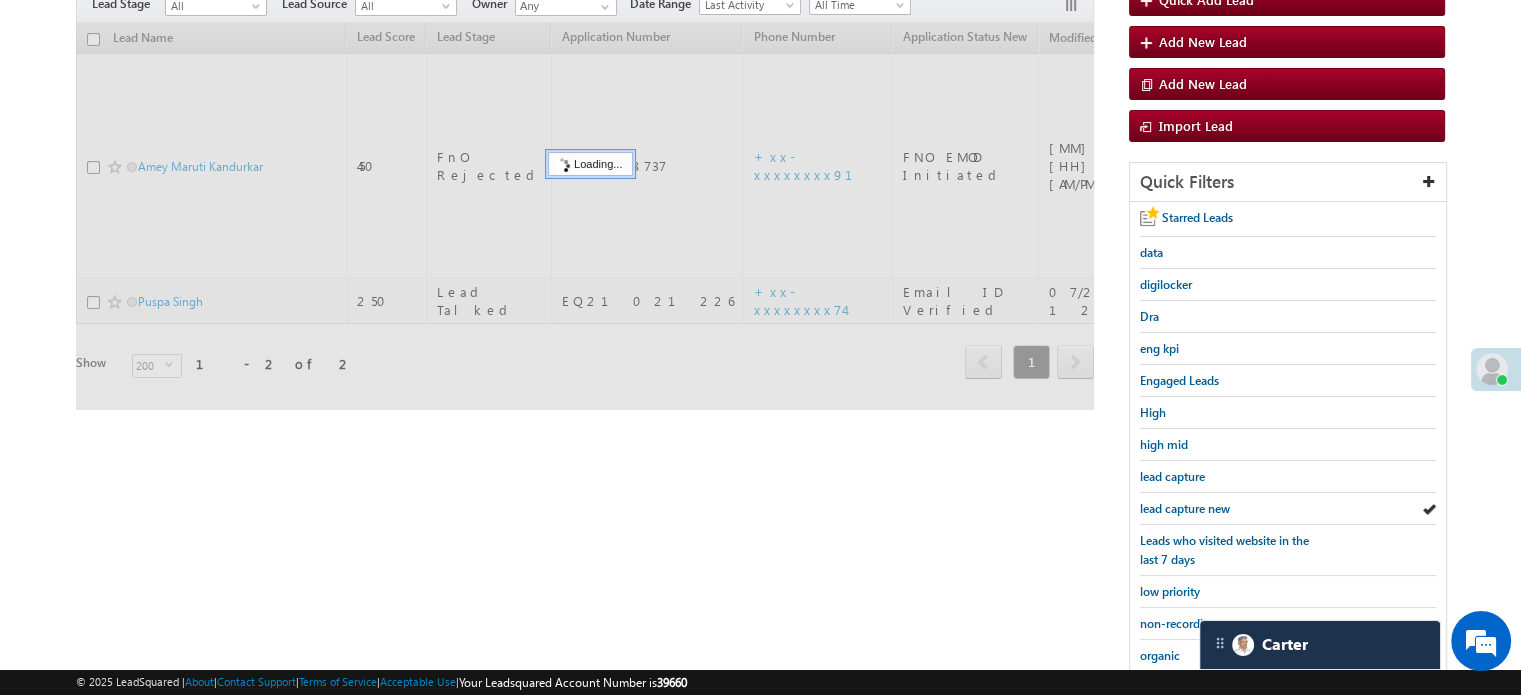 click on "lead capture new" at bounding box center (1185, 508) 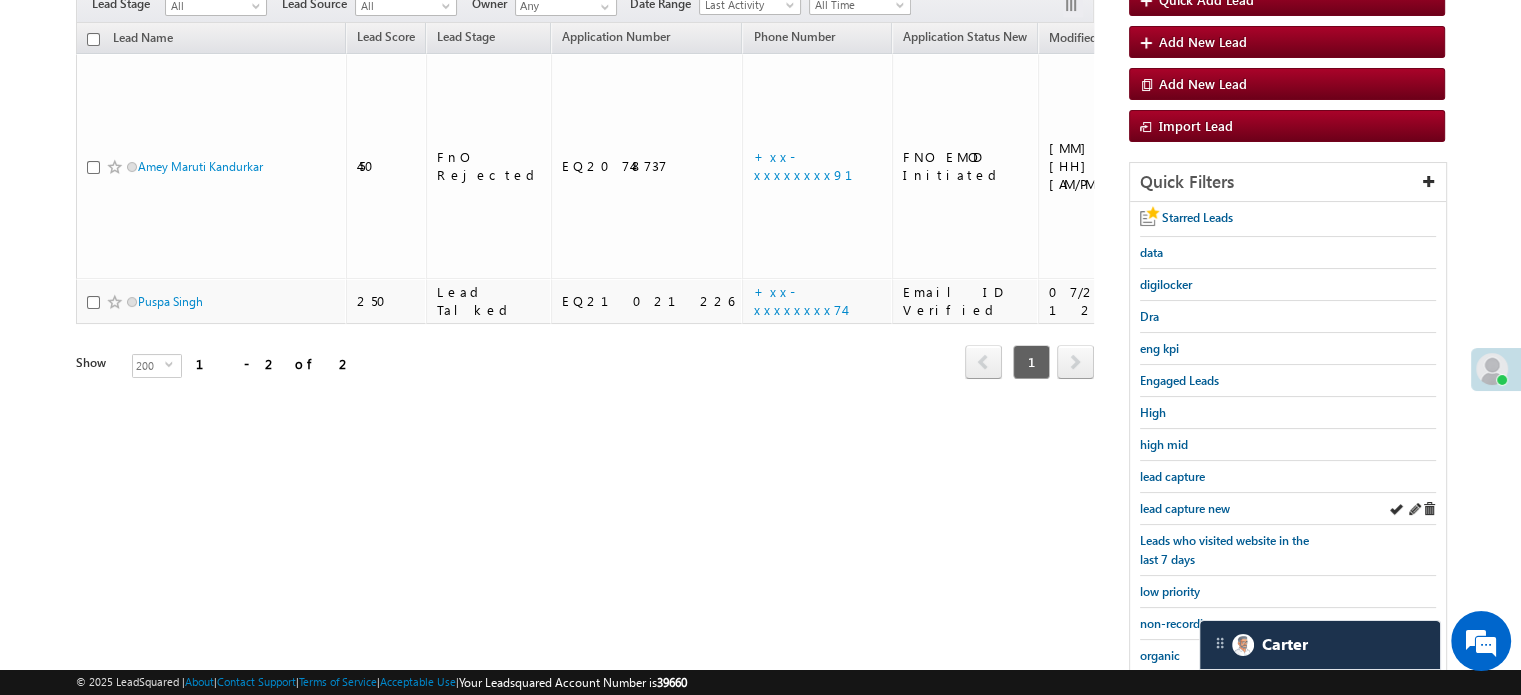 click on "lead capture new" at bounding box center [1288, 509] 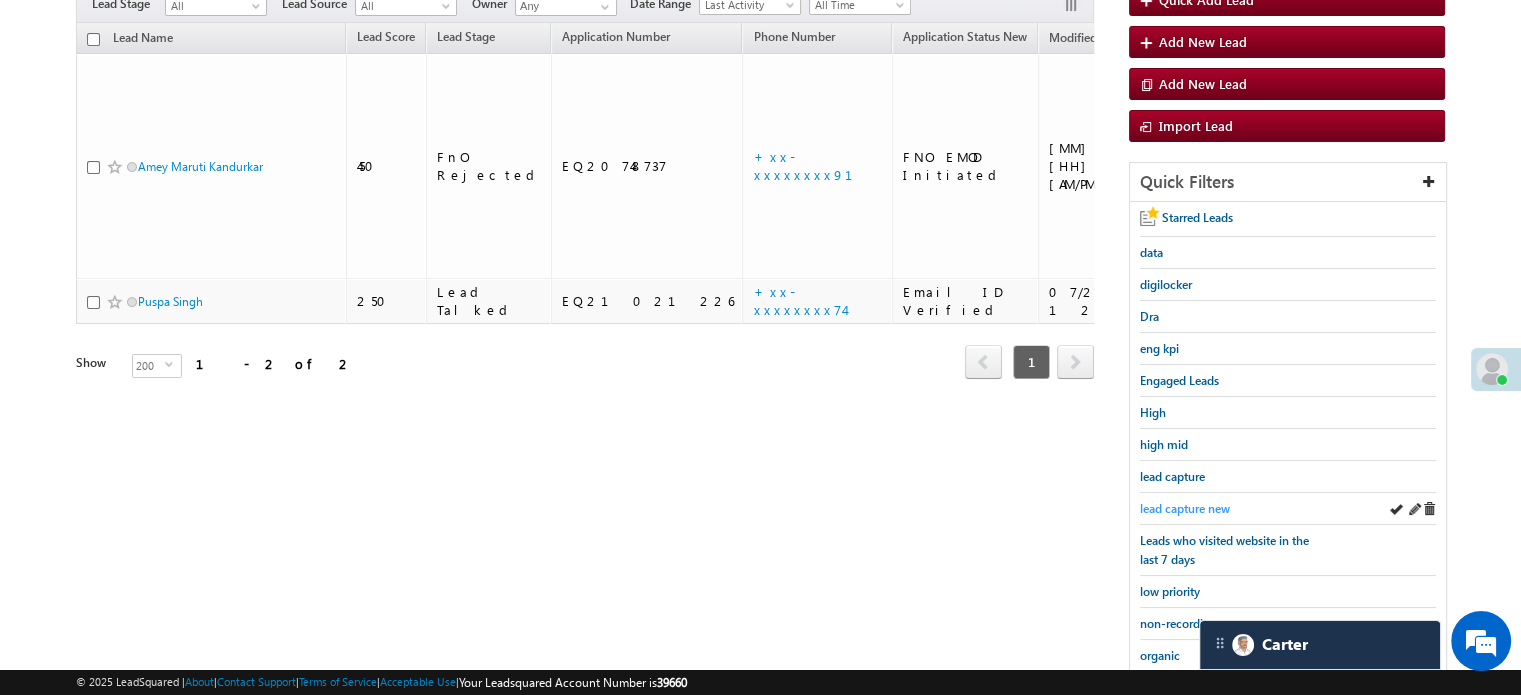 click on "lead capture new" at bounding box center [1185, 508] 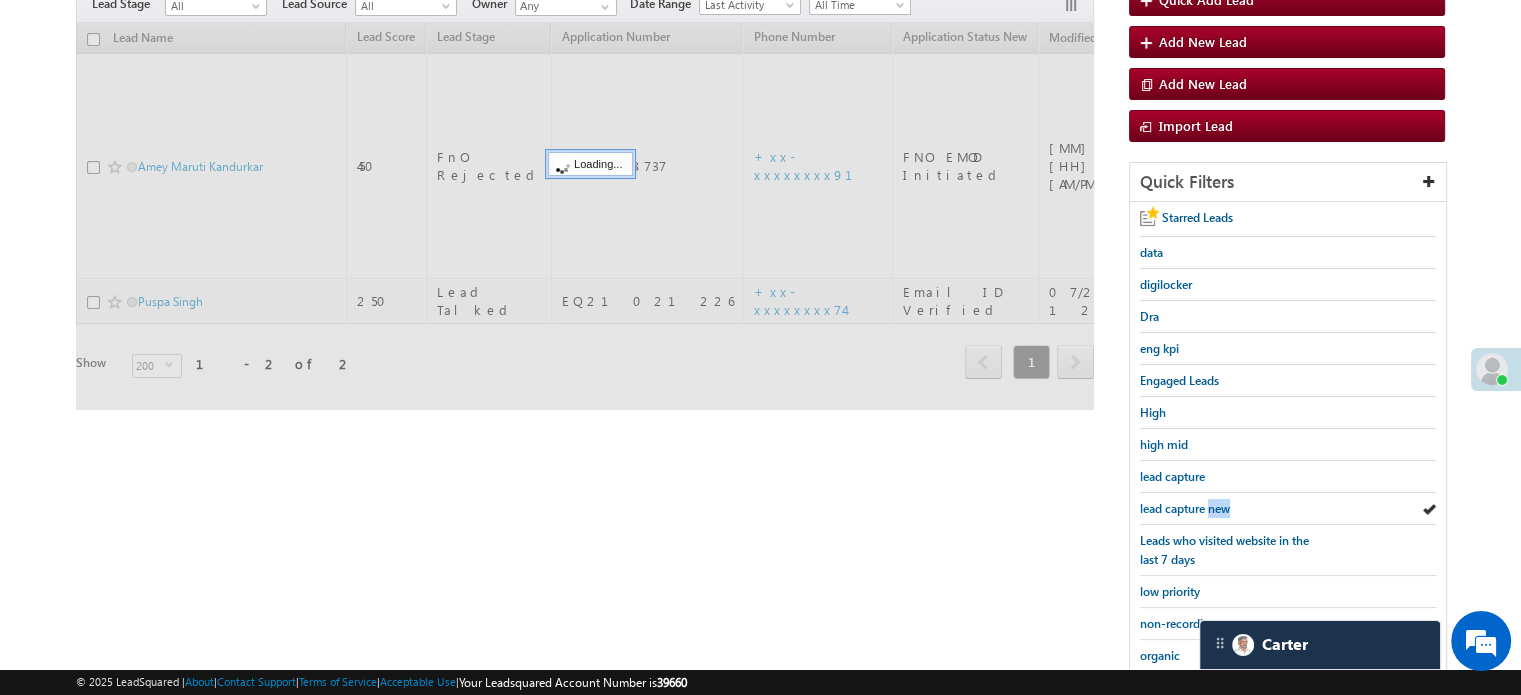 click on "lead capture new" at bounding box center (1185, 508) 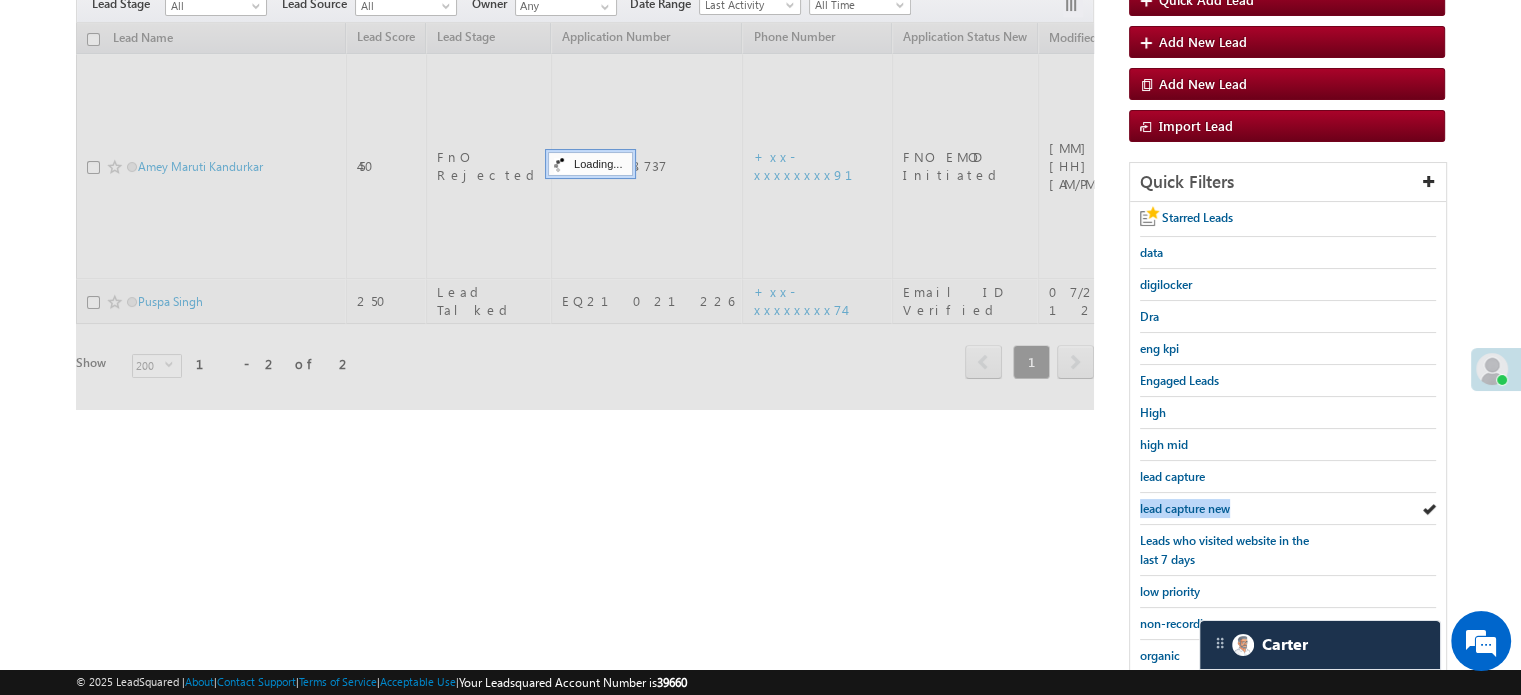 click on "lead capture new" at bounding box center [1185, 508] 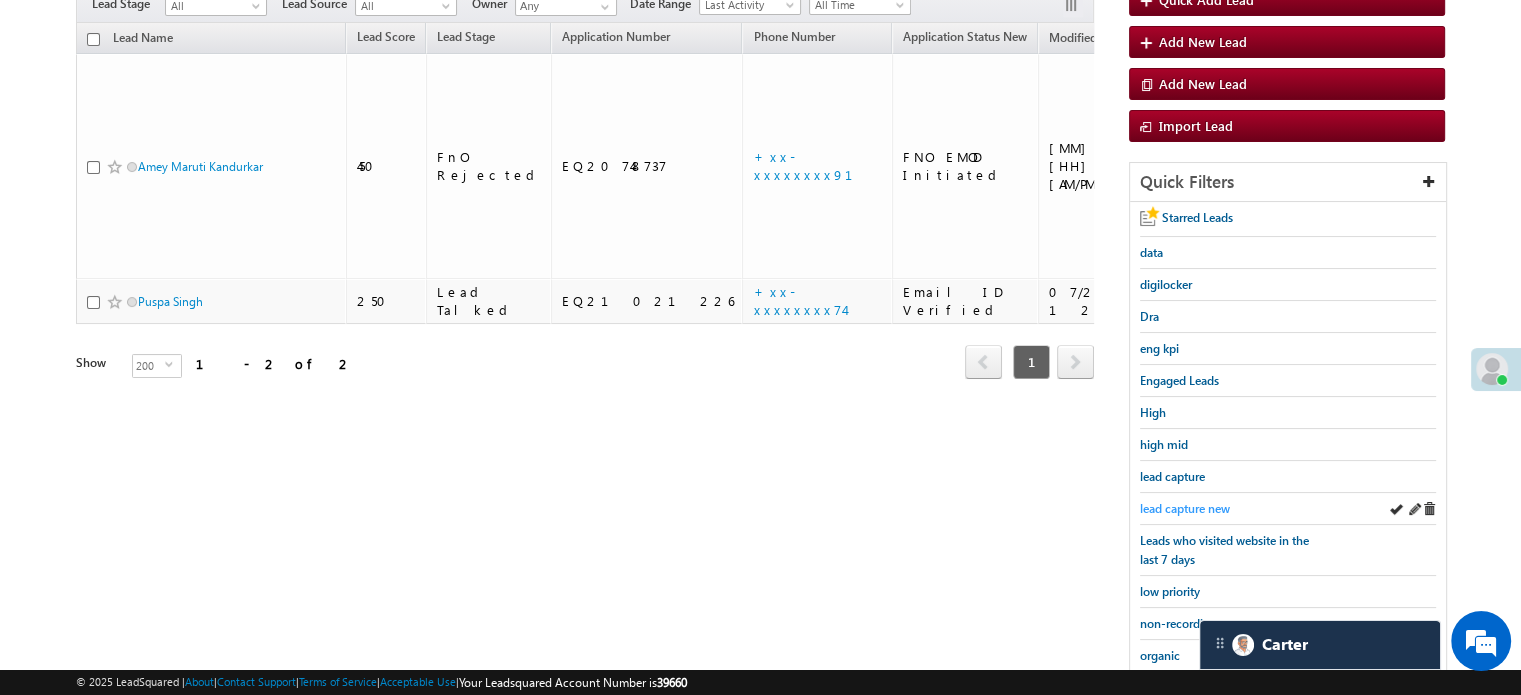 click on "lead capture new" at bounding box center [1185, 508] 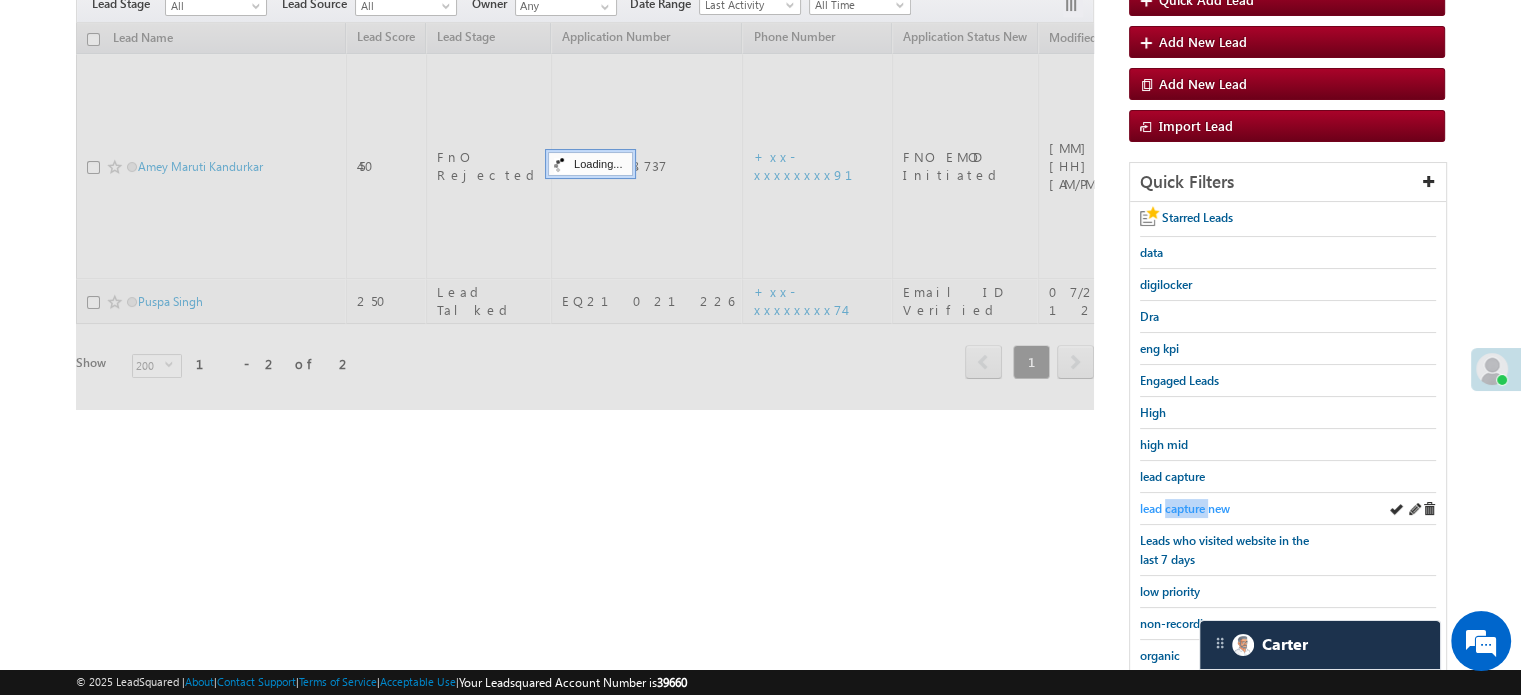 click on "lead capture new" at bounding box center [1185, 508] 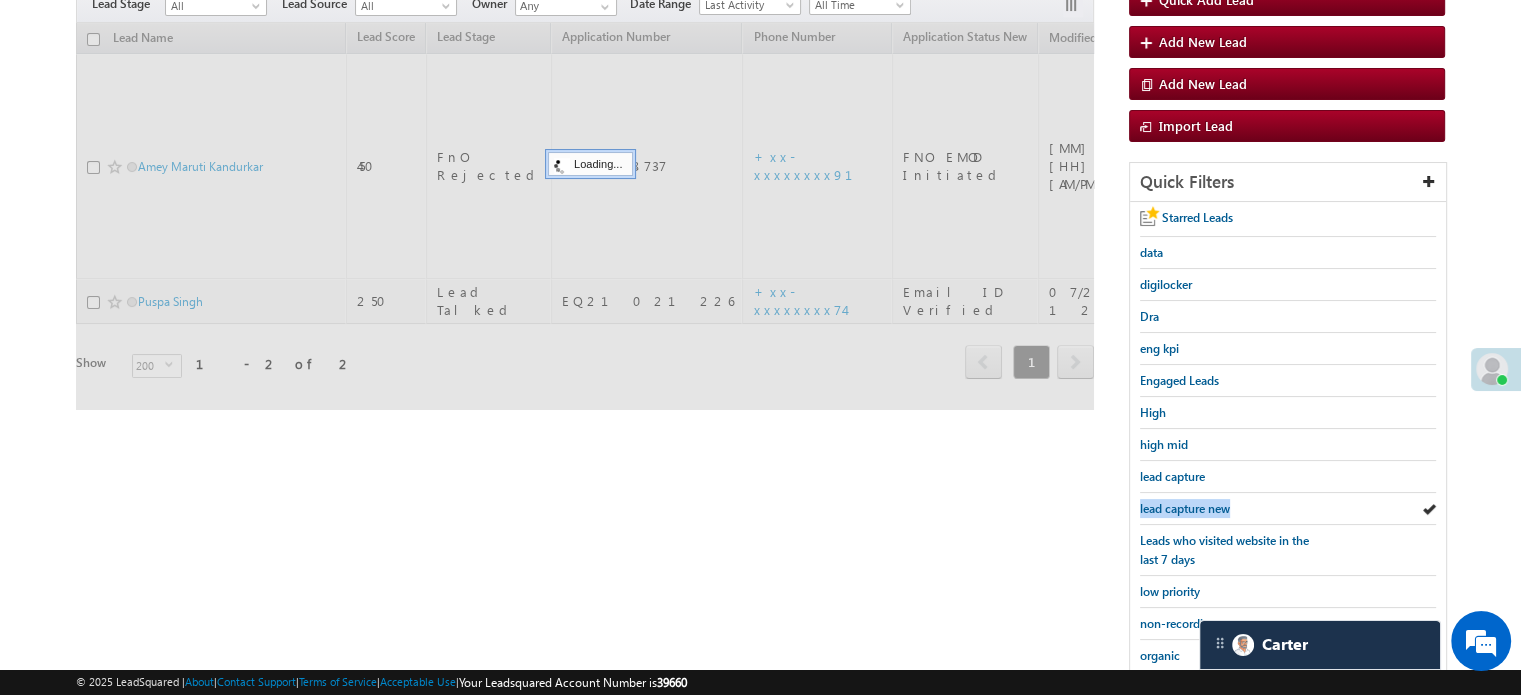 click on "lead capture new" at bounding box center (1185, 508) 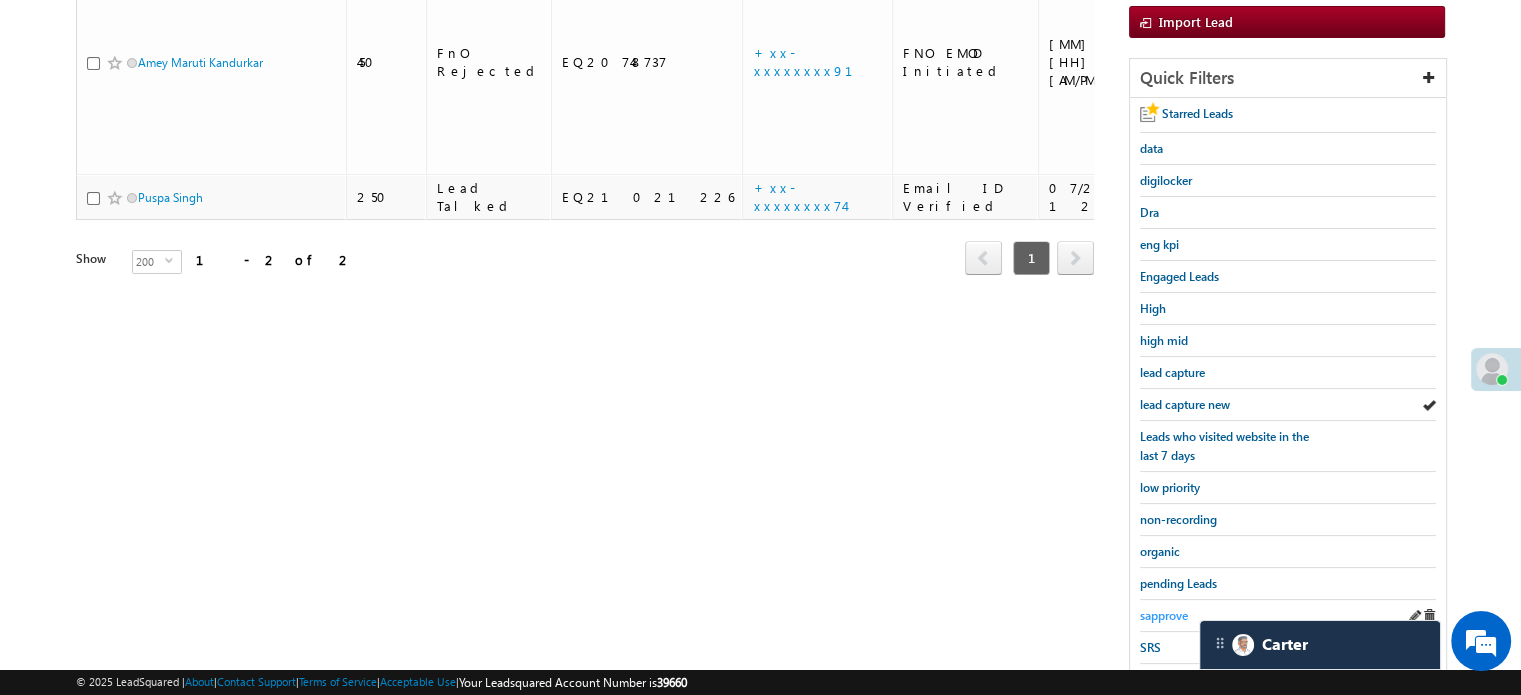 scroll, scrollTop: 429, scrollLeft: 0, axis: vertical 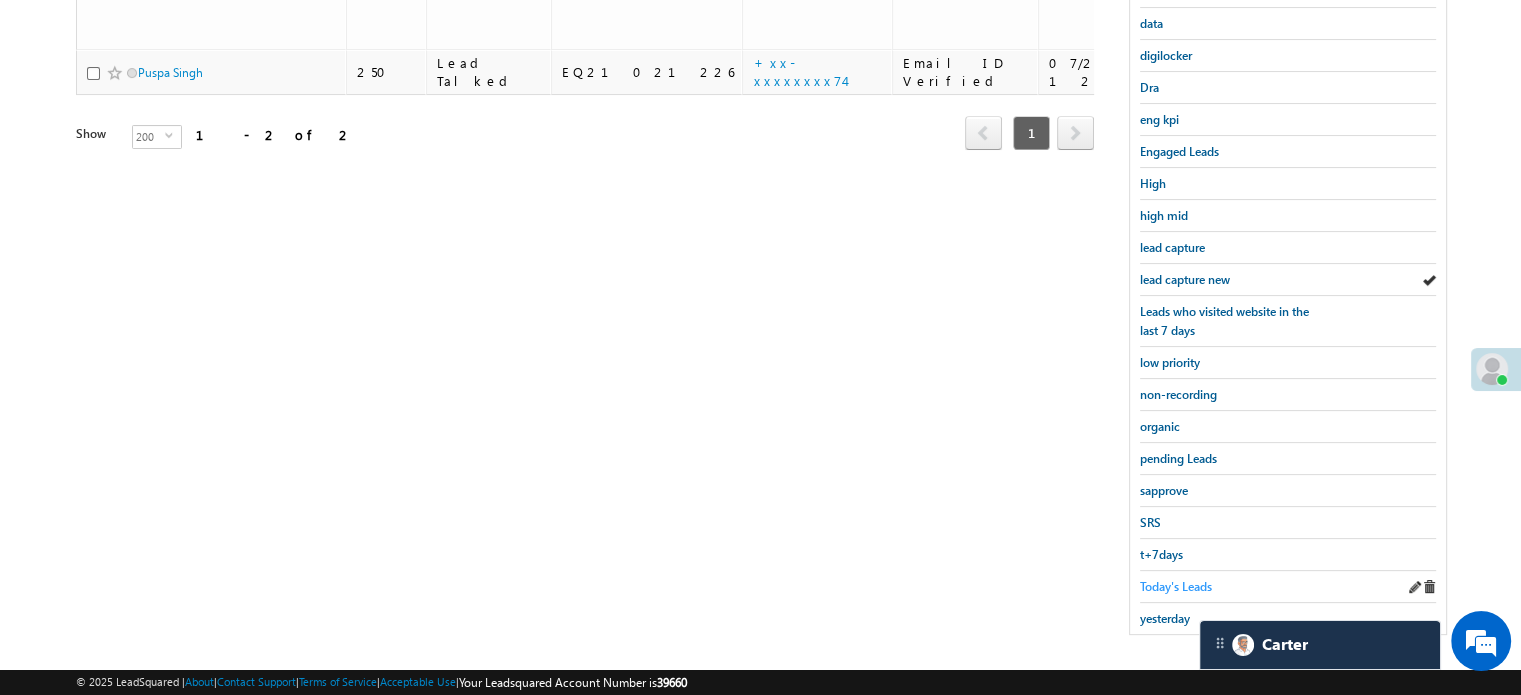 click on "Today's Leads" at bounding box center (1176, 586) 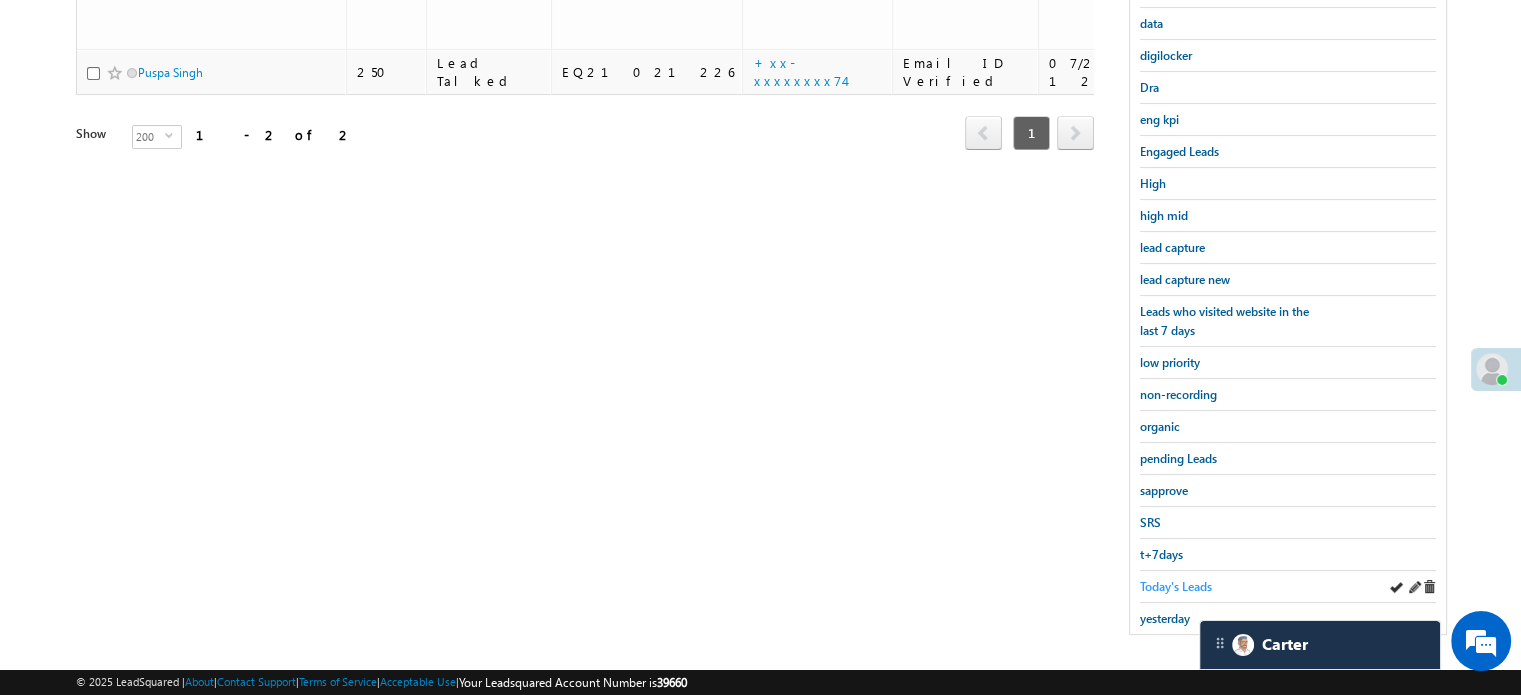 scroll, scrollTop: 129, scrollLeft: 0, axis: vertical 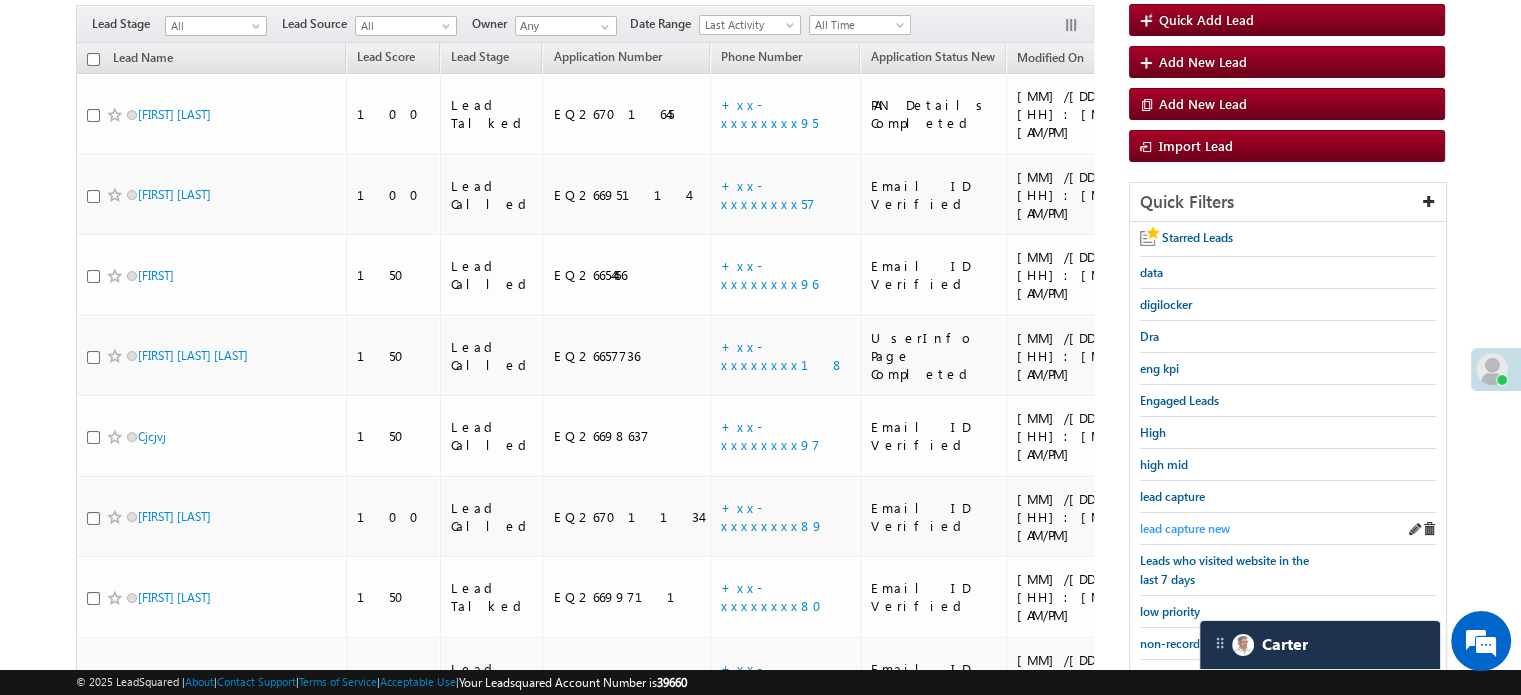 click on "lead capture new" at bounding box center (1185, 528) 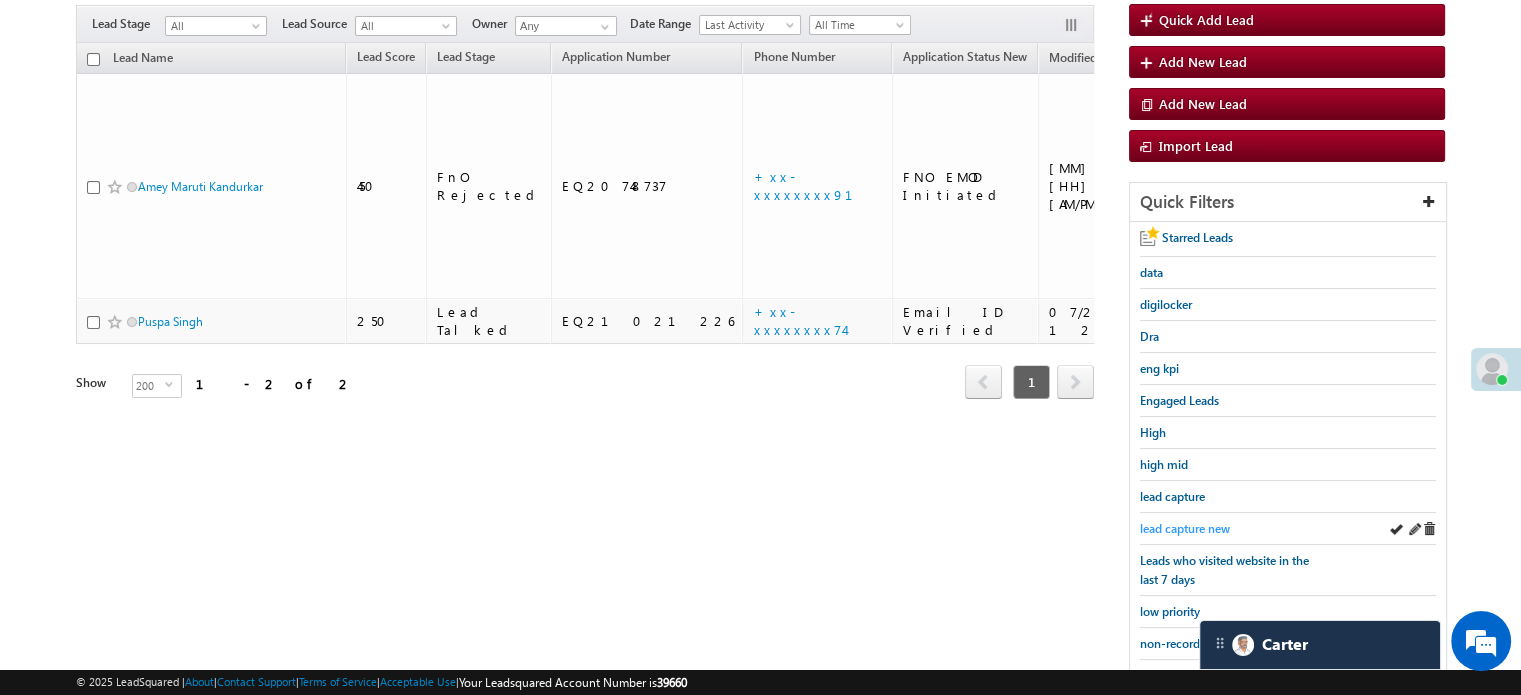 click on "lead capture new" at bounding box center [1185, 528] 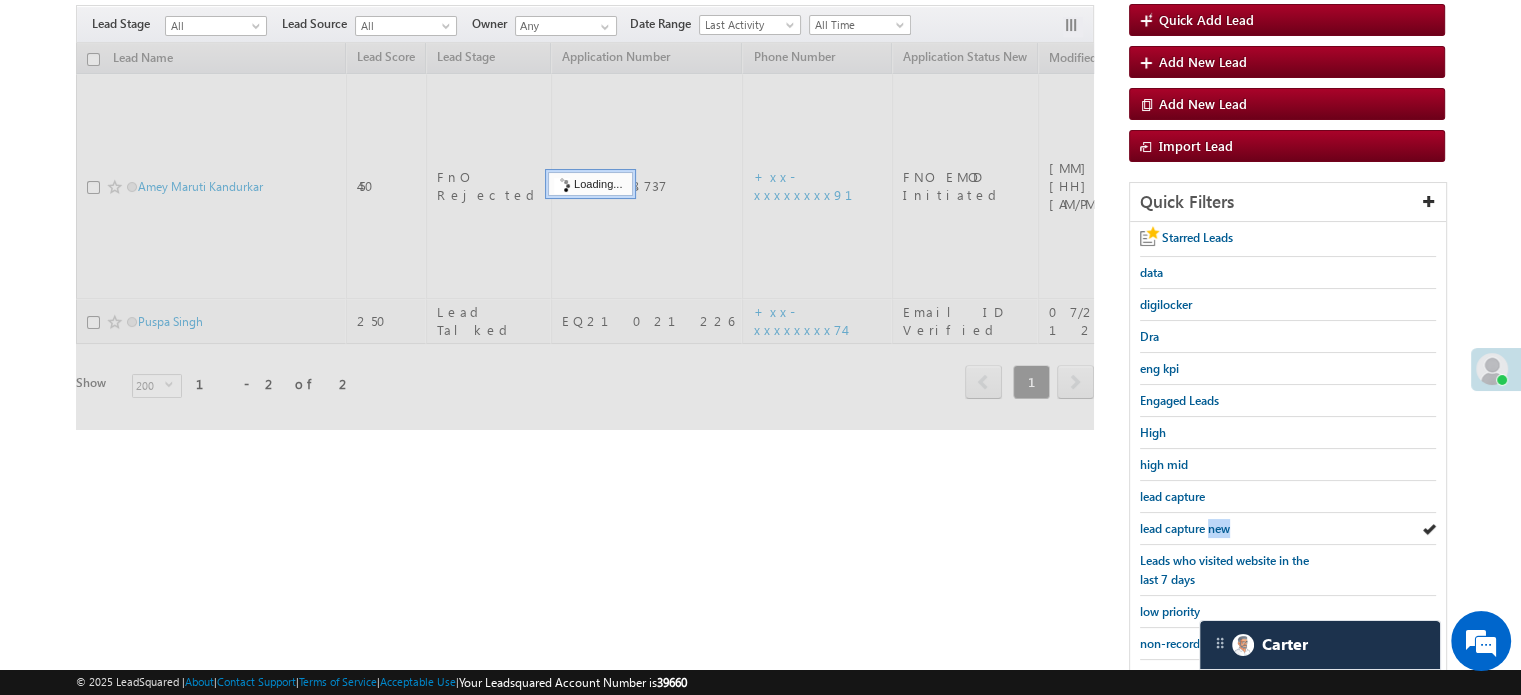 click on "lead capture new" at bounding box center [1185, 528] 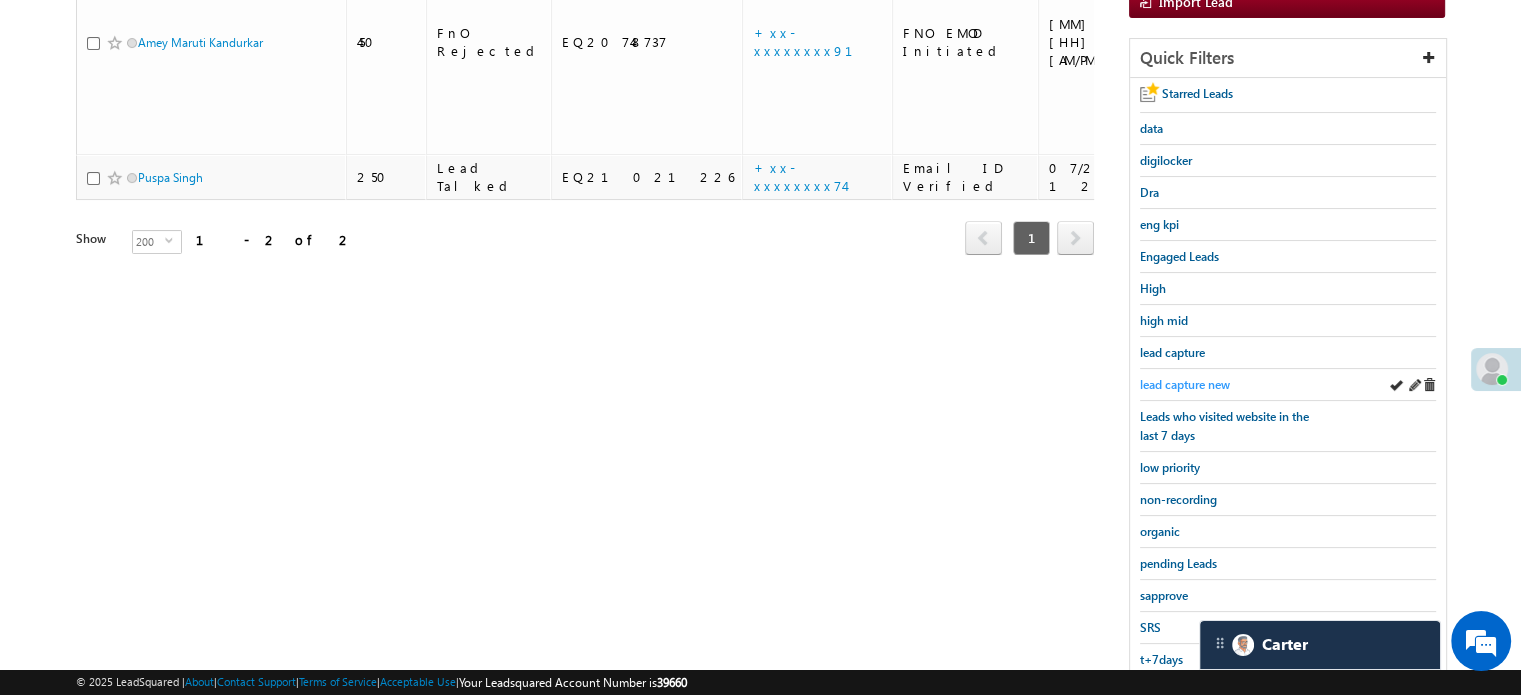 scroll, scrollTop: 429, scrollLeft: 0, axis: vertical 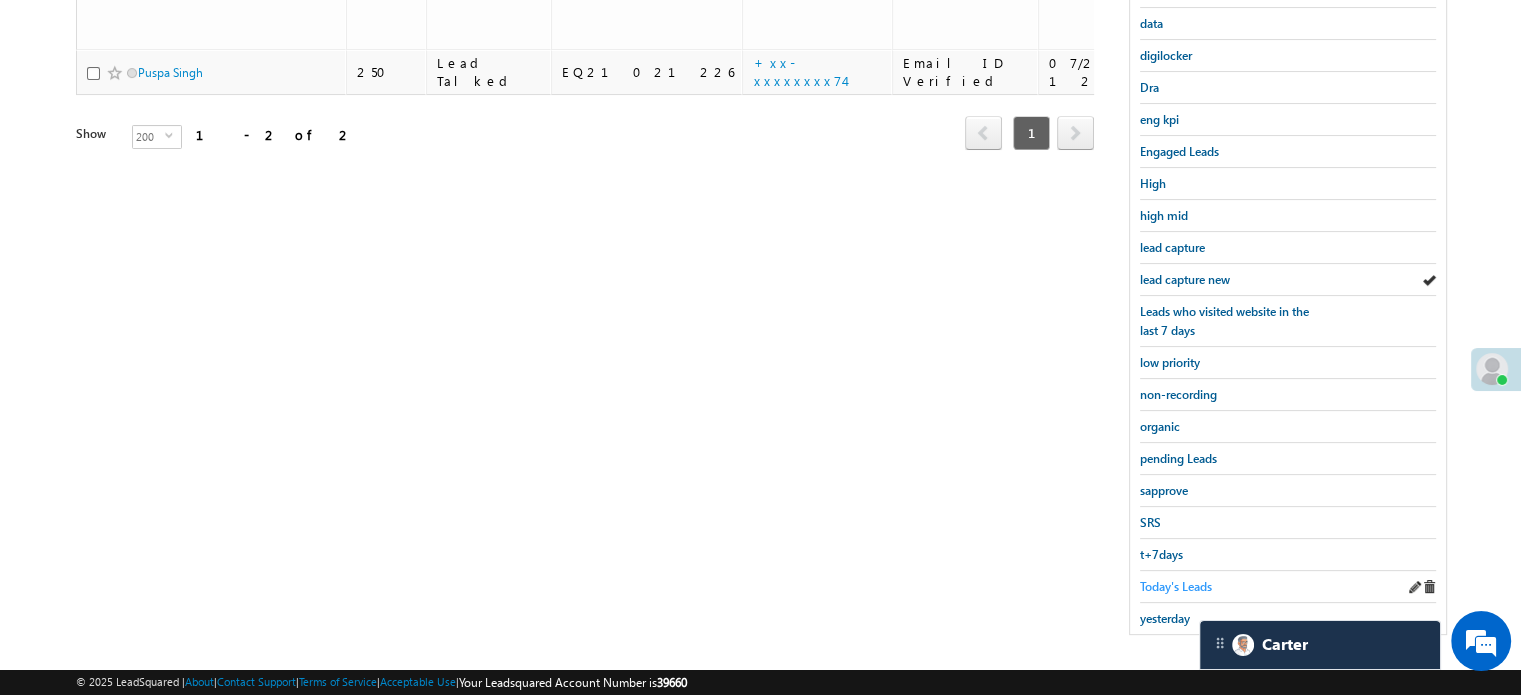 click on "Today's Leads" at bounding box center (1176, 586) 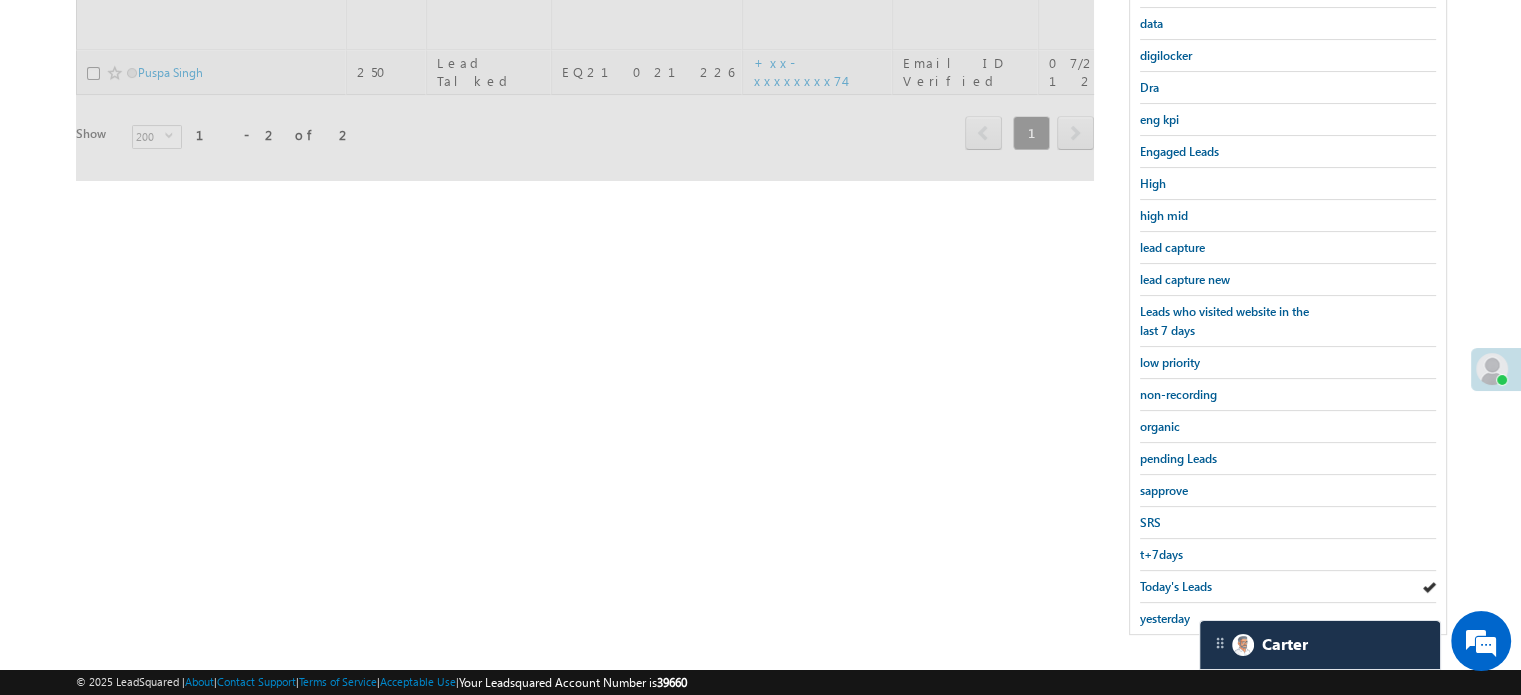 scroll, scrollTop: 29, scrollLeft: 0, axis: vertical 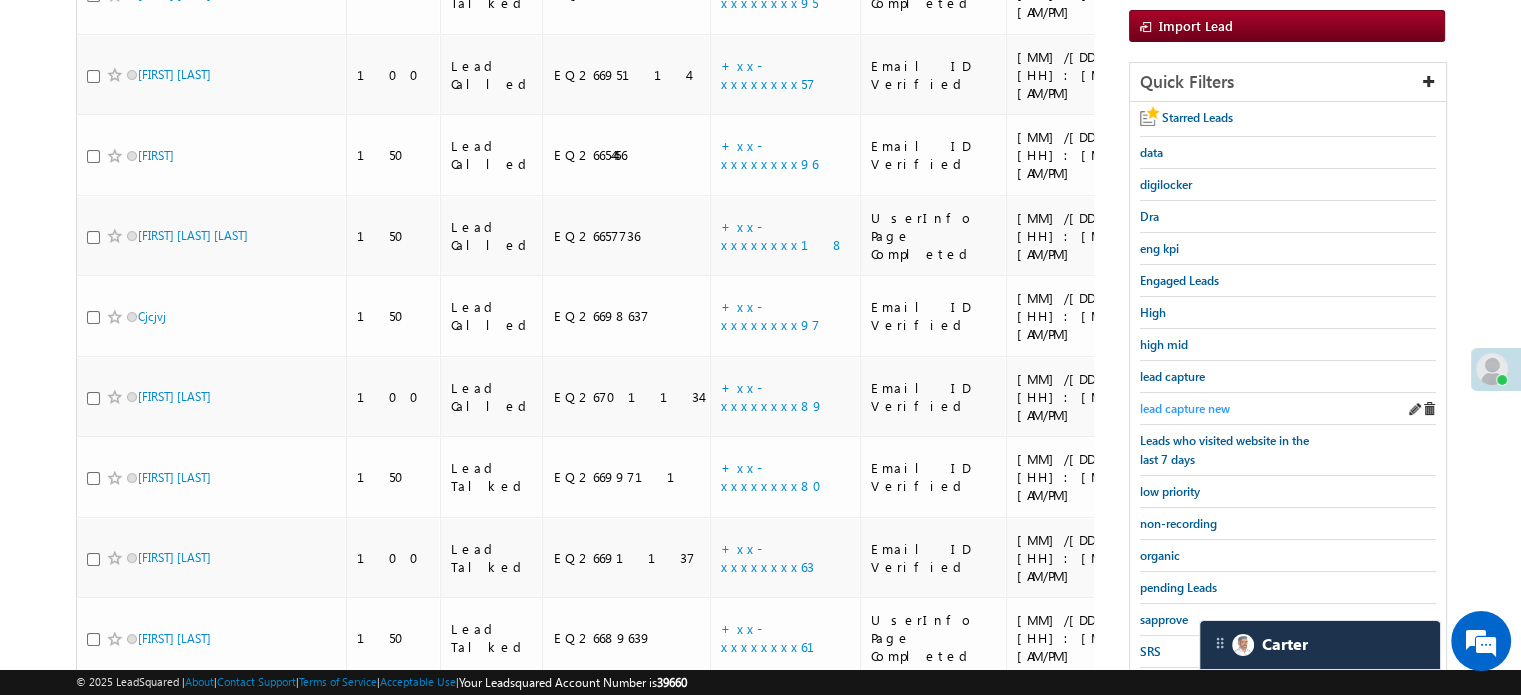 click on "lead capture new" at bounding box center [1185, 408] 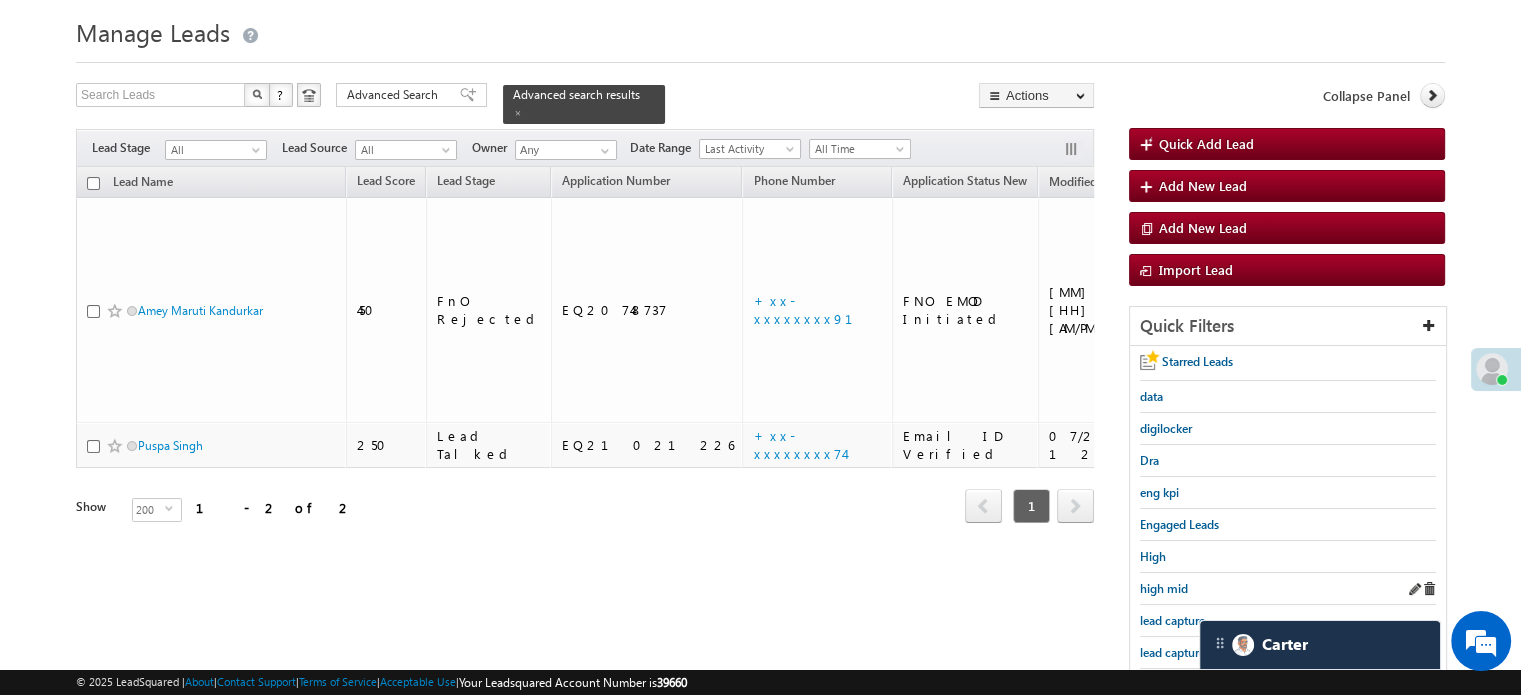 scroll, scrollTop: 100, scrollLeft: 0, axis: vertical 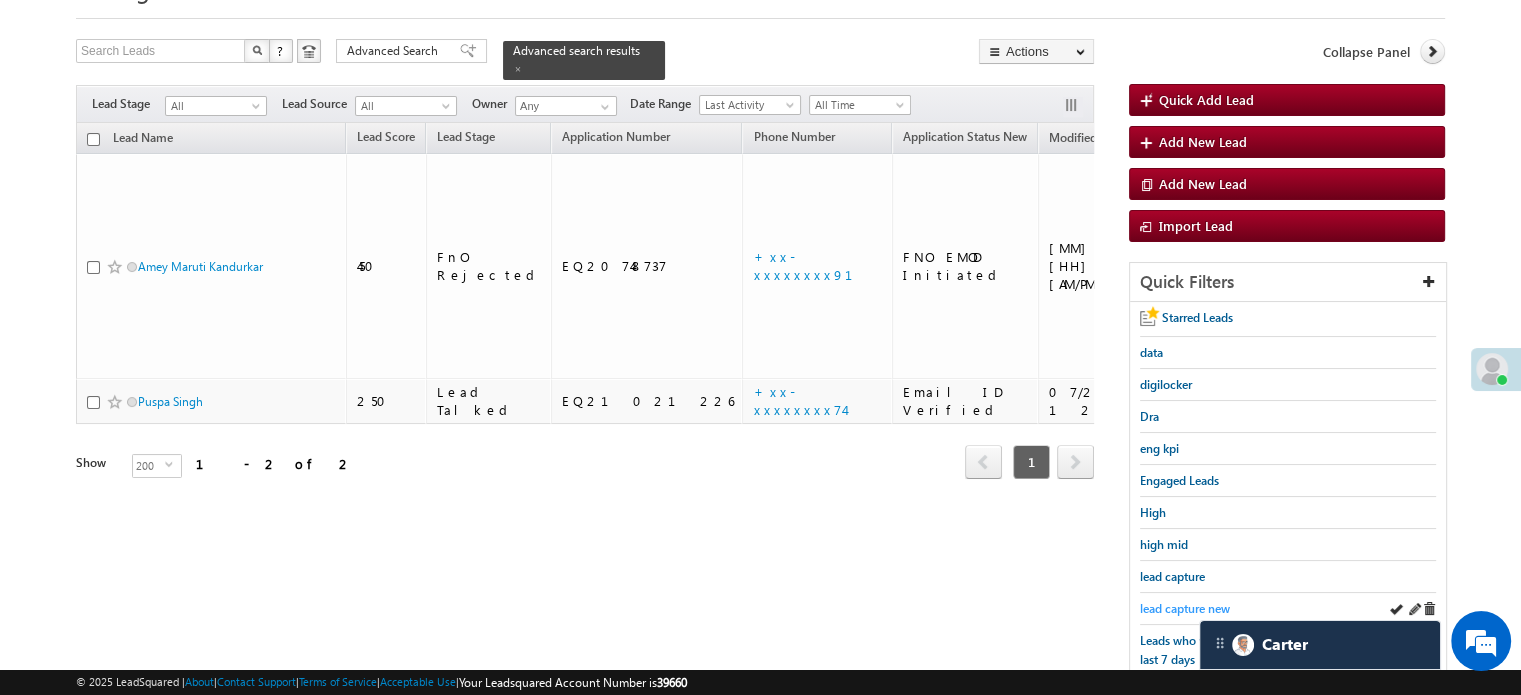 click on "lead capture new" at bounding box center [1185, 608] 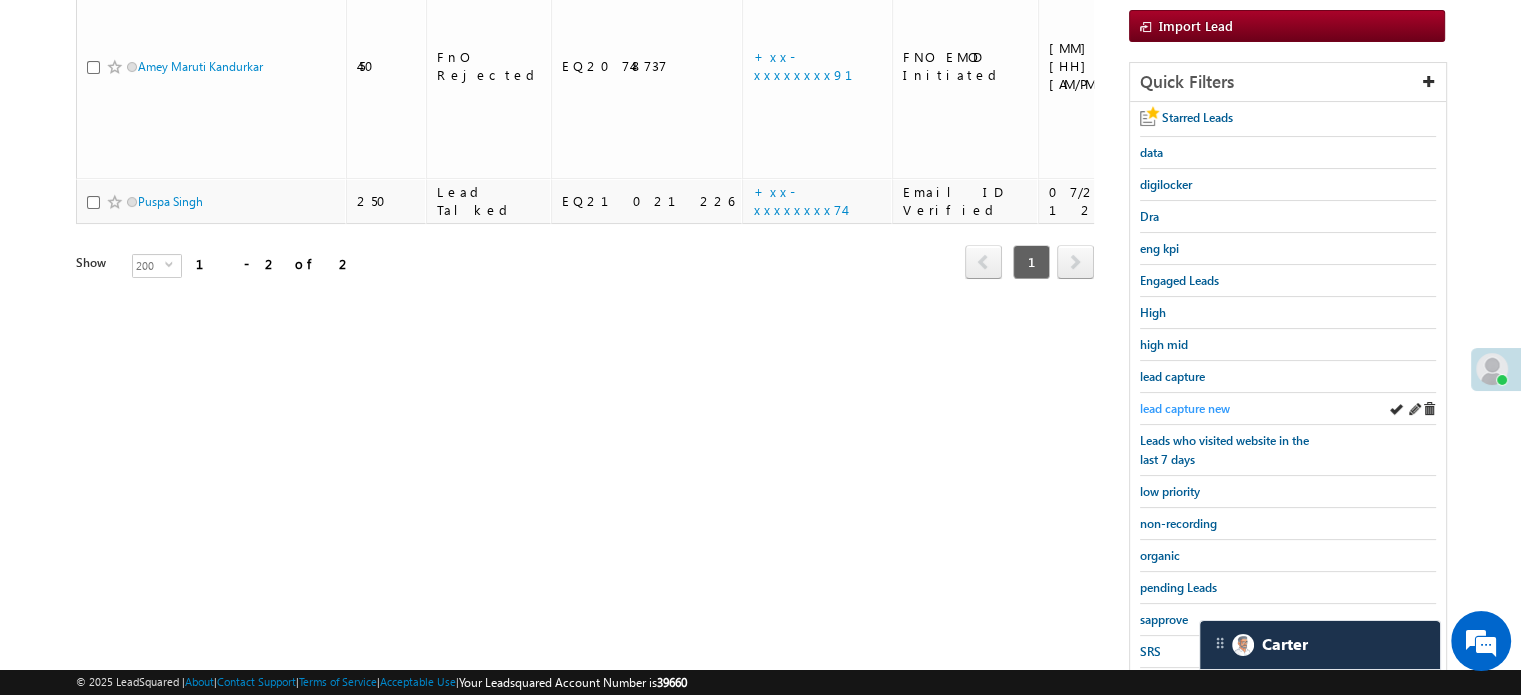 click on "lead capture new" at bounding box center (1185, 408) 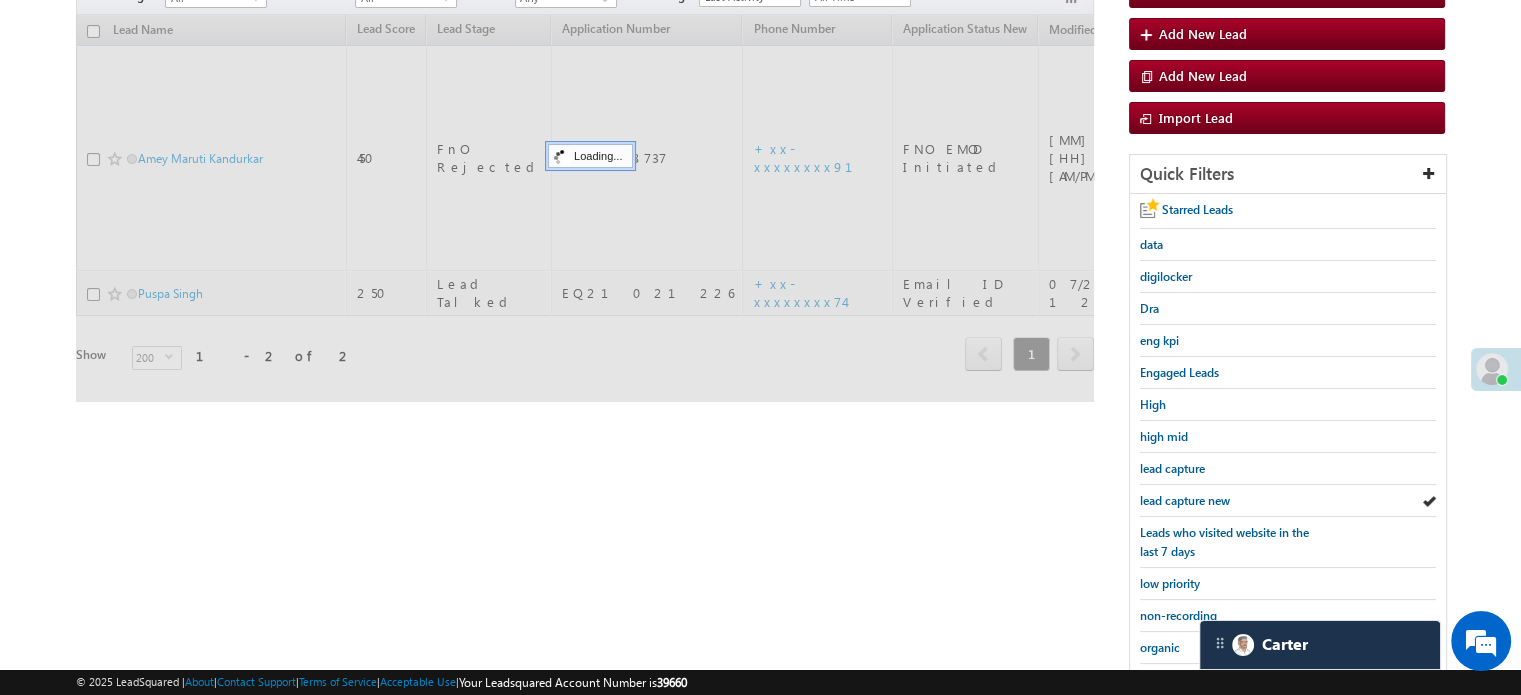 scroll, scrollTop: 100, scrollLeft: 0, axis: vertical 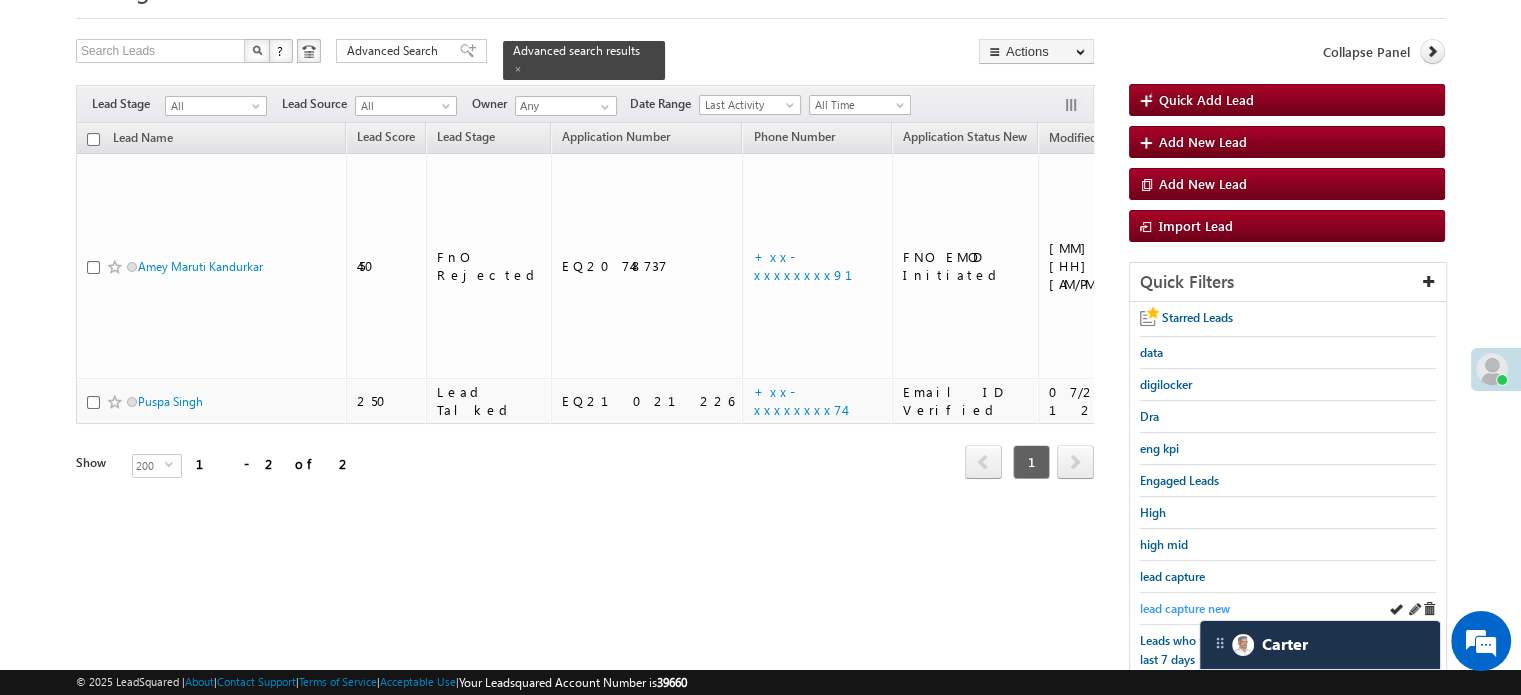 click on "lead capture new" at bounding box center (1185, 608) 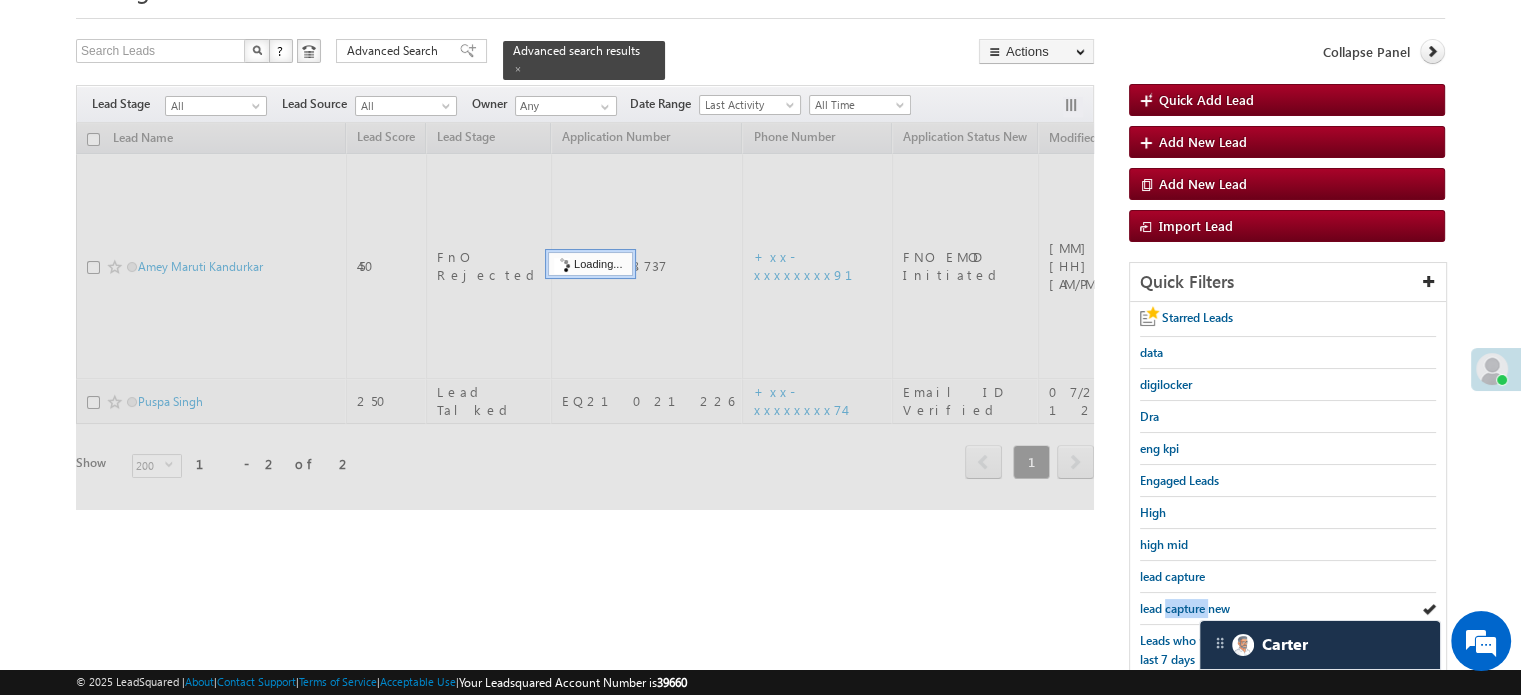 click on "lead capture new" at bounding box center [1185, 608] 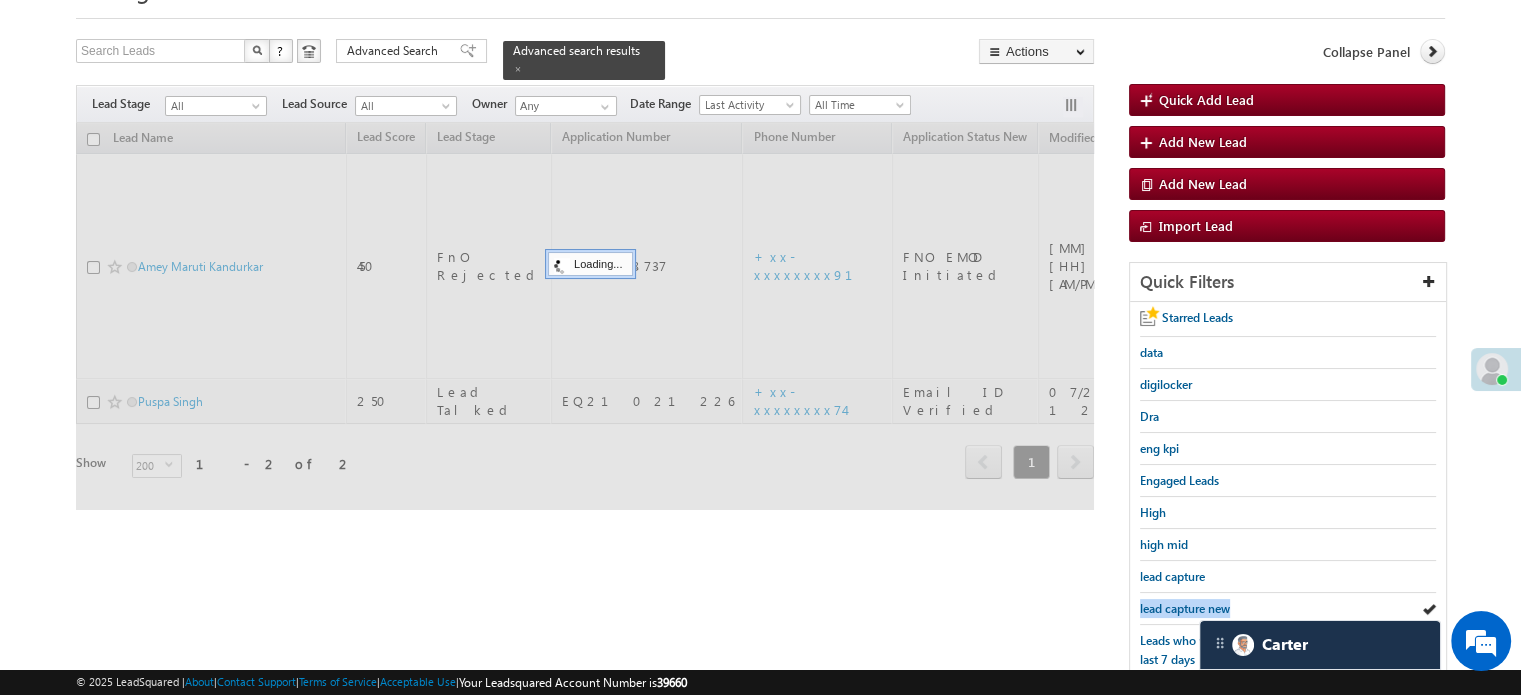 click on "lead capture new" at bounding box center (1185, 608) 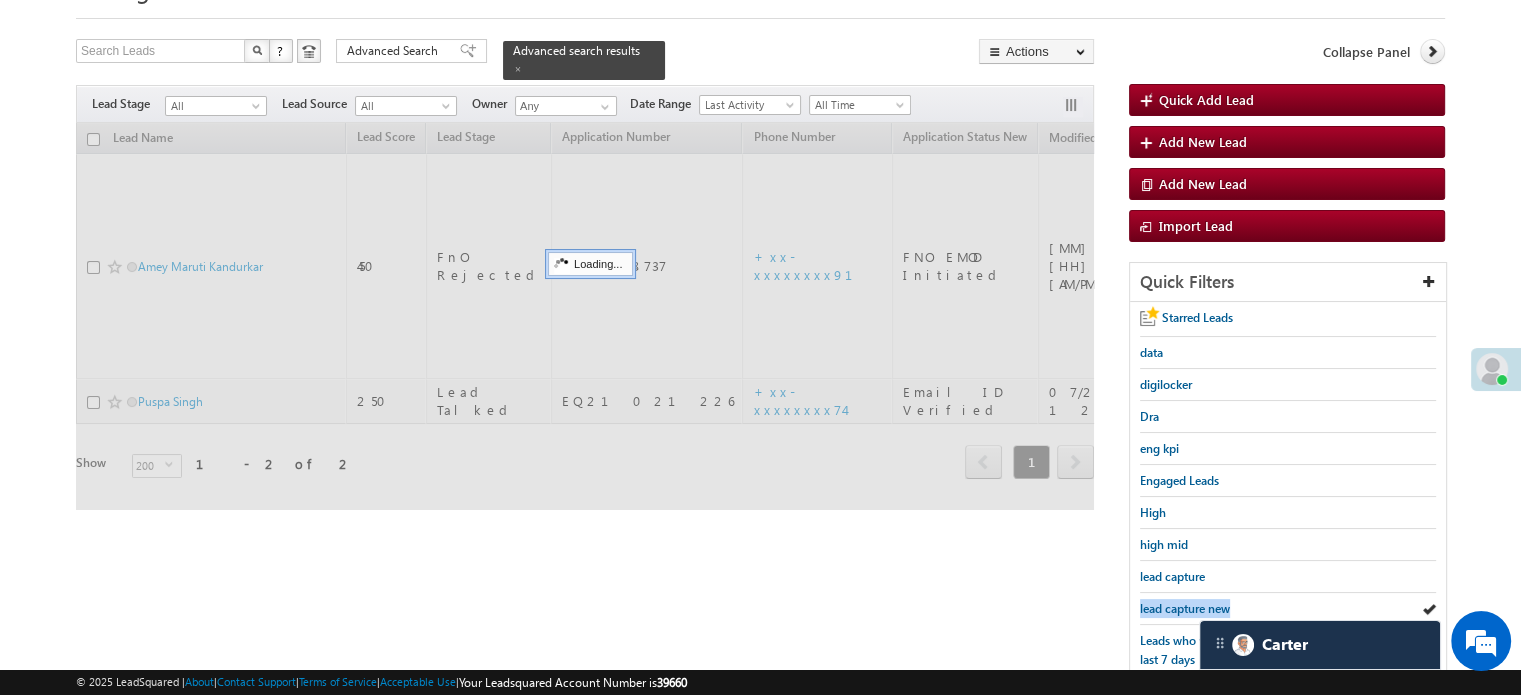 click on "lead capture new" at bounding box center [1185, 608] 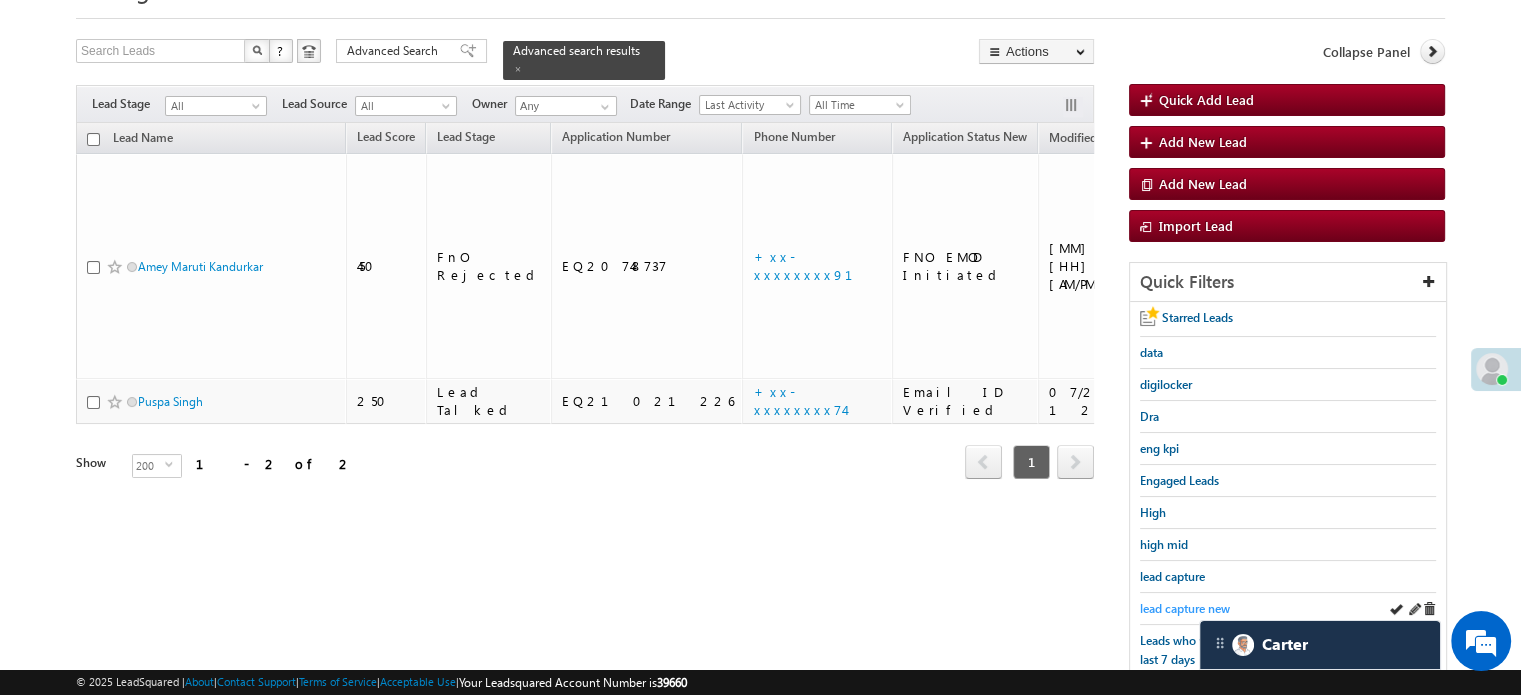 drag, startPoint x: 1152, startPoint y: 585, endPoint x: 1158, endPoint y: 596, distance: 12.529964 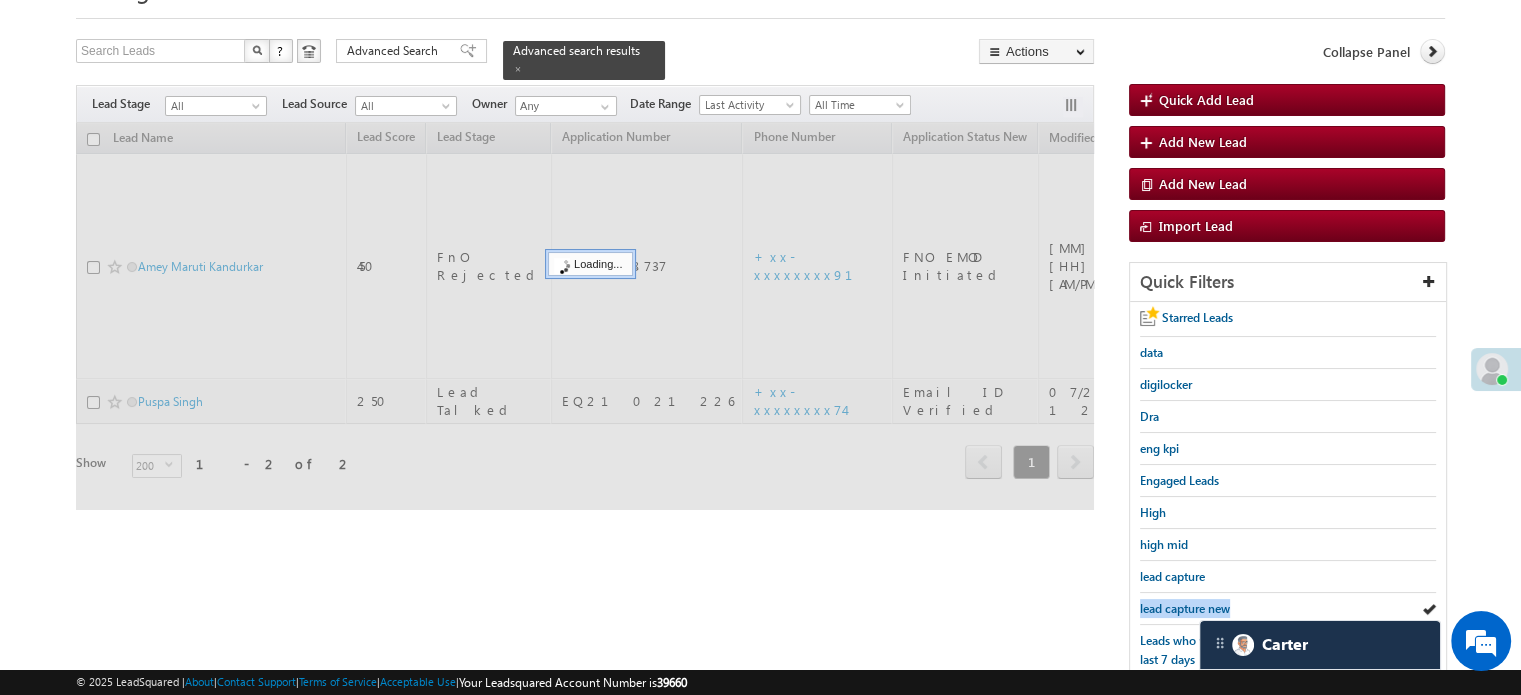 click on "lead capture new" at bounding box center [1185, 608] 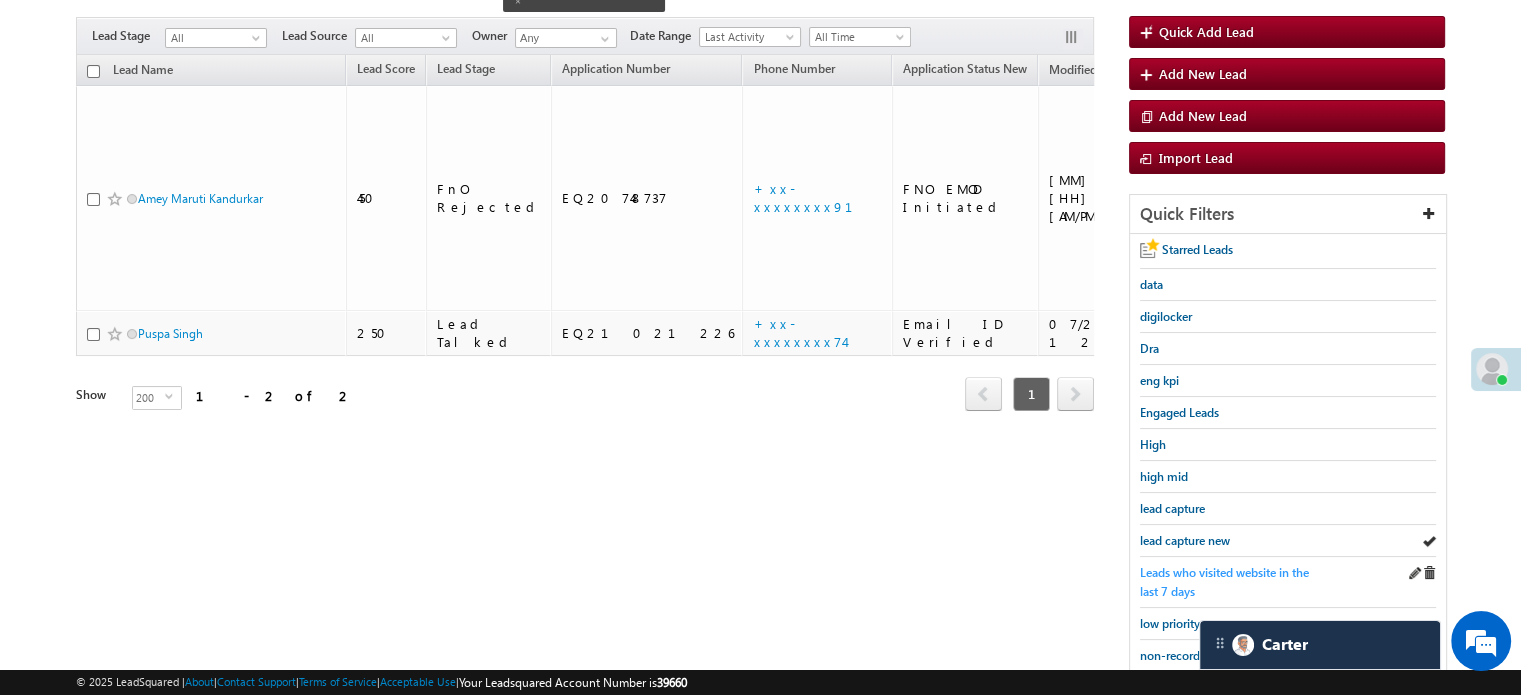 scroll, scrollTop: 200, scrollLeft: 0, axis: vertical 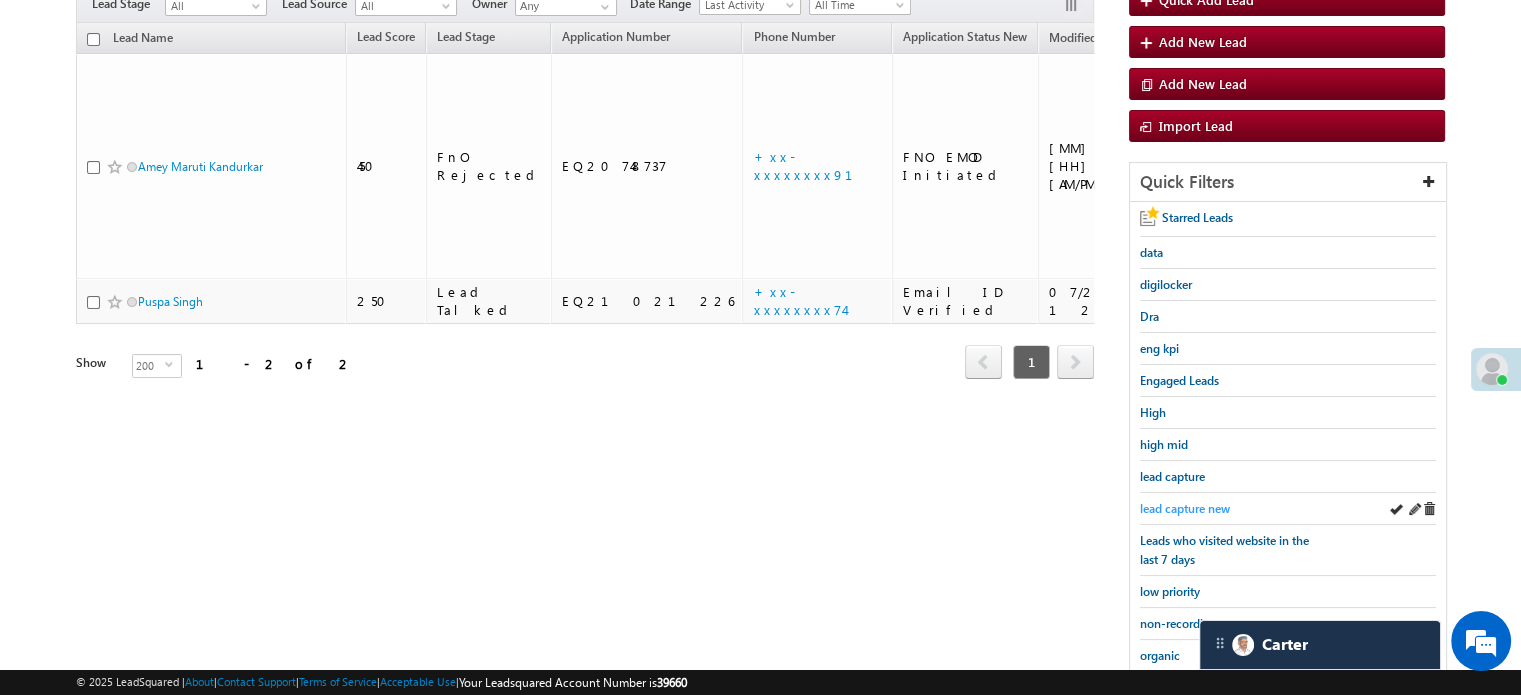 click on "lead capture new" at bounding box center [1185, 508] 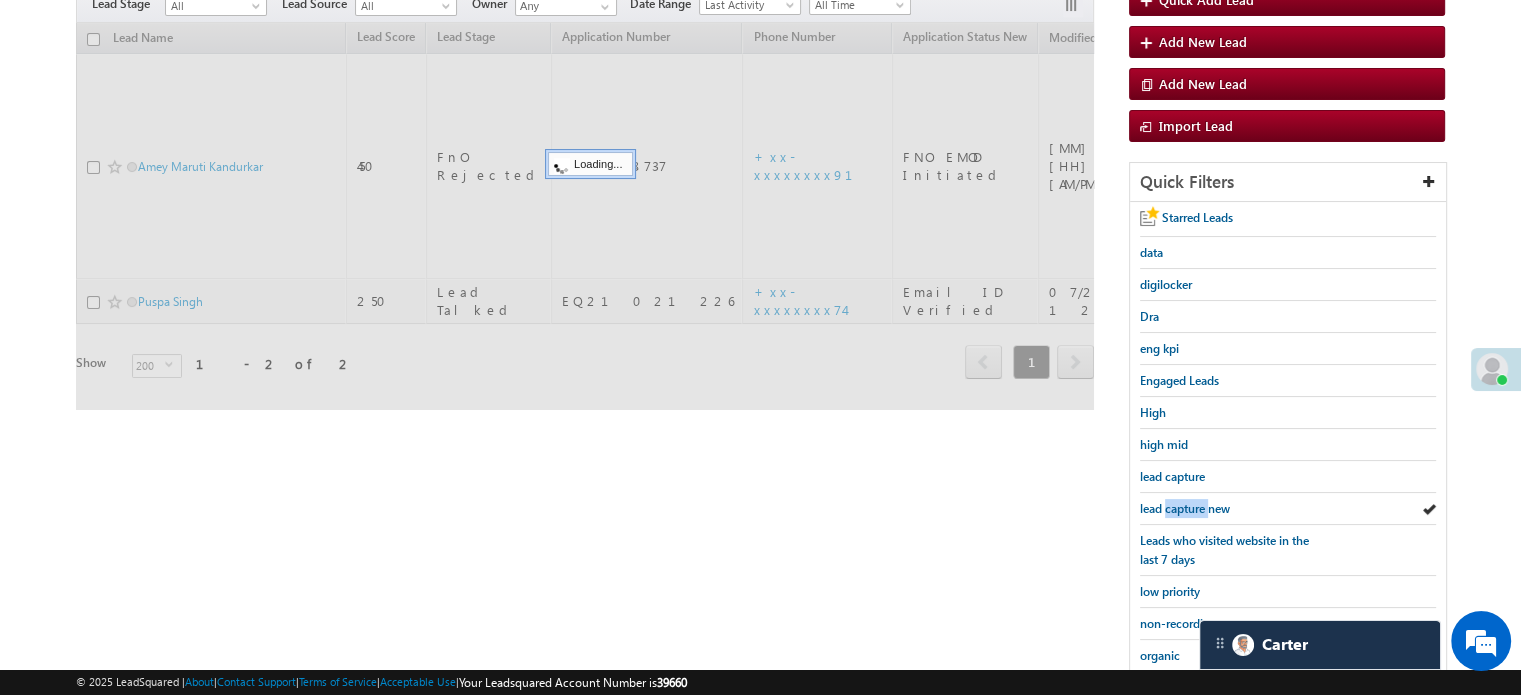 click on "lead capture new" at bounding box center (1185, 508) 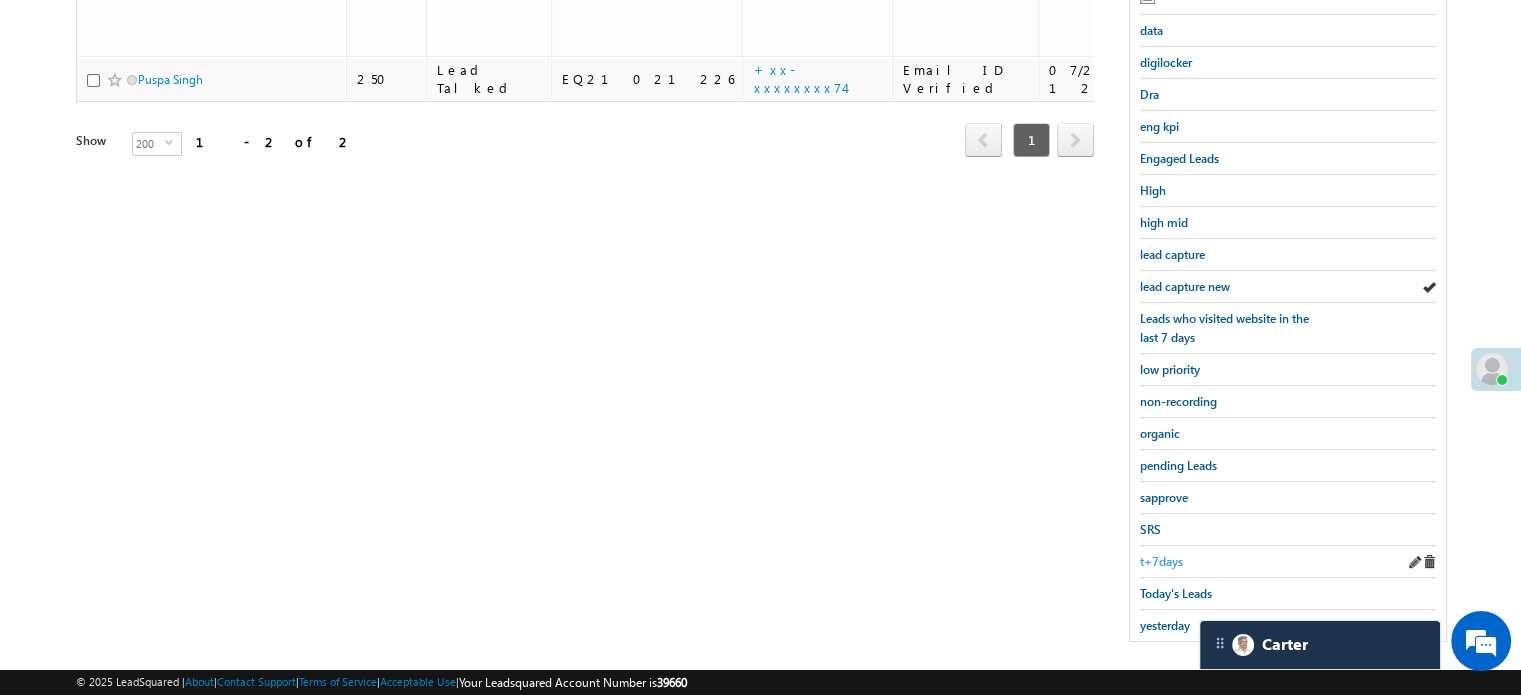 scroll, scrollTop: 429, scrollLeft: 0, axis: vertical 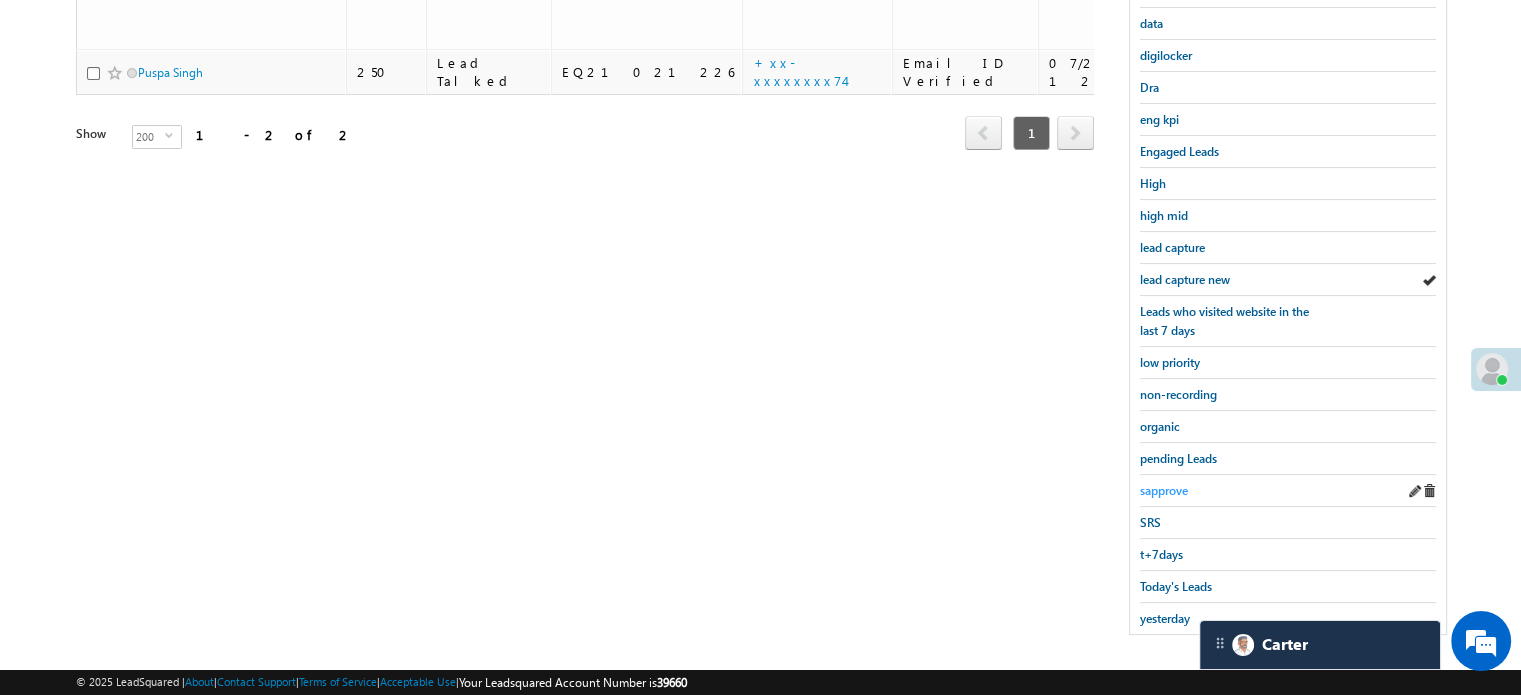 click on "sapprove" at bounding box center [1164, 490] 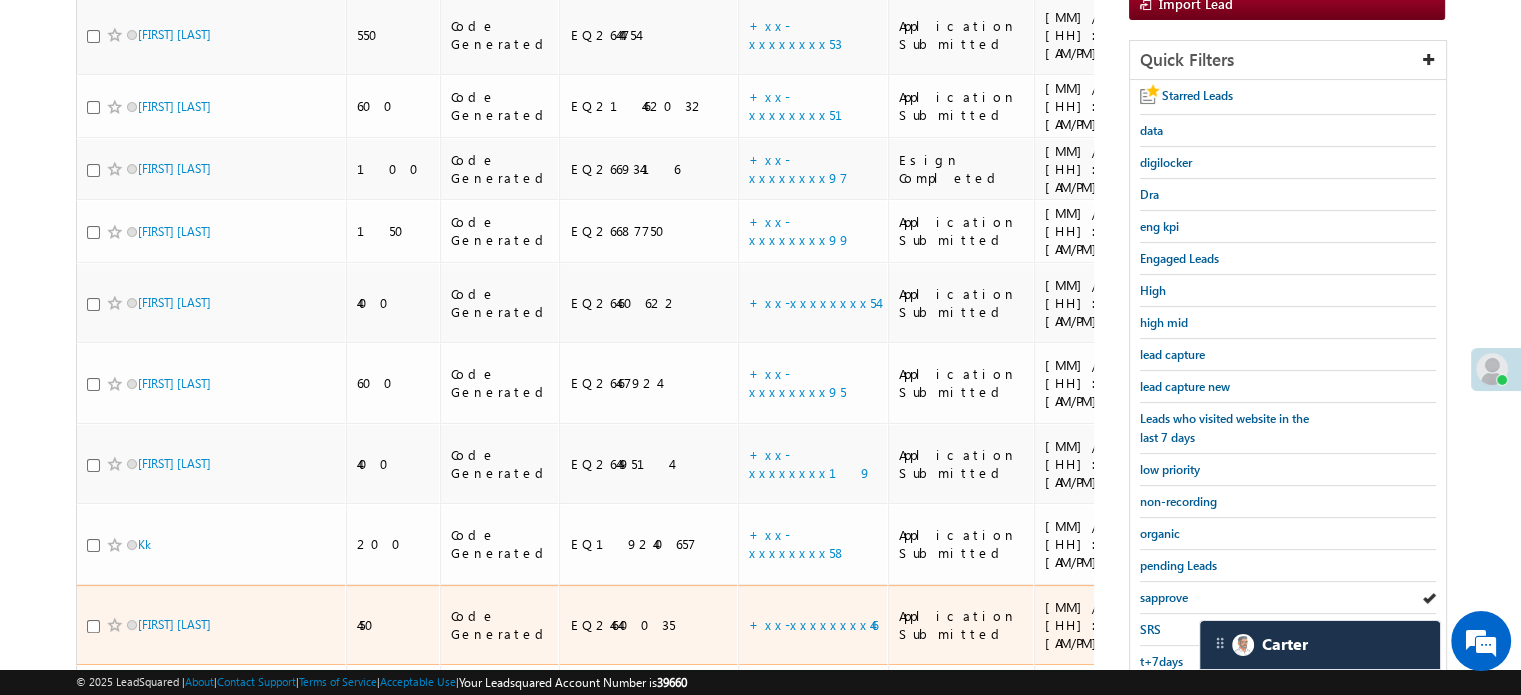scroll, scrollTop: 429, scrollLeft: 0, axis: vertical 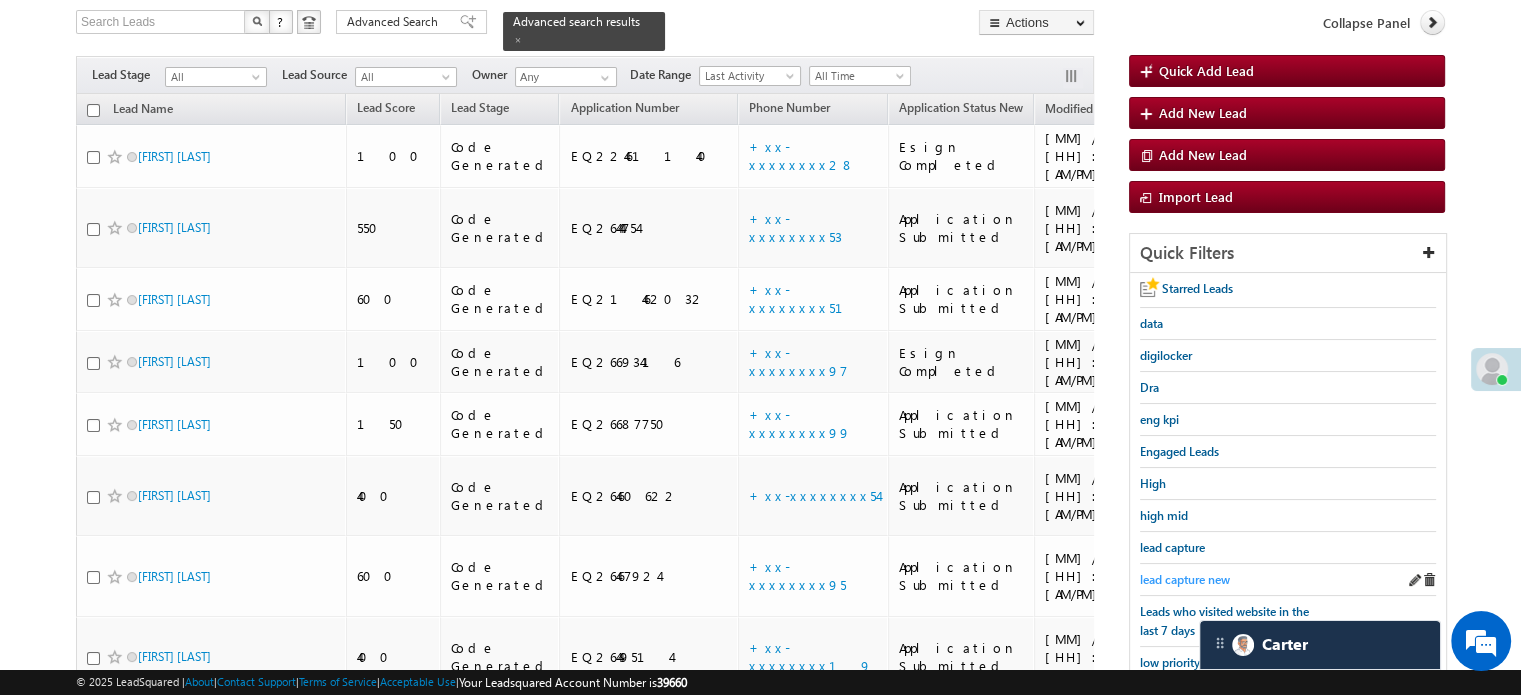 click on "lead capture new" at bounding box center (1185, 579) 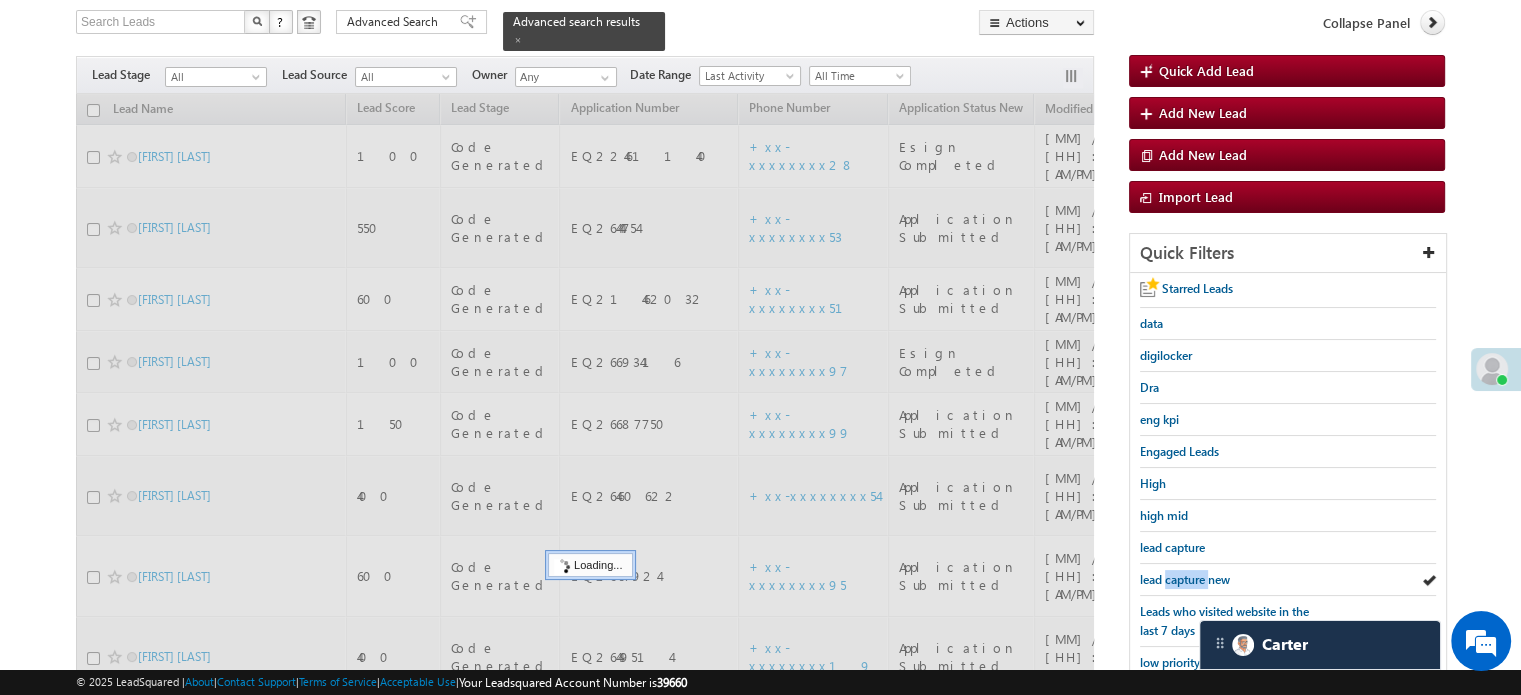 click on "lead capture new" at bounding box center [1185, 579] 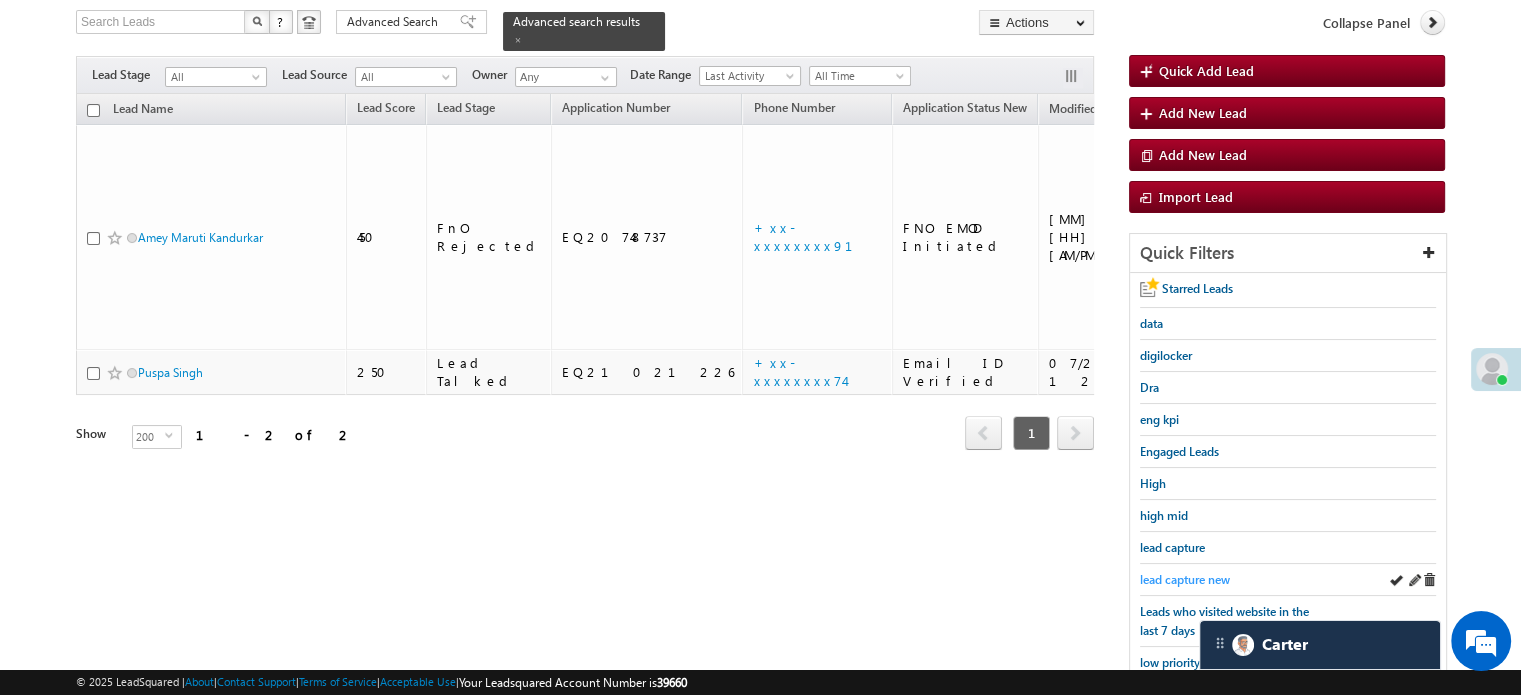click on "lead capture new" at bounding box center [1185, 579] 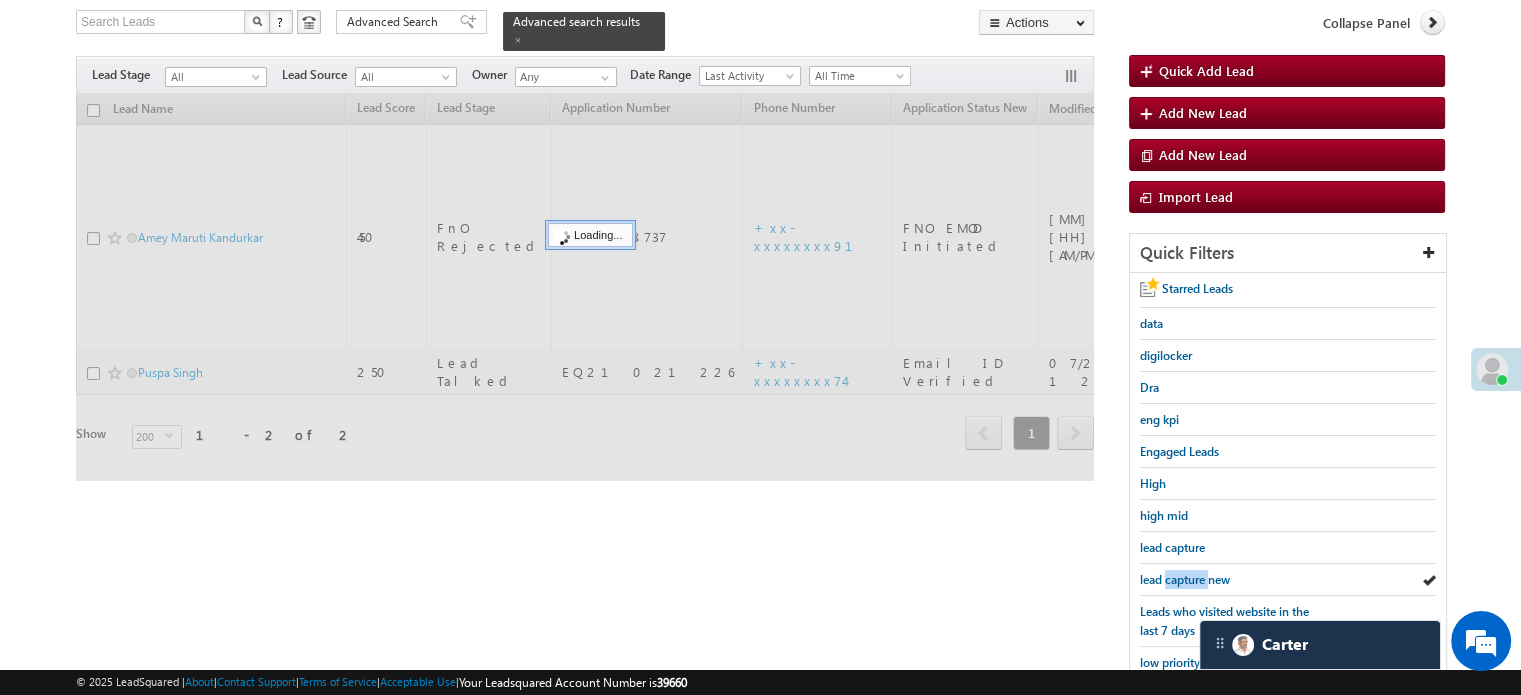 click on "lead capture new" at bounding box center (1185, 579) 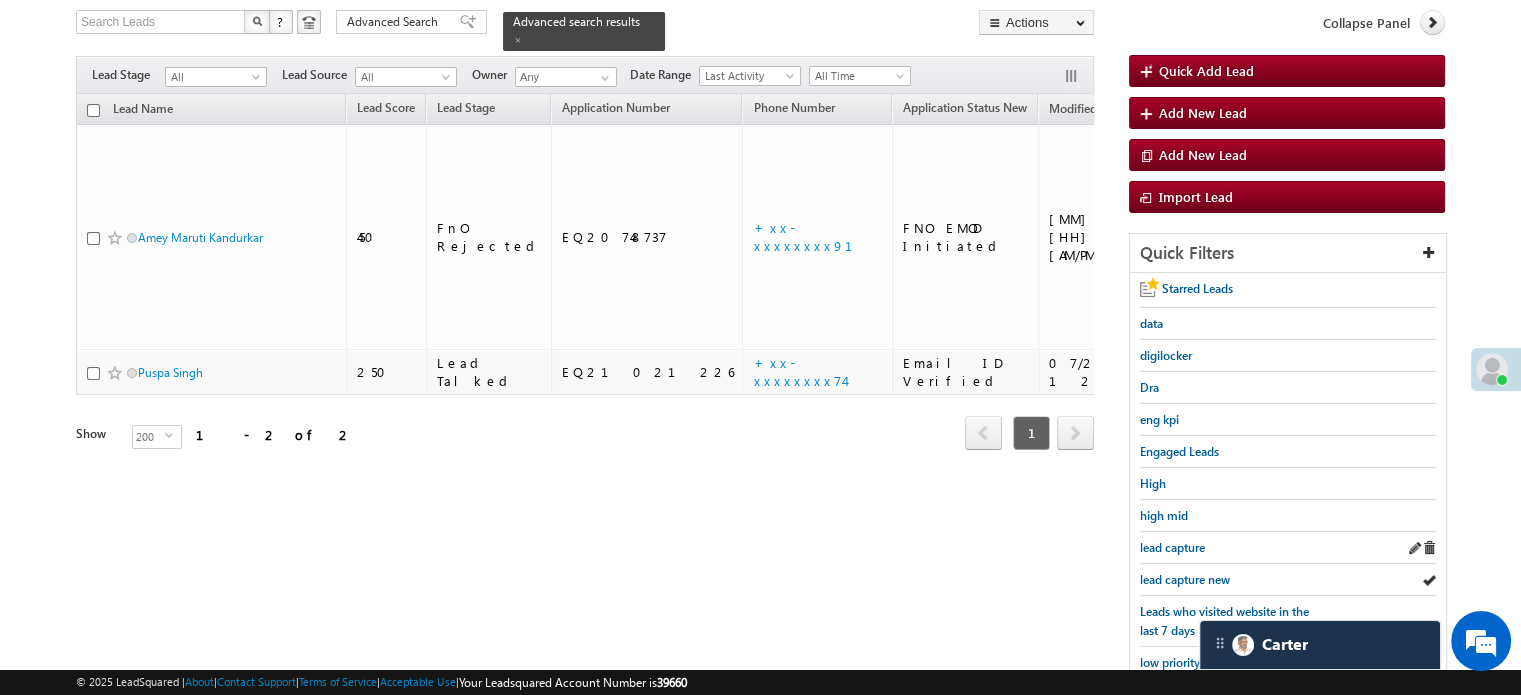 click on "lead capture" at bounding box center (1288, 548) 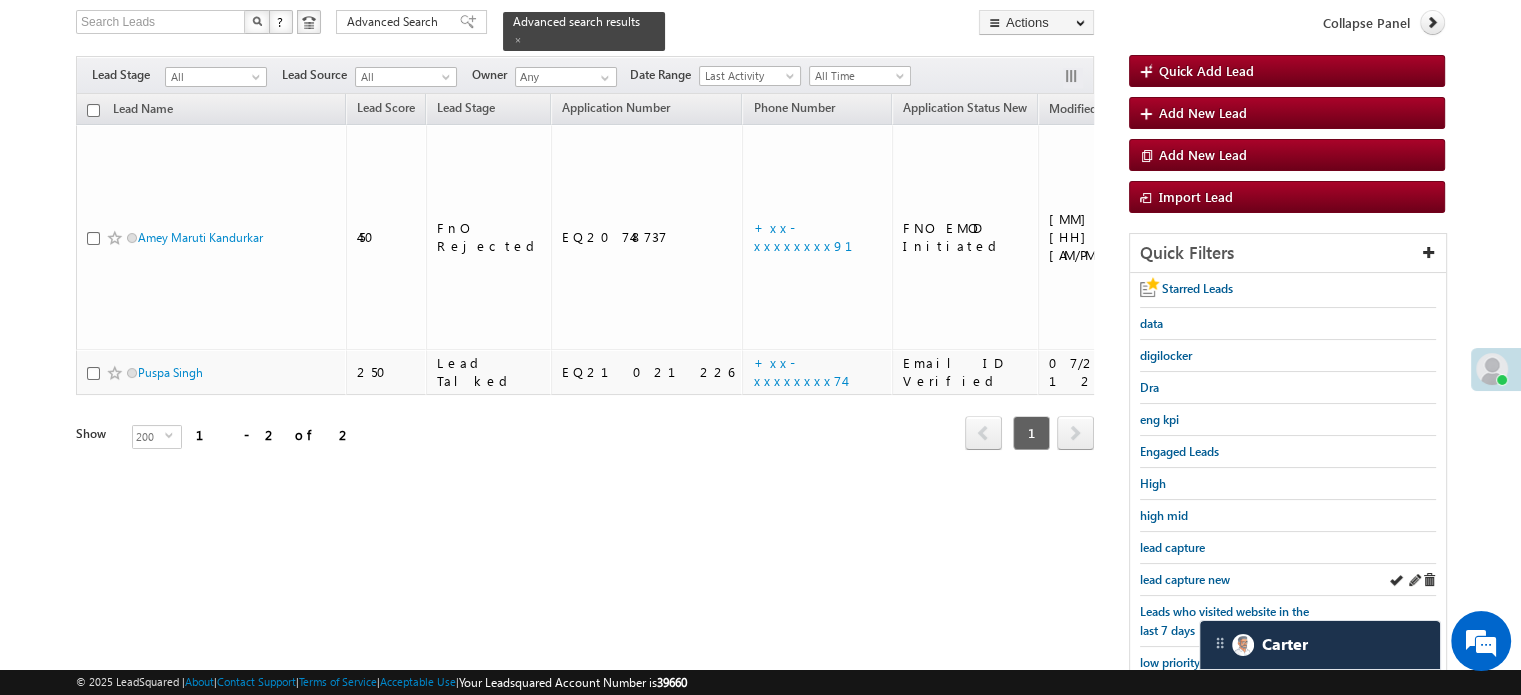 click on "lead capture new" at bounding box center (1288, 580) 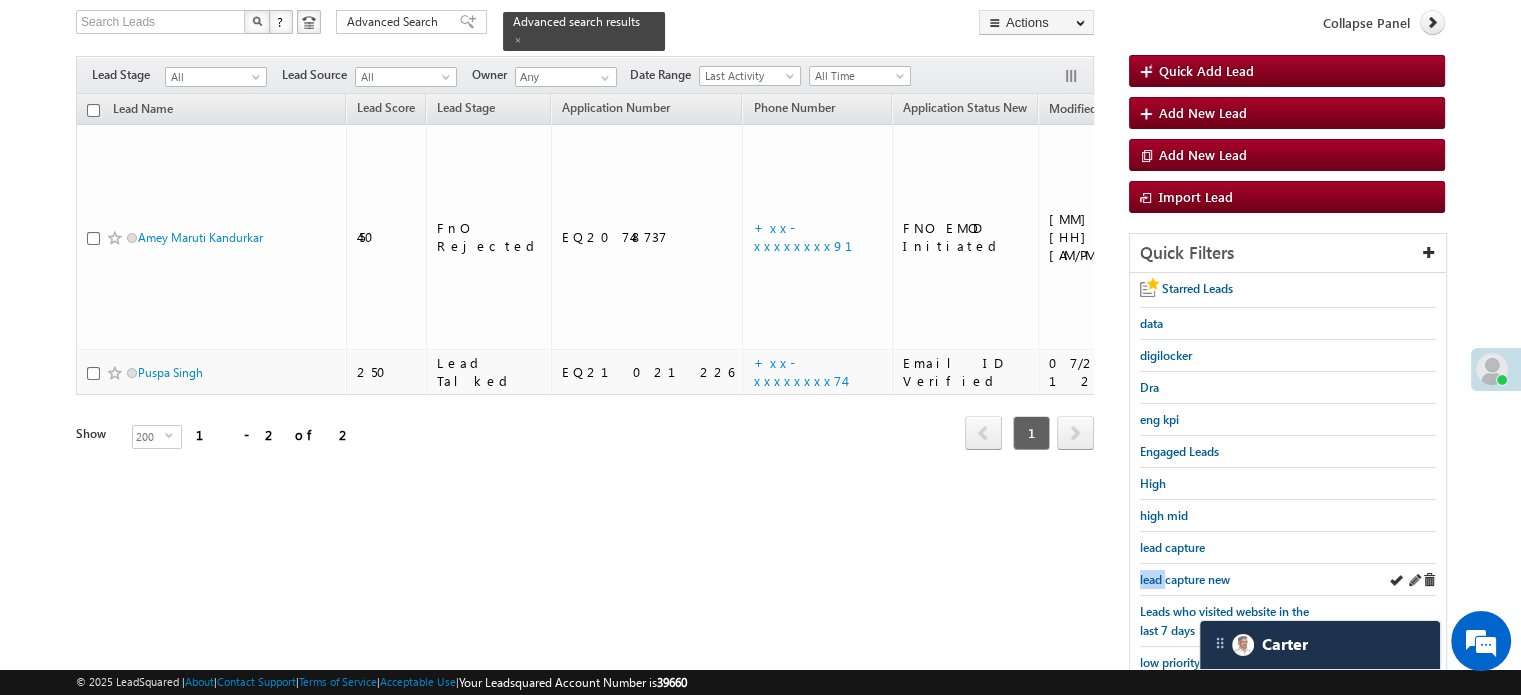click on "lead capture new" at bounding box center [1288, 580] 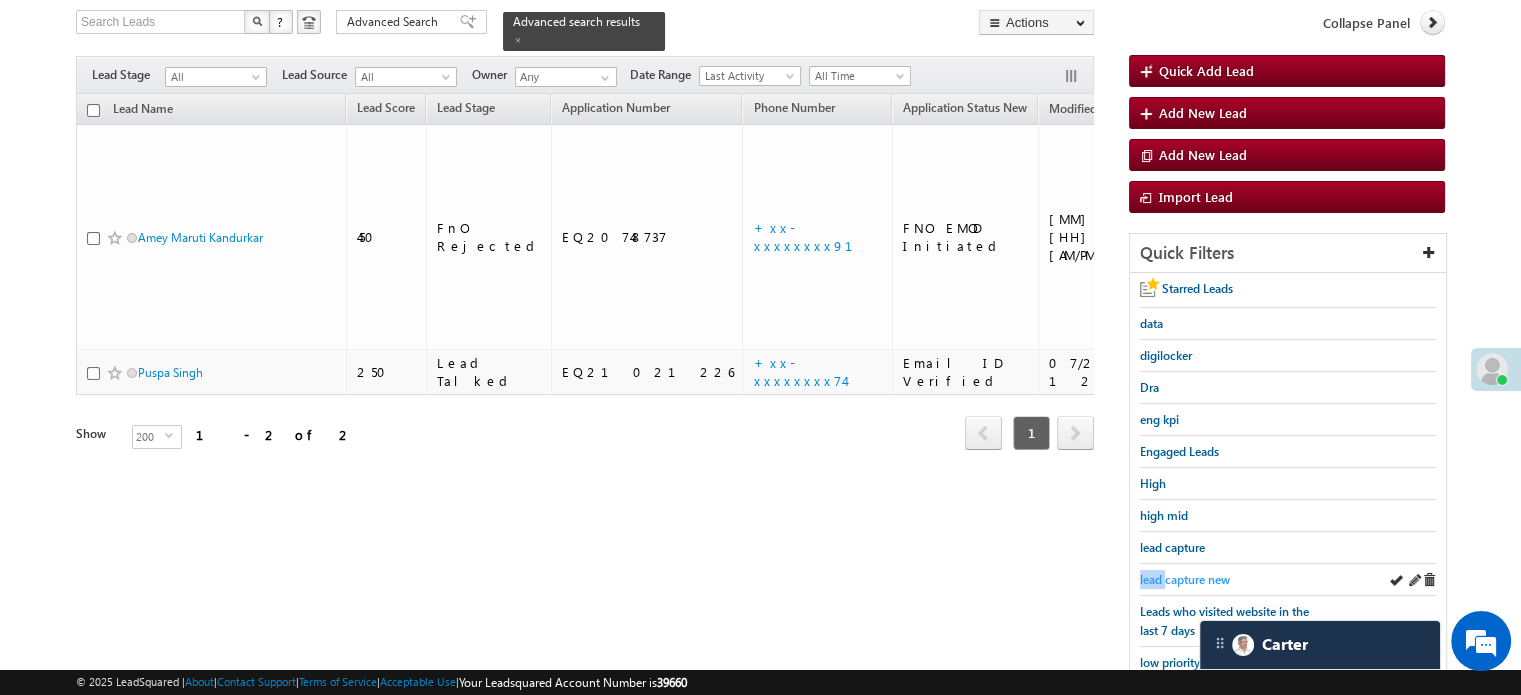 click on "lead capture new" at bounding box center (1185, 579) 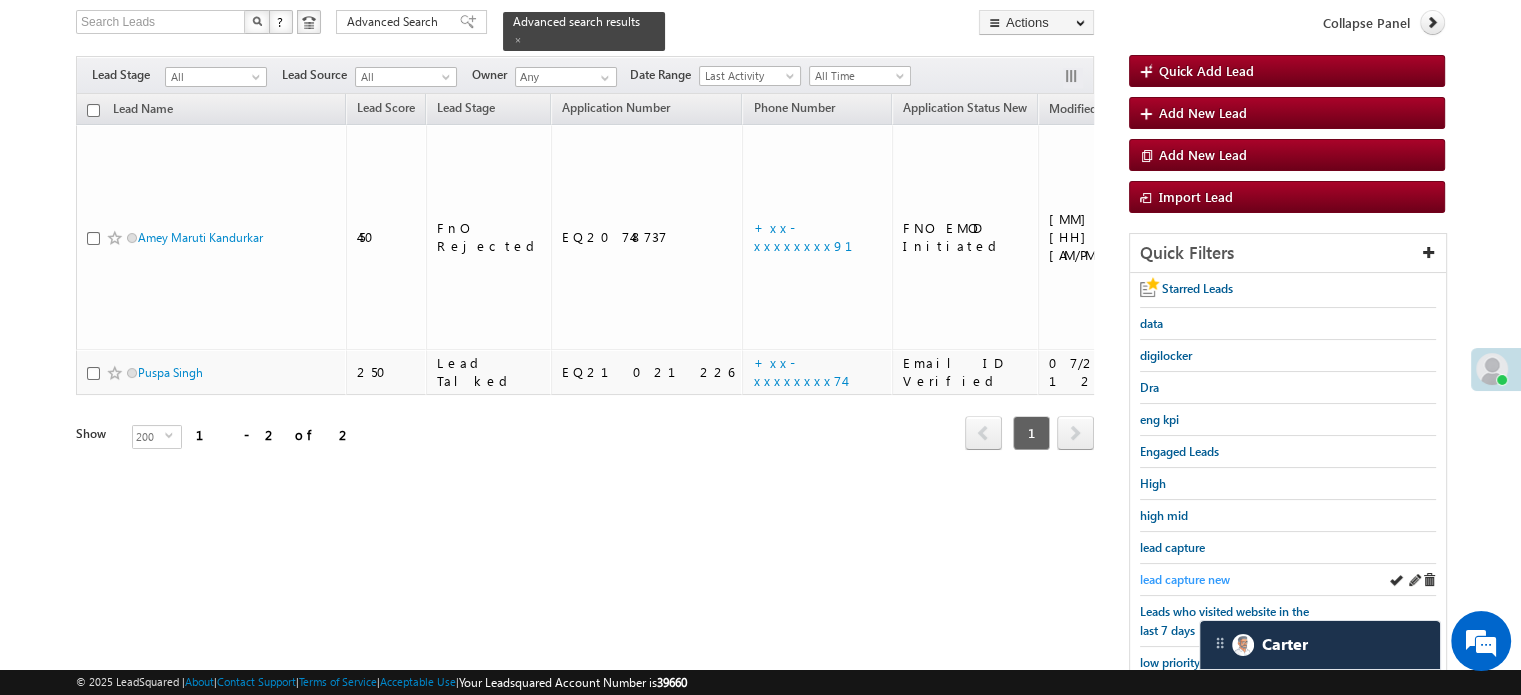 click on "lead capture new" at bounding box center [1185, 579] 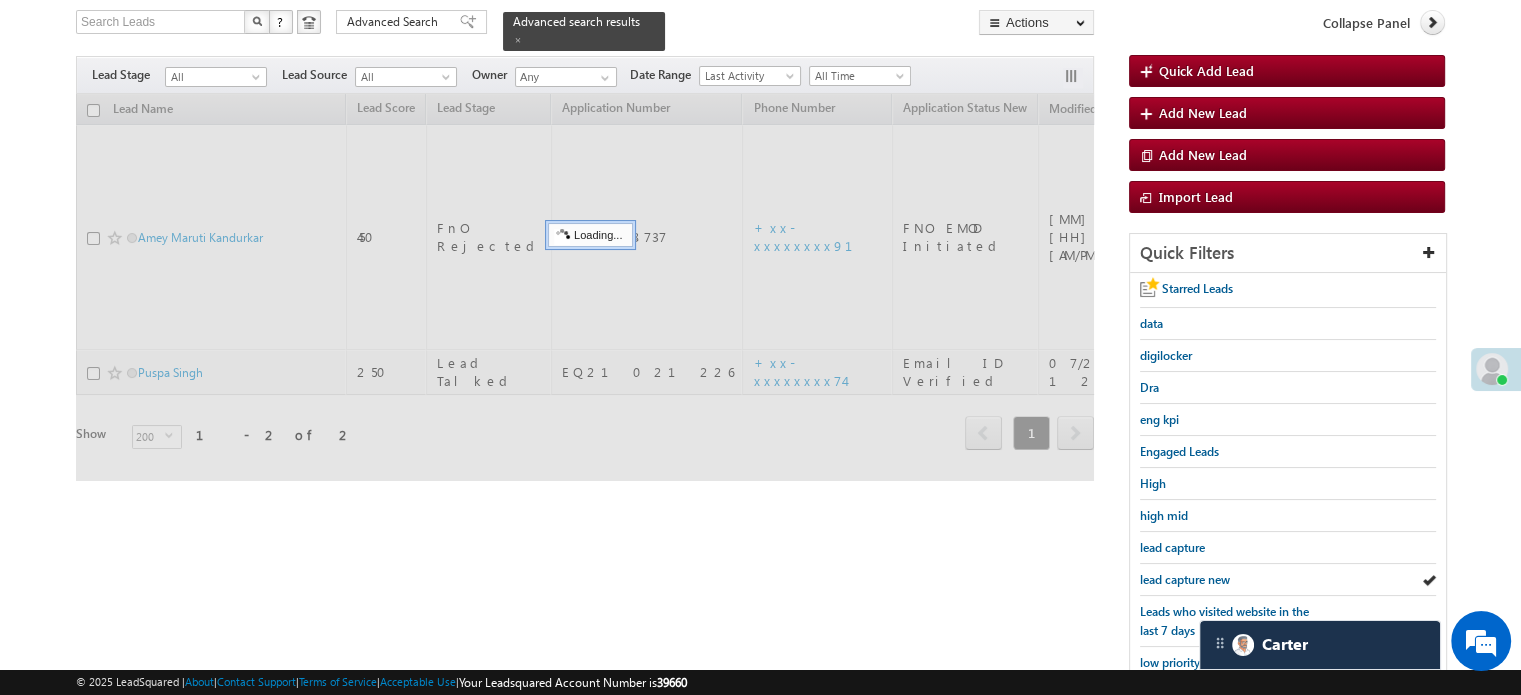 click on "lead capture new" at bounding box center [1185, 579] 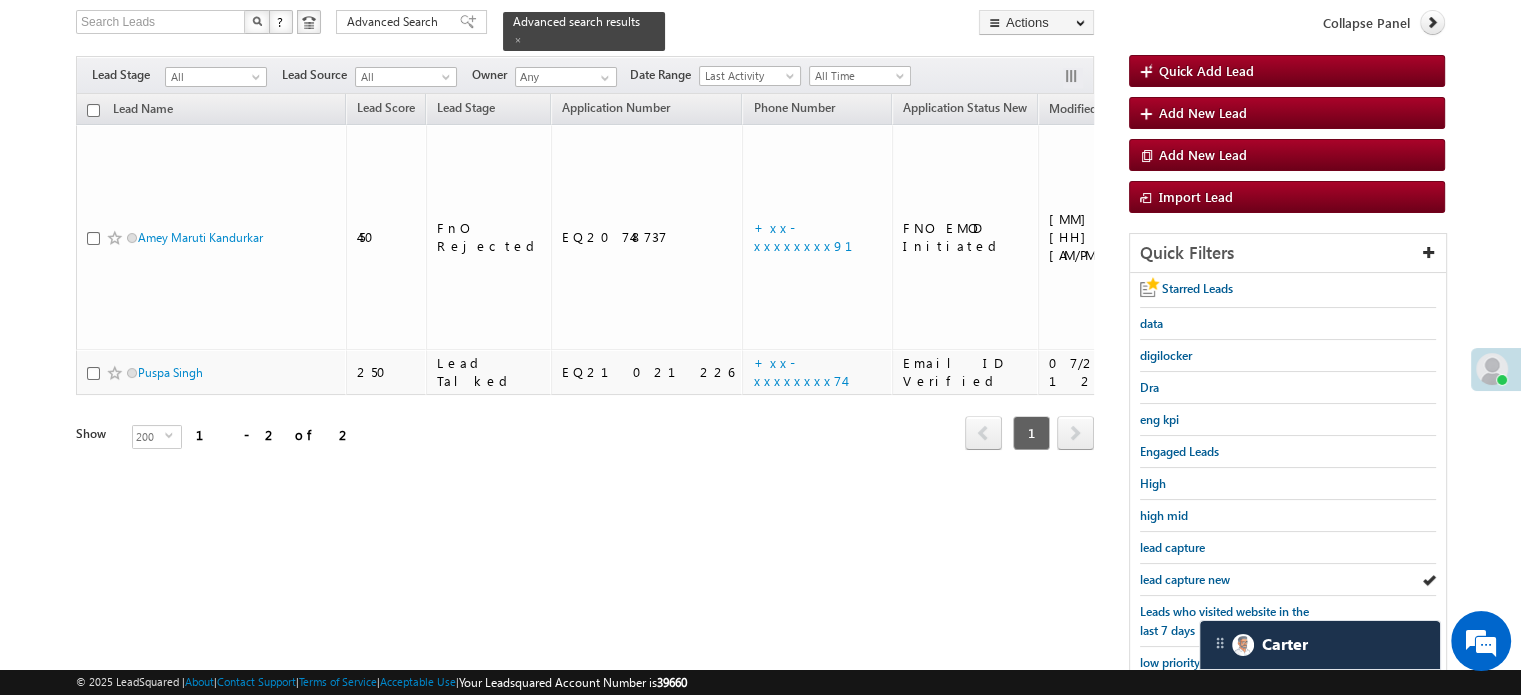 click on "lead capture new" at bounding box center (1185, 579) 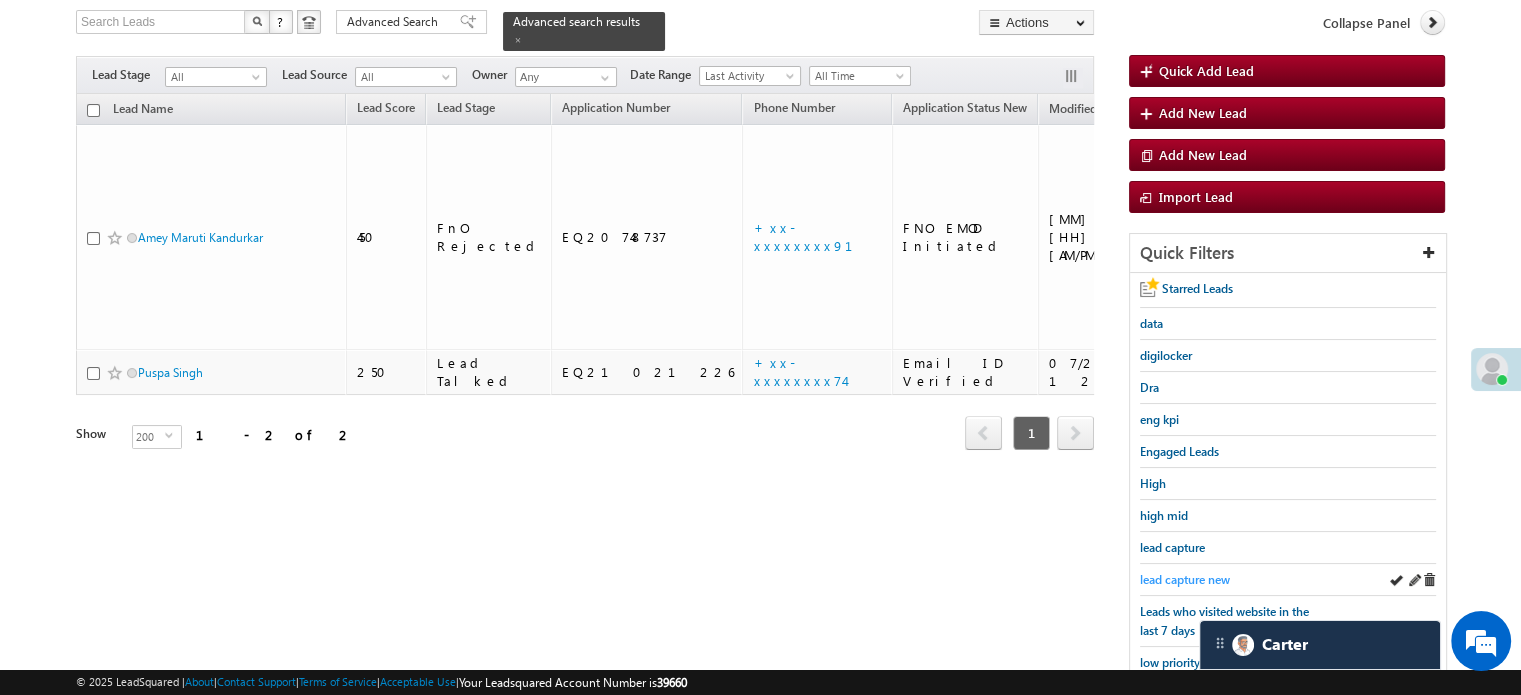 click on "lead capture new" at bounding box center [1185, 579] 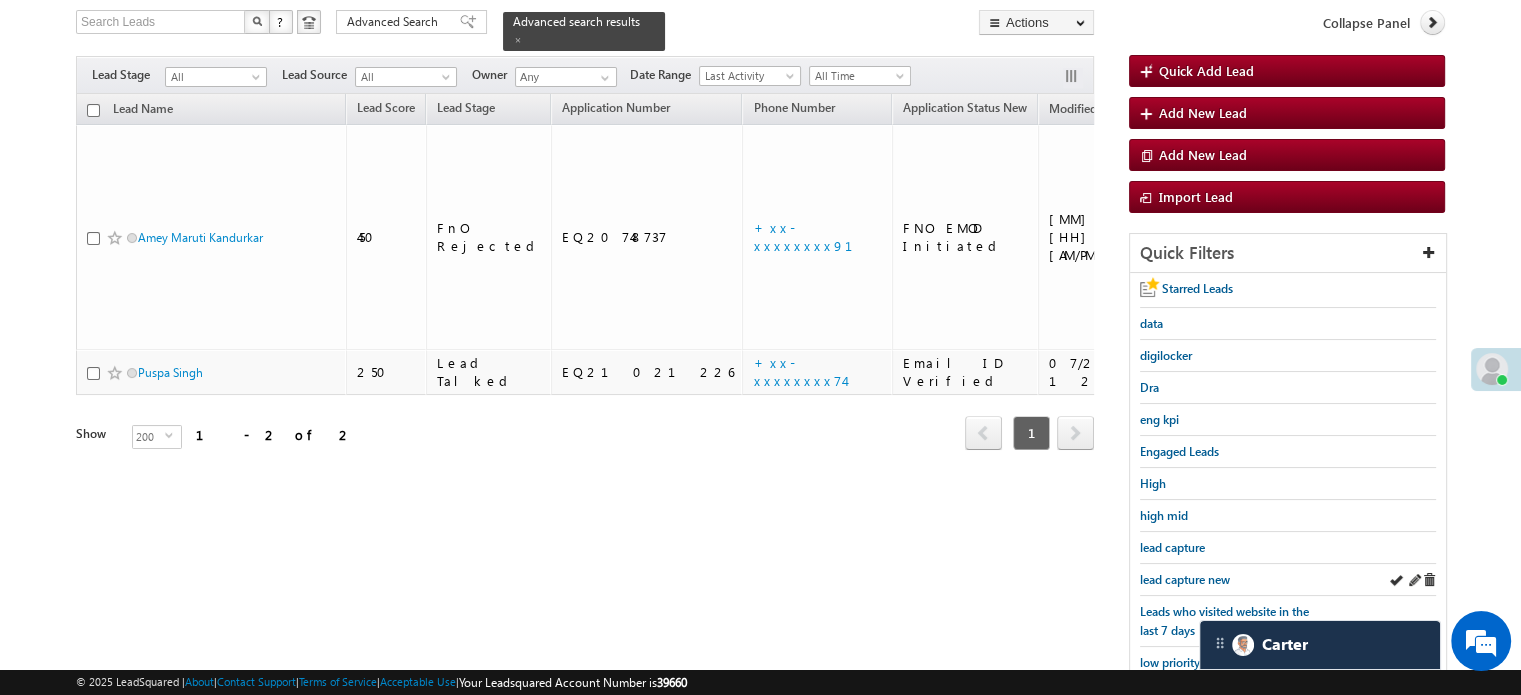 click on "lead capture new" at bounding box center (1288, 580) 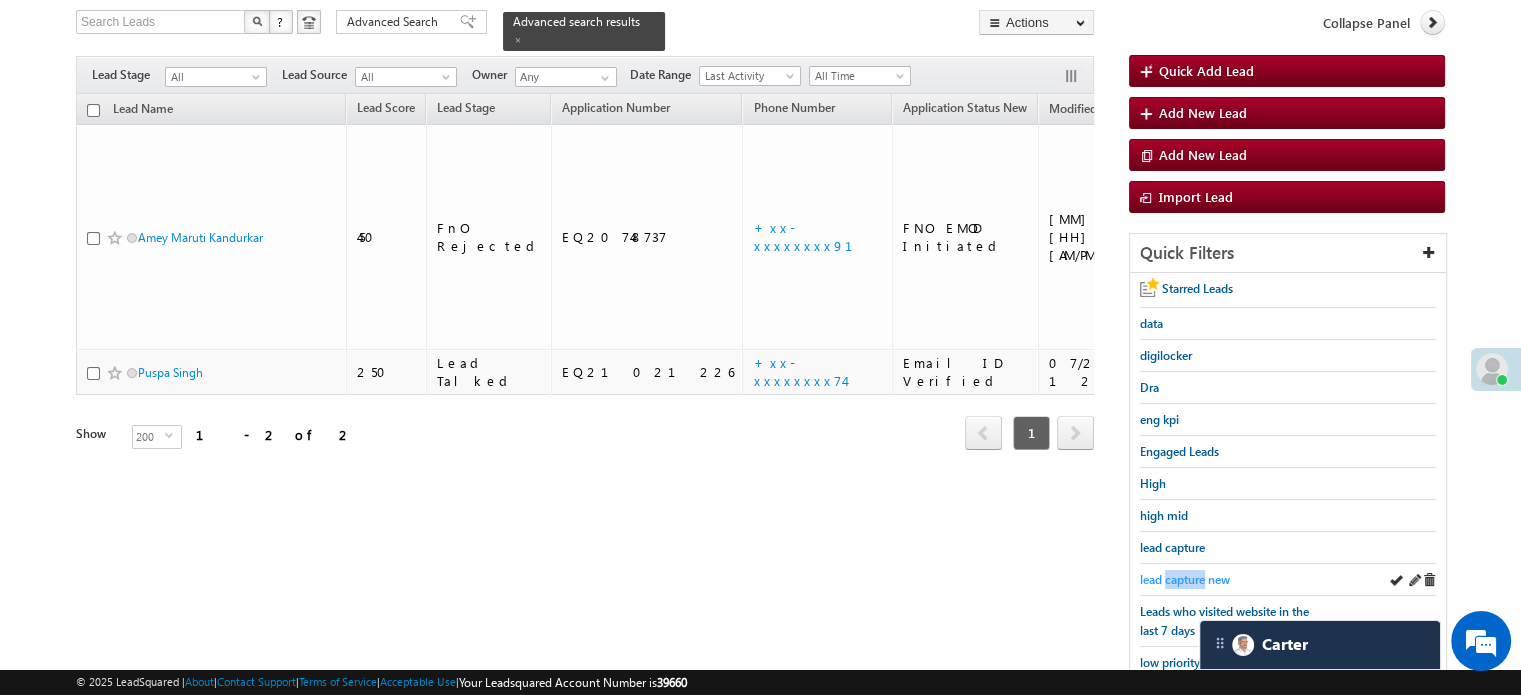 click on "lead capture new" at bounding box center (1185, 579) 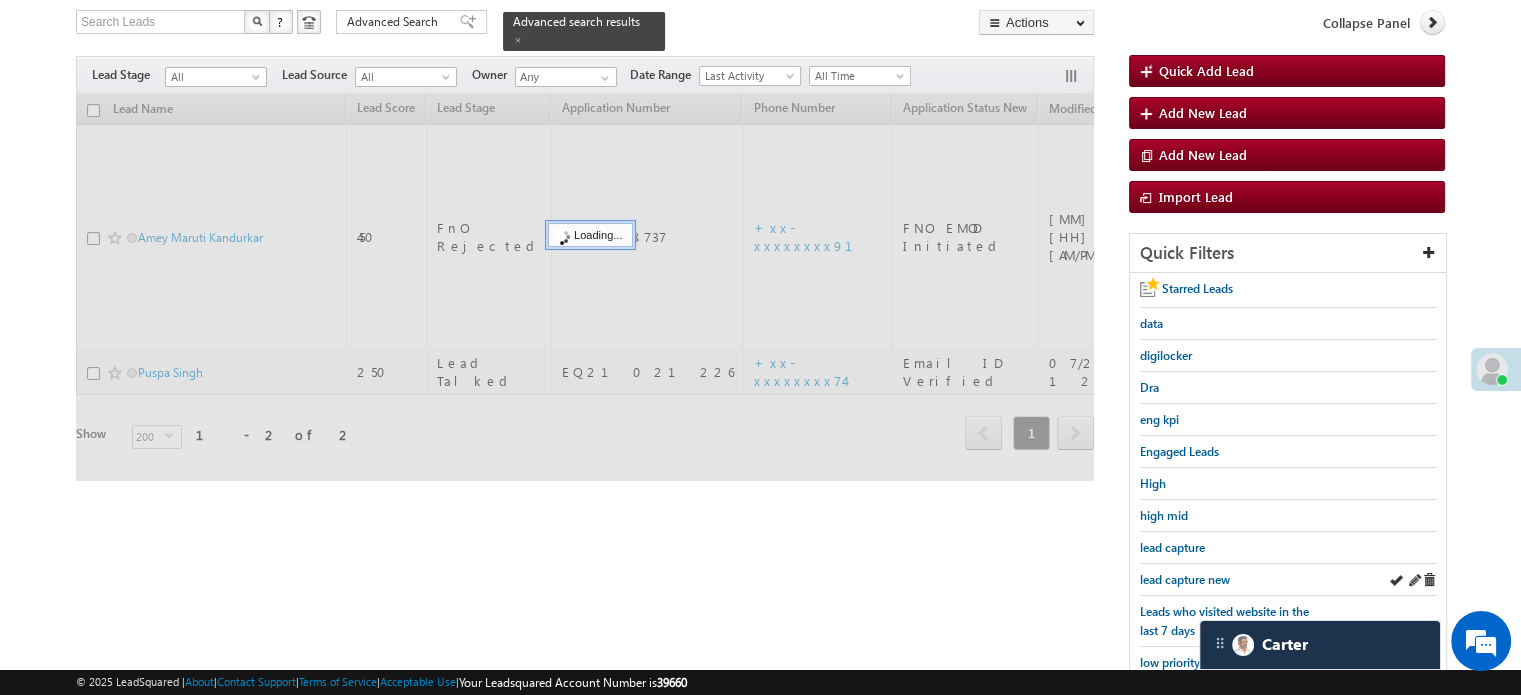 click on "lead capture new" at bounding box center (1288, 580) 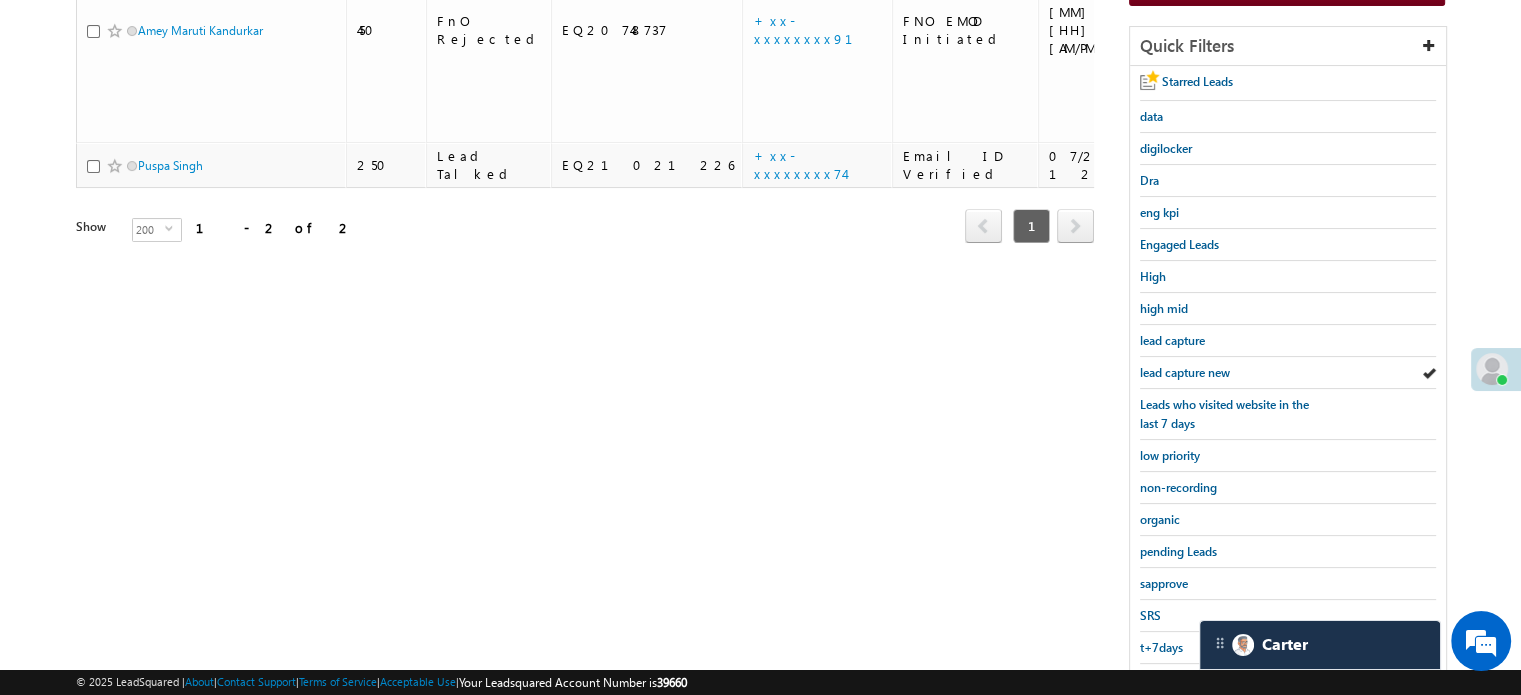 scroll, scrollTop: 429, scrollLeft: 0, axis: vertical 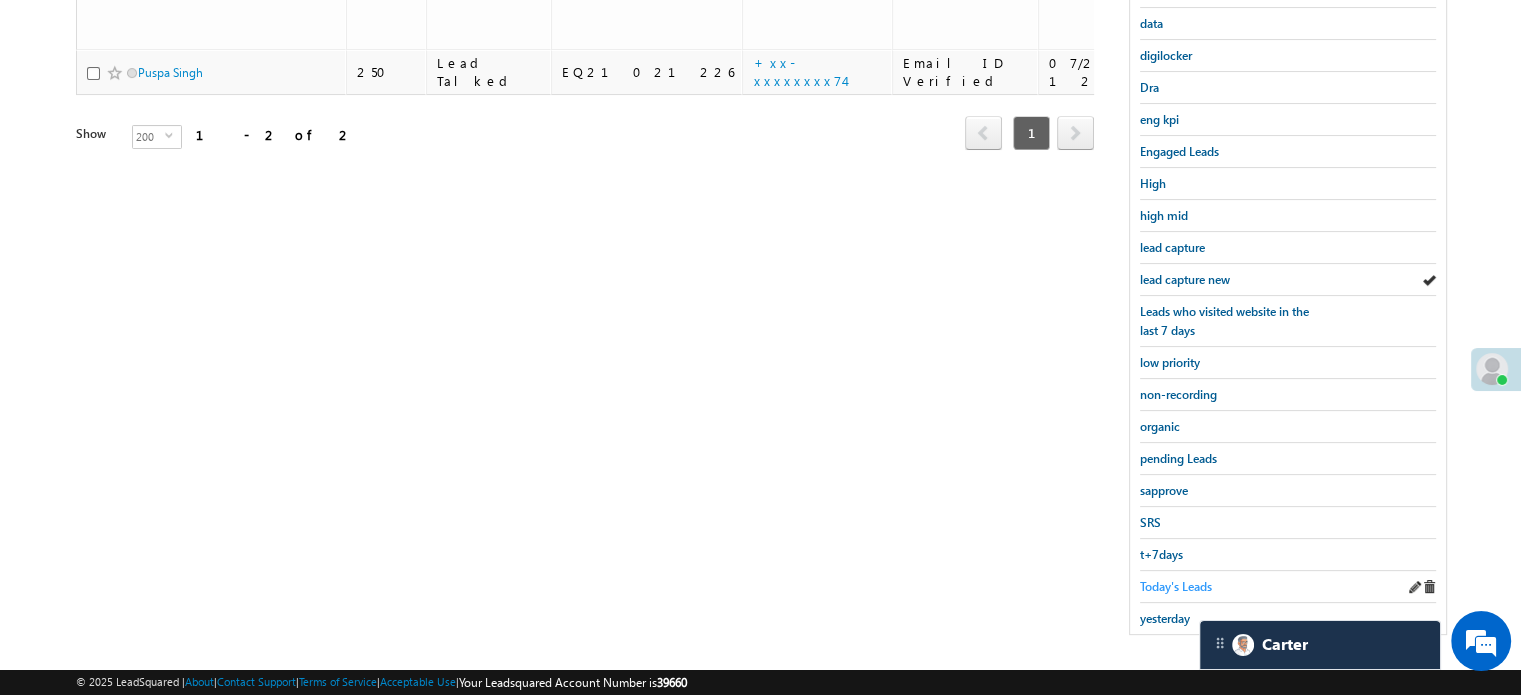 click on "Today's Leads" at bounding box center [1176, 586] 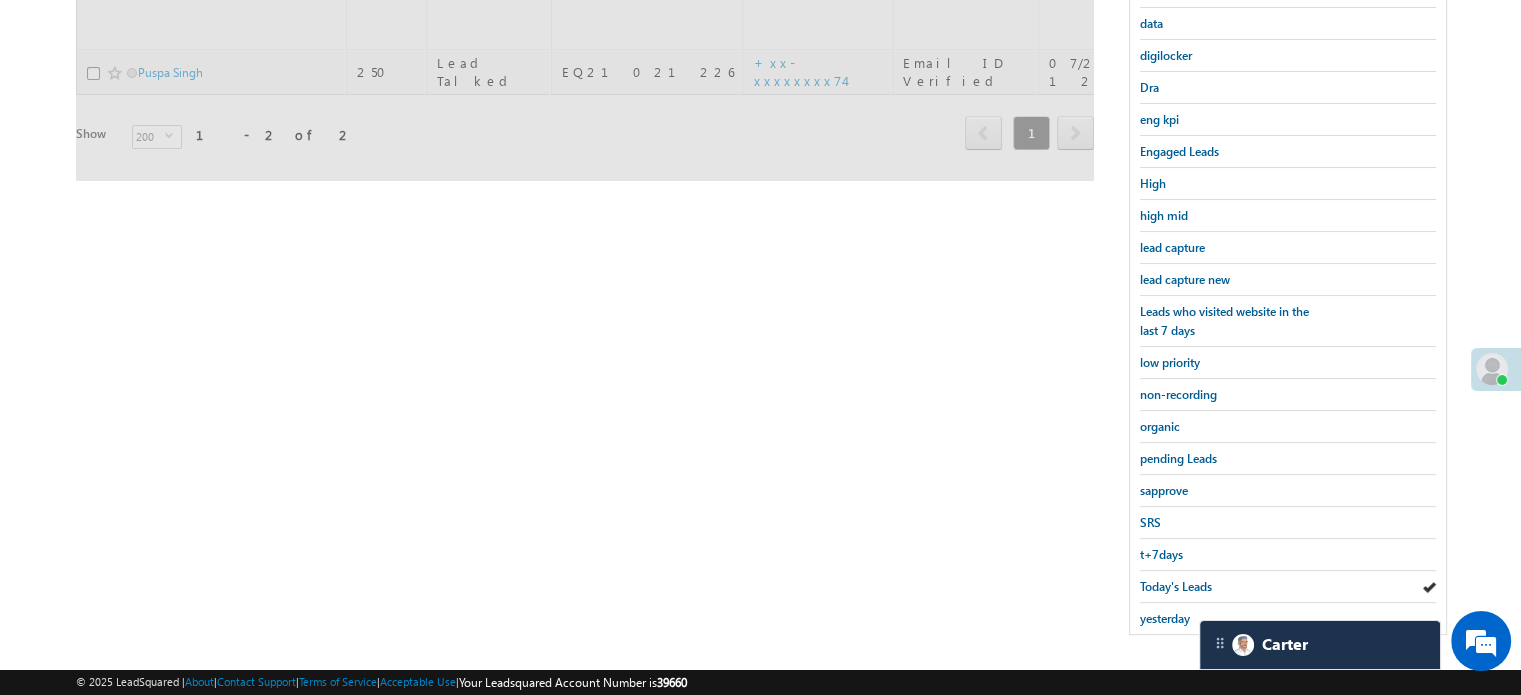 click on "Today's Leads" at bounding box center [1176, 586] 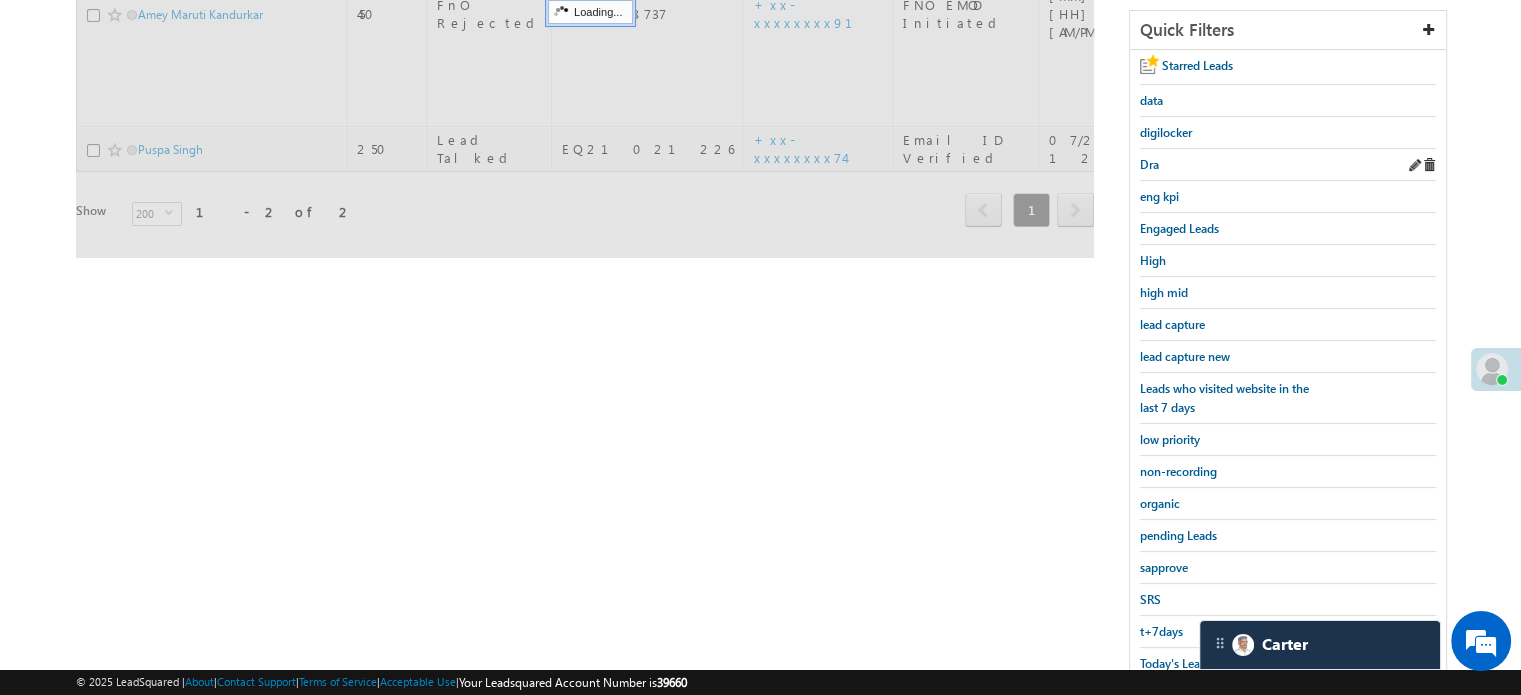 scroll, scrollTop: 229, scrollLeft: 0, axis: vertical 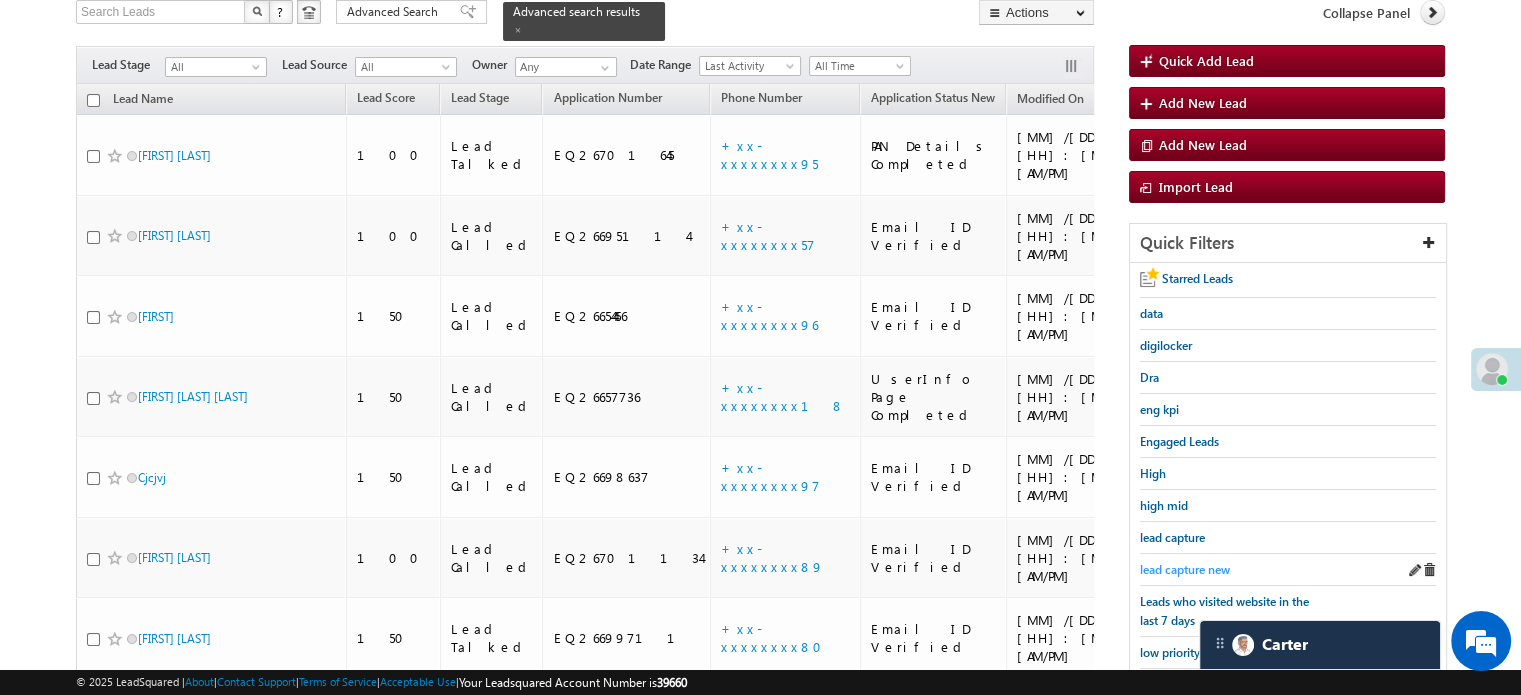 click on "lead capture new" at bounding box center [1185, 569] 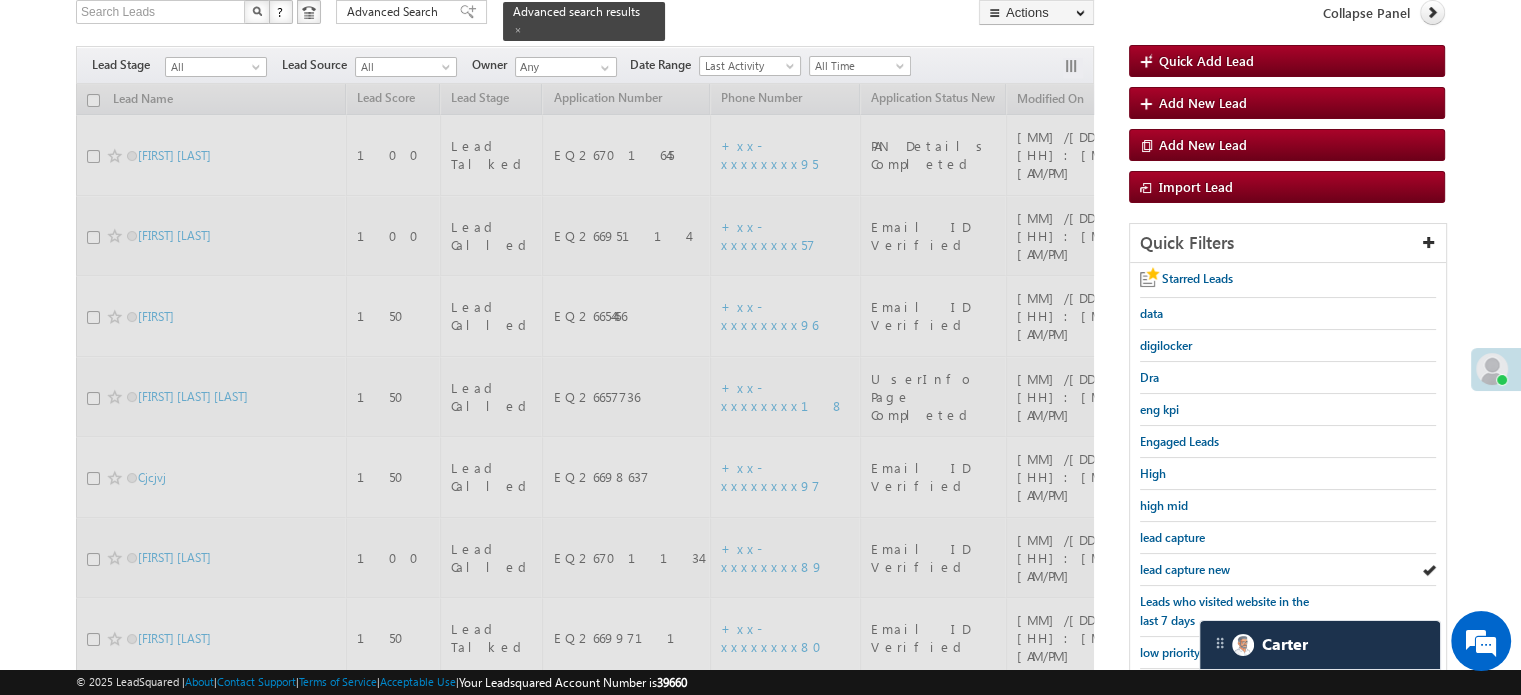 click on "lead capture new" at bounding box center (1185, 569) 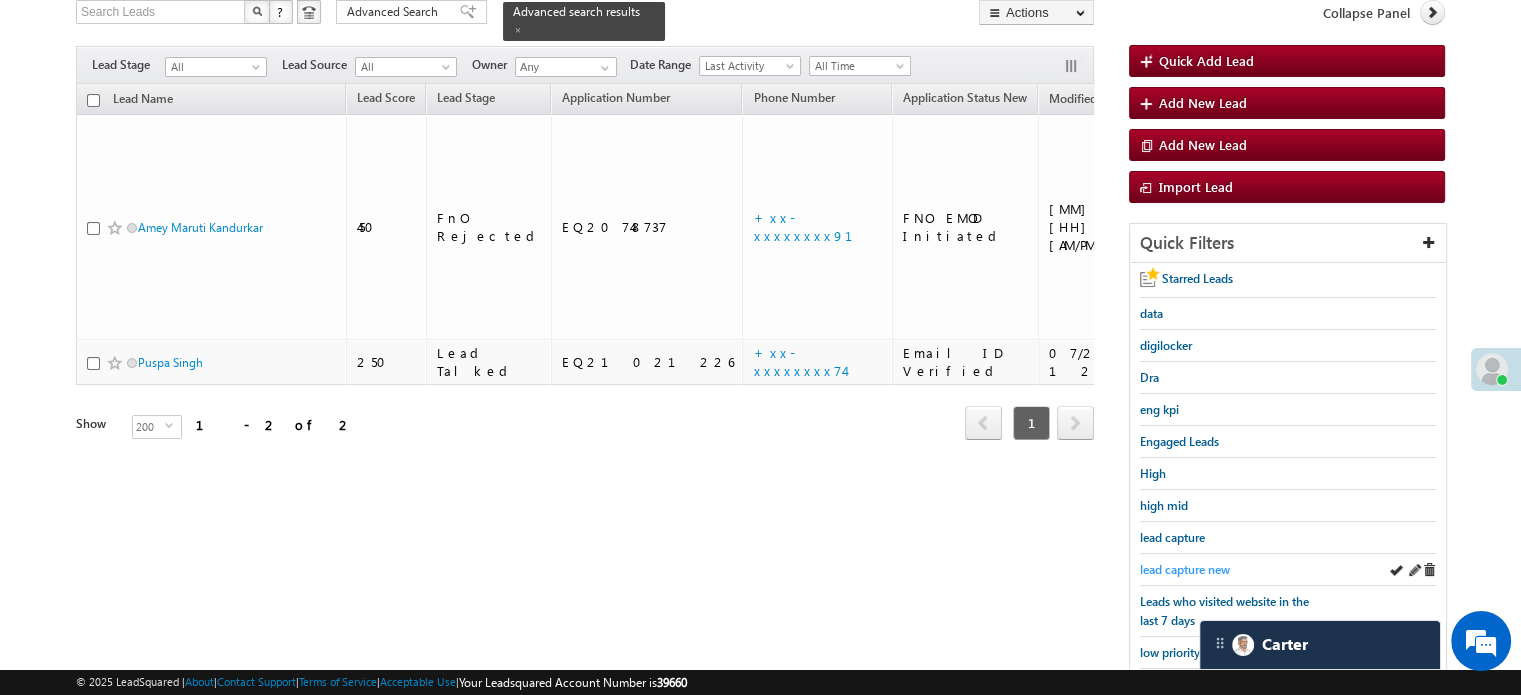 click on "lead capture new" at bounding box center [1185, 569] 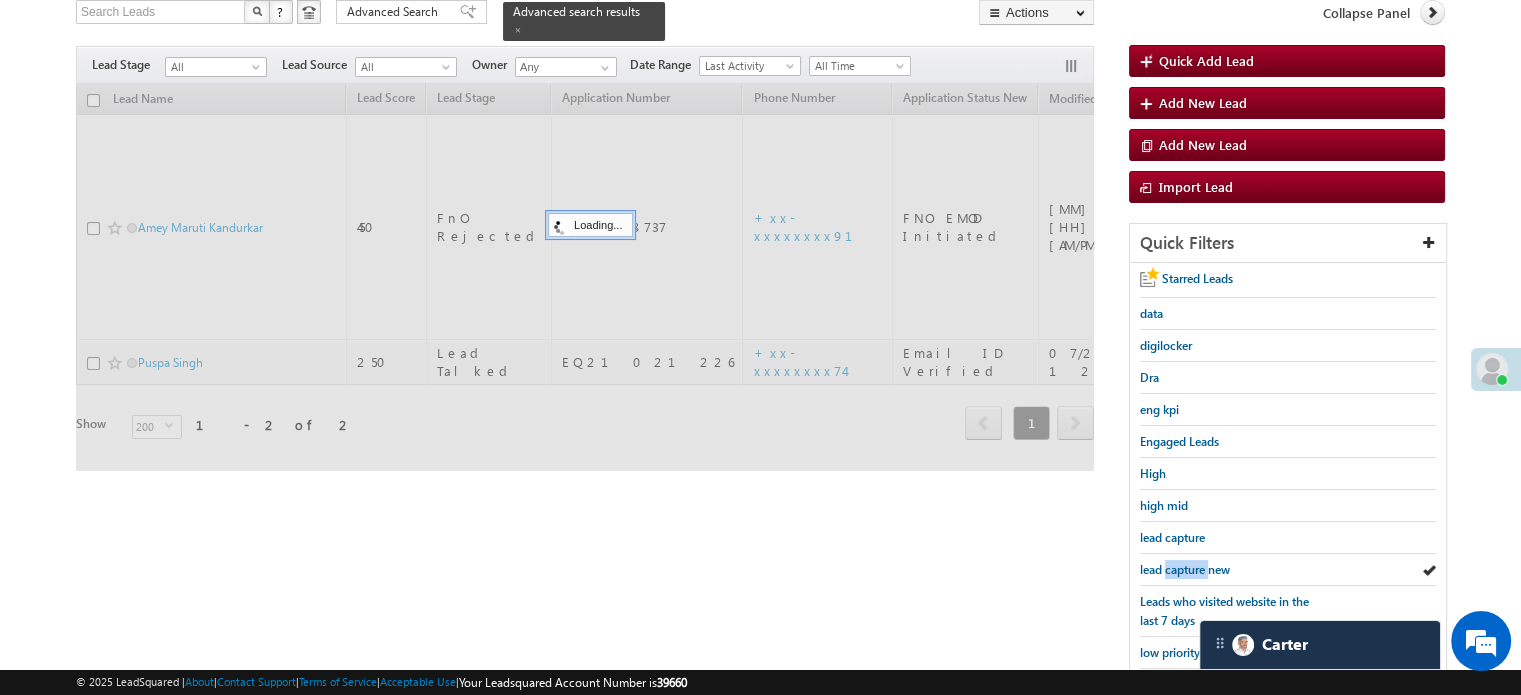 click on "lead capture new" at bounding box center (1185, 569) 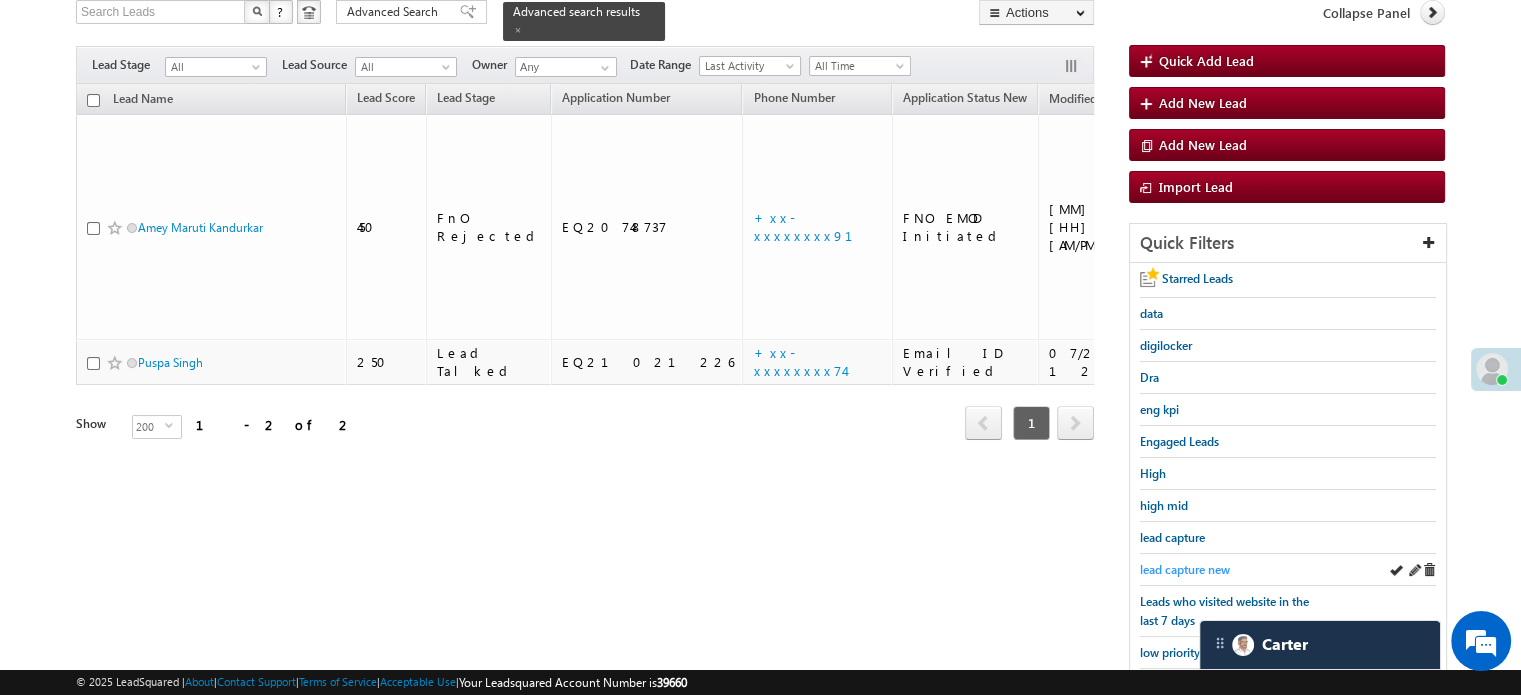 click on "lead capture new" at bounding box center [1185, 569] 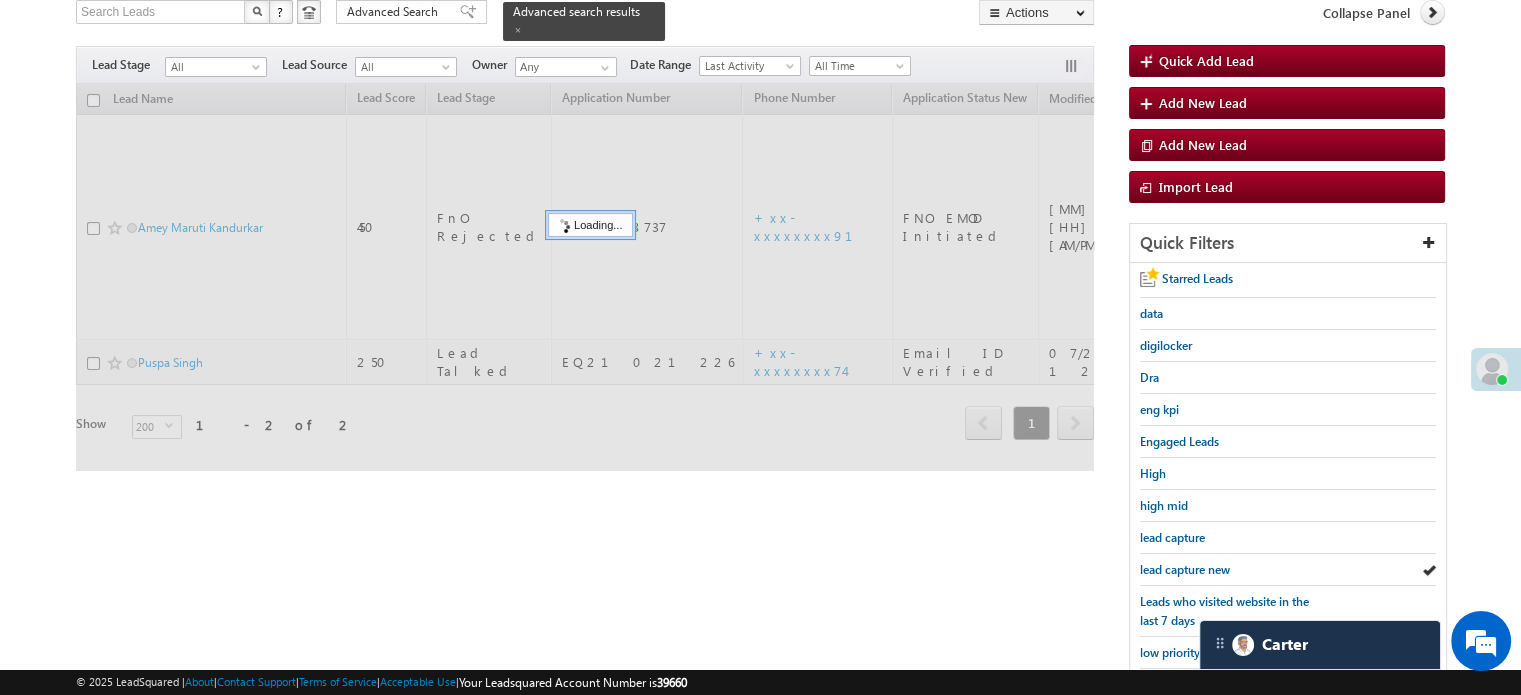 click on "lead capture new" at bounding box center (1185, 569) 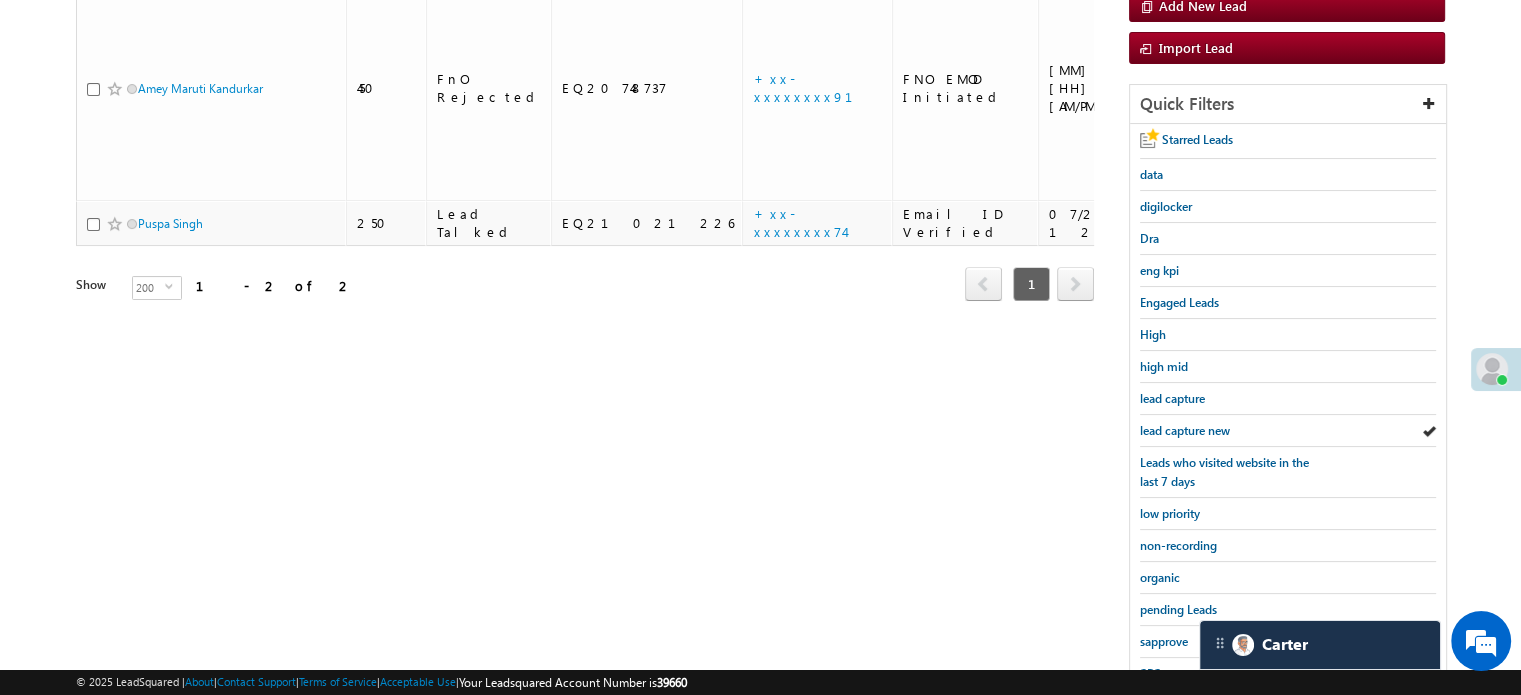 scroll, scrollTop: 429, scrollLeft: 0, axis: vertical 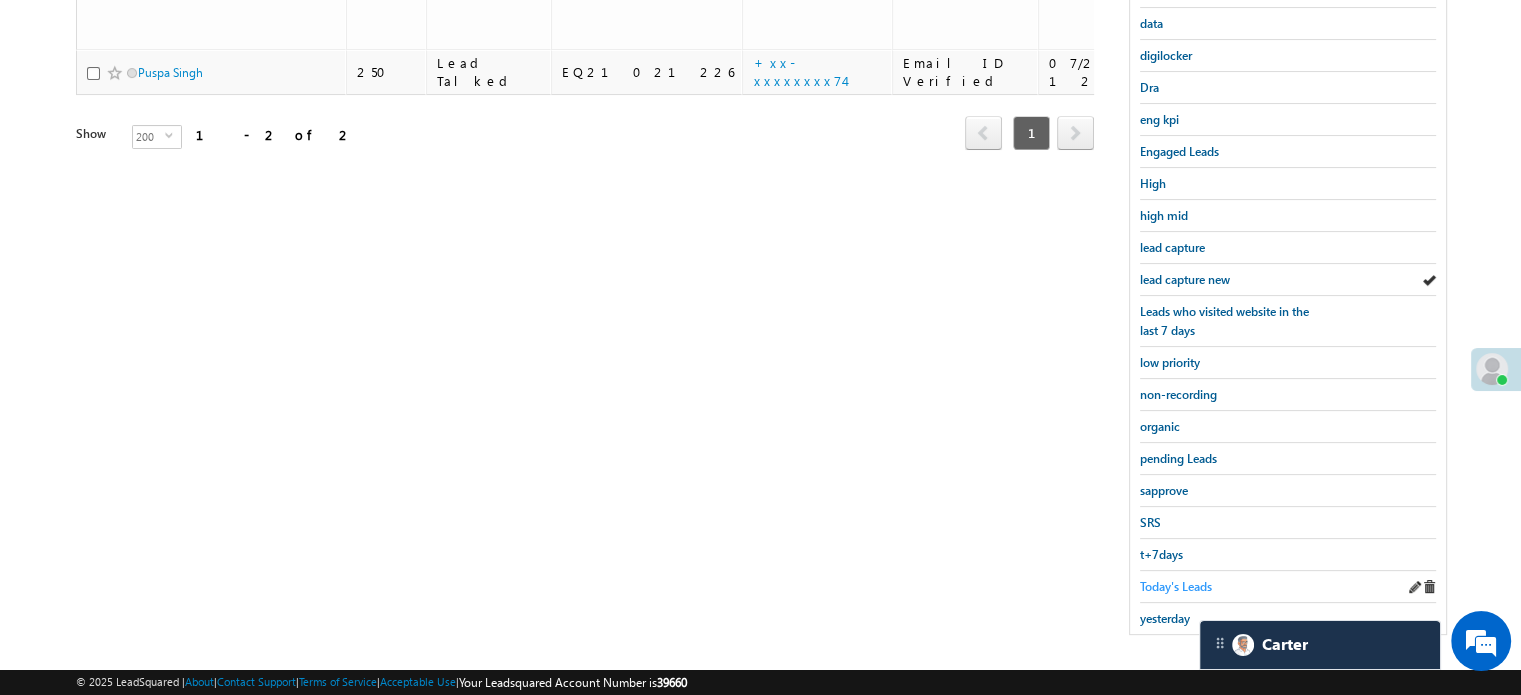click on "Today's Leads" at bounding box center [1176, 586] 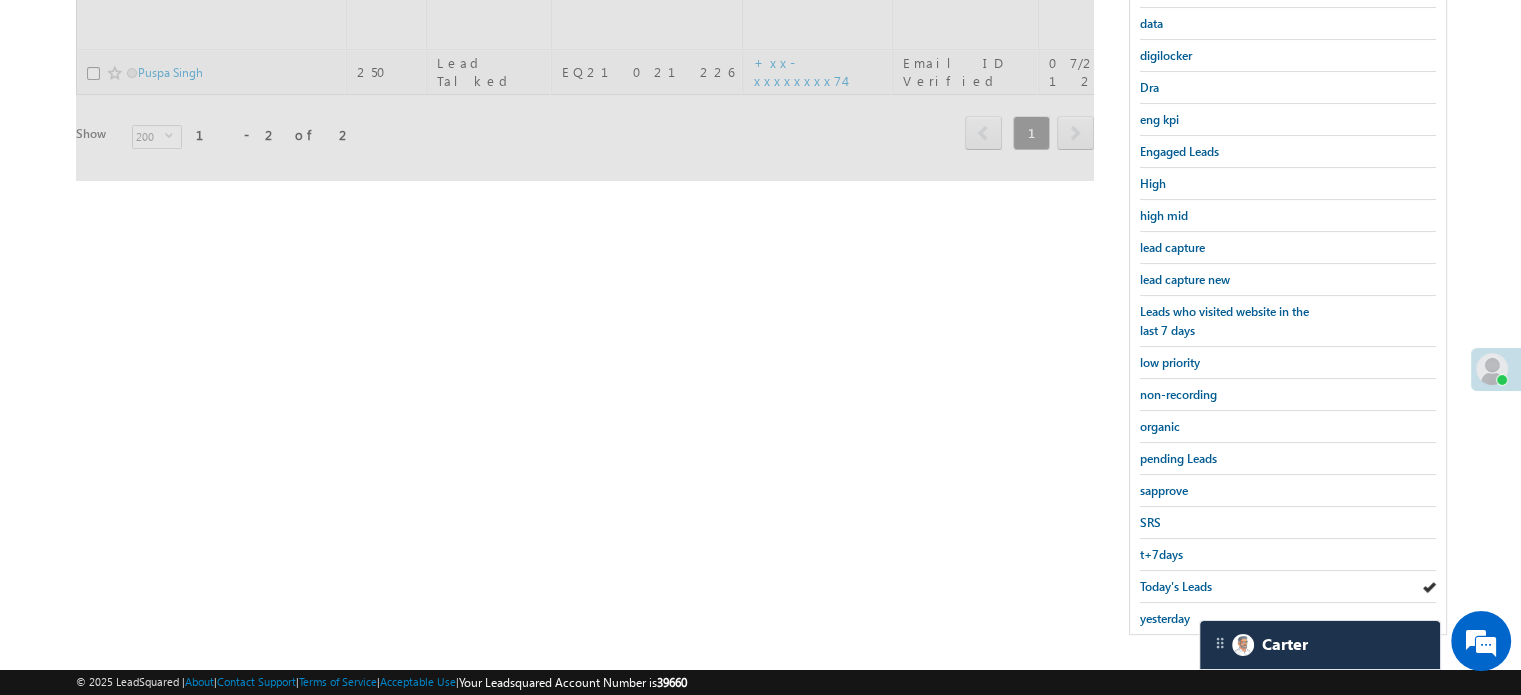 click on "Today's Leads" at bounding box center (1176, 586) 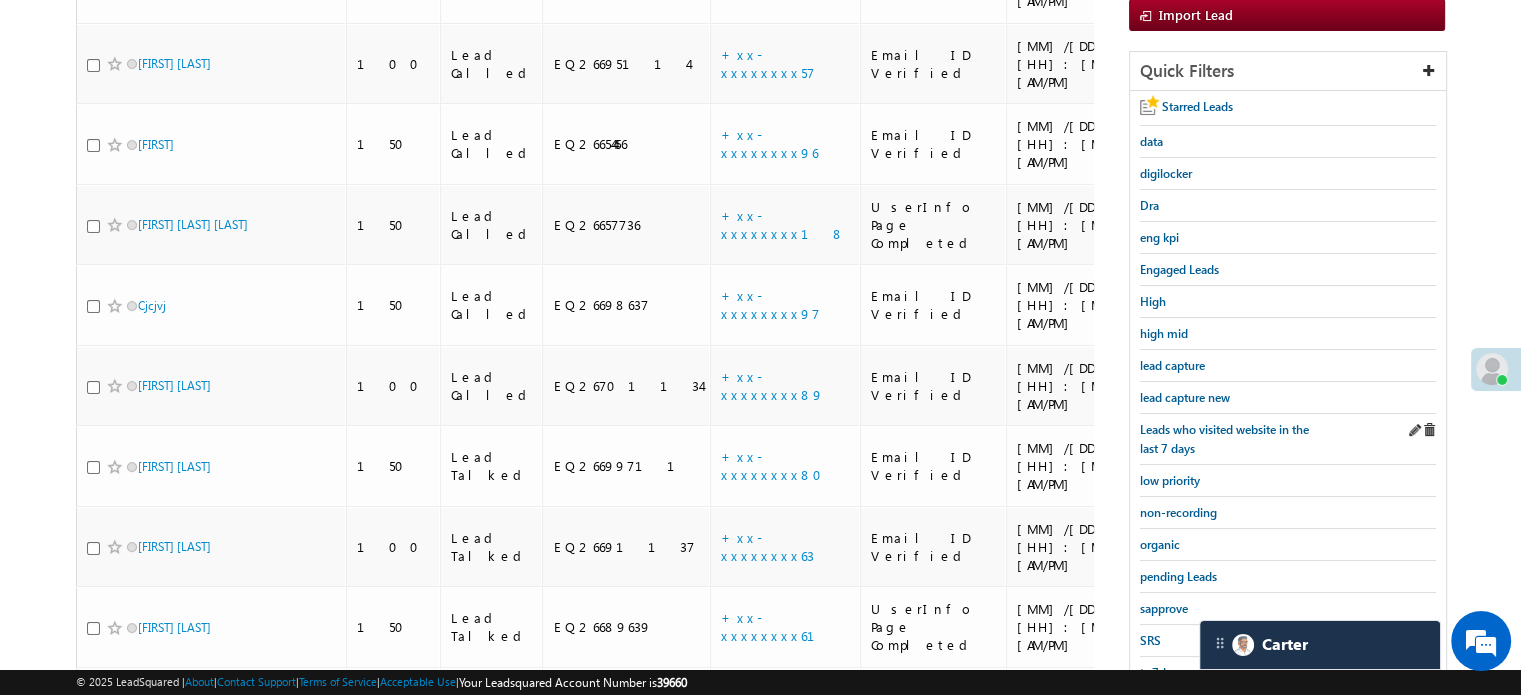 scroll, scrollTop: 229, scrollLeft: 0, axis: vertical 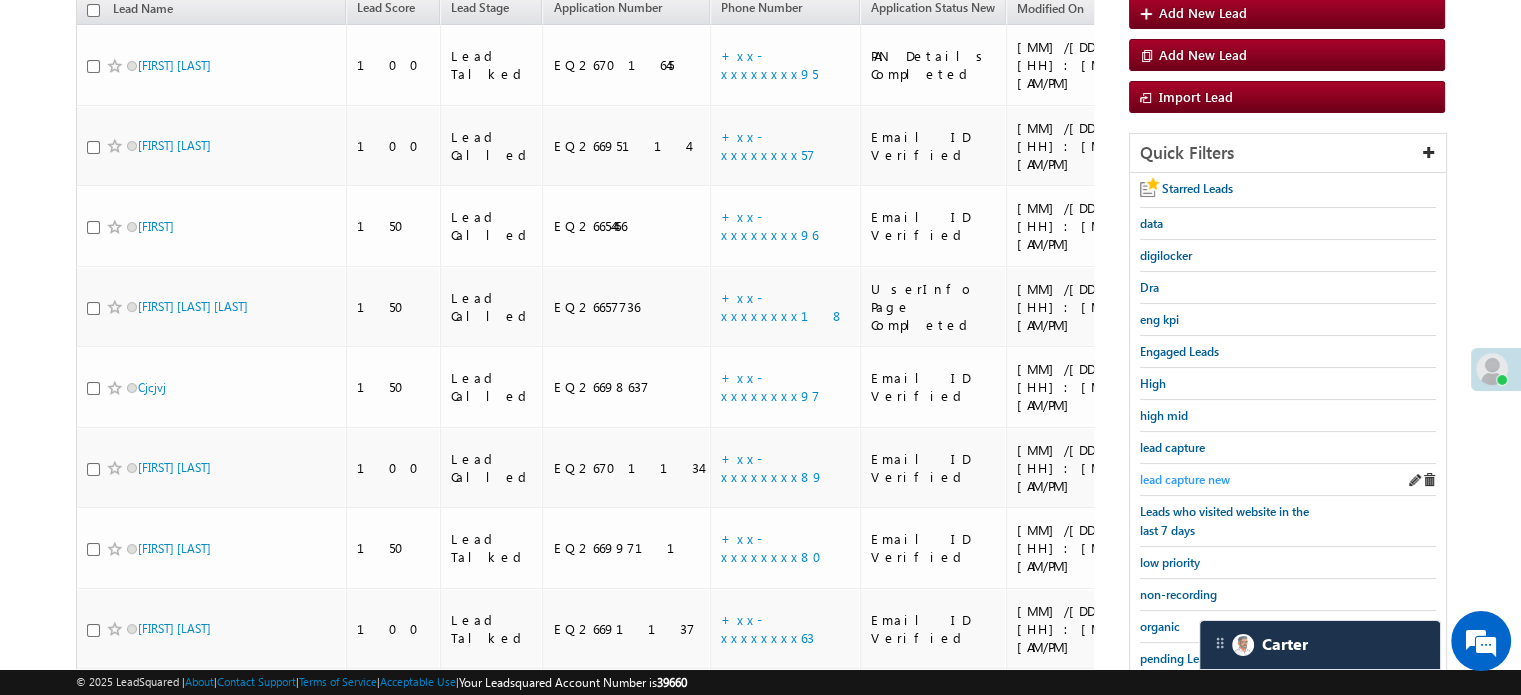 click on "lead capture new" at bounding box center [1185, 479] 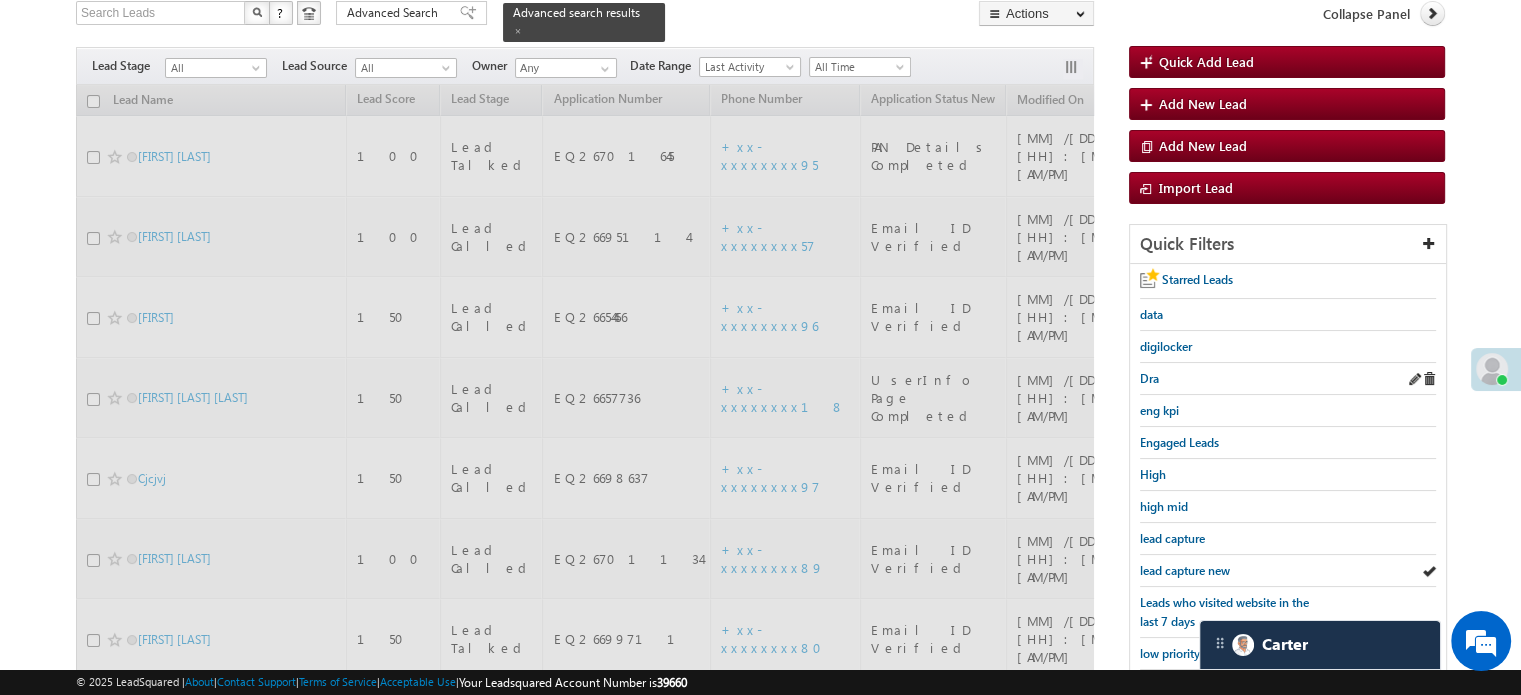 scroll, scrollTop: 29, scrollLeft: 0, axis: vertical 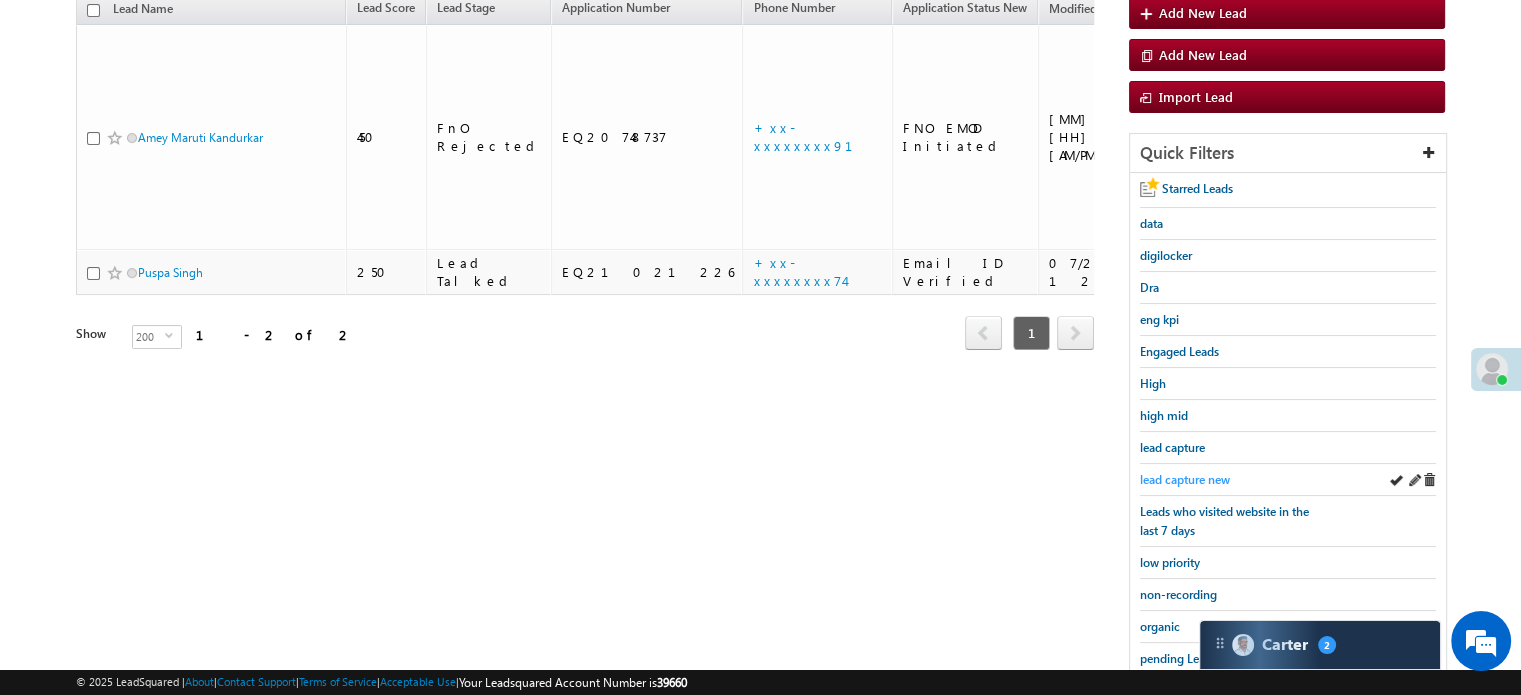 click on "lead capture new" at bounding box center [1185, 479] 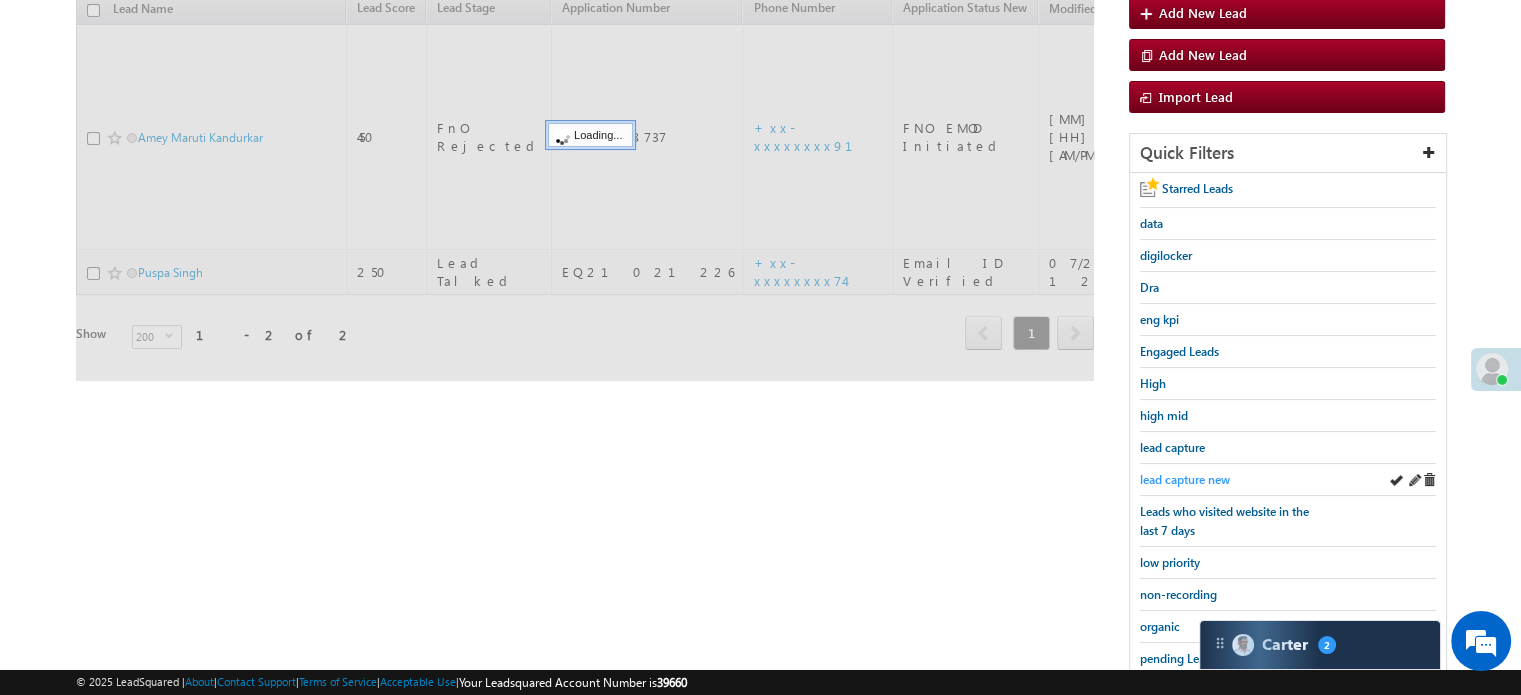 click on "lead capture new" at bounding box center (1185, 479) 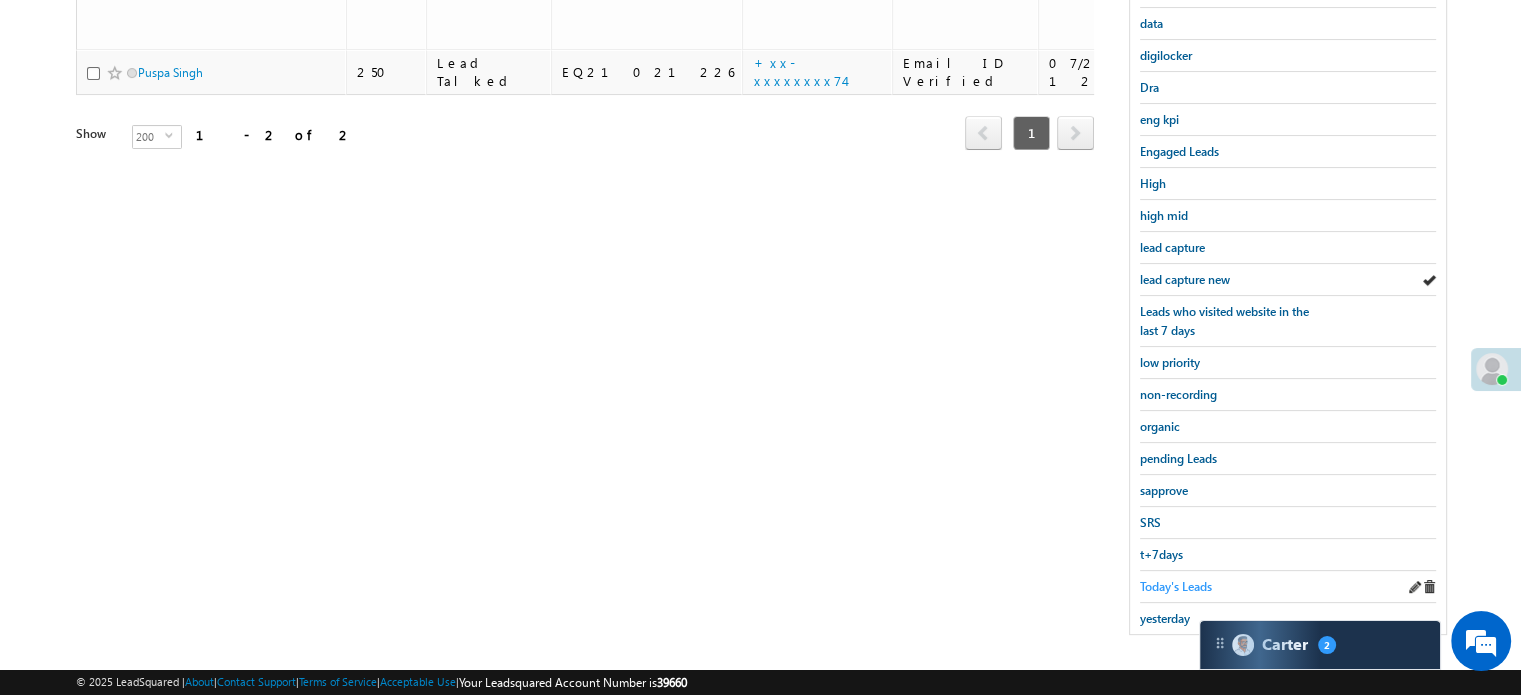 click on "Today's Leads" at bounding box center [1176, 586] 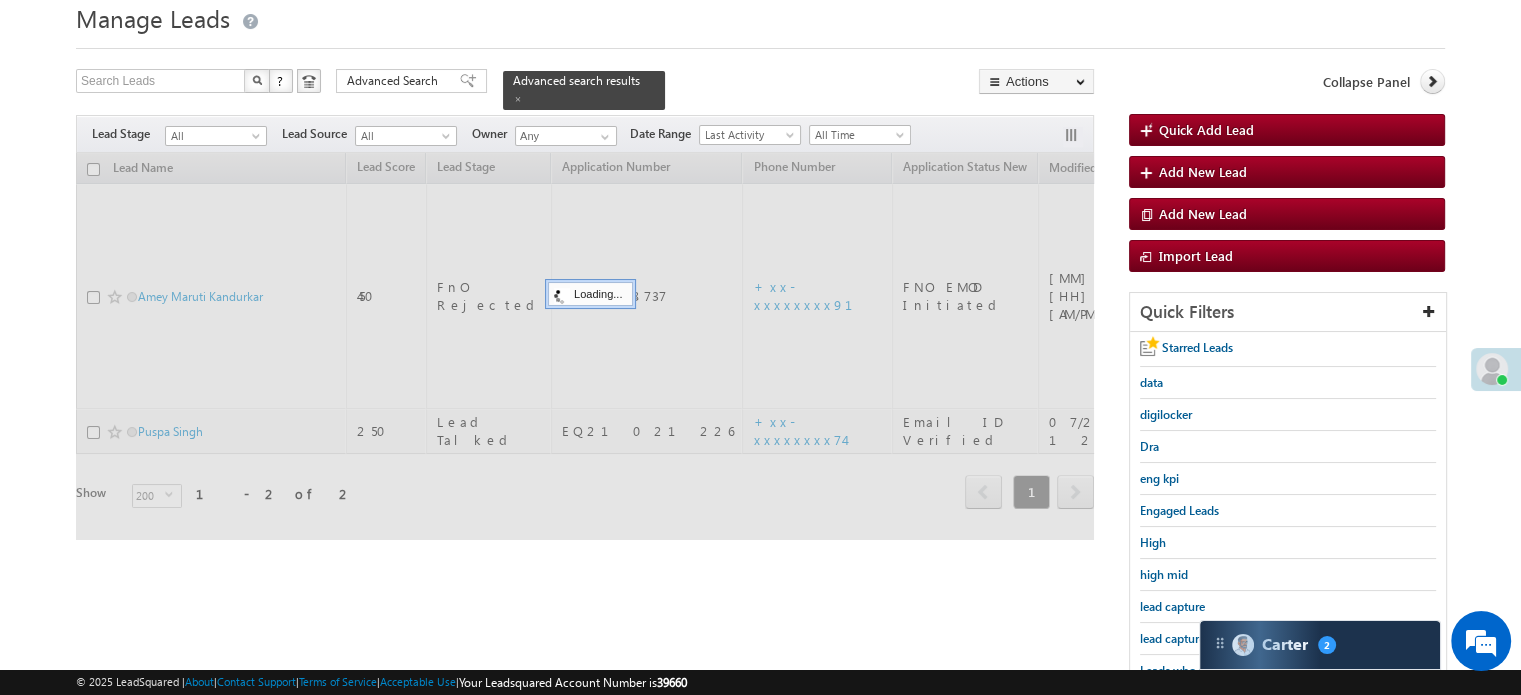 scroll, scrollTop: 29, scrollLeft: 0, axis: vertical 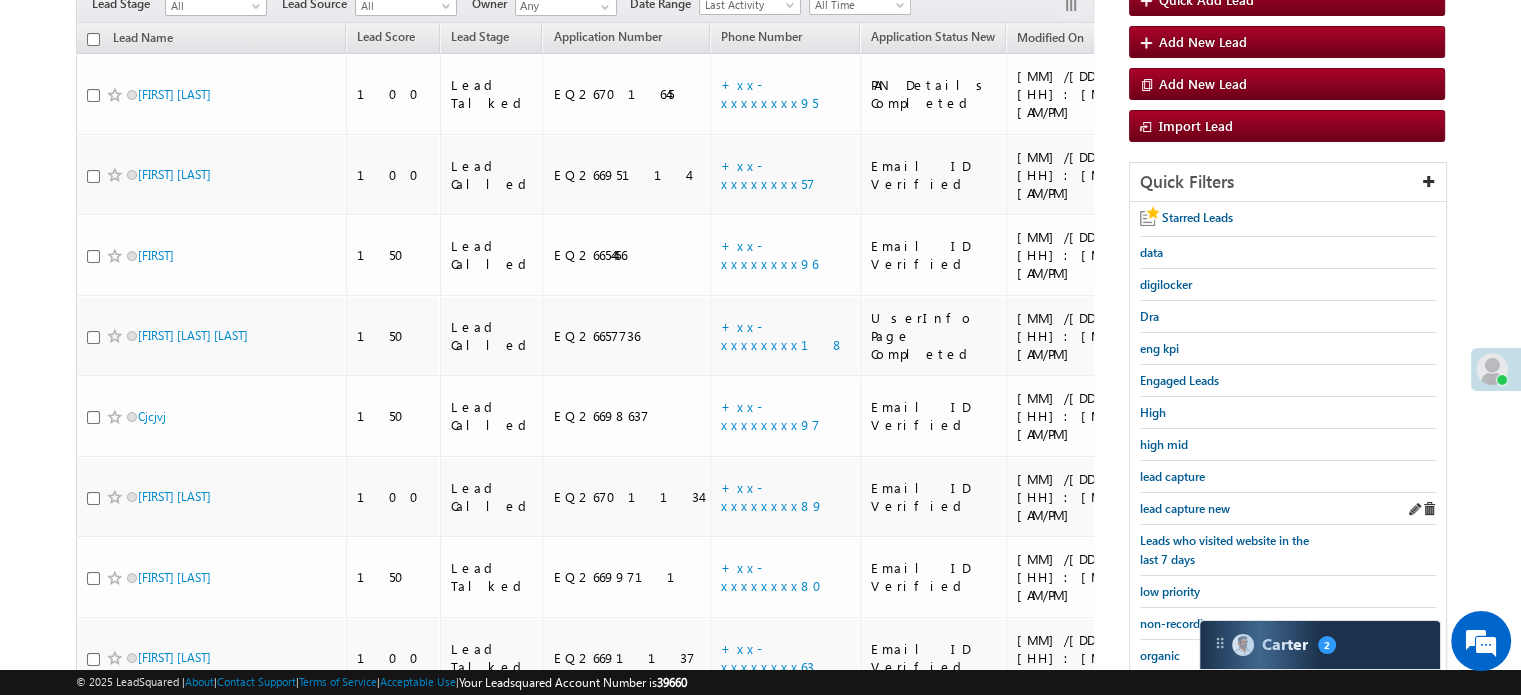click on "lead capture" at bounding box center (1288, 477) 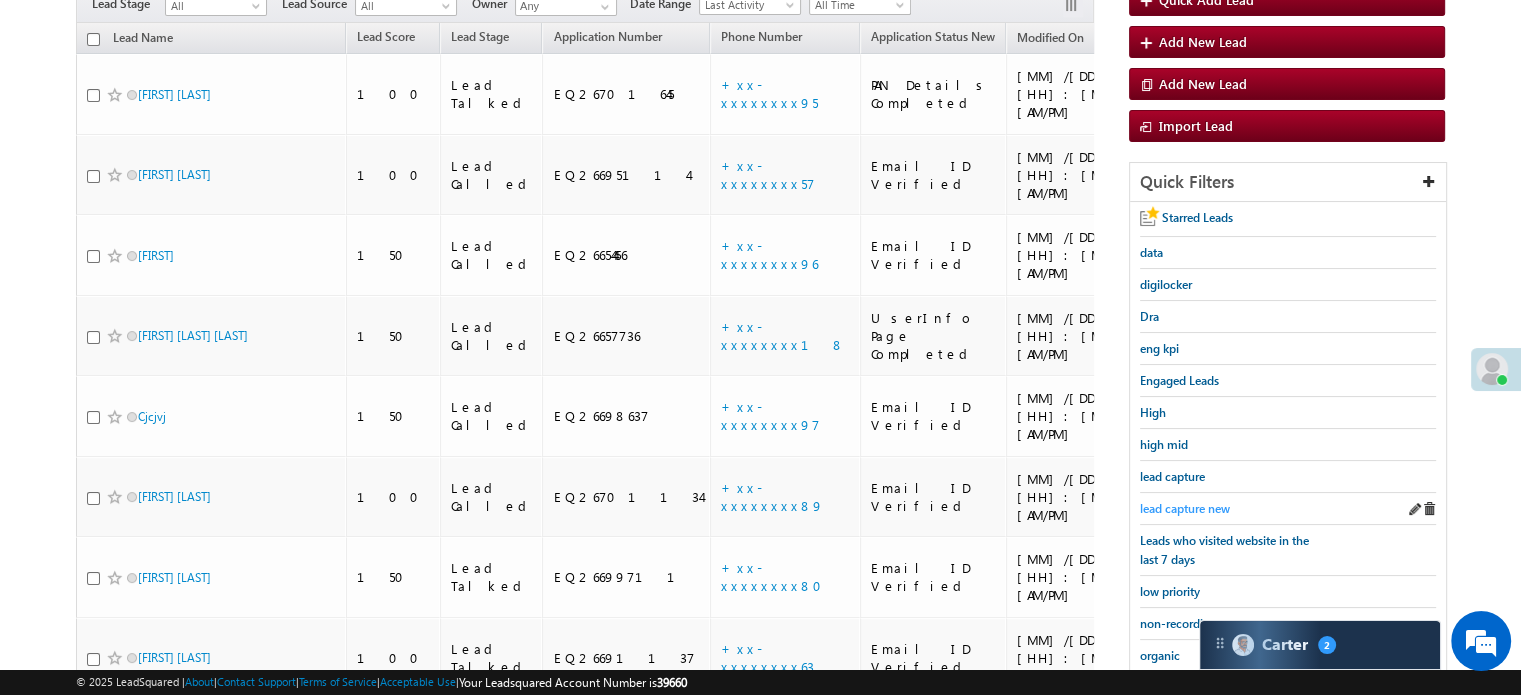 click on "lead capture new" at bounding box center (1185, 508) 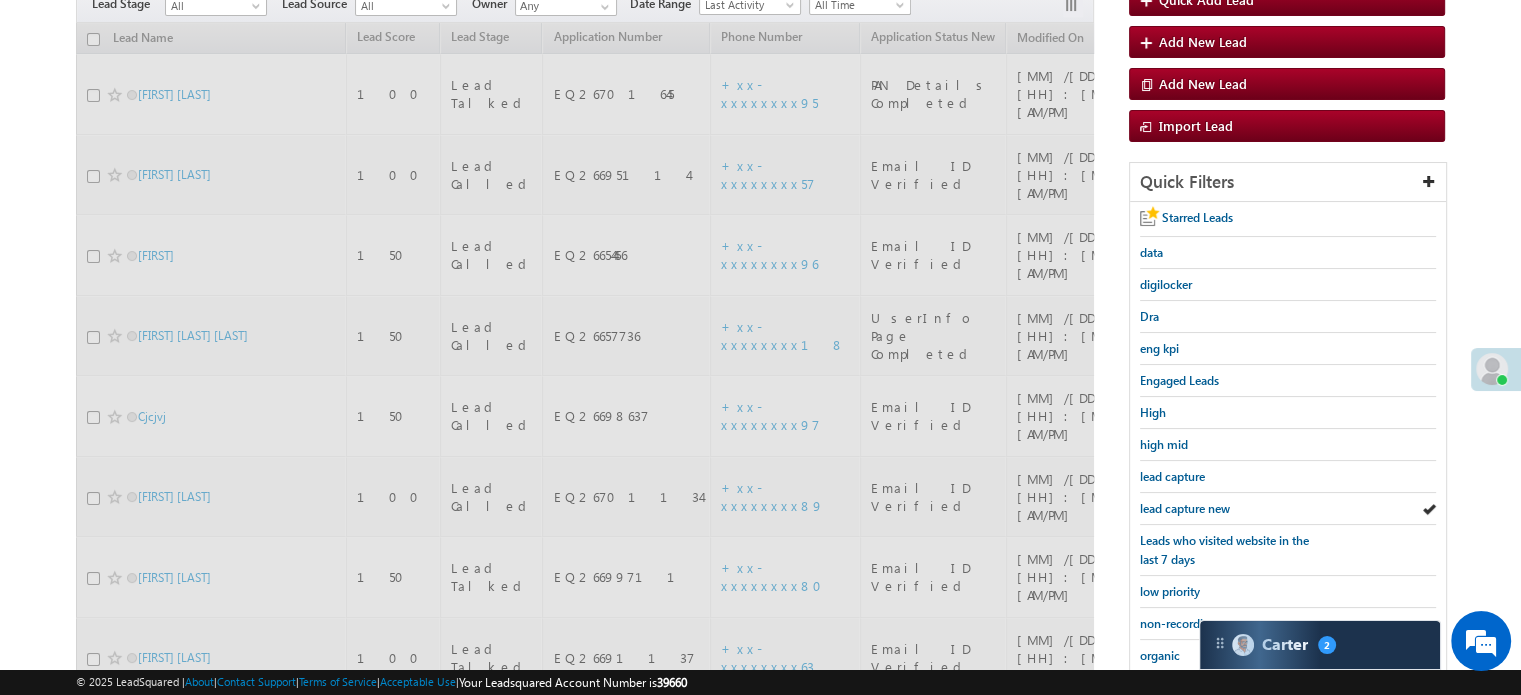 click on "lead capture new" at bounding box center [1185, 508] 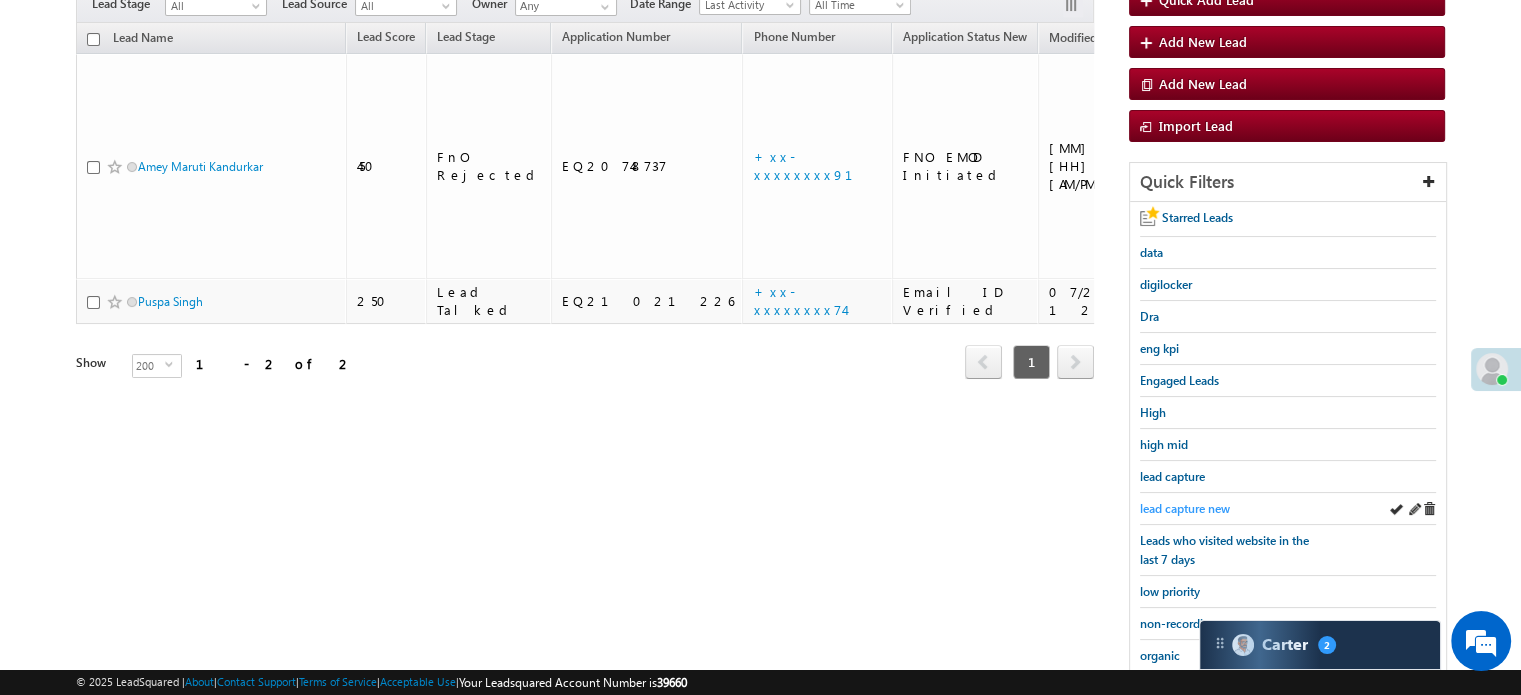 click on "lead capture new" at bounding box center [1185, 508] 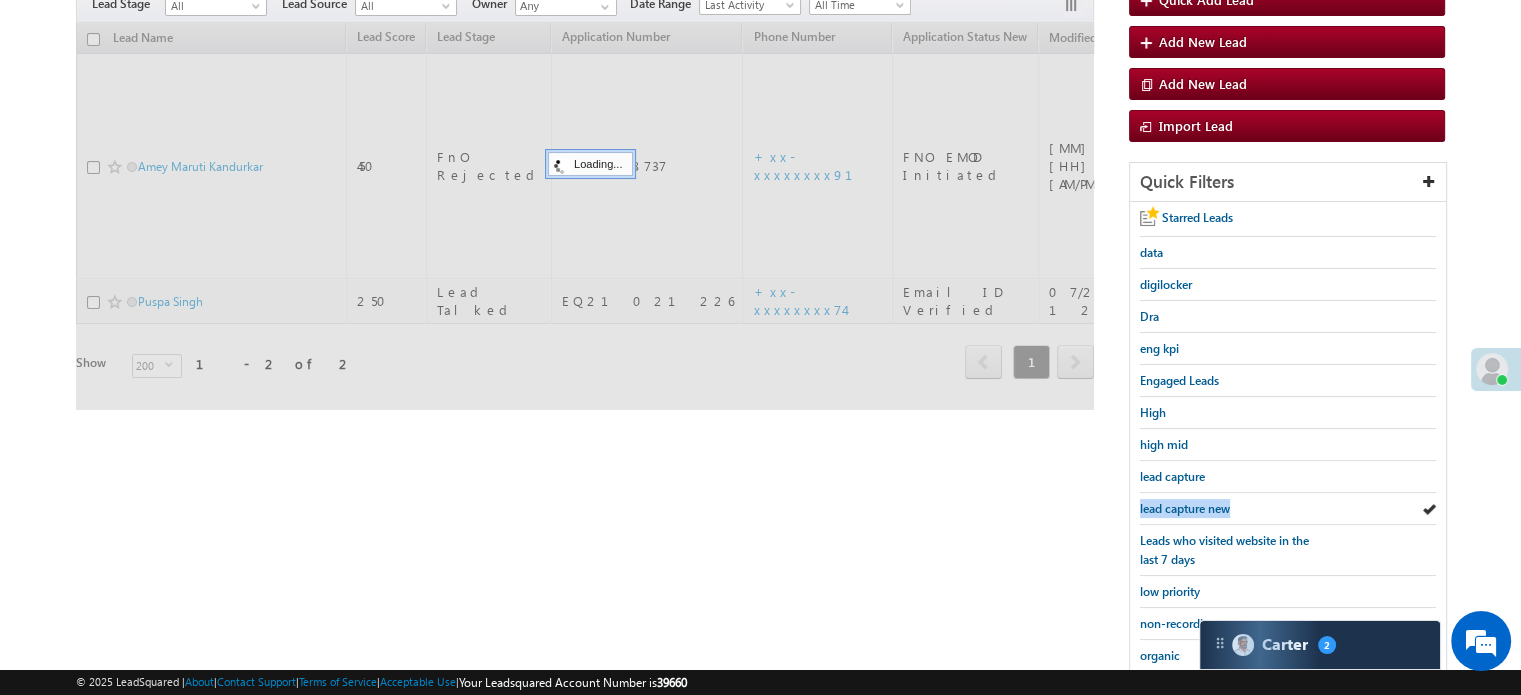 click on "lead capture new" at bounding box center (1185, 508) 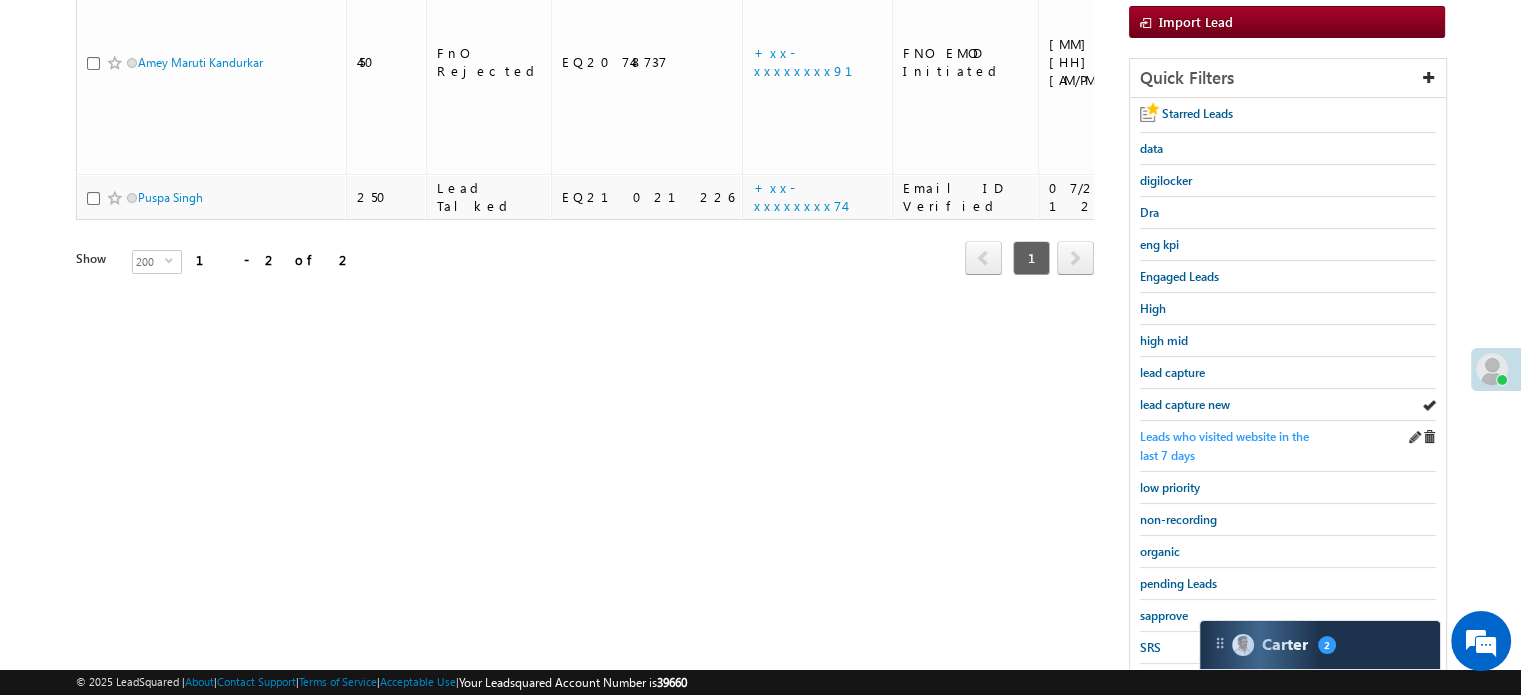 scroll, scrollTop: 429, scrollLeft: 0, axis: vertical 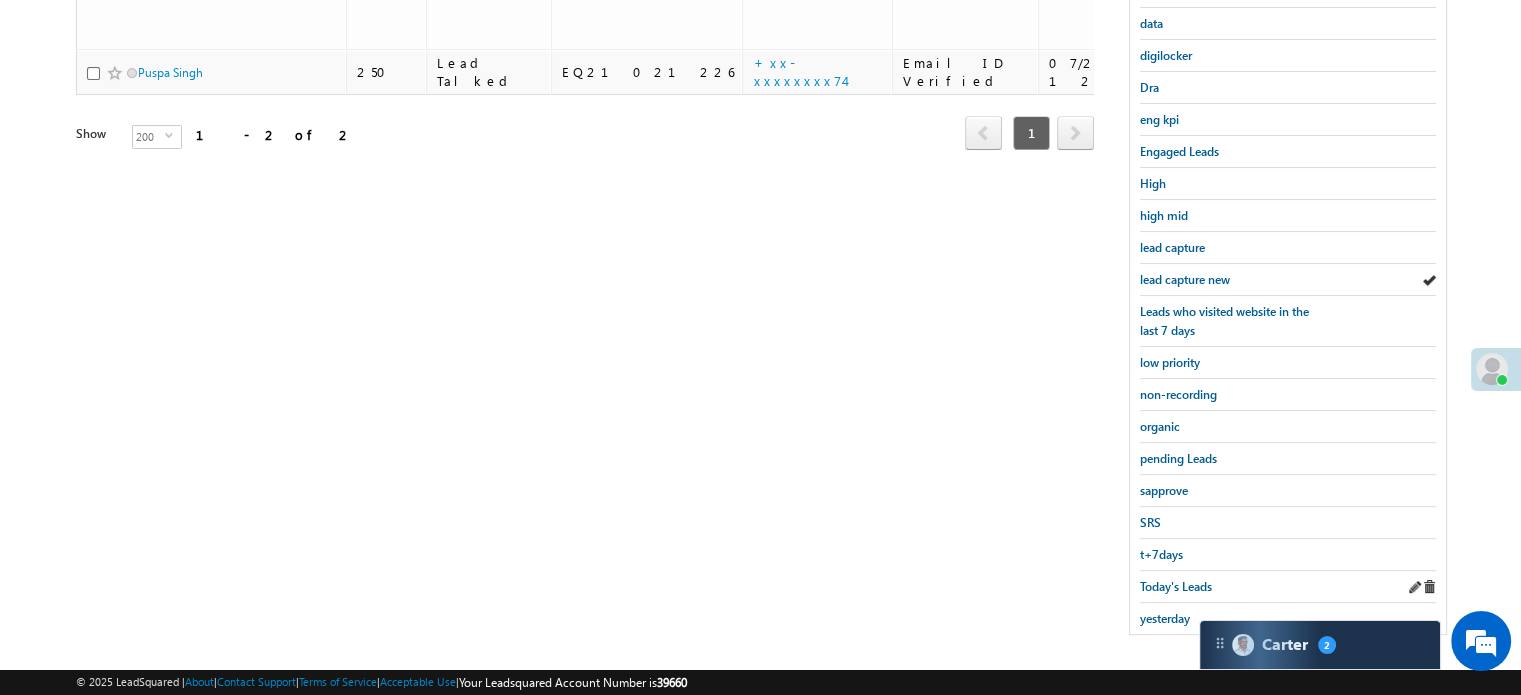 click on "Today's Leads" at bounding box center (1288, 587) 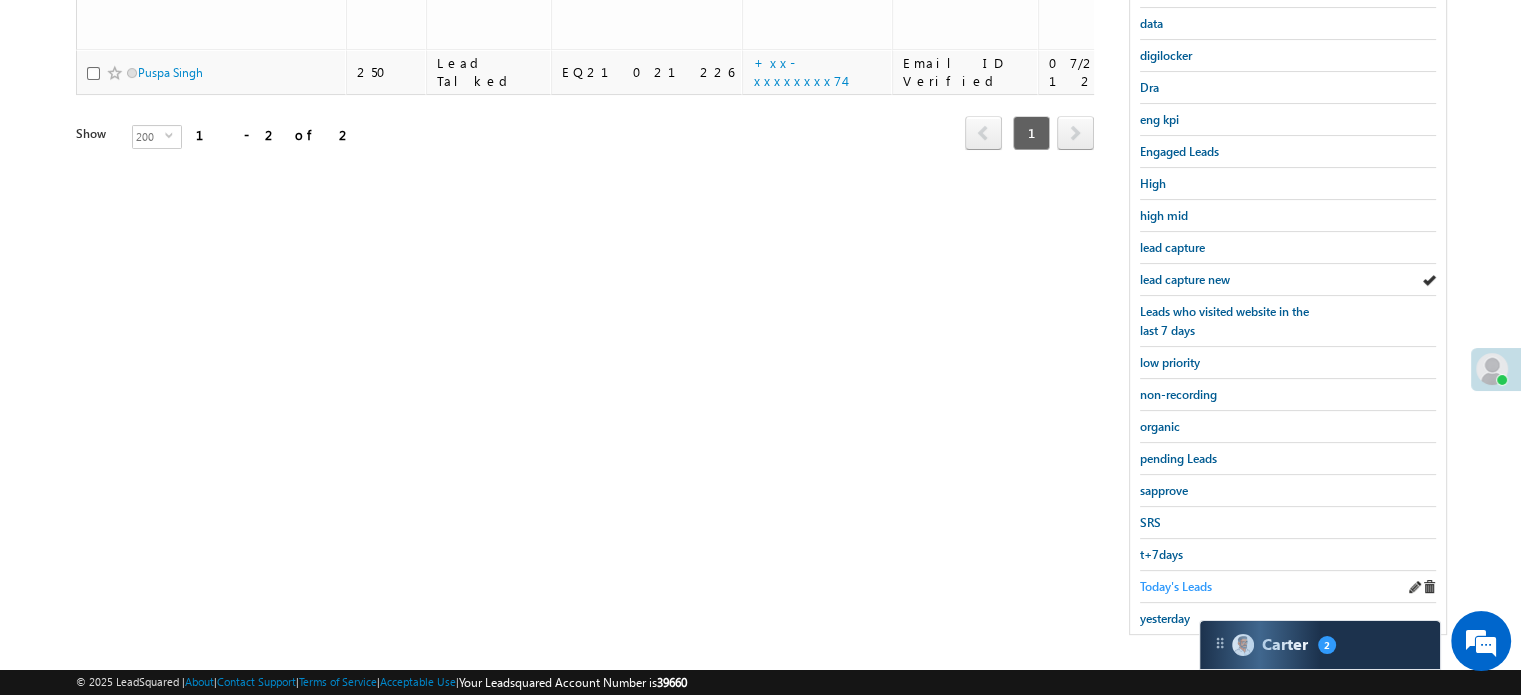 click on "Today's Leads" at bounding box center (1176, 586) 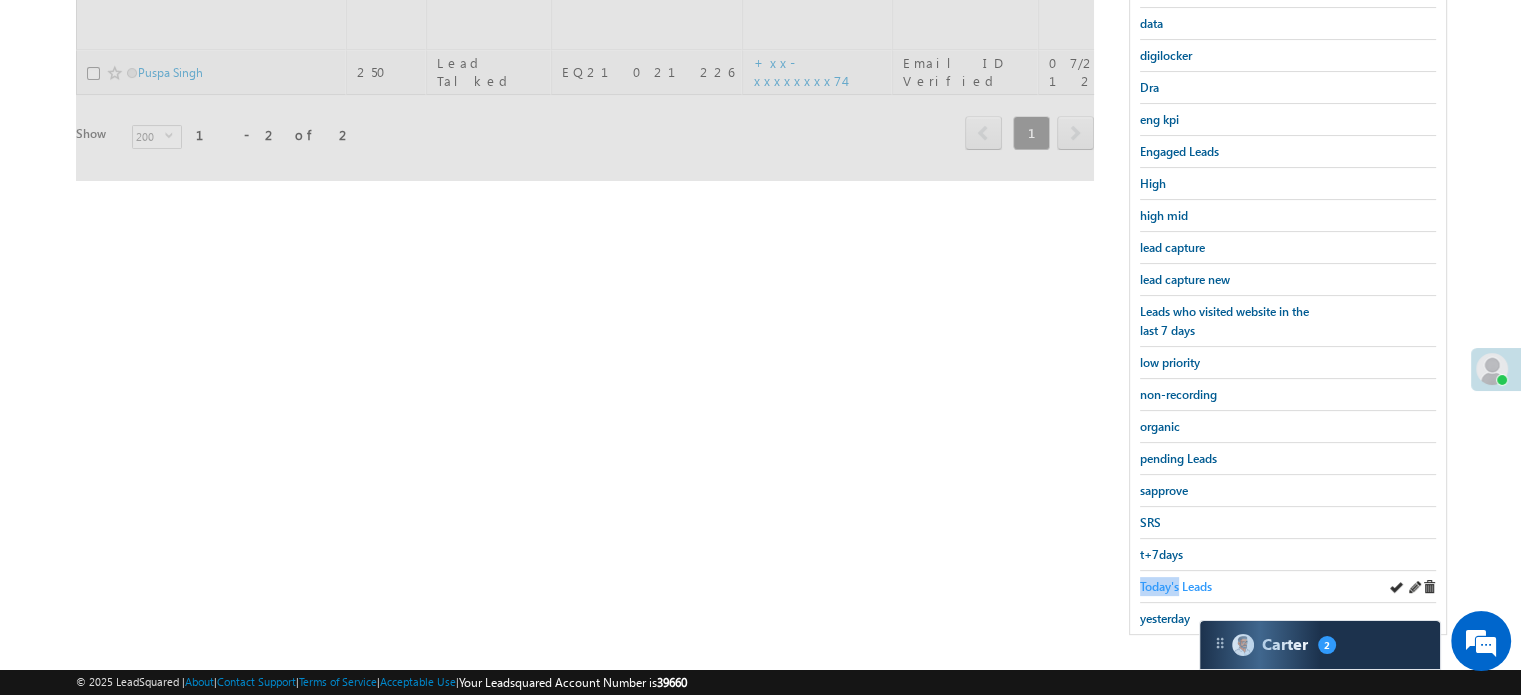 click on "Today's Leads" at bounding box center [1176, 586] 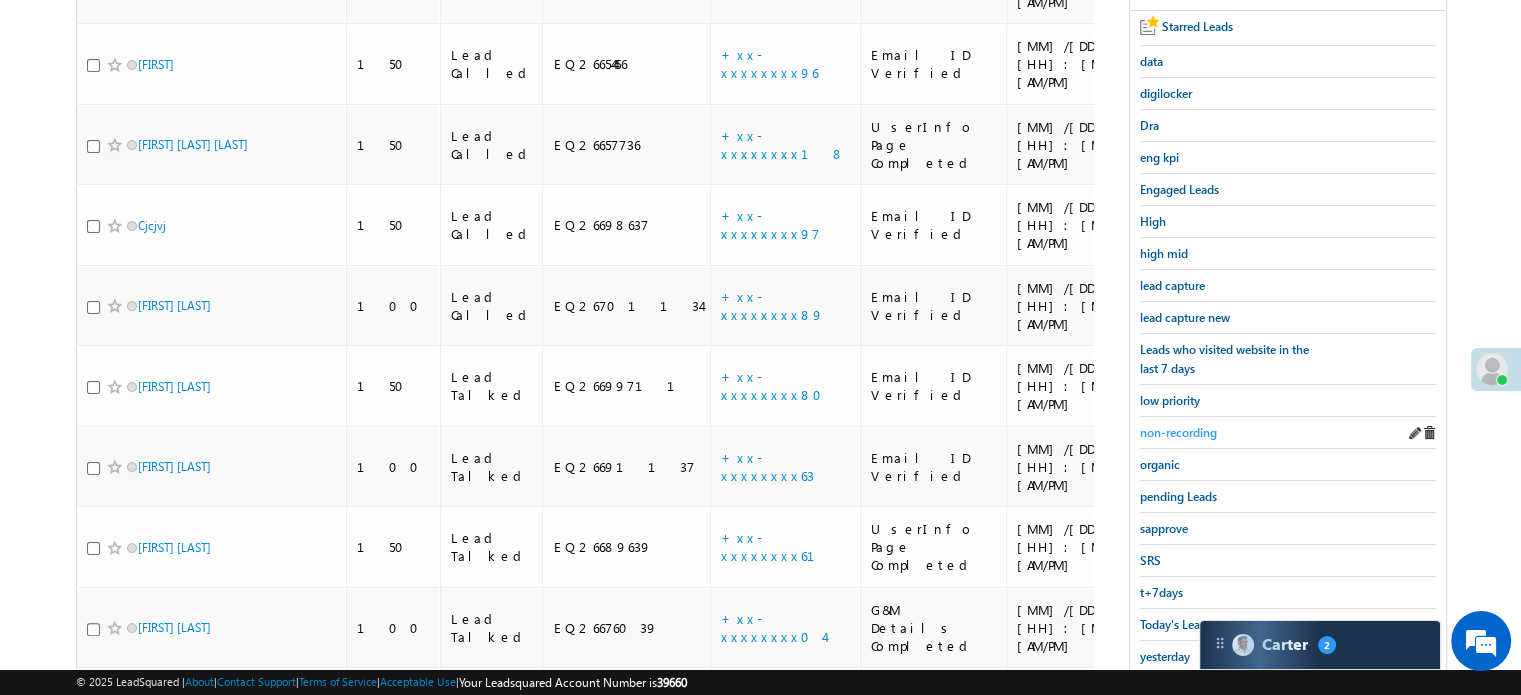 scroll, scrollTop: 329, scrollLeft: 0, axis: vertical 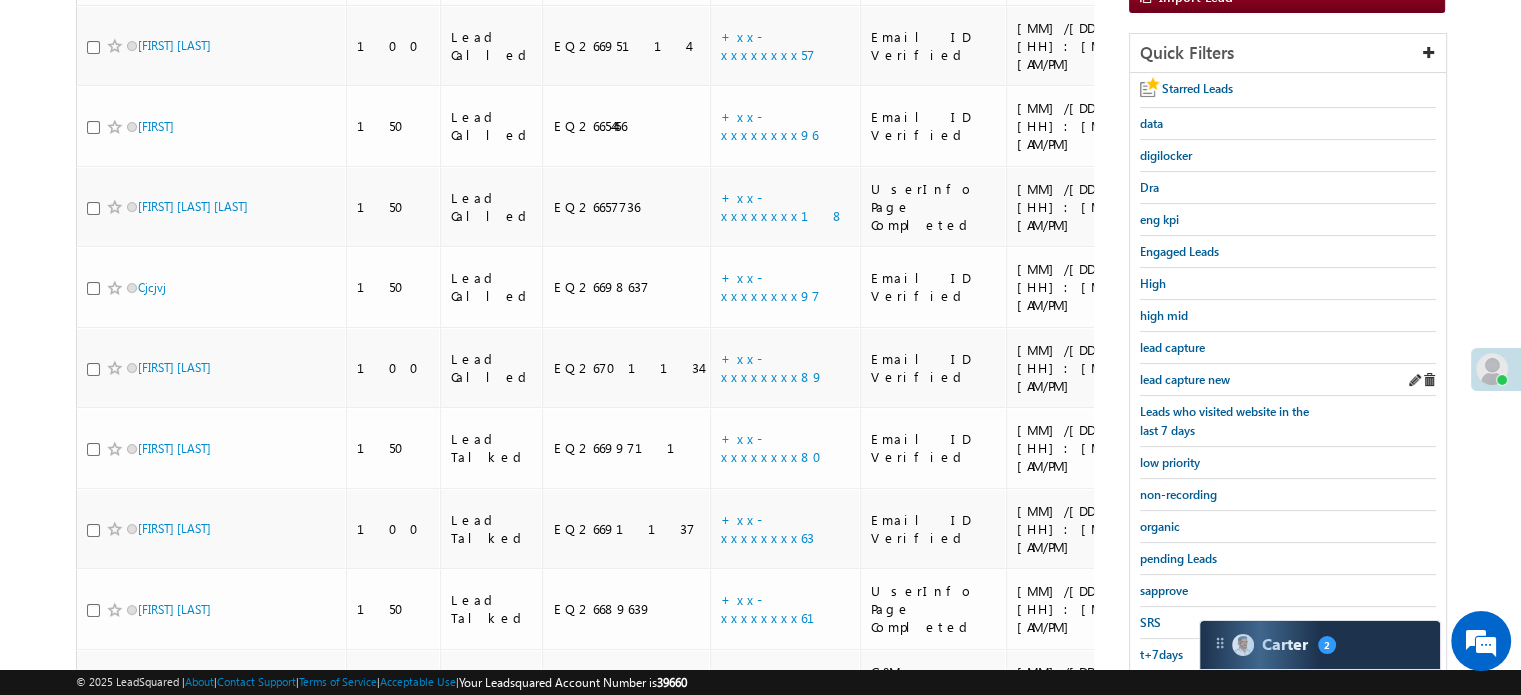 click on "lead capture new" at bounding box center [1288, 380] 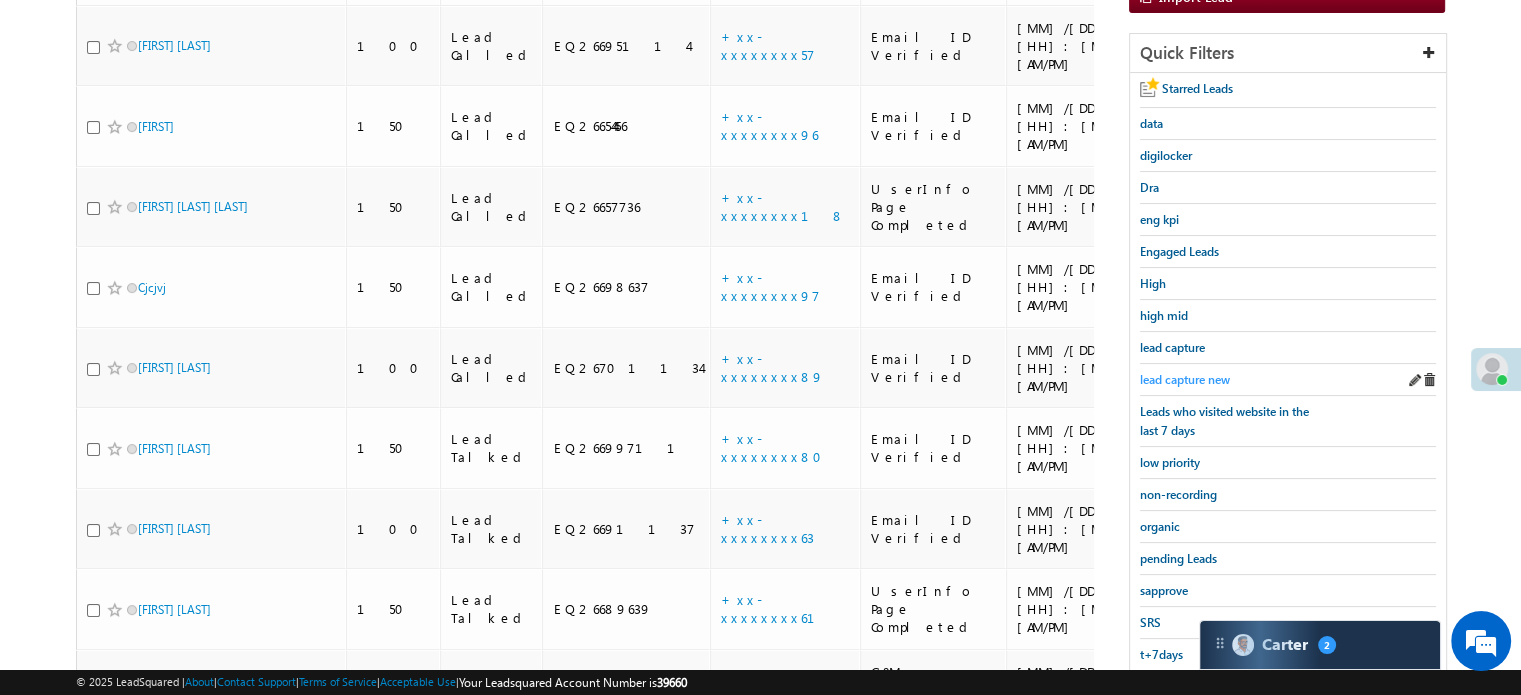 click on "lead capture new" at bounding box center (1185, 379) 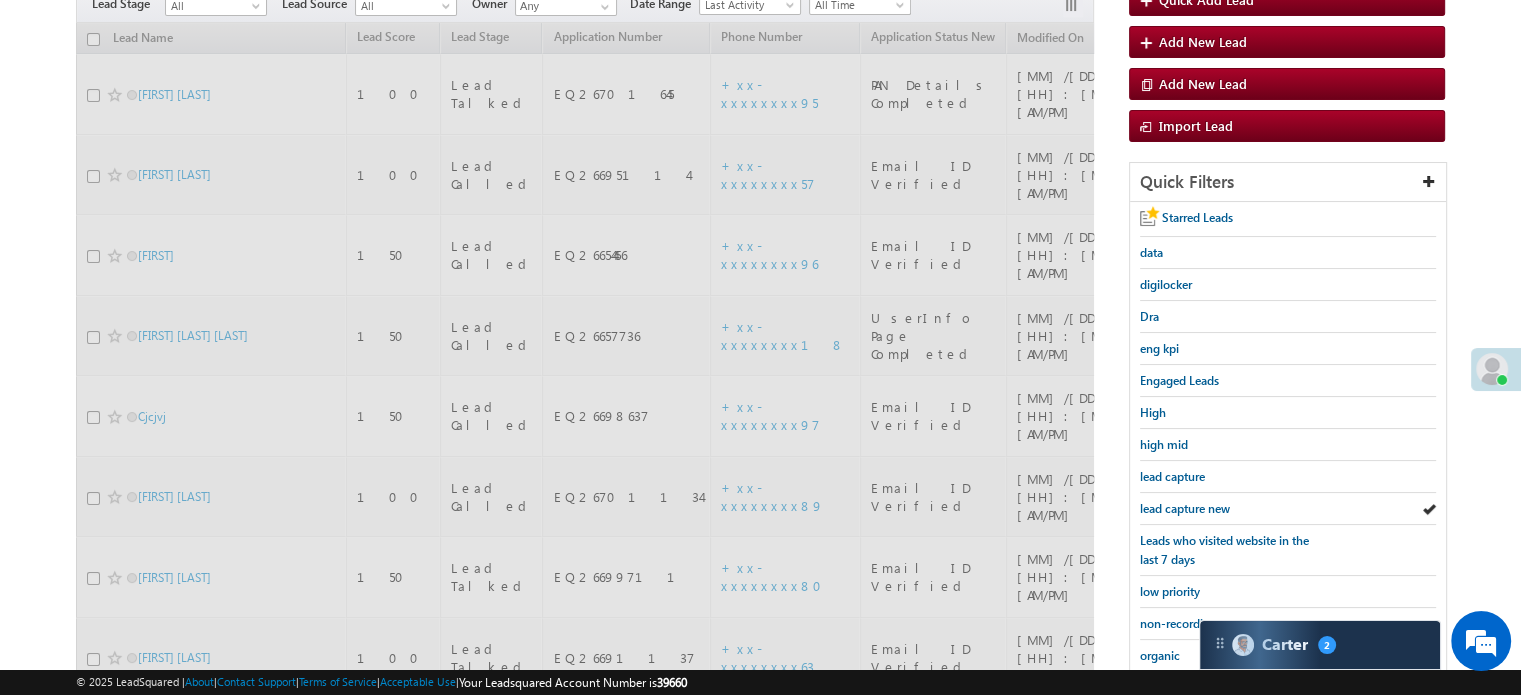 scroll, scrollTop: 0, scrollLeft: 0, axis: both 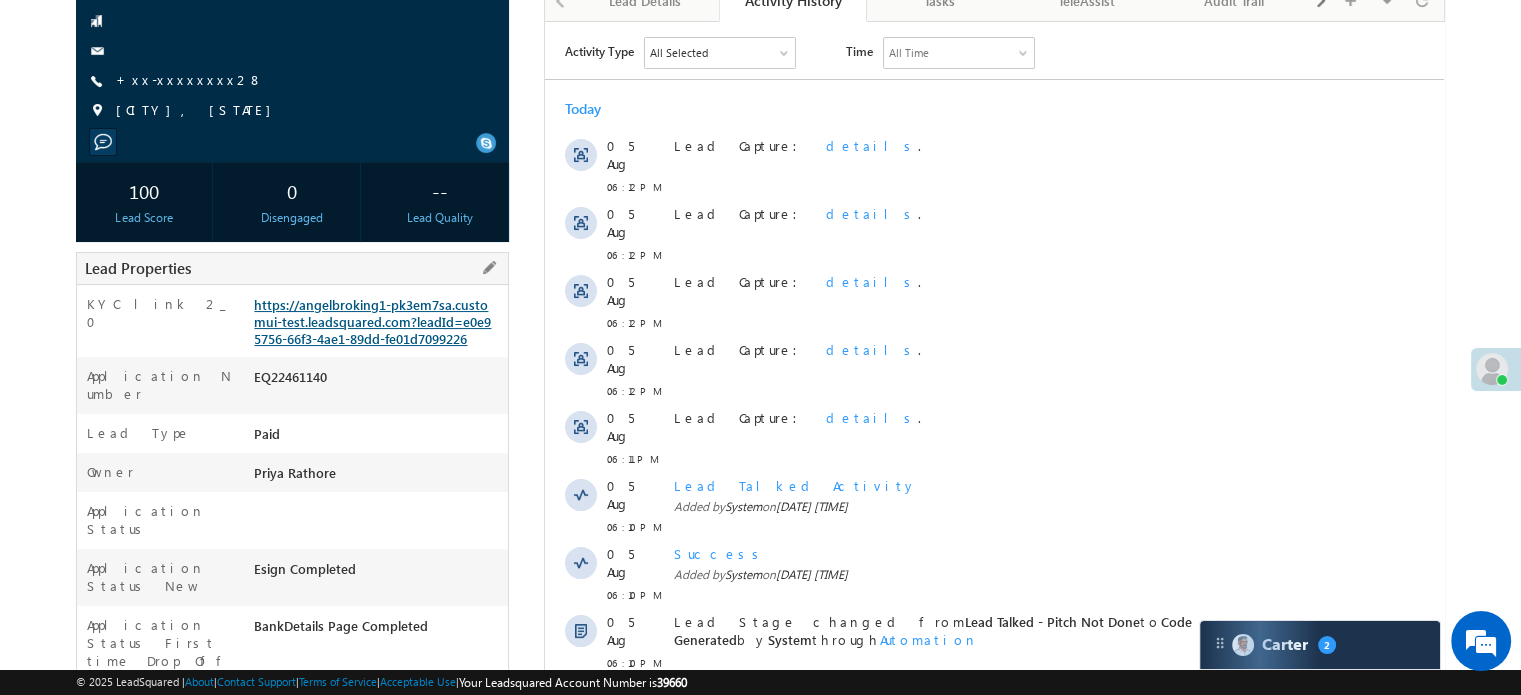 click on "https://angelbroking1-pk3em7sa.customui-test.leadsquared.com?leadId=e0e95756-66f3-4ae1-89dd-fe01d7099226" at bounding box center [372, 321] 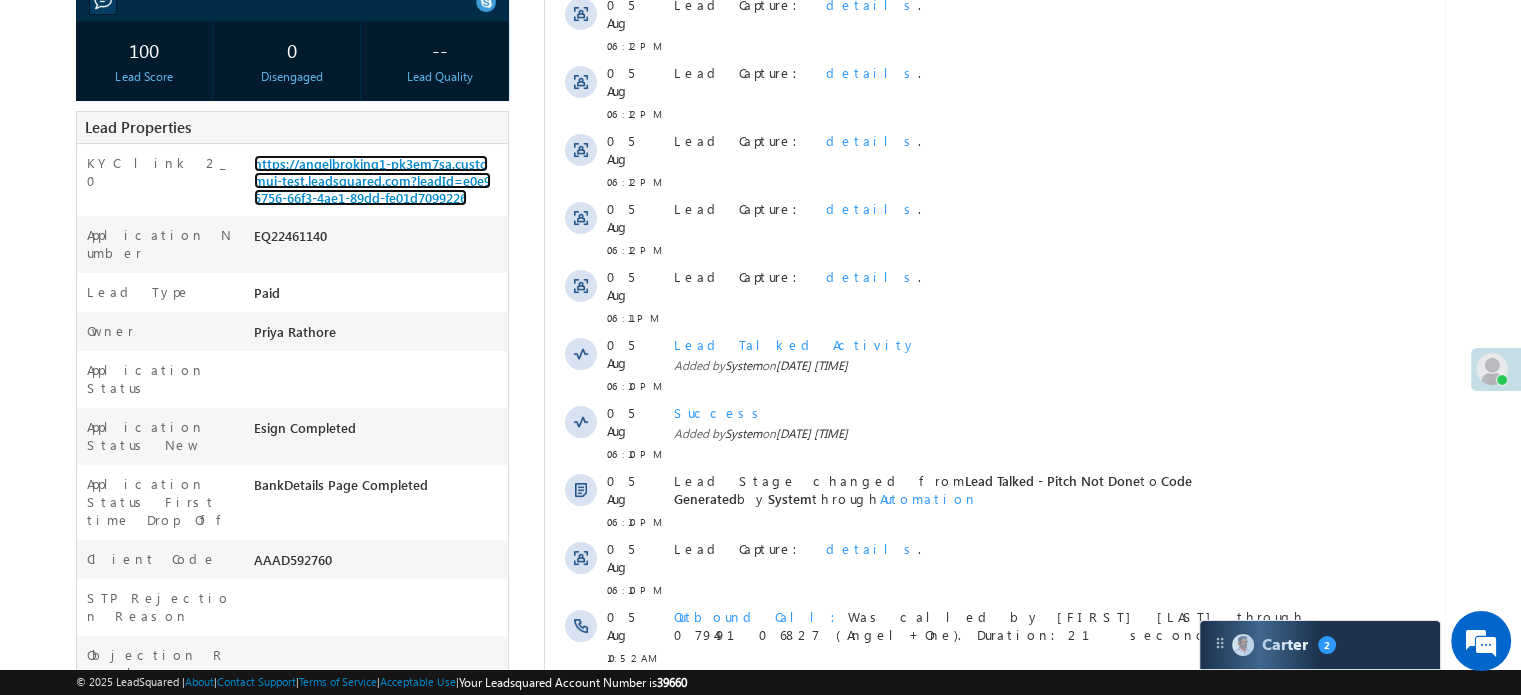 scroll, scrollTop: 501, scrollLeft: 0, axis: vertical 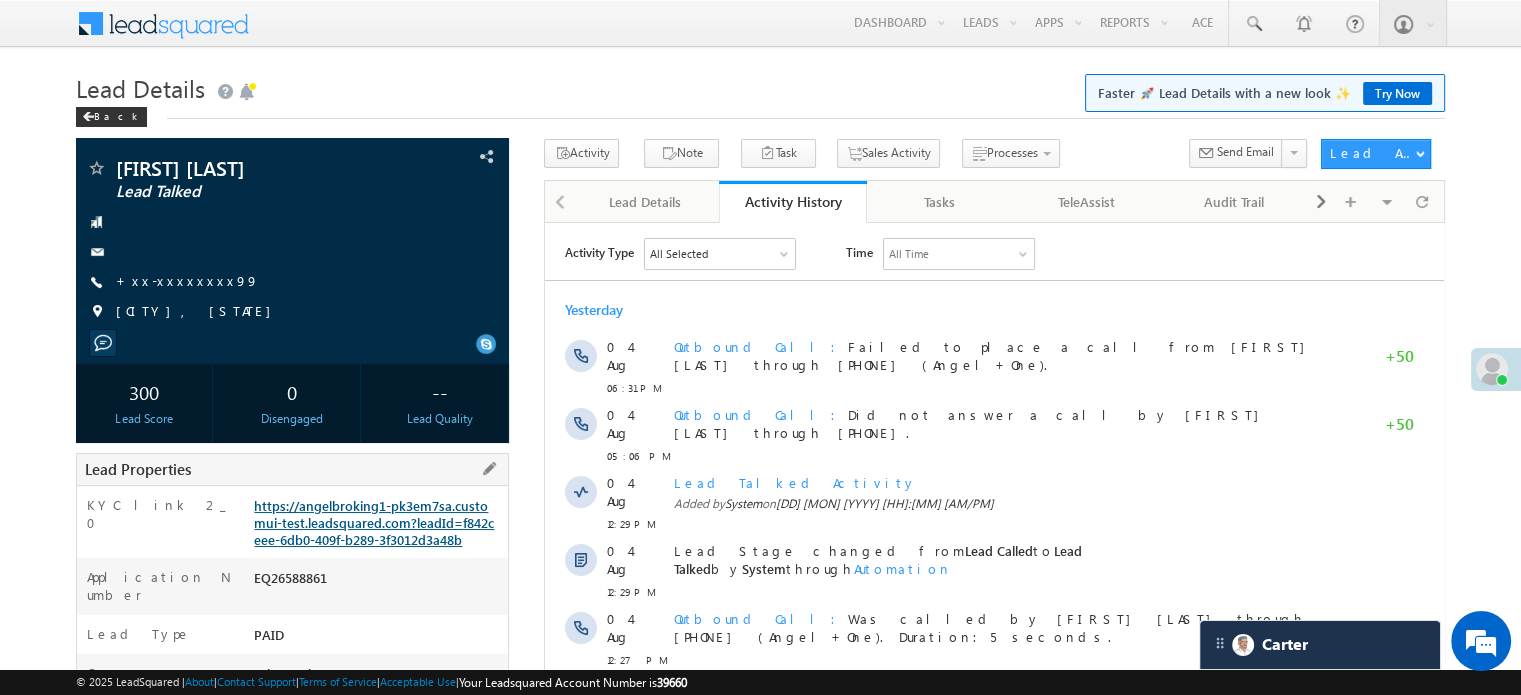 click on "https://angelbroking1-pk3em7sa.customui-test.leadsquared.com?leadId=f842ceee-6db0-409f-b289-3f3012d3a48b" at bounding box center (374, 522) 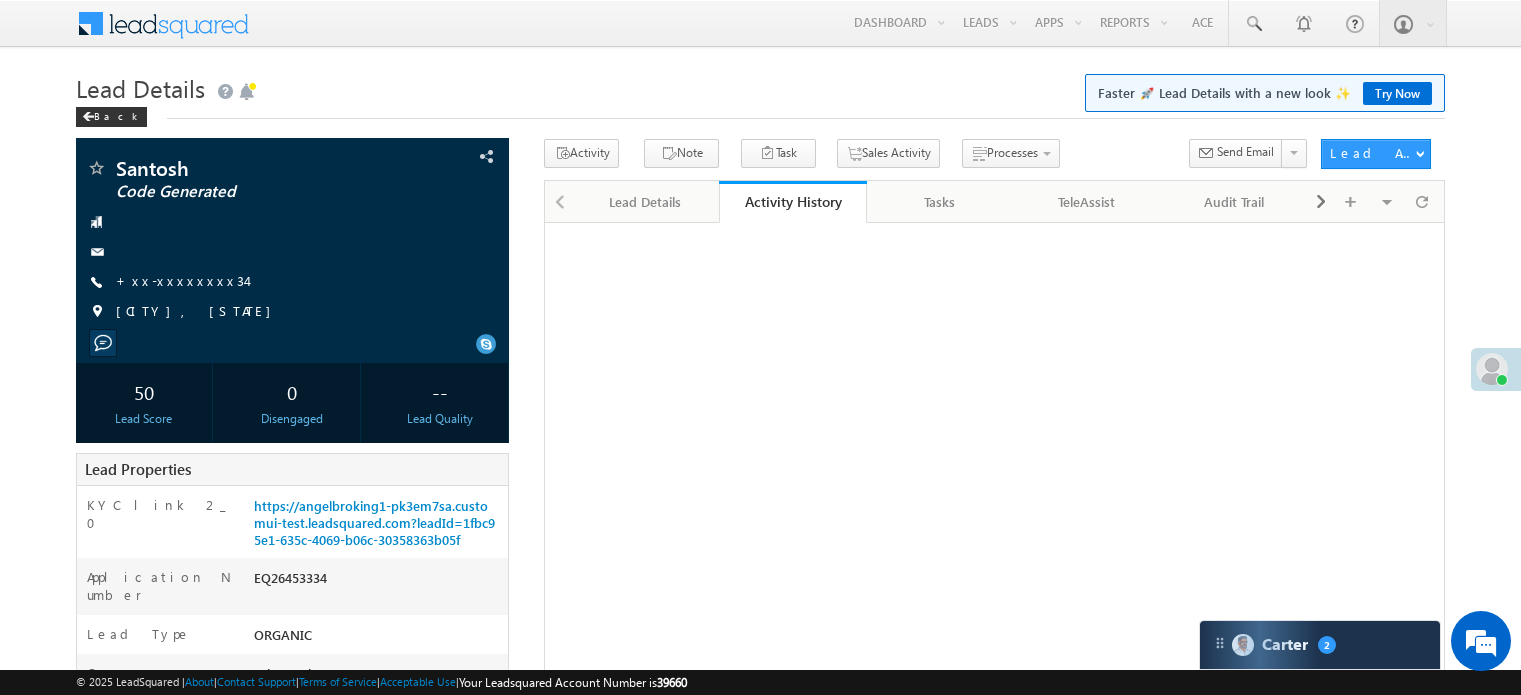 scroll, scrollTop: 0, scrollLeft: 0, axis: both 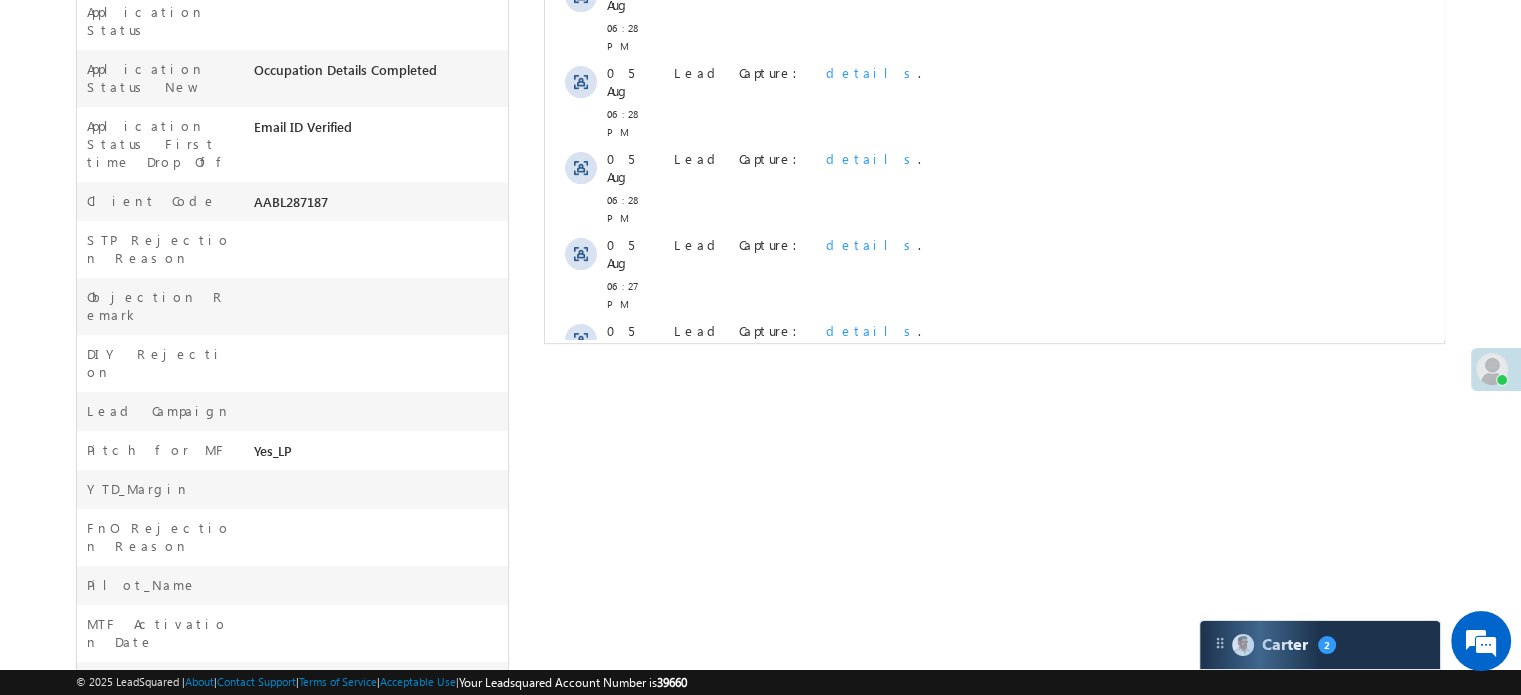 click on "Show More" at bounding box center (1004, 416) 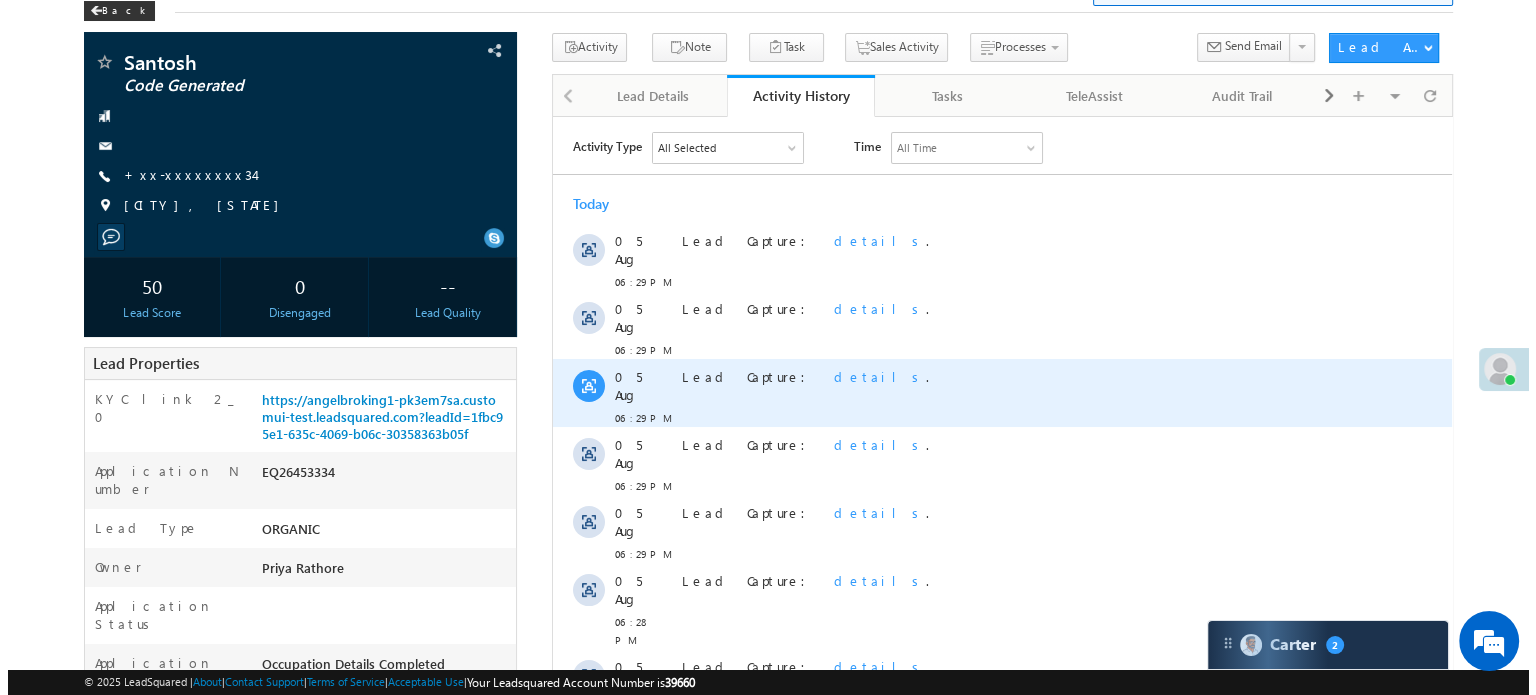 scroll, scrollTop: 0, scrollLeft: 0, axis: both 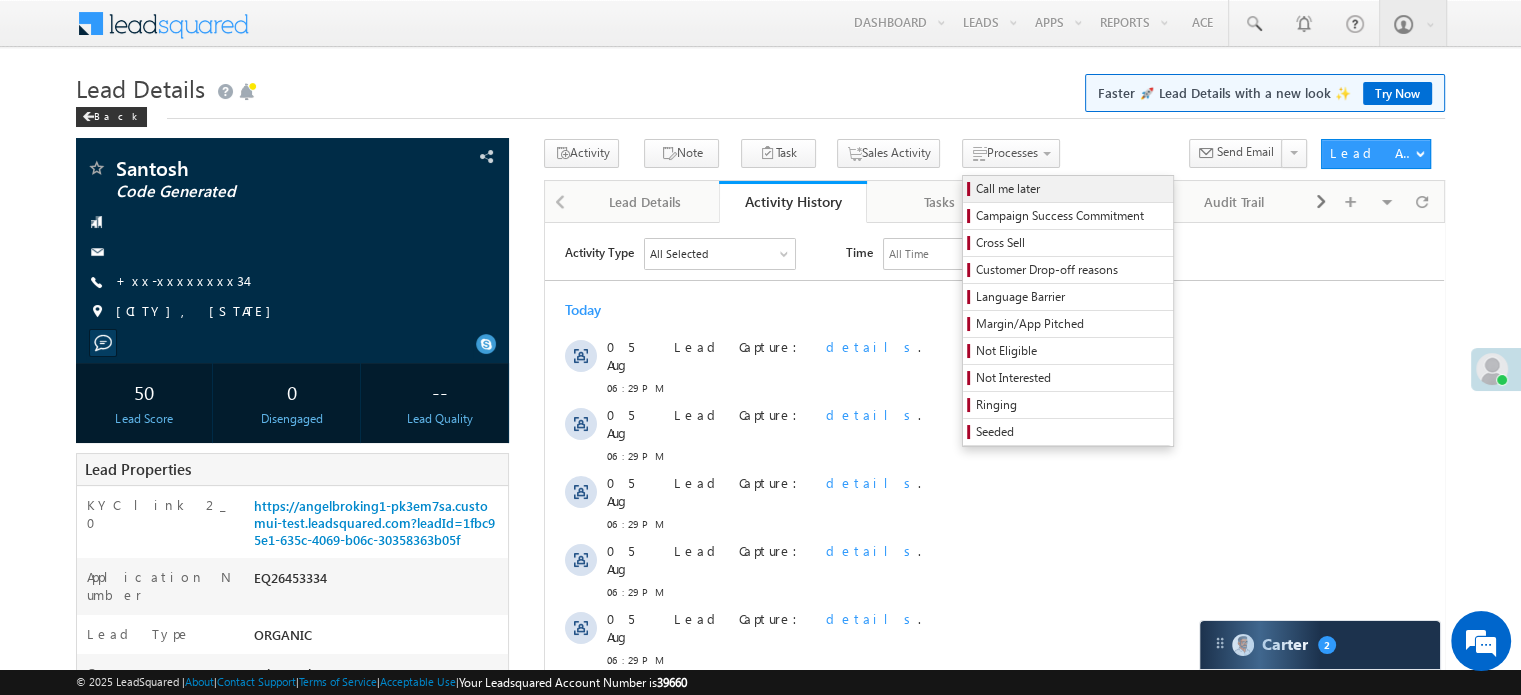 click on "Call me later" at bounding box center (1071, 189) 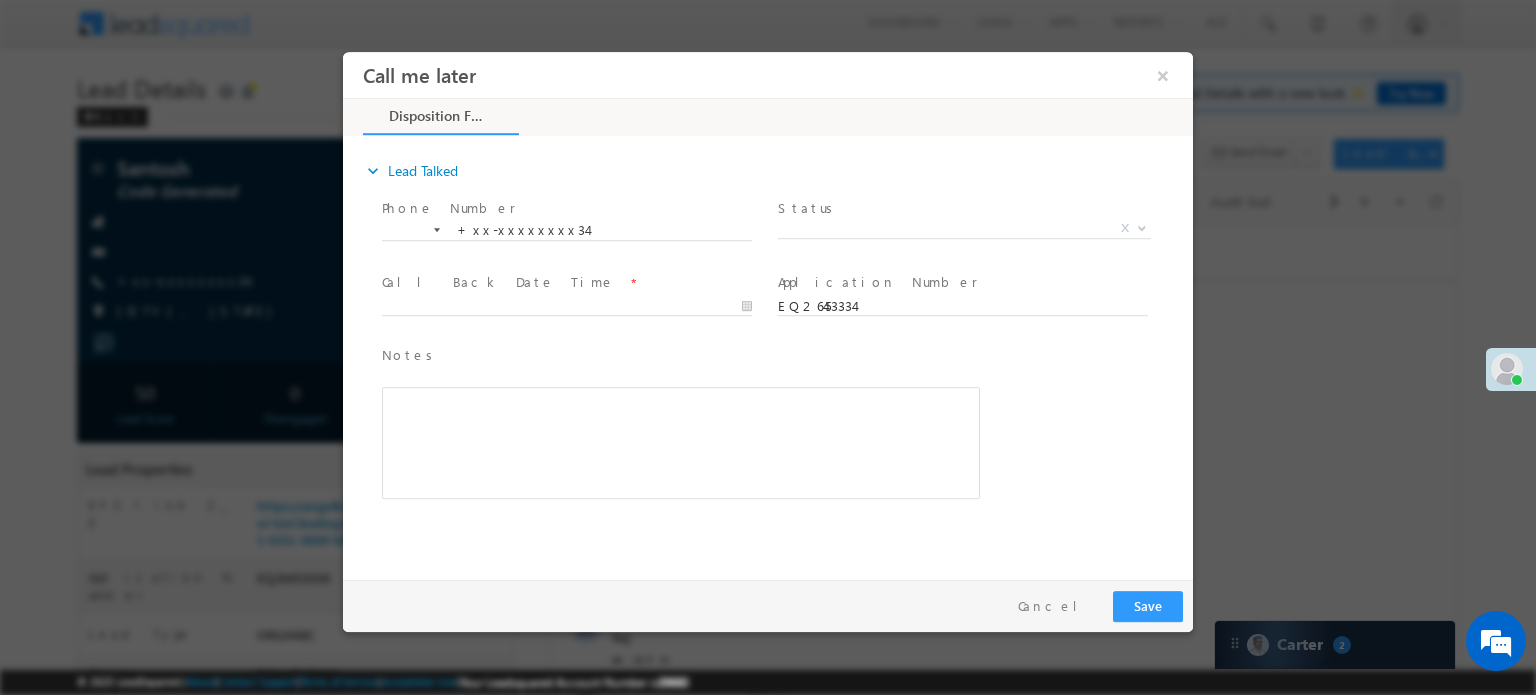 scroll, scrollTop: 0, scrollLeft: 0, axis: both 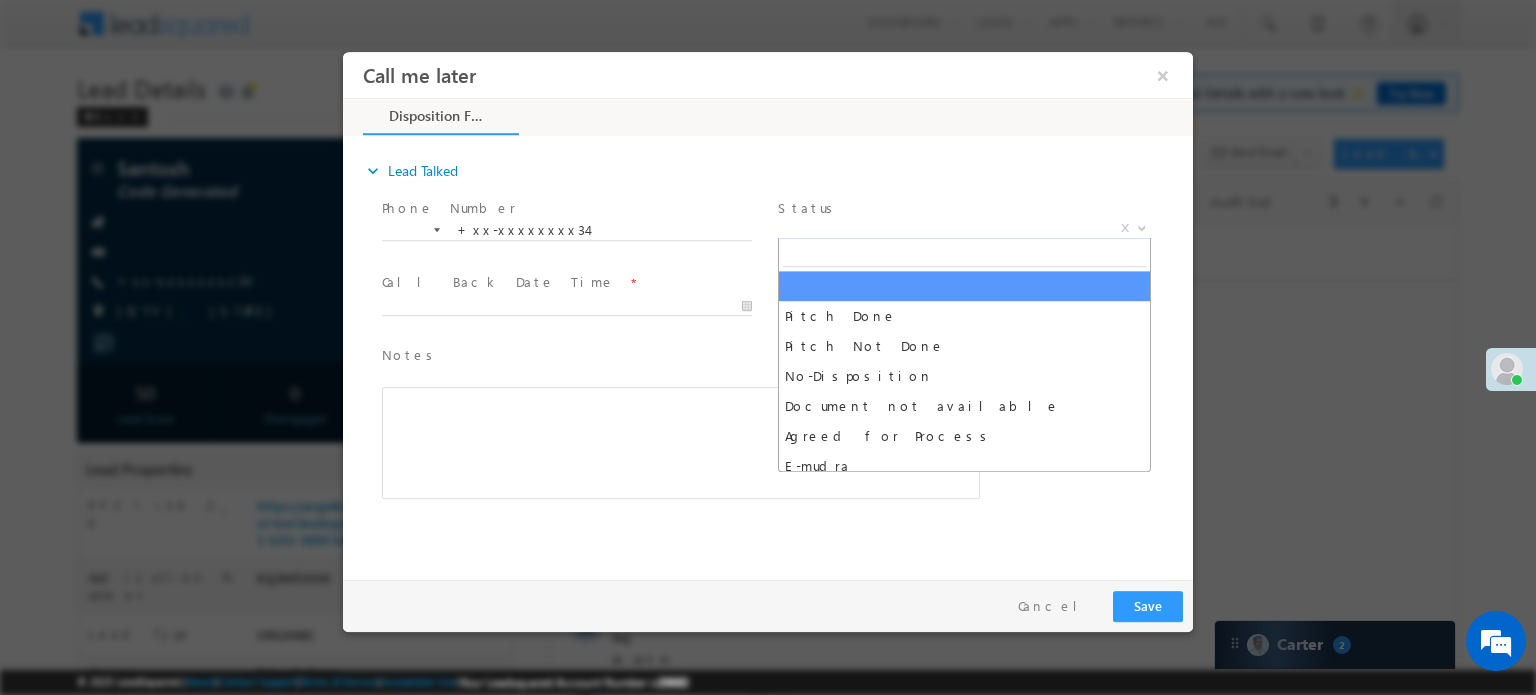 click on "X" at bounding box center [964, 228] 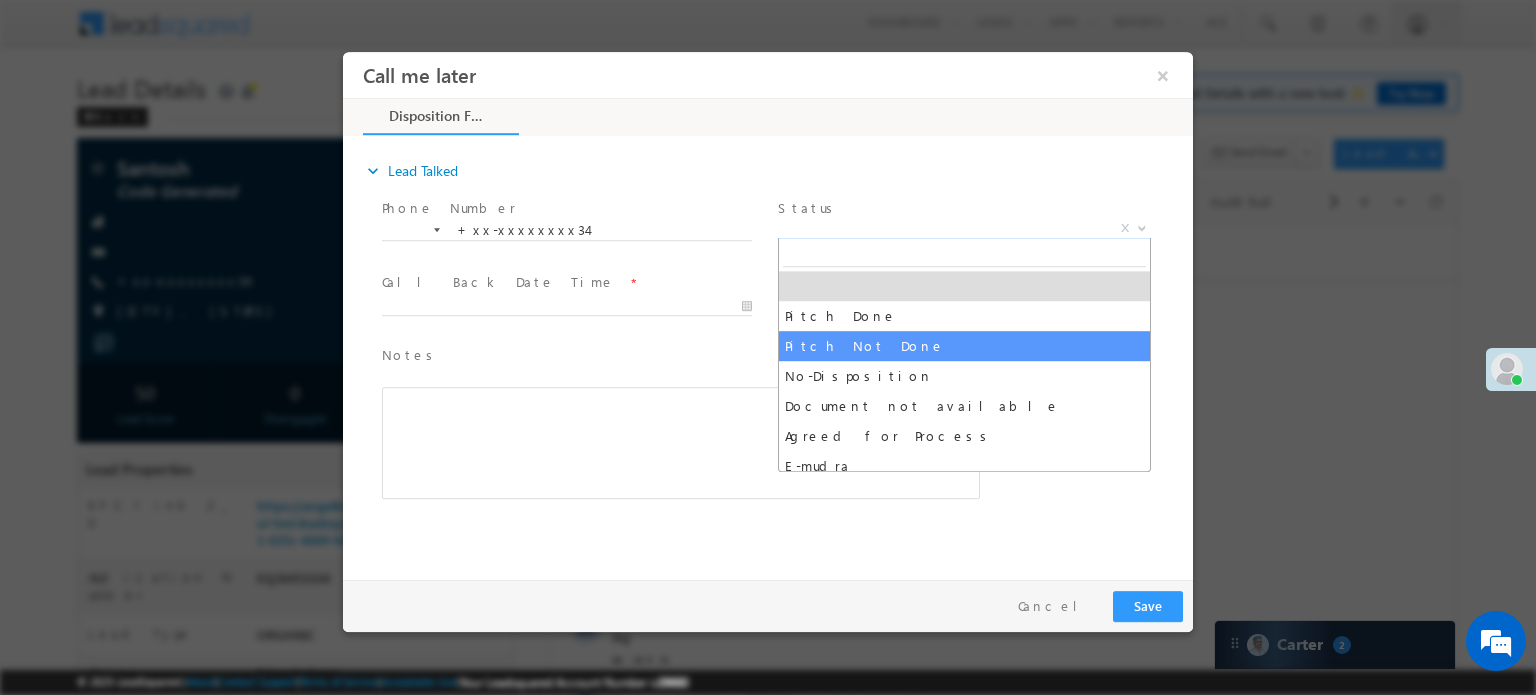 select on "Pitch Not Done" 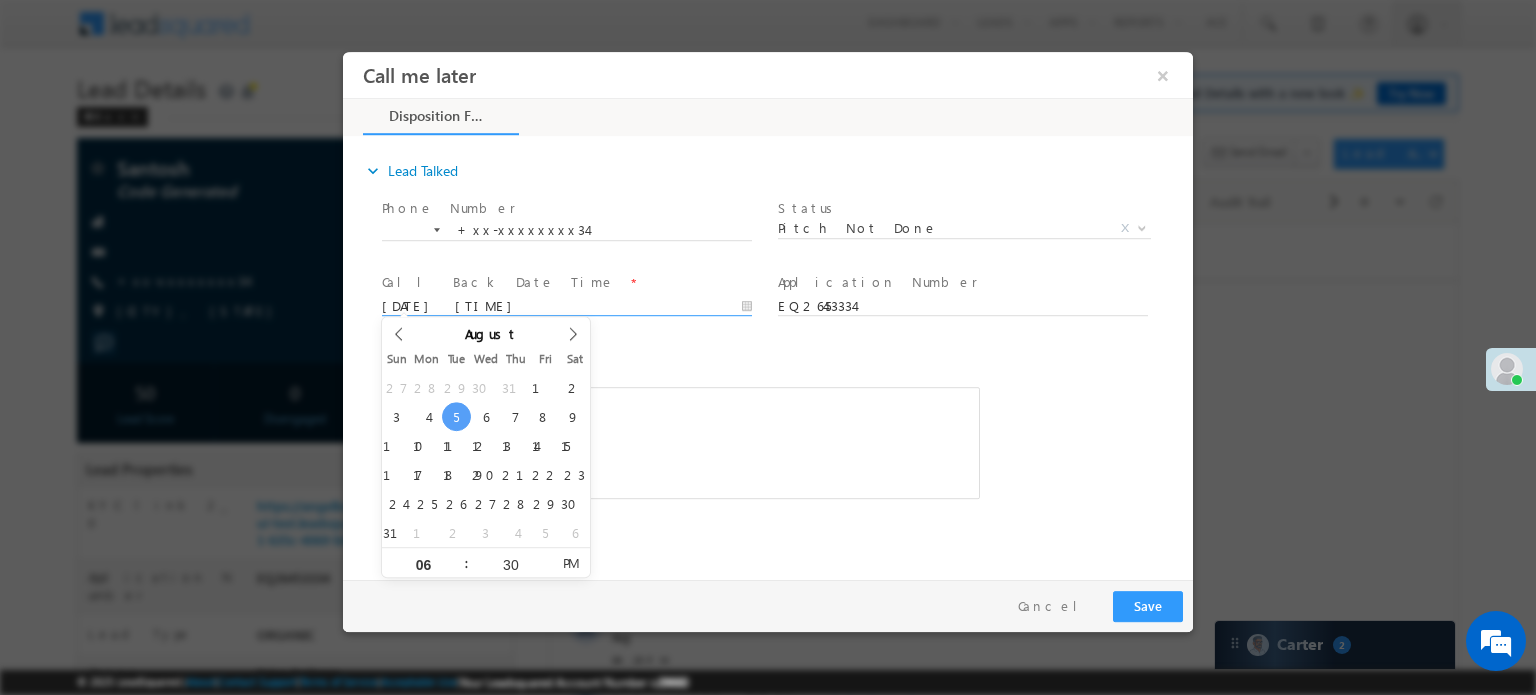 click on "08/05/25 6:30 PM" at bounding box center [567, 306] 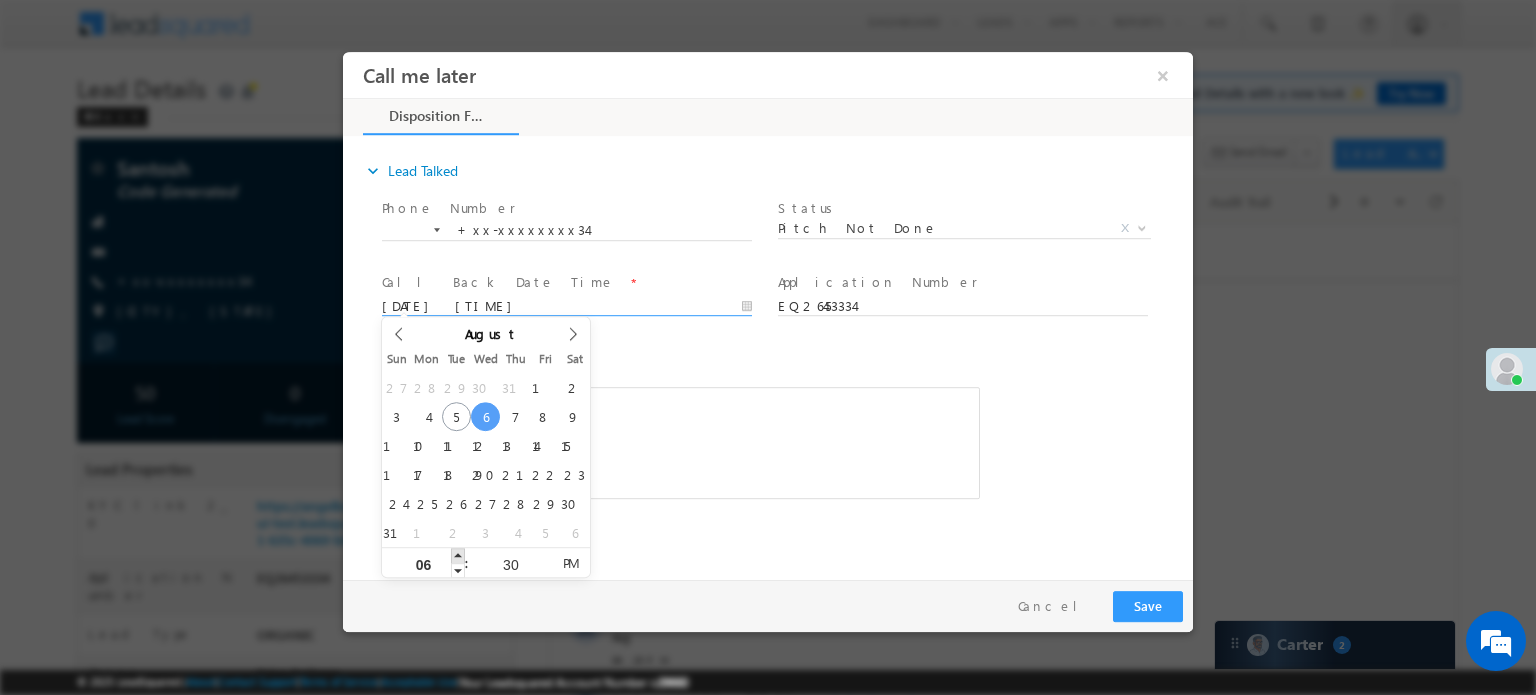type on "08/06/25 7:30 PM" 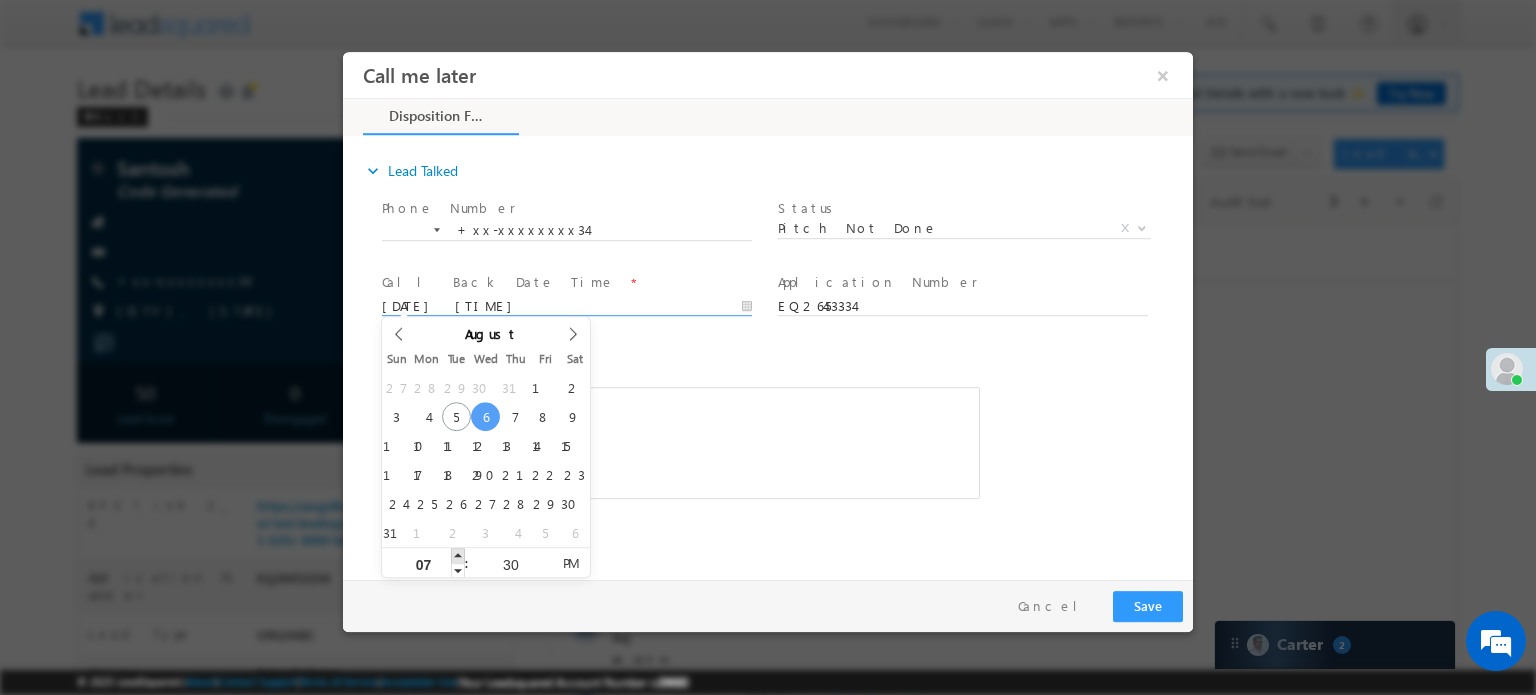 click at bounding box center [458, 554] 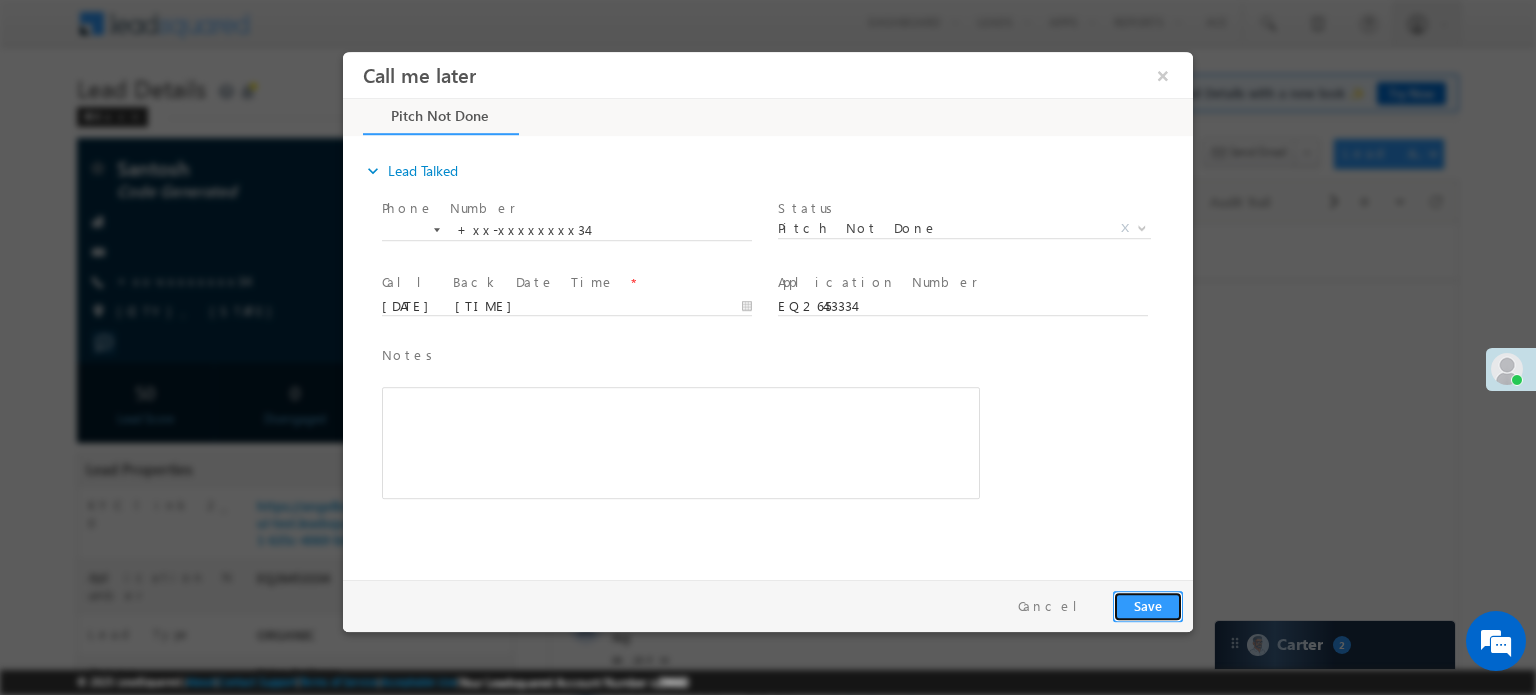 click on "Save" at bounding box center (1148, 605) 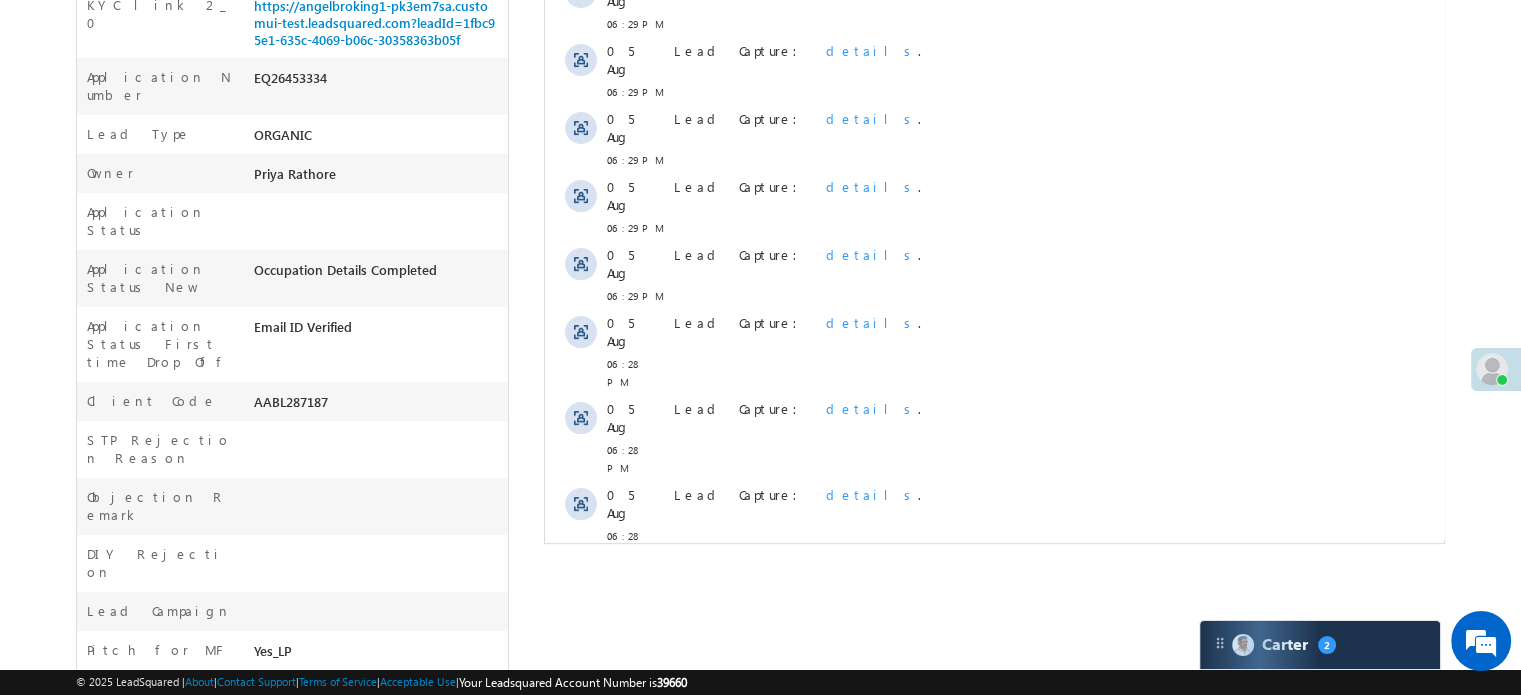 scroll, scrollTop: 0, scrollLeft: 0, axis: both 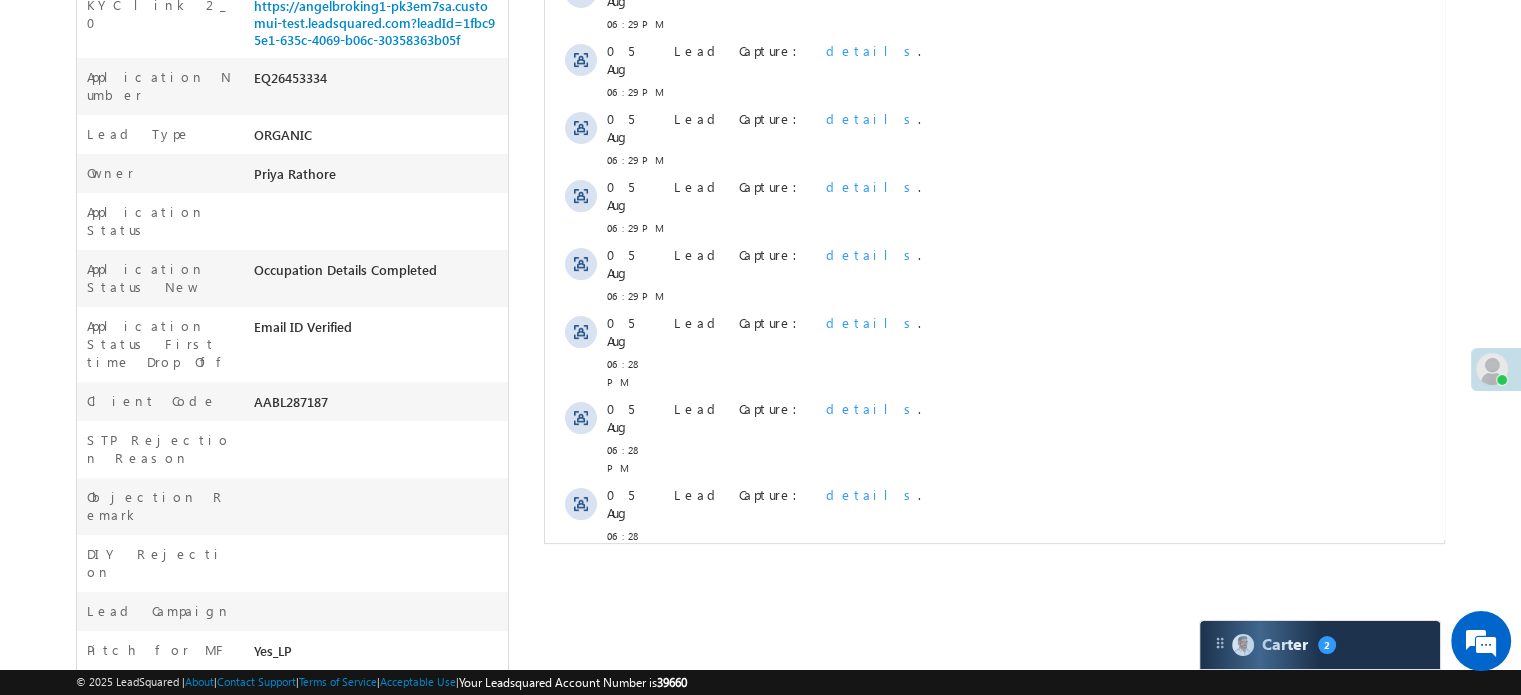 click on "Show More" at bounding box center (1004, 598) 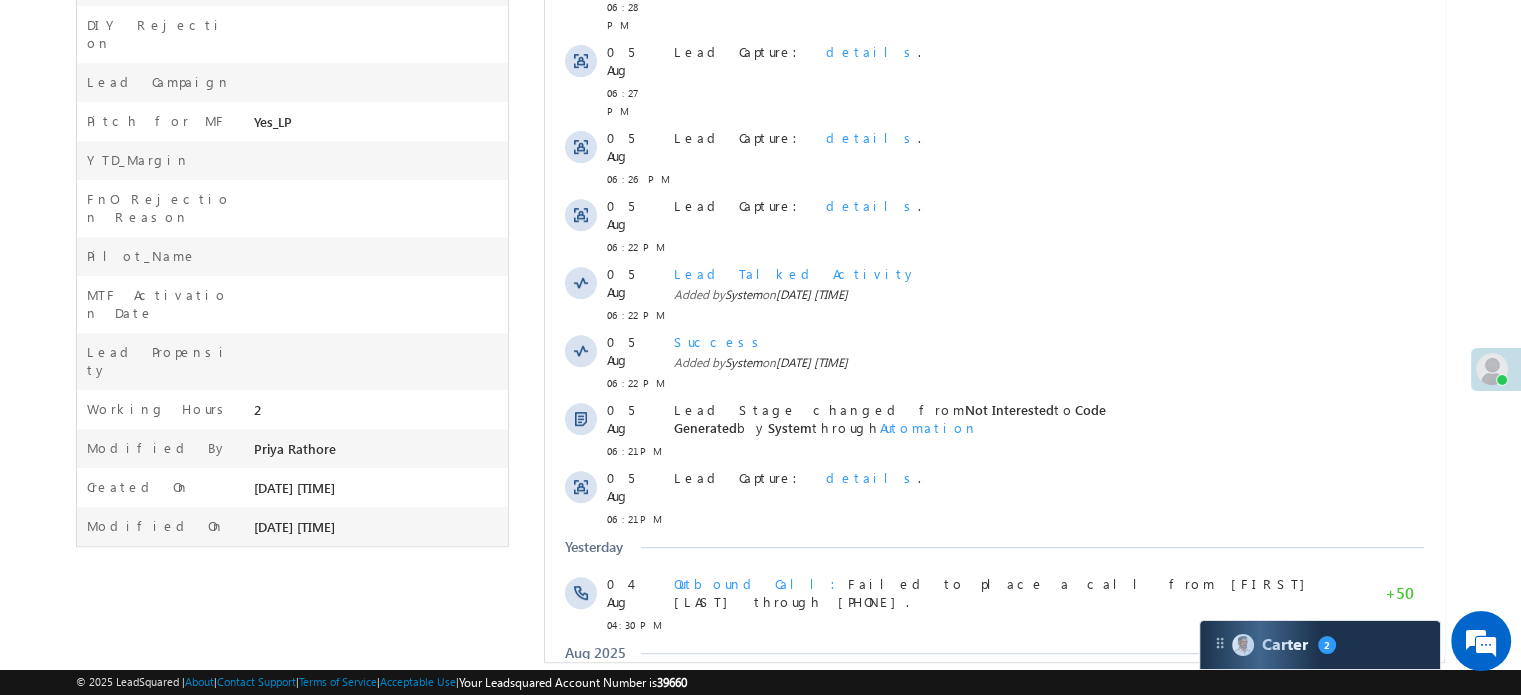scroll, scrollTop: 1046, scrollLeft: 0, axis: vertical 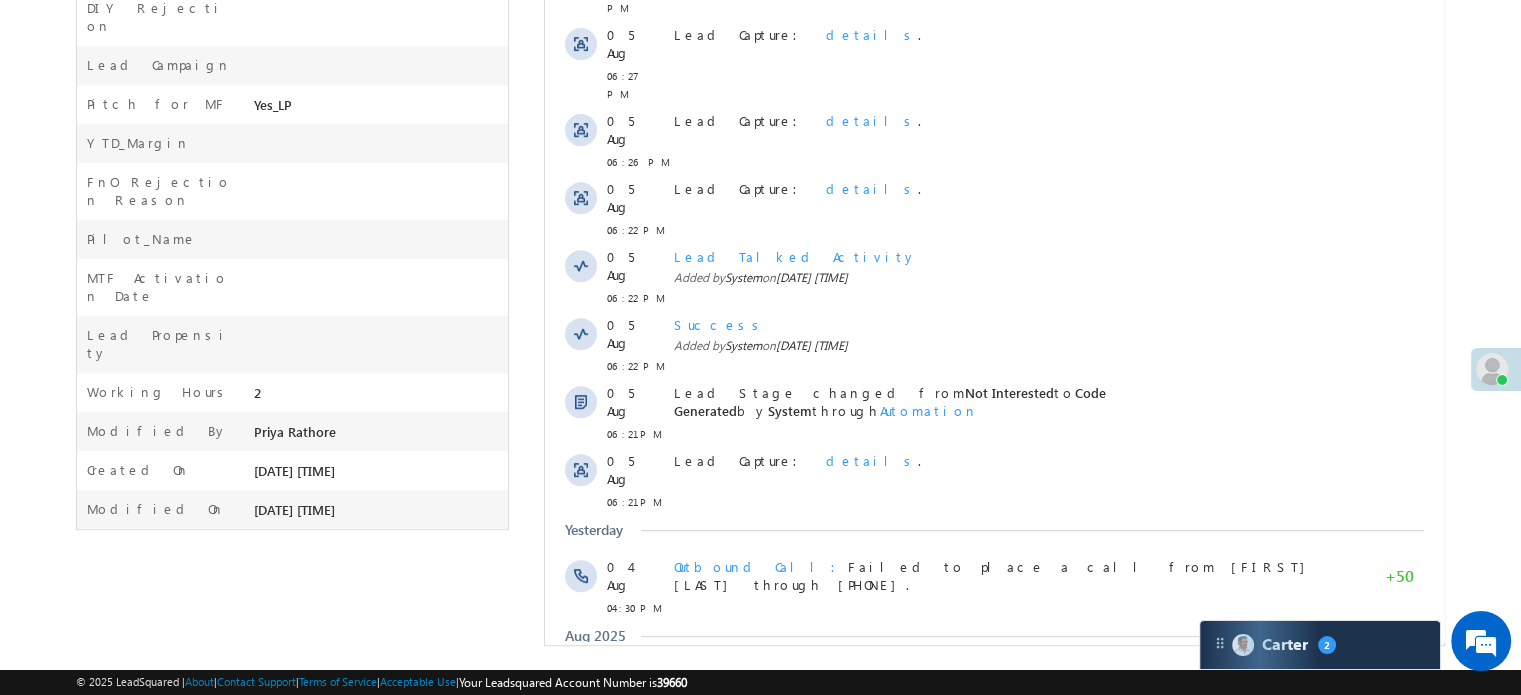 click on "Show More" at bounding box center [994, 826] 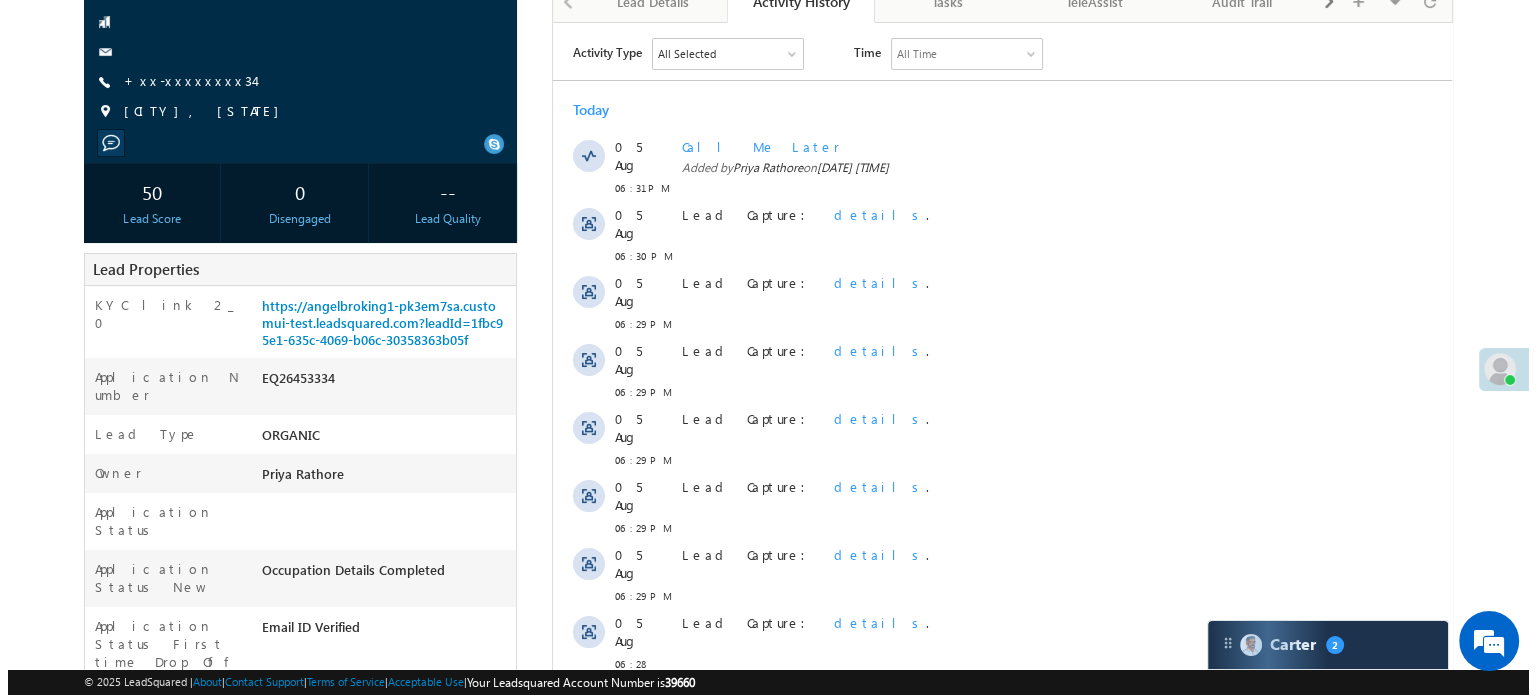 scroll, scrollTop: 186, scrollLeft: 0, axis: vertical 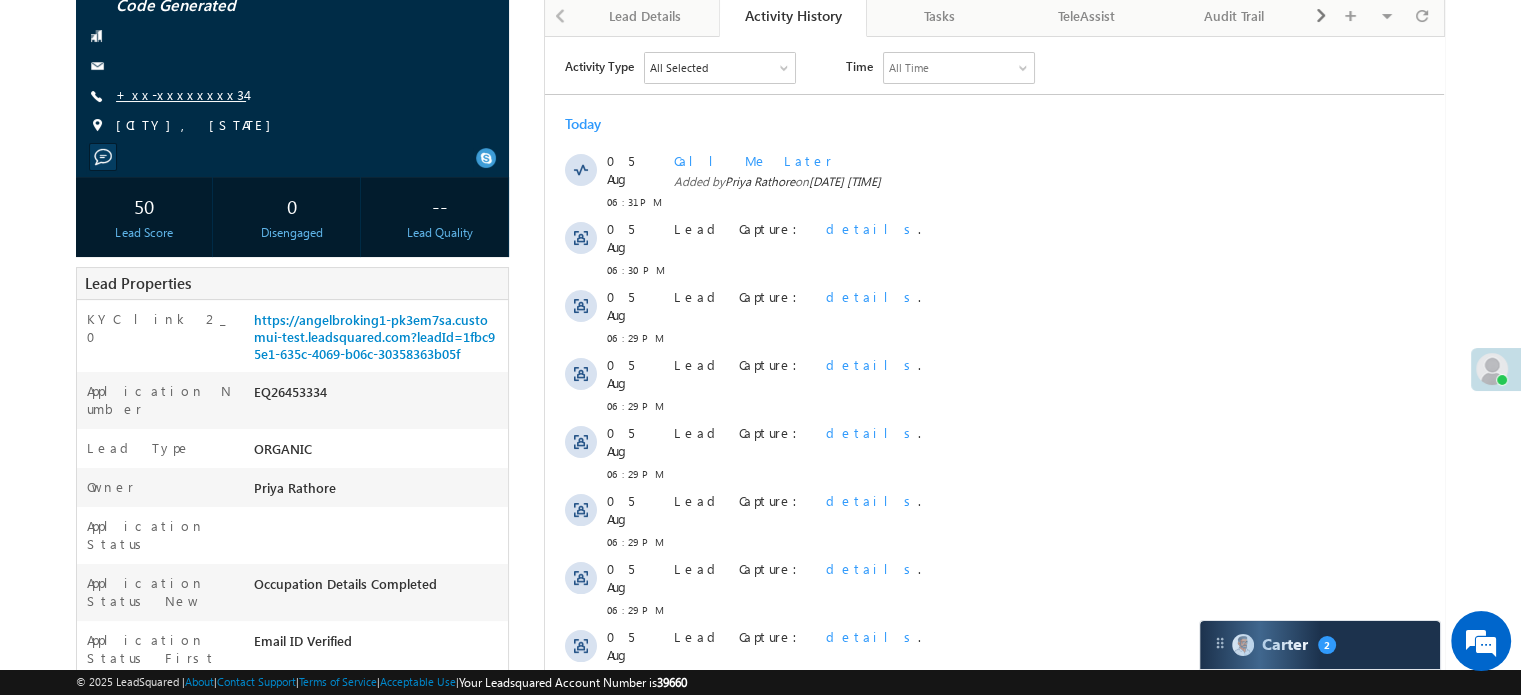 click on "+xx-xxxxxxxx34" at bounding box center [181, 94] 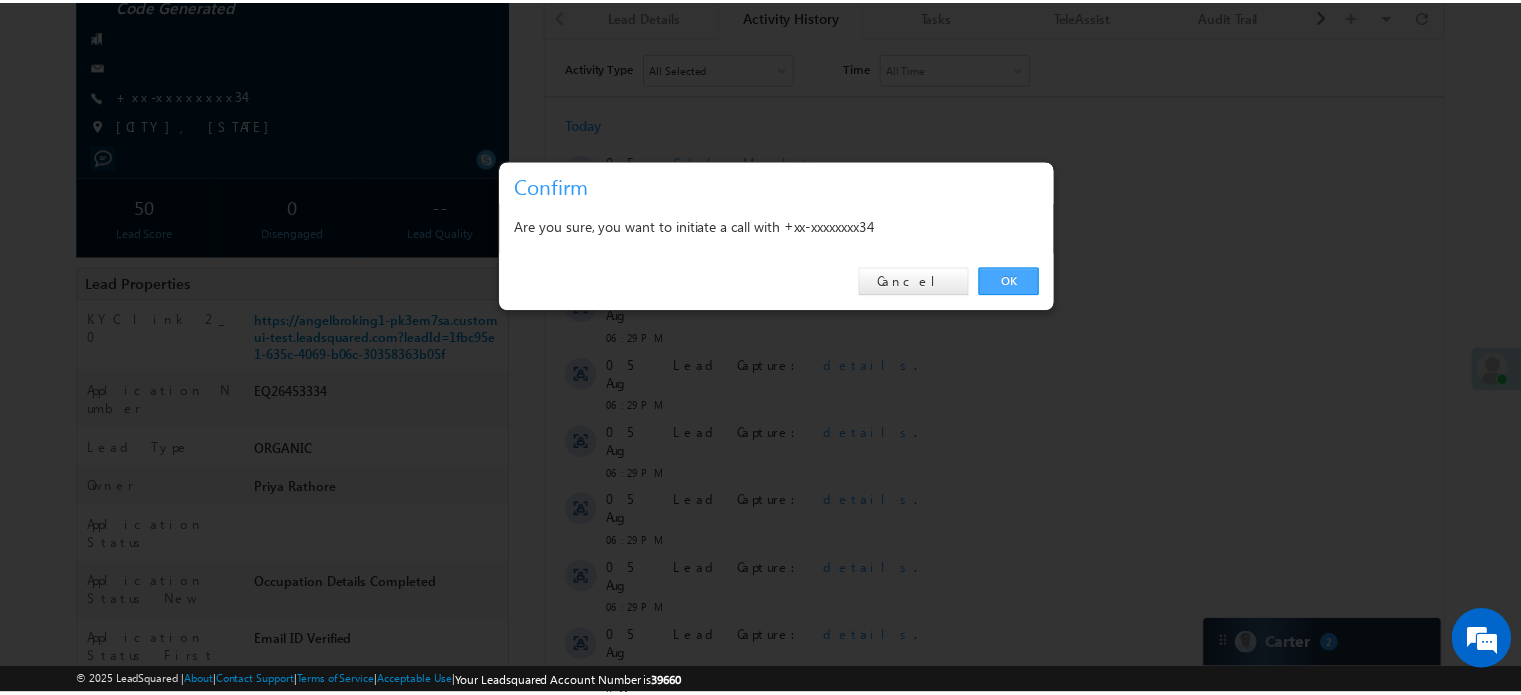 scroll, scrollTop: 0, scrollLeft: 0, axis: both 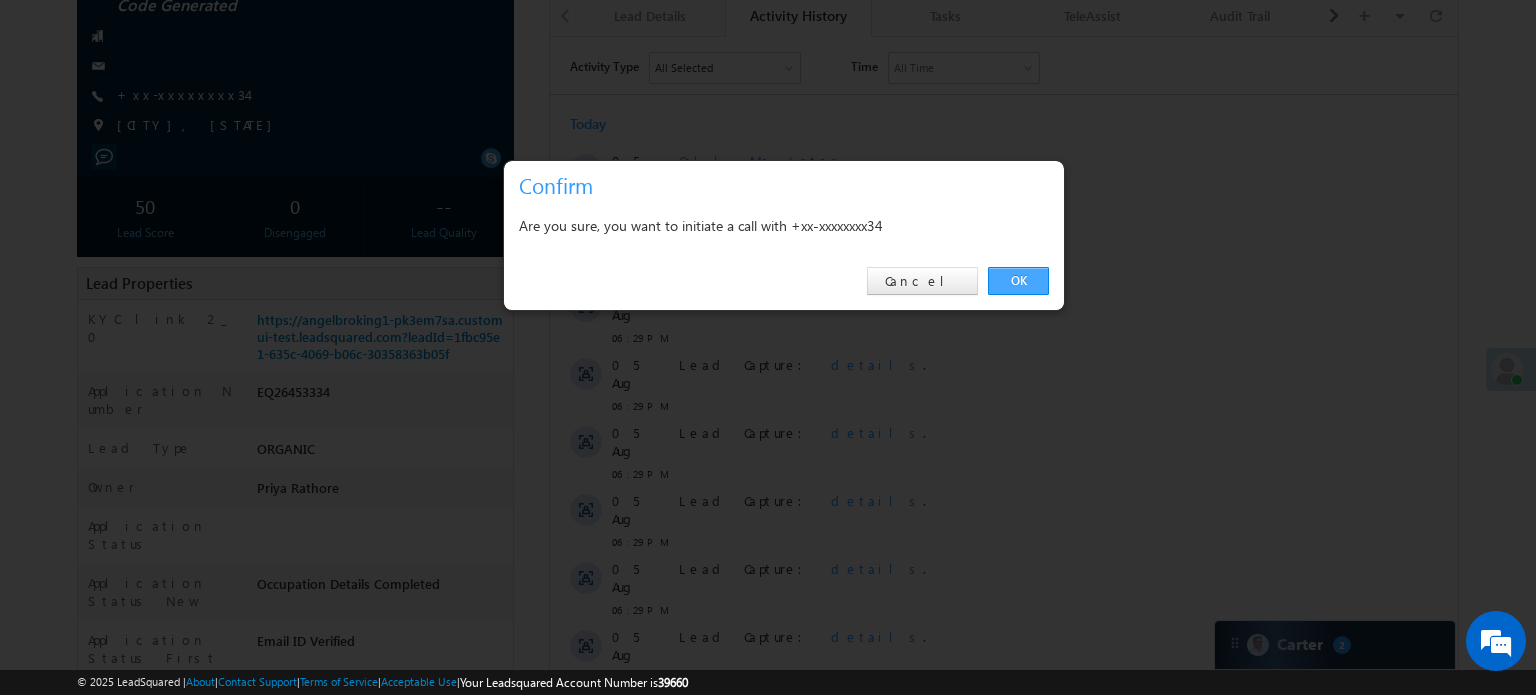 click on "OK" at bounding box center [1018, 281] 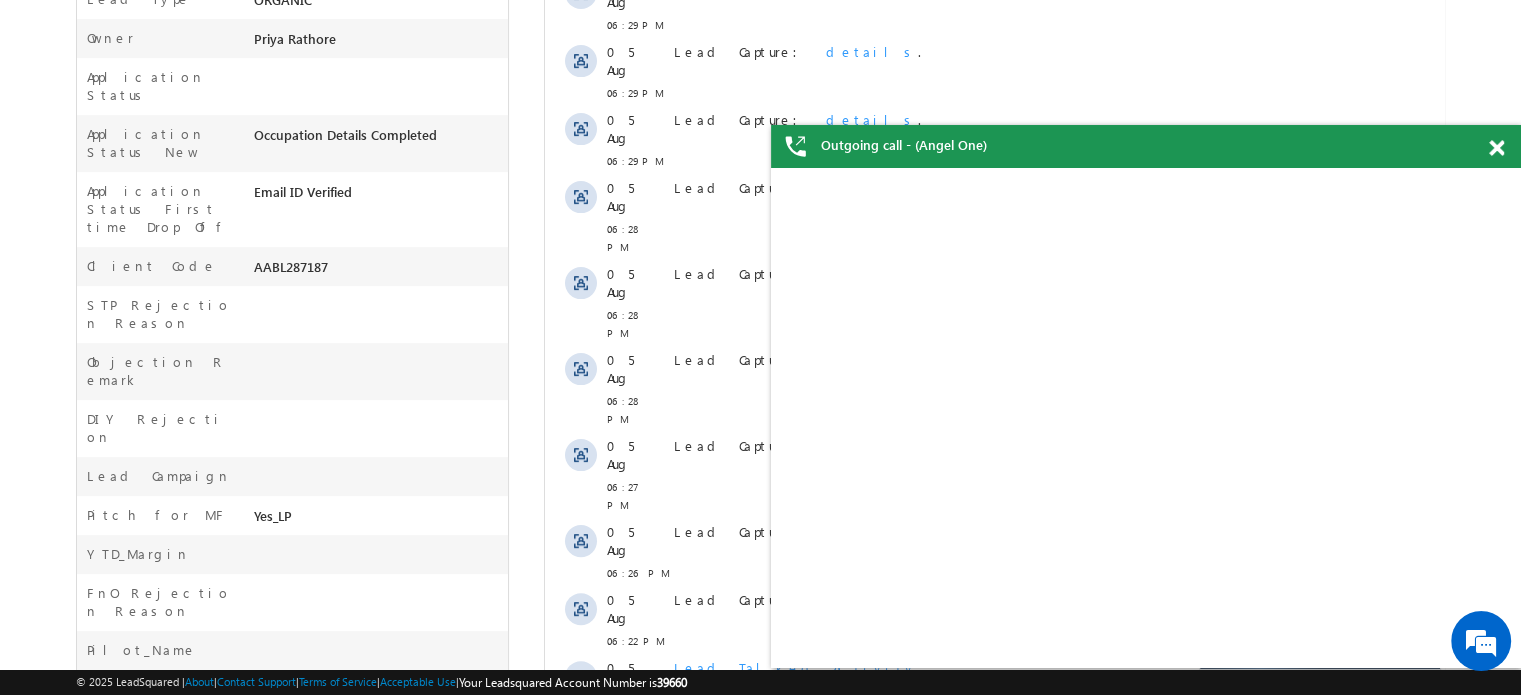 scroll, scrollTop: 184, scrollLeft: 0, axis: vertical 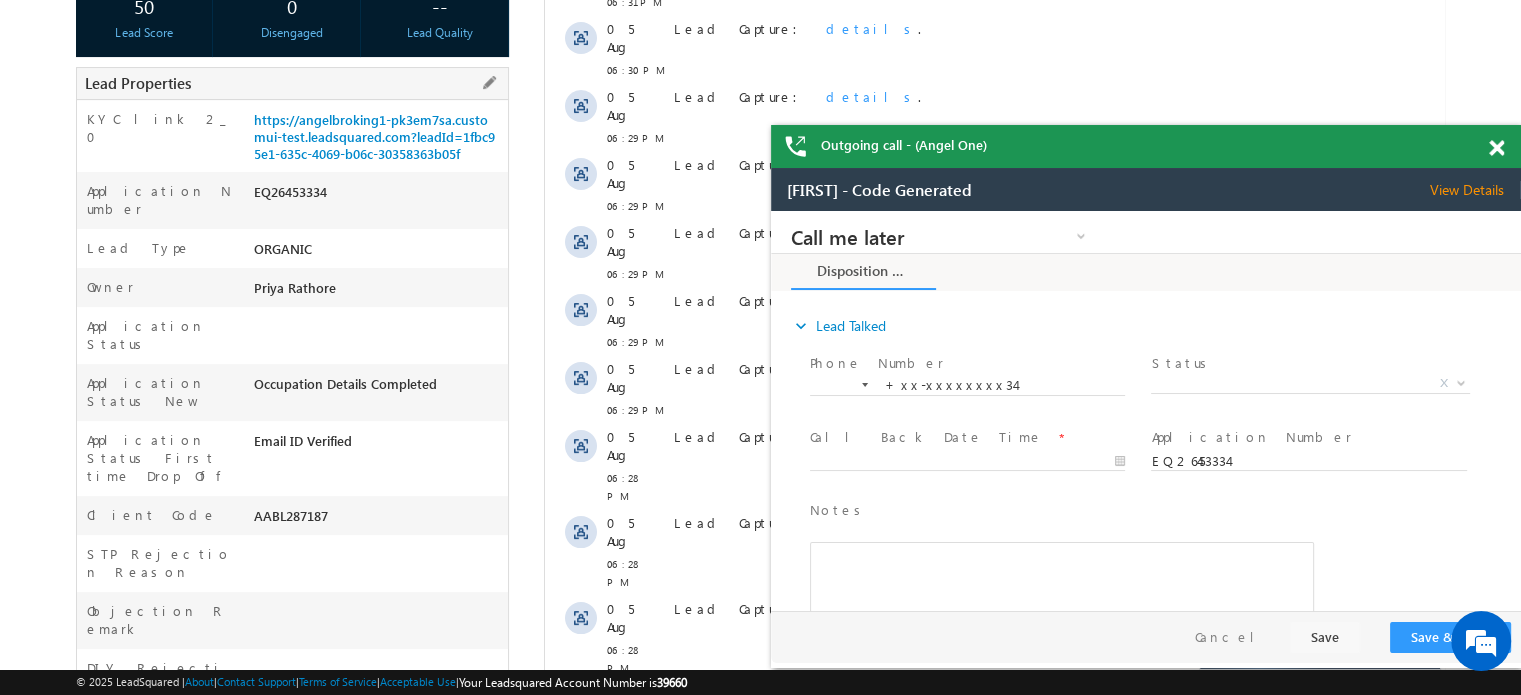 click on "Application Number
EQ26453334" at bounding box center (292, 200) 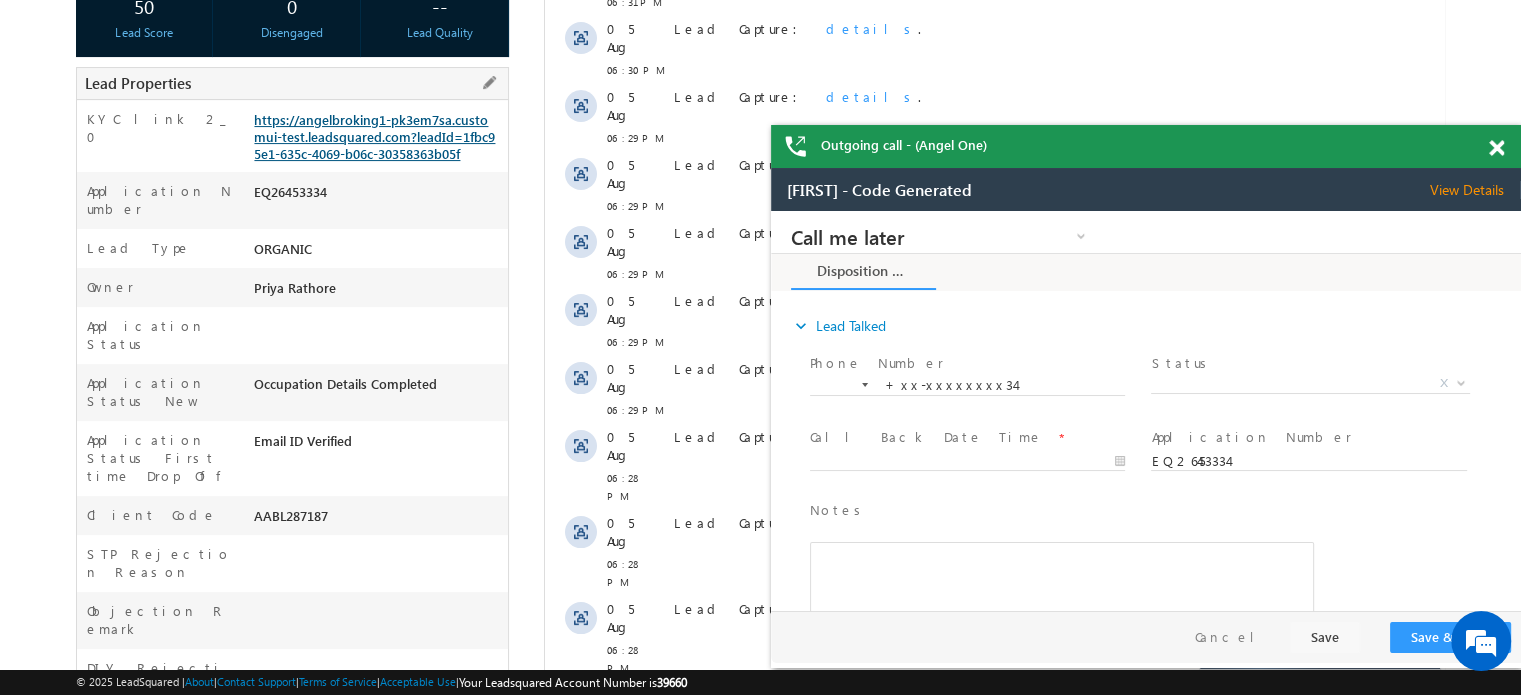 click on "https://angelbroking1-pk3em7sa.customui-test.leadsquared.com?leadId=1fbc95e1-635c-4069-b06c-30358363b05f" at bounding box center [374, 136] 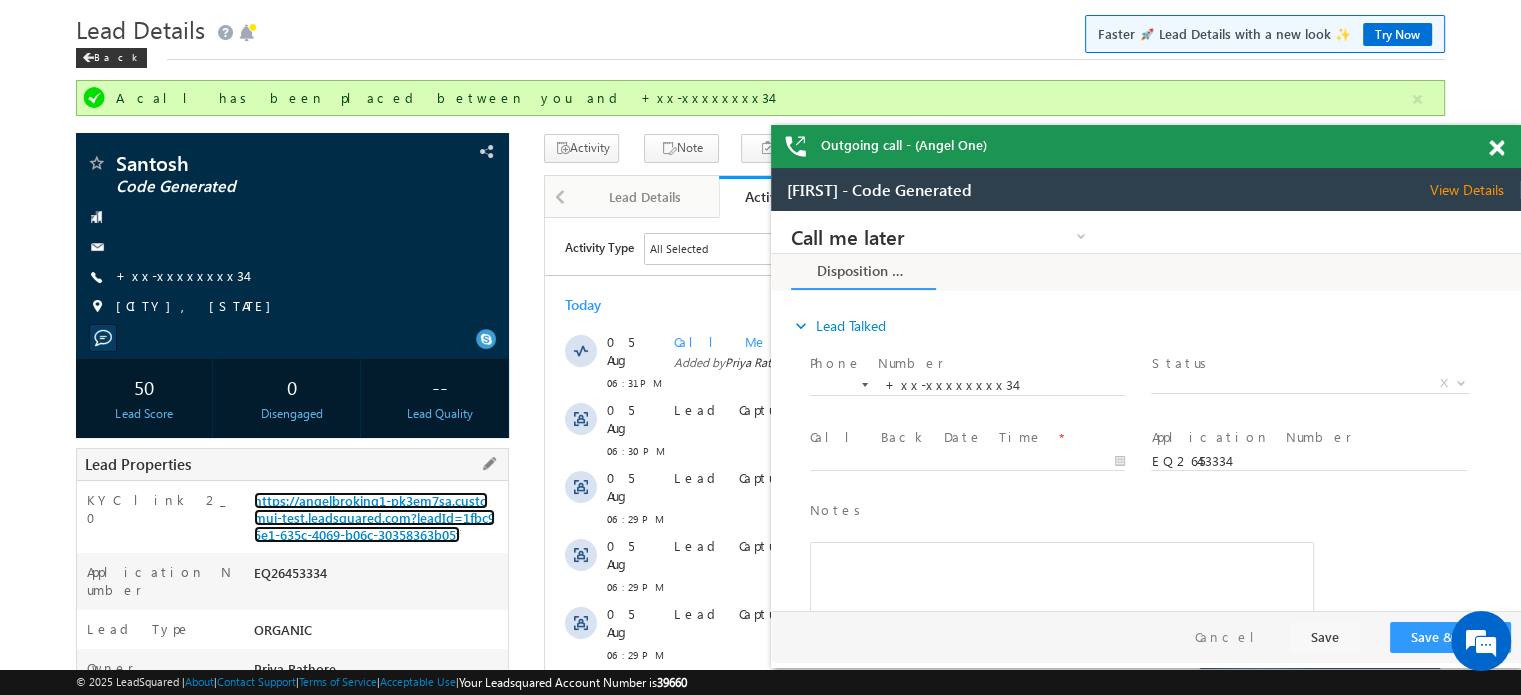 scroll, scrollTop: 0, scrollLeft: 0, axis: both 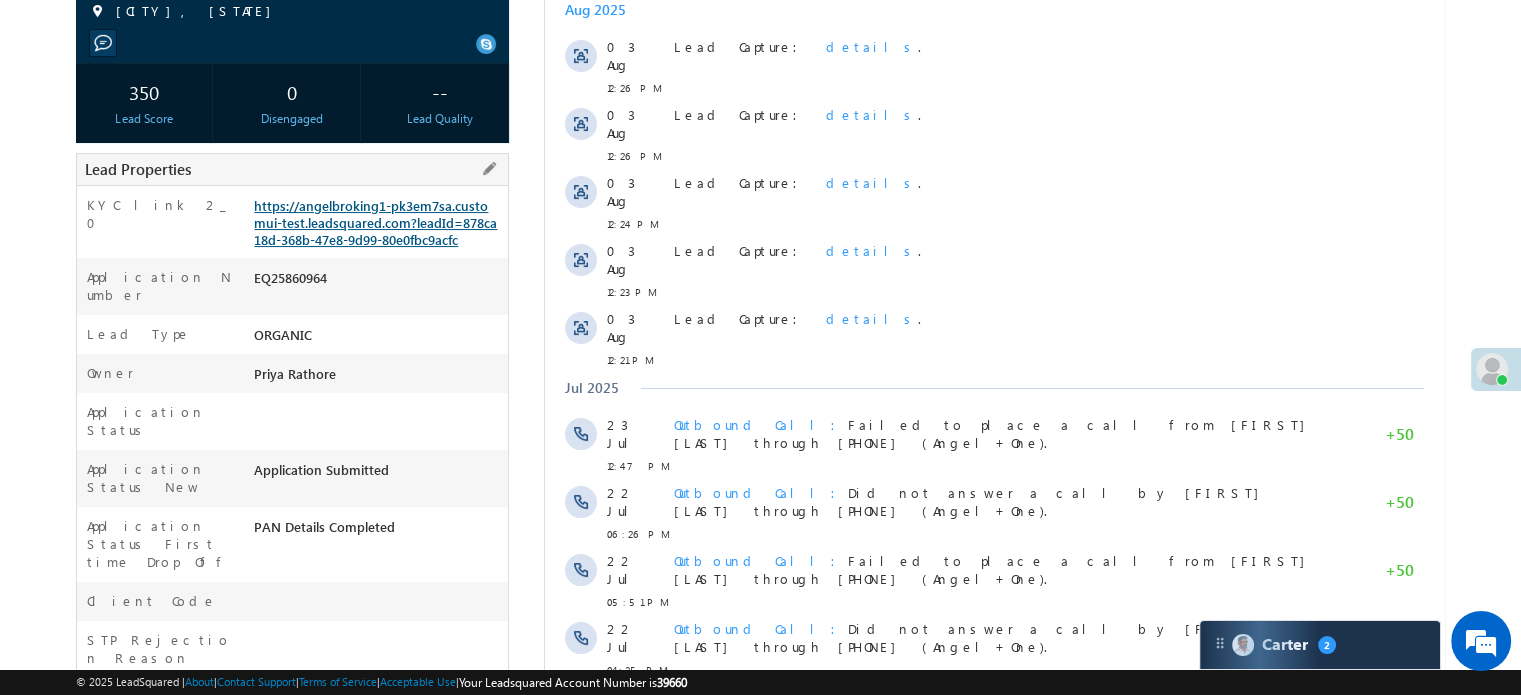 click on "https://angelbroking1-pk3em7sa.customui-test.leadsquared.com?leadId=878ca18d-368b-47e8-9d99-80e0fbc9acfc" at bounding box center (375, 222) 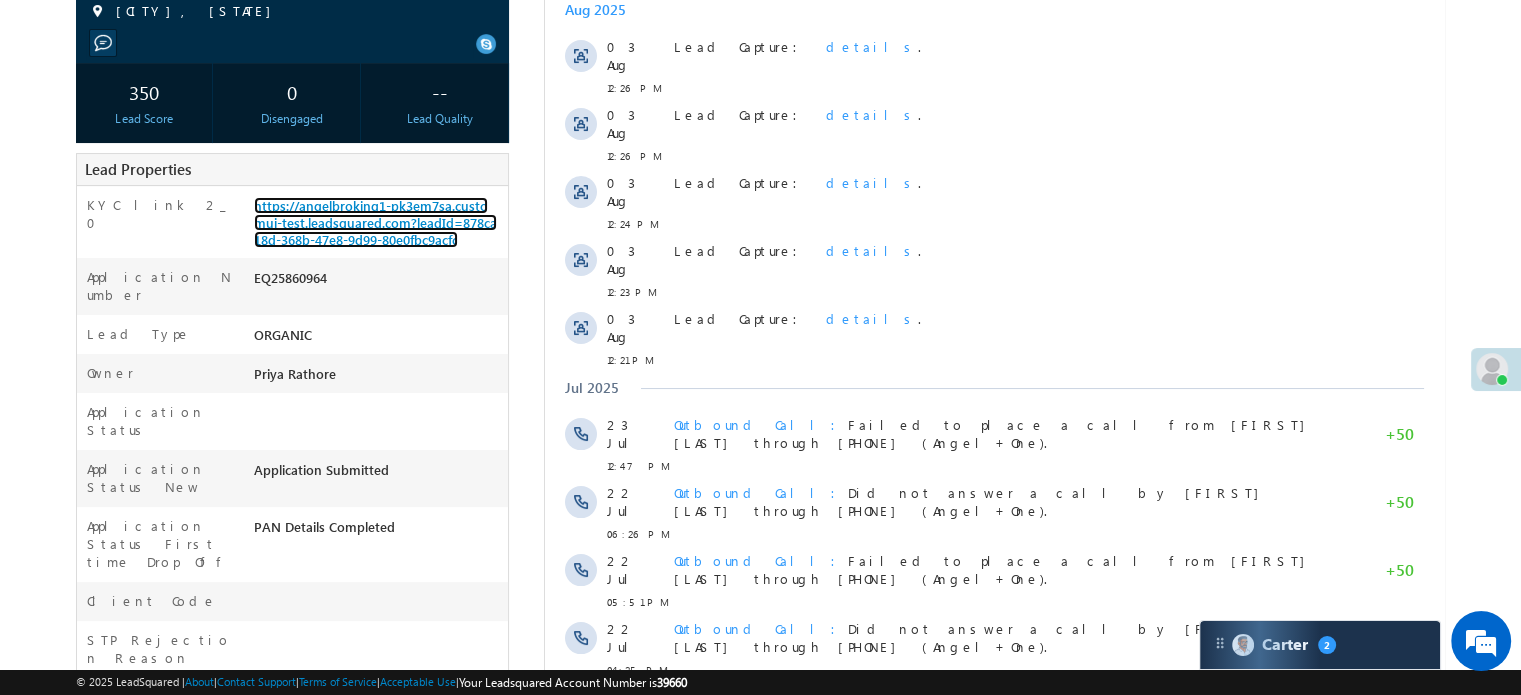 scroll, scrollTop: 0, scrollLeft: 0, axis: both 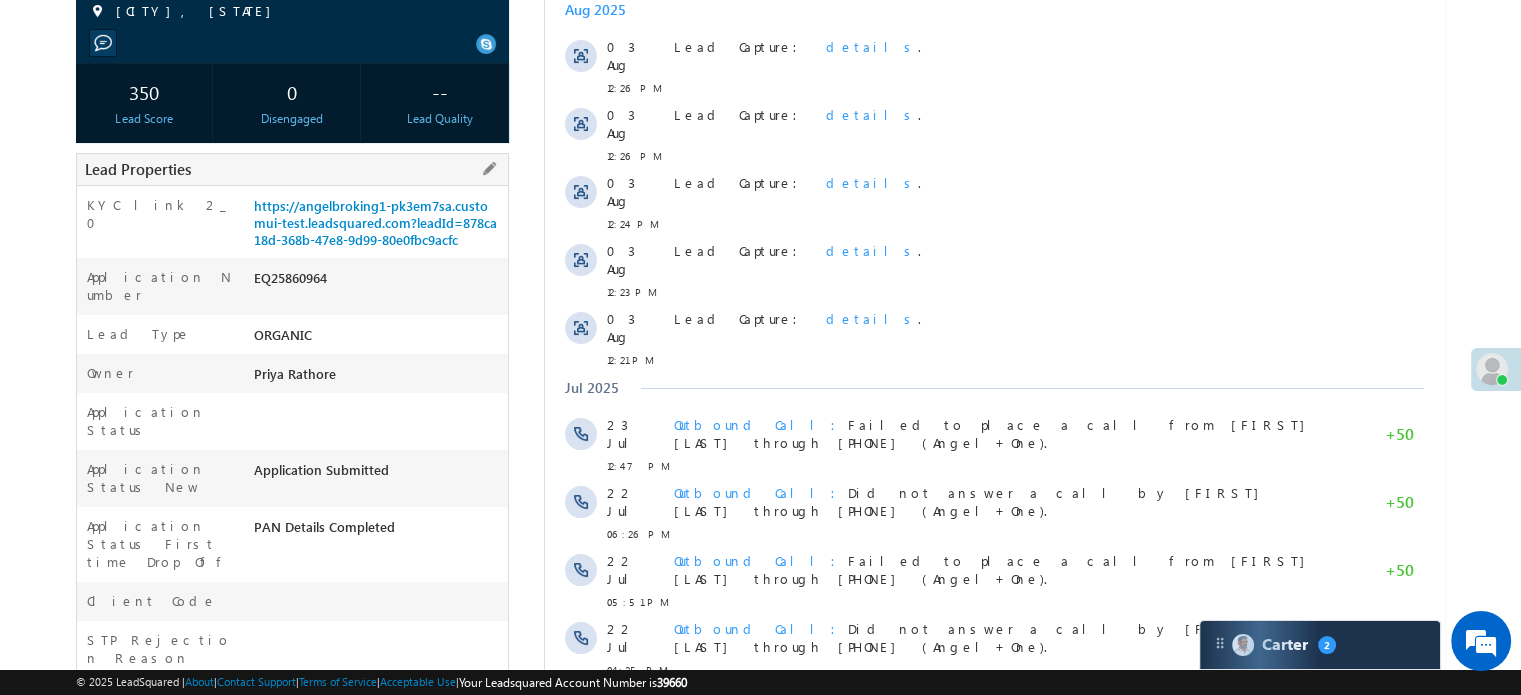 click on "EQ25860964" at bounding box center (378, 282) 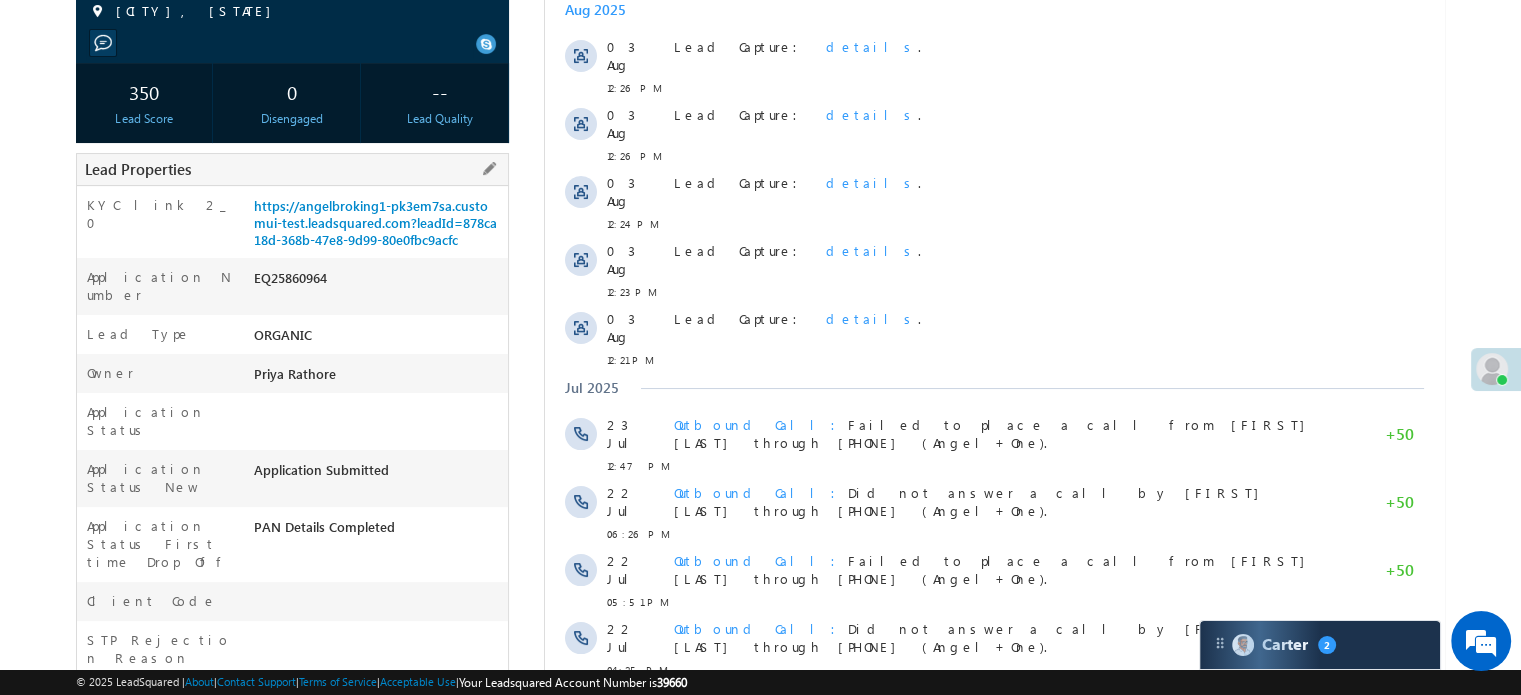 click on "EQ25860964" at bounding box center [378, 282] 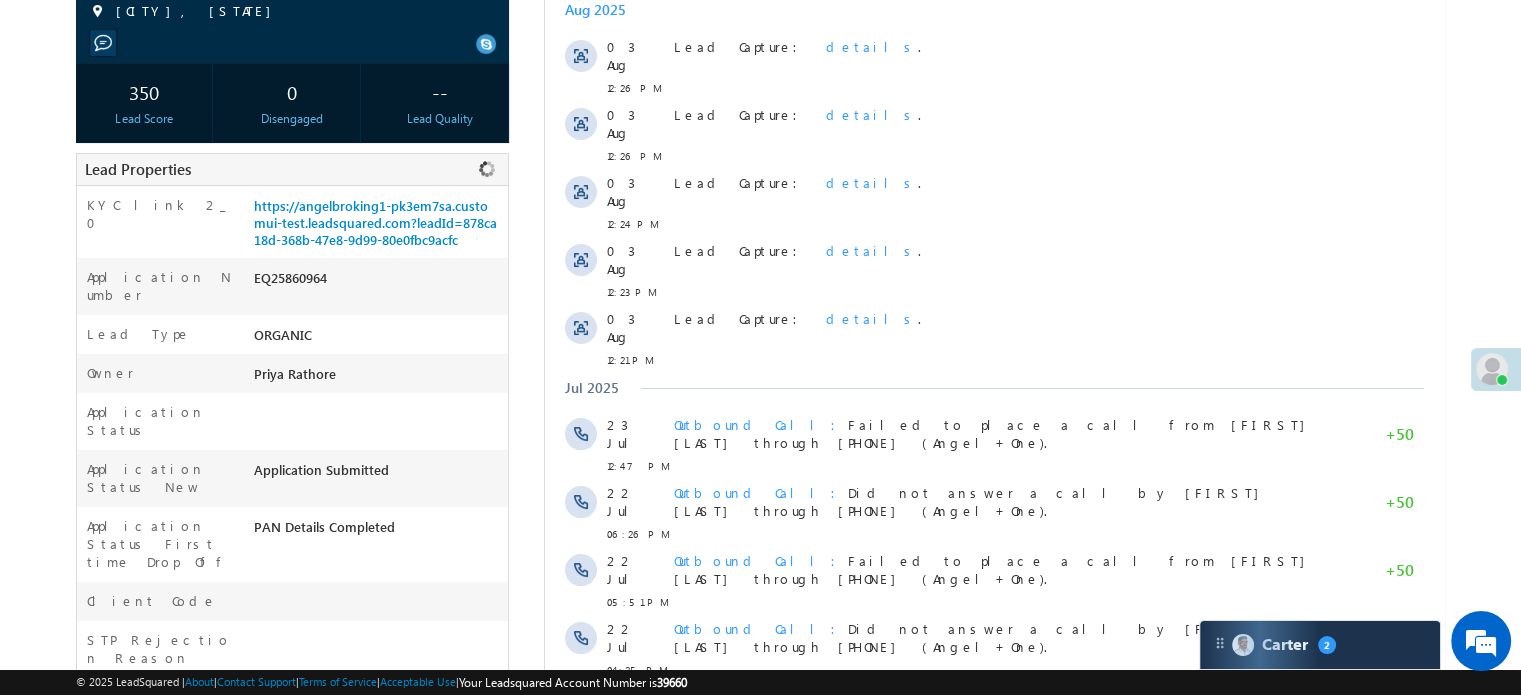 copy on "EQ25860964" 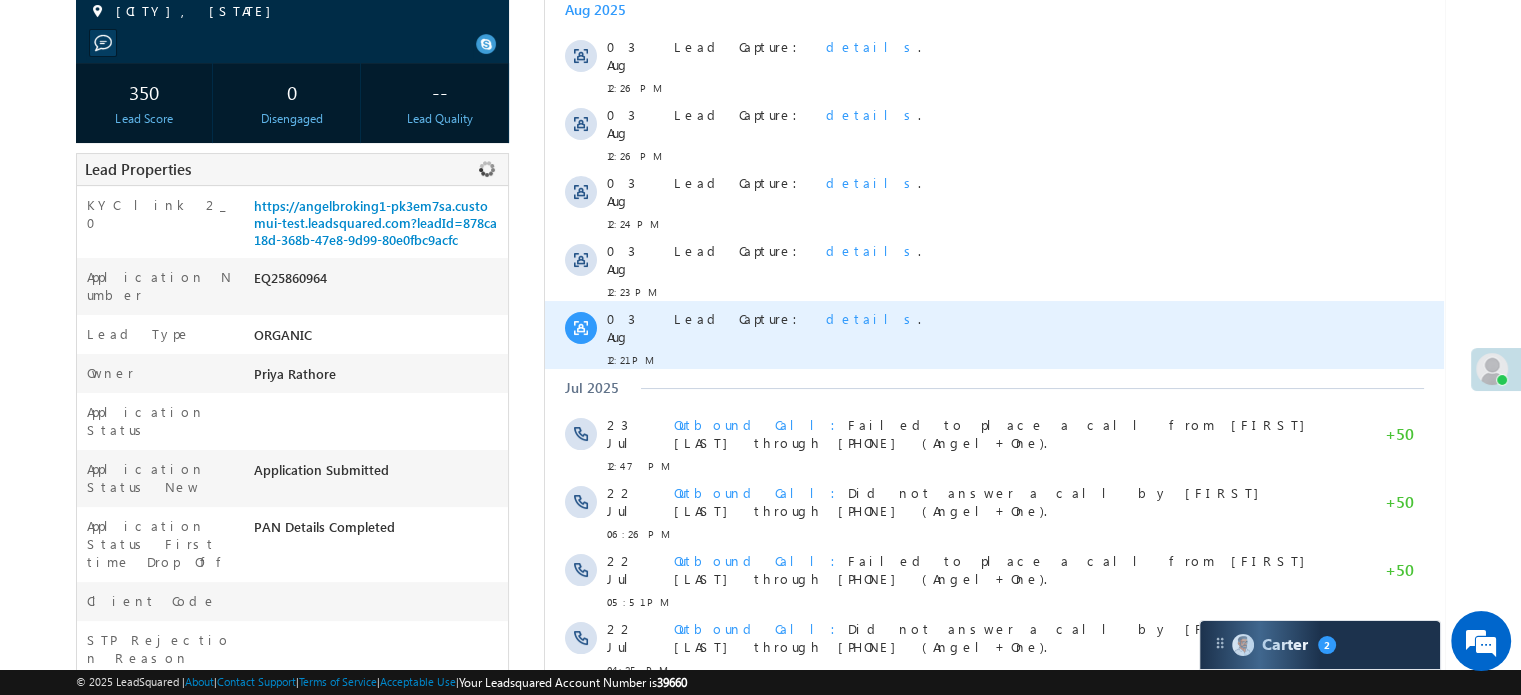 scroll, scrollTop: 100, scrollLeft: 0, axis: vertical 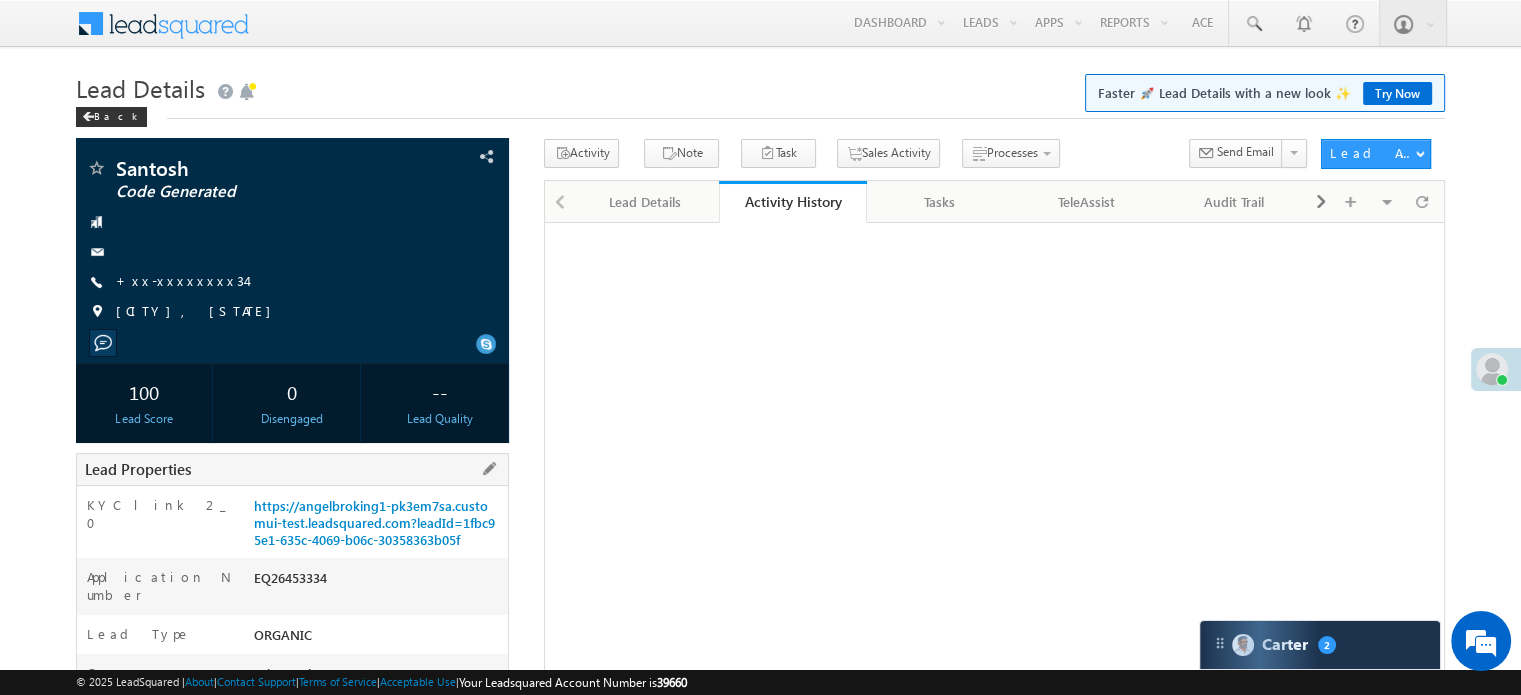 click on "EQ26453334" at bounding box center [378, 582] 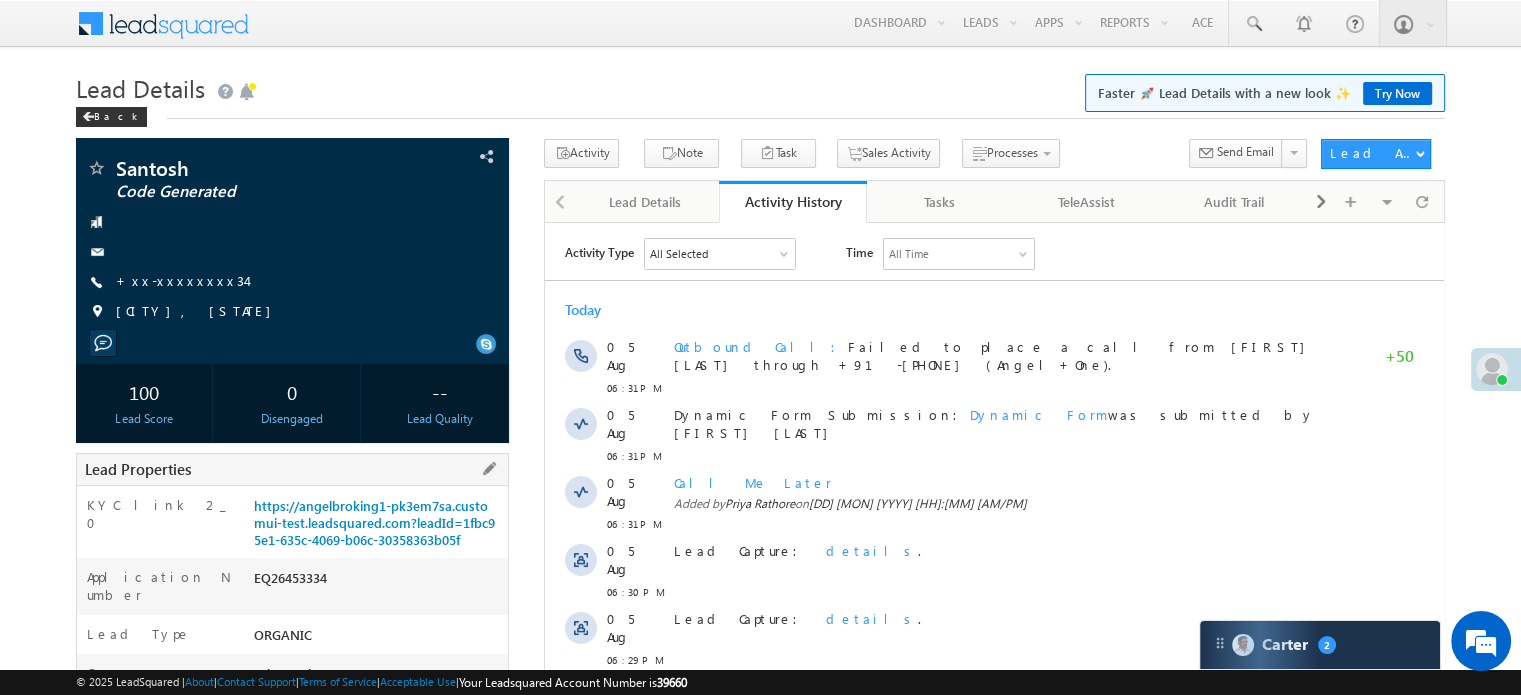 scroll, scrollTop: 0, scrollLeft: 0, axis: both 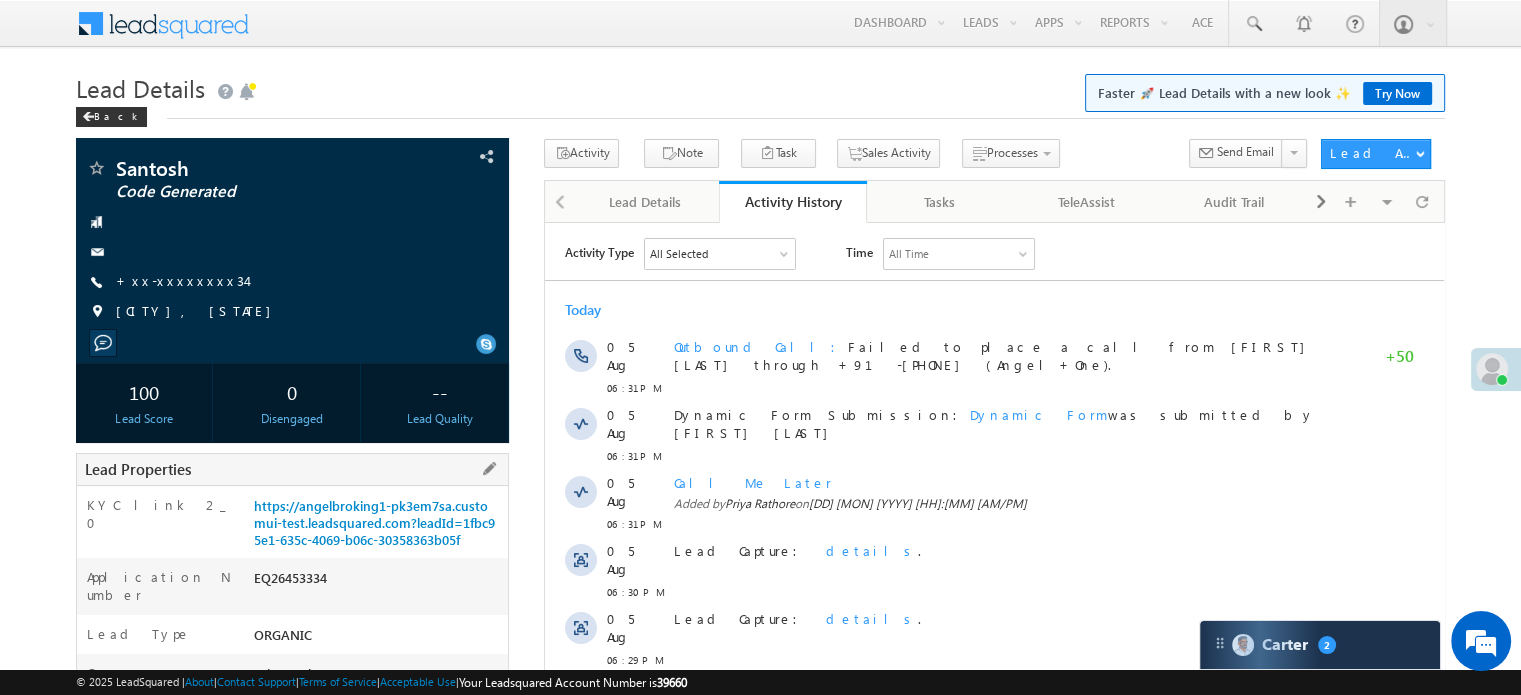 click on "https://angelbroking1-pk3em7sa.customui-test.leadsquared.com?leadId=1fbc95e1-635c-4069-b06c-30358363b05f" at bounding box center (378, 527) 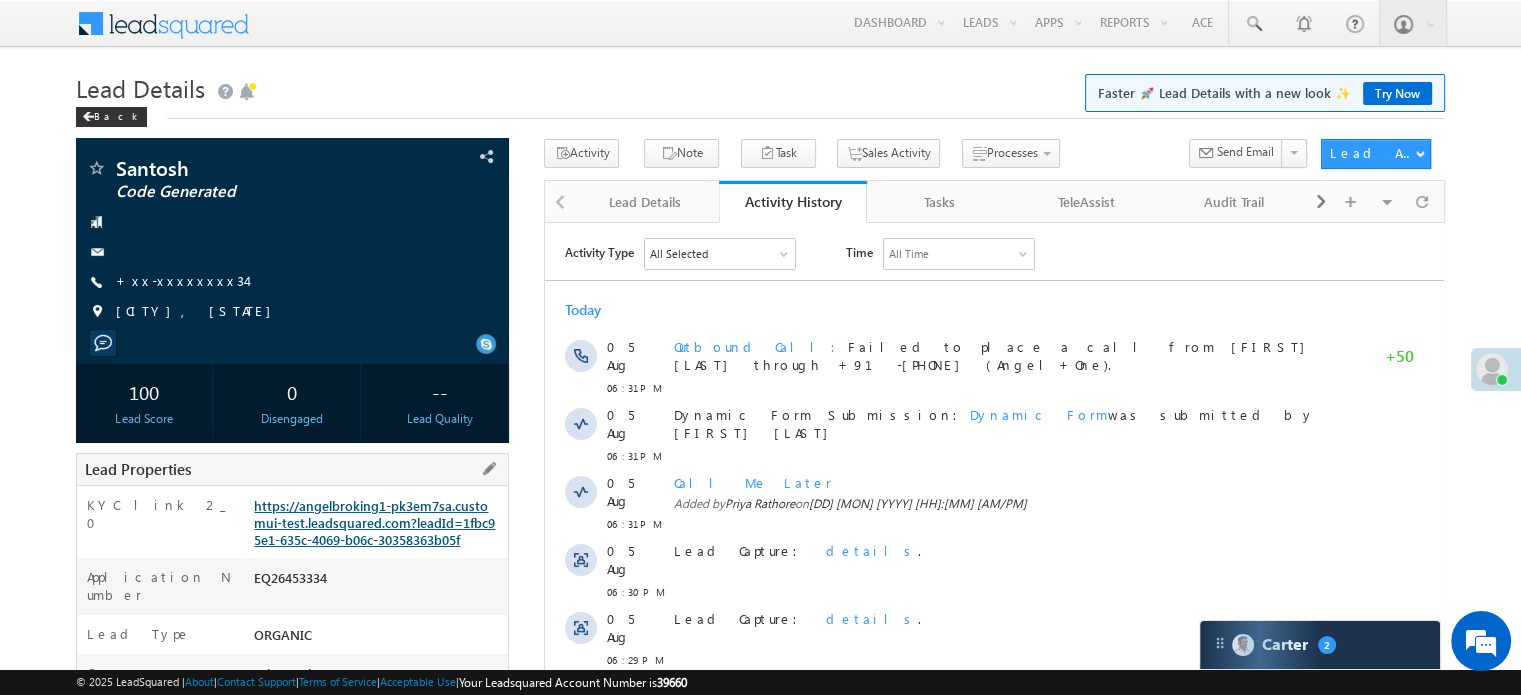 scroll, scrollTop: 8799, scrollLeft: 0, axis: vertical 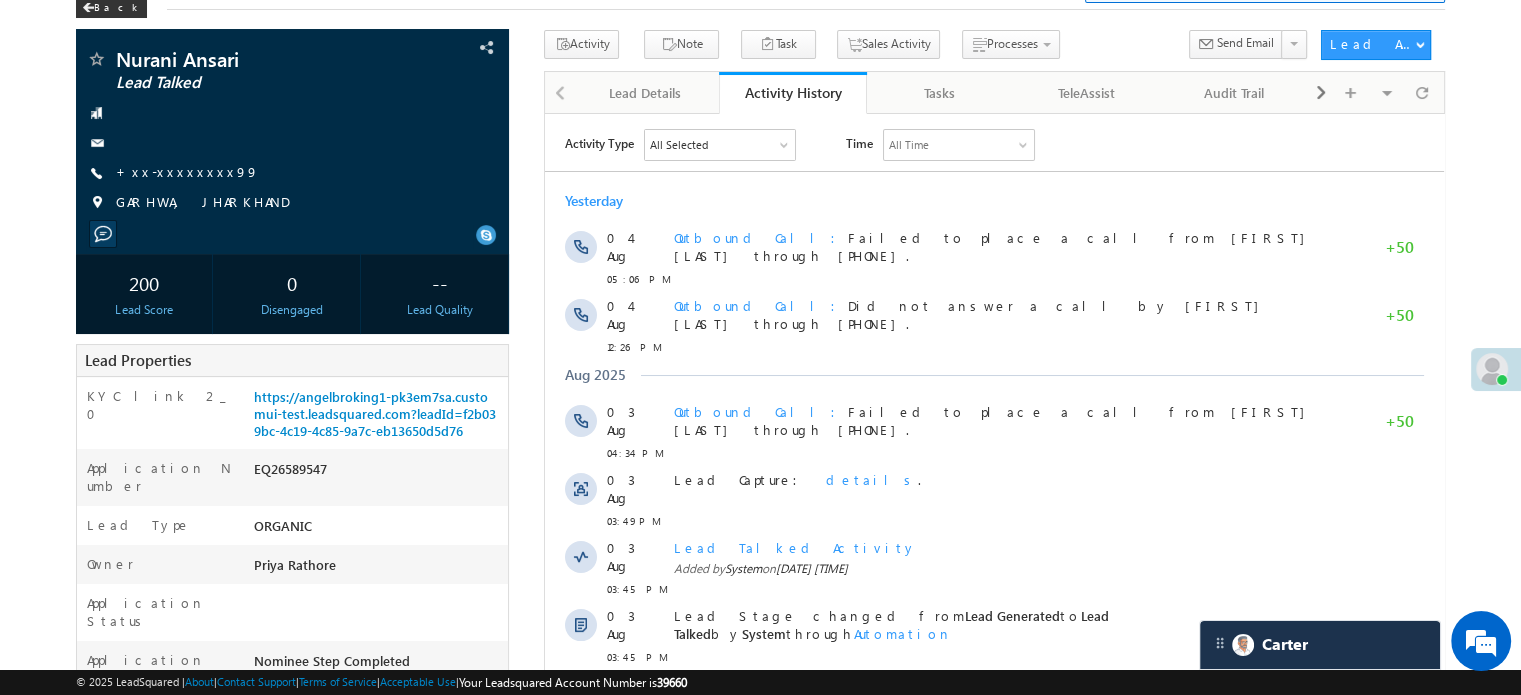 click on "https://angelbroking1-pk3em7sa.customui-test.leadsquared.com?leadId=f2b039bc-4c19-4c85-9a7c-eb13650d5d76" at bounding box center [378, 418] 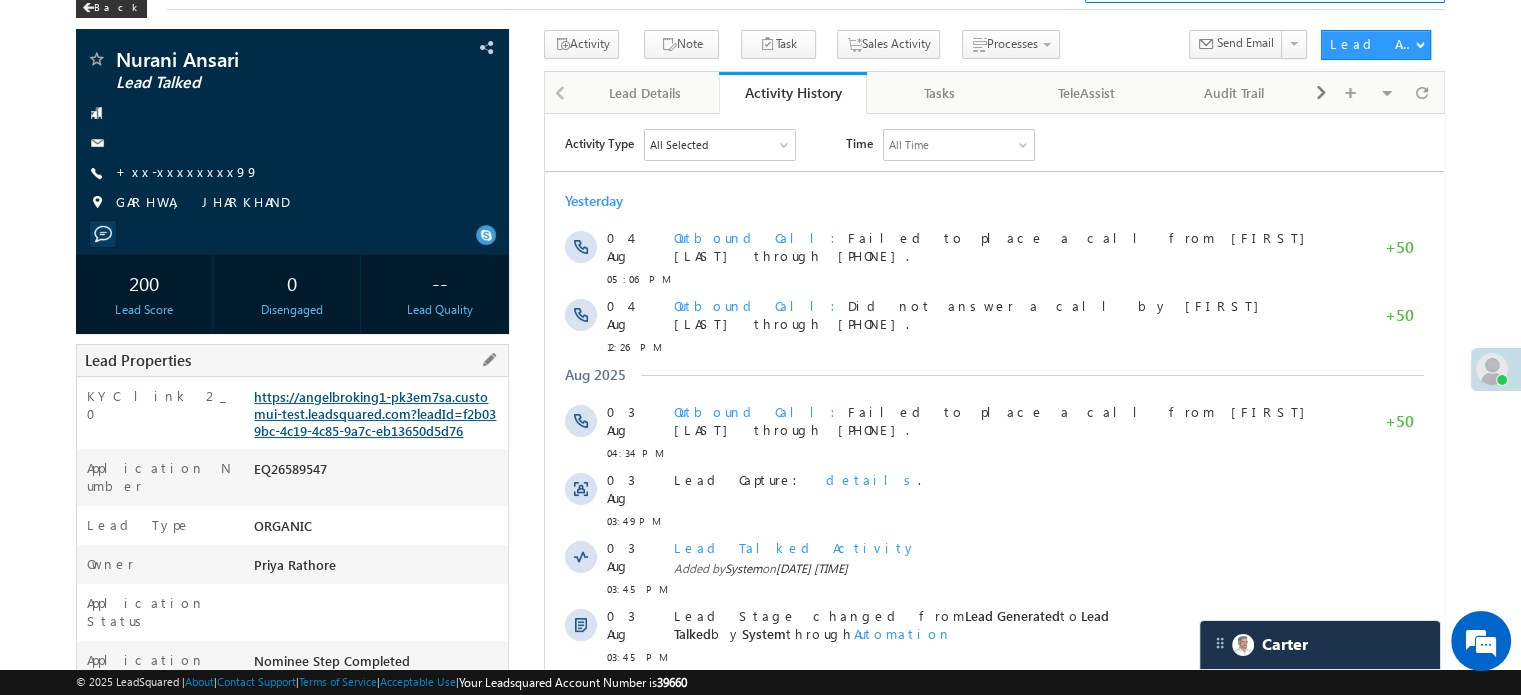 click on "https://angelbroking1-pk3em7sa.customui-test.leadsquared.com?leadId=f2b039bc-4c19-4c85-9a7c-eb13650d5d76" at bounding box center [375, 413] 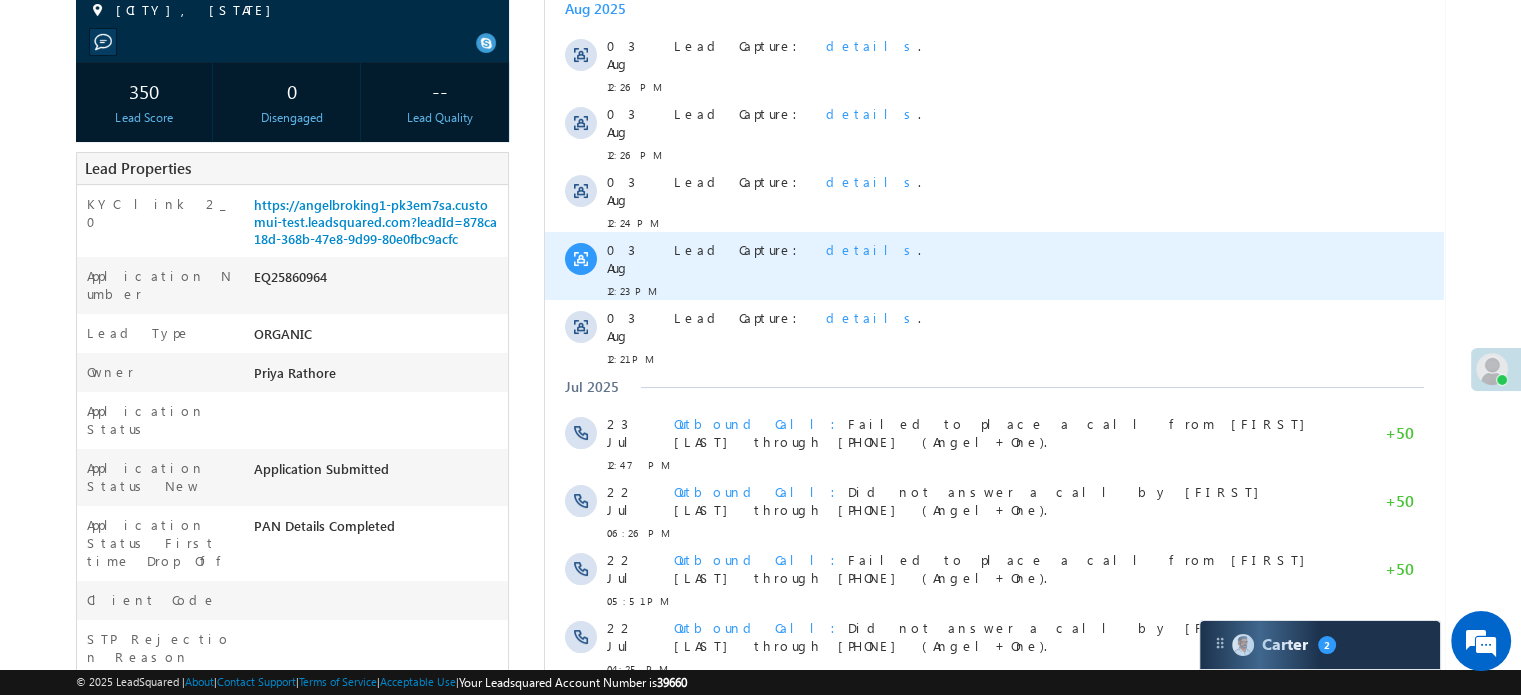 scroll, scrollTop: 0, scrollLeft: 0, axis: both 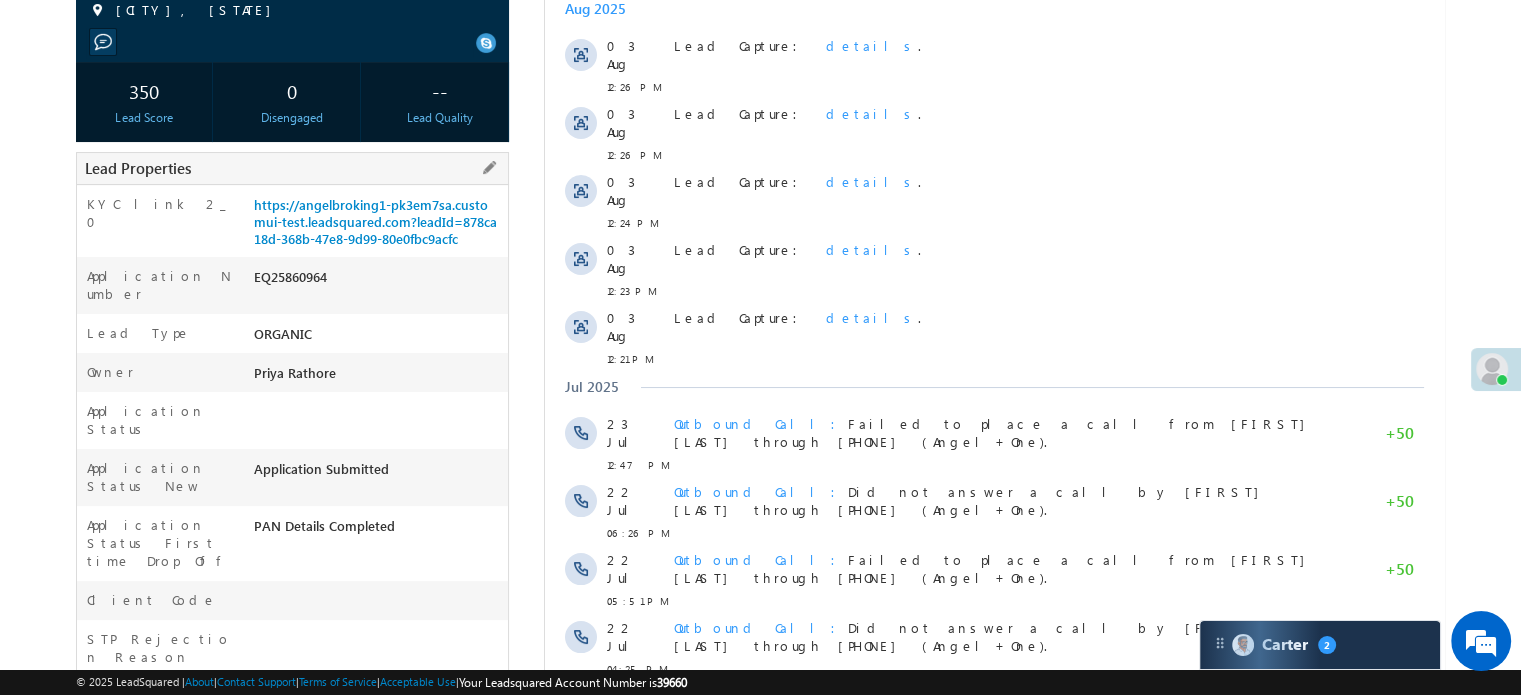 click on "EQ25860964" at bounding box center [378, 281] 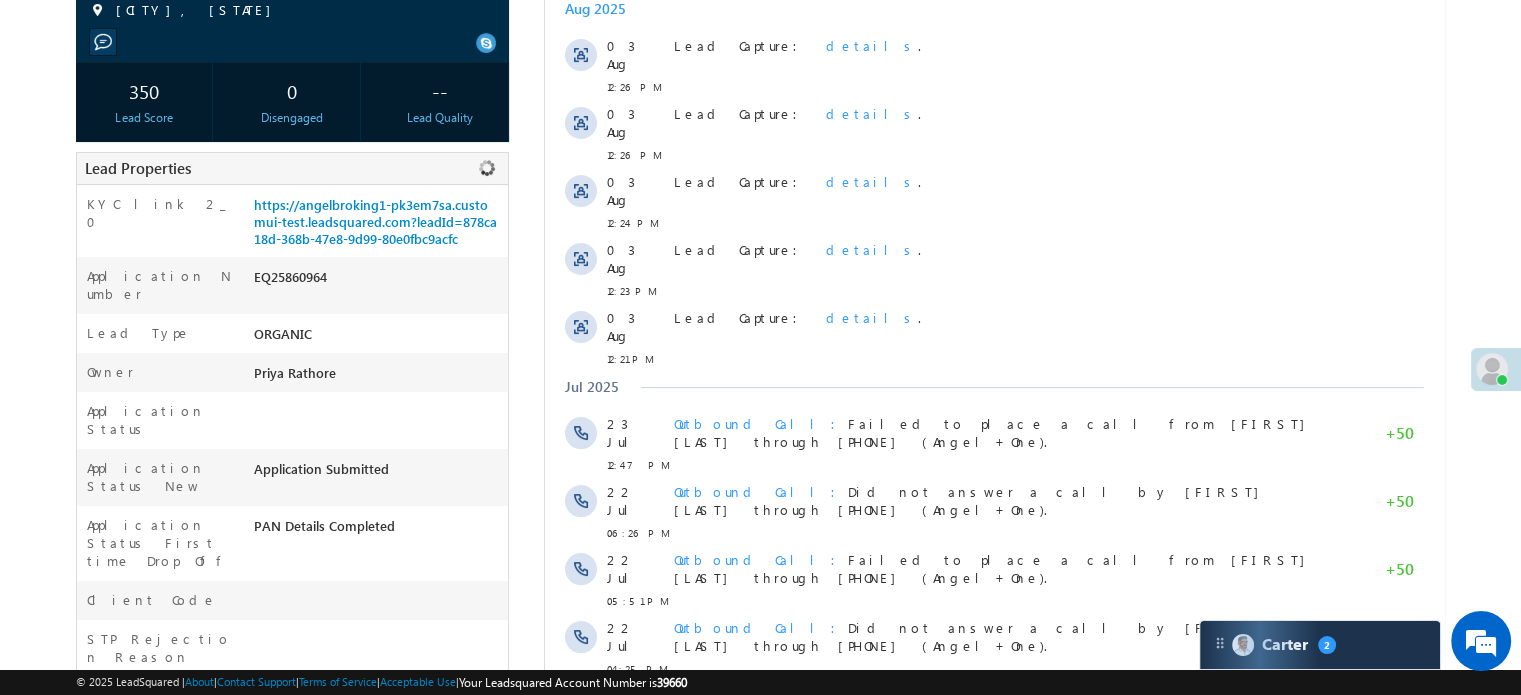 copy on "EQ25860964" 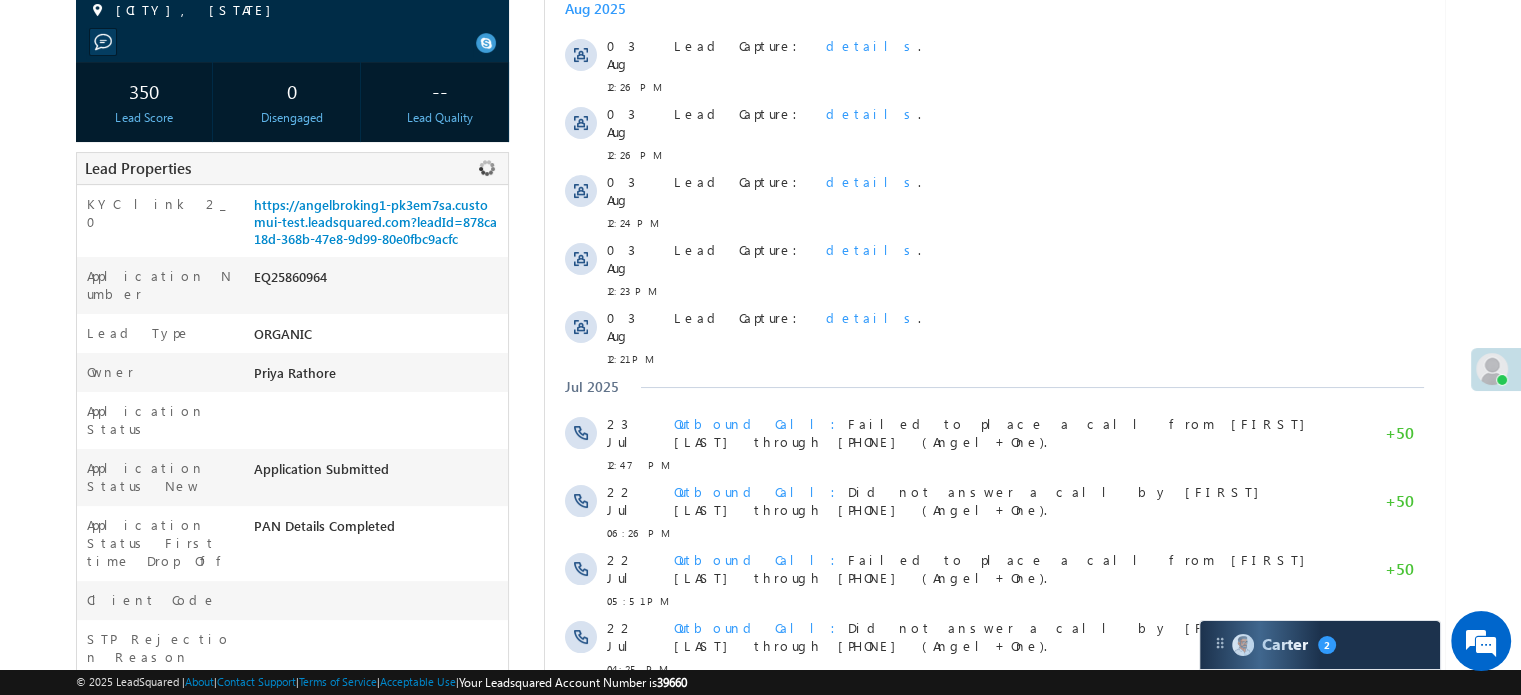 scroll, scrollTop: 552, scrollLeft: 0, axis: vertical 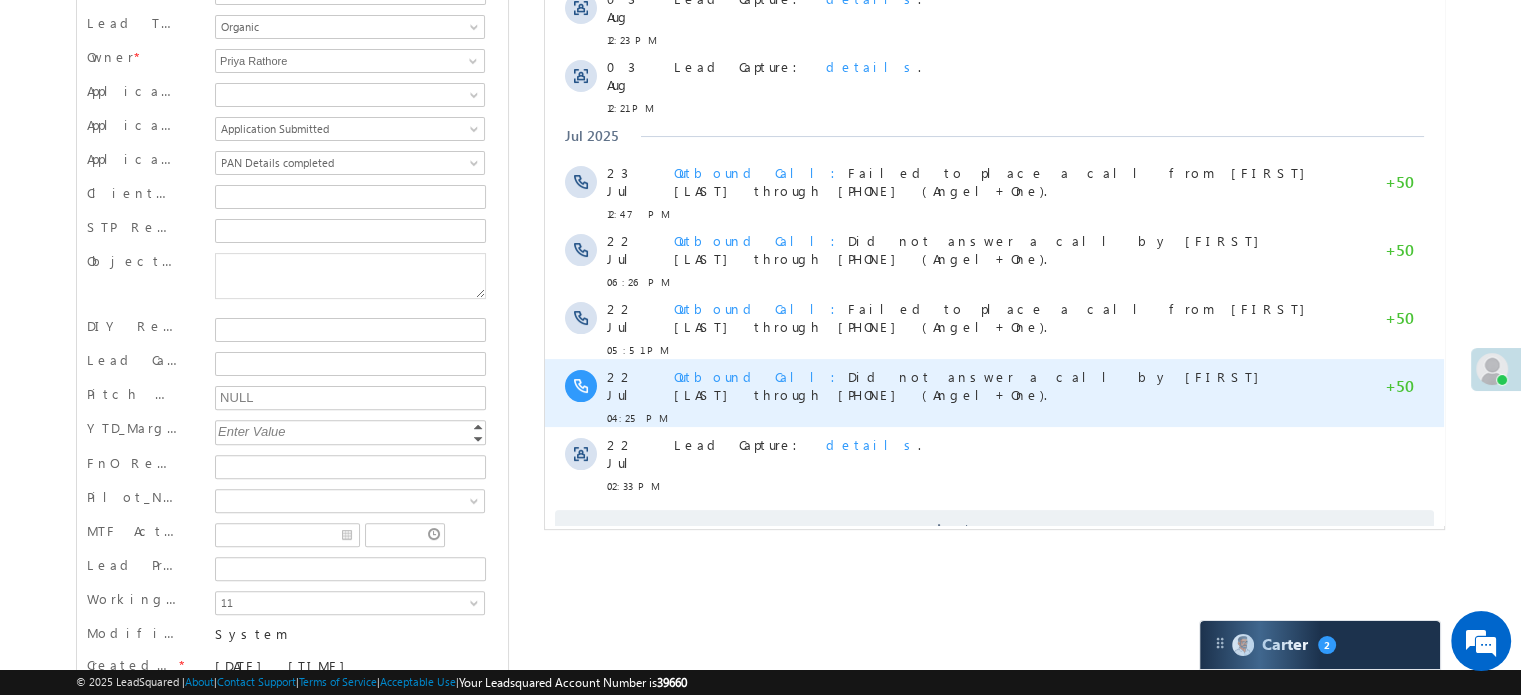 click on "Outbound Call
Failed to place a call from [FIRST] [LAST]  through [PHONE] (Angel+One)." at bounding box center [1003, 325] 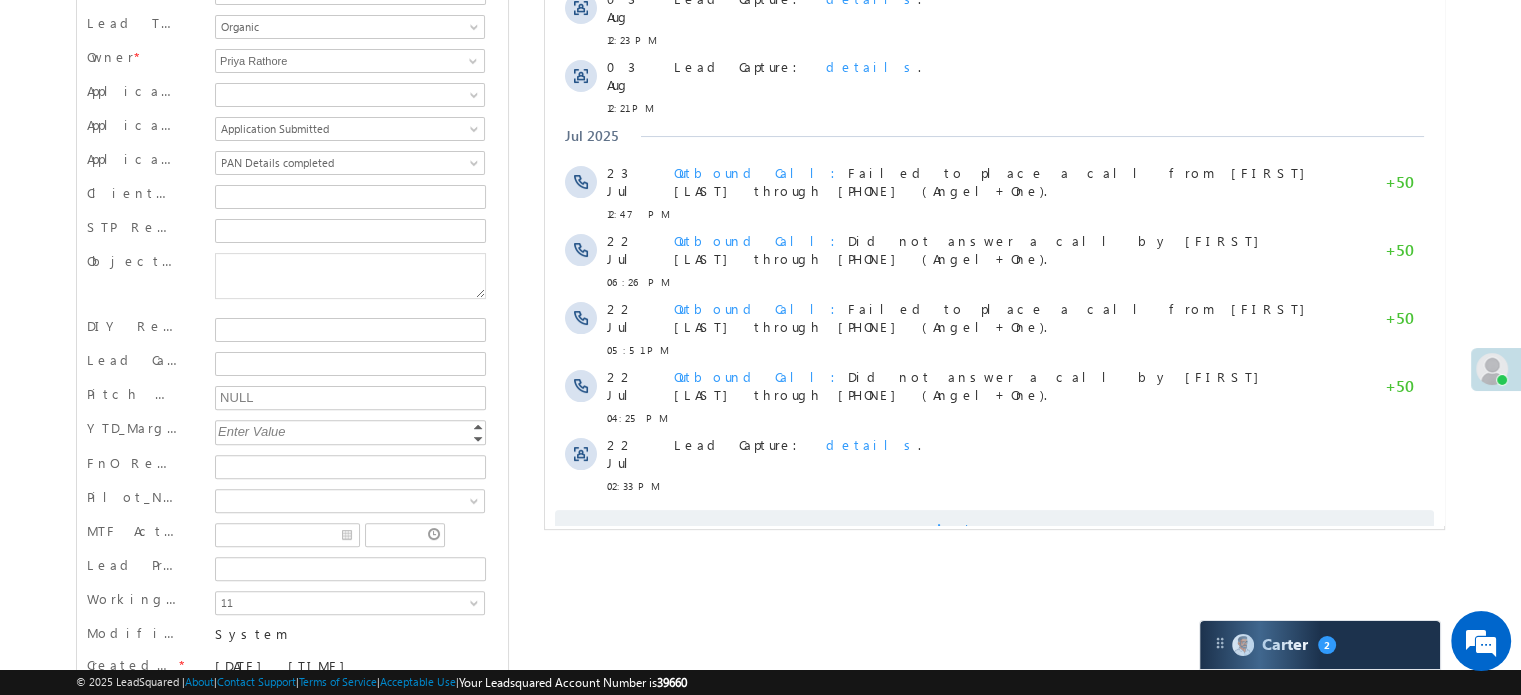 click on "Show More" at bounding box center [994, 530] 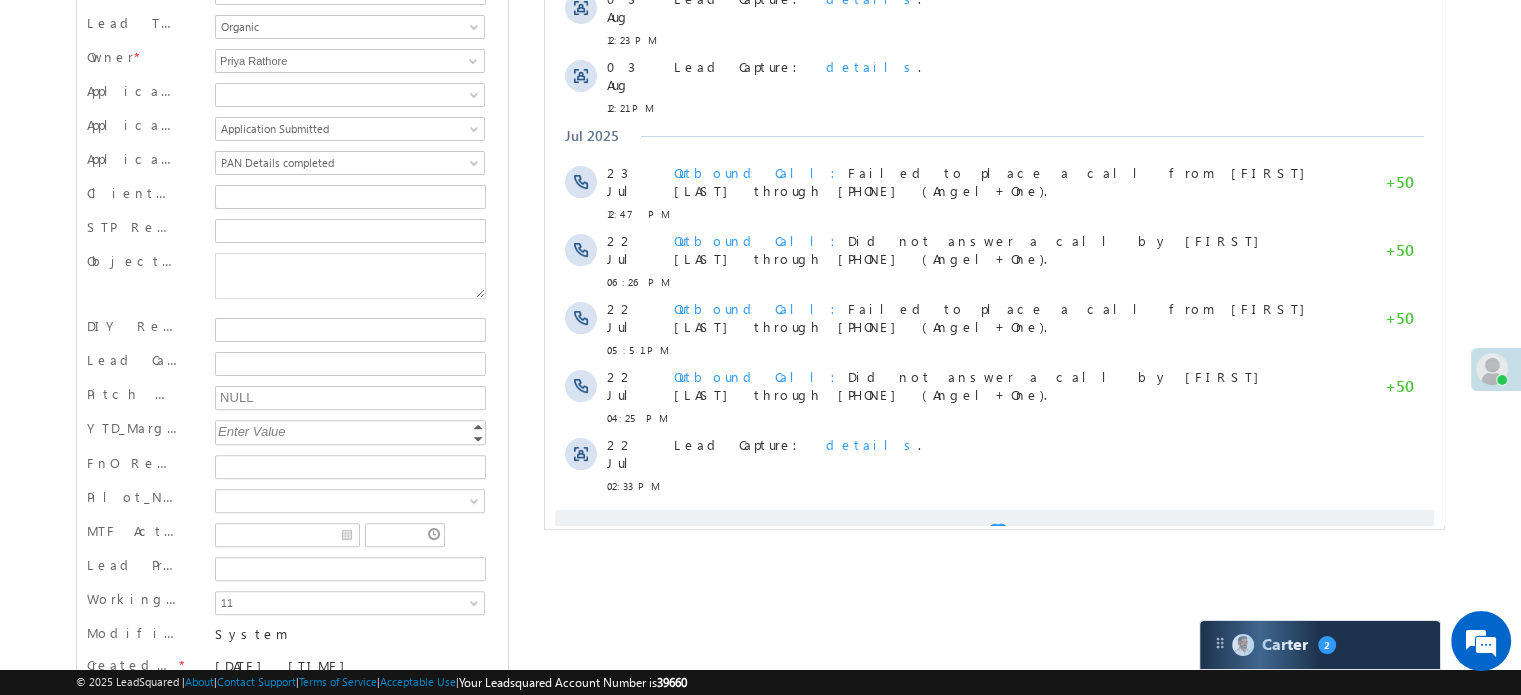 click on "Show More" at bounding box center [994, 530] 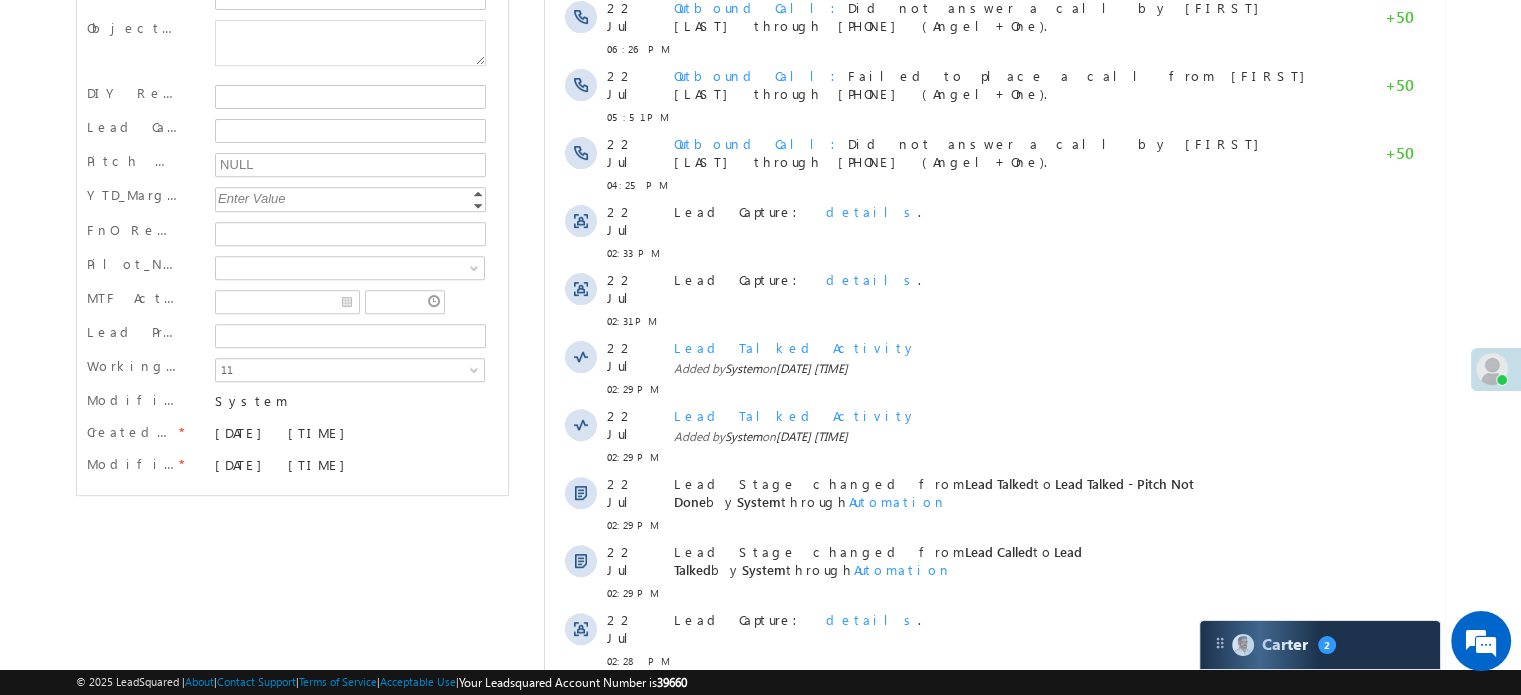 scroll, scrollTop: 1008, scrollLeft: 0, axis: vertical 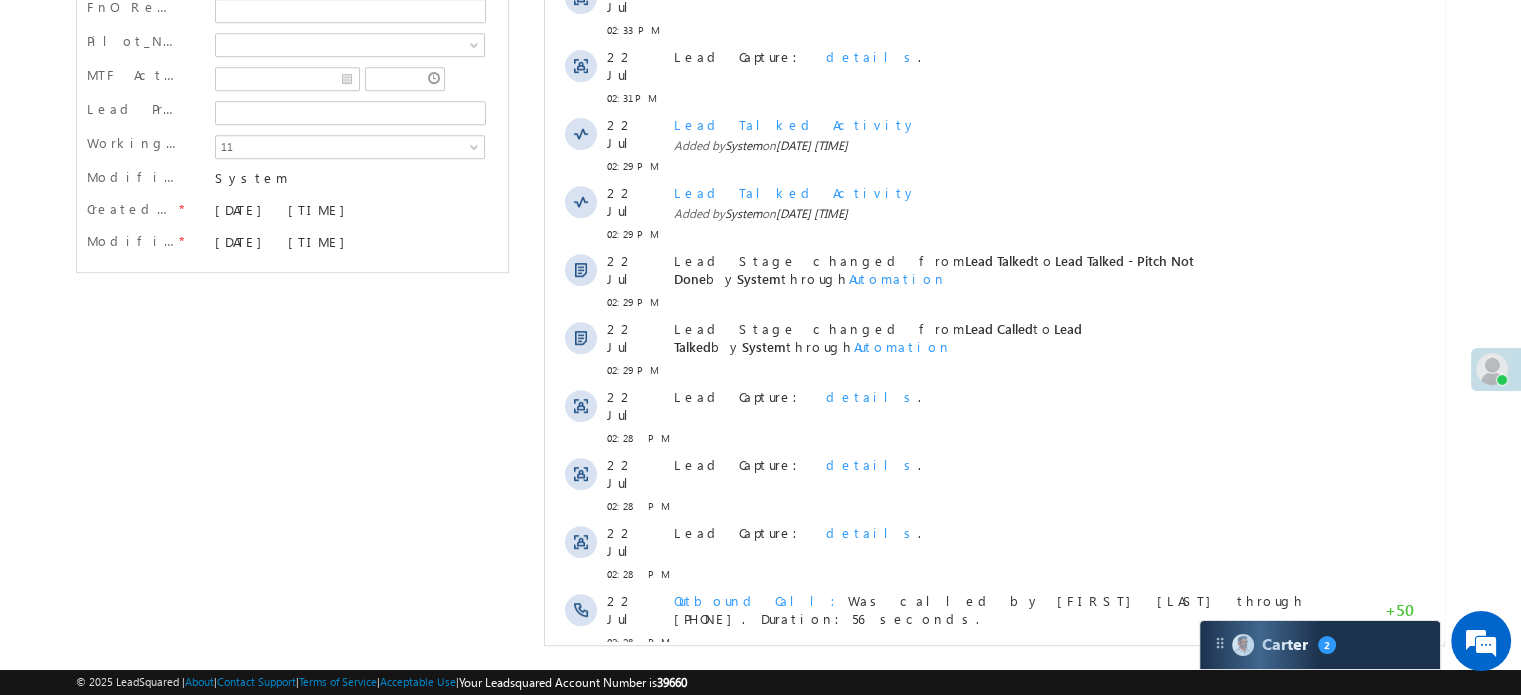click on "Activity Type
All Selected
Select All Sales Activities 1 Sales Activity Email Activities 18 Email Bounced Email Link Clicked Email Marked Spam Email Opened Inbound Lead through Email Mailing preference link clicked Negative Response to Email Neutral Response to Email Positive Response to Email Resubscribed Subscribed To Newsletter Subscribed To Promotional Emails Unsubscribe Link Clicked Unsubscribed Unsubscribed From Newsletter Unsubscribed From Promotional Emails View in browser link Clicked Email Sent Web Activities 5 Conversion Button Clicked Converted to Lead Form Submitted on Website Page Visited on Website Tracking URL Clicked Lead Capture Activities 1 Lead Capture Phone Call Activities 2 Inbound Phone Call Activity Outbound Phone Call Activity Other Activities 165 3 Hours Redistribution Account Inactive Date Add_Alternate_Number Agreed for Payment App Downloaded jk" at bounding box center (994, 2) 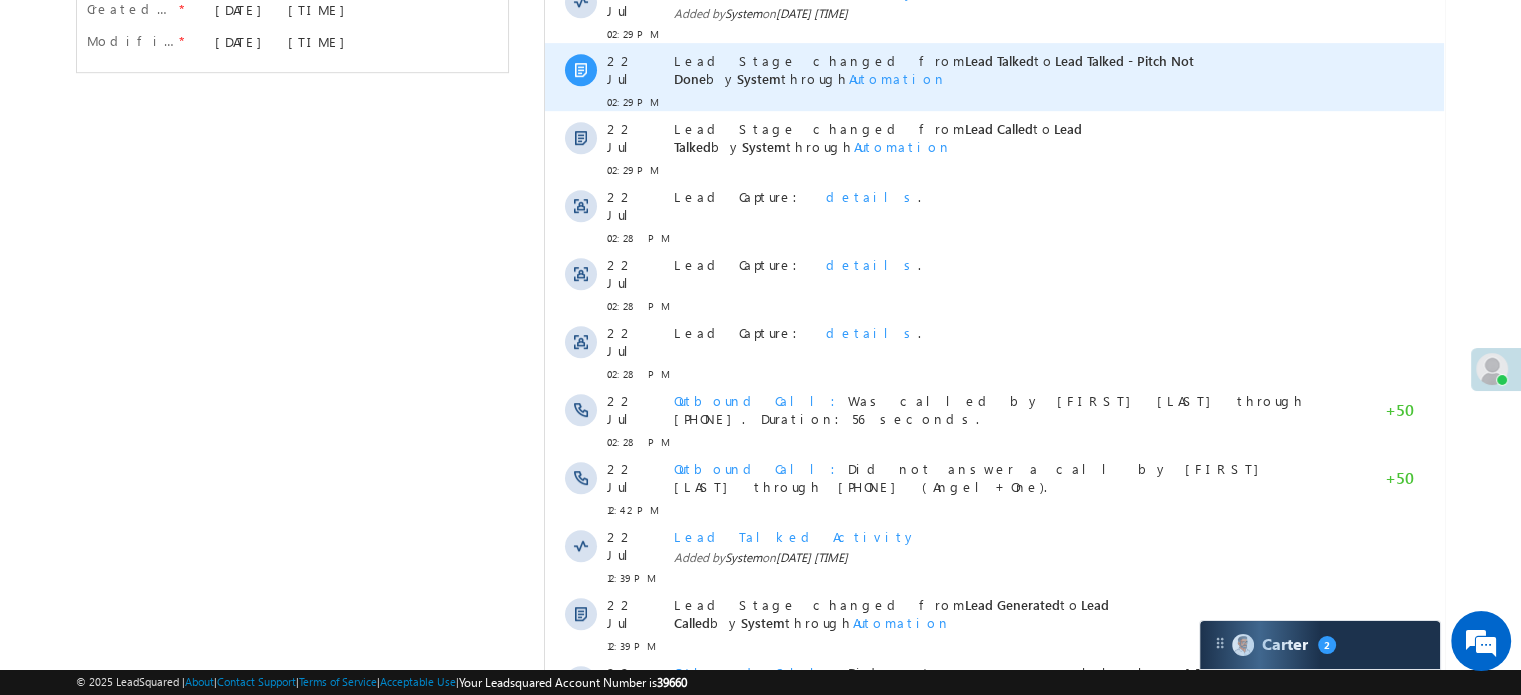 scroll, scrollTop: 608, scrollLeft: 0, axis: vertical 